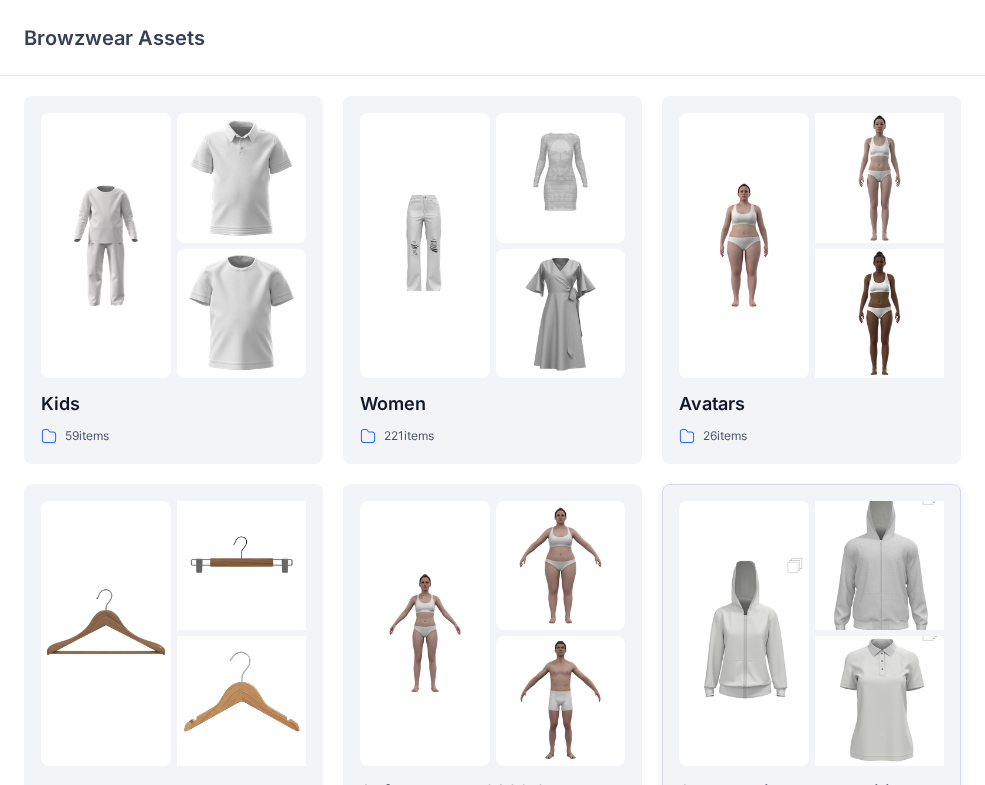 scroll, scrollTop: 168, scrollLeft: 0, axis: vertical 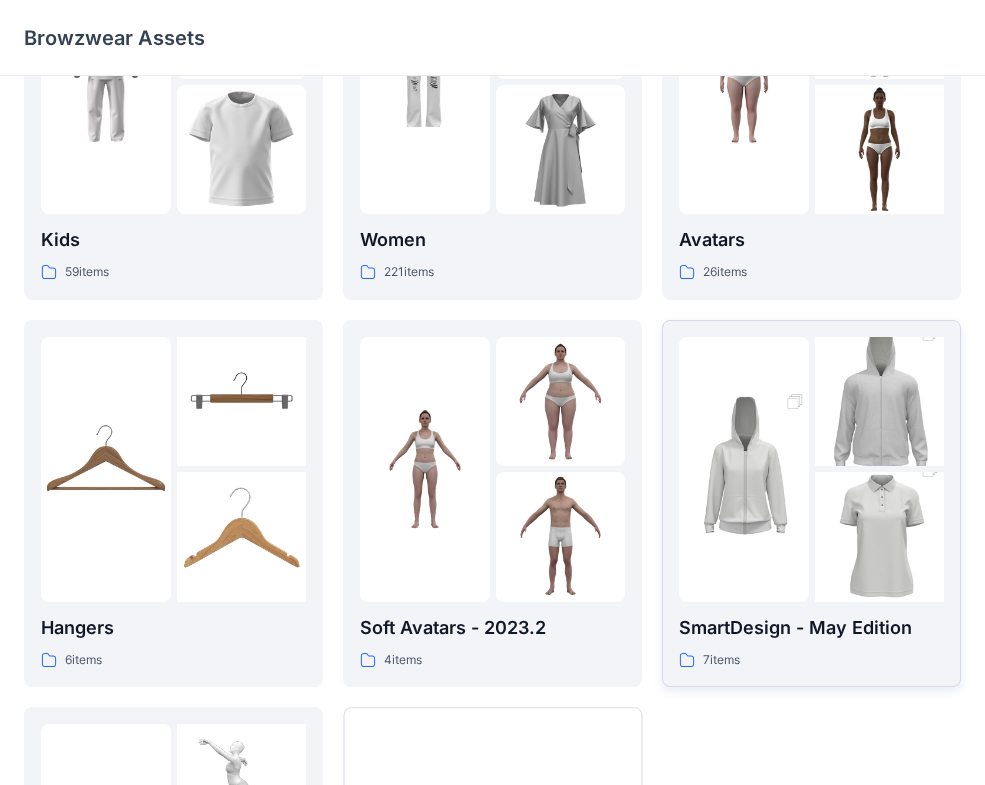 click 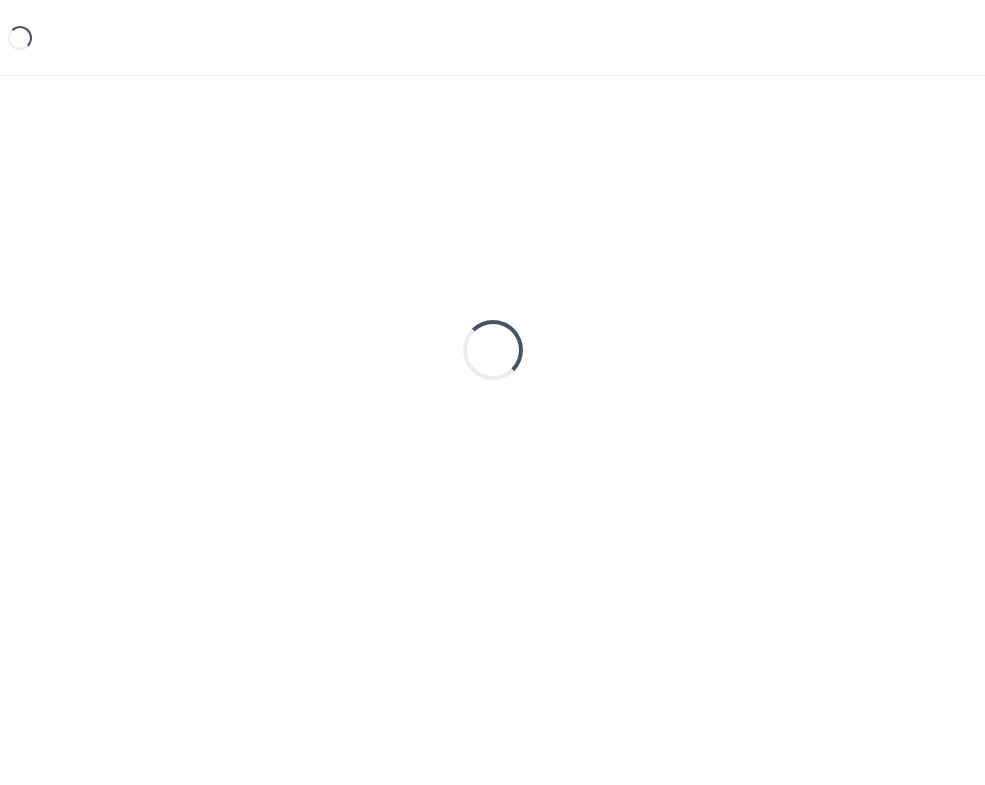 scroll, scrollTop: 0, scrollLeft: 0, axis: both 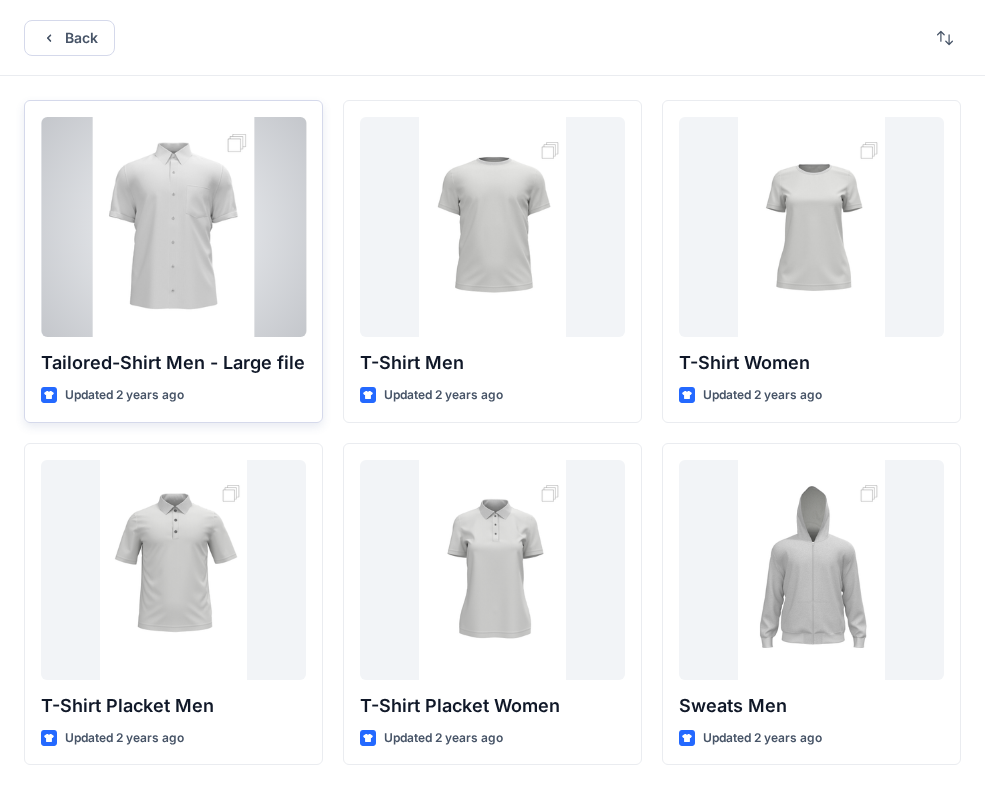 click at bounding box center (173, 227) 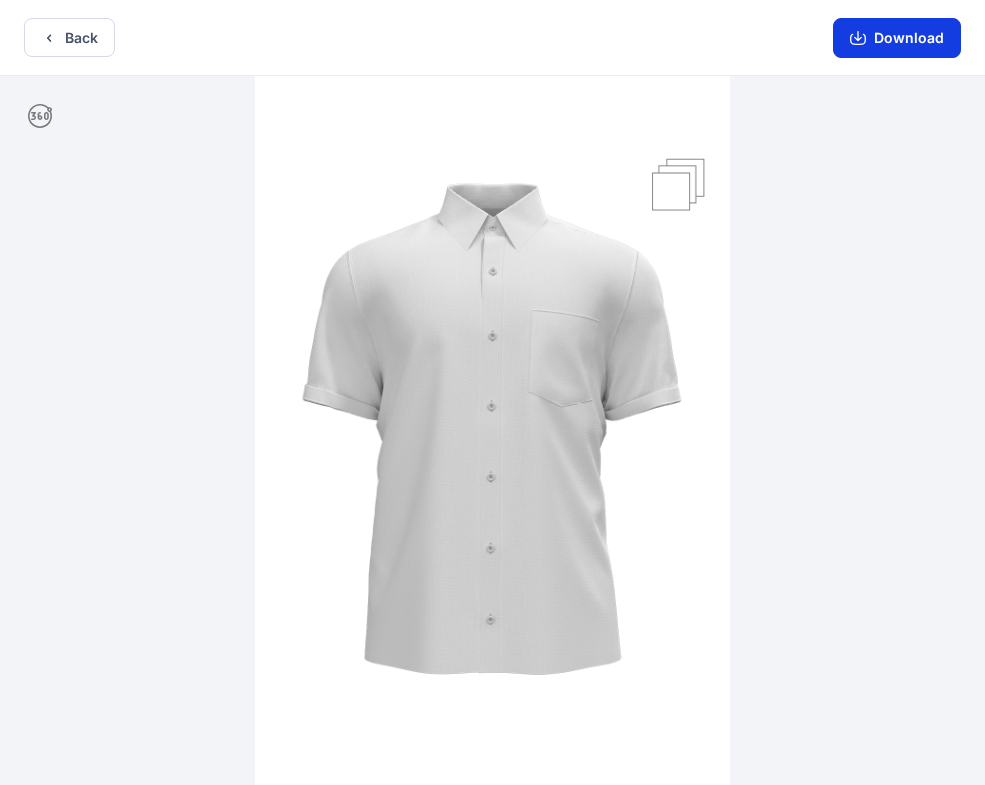 click on "Download" at bounding box center (897, 38) 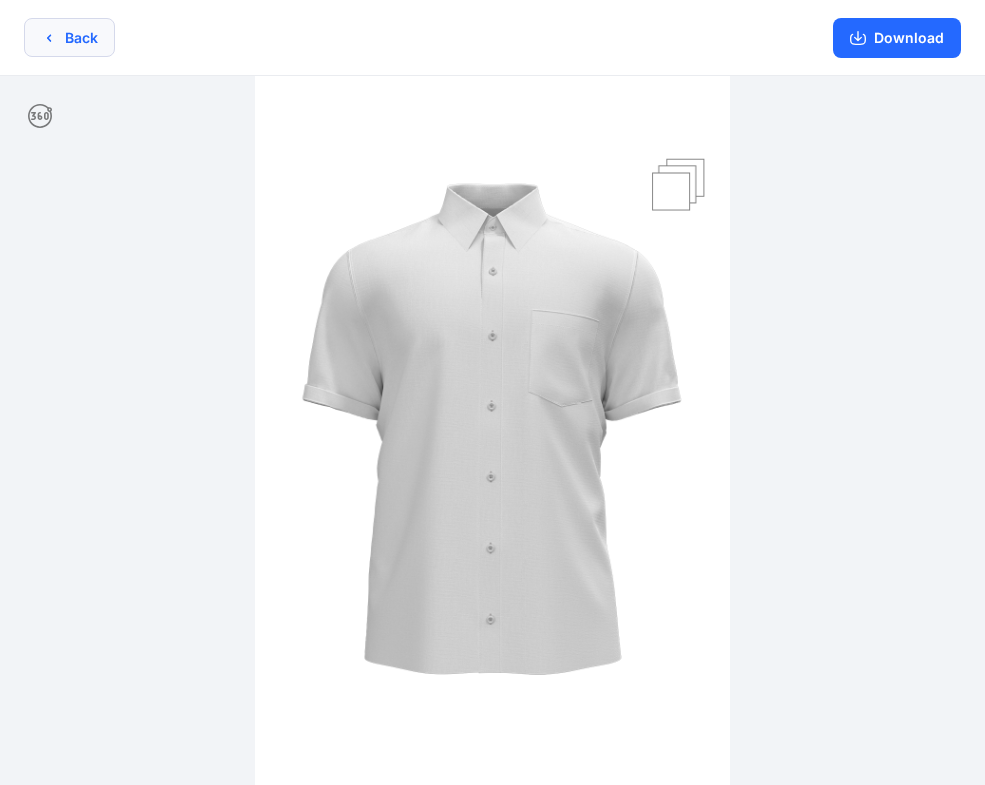 click 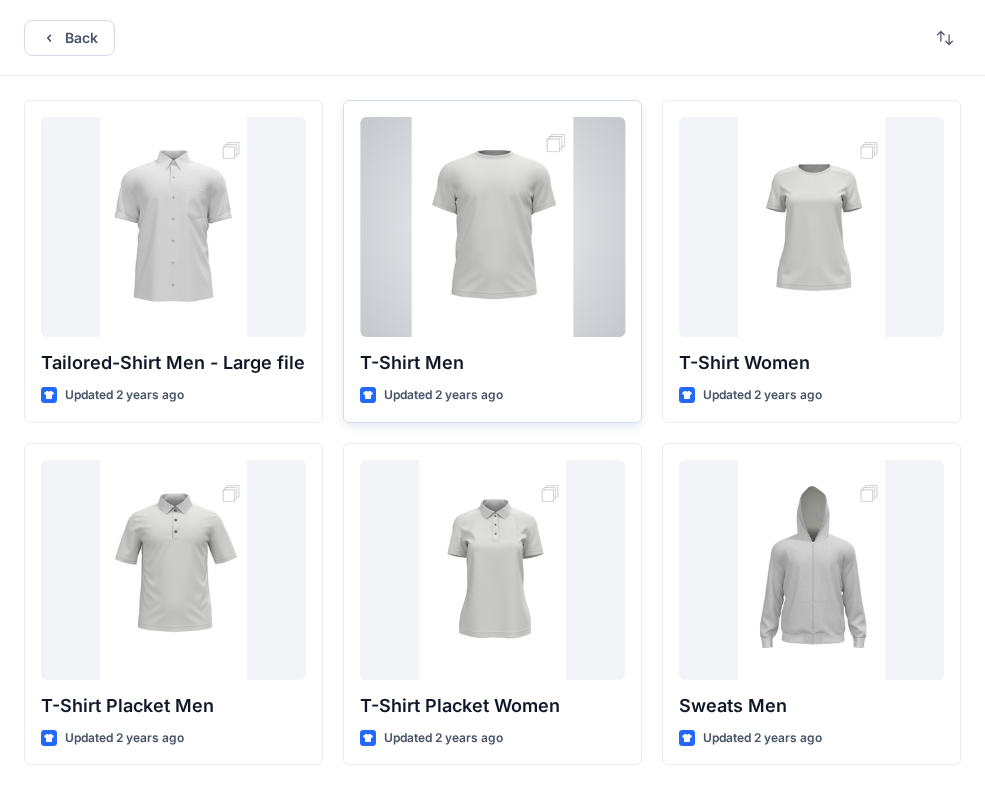 click at bounding box center (492, 227) 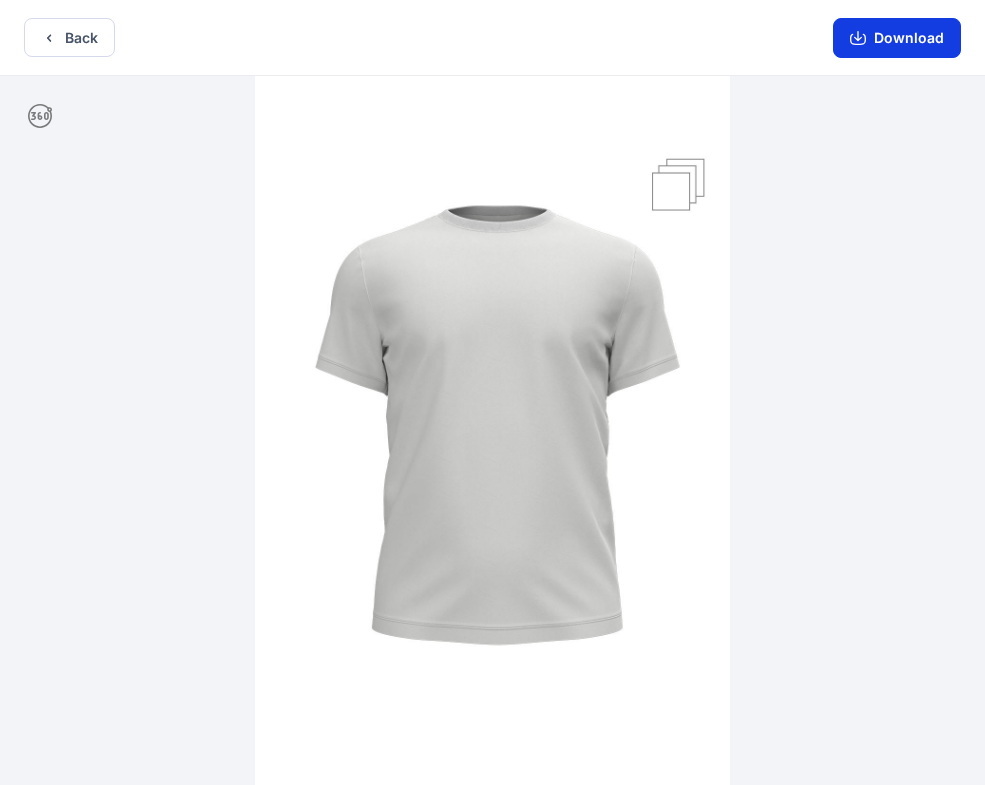 click on "Download" at bounding box center (897, 38) 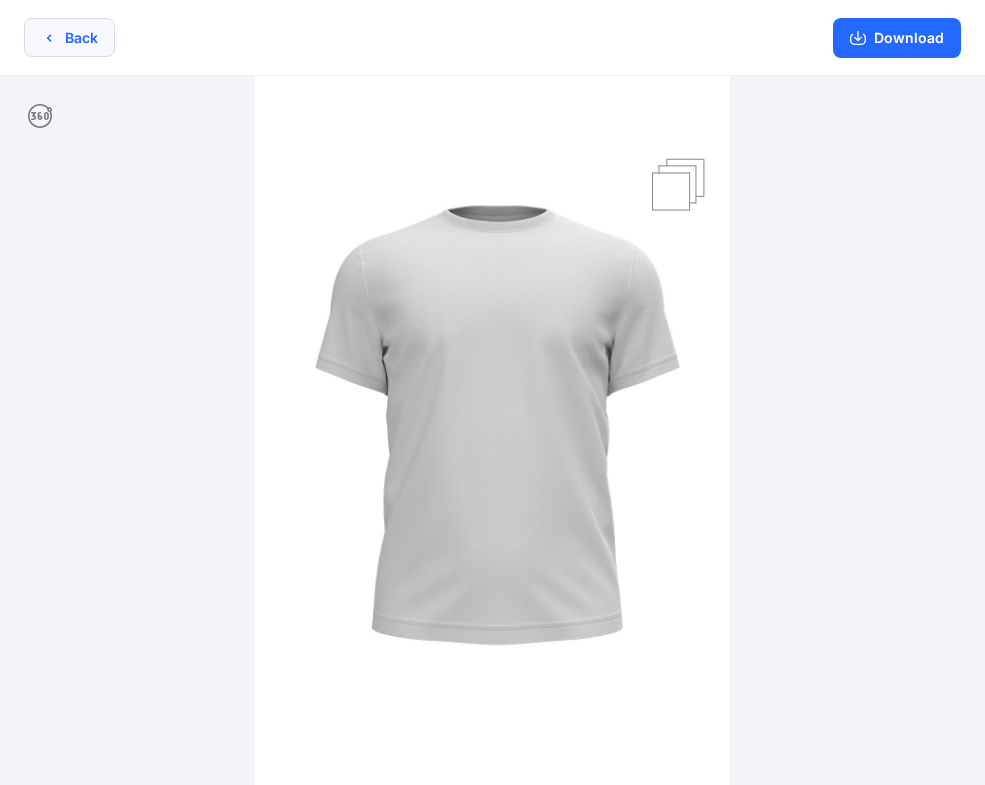 click on "Back" at bounding box center [69, 37] 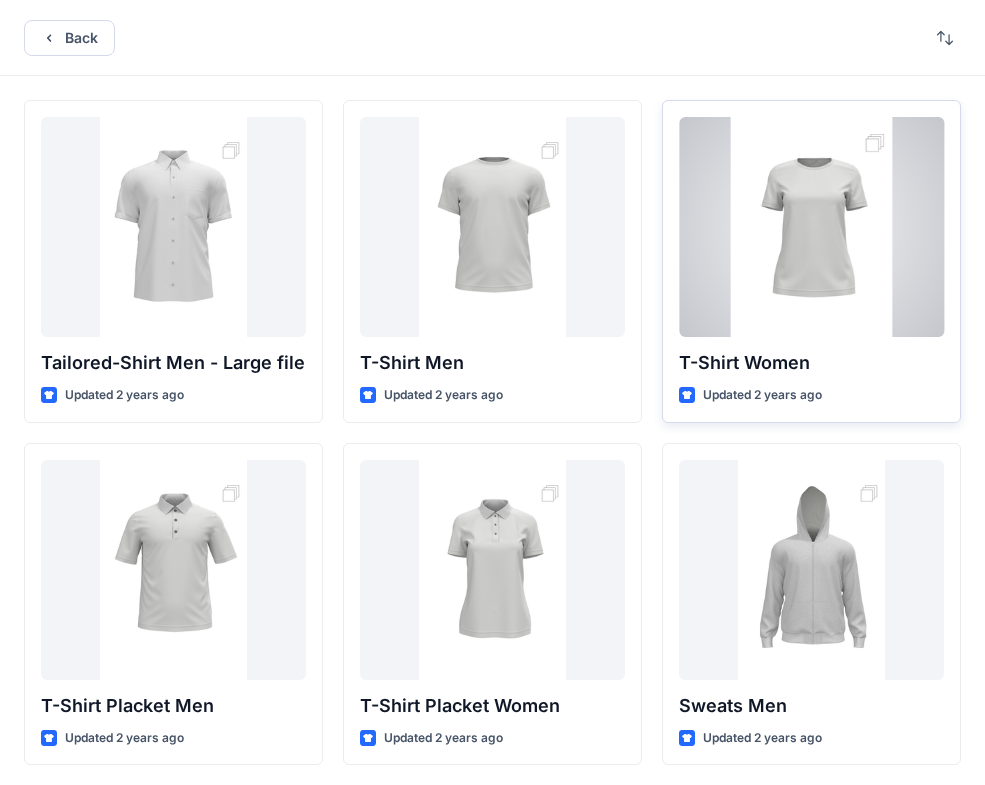 click at bounding box center (811, 227) 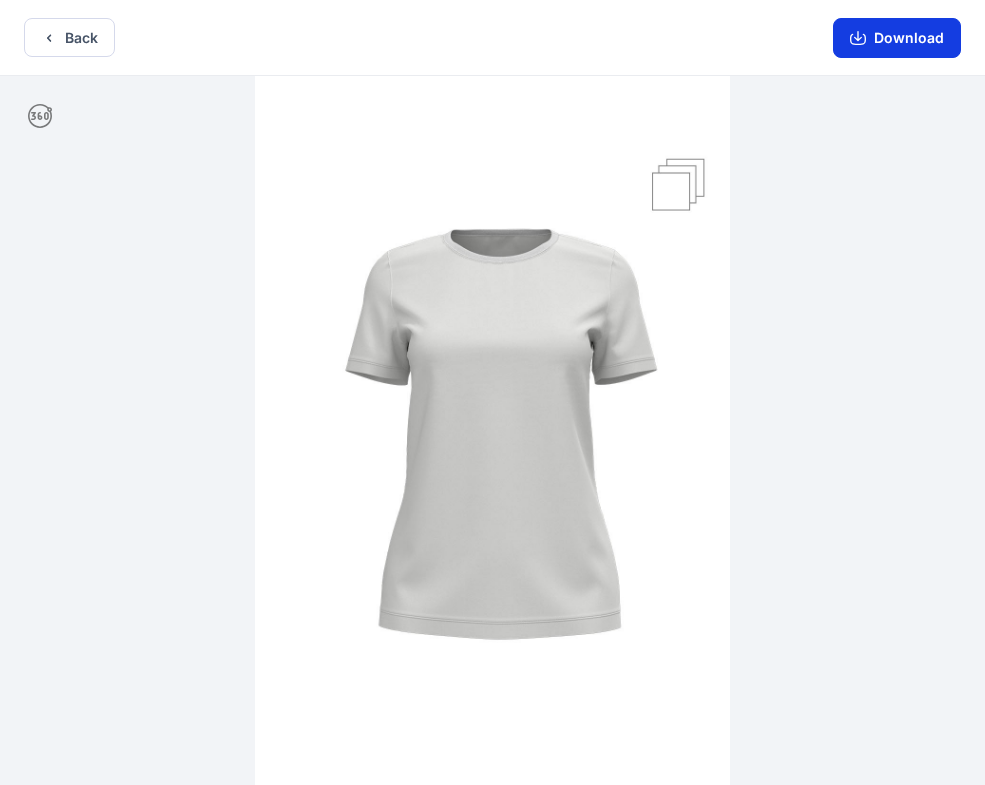 click on "Download" at bounding box center (897, 38) 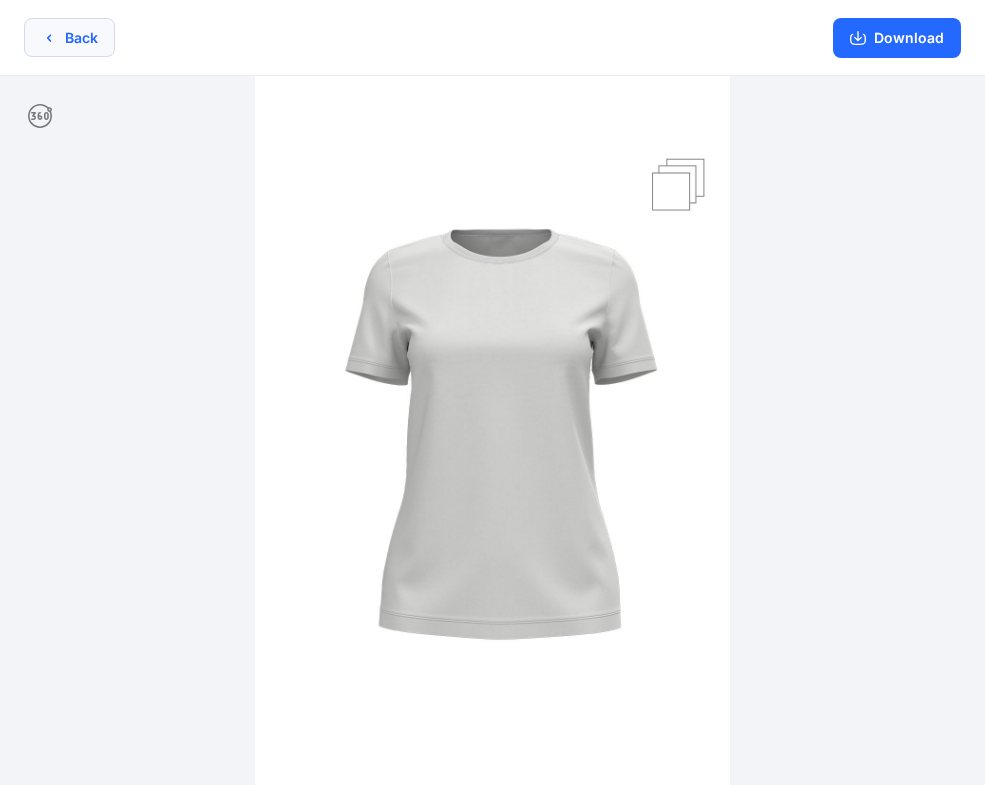 click on "Back" at bounding box center (69, 37) 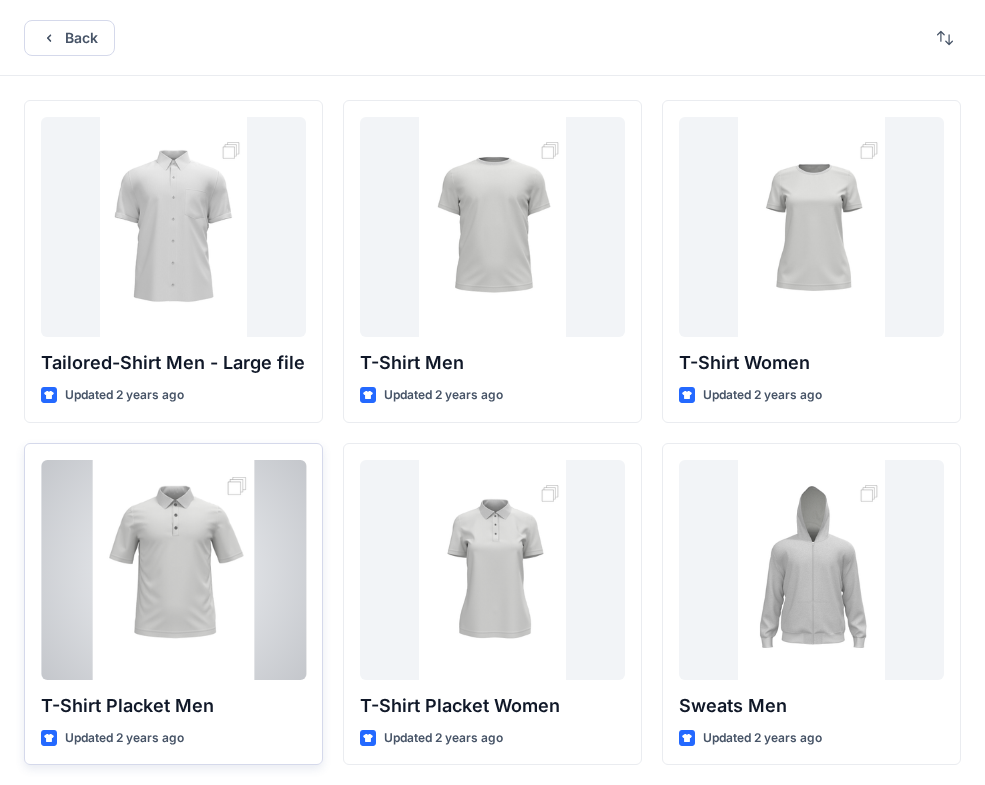click at bounding box center [173, 570] 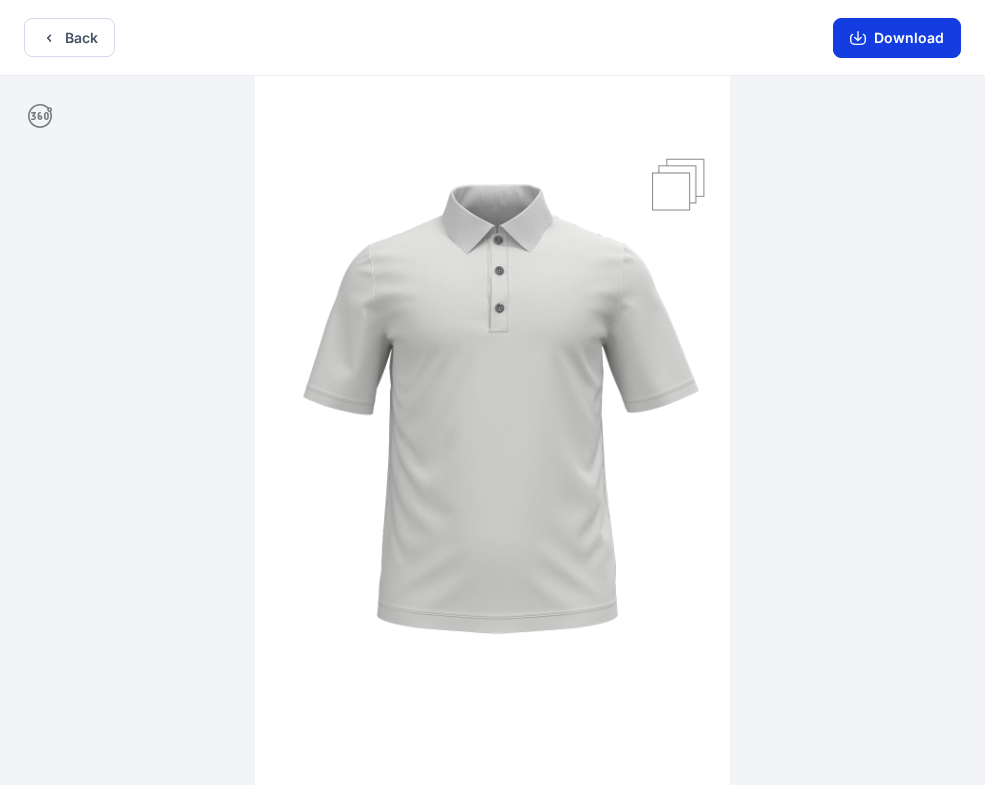 click on "Download" at bounding box center [897, 38] 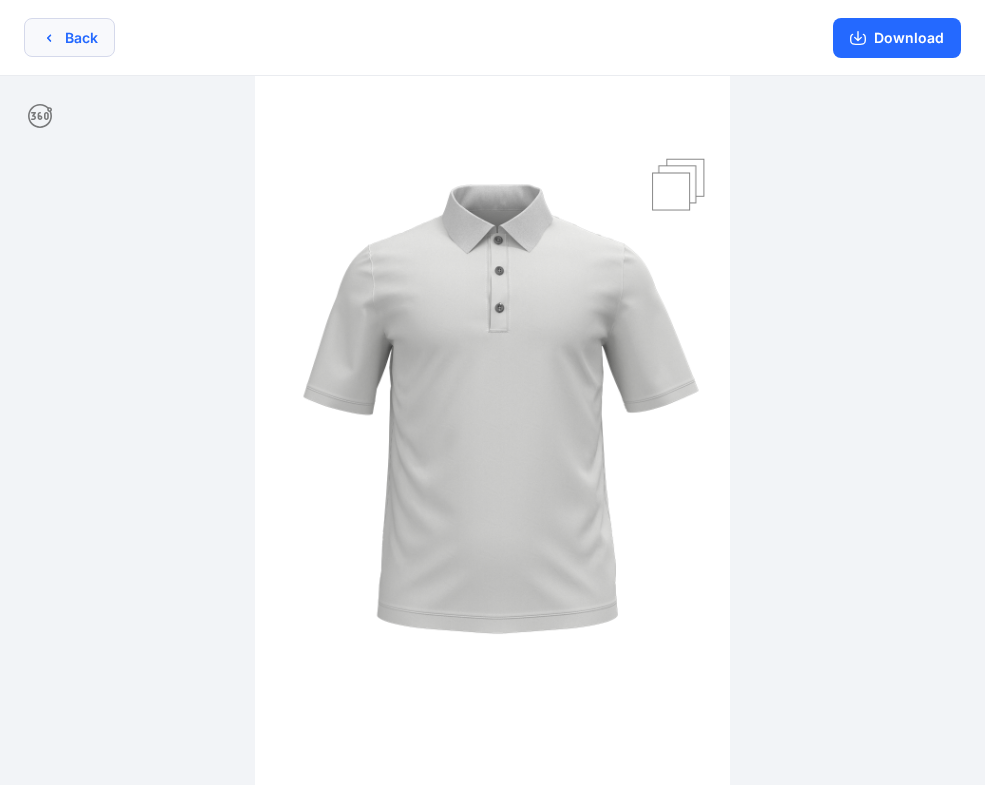 click on "Back" at bounding box center (69, 37) 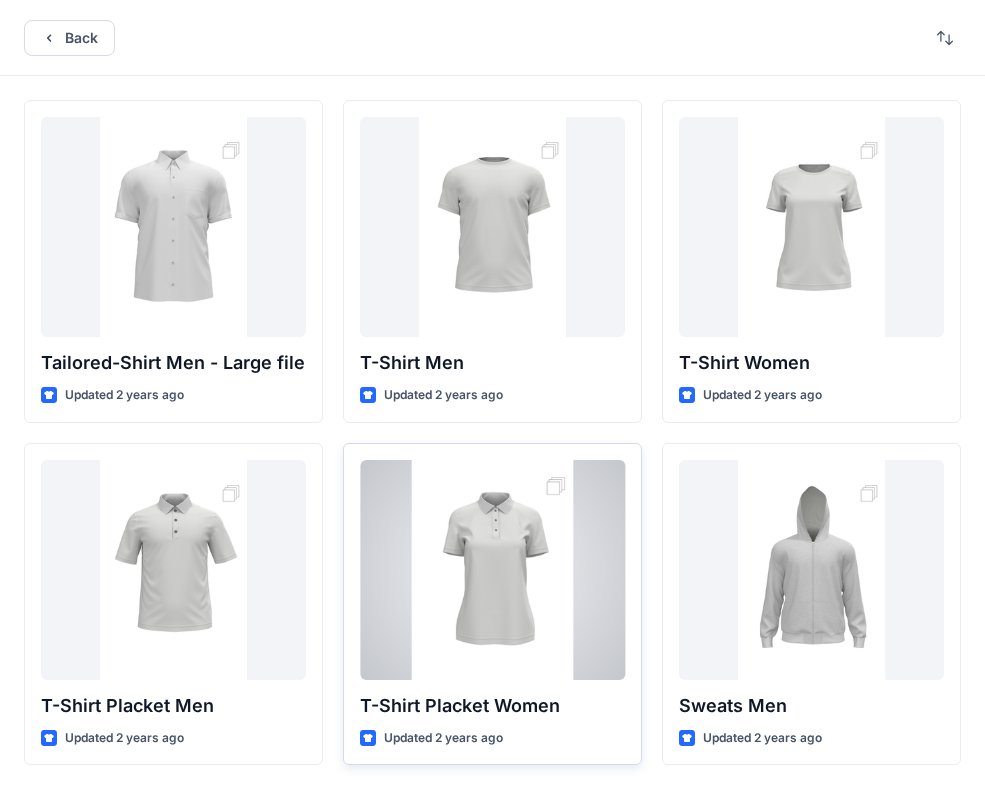 click at bounding box center (492, 570) 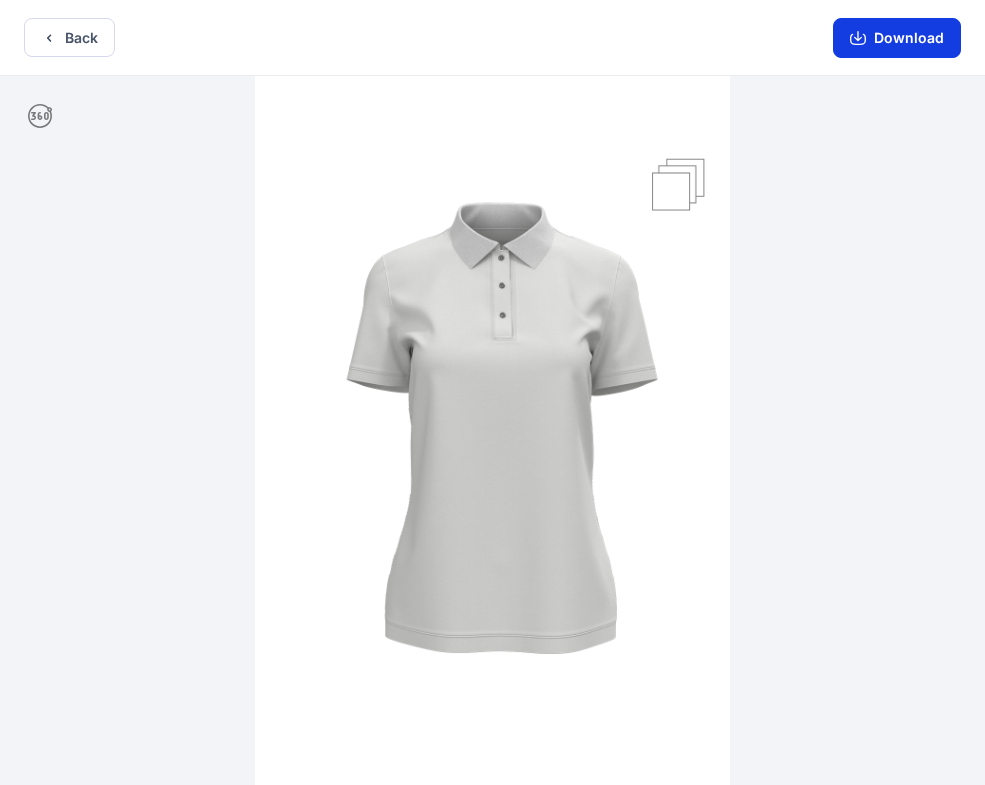 click on "Download" at bounding box center (897, 38) 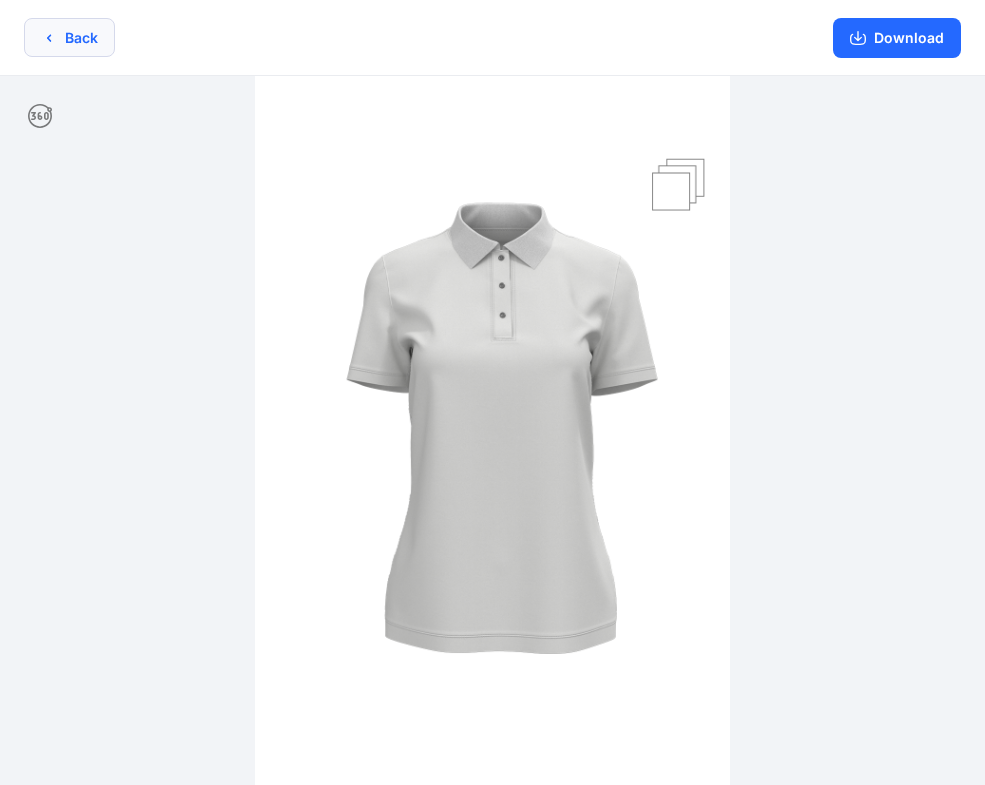 click on "Back" at bounding box center (69, 37) 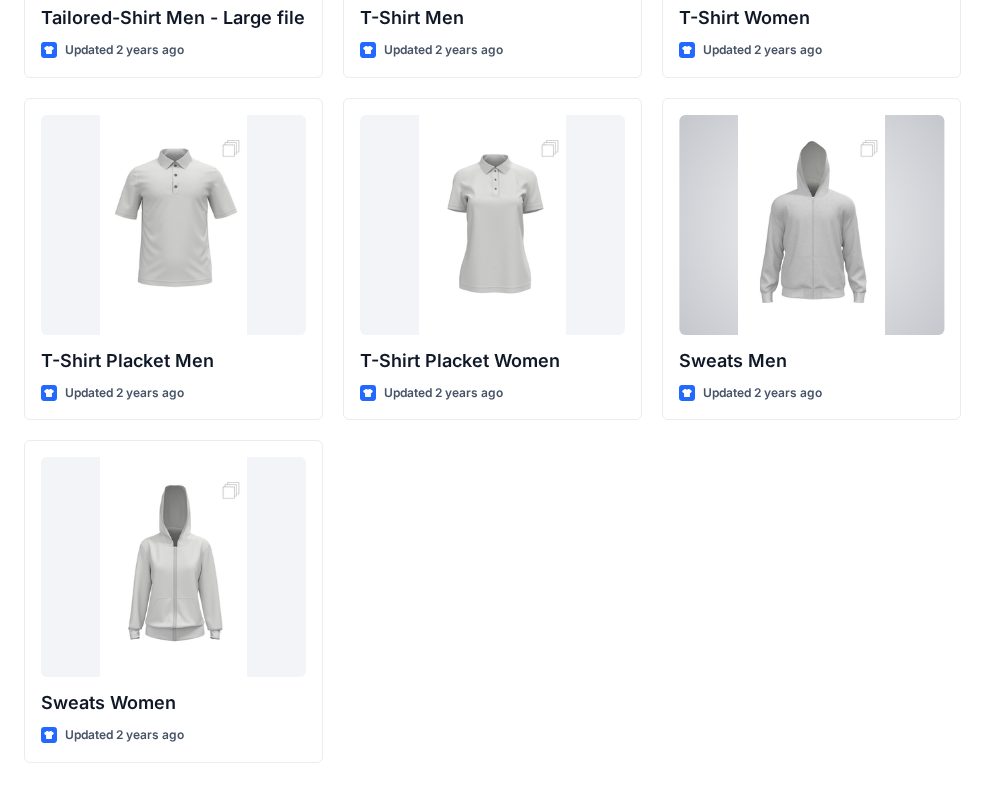 scroll, scrollTop: 346, scrollLeft: 0, axis: vertical 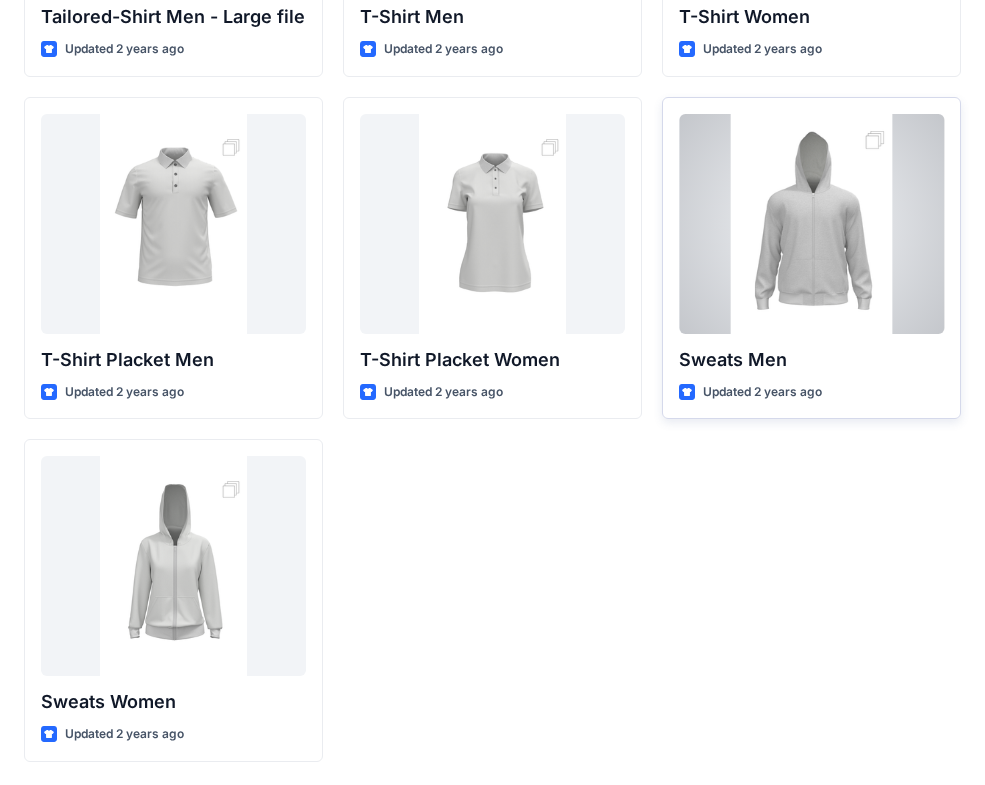 click at bounding box center [811, 224] 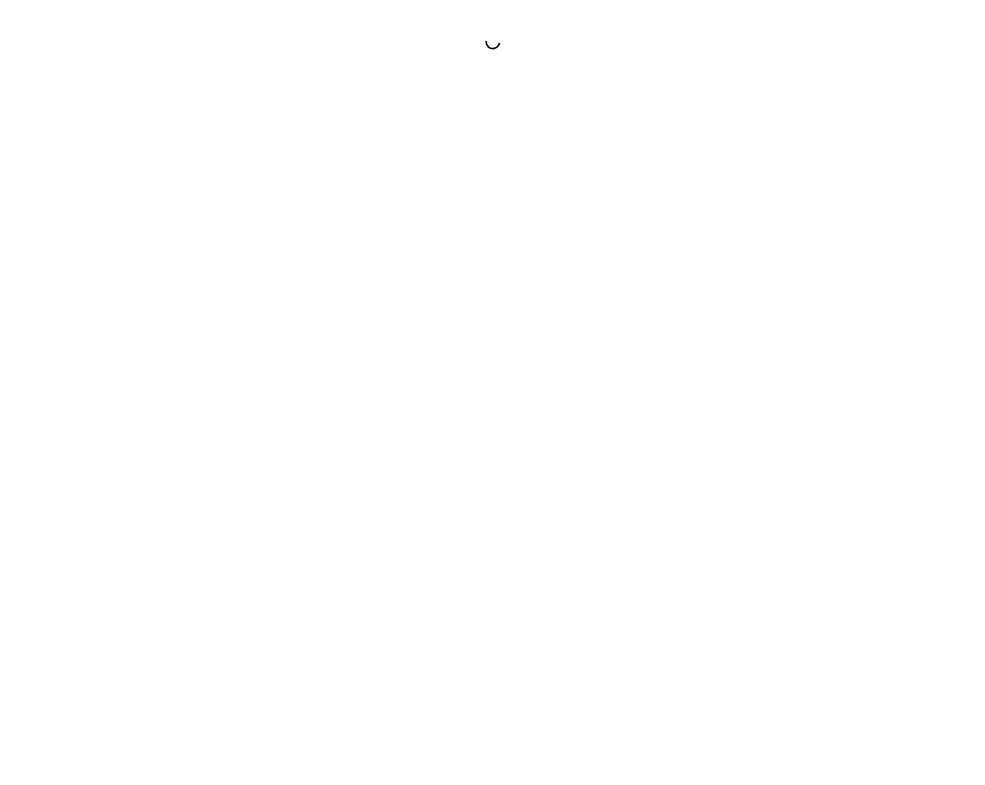 scroll, scrollTop: 0, scrollLeft: 0, axis: both 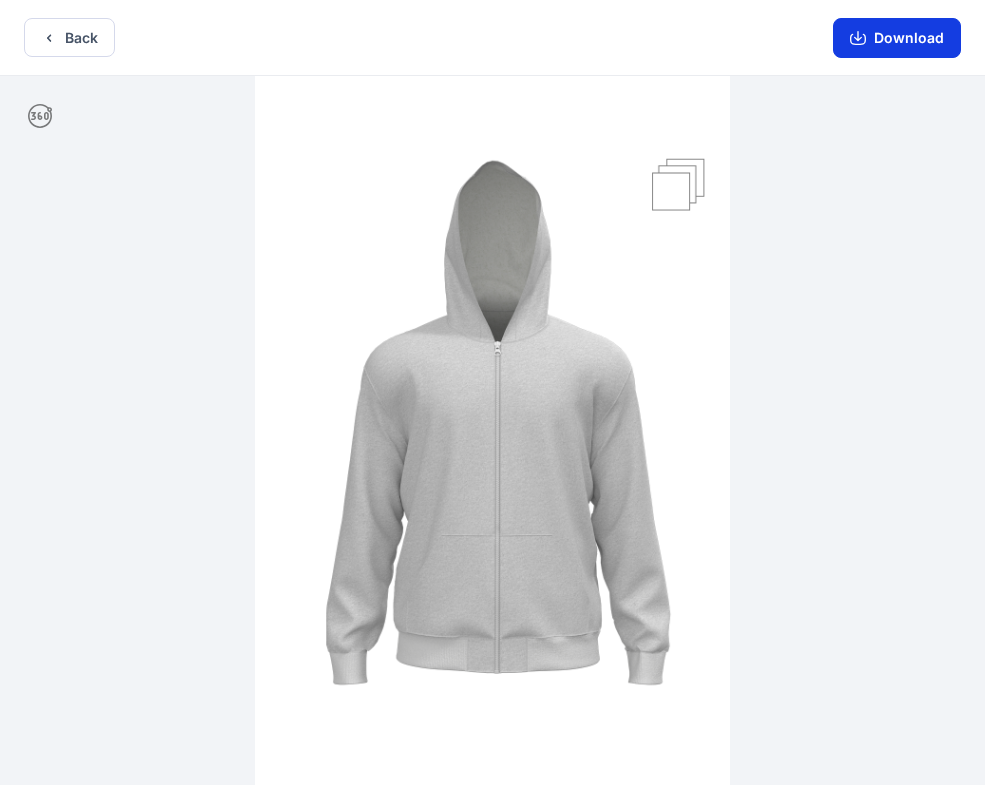 click on "Download" at bounding box center (897, 38) 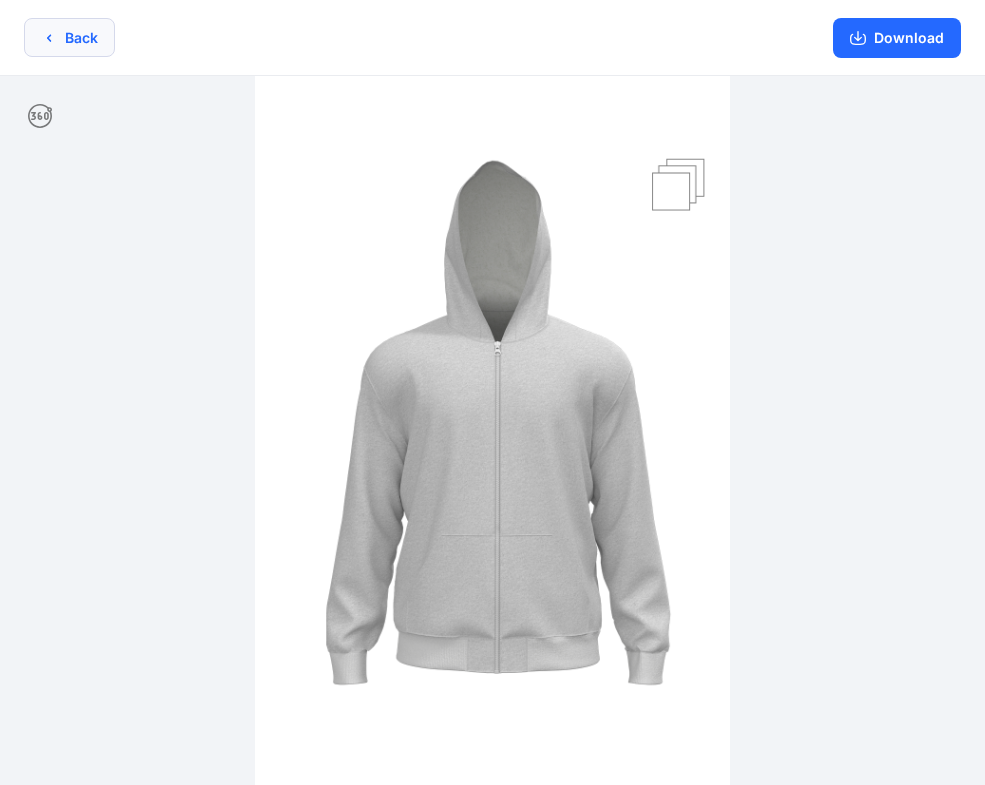 click on "Back" at bounding box center [69, 37] 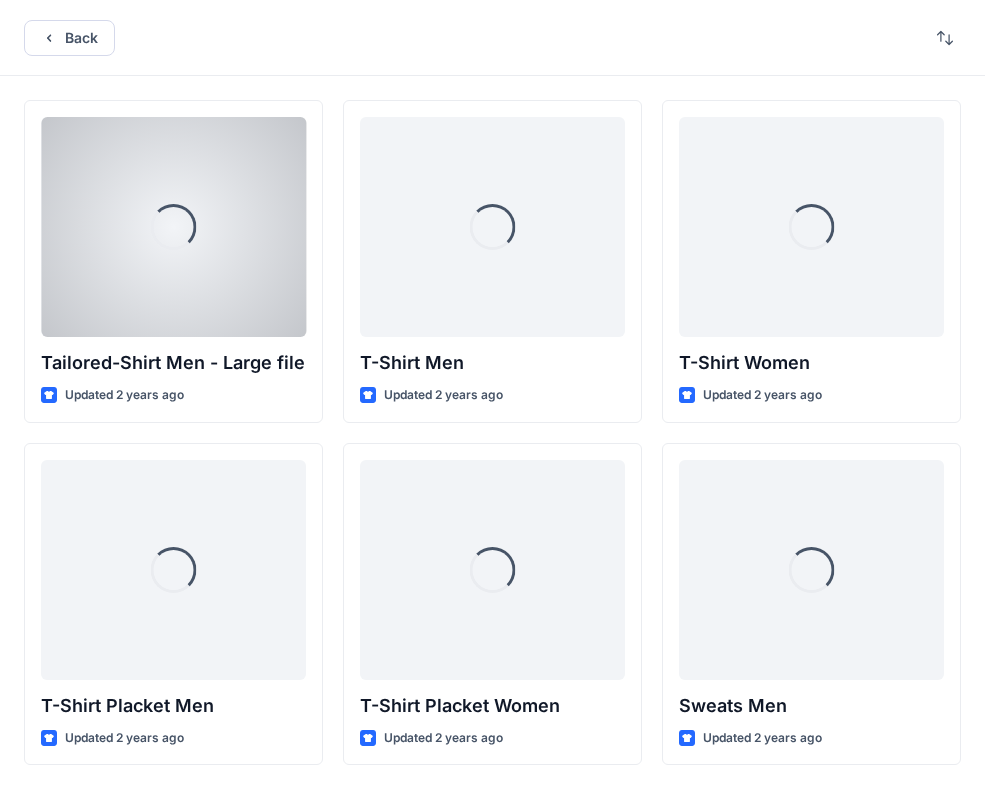 scroll, scrollTop: 346, scrollLeft: 0, axis: vertical 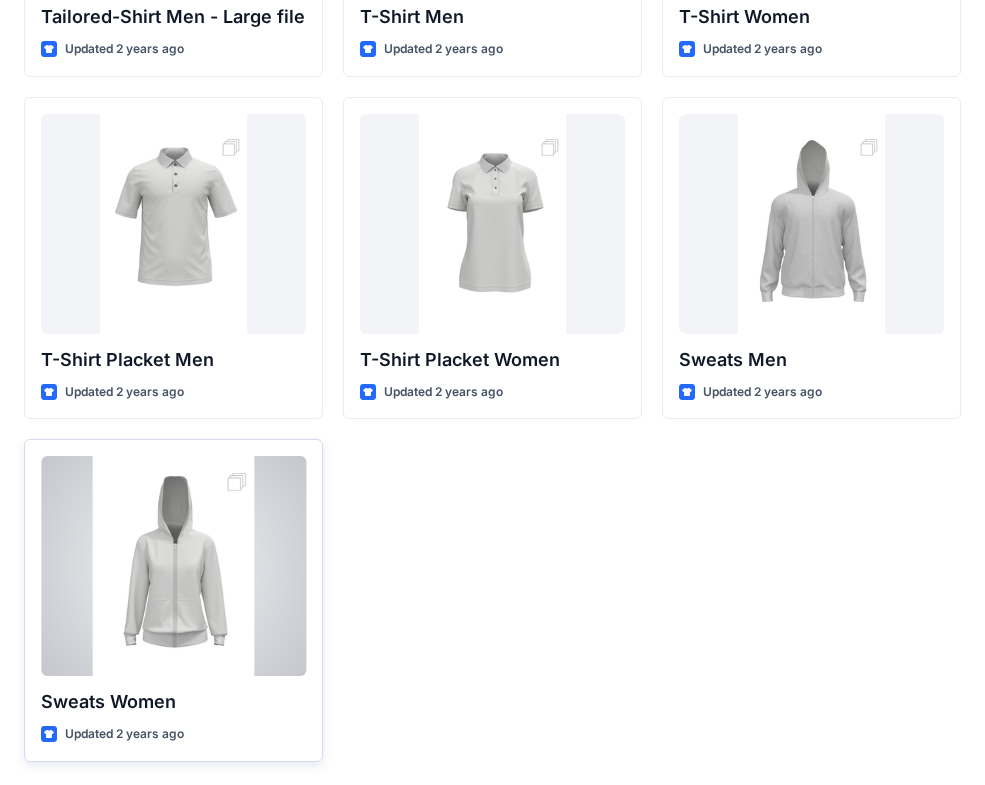 click at bounding box center [173, 566] 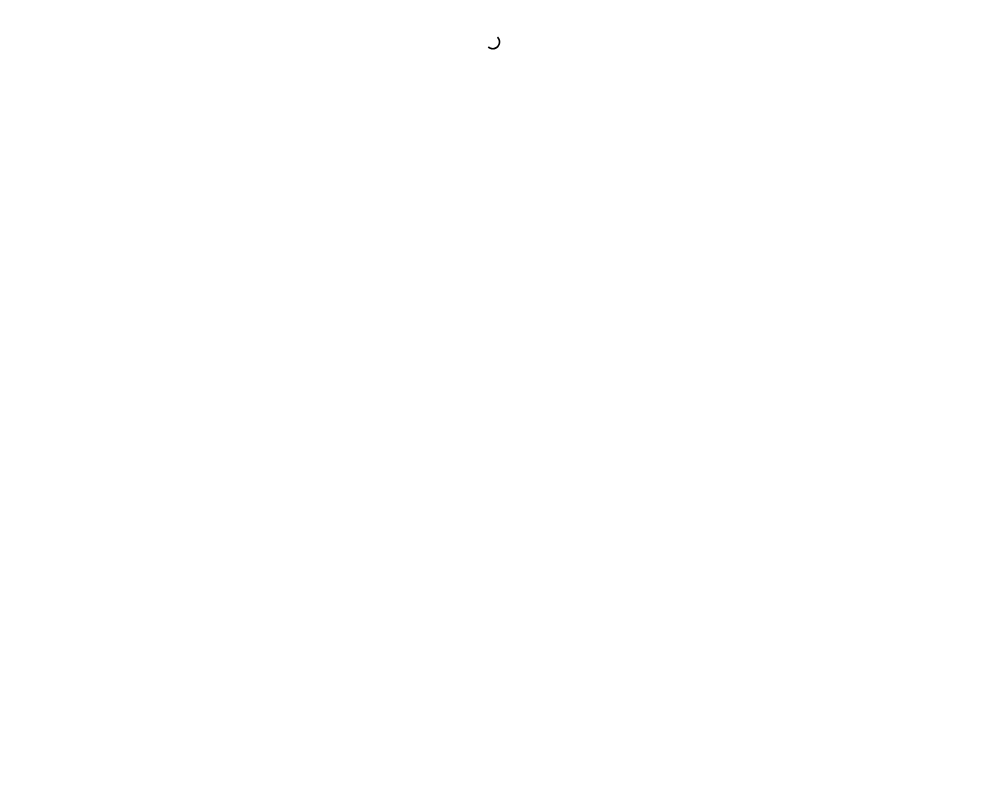 scroll, scrollTop: 0, scrollLeft: 0, axis: both 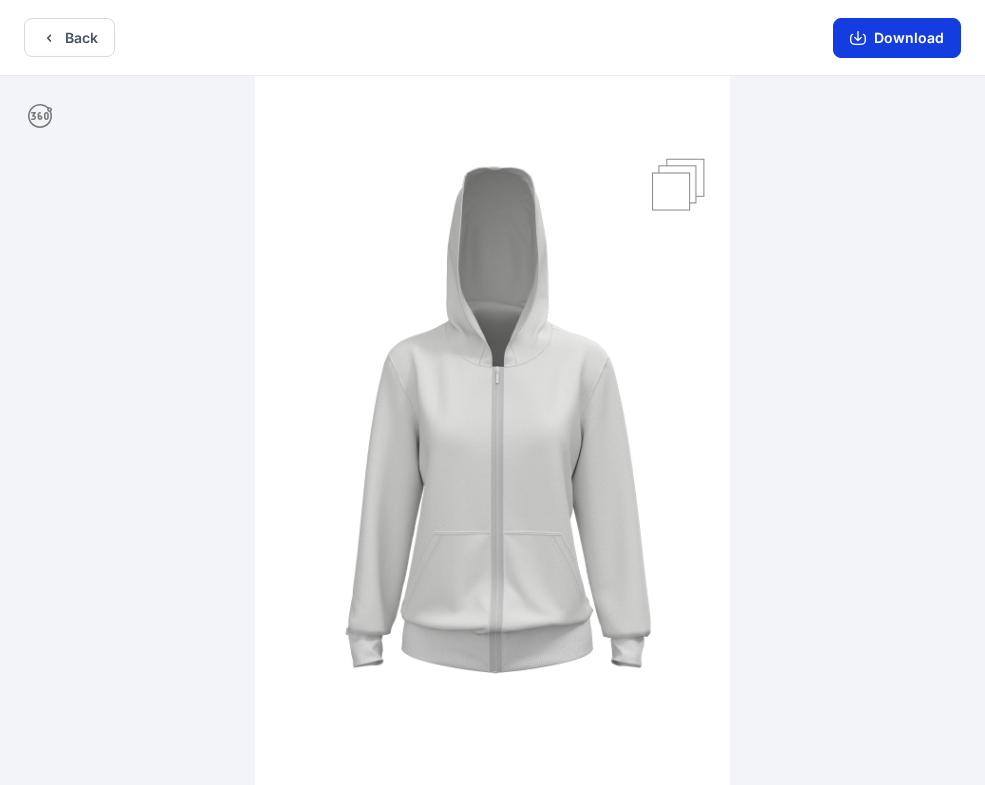 click on "Download" at bounding box center (897, 38) 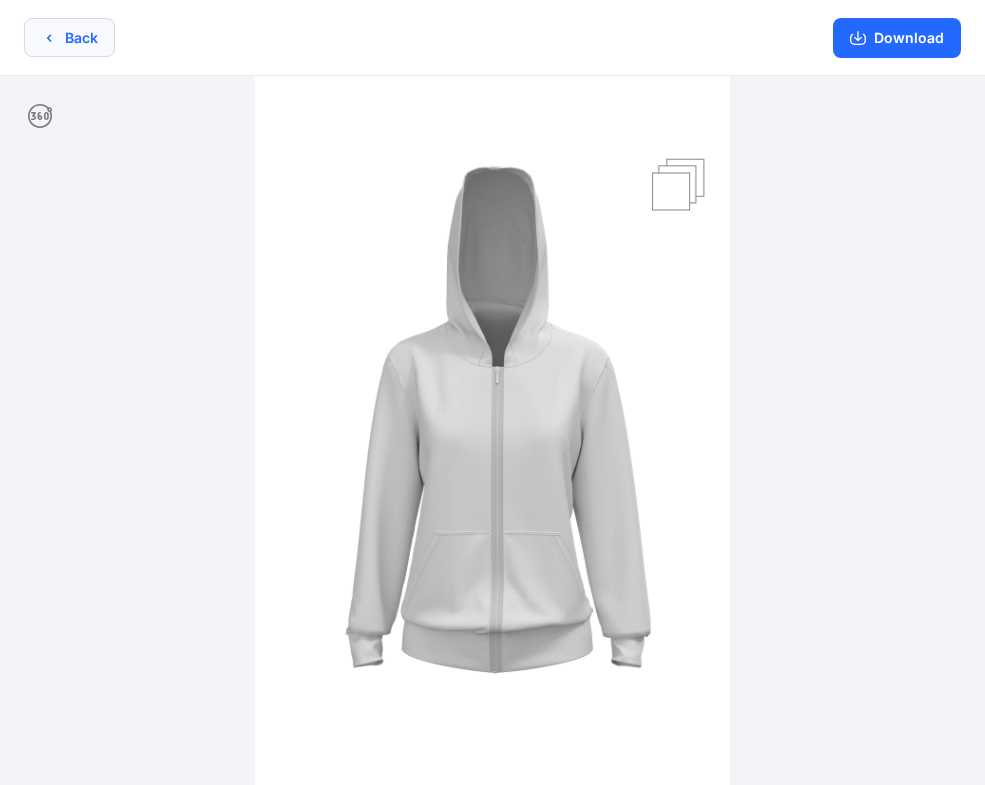click on "Back" at bounding box center [69, 37] 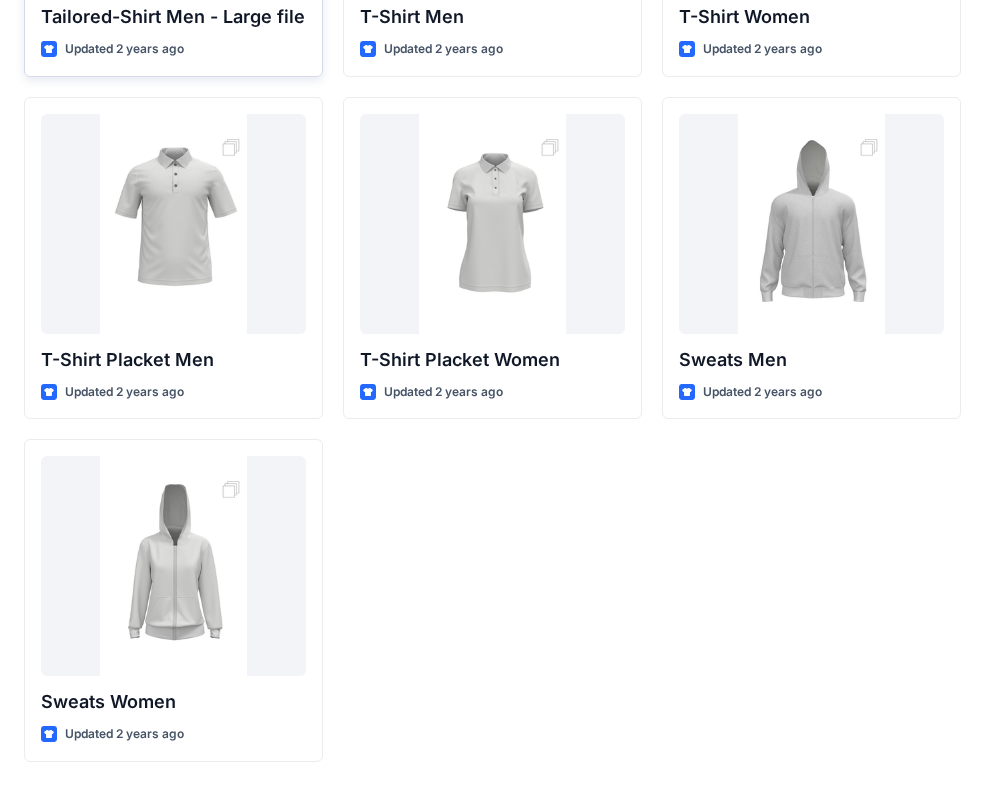 scroll, scrollTop: 0, scrollLeft: 0, axis: both 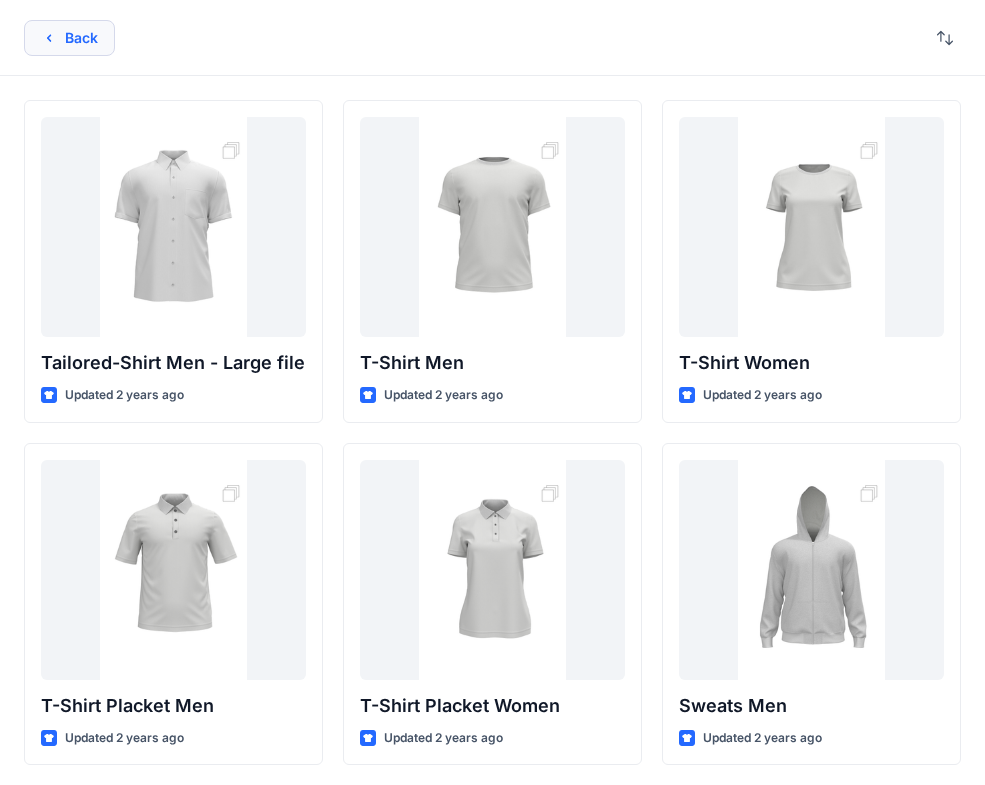 click on "Back" at bounding box center (69, 38) 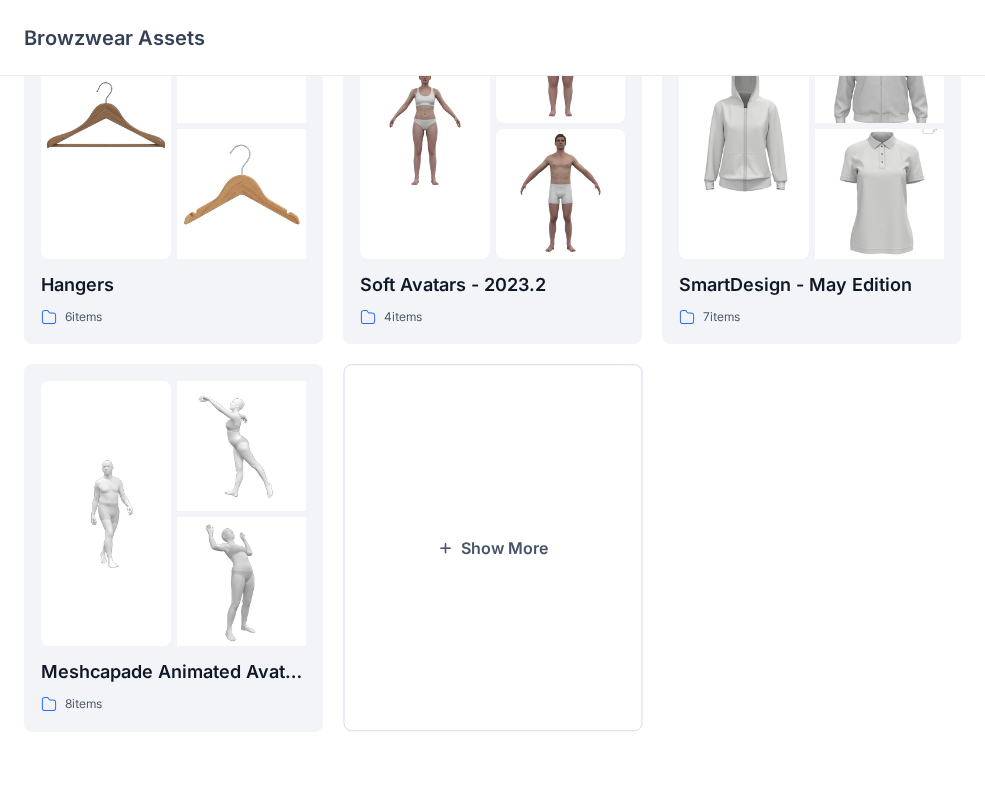 scroll, scrollTop: 513, scrollLeft: 0, axis: vertical 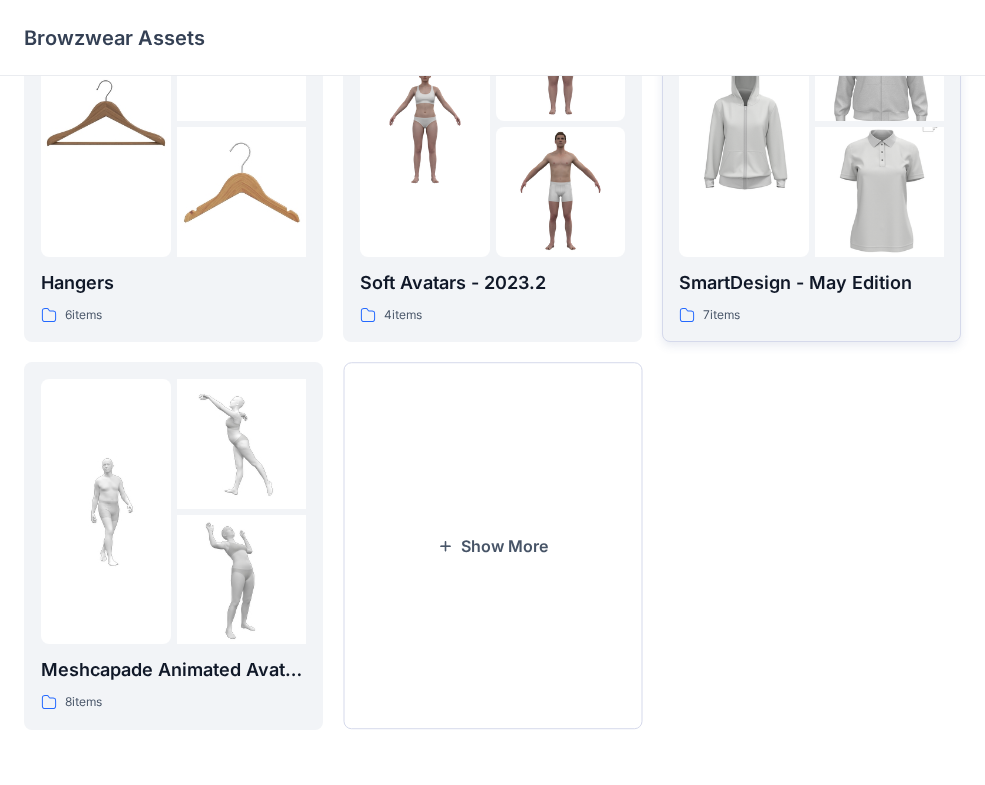 click on "7  items" at bounding box center [811, 315] 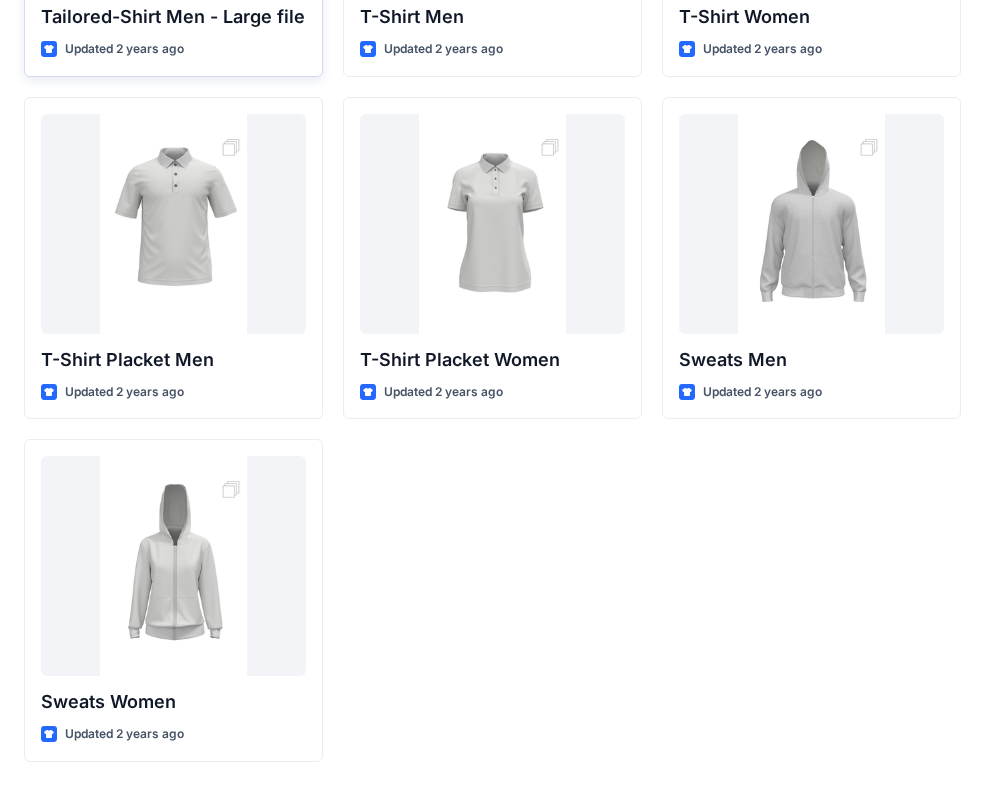scroll, scrollTop: 0, scrollLeft: 0, axis: both 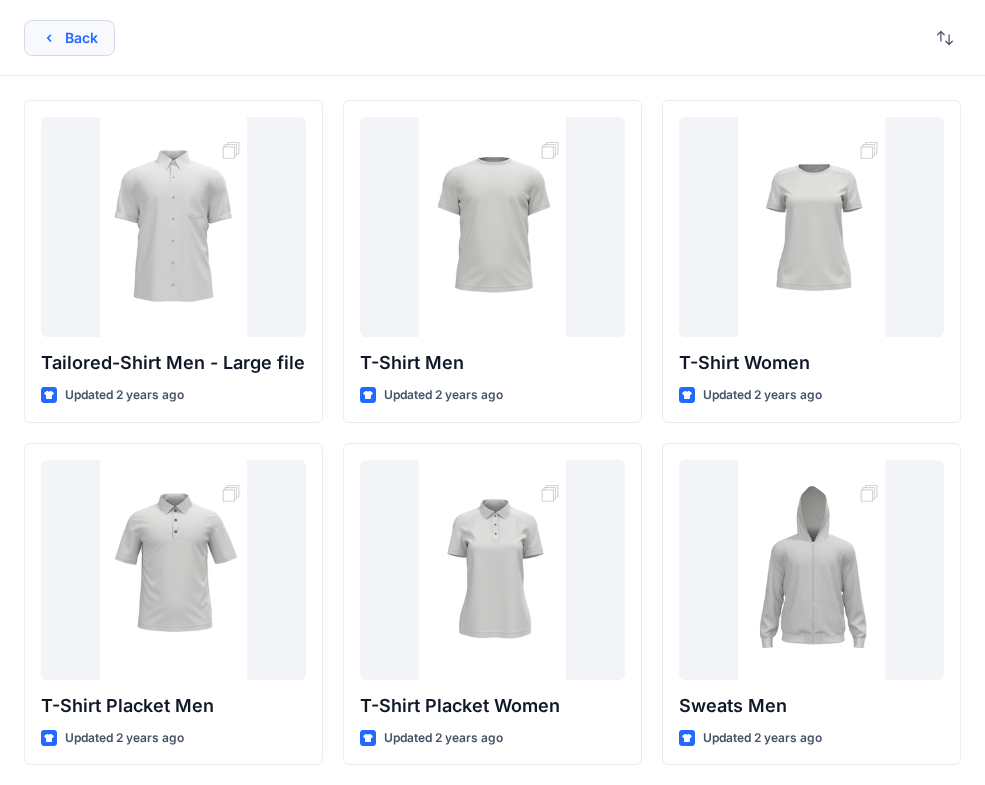 click on "Back" at bounding box center [69, 38] 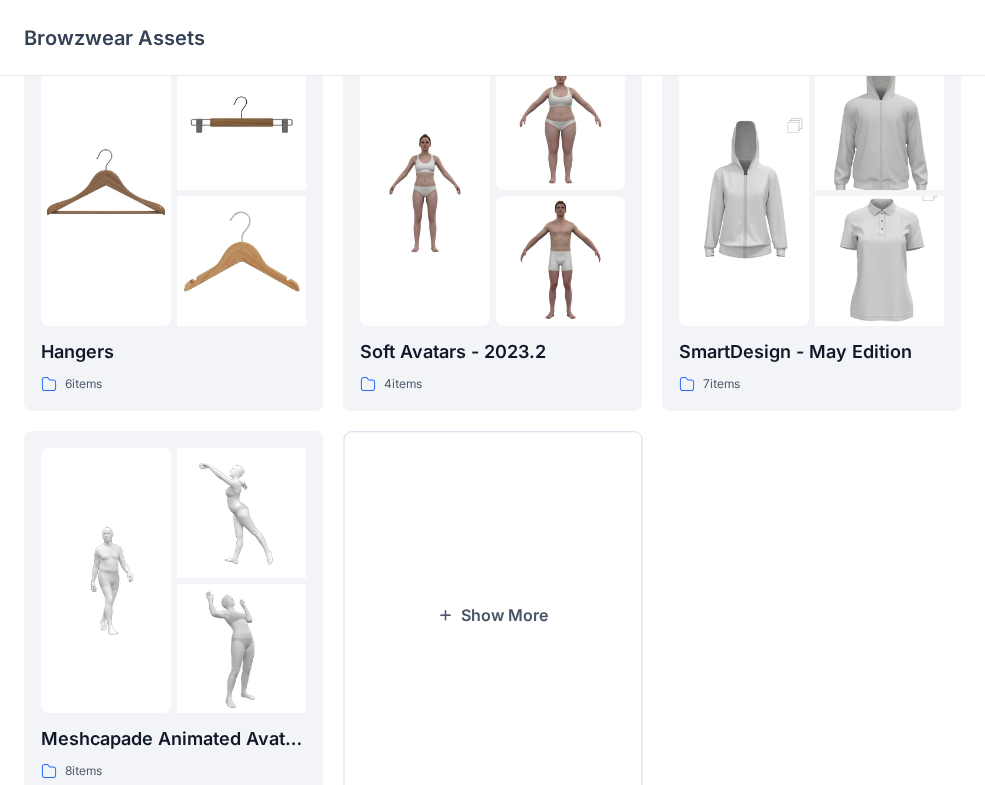 scroll, scrollTop: 513, scrollLeft: 0, axis: vertical 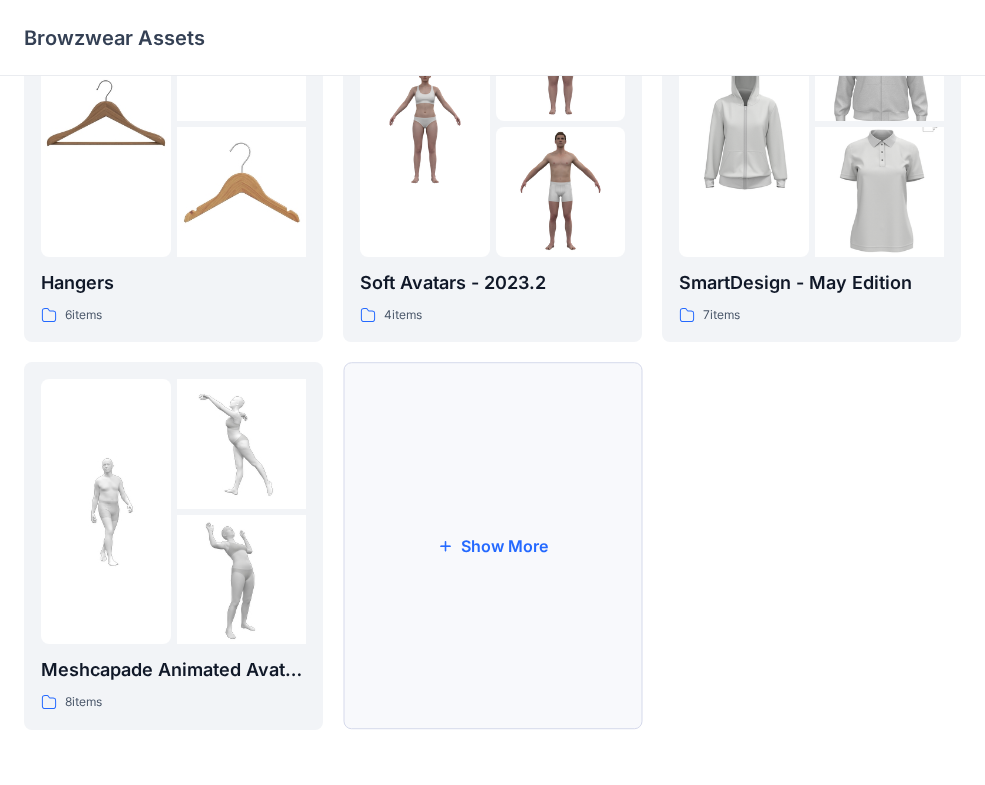 click on "Show More" at bounding box center [492, 546] 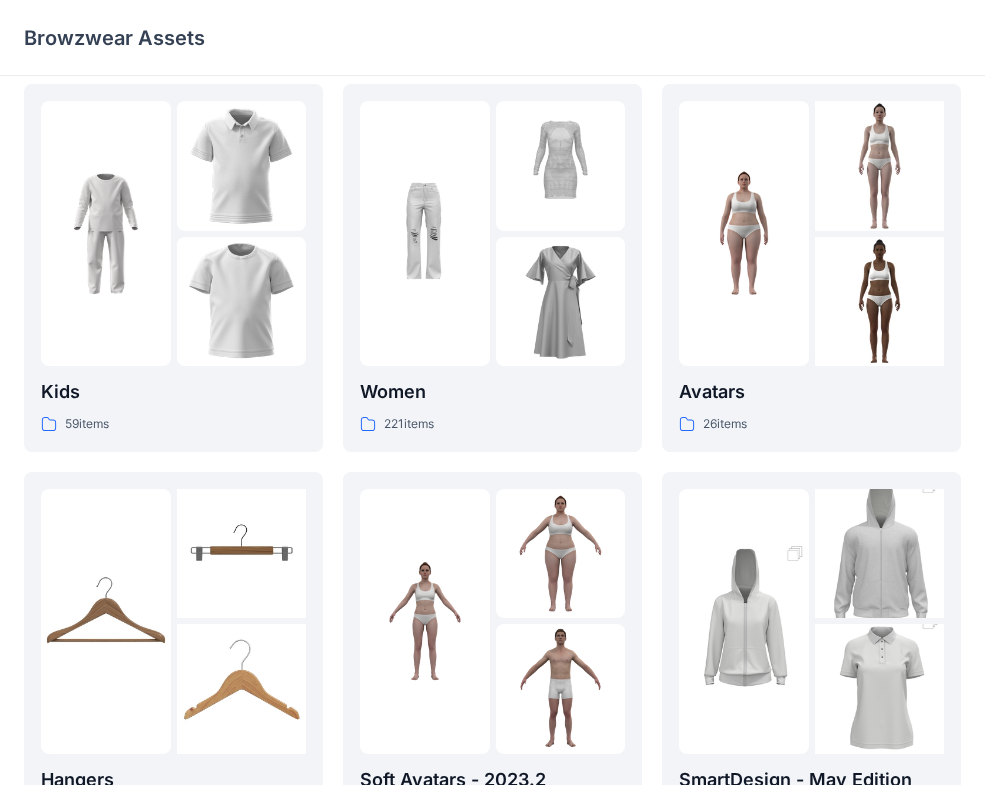 scroll, scrollTop: 0, scrollLeft: 0, axis: both 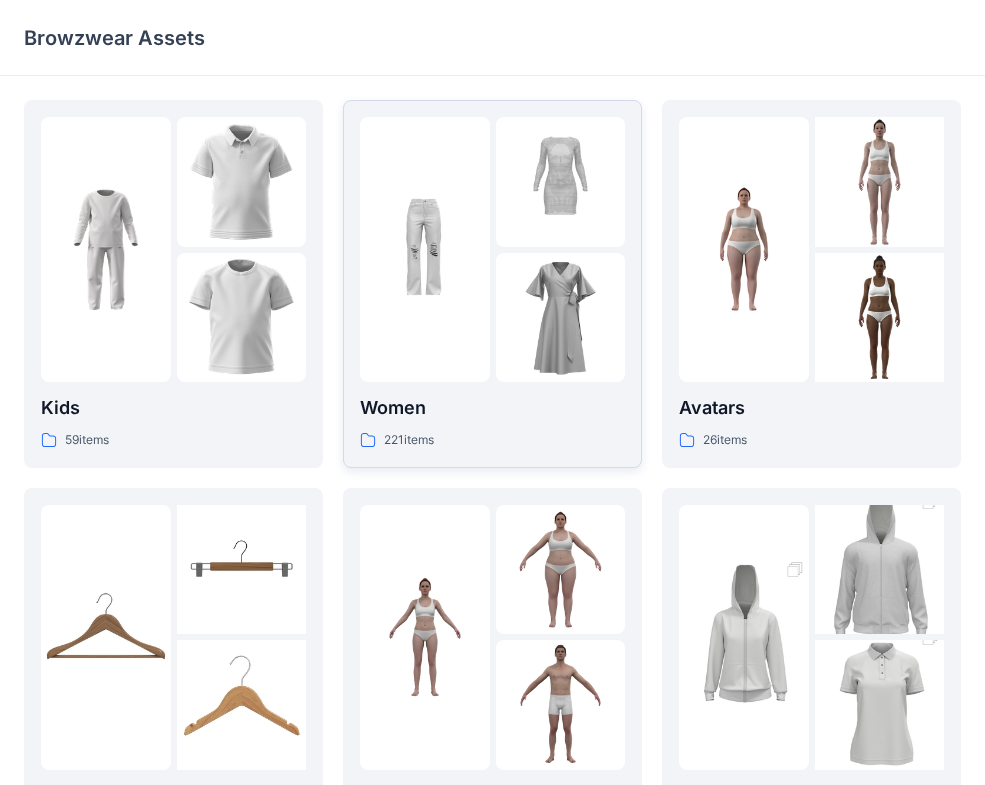 click at bounding box center (561, 318) 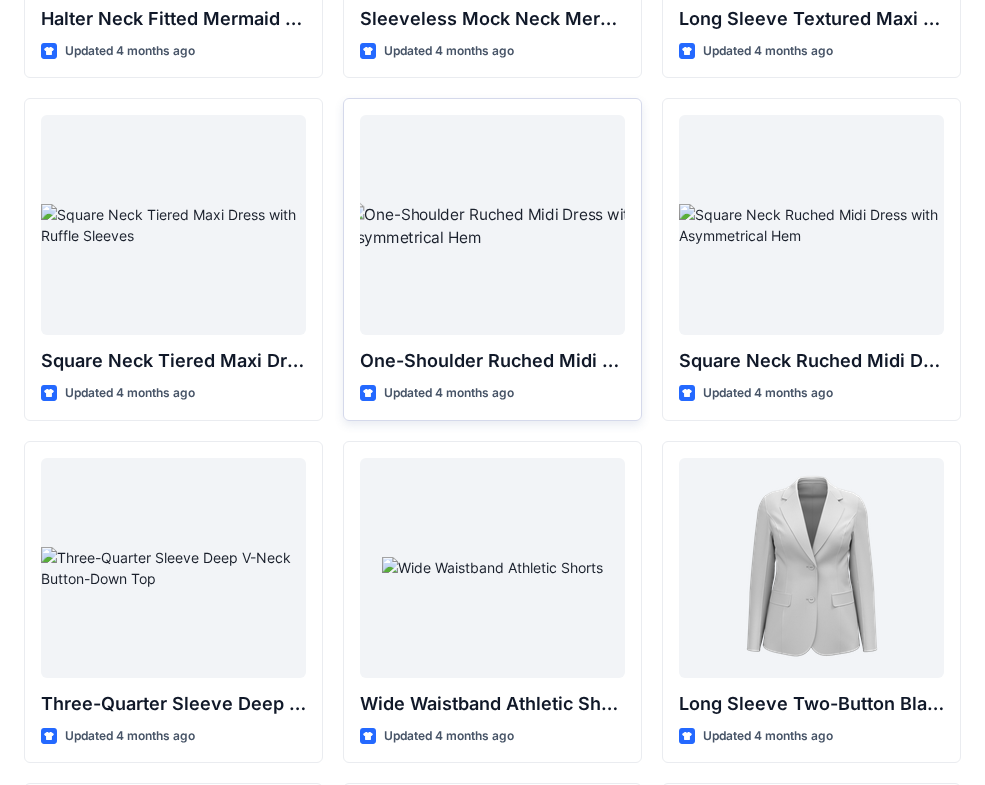 scroll, scrollTop: 1373, scrollLeft: 0, axis: vertical 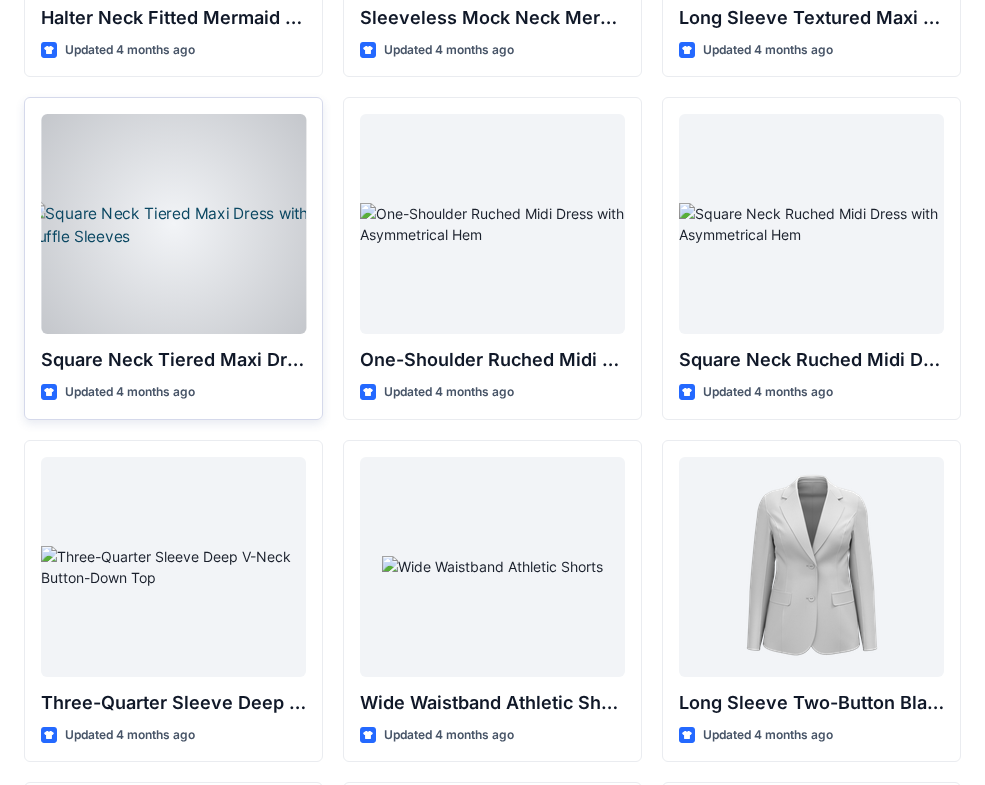 click at bounding box center [173, 224] 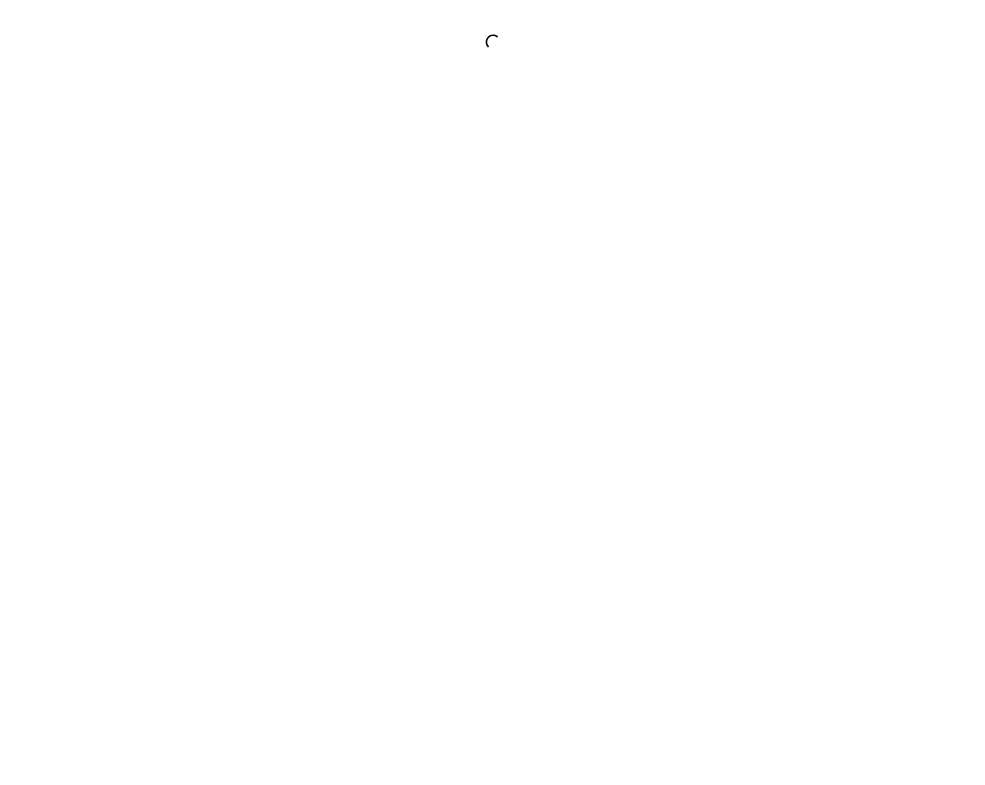 scroll, scrollTop: 0, scrollLeft: 0, axis: both 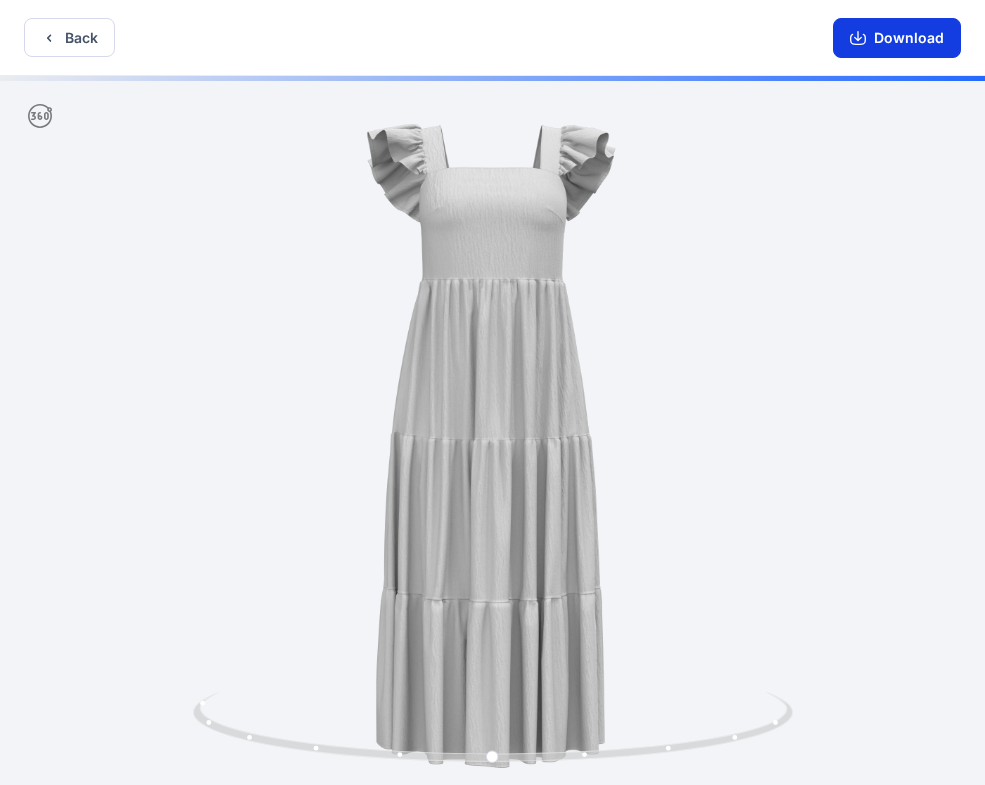 click on "Download" at bounding box center [897, 38] 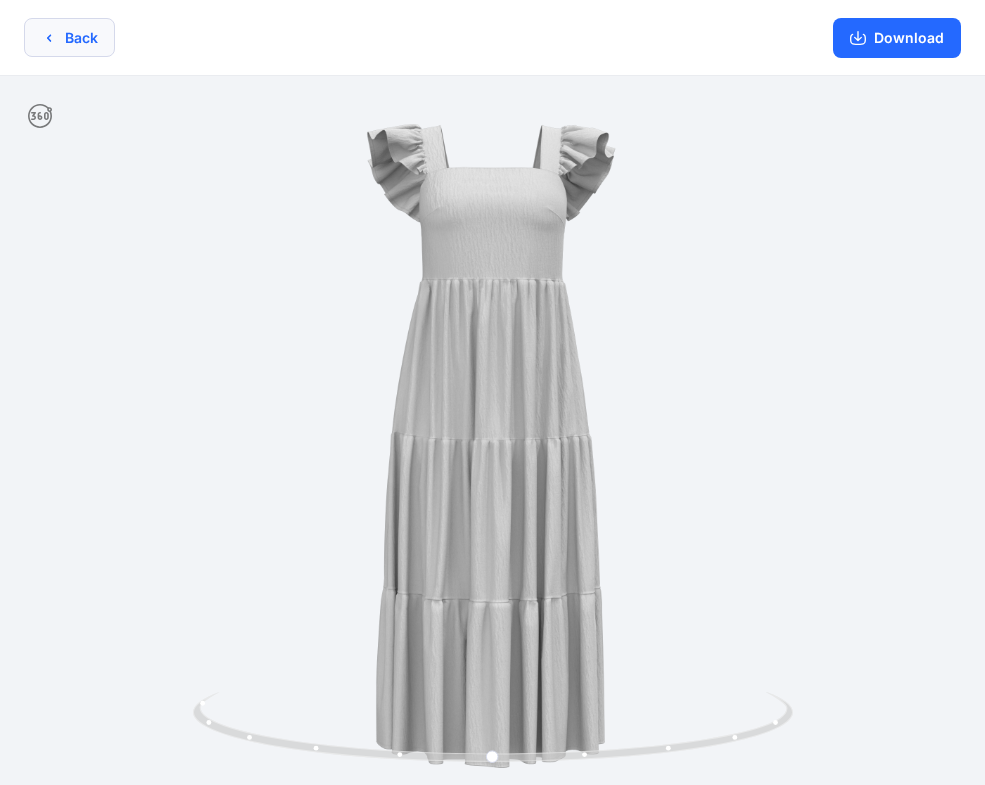 click on "Back" at bounding box center (69, 37) 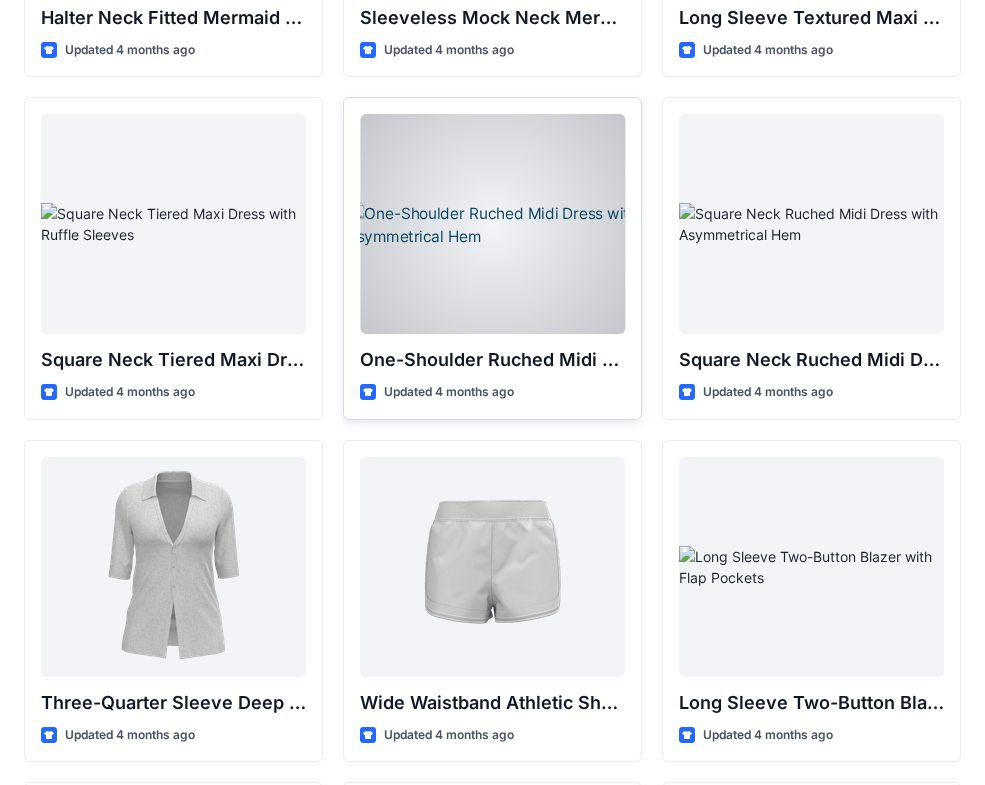 click at bounding box center (492, 224) 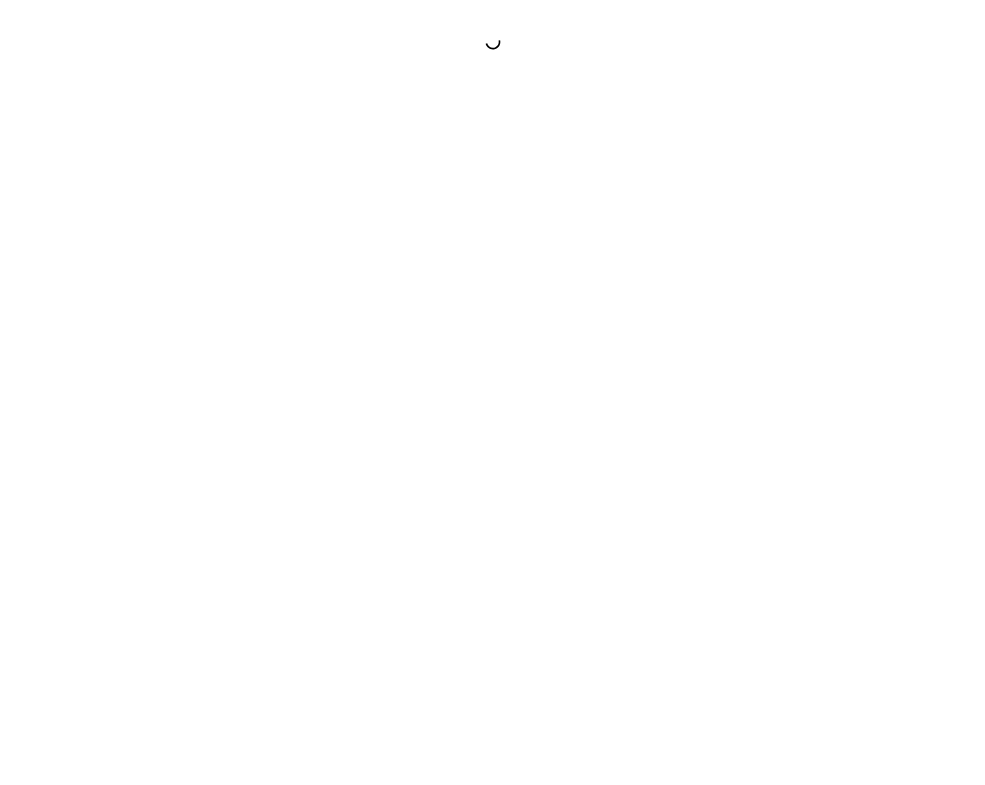 scroll, scrollTop: 0, scrollLeft: 0, axis: both 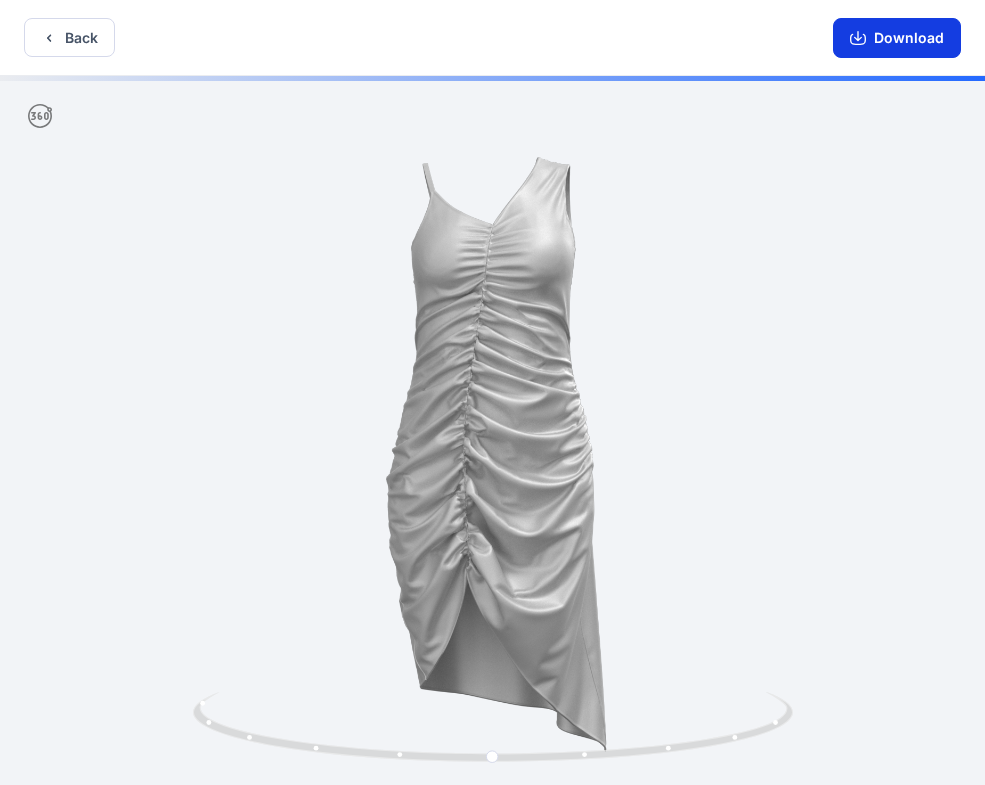click on "Download" at bounding box center [897, 38] 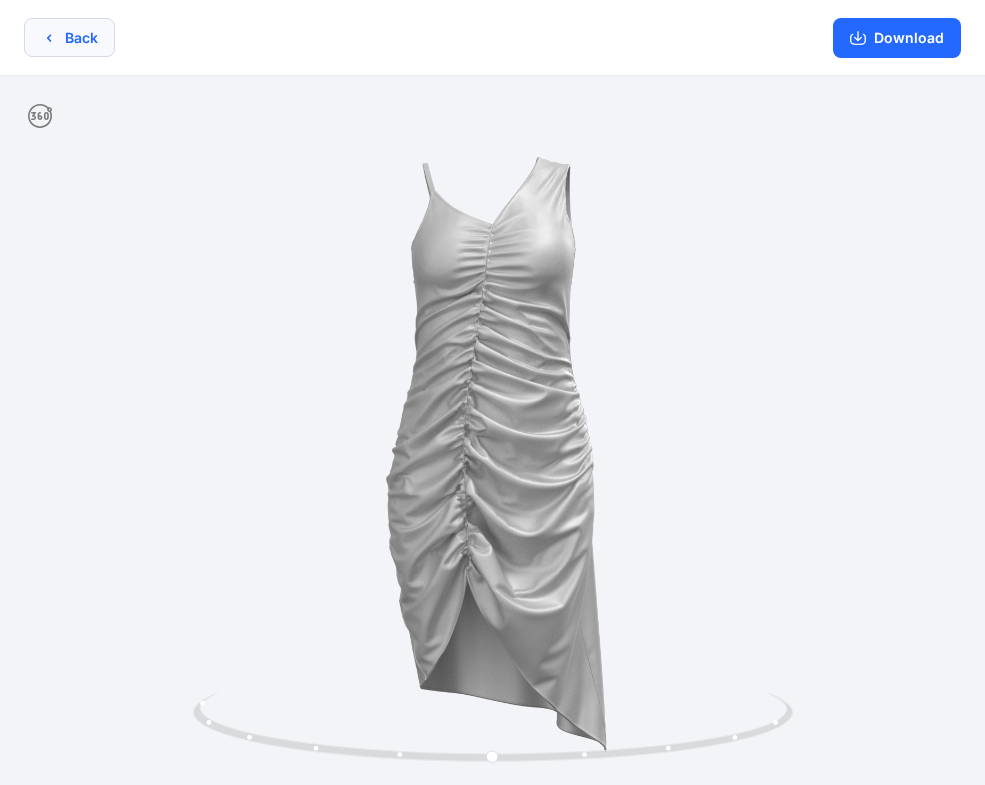click on "Back" at bounding box center [69, 37] 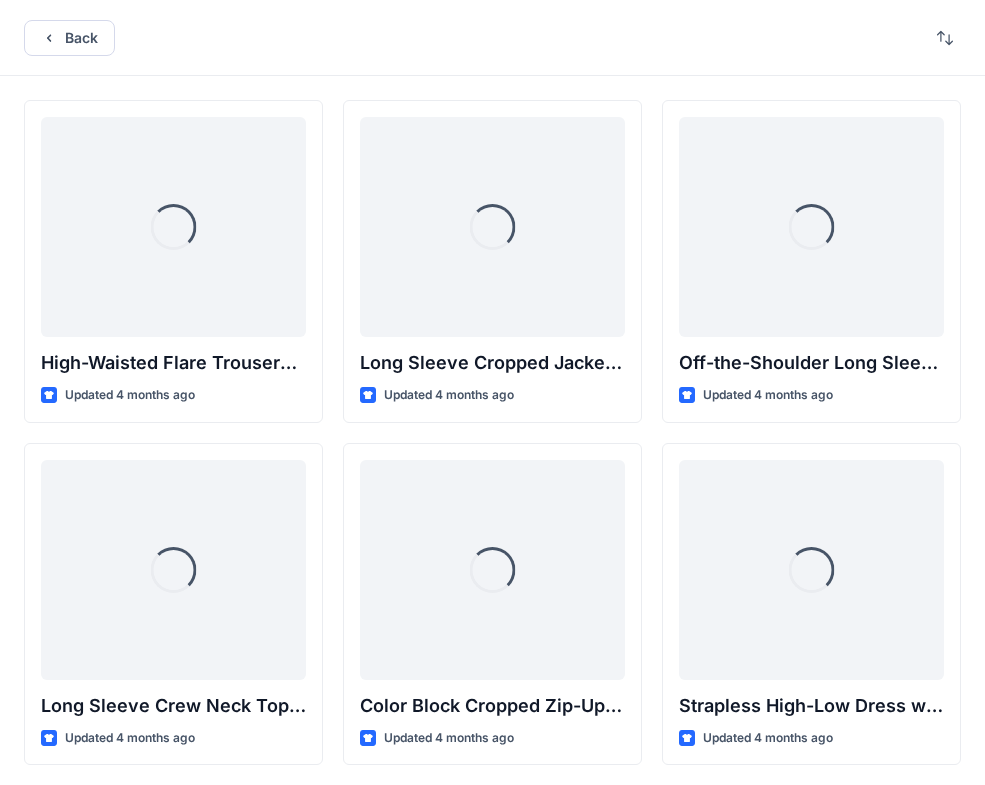 scroll, scrollTop: 1373, scrollLeft: 0, axis: vertical 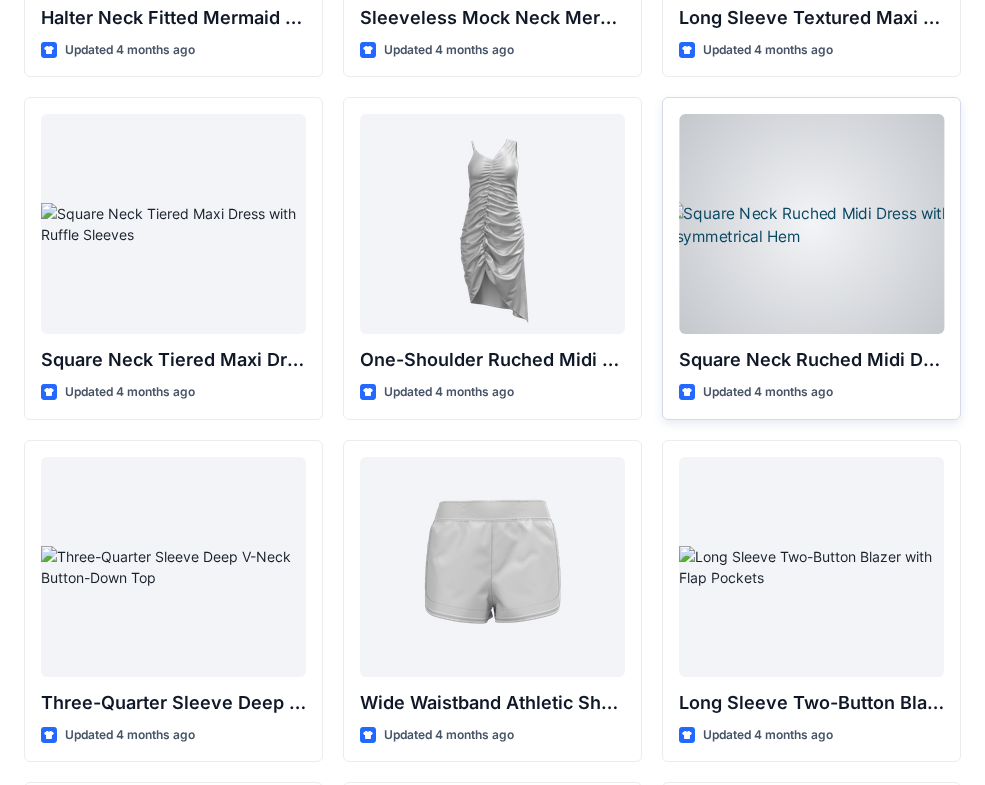 click at bounding box center (811, 224) 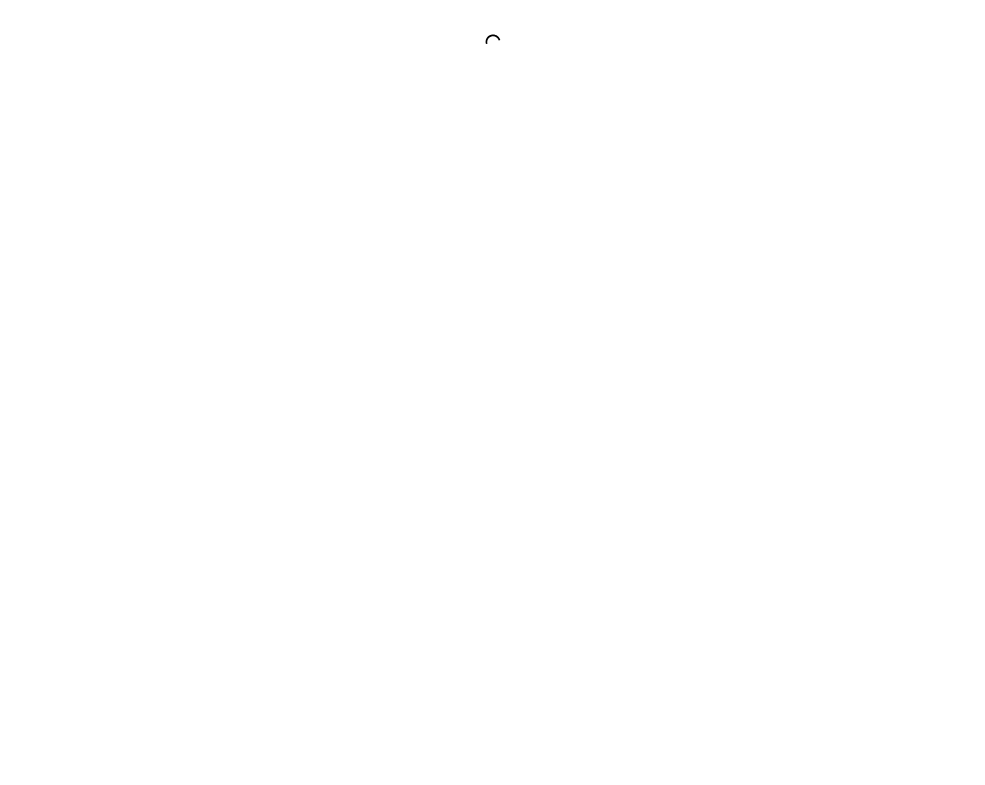 scroll, scrollTop: 0, scrollLeft: 0, axis: both 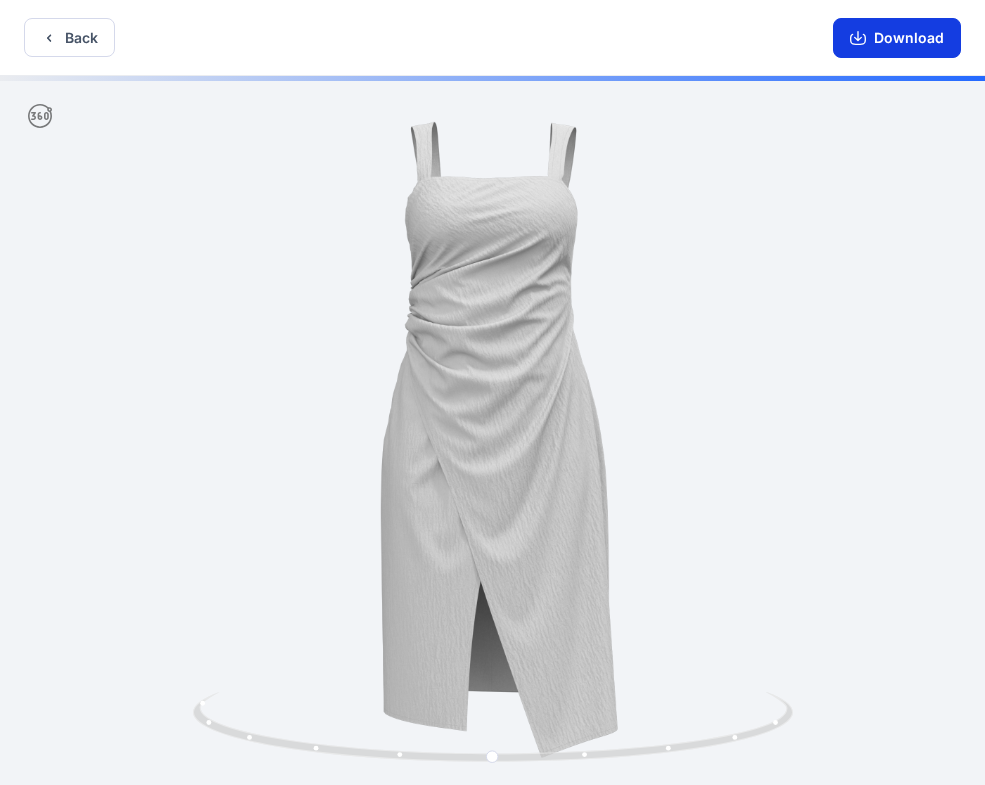 click on "Download" at bounding box center [897, 38] 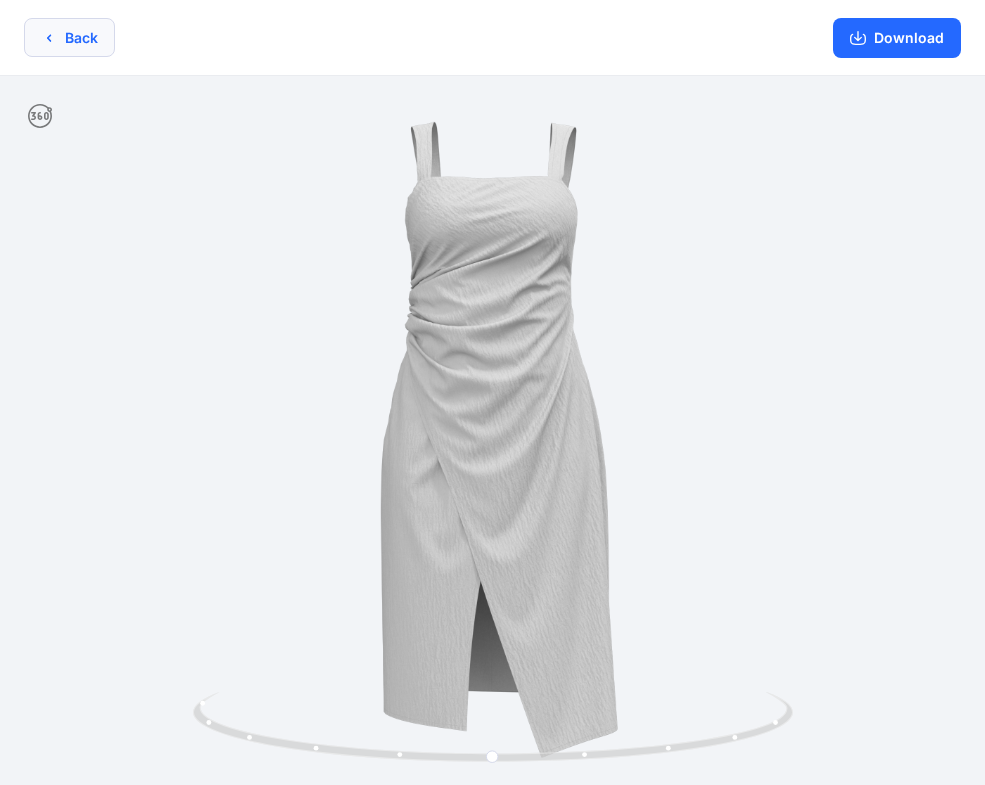 click on "Back" at bounding box center [69, 37] 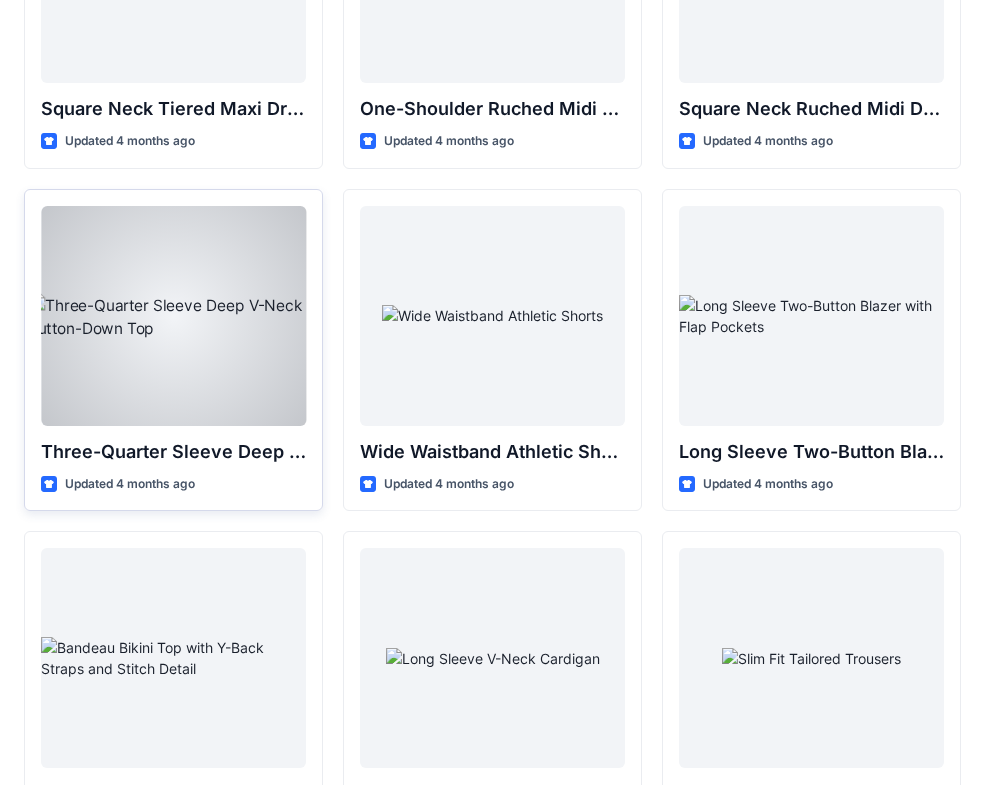 scroll, scrollTop: 1628, scrollLeft: 0, axis: vertical 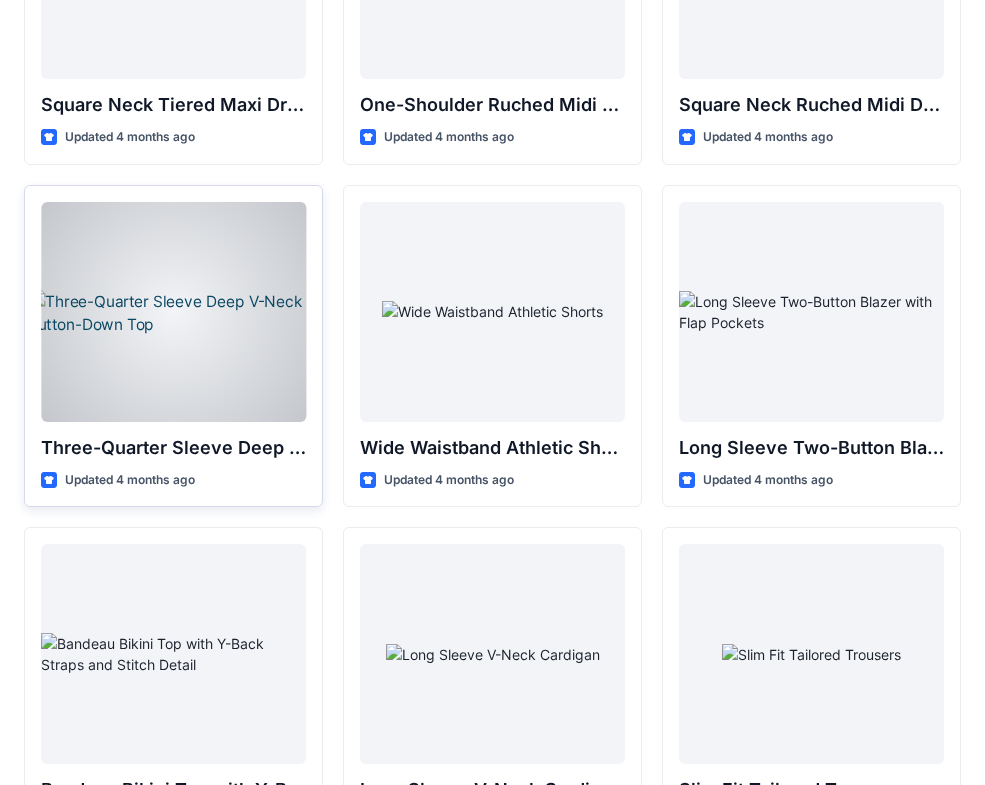 click at bounding box center (173, 312) 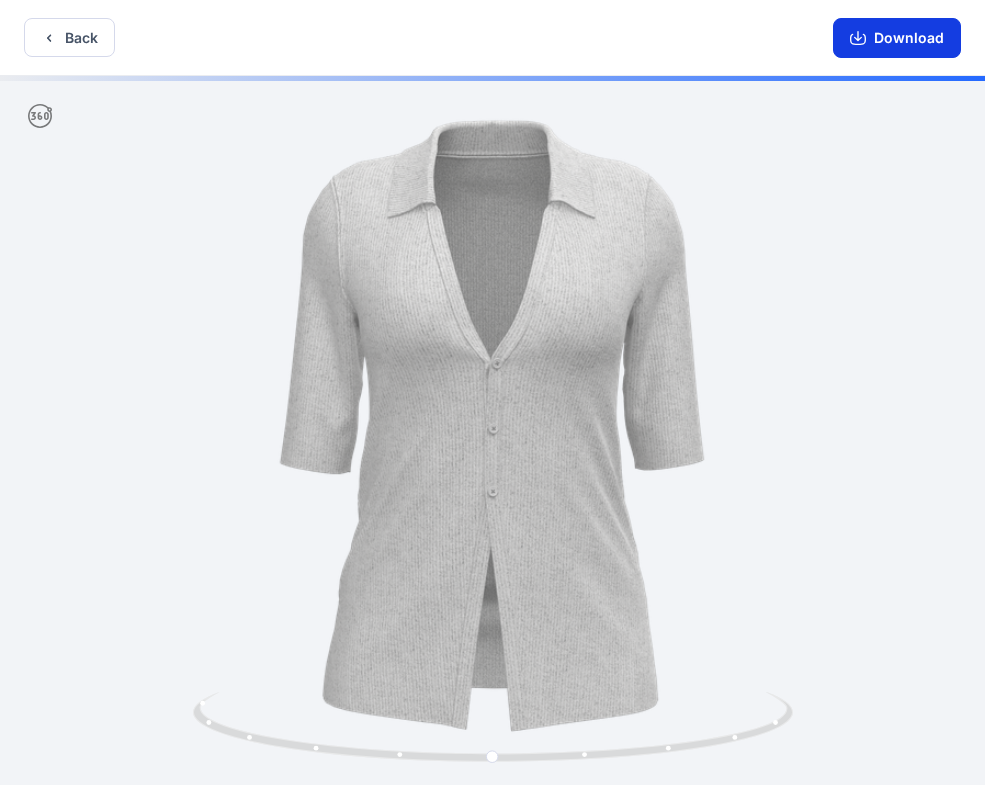 click on "Download" at bounding box center (897, 38) 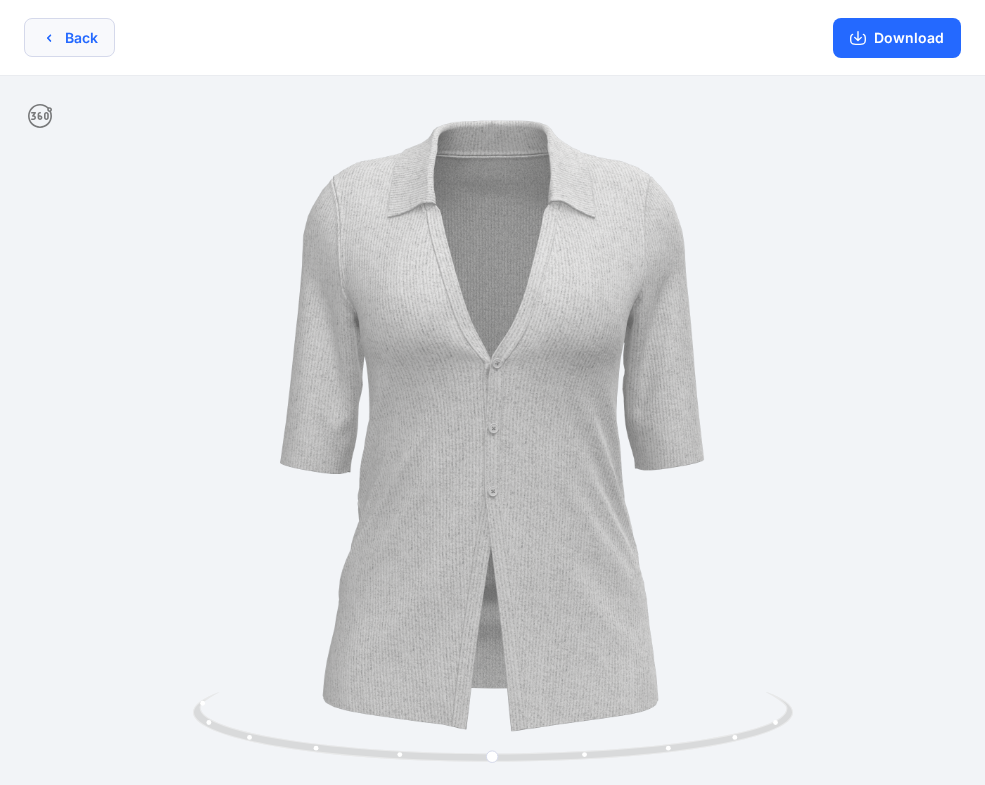 click on "Back" at bounding box center (69, 37) 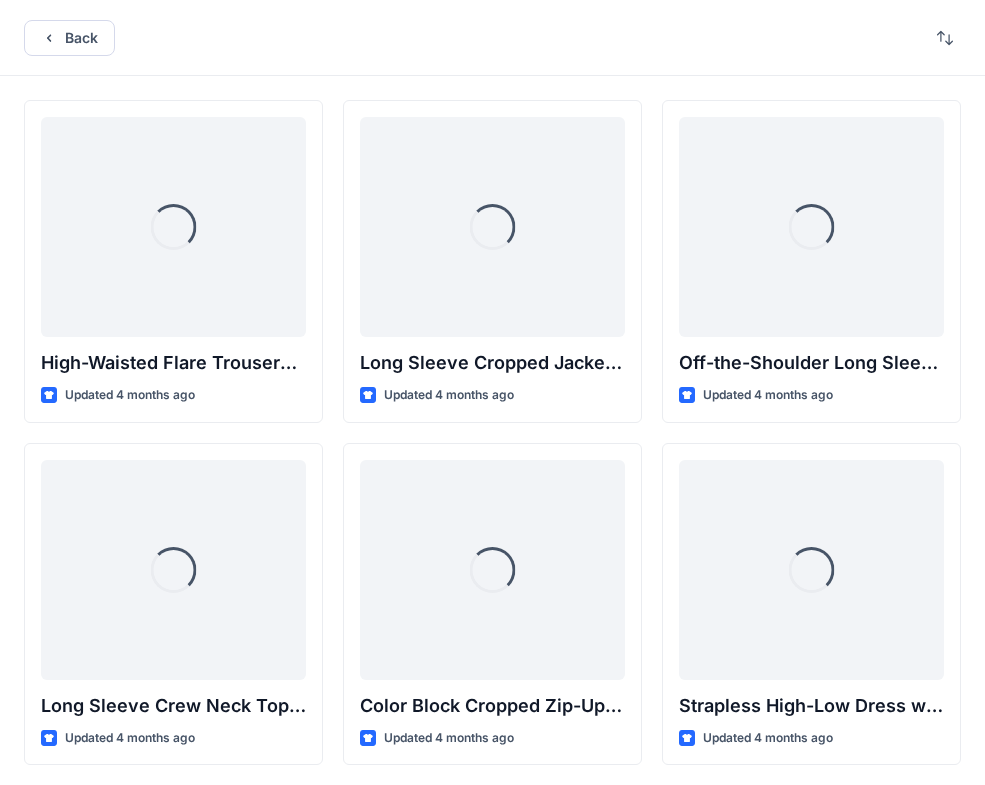 scroll, scrollTop: 1628, scrollLeft: 0, axis: vertical 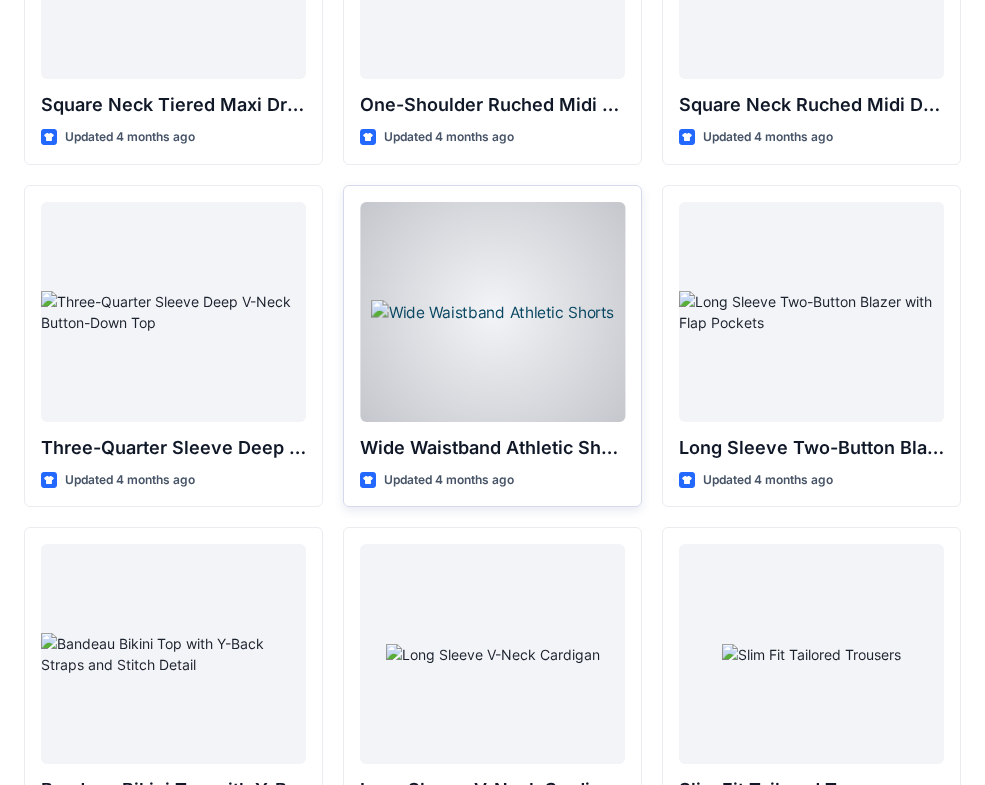 click at bounding box center [492, 312] 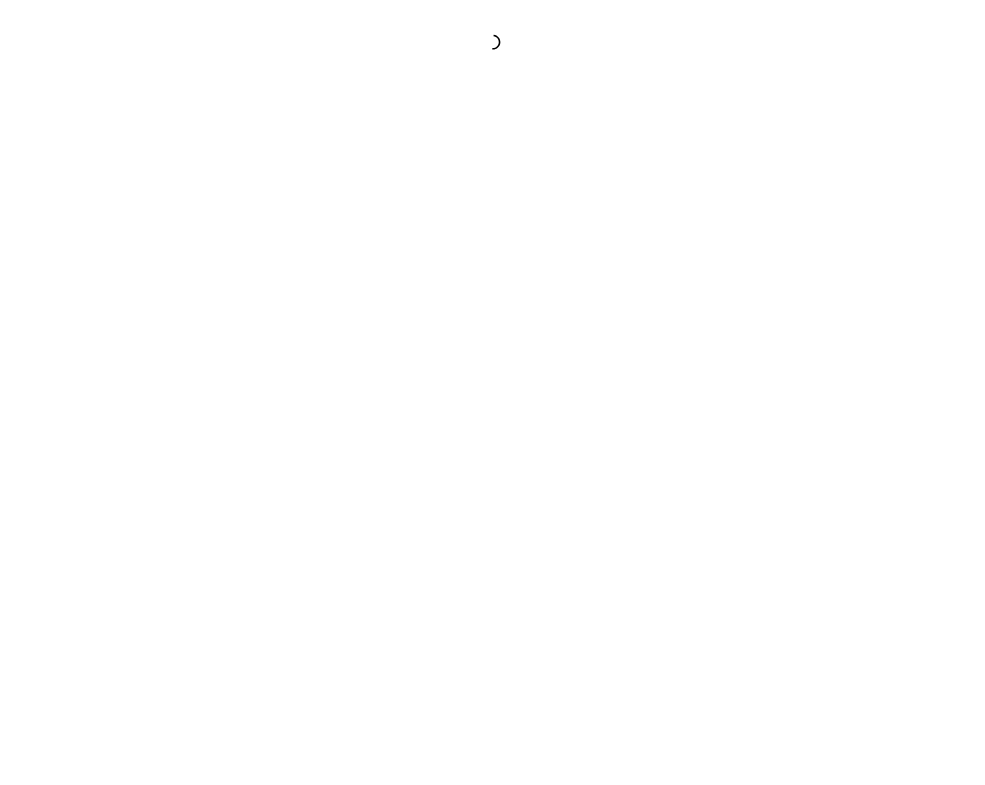 scroll, scrollTop: 0, scrollLeft: 0, axis: both 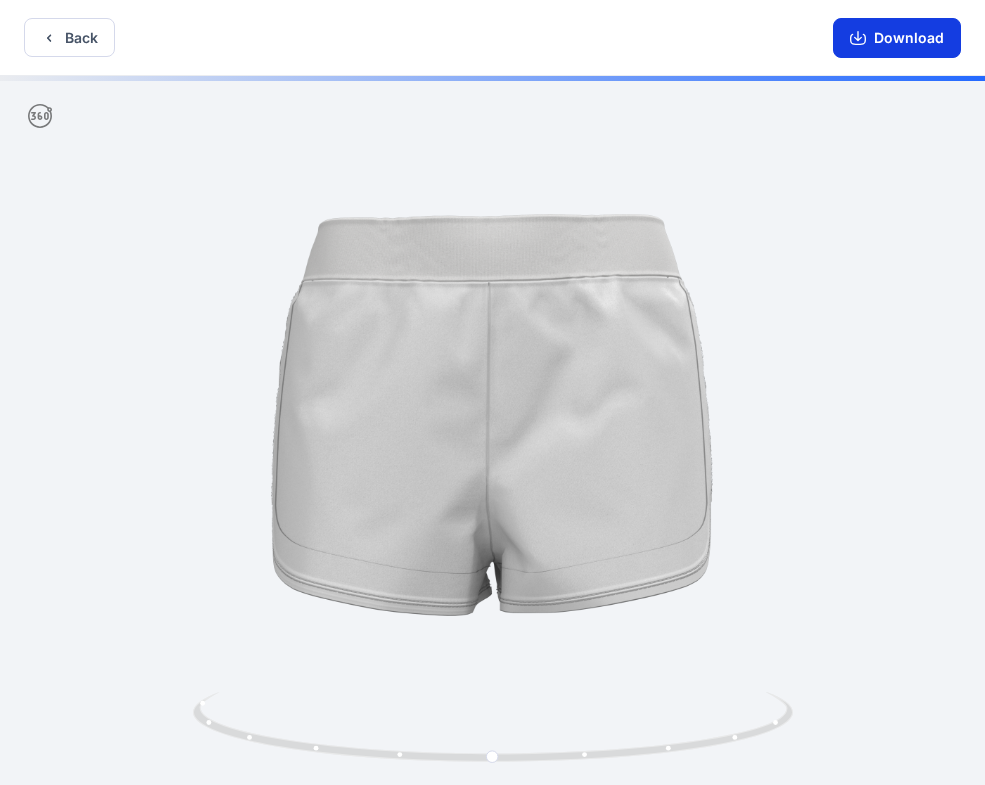 click on "Download" at bounding box center [897, 38] 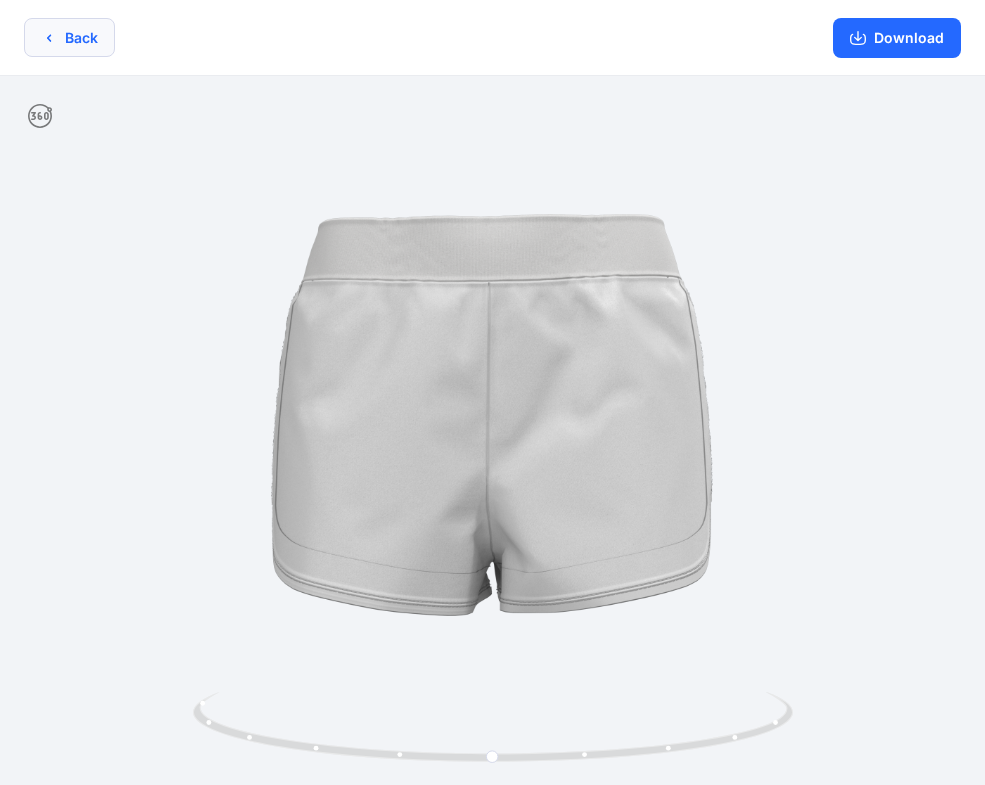 click on "Back" at bounding box center (69, 37) 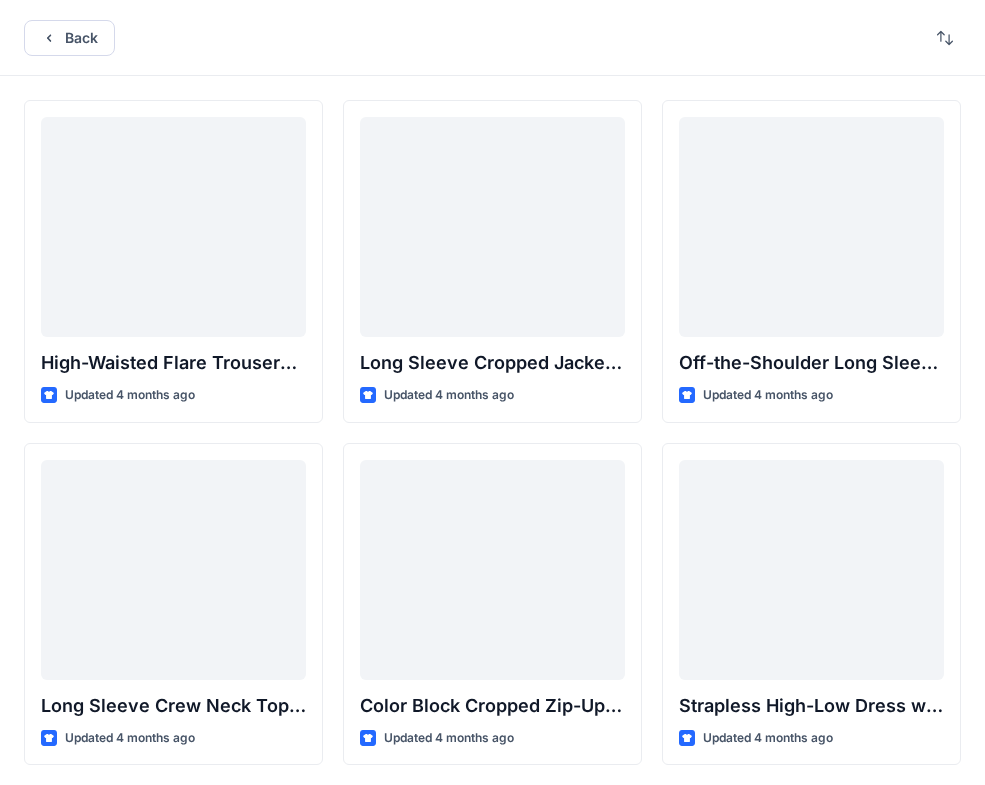 scroll, scrollTop: 1628, scrollLeft: 0, axis: vertical 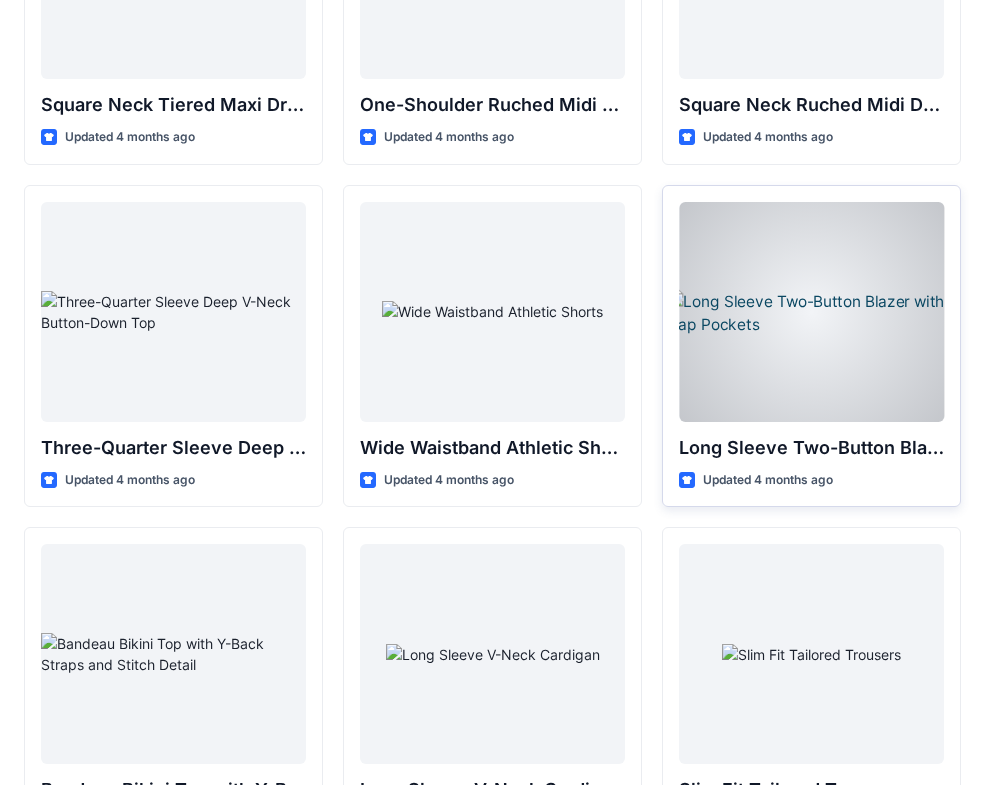 click at bounding box center (811, 312) 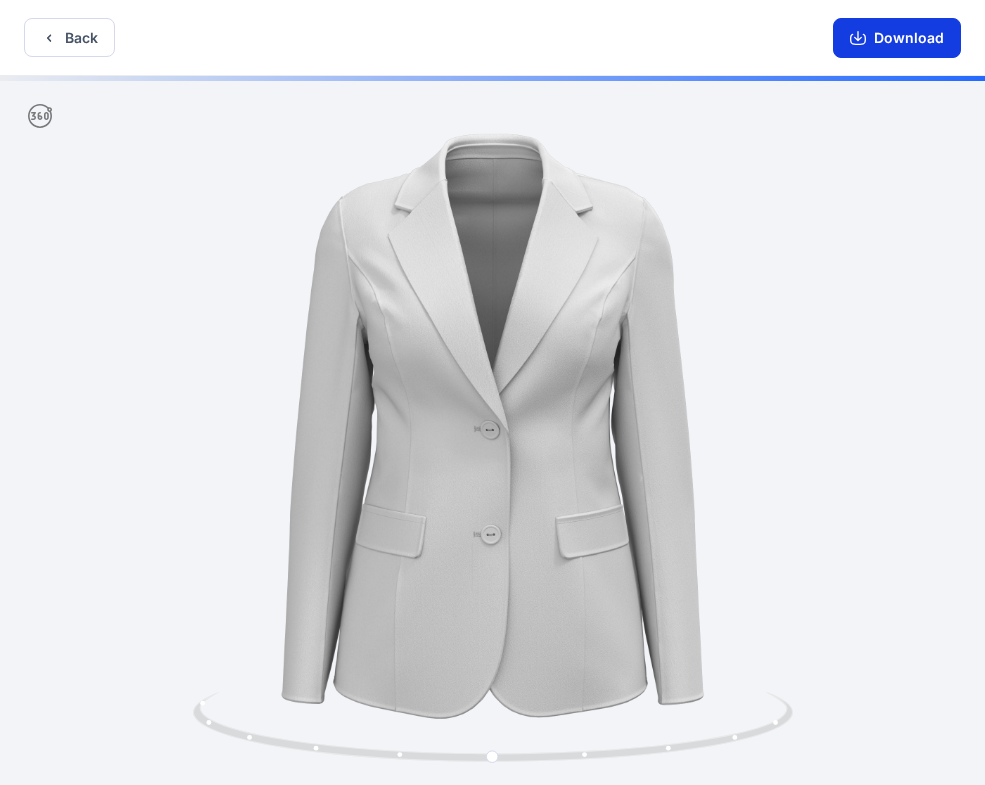 click on "Download" at bounding box center [897, 38] 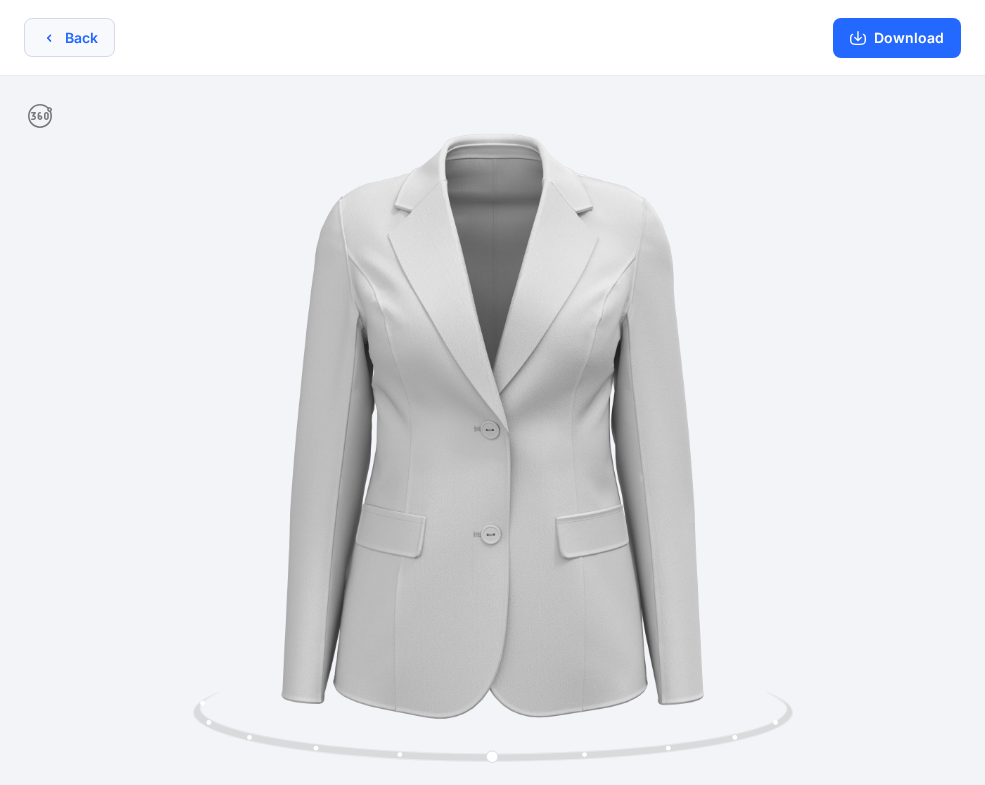 click on "Back" at bounding box center (69, 37) 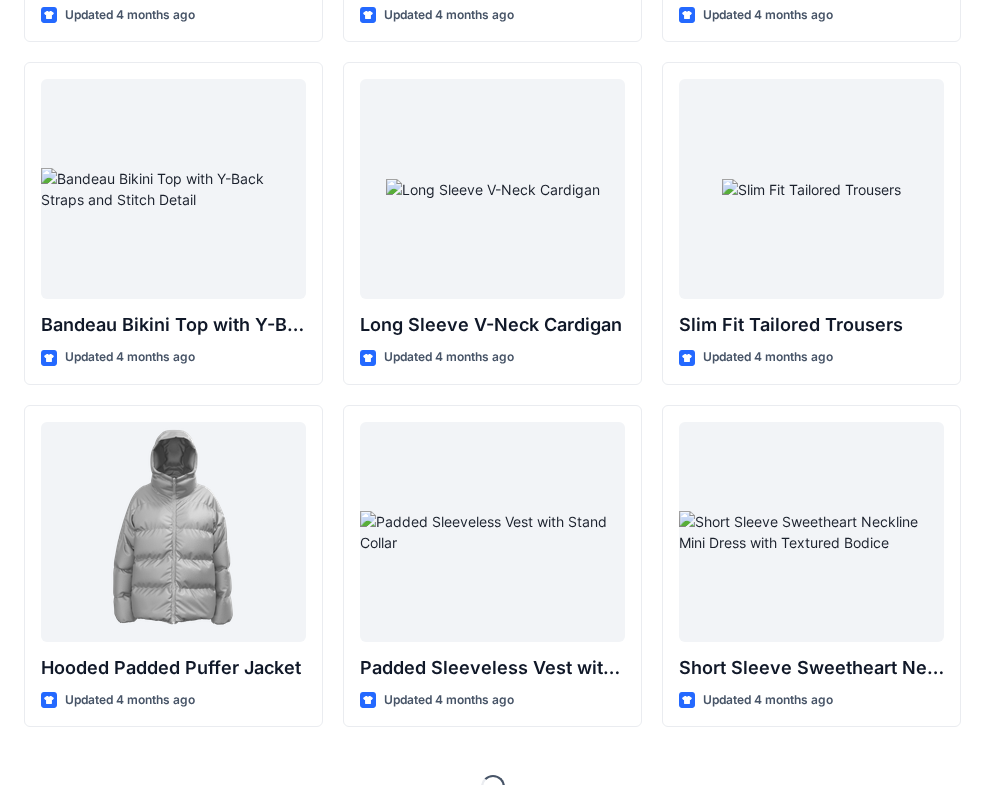 scroll, scrollTop: 2097, scrollLeft: 0, axis: vertical 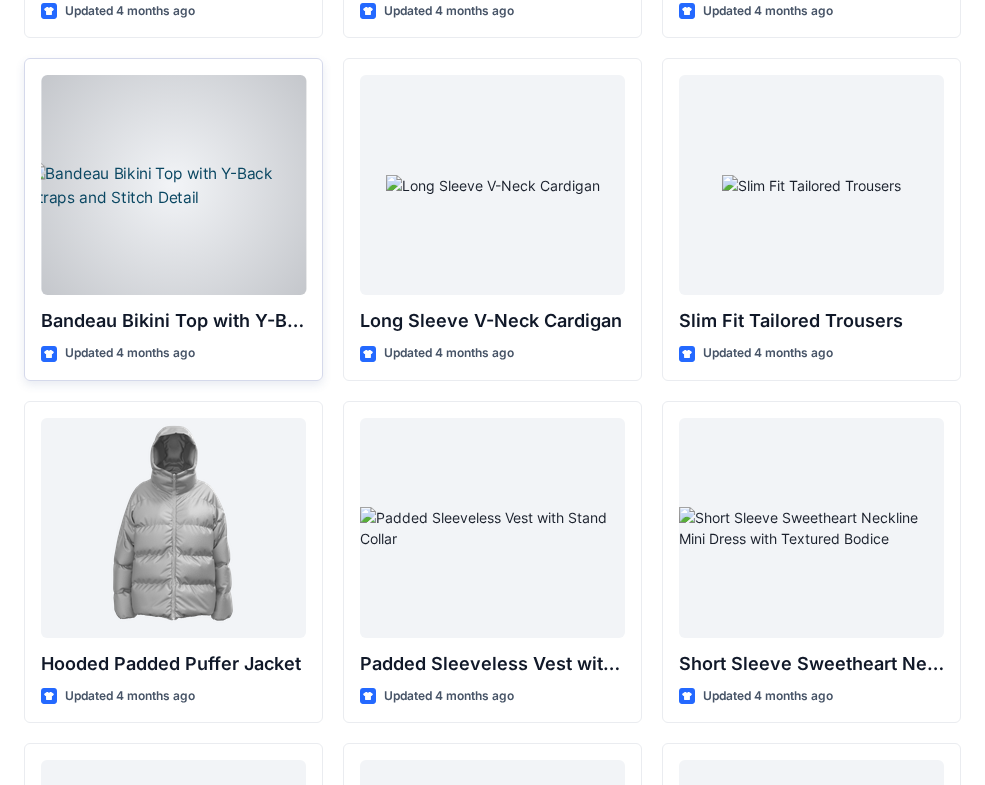click at bounding box center [173, 185] 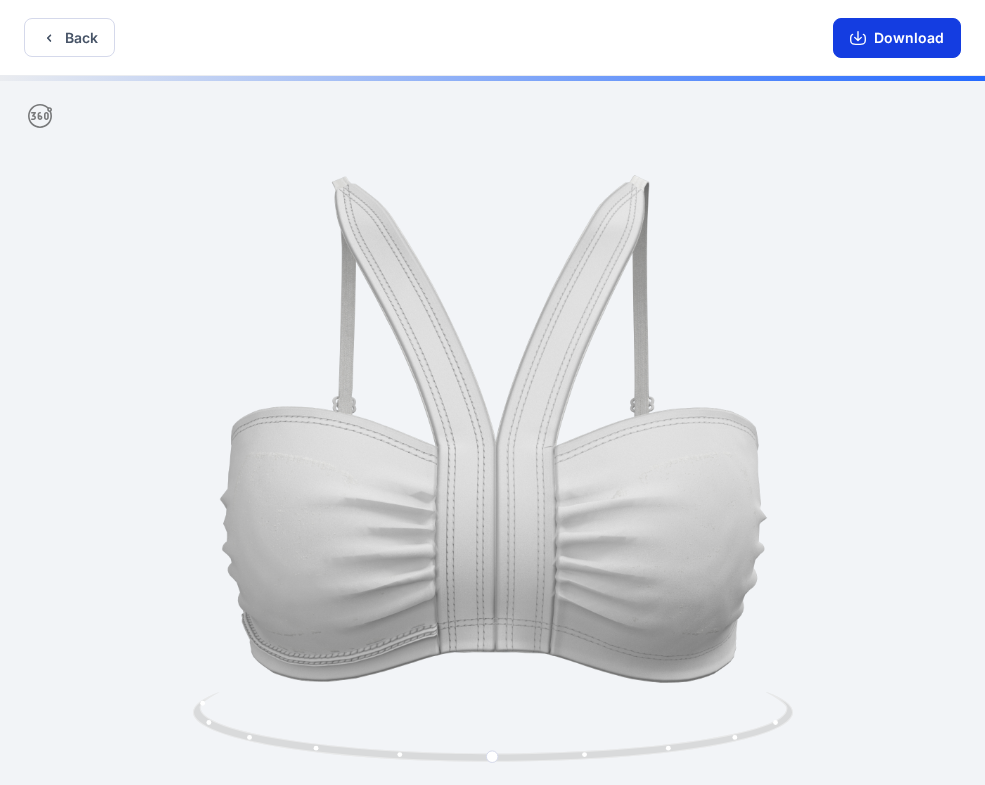 click on "Download" at bounding box center (897, 38) 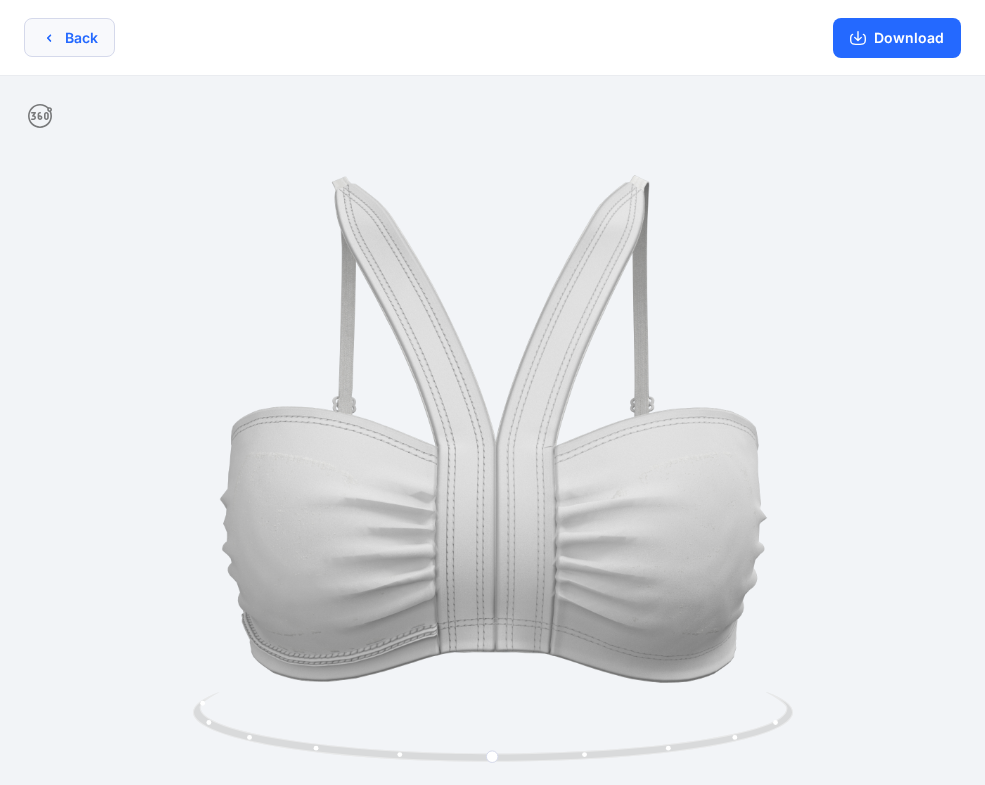 click on "Back" at bounding box center [69, 37] 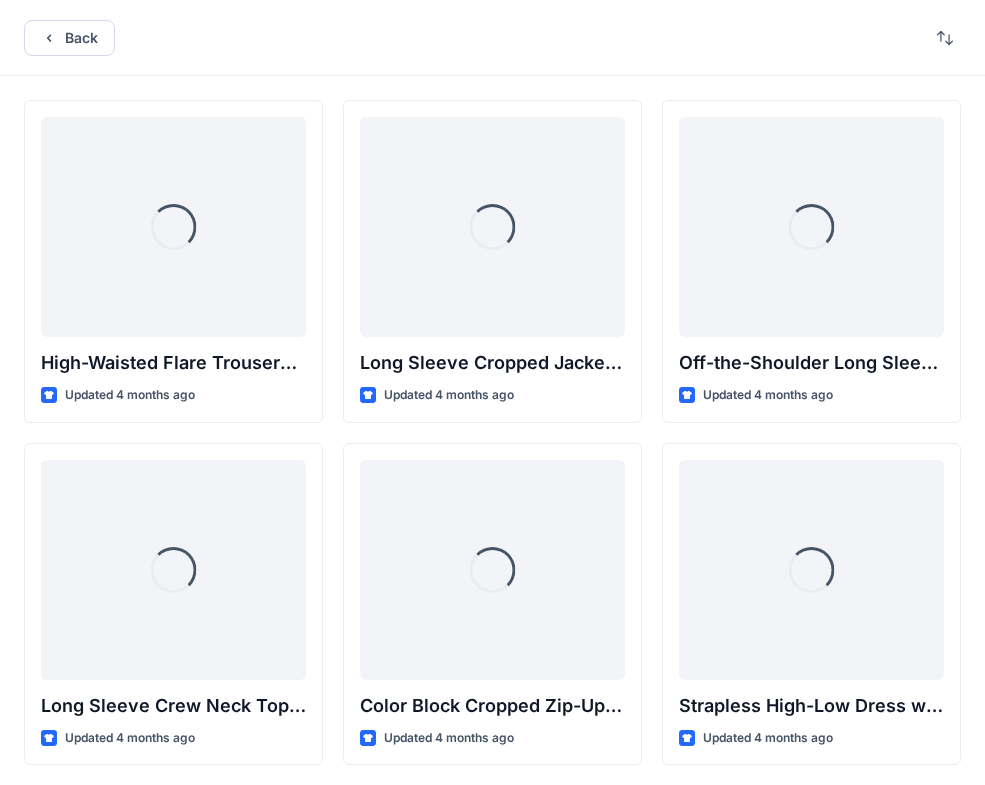 scroll, scrollTop: 2097, scrollLeft: 0, axis: vertical 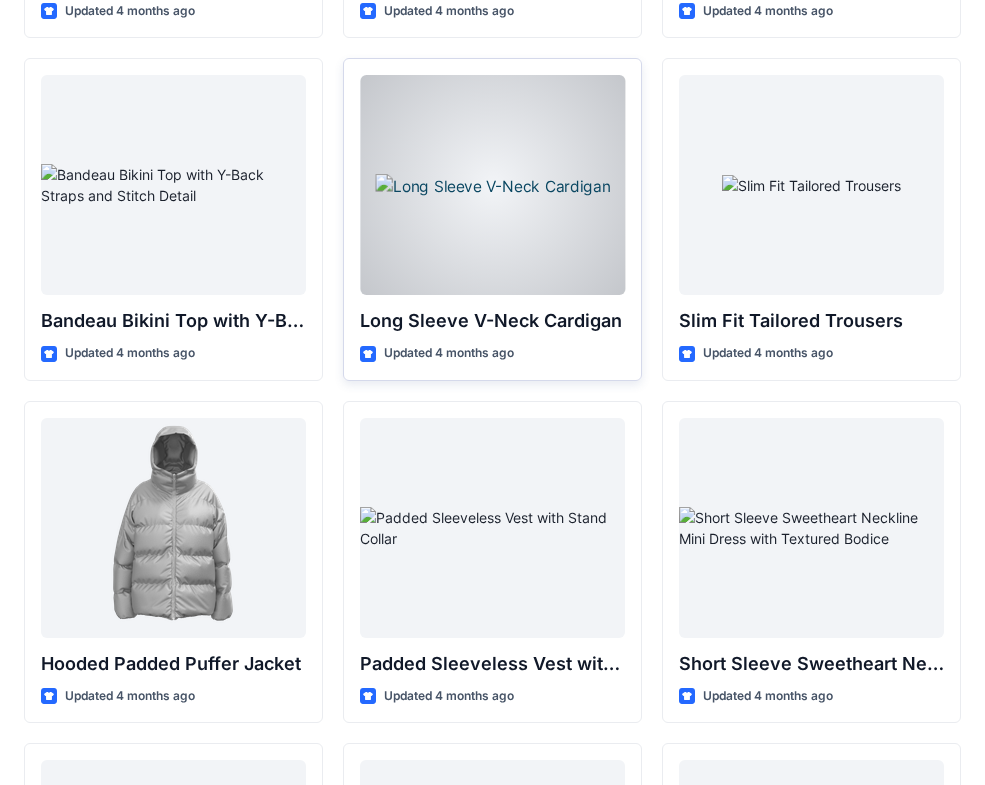 click at bounding box center [492, 185] 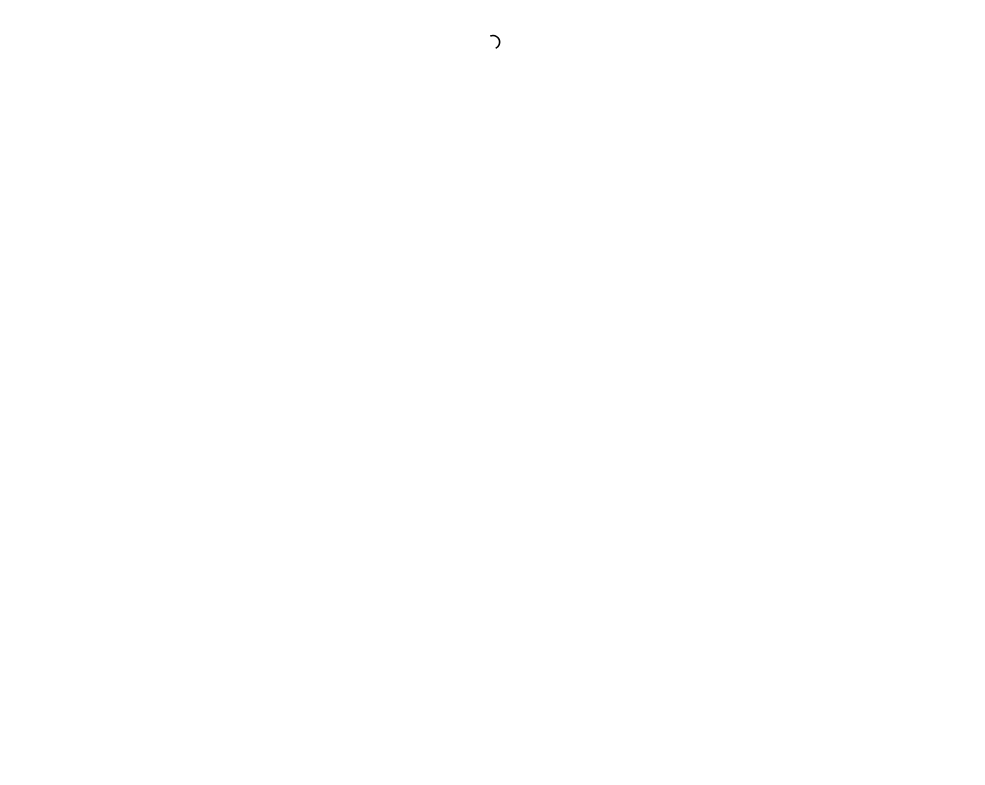 scroll, scrollTop: 0, scrollLeft: 0, axis: both 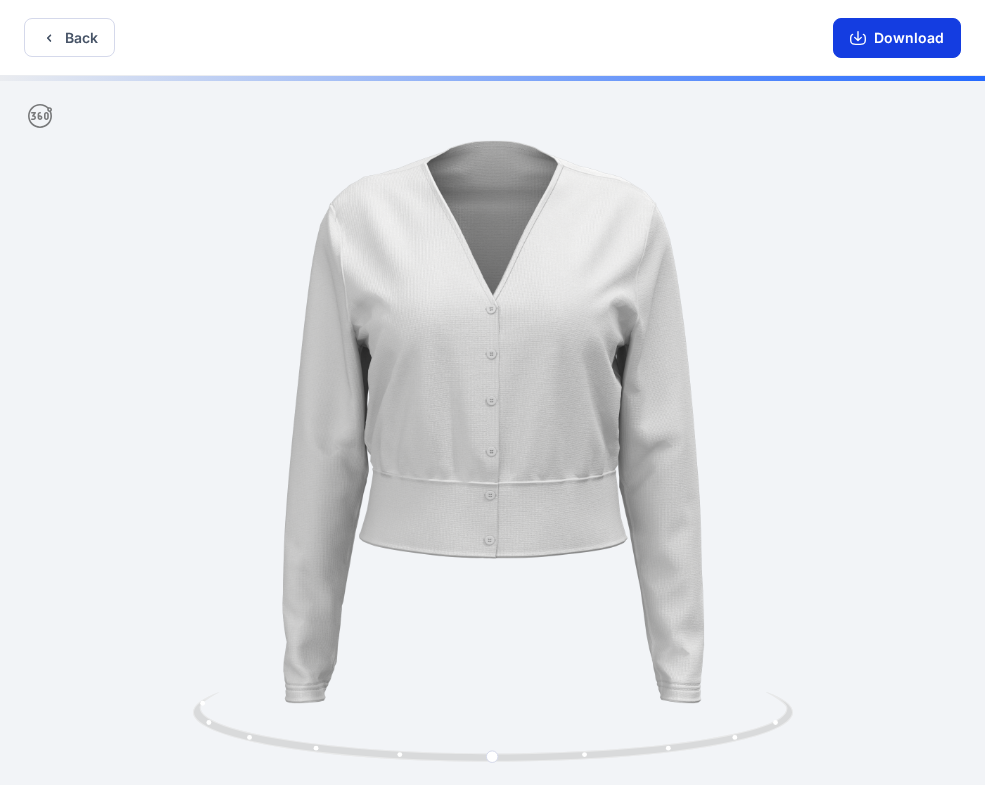 click on "Download" at bounding box center (897, 38) 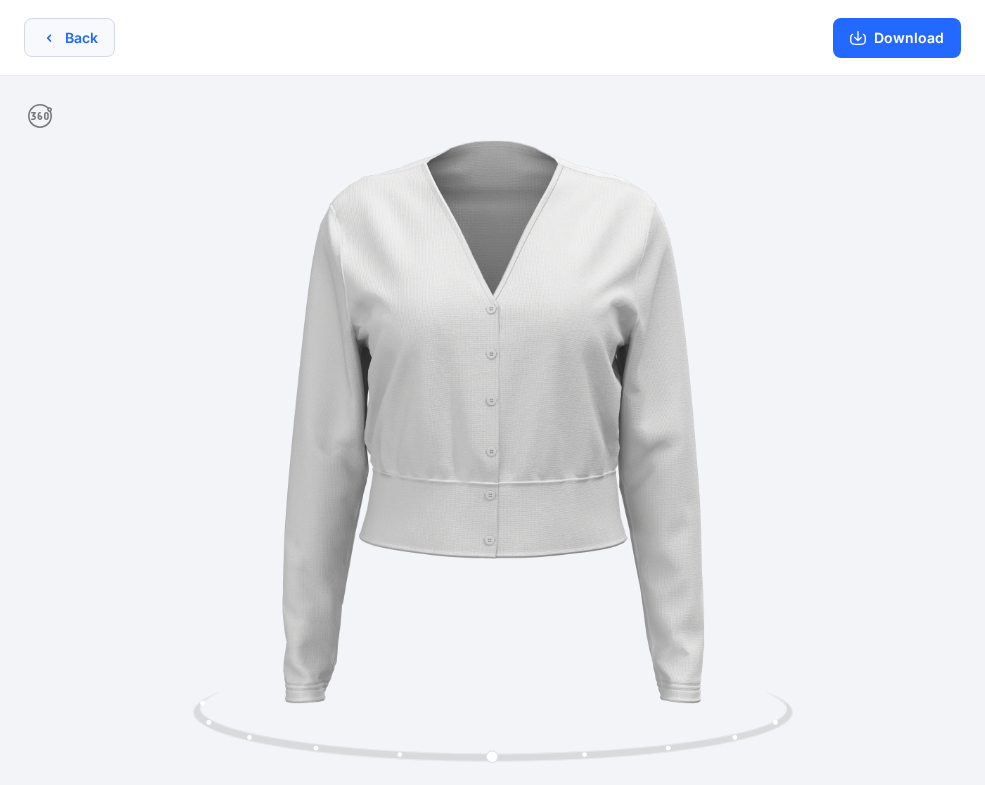 click on "Back" at bounding box center (69, 37) 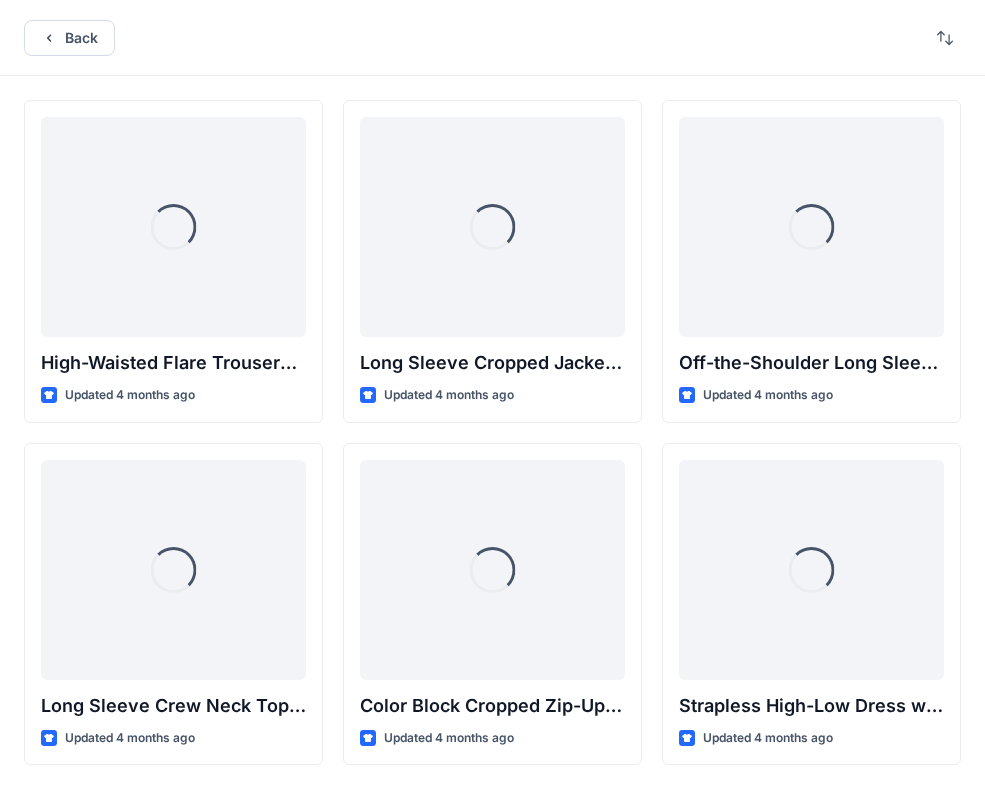 scroll, scrollTop: 2097, scrollLeft: 0, axis: vertical 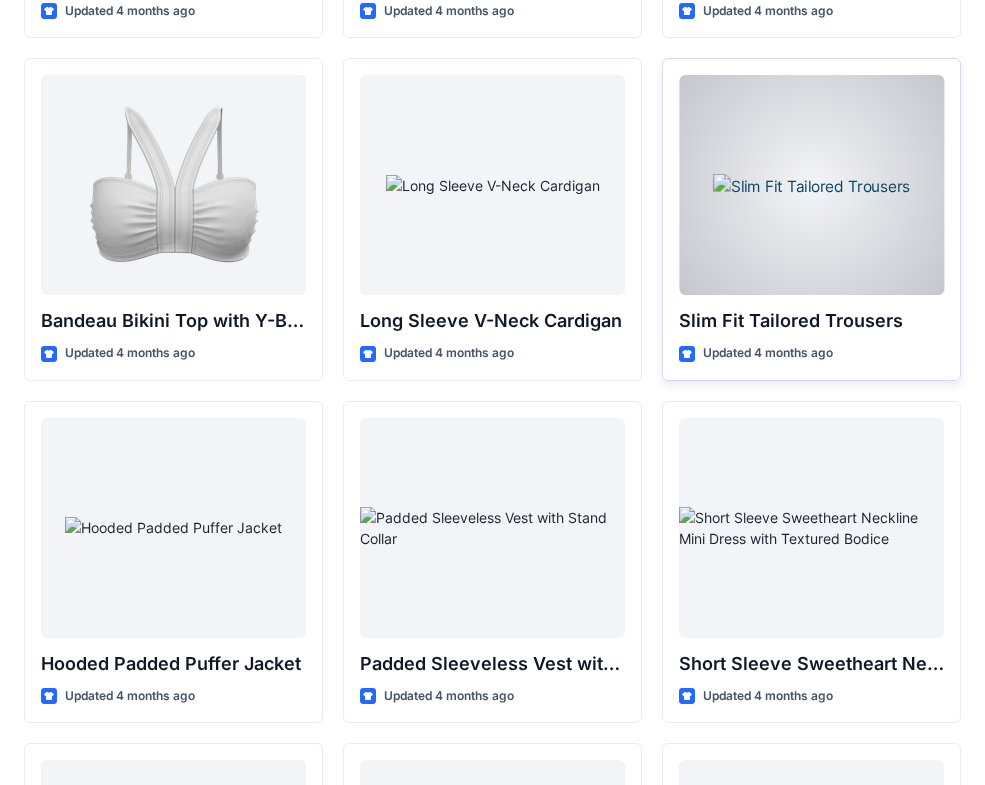 click at bounding box center [811, 185] 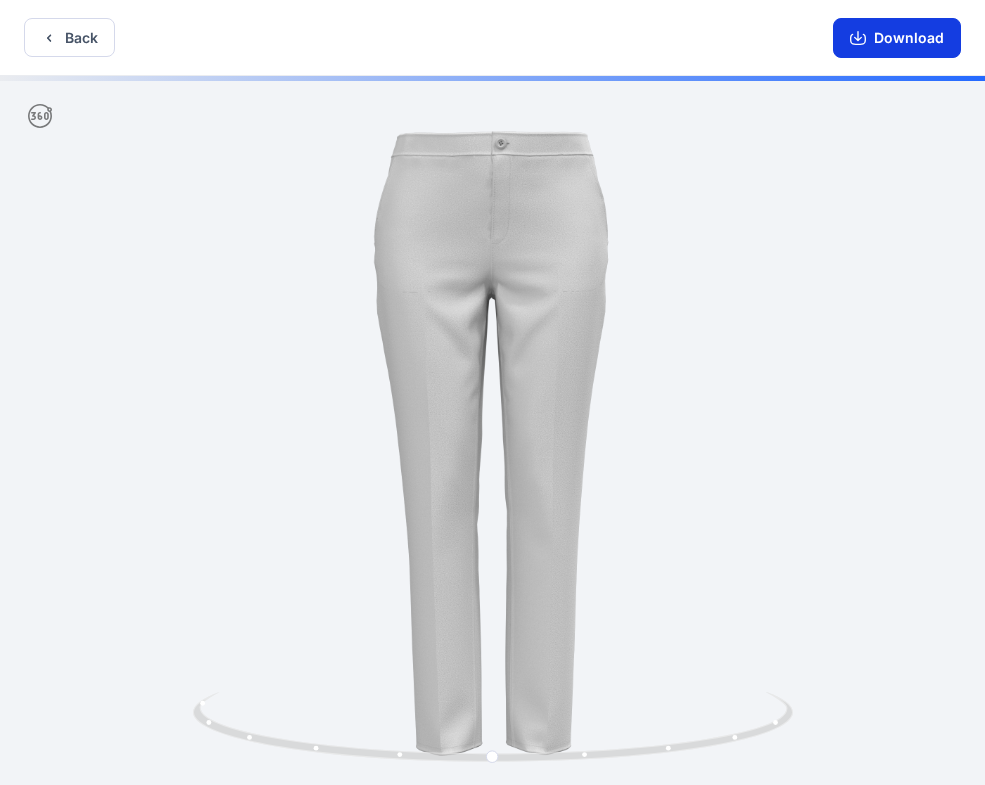 click on "Download" at bounding box center (897, 38) 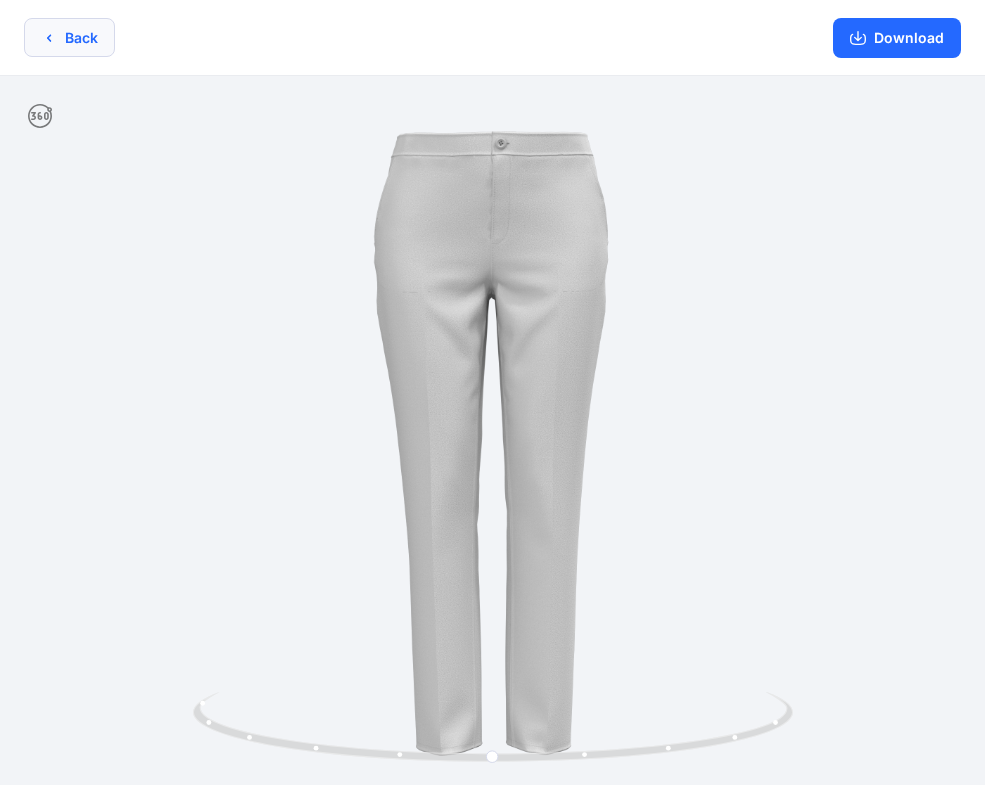 click on "Back" at bounding box center [69, 37] 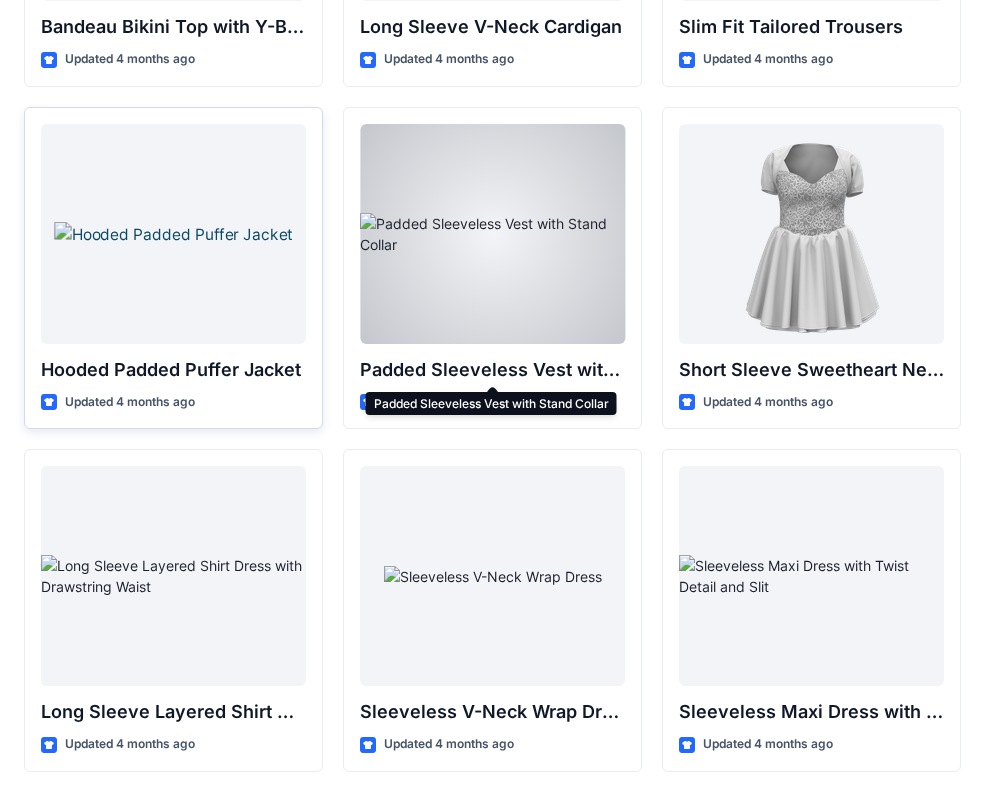 scroll, scrollTop: 2392, scrollLeft: 0, axis: vertical 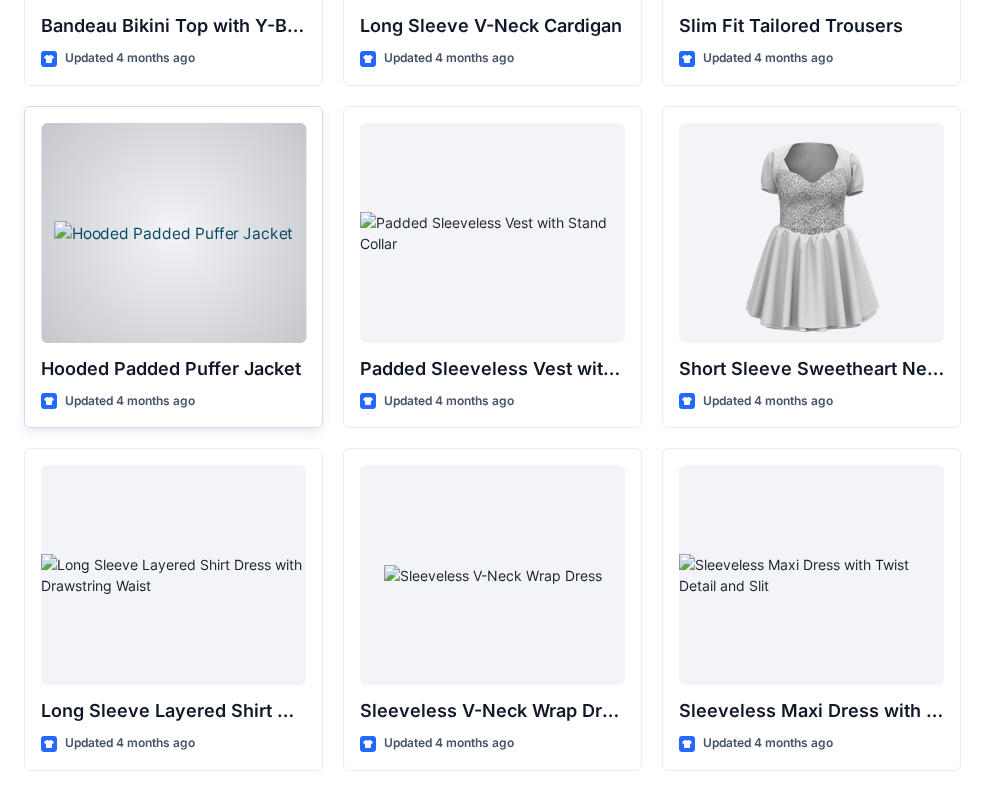 click at bounding box center [173, 233] 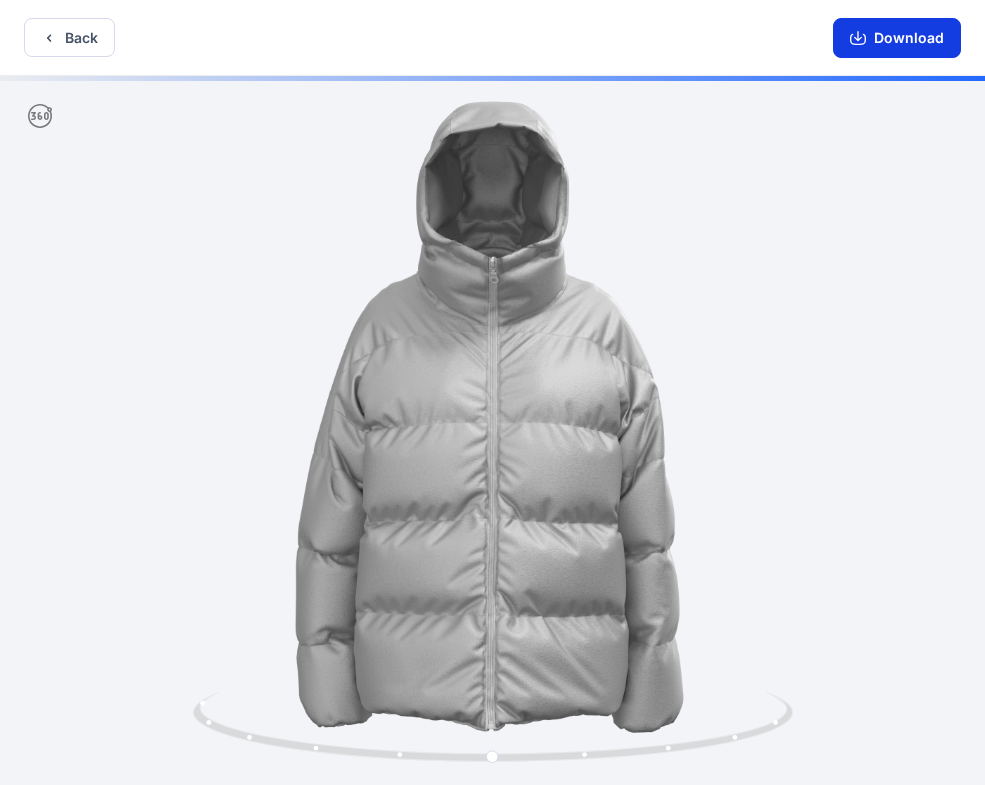 click on "Download" at bounding box center (897, 38) 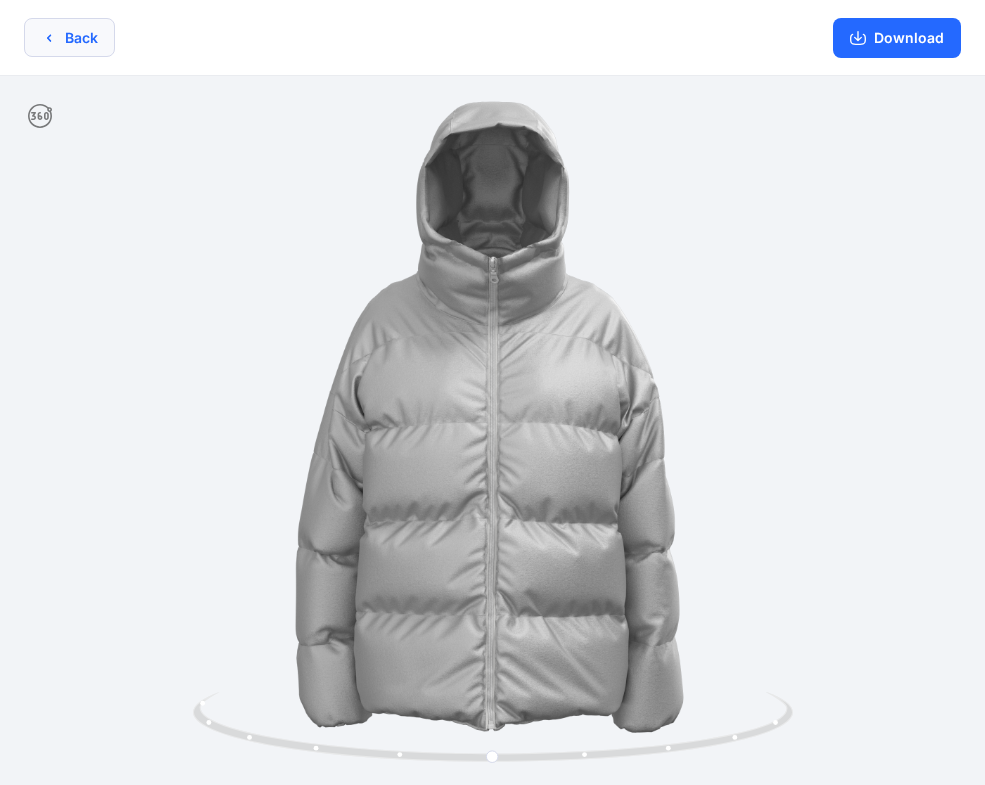 click on "Back" at bounding box center (69, 37) 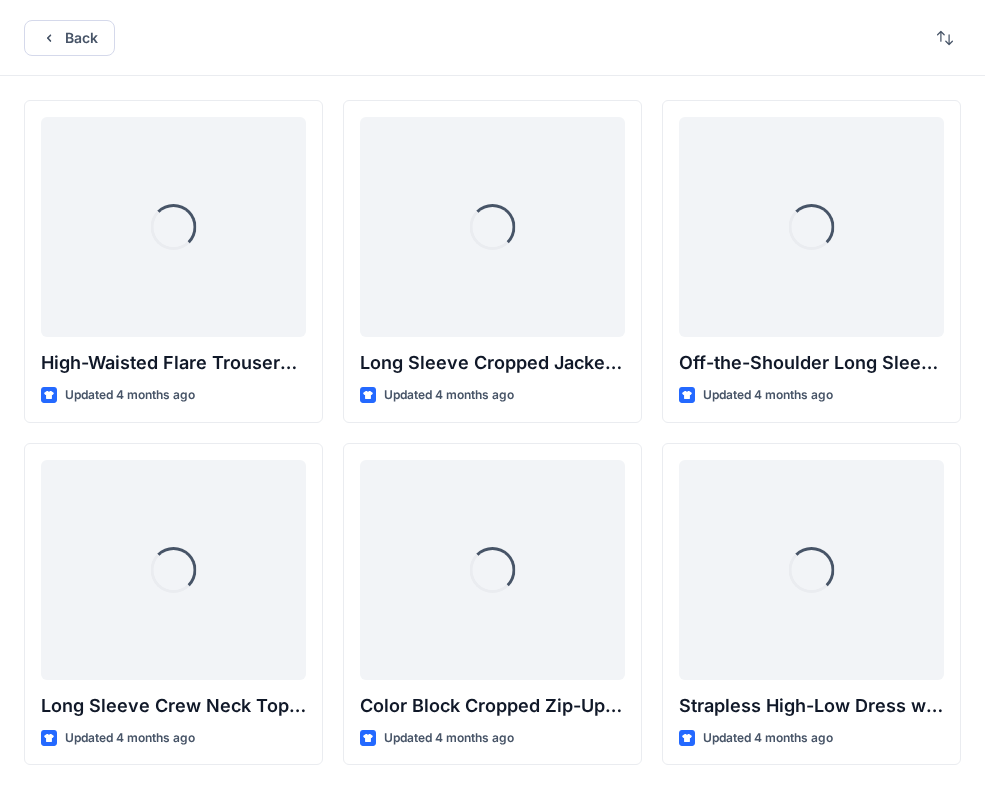 scroll, scrollTop: 2392, scrollLeft: 0, axis: vertical 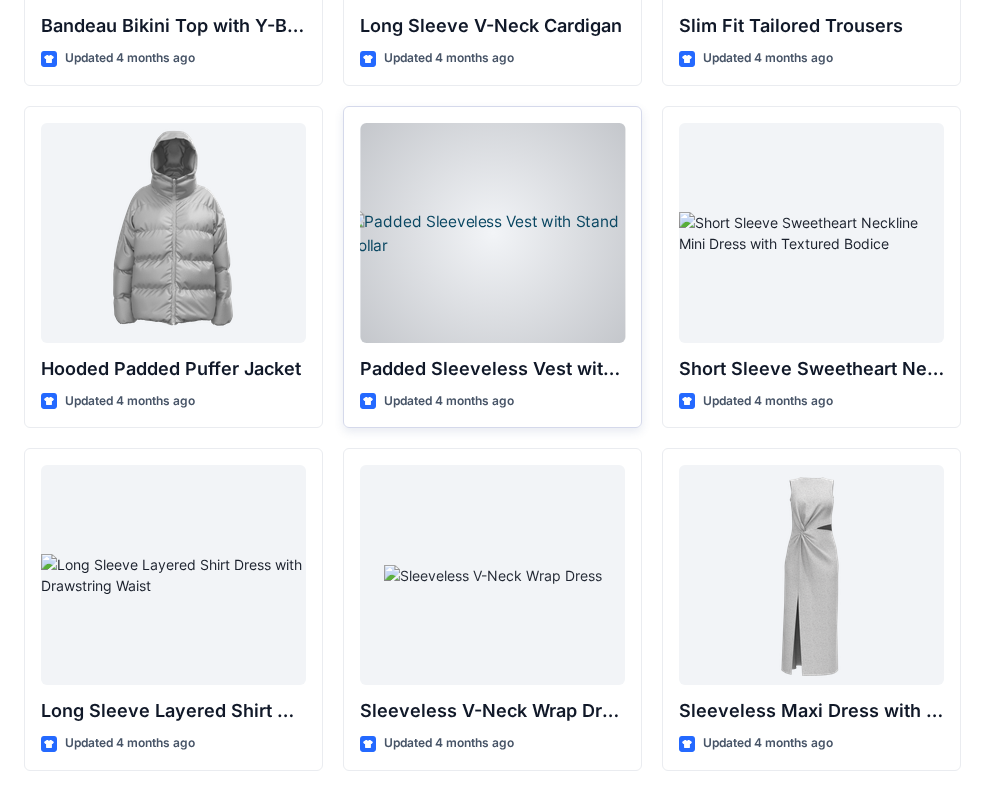 click at bounding box center [492, 233] 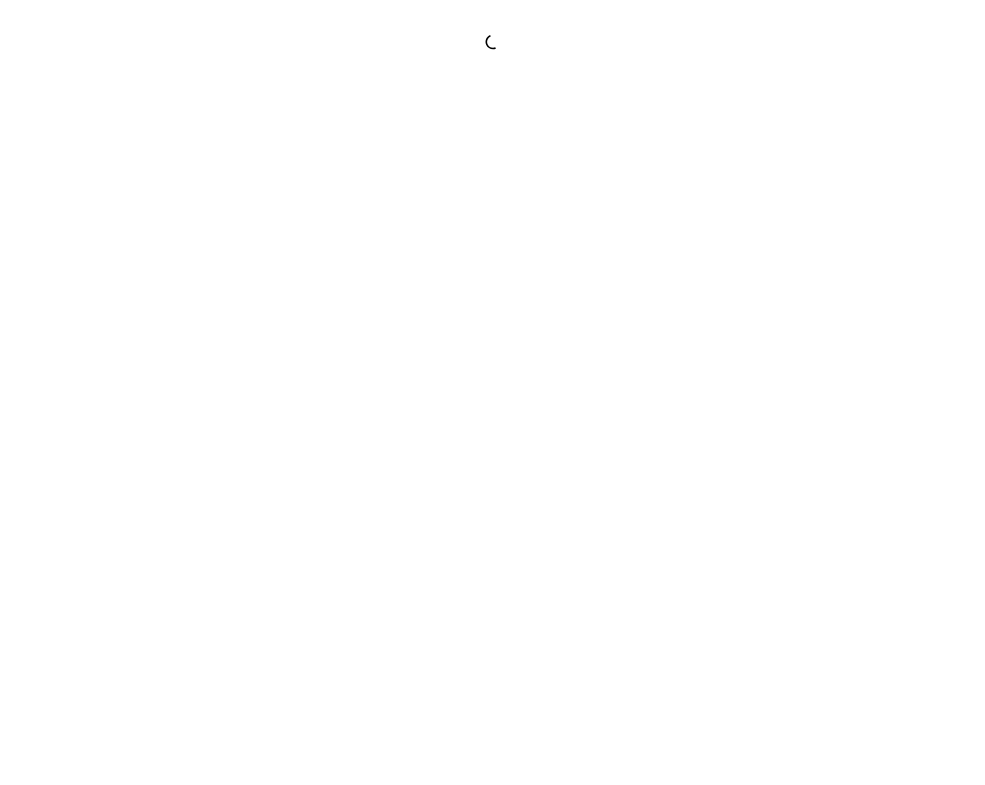 scroll, scrollTop: 0, scrollLeft: 0, axis: both 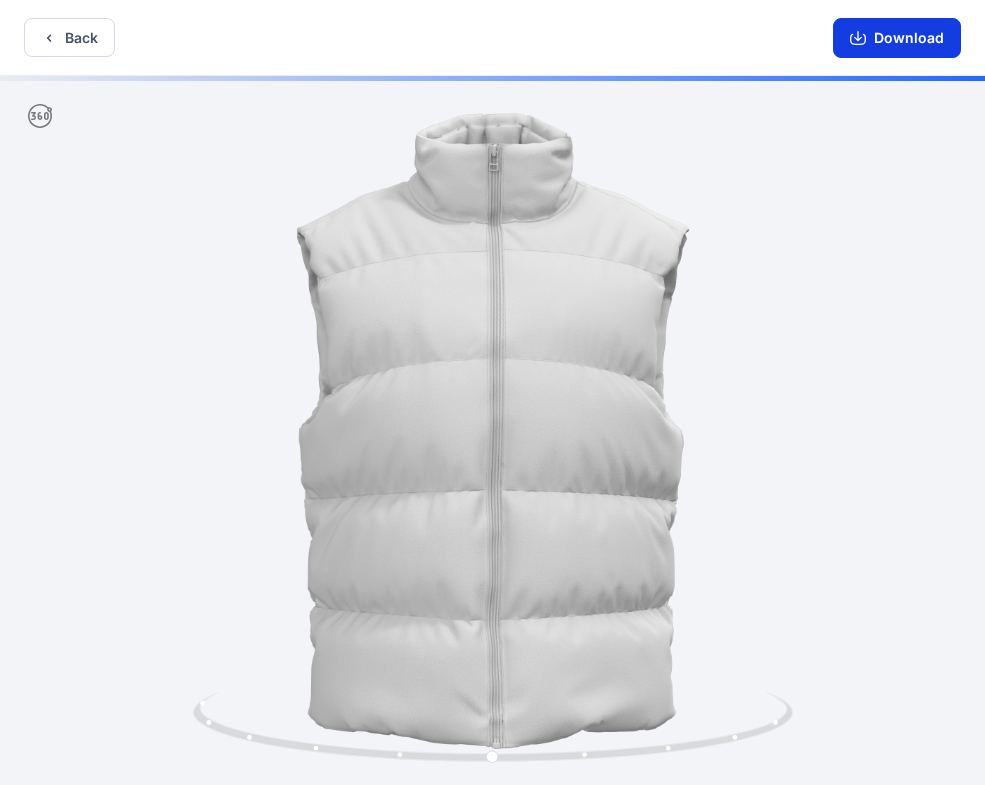click on "Download" at bounding box center [897, 38] 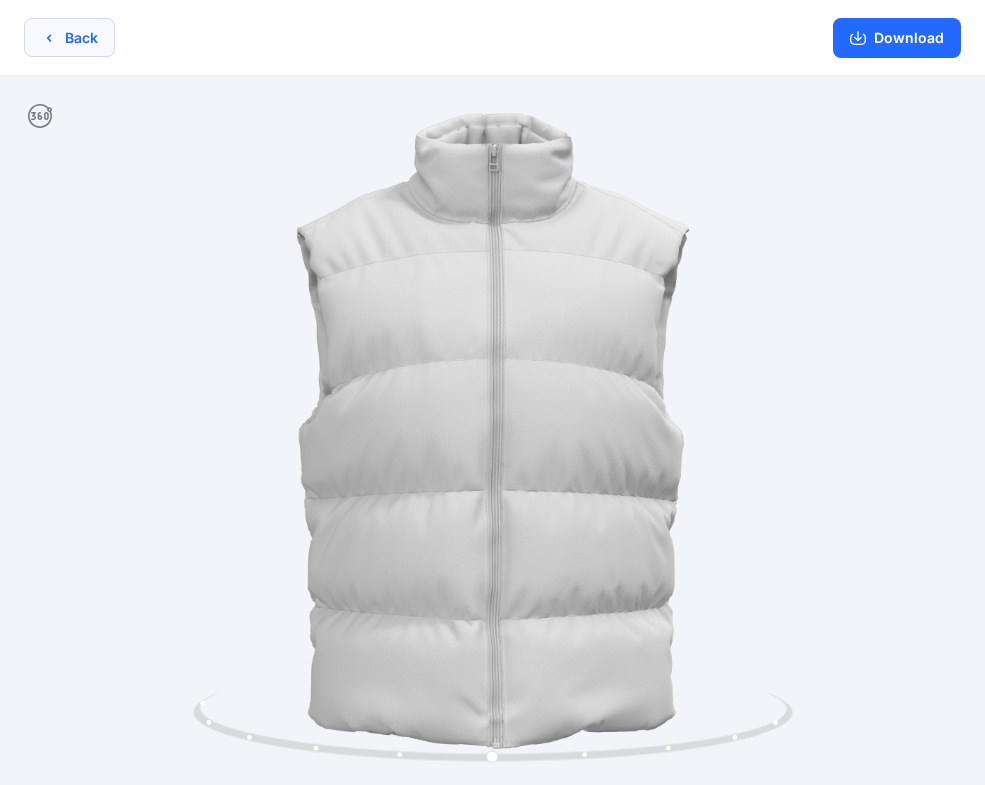 click on "Back" at bounding box center (69, 37) 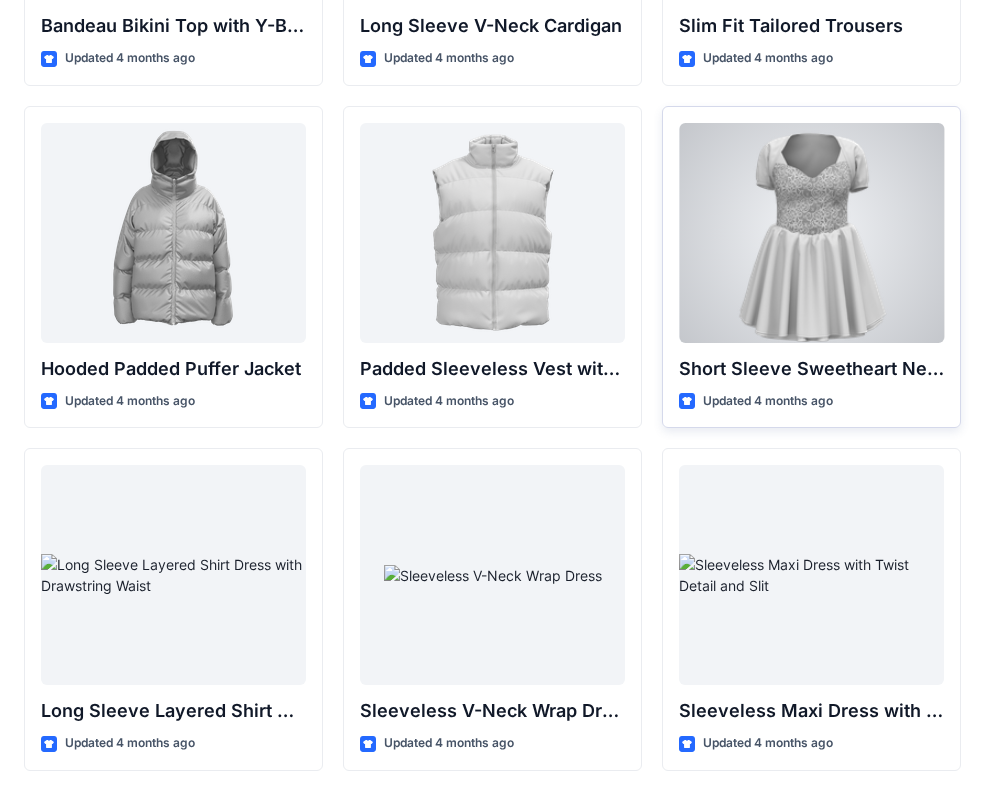 click at bounding box center (811, 233) 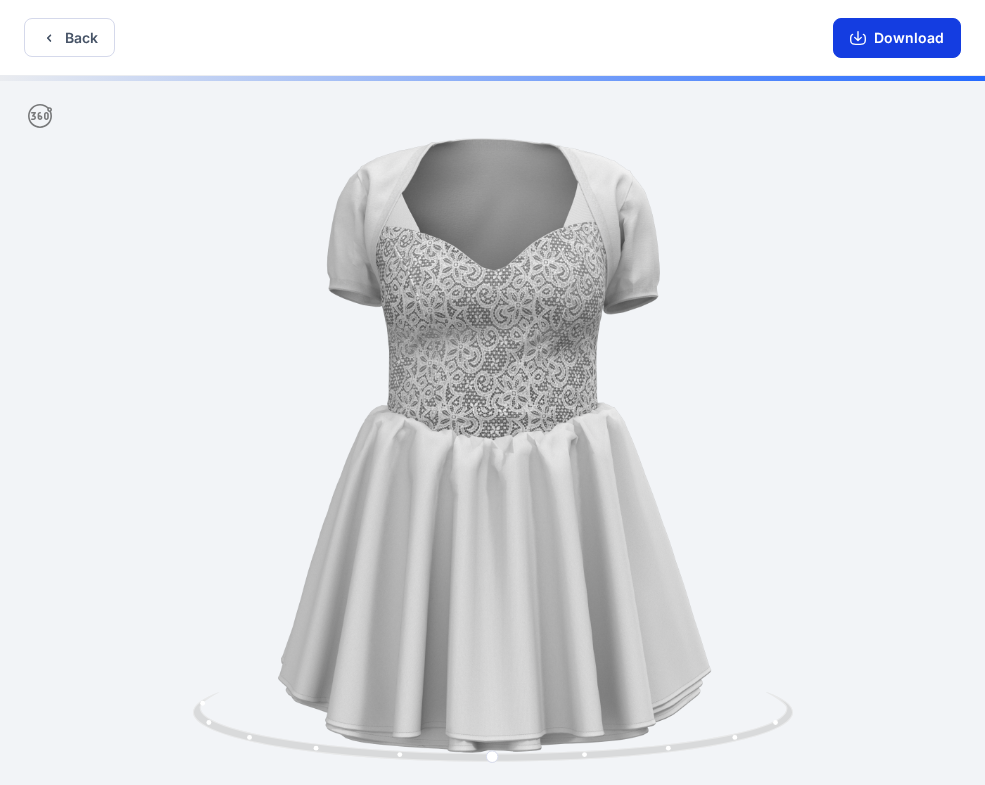 click 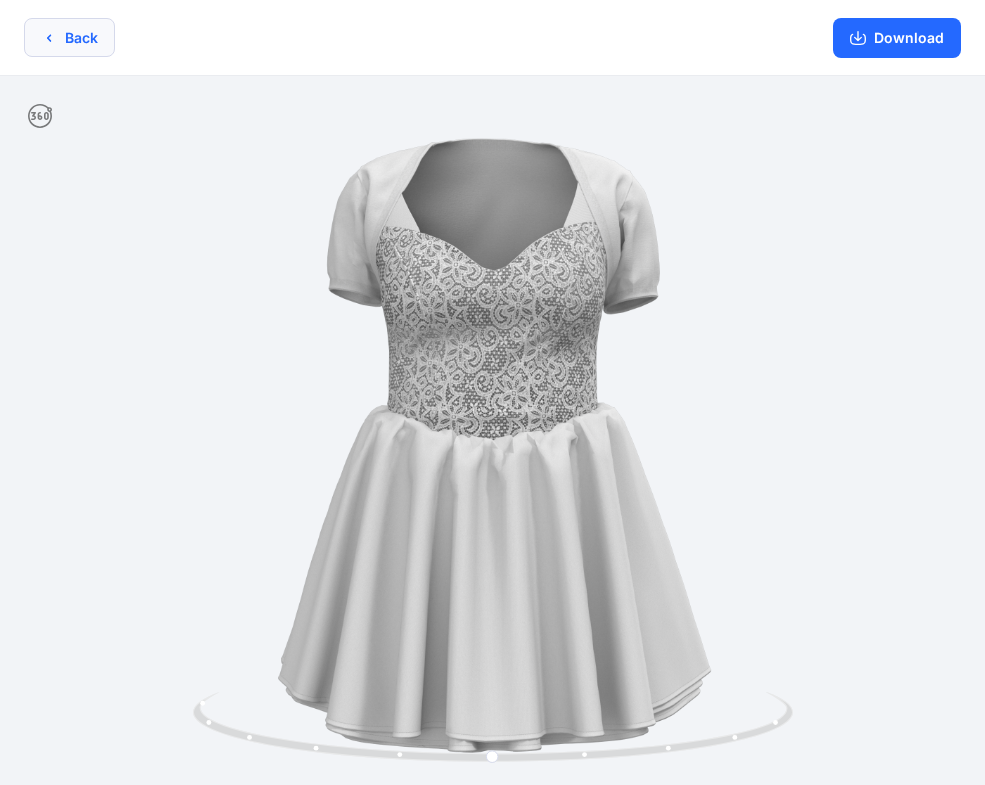 click 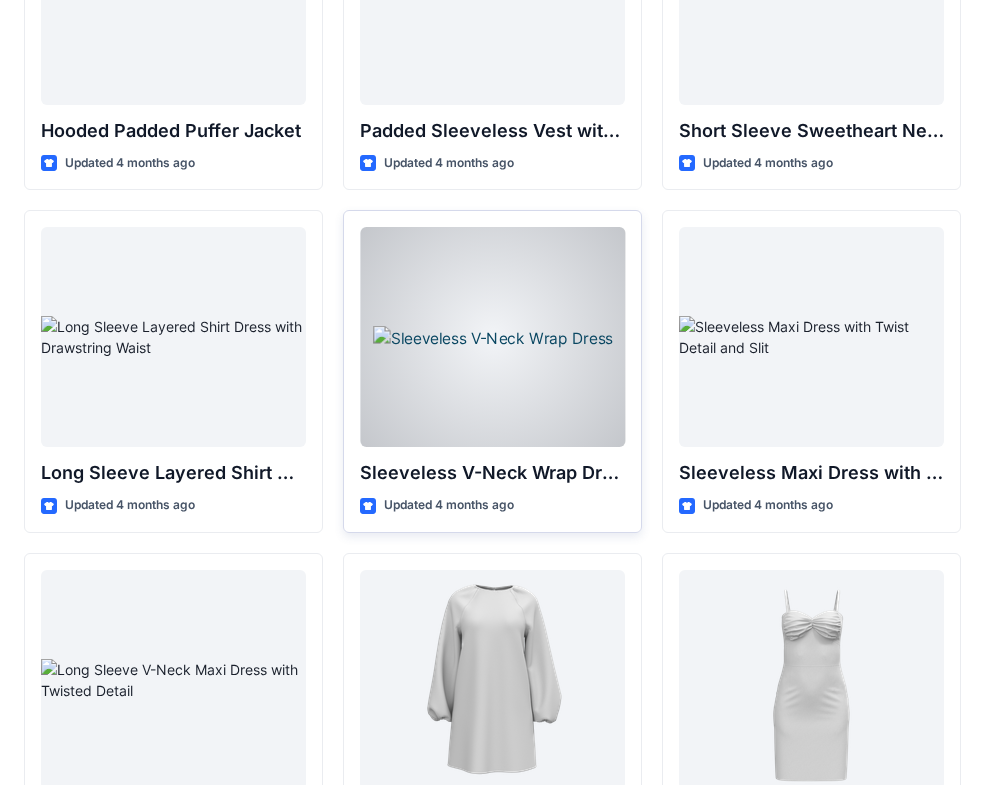 scroll, scrollTop: 2656, scrollLeft: 0, axis: vertical 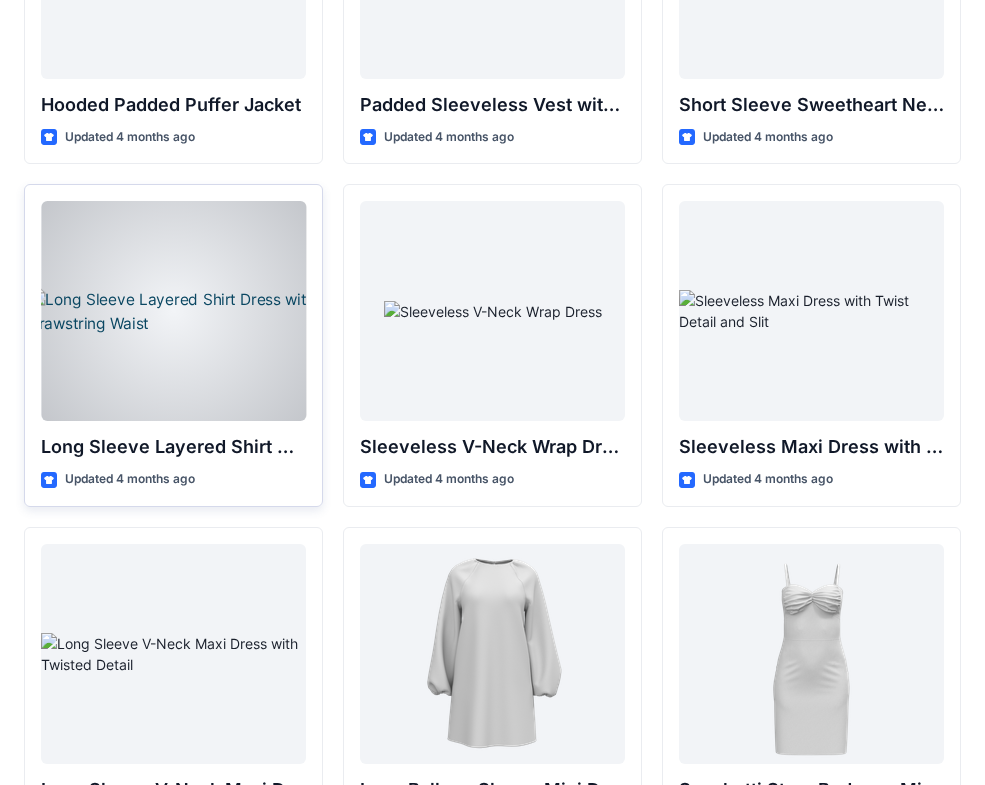 click at bounding box center (173, 311) 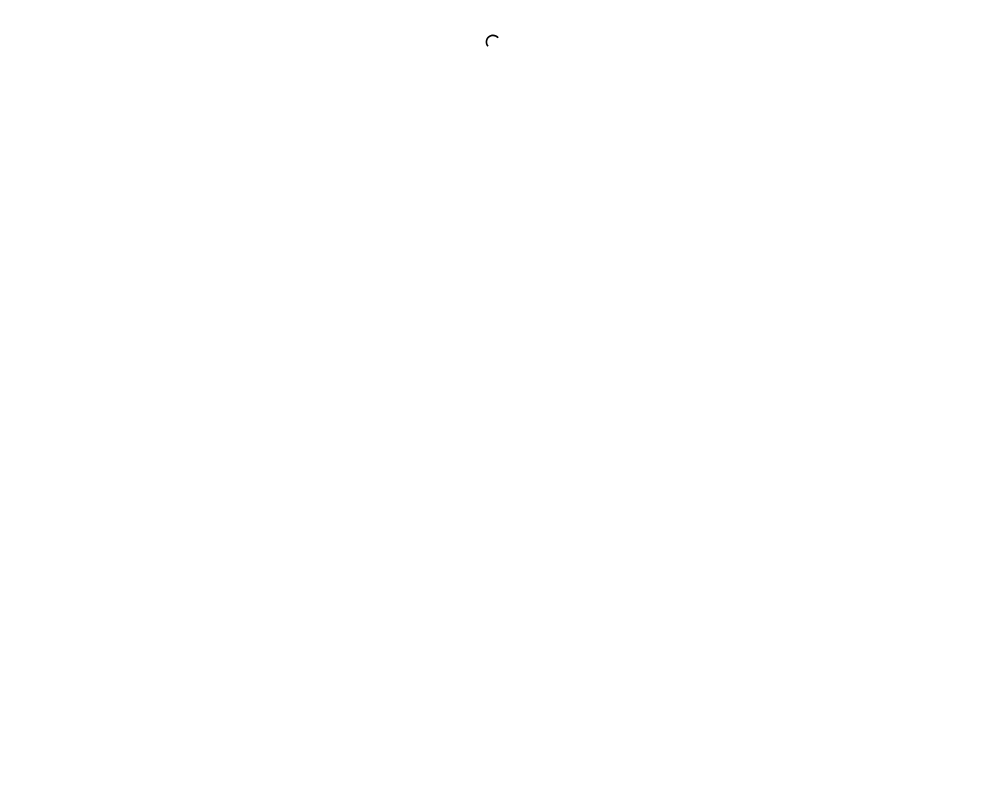 scroll, scrollTop: 0, scrollLeft: 0, axis: both 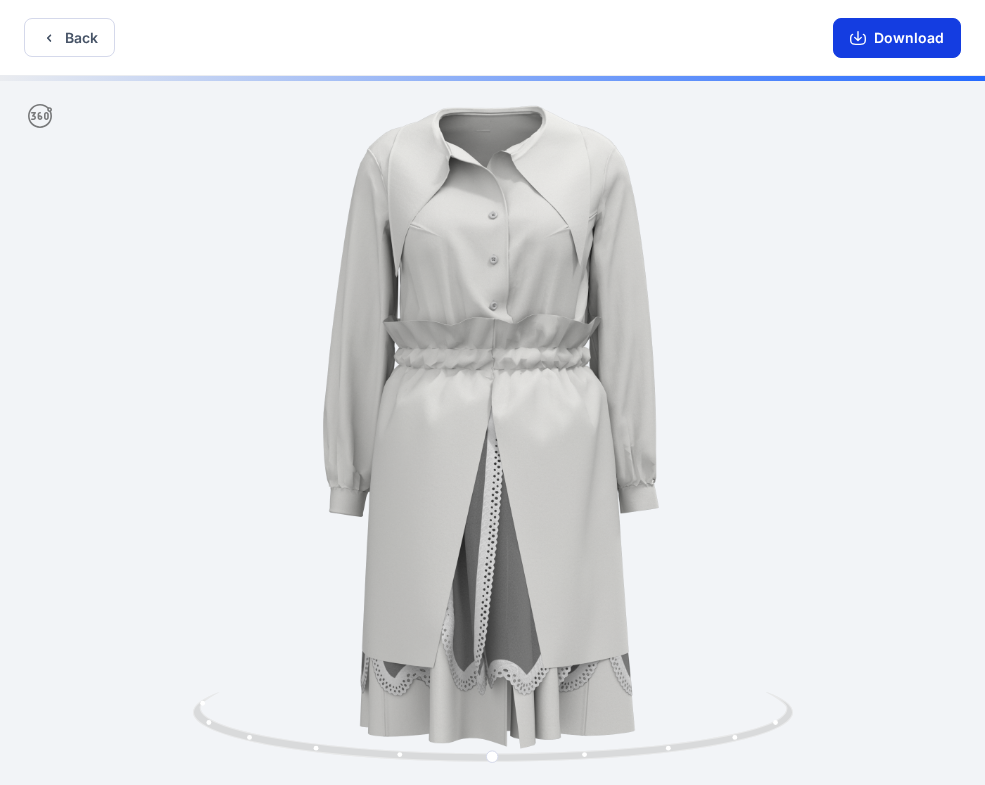 click on "Download" at bounding box center (897, 38) 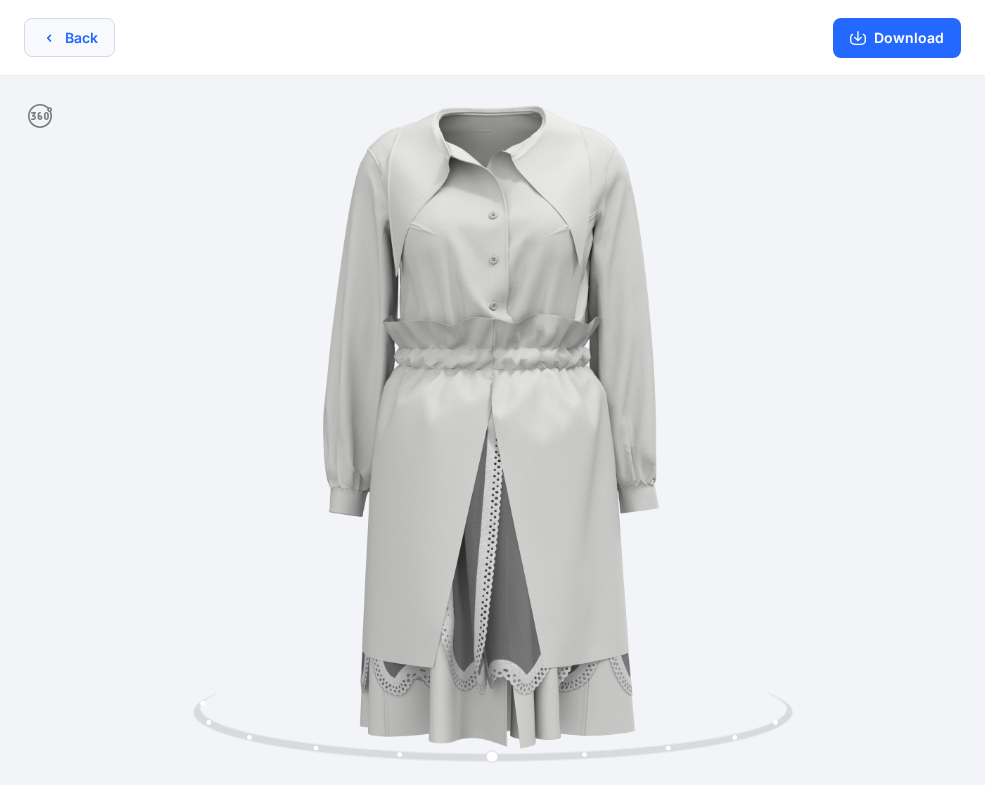 click on "Back" at bounding box center [69, 37] 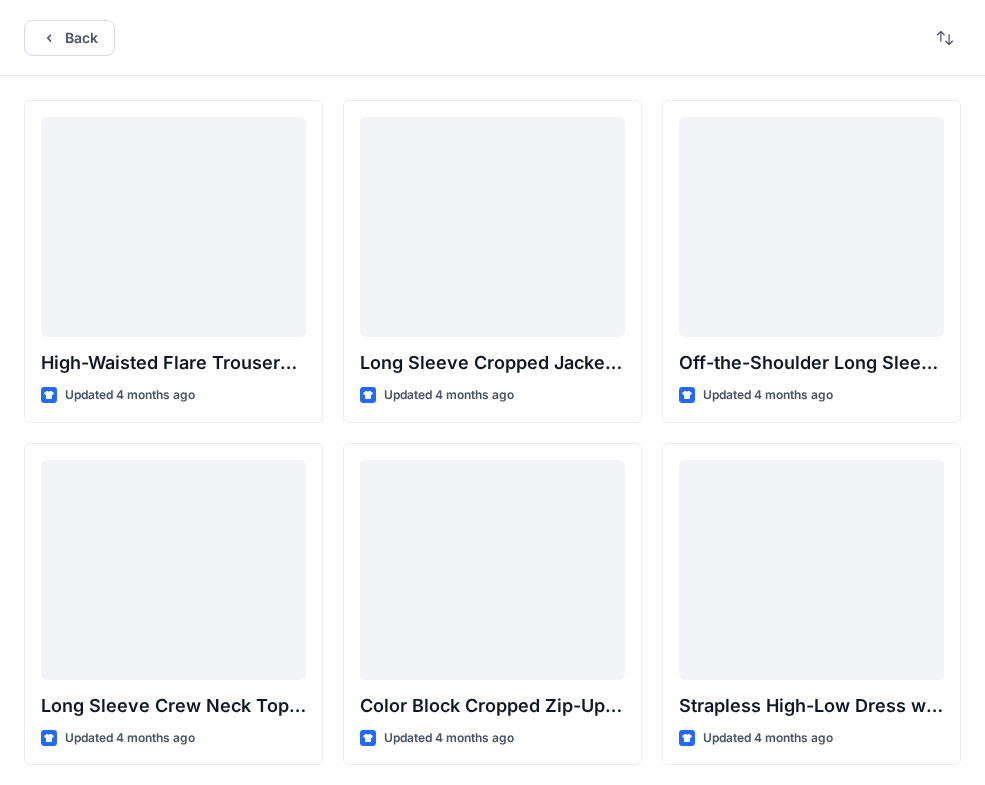 scroll, scrollTop: 2656, scrollLeft: 0, axis: vertical 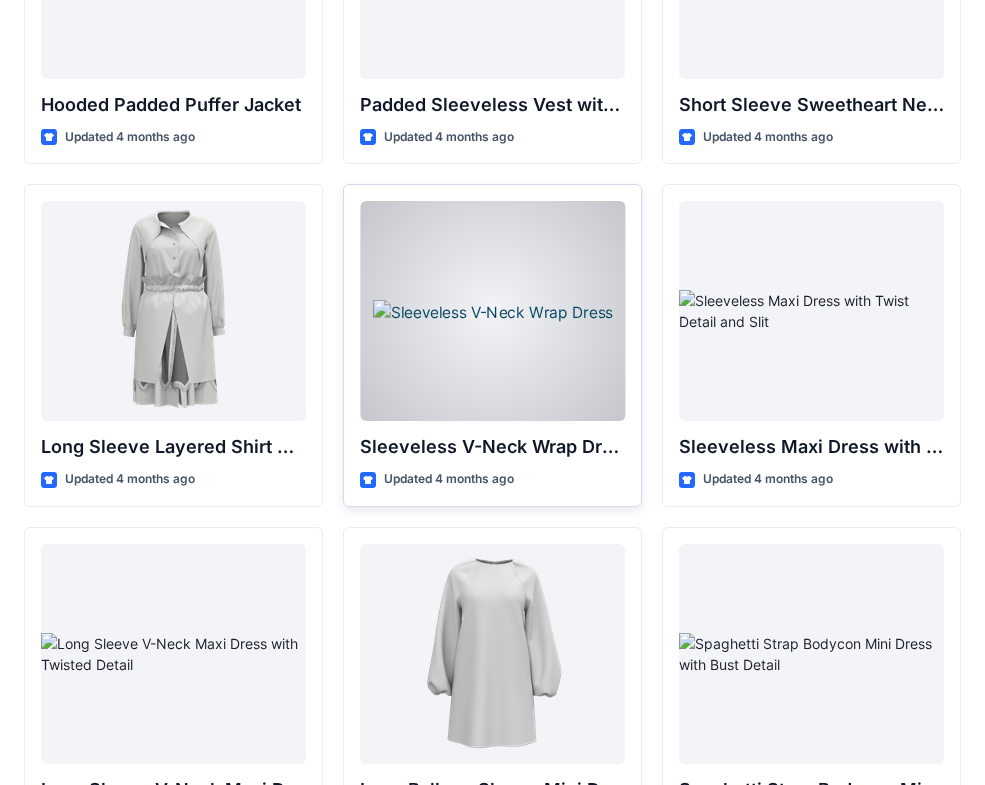 click at bounding box center (492, 311) 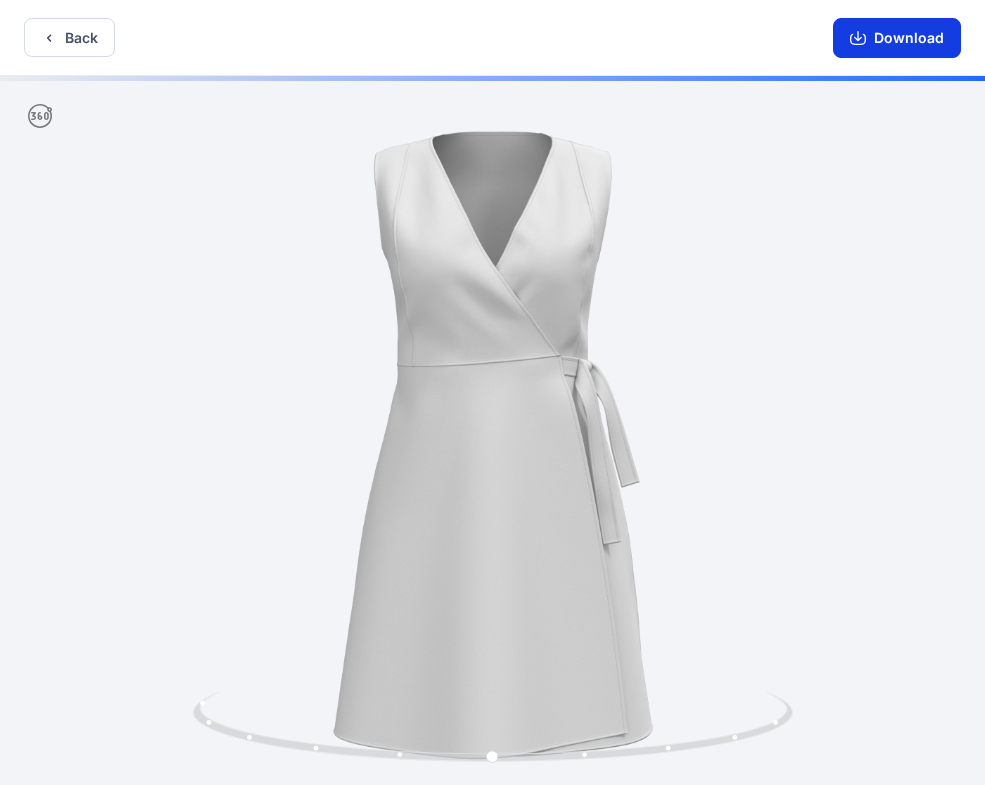 click on "Download" at bounding box center (897, 38) 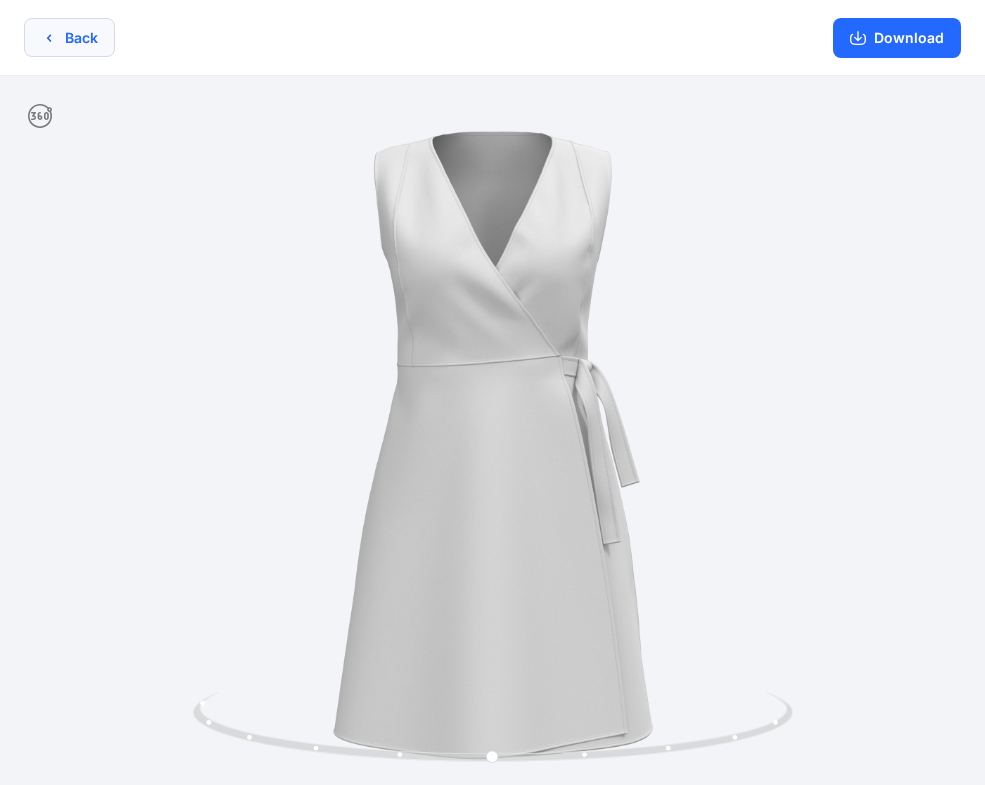 click on "Back" at bounding box center [69, 37] 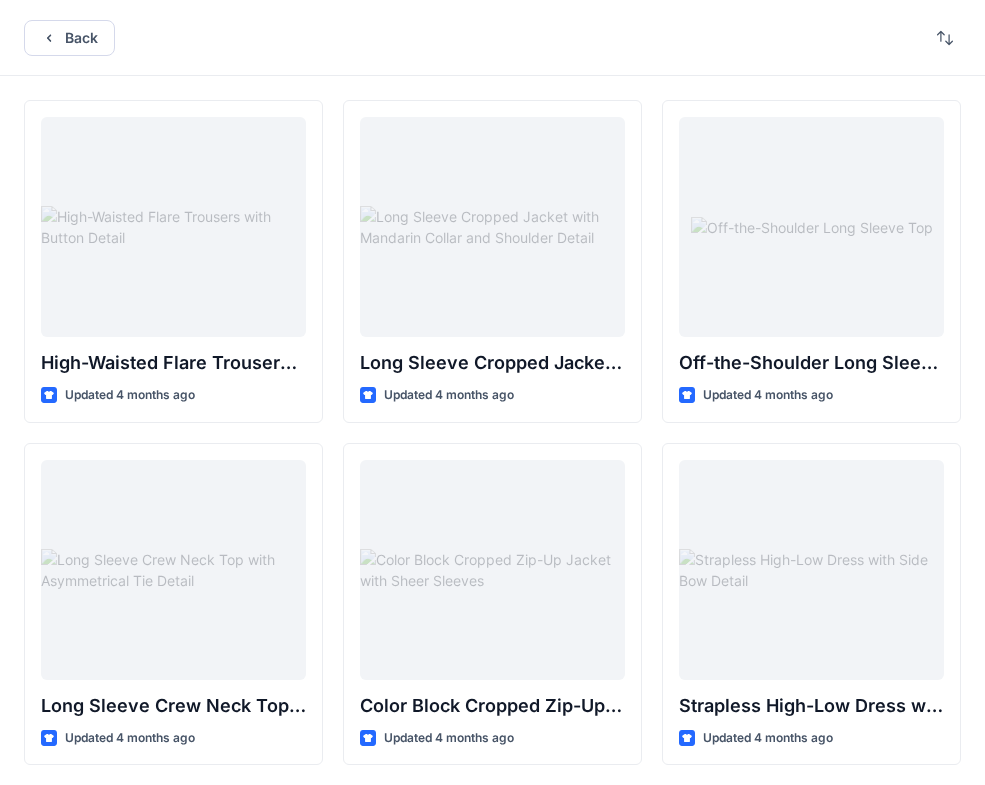 scroll, scrollTop: 2656, scrollLeft: 0, axis: vertical 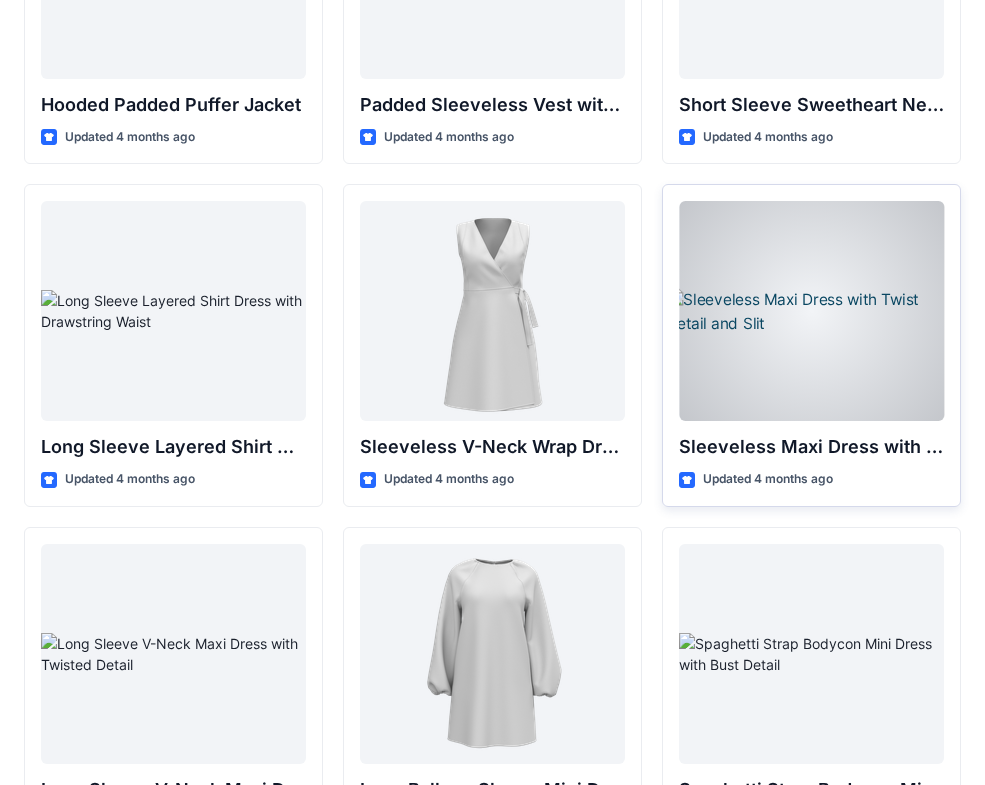 click at bounding box center (811, 311) 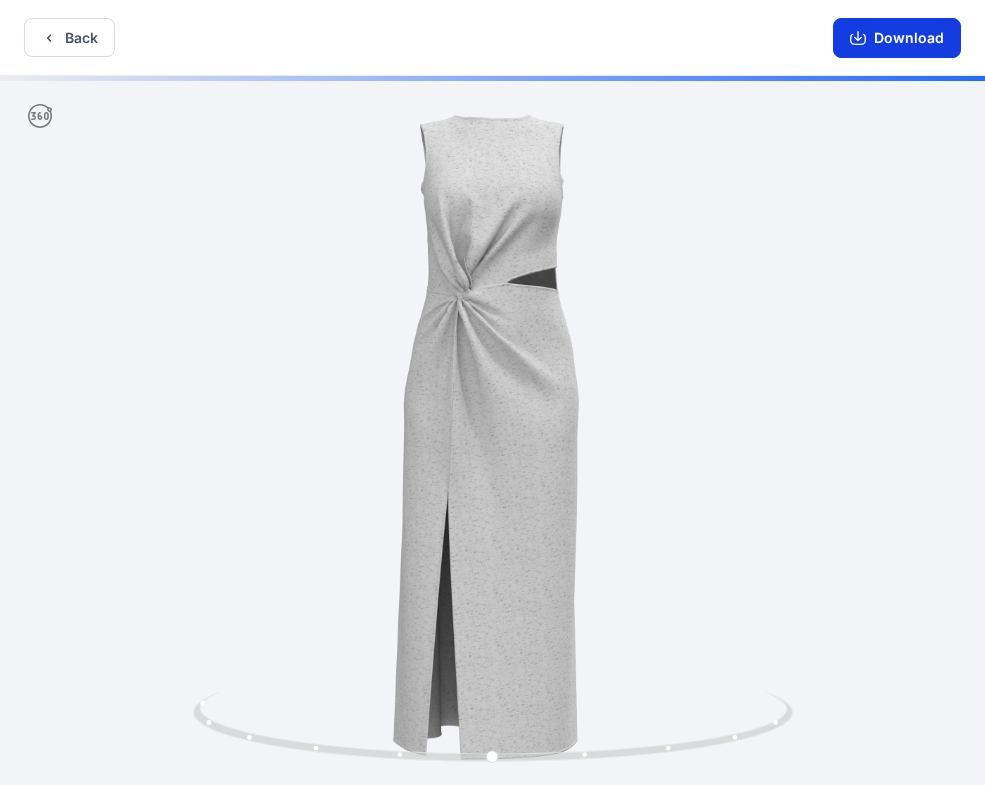 click 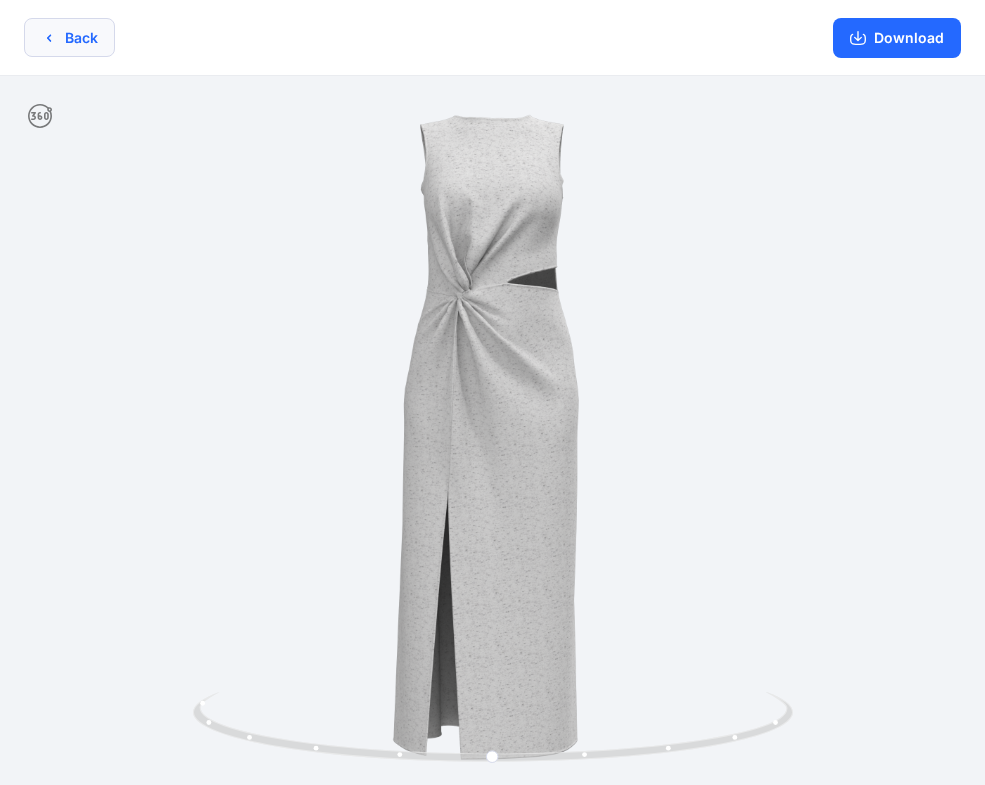 click on "Back" at bounding box center [69, 37] 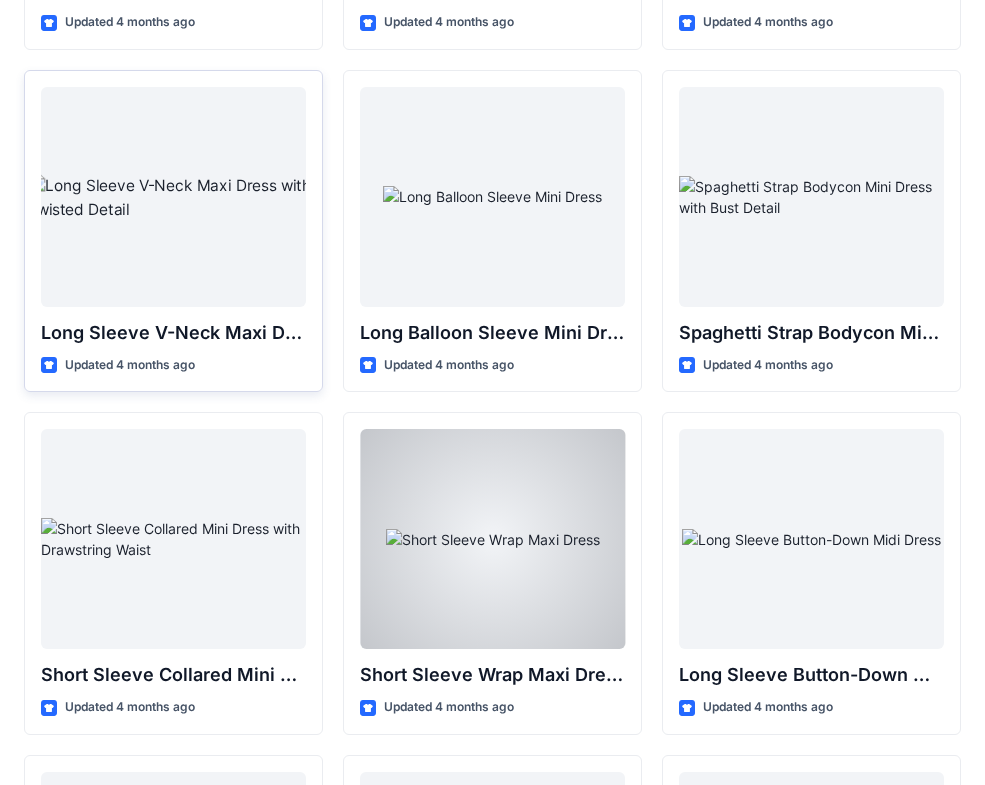 scroll, scrollTop: 3113, scrollLeft: 0, axis: vertical 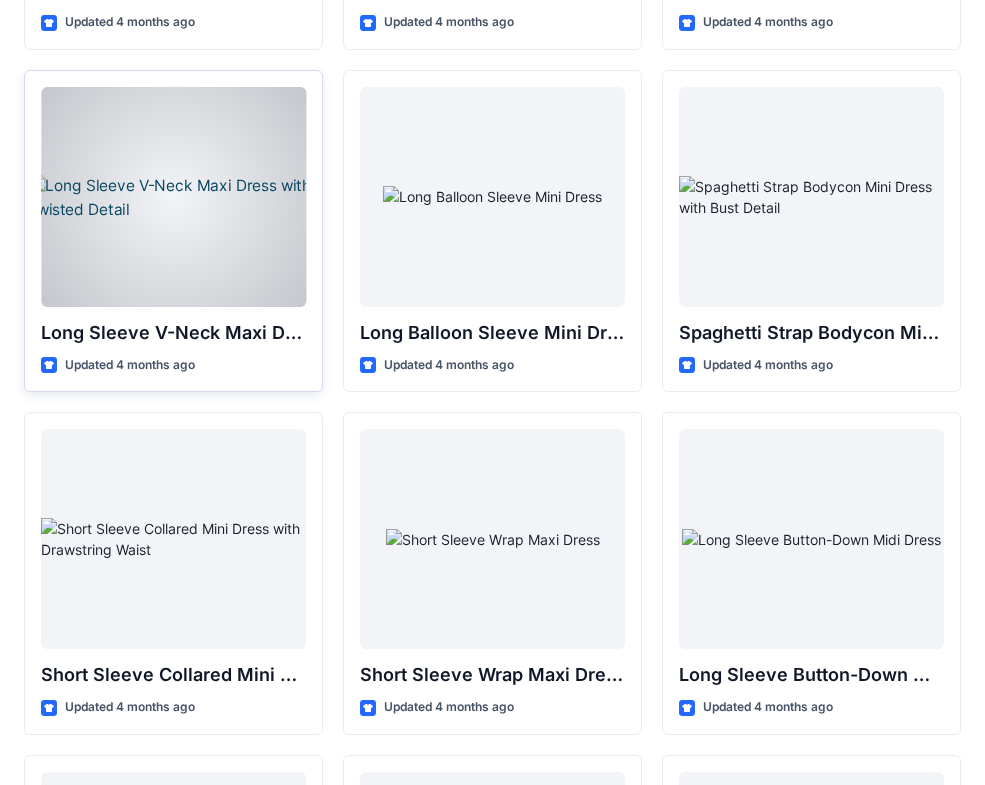 click at bounding box center [173, 197] 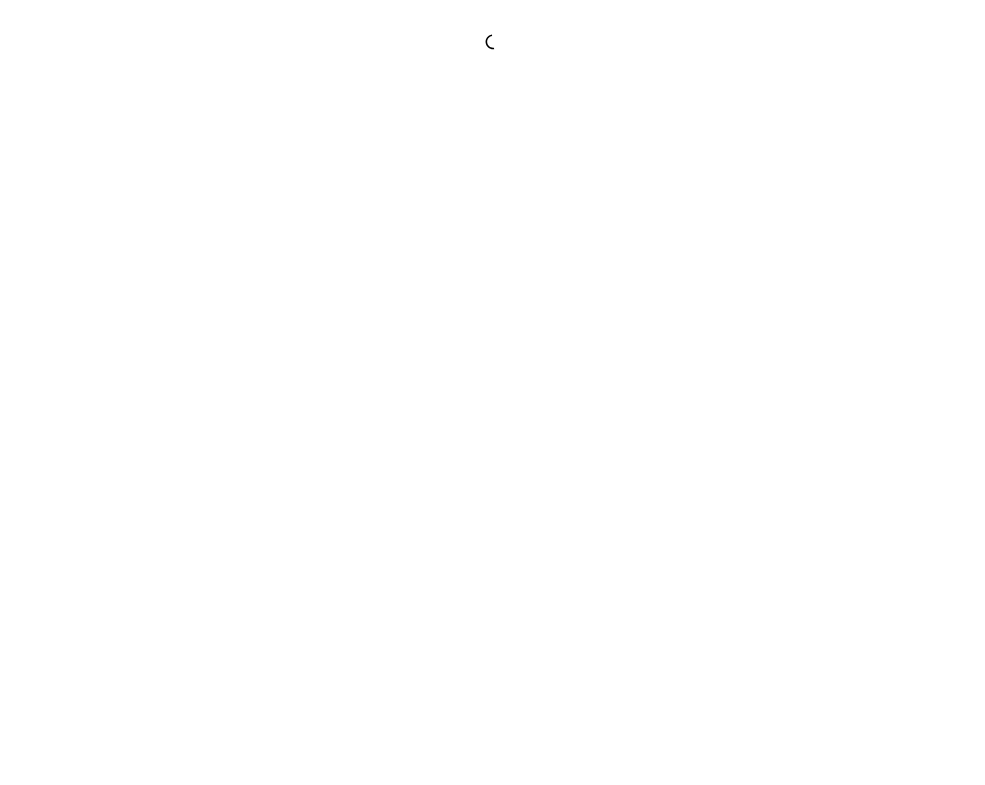 scroll, scrollTop: 0, scrollLeft: 0, axis: both 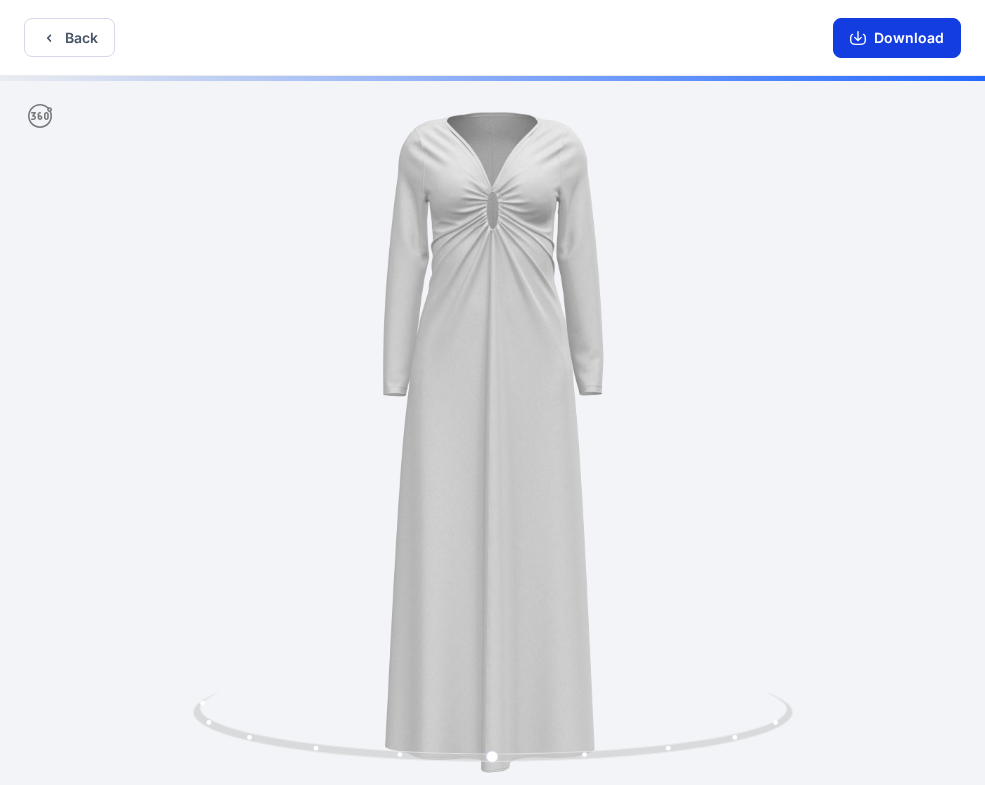 click on "Download" at bounding box center [897, 38] 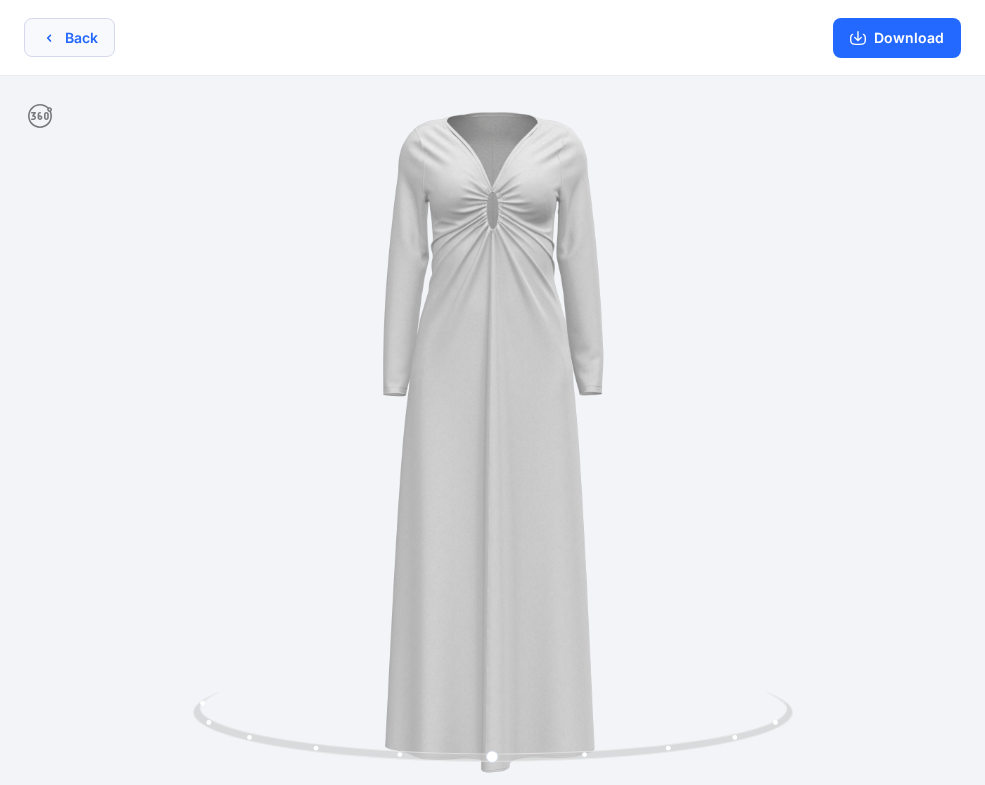 click on "Back" at bounding box center (69, 37) 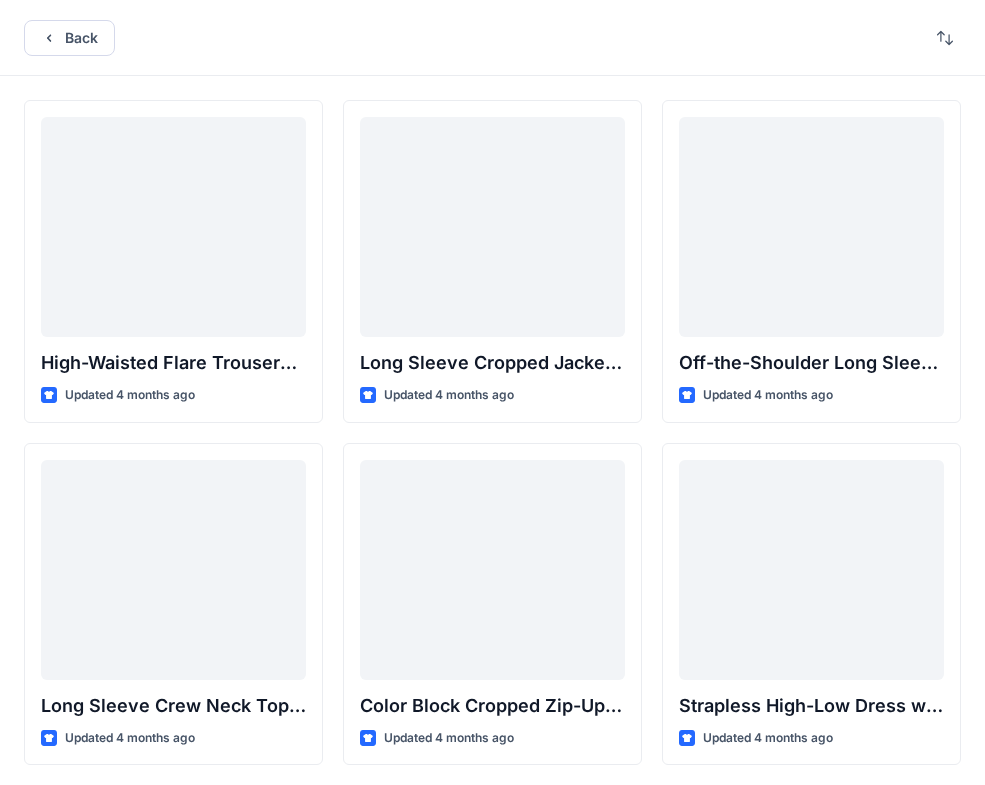 scroll, scrollTop: 3113, scrollLeft: 0, axis: vertical 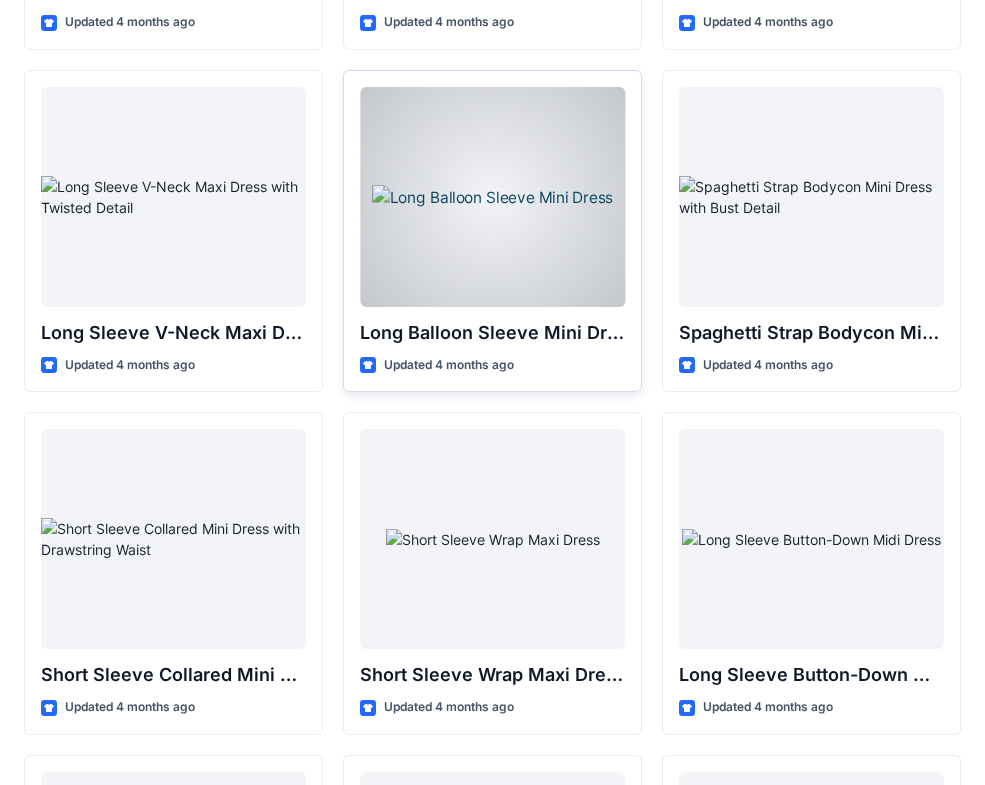 click at bounding box center [492, 197] 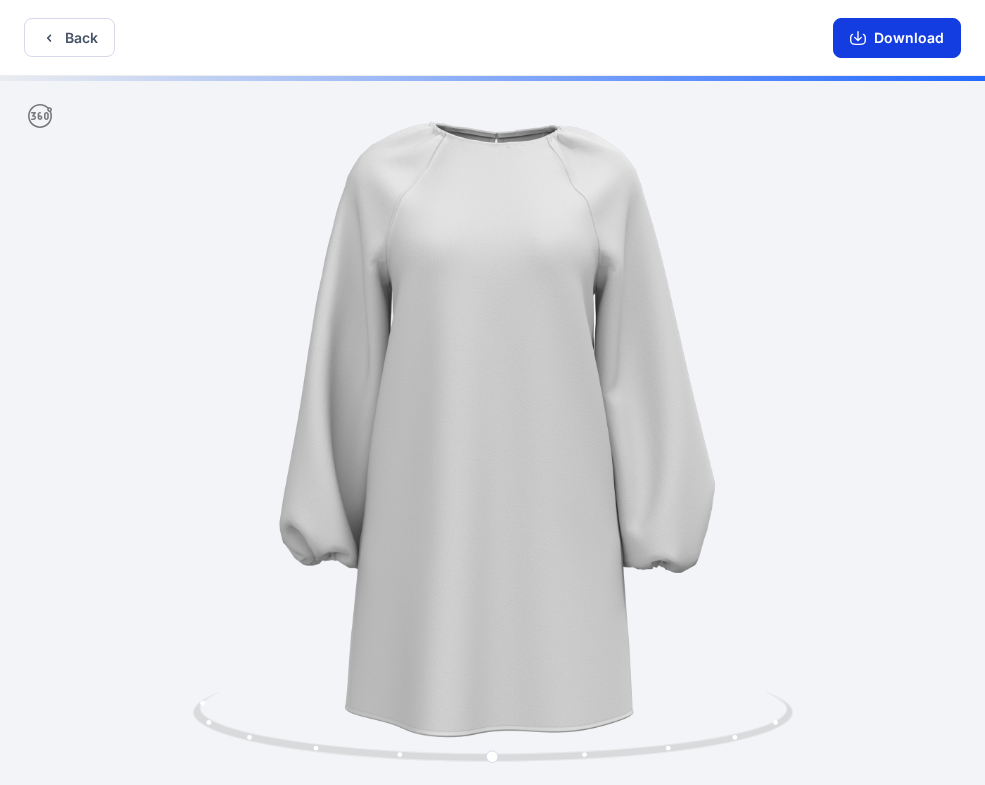 click on "Download" at bounding box center [897, 38] 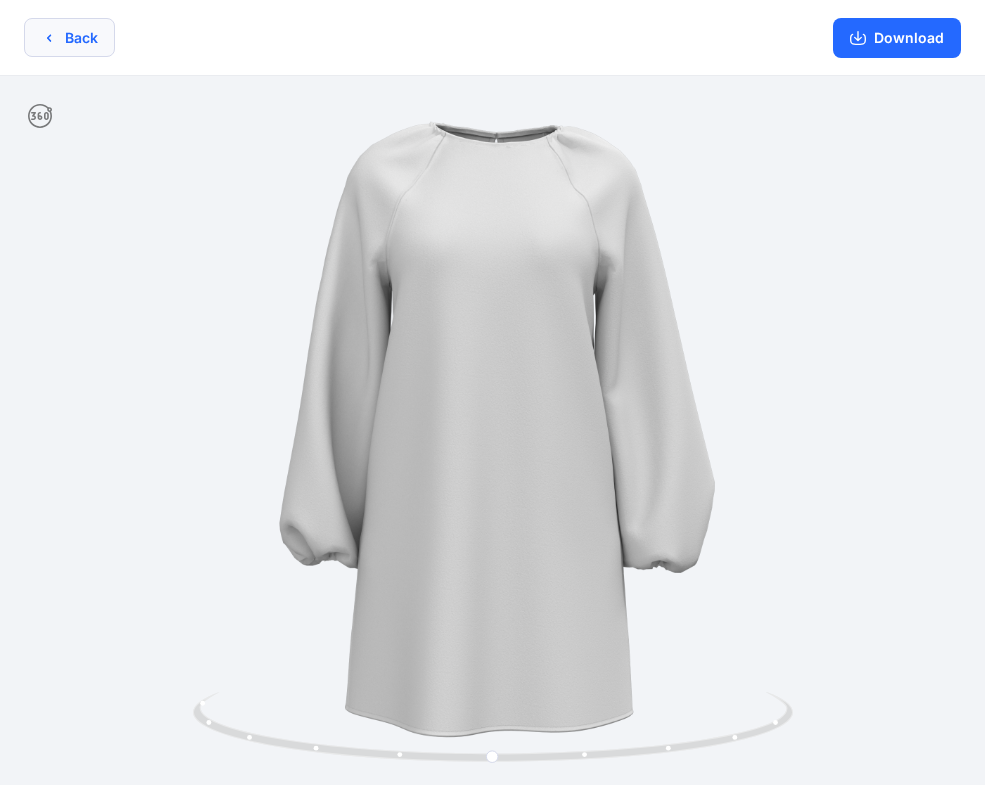 click on "Back" at bounding box center [69, 37] 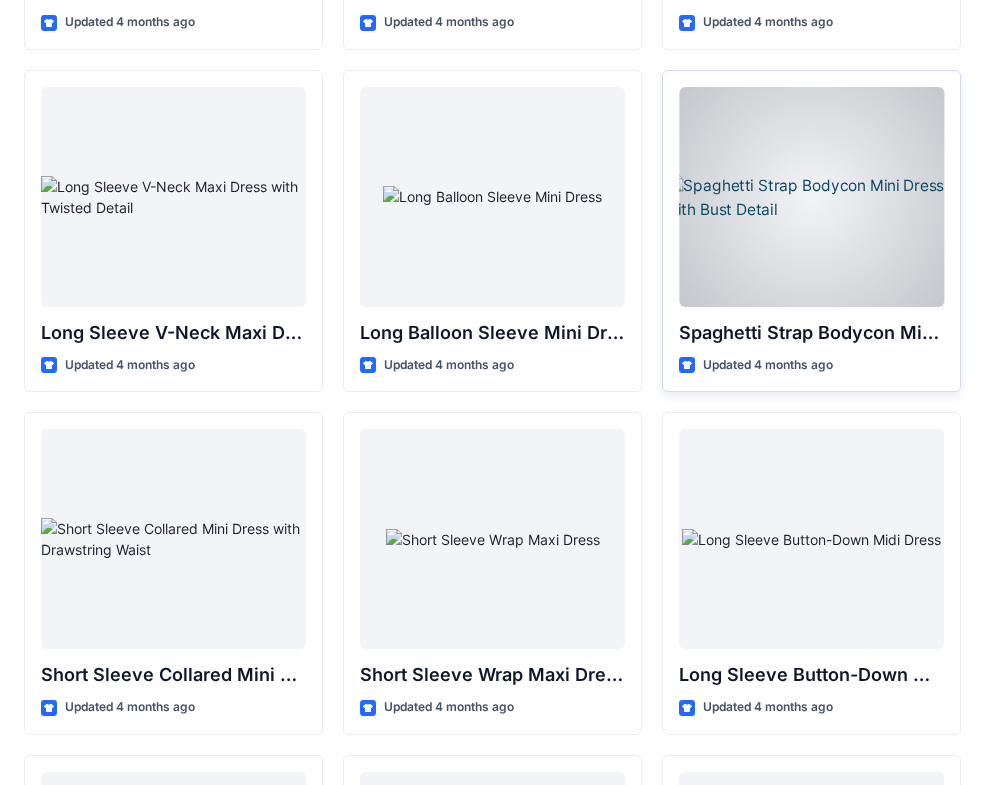 click at bounding box center (811, 197) 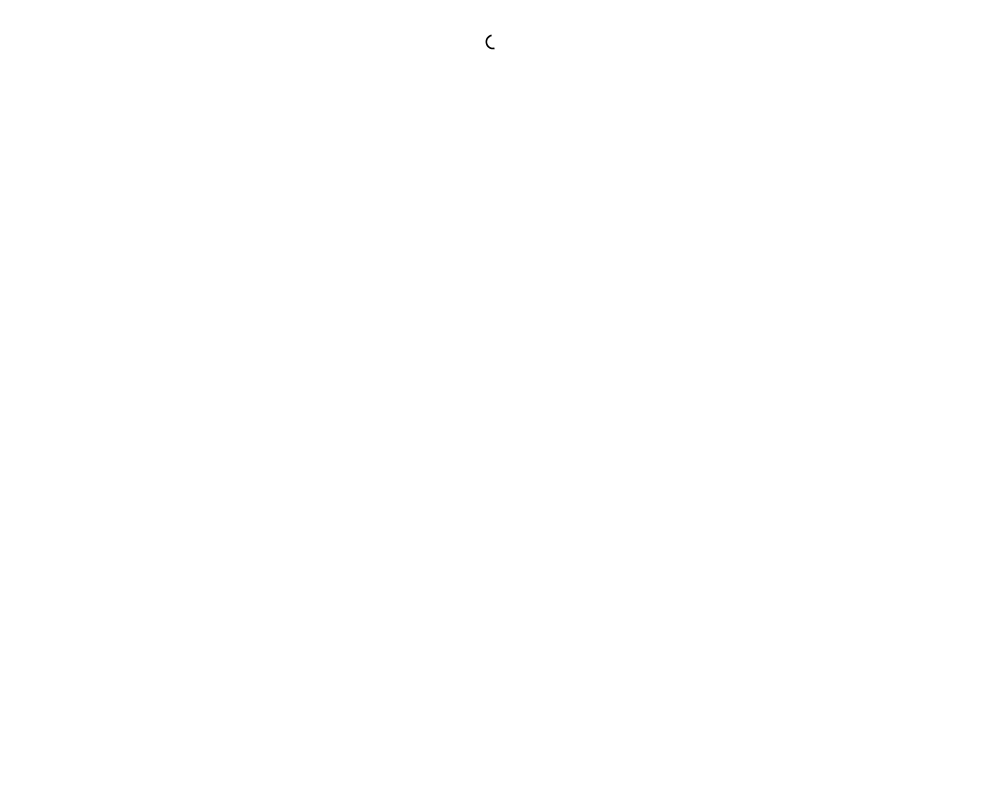 scroll, scrollTop: 0, scrollLeft: 0, axis: both 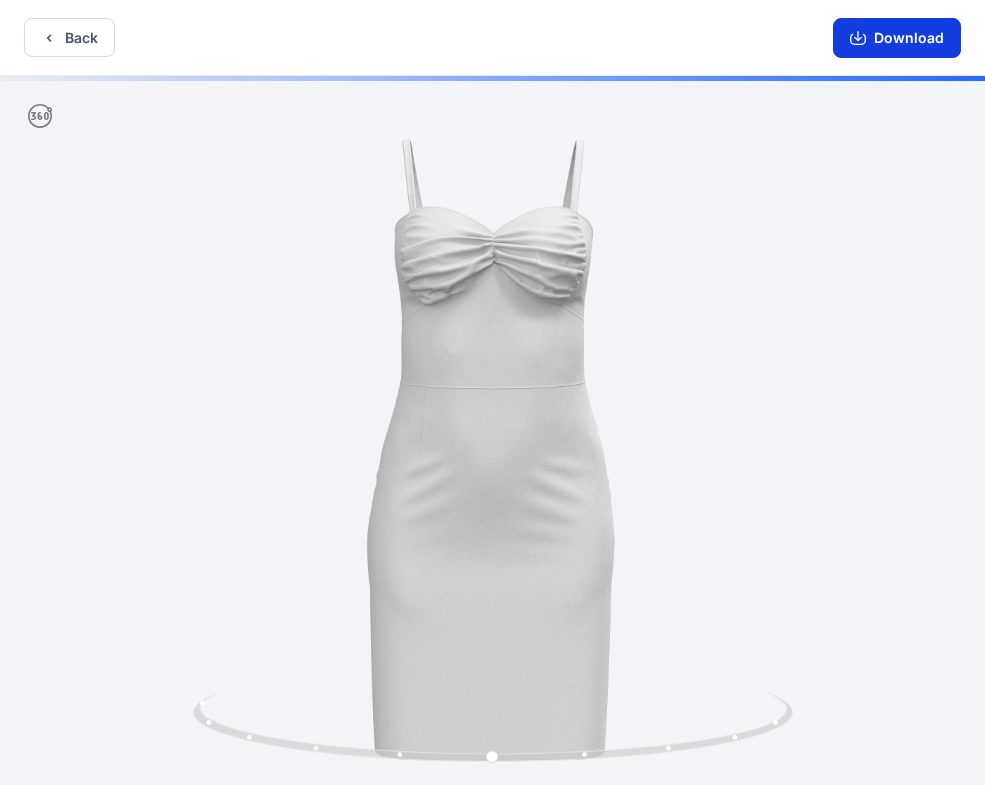 click on "Download" at bounding box center (897, 38) 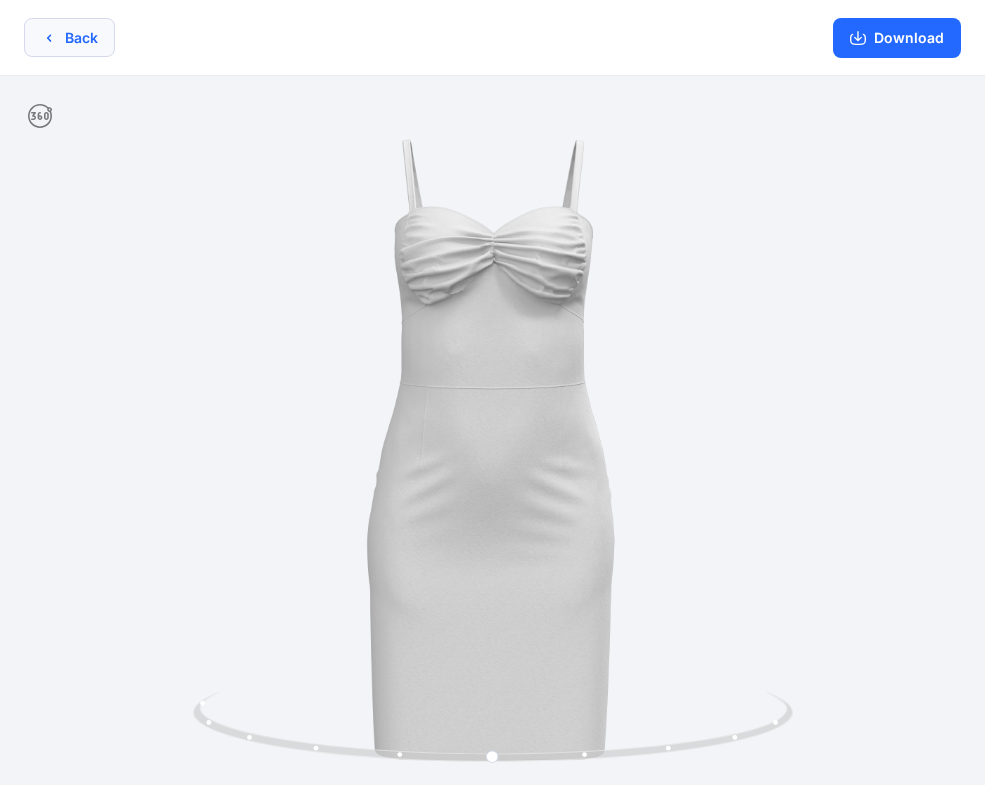 click on "Back" at bounding box center [69, 37] 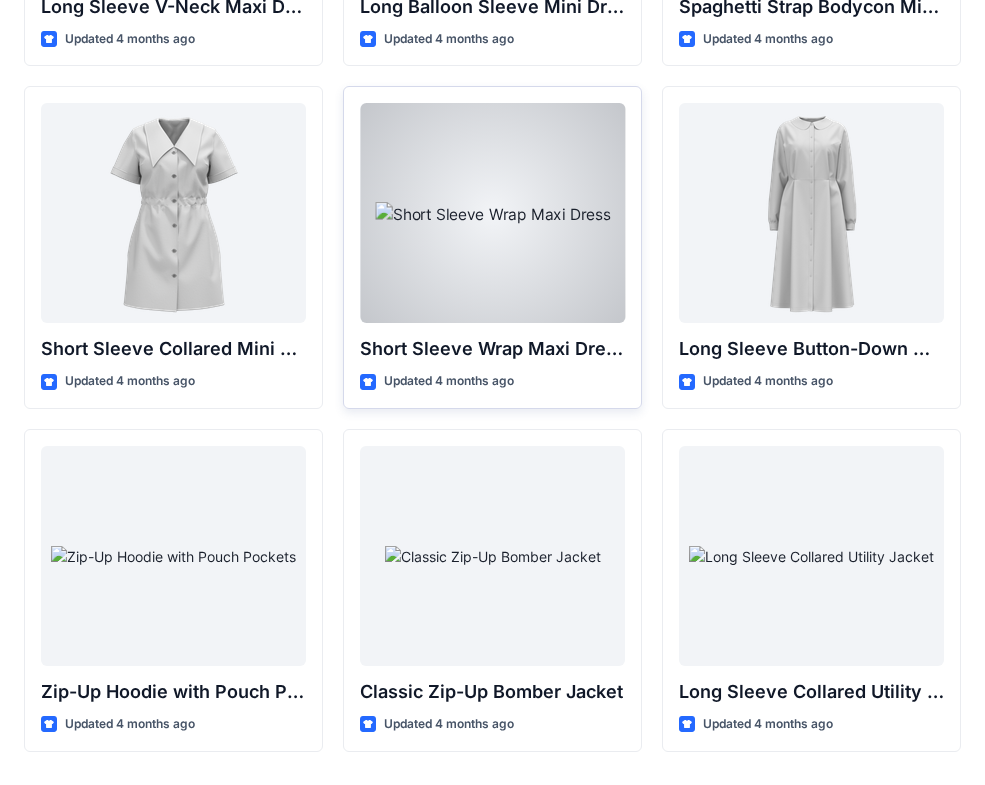 scroll, scrollTop: 3459, scrollLeft: 0, axis: vertical 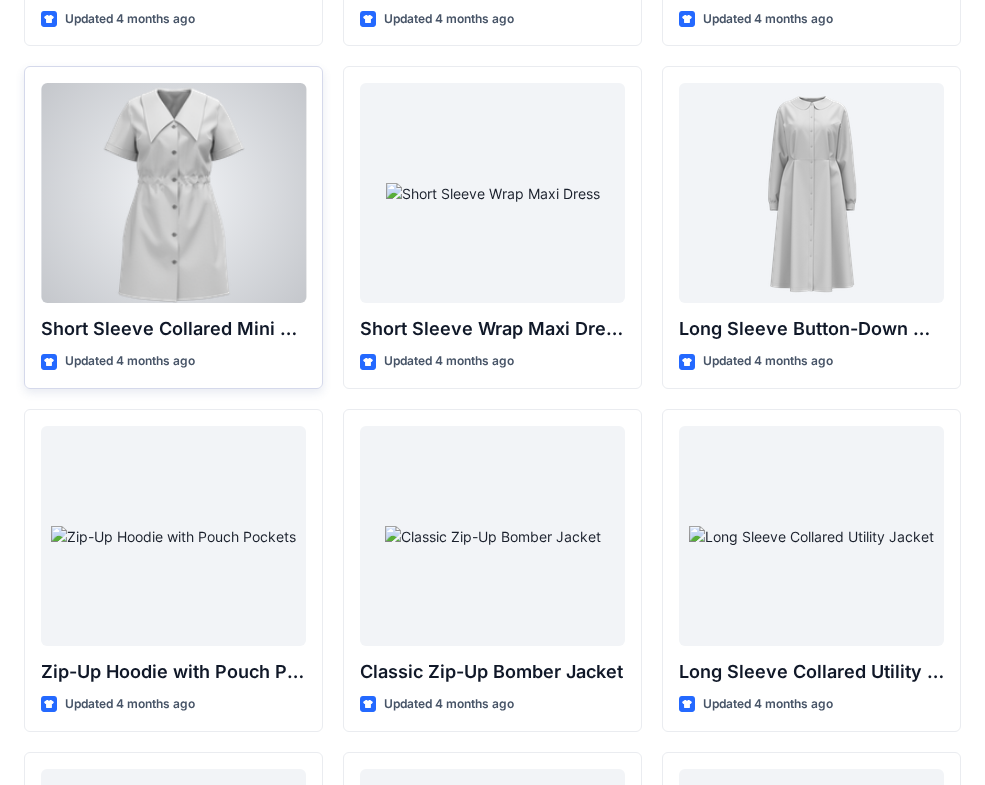 click at bounding box center (173, 193) 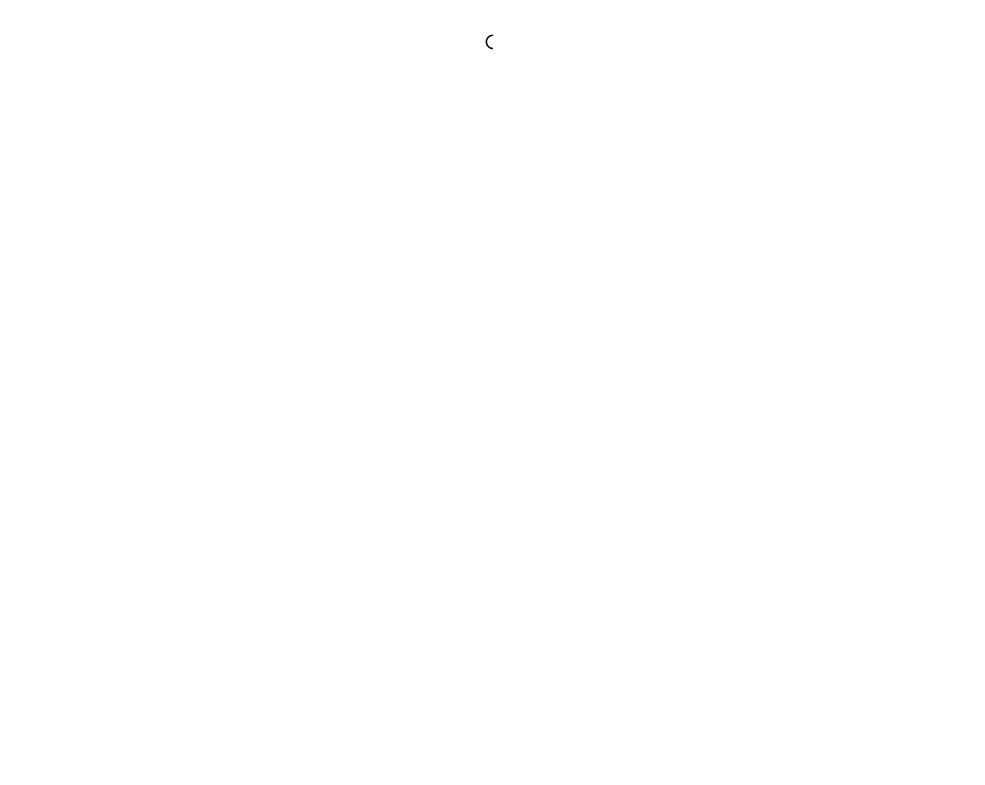 scroll, scrollTop: 0, scrollLeft: 0, axis: both 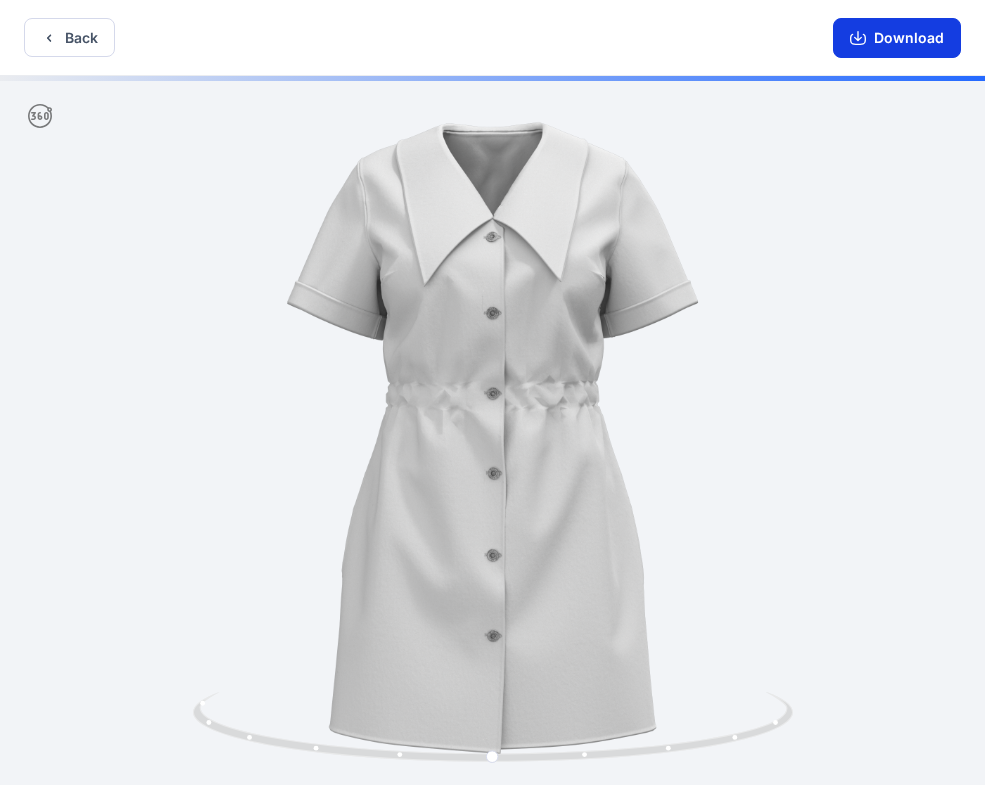 click on "Download" at bounding box center [897, 38] 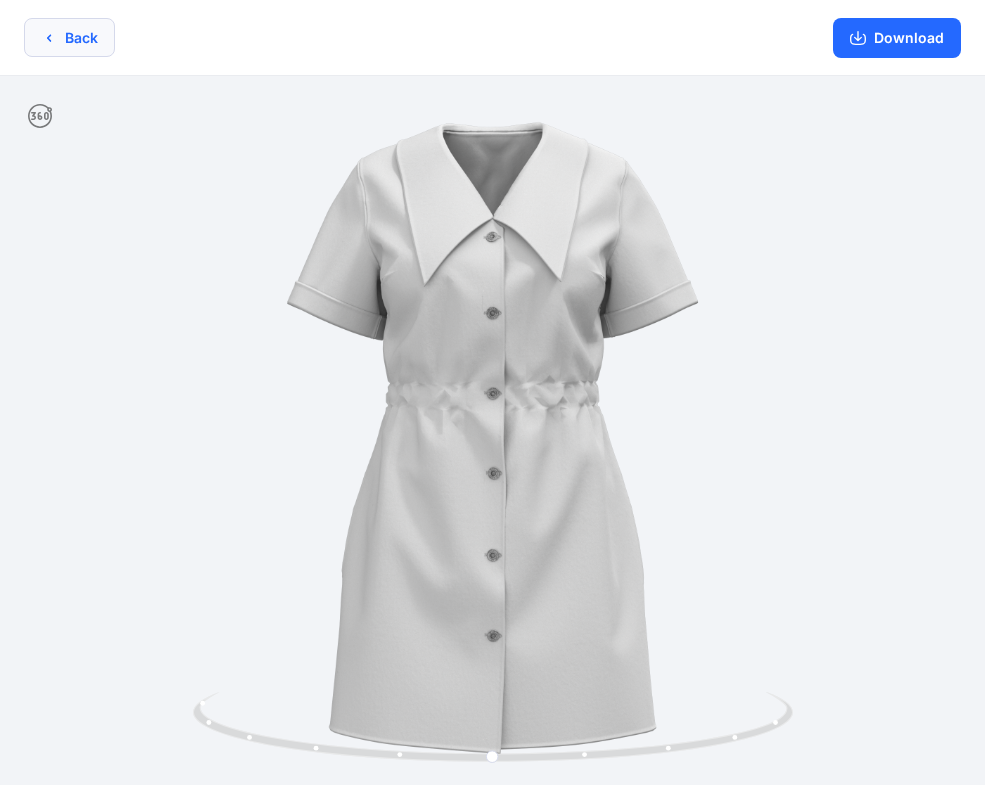click on "Back" at bounding box center [69, 37] 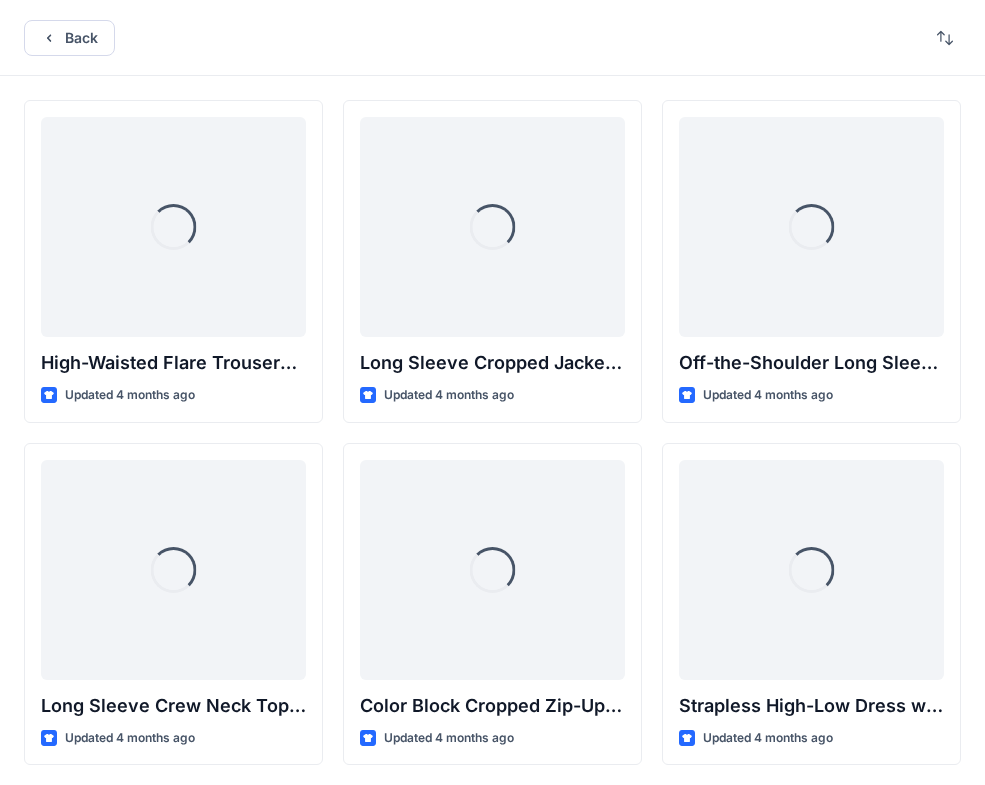 scroll, scrollTop: 3459, scrollLeft: 0, axis: vertical 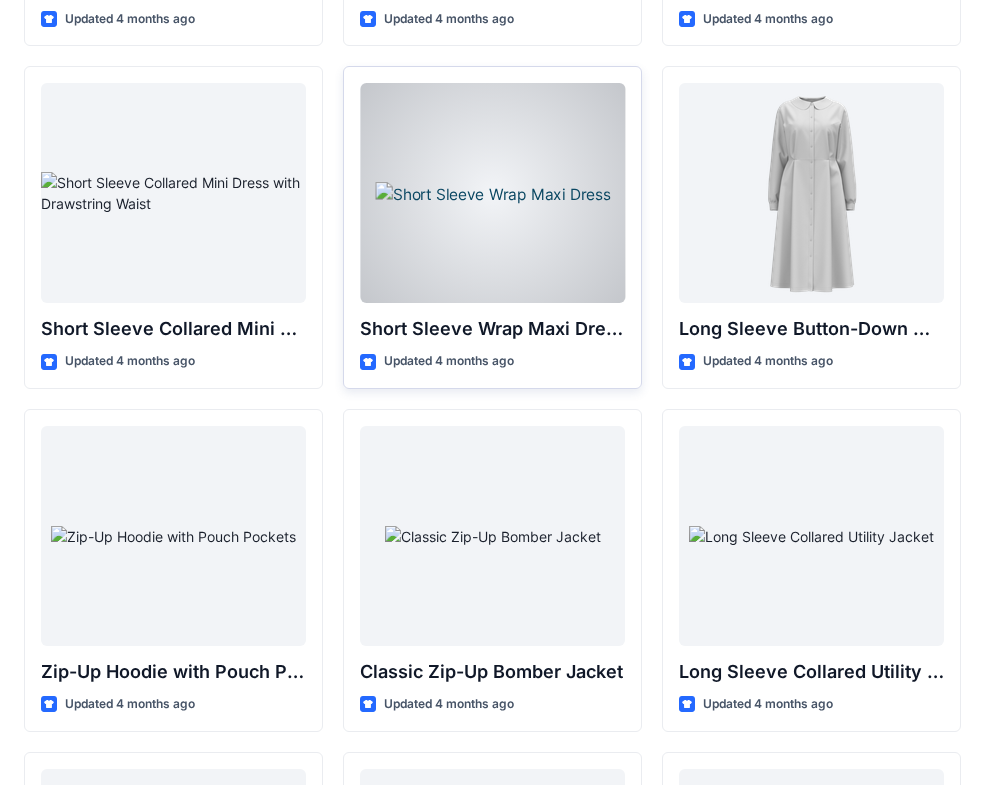 click at bounding box center [492, 193] 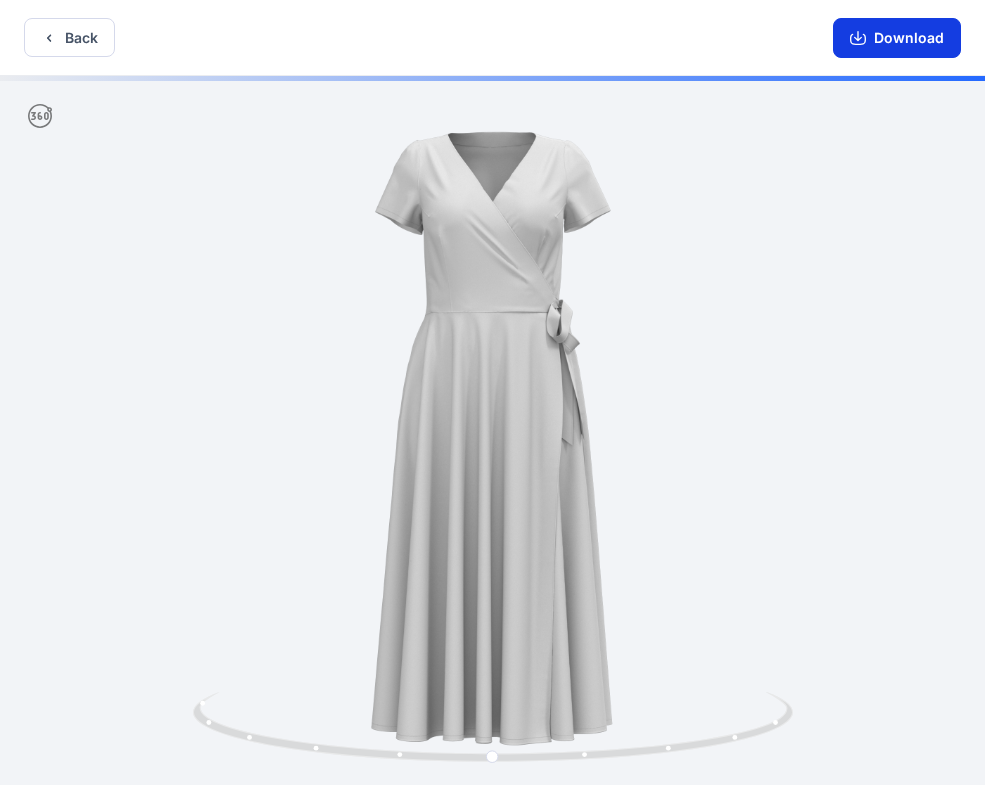 click on "Download" at bounding box center (897, 38) 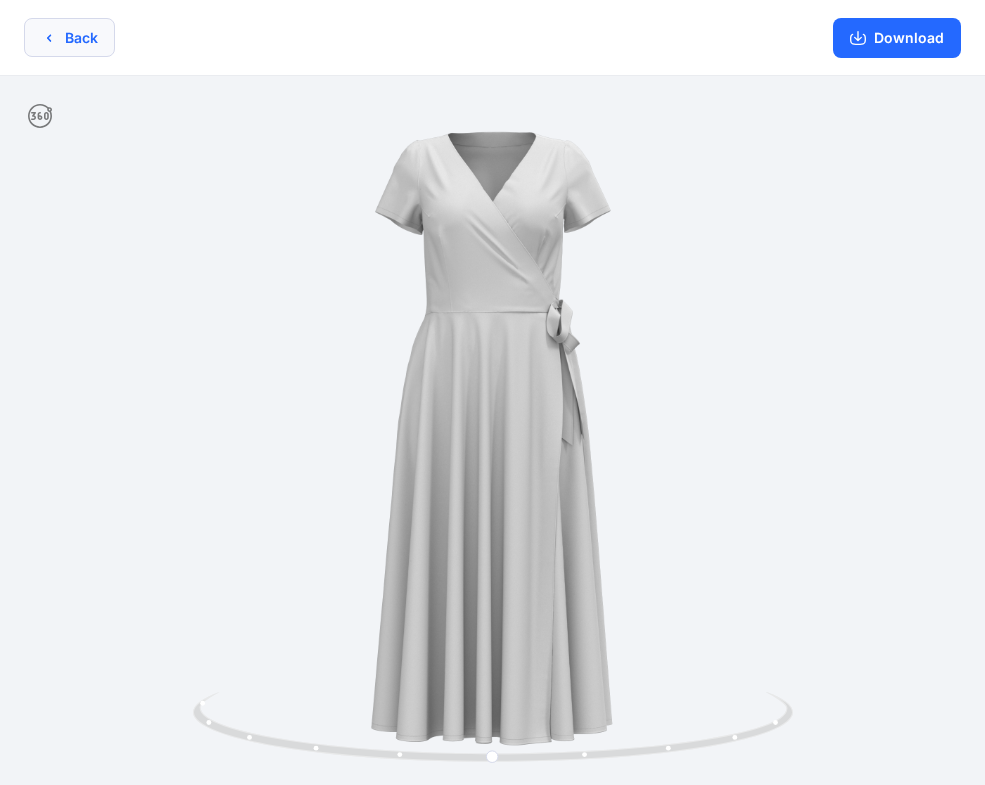 click on "Back" at bounding box center (69, 37) 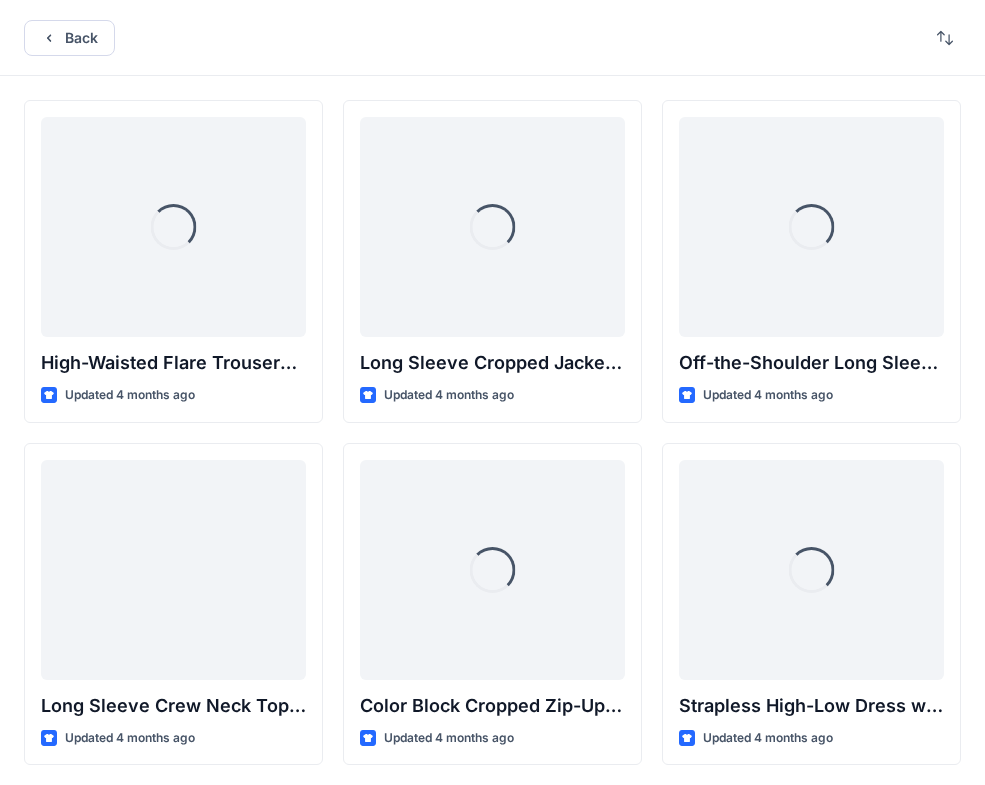 scroll, scrollTop: 3459, scrollLeft: 0, axis: vertical 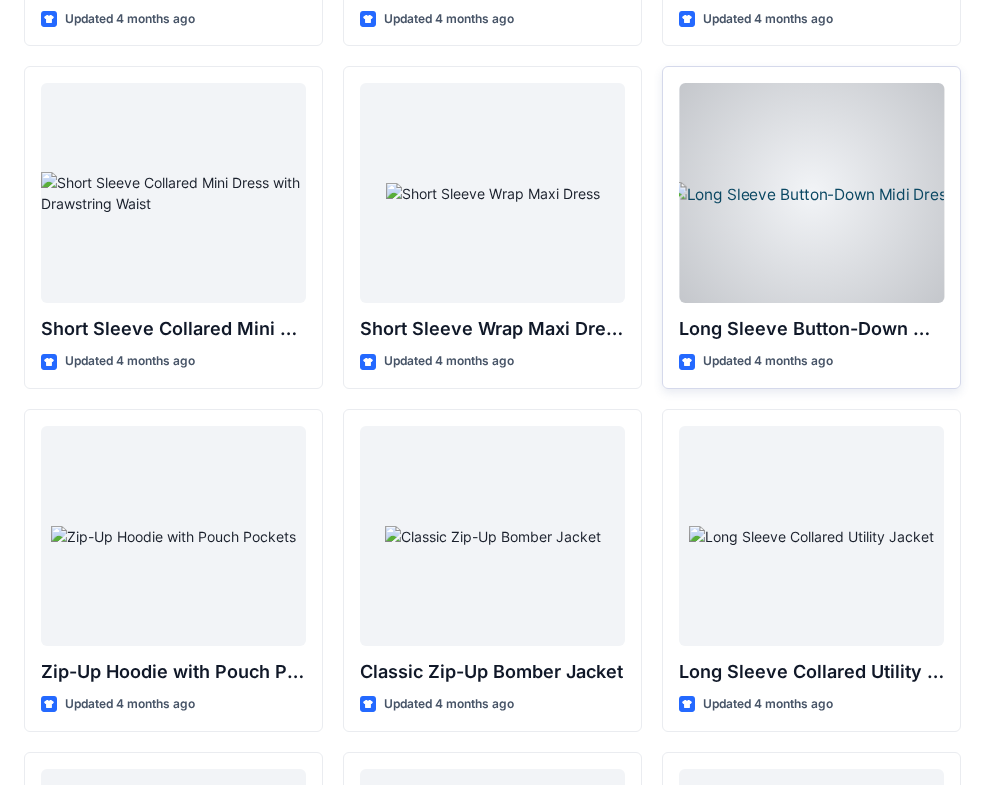 click at bounding box center (811, 193) 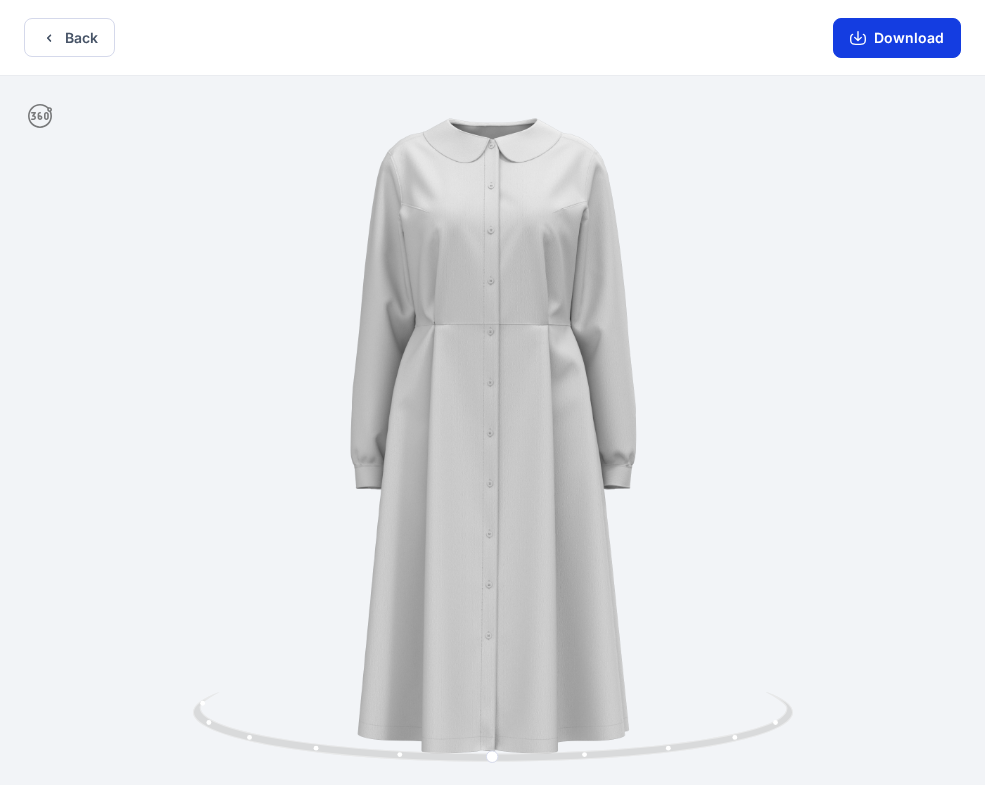 click on "Download" at bounding box center [897, 38] 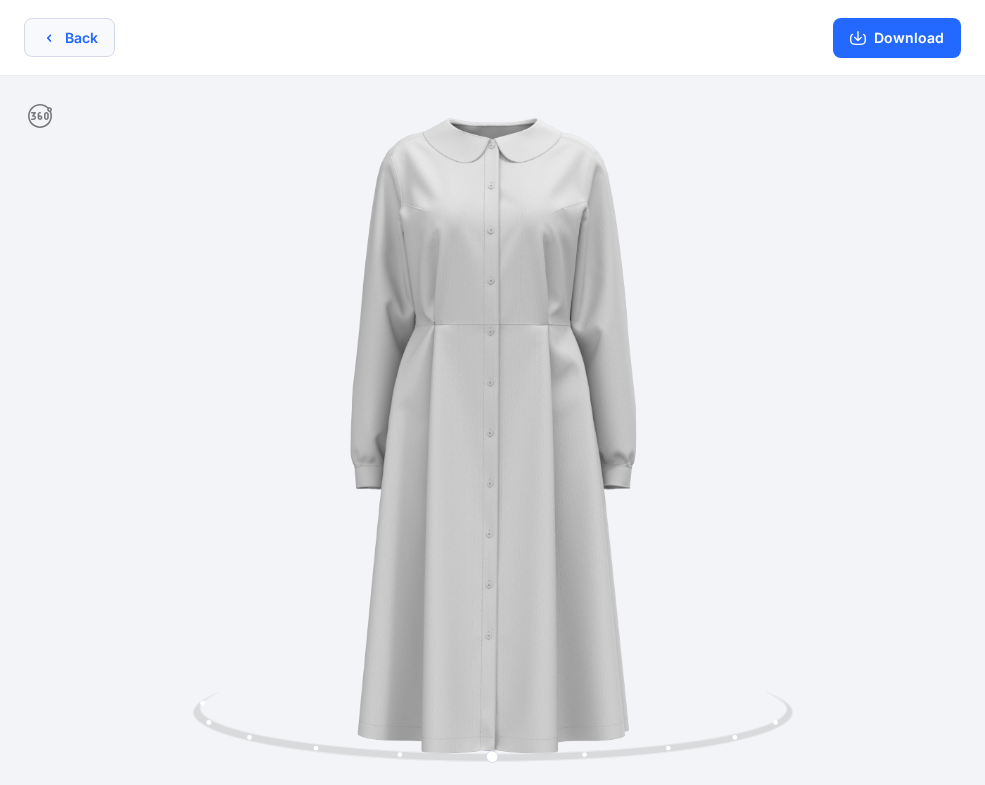 click on "Back" at bounding box center (69, 37) 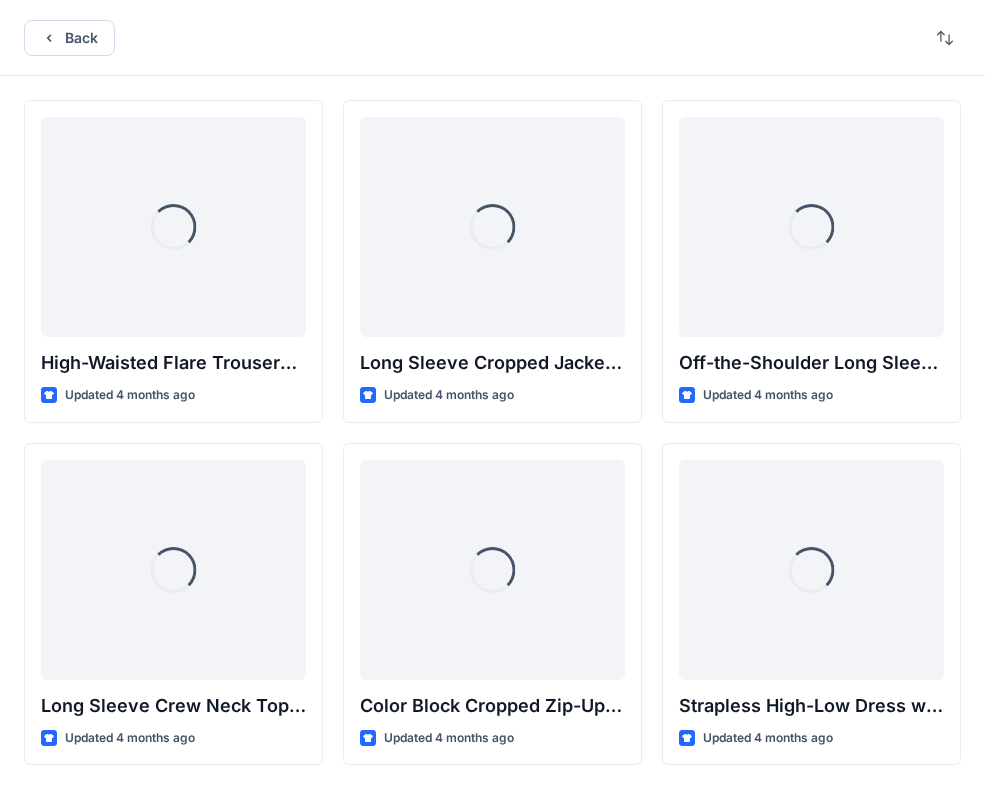 scroll, scrollTop: 3459, scrollLeft: 0, axis: vertical 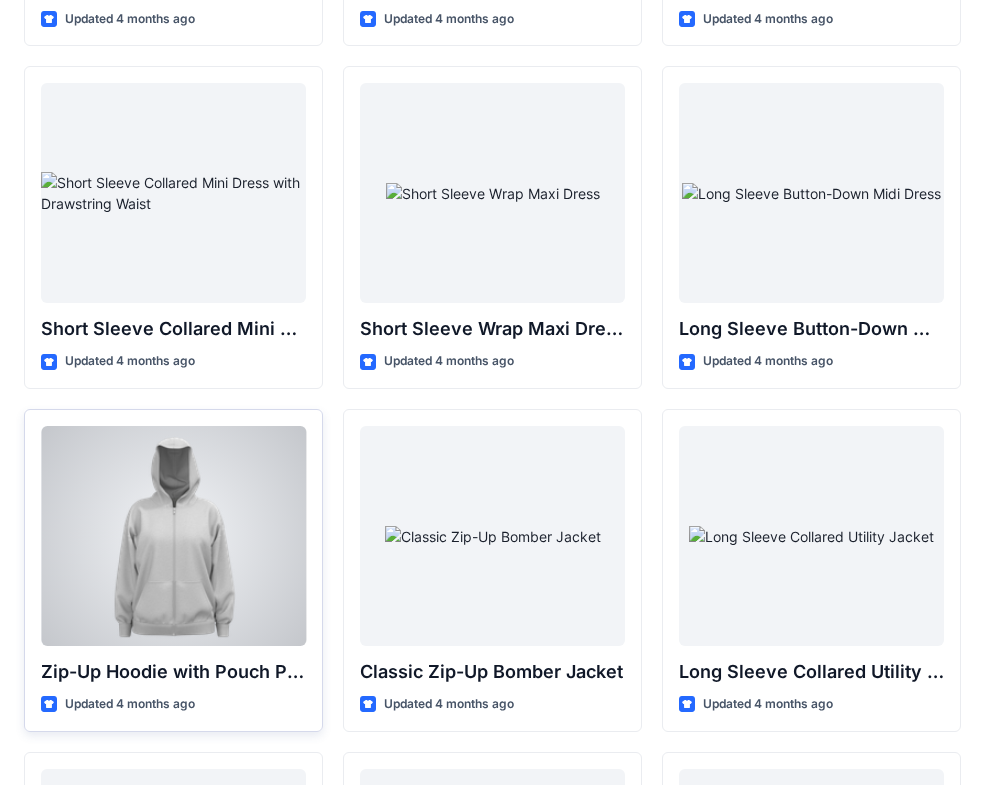 click at bounding box center [173, 536] 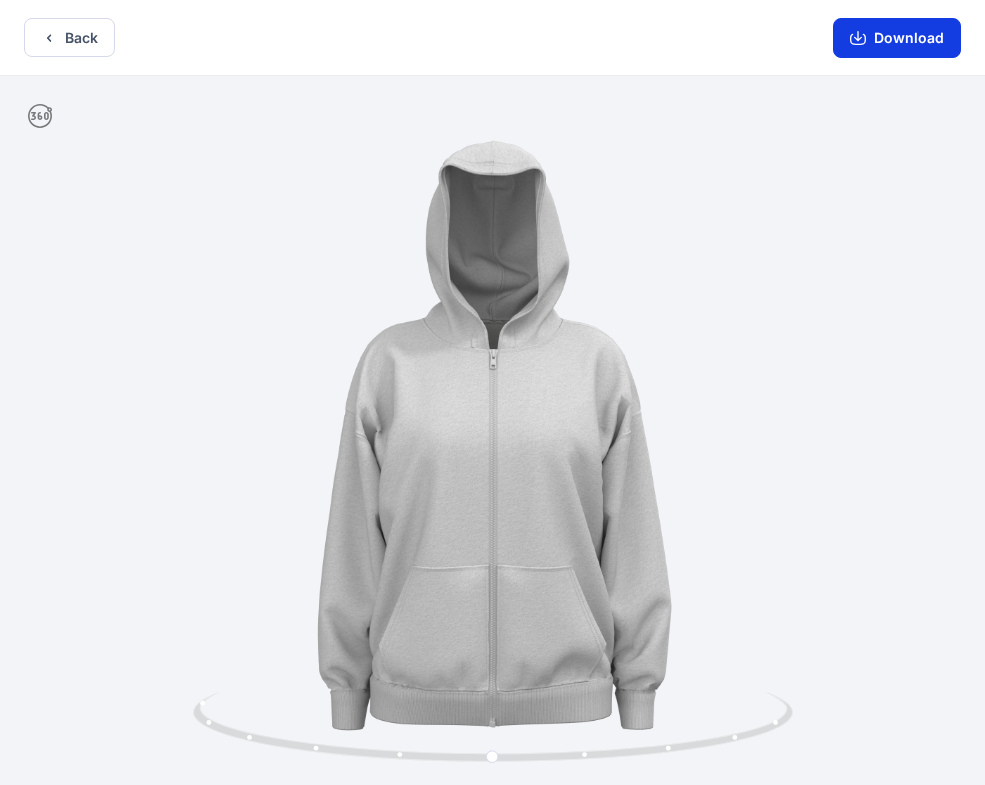click on "Download" at bounding box center [897, 38] 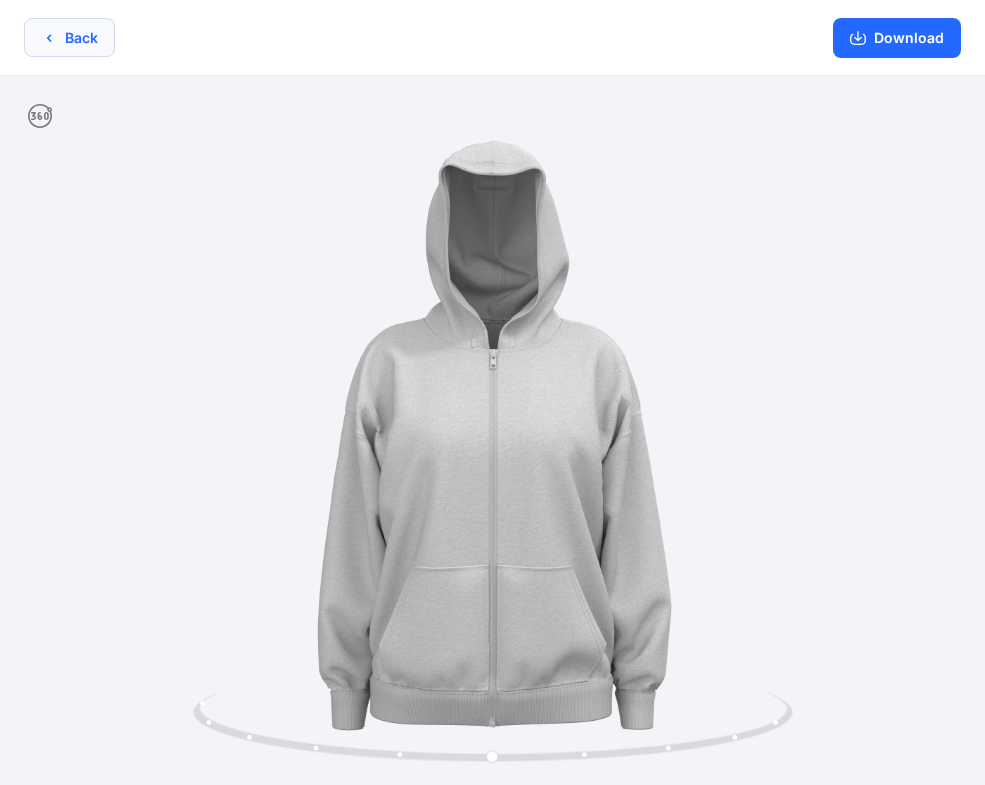 click on "Back" at bounding box center (69, 37) 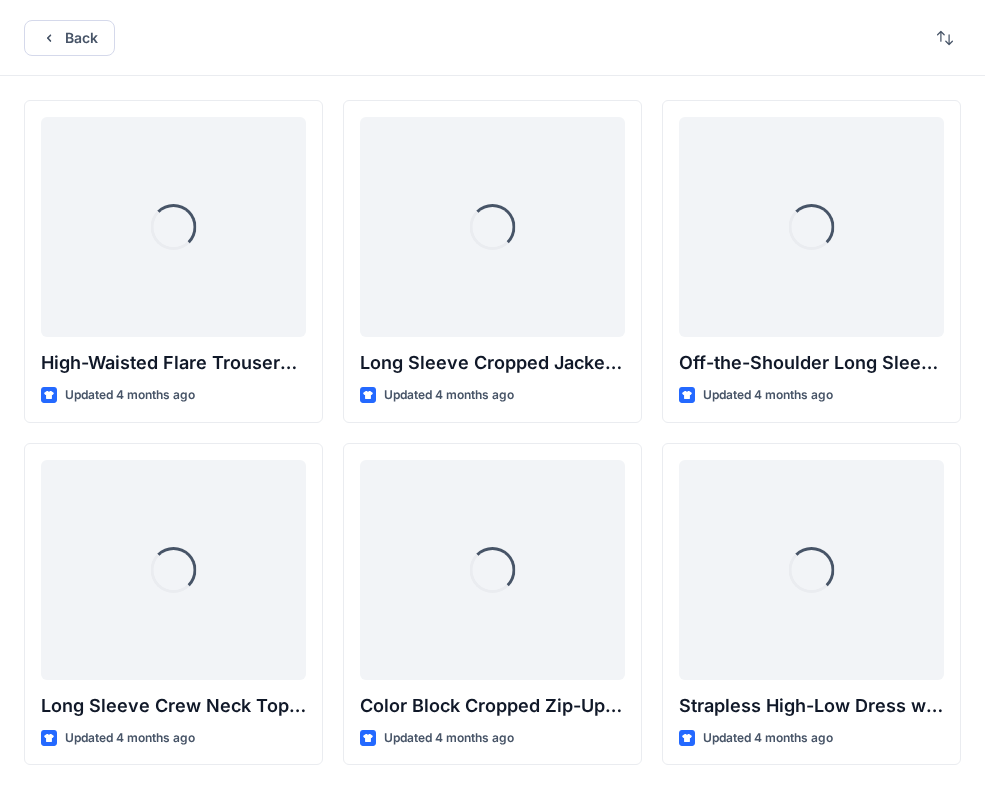scroll, scrollTop: 3459, scrollLeft: 0, axis: vertical 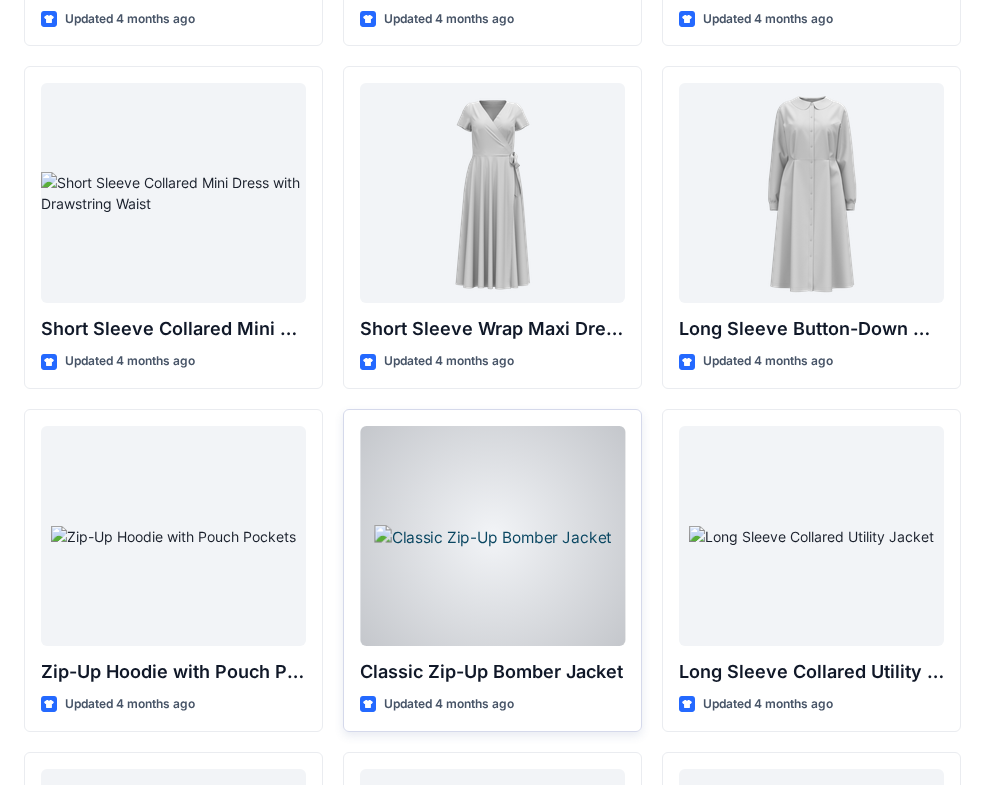 click at bounding box center [492, 536] 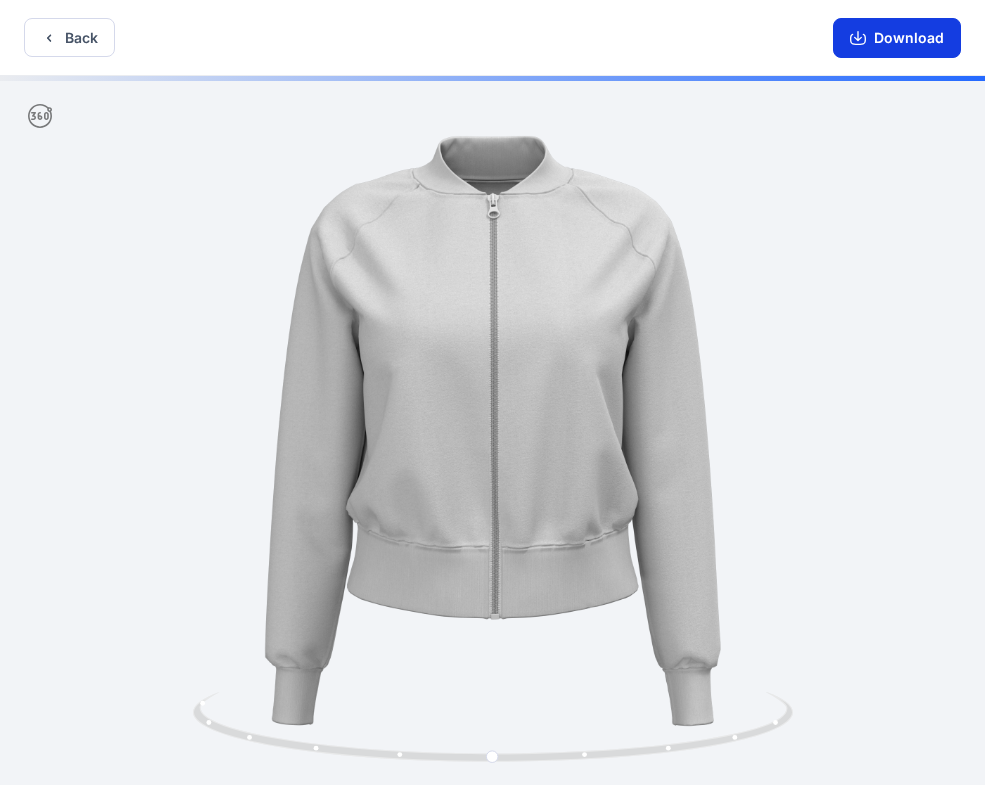 click on "Download" at bounding box center (897, 38) 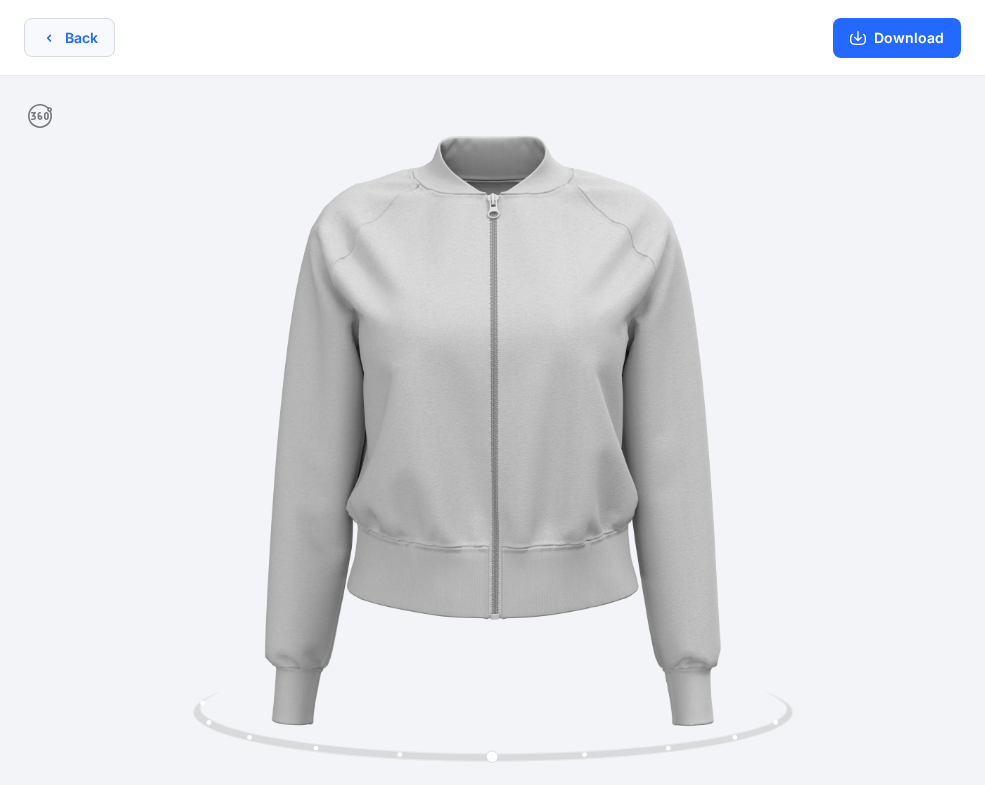 click on "Back" at bounding box center [69, 37] 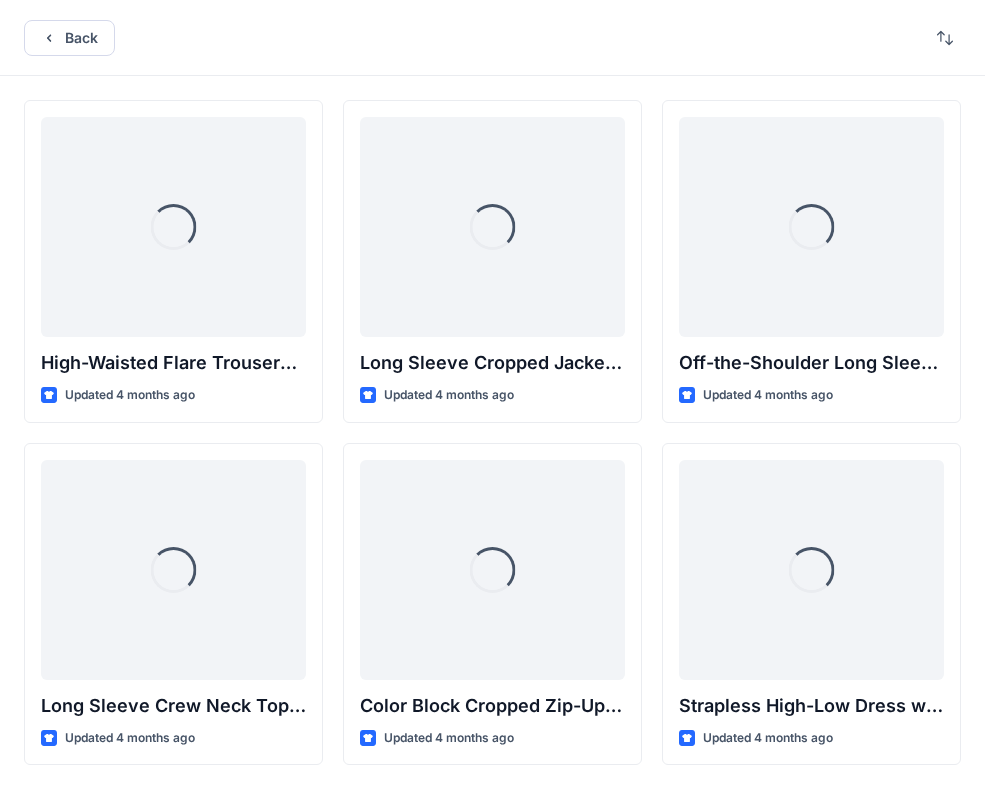 scroll, scrollTop: 3459, scrollLeft: 0, axis: vertical 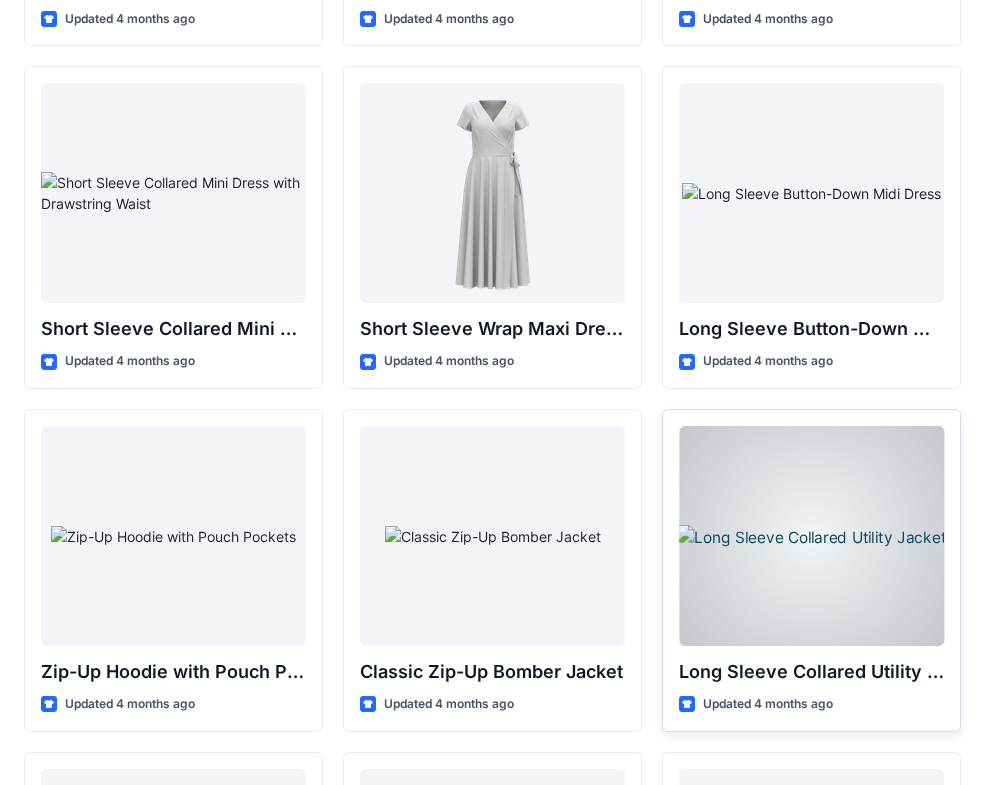click at bounding box center (811, 536) 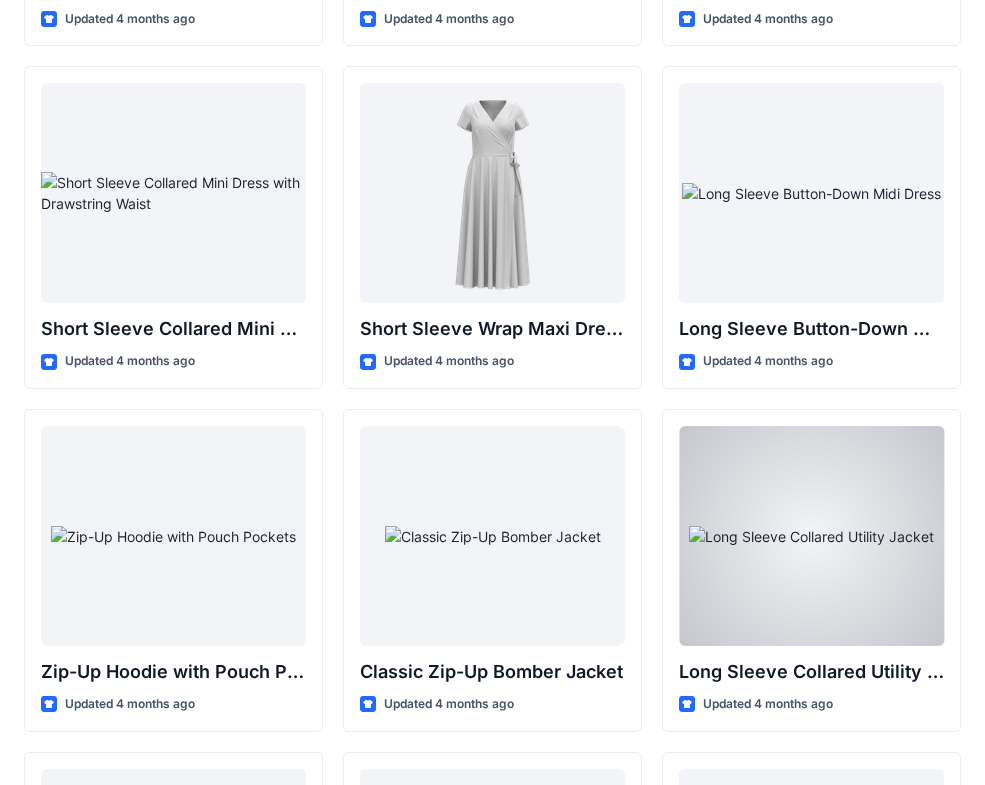 scroll, scrollTop: 0, scrollLeft: 0, axis: both 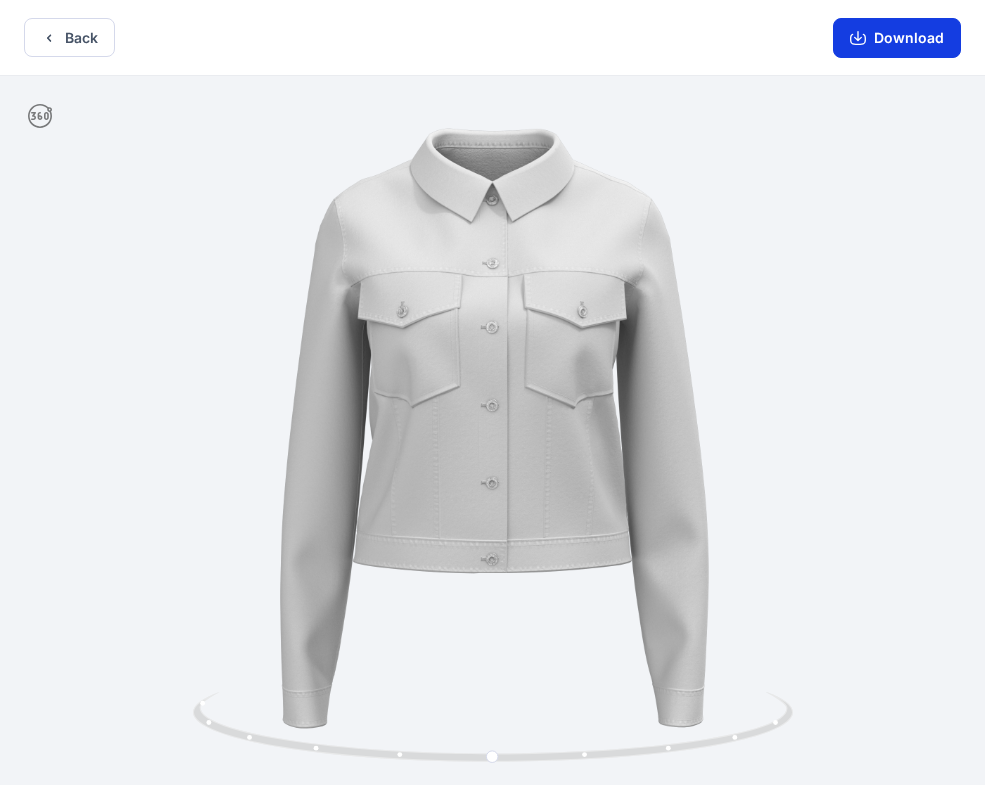 click on "Download" at bounding box center (897, 38) 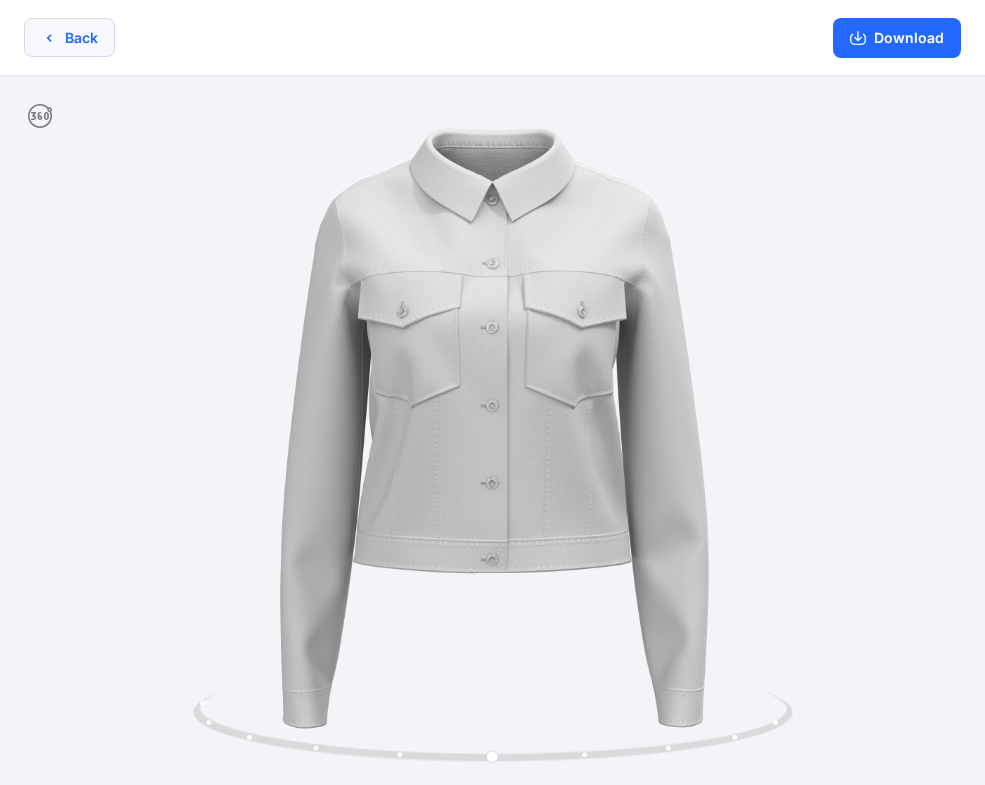 click on "Back" at bounding box center (69, 37) 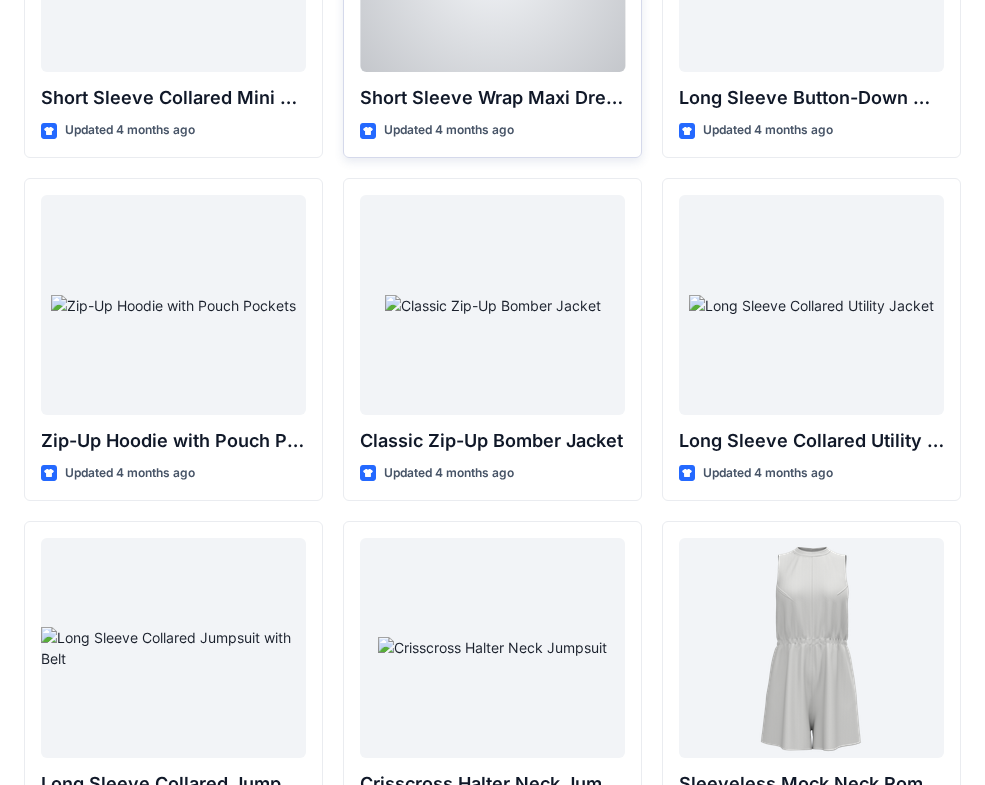 scroll, scrollTop: 4058, scrollLeft: 0, axis: vertical 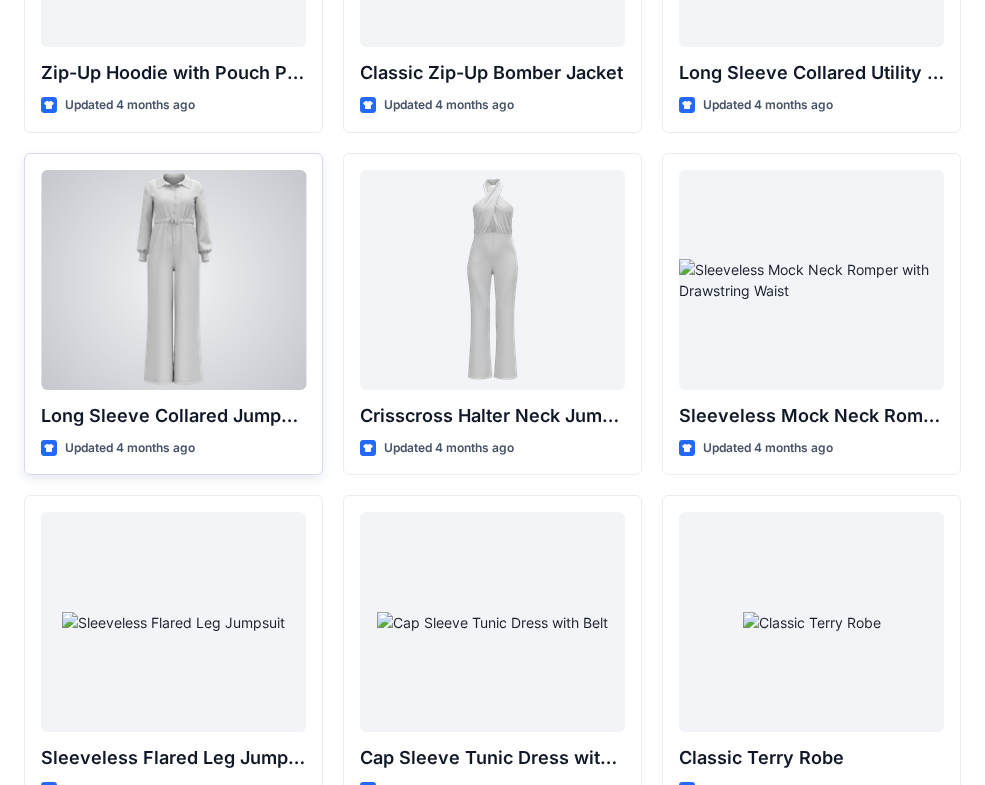 click at bounding box center (173, 280) 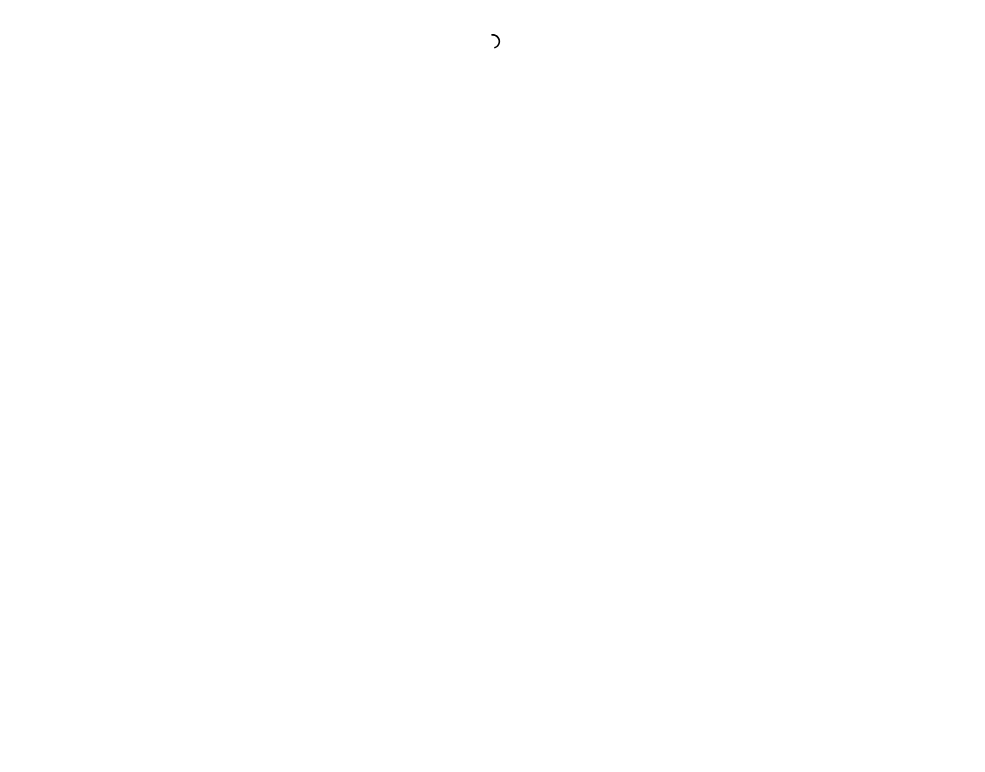 scroll, scrollTop: 0, scrollLeft: 0, axis: both 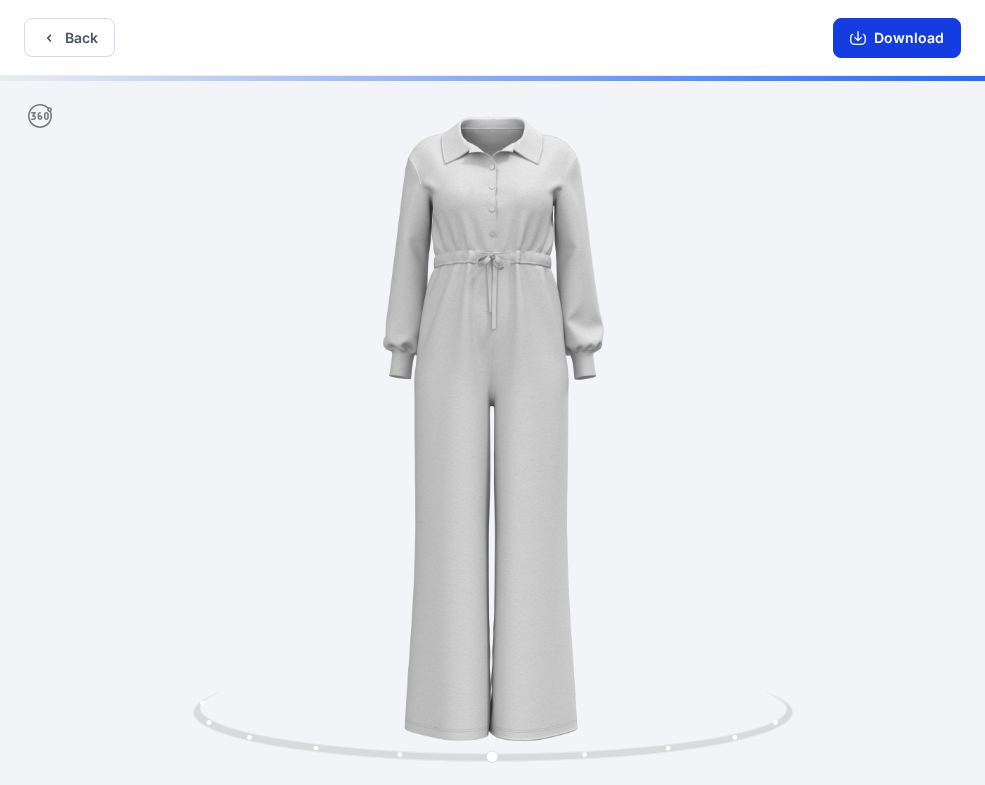 click on "Download" at bounding box center (897, 38) 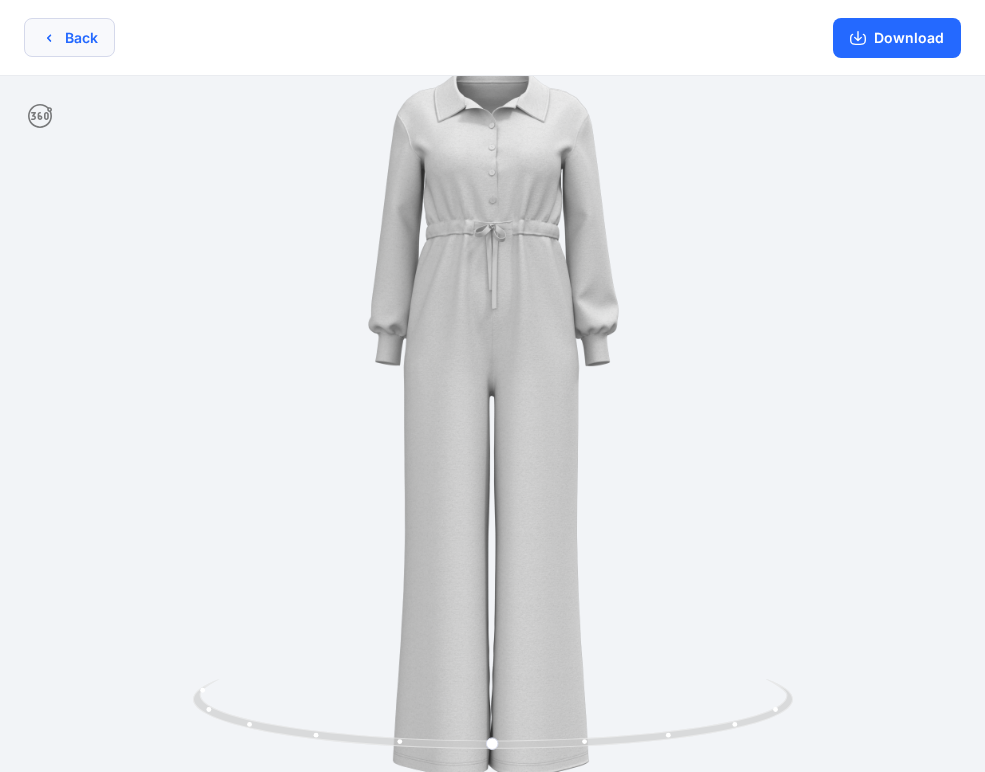 click on "Back" at bounding box center [69, 37] 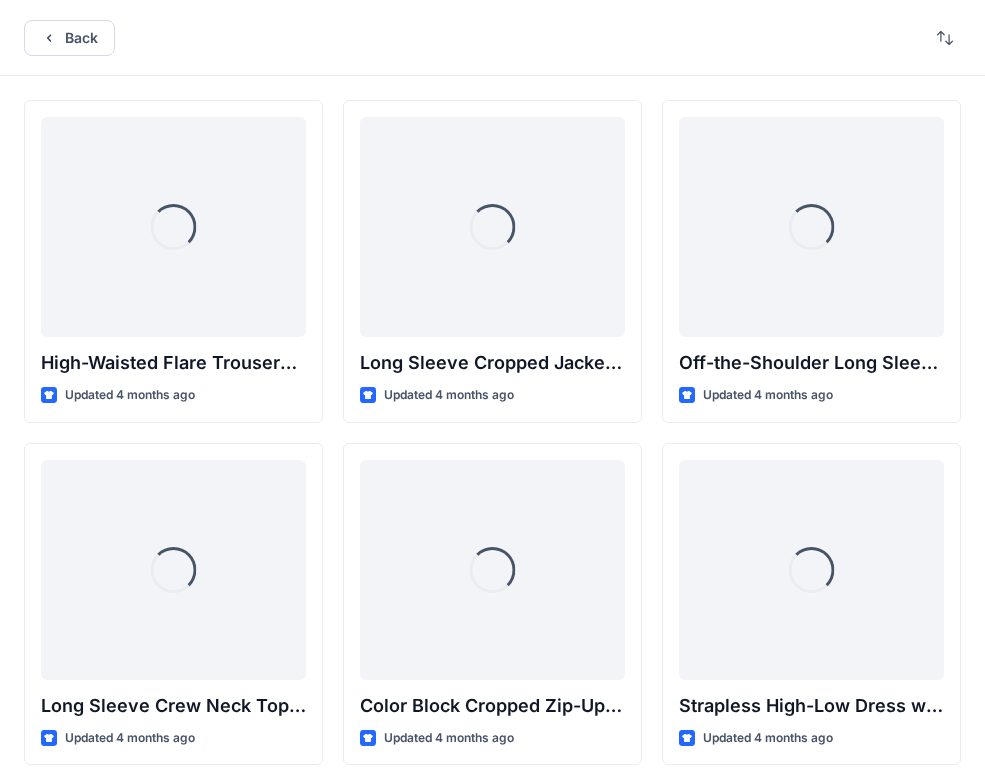 scroll, scrollTop: 4058, scrollLeft: 0, axis: vertical 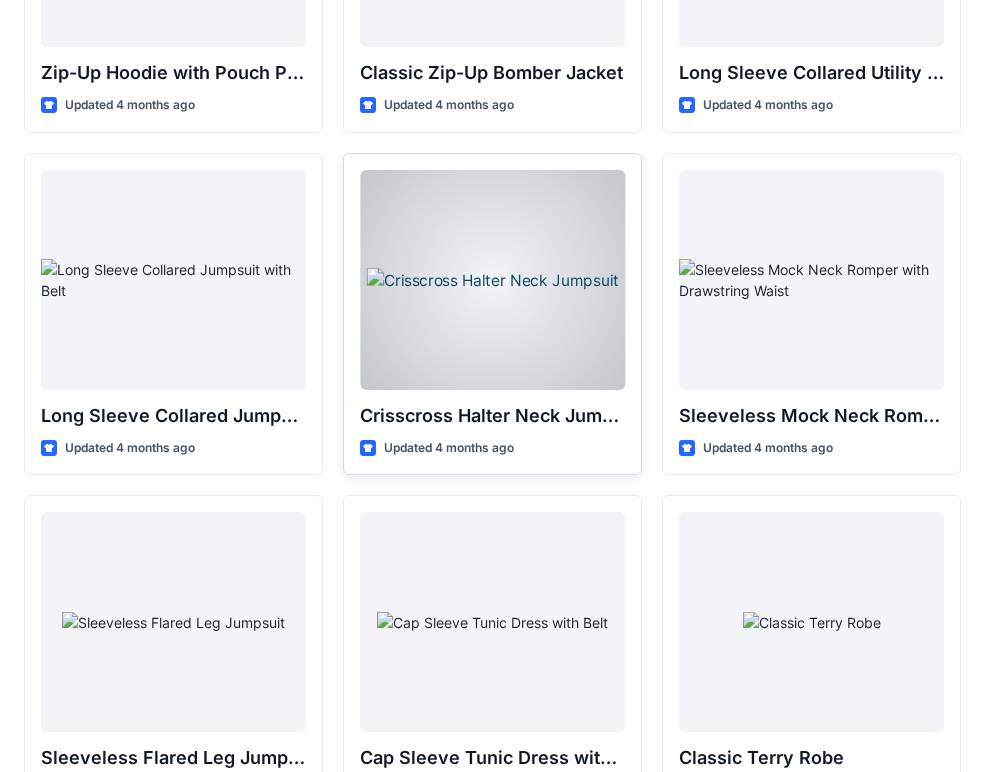 click at bounding box center (492, 280) 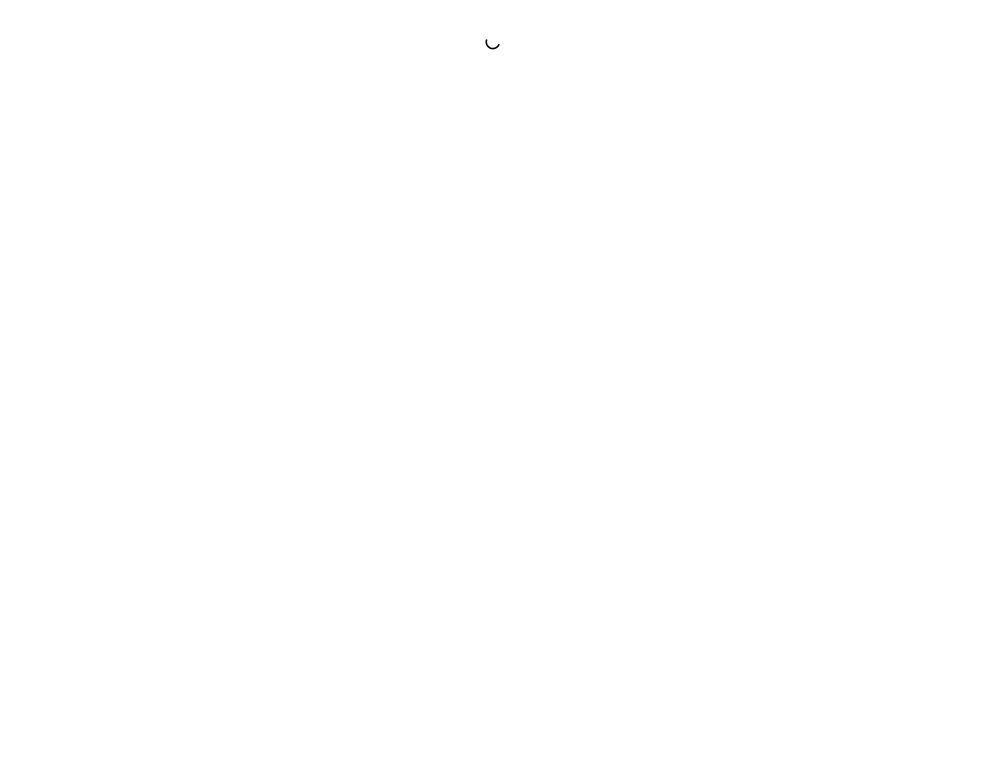 scroll, scrollTop: 0, scrollLeft: 0, axis: both 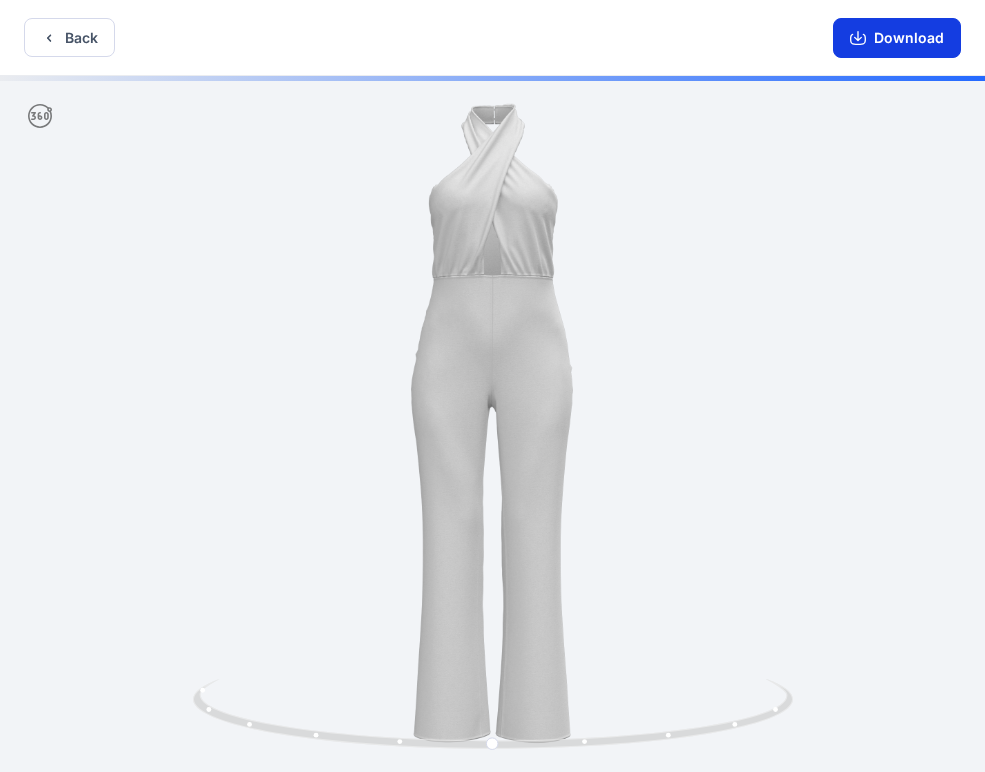 click on "Download" at bounding box center (897, 38) 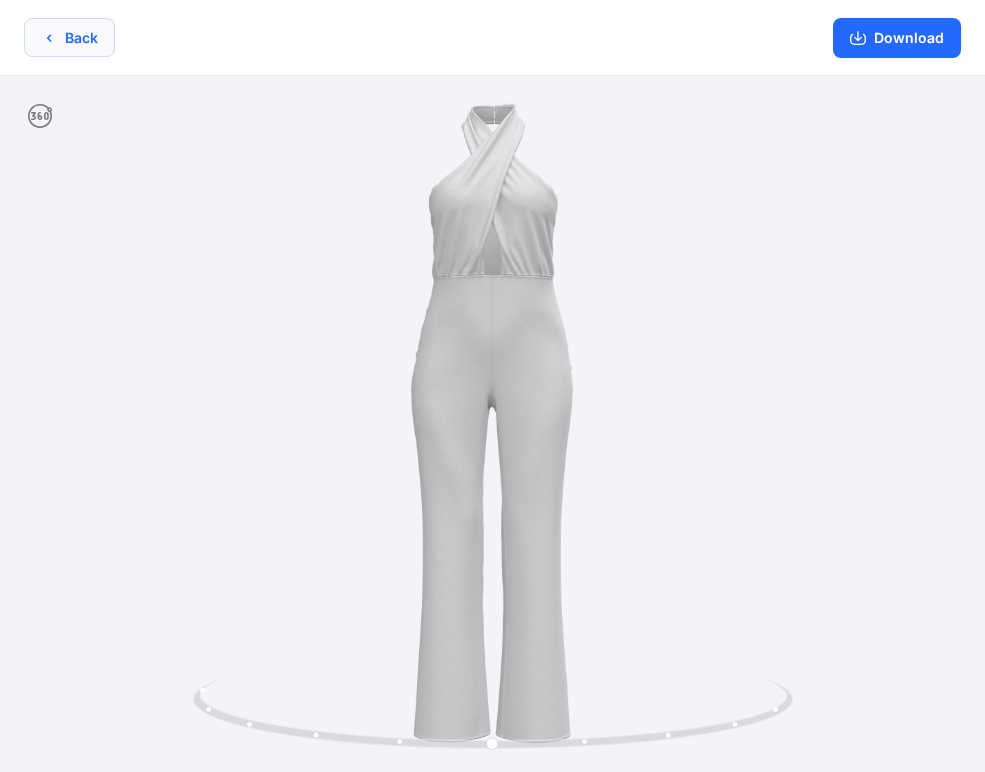 click on "Back" at bounding box center (69, 37) 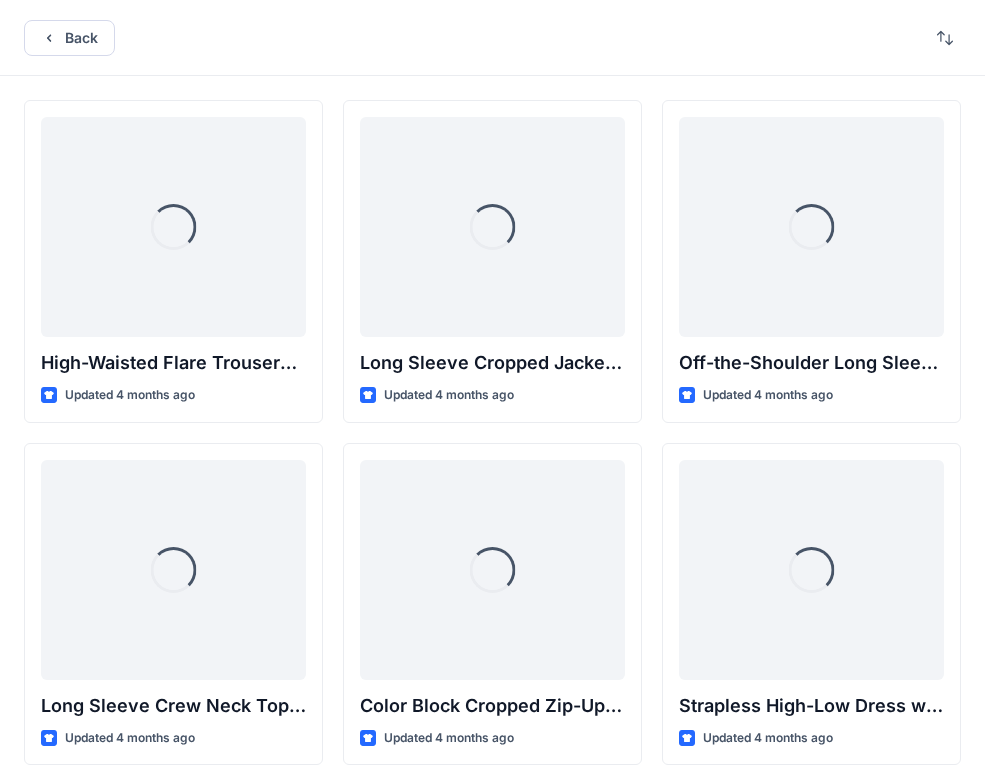 scroll, scrollTop: 4058, scrollLeft: 0, axis: vertical 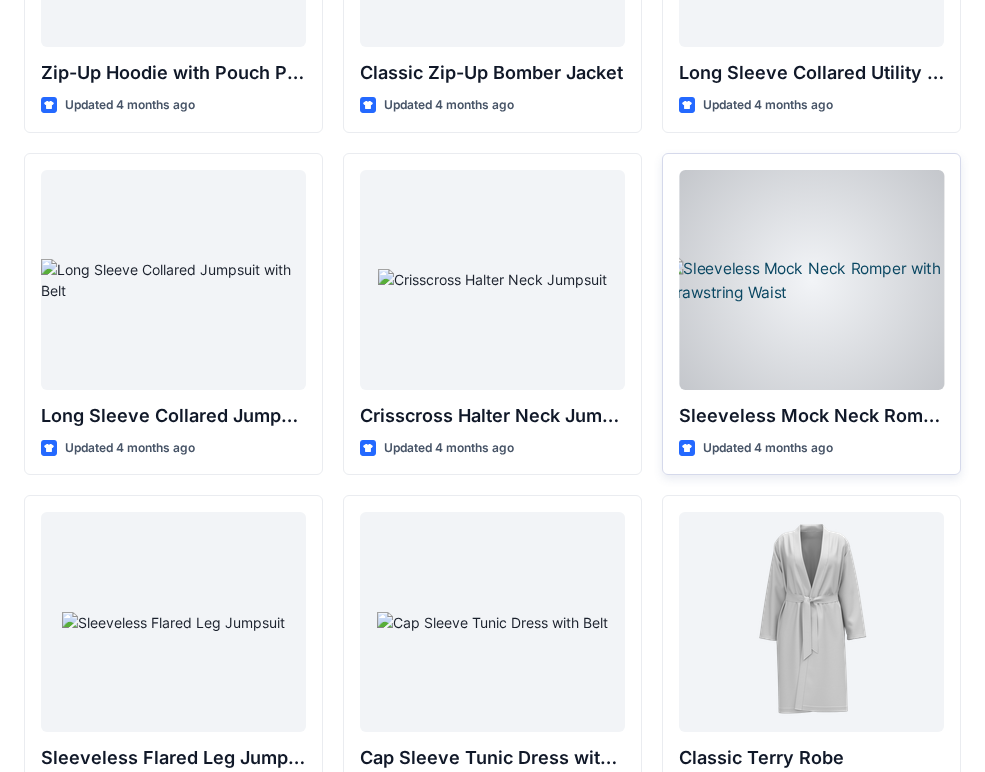 click at bounding box center [811, 280] 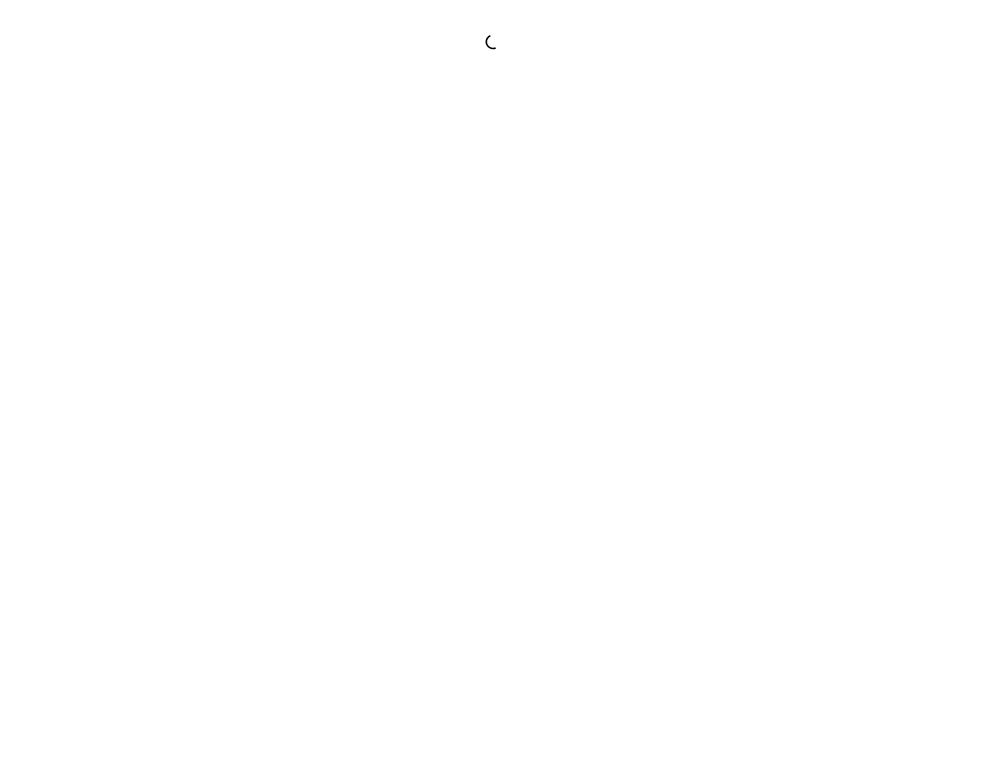 scroll, scrollTop: 0, scrollLeft: 0, axis: both 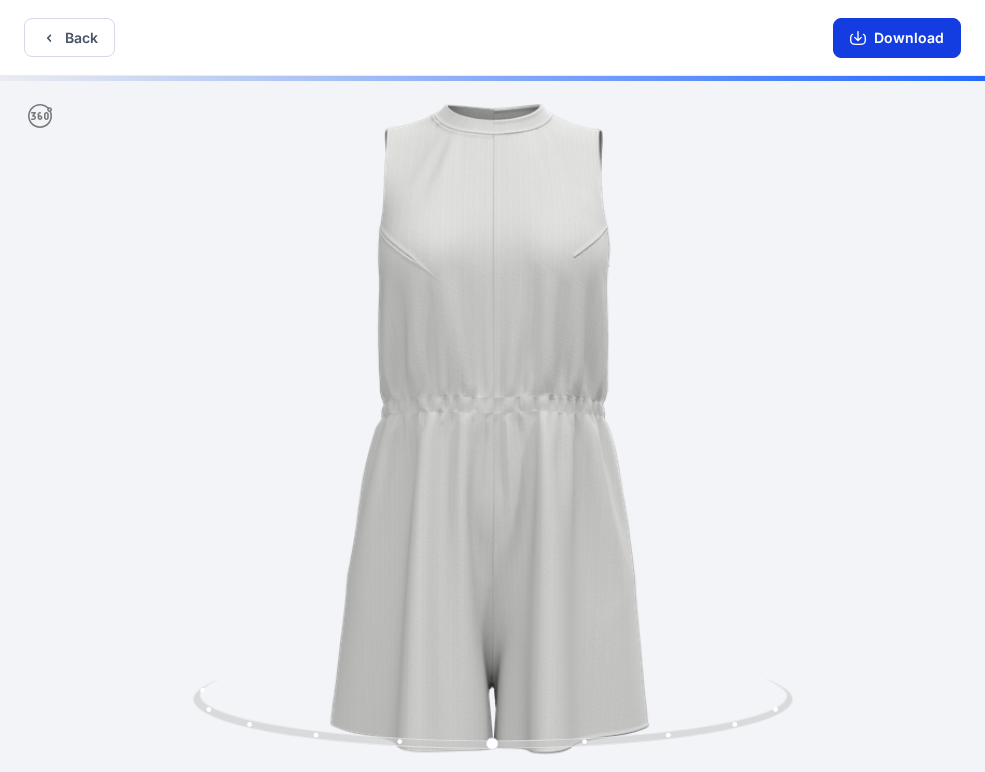 click on "Download" at bounding box center [897, 38] 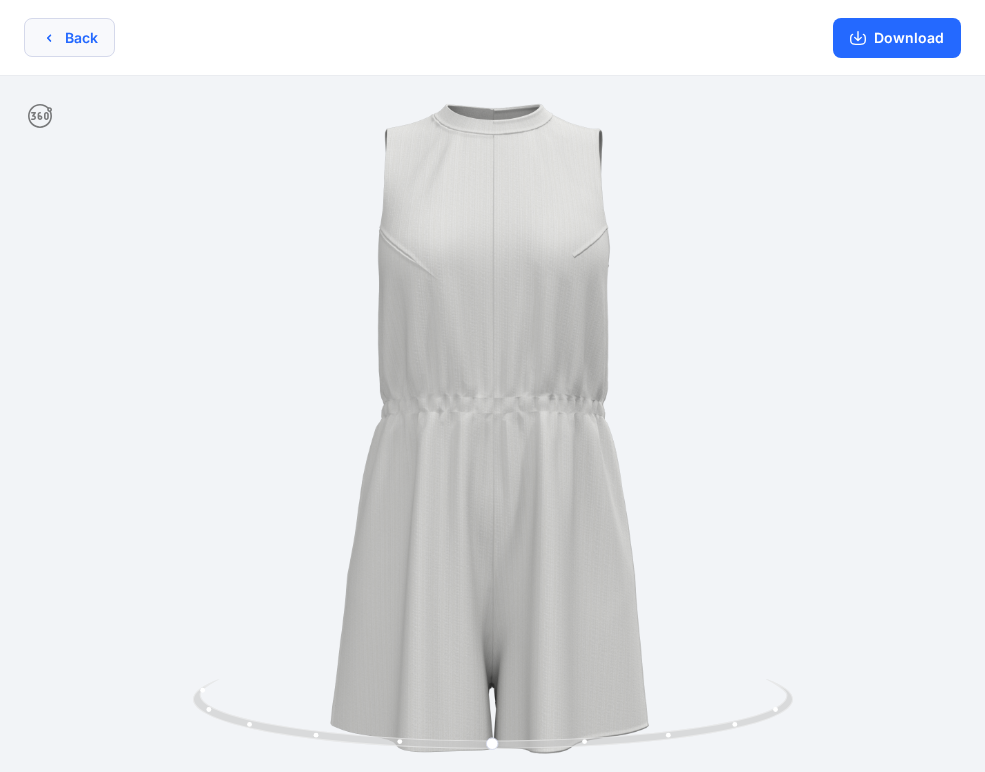 click on "Back" at bounding box center (69, 37) 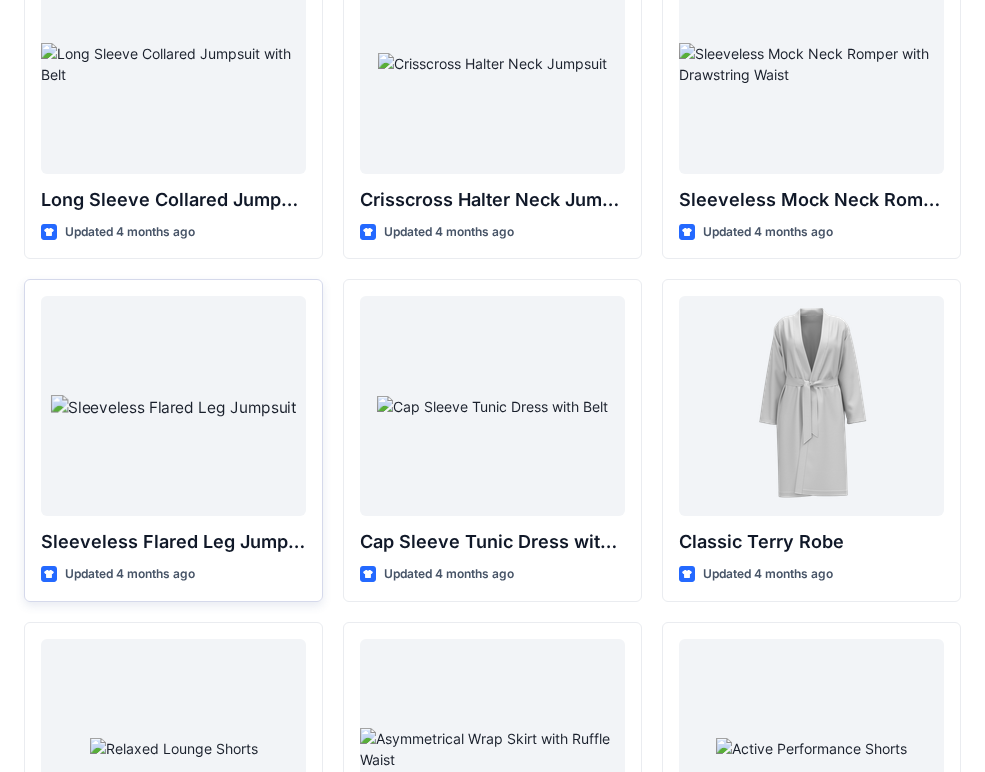scroll, scrollTop: 4275, scrollLeft: 0, axis: vertical 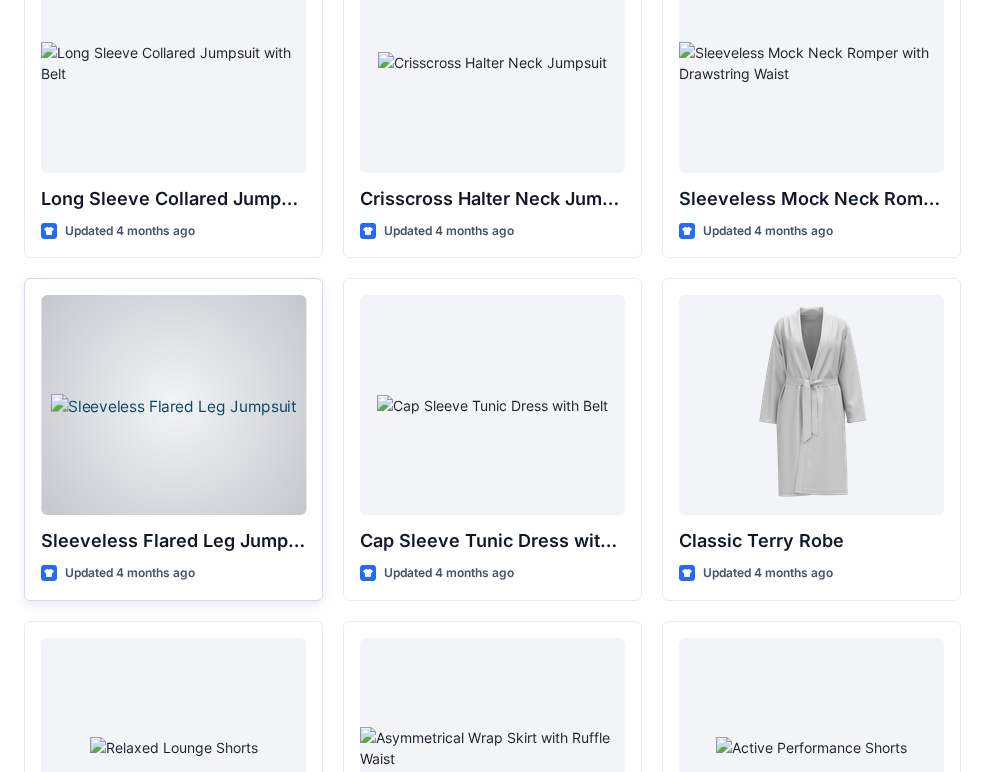 click at bounding box center [173, 405] 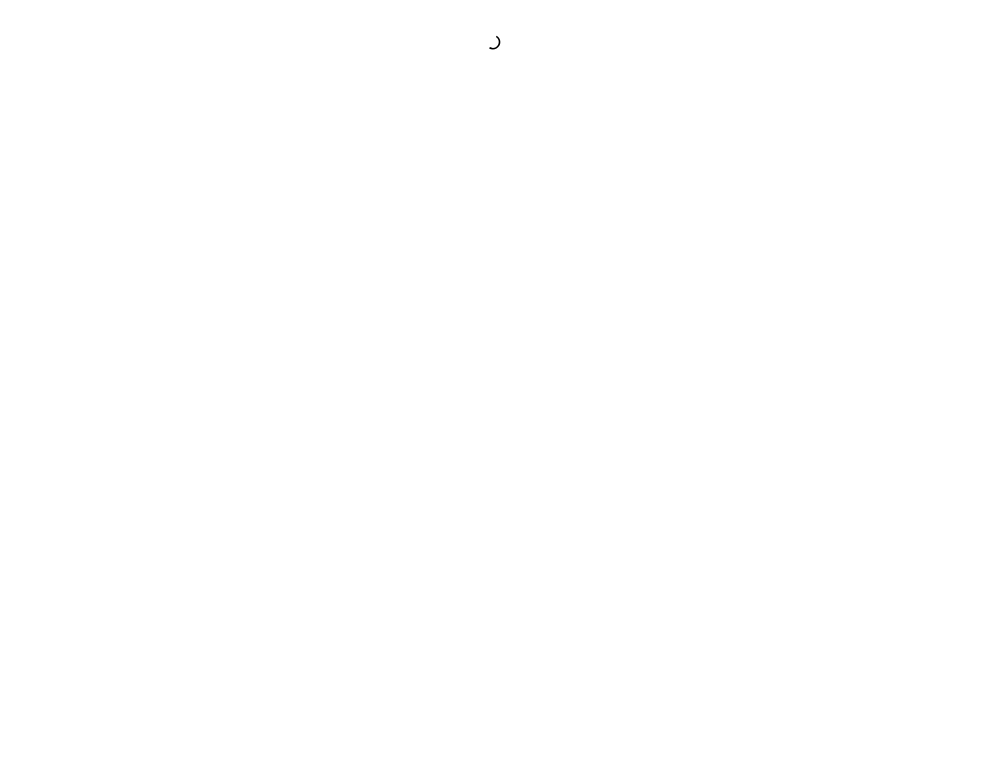 scroll, scrollTop: 0, scrollLeft: 0, axis: both 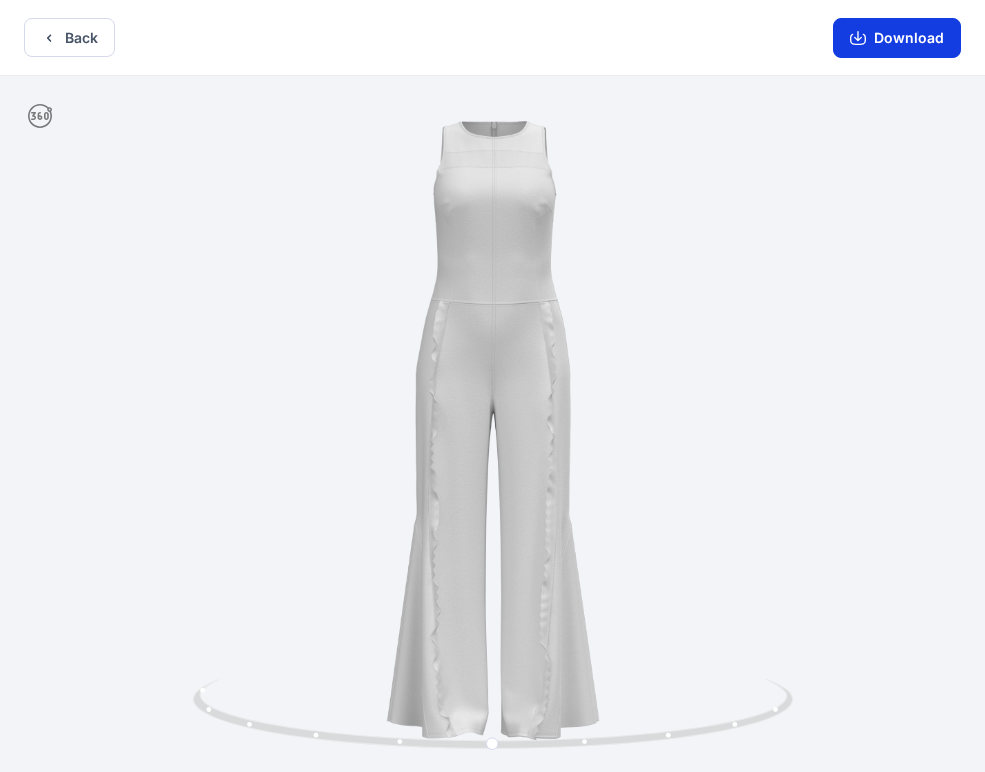 click on "Download" at bounding box center (897, 38) 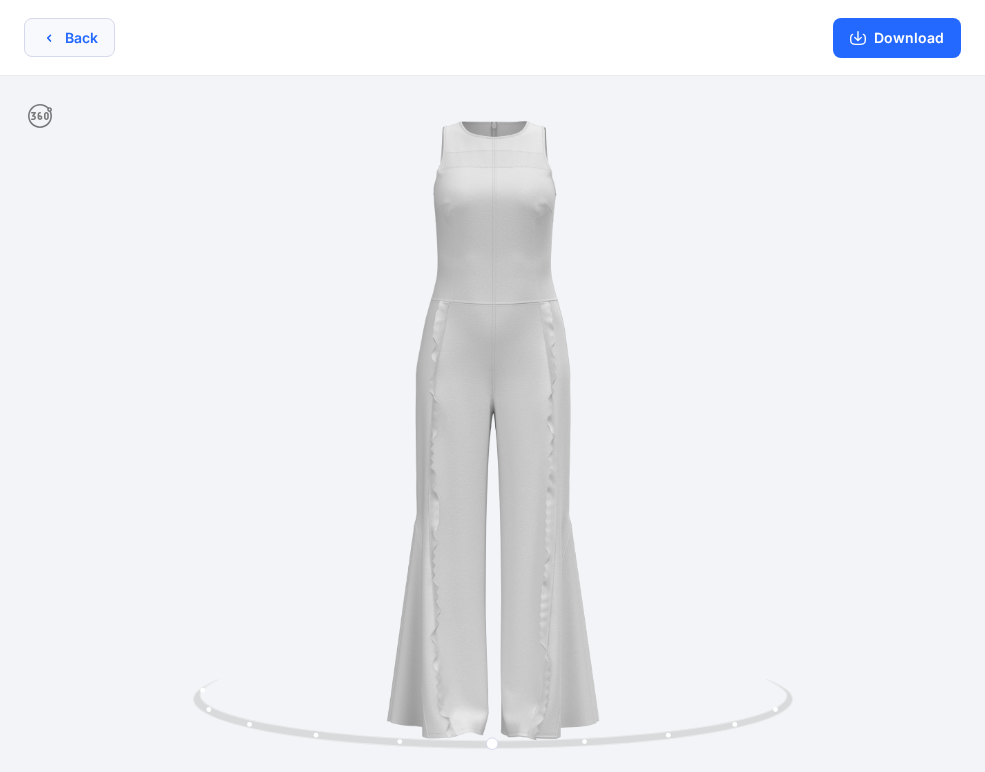 click on "Back" at bounding box center (69, 37) 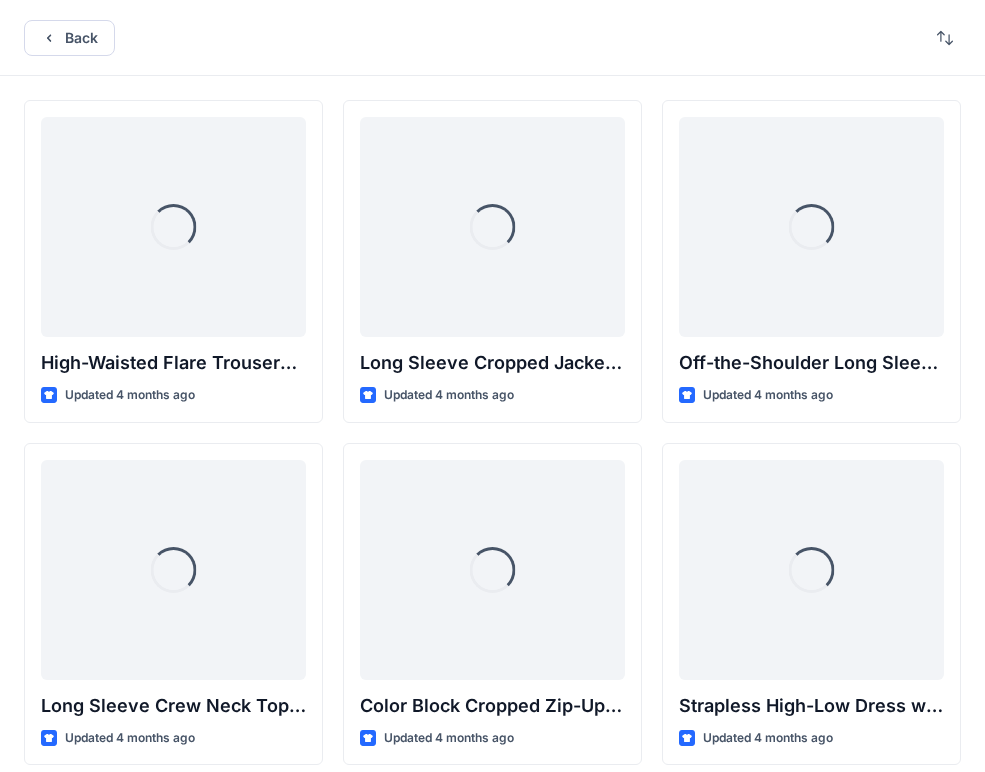 scroll, scrollTop: 4275, scrollLeft: 0, axis: vertical 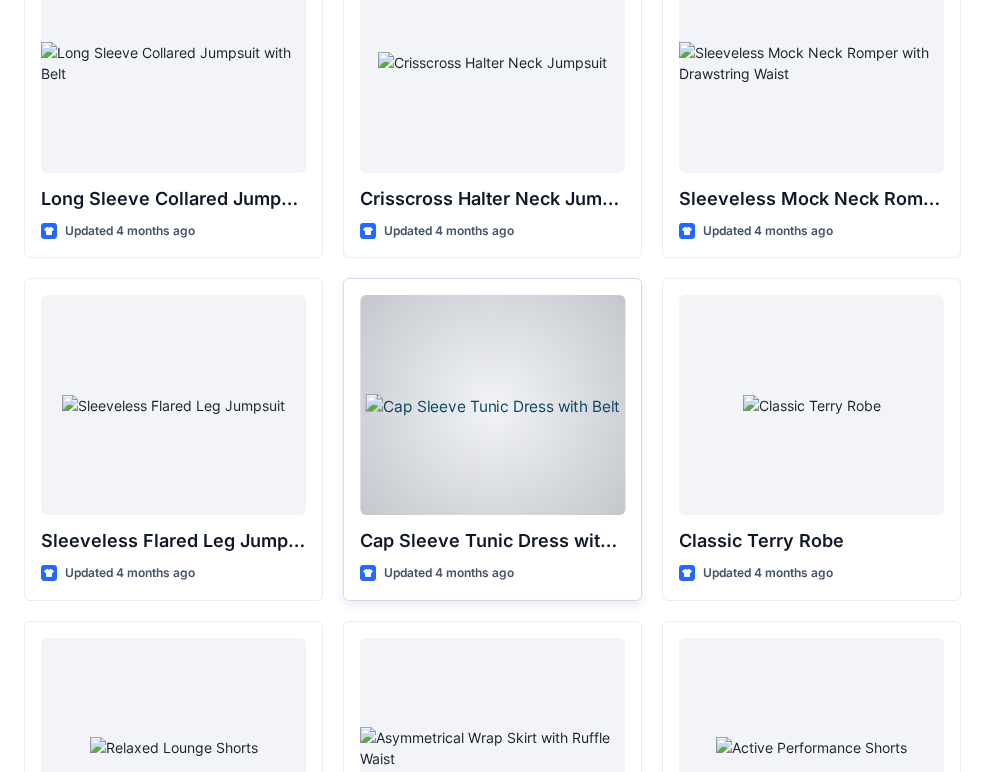 click at bounding box center [492, 405] 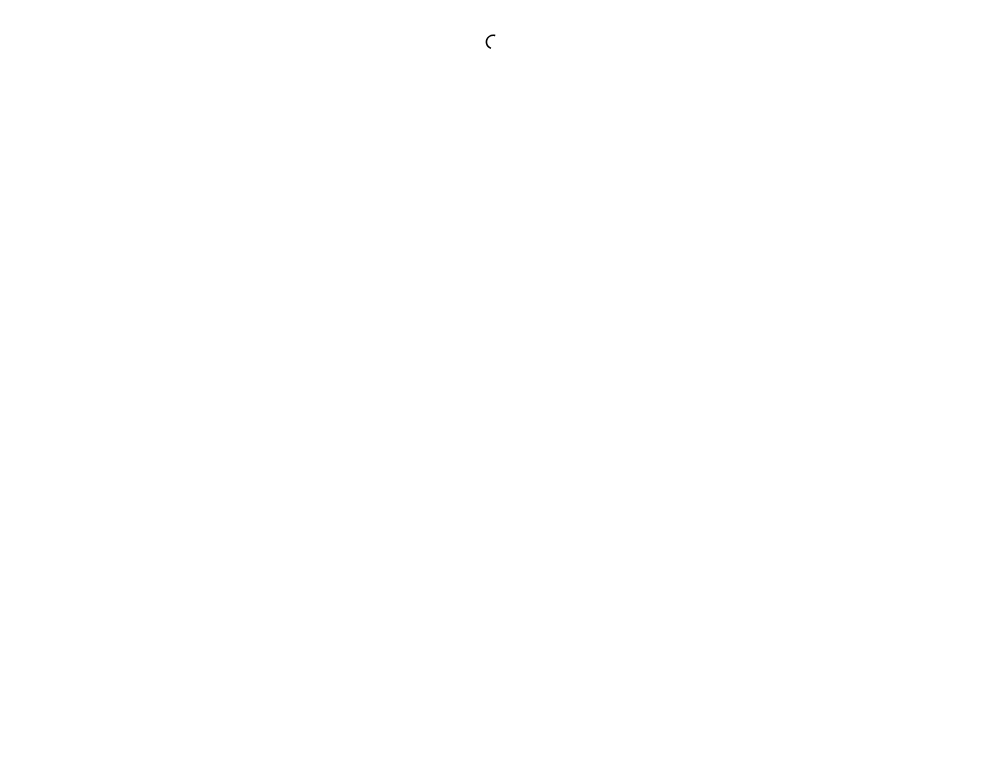 scroll, scrollTop: 0, scrollLeft: 0, axis: both 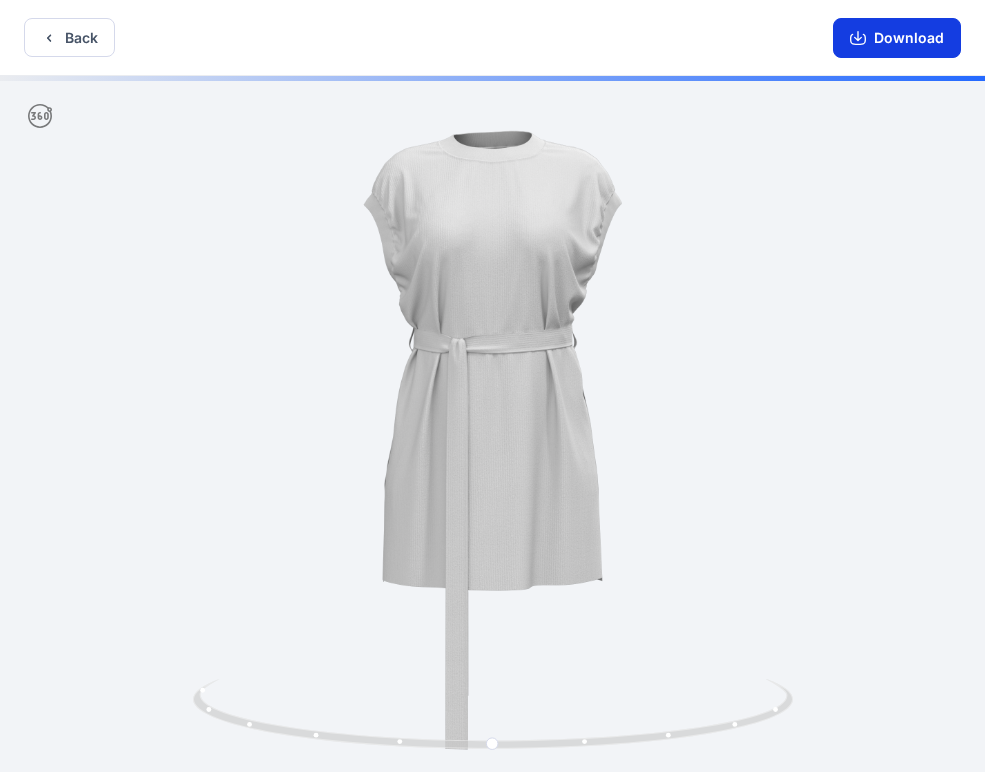 click on "Download" at bounding box center (897, 38) 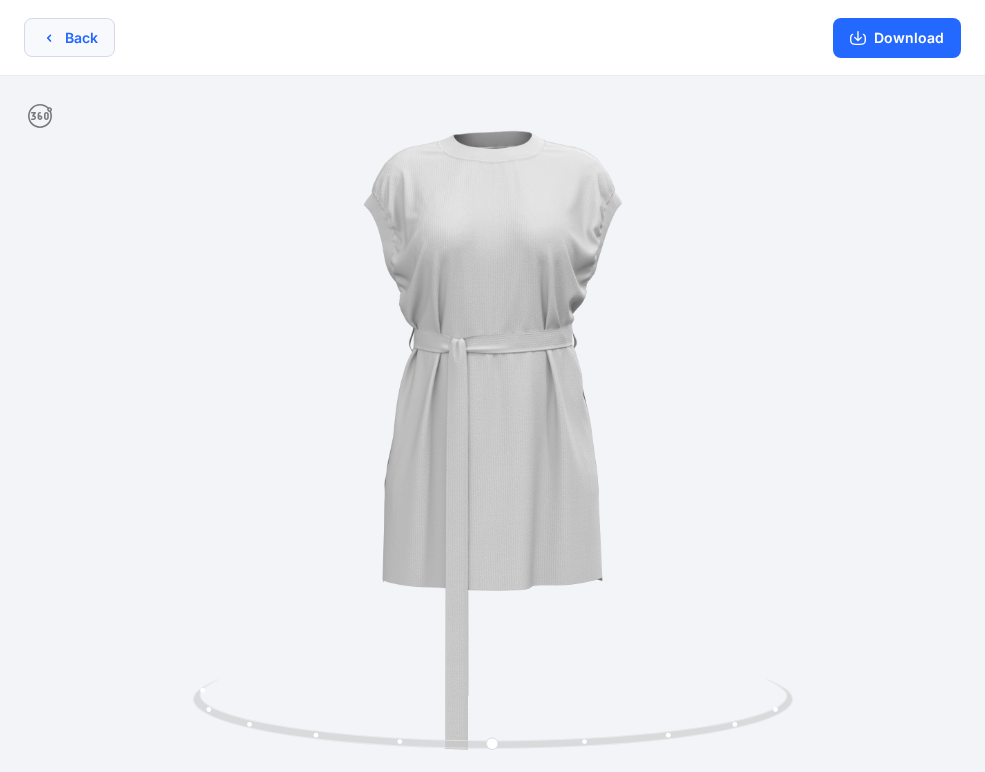 click on "Back" at bounding box center [69, 37] 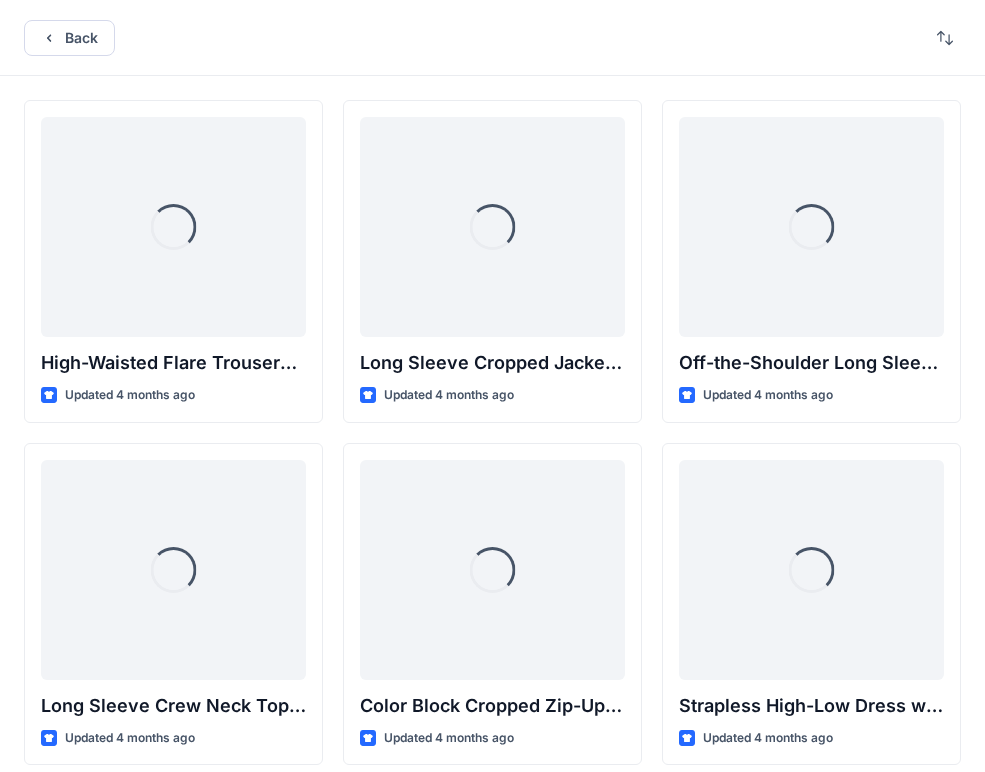 scroll, scrollTop: 4275, scrollLeft: 0, axis: vertical 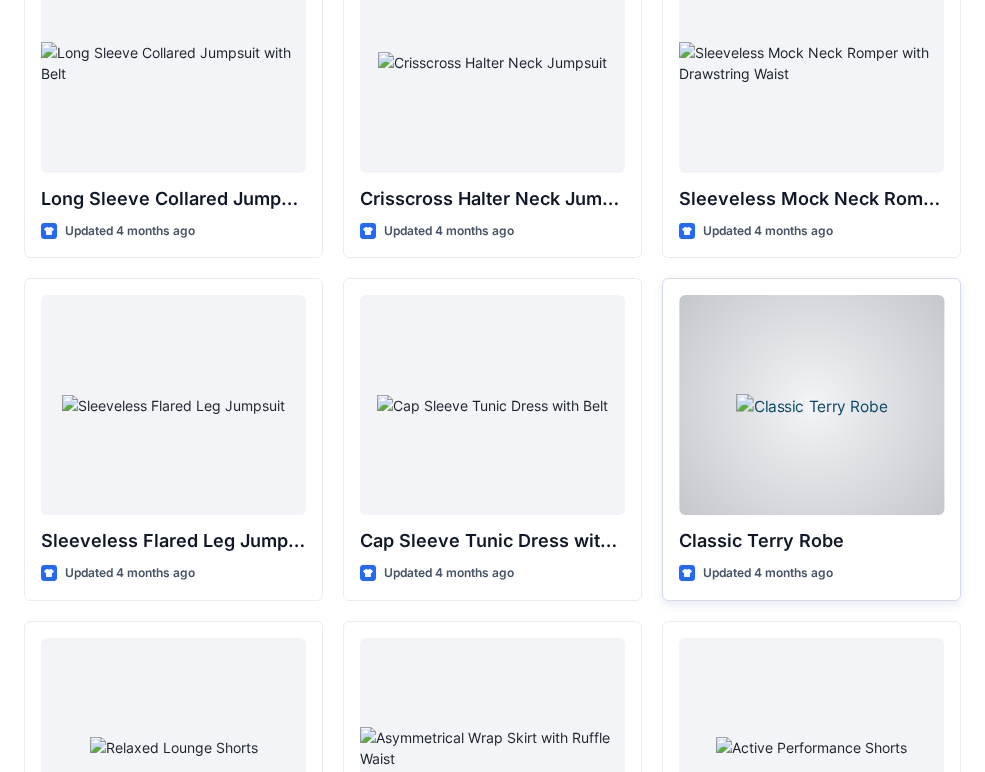 click at bounding box center [811, 405] 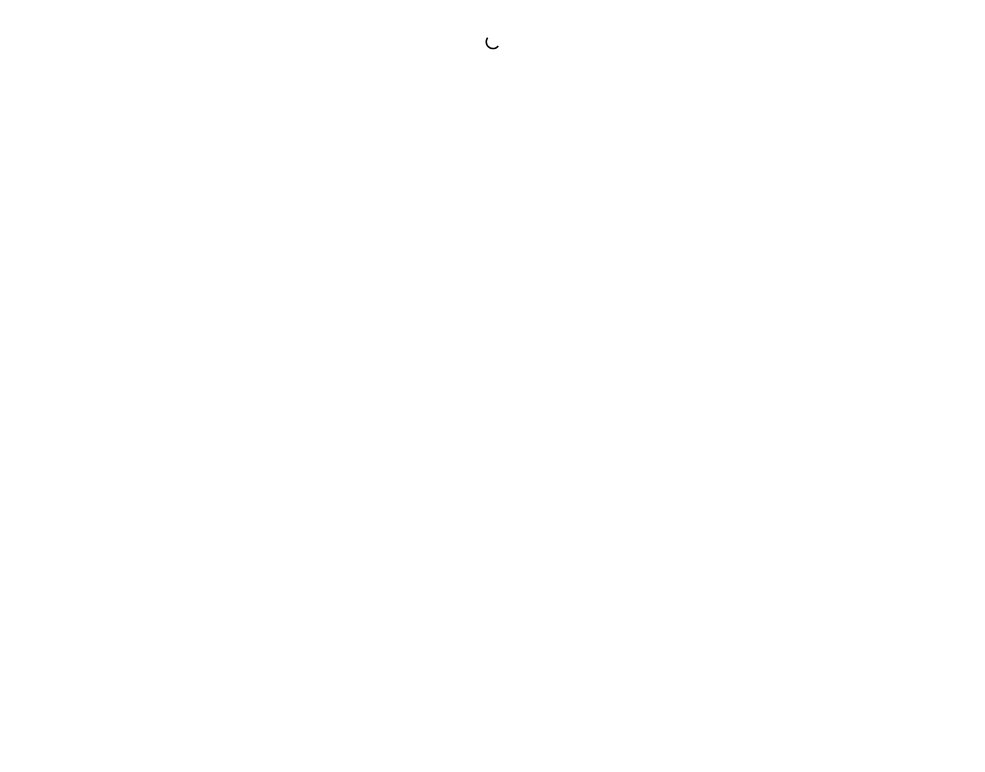 scroll, scrollTop: 0, scrollLeft: 0, axis: both 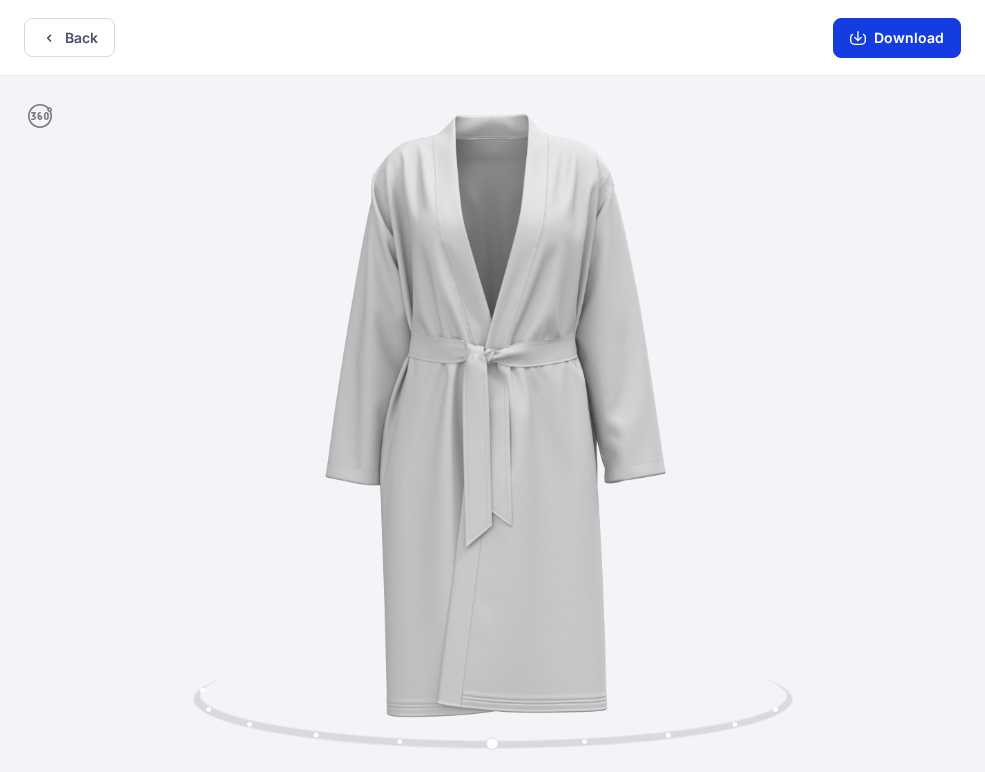 click on "Download" at bounding box center [897, 38] 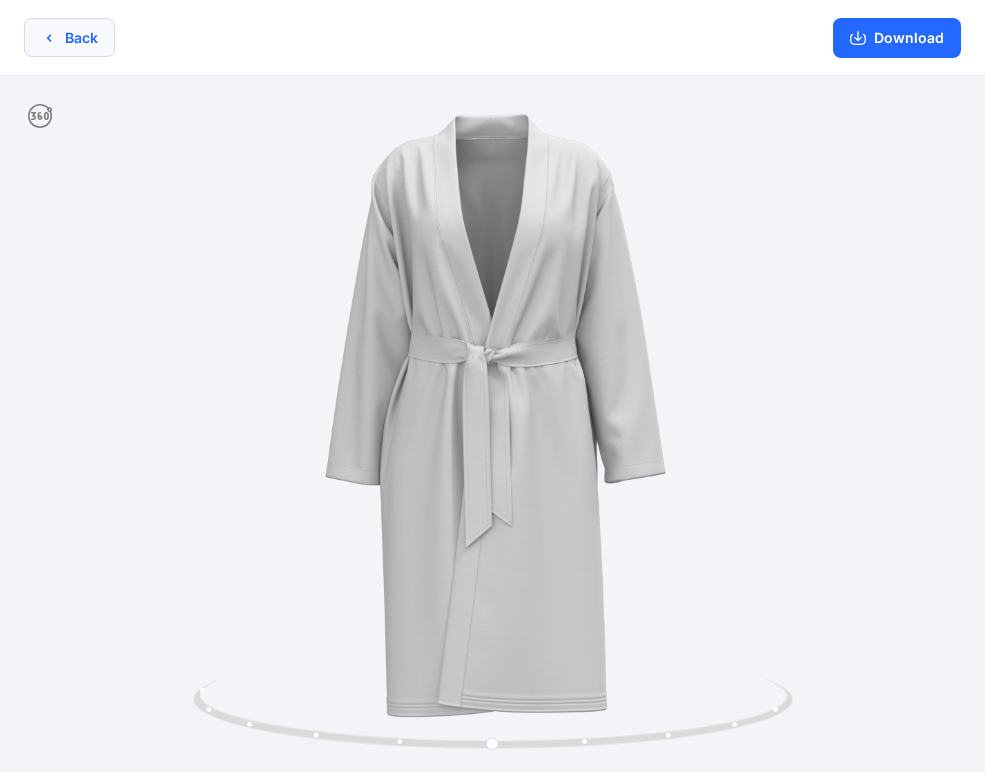 click on "Back" at bounding box center [69, 37] 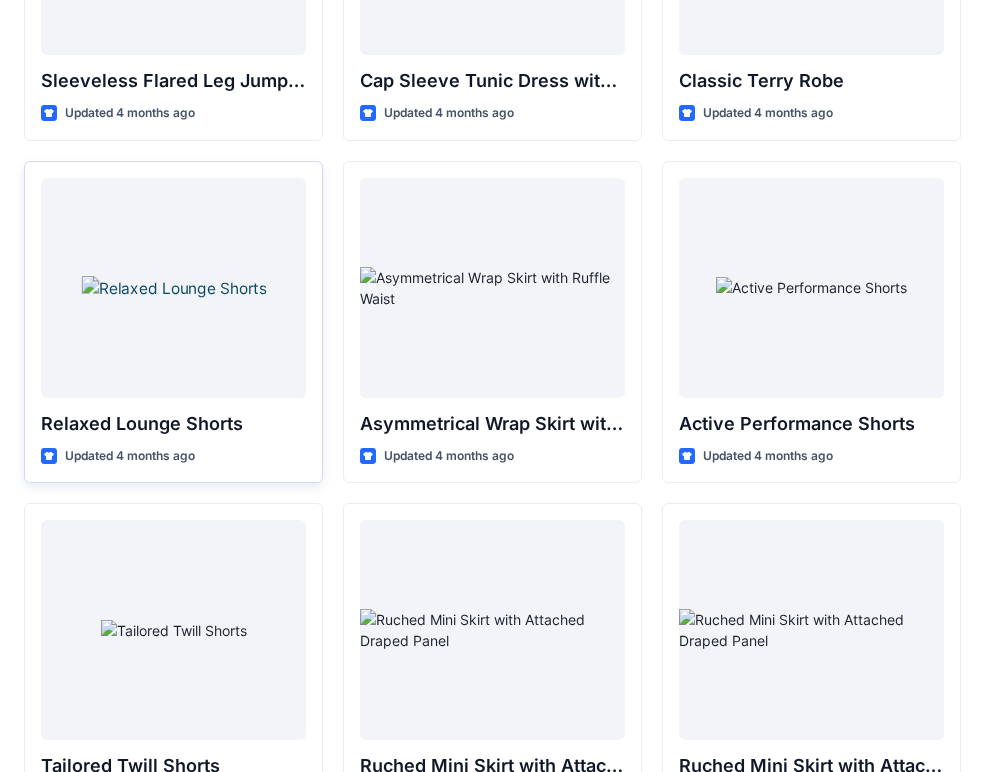 scroll, scrollTop: 4736, scrollLeft: 0, axis: vertical 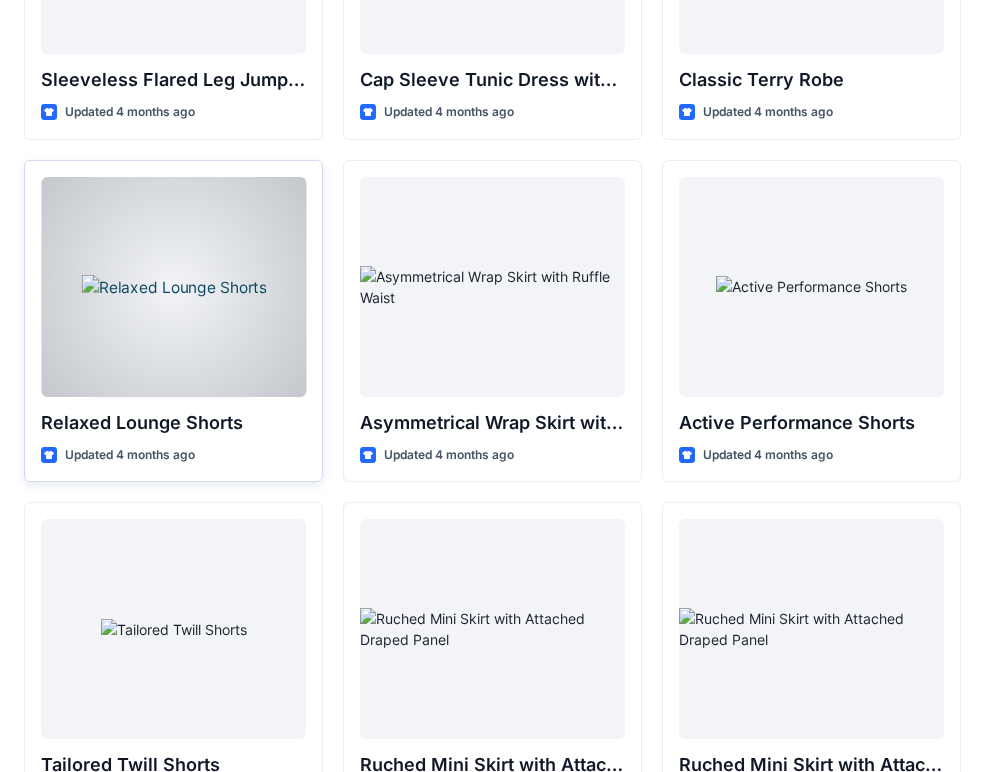click at bounding box center (173, 287) 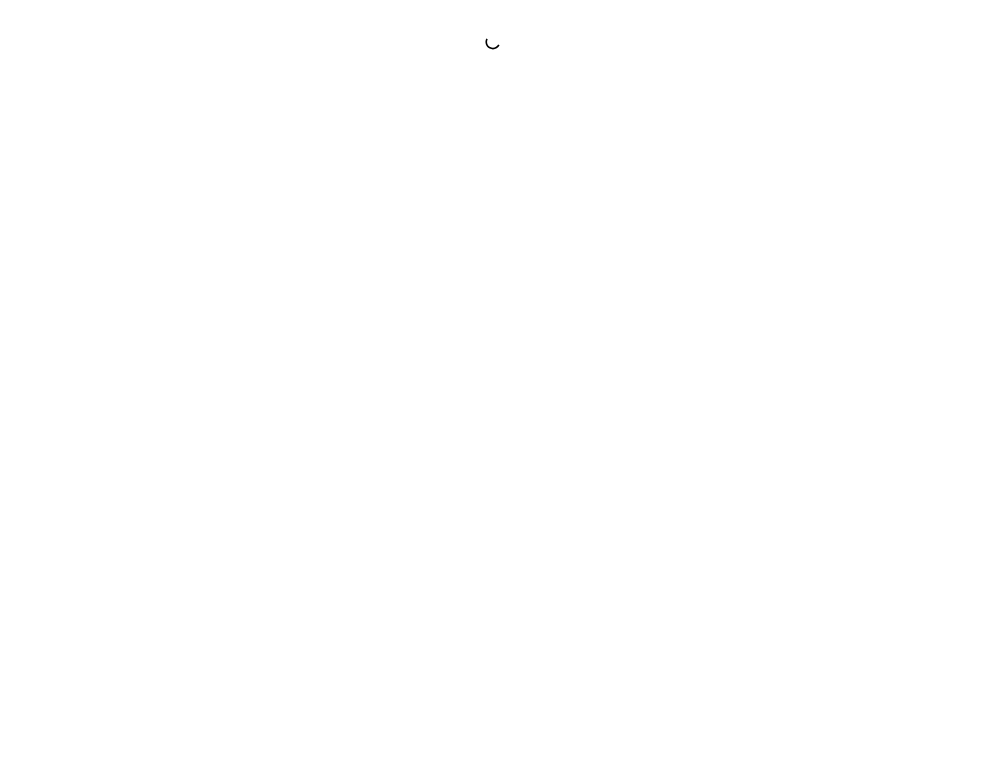 scroll, scrollTop: 0, scrollLeft: 0, axis: both 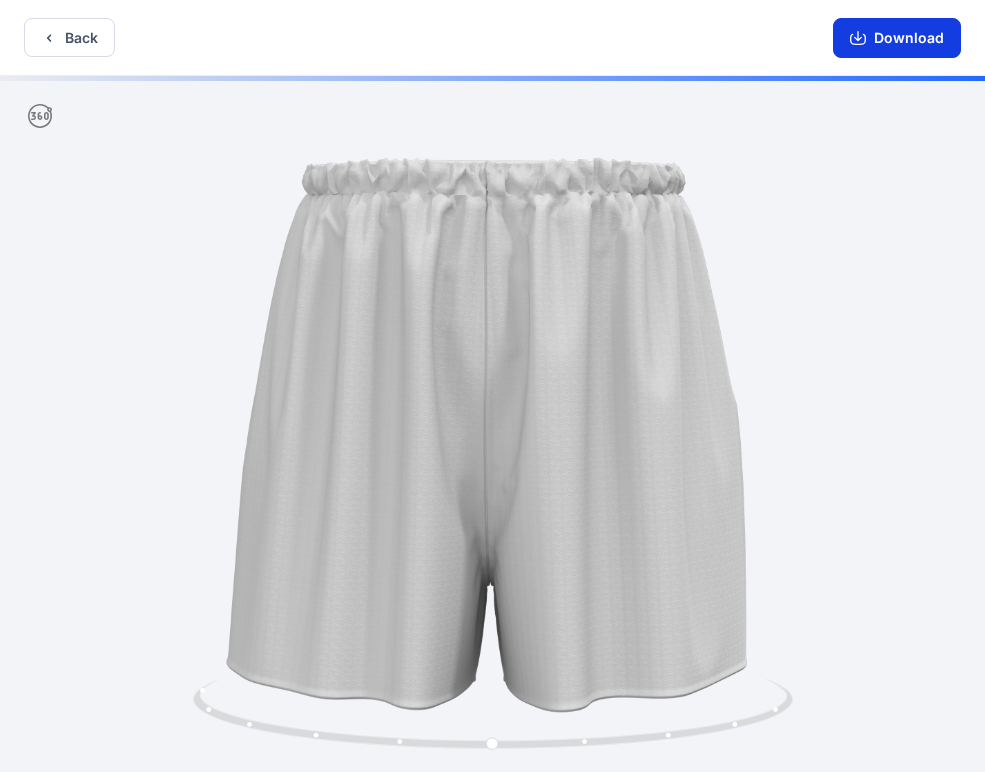 click on "Download" at bounding box center [897, 38] 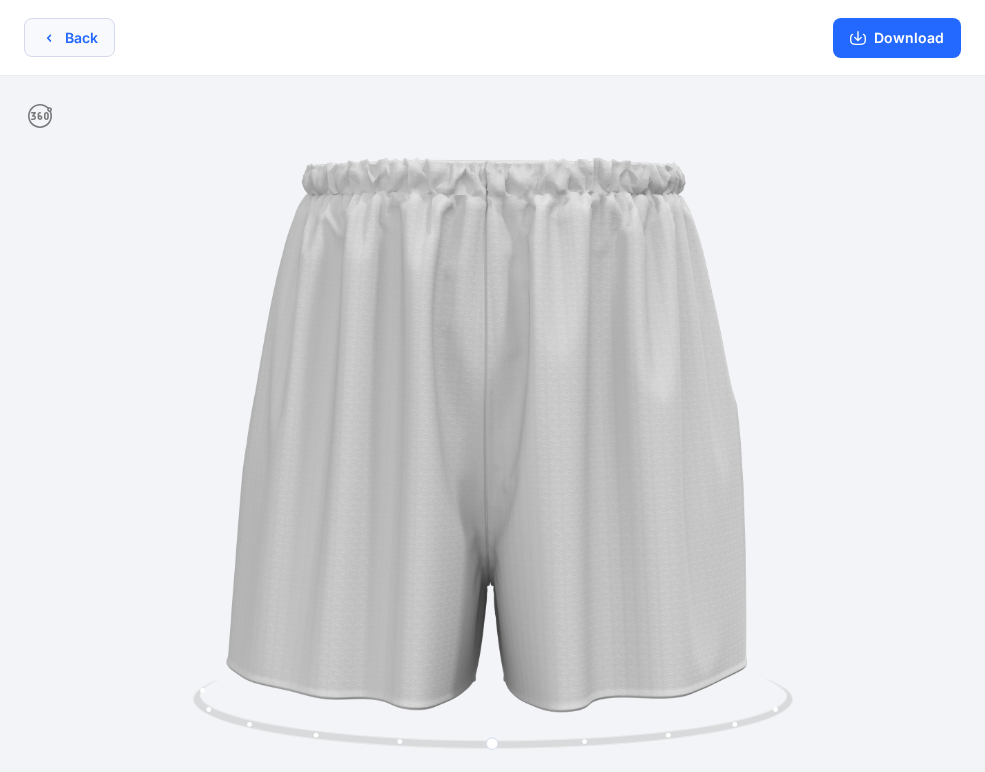 click on "Back" at bounding box center (69, 37) 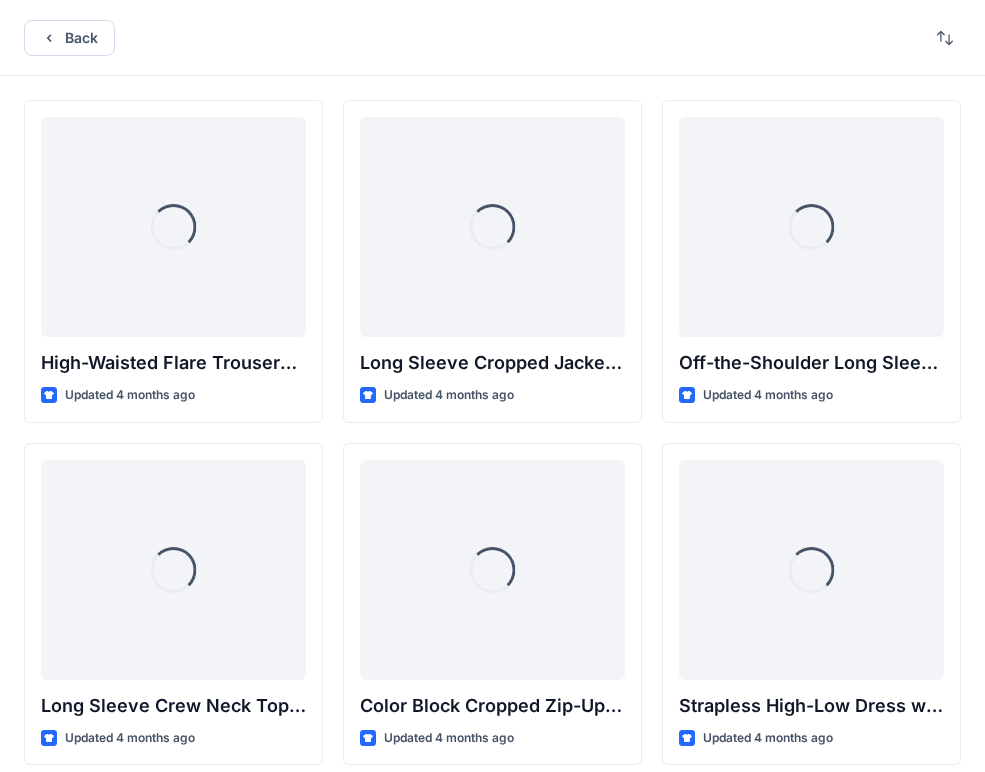 scroll, scrollTop: 4736, scrollLeft: 0, axis: vertical 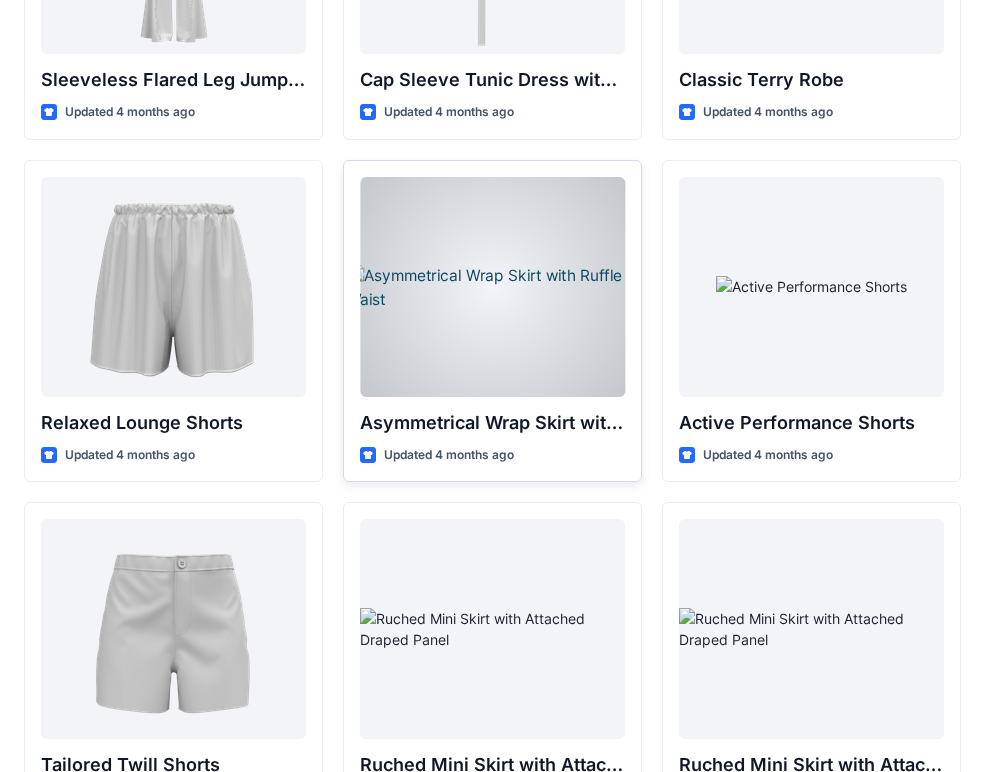 click at bounding box center [492, 287] 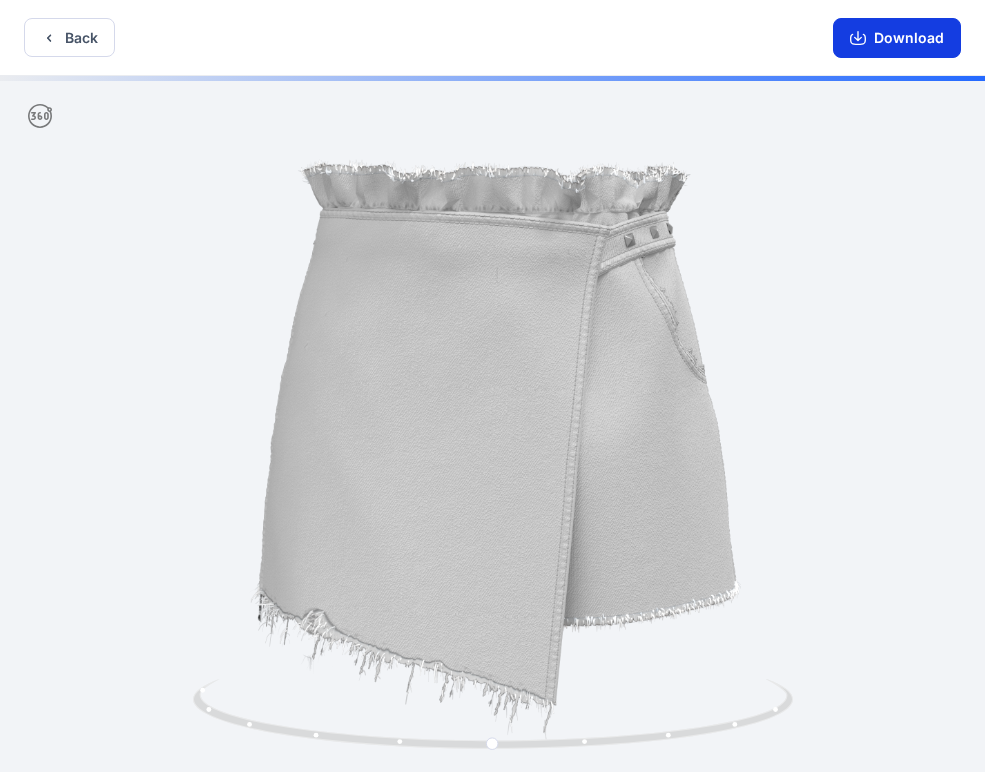 click on "Download" at bounding box center (897, 38) 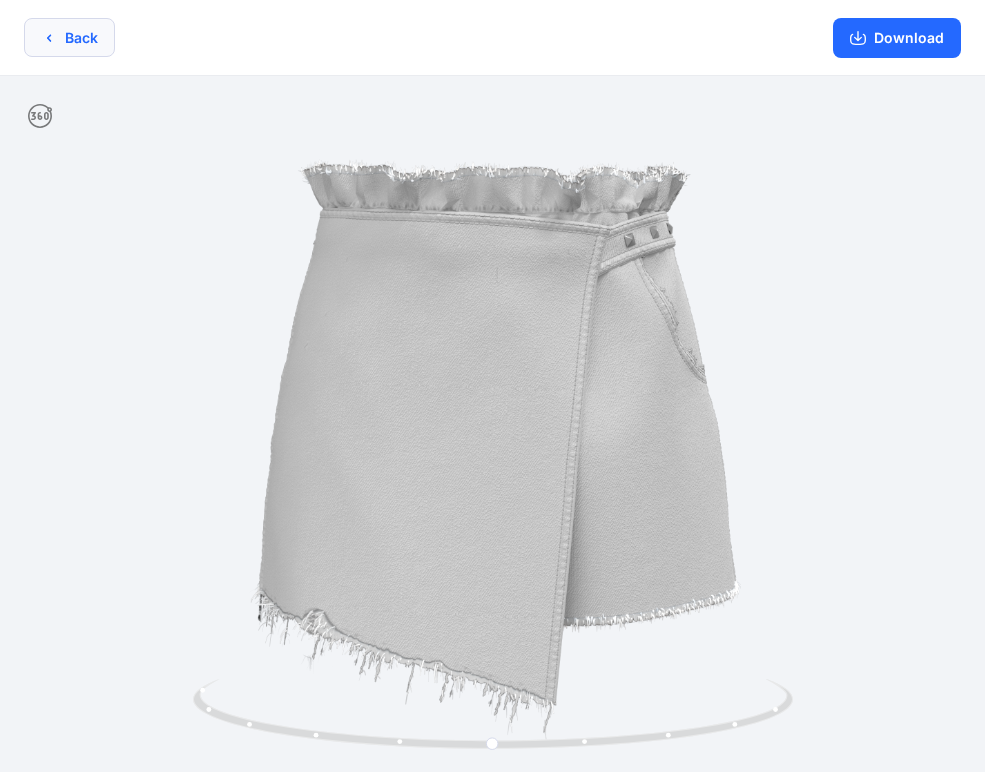 click 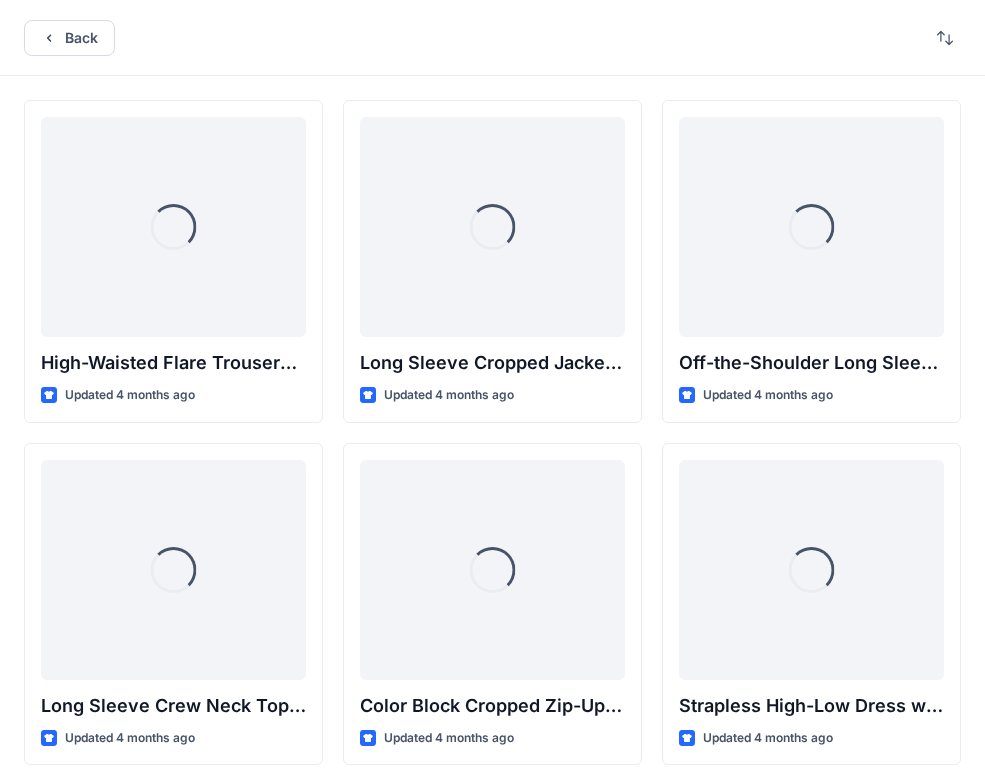 scroll, scrollTop: 4736, scrollLeft: 0, axis: vertical 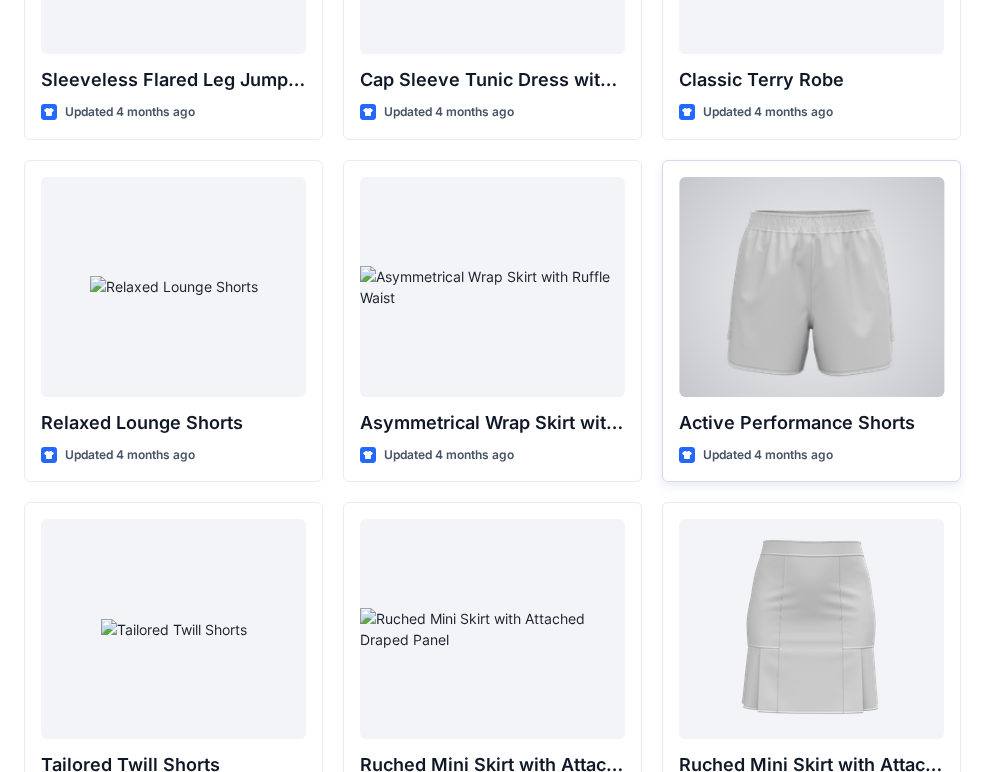 click at bounding box center (811, 287) 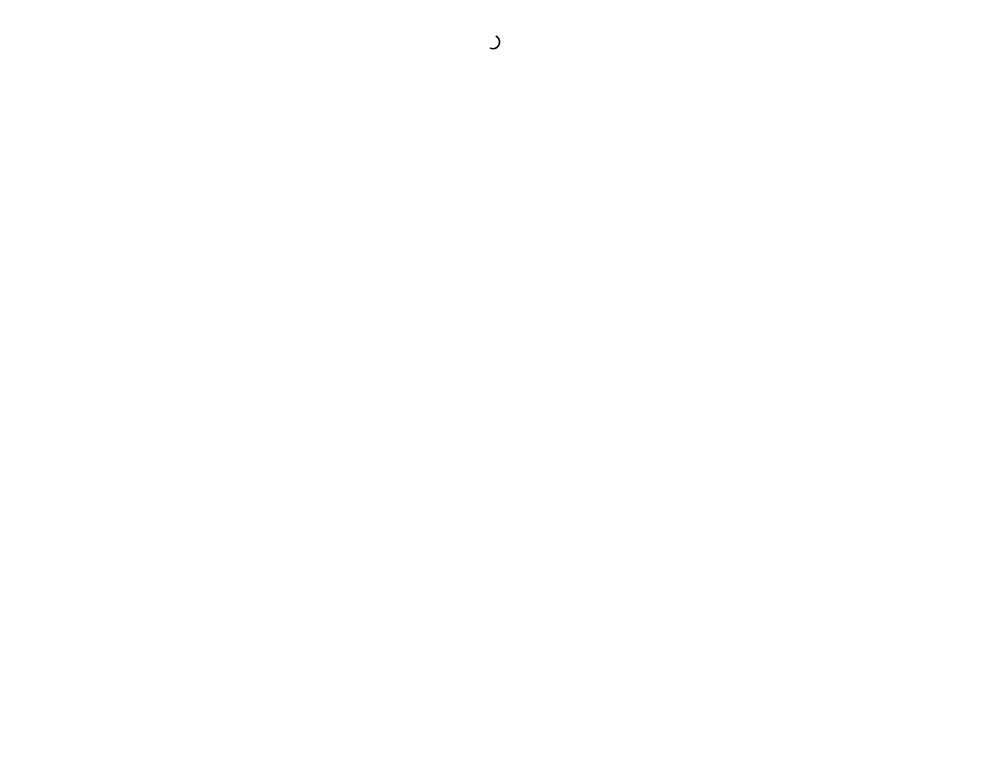 scroll, scrollTop: 0, scrollLeft: 0, axis: both 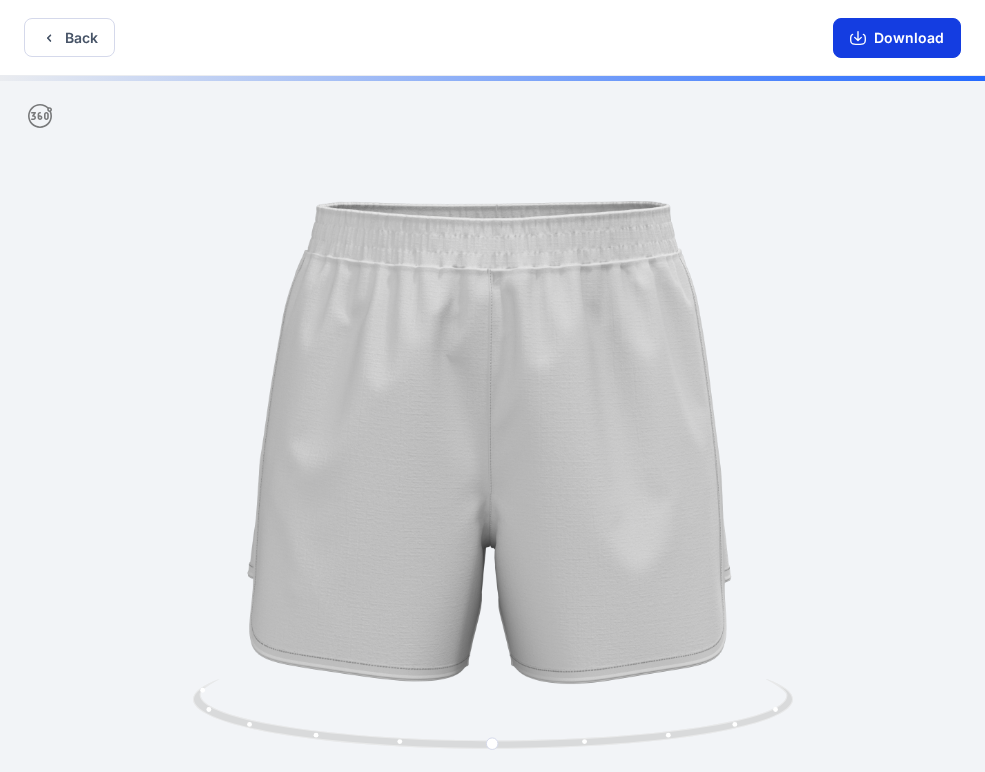 click on "Download" at bounding box center (897, 38) 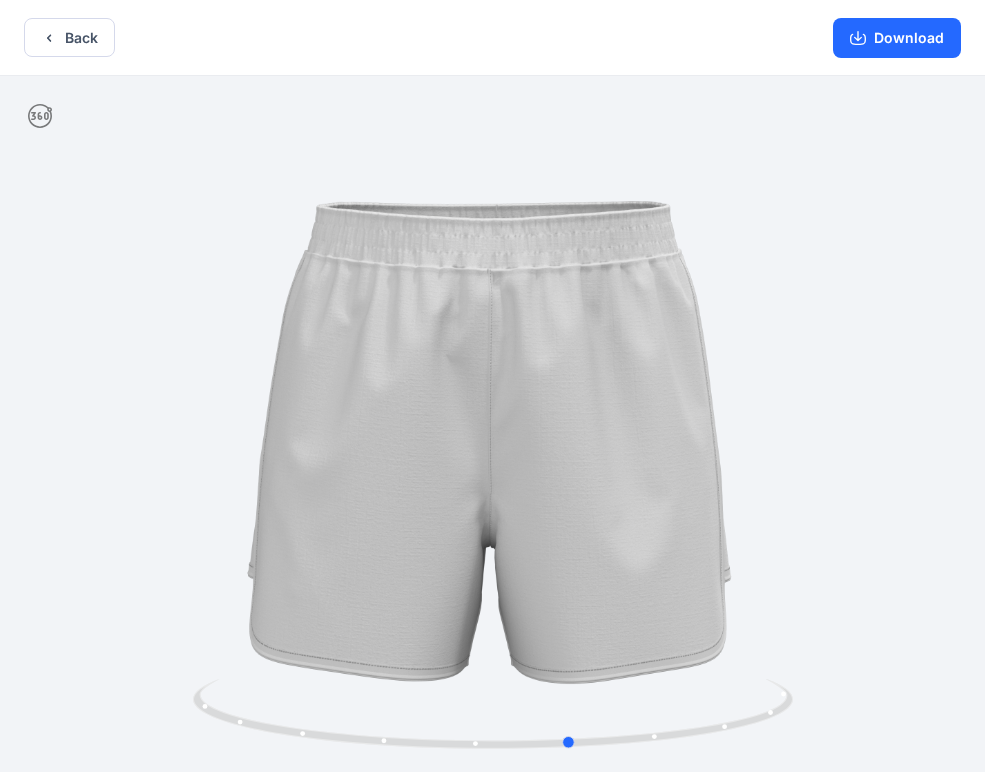 drag, startPoint x: 654, startPoint y: 343, endPoint x: 733, endPoint y: 315, distance: 83.81527 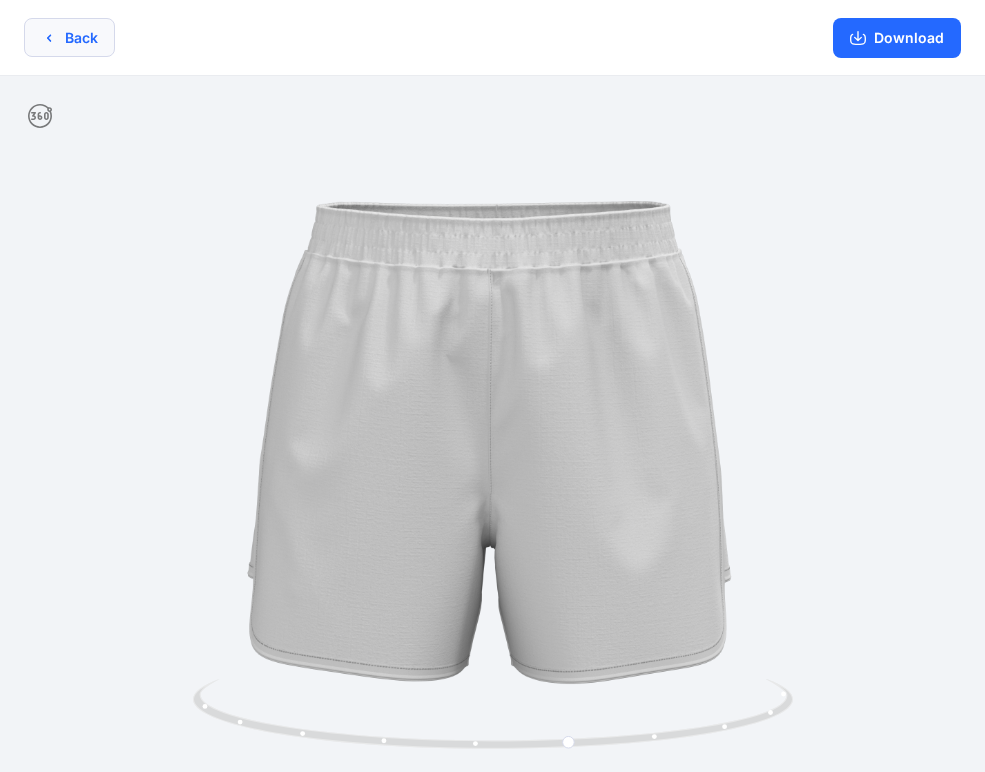 click on "Back" at bounding box center [69, 37] 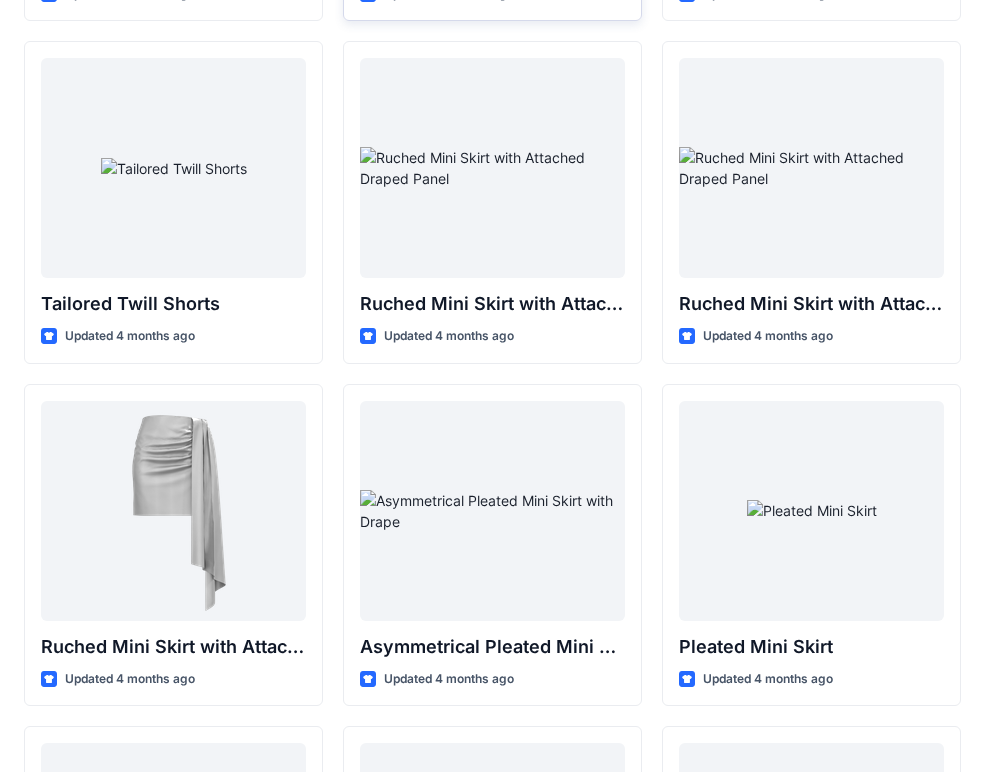 scroll, scrollTop: 5226, scrollLeft: 0, axis: vertical 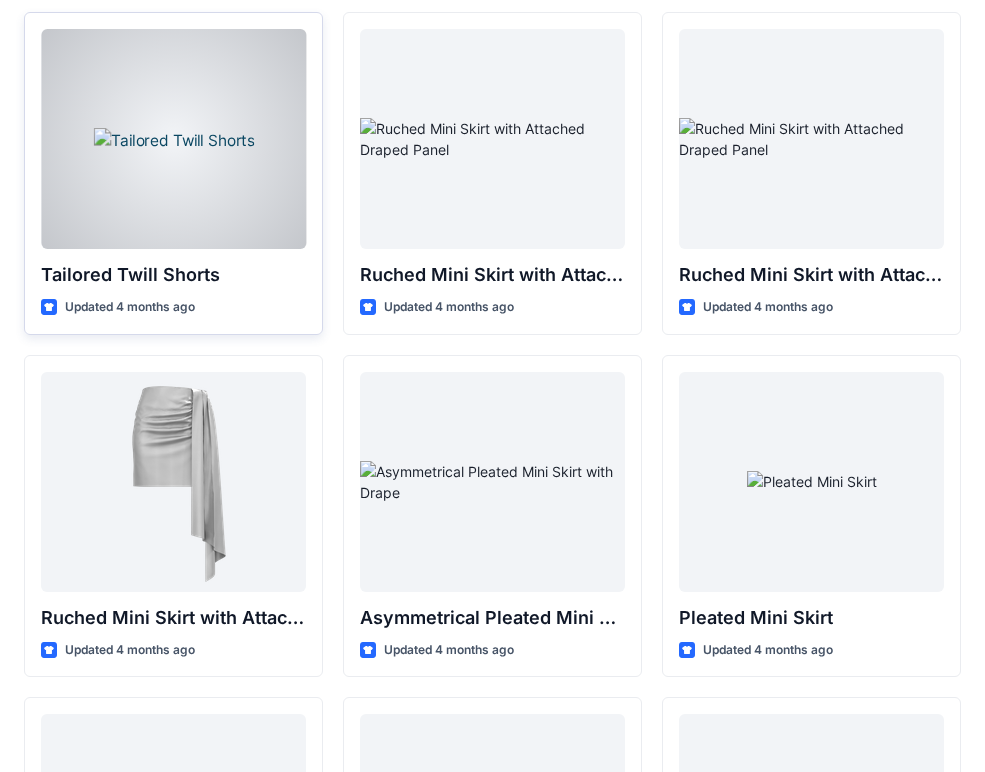 click at bounding box center [173, 139] 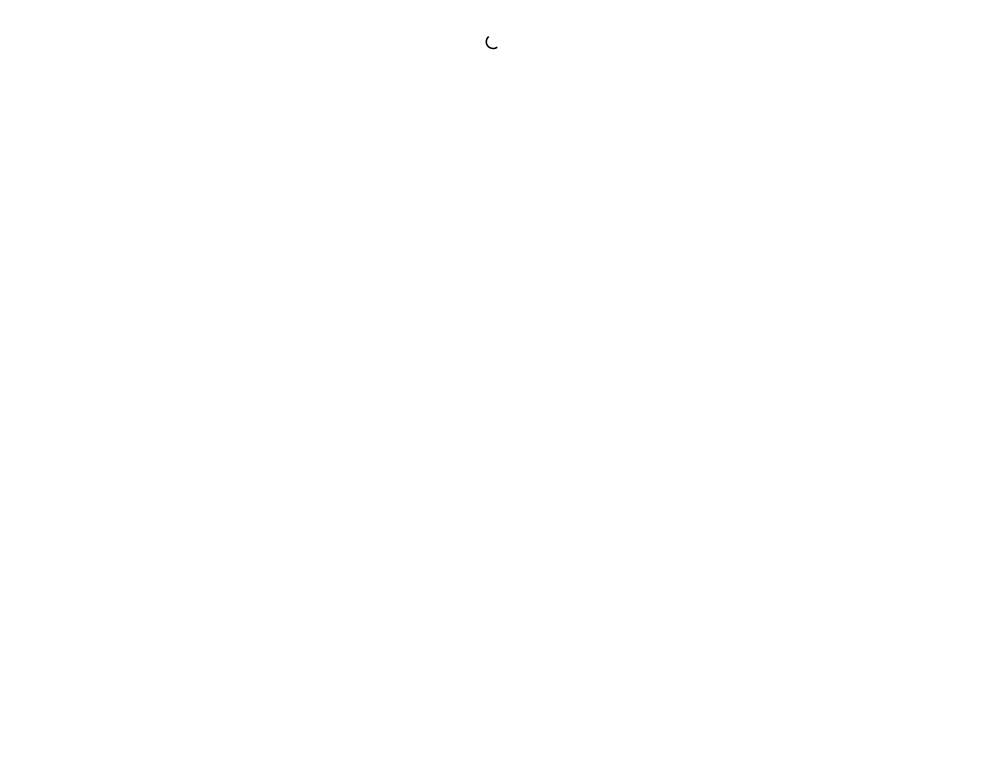 scroll, scrollTop: 0, scrollLeft: 0, axis: both 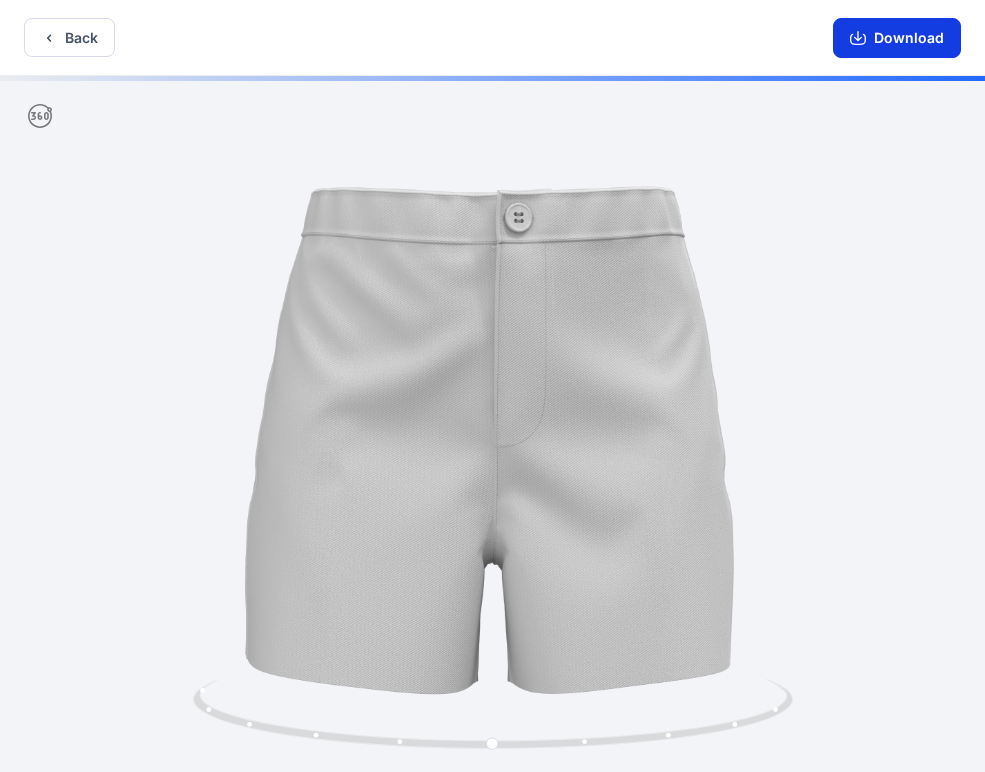 click on "Download" at bounding box center (897, 38) 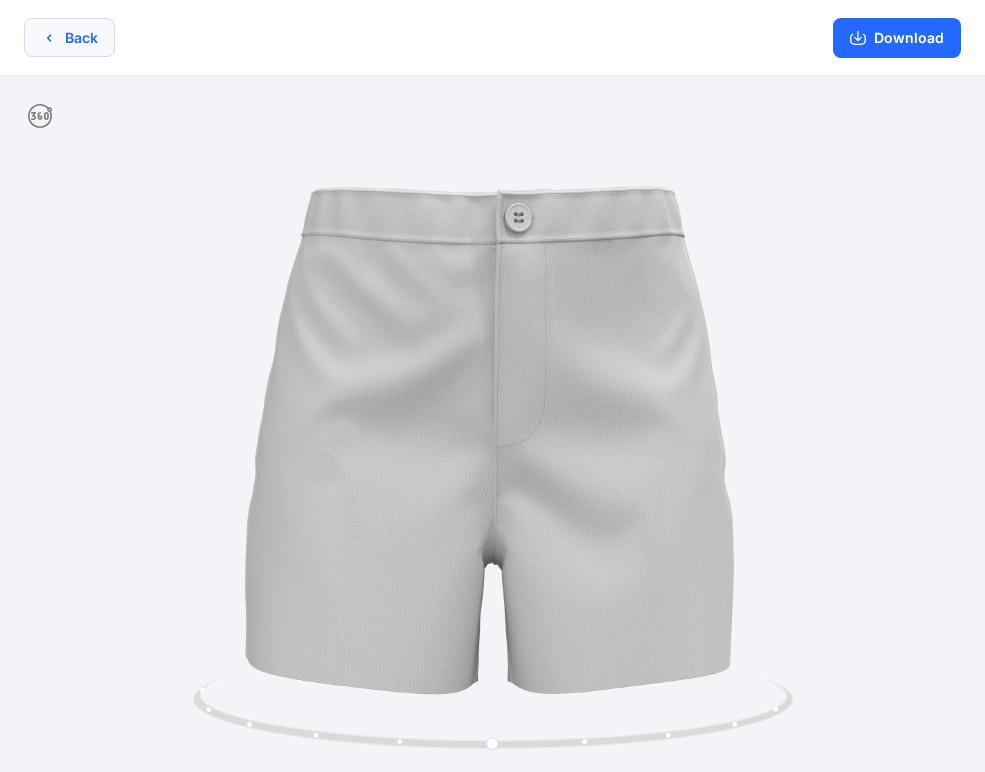 click on "Back" at bounding box center (69, 37) 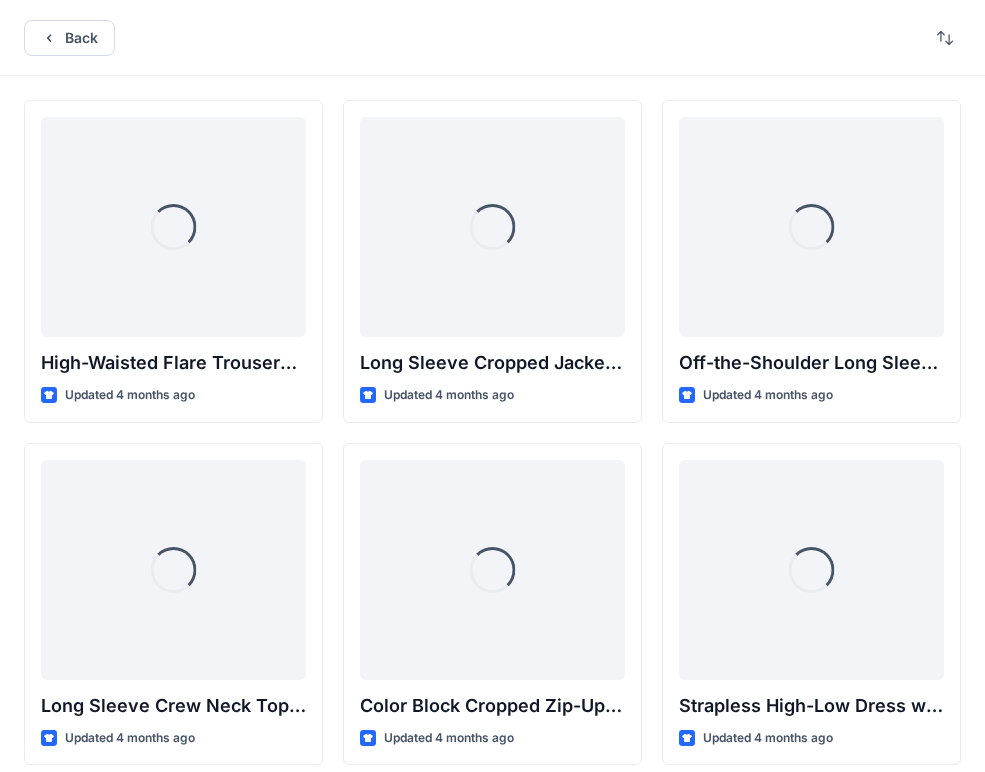scroll, scrollTop: 5226, scrollLeft: 0, axis: vertical 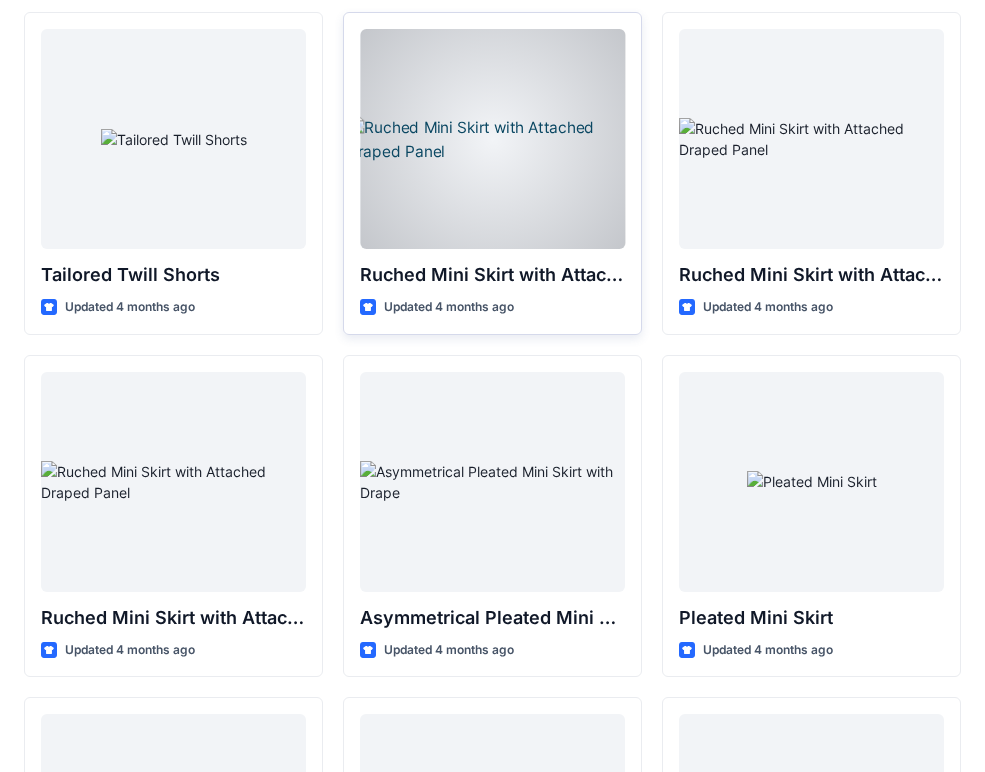 click at bounding box center [492, 139] 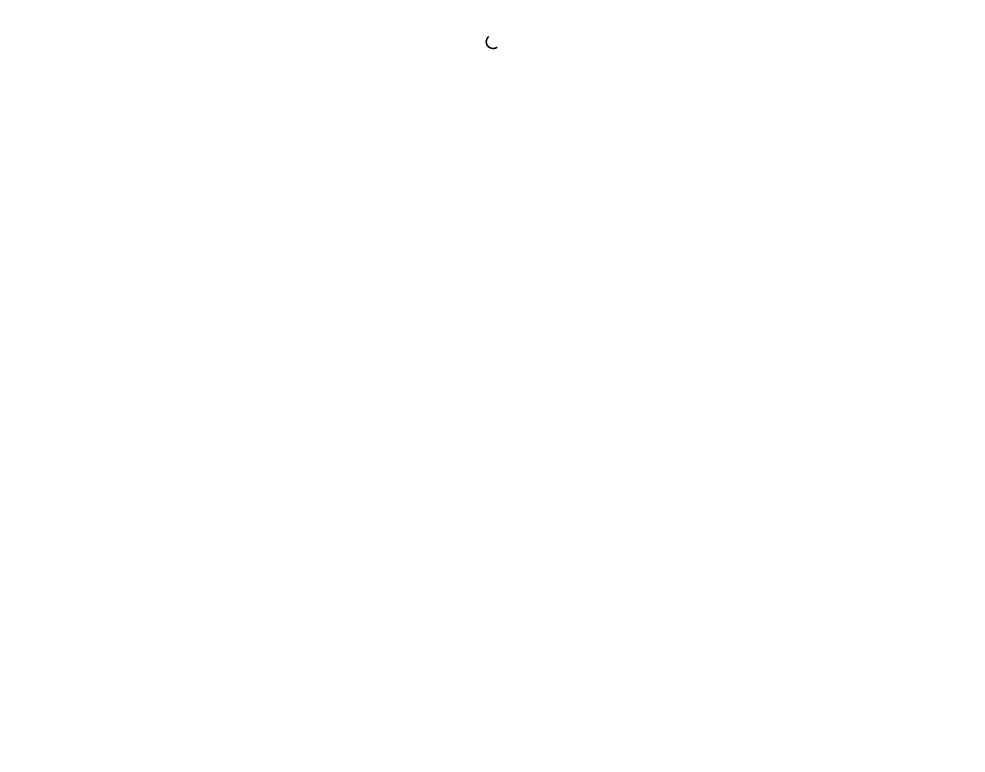 scroll, scrollTop: 0, scrollLeft: 0, axis: both 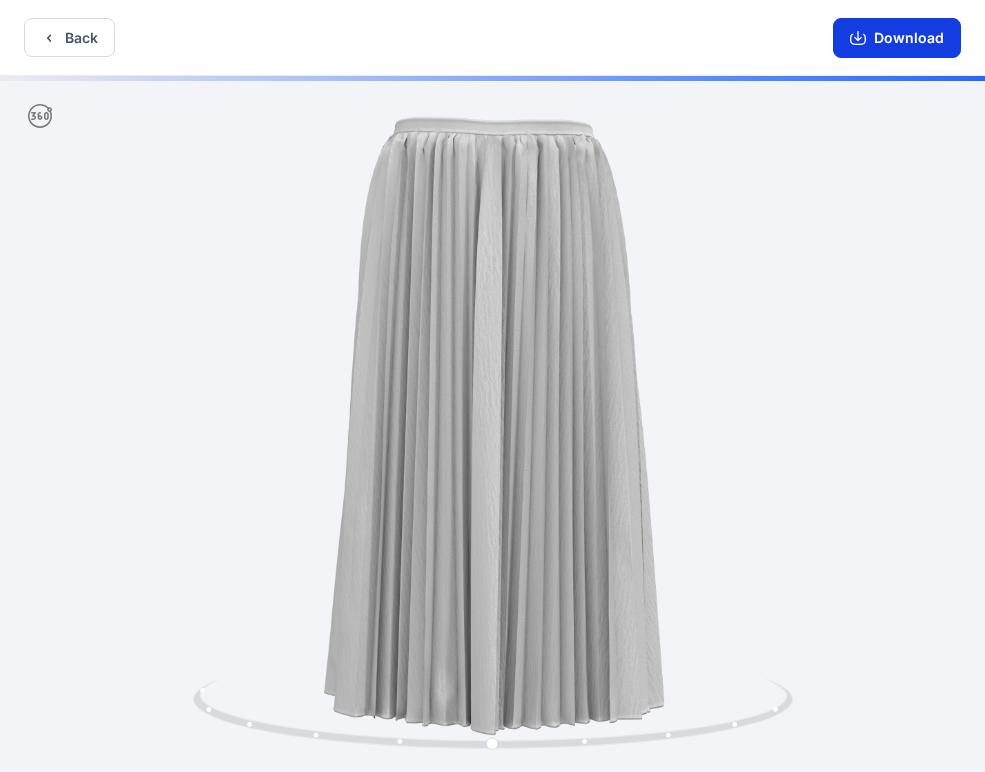click on "Download" at bounding box center (897, 38) 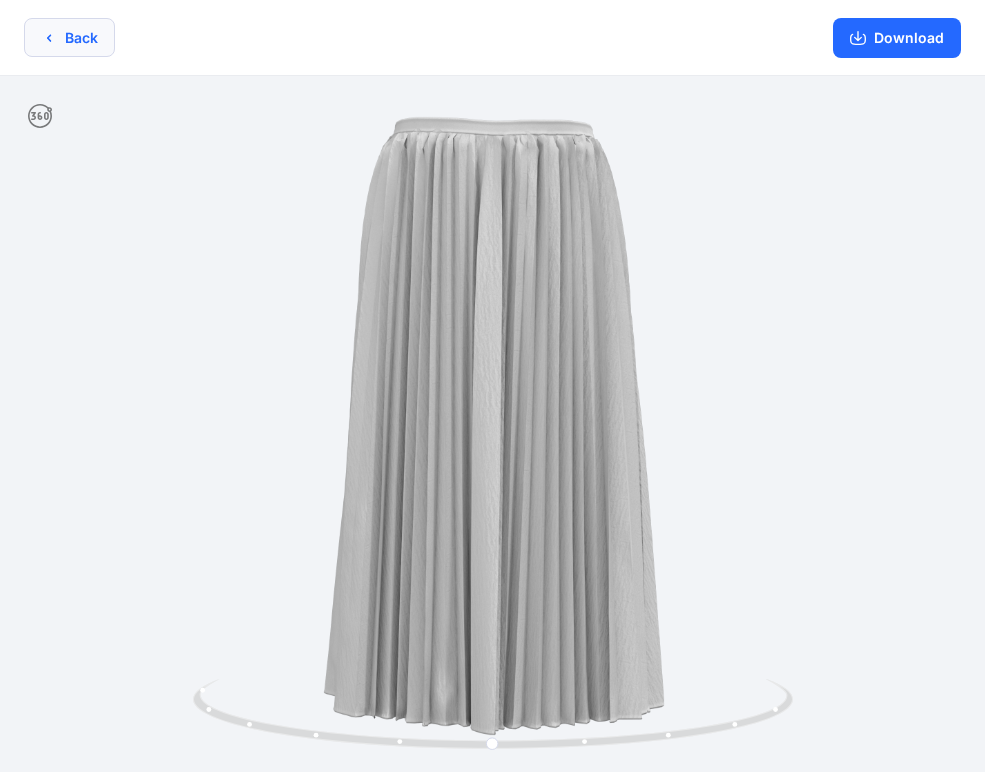 click on "Back" at bounding box center [69, 37] 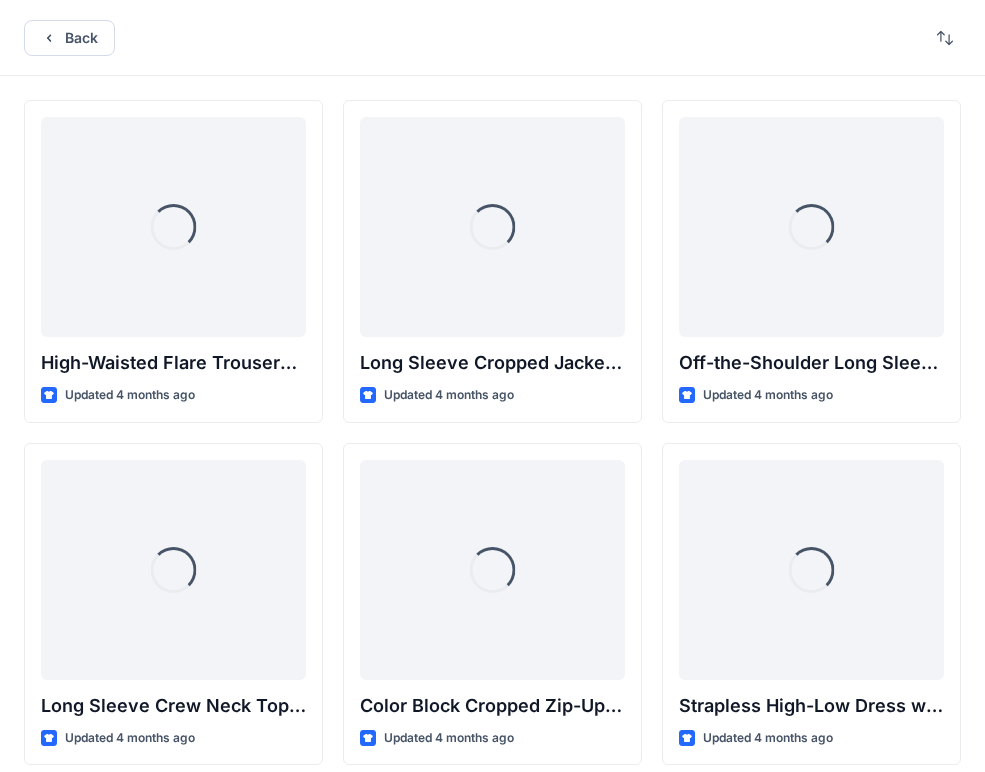 scroll, scrollTop: 5226, scrollLeft: 0, axis: vertical 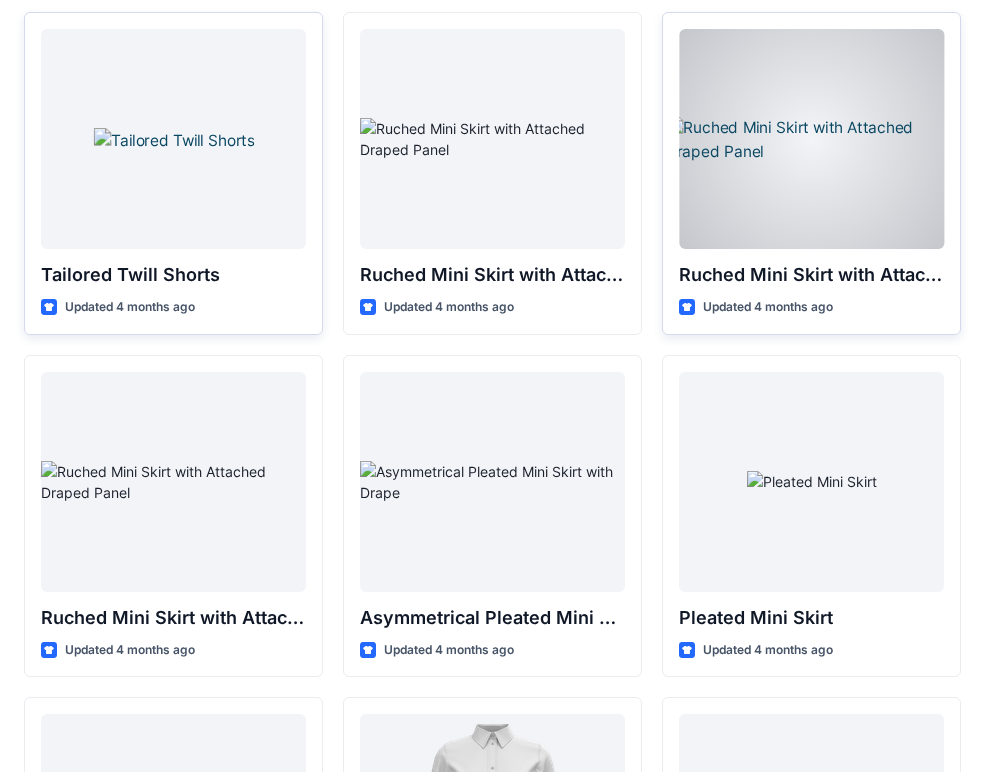 click at bounding box center (811, 139) 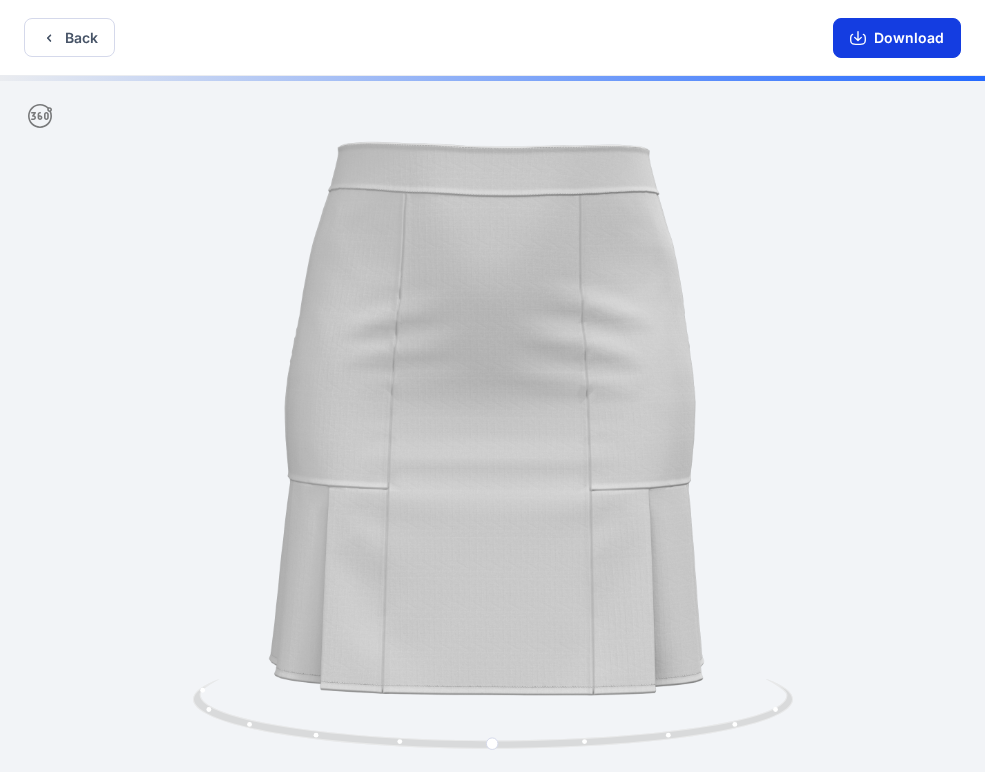 click on "Download" at bounding box center (897, 38) 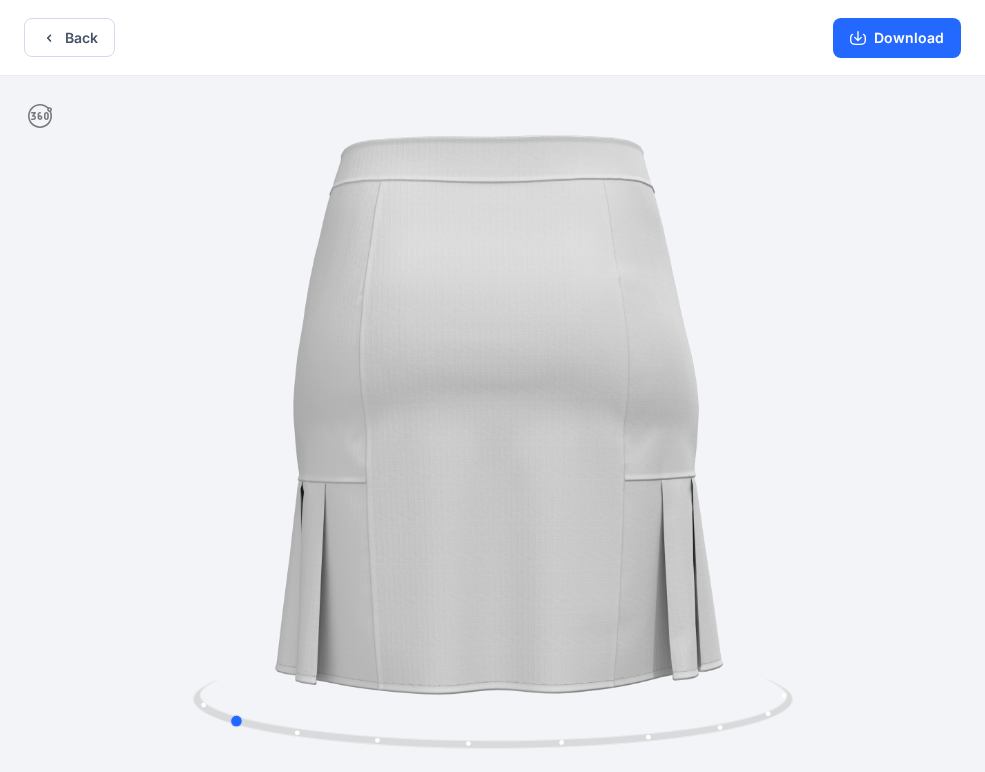 drag, startPoint x: 692, startPoint y: 384, endPoint x: 427, endPoint y: 384, distance: 265 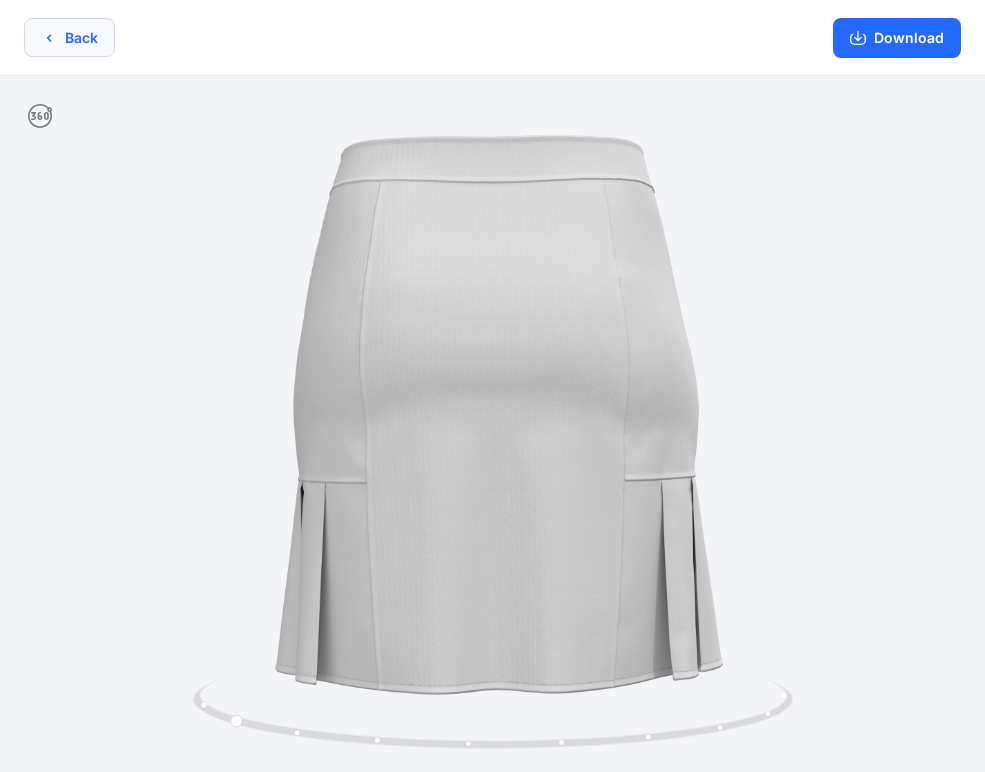 click on "Back" at bounding box center [69, 37] 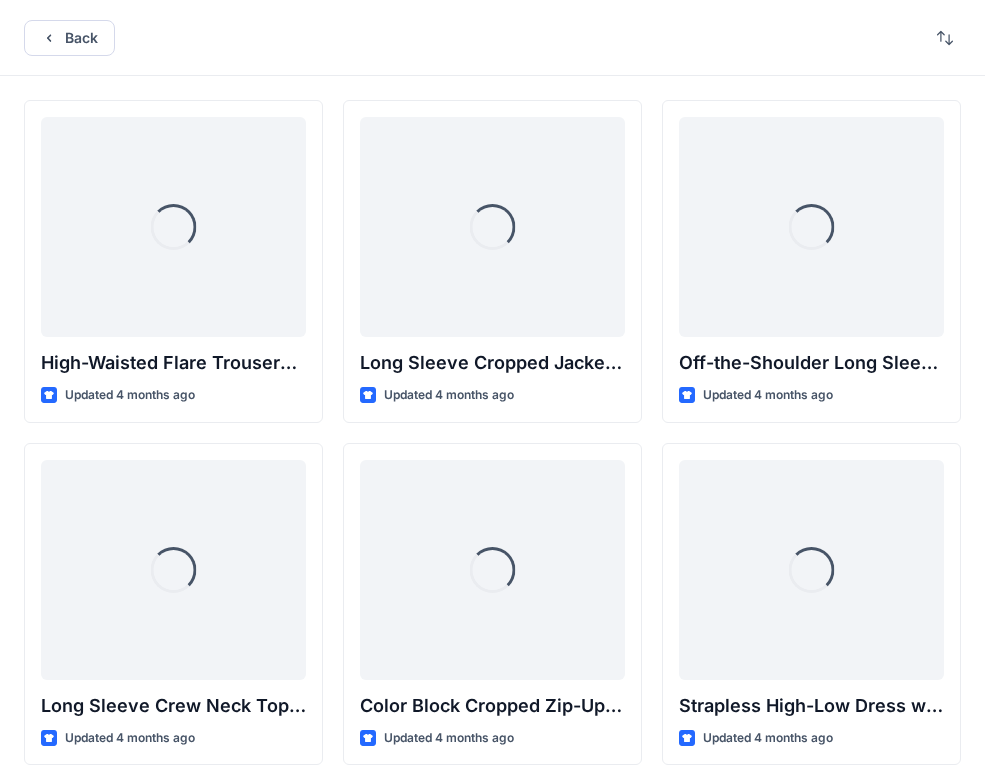 scroll, scrollTop: 5226, scrollLeft: 0, axis: vertical 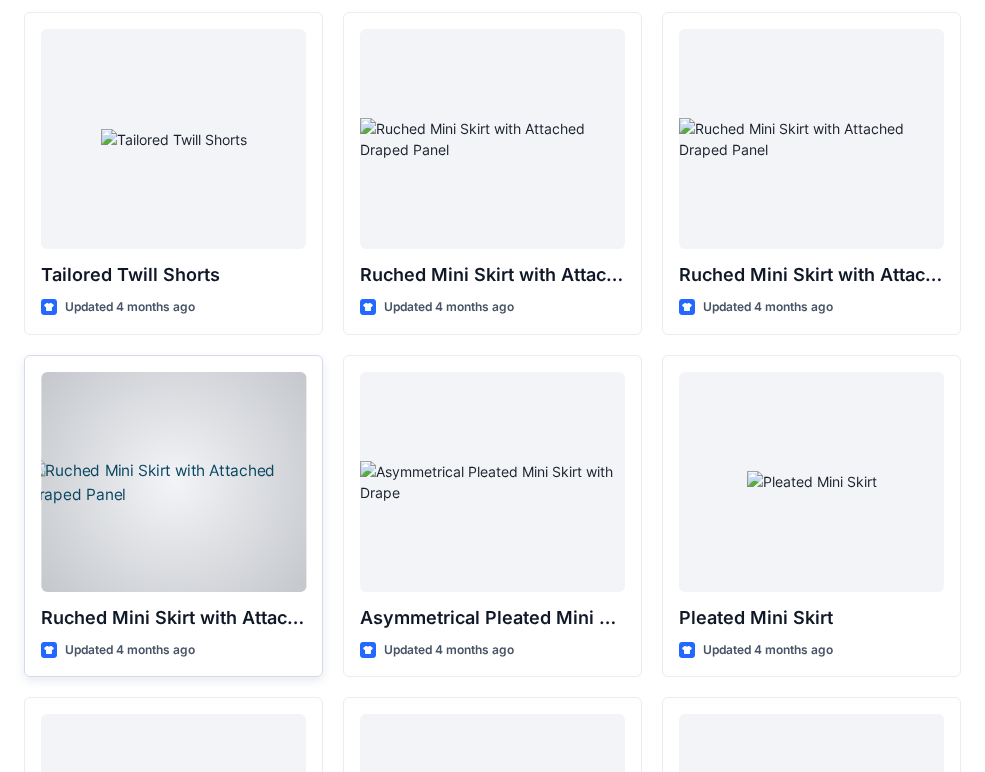 click at bounding box center (173, 482) 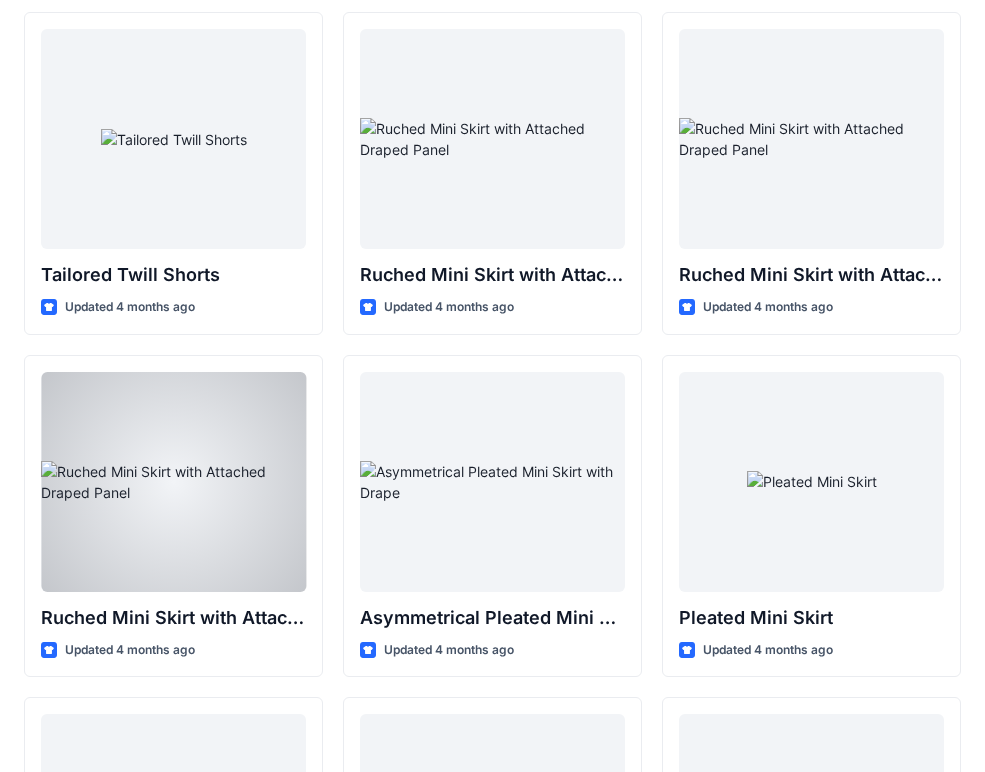 scroll, scrollTop: 0, scrollLeft: 0, axis: both 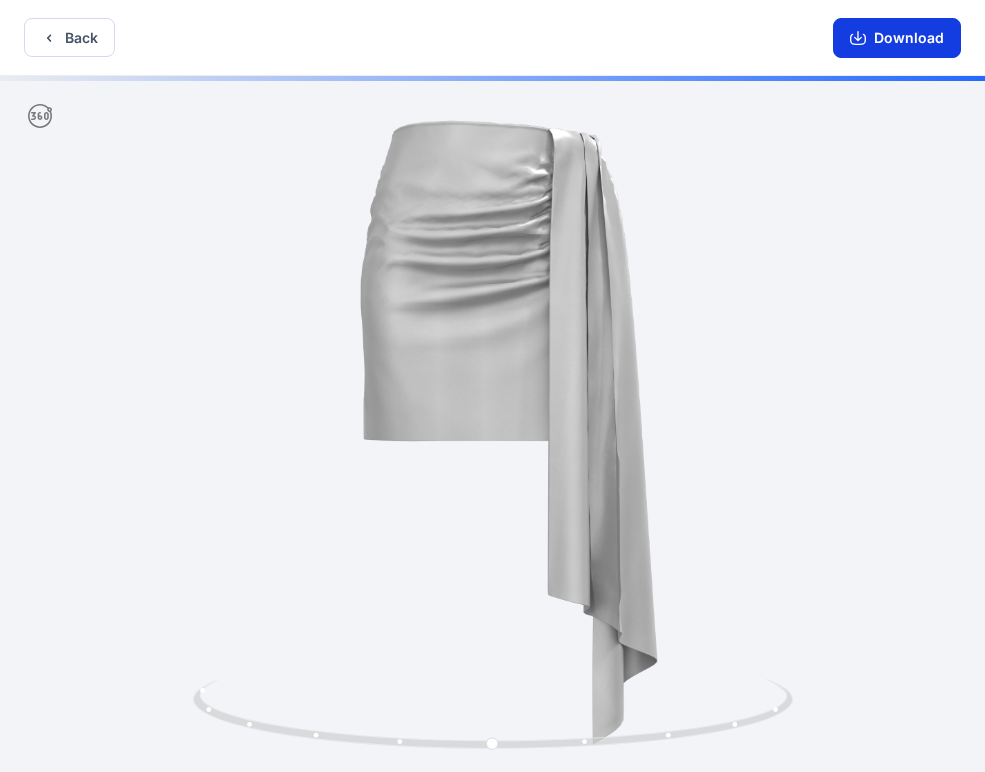 click on "Download" at bounding box center [897, 38] 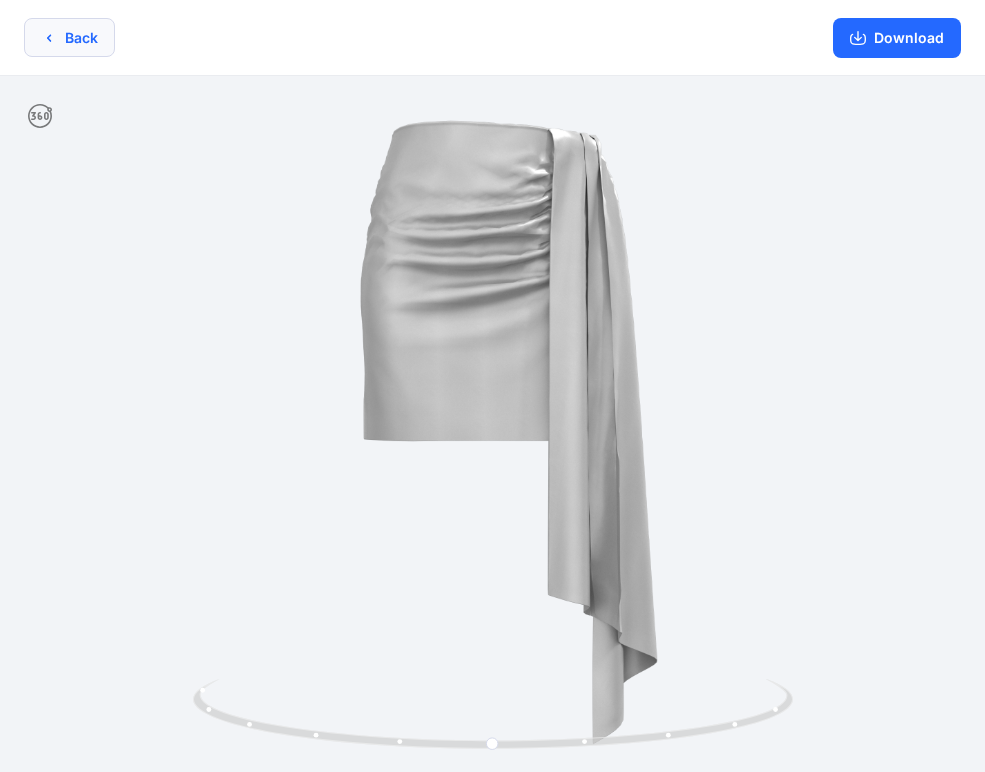click on "Back" at bounding box center [69, 37] 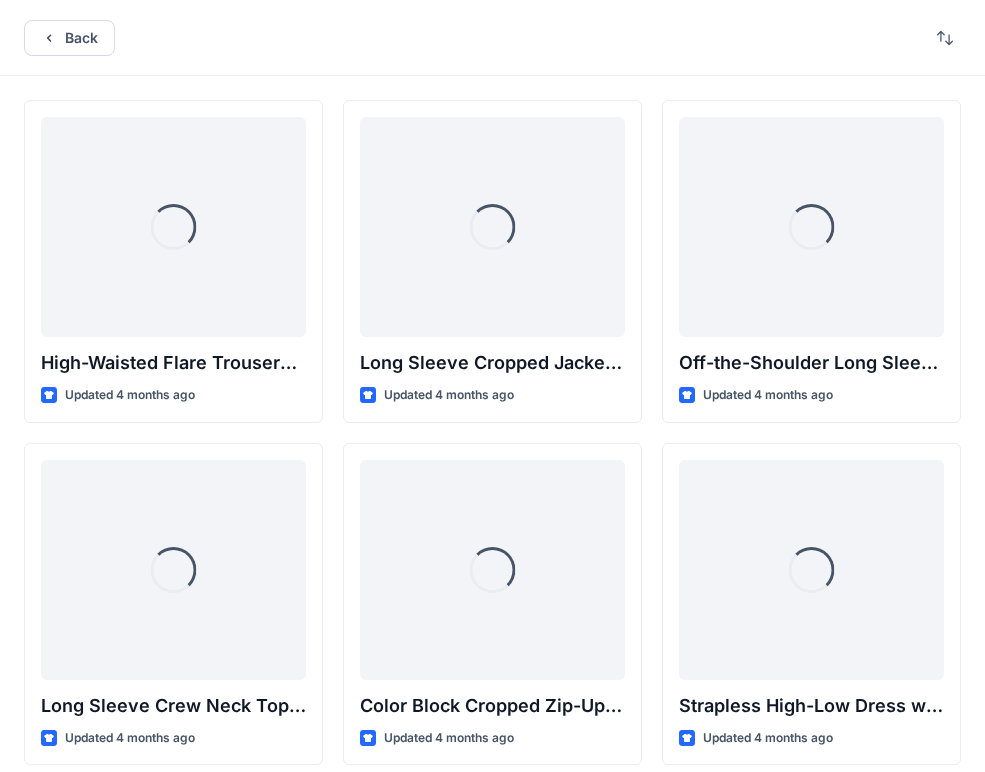 scroll, scrollTop: 5226, scrollLeft: 0, axis: vertical 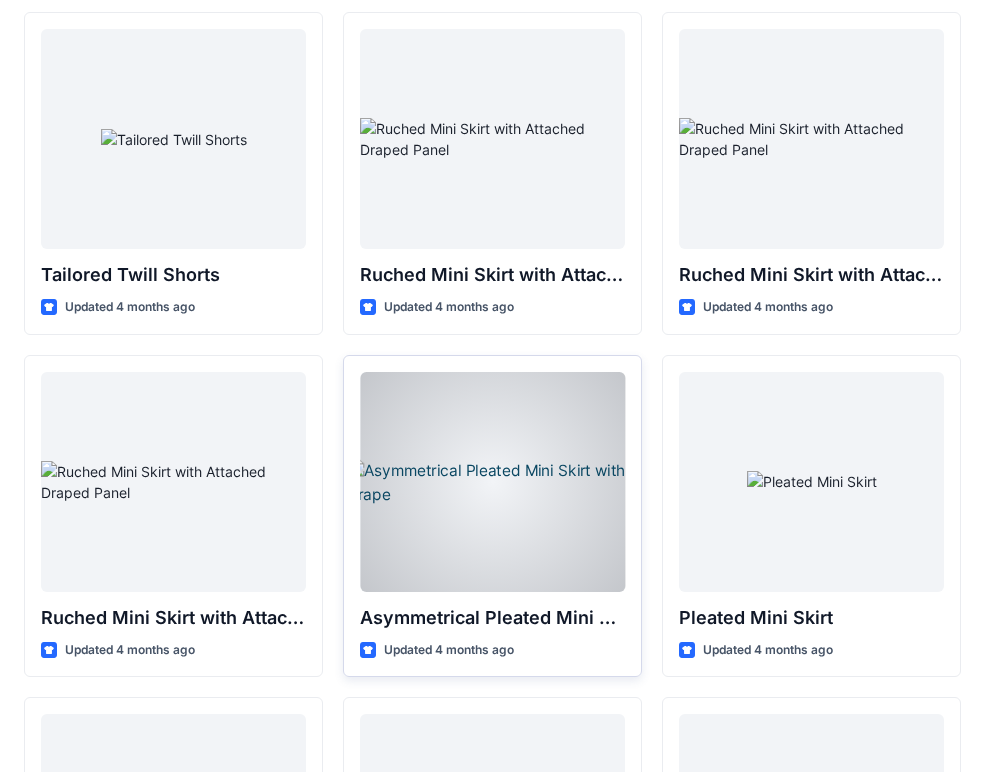 click at bounding box center [492, 482] 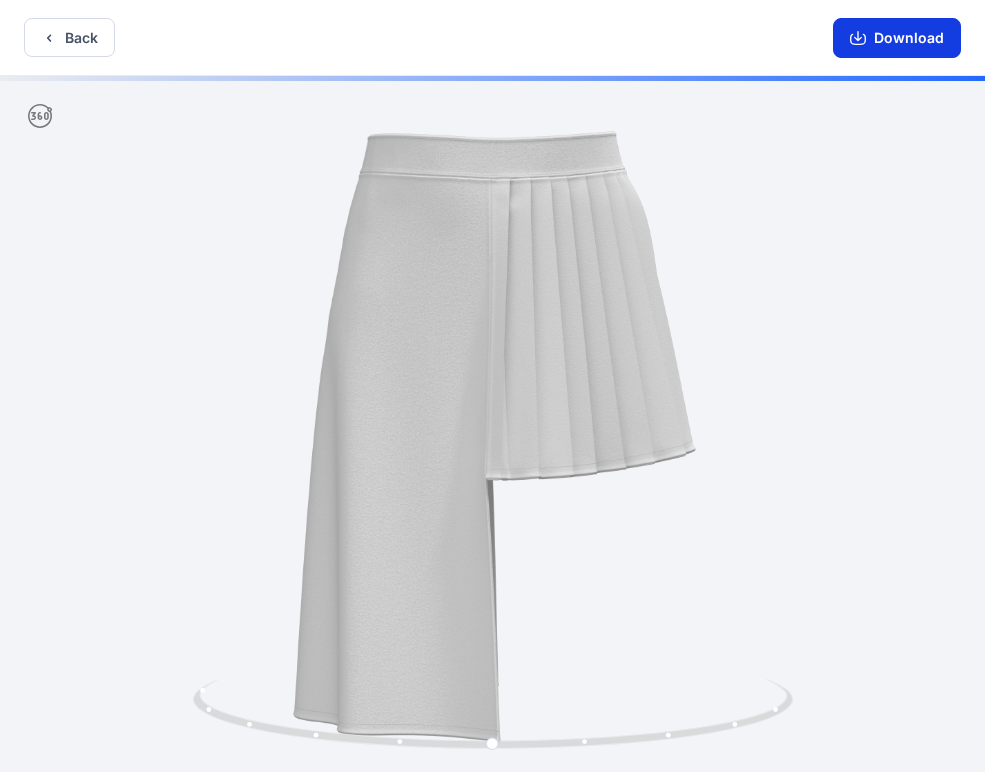 click on "Download" at bounding box center [897, 38] 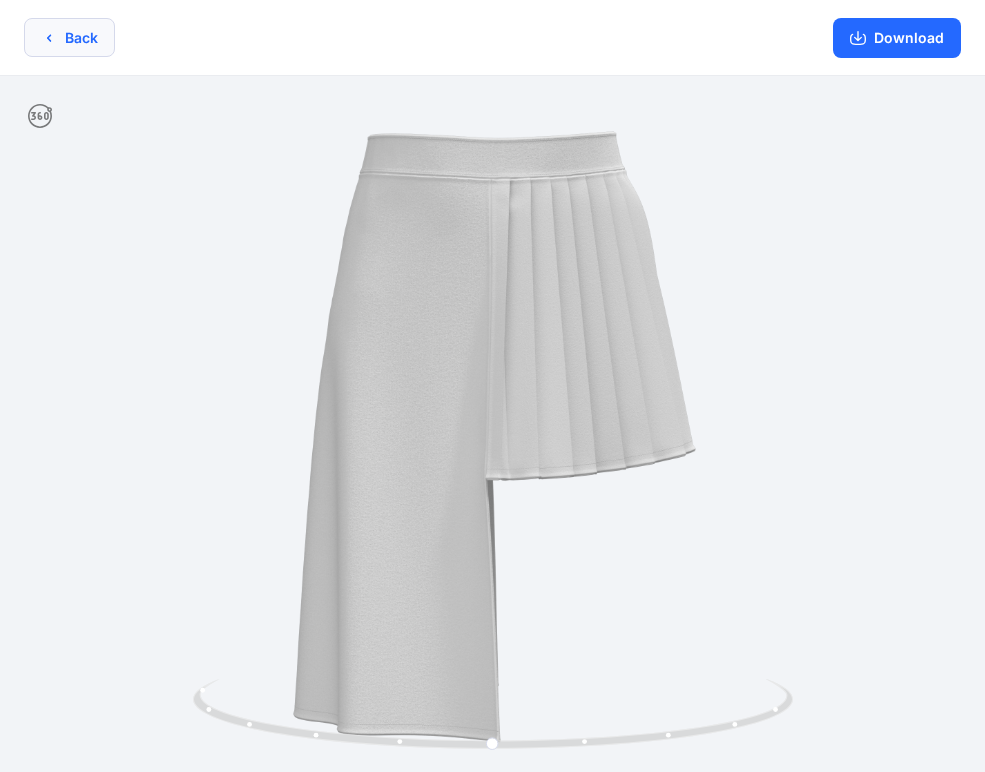 click on "Back" at bounding box center (69, 37) 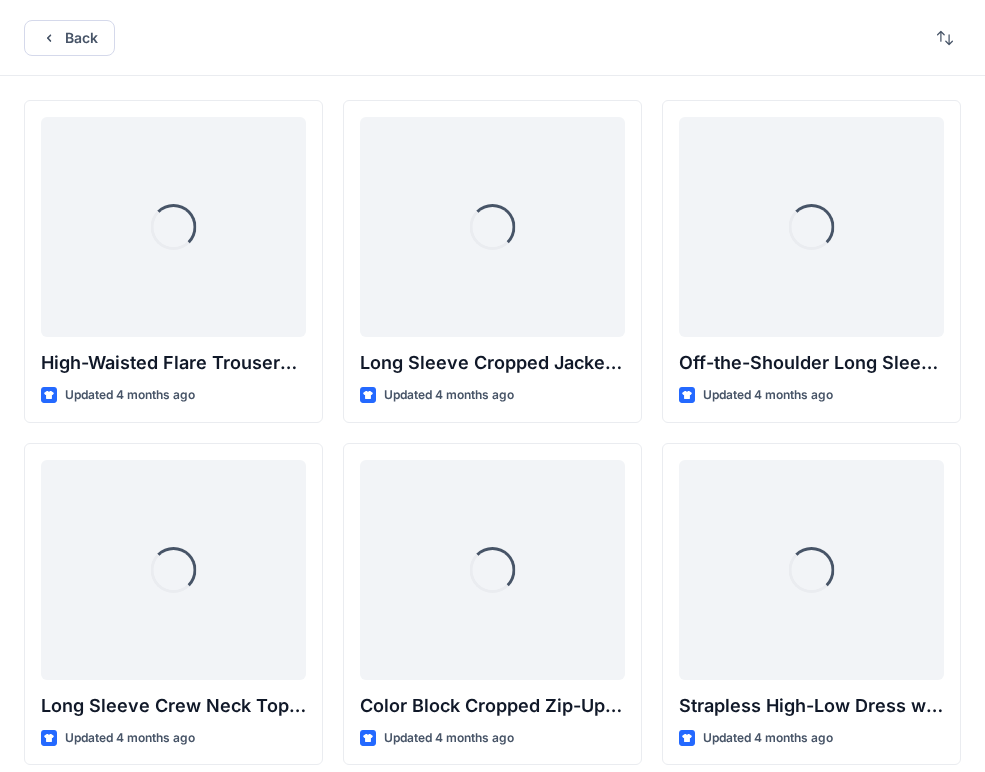 scroll, scrollTop: 5226, scrollLeft: 0, axis: vertical 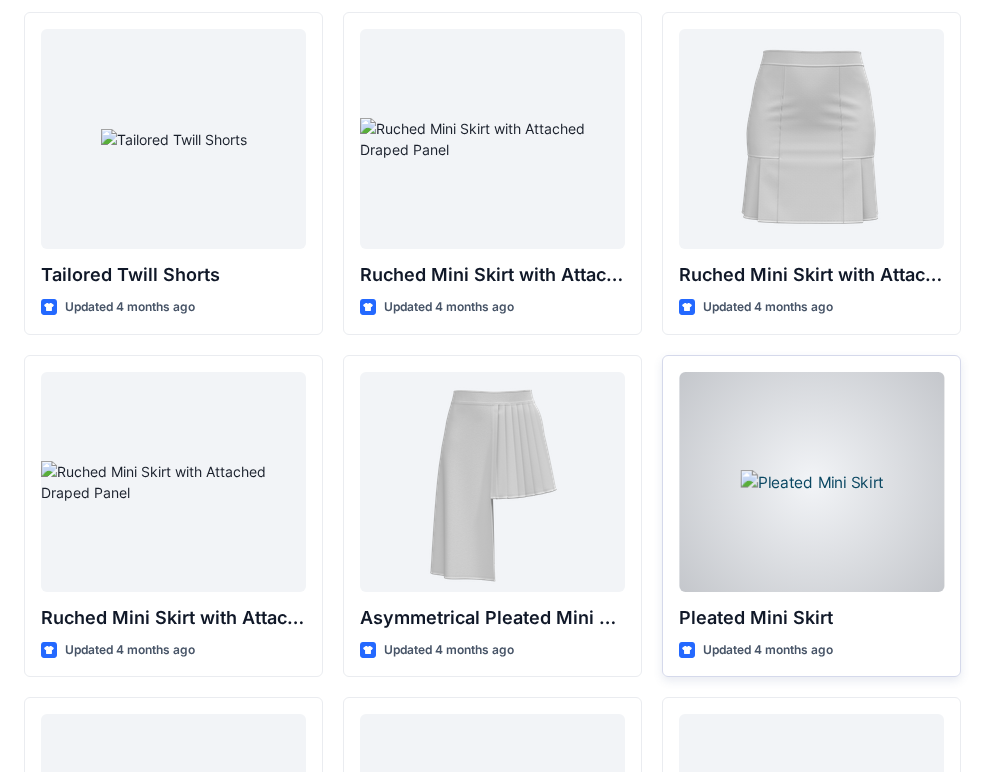 click at bounding box center [811, 482] 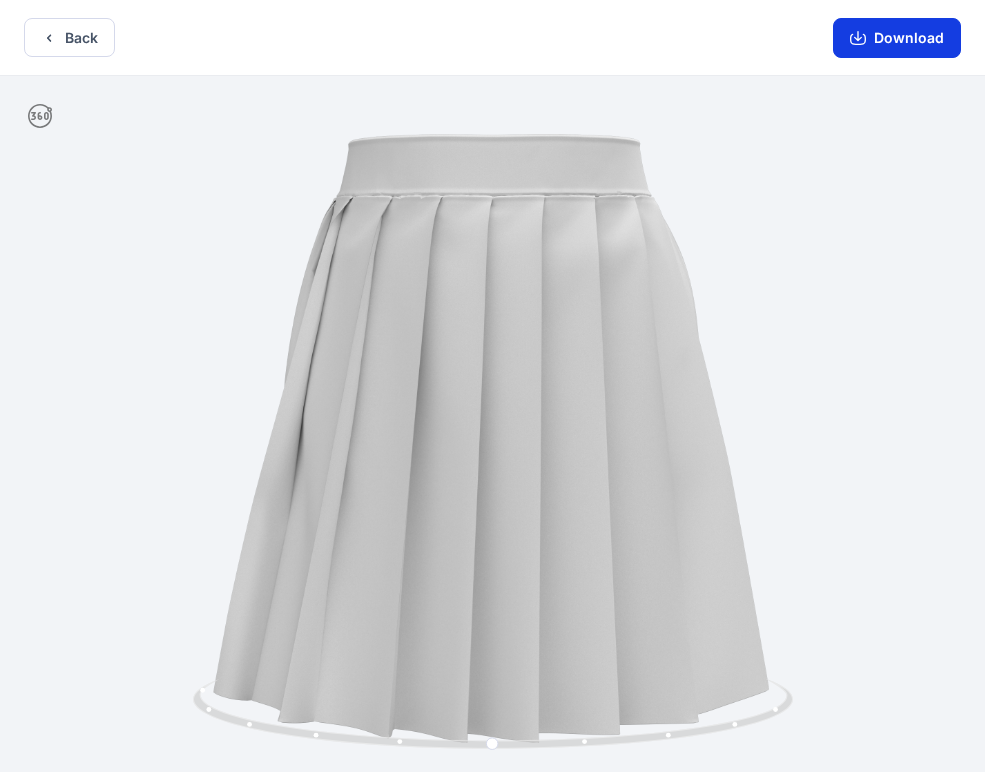 click on "Download" at bounding box center [897, 38] 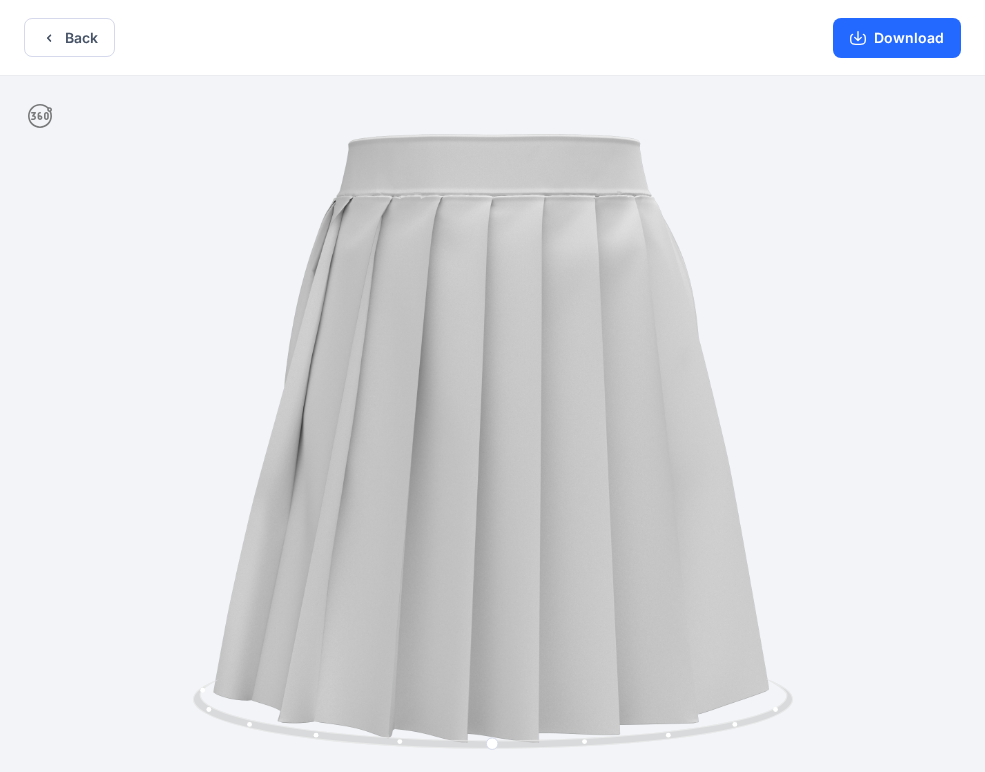 type 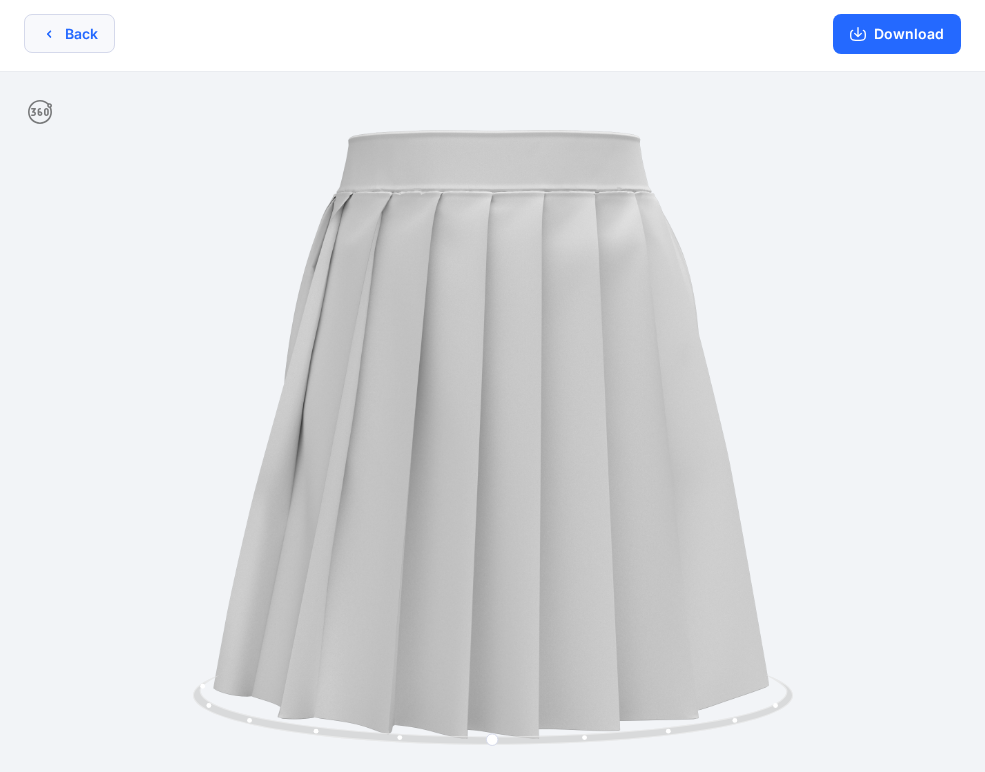click on "Back" at bounding box center [69, 33] 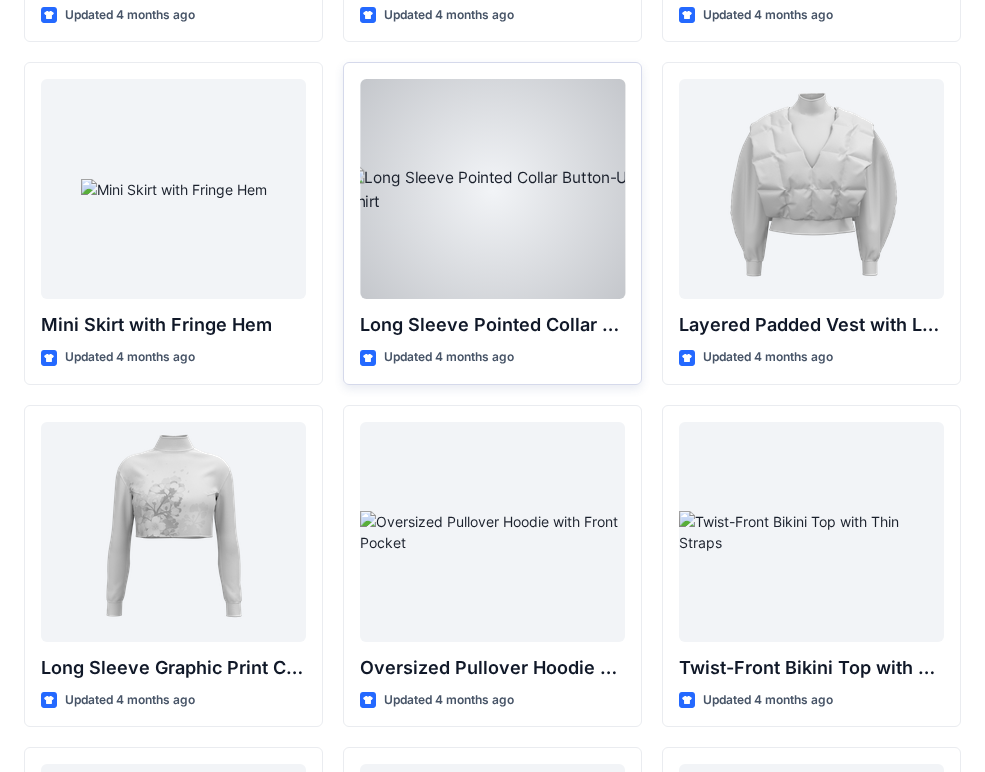 scroll, scrollTop: 5862, scrollLeft: 0, axis: vertical 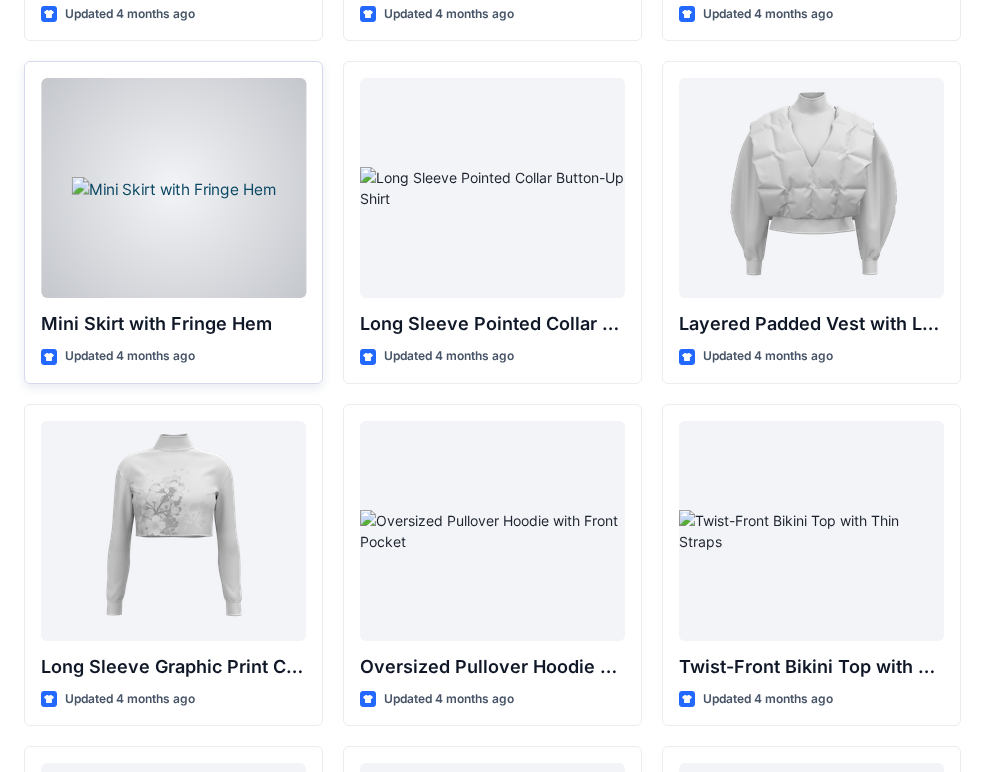 click at bounding box center [173, 188] 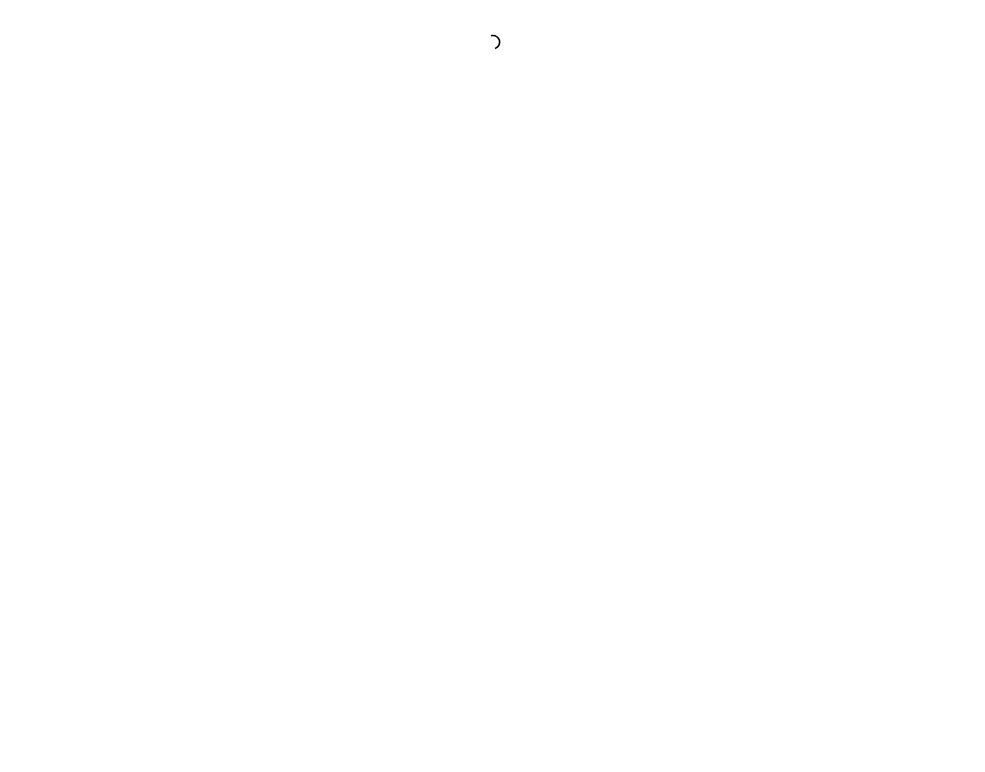 scroll, scrollTop: 0, scrollLeft: 0, axis: both 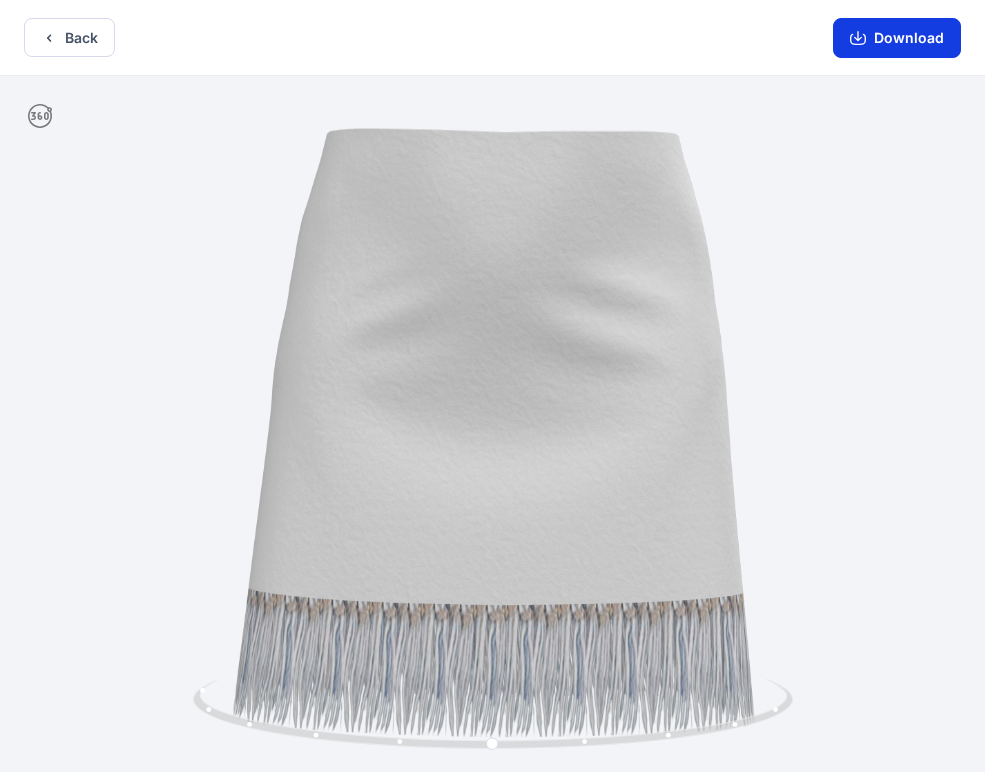 click on "Download" at bounding box center [897, 38] 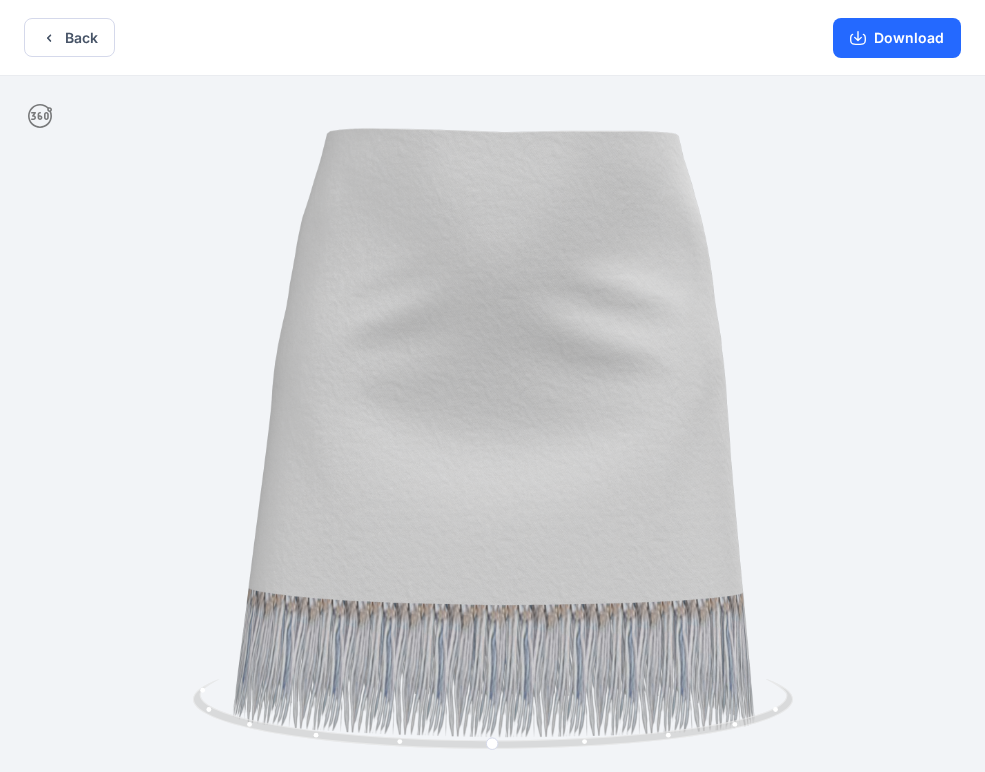 type 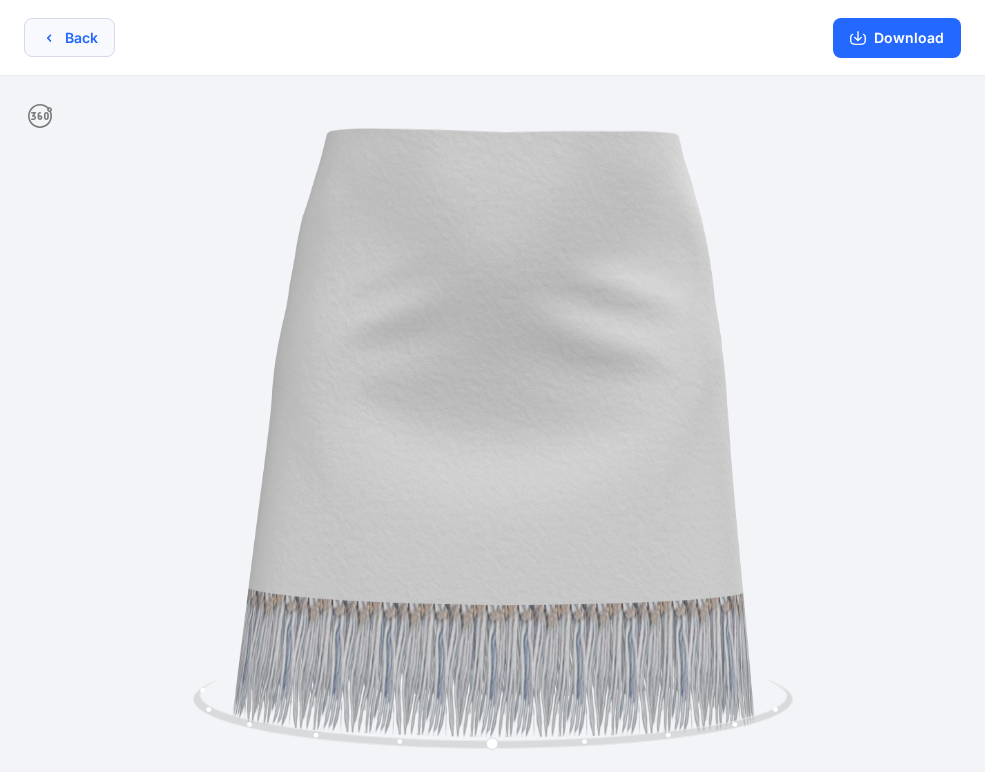 click on "Back" at bounding box center (69, 37) 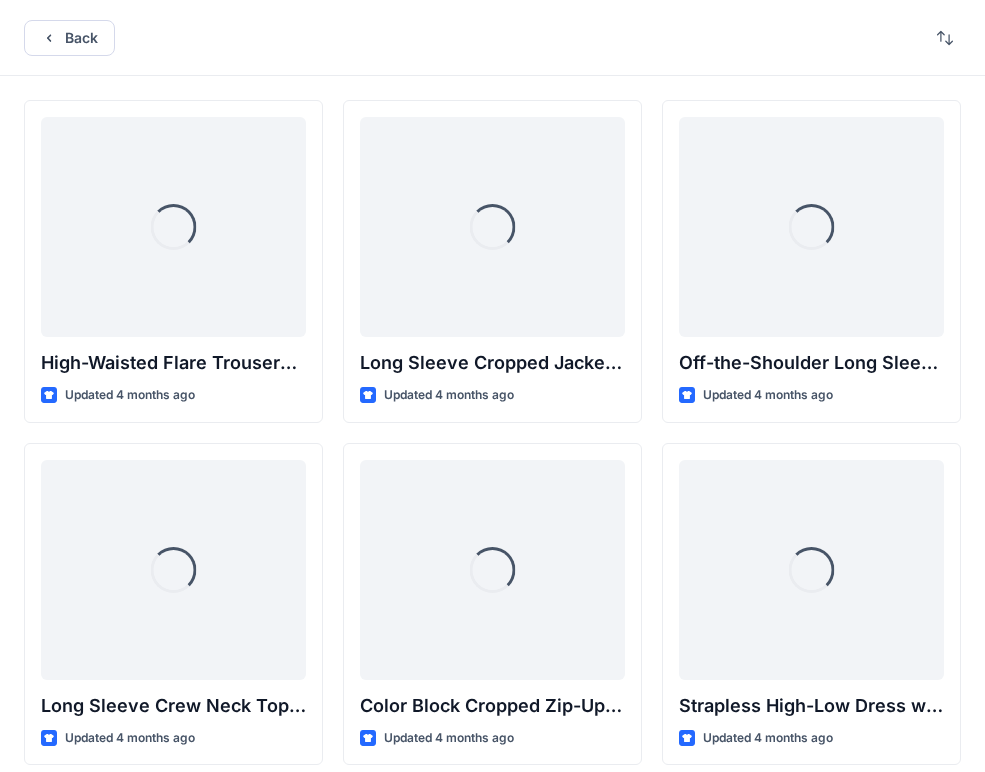 scroll, scrollTop: 5862, scrollLeft: 0, axis: vertical 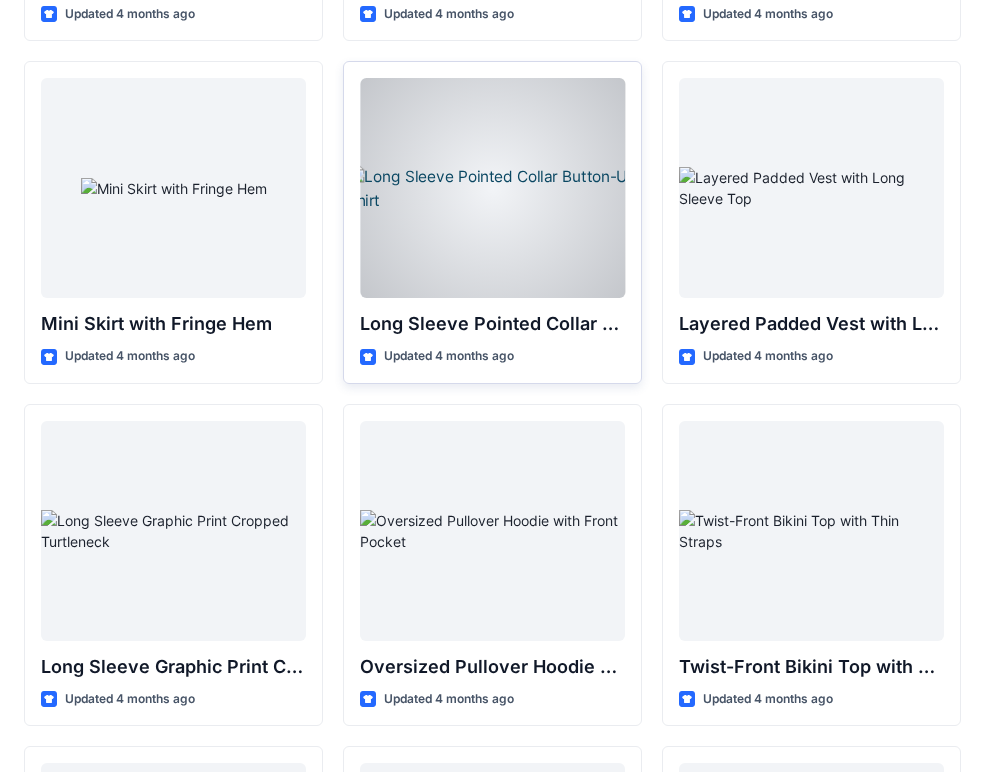 click at bounding box center [492, 188] 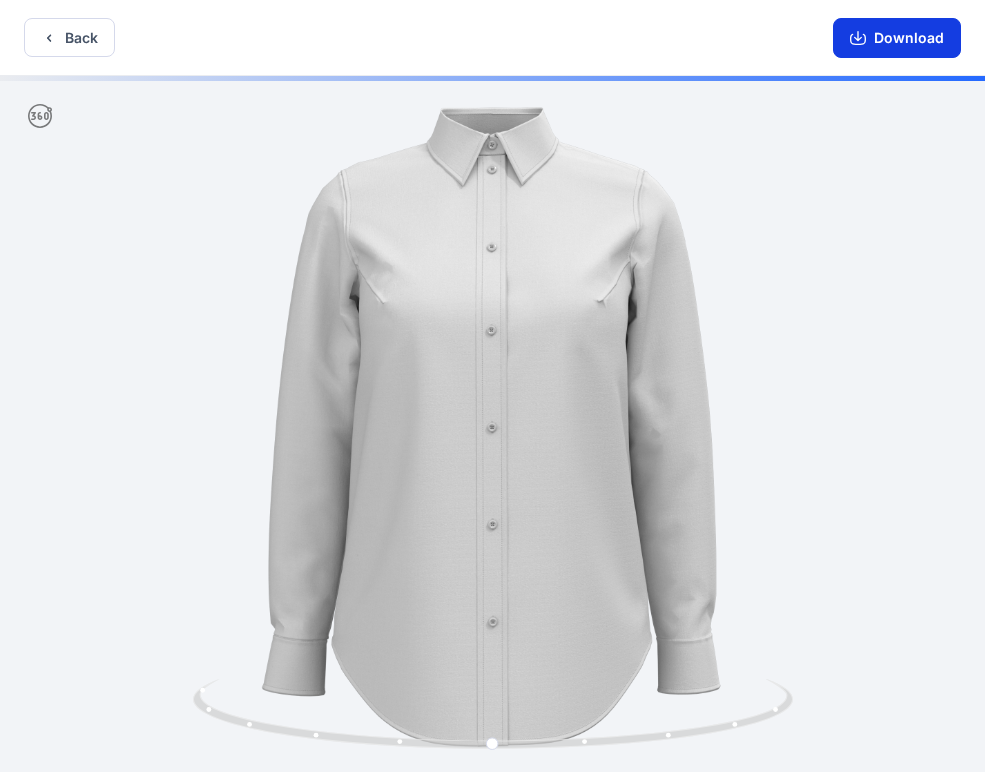 click on "Download" at bounding box center (897, 38) 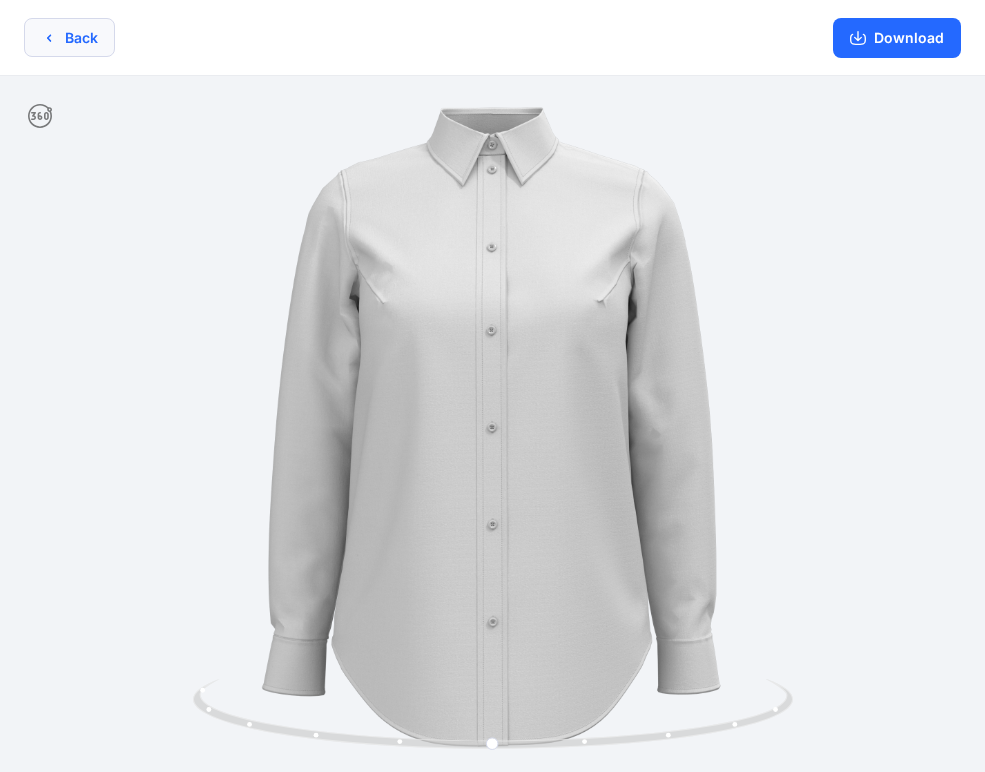 click on "Back" at bounding box center [69, 37] 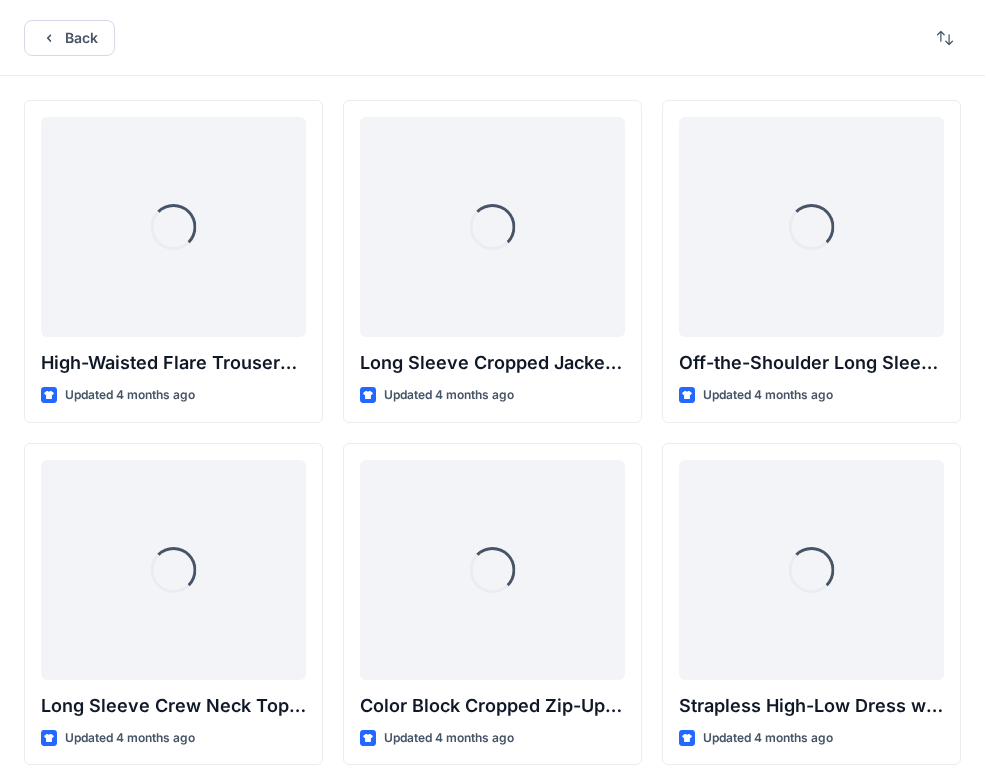 scroll, scrollTop: 5862, scrollLeft: 0, axis: vertical 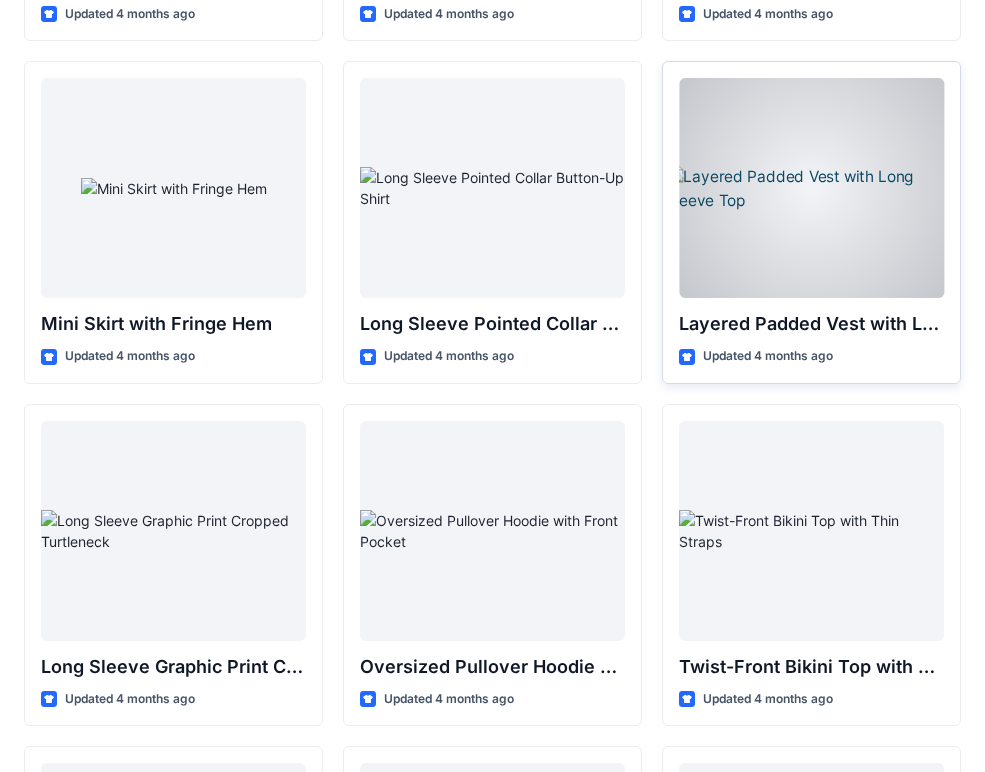 click at bounding box center (811, 188) 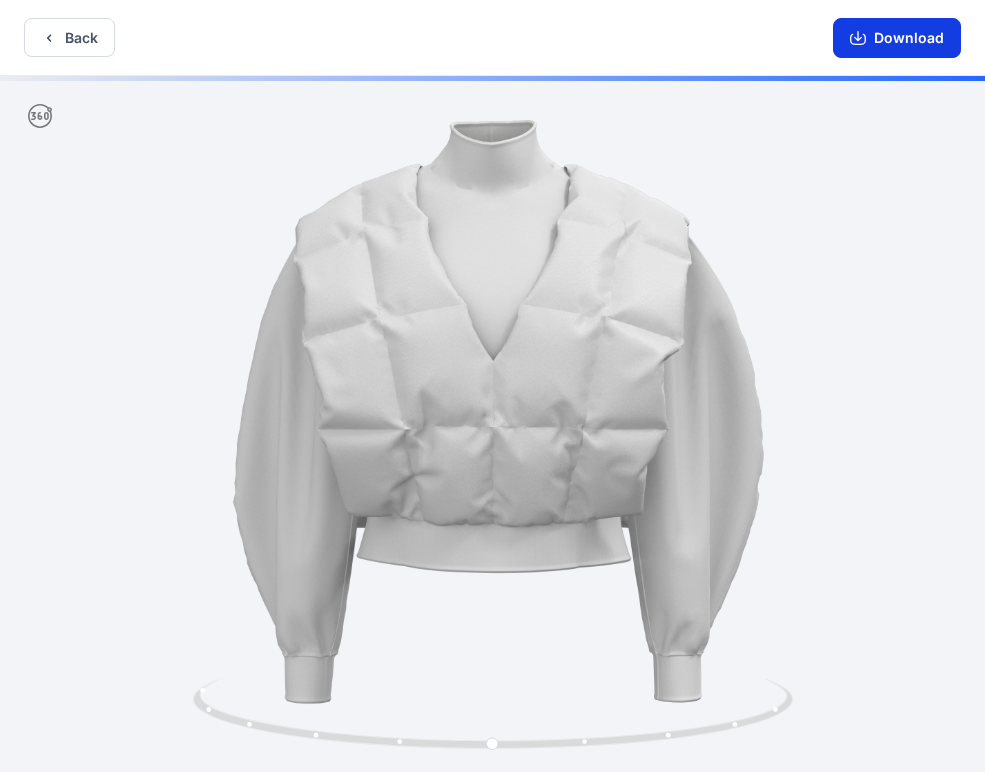 click on "Download" at bounding box center [897, 38] 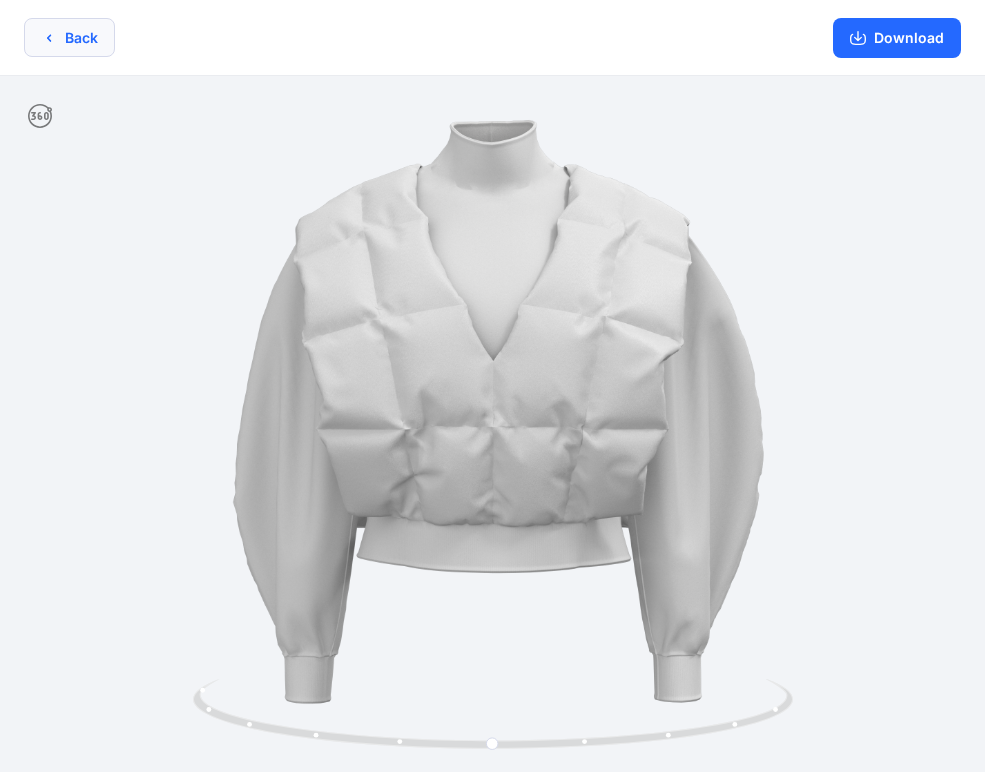 click on "Back" at bounding box center [69, 37] 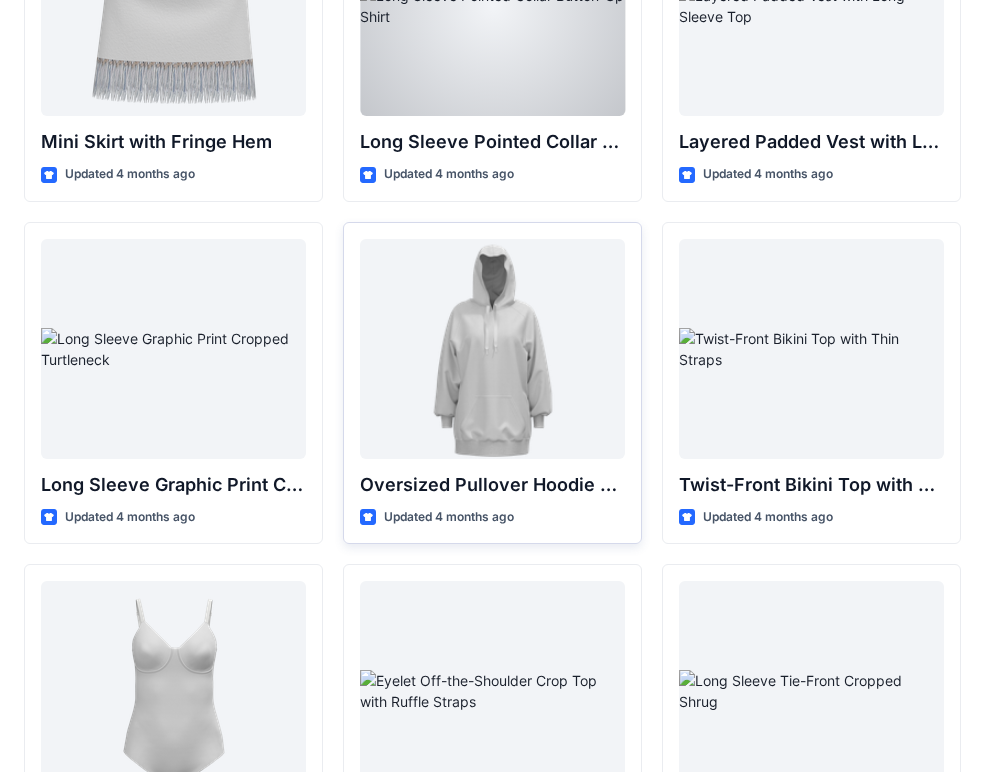 scroll, scrollTop: 6044, scrollLeft: 0, axis: vertical 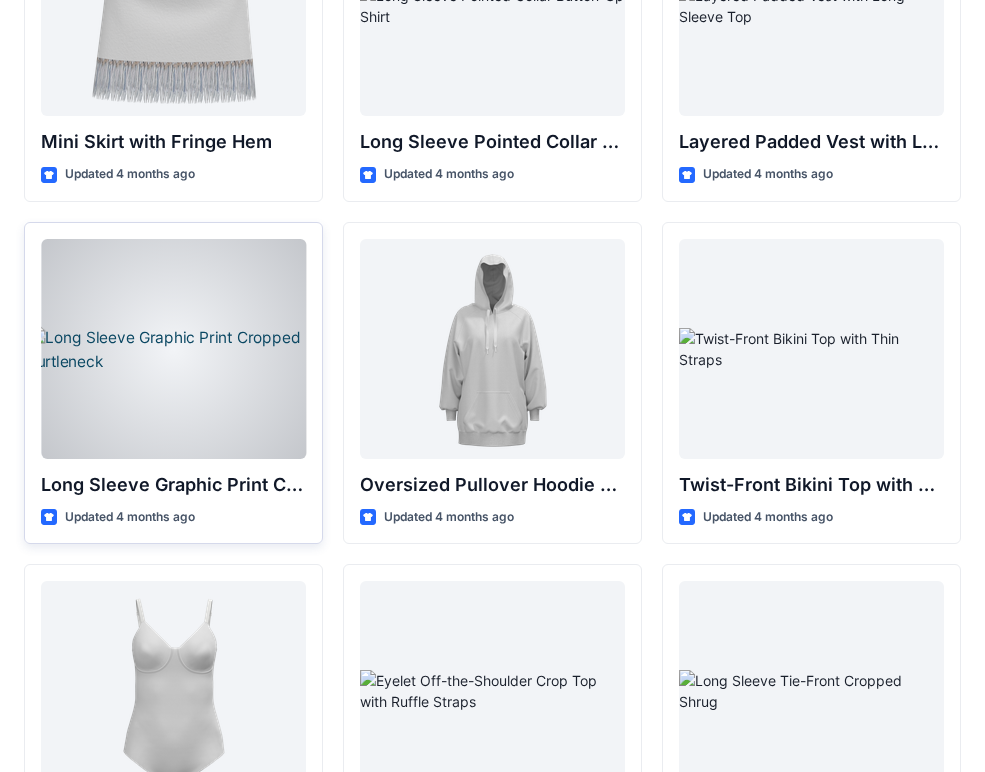 click at bounding box center (173, 349) 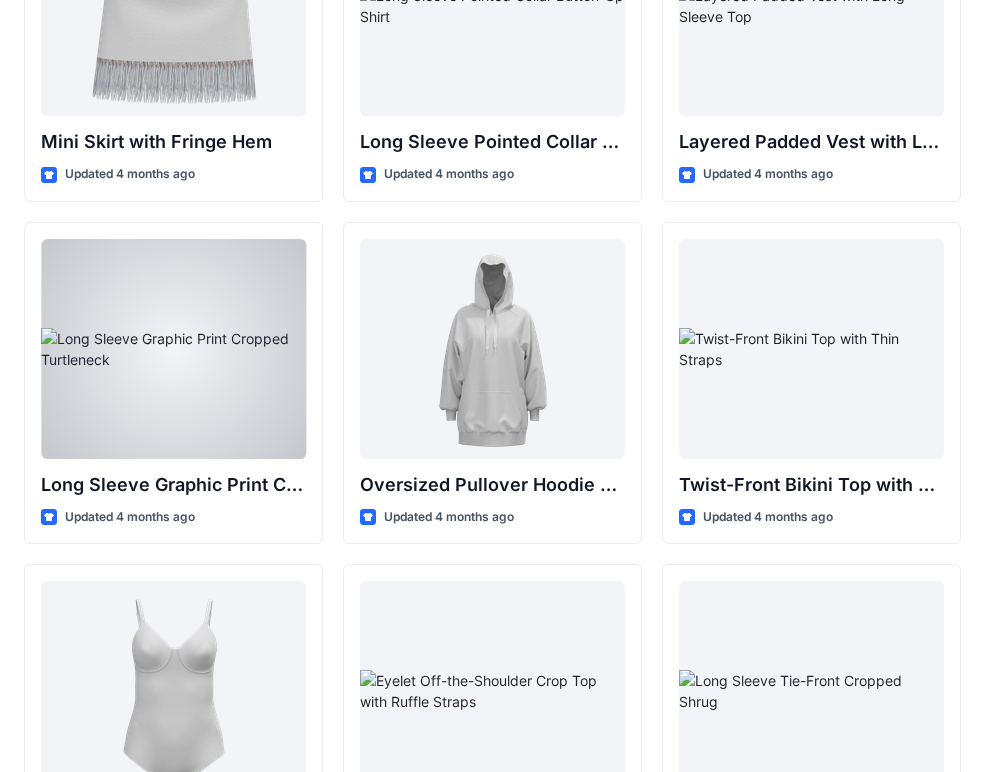scroll, scrollTop: 0, scrollLeft: 0, axis: both 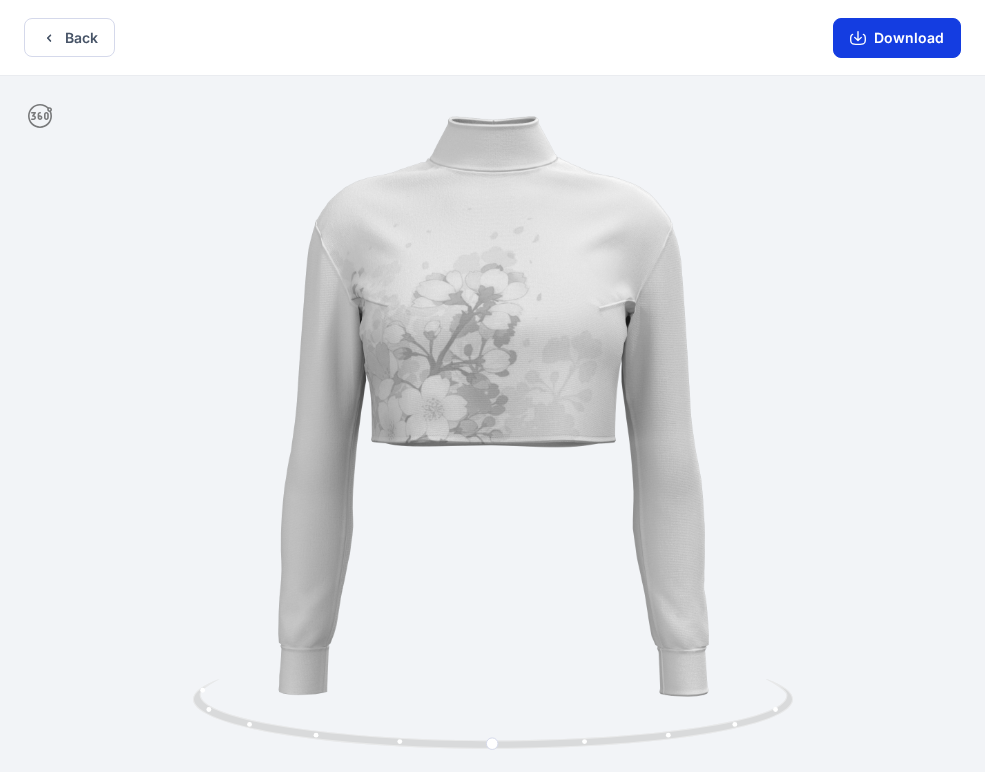 click on "Download" at bounding box center [897, 38] 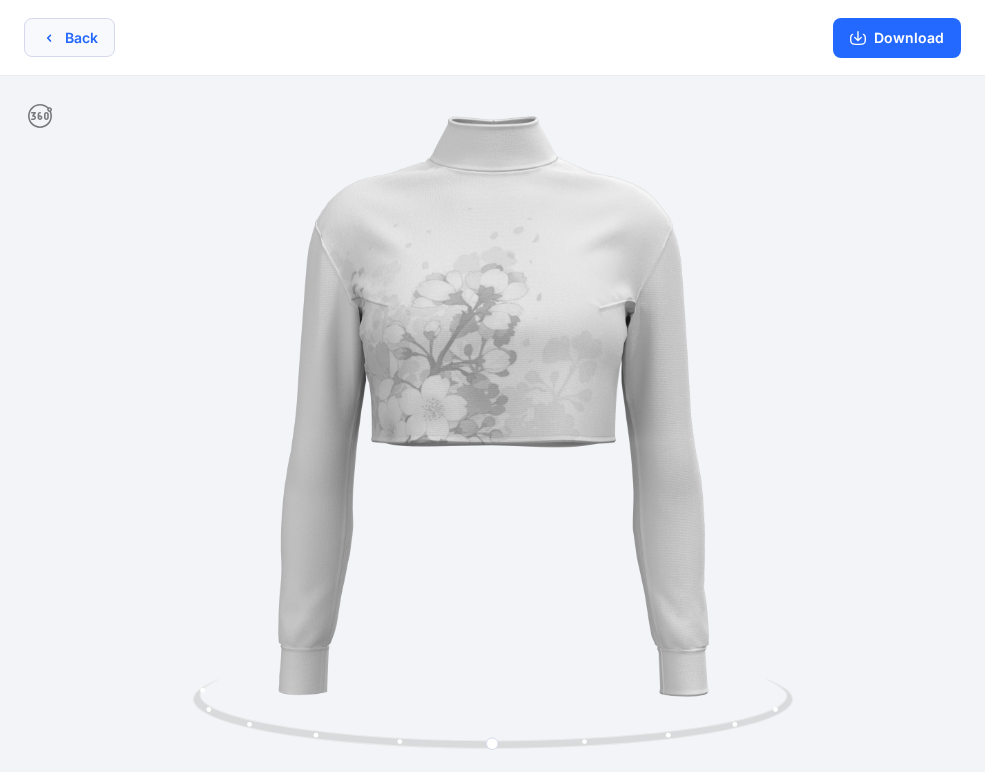 click on "Back" at bounding box center [69, 37] 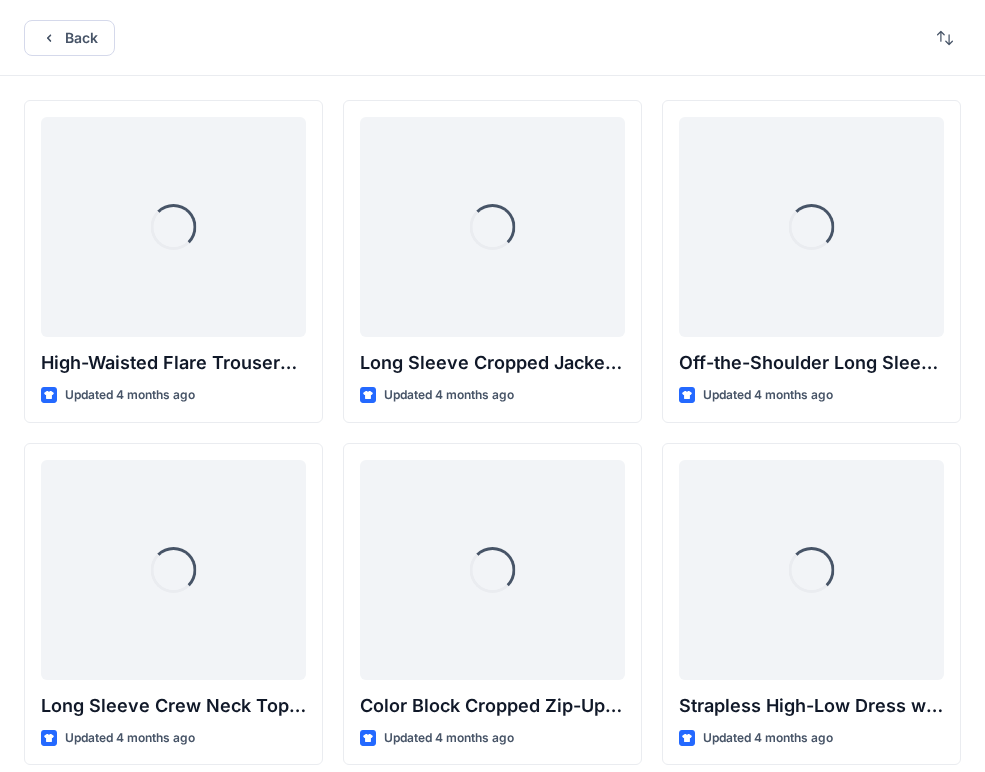scroll, scrollTop: 6044, scrollLeft: 0, axis: vertical 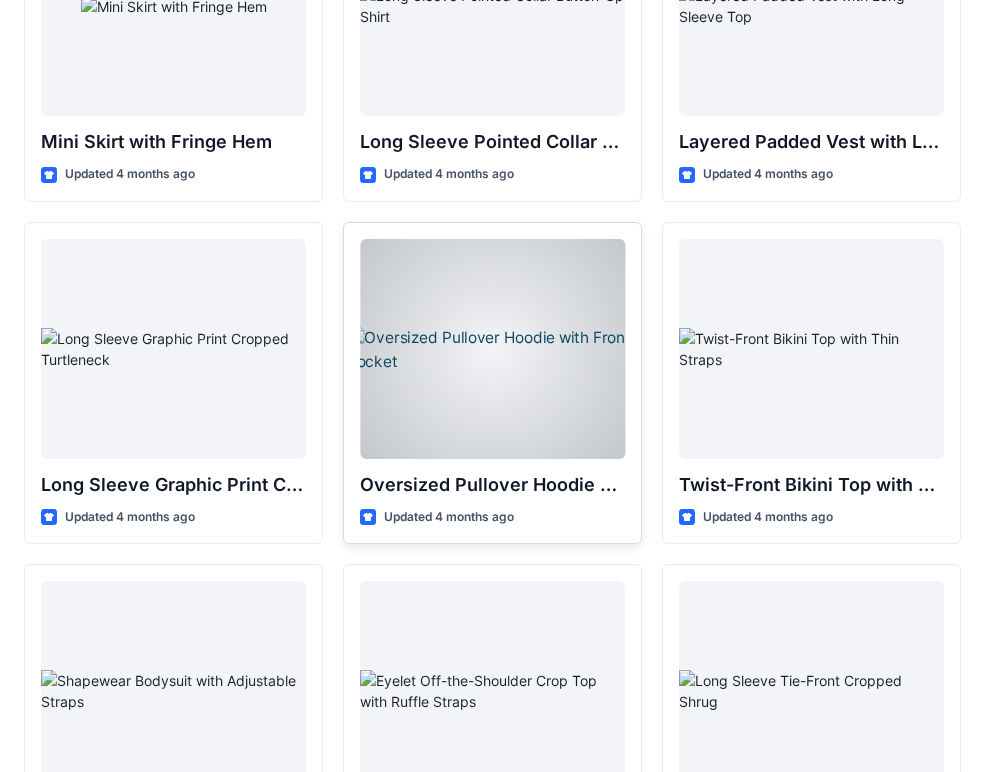 click at bounding box center (492, 349) 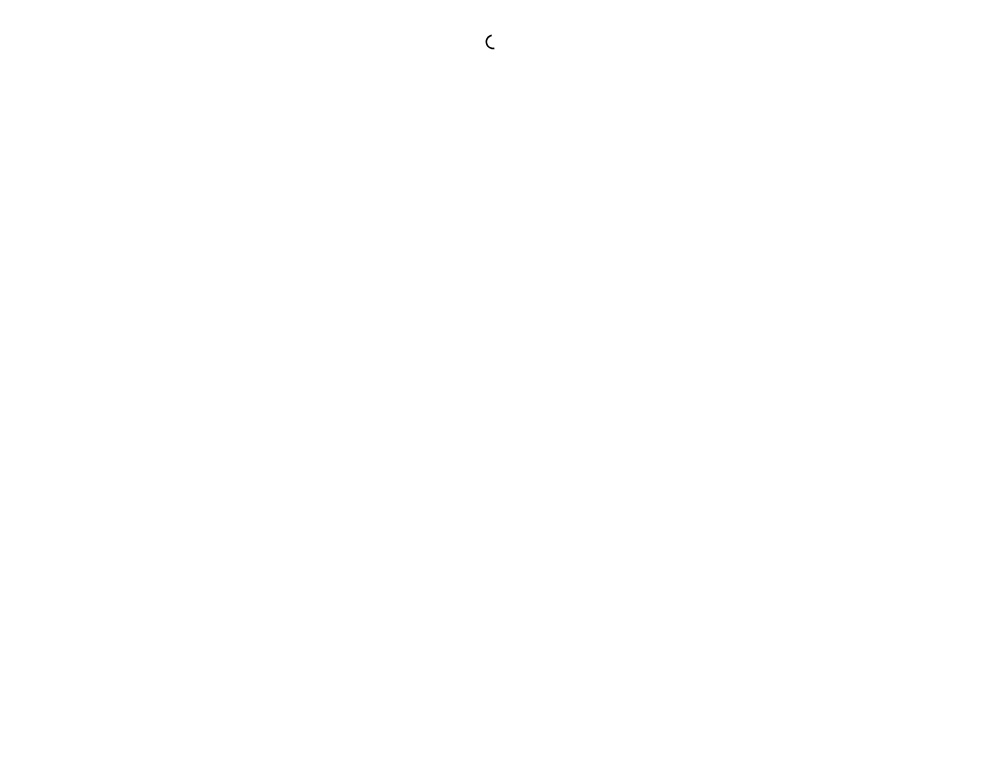 scroll, scrollTop: 0, scrollLeft: 0, axis: both 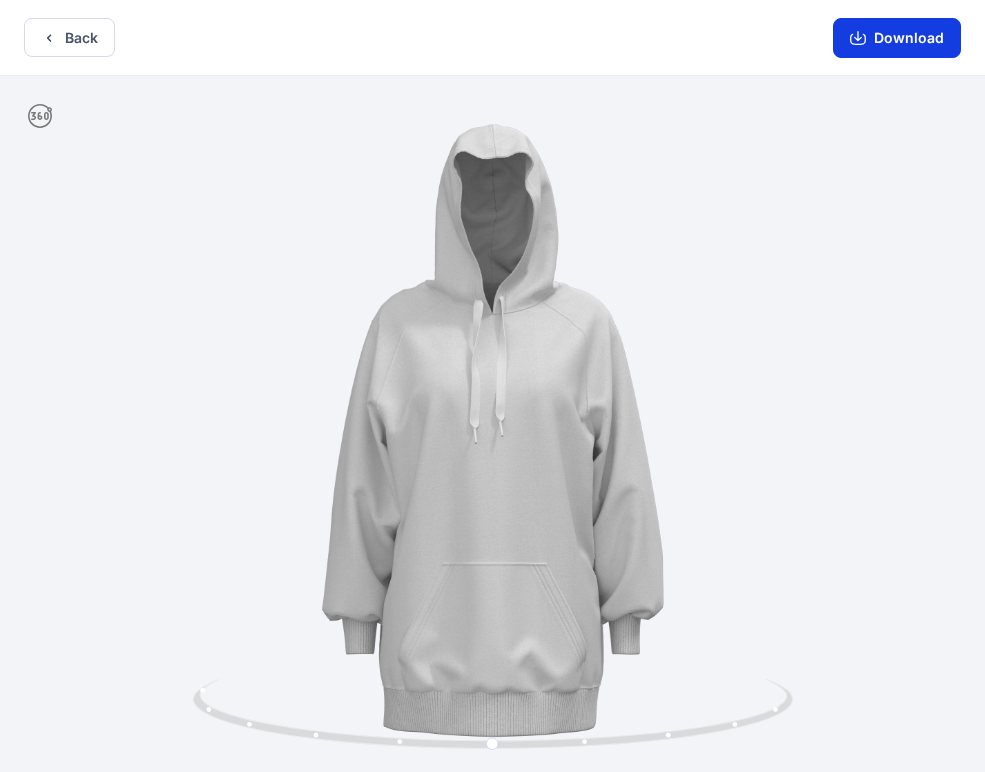 click on "Download" at bounding box center (897, 38) 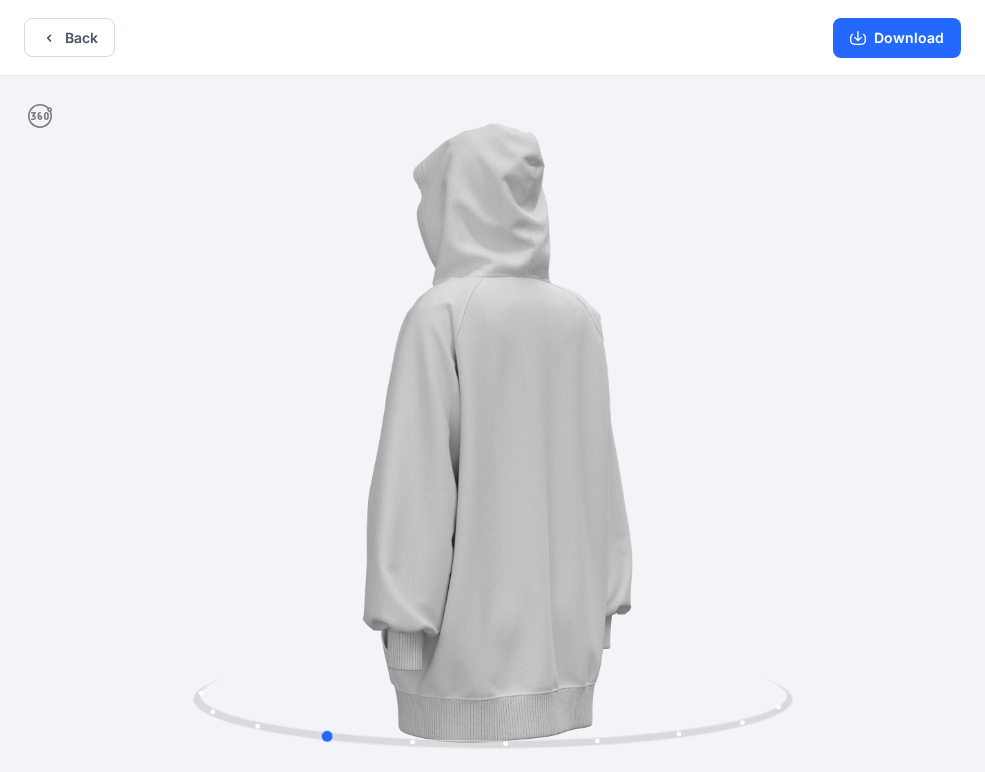 drag, startPoint x: 509, startPoint y: 401, endPoint x: 442, endPoint y: 402, distance: 67.00746 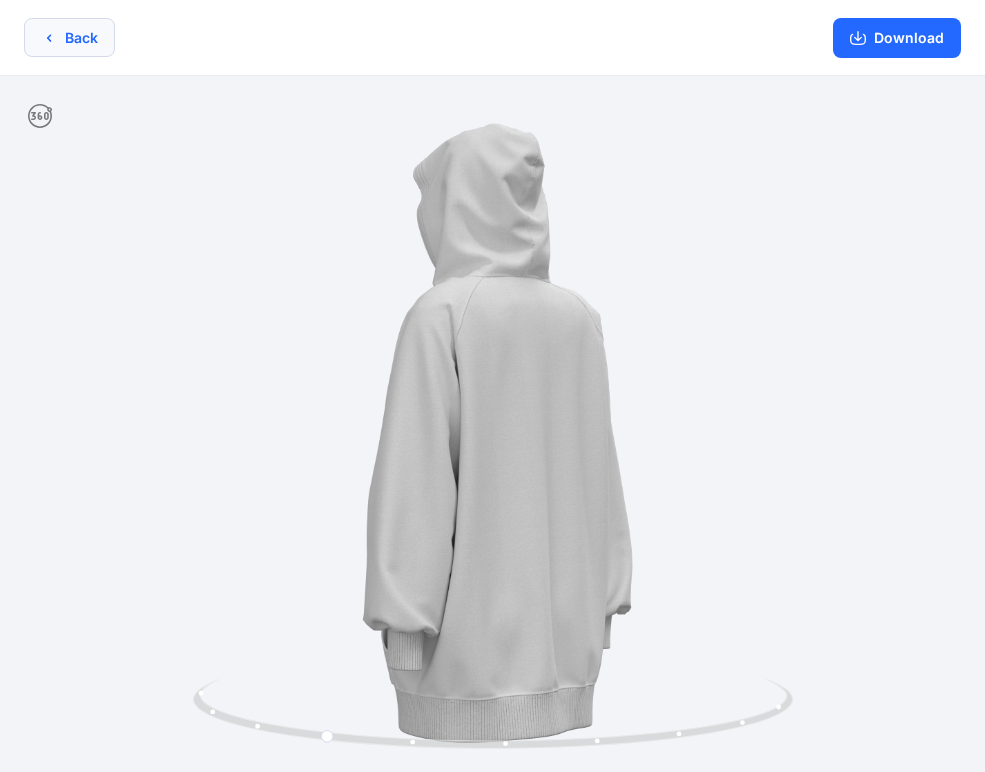 click on "Back" at bounding box center (69, 37) 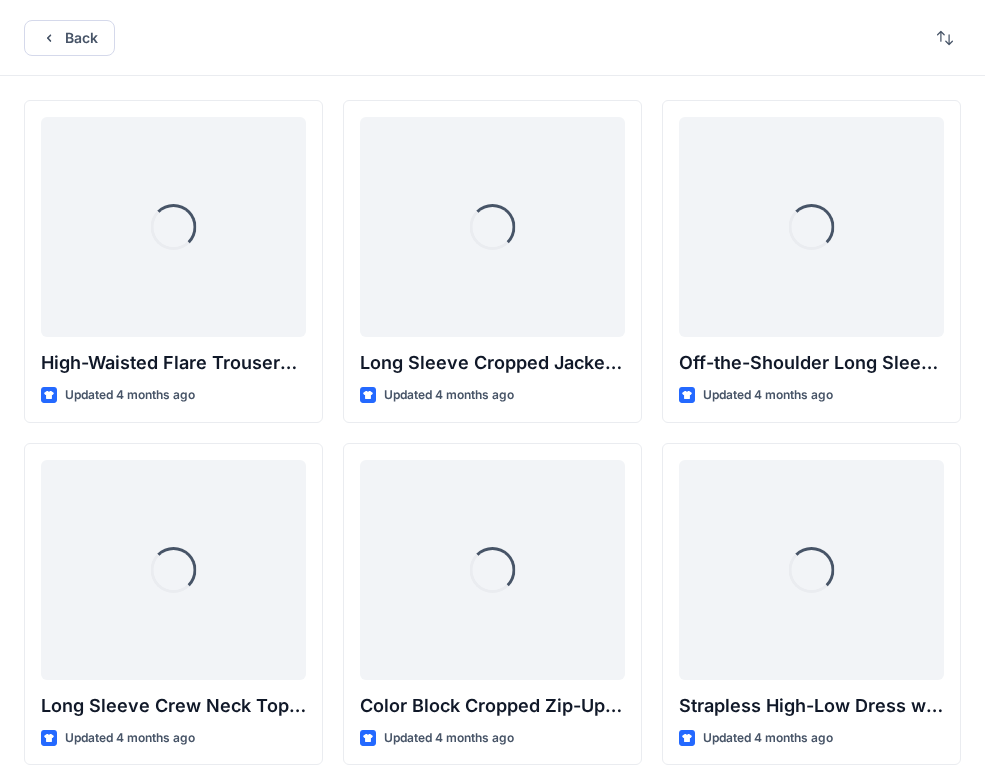 scroll, scrollTop: 6044, scrollLeft: 0, axis: vertical 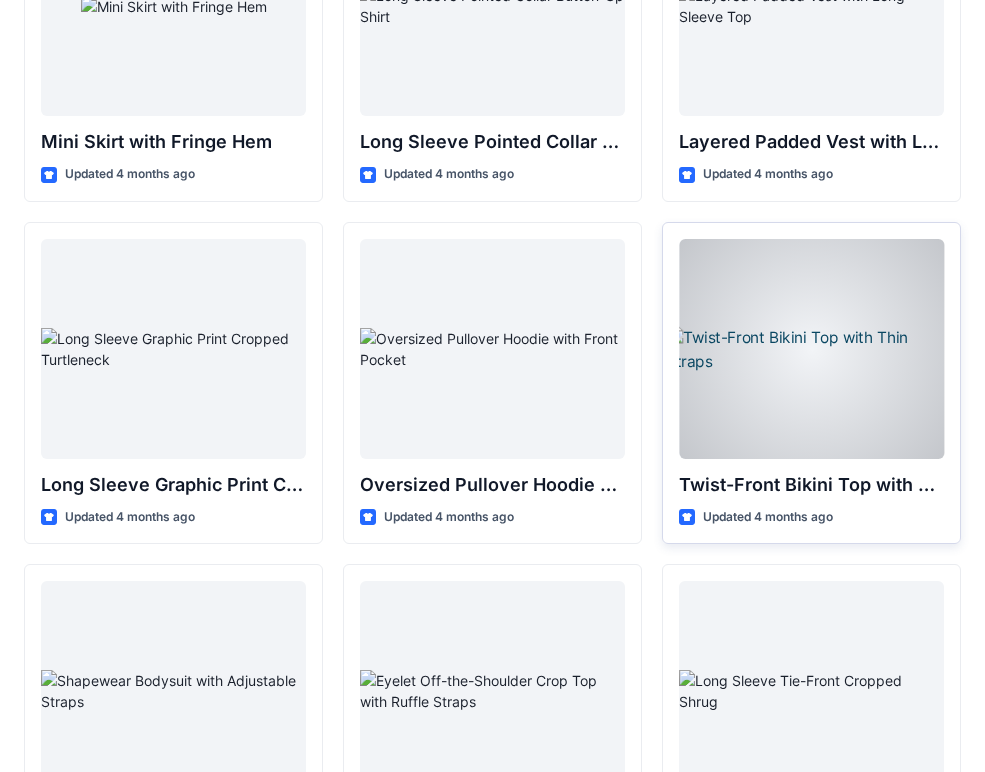 click at bounding box center (811, 349) 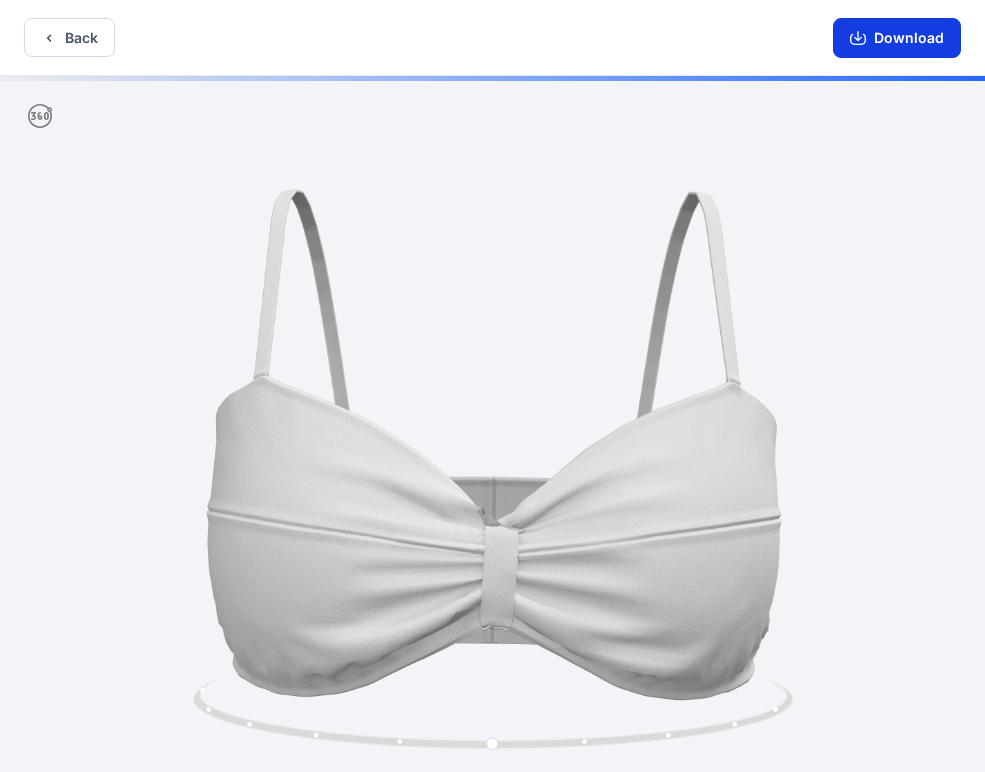 click on "Download" at bounding box center [897, 38] 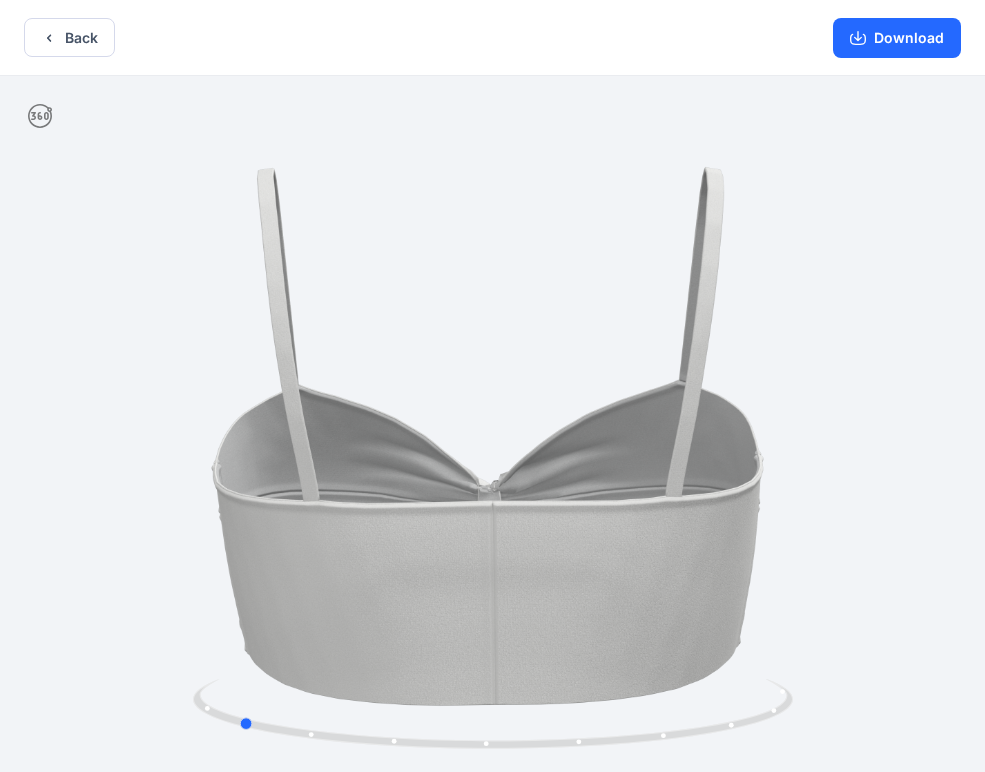 drag, startPoint x: 702, startPoint y: 458, endPoint x: 447, endPoint y: 454, distance: 255.03137 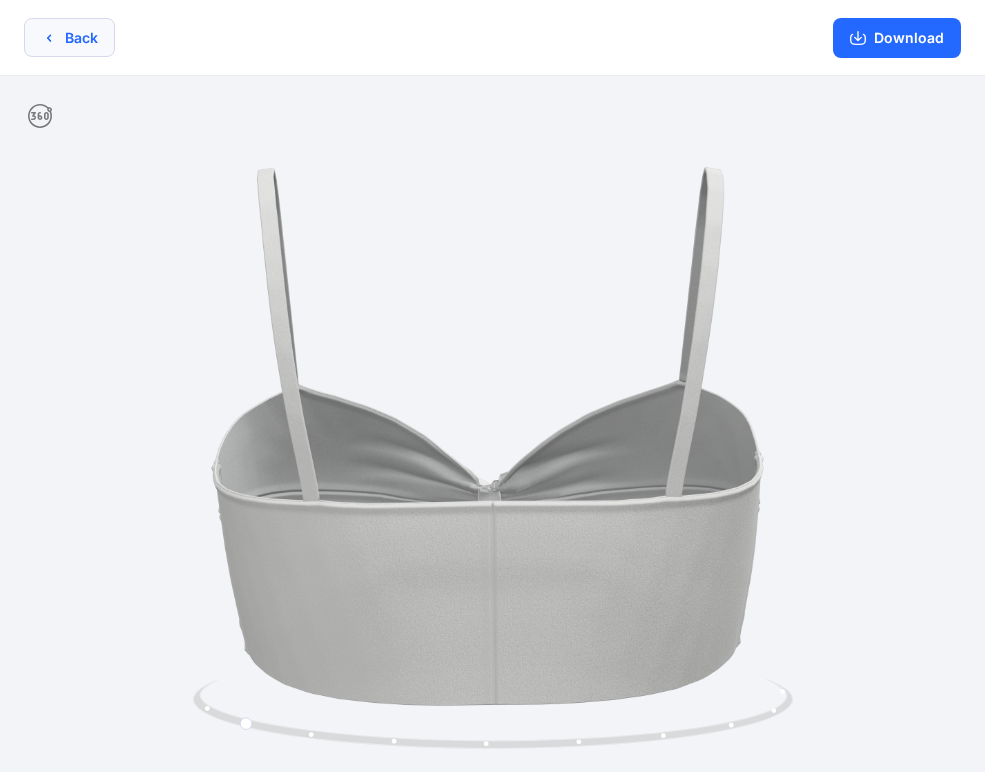 click on "Back" at bounding box center (69, 37) 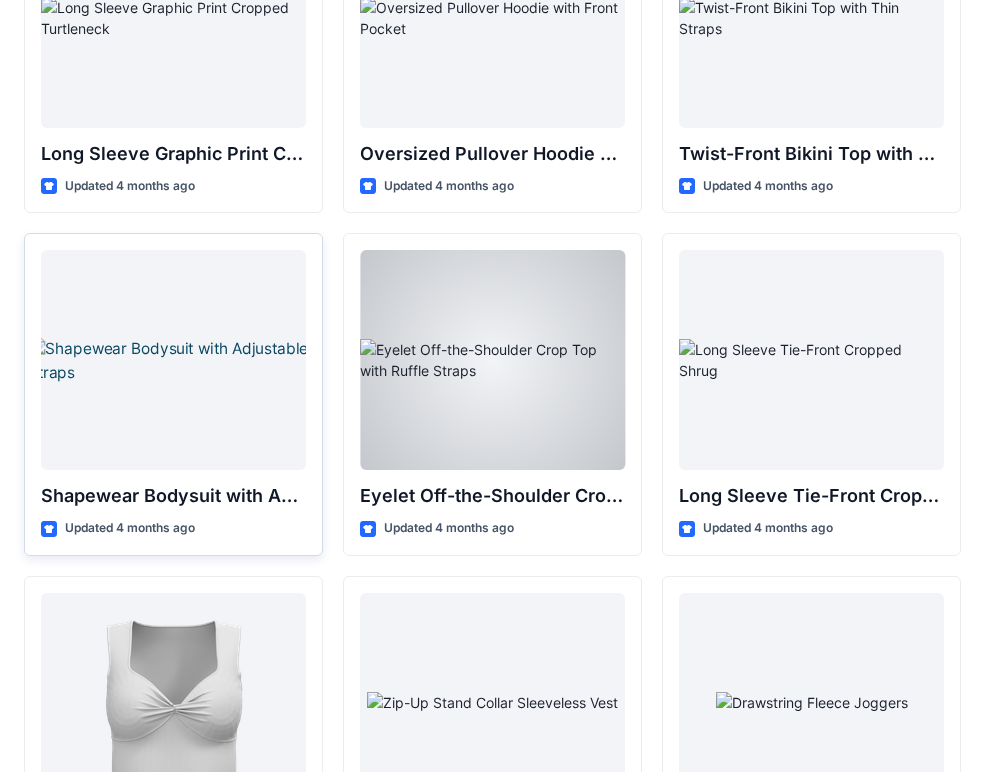 scroll, scrollTop: 6376, scrollLeft: 0, axis: vertical 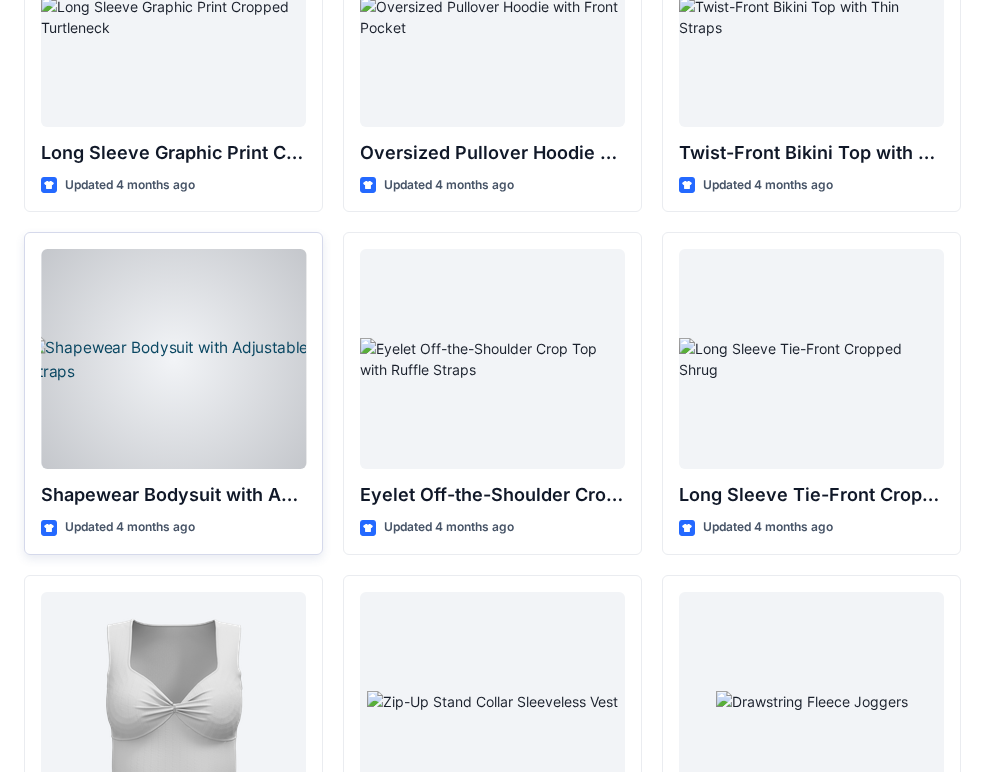 click at bounding box center (173, 359) 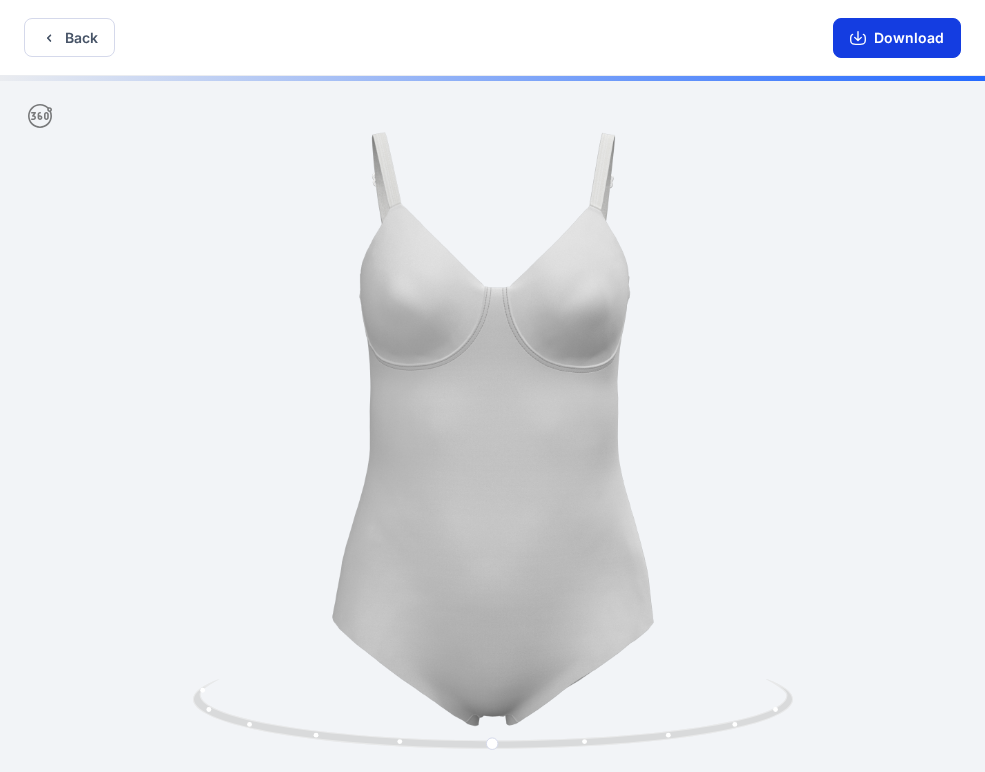 click on "Download" at bounding box center [897, 38] 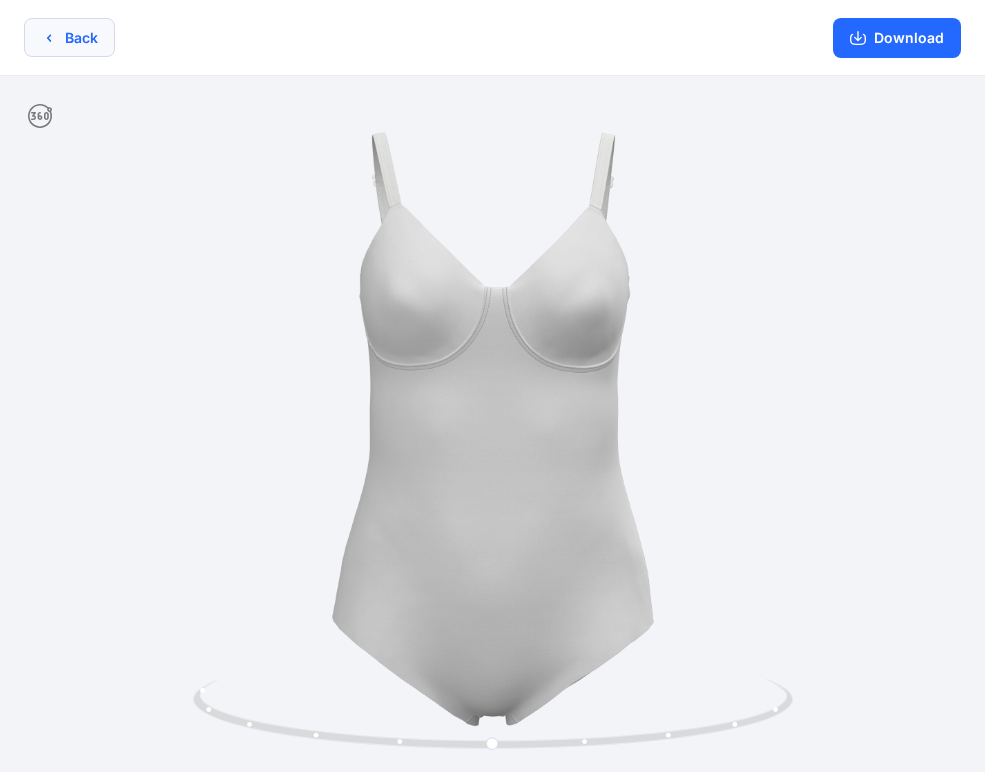 click on "Back" at bounding box center (69, 37) 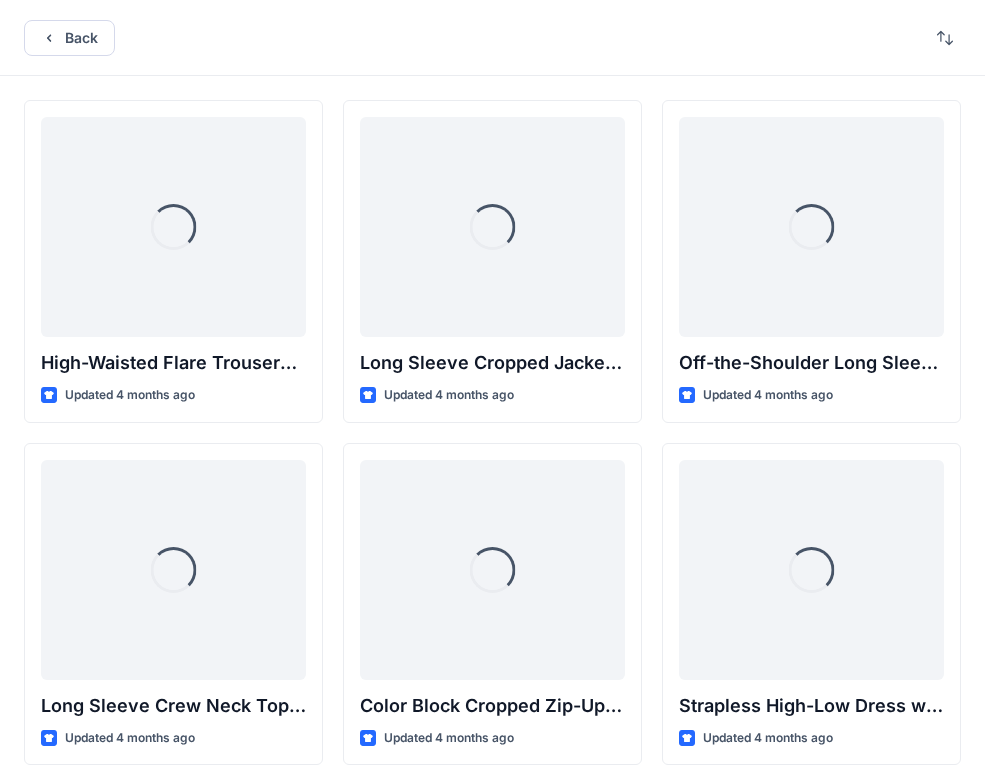 scroll, scrollTop: 6376, scrollLeft: 0, axis: vertical 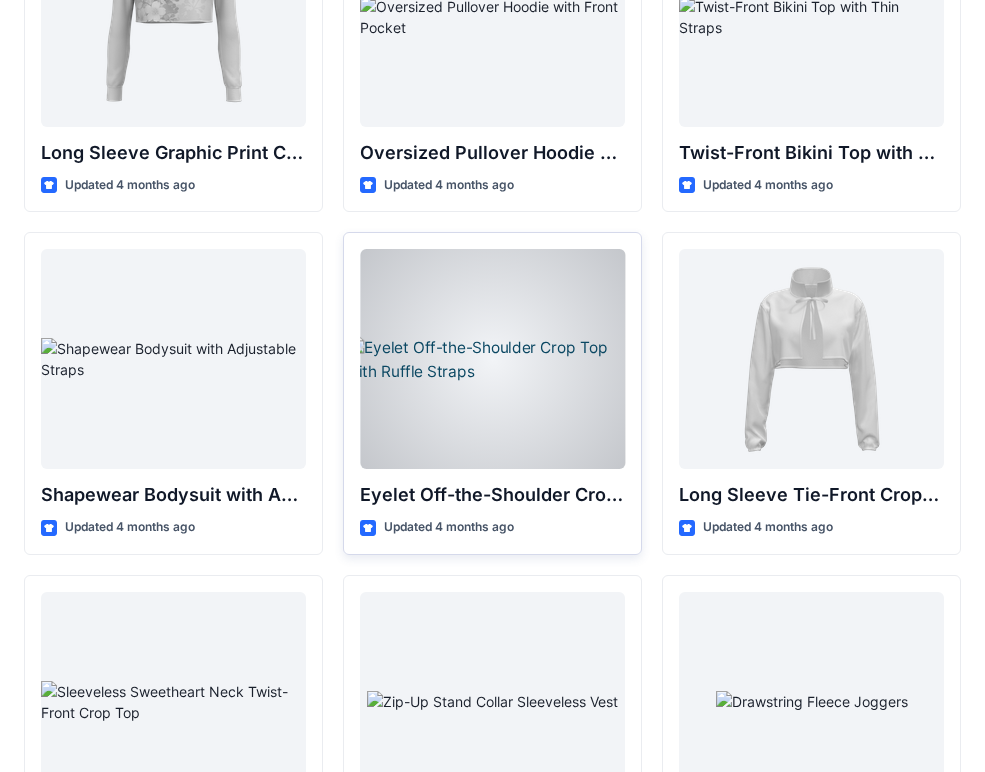 click at bounding box center (492, 359) 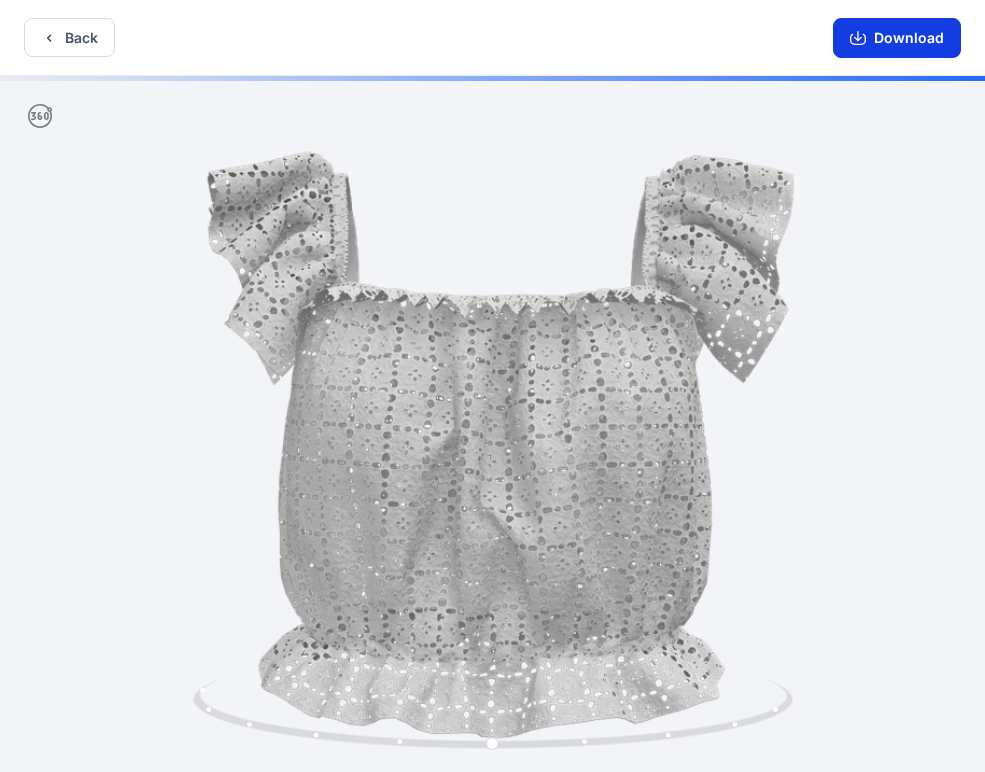 click on "Download" at bounding box center (897, 38) 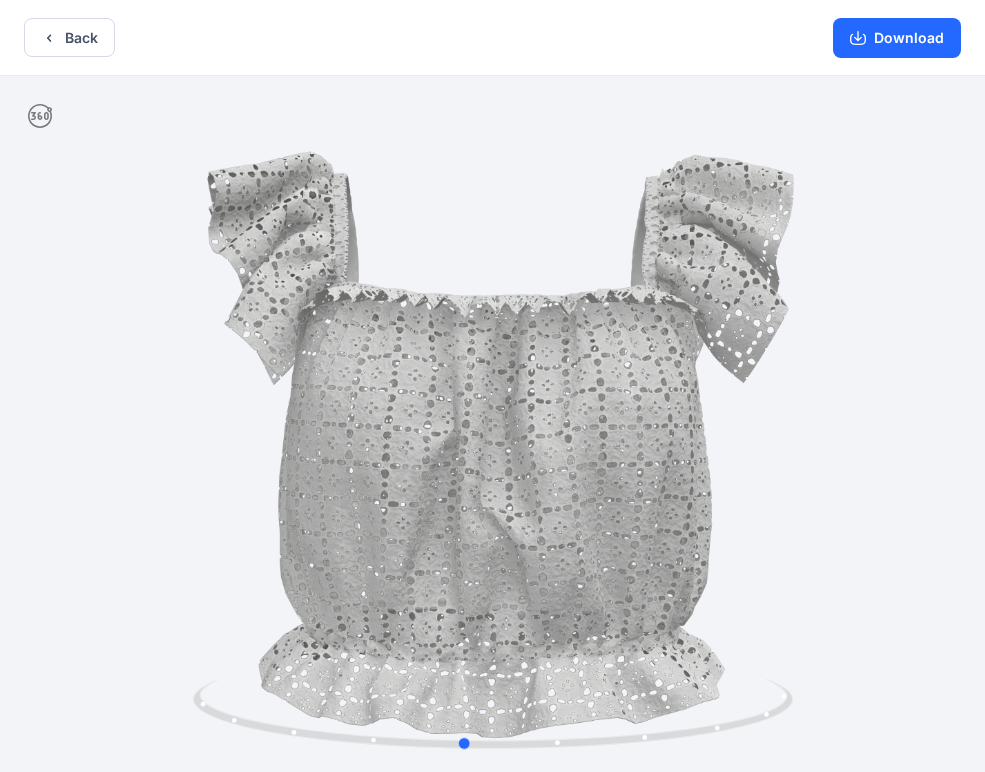 drag, startPoint x: 574, startPoint y: 418, endPoint x: 543, endPoint y: 425, distance: 31.780497 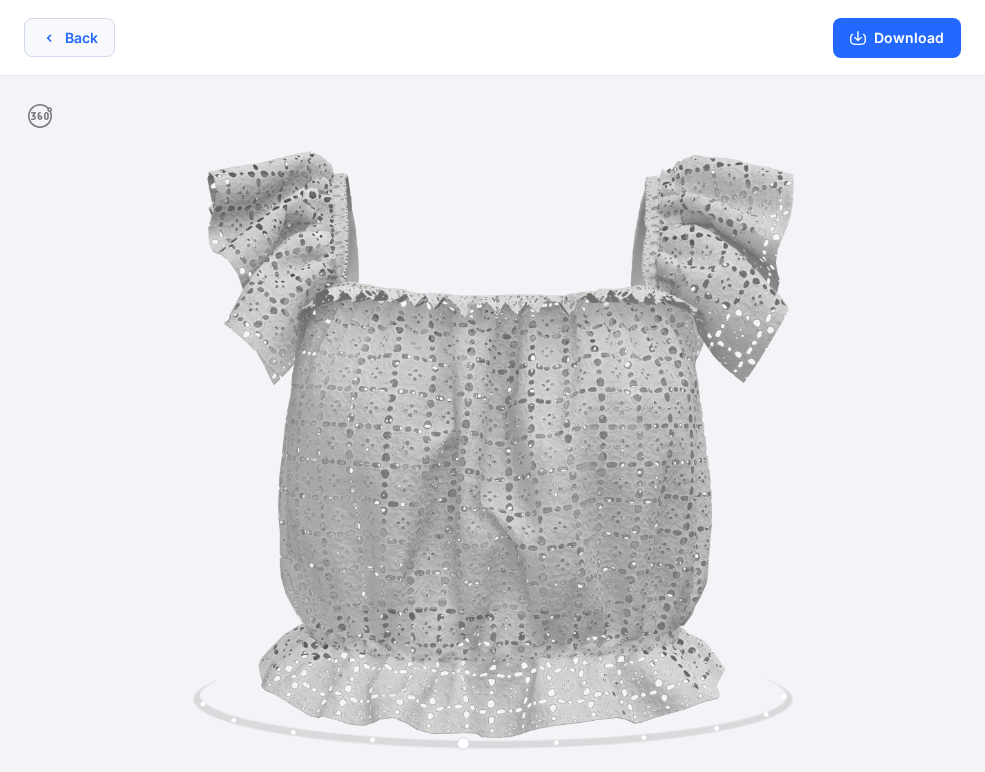 click on "Back" at bounding box center (69, 37) 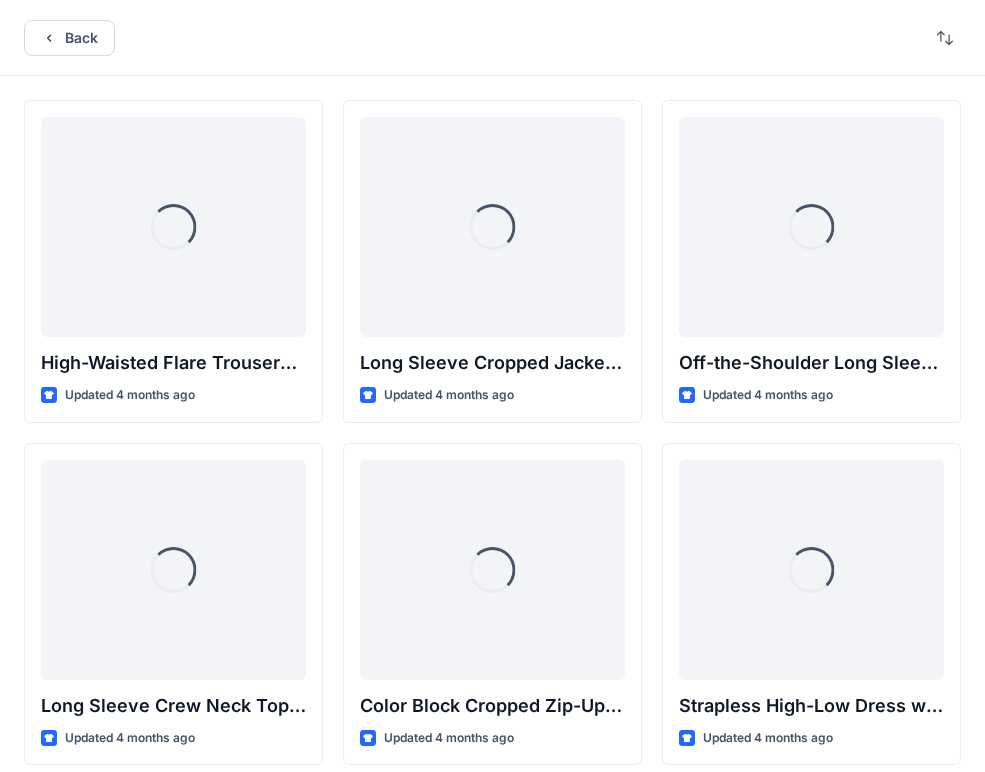 scroll, scrollTop: 6376, scrollLeft: 0, axis: vertical 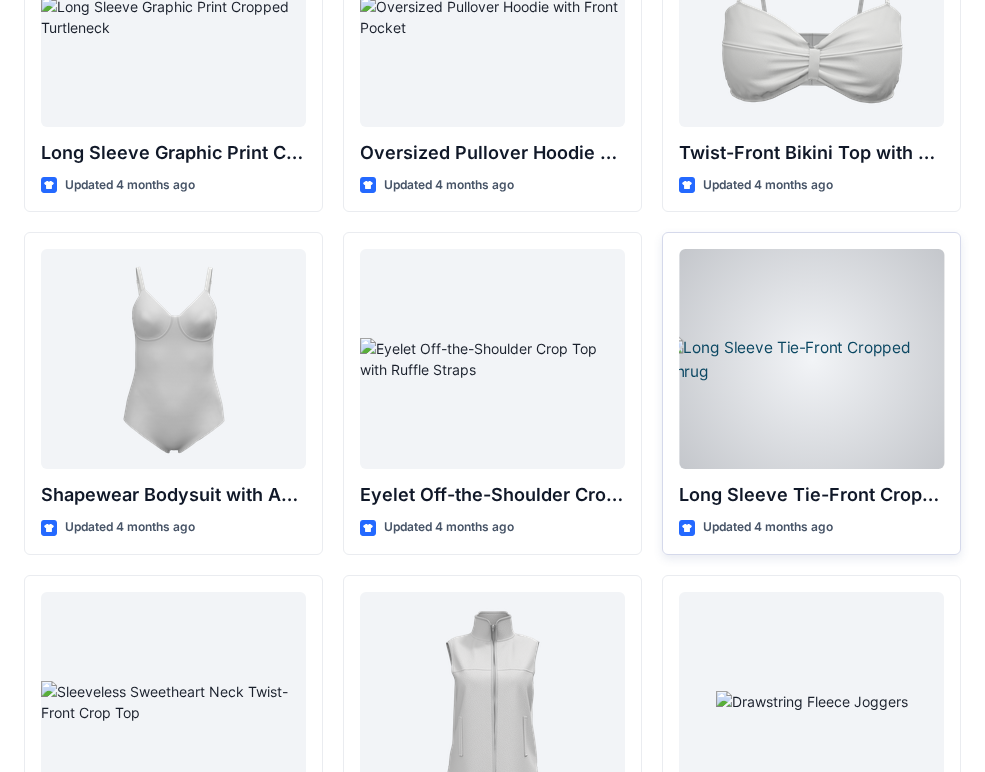 click at bounding box center (811, 359) 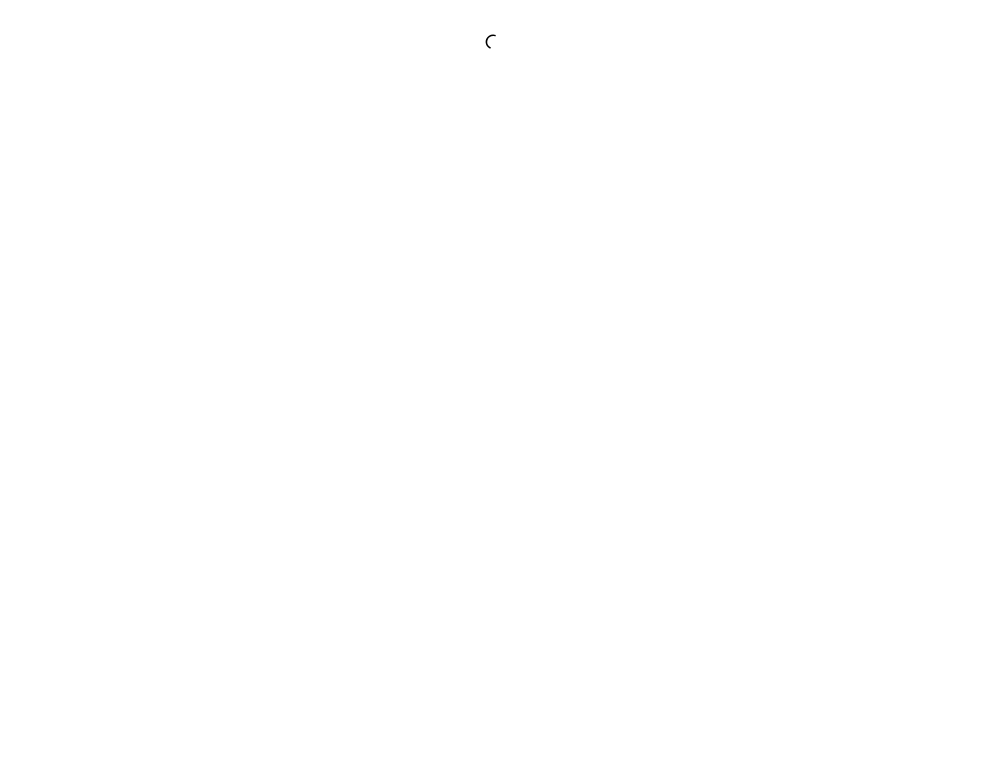 scroll, scrollTop: 0, scrollLeft: 0, axis: both 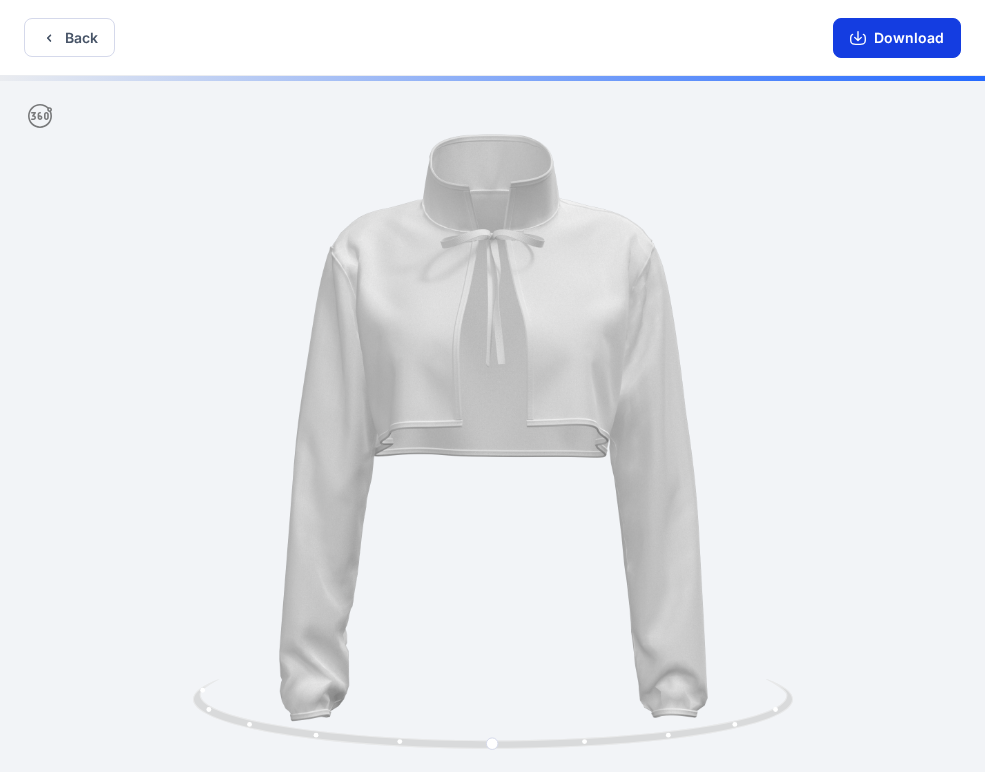 click on "Download" at bounding box center (897, 38) 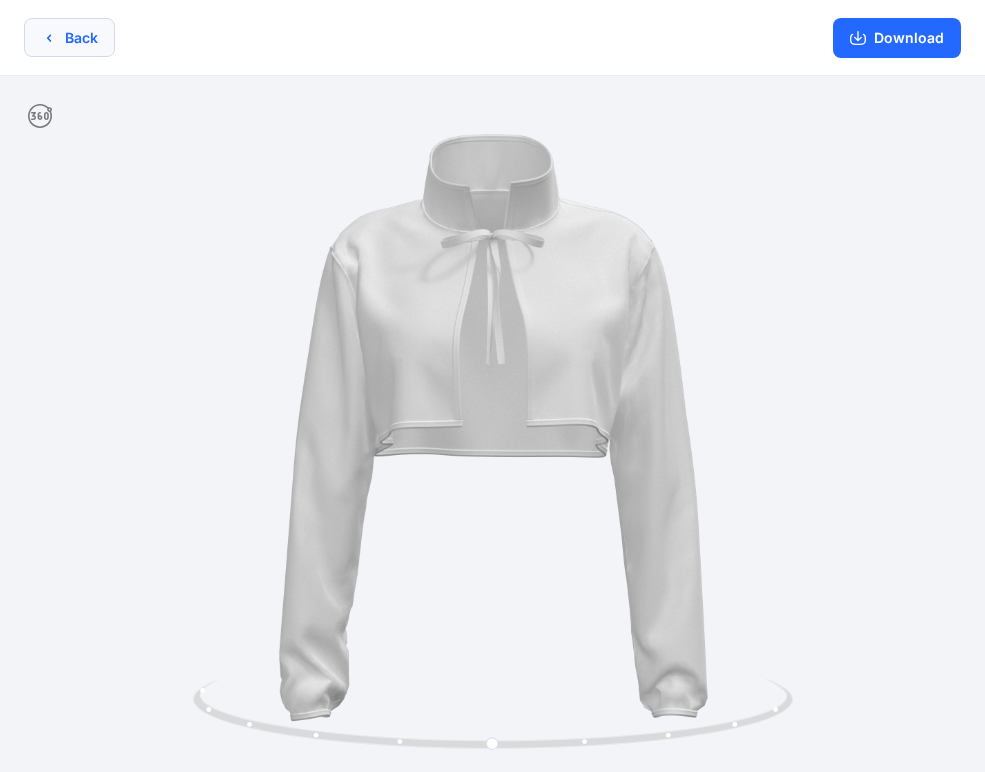 click on "Back" at bounding box center (69, 37) 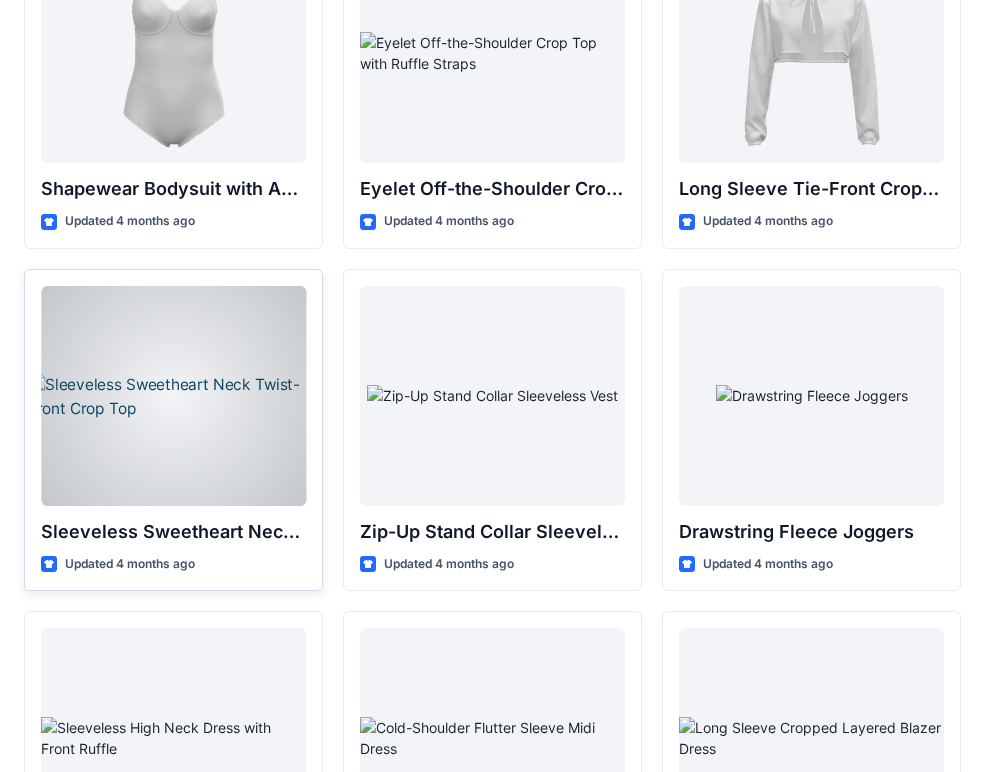 scroll, scrollTop: 6683, scrollLeft: 0, axis: vertical 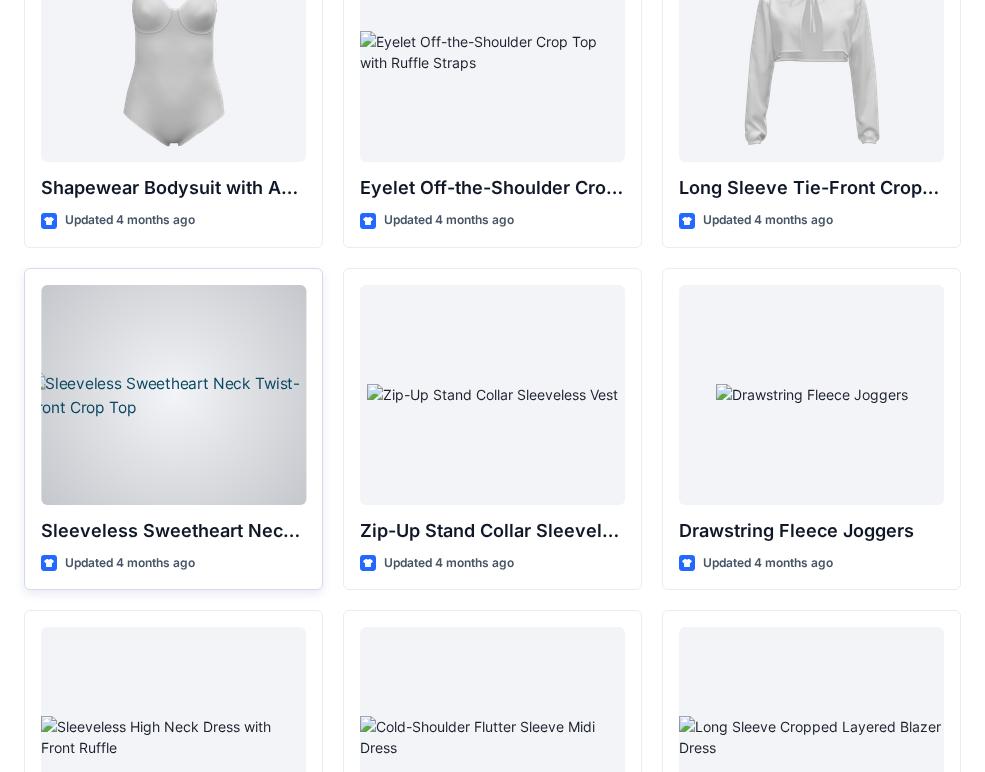 click at bounding box center (173, 395) 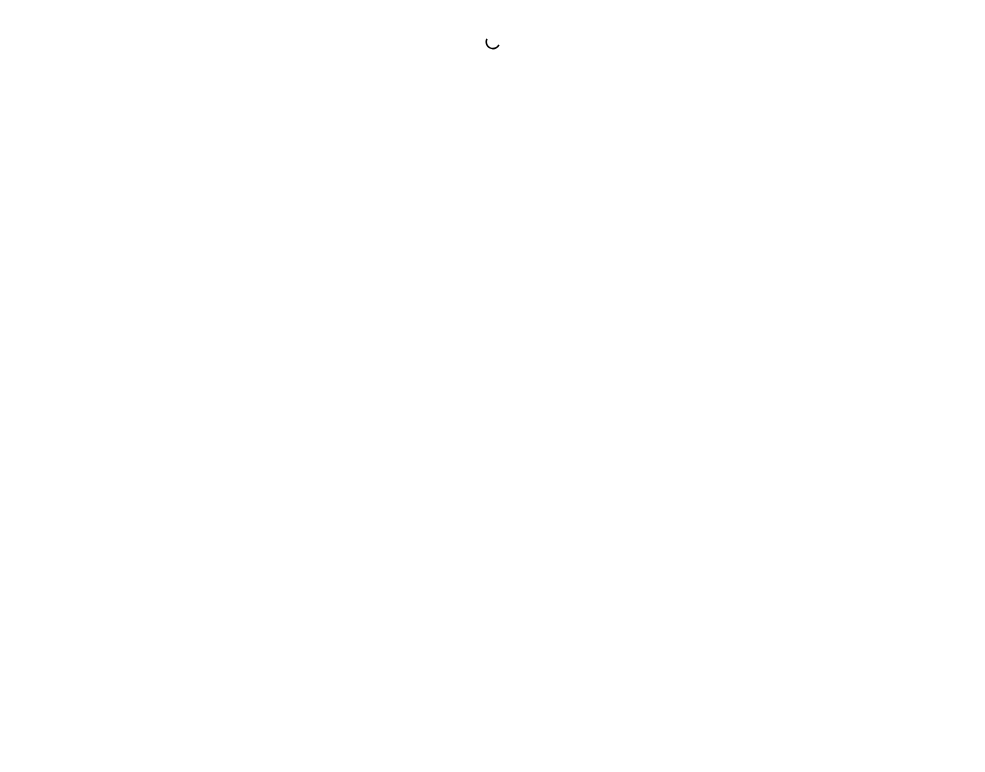 scroll, scrollTop: 0, scrollLeft: 0, axis: both 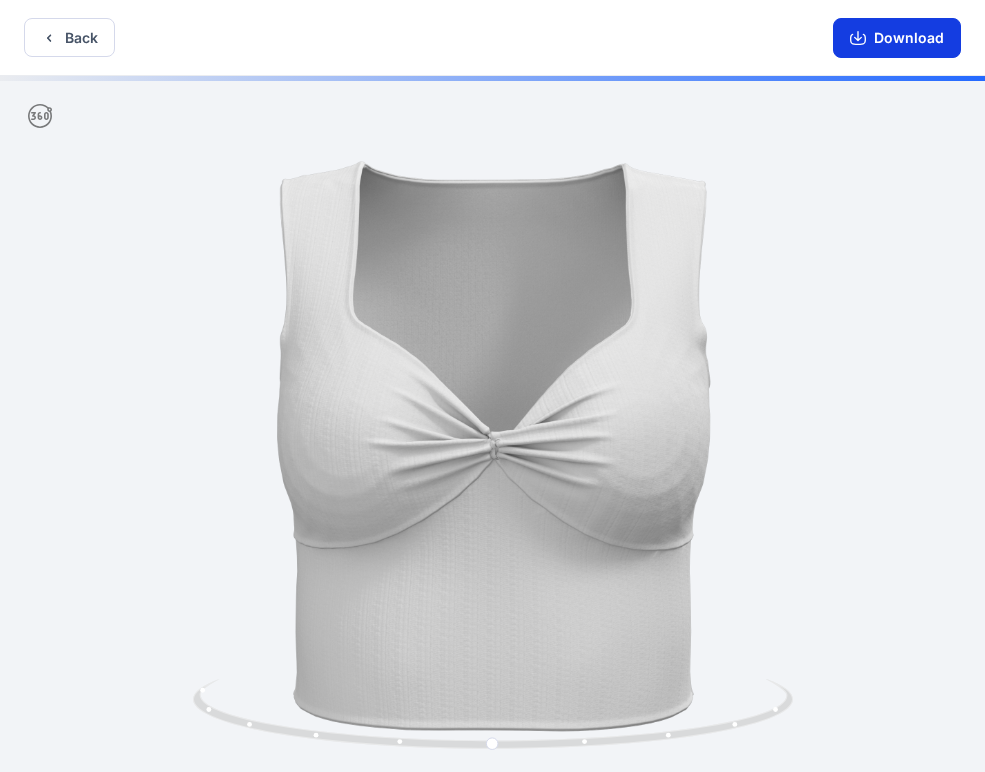 click on "Download" at bounding box center (897, 38) 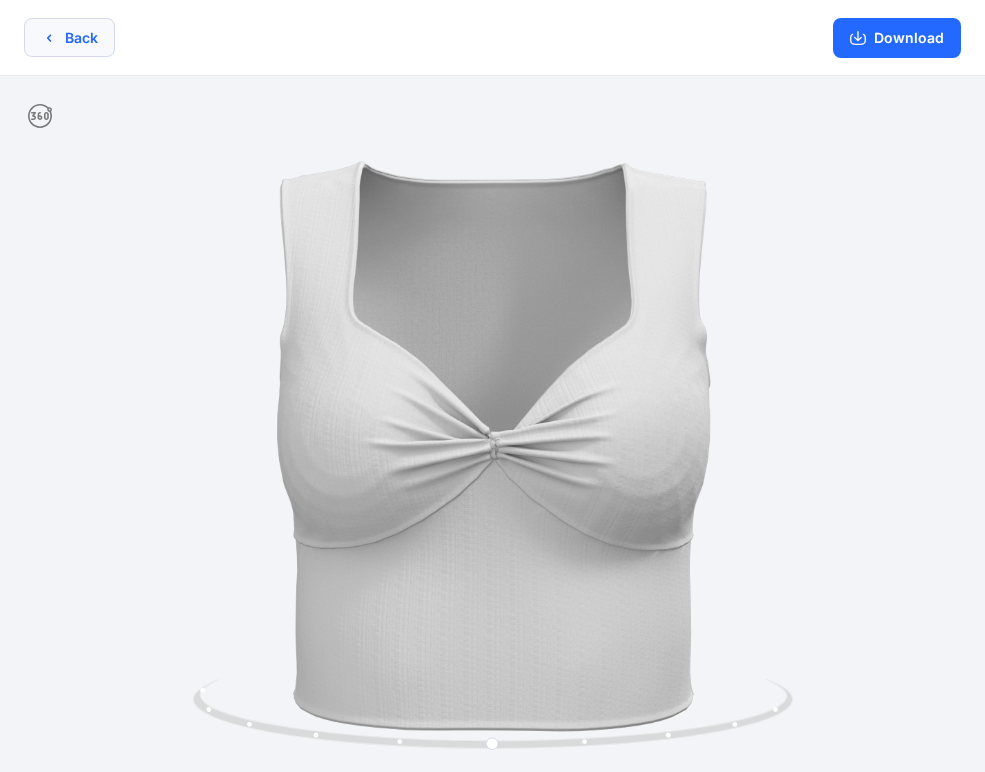 click on "Back" at bounding box center (69, 37) 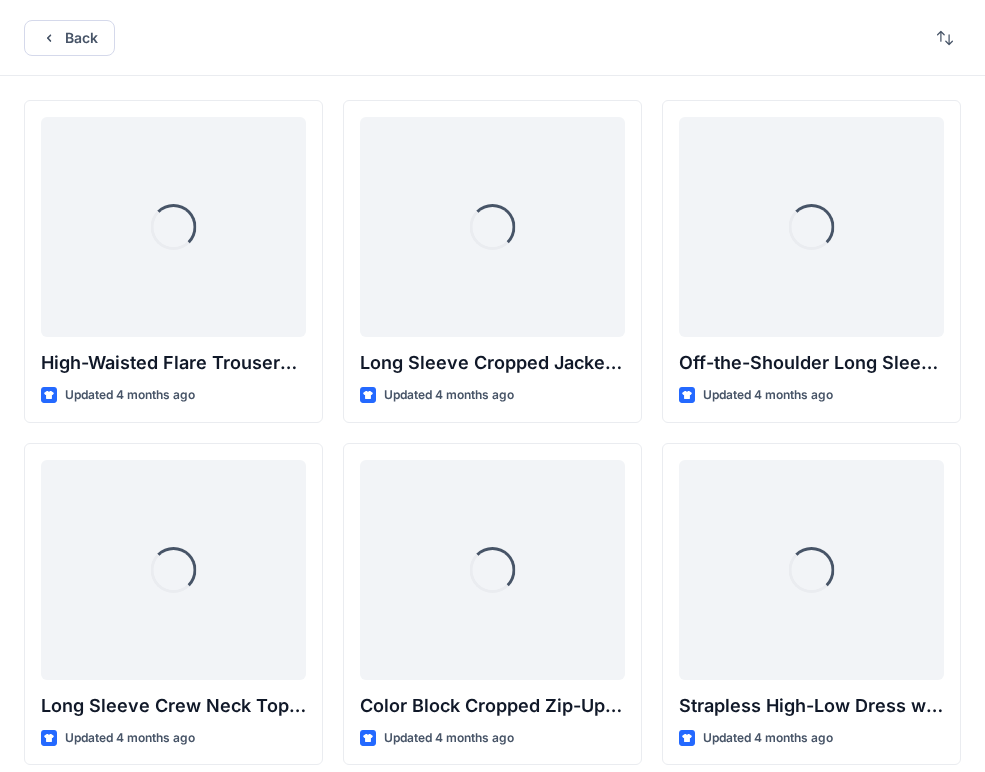 scroll, scrollTop: 6683, scrollLeft: 0, axis: vertical 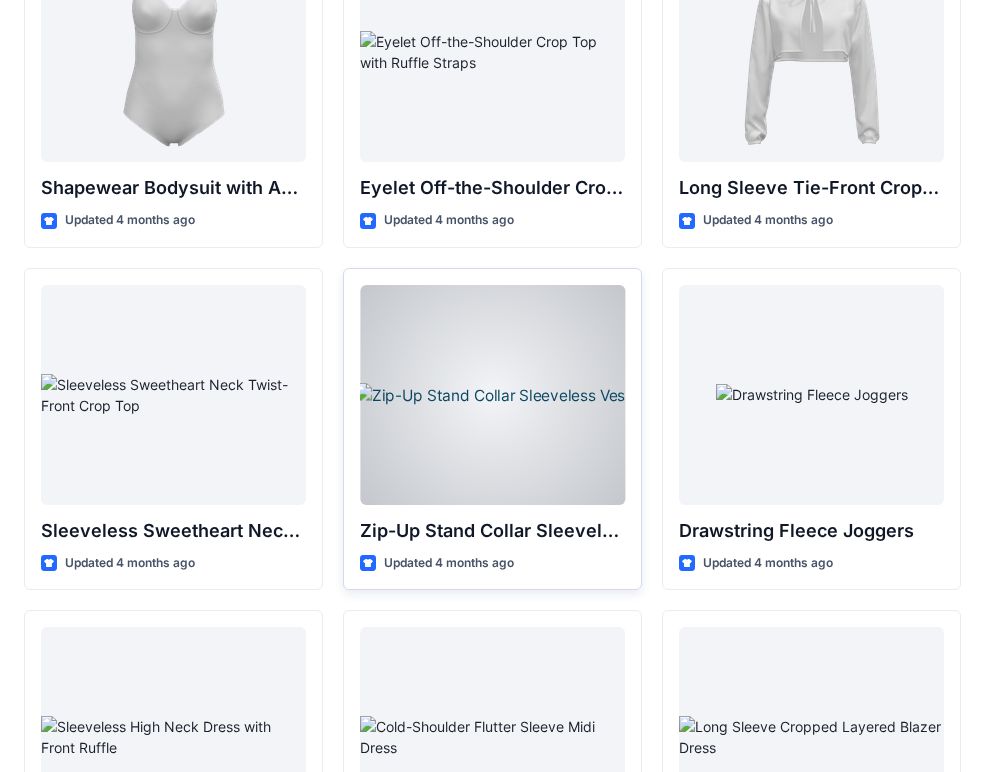 click at bounding box center [492, 395] 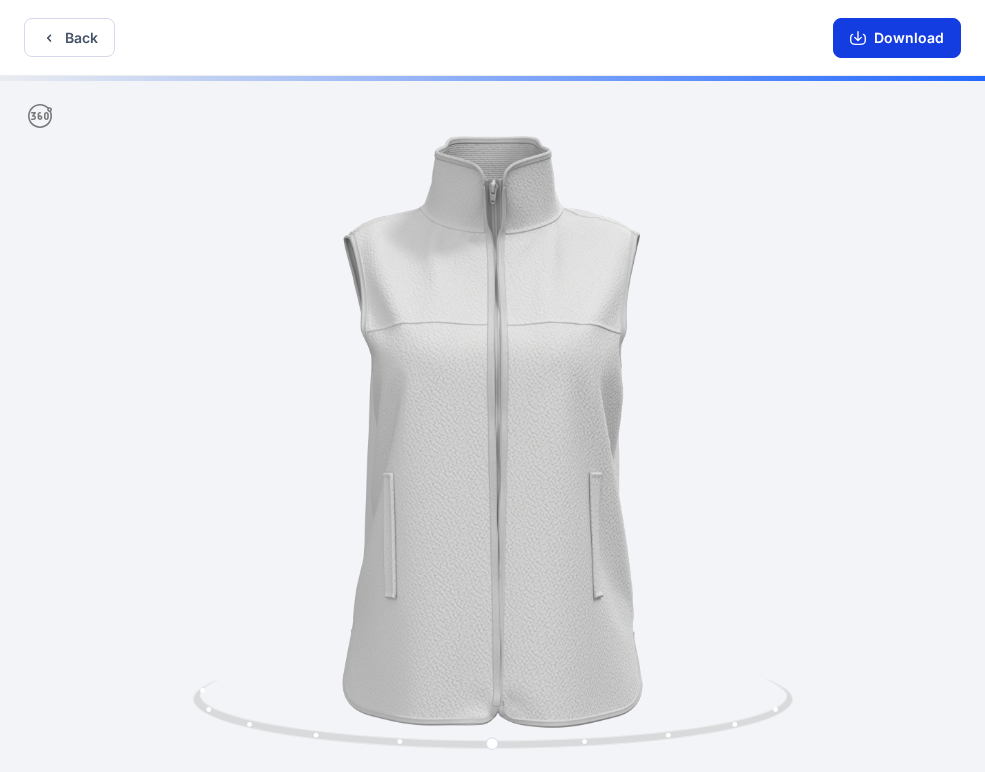 click on "Download" at bounding box center [897, 38] 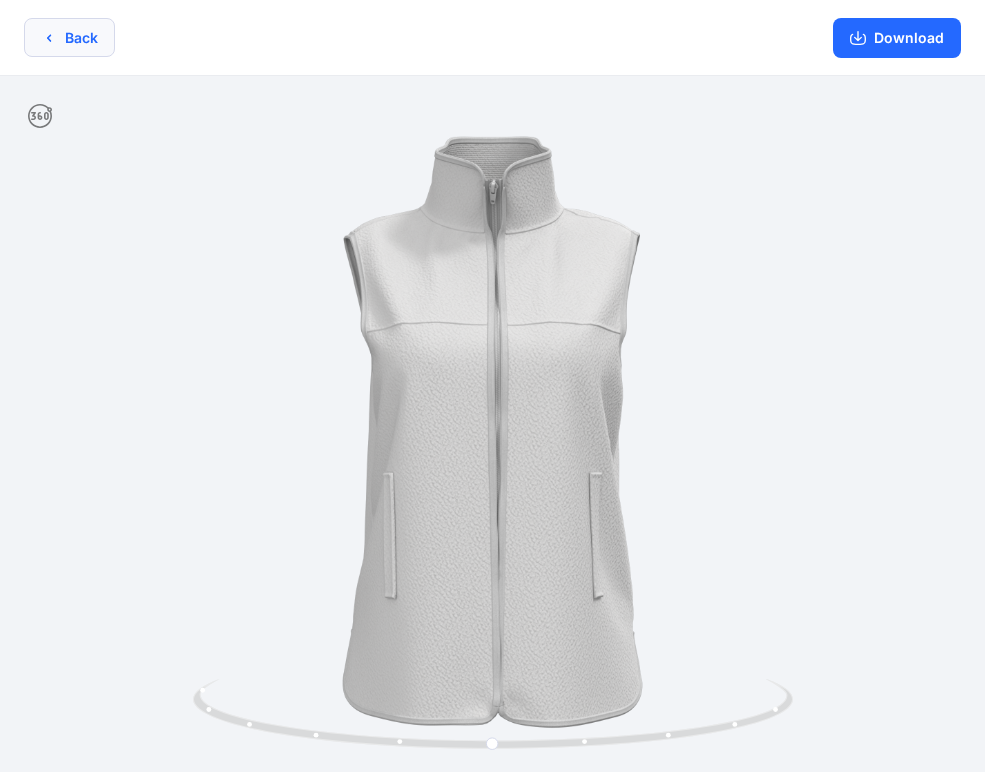 click on "Back" at bounding box center [69, 37] 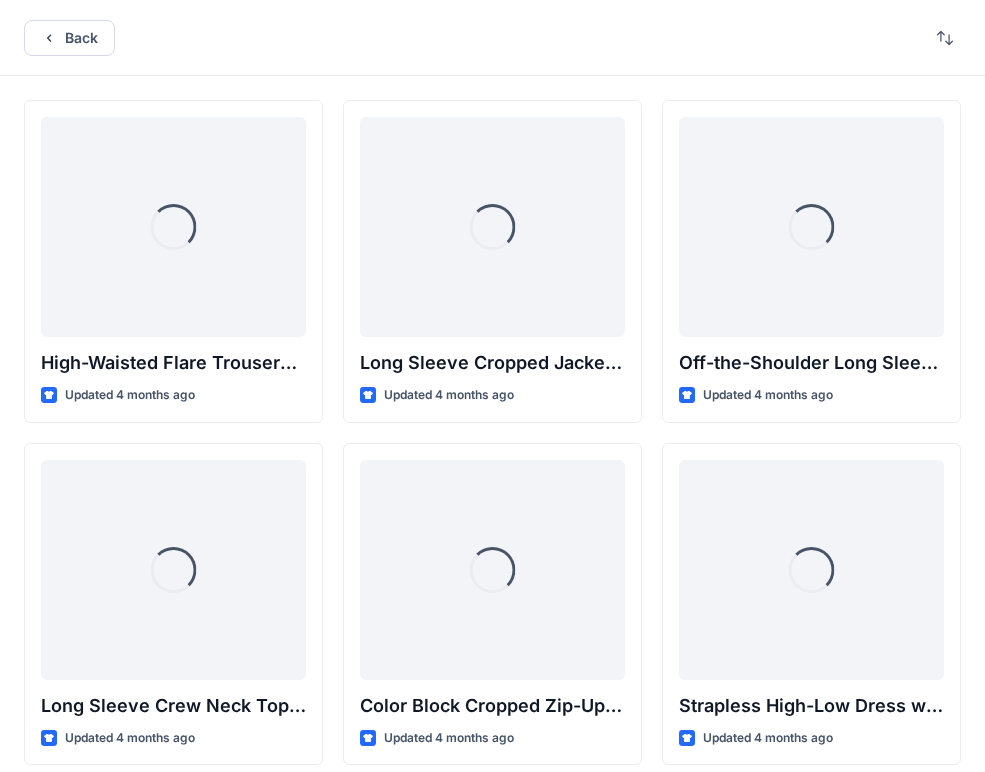 scroll, scrollTop: 6683, scrollLeft: 0, axis: vertical 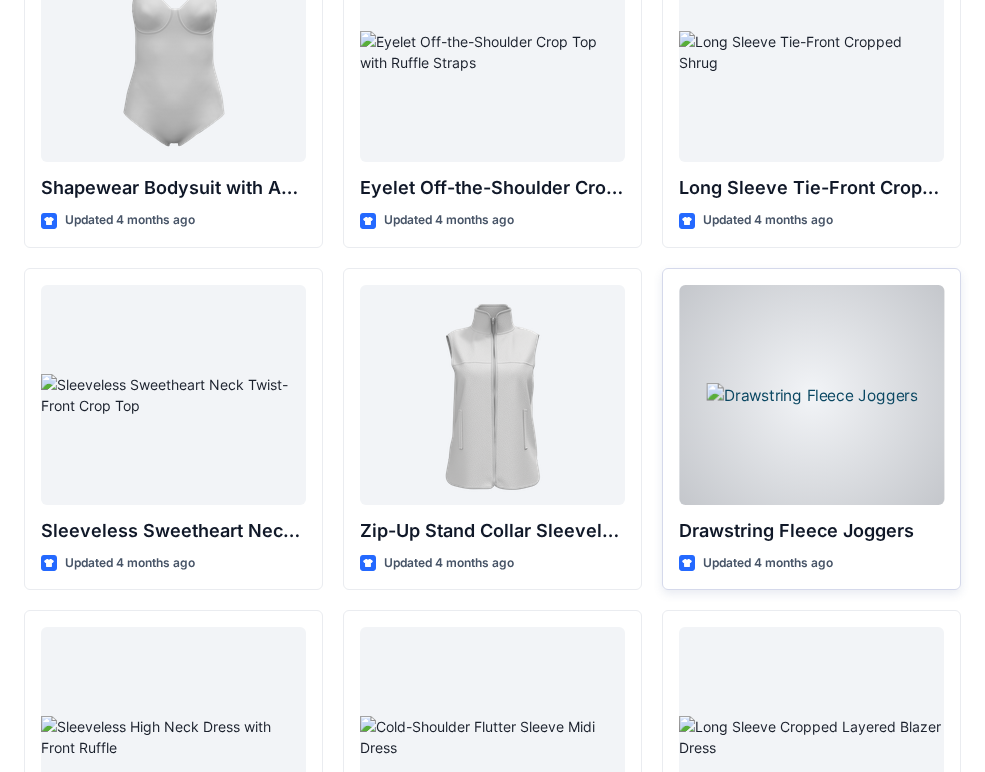 click at bounding box center [811, 395] 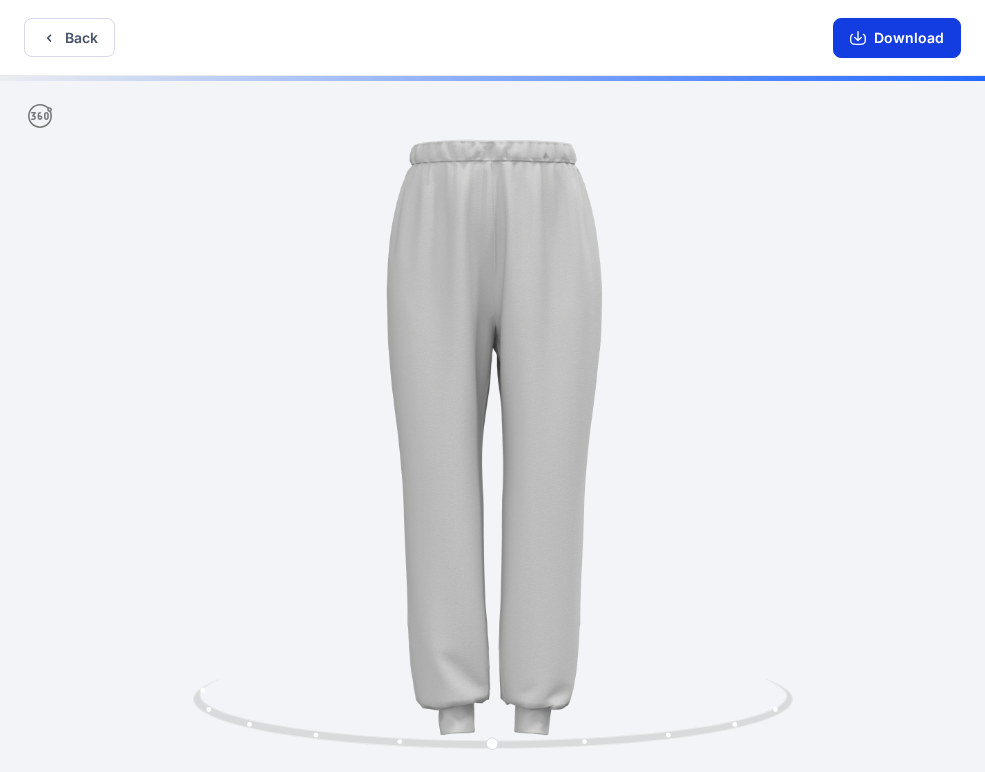 click on "Download" at bounding box center (897, 38) 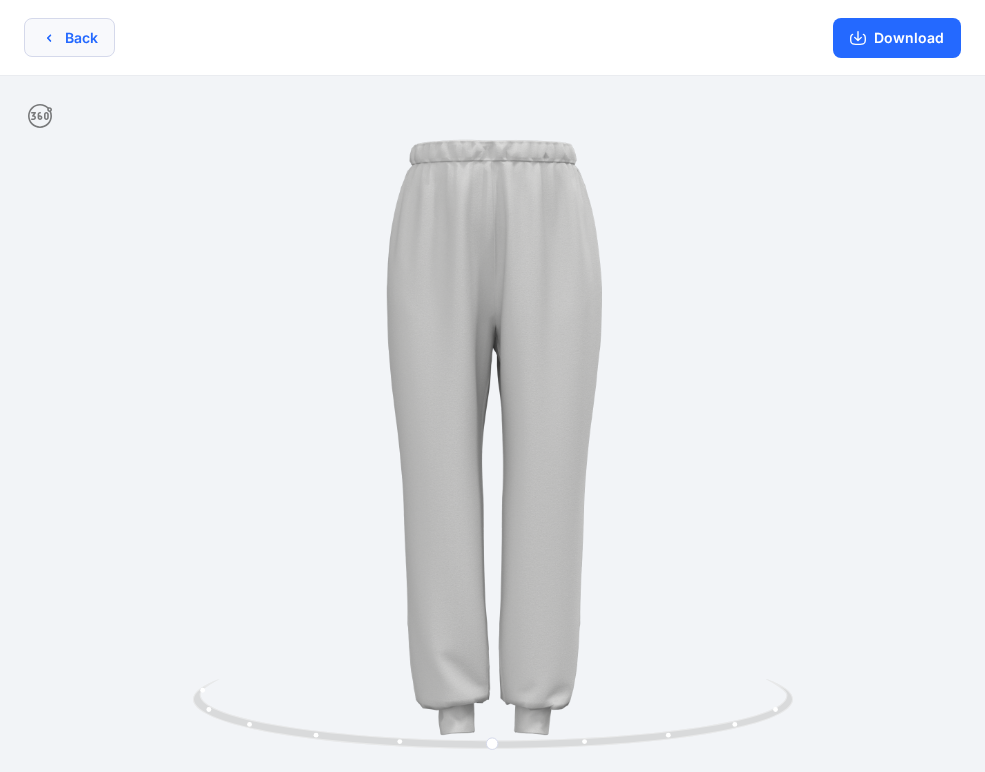 click on "Back" at bounding box center (69, 37) 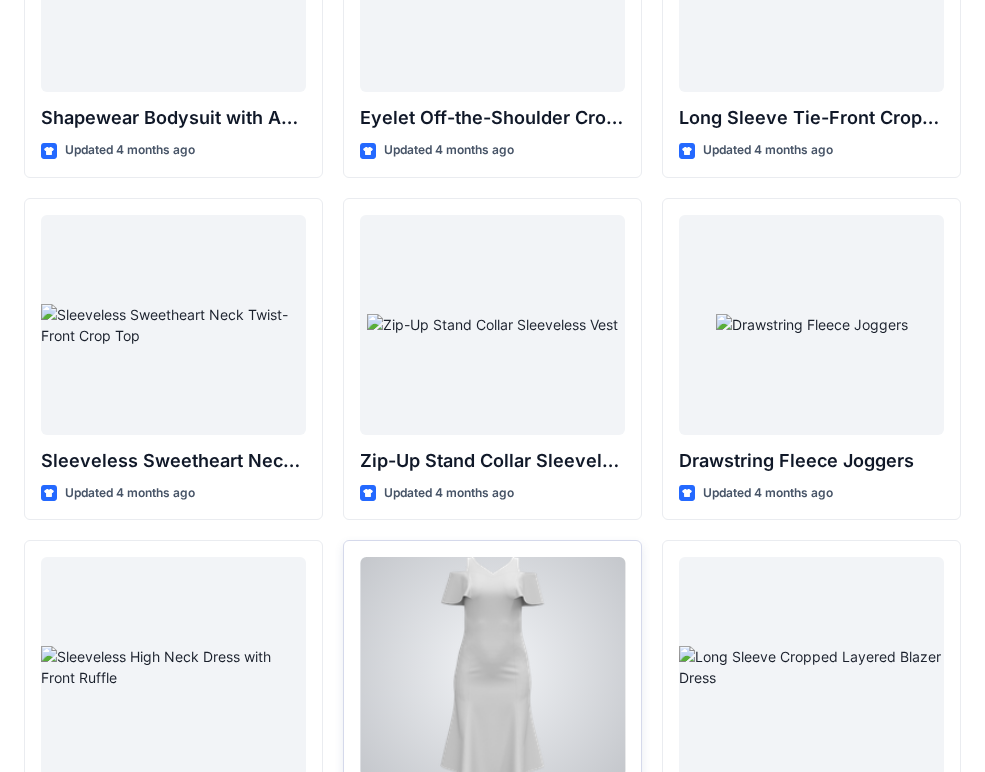 scroll, scrollTop: 6987, scrollLeft: 0, axis: vertical 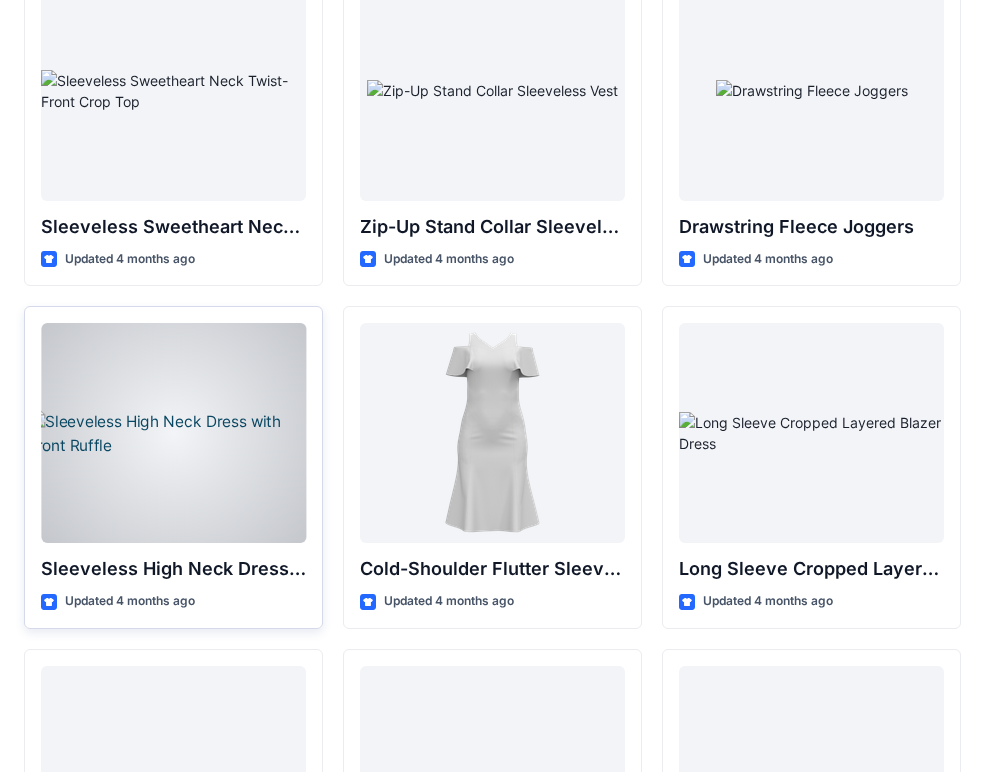click at bounding box center [173, 433] 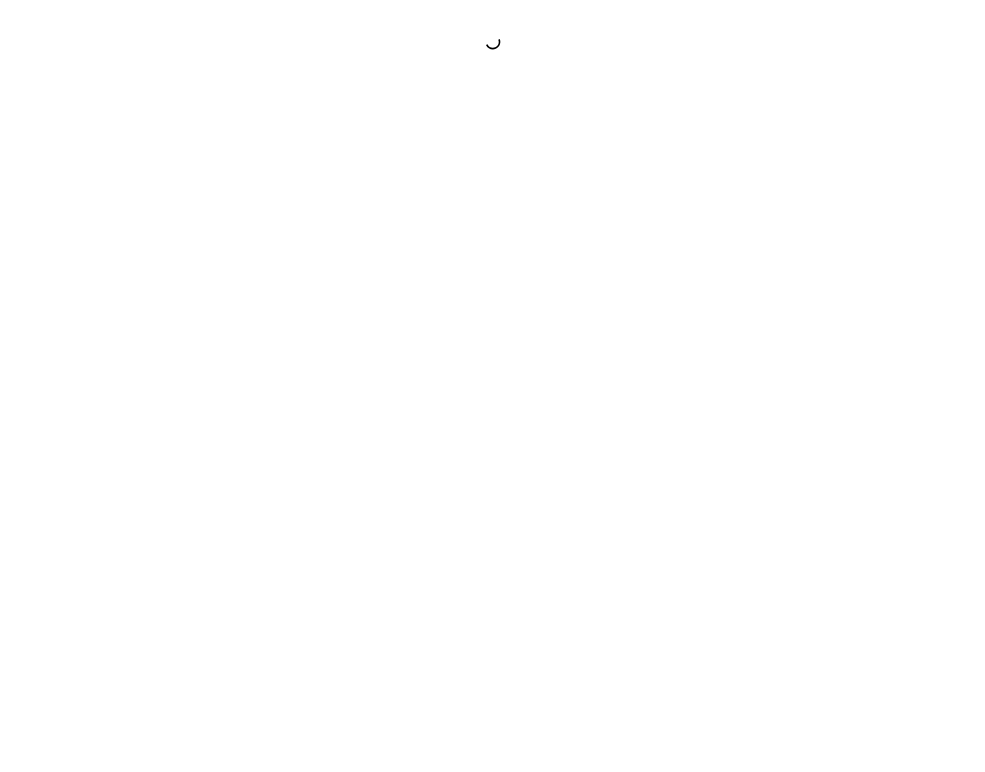 scroll, scrollTop: 0, scrollLeft: 0, axis: both 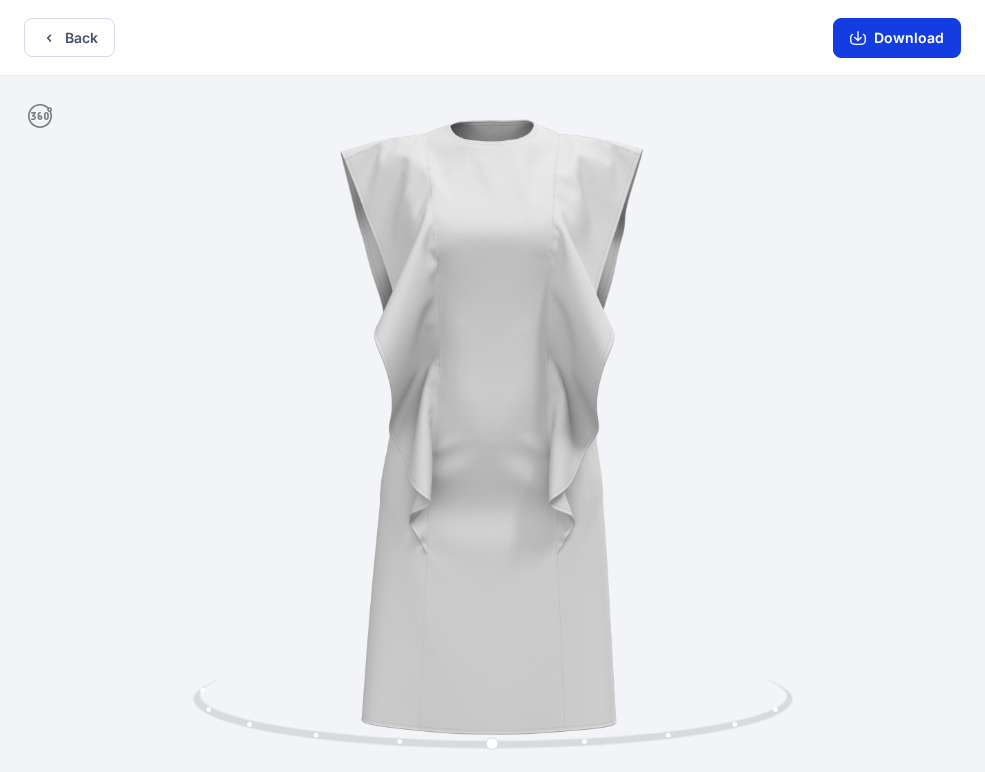 click on "Download" at bounding box center [897, 38] 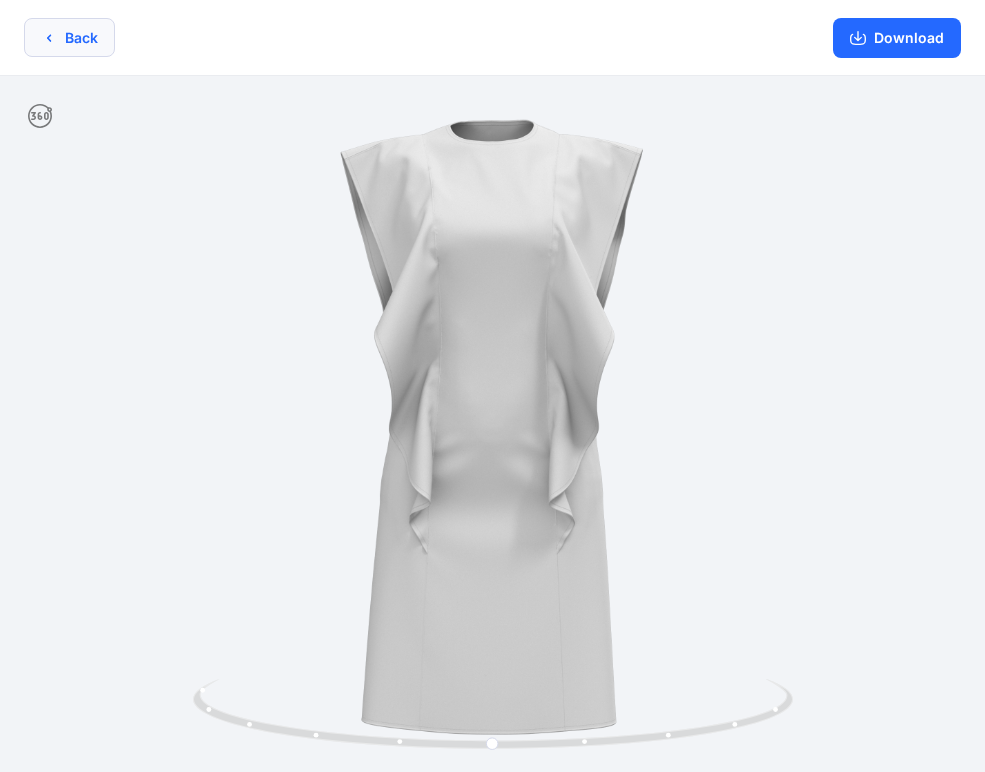 click on "Back" at bounding box center (69, 37) 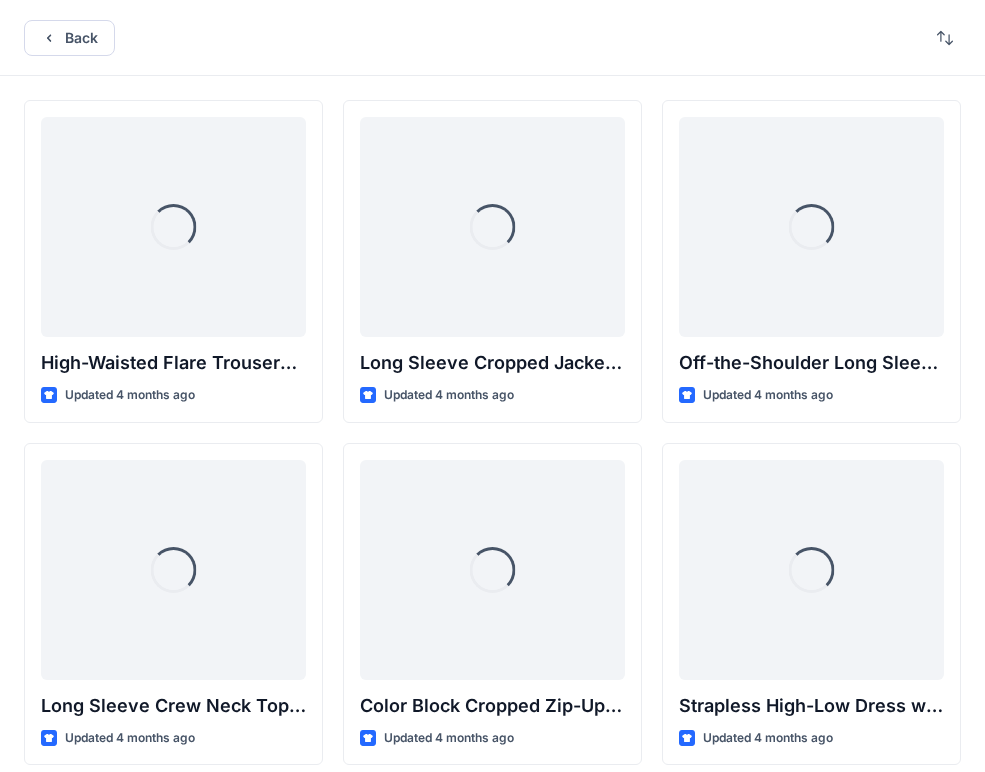 scroll, scrollTop: 6987, scrollLeft: 0, axis: vertical 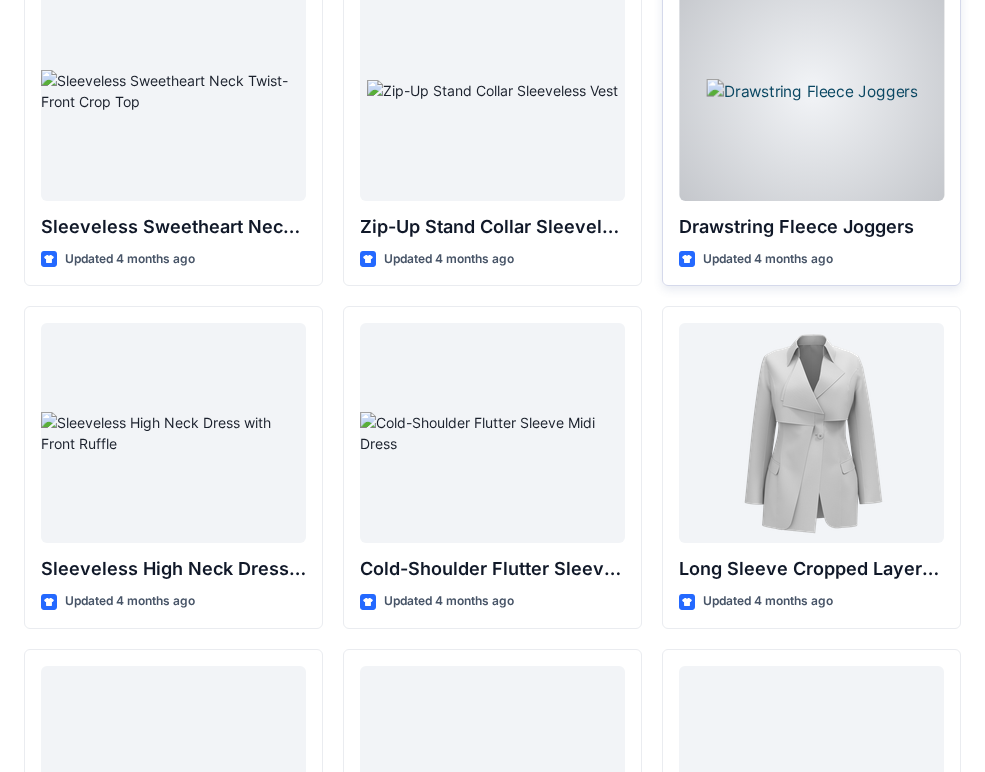 click at bounding box center [811, 91] 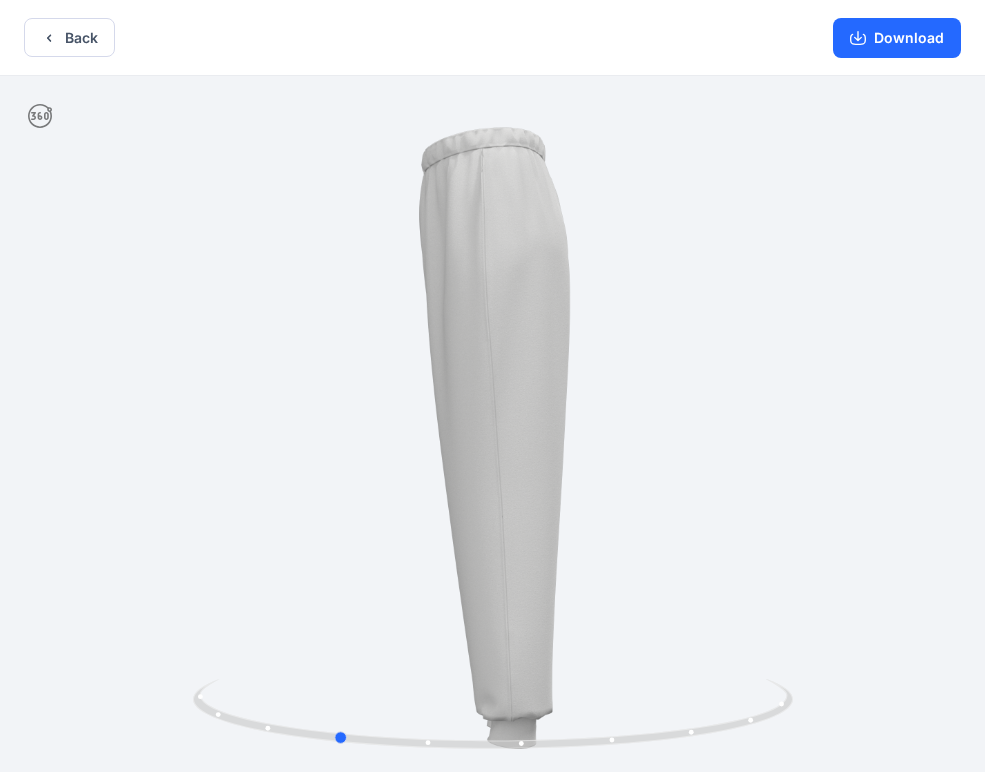 drag, startPoint x: 564, startPoint y: 328, endPoint x: 460, endPoint y: 334, distance: 104.172935 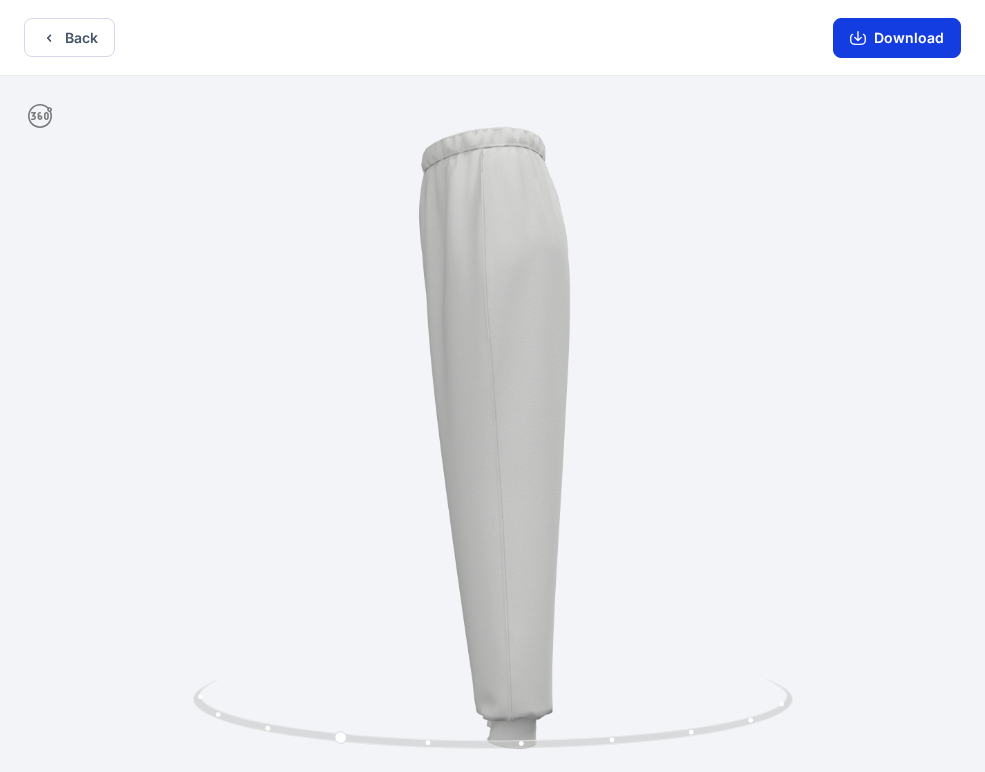 click on "Download" at bounding box center (897, 38) 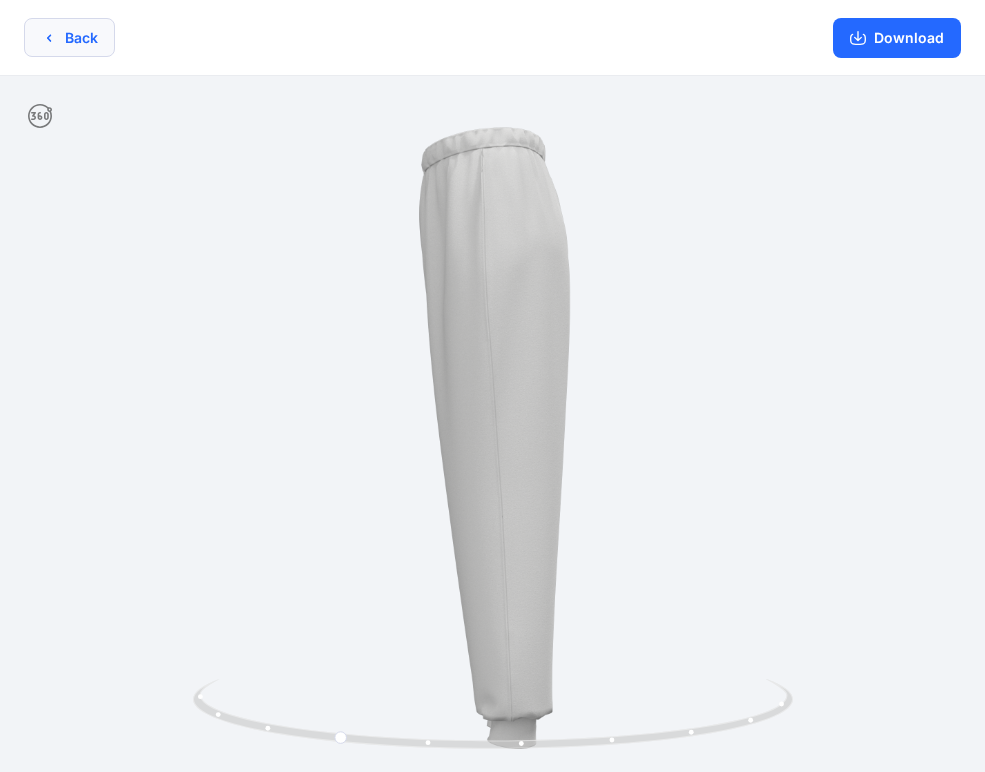 click on "Back" at bounding box center (69, 37) 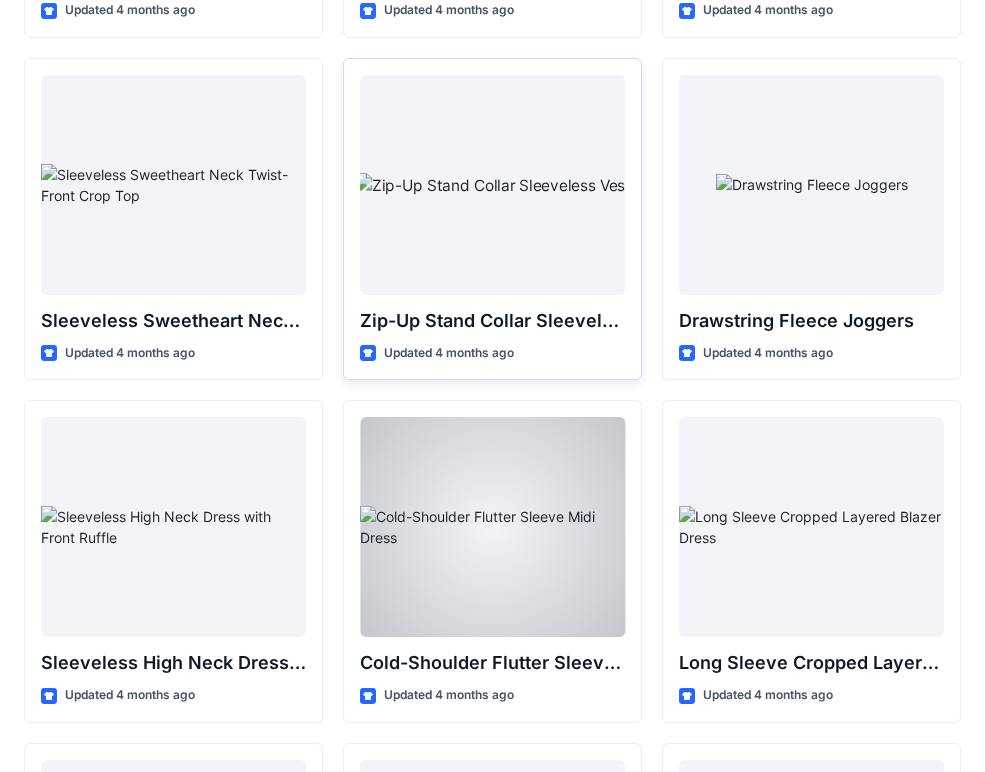 scroll, scrollTop: 6892, scrollLeft: 0, axis: vertical 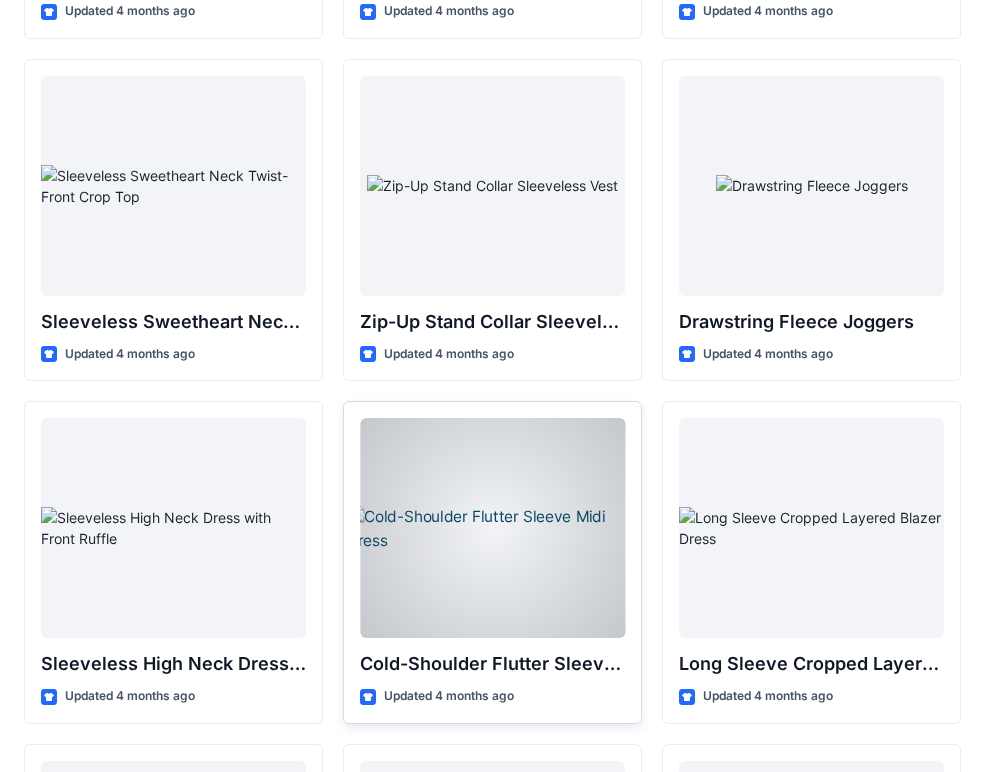 click at bounding box center [492, 528] 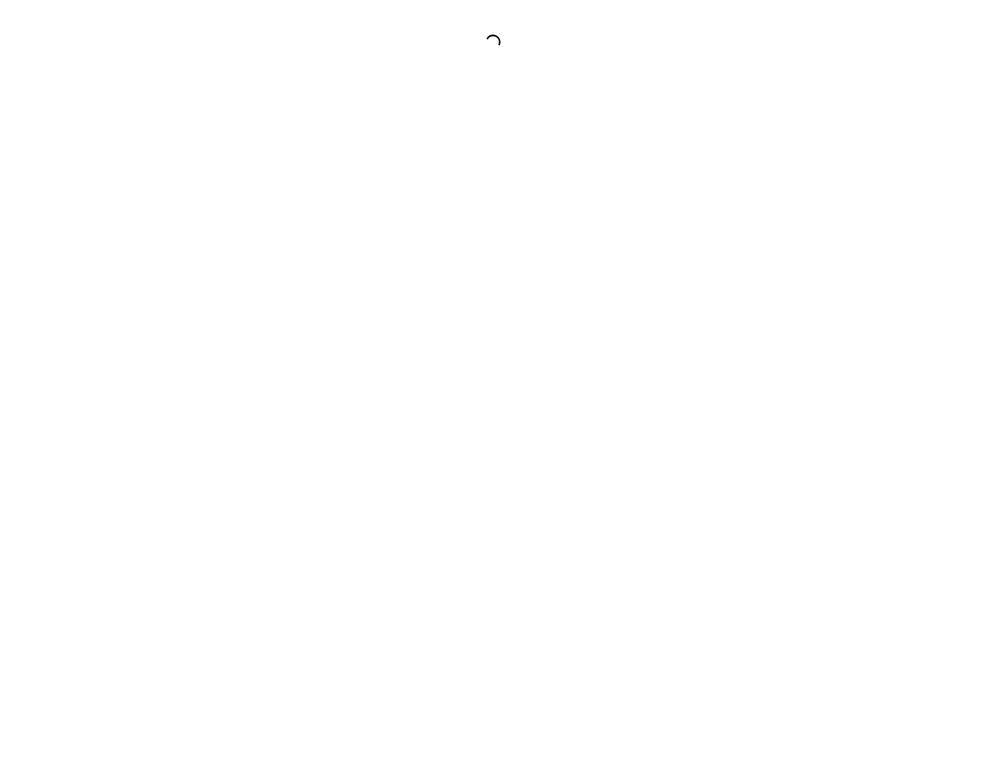 scroll, scrollTop: 0, scrollLeft: 0, axis: both 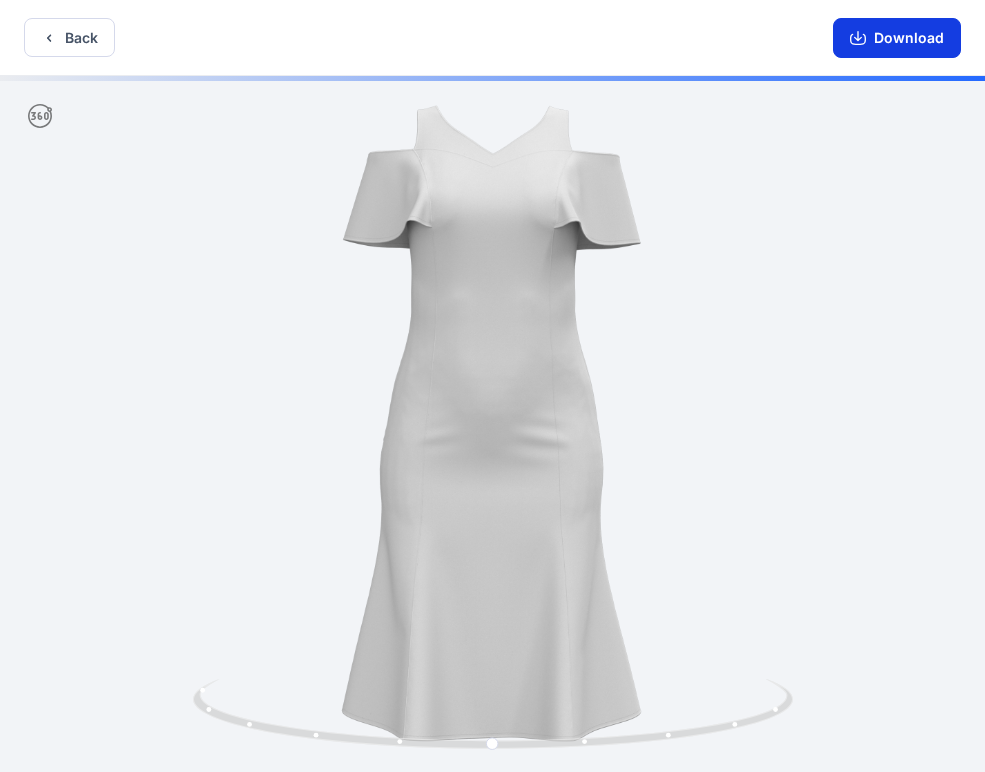 click on "Download" at bounding box center (897, 38) 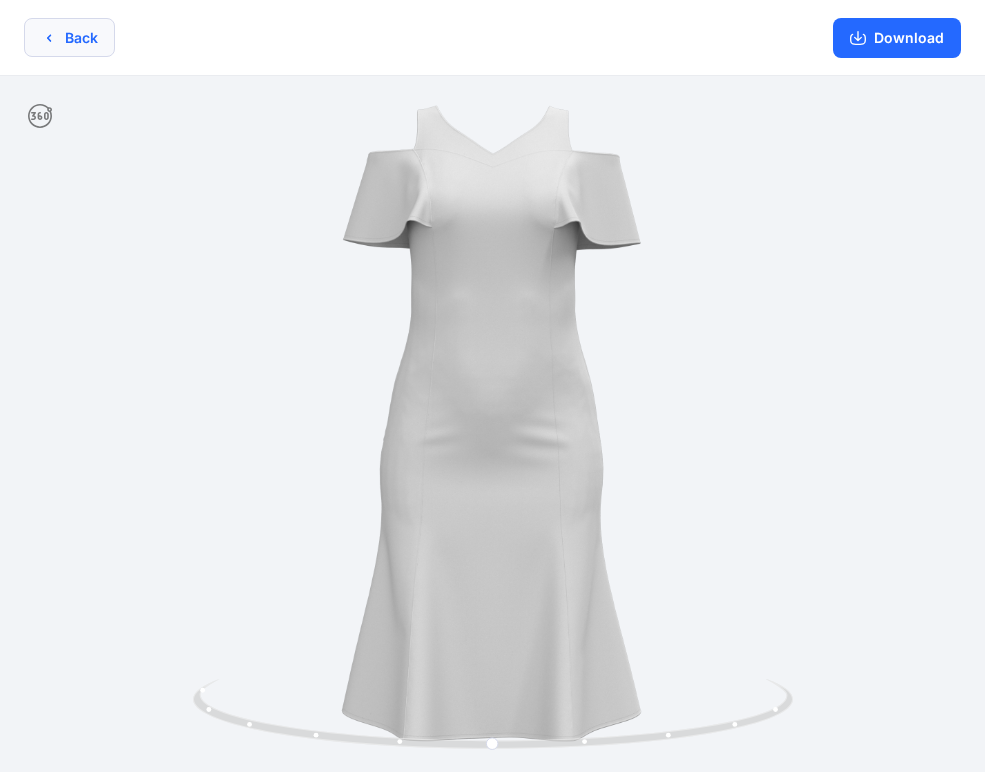click on "Back" at bounding box center [69, 37] 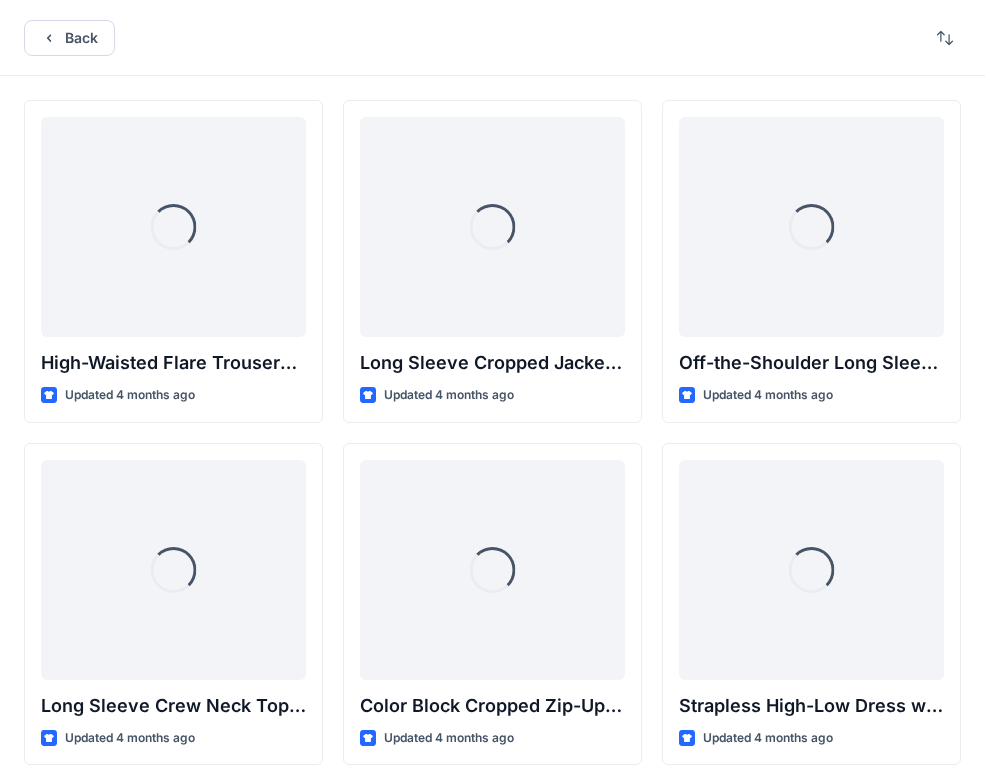 scroll, scrollTop: 6892, scrollLeft: 0, axis: vertical 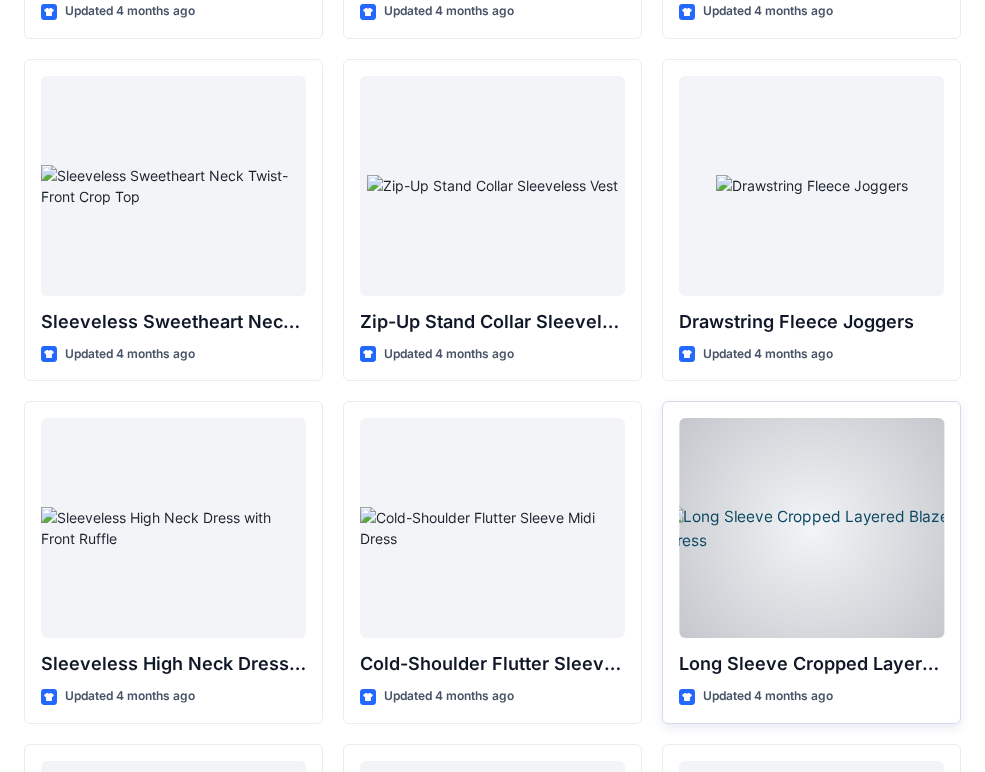 click at bounding box center (811, 528) 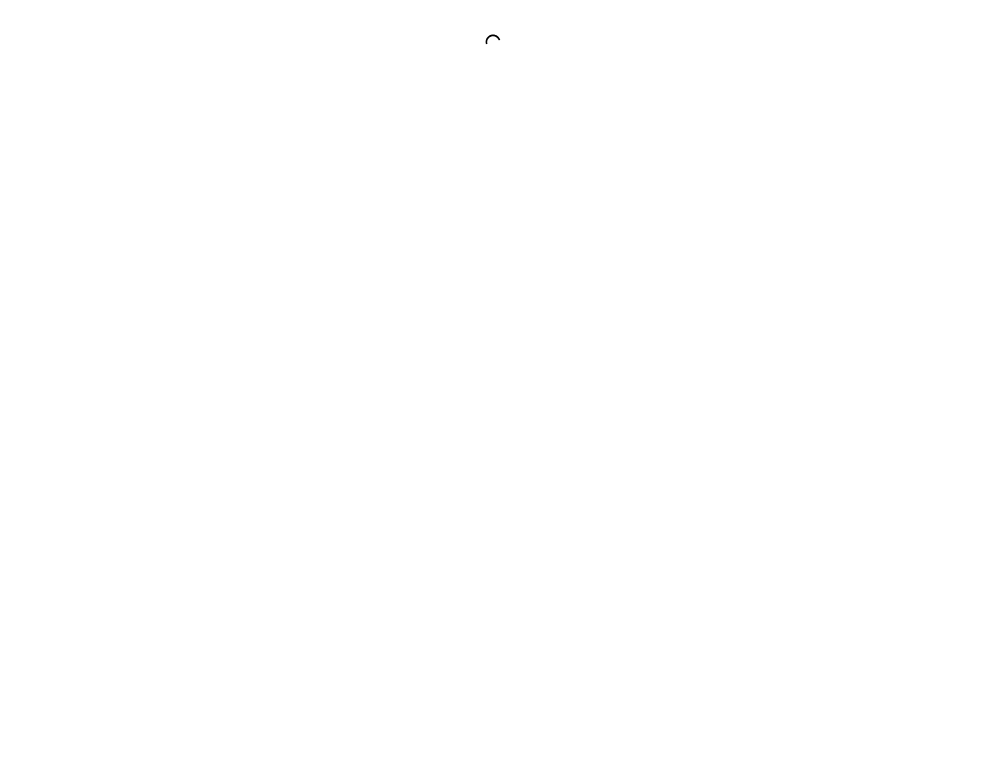 scroll, scrollTop: 0, scrollLeft: 0, axis: both 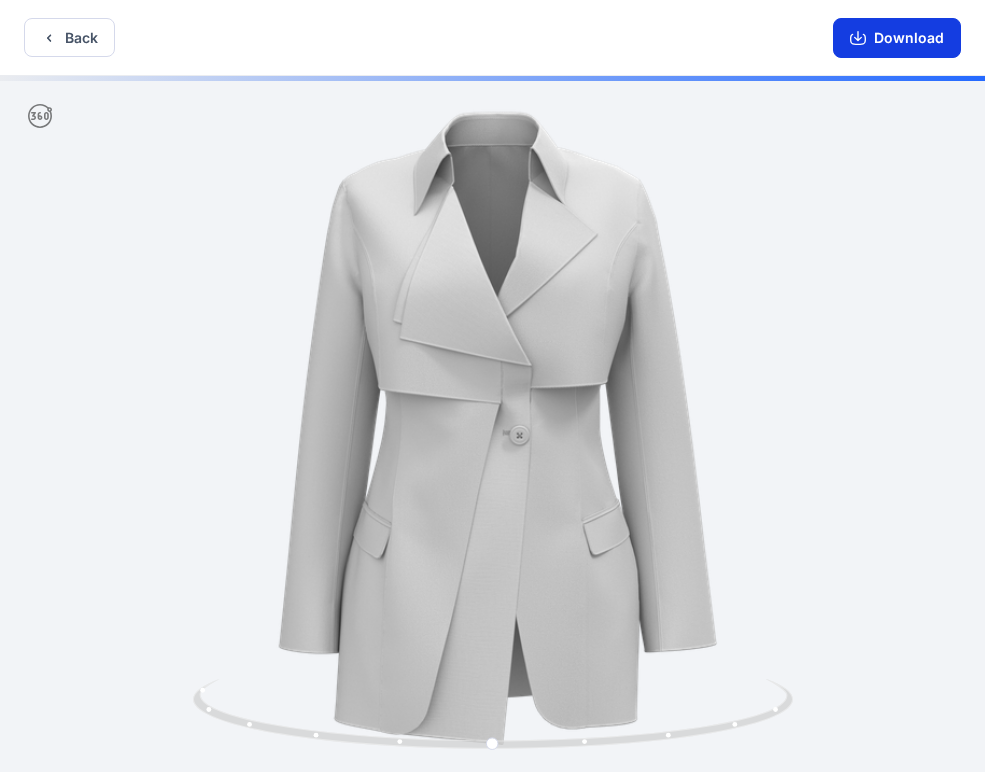 click on "Download" at bounding box center (897, 38) 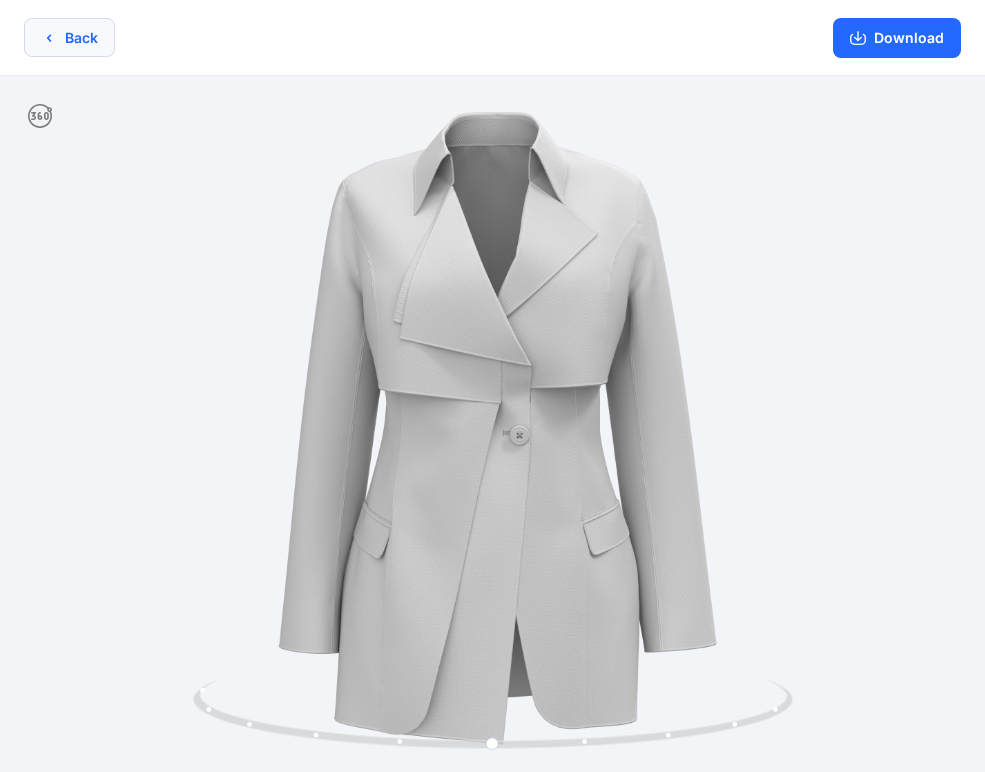 click on "Back" at bounding box center (69, 37) 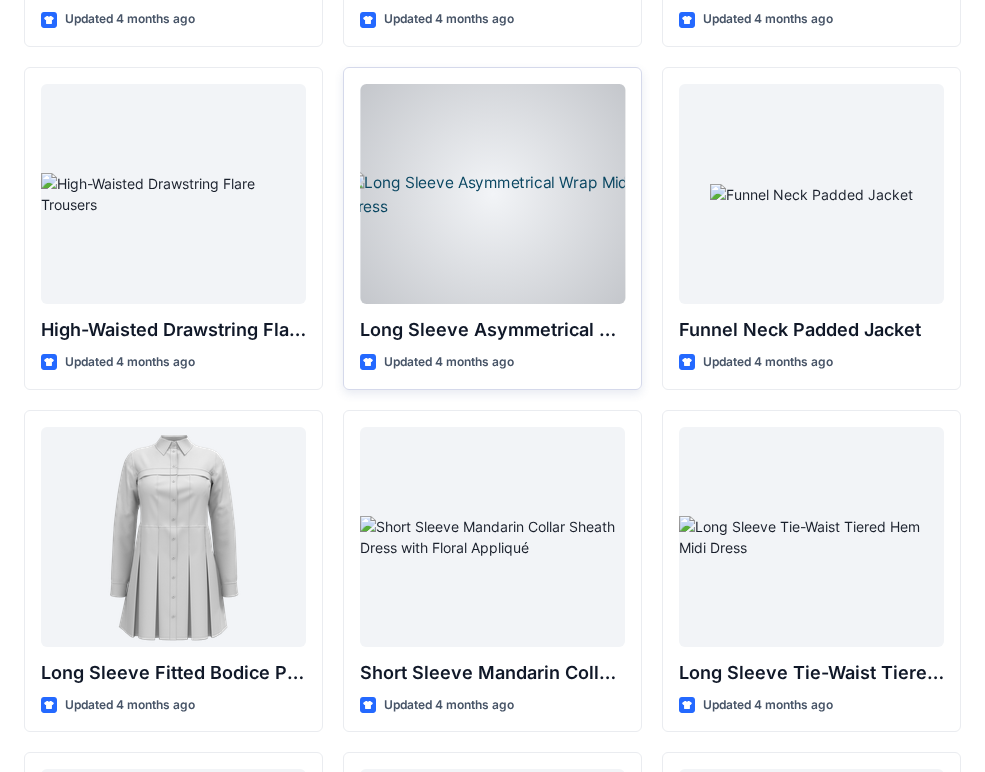 scroll, scrollTop: 7570, scrollLeft: 0, axis: vertical 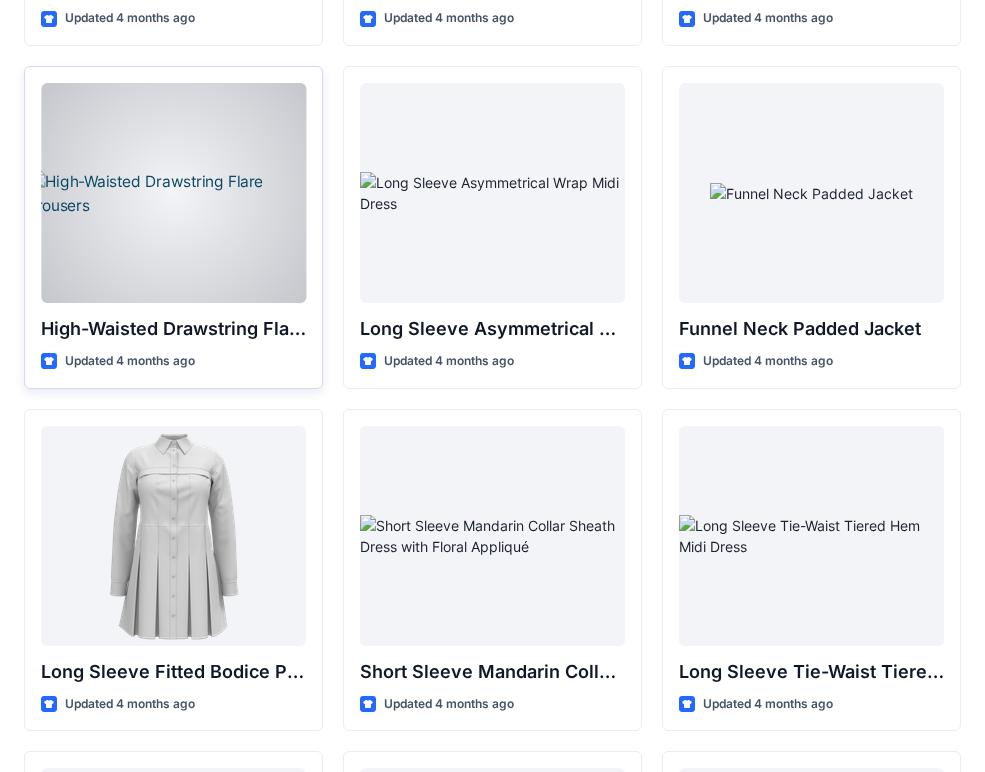 click at bounding box center (173, 193) 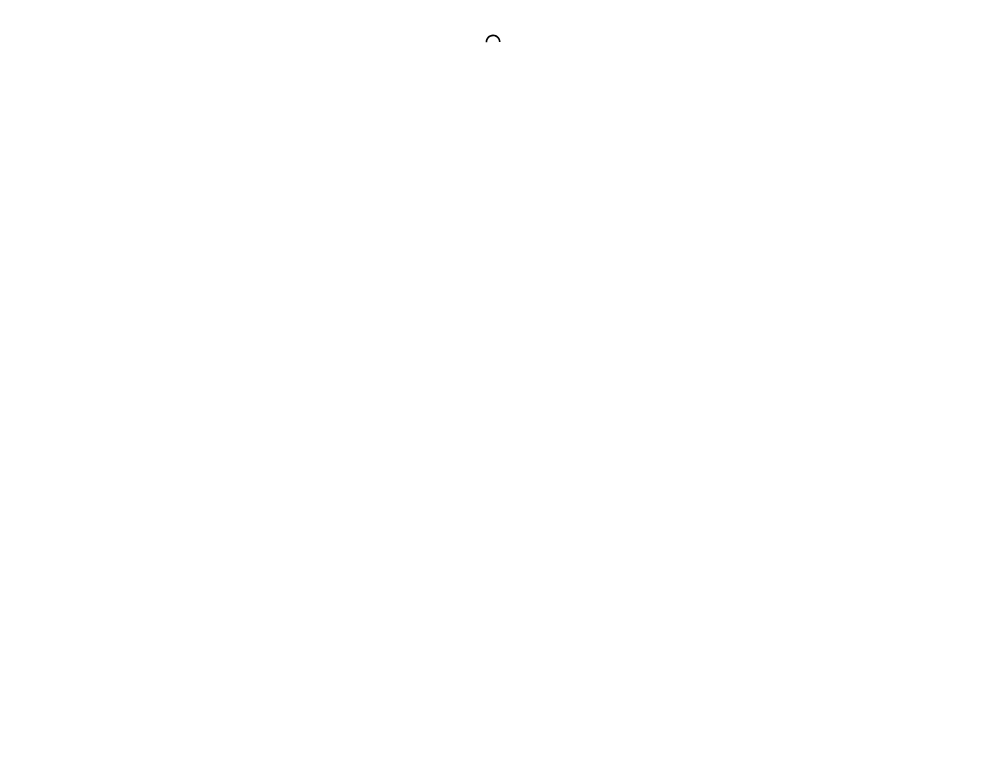 scroll, scrollTop: 0, scrollLeft: 0, axis: both 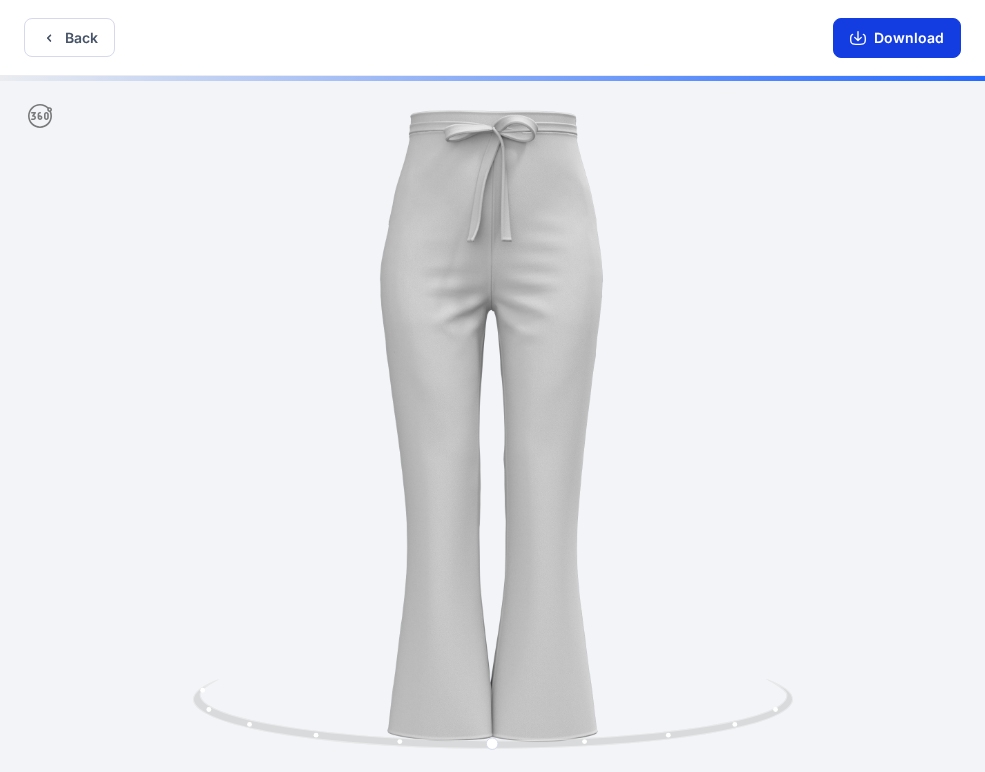 click on "Download" at bounding box center [897, 38] 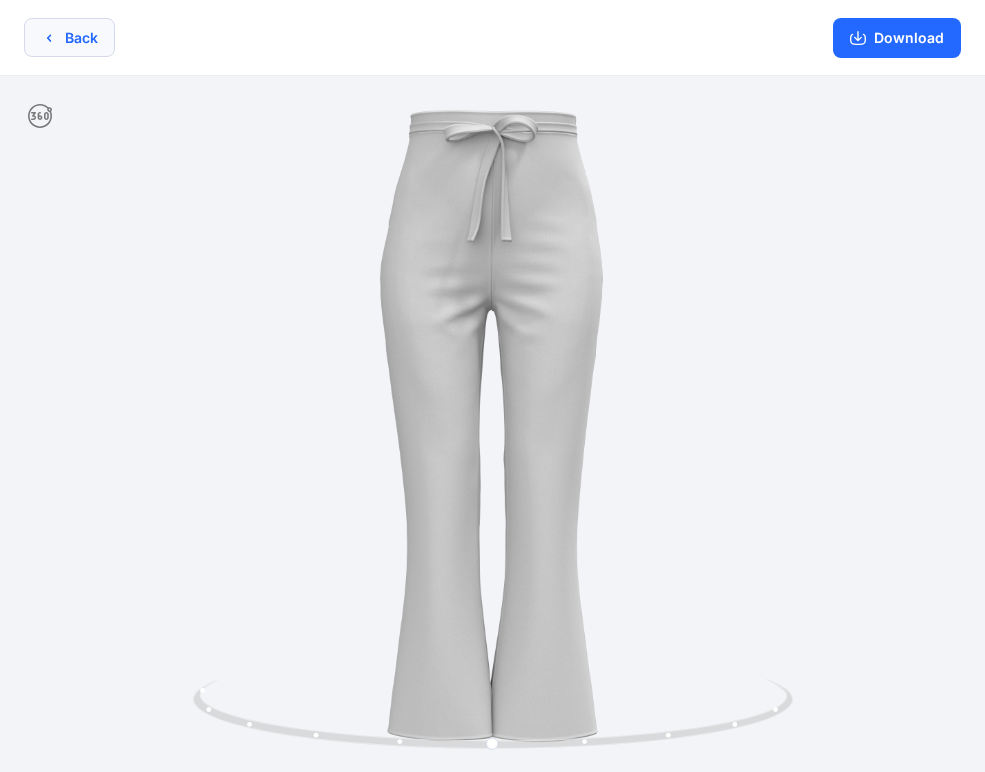 click on "Back" at bounding box center [69, 37] 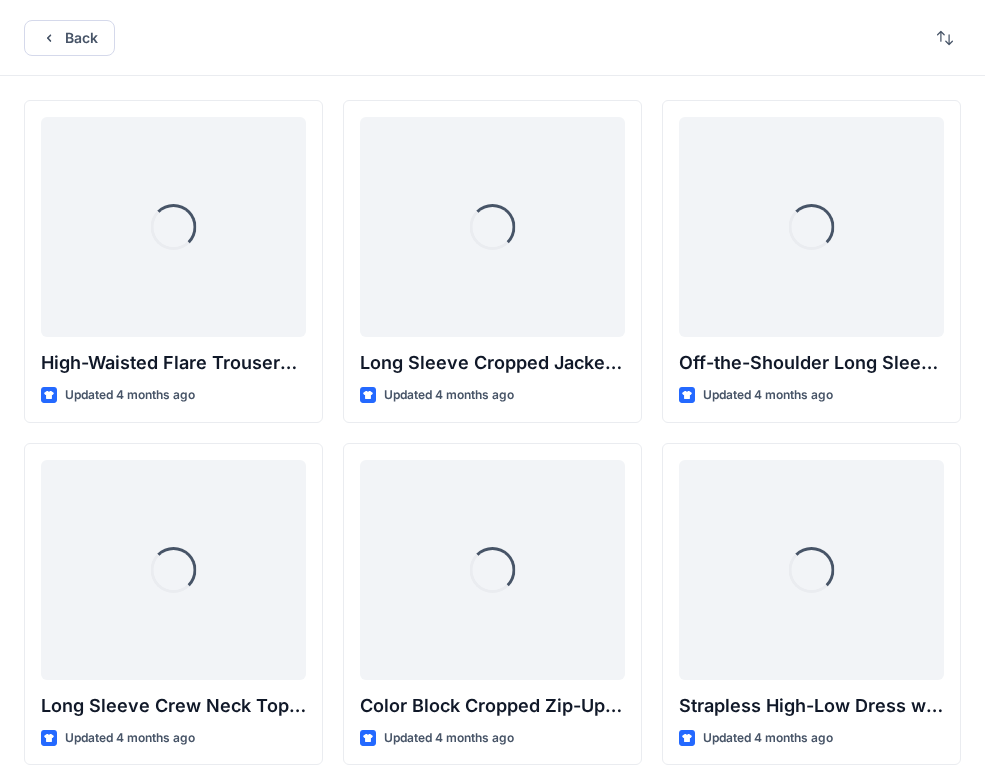scroll, scrollTop: 7570, scrollLeft: 0, axis: vertical 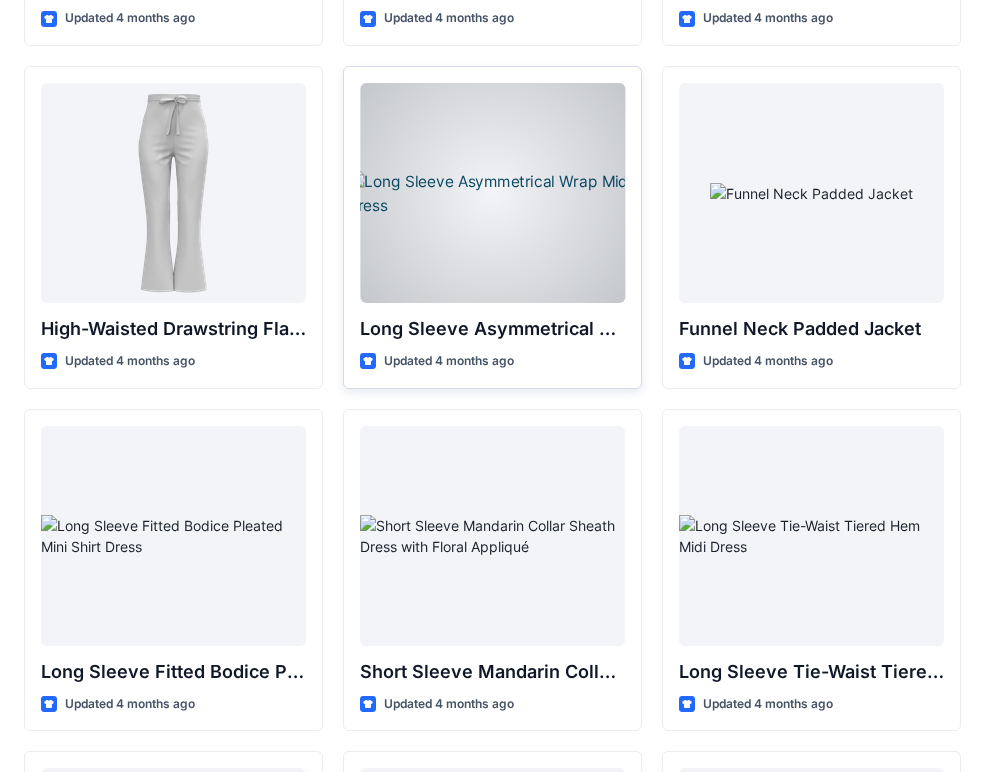 click at bounding box center [492, 193] 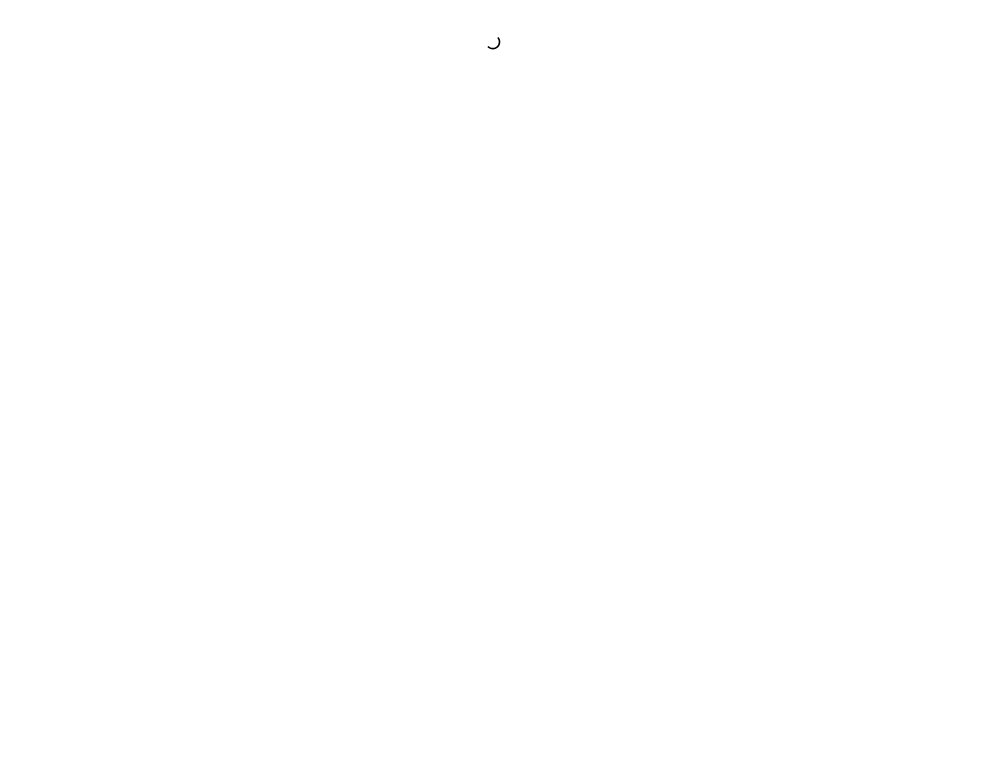scroll, scrollTop: 0, scrollLeft: 0, axis: both 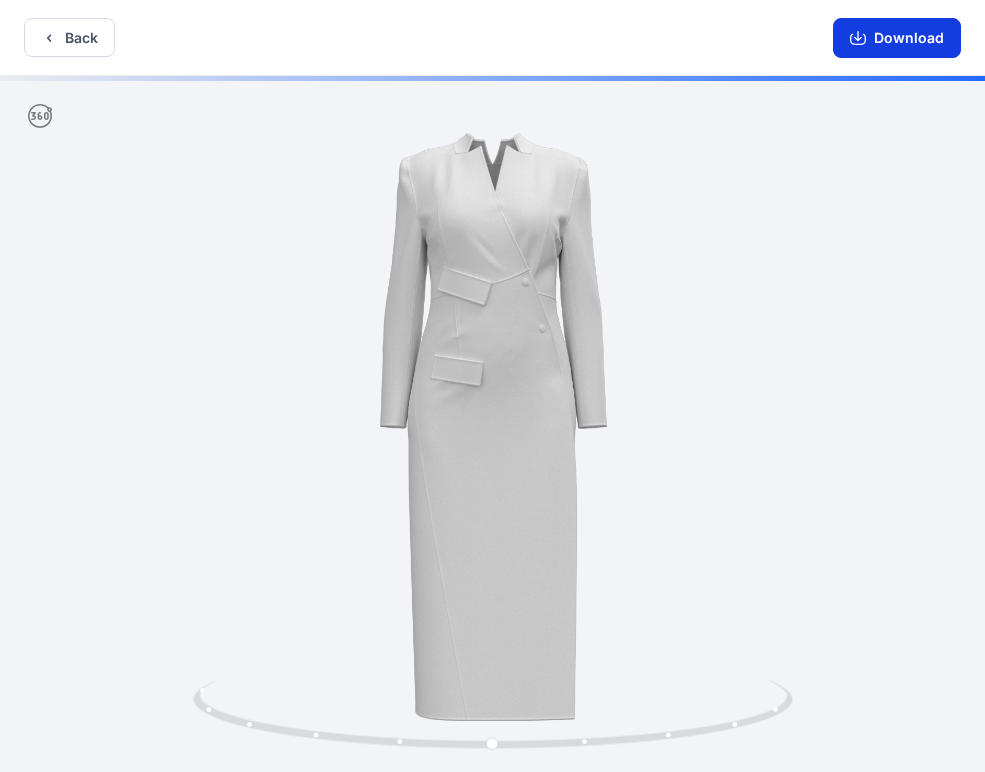 click on "Download" at bounding box center (897, 38) 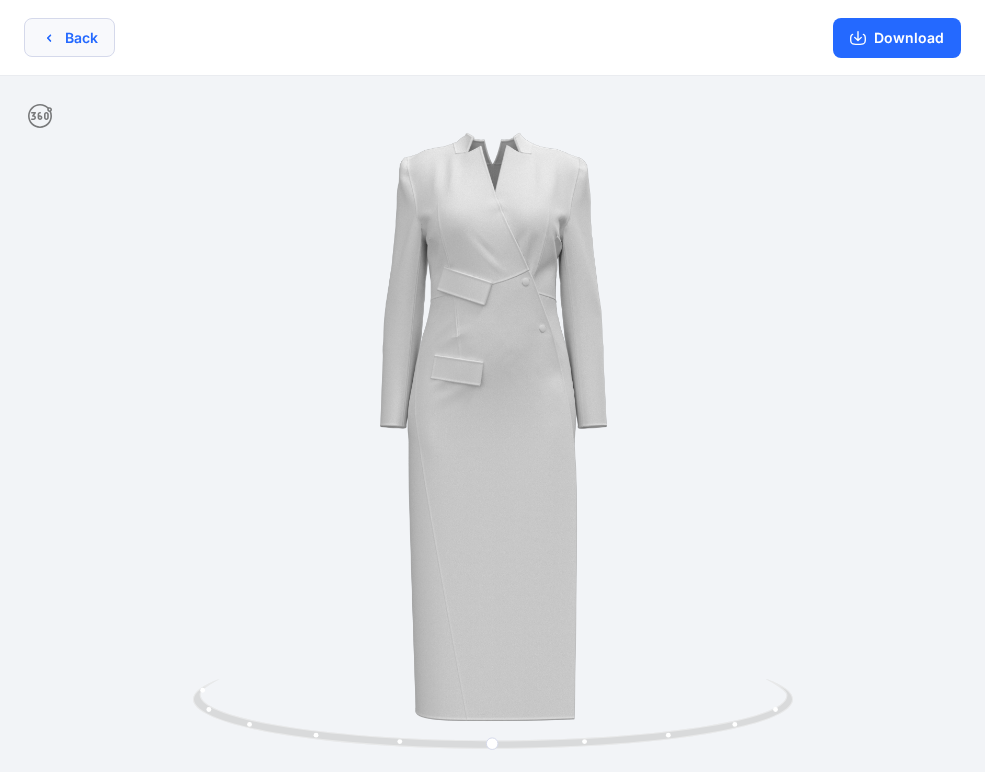 click on "Back" at bounding box center (69, 37) 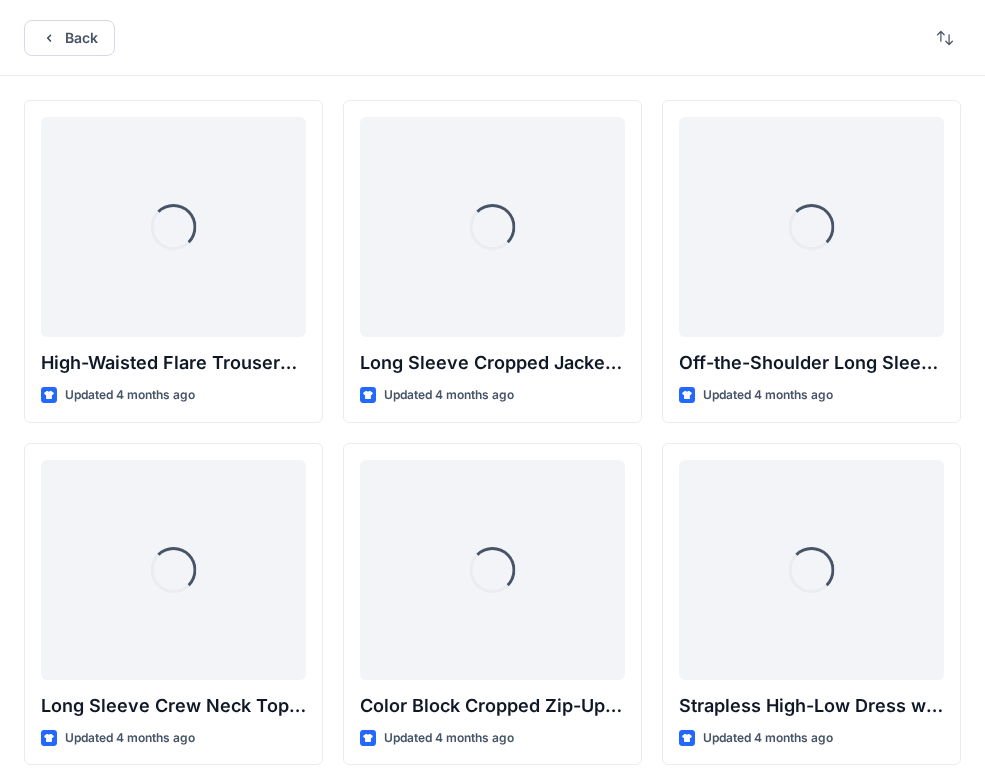 scroll, scrollTop: 7570, scrollLeft: 0, axis: vertical 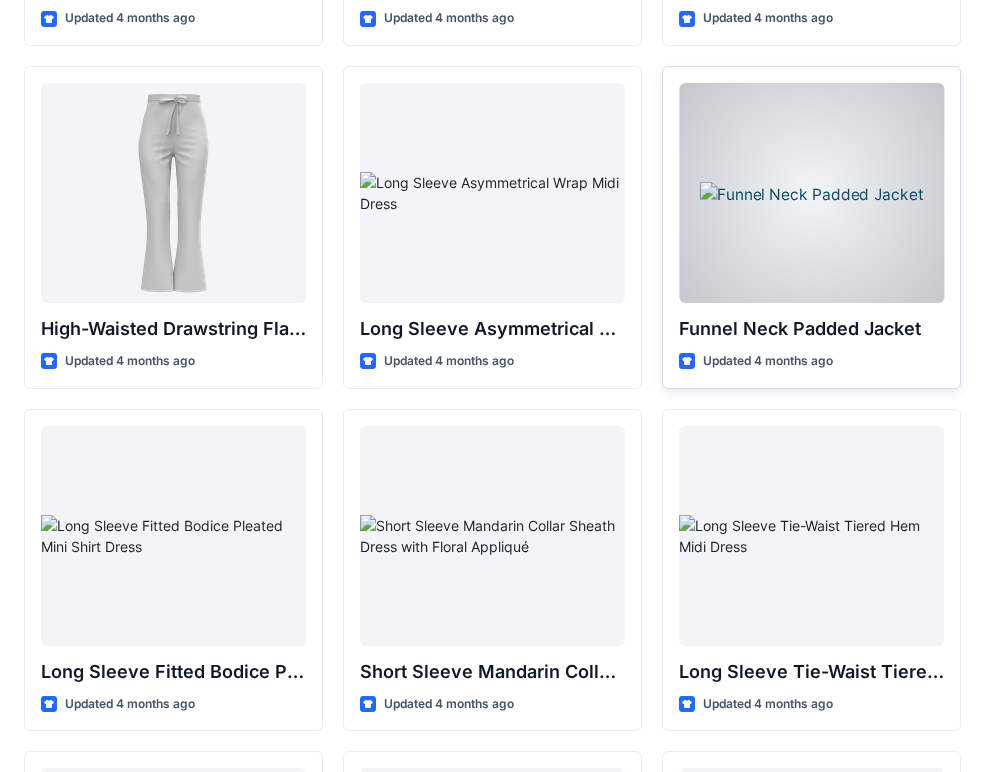 click at bounding box center (811, 193) 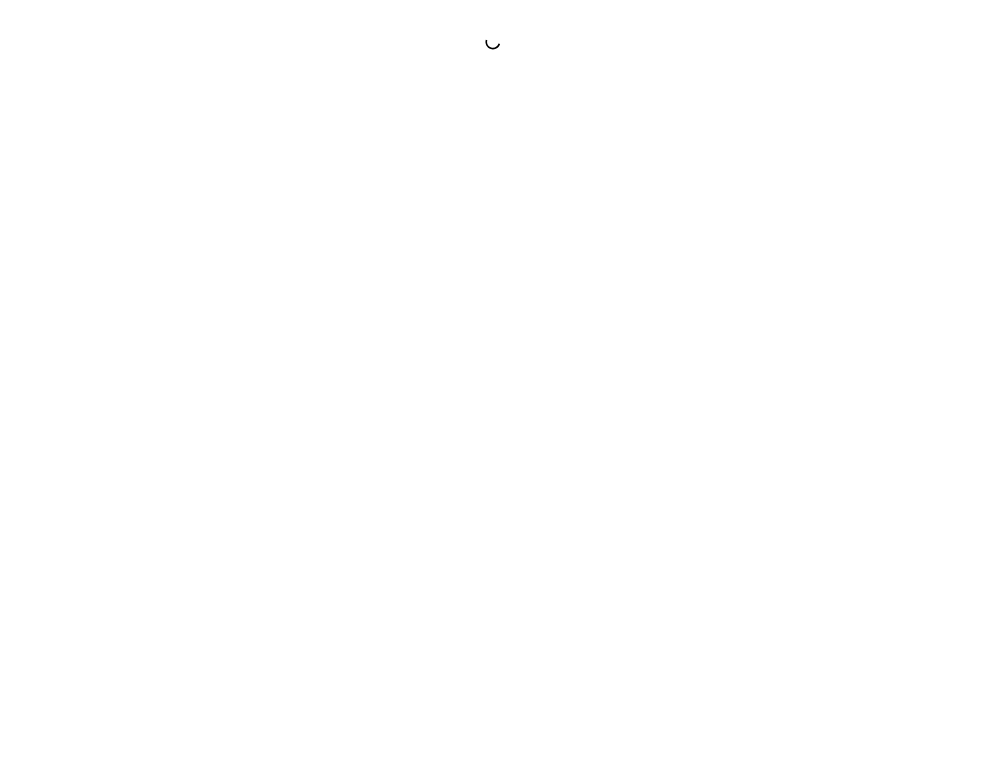 scroll, scrollTop: 0, scrollLeft: 0, axis: both 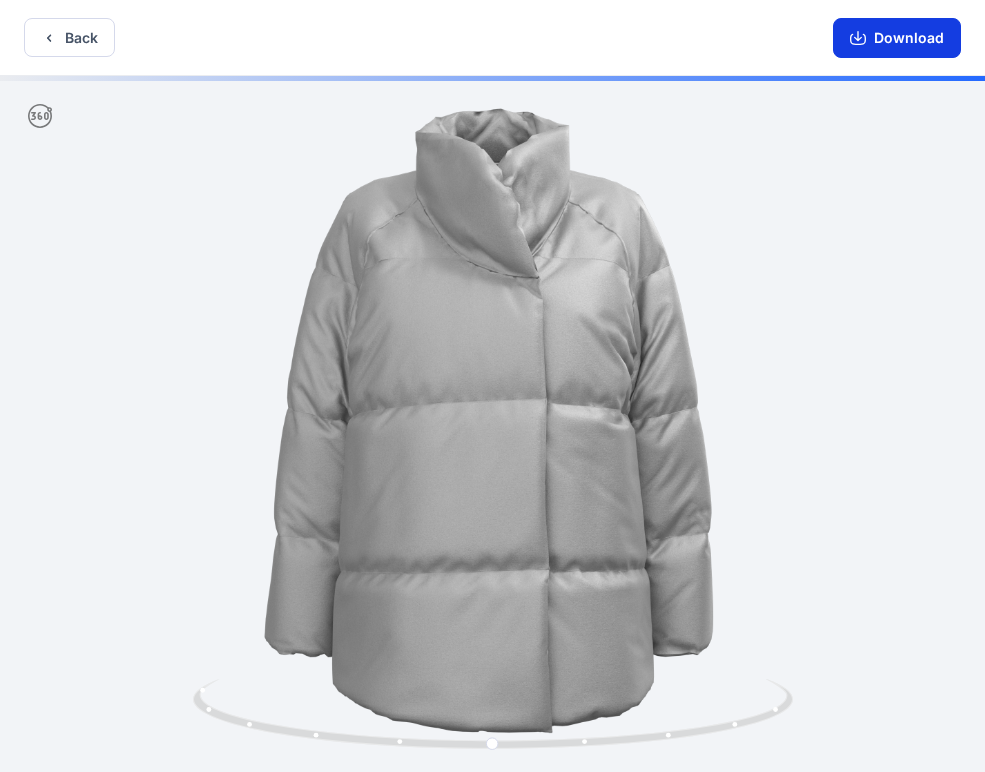 click on "Download" at bounding box center [897, 38] 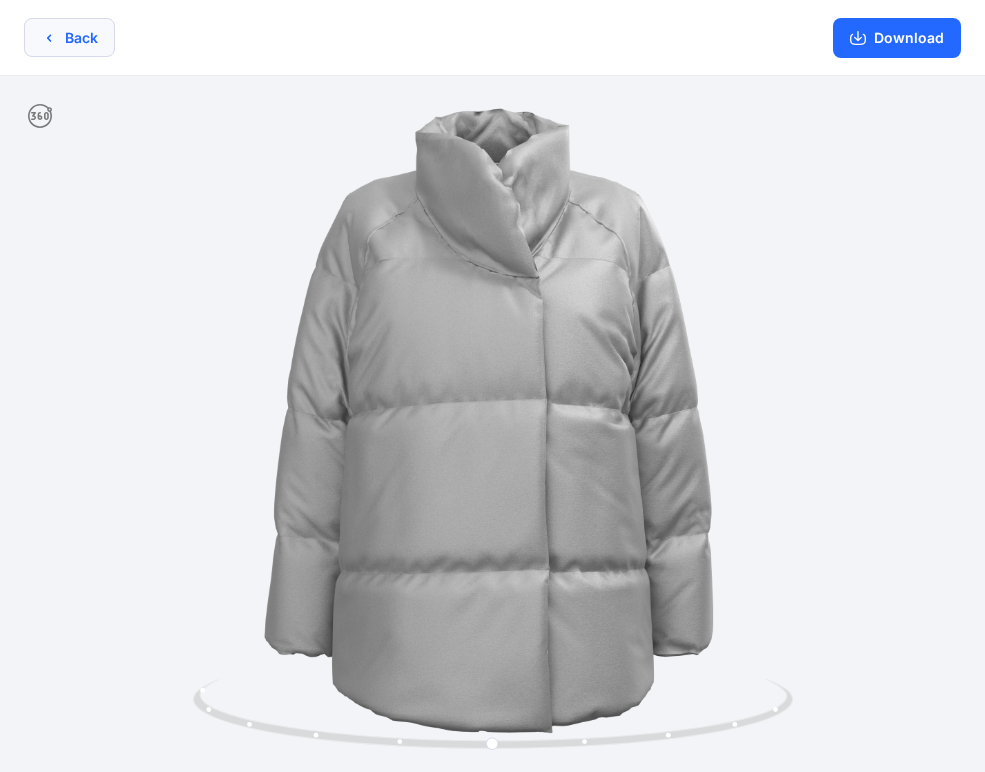 click on "Back" at bounding box center (69, 37) 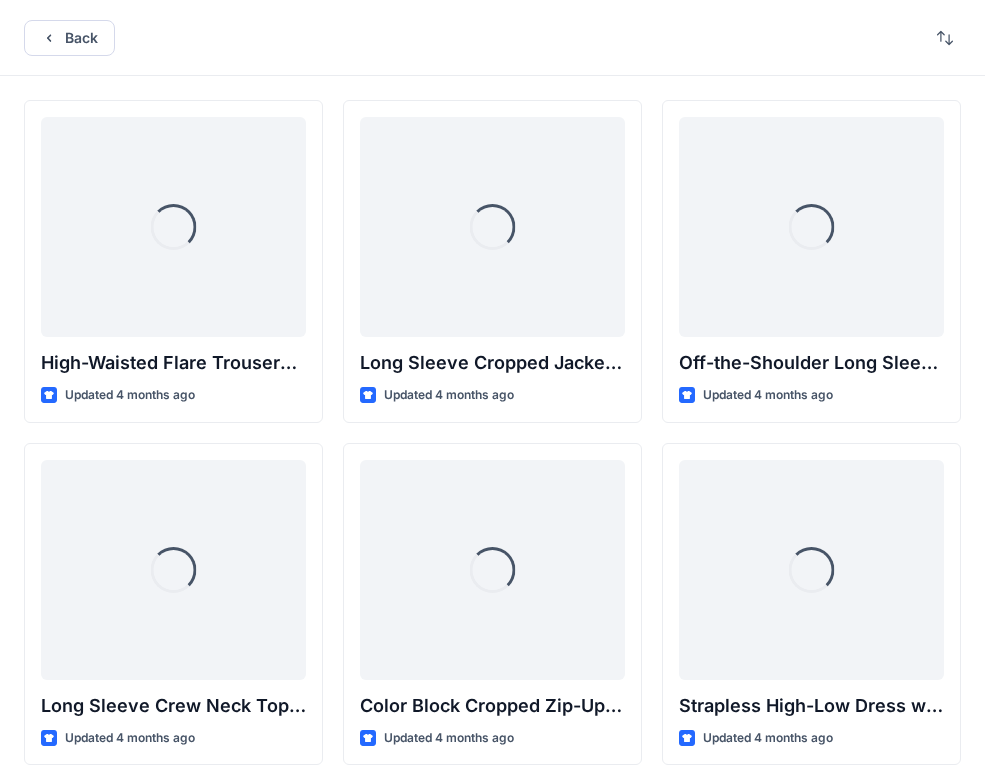 scroll, scrollTop: 7570, scrollLeft: 0, axis: vertical 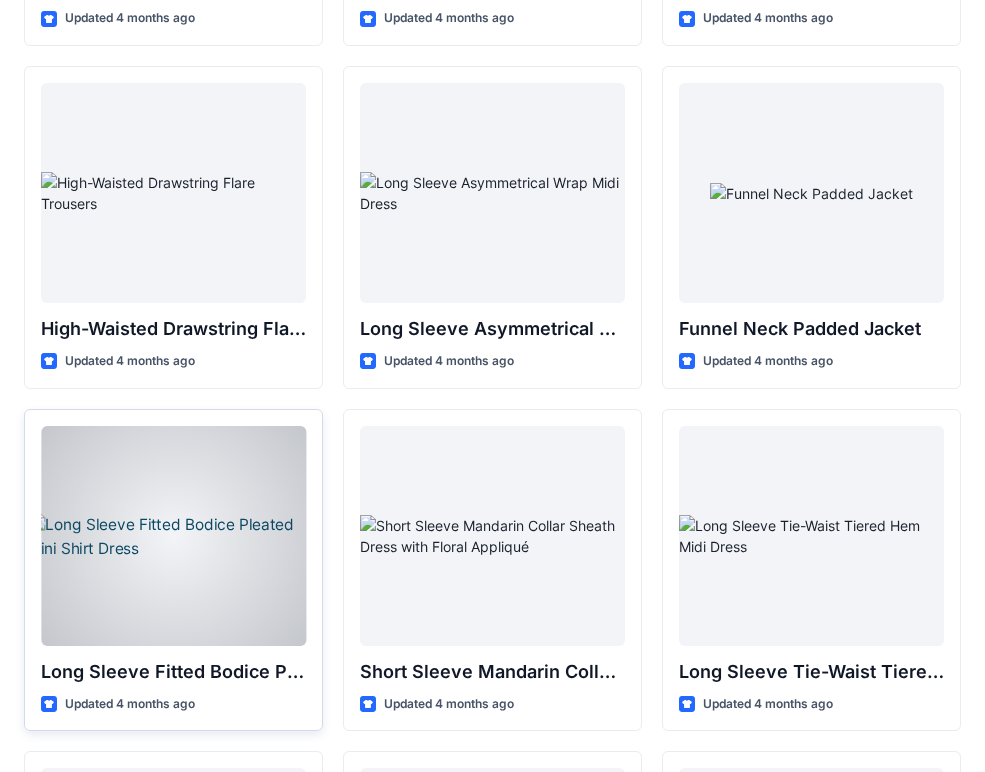 click at bounding box center (173, 536) 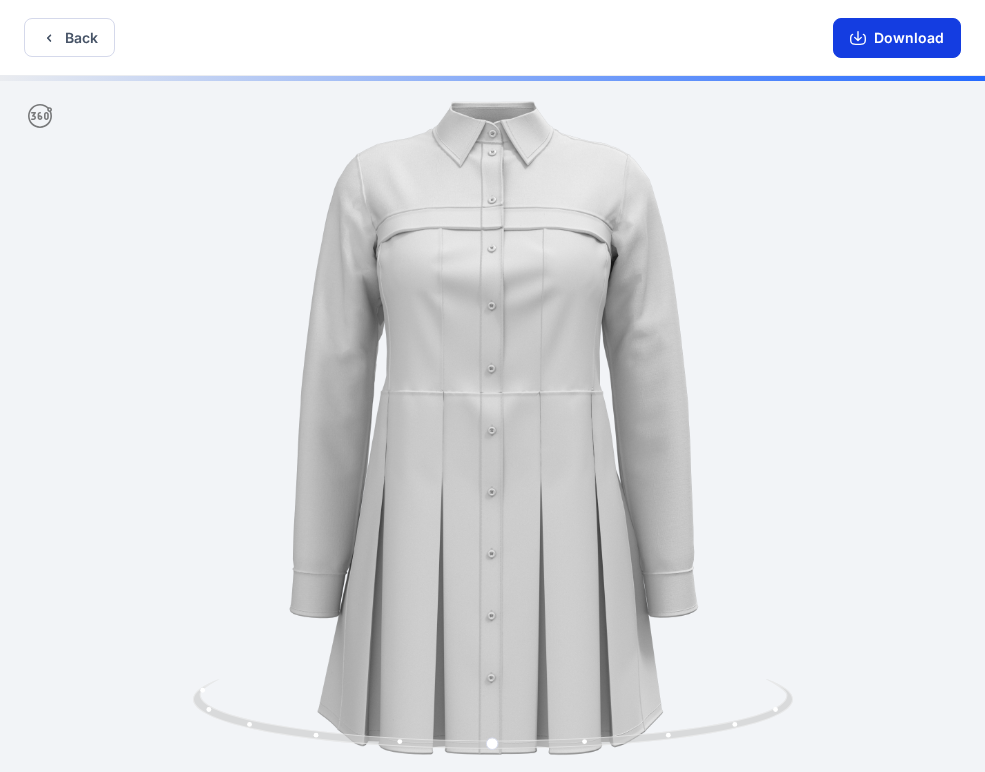 click on "Download" at bounding box center [897, 38] 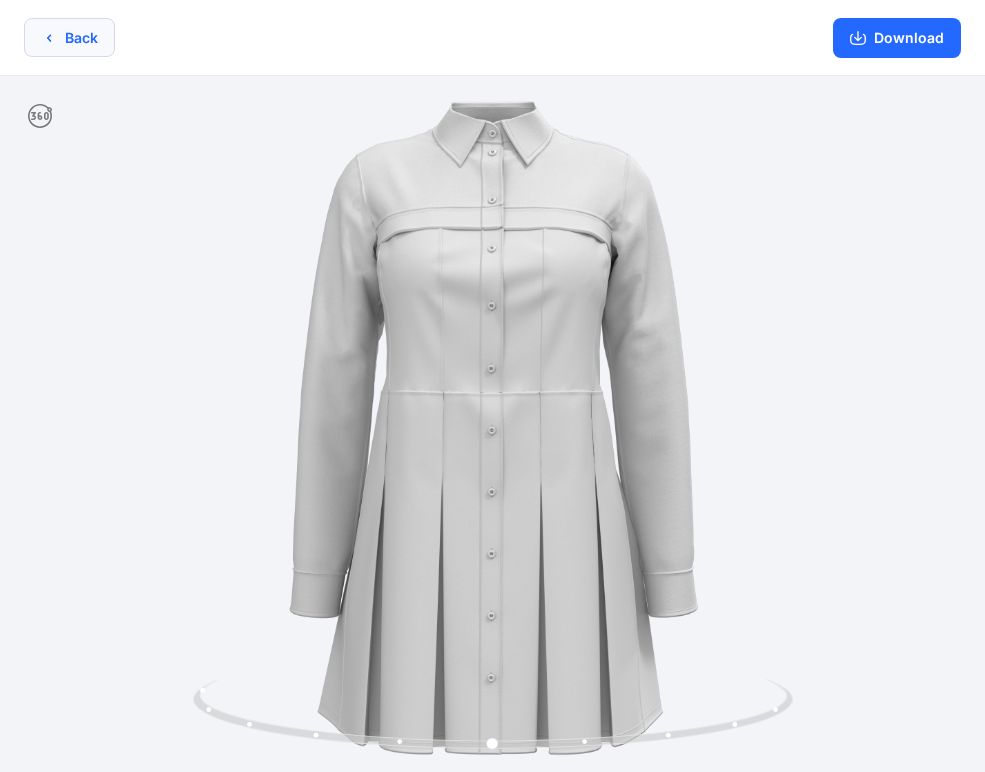 click on "Back" at bounding box center (69, 37) 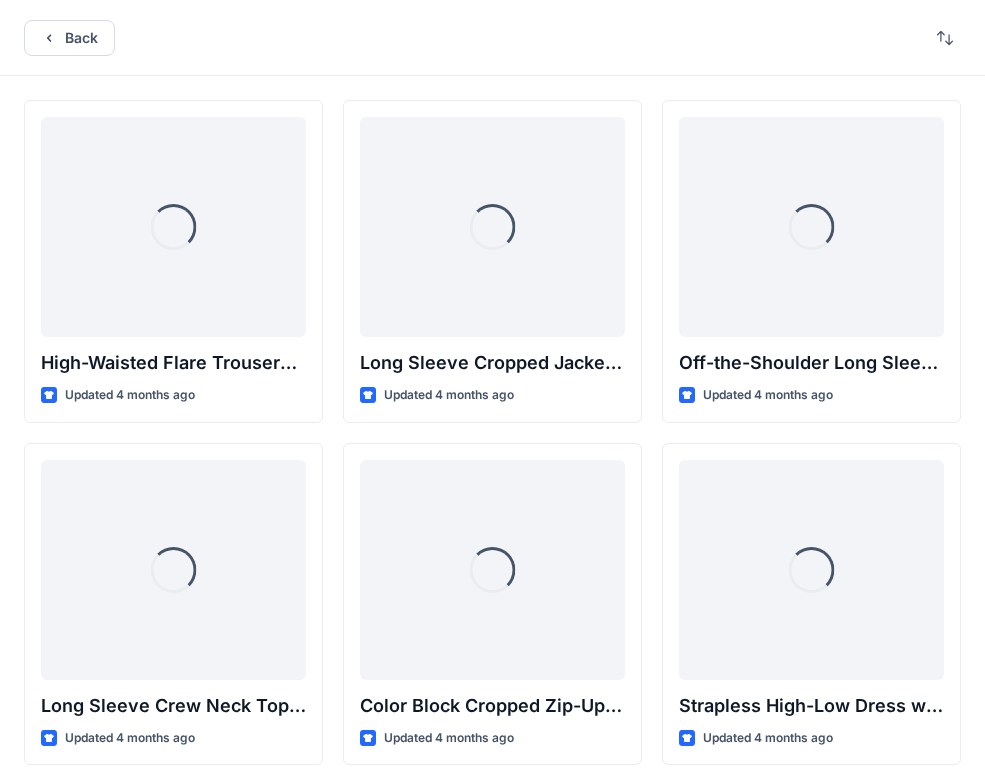scroll, scrollTop: 7570, scrollLeft: 0, axis: vertical 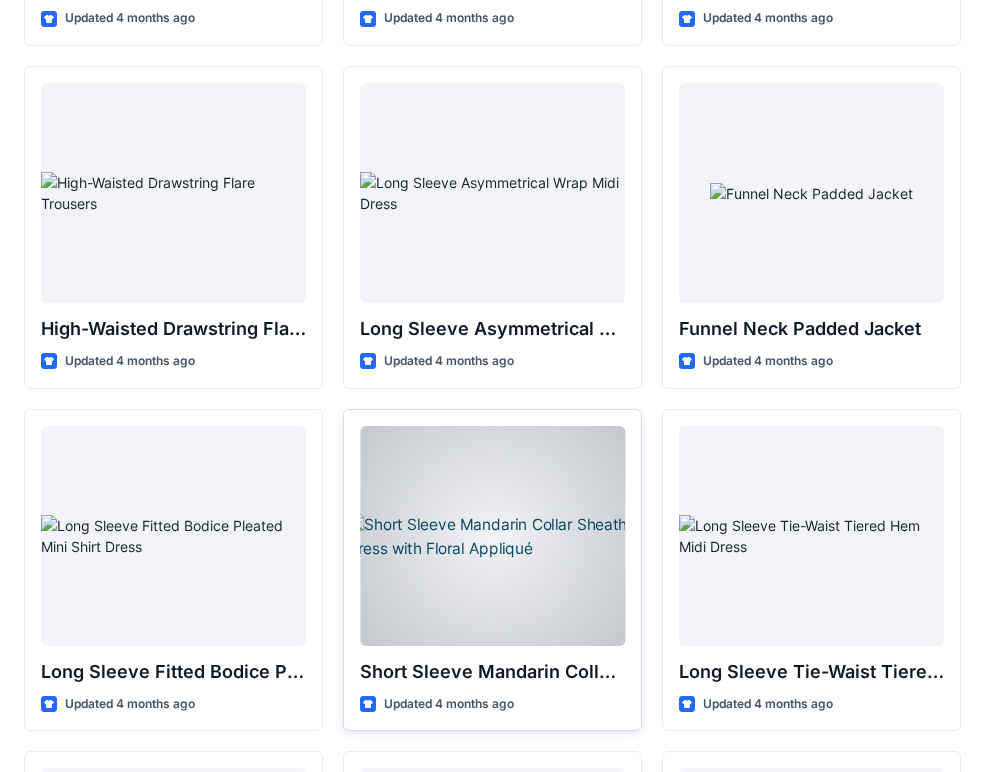 click at bounding box center [492, 536] 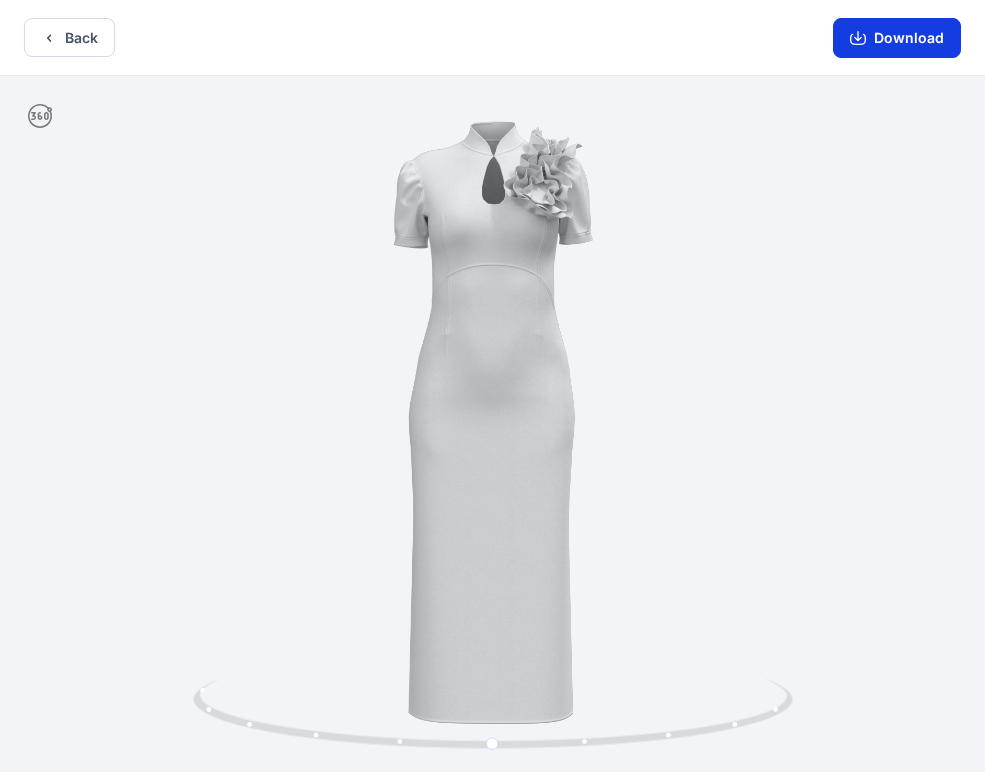 click on "Download" at bounding box center [897, 38] 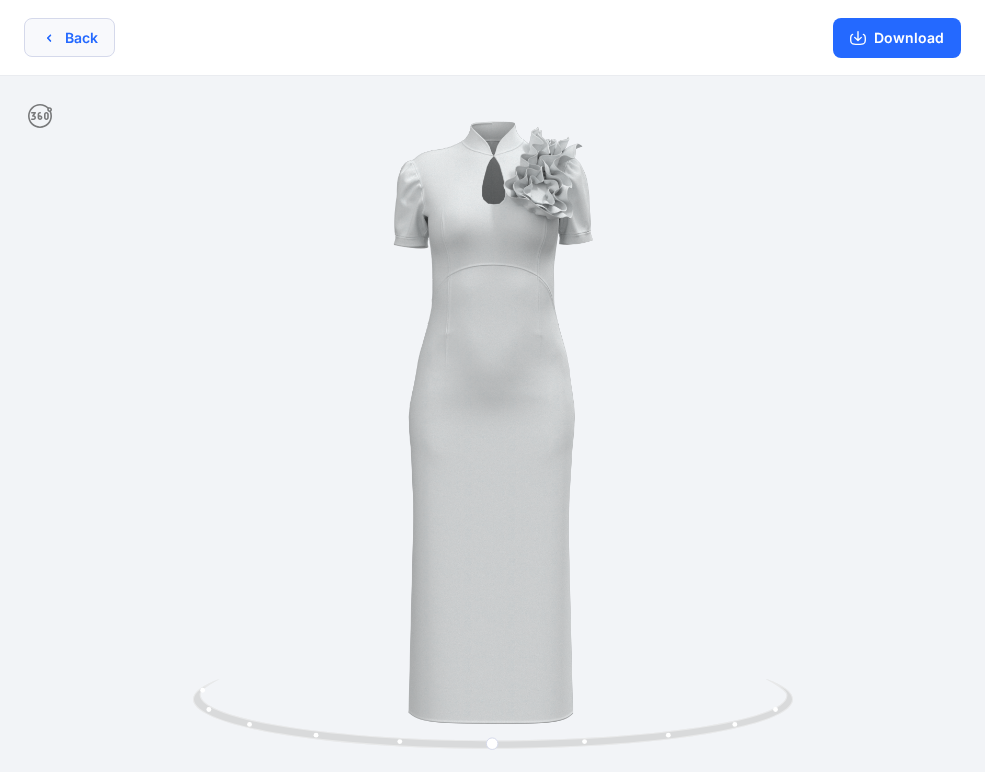 click on "Back" at bounding box center (69, 37) 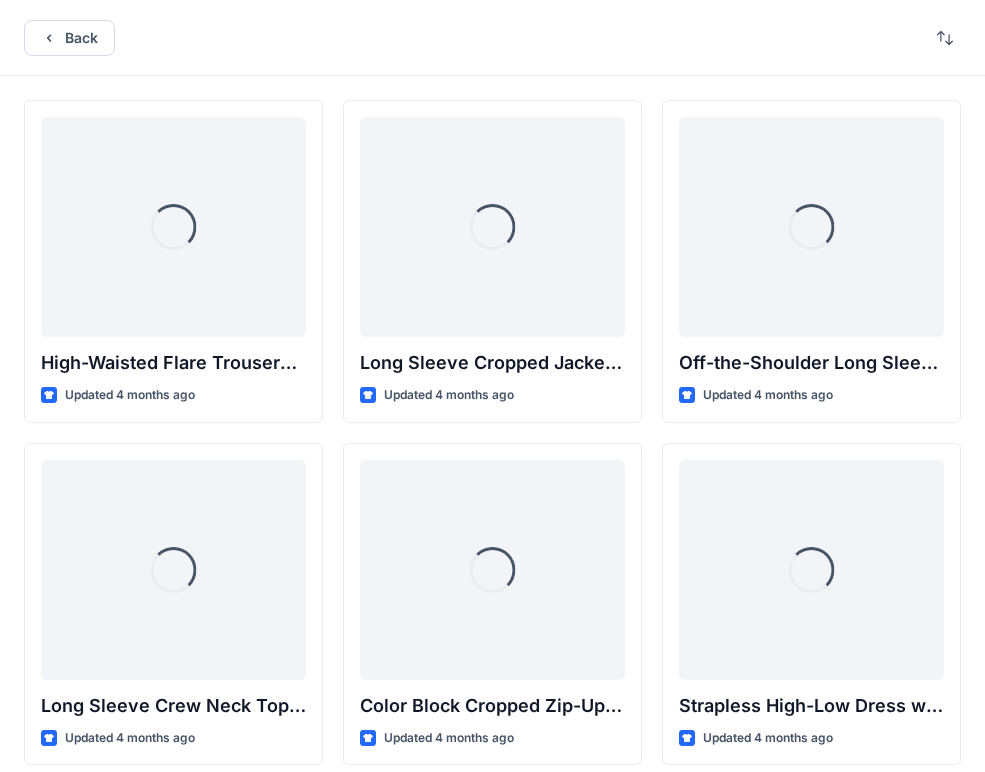 scroll, scrollTop: 7570, scrollLeft: 0, axis: vertical 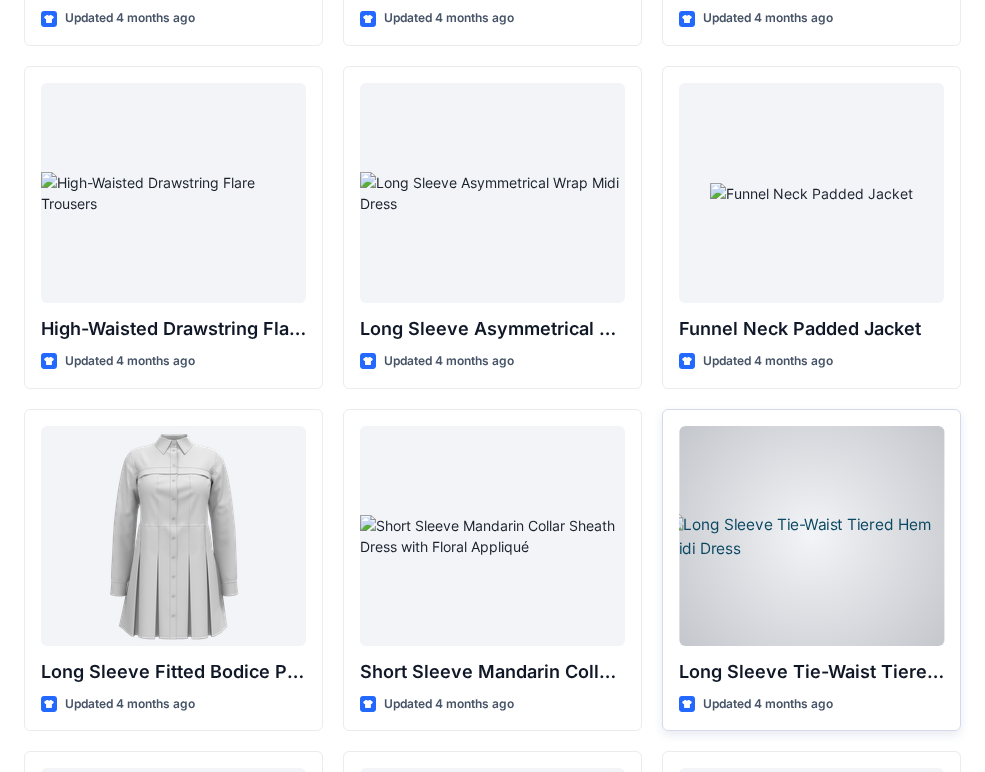 click at bounding box center [811, 536] 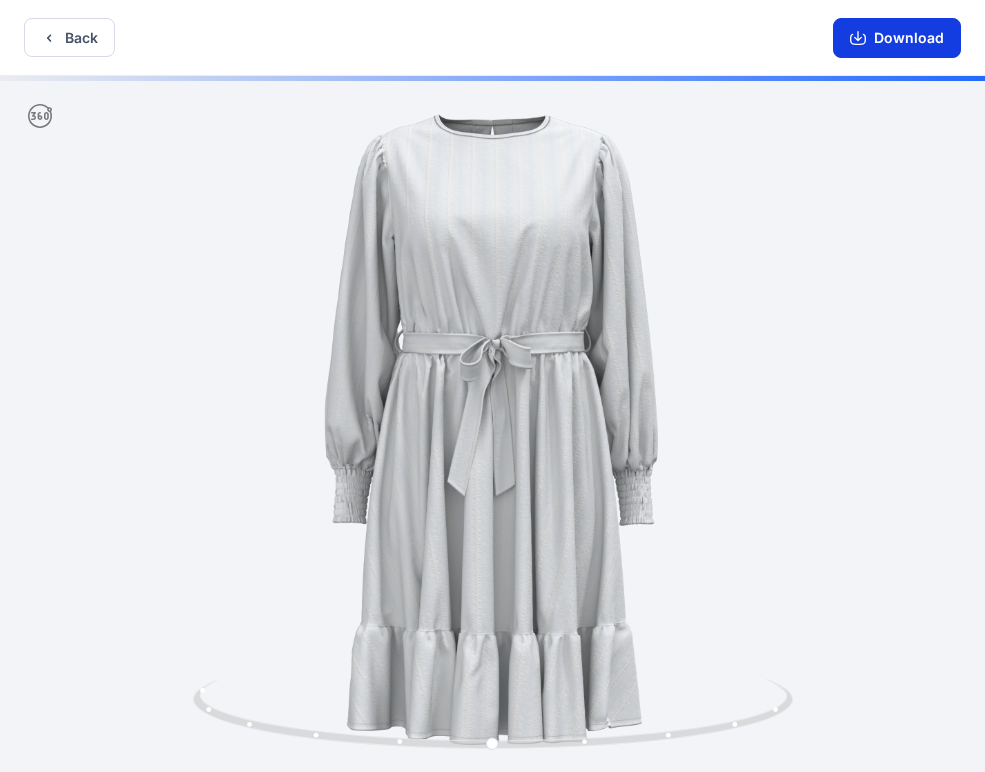 click on "Download" at bounding box center [897, 38] 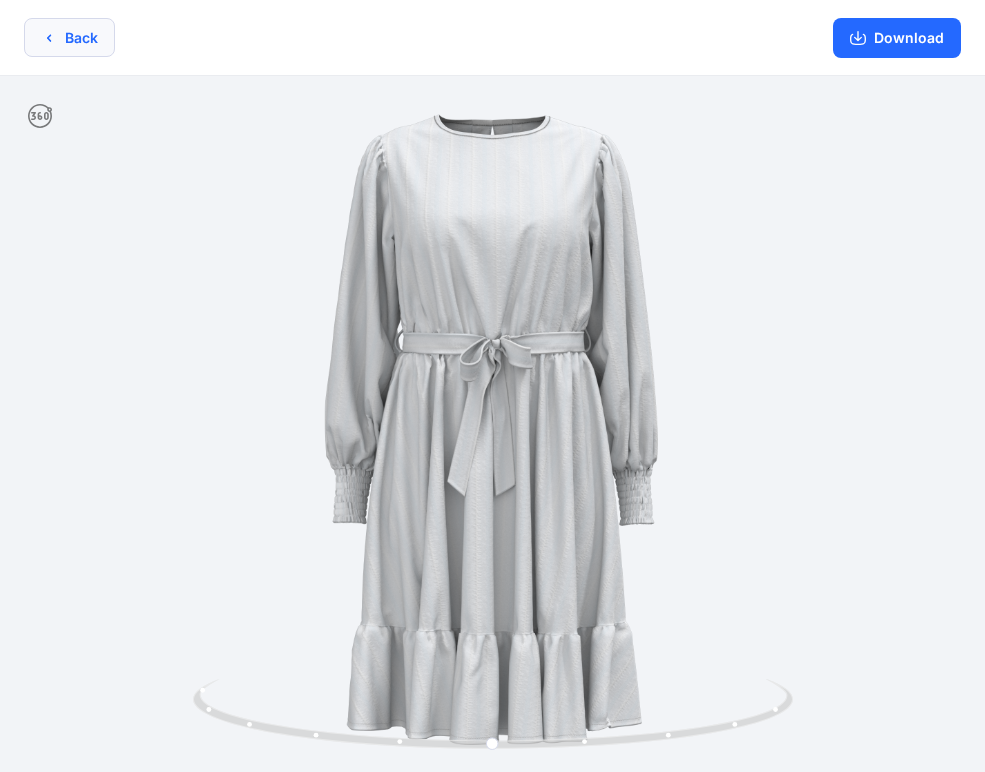 click on "Back" at bounding box center [69, 37] 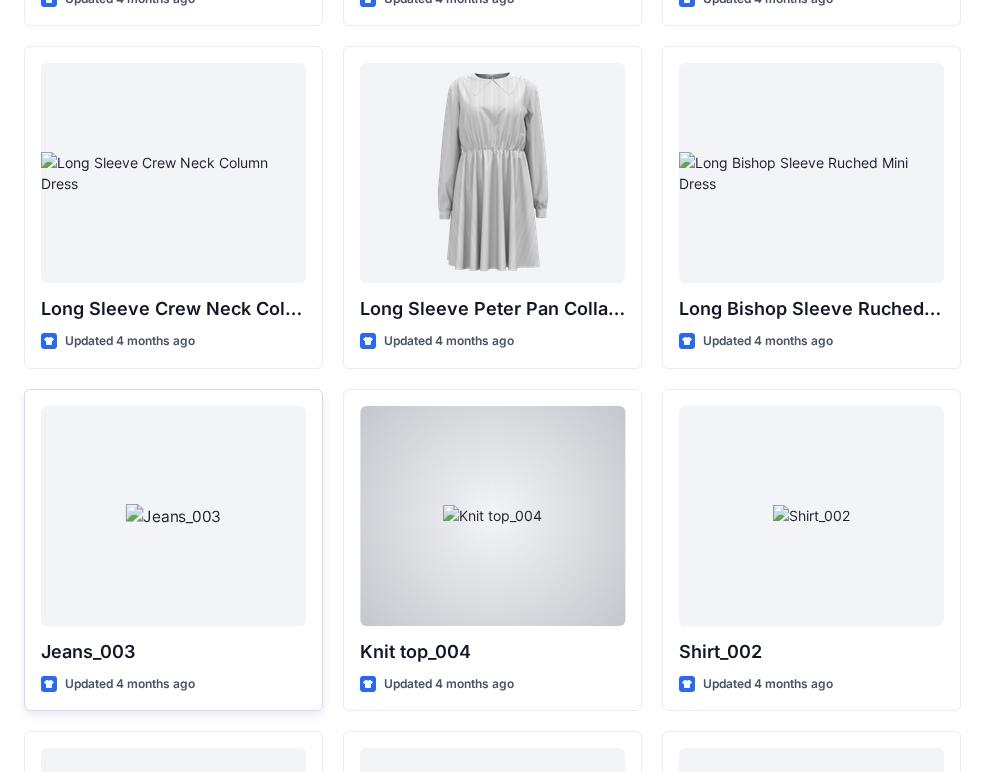 scroll, scrollTop: 8275, scrollLeft: 0, axis: vertical 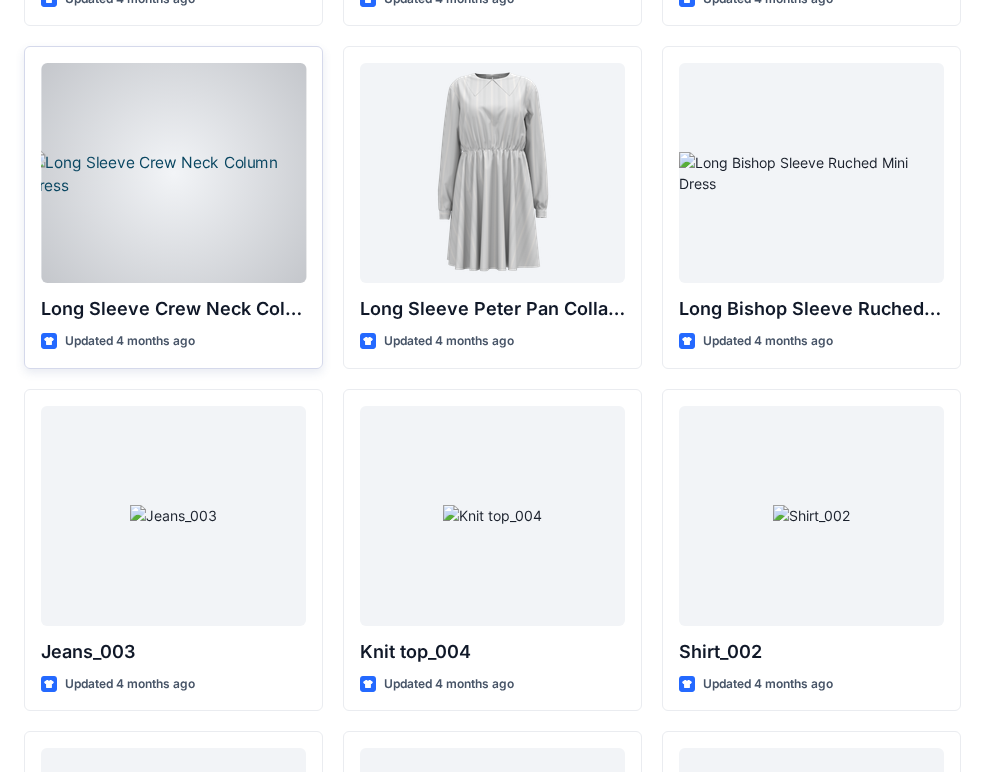 click at bounding box center (173, 173) 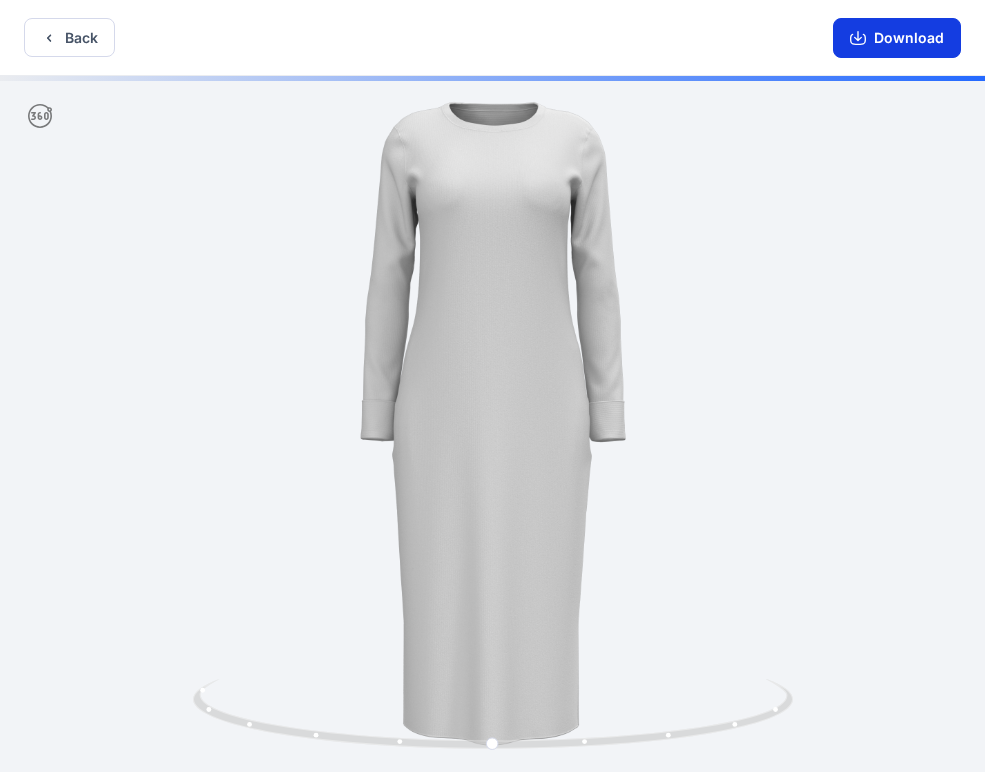 click on "Download" at bounding box center [897, 38] 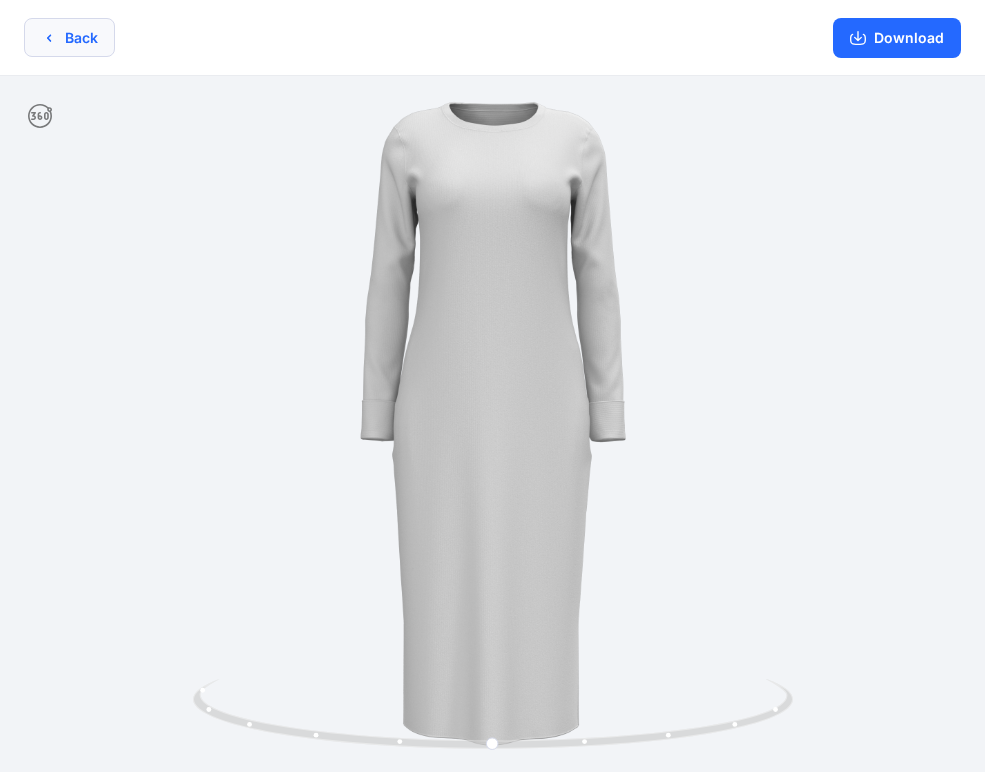 click on "Back" at bounding box center (69, 37) 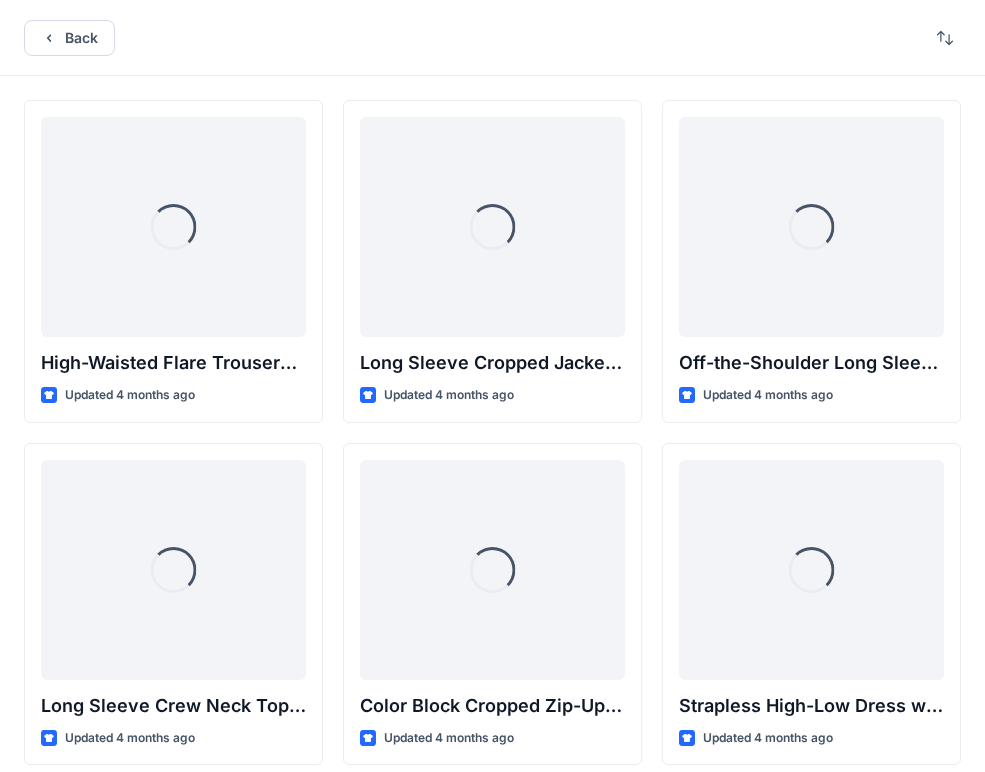 scroll, scrollTop: 8275, scrollLeft: 0, axis: vertical 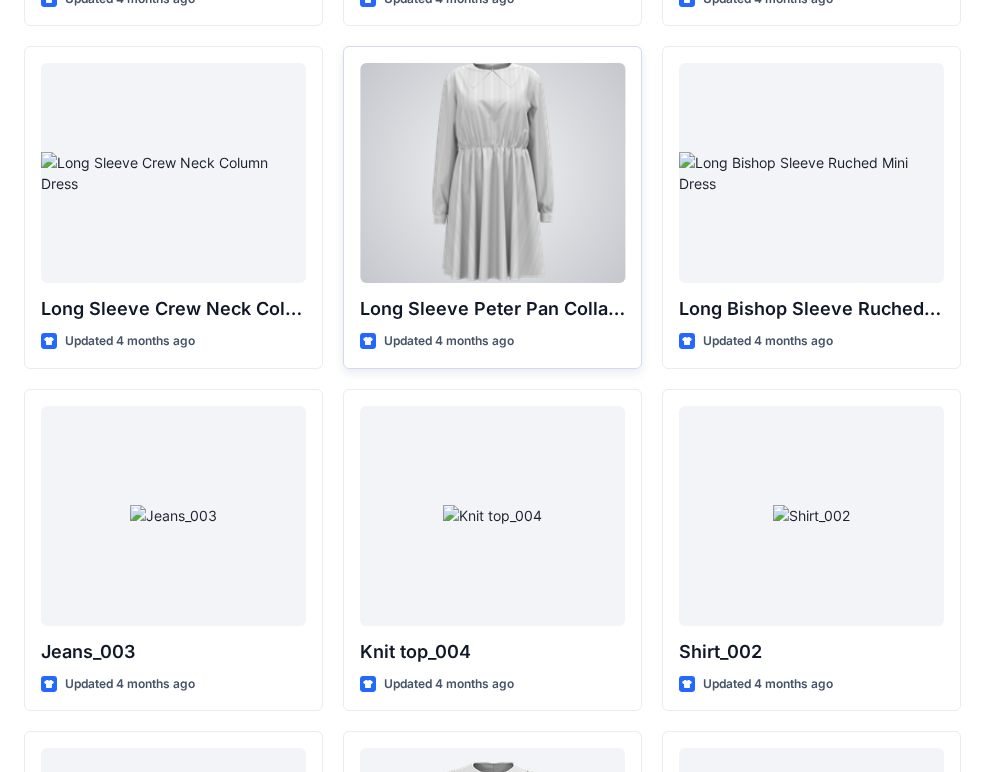 click at bounding box center [492, 173] 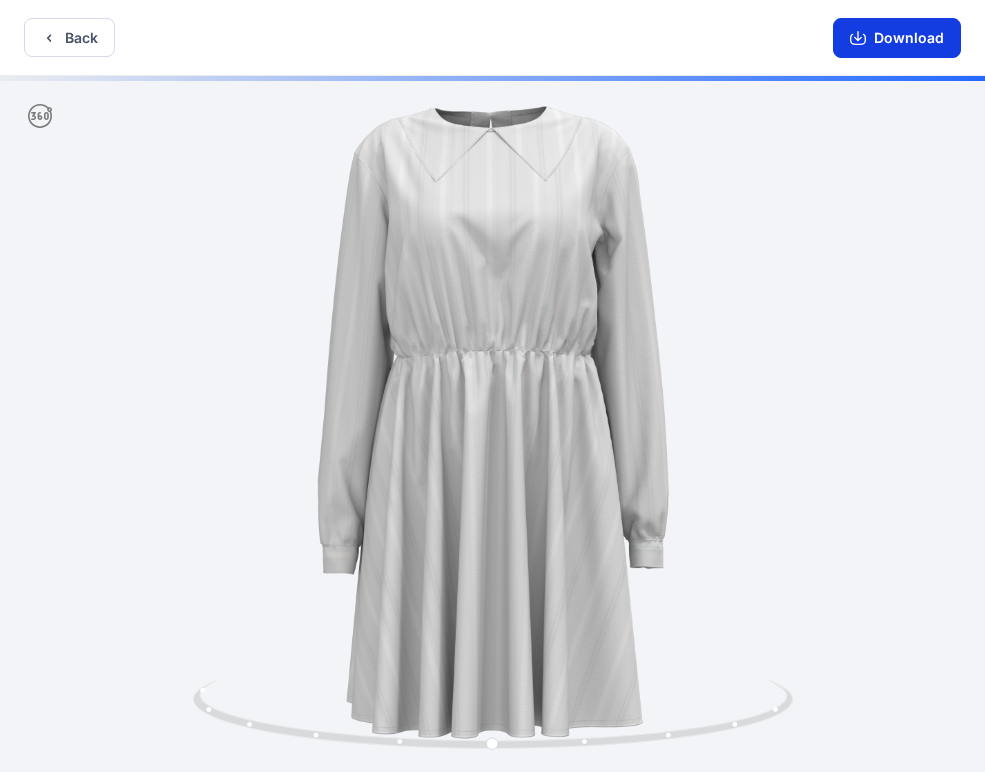 click on "Download" at bounding box center [897, 38] 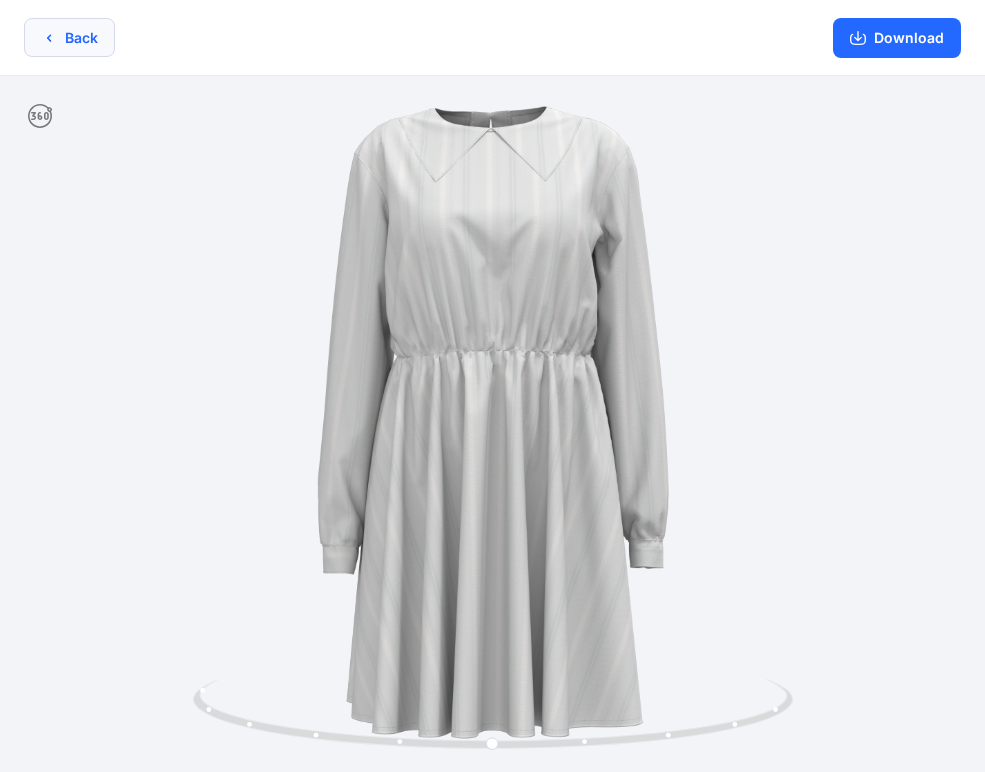 click on "Back" at bounding box center [69, 37] 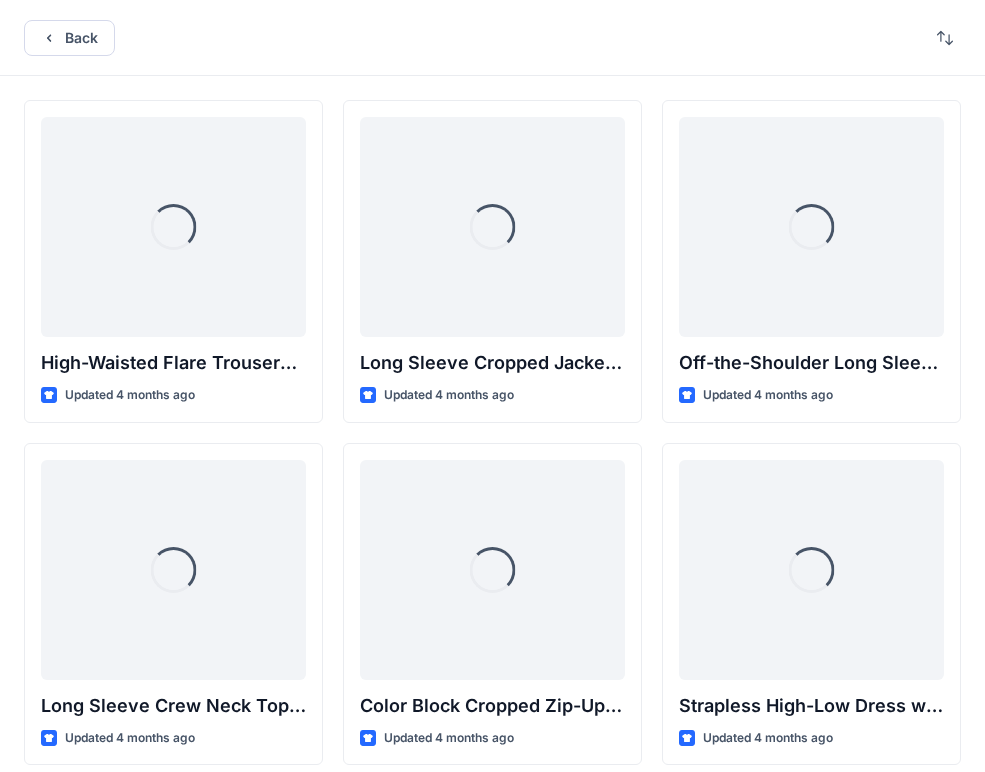 scroll, scrollTop: 8275, scrollLeft: 0, axis: vertical 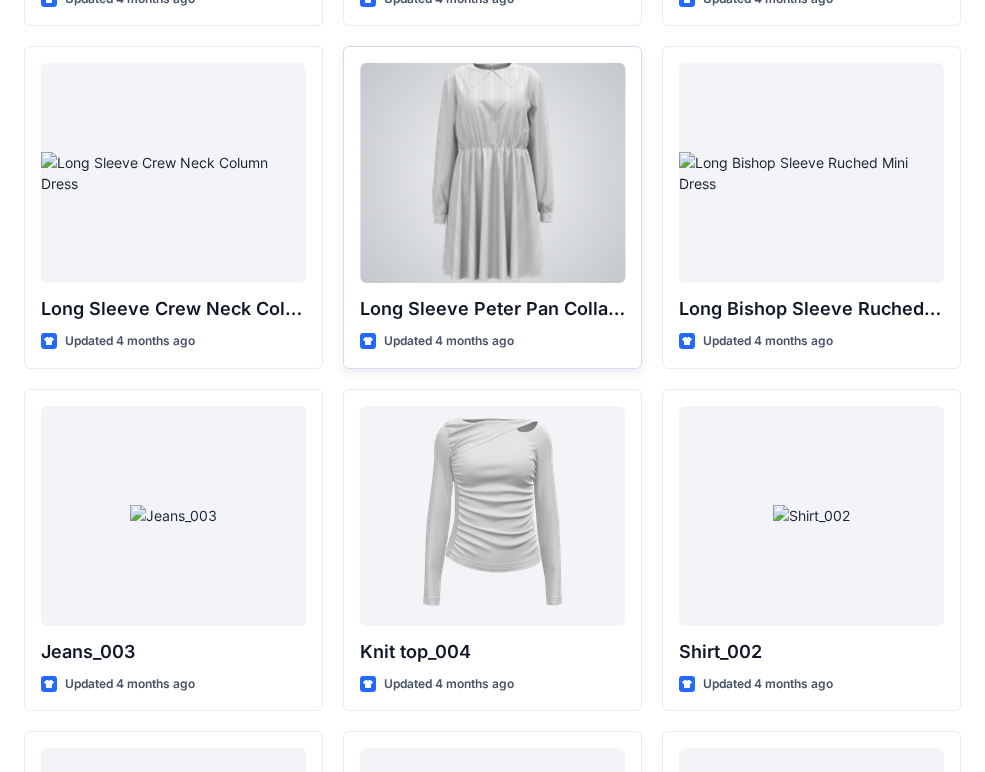 click at bounding box center (492, 173) 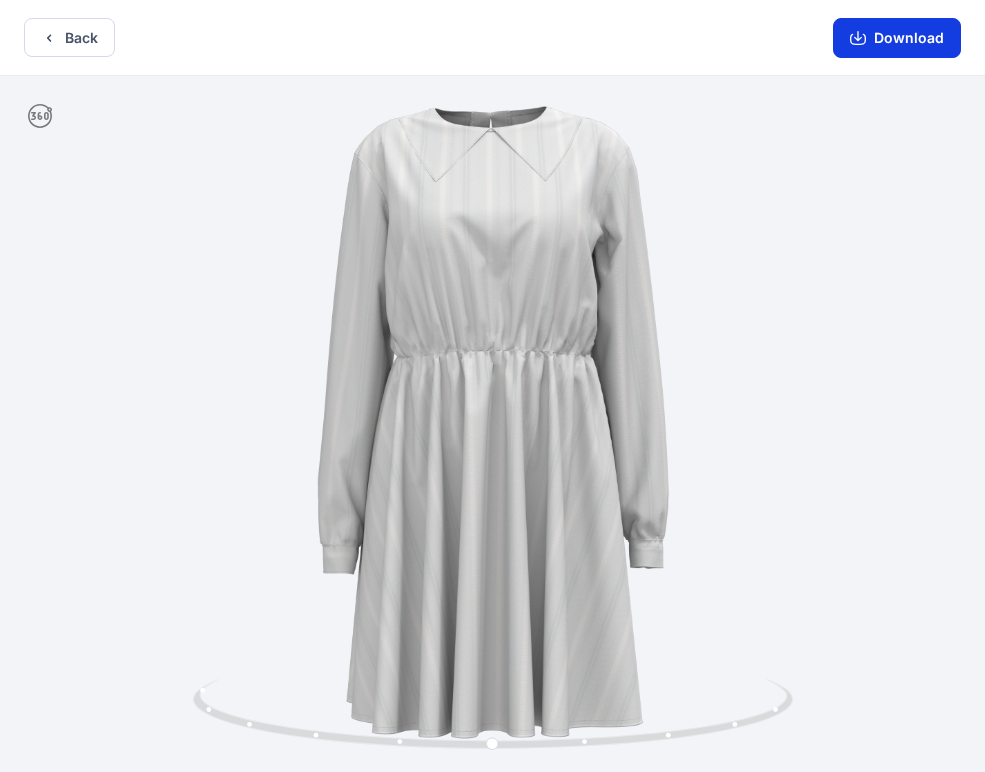 click on "Download" at bounding box center (897, 38) 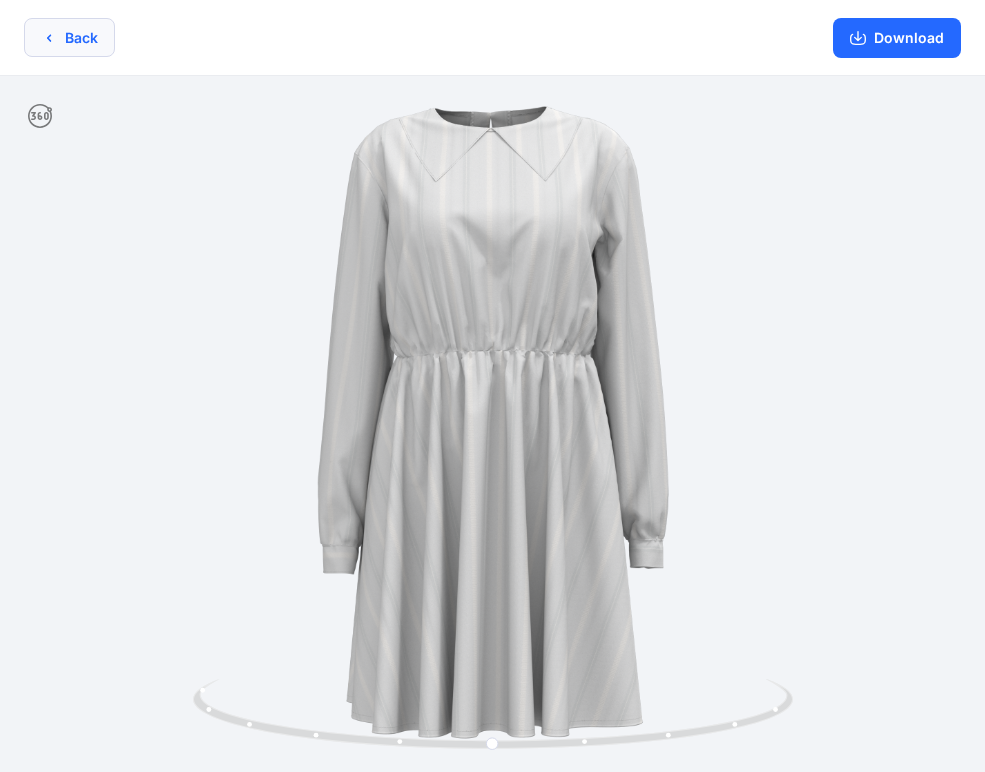 click on "Back" at bounding box center [69, 37] 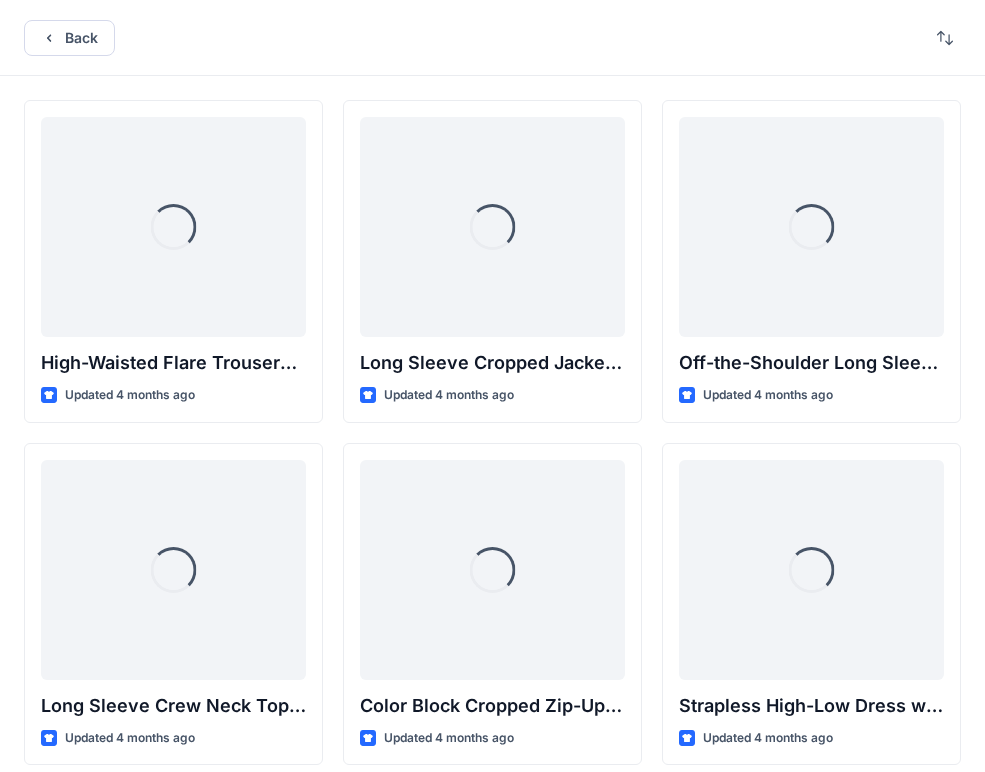 scroll, scrollTop: 8275, scrollLeft: 0, axis: vertical 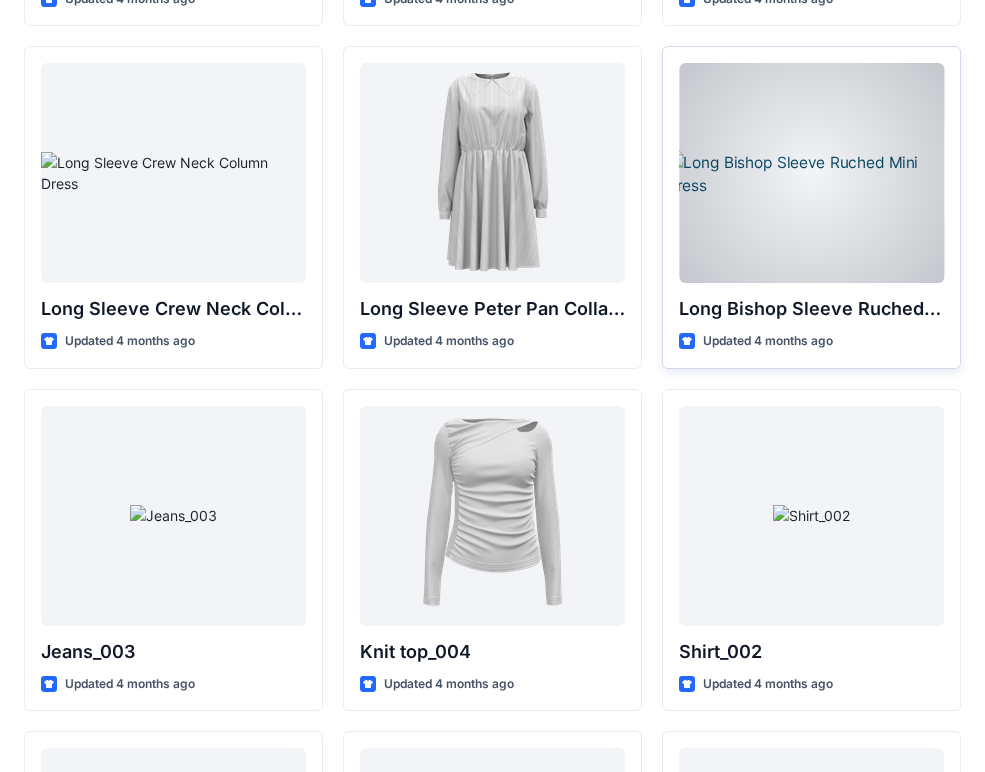 click at bounding box center [811, 173] 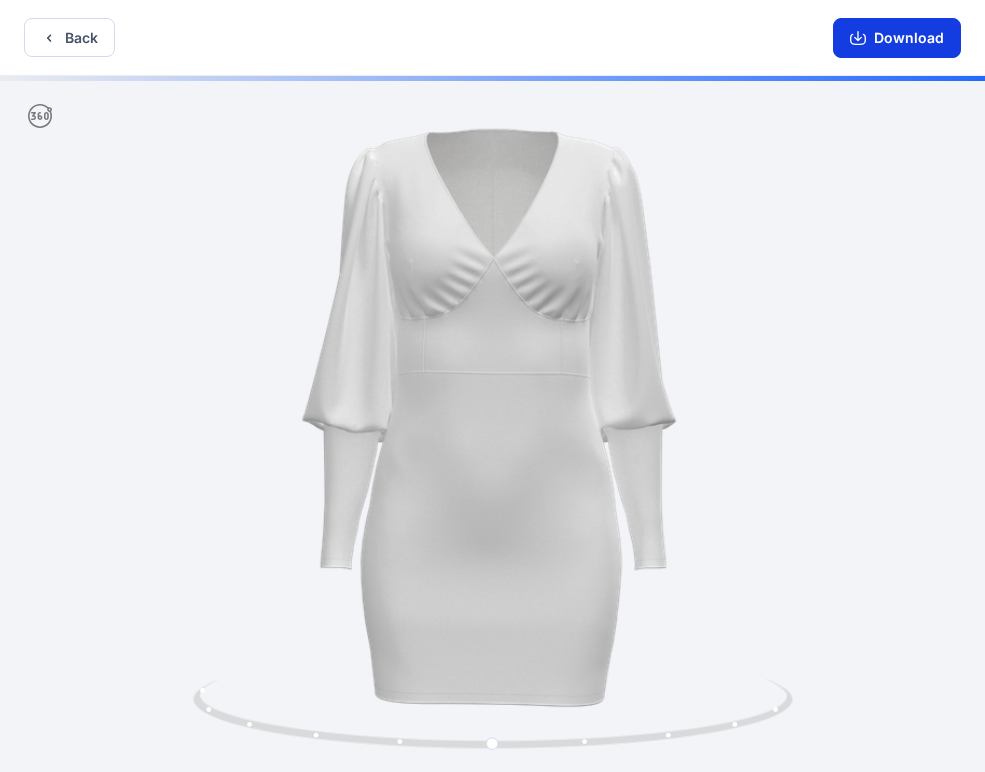 click on "Download" at bounding box center (897, 38) 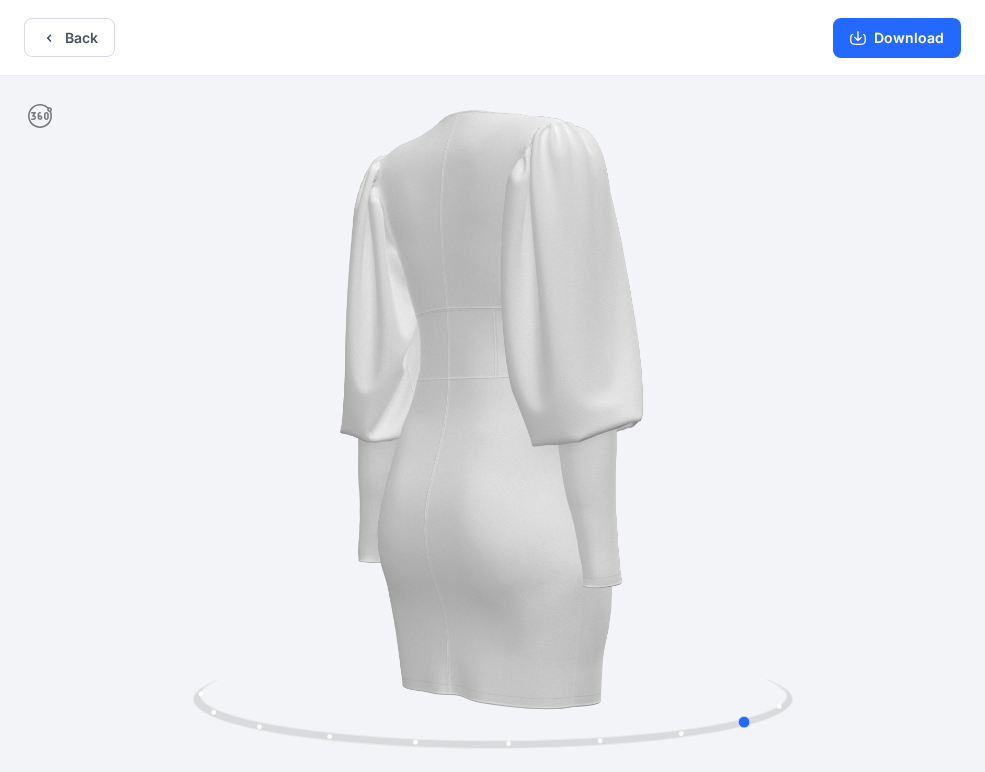 drag, startPoint x: 591, startPoint y: 369, endPoint x: 248, endPoint y: 373, distance: 343.02332 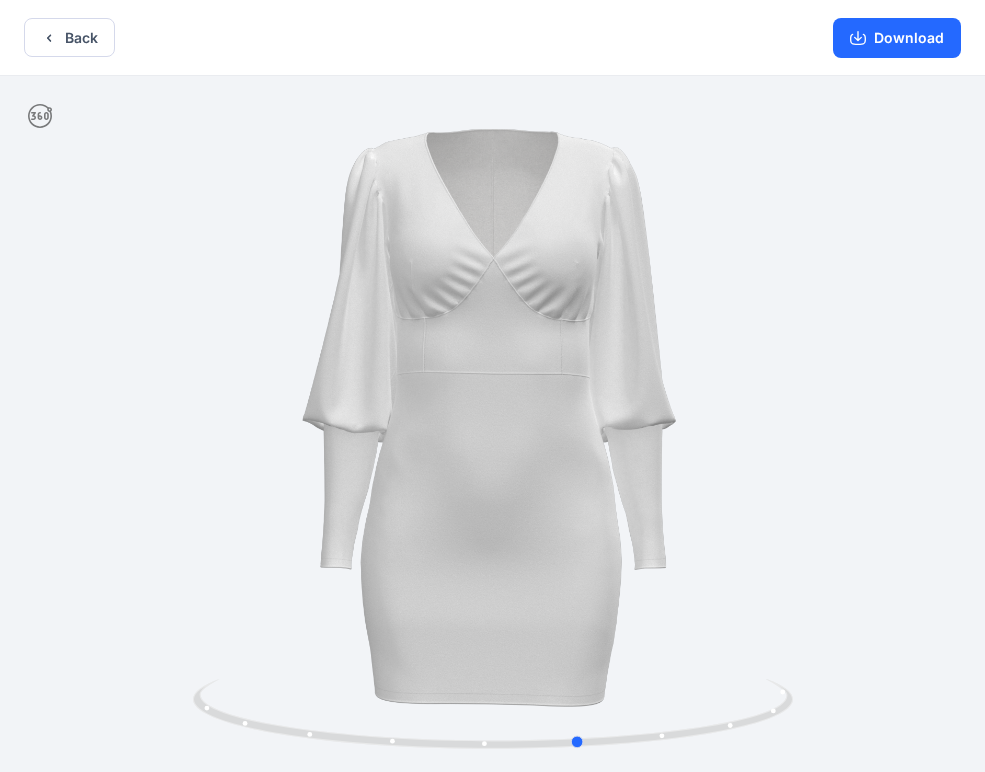 drag, startPoint x: 529, startPoint y: 353, endPoint x: 275, endPoint y: 361, distance: 254.12595 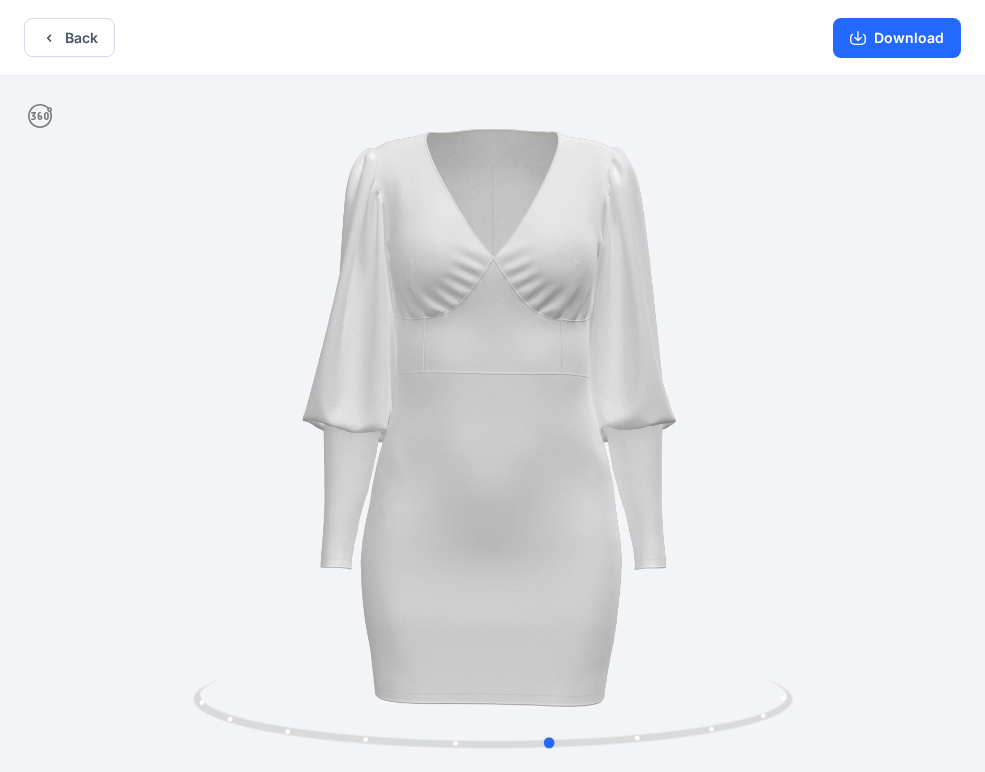 drag, startPoint x: 509, startPoint y: 360, endPoint x: 564, endPoint y: 385, distance: 60.41523 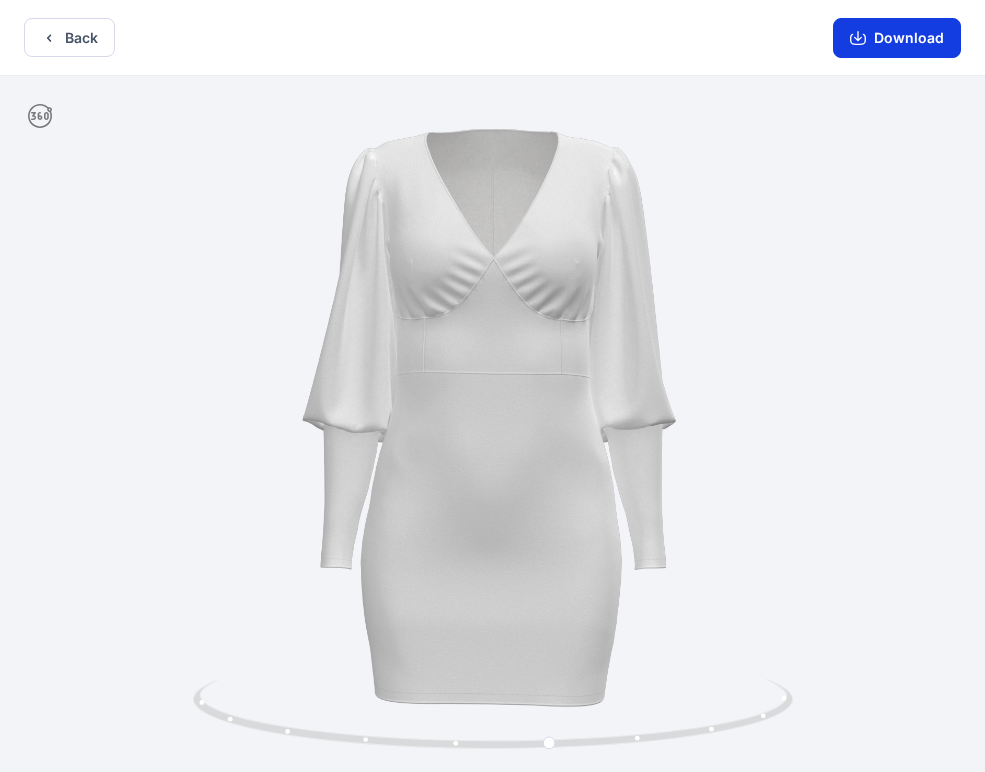 click on "Download" at bounding box center (897, 38) 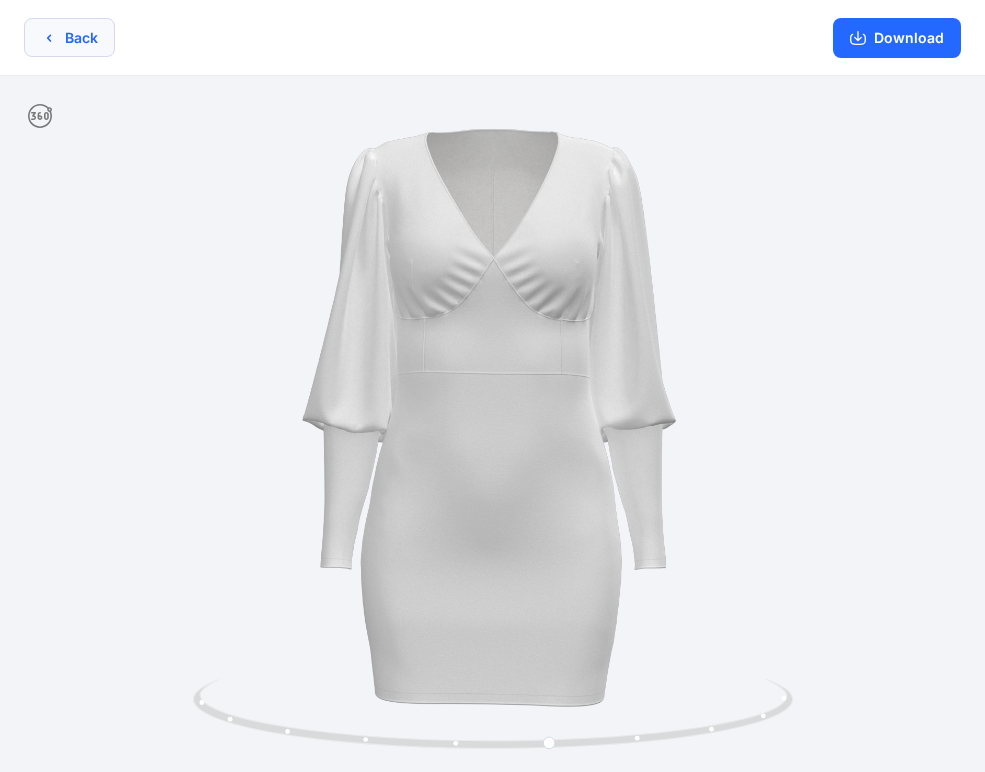 click on "Back" at bounding box center (69, 37) 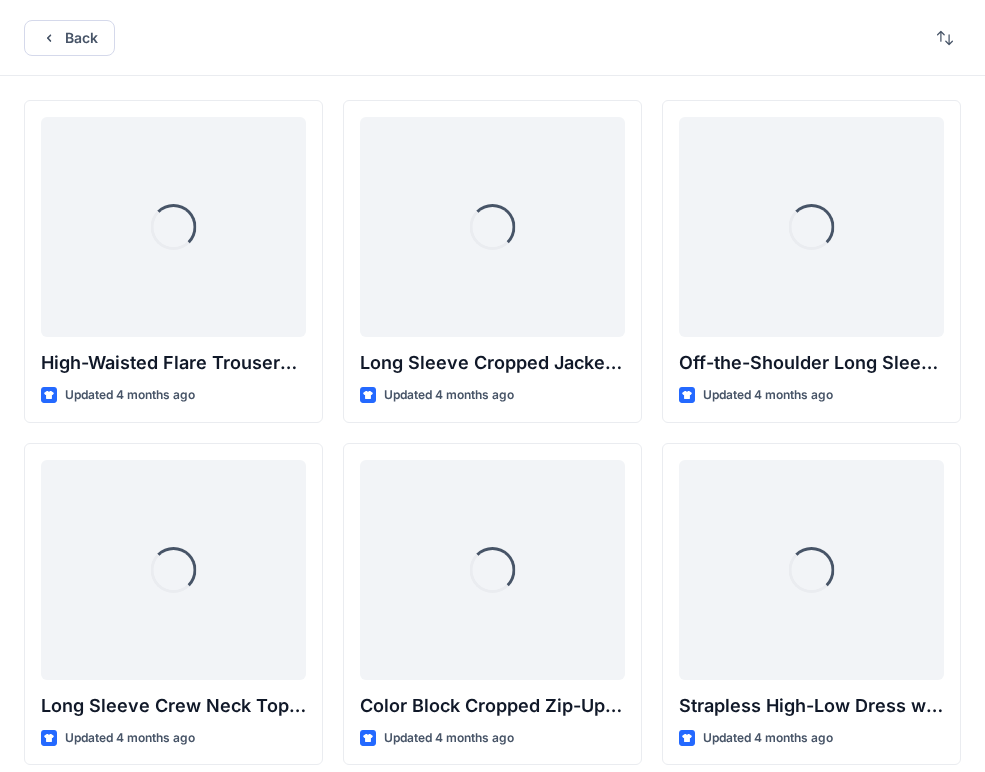 scroll, scrollTop: 8275, scrollLeft: 0, axis: vertical 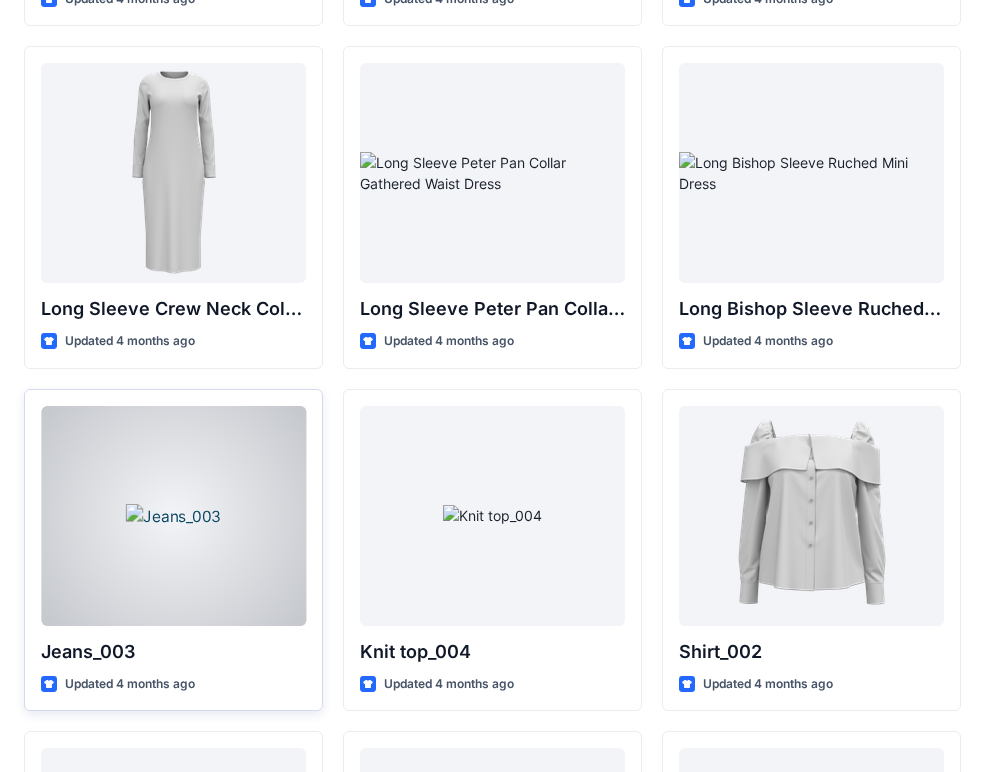click at bounding box center [173, 516] 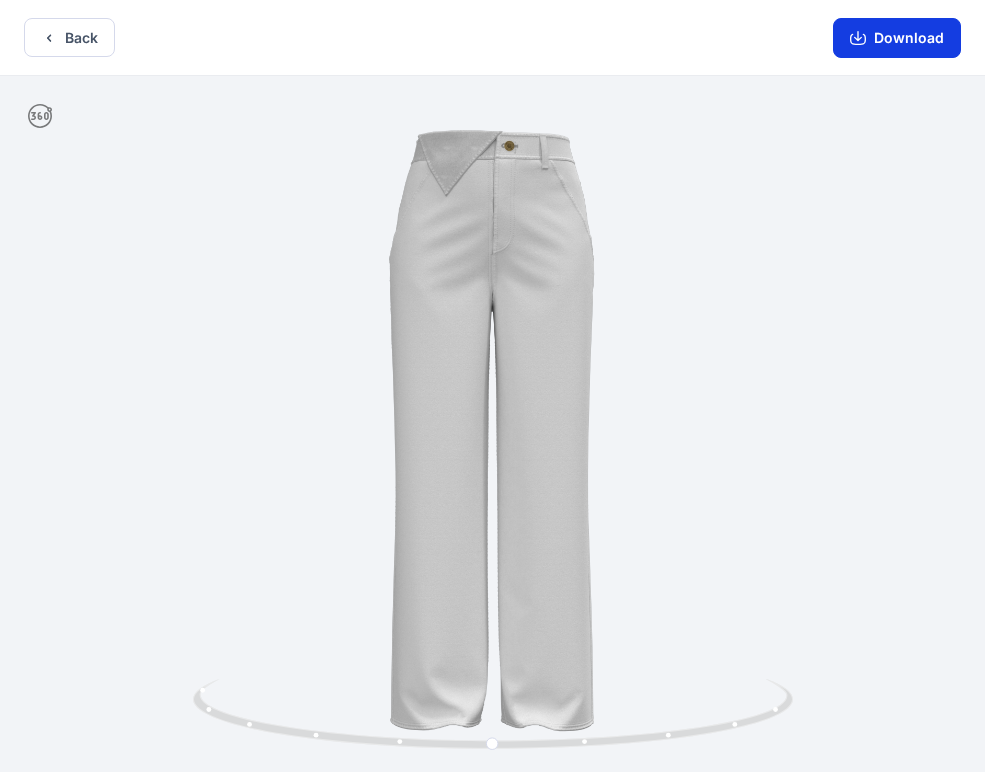 click on "Download" at bounding box center (897, 38) 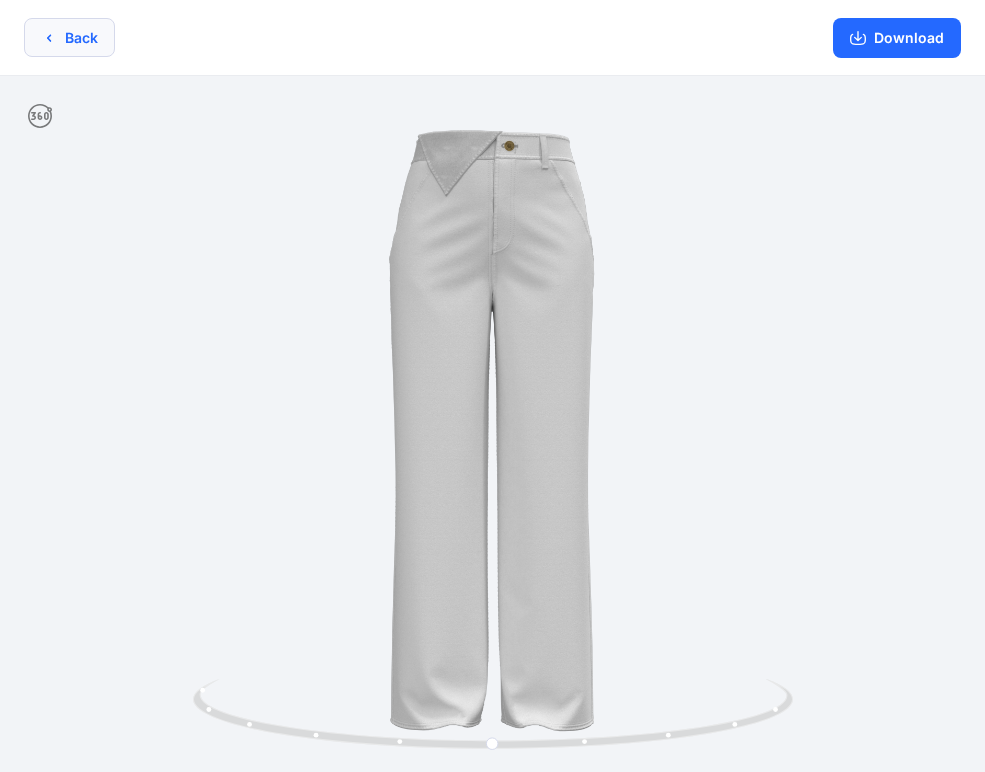 click on "Back" at bounding box center [69, 37] 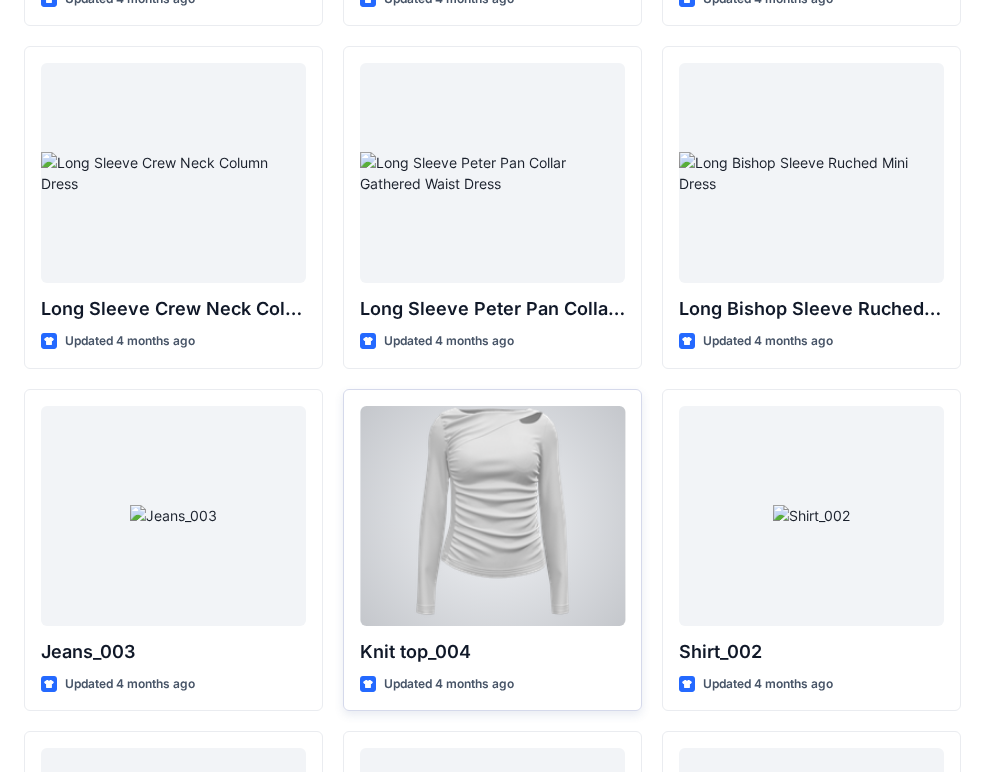 click at bounding box center [492, 516] 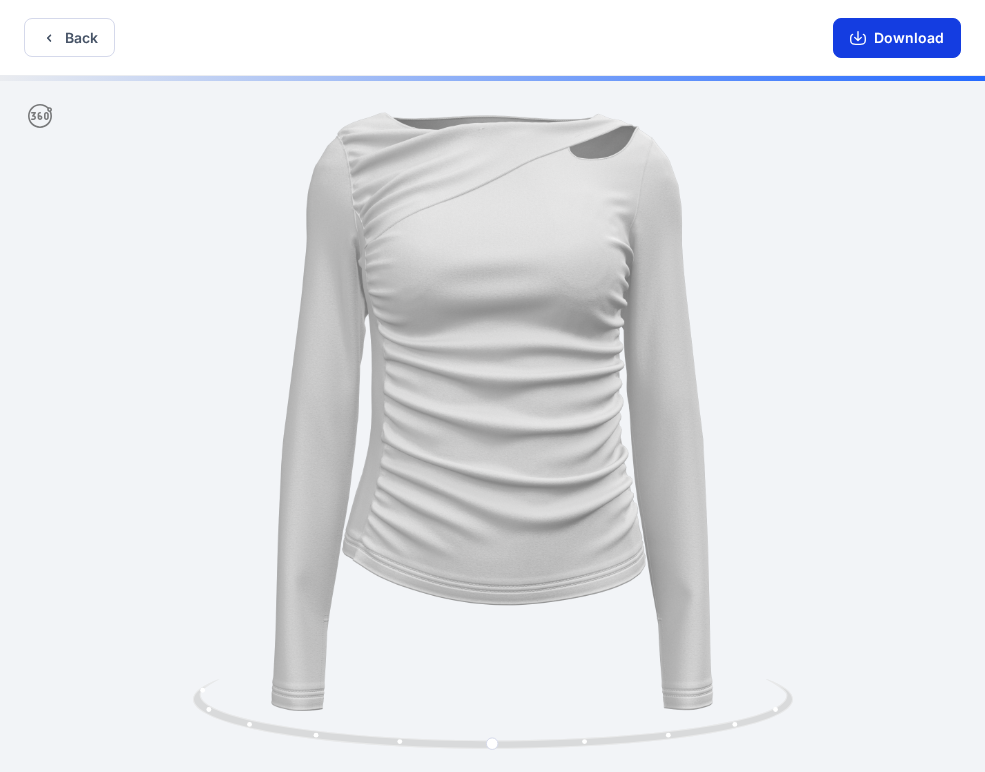 click on "Download" at bounding box center (897, 38) 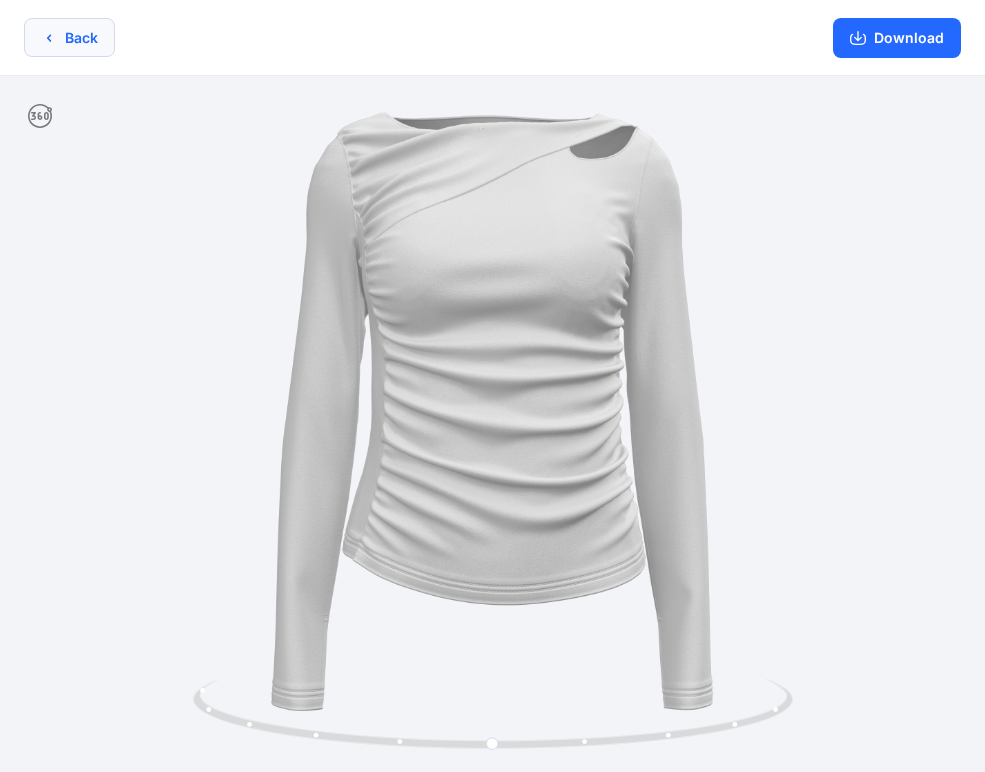 click on "Back" at bounding box center [69, 37] 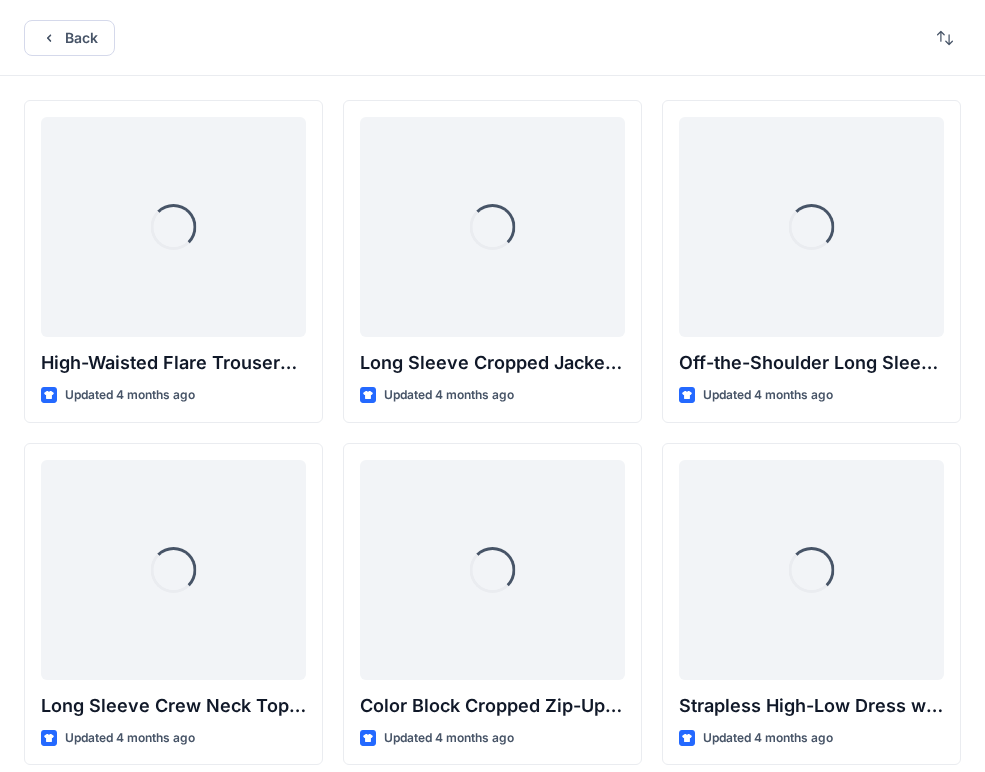 scroll, scrollTop: 8275, scrollLeft: 0, axis: vertical 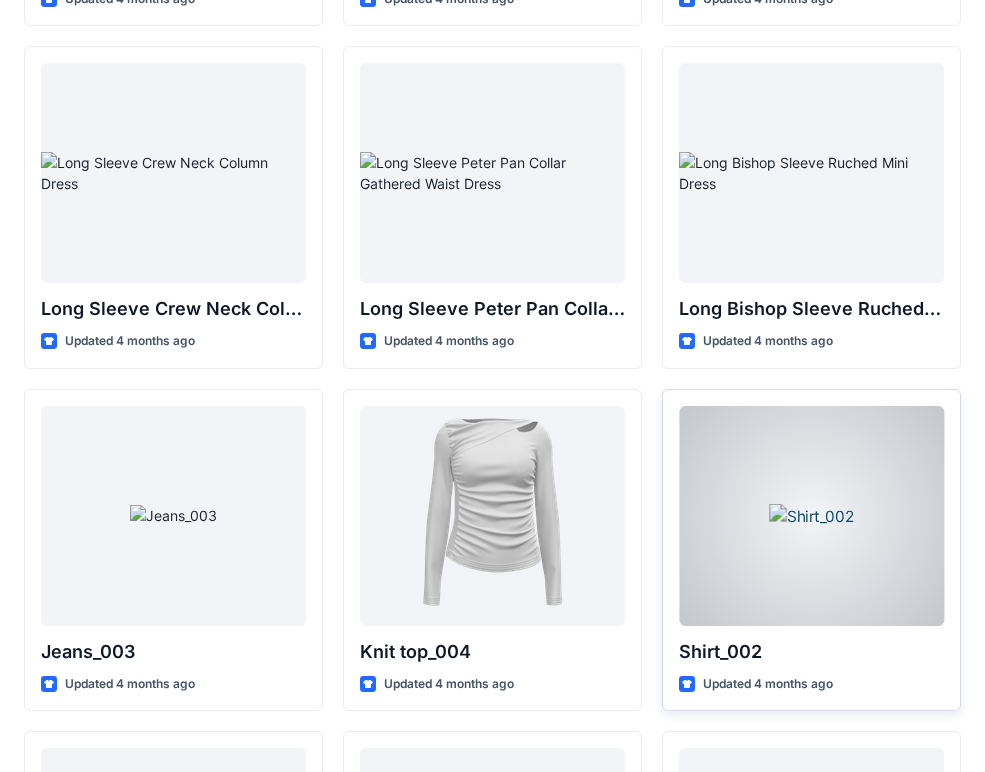click at bounding box center (811, 516) 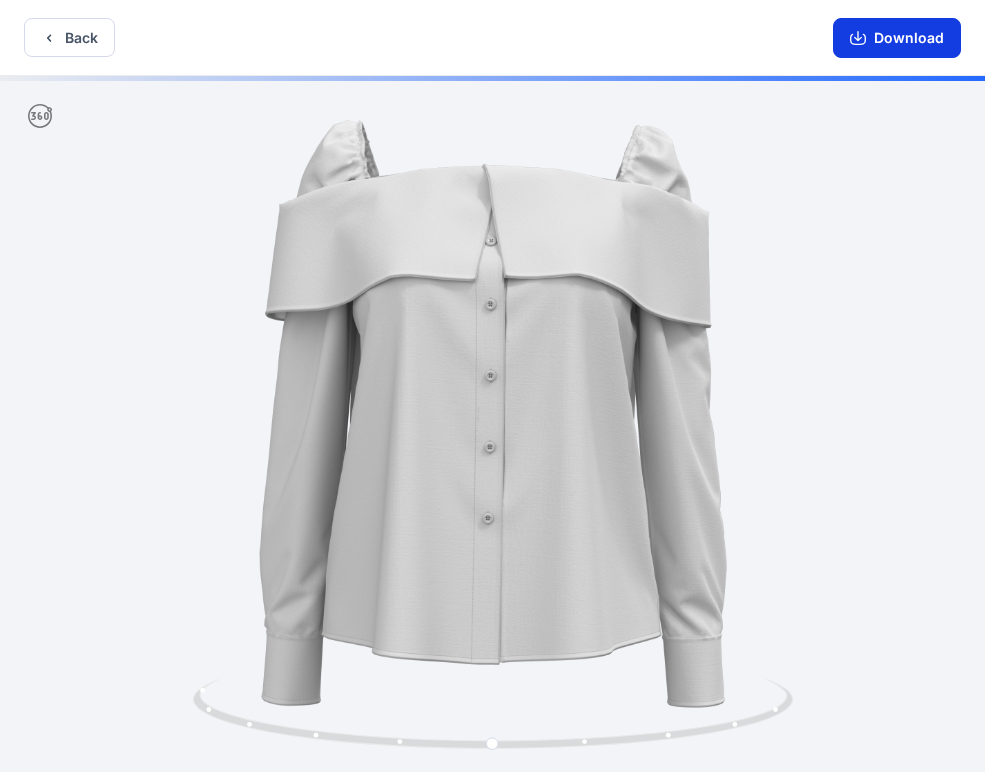 click on "Download" at bounding box center [897, 38] 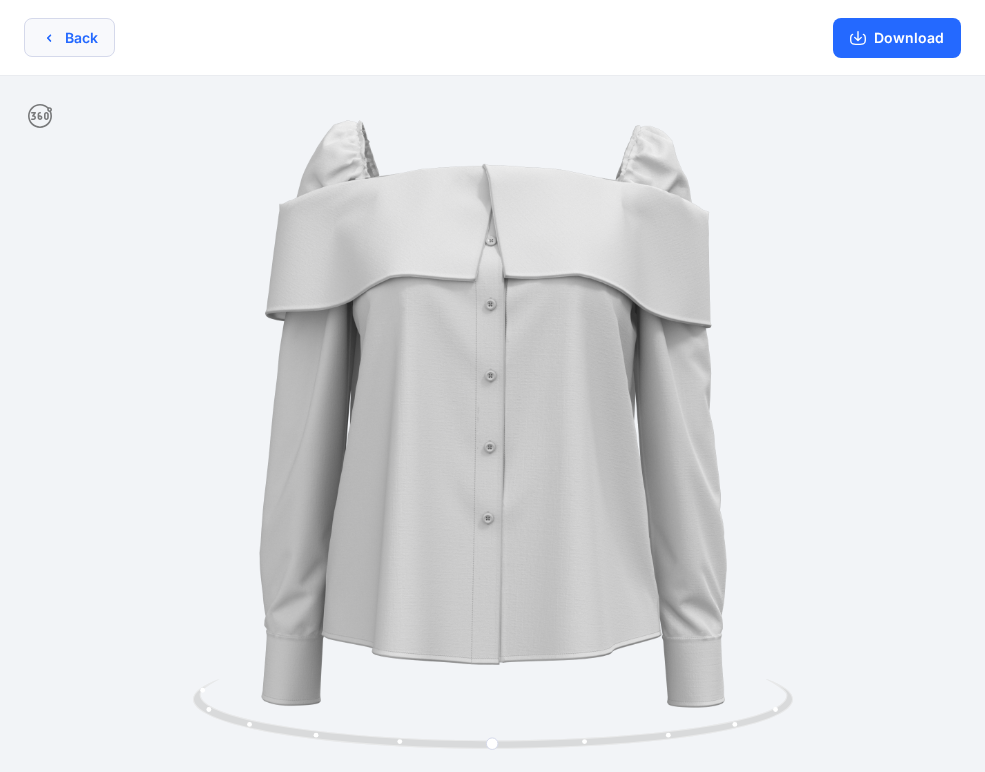click on "Back" at bounding box center [69, 37] 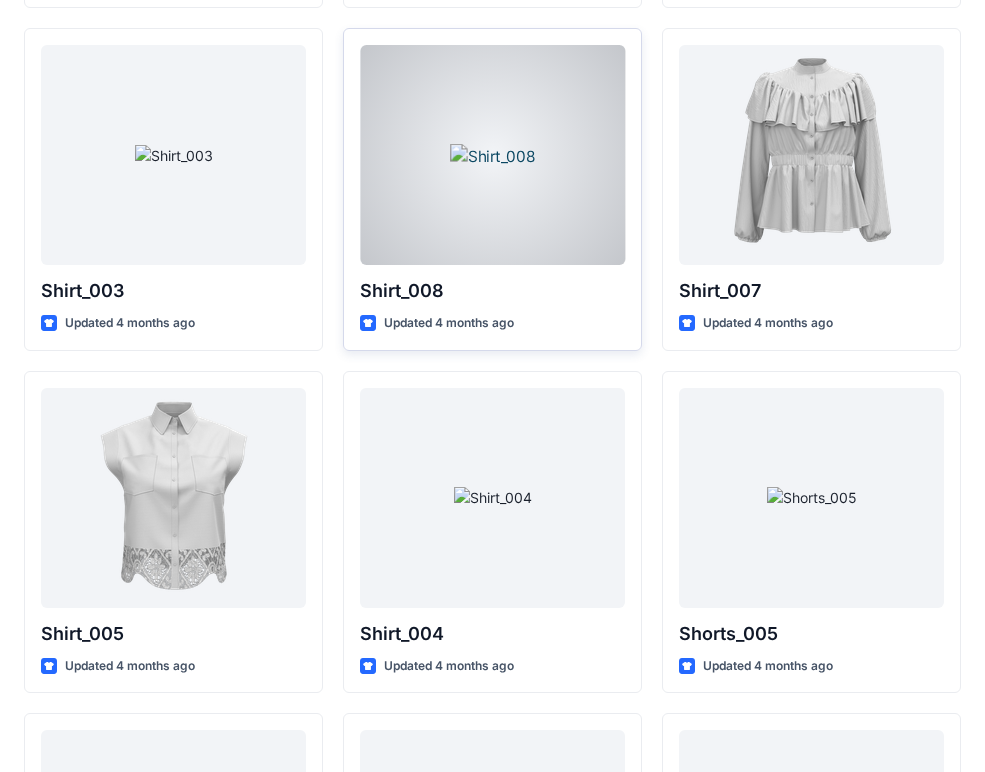 scroll, scrollTop: 8978, scrollLeft: 0, axis: vertical 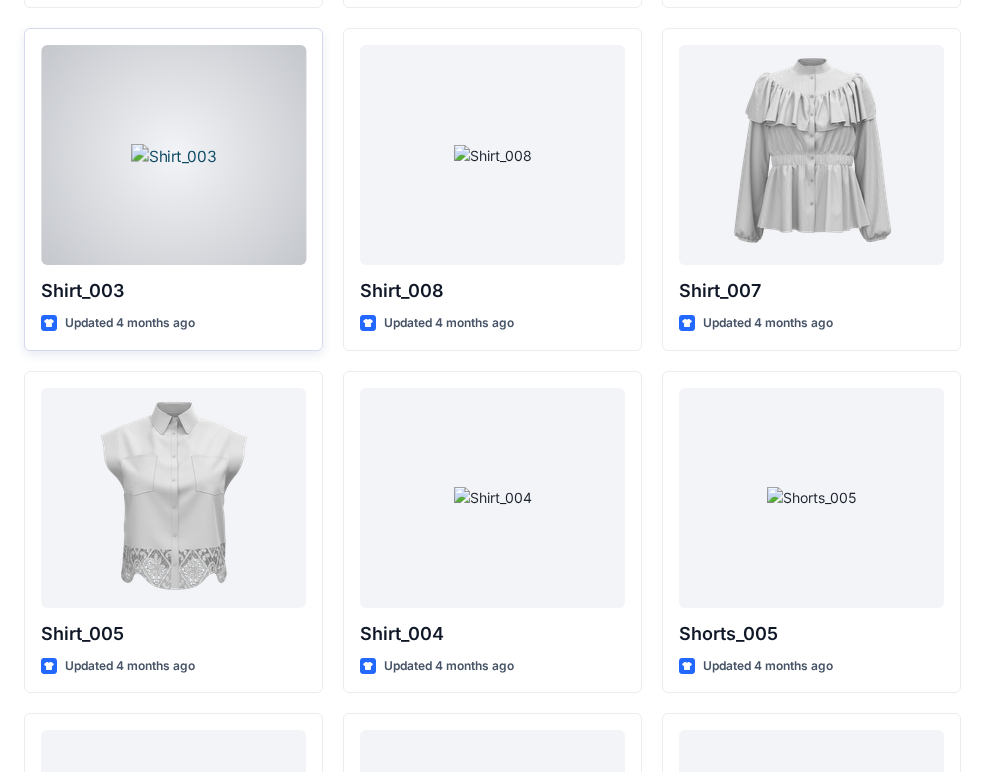 click at bounding box center [173, 155] 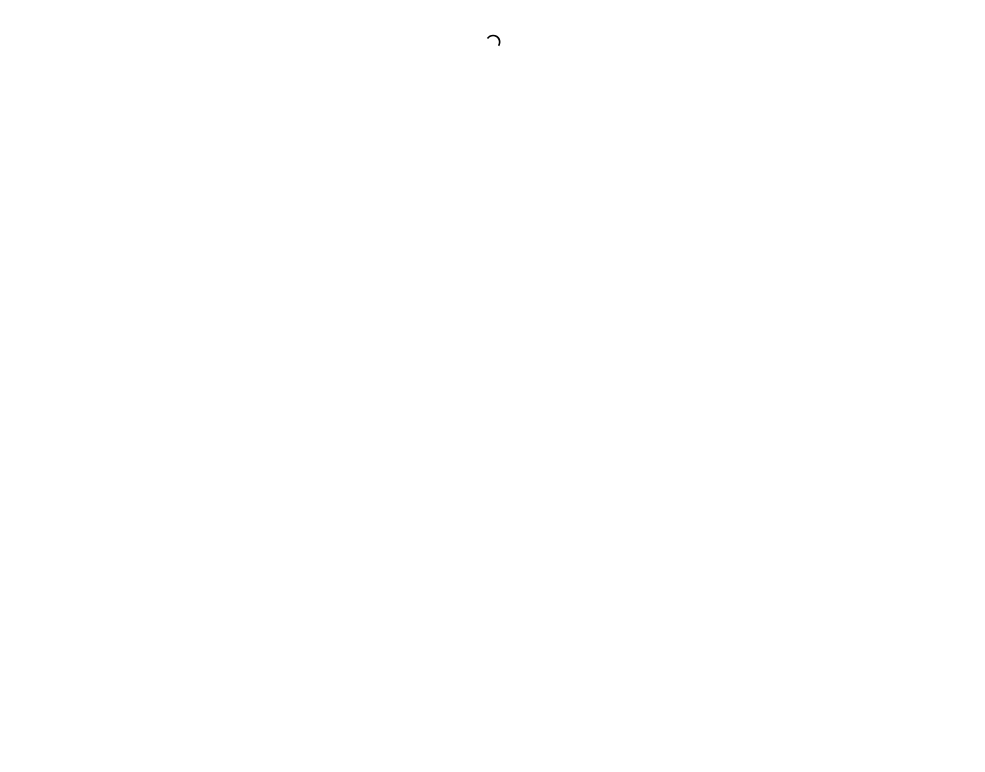 scroll, scrollTop: 0, scrollLeft: 0, axis: both 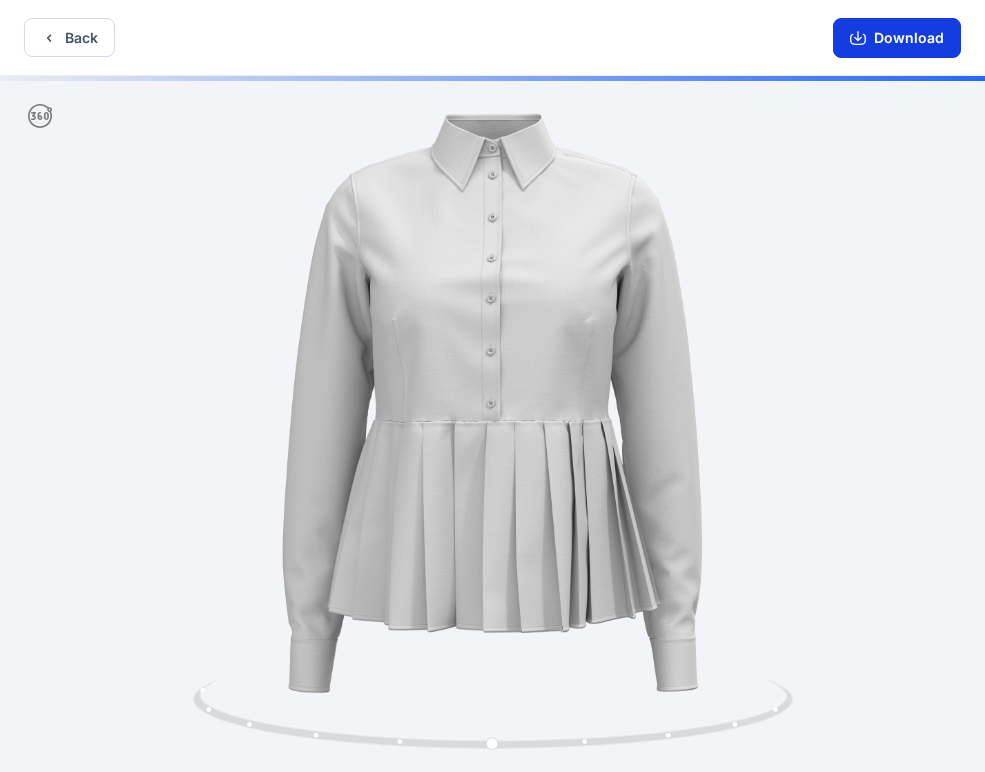 click on "Download" at bounding box center (897, 38) 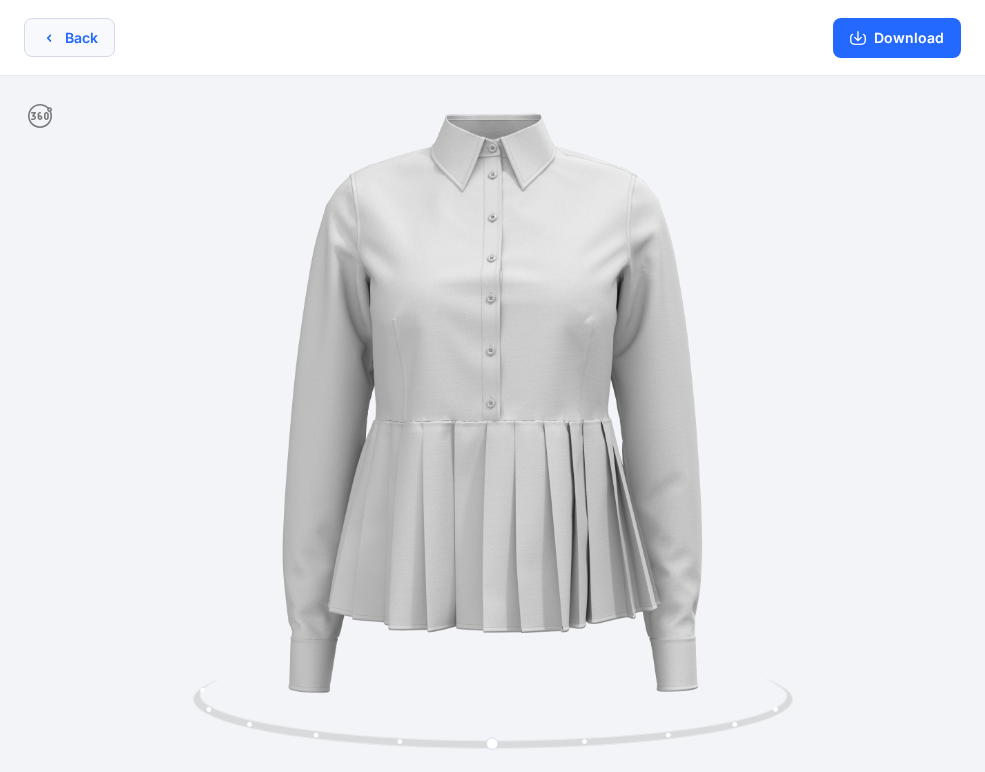click on "Back" at bounding box center (69, 37) 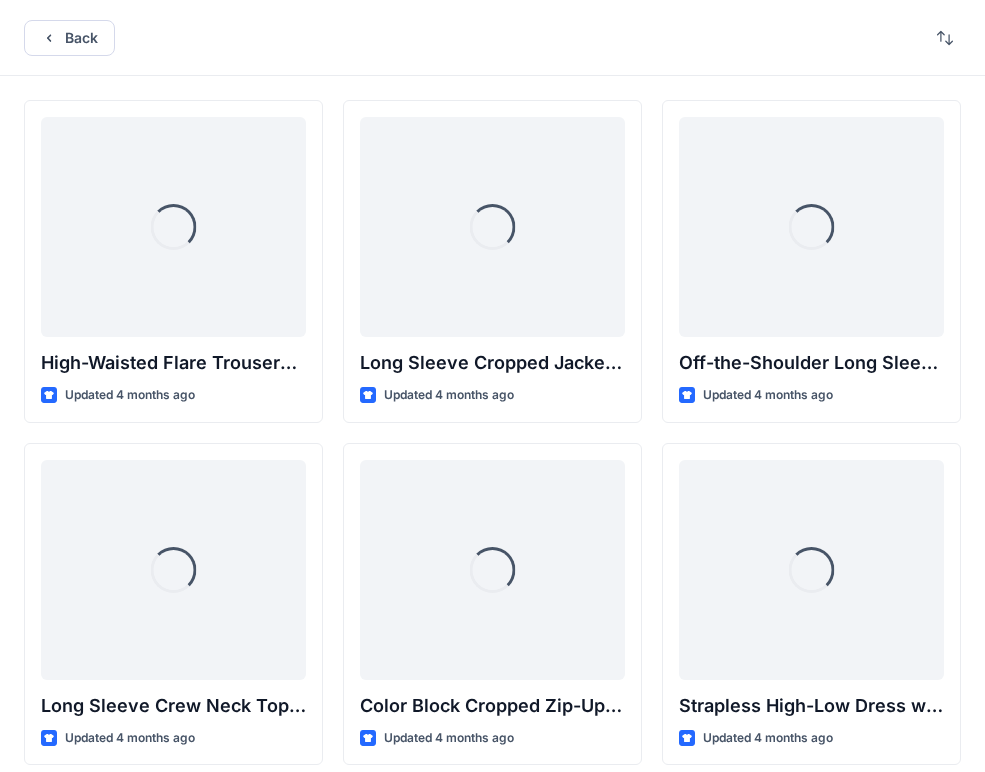 scroll, scrollTop: 8978, scrollLeft: 0, axis: vertical 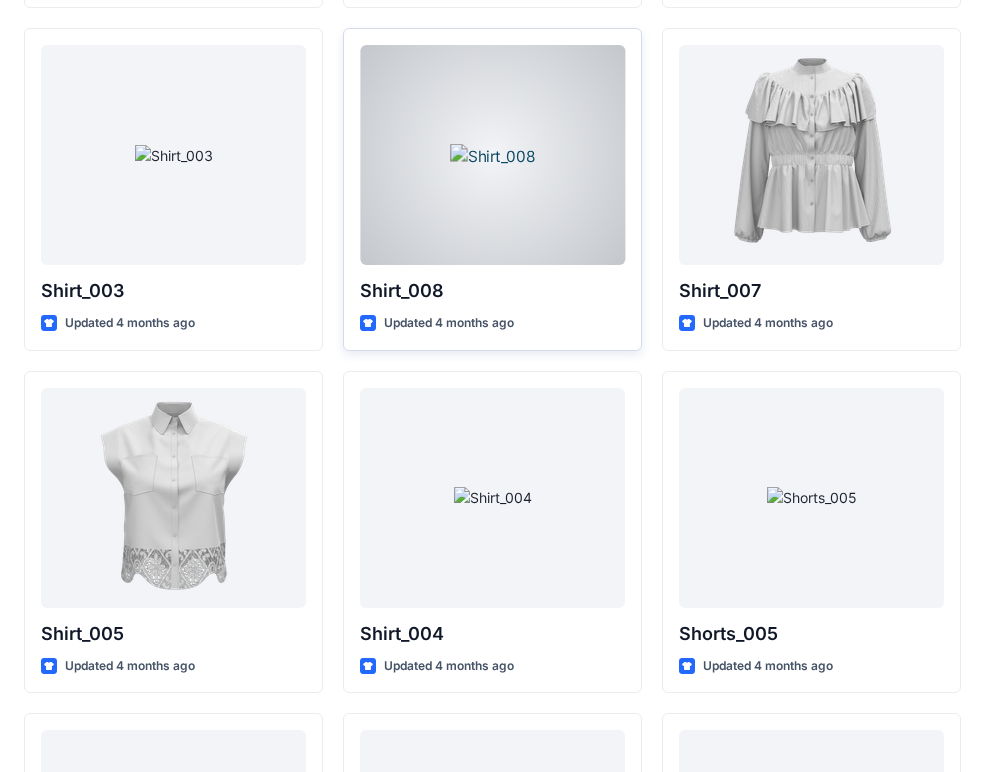 click at bounding box center [492, 155] 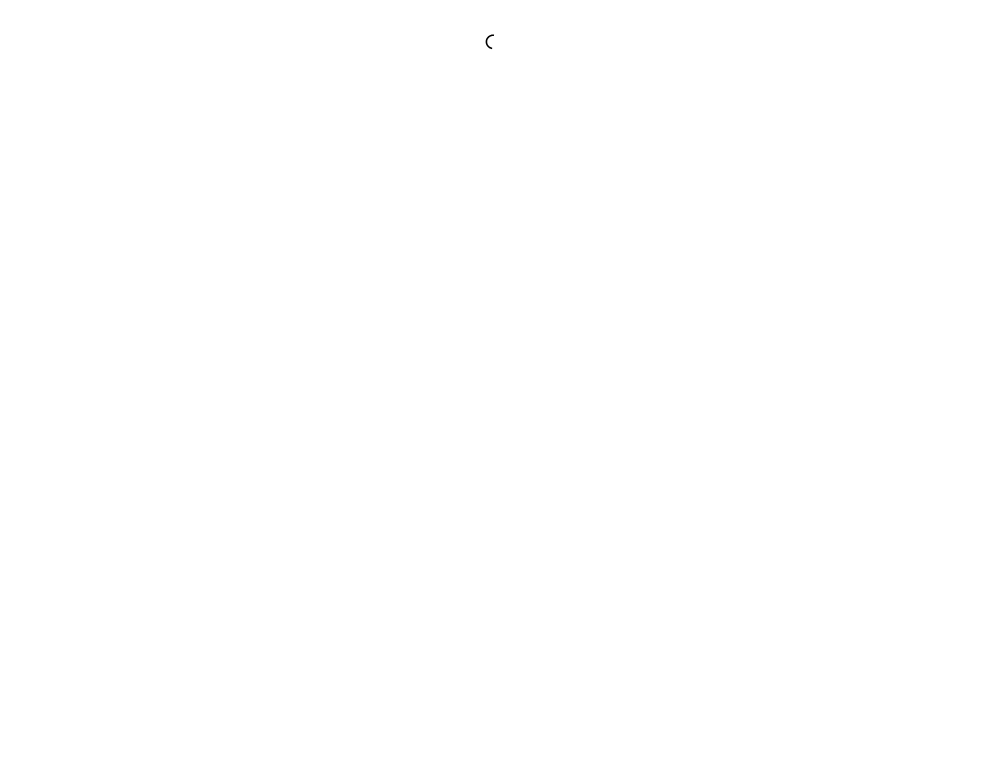 scroll, scrollTop: 0, scrollLeft: 0, axis: both 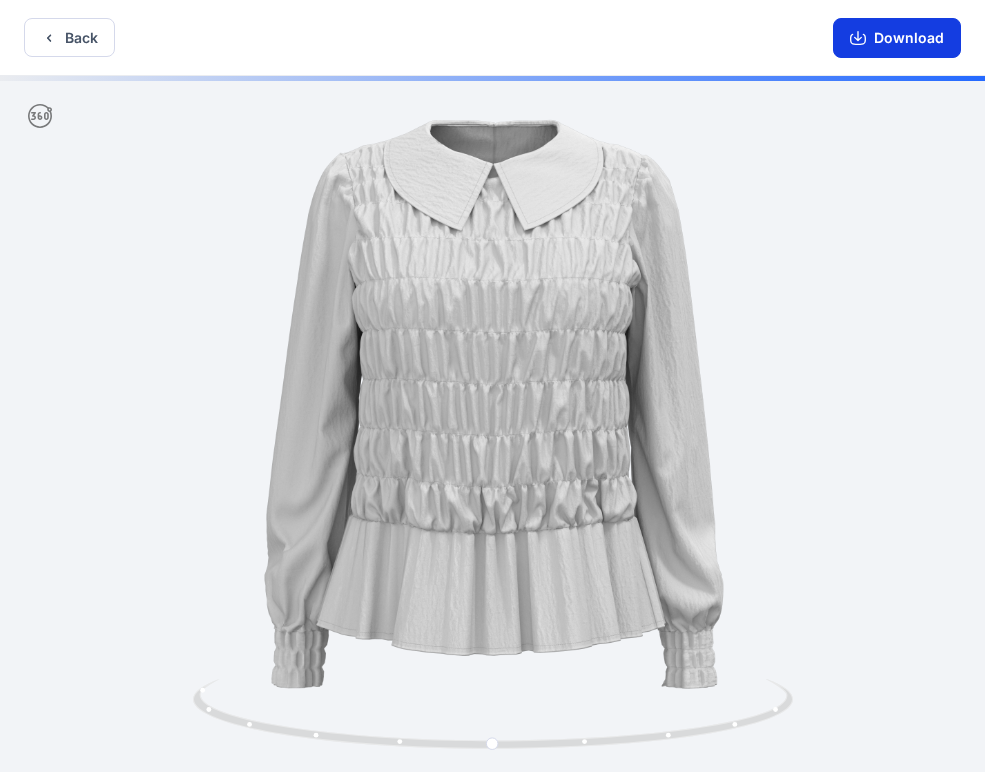 click on "Download" at bounding box center [897, 38] 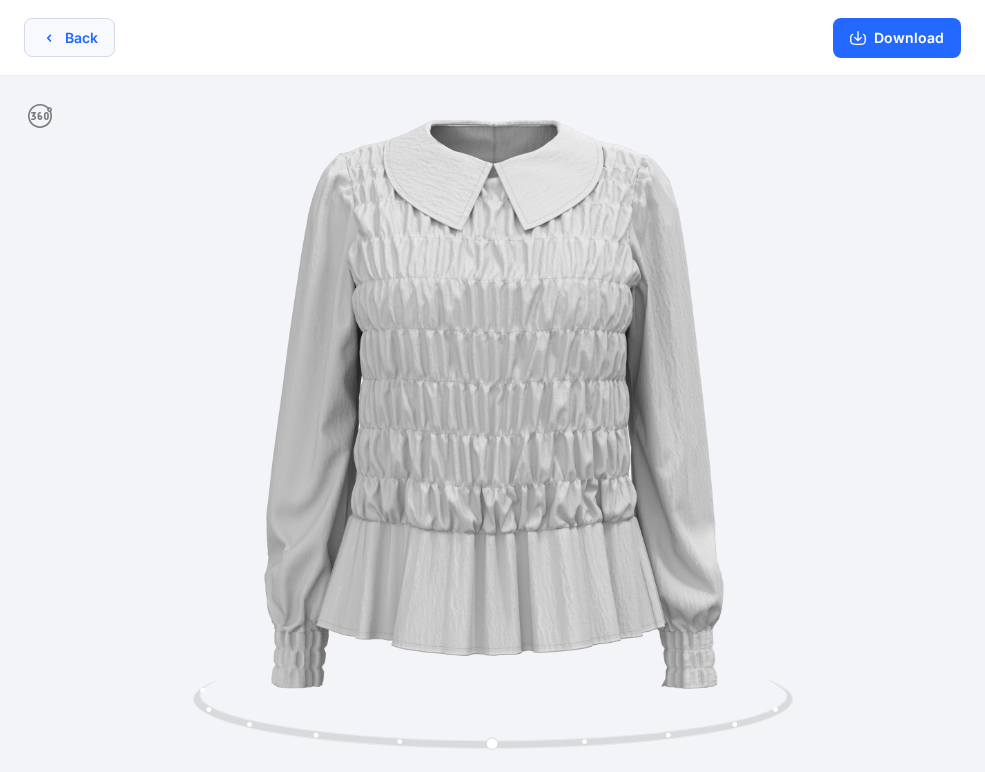 click on "Back" at bounding box center [69, 37] 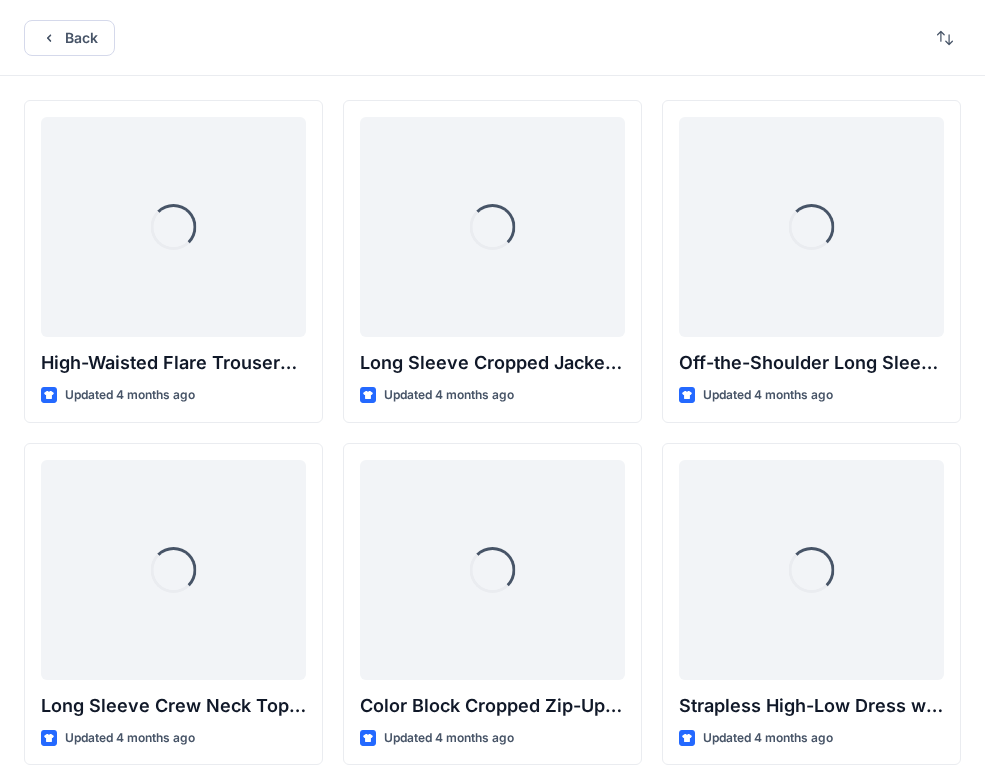 scroll, scrollTop: 8978, scrollLeft: 0, axis: vertical 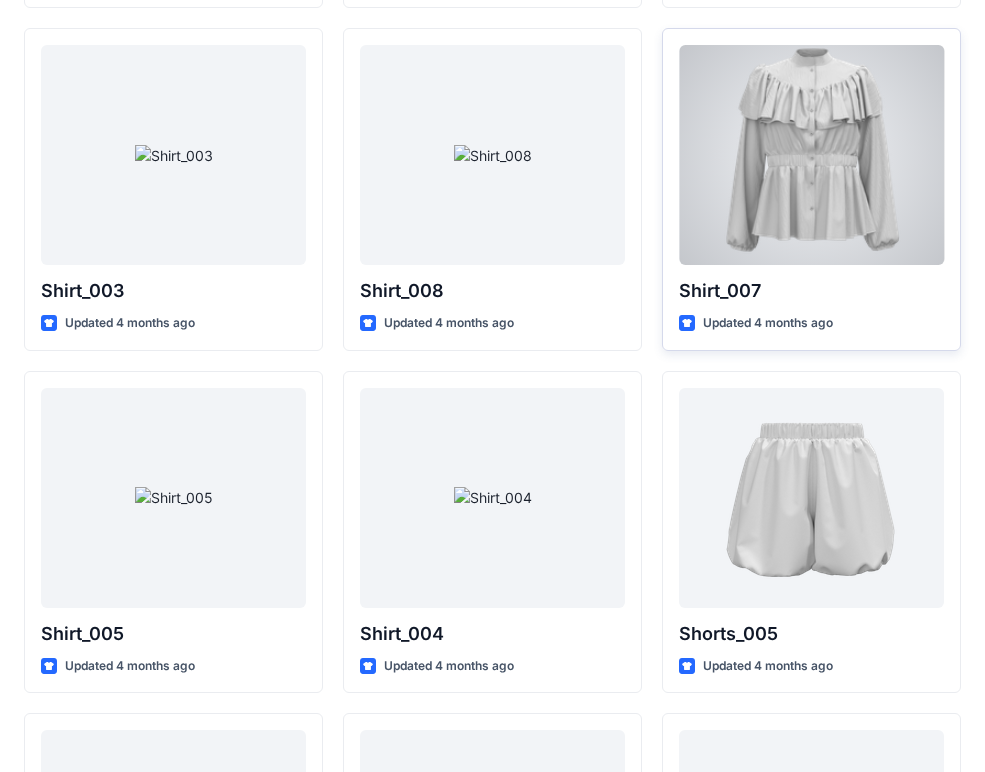 click at bounding box center (811, 155) 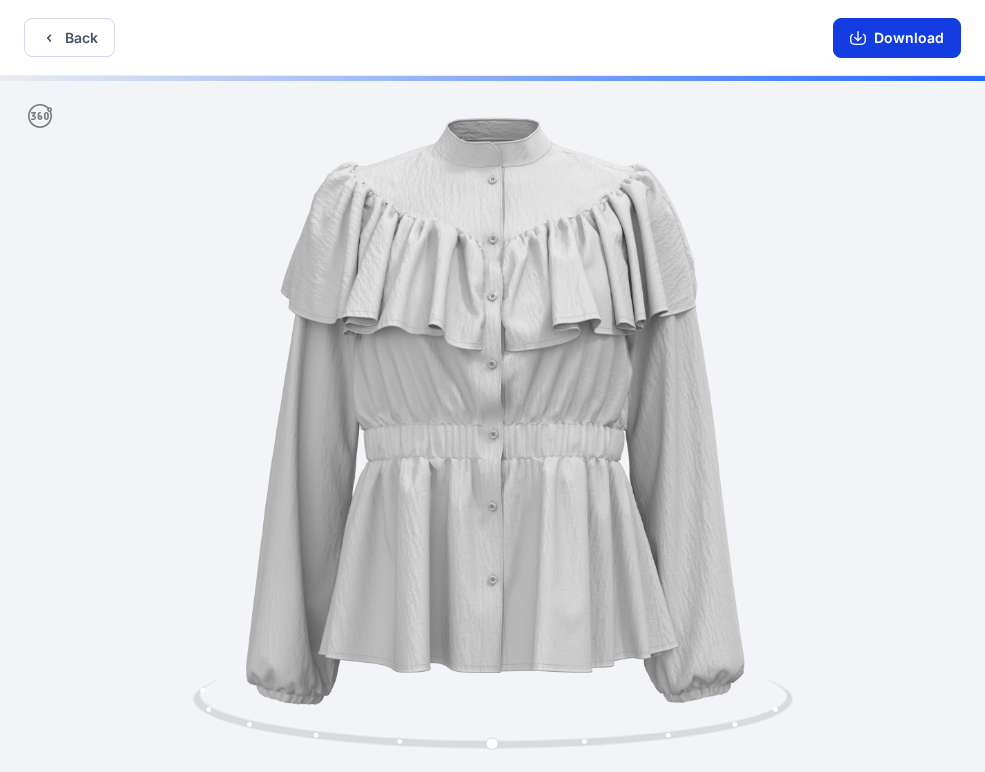 click on "Download" at bounding box center (897, 38) 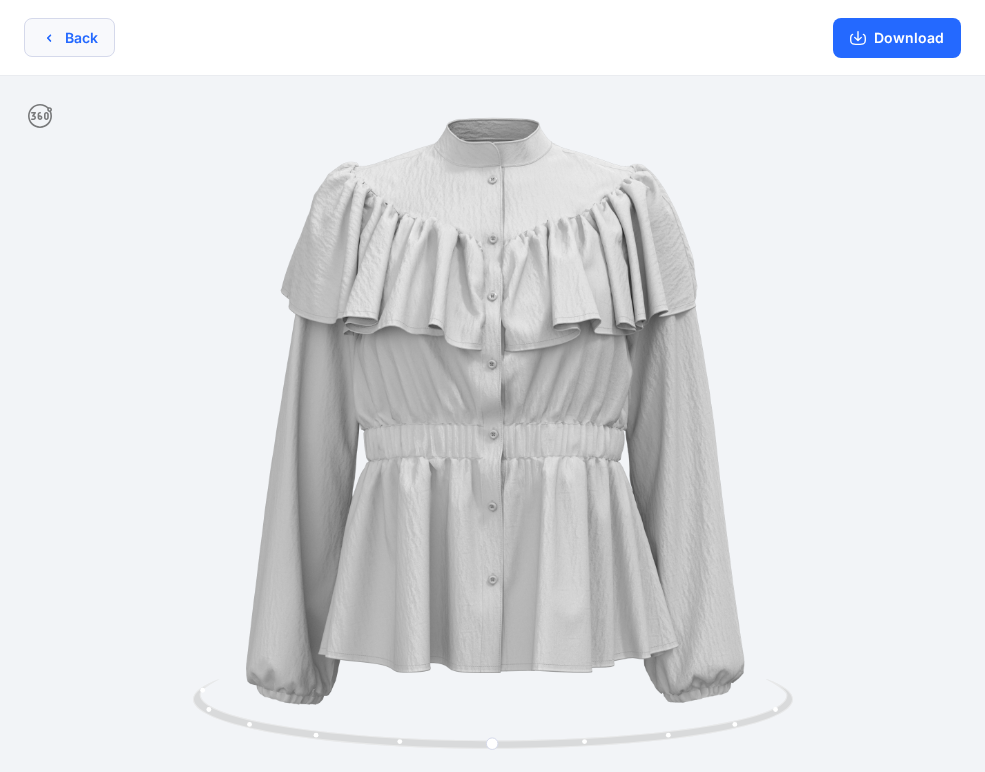 click on "Back" at bounding box center [69, 37] 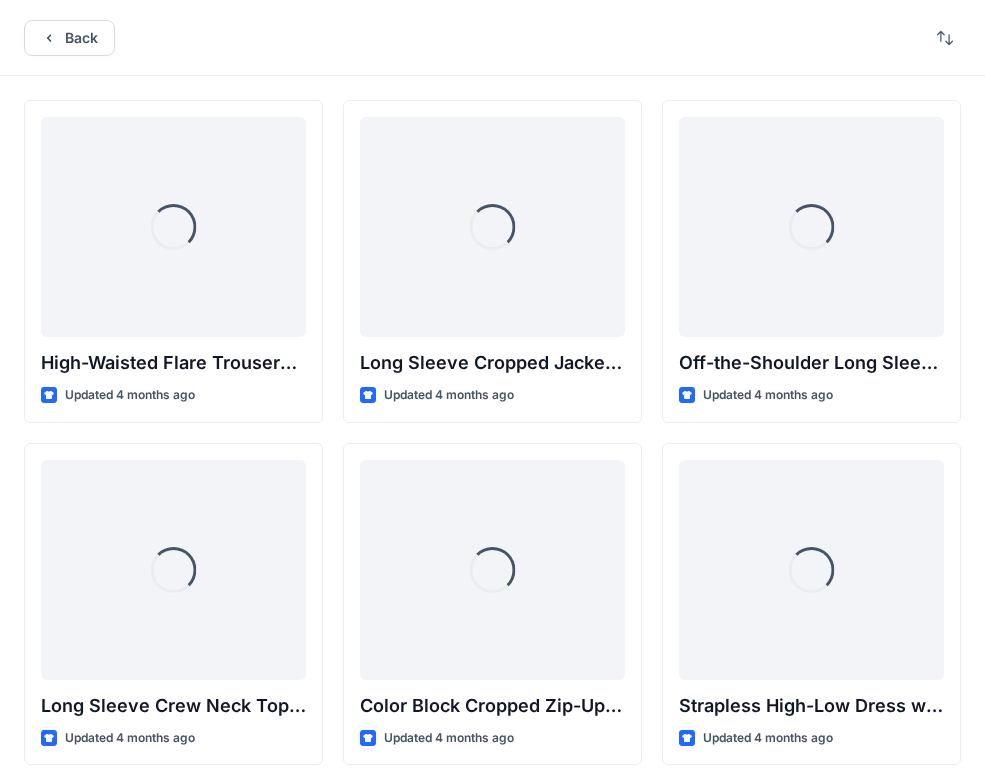 scroll, scrollTop: 8978, scrollLeft: 0, axis: vertical 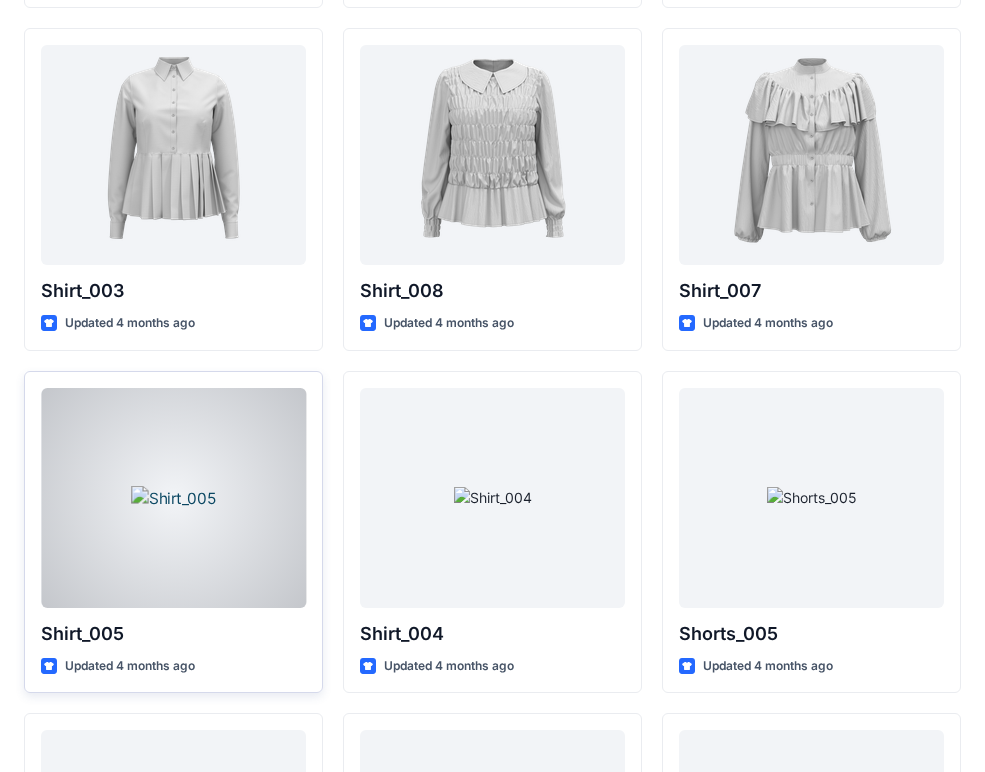 click at bounding box center (173, 498) 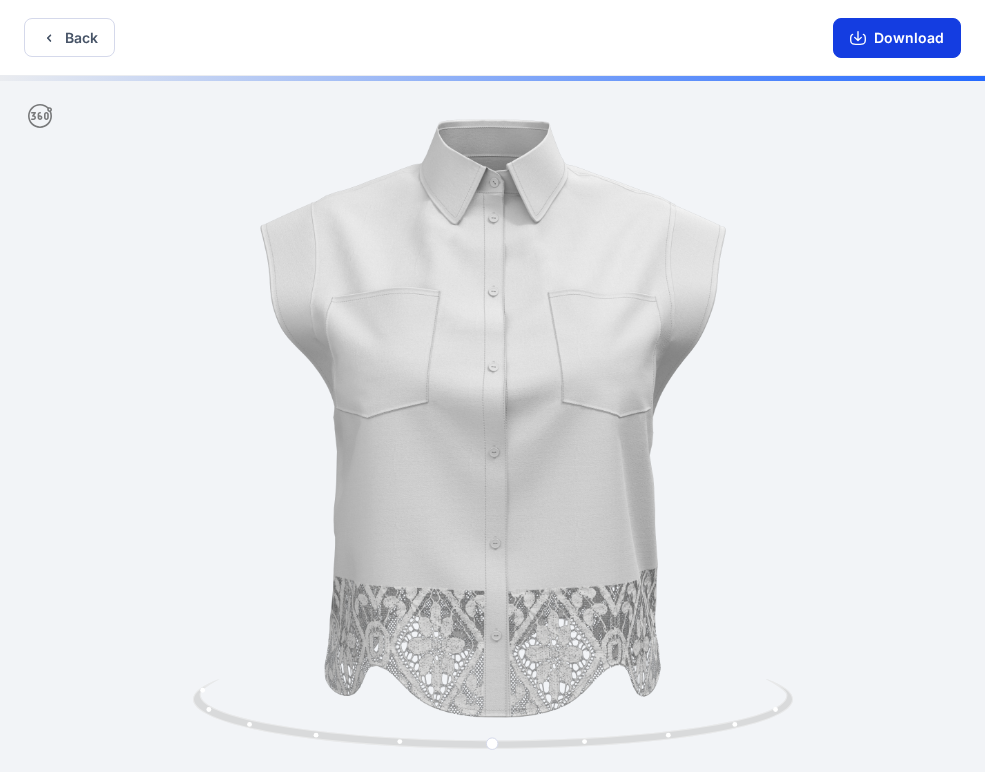 click on "Download" at bounding box center (897, 38) 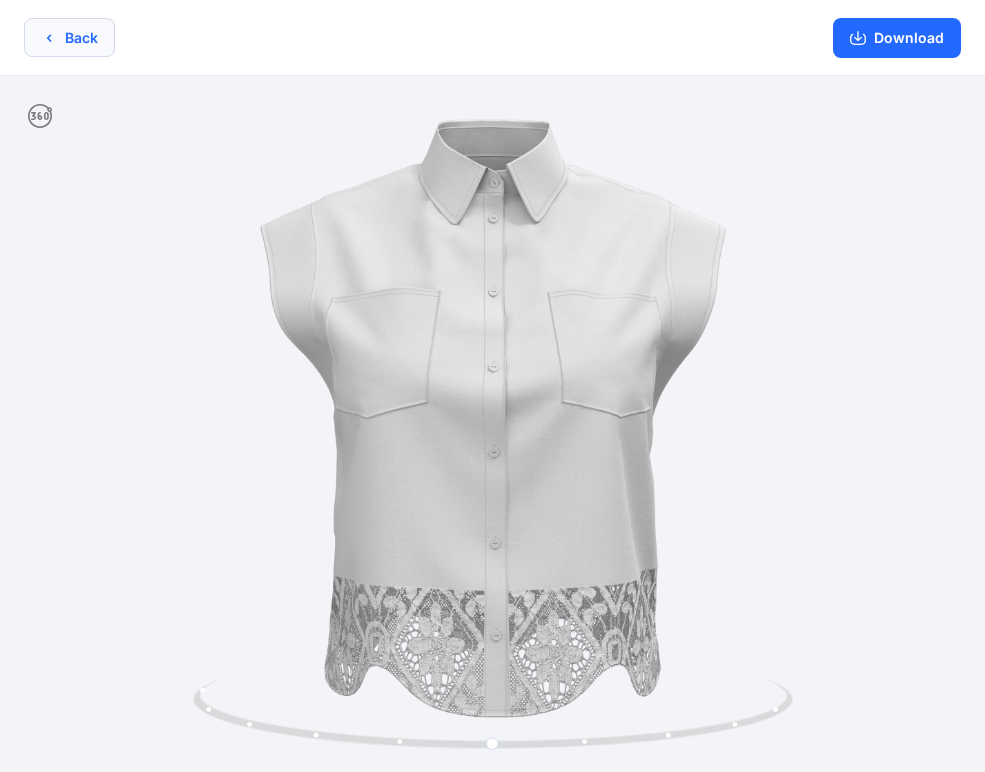 click on "Back" at bounding box center [69, 37] 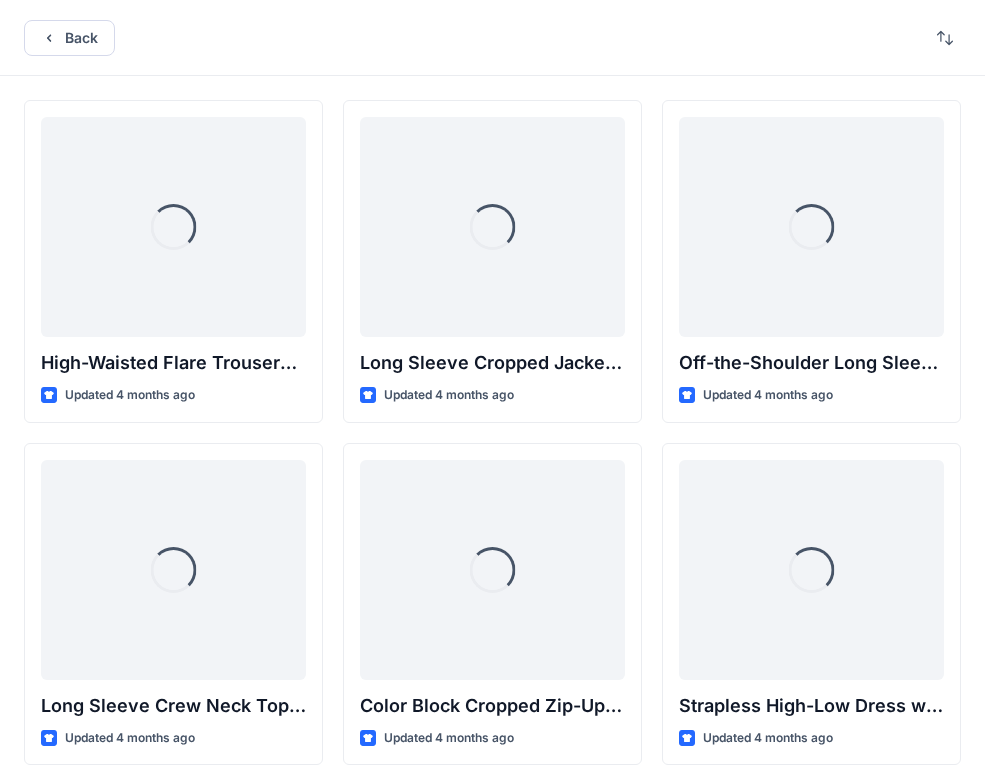 scroll, scrollTop: 8978, scrollLeft: 0, axis: vertical 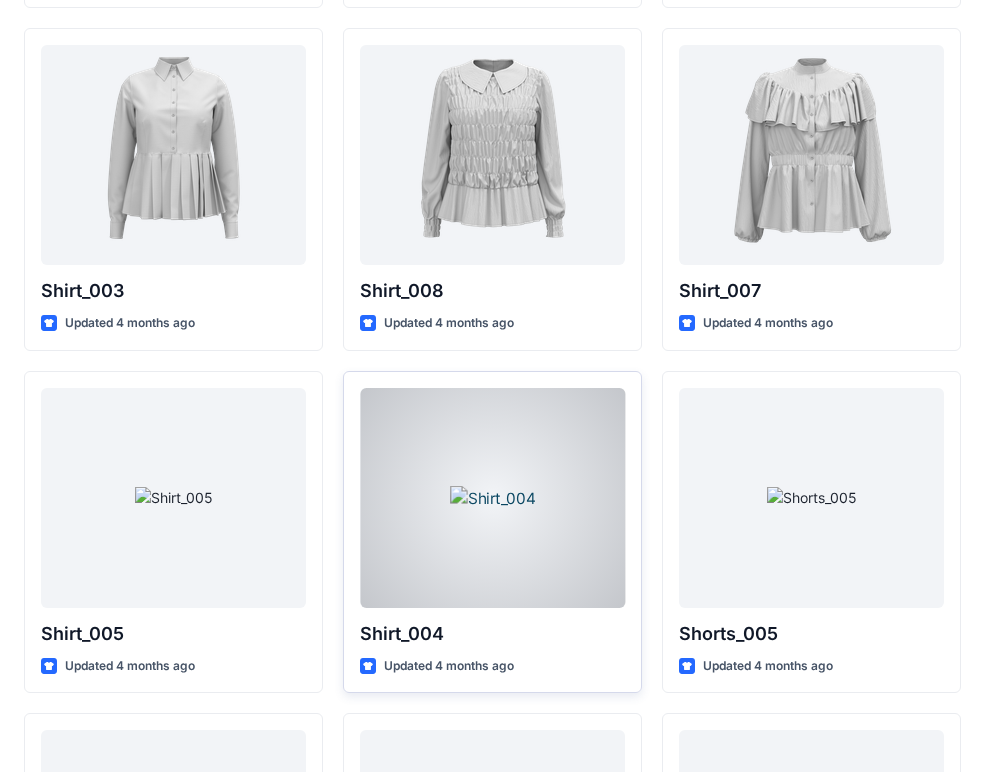 click at bounding box center (492, 498) 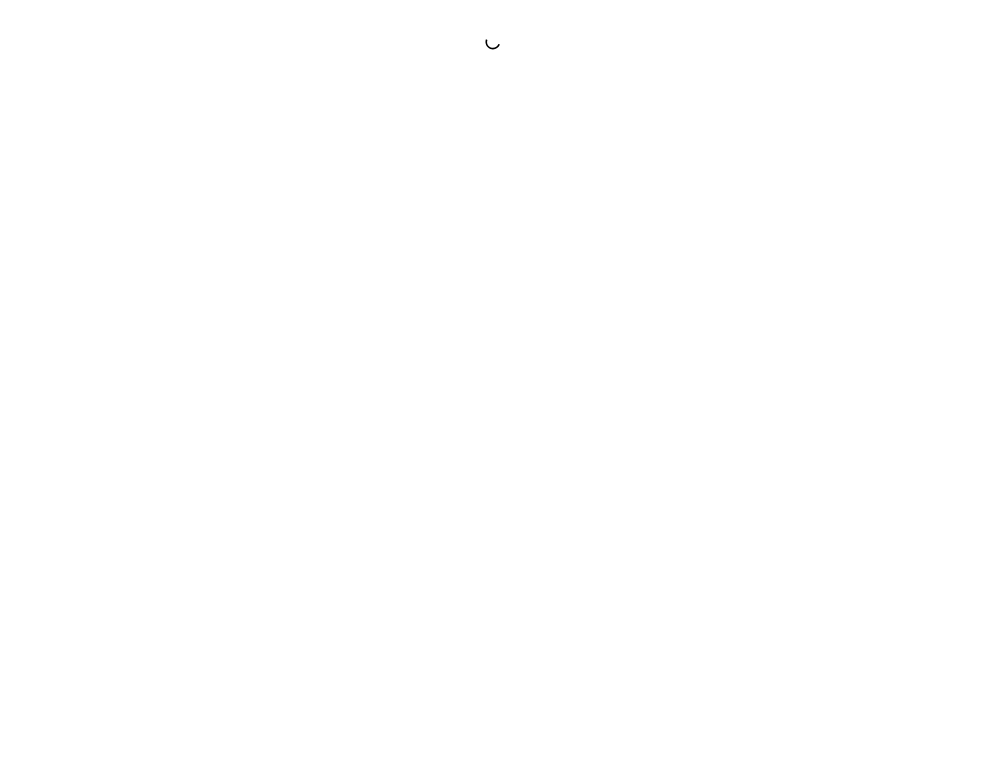 scroll, scrollTop: 0, scrollLeft: 0, axis: both 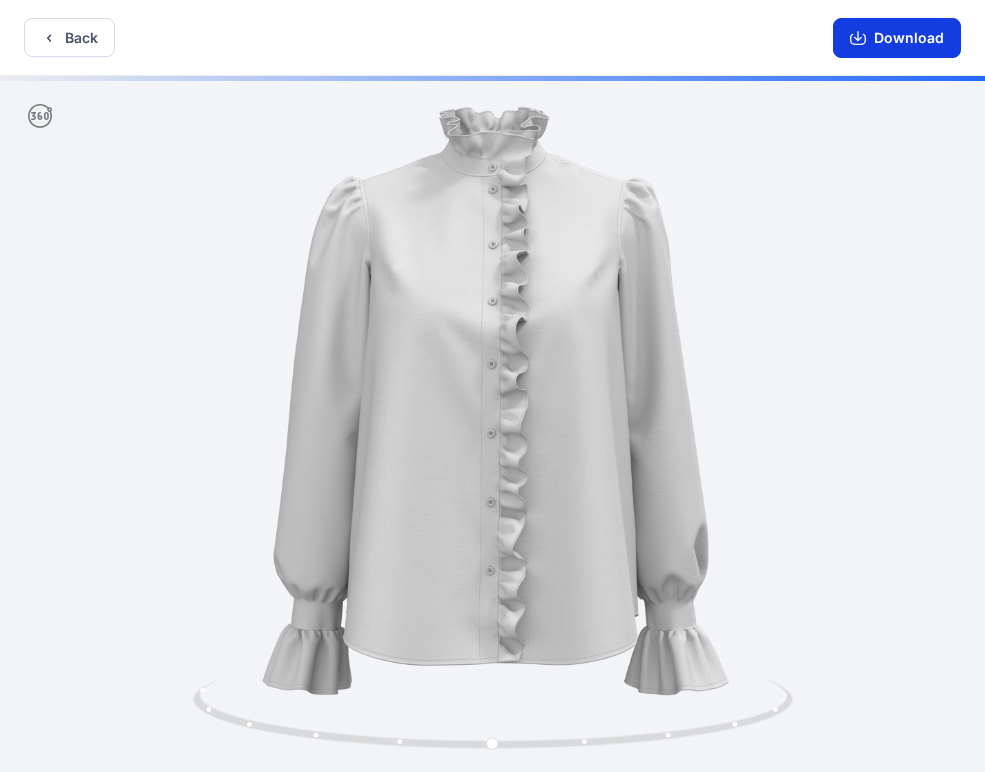 click on "Download" at bounding box center (897, 38) 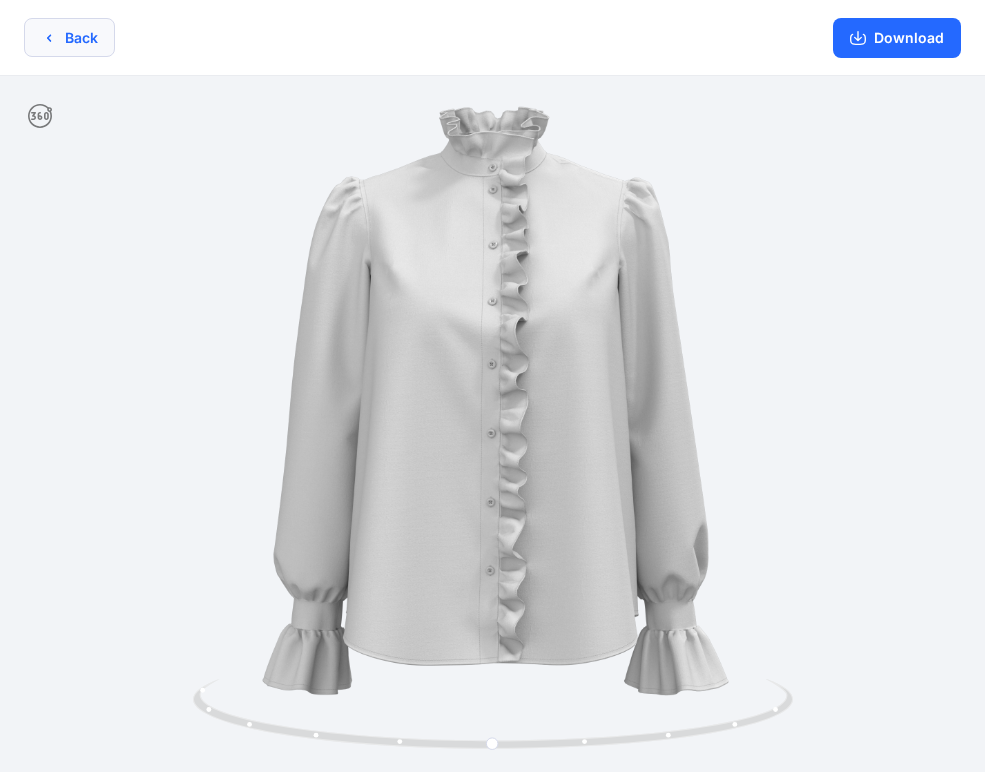 click on "Back" at bounding box center (69, 37) 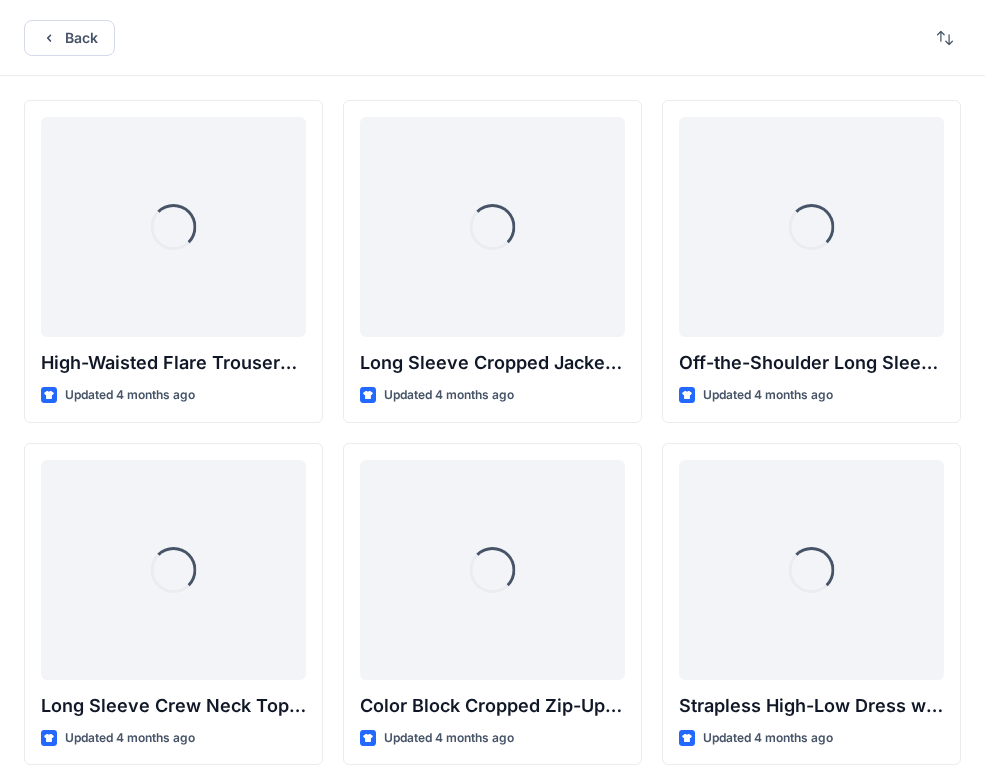 scroll, scrollTop: 8978, scrollLeft: 0, axis: vertical 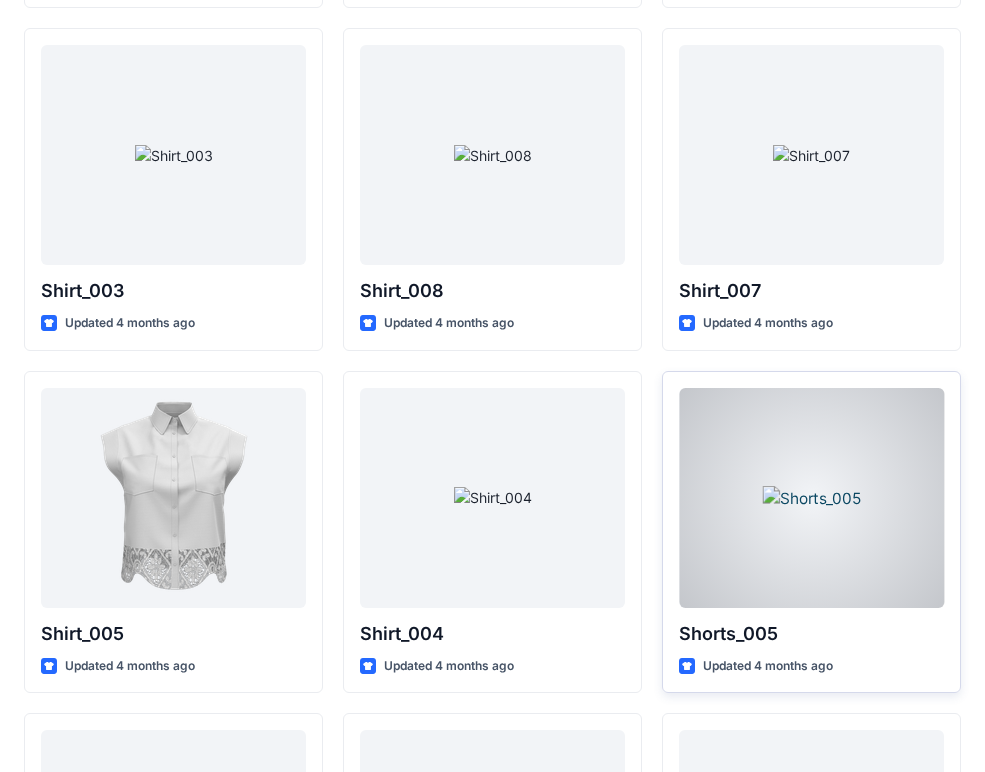 click at bounding box center [811, 498] 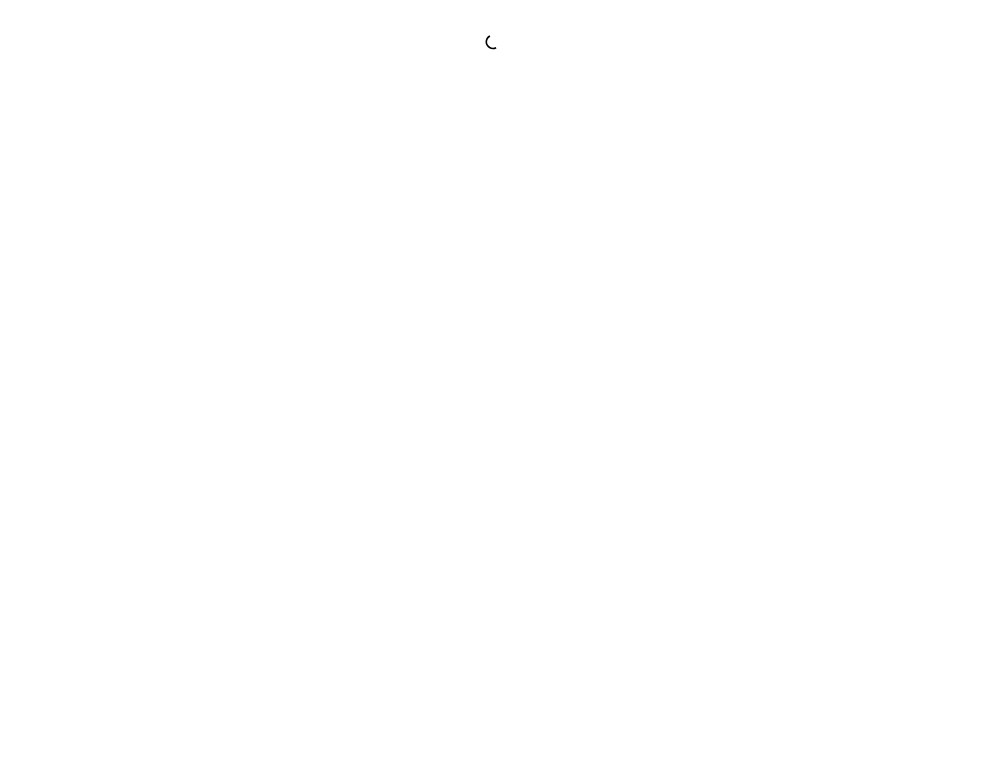 scroll, scrollTop: 0, scrollLeft: 0, axis: both 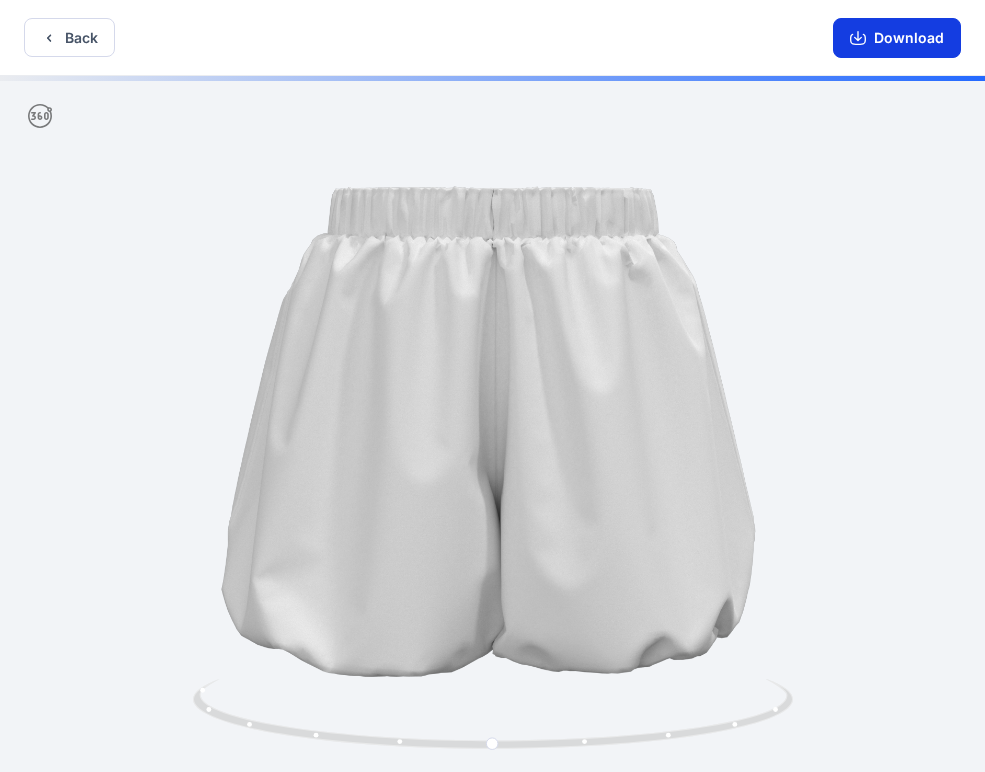 click on "Download" at bounding box center (897, 38) 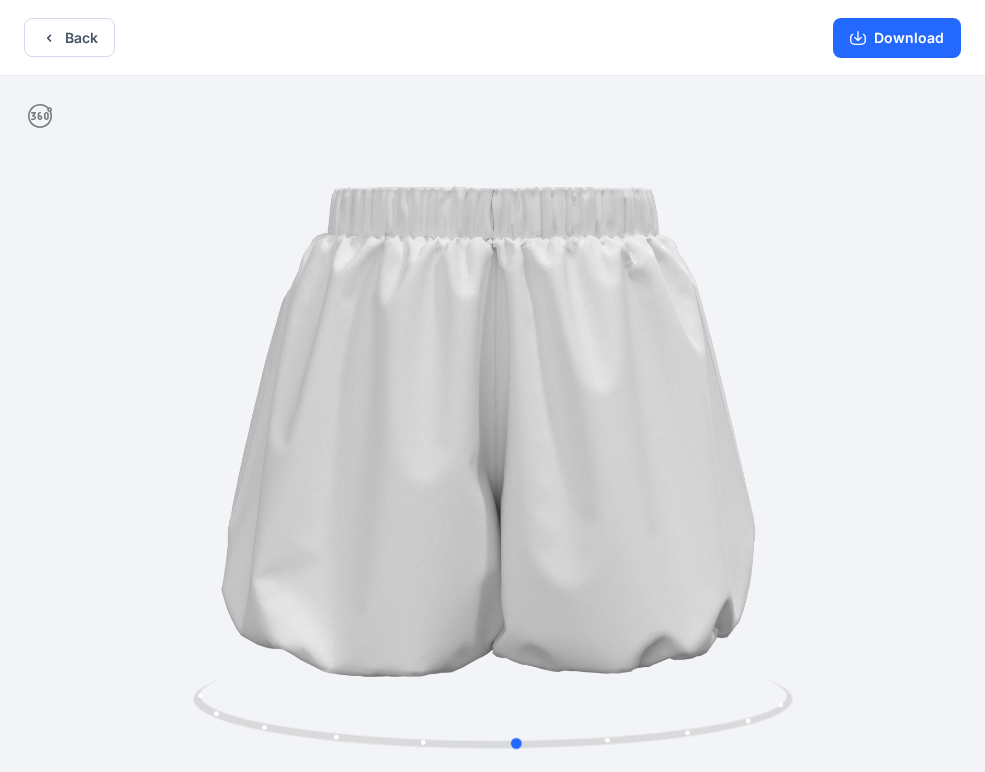 drag, startPoint x: 632, startPoint y: 404, endPoint x: 292, endPoint y: 300, distance: 355.5503 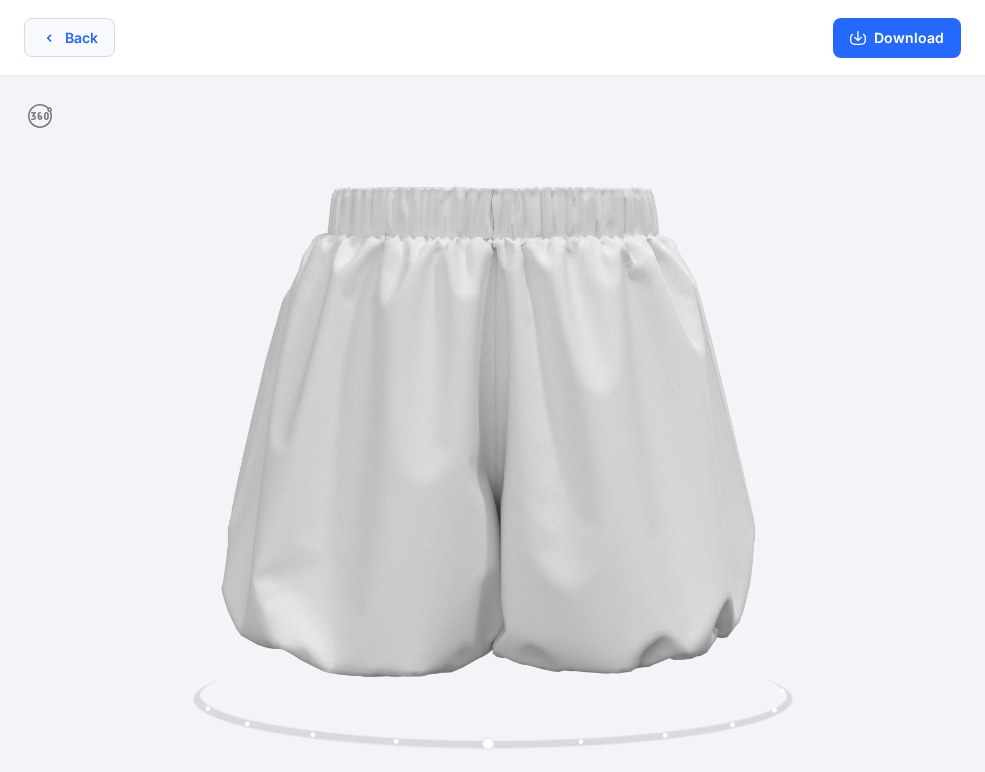 click on "Back" at bounding box center [69, 37] 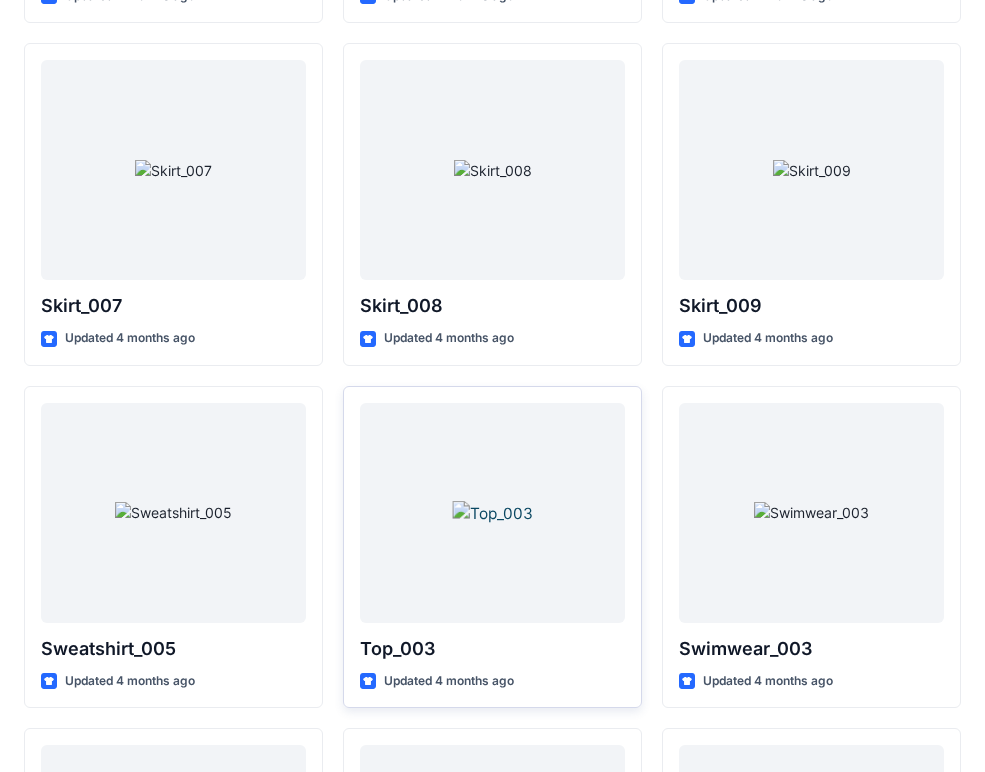 scroll, scrollTop: 9649, scrollLeft: 0, axis: vertical 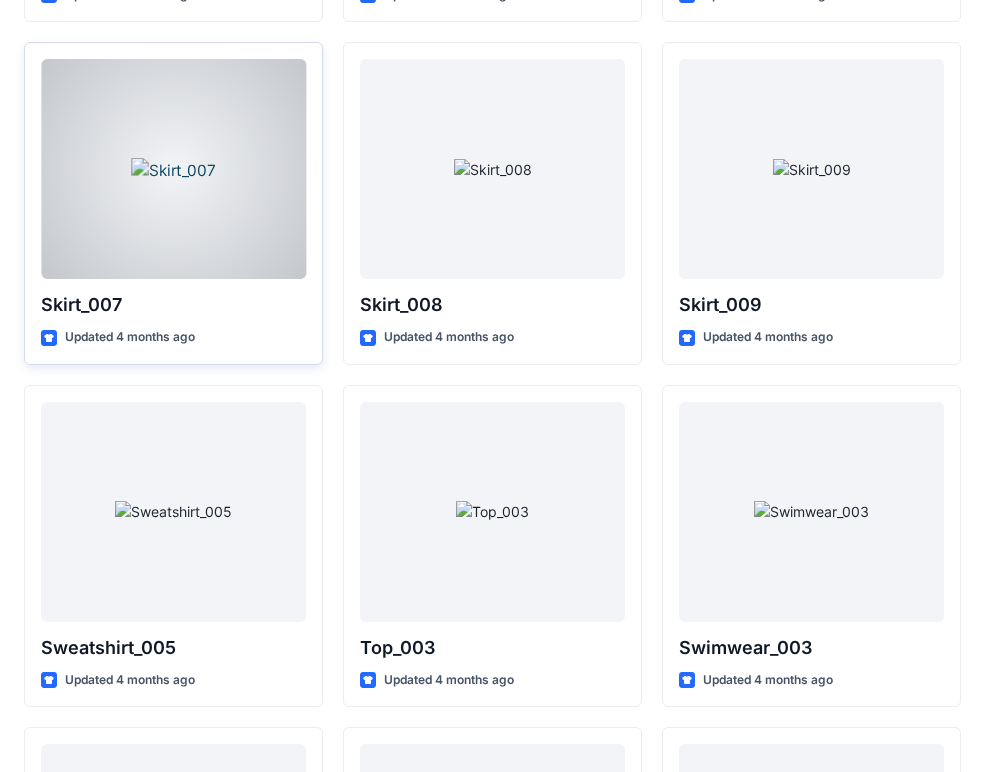 click at bounding box center (173, 169) 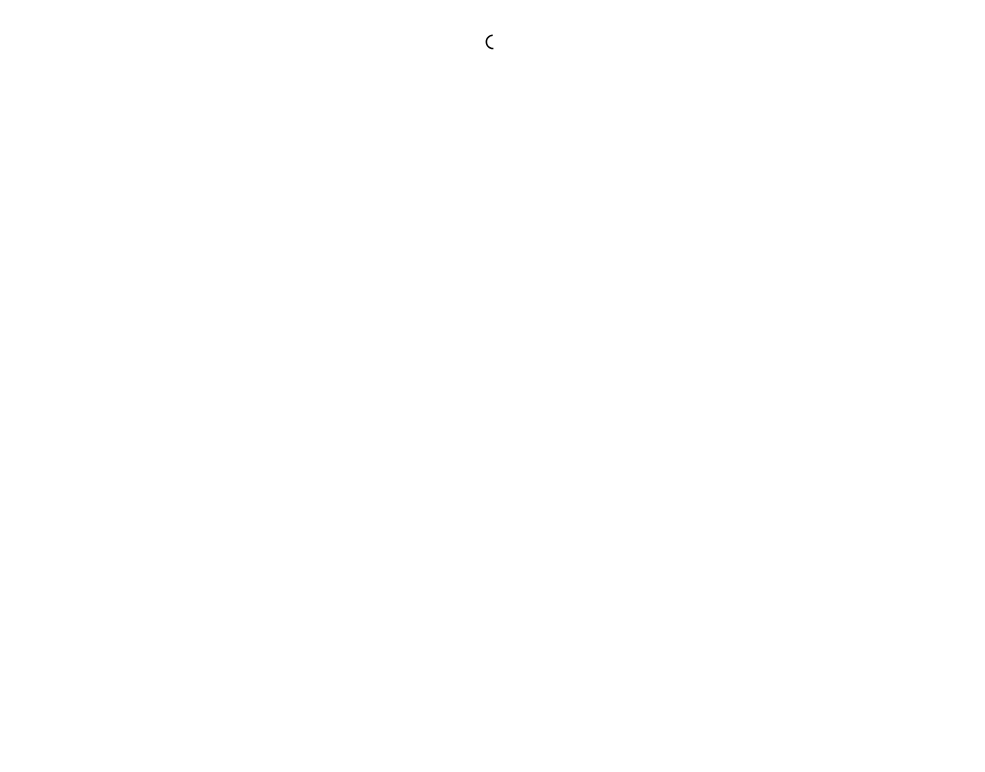 scroll, scrollTop: 0, scrollLeft: 0, axis: both 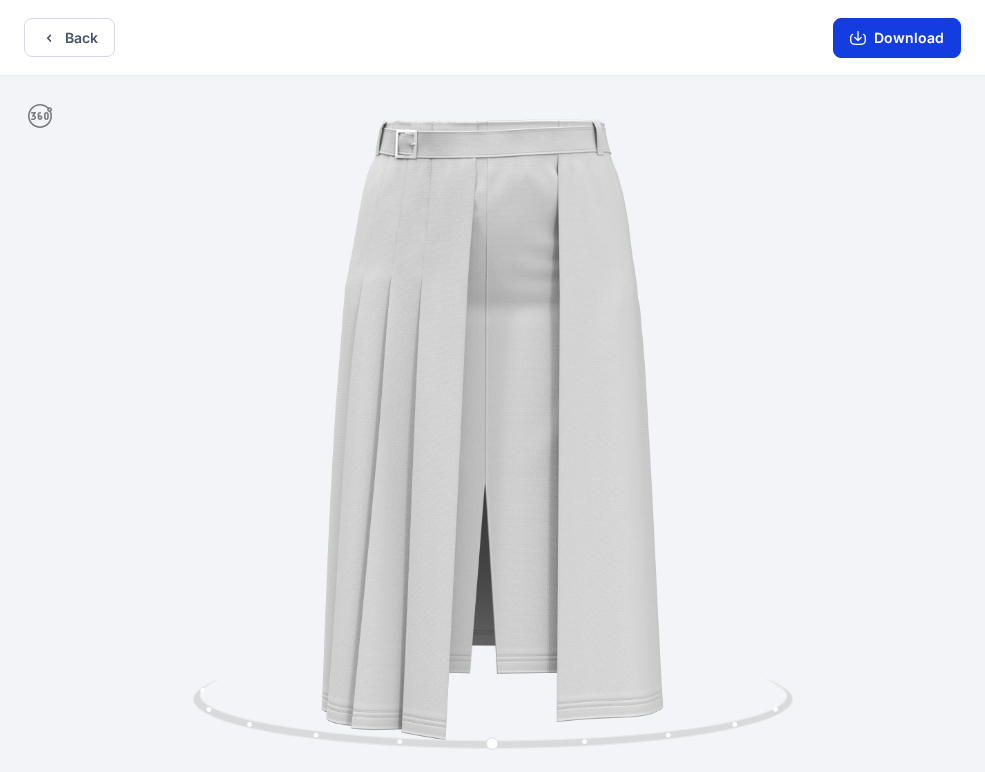 click on "Download" at bounding box center [897, 38] 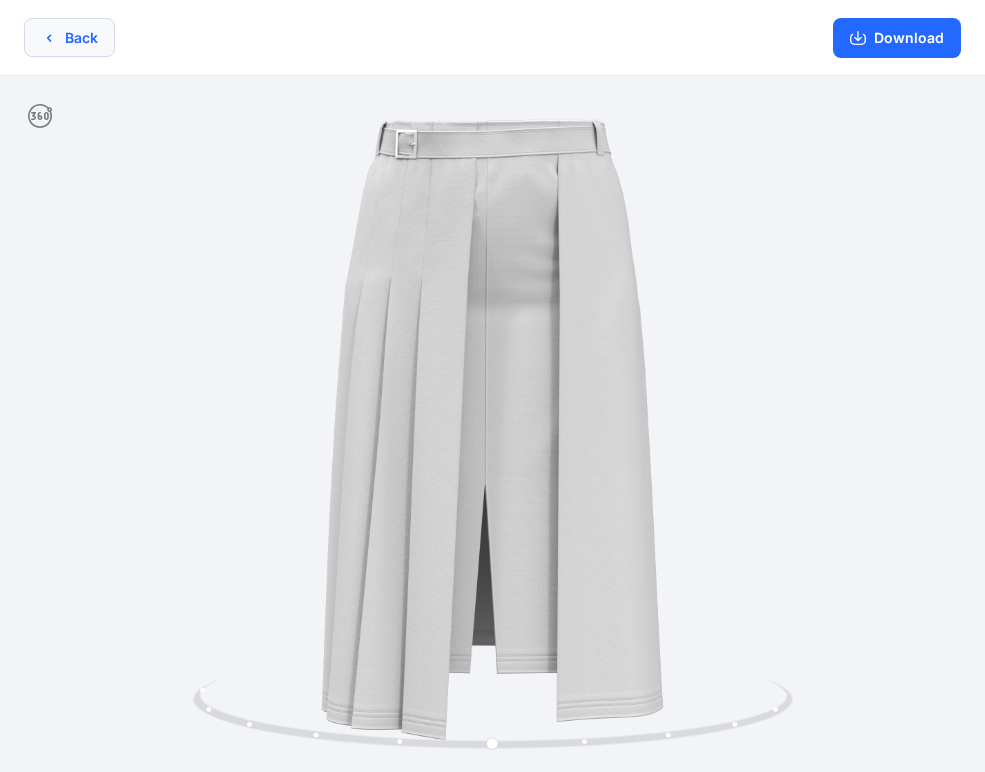 click on "Back" at bounding box center (69, 37) 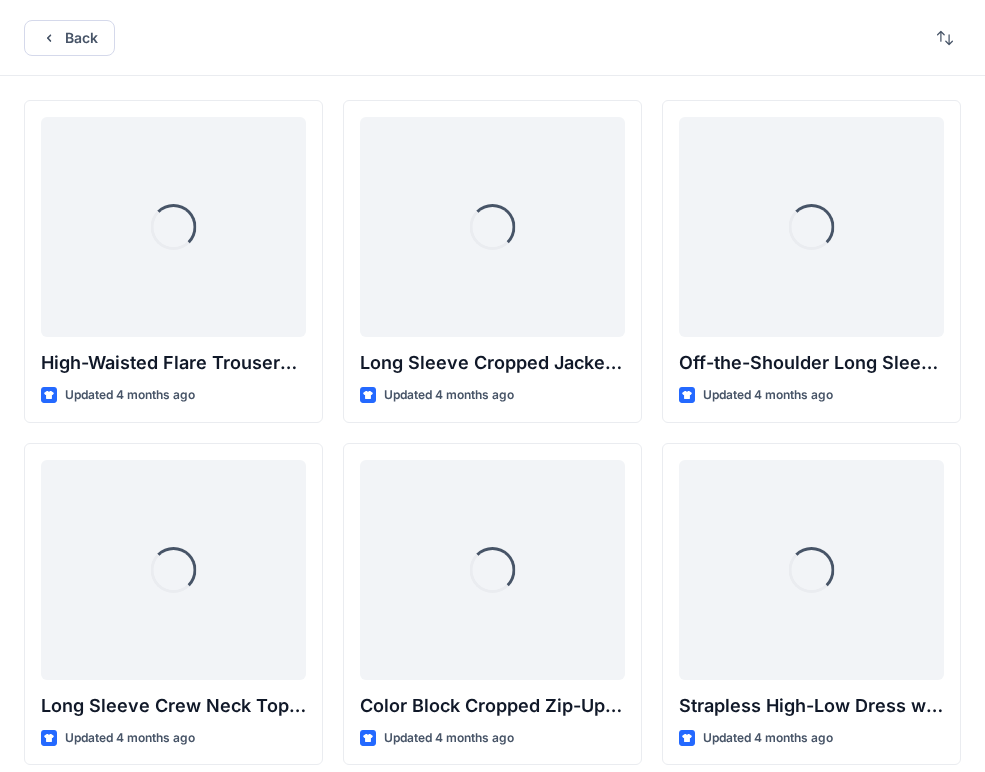 scroll, scrollTop: 9649, scrollLeft: 0, axis: vertical 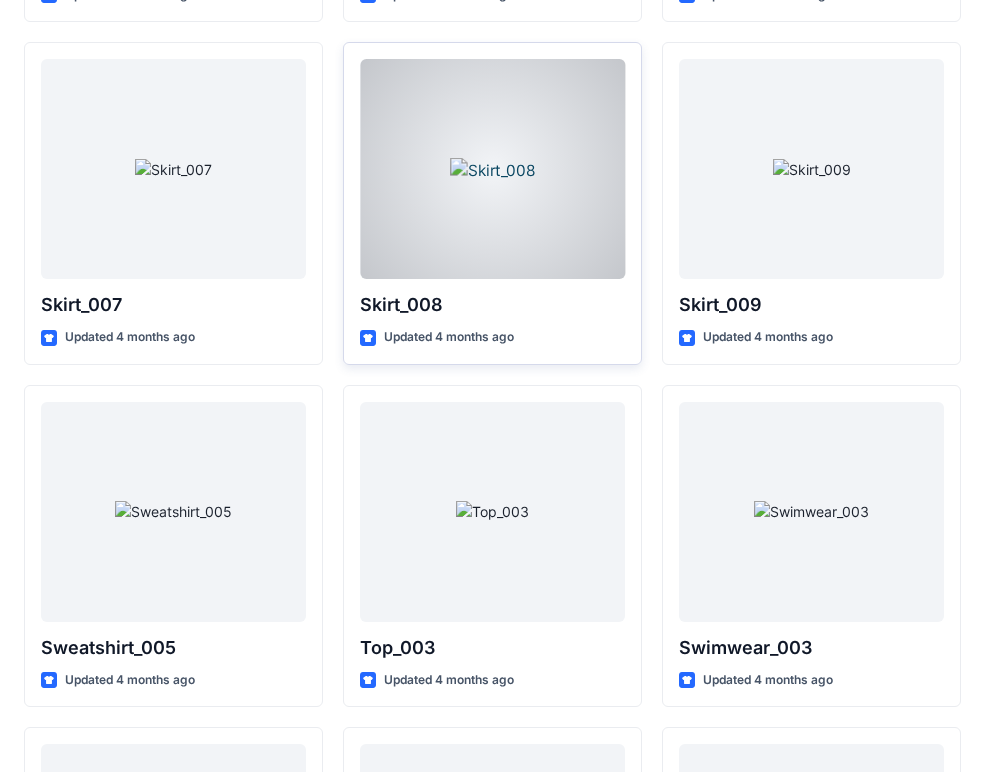 click at bounding box center [492, 169] 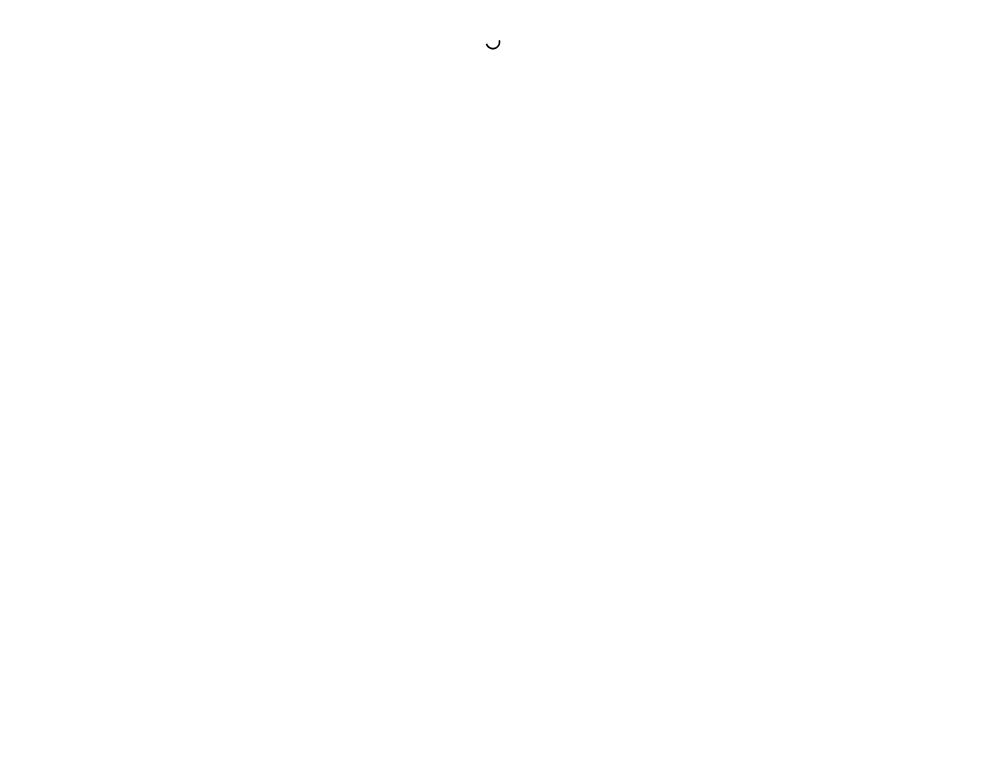 scroll, scrollTop: 0, scrollLeft: 0, axis: both 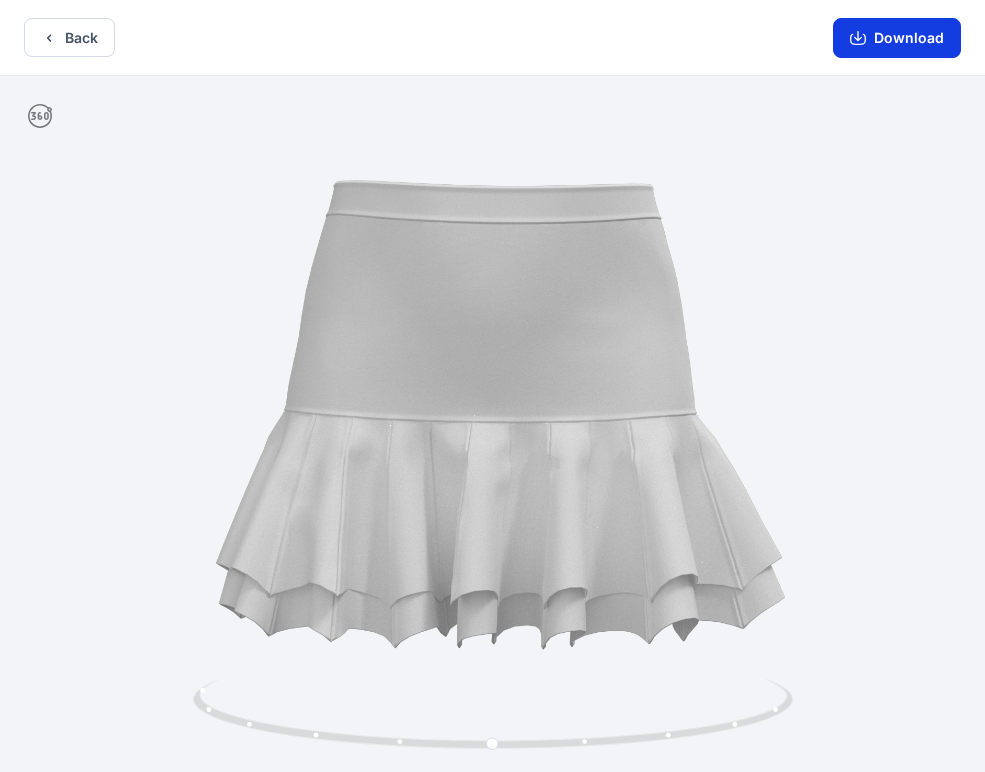 click on "Download" at bounding box center (897, 38) 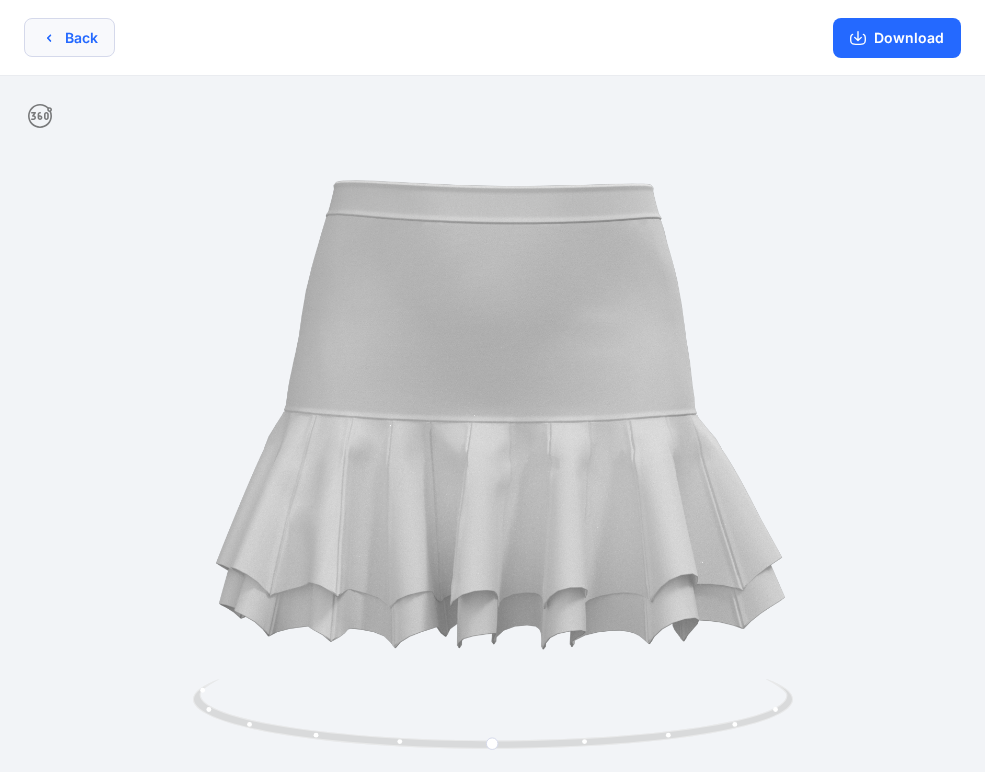 click on "Back" at bounding box center [69, 37] 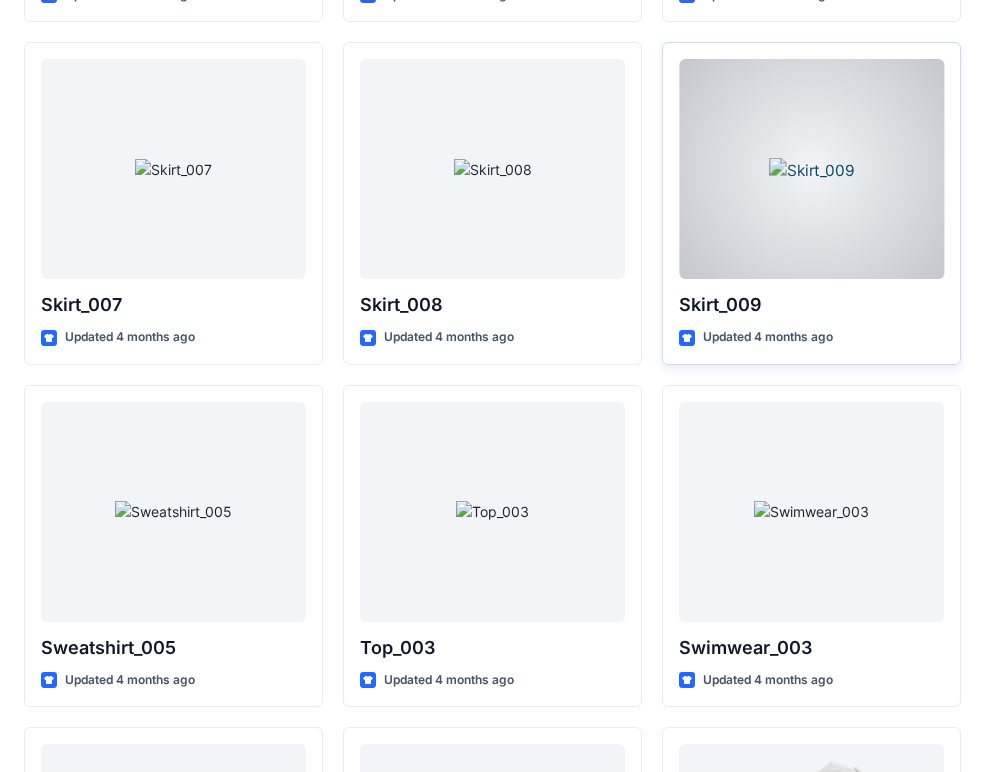 click at bounding box center [811, 169] 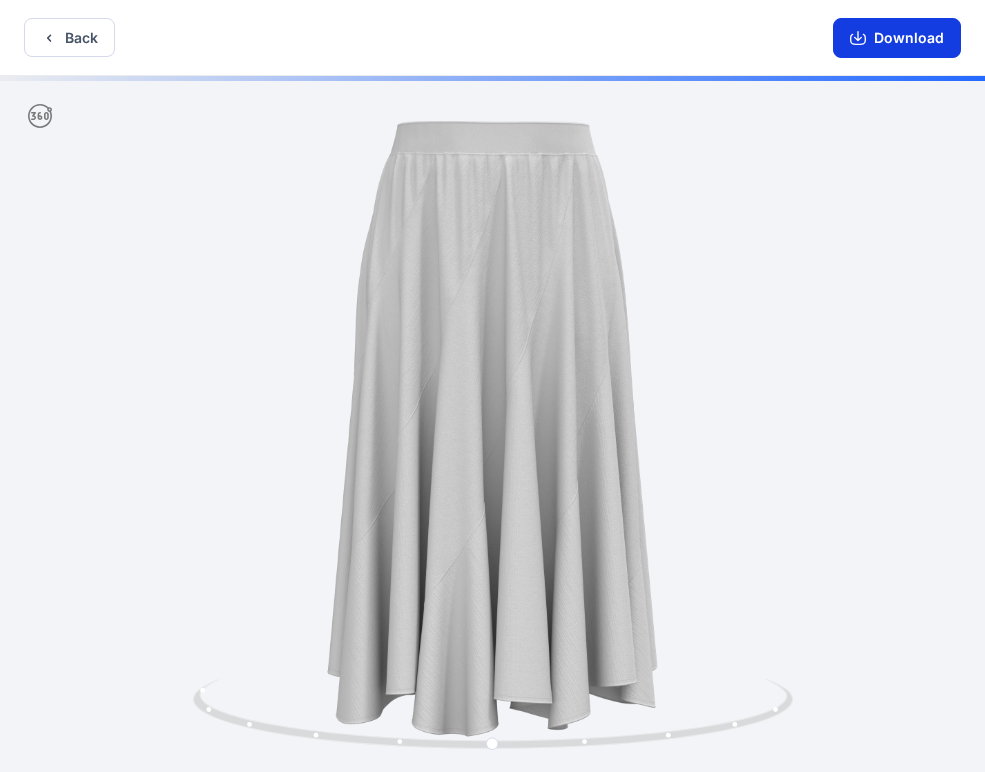 click on "Download" at bounding box center [897, 38] 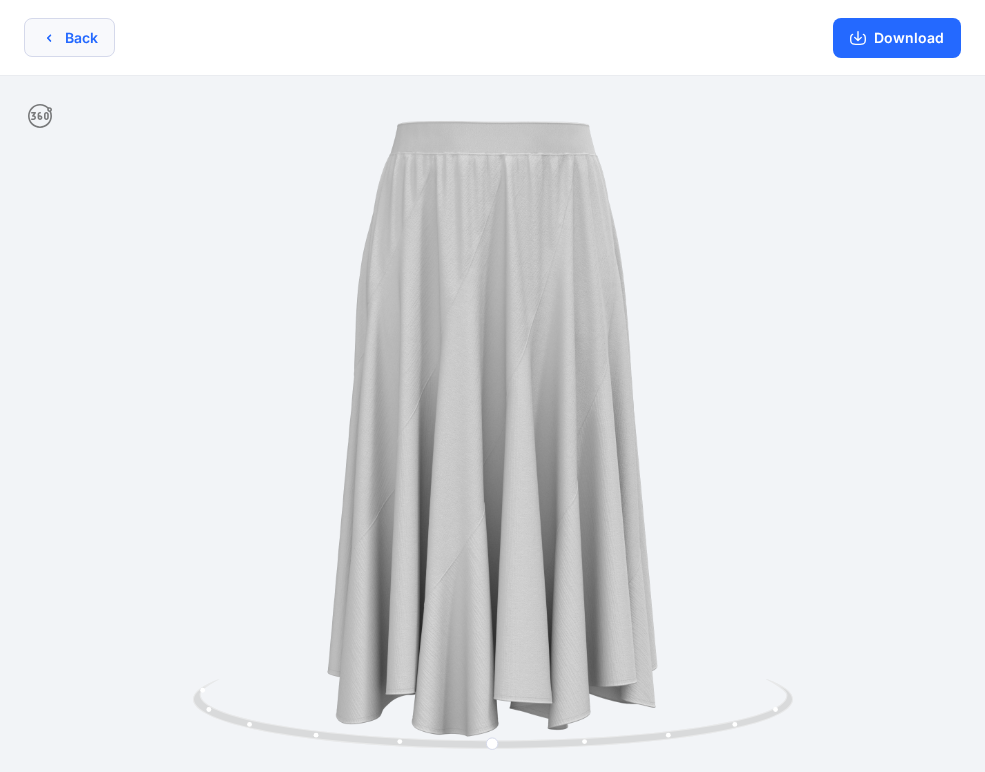 click on "Back" at bounding box center [69, 37] 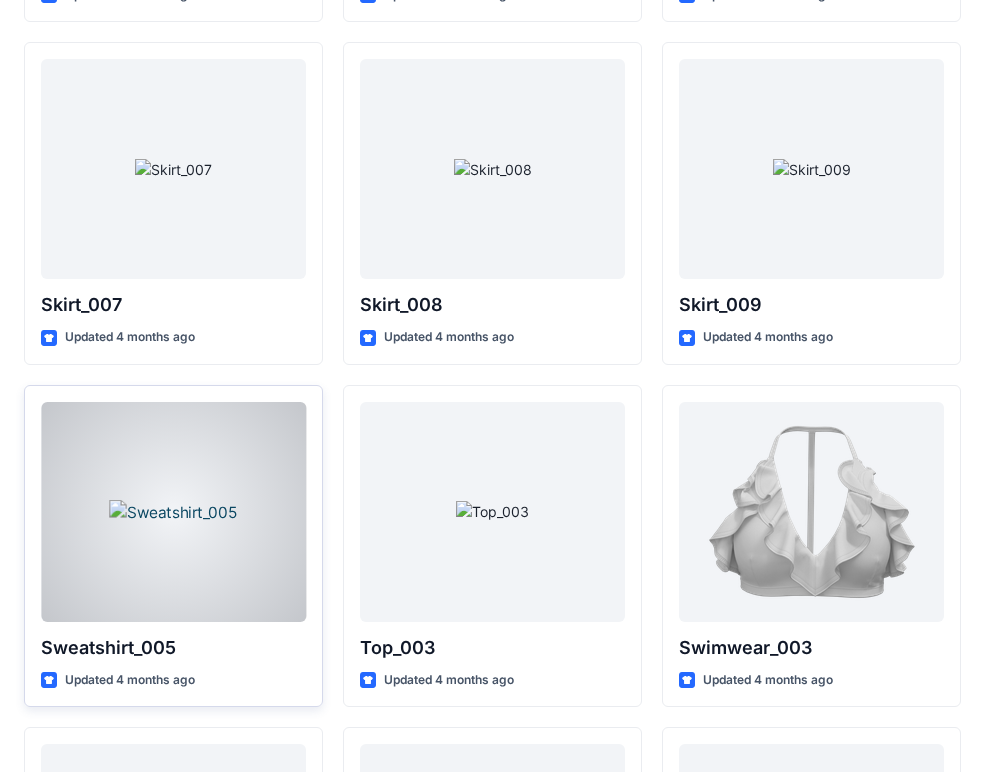click at bounding box center (173, 512) 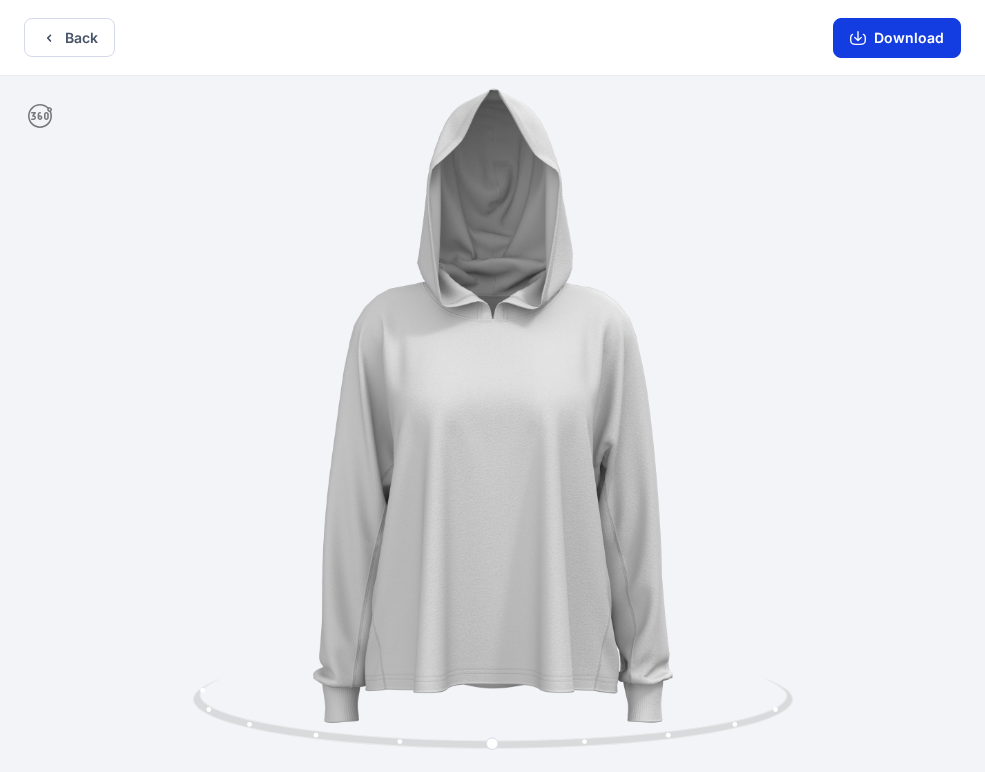 click on "Download" at bounding box center (897, 38) 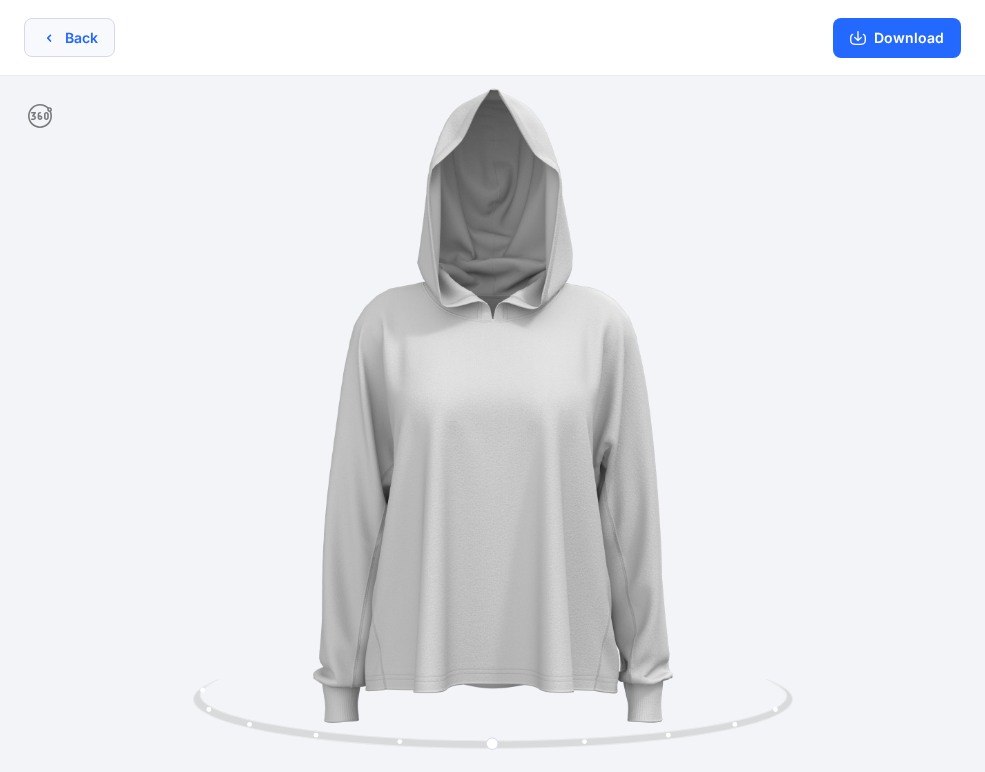 click on "Back" at bounding box center (69, 37) 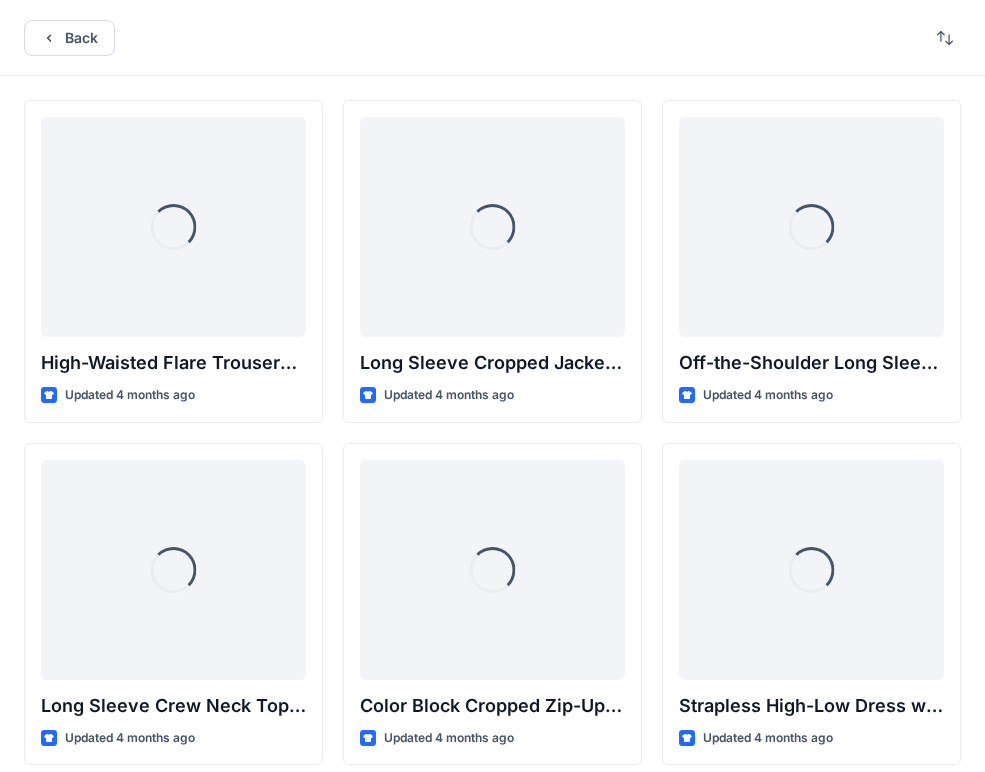 scroll, scrollTop: 9649, scrollLeft: 0, axis: vertical 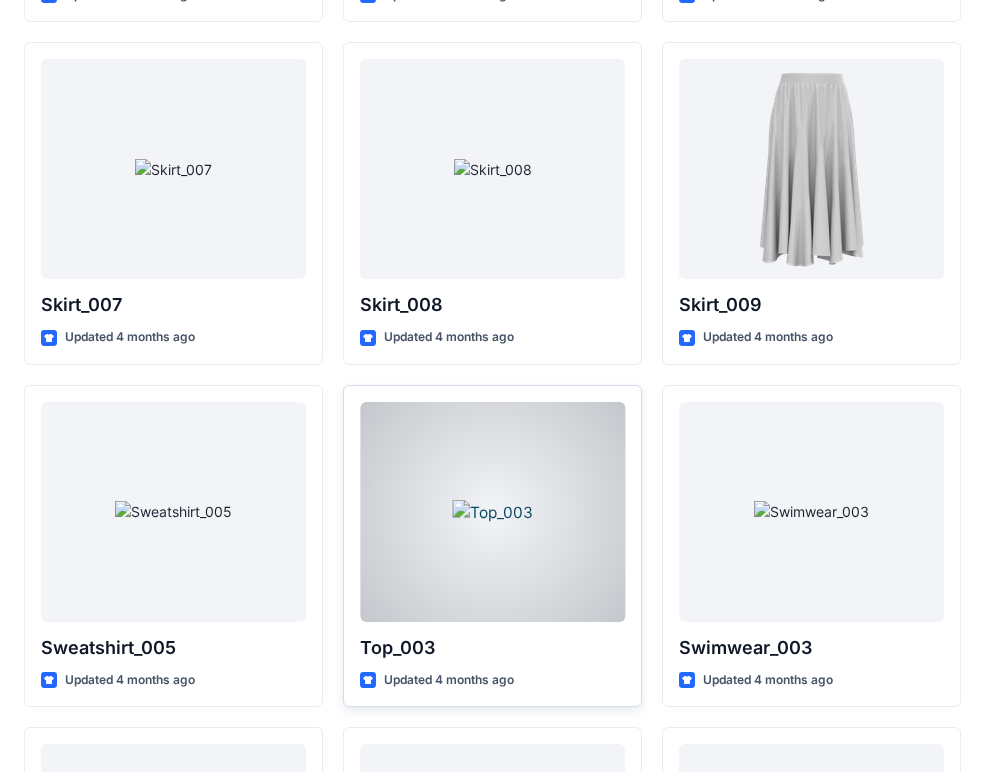click at bounding box center [492, 512] 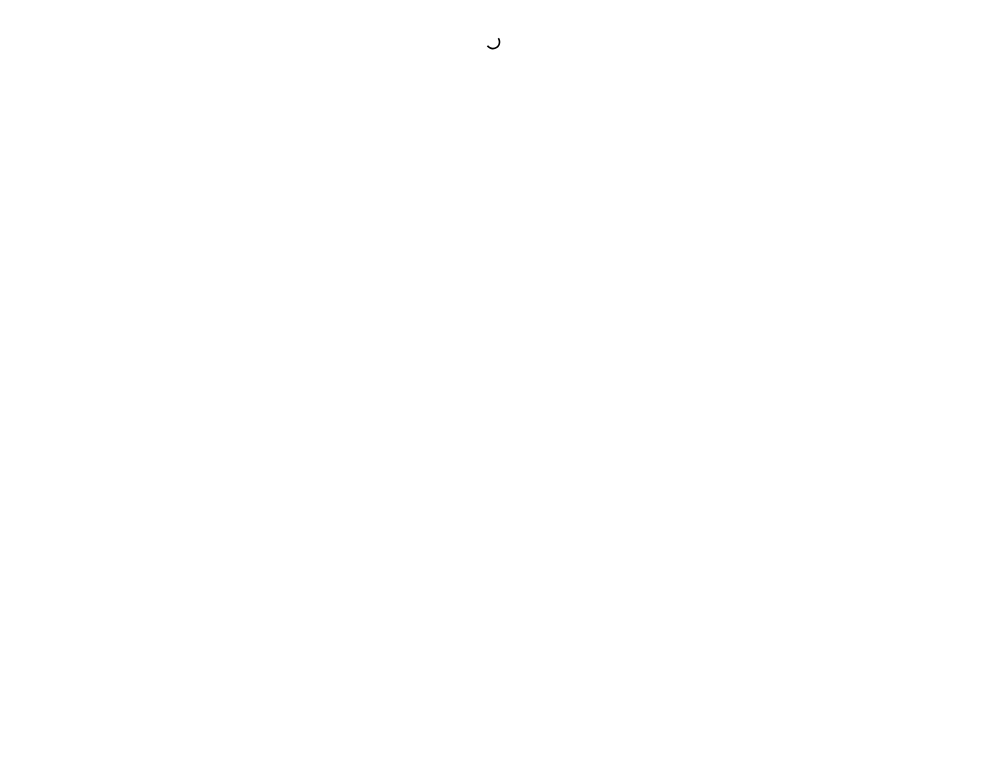 scroll, scrollTop: 0, scrollLeft: 0, axis: both 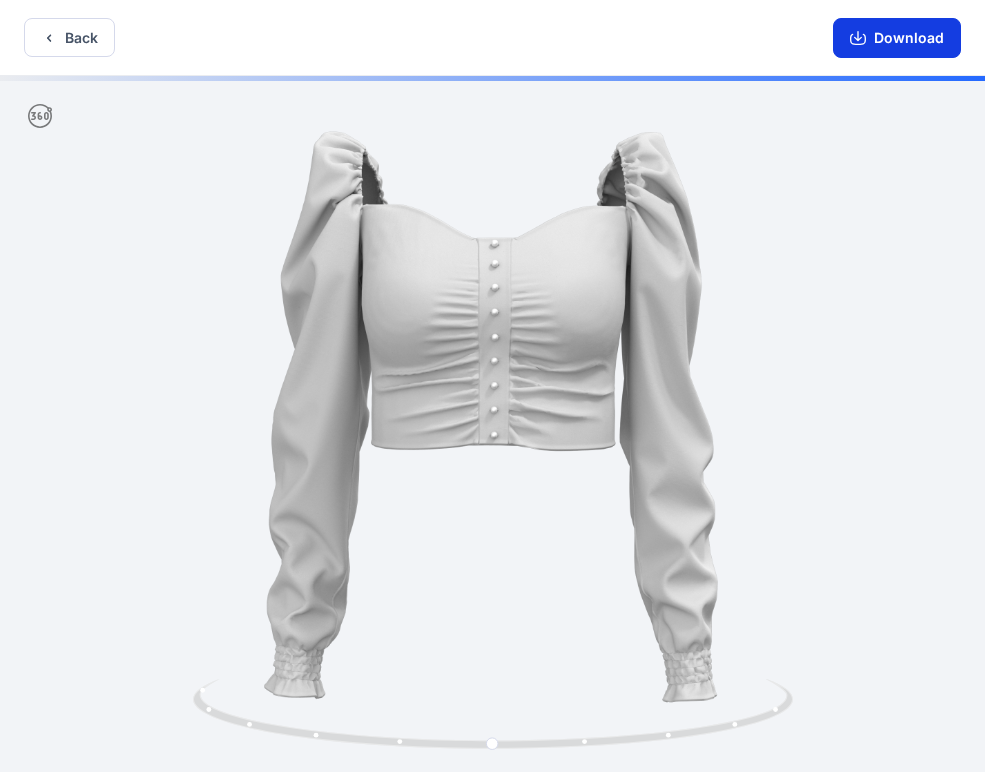 click 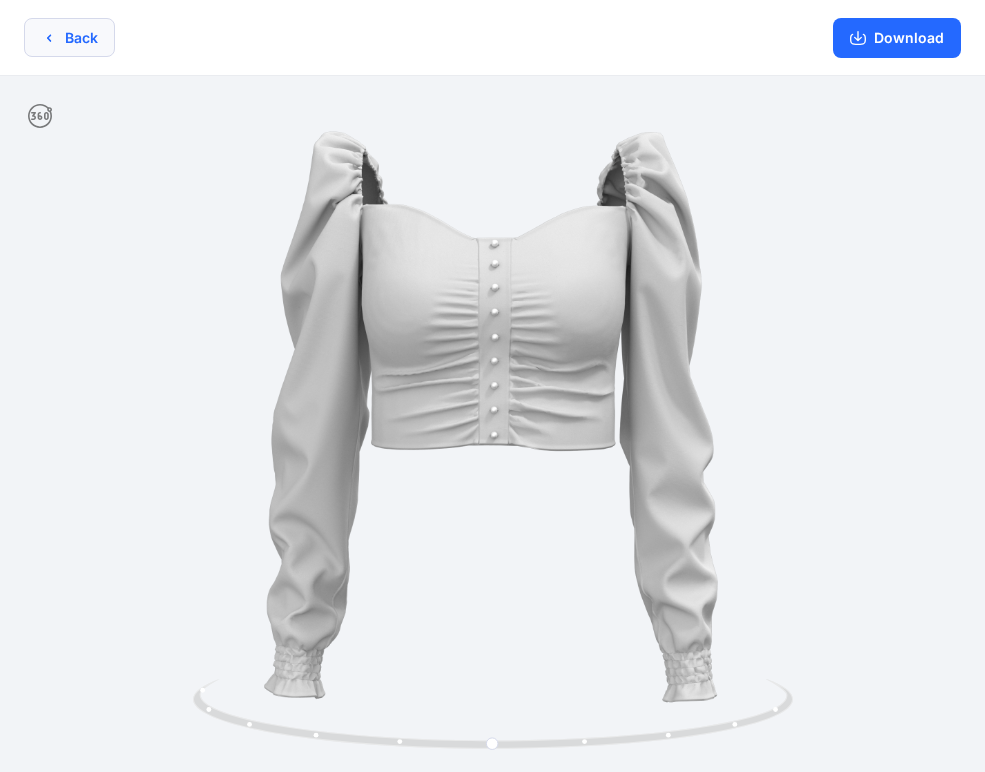 click on "Back" at bounding box center (69, 37) 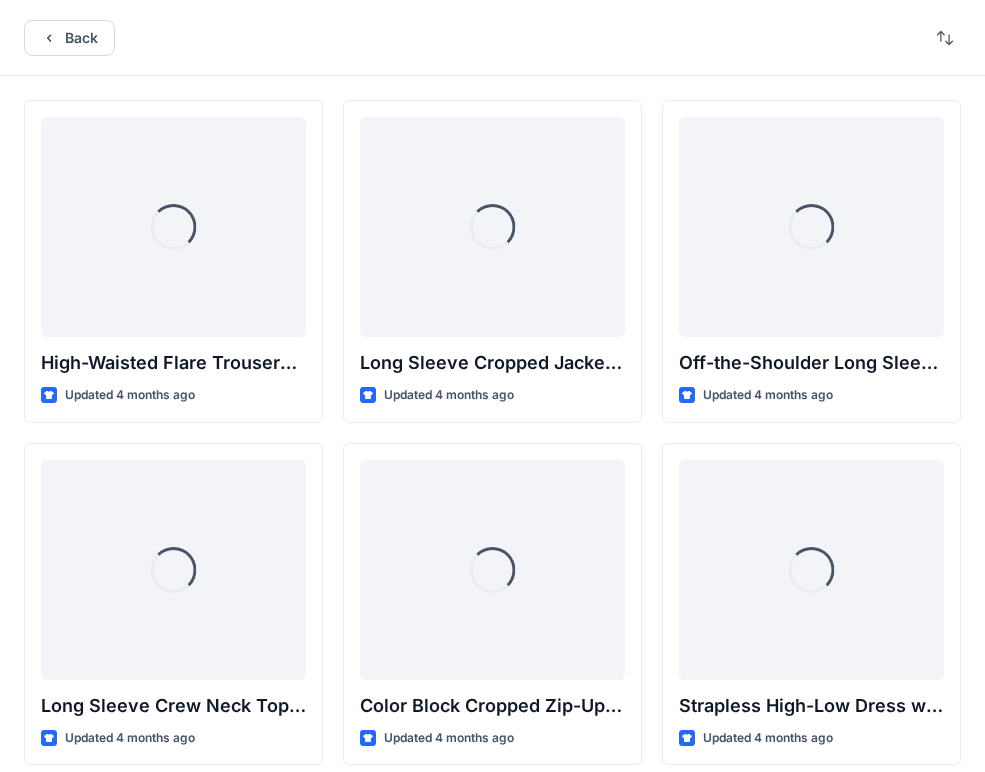 scroll, scrollTop: 9649, scrollLeft: 0, axis: vertical 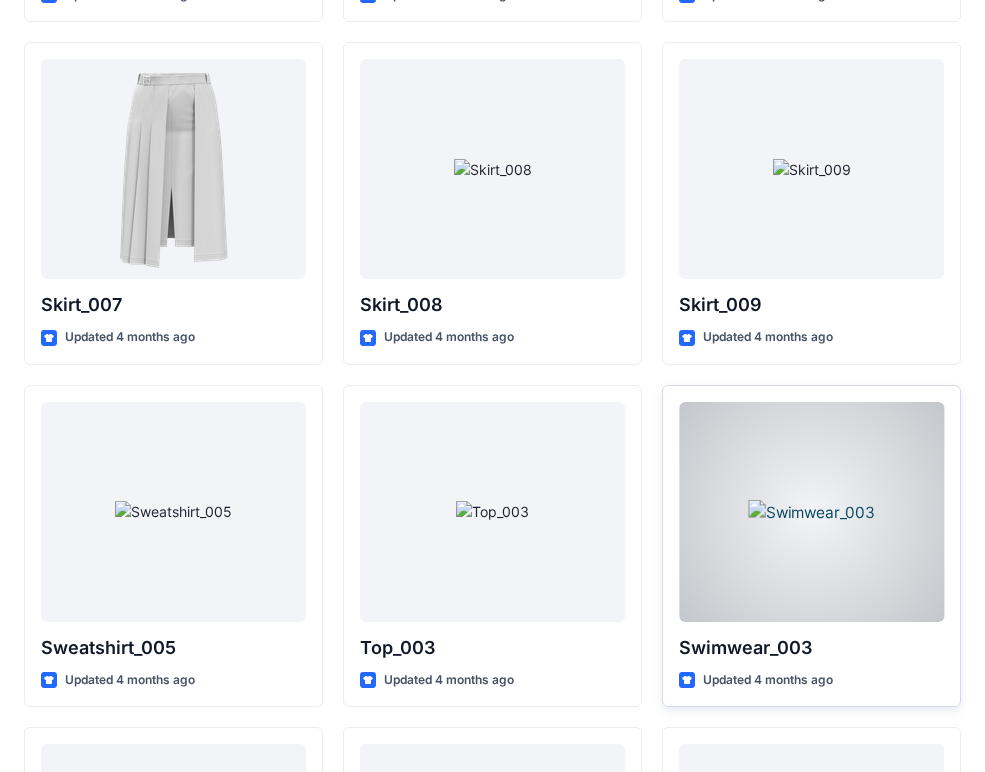 click at bounding box center (811, 512) 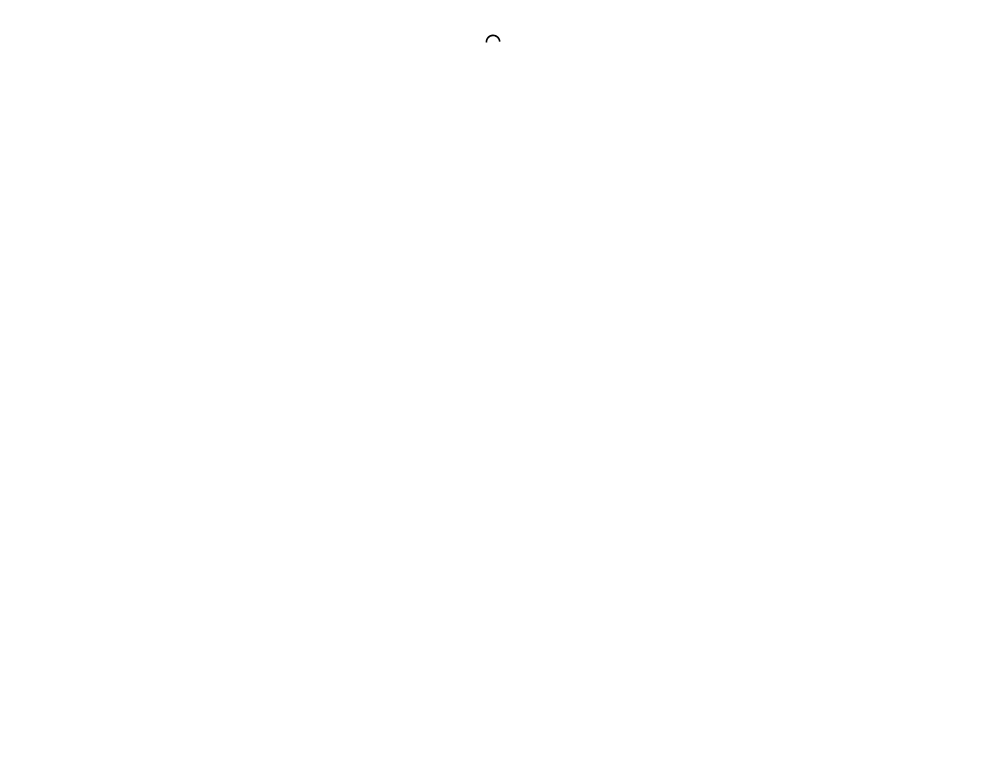 scroll, scrollTop: 0, scrollLeft: 0, axis: both 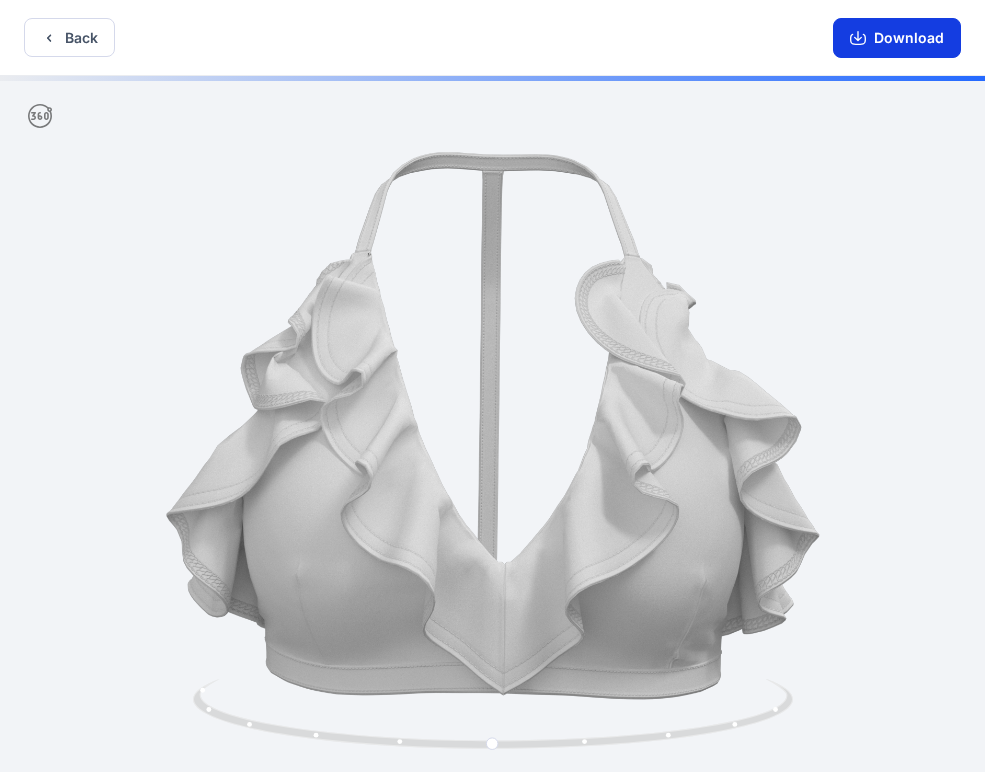 click on "Download" at bounding box center [897, 38] 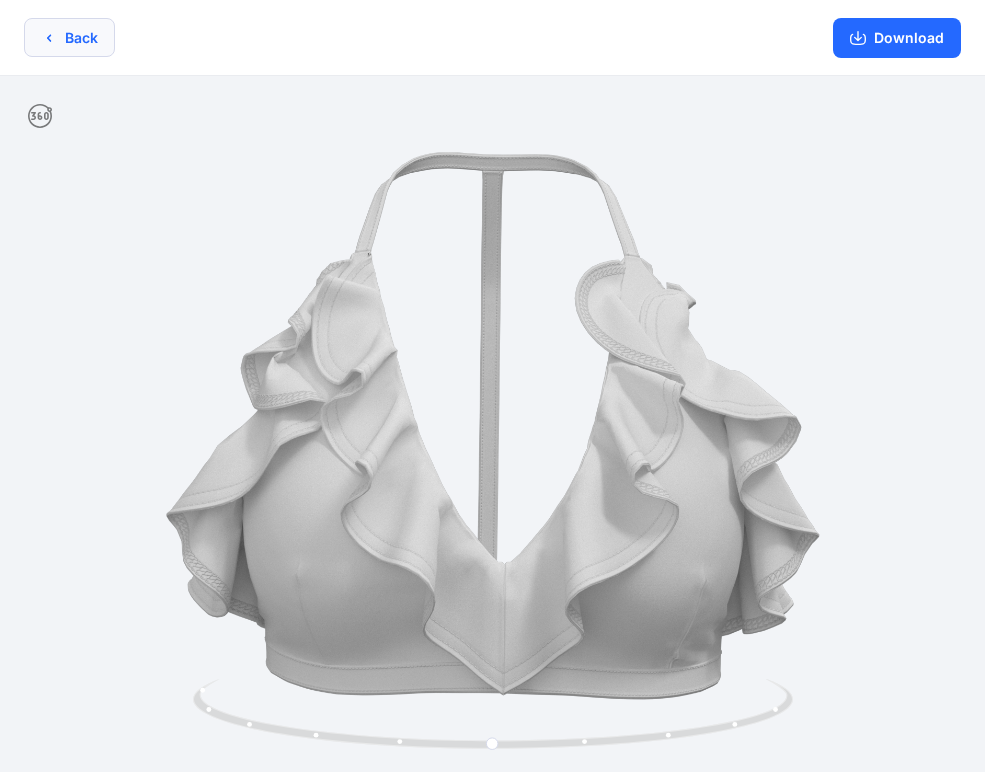 click on "Back" at bounding box center [69, 37] 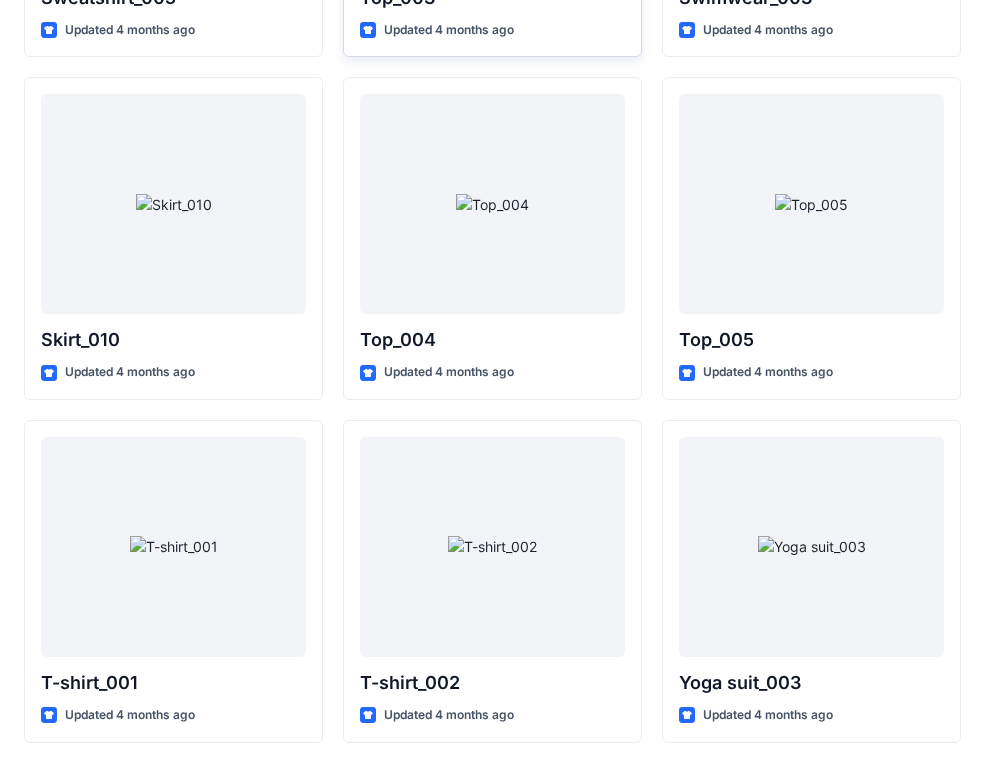 scroll, scrollTop: 10304, scrollLeft: 0, axis: vertical 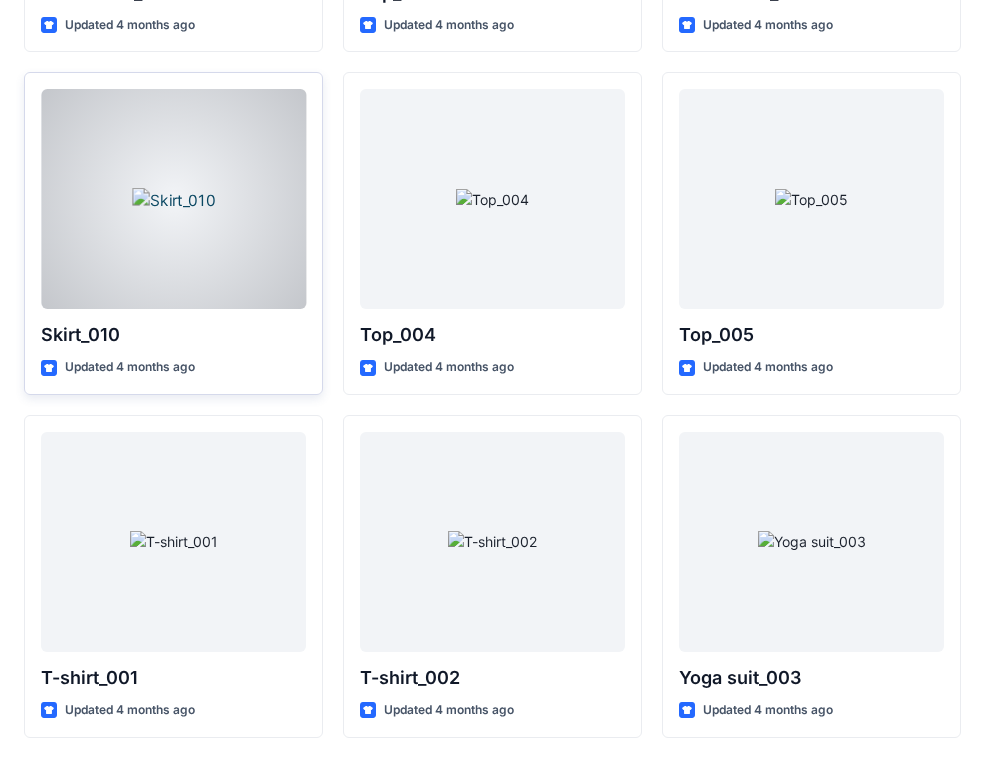 click at bounding box center [173, 199] 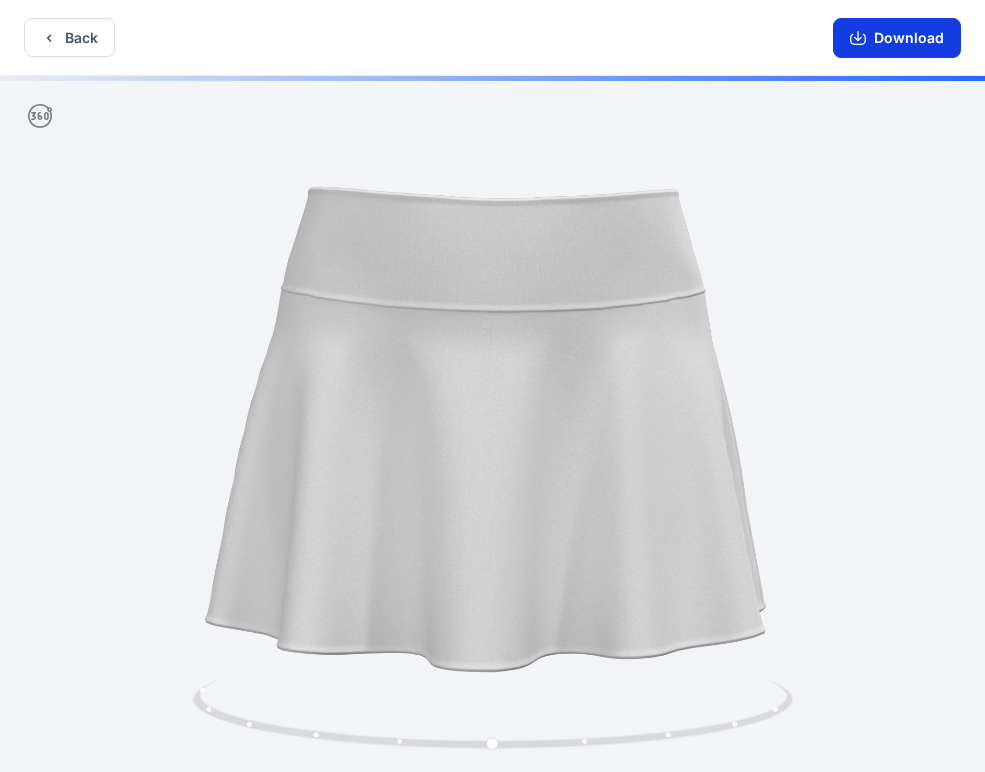 click on "Download" at bounding box center (897, 38) 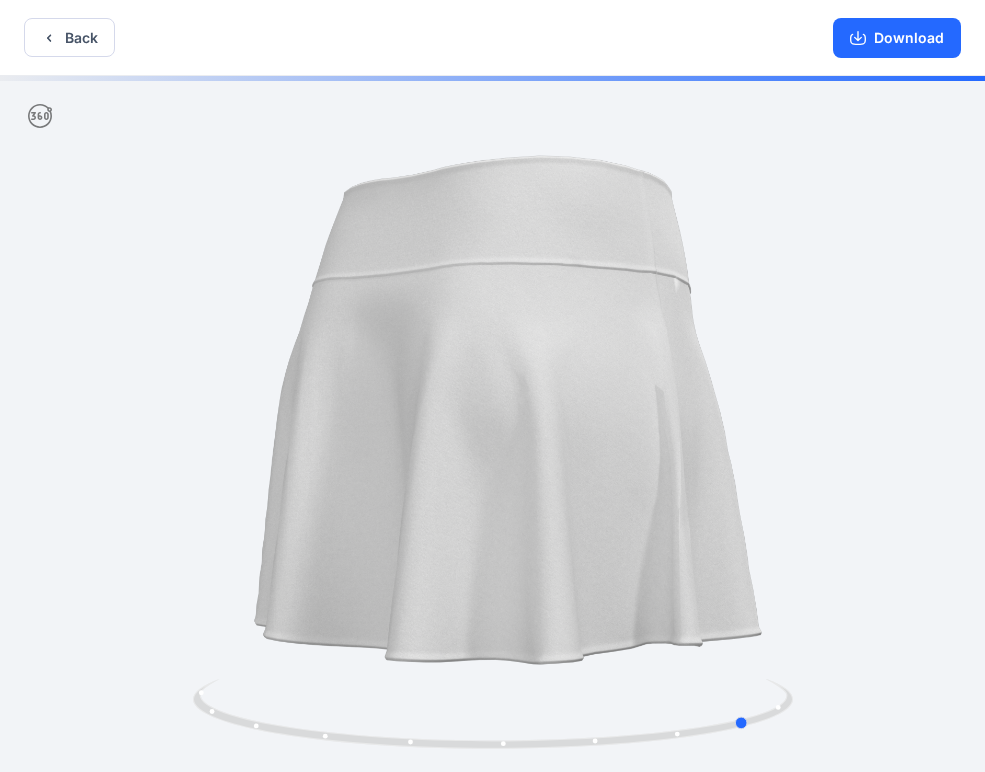 drag, startPoint x: 642, startPoint y: 425, endPoint x: 298, endPoint y: 387, distance: 346.09247 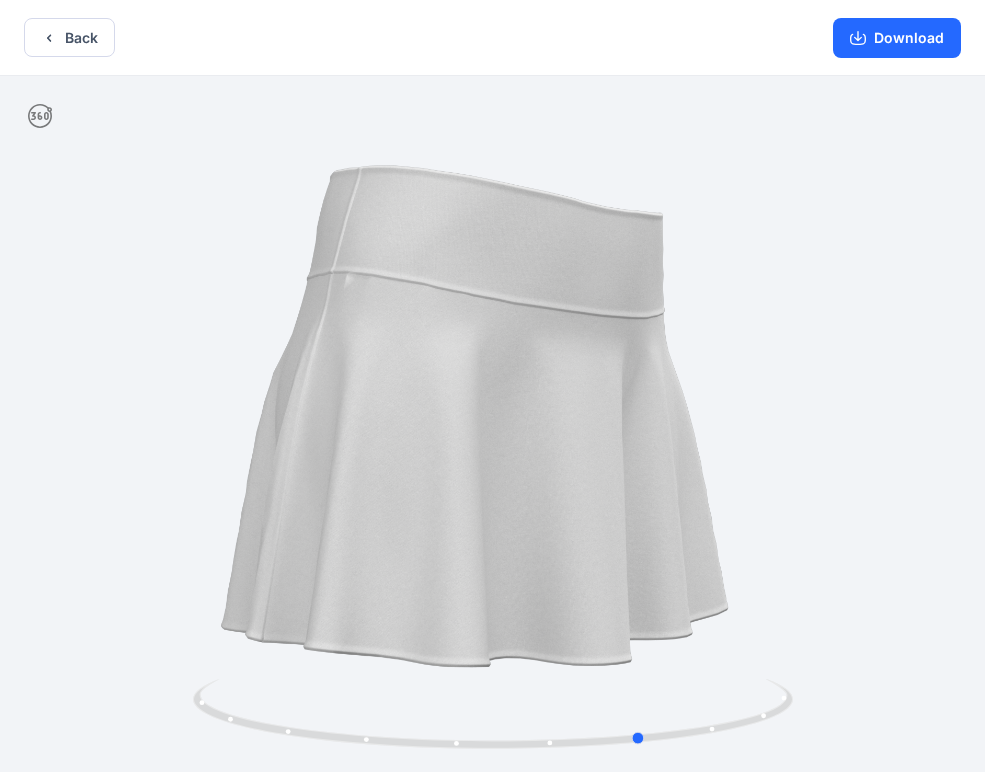 drag, startPoint x: 700, startPoint y: 412, endPoint x: 600, endPoint y: 422, distance: 100.49876 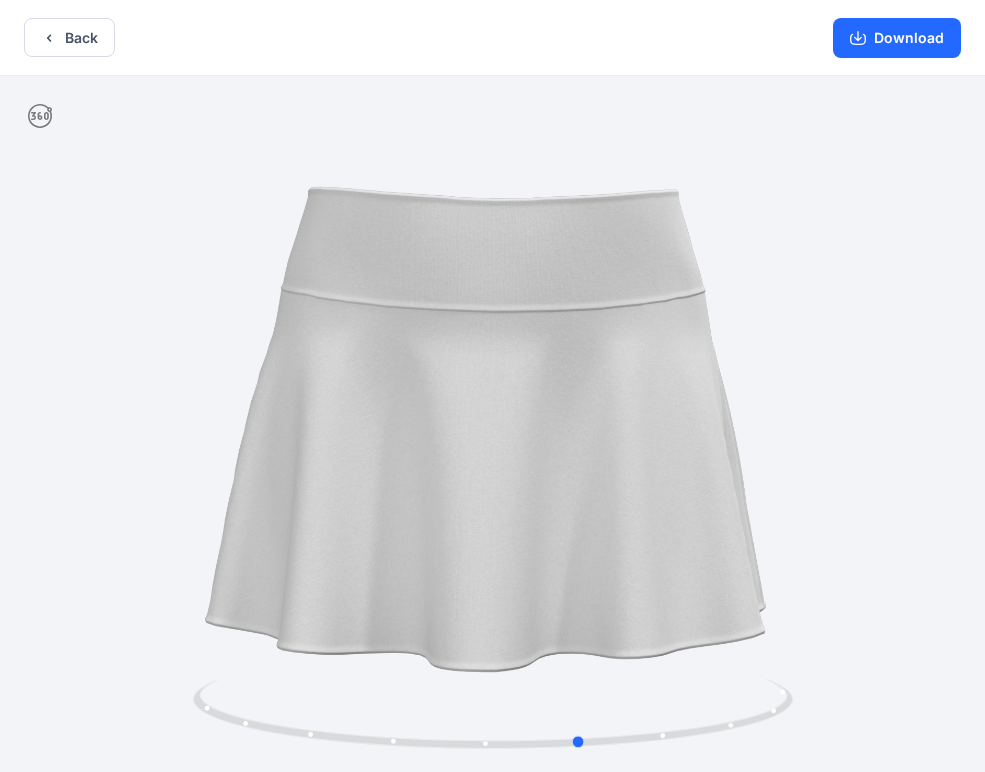 drag, startPoint x: 649, startPoint y: 389, endPoint x: 576, endPoint y: 397, distance: 73.43705 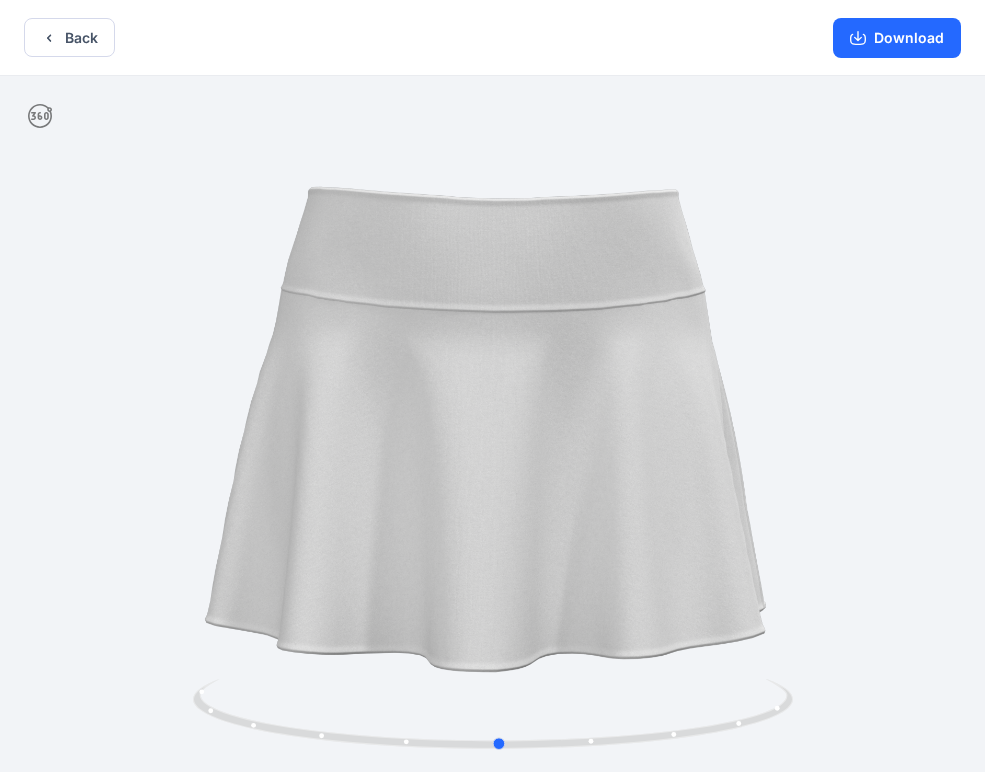 drag, startPoint x: 665, startPoint y: 363, endPoint x: 598, endPoint y: 373, distance: 67.74216 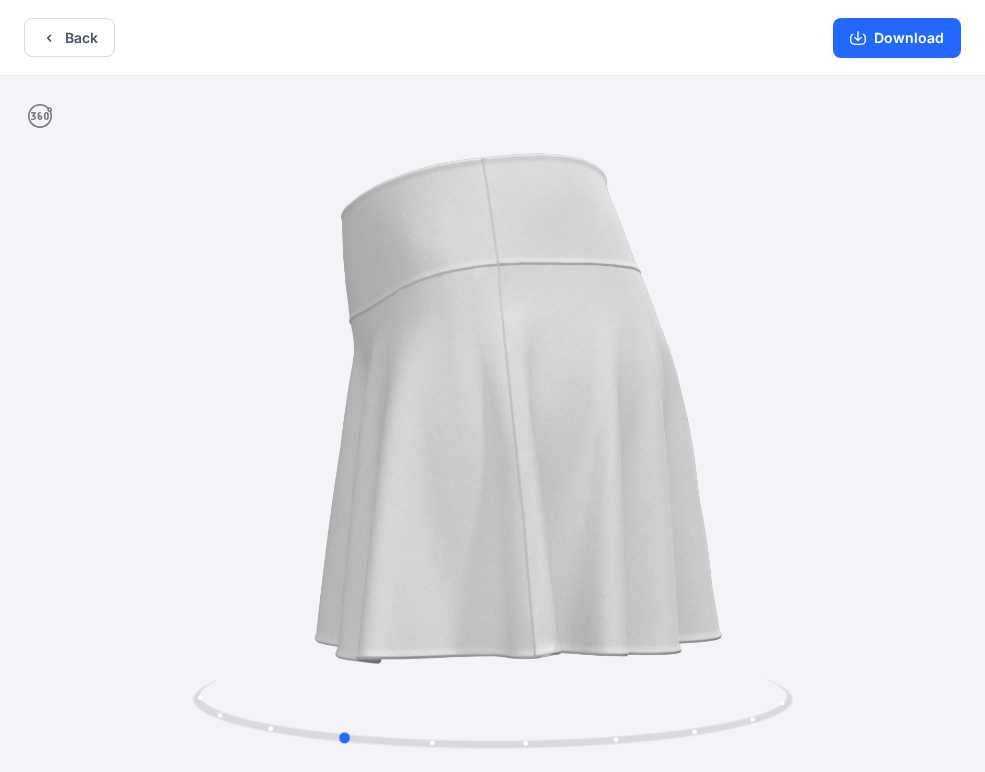 drag, startPoint x: 637, startPoint y: 326, endPoint x: 460, endPoint y: 299, distance: 179.04749 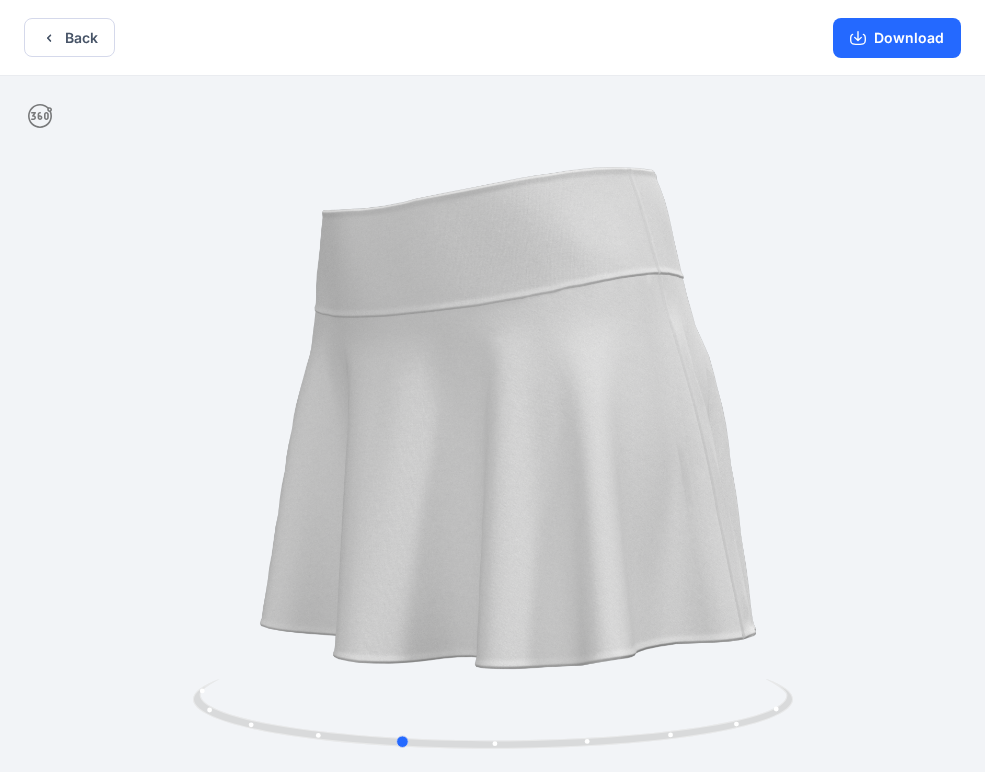 drag, startPoint x: 578, startPoint y: 300, endPoint x: 846, endPoint y: 337, distance: 270.54205 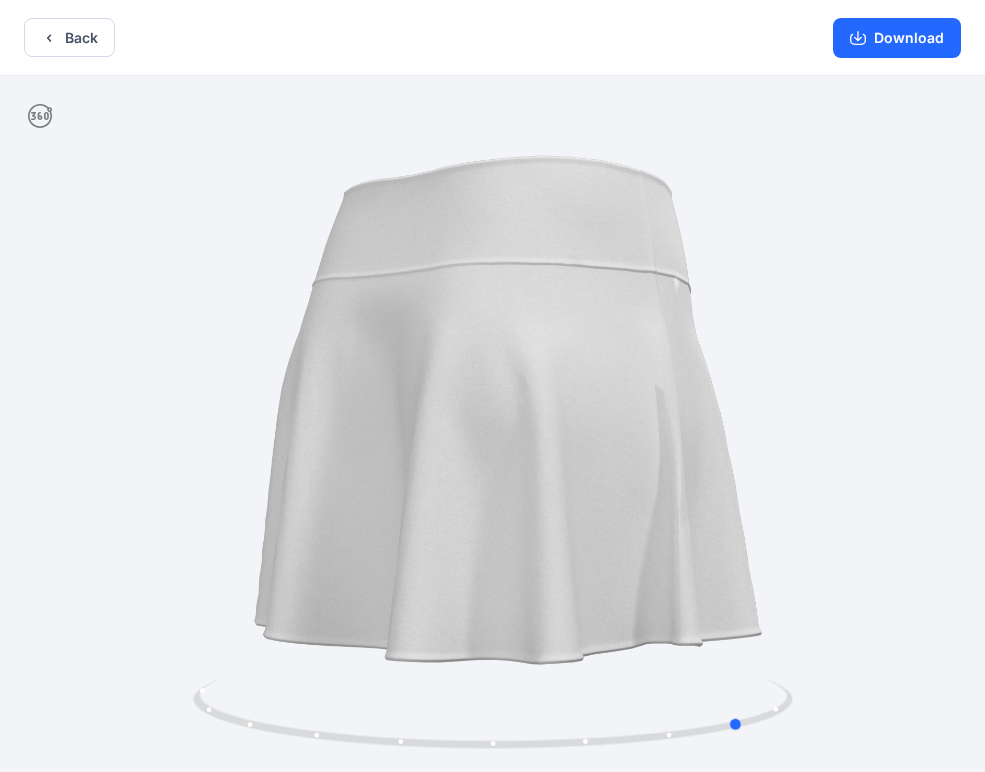 drag, startPoint x: 495, startPoint y: 343, endPoint x: 676, endPoint y: 332, distance: 181.33394 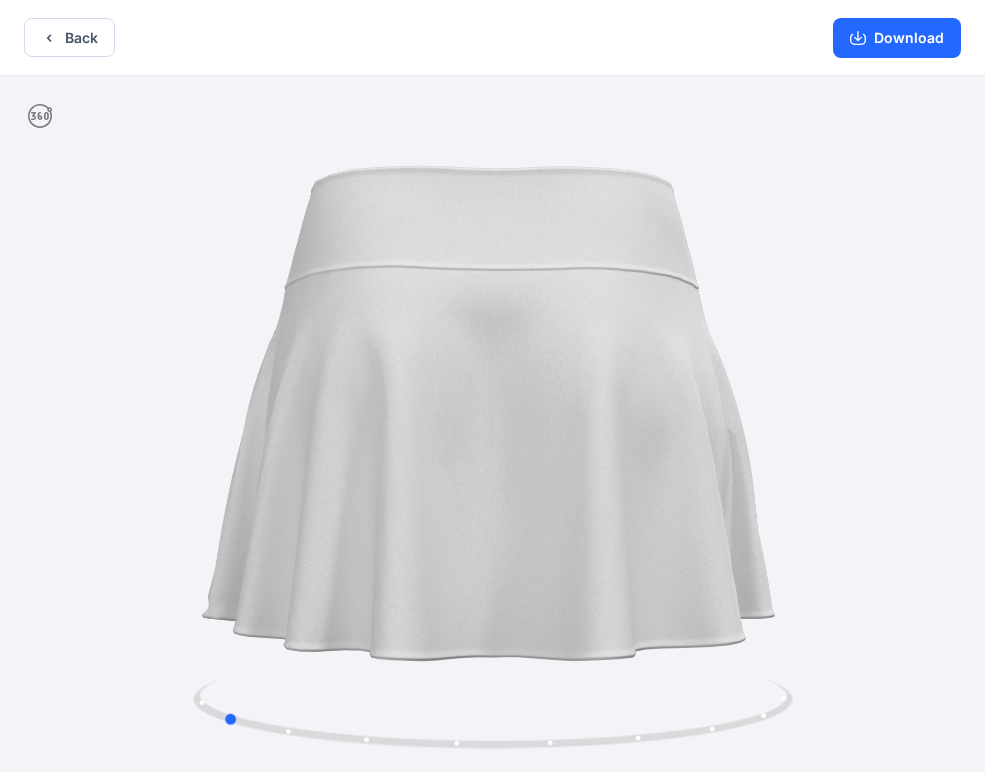 drag, startPoint x: 424, startPoint y: 335, endPoint x: 608, endPoint y: 324, distance: 184.3285 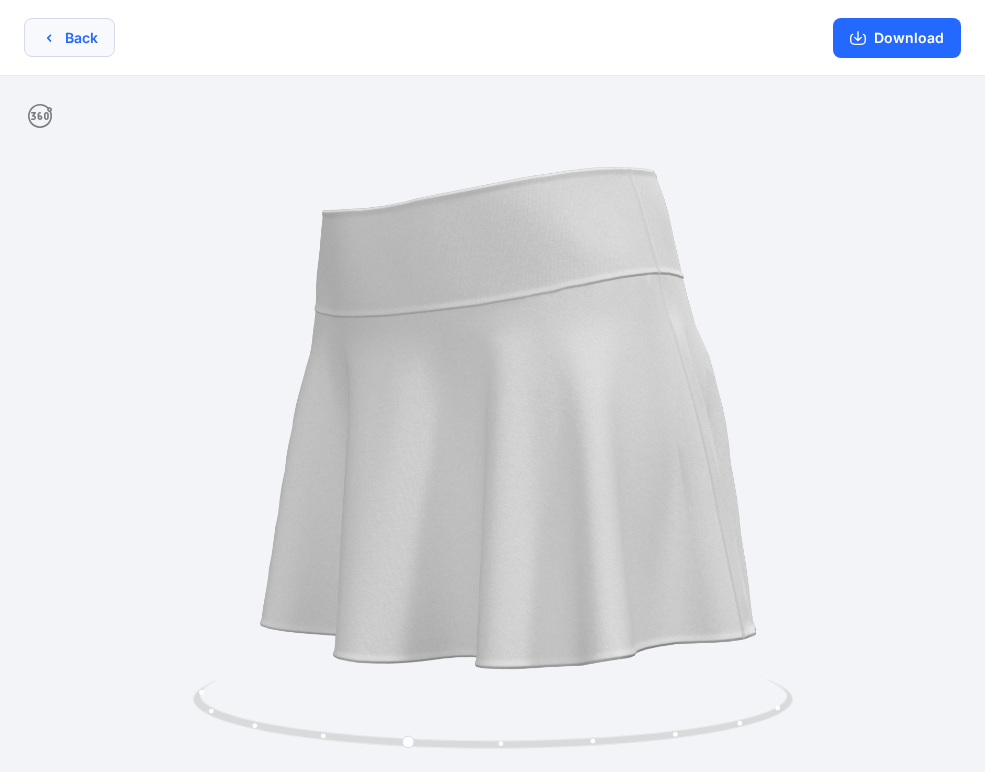 click on "Back" at bounding box center (69, 37) 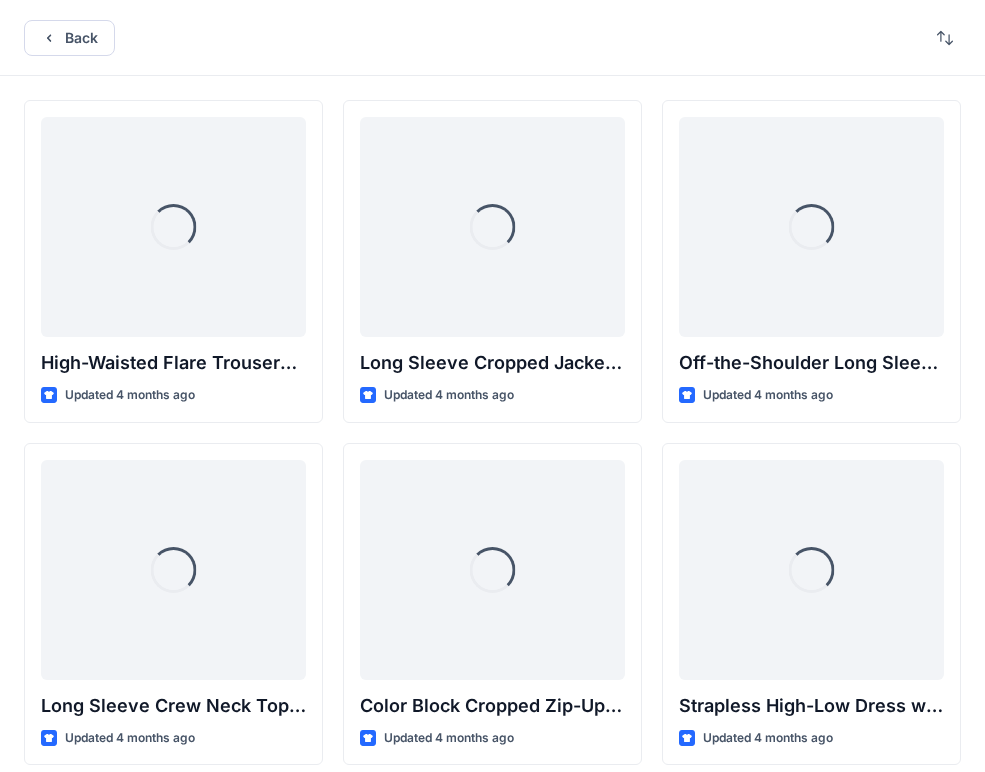 scroll, scrollTop: 10304, scrollLeft: 0, axis: vertical 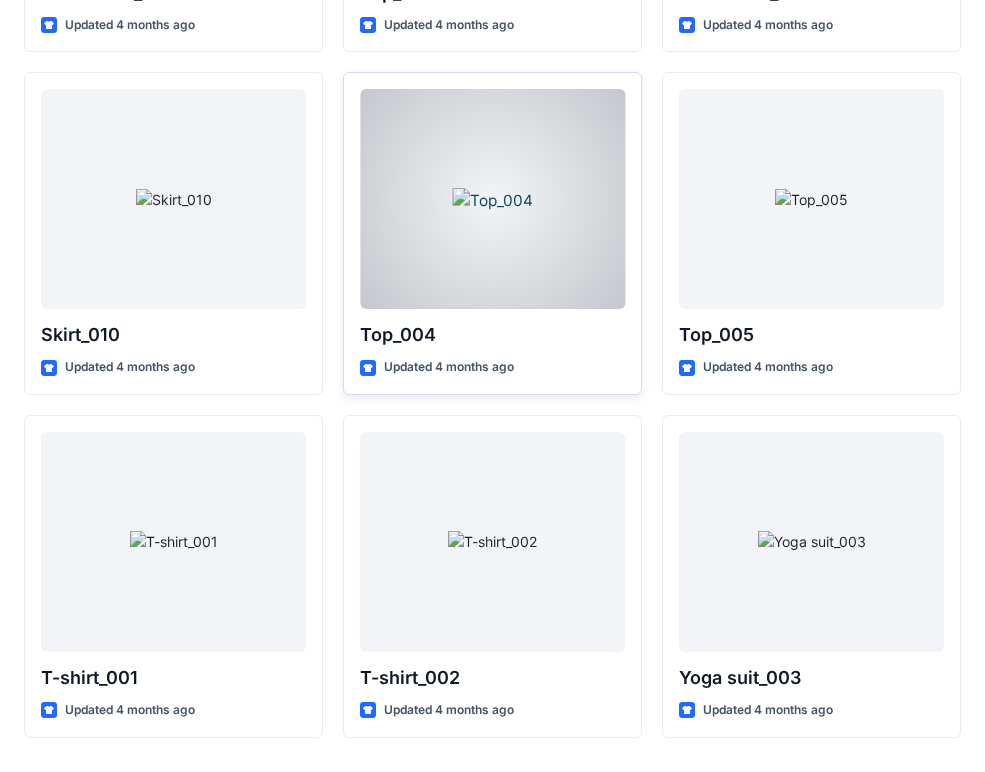 click at bounding box center [492, 199] 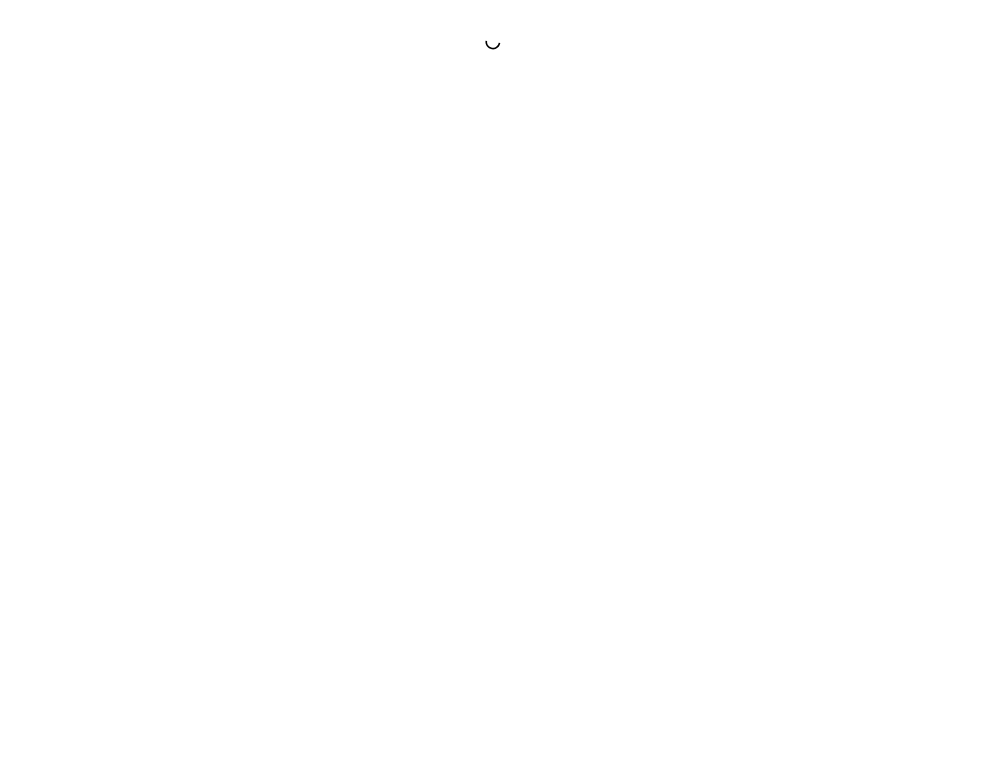 scroll, scrollTop: 0, scrollLeft: 0, axis: both 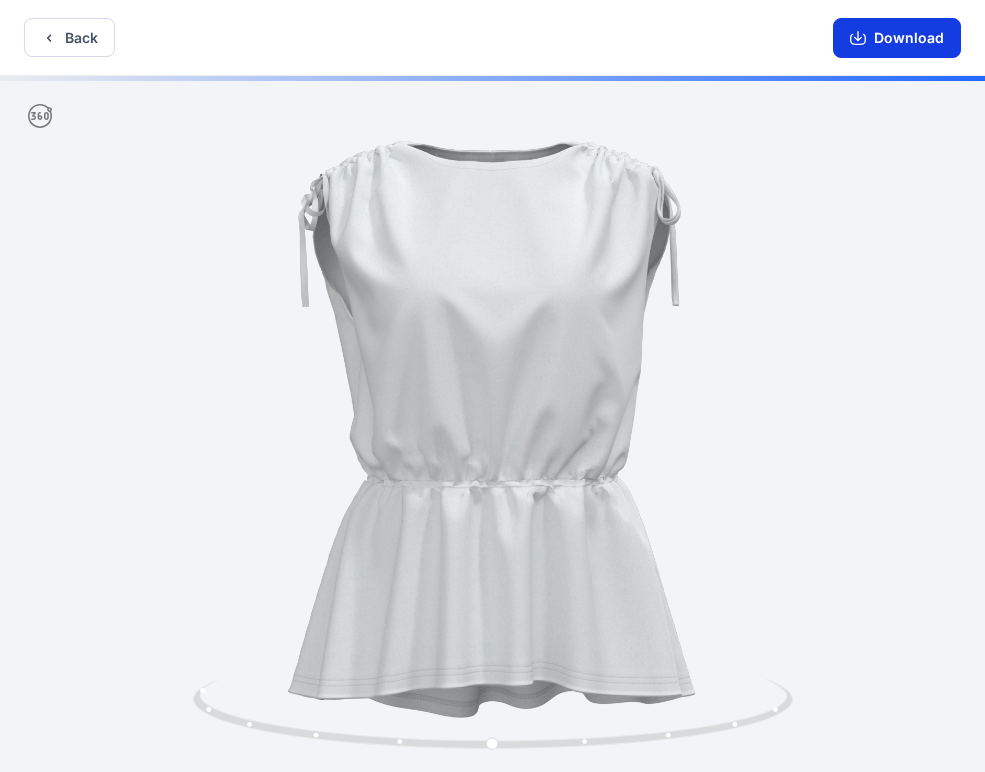 click on "Download" at bounding box center [897, 38] 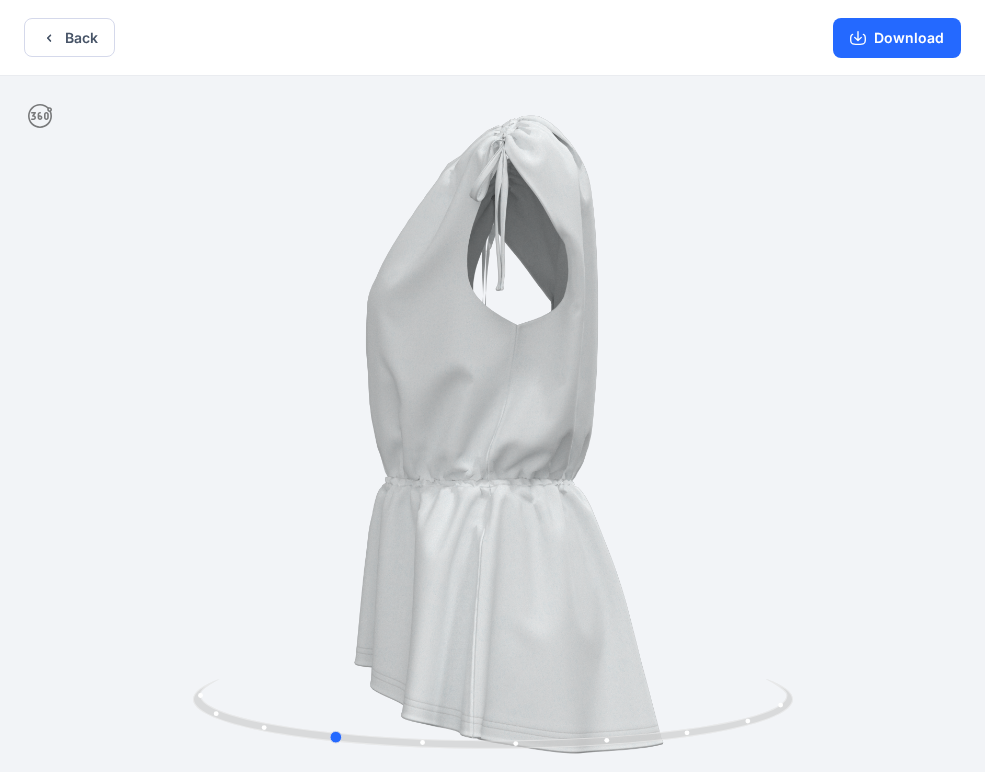 drag, startPoint x: 569, startPoint y: 290, endPoint x: 384, endPoint y: 293, distance: 185.02432 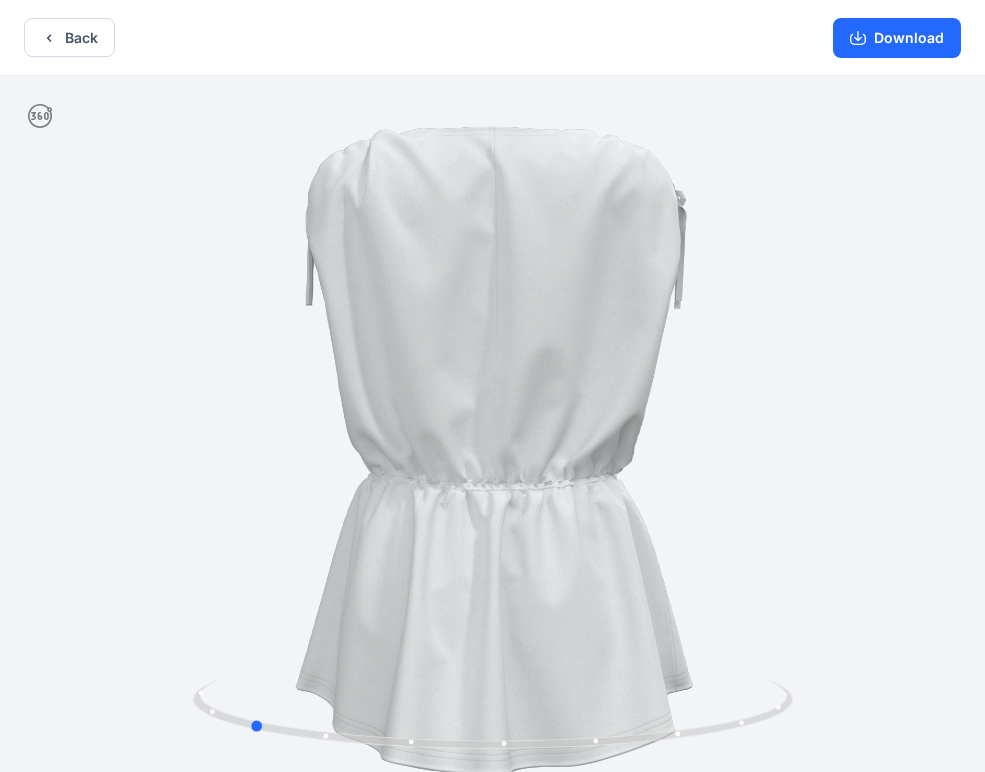 drag, startPoint x: 519, startPoint y: 344, endPoint x: 439, endPoint y: 335, distance: 80.50466 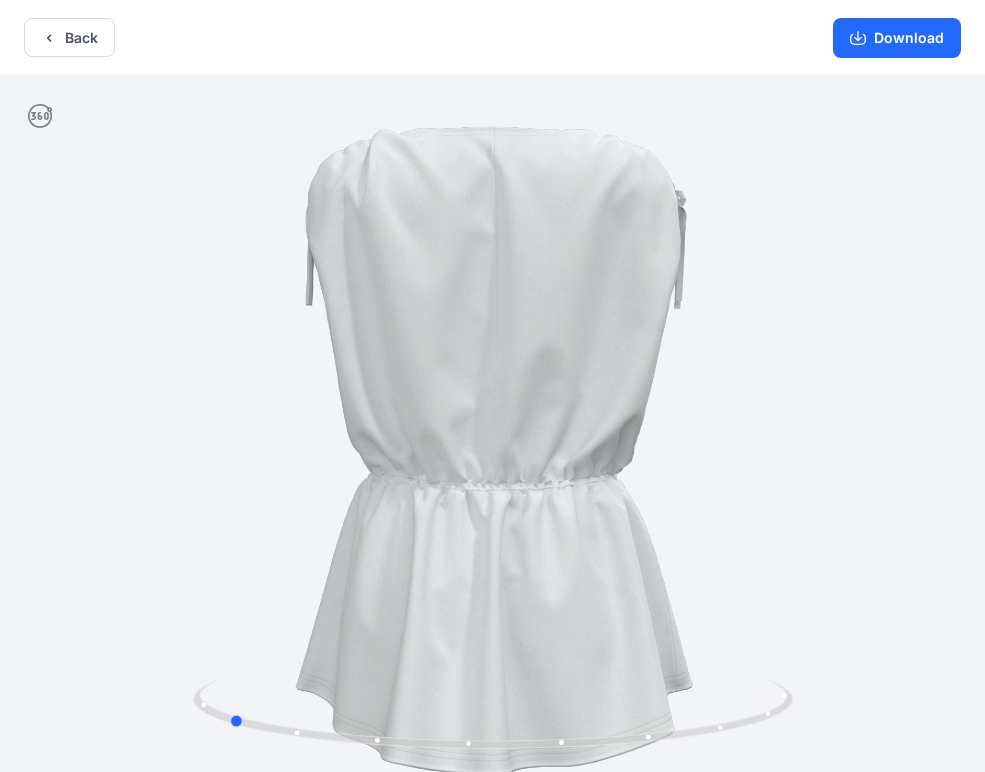 drag, startPoint x: 684, startPoint y: 395, endPoint x: 544, endPoint y: 385, distance: 140.35669 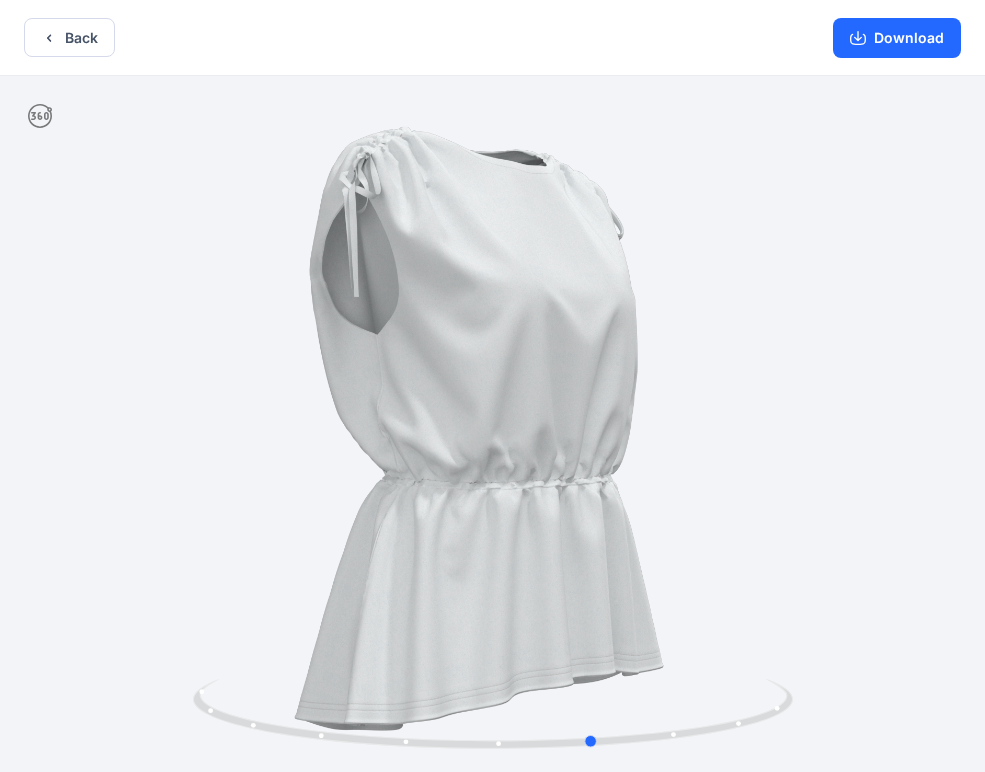 click at bounding box center (492, 426) 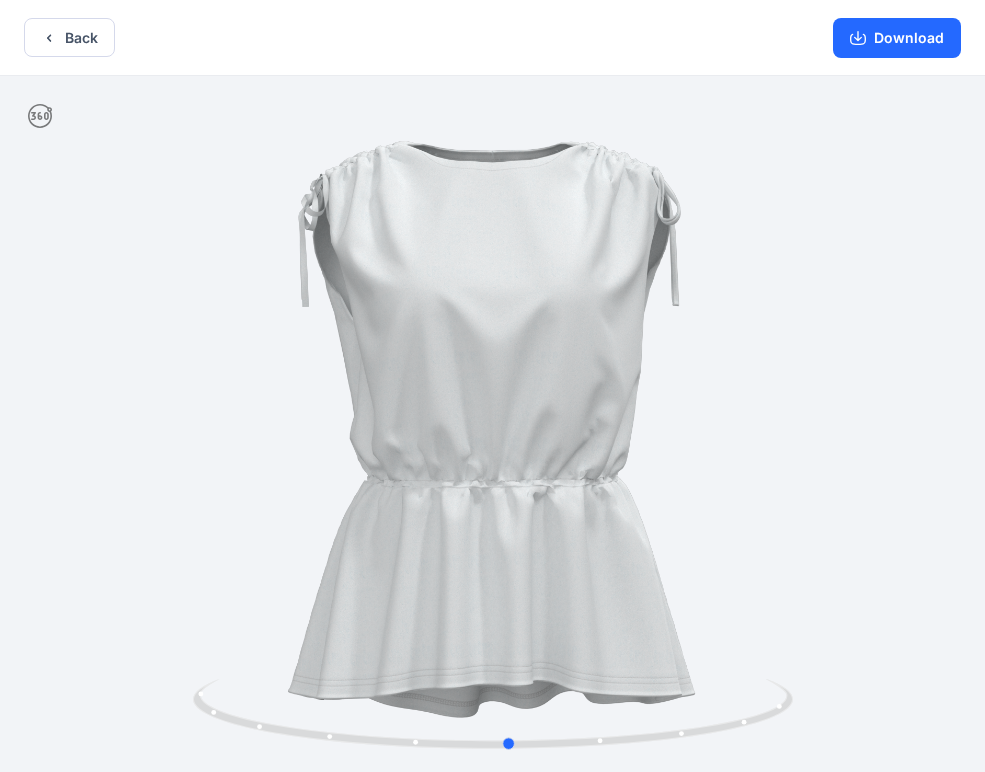 drag, startPoint x: 634, startPoint y: 405, endPoint x: 570, endPoint y: 400, distance: 64.195015 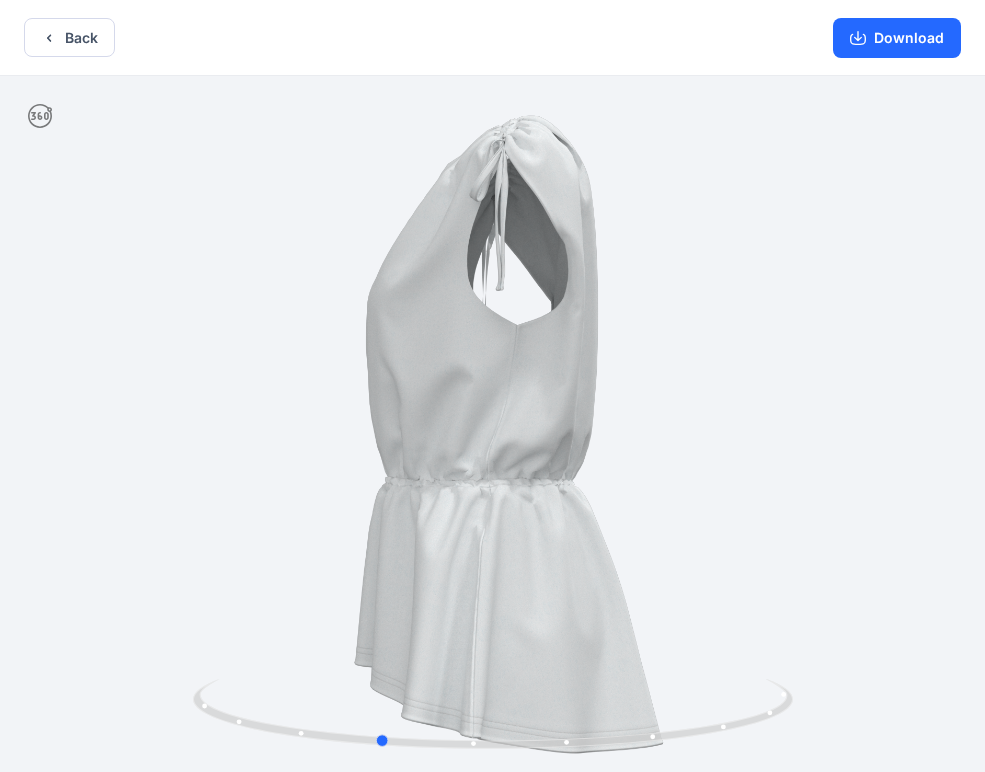 drag, startPoint x: 606, startPoint y: 394, endPoint x: 589, endPoint y: 359, distance: 38.910152 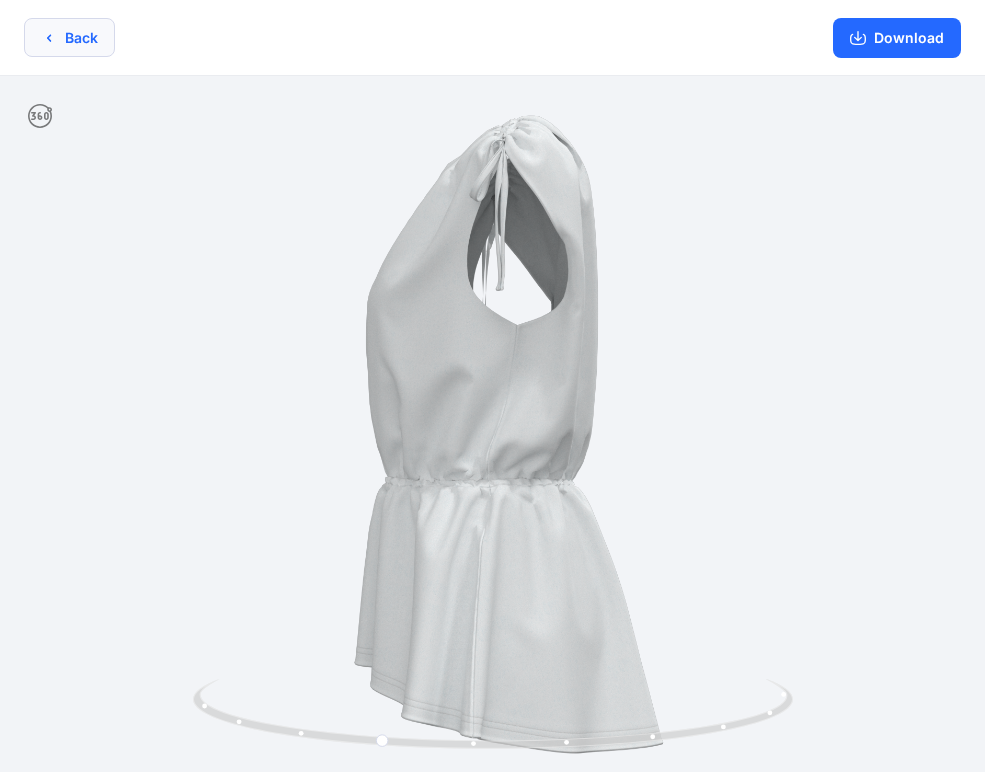 click on "Back" at bounding box center (69, 37) 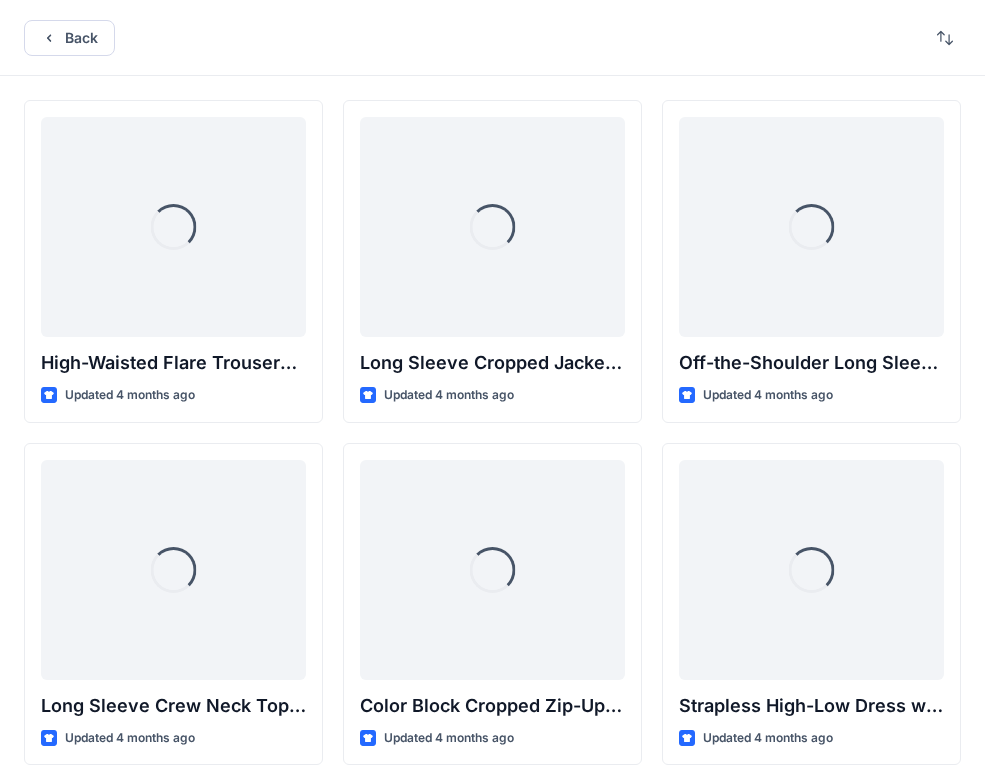 scroll, scrollTop: 10304, scrollLeft: 0, axis: vertical 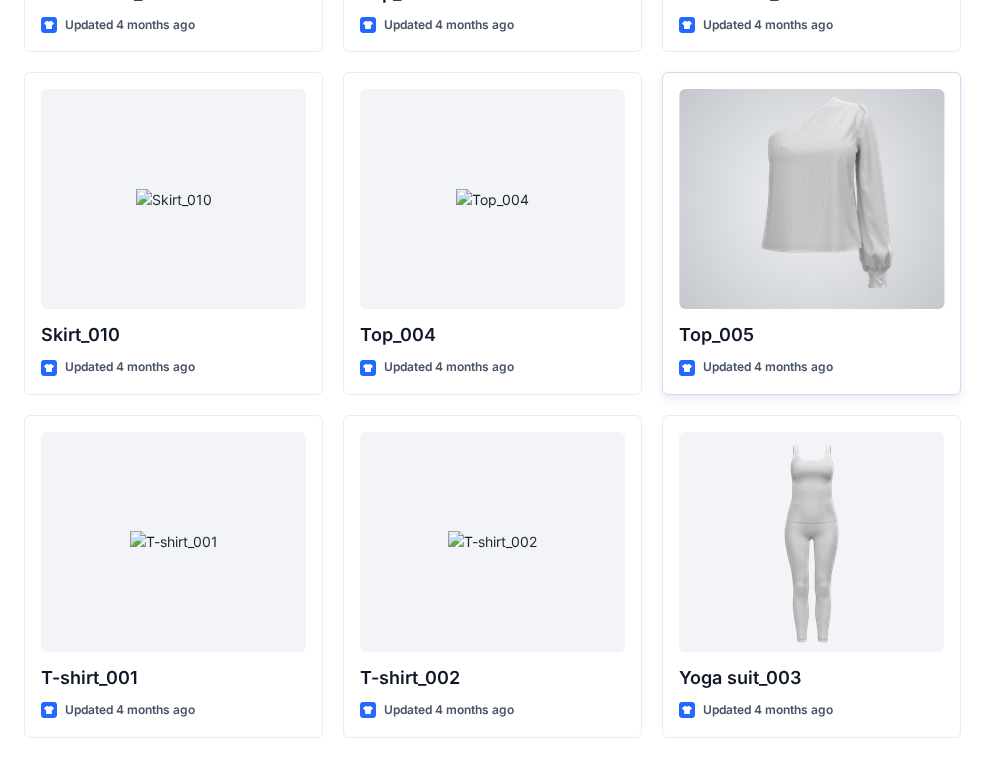 click at bounding box center (811, 199) 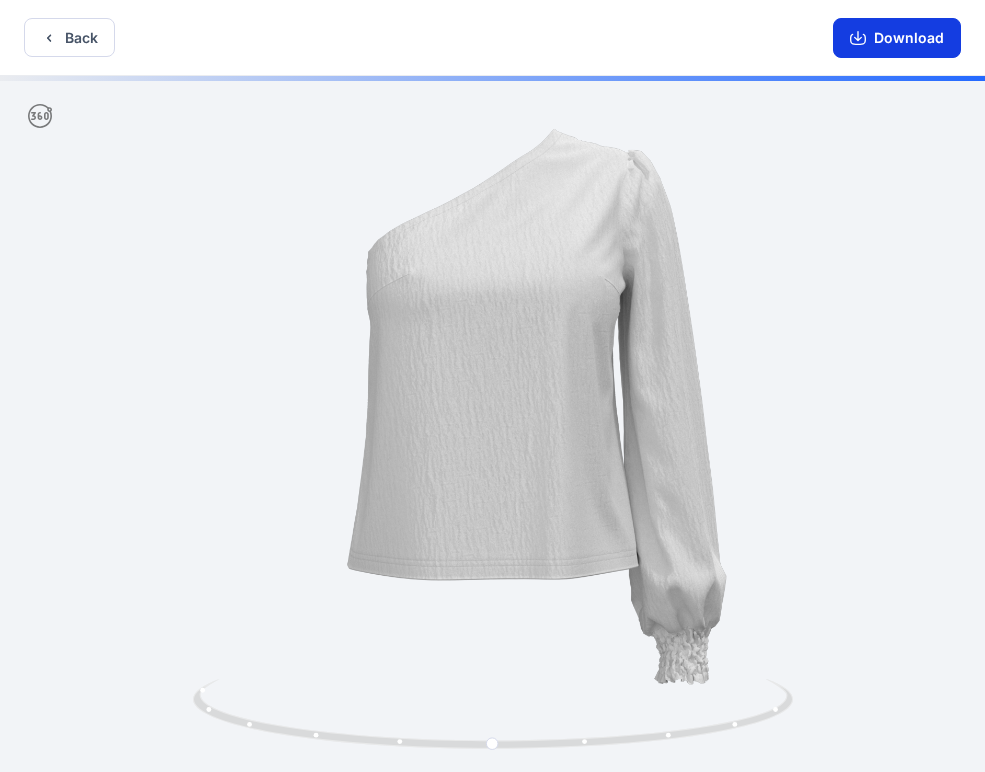 click on "Download" at bounding box center (897, 38) 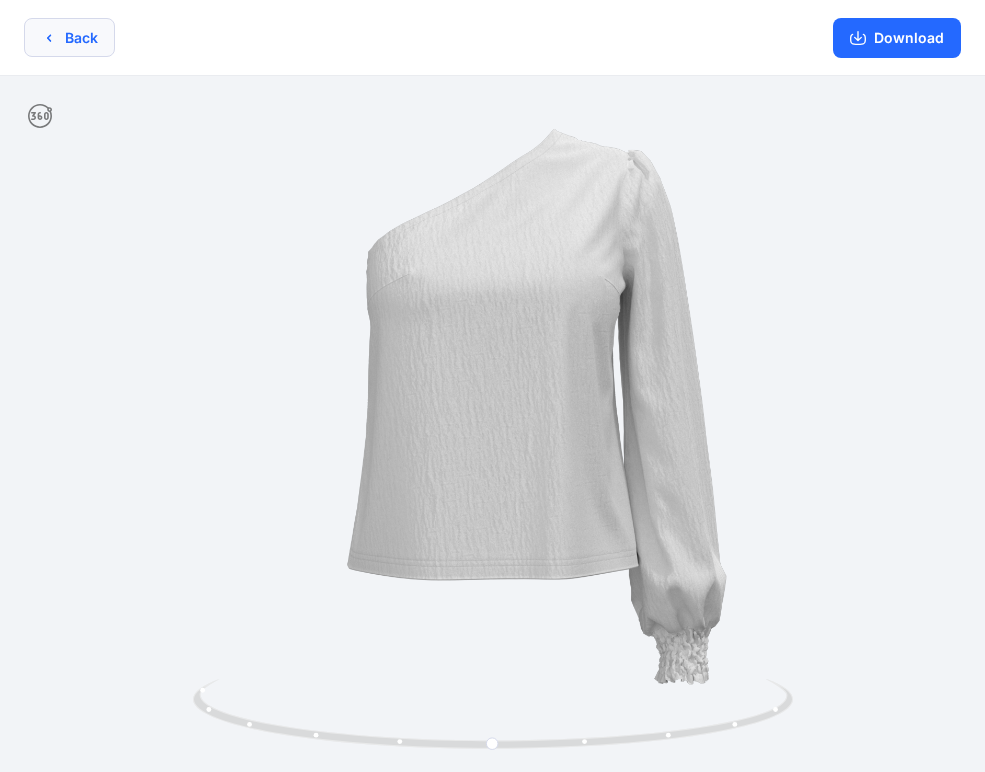 click 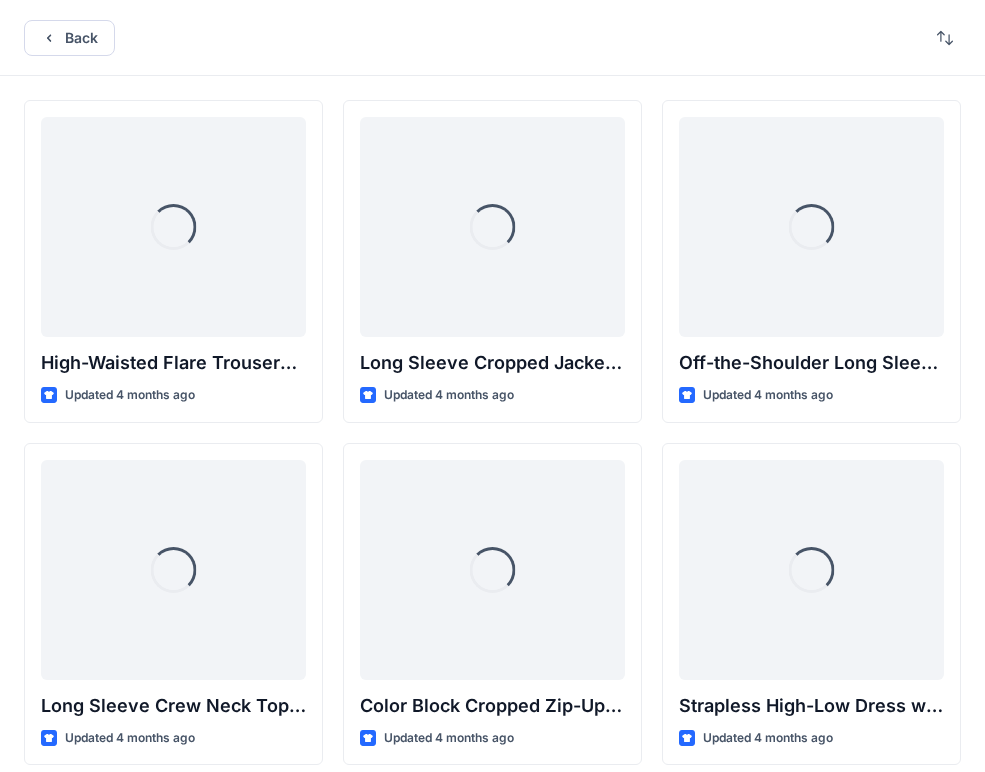 scroll, scrollTop: 10304, scrollLeft: 0, axis: vertical 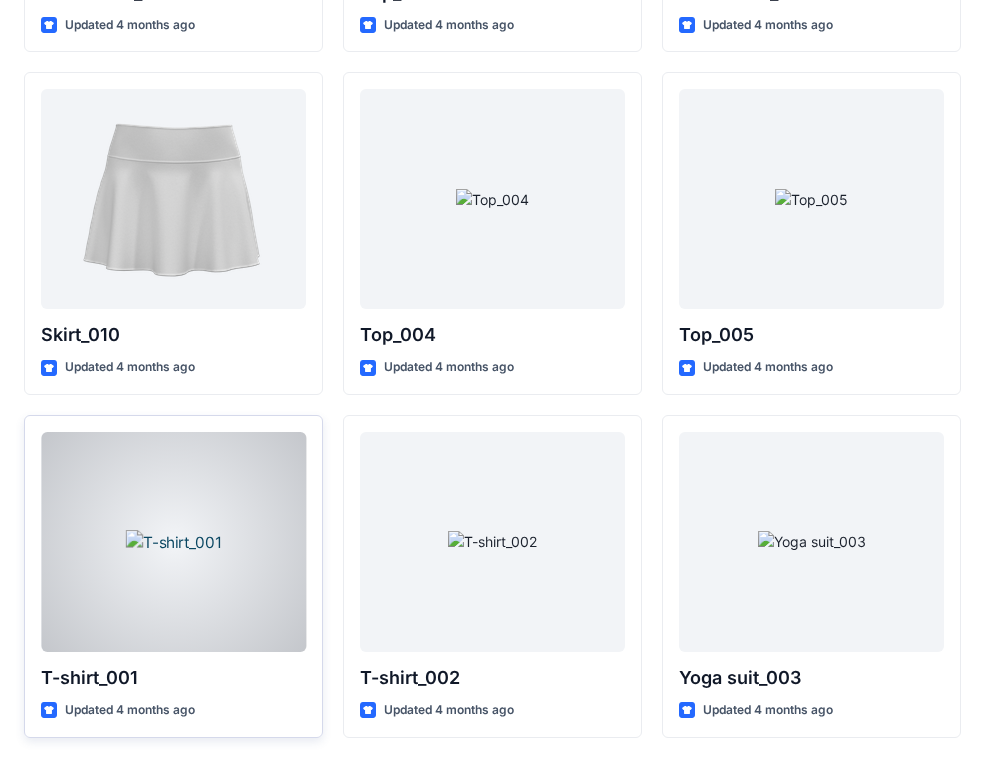 click at bounding box center (173, 542) 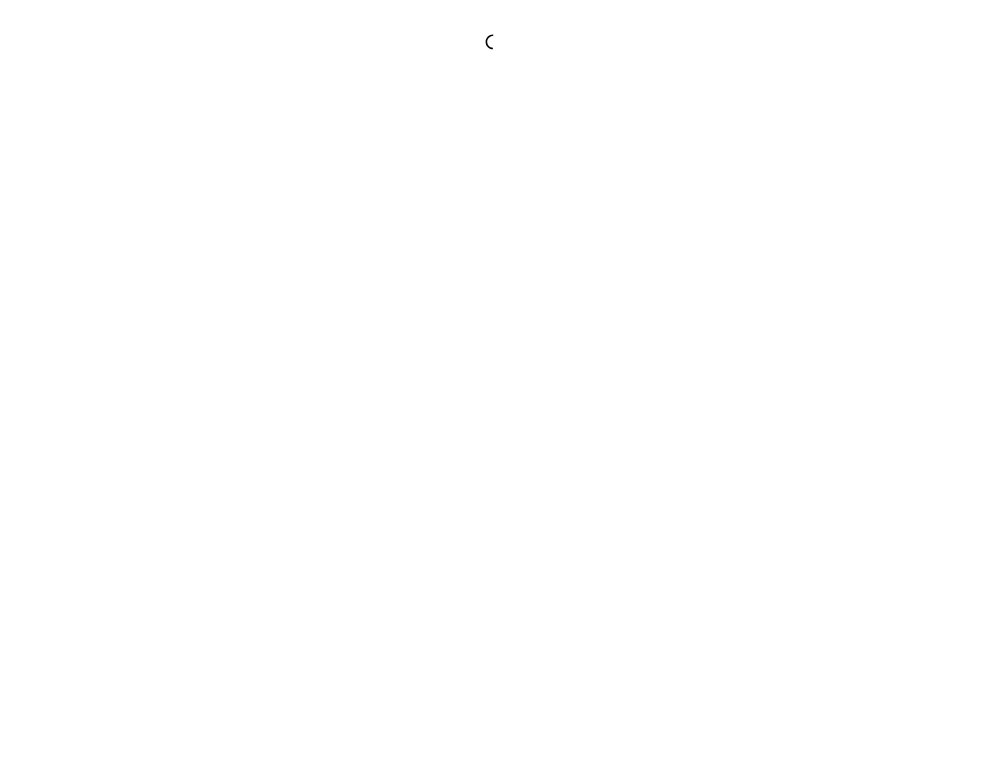 scroll, scrollTop: 0, scrollLeft: 0, axis: both 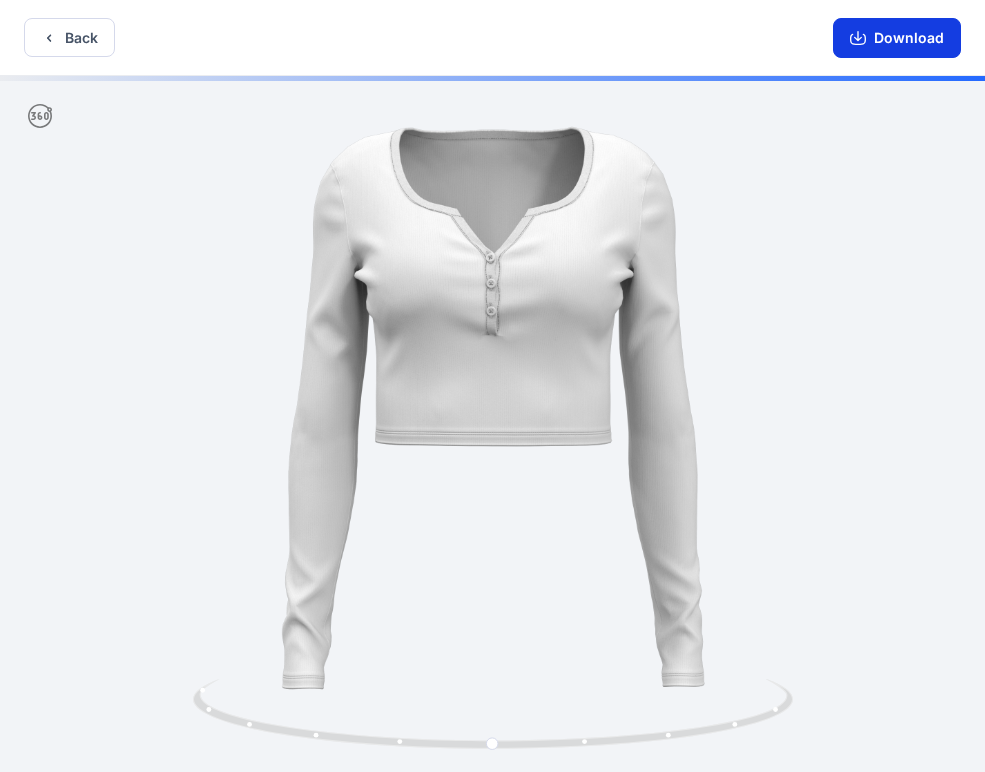 click 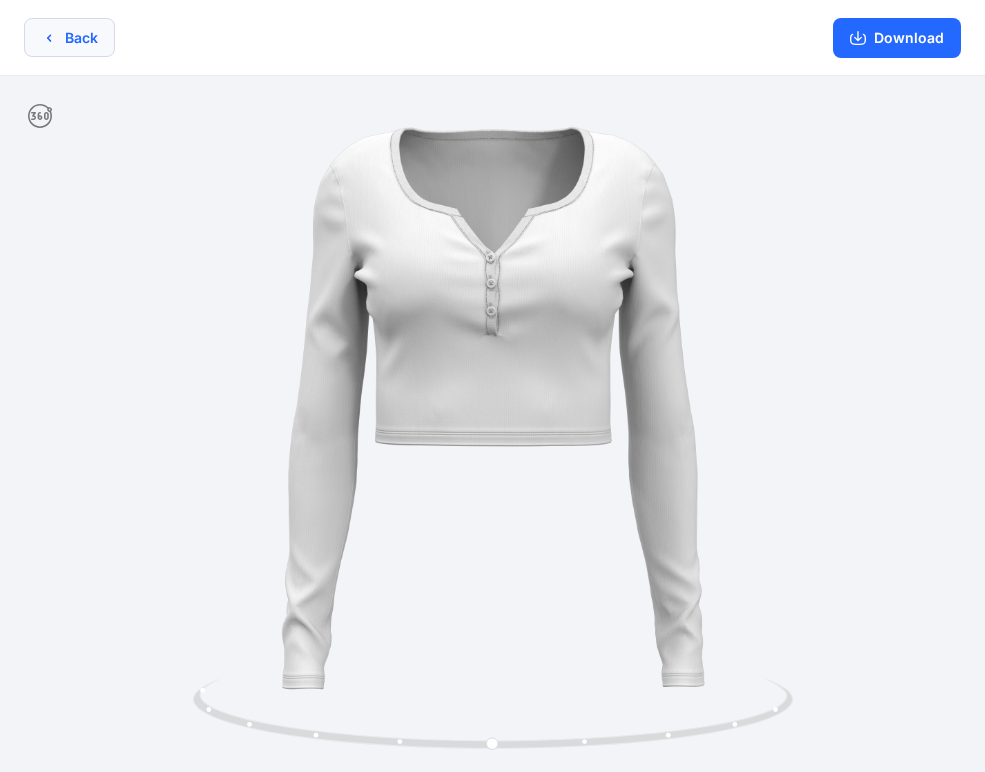 click on "Back" at bounding box center [69, 37] 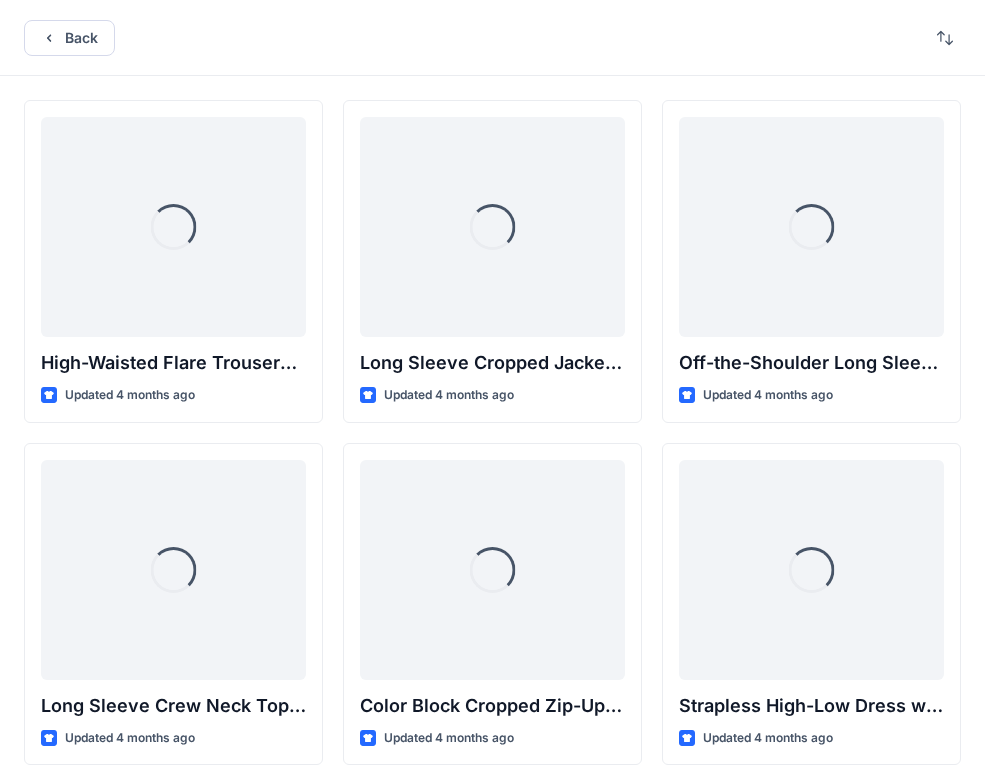 scroll, scrollTop: 10304, scrollLeft: 0, axis: vertical 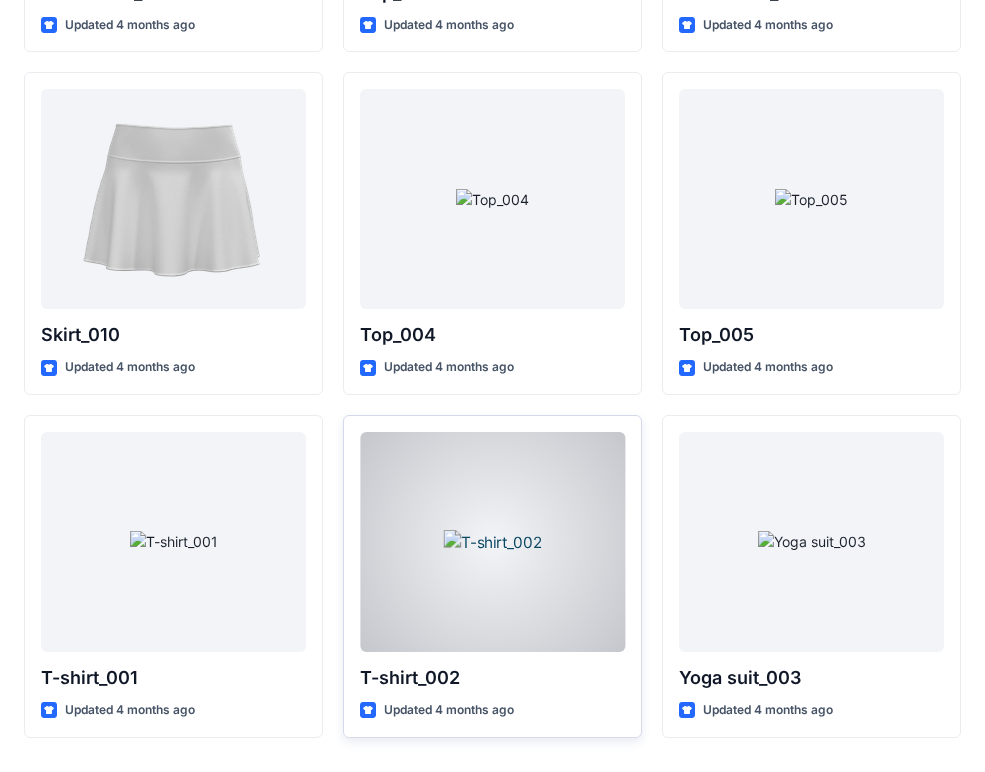click at bounding box center (492, 542) 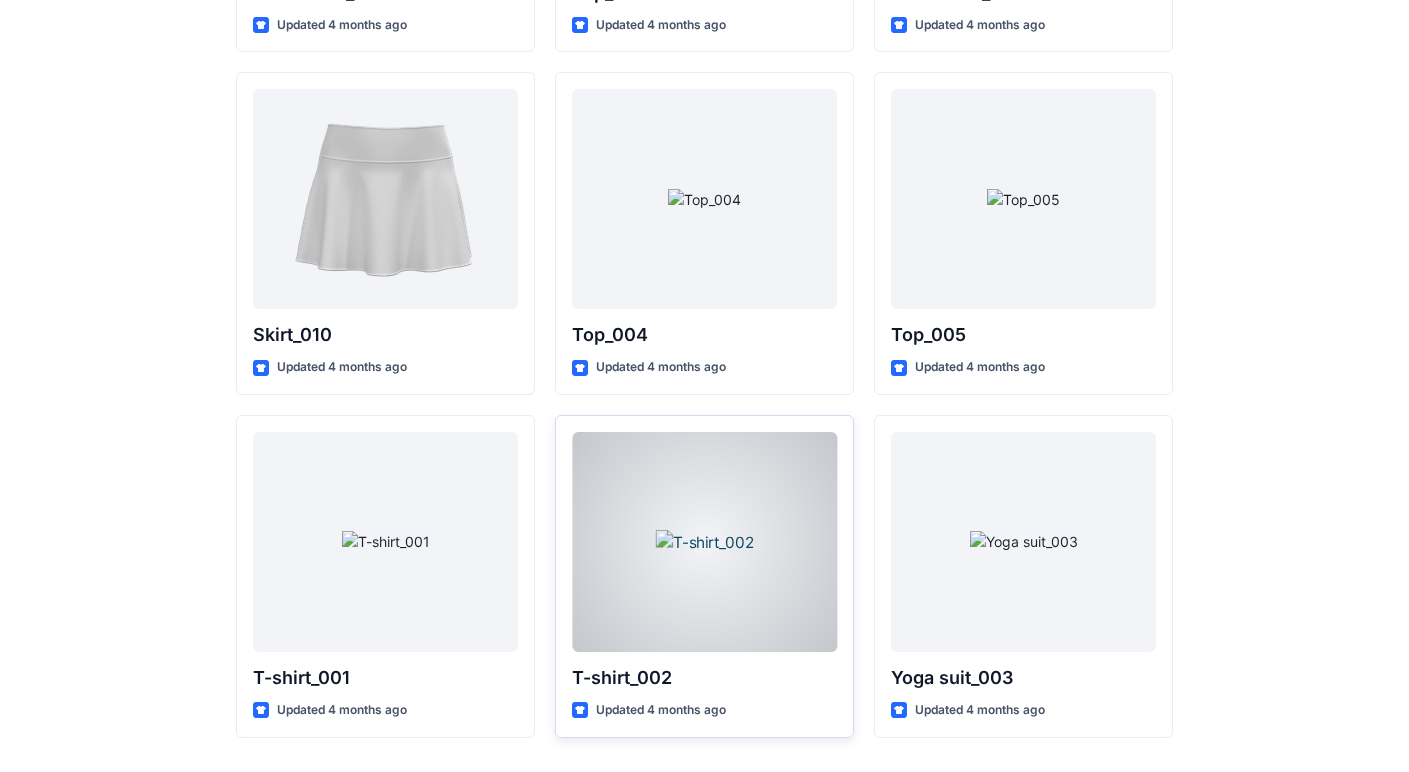 scroll, scrollTop: 0, scrollLeft: 0, axis: both 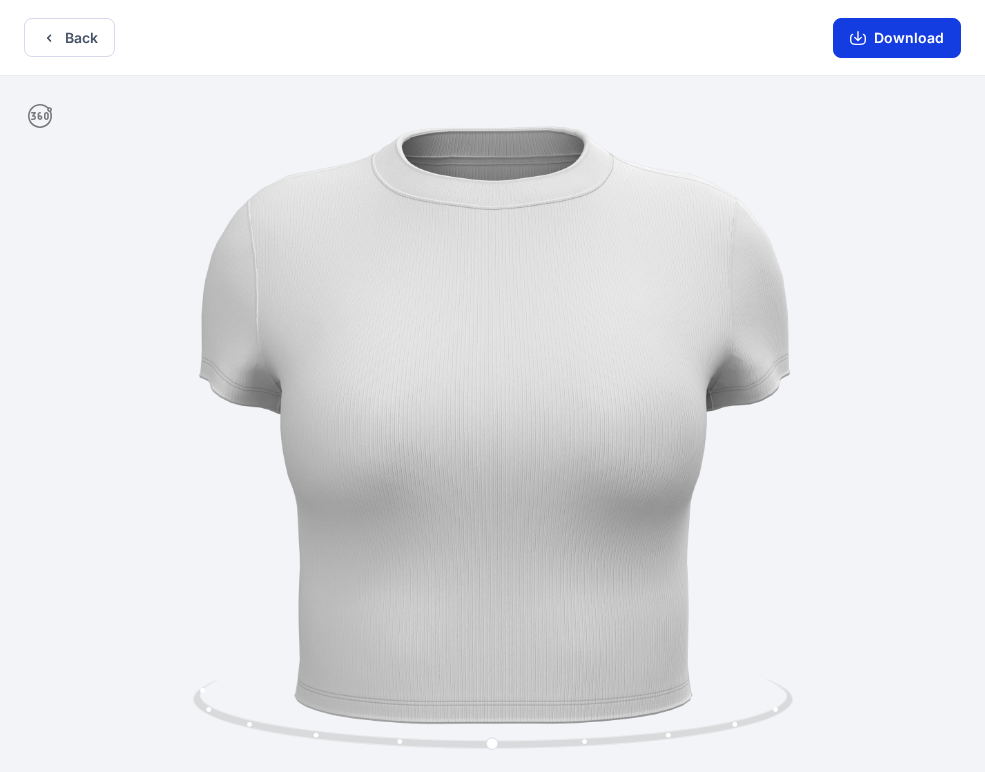 click 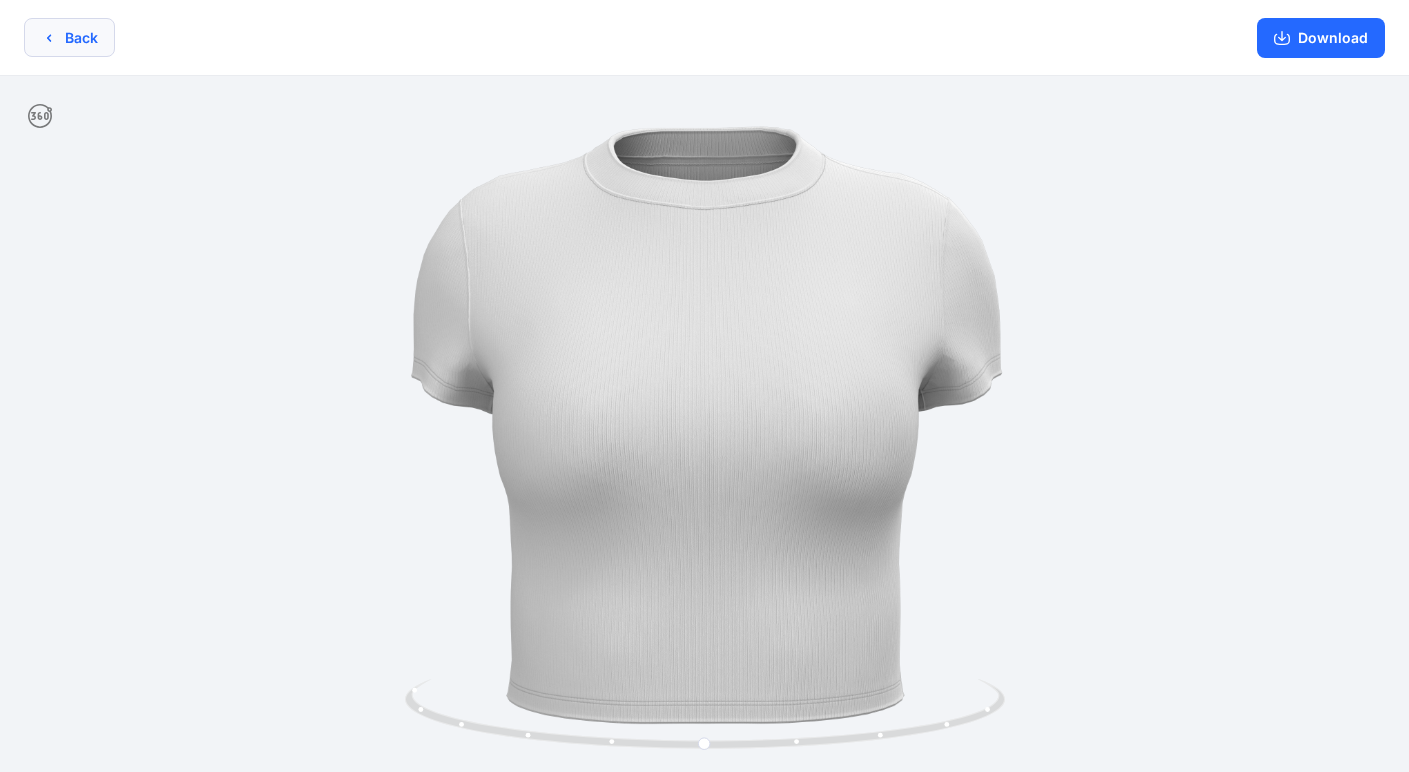 click 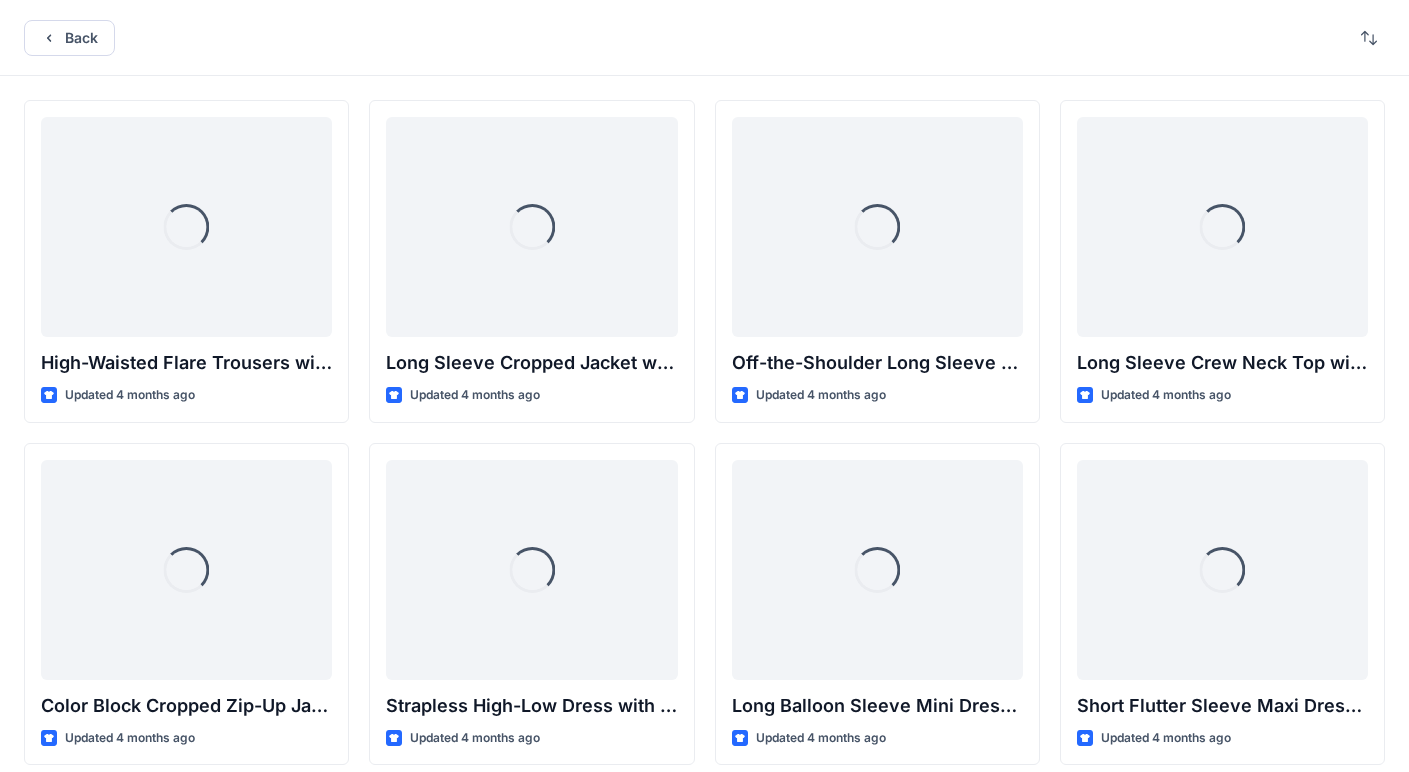 scroll, scrollTop: 7625, scrollLeft: 0, axis: vertical 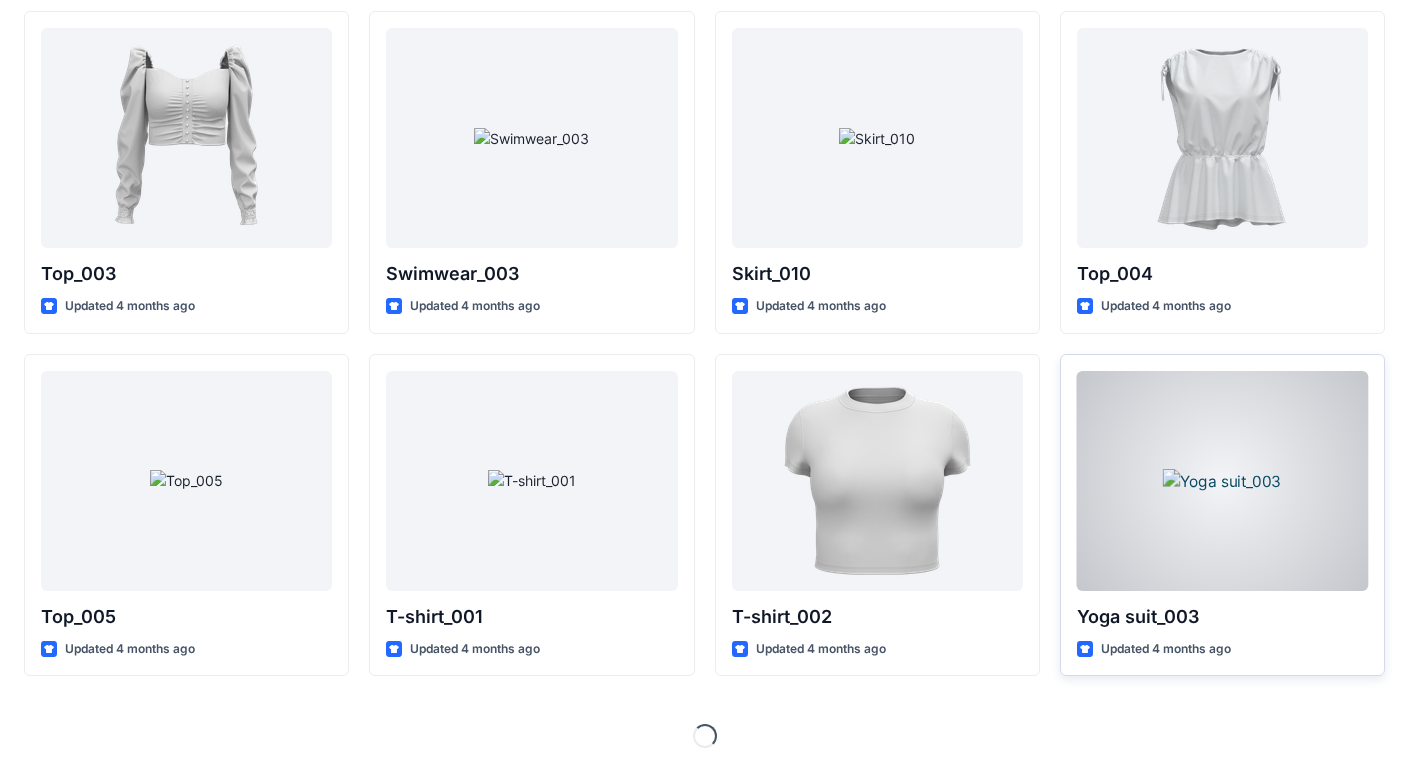 click at bounding box center (1222, 481) 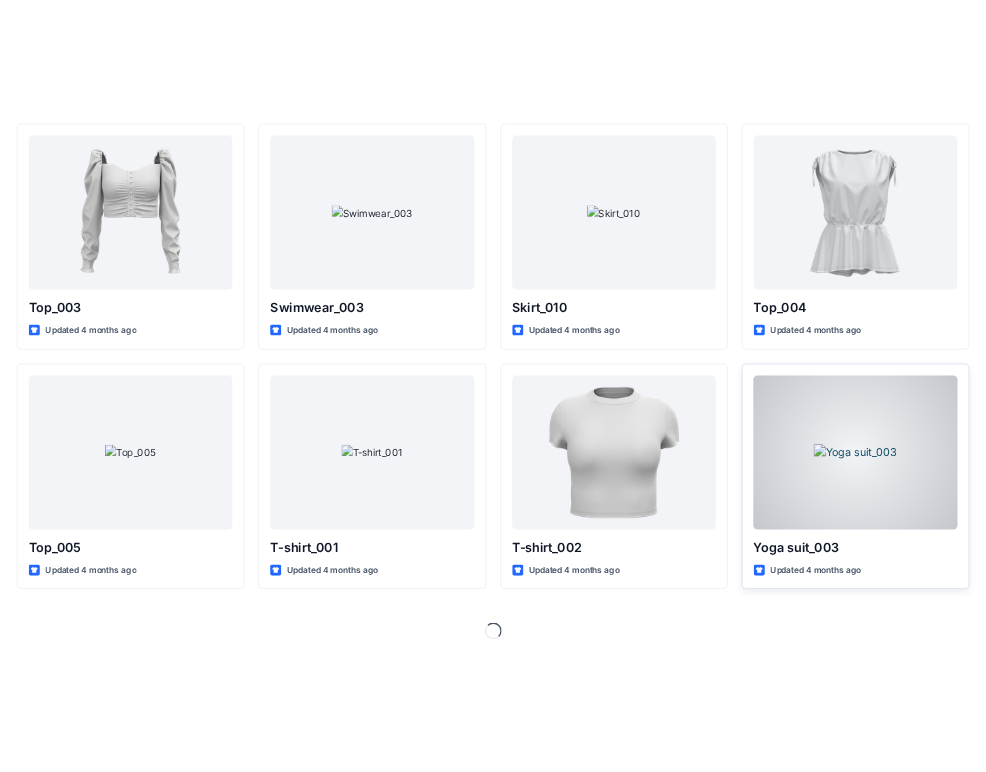 scroll, scrollTop: 0, scrollLeft: 0, axis: both 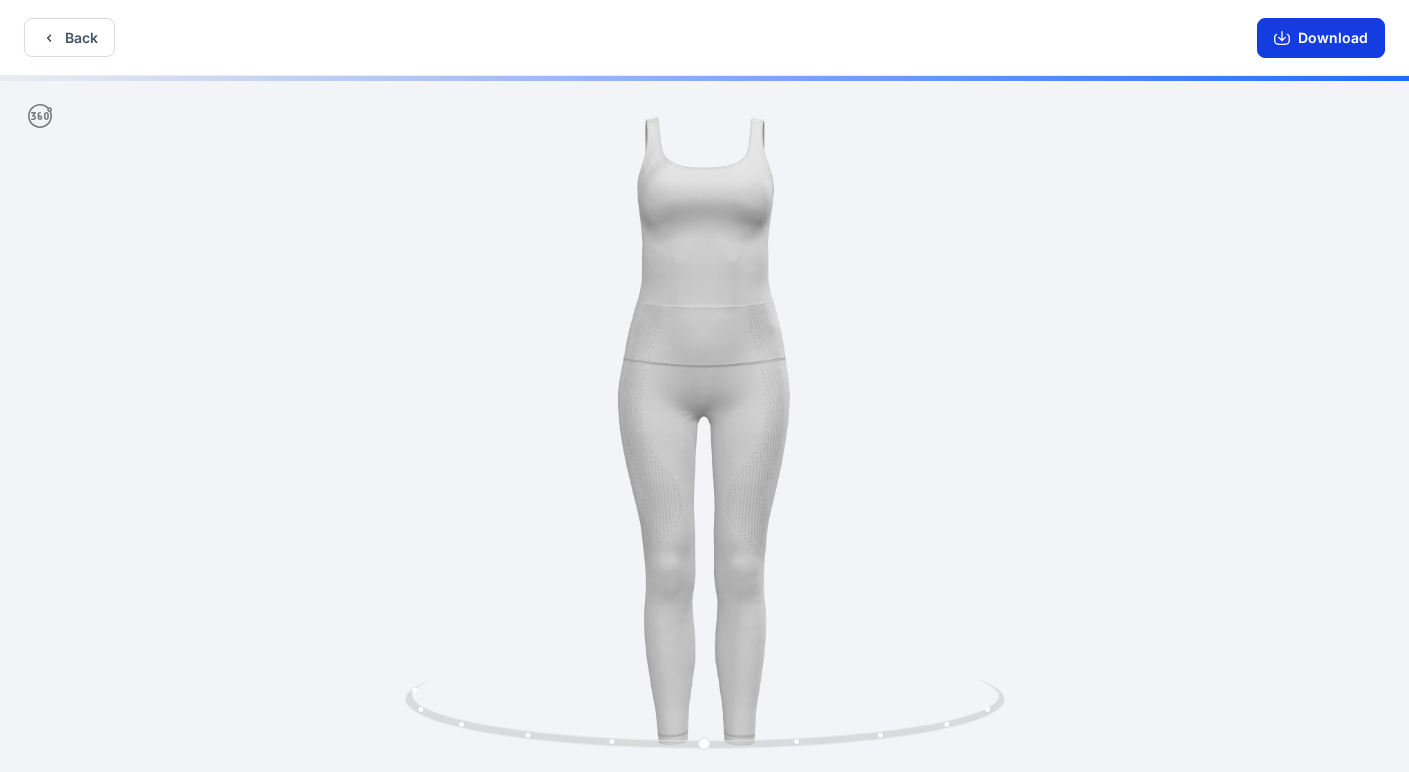 click on "Download" at bounding box center (1321, 38) 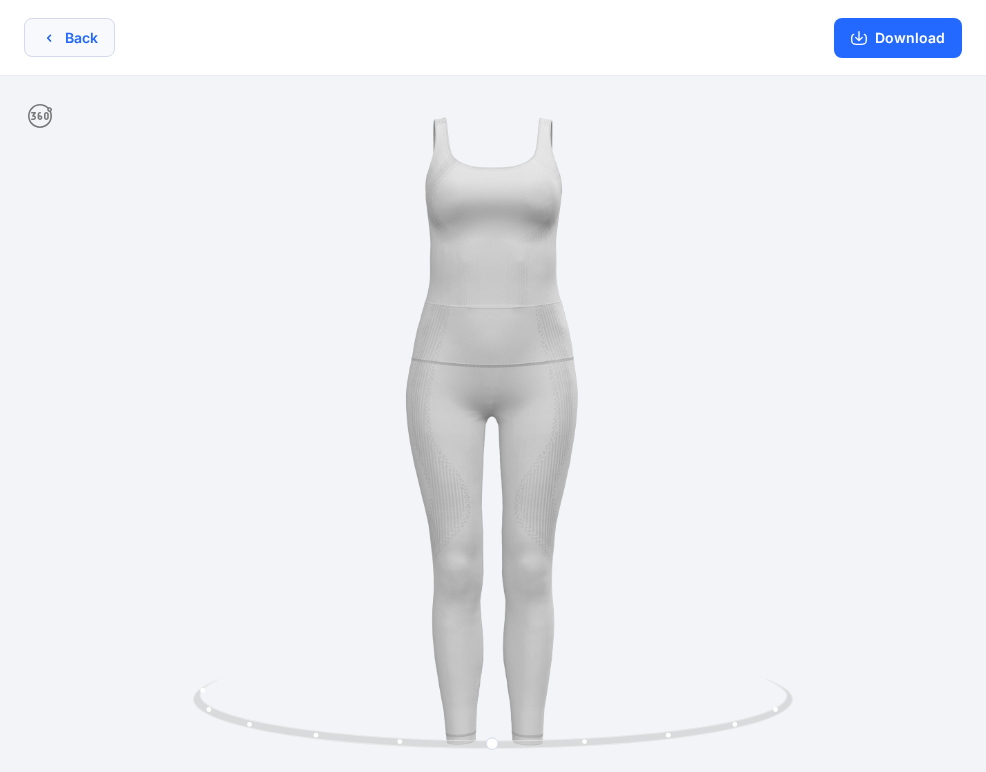click on "Back" at bounding box center (69, 37) 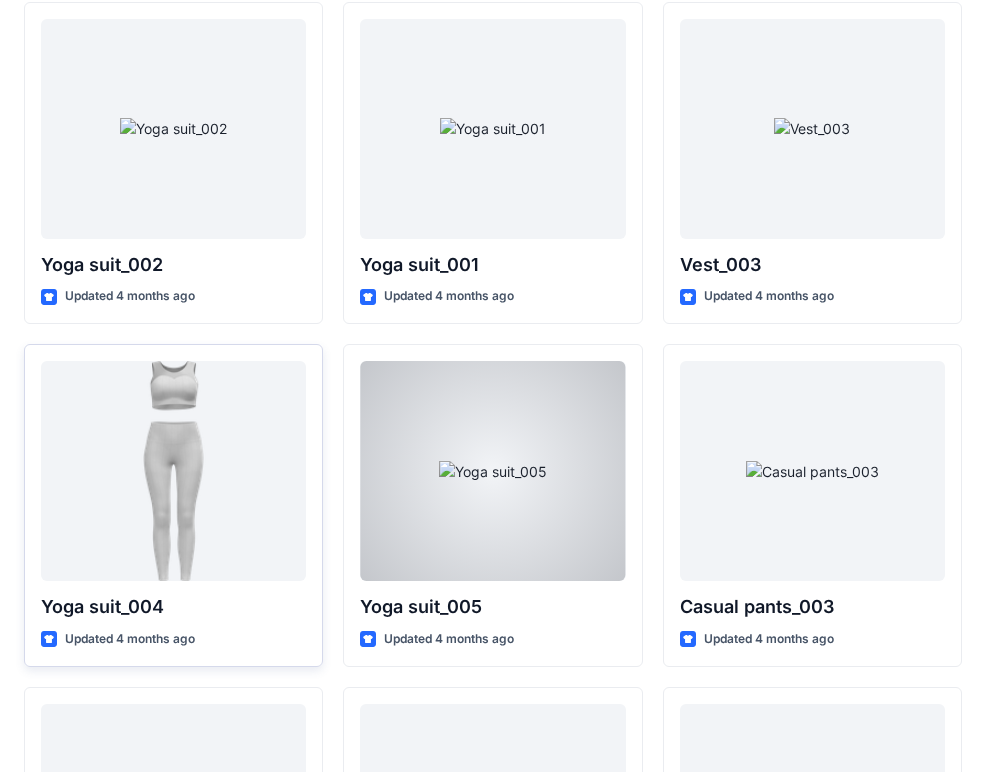 scroll, scrollTop: 11062, scrollLeft: 0, axis: vertical 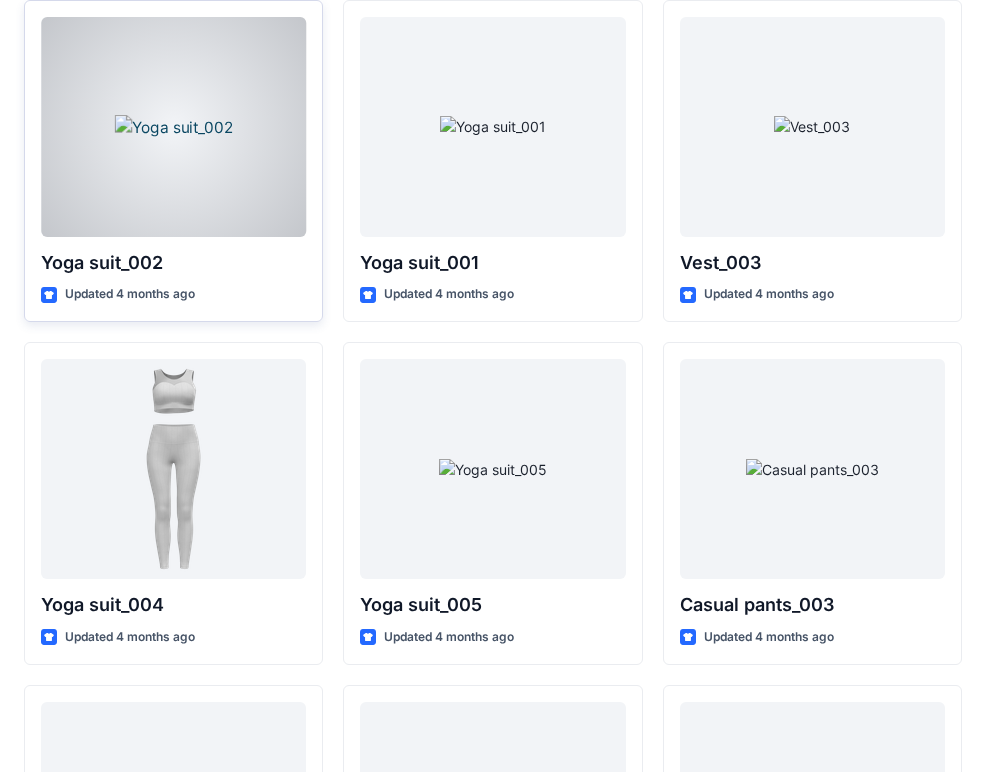 click at bounding box center (173, 127) 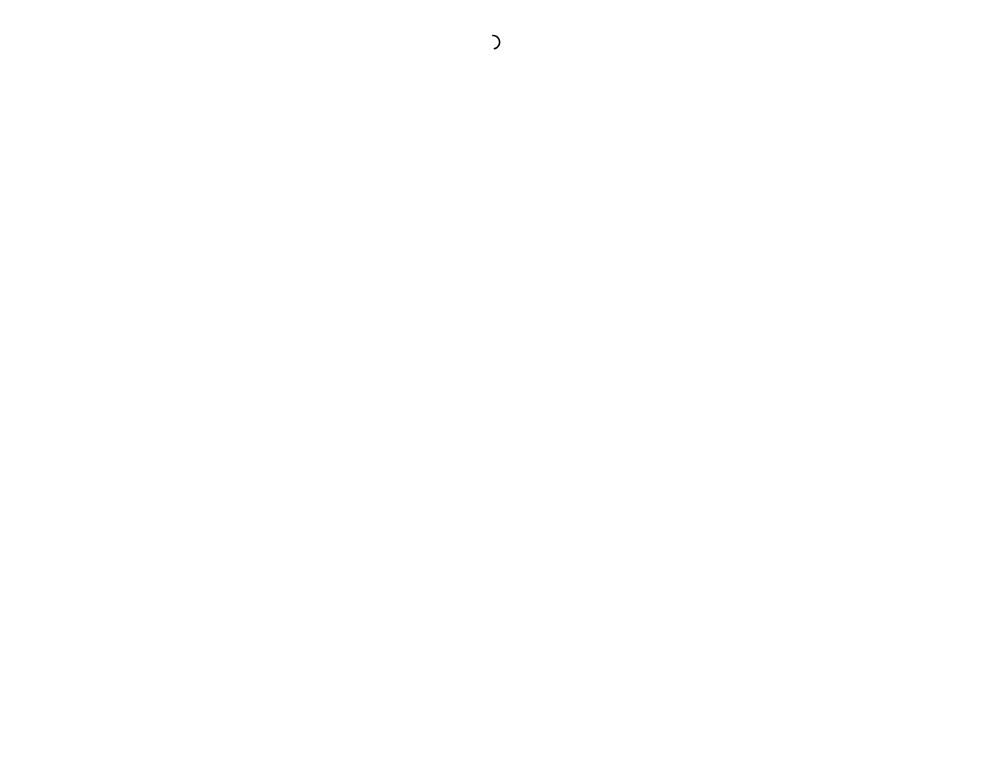 scroll, scrollTop: 0, scrollLeft: 0, axis: both 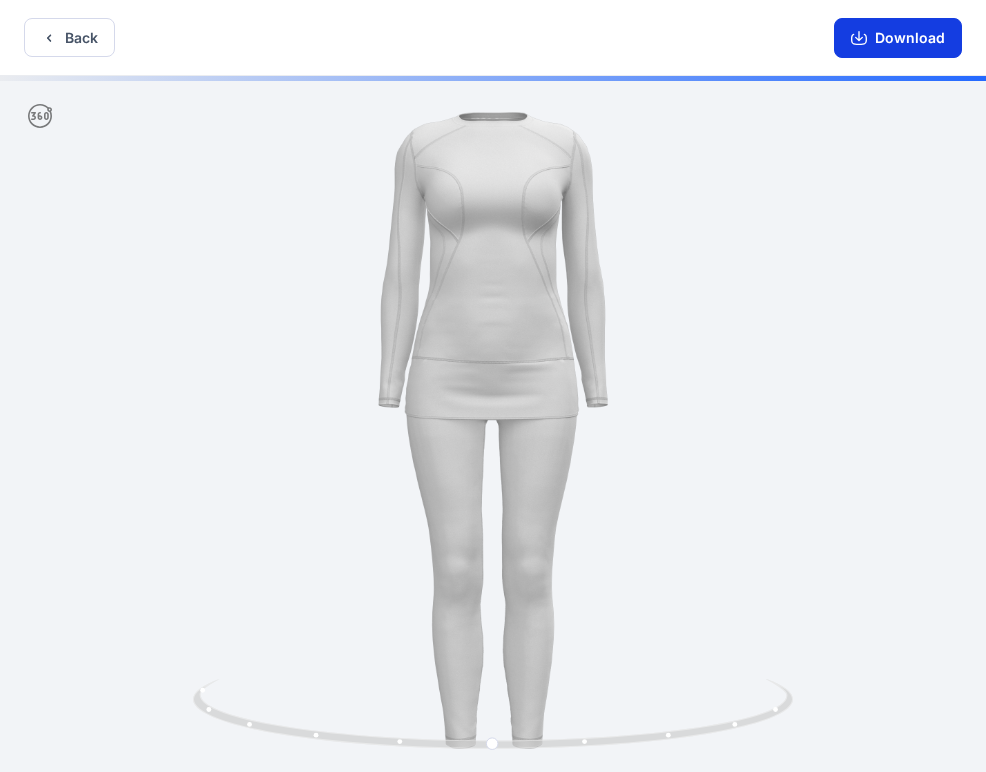 click on "Download" at bounding box center [898, 38] 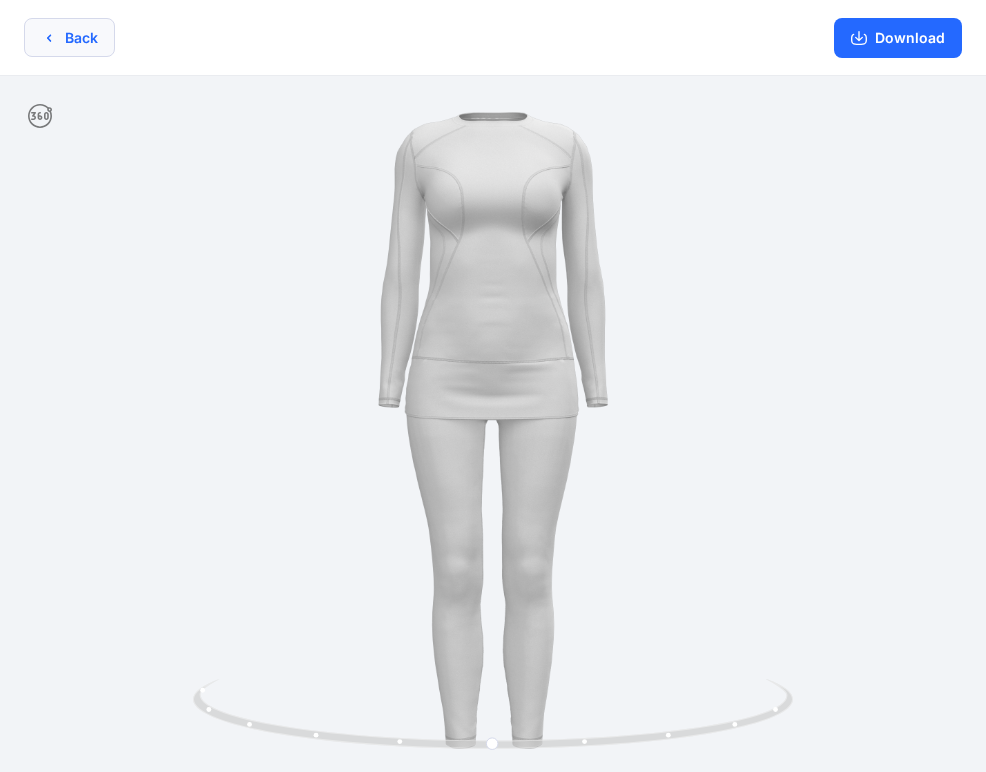 click on "Back" at bounding box center [69, 37] 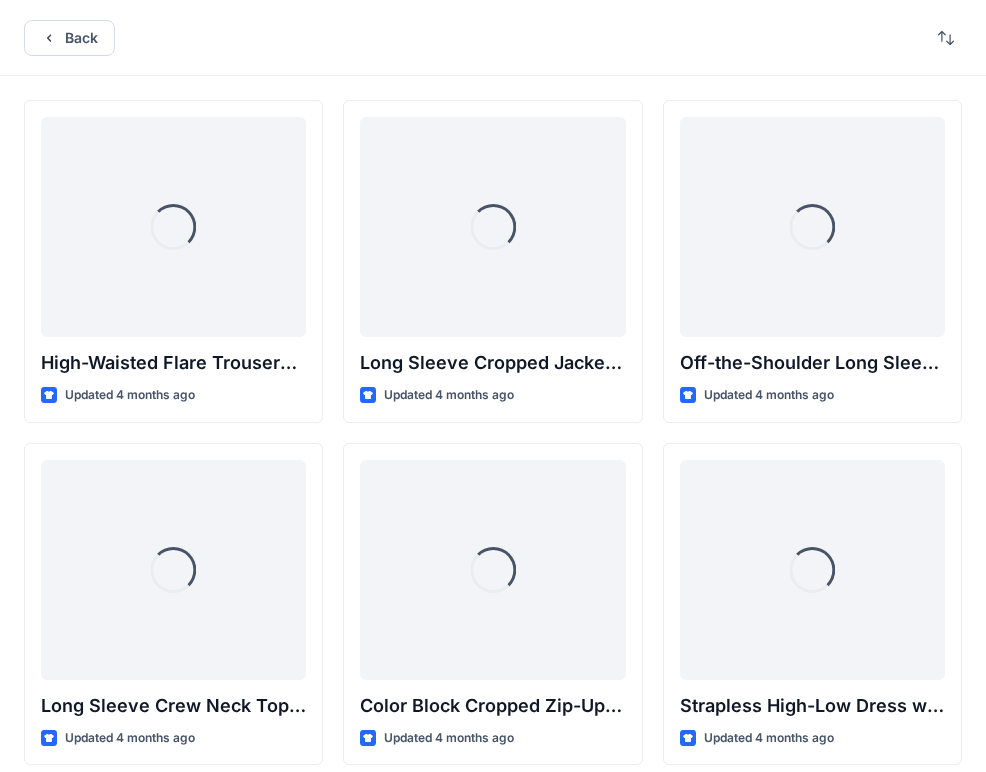 scroll, scrollTop: 11062, scrollLeft: 0, axis: vertical 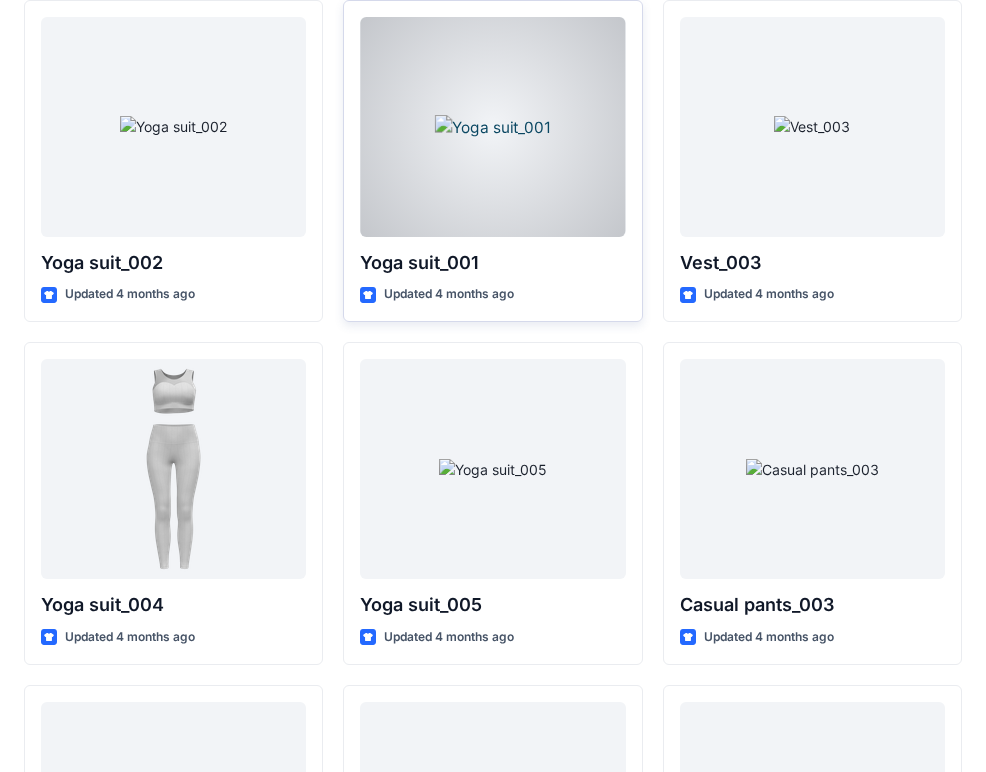 click at bounding box center (492, 127) 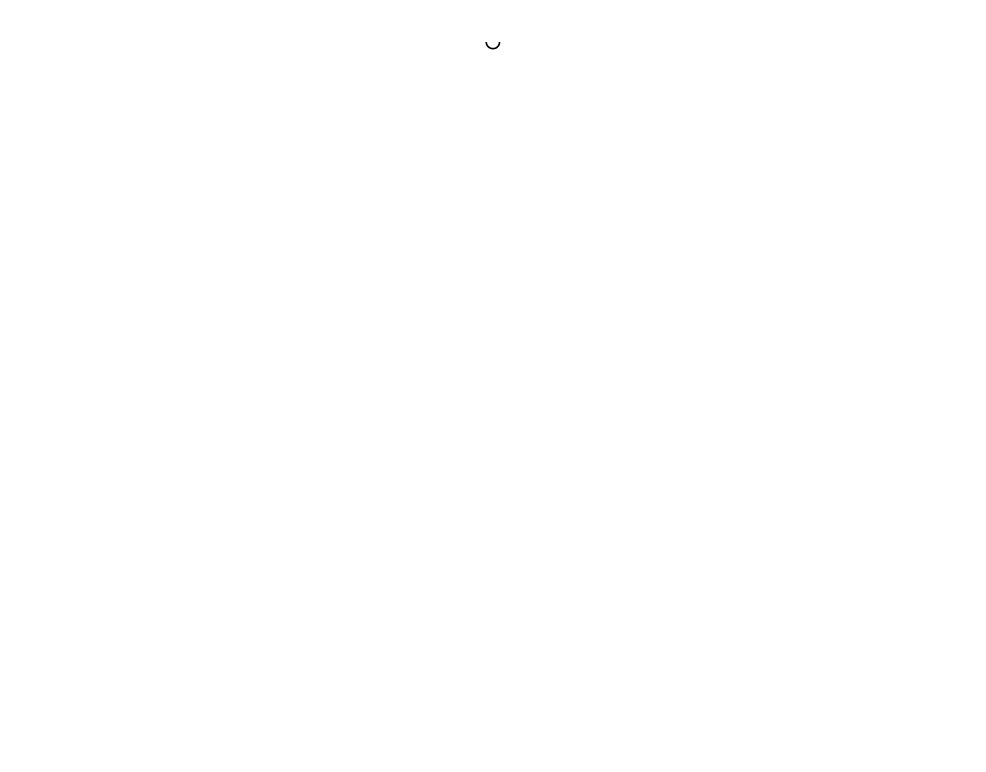 scroll, scrollTop: 0, scrollLeft: 0, axis: both 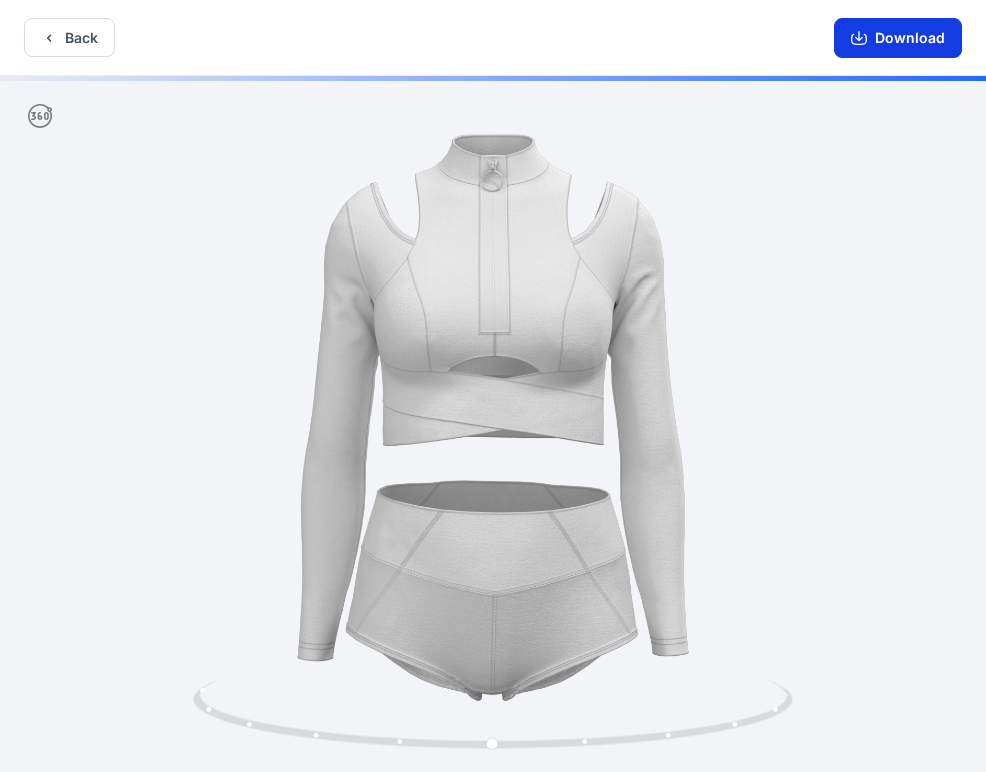 click 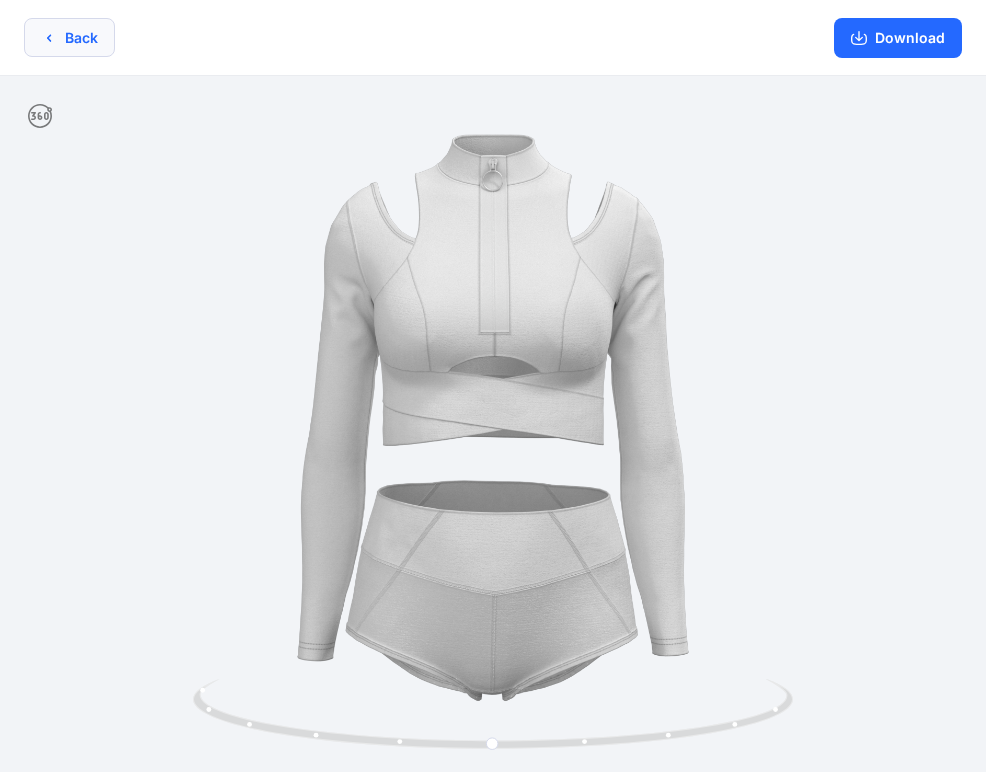 click on "Back" at bounding box center [69, 37] 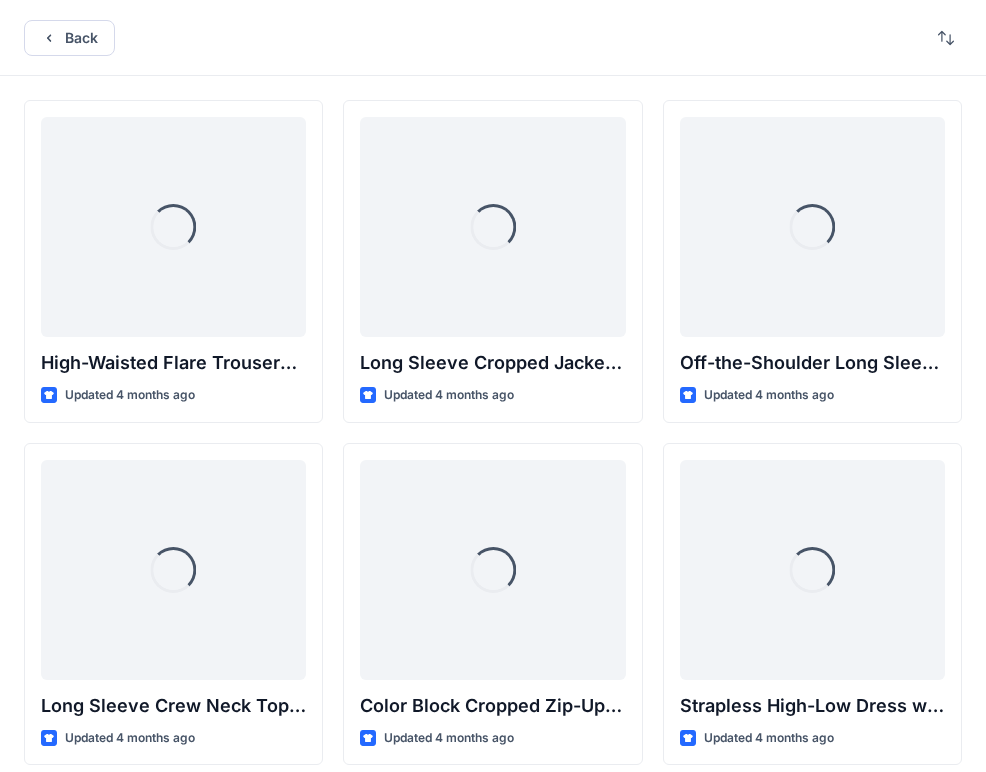 scroll, scrollTop: 11062, scrollLeft: 0, axis: vertical 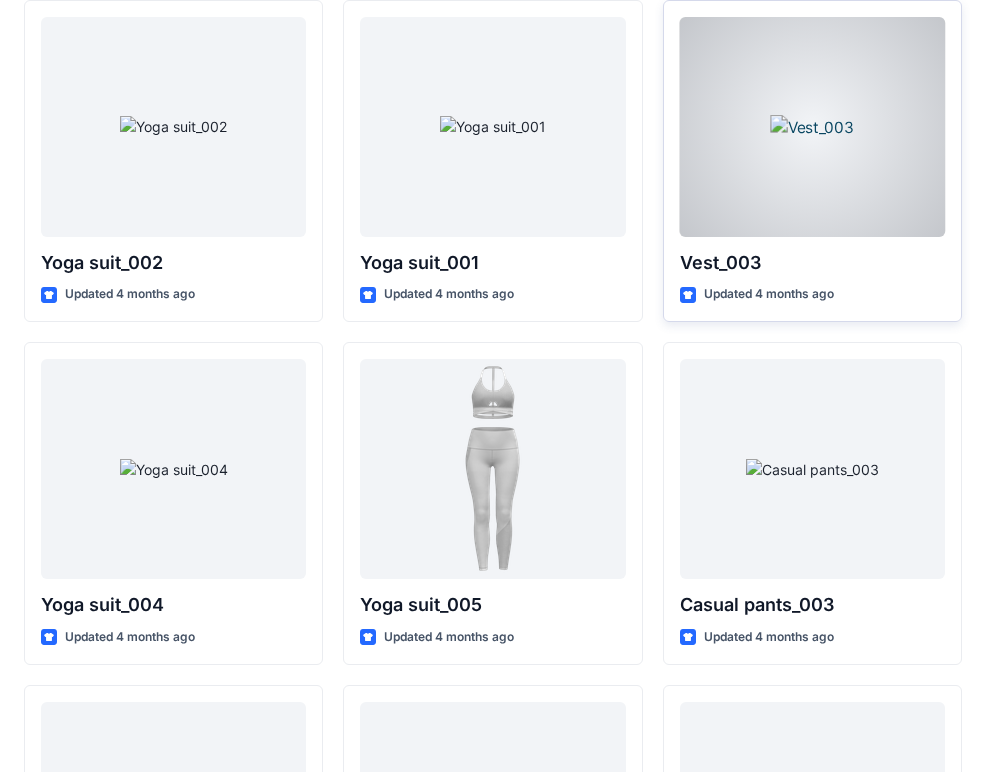 click at bounding box center (812, 127) 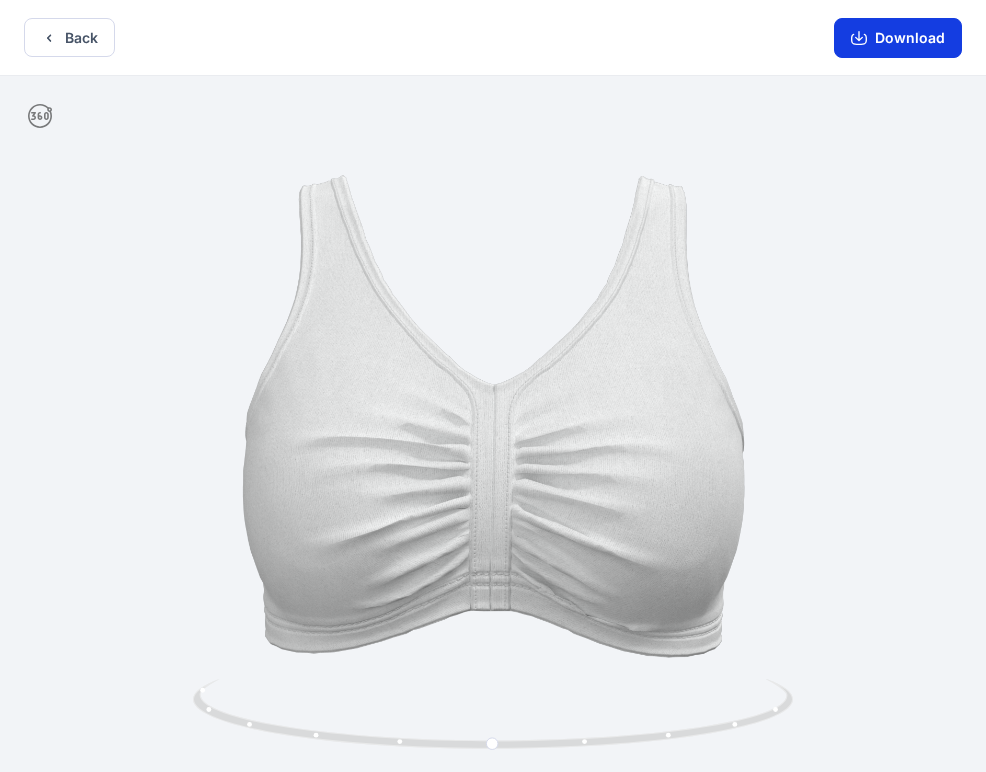 click on "Download" at bounding box center [898, 38] 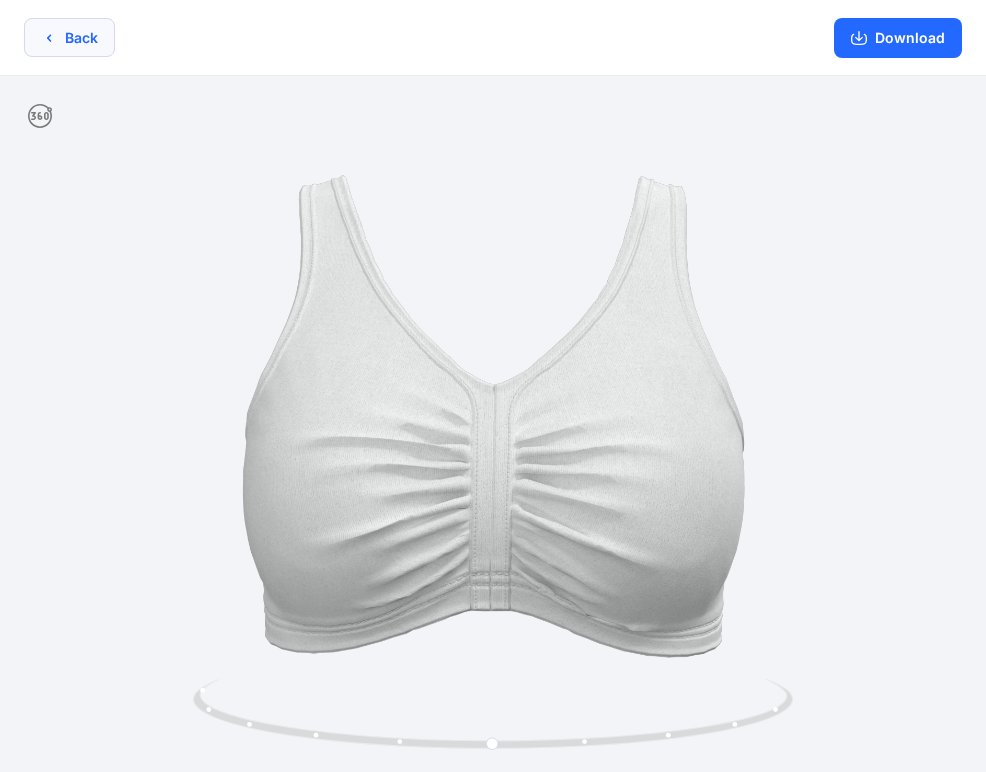 click on "Back" at bounding box center [69, 37] 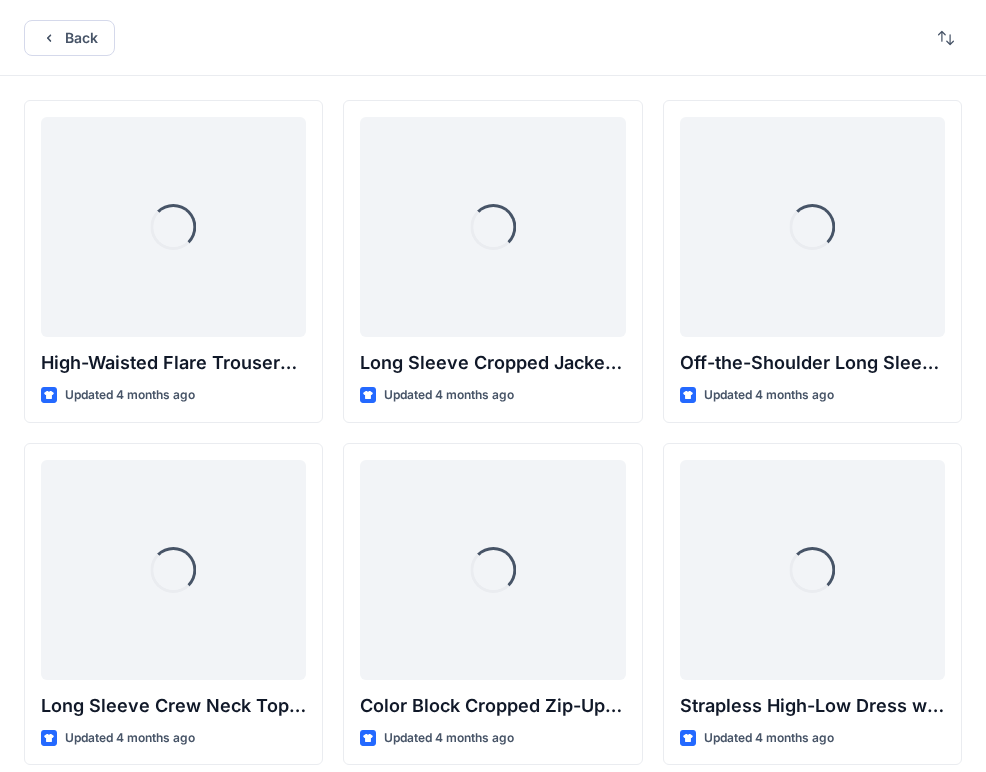 scroll, scrollTop: 11062, scrollLeft: 0, axis: vertical 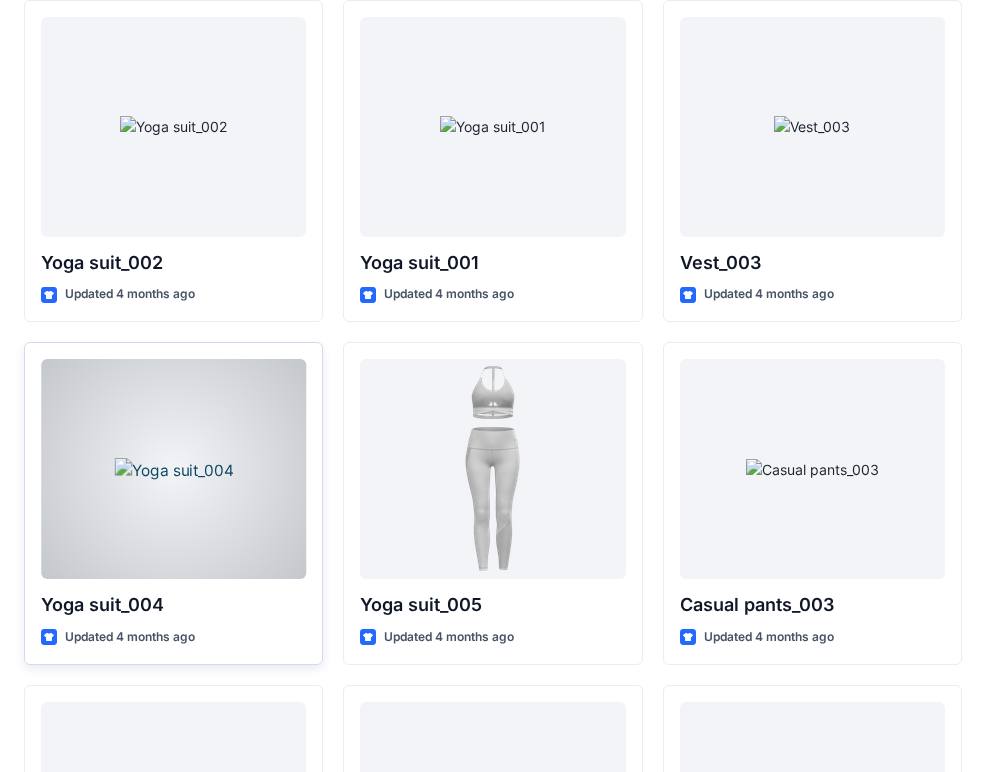 click at bounding box center [173, 469] 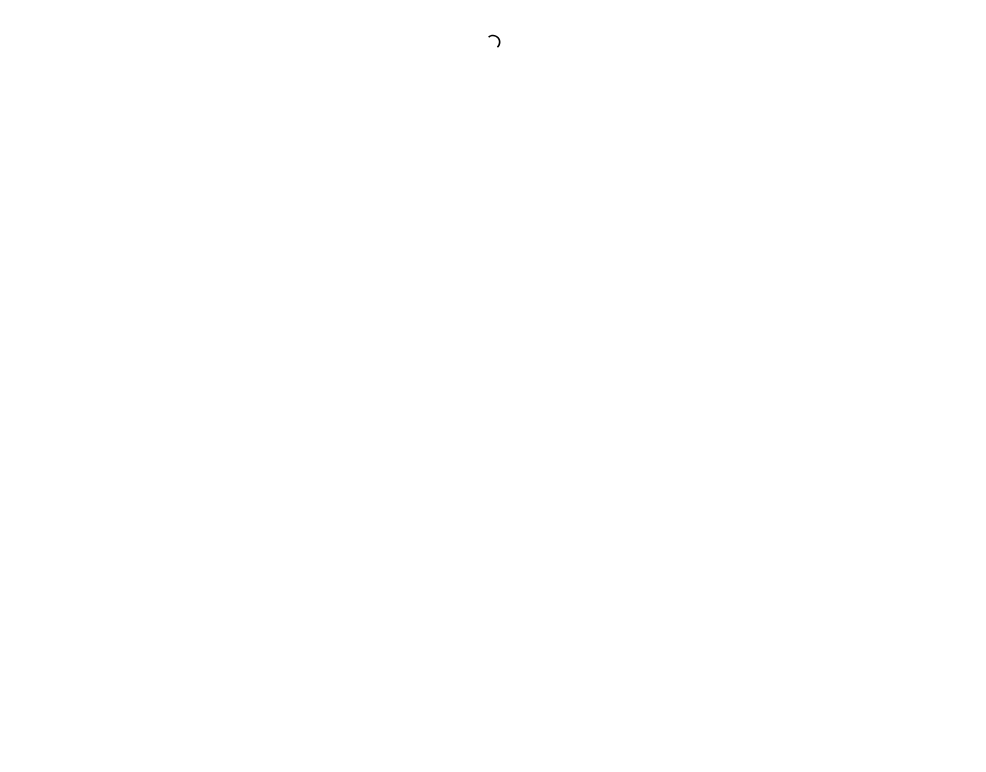 scroll, scrollTop: 0, scrollLeft: 0, axis: both 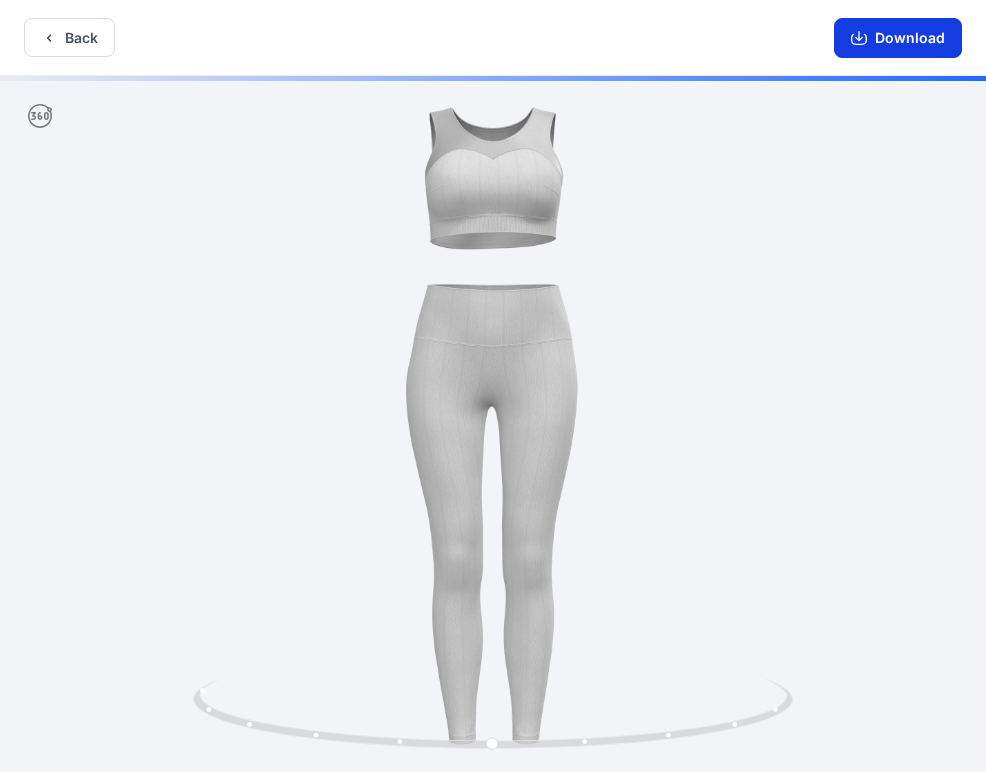 click on "Download" at bounding box center [898, 38] 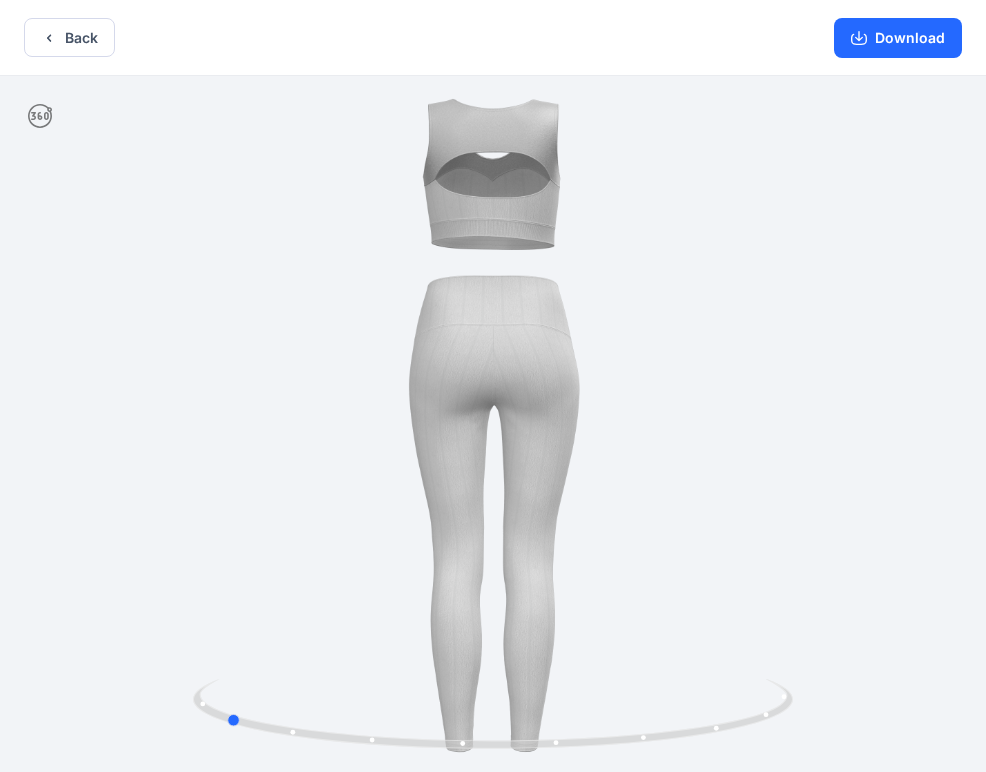 drag, startPoint x: 711, startPoint y: 289, endPoint x: 449, endPoint y: 333, distance: 265.66898 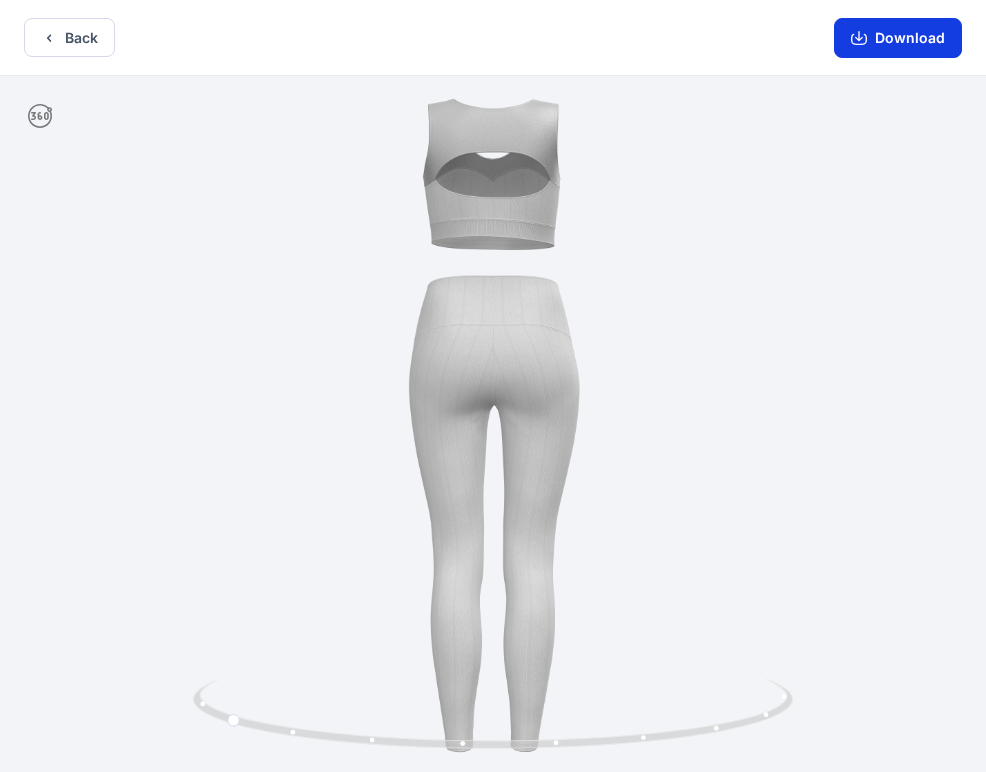 click on "Download" at bounding box center (898, 38) 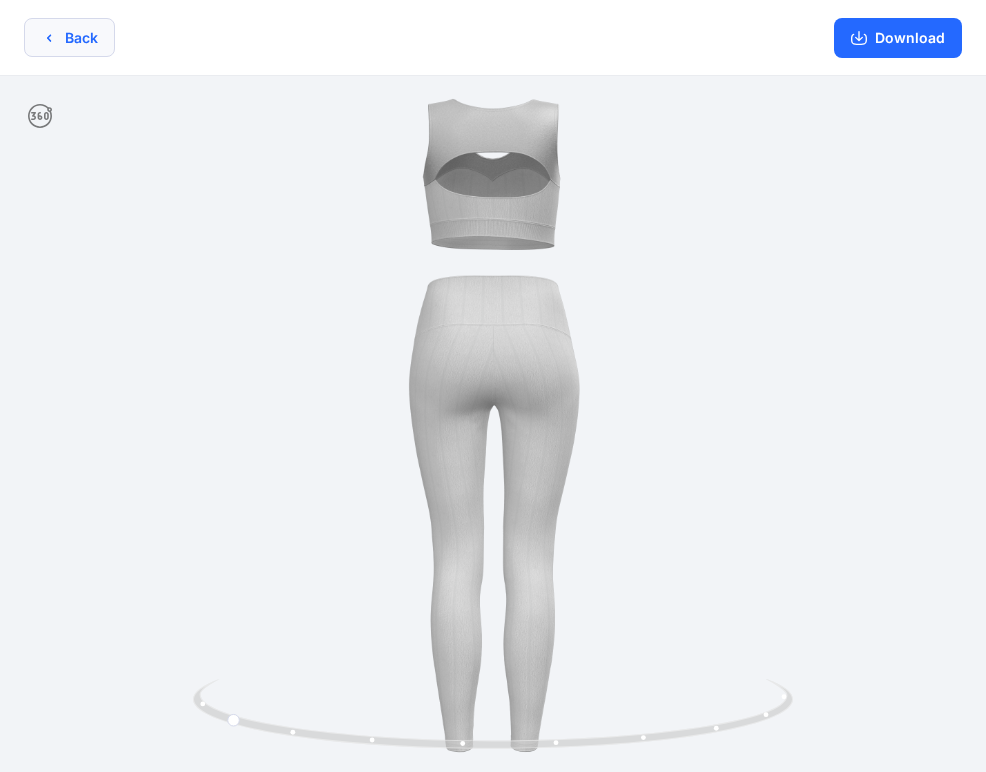 click on "Back" at bounding box center (69, 37) 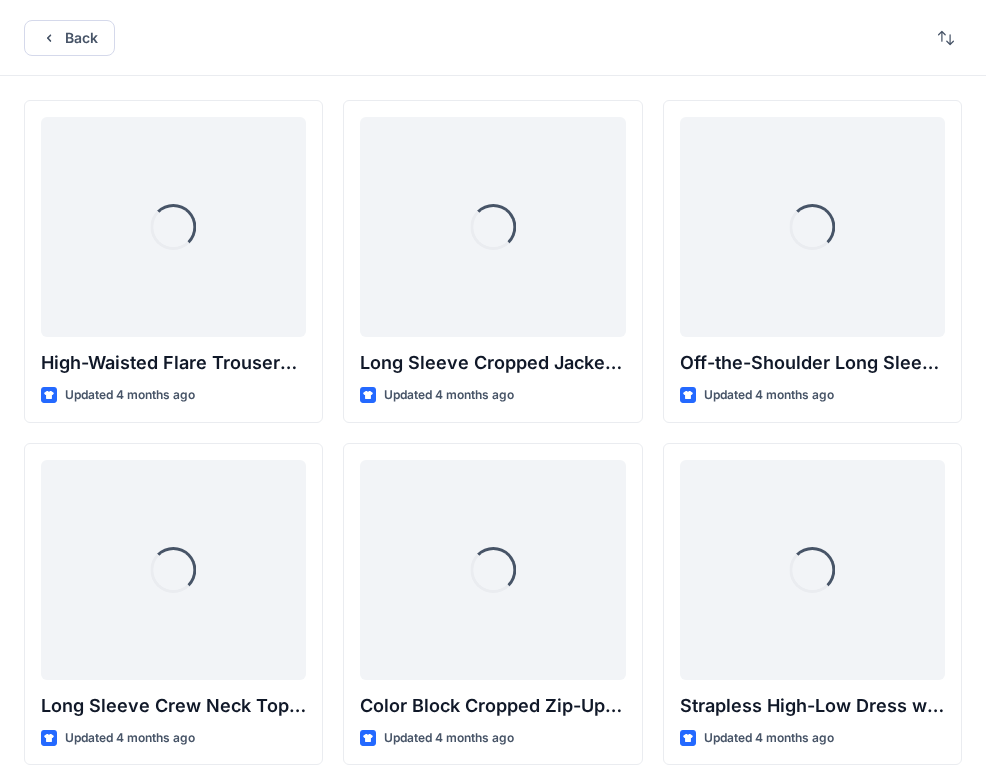 scroll, scrollTop: 11062, scrollLeft: 0, axis: vertical 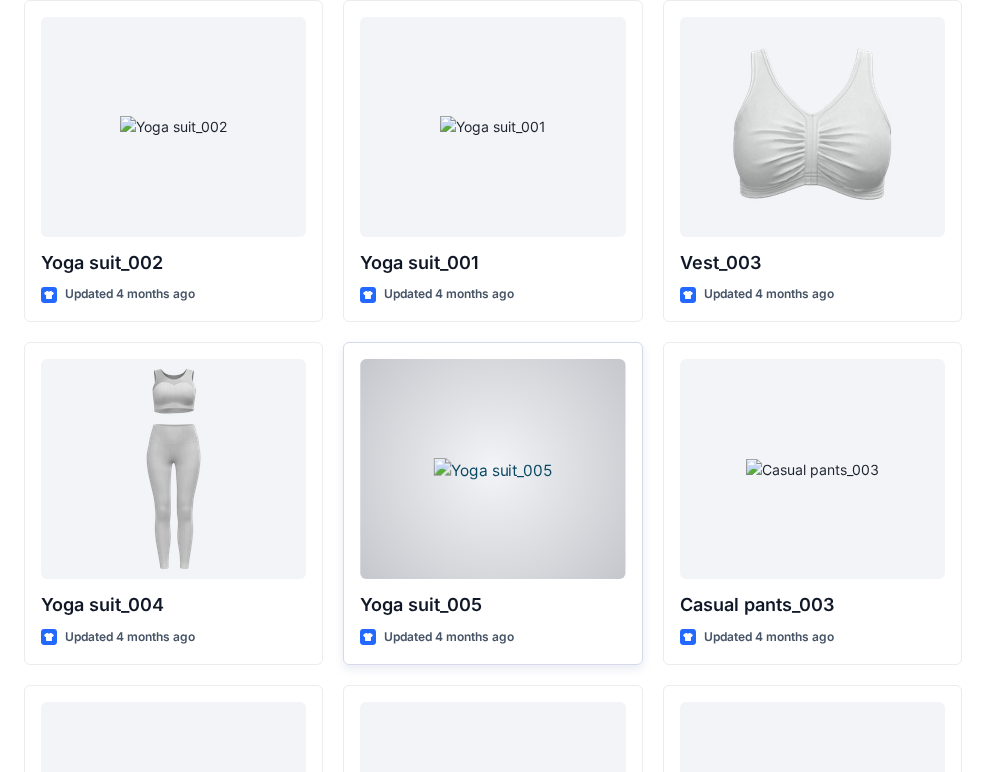 click at bounding box center (492, 469) 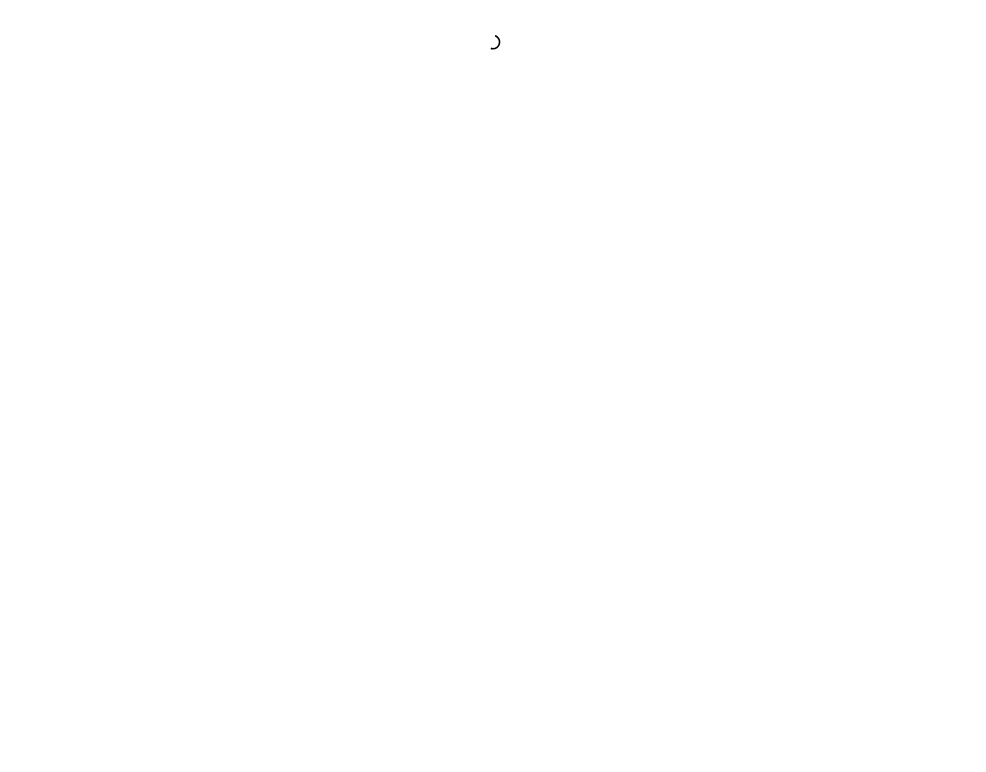 scroll, scrollTop: 0, scrollLeft: 0, axis: both 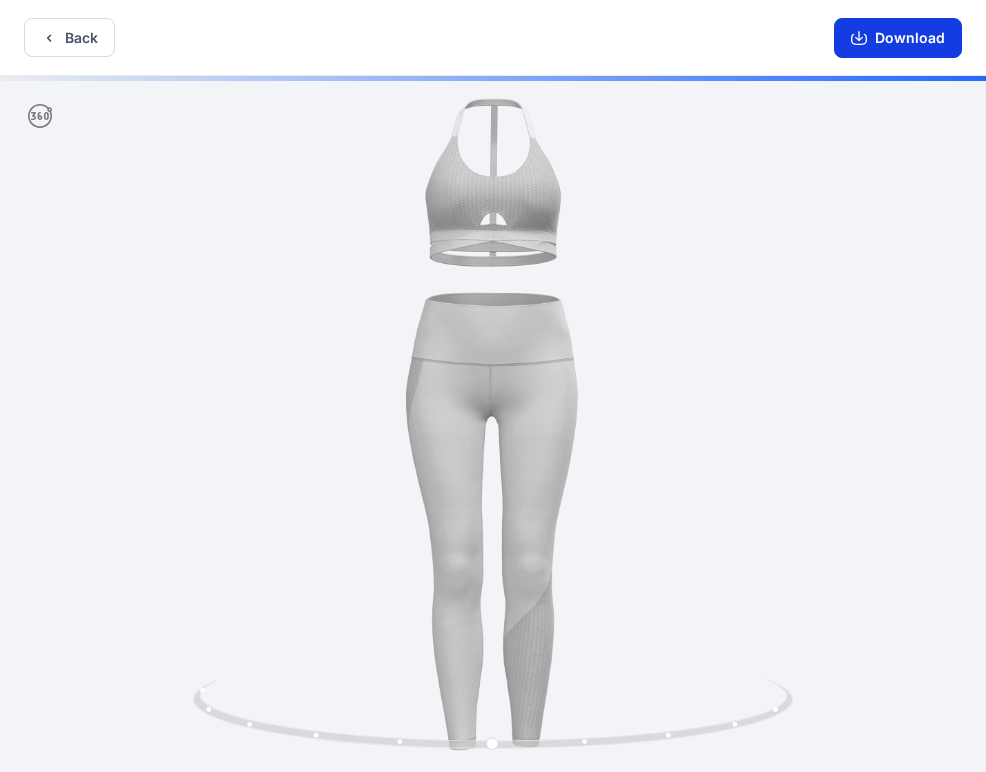 click on "Download" at bounding box center [898, 38] 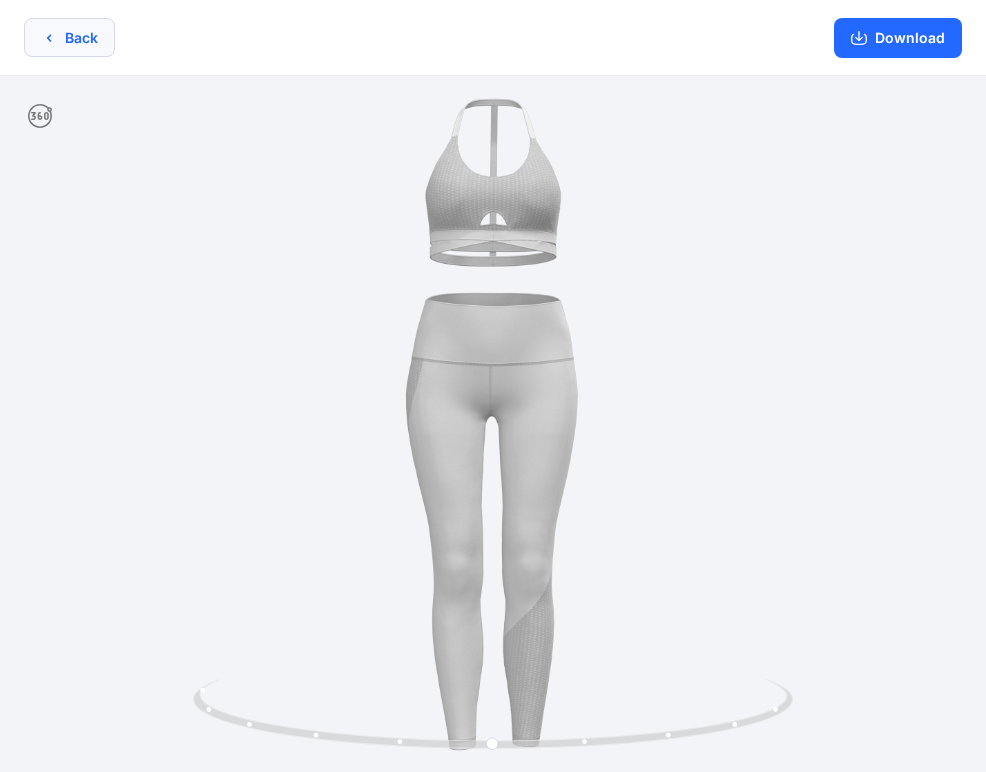 click on "Back" at bounding box center [69, 37] 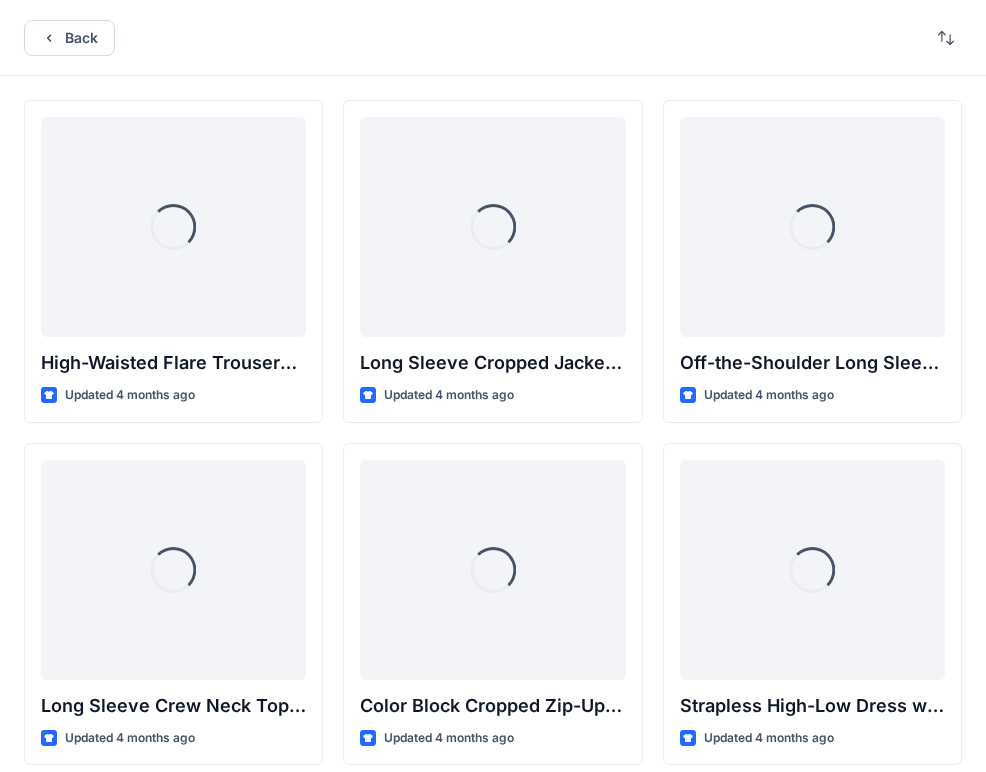 scroll, scrollTop: 11062, scrollLeft: 0, axis: vertical 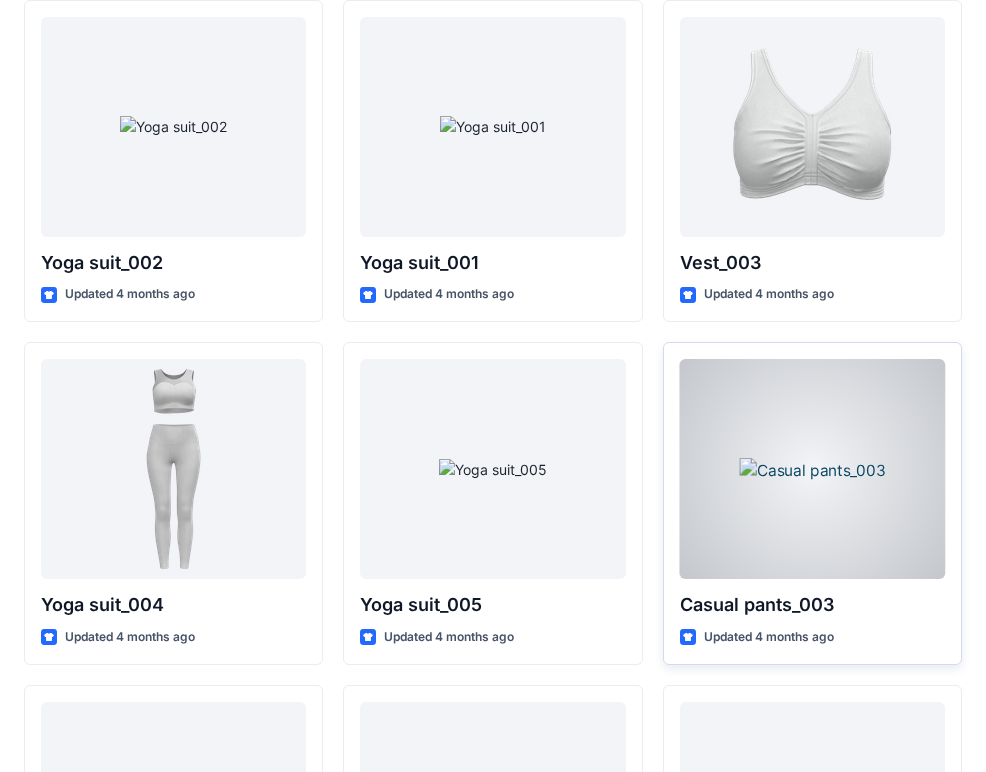 click at bounding box center (812, 469) 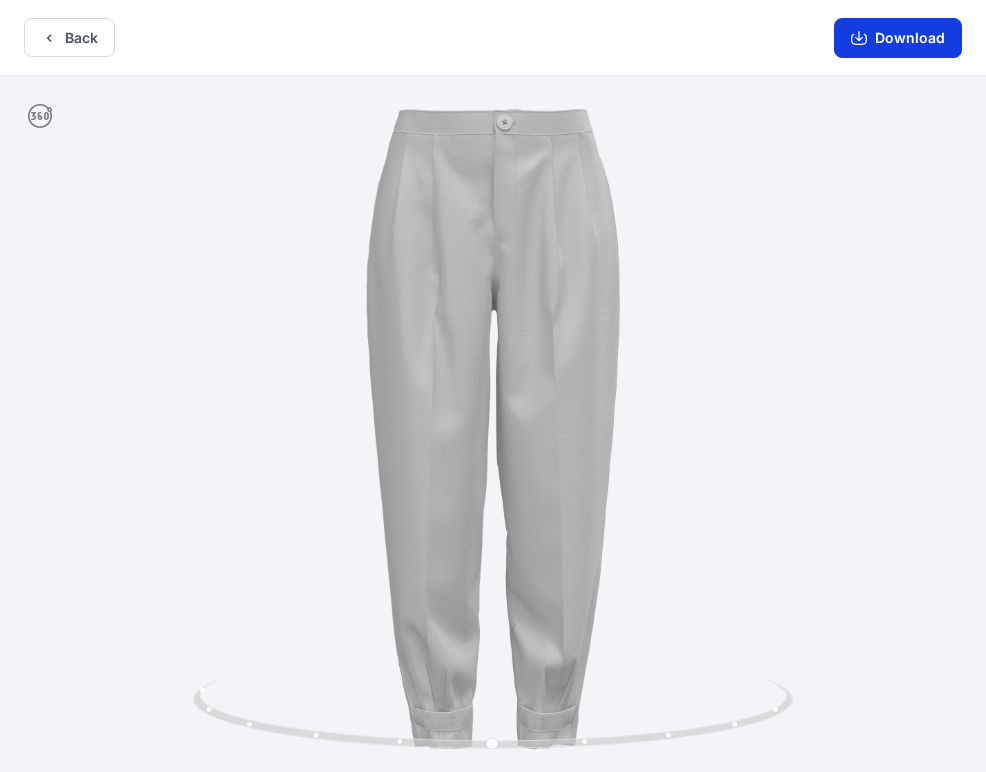 click on "Download" at bounding box center [898, 38] 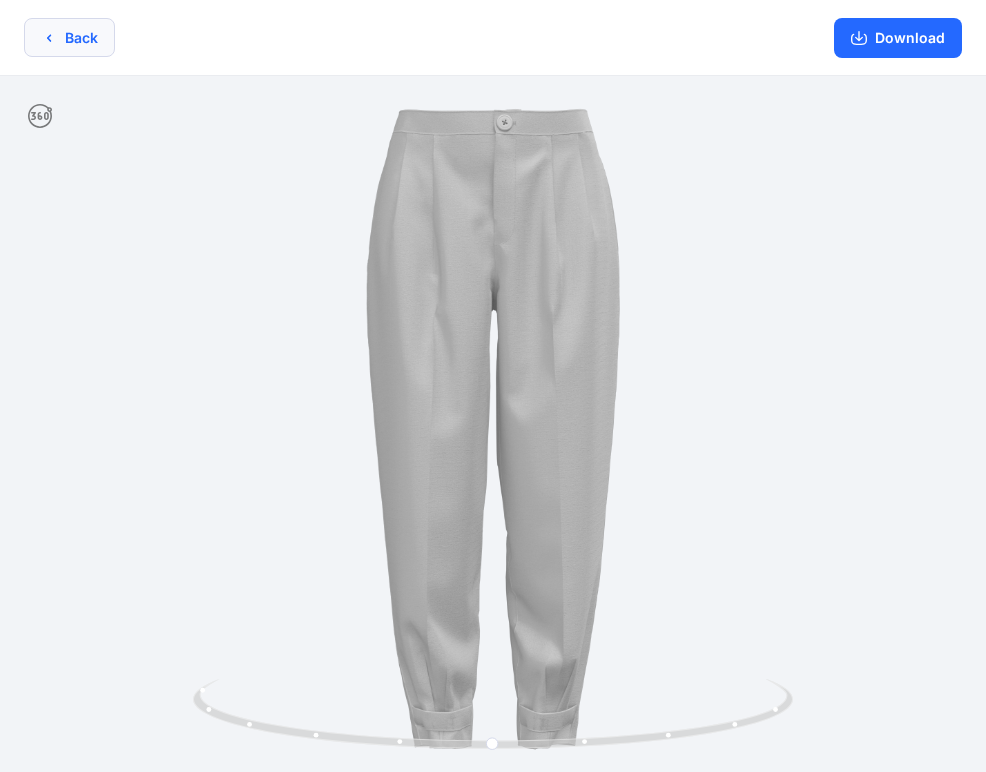 click 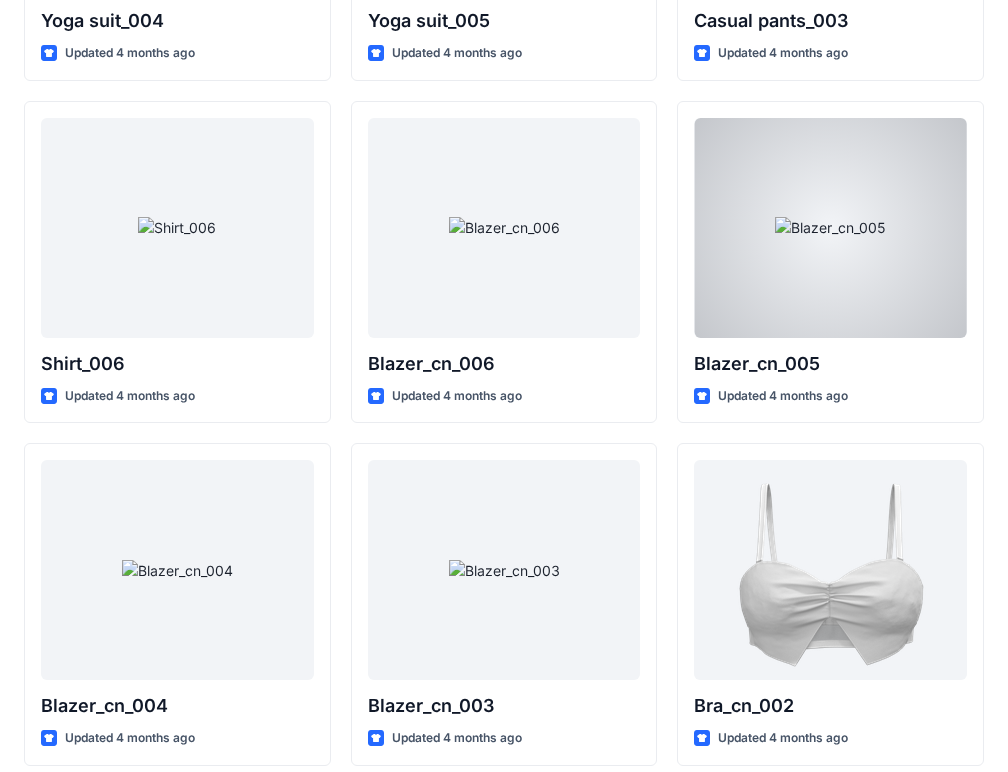 scroll, scrollTop: 11648, scrollLeft: 0, axis: vertical 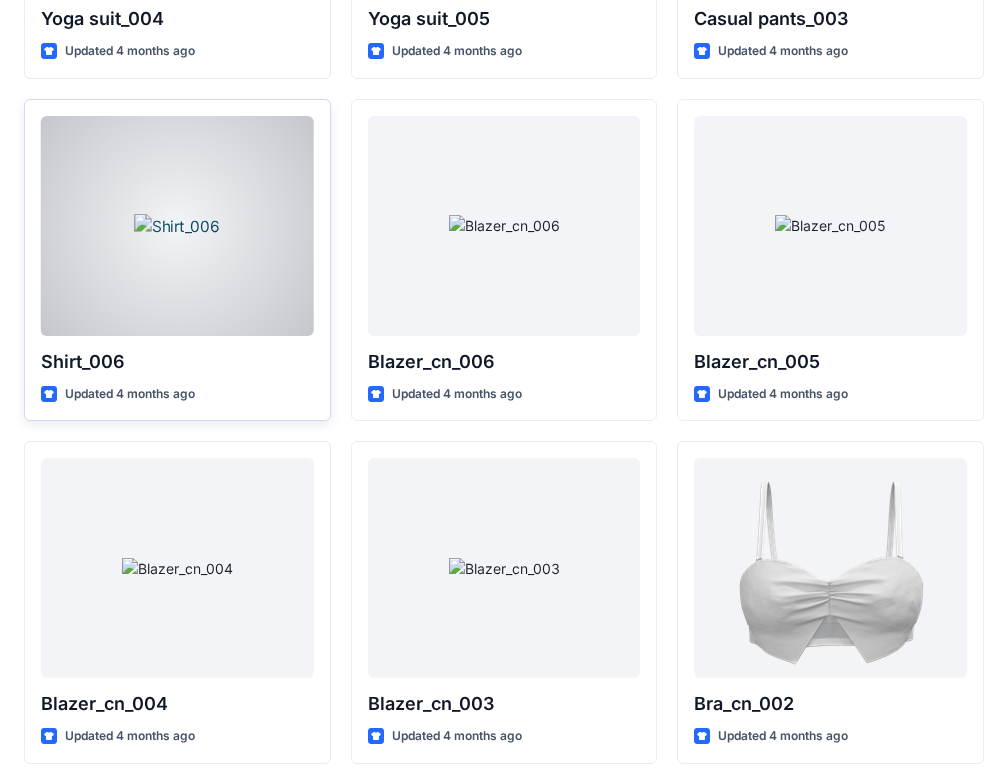 click at bounding box center (177, 226) 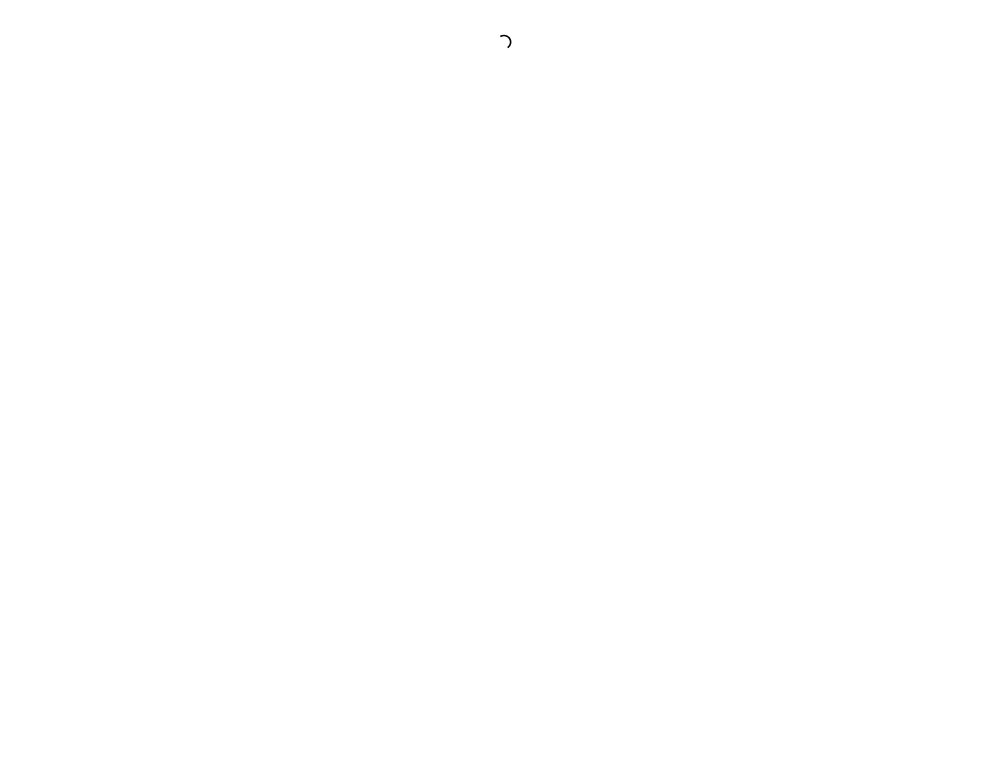 scroll, scrollTop: 0, scrollLeft: 0, axis: both 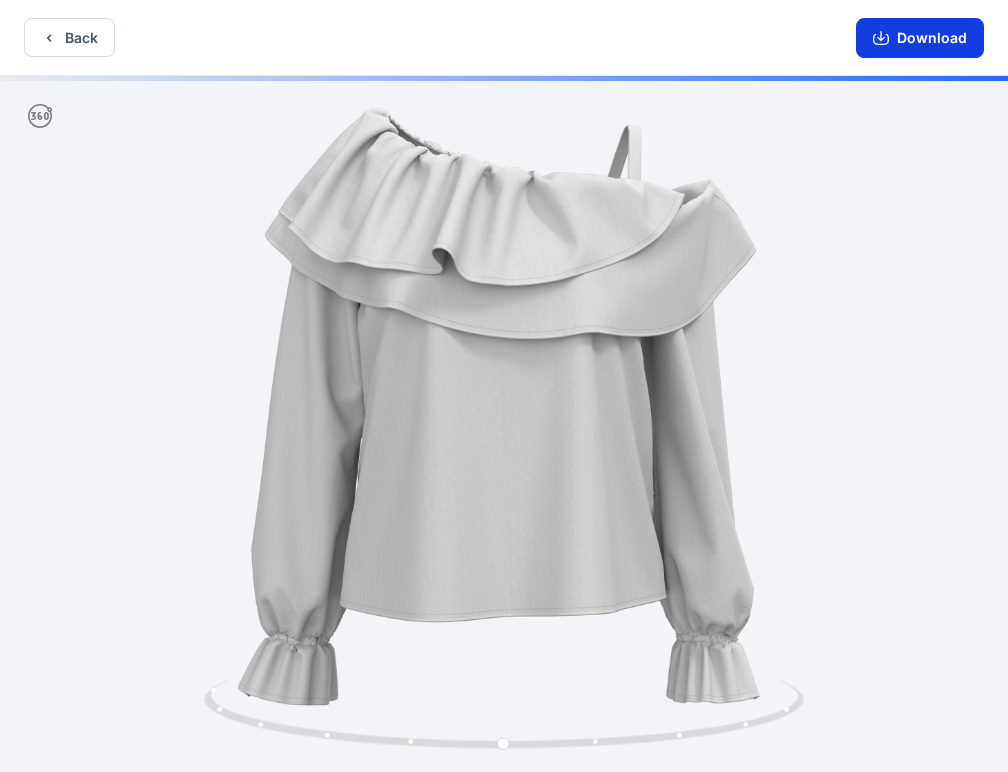 click on "Download" at bounding box center (920, 38) 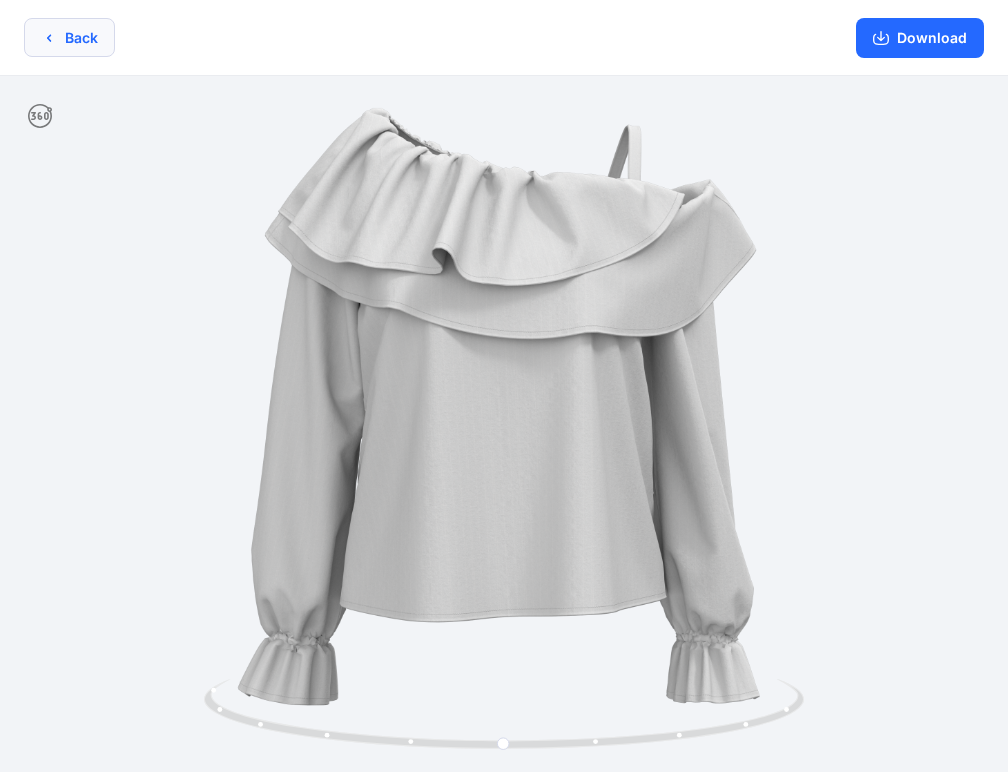 click on "Back" at bounding box center [69, 37] 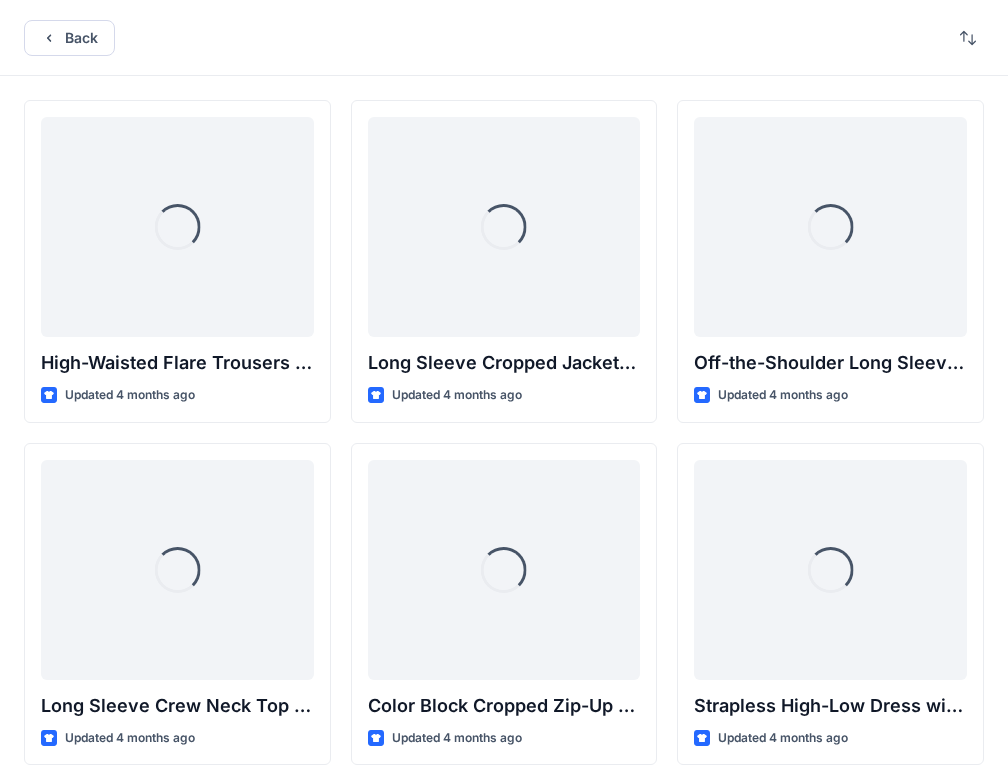 scroll, scrollTop: 11648, scrollLeft: 0, axis: vertical 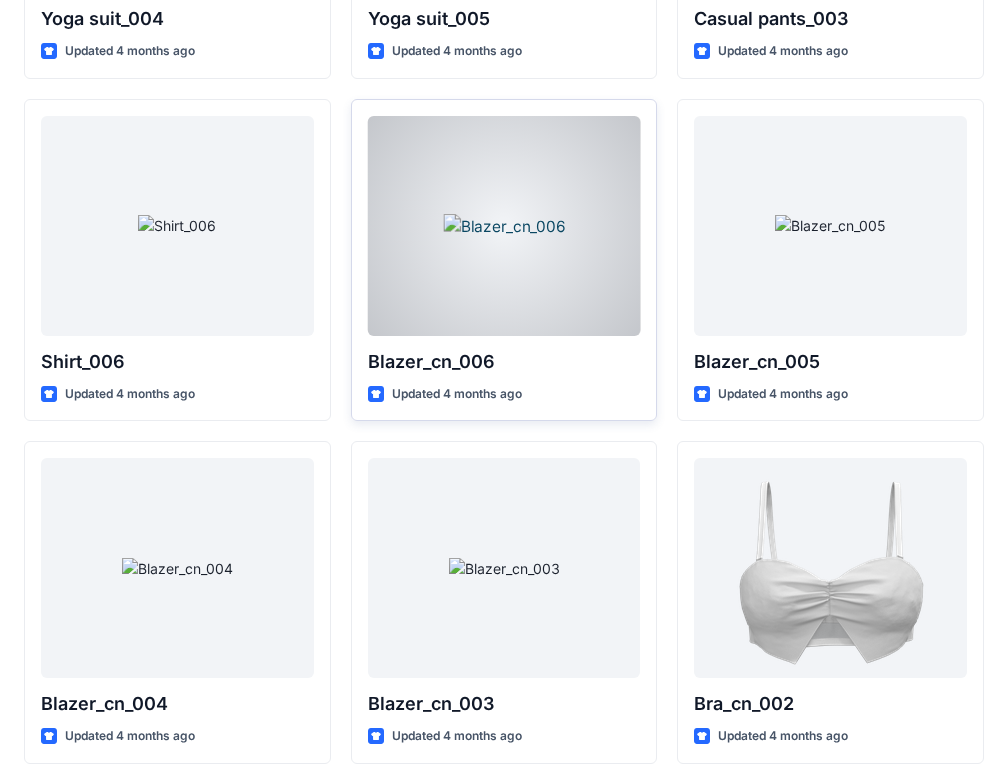 click at bounding box center [504, 226] 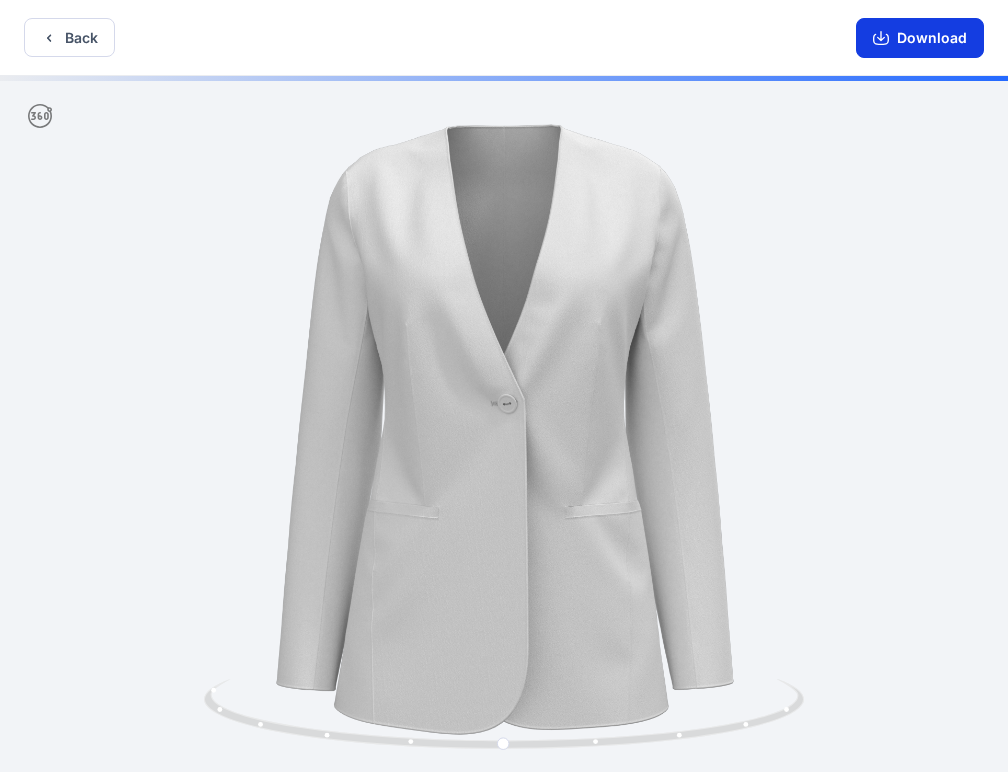 click on "Download" at bounding box center (920, 38) 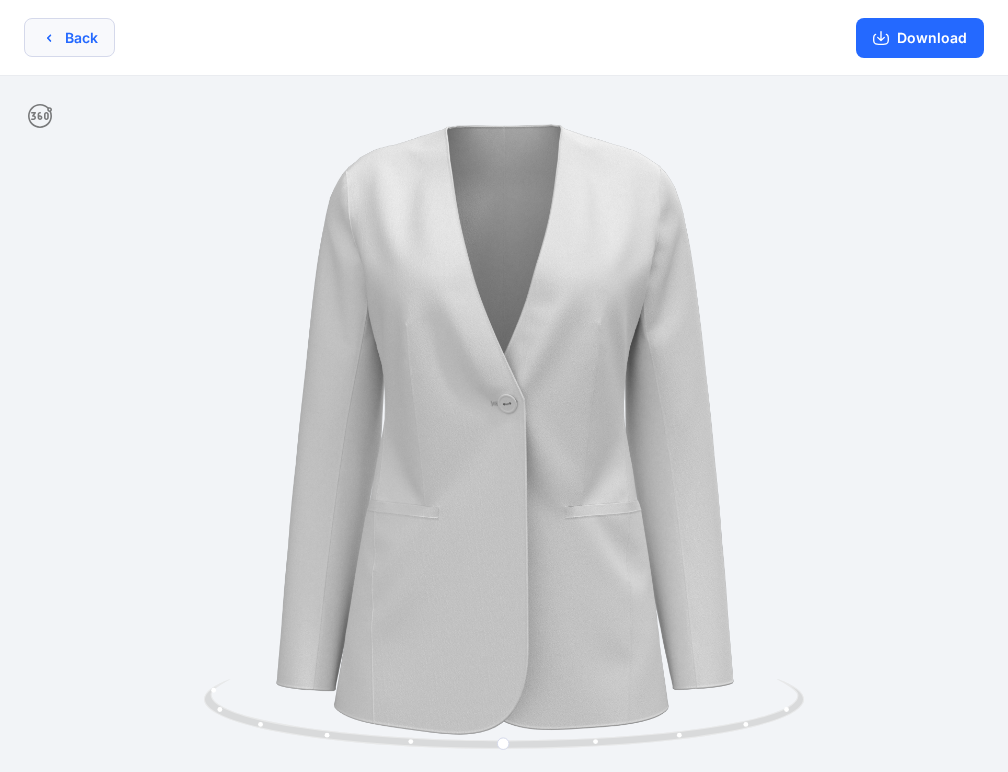 click on "Back" at bounding box center [69, 37] 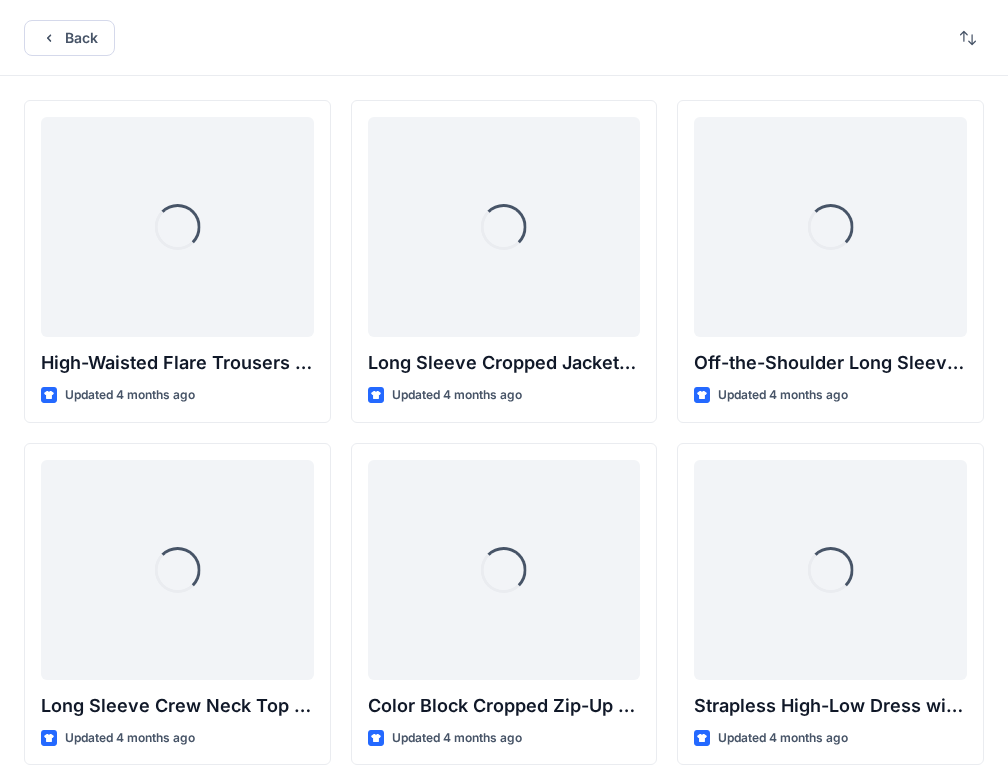 scroll, scrollTop: 11648, scrollLeft: 0, axis: vertical 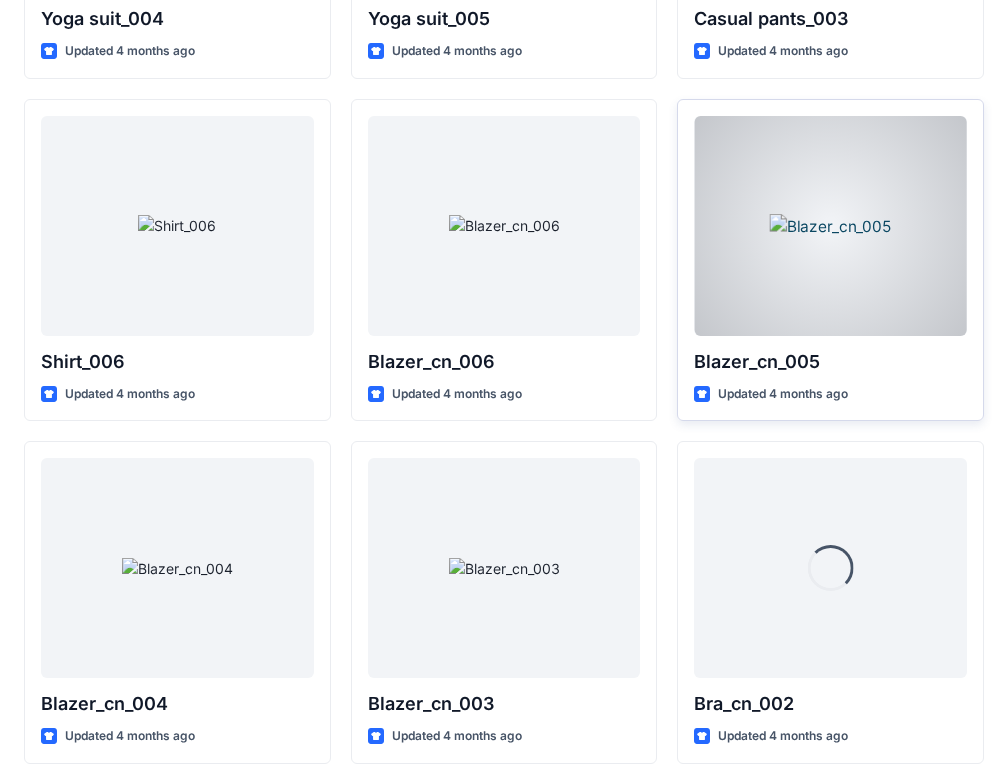 click at bounding box center [830, 226] 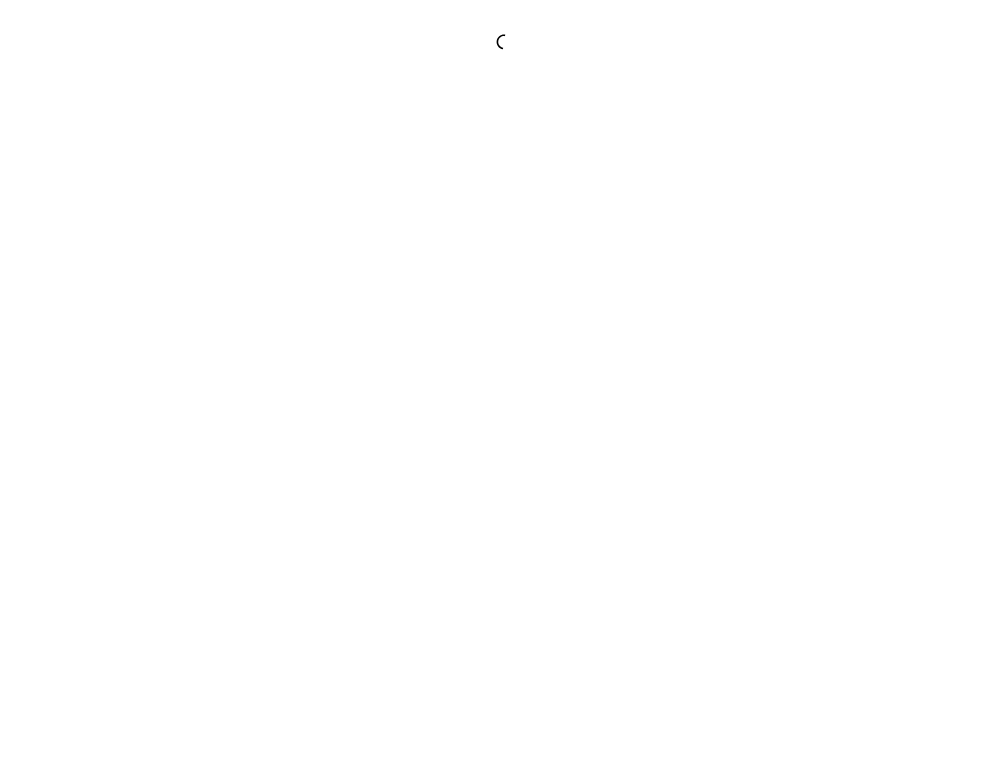 scroll, scrollTop: 0, scrollLeft: 0, axis: both 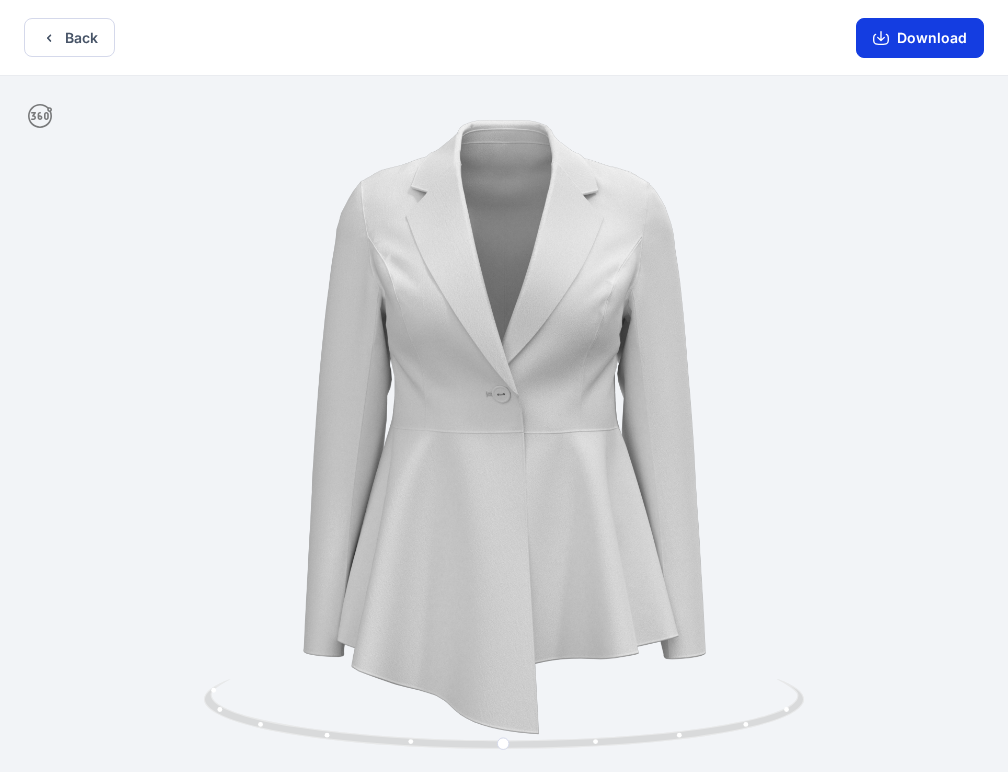 click on "Download" at bounding box center (920, 38) 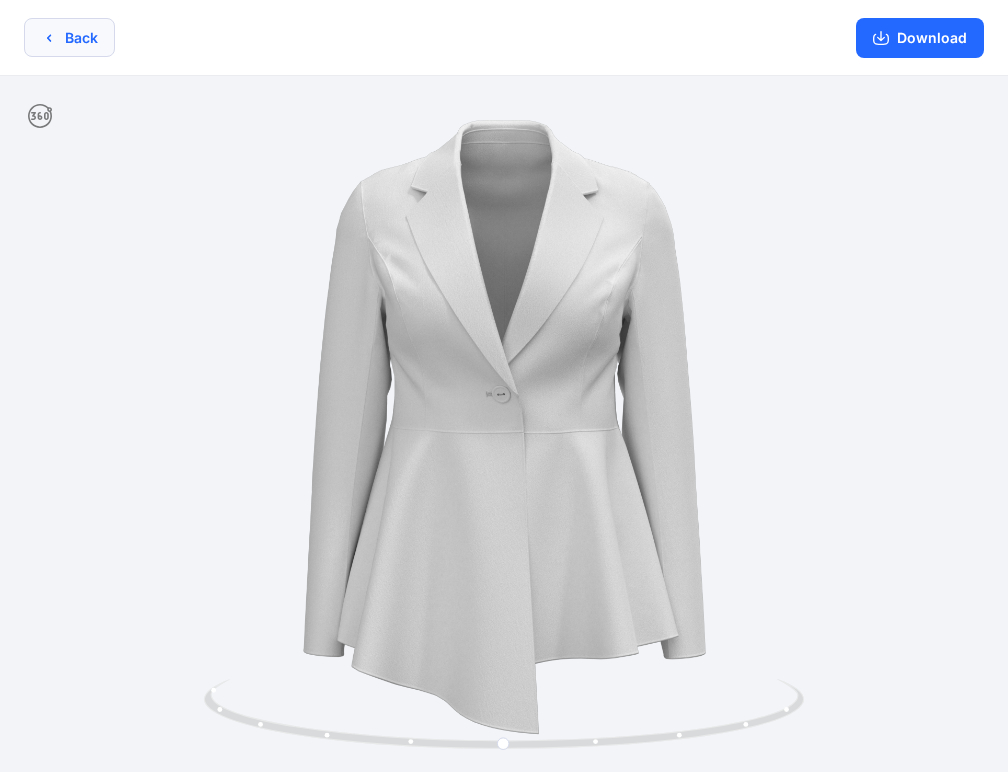 click on "Back" at bounding box center (69, 37) 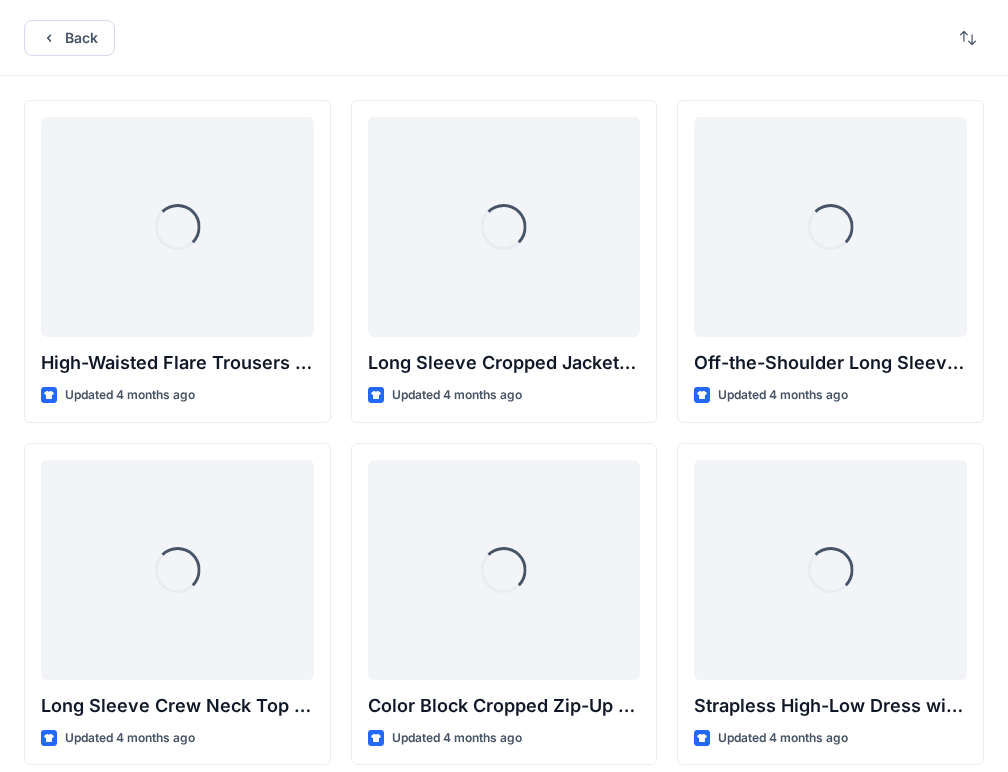 scroll, scrollTop: 11648, scrollLeft: 0, axis: vertical 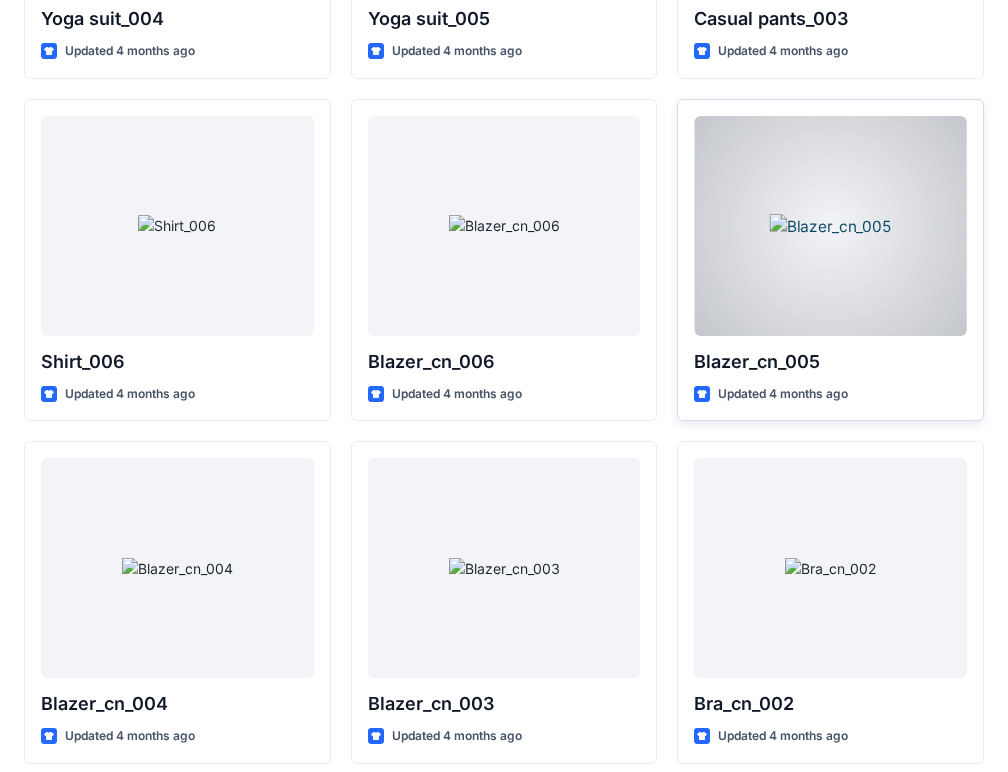 click at bounding box center [830, 226] 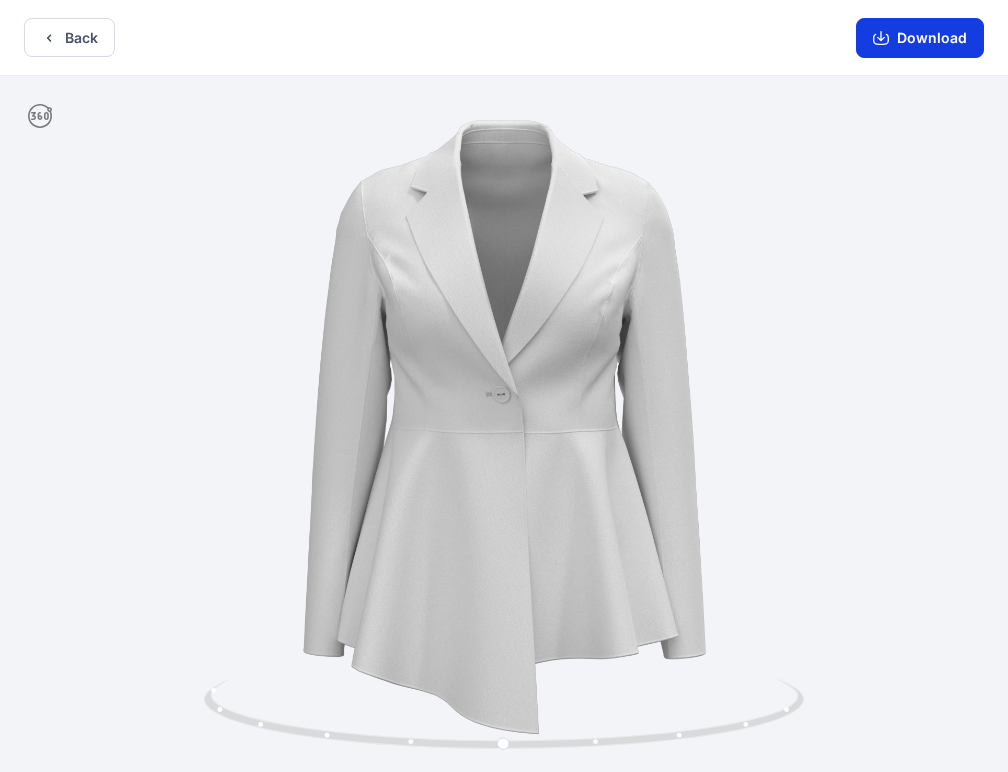 click 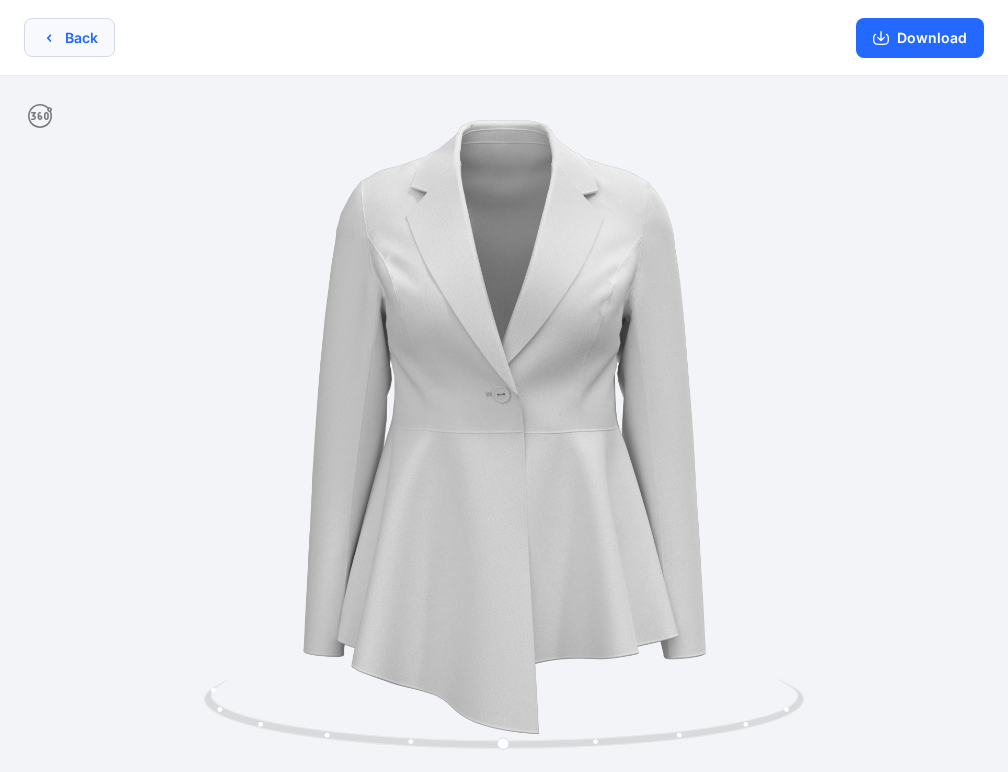 click on "Back" at bounding box center (69, 37) 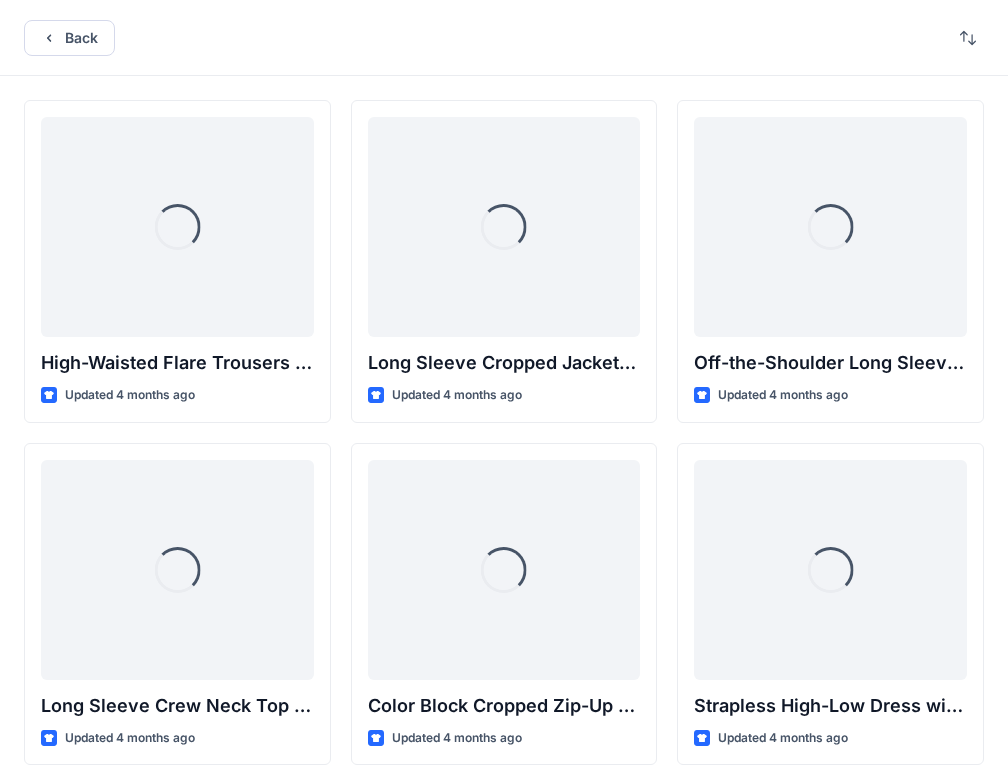 scroll, scrollTop: 11648, scrollLeft: 0, axis: vertical 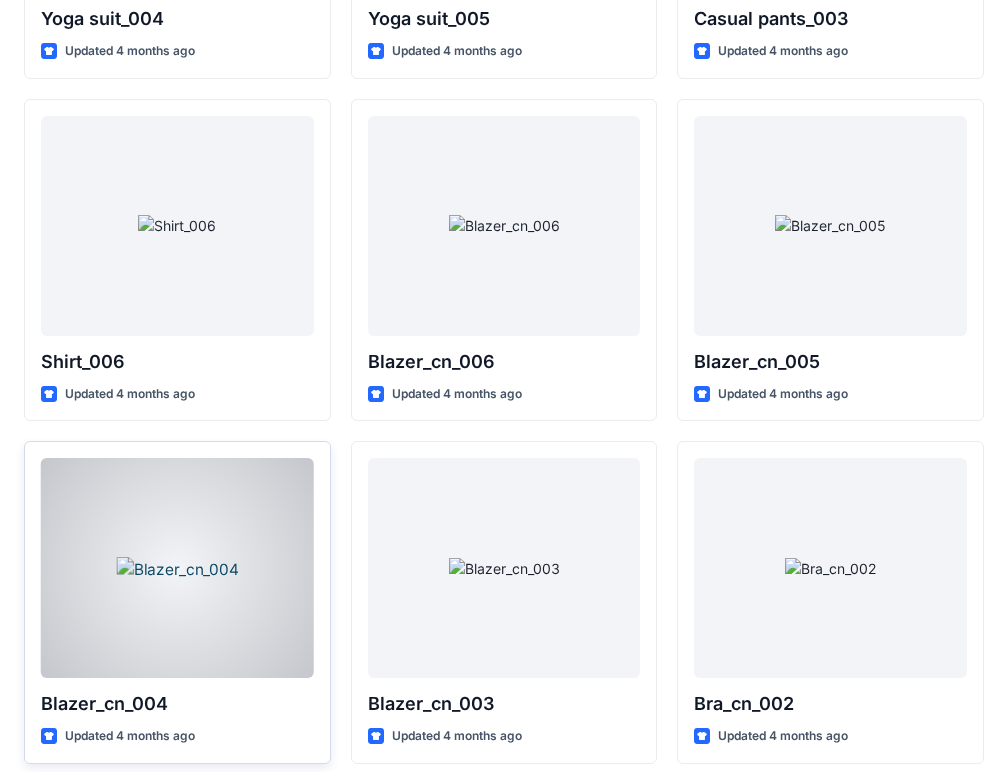 click at bounding box center [177, 568] 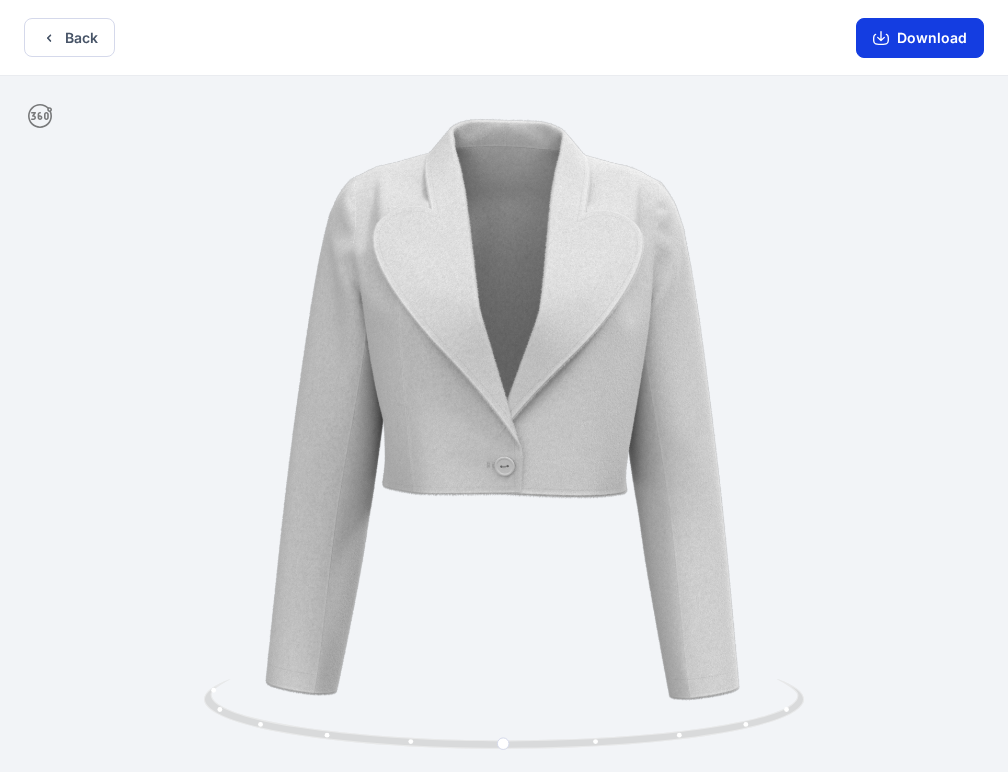 click on "Download" at bounding box center (920, 38) 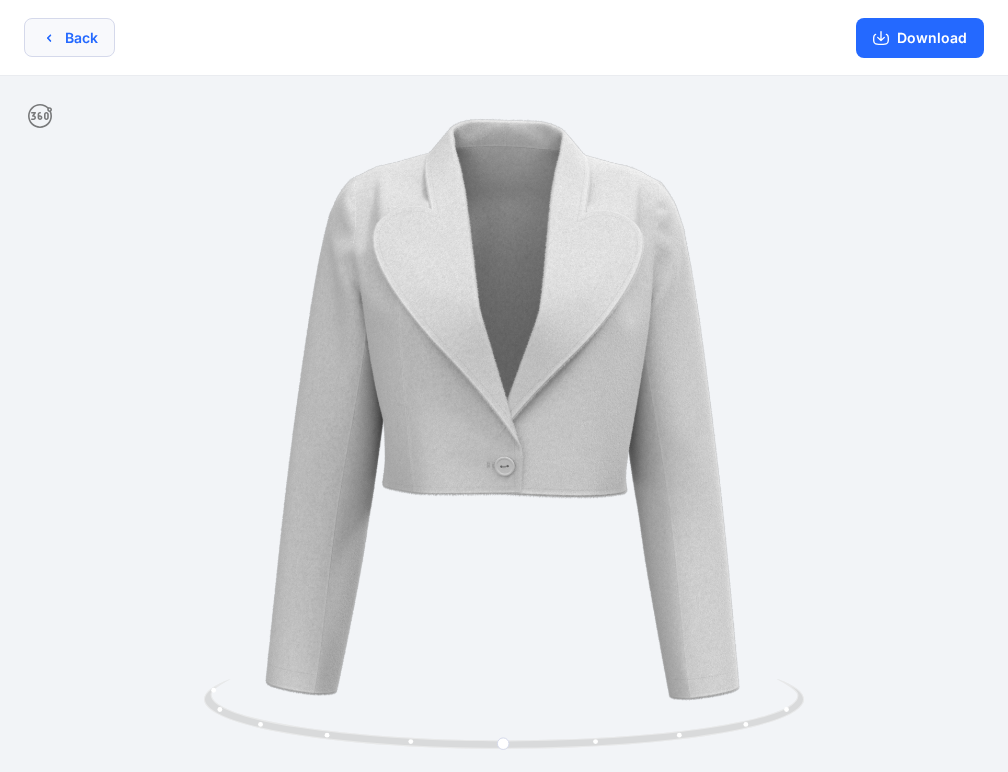 click on "Back" at bounding box center (69, 37) 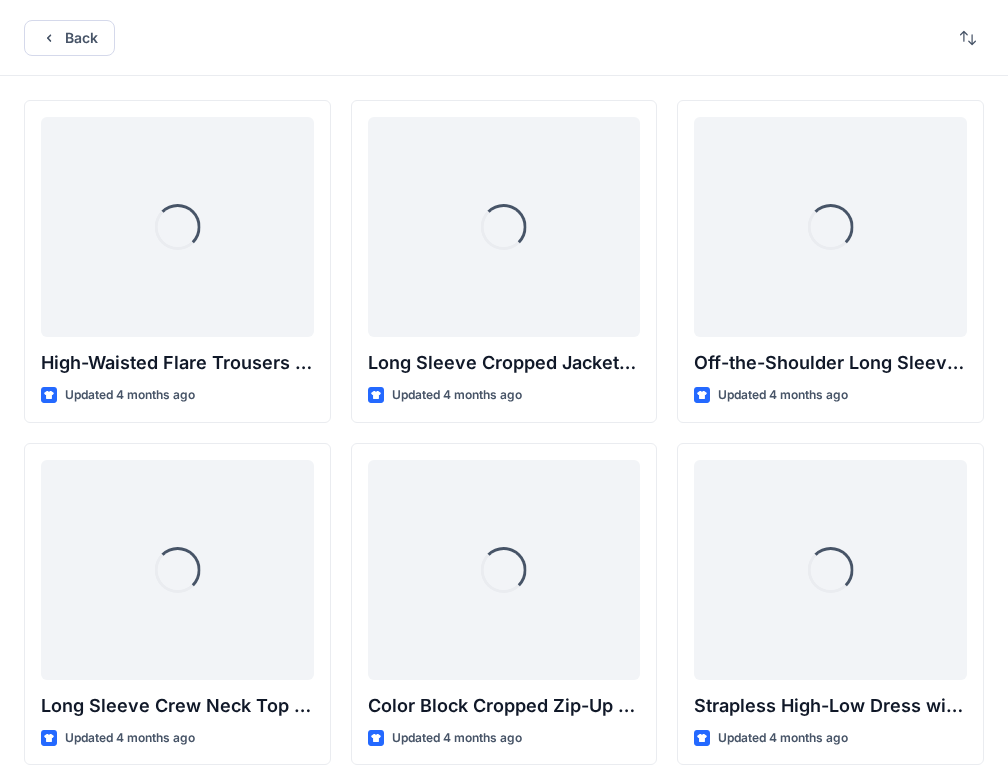 scroll, scrollTop: 11648, scrollLeft: 0, axis: vertical 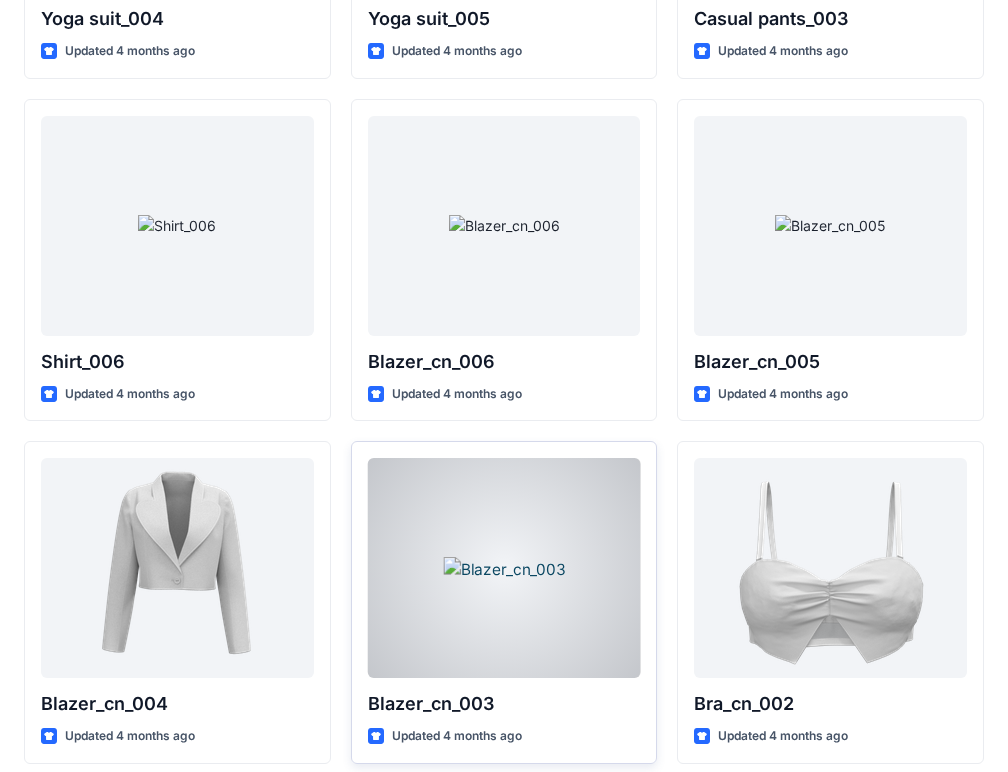 click at bounding box center [504, 568] 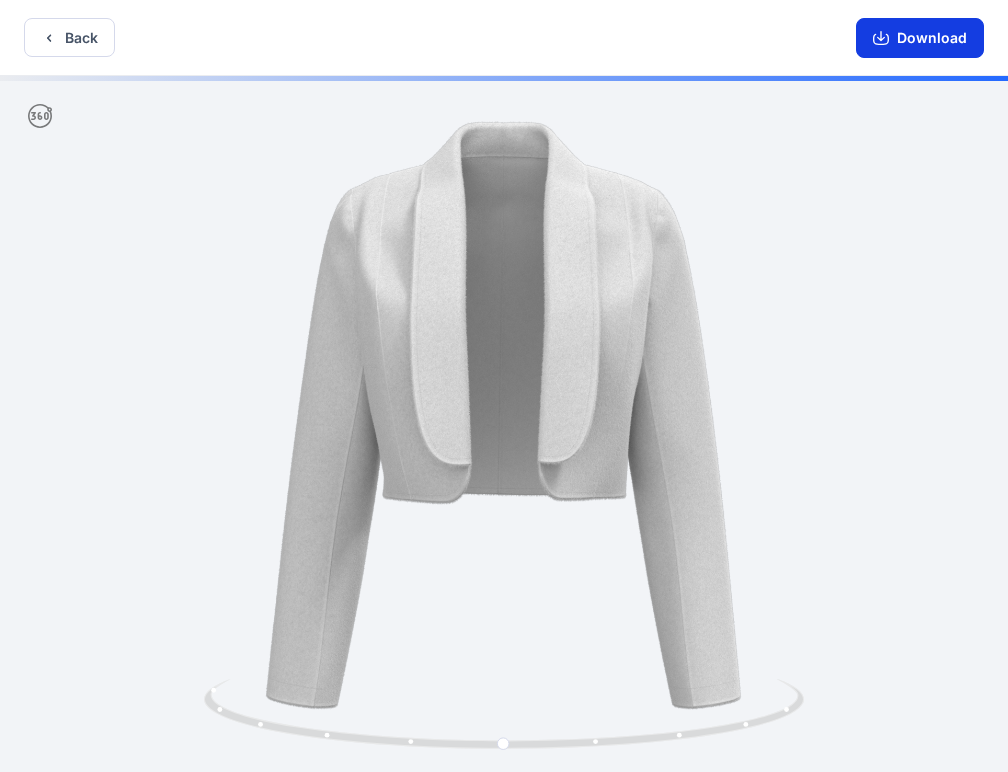 click on "Download" at bounding box center (920, 38) 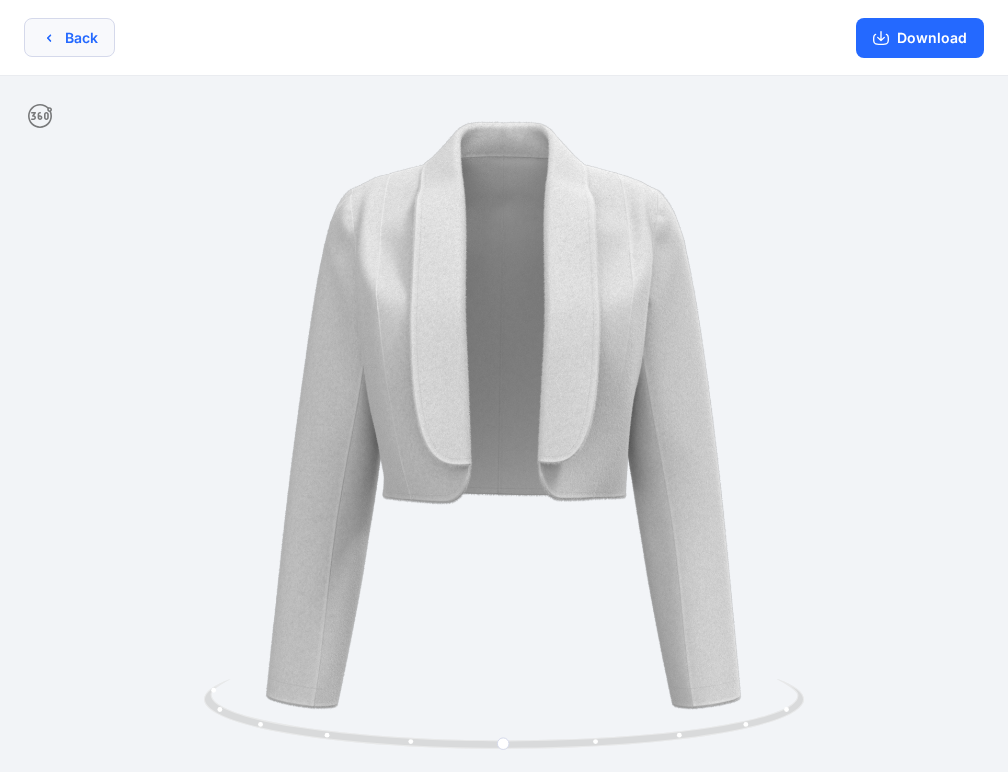 click 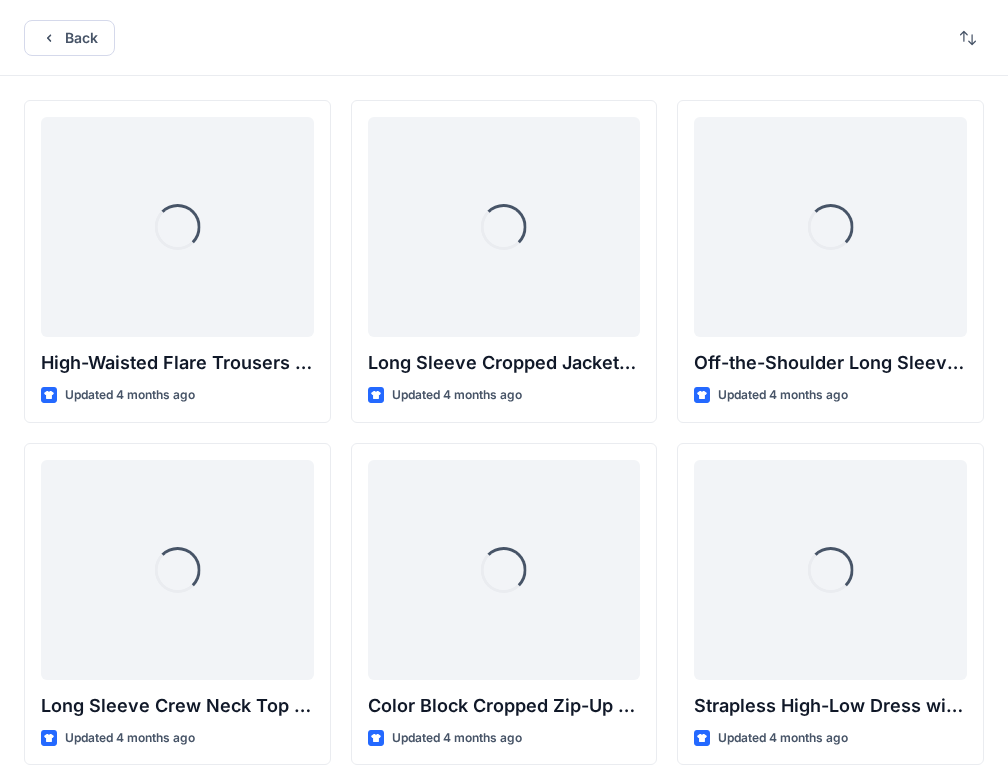 scroll, scrollTop: 11648, scrollLeft: 0, axis: vertical 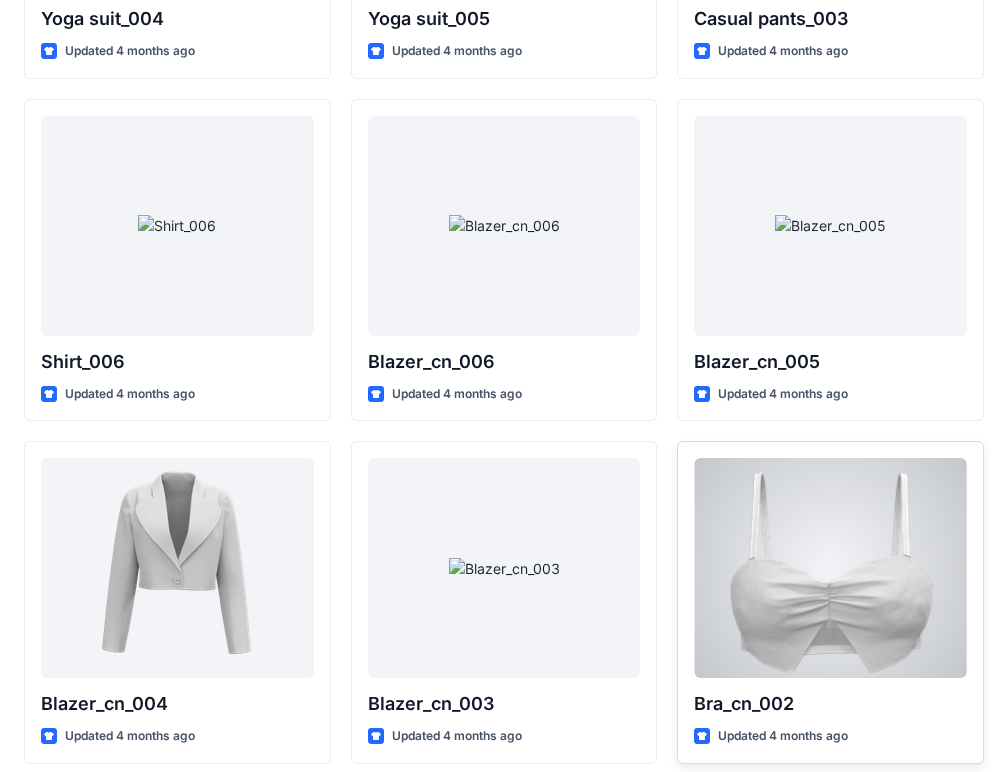 click at bounding box center [830, 568] 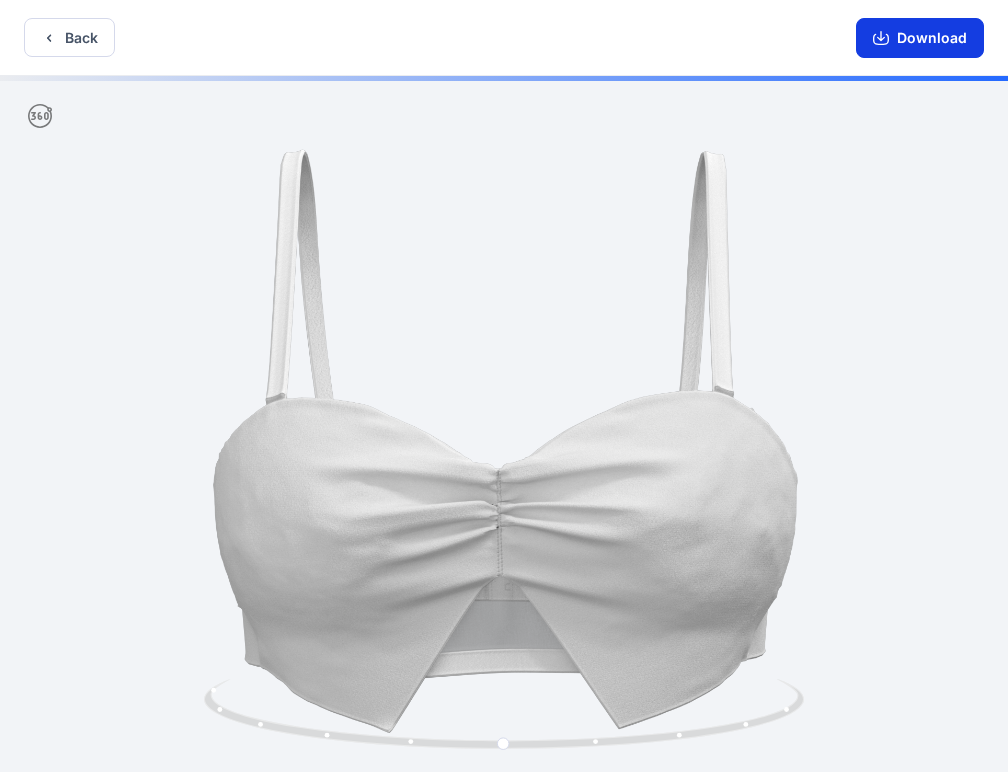 click on "Download" at bounding box center [920, 38] 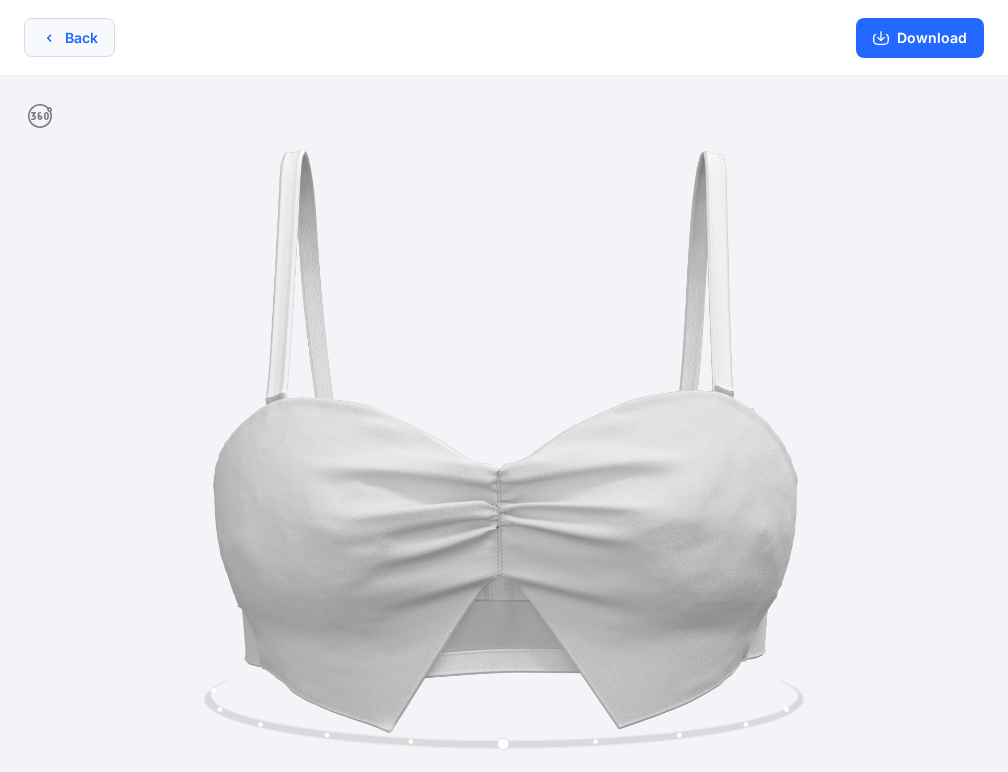 click on "Back" at bounding box center (69, 37) 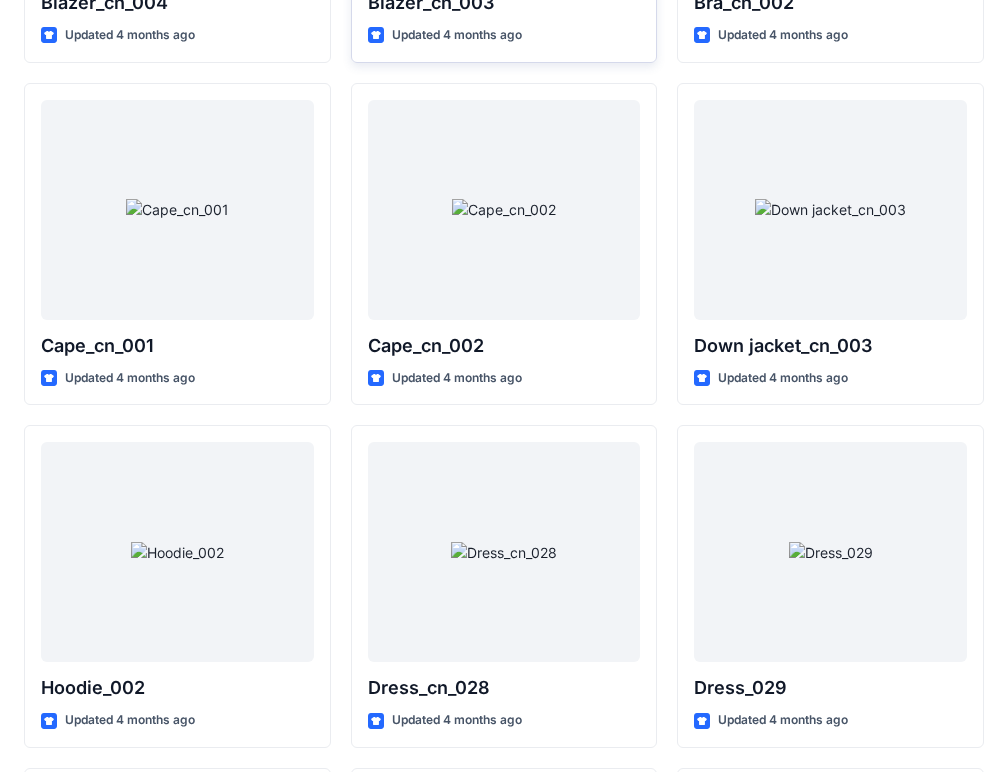 scroll, scrollTop: 12353, scrollLeft: 0, axis: vertical 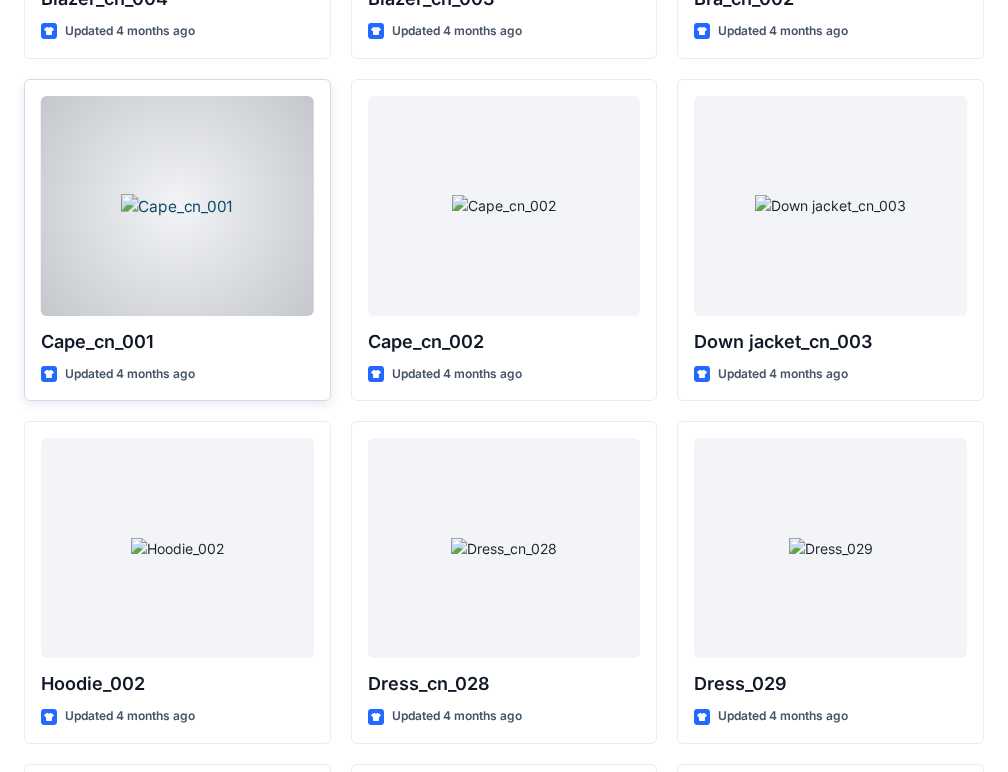 click at bounding box center [177, 206] 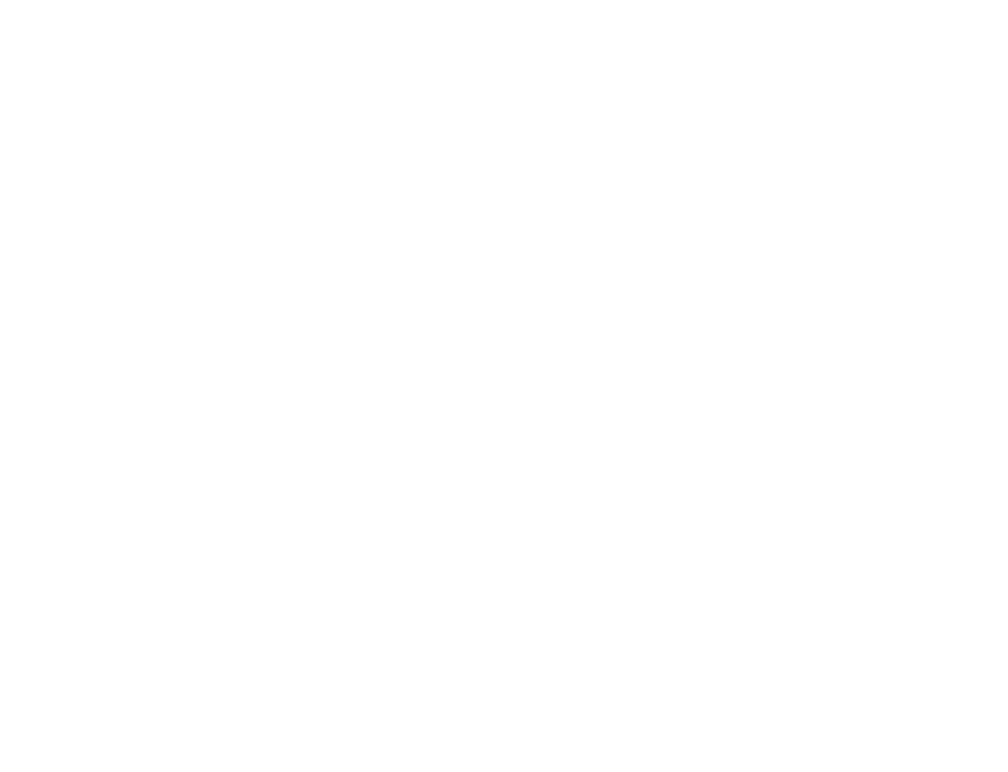 scroll, scrollTop: 0, scrollLeft: 0, axis: both 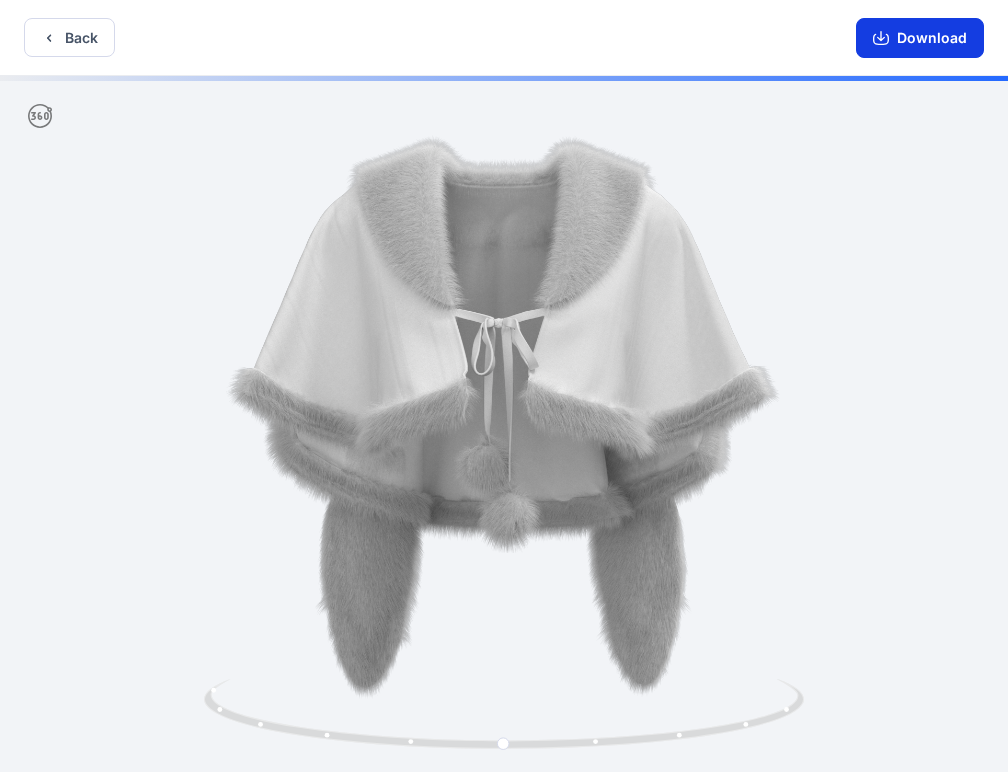 click on "Download" at bounding box center [920, 38] 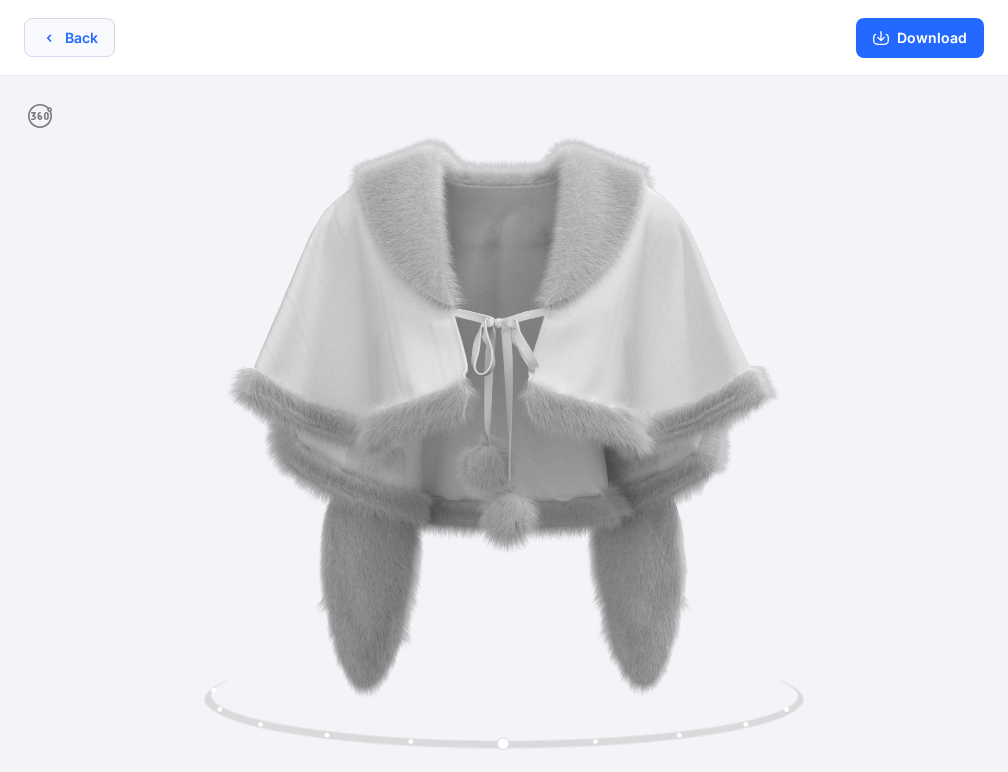 click on "Back" at bounding box center [69, 37] 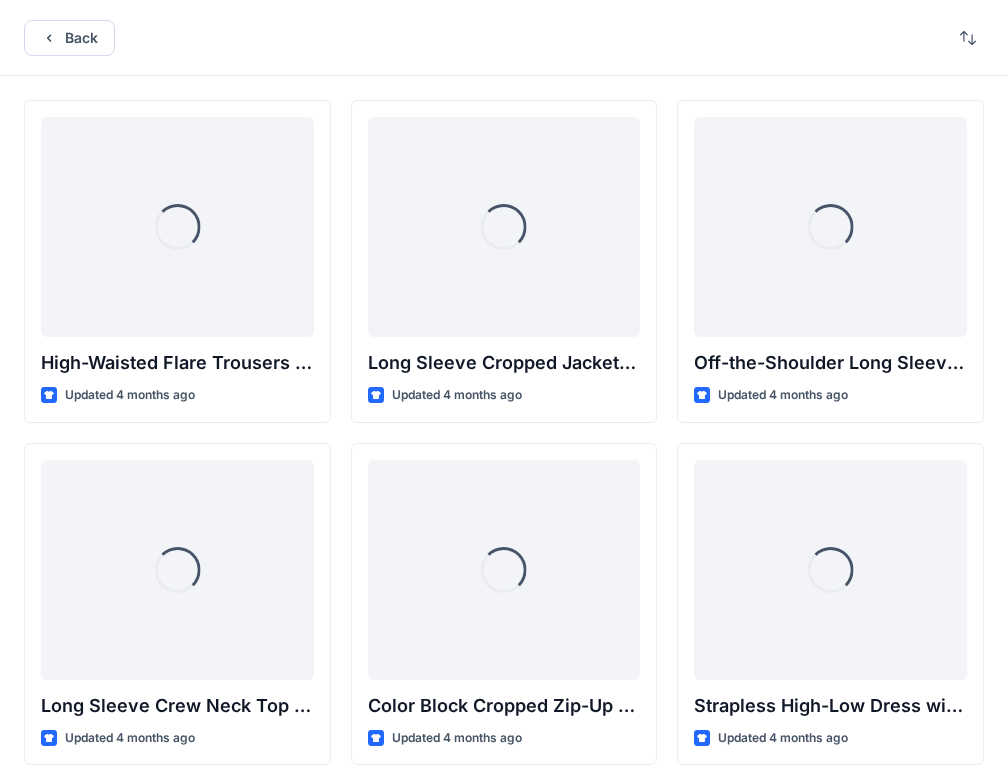 scroll, scrollTop: 12353, scrollLeft: 0, axis: vertical 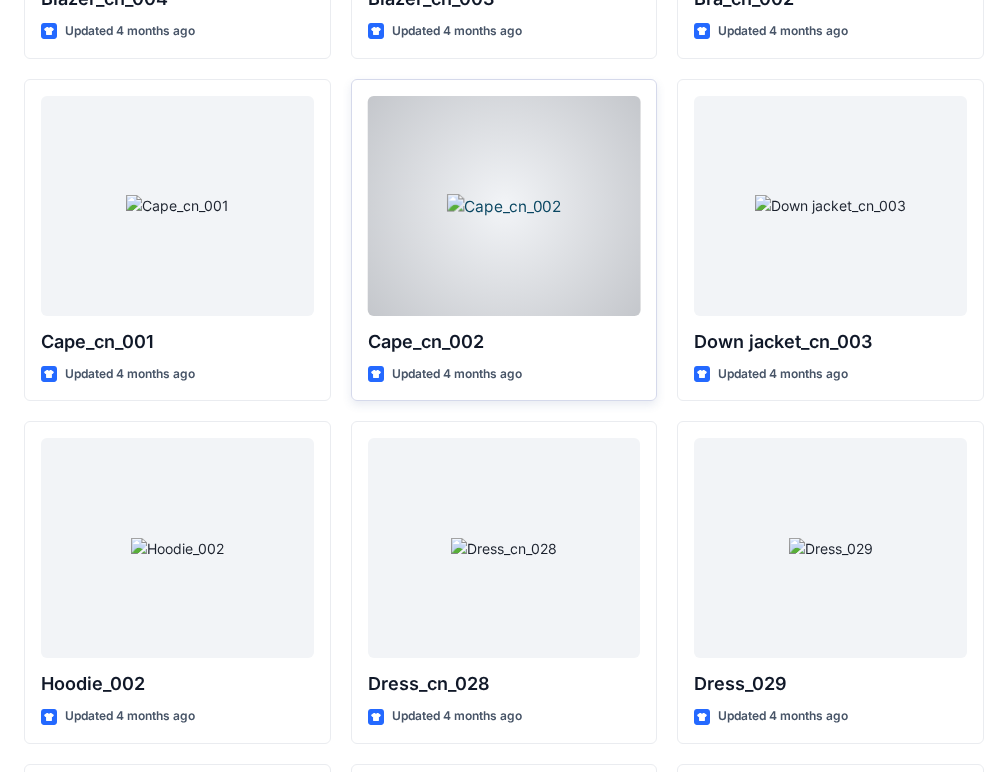 click at bounding box center [504, 206] 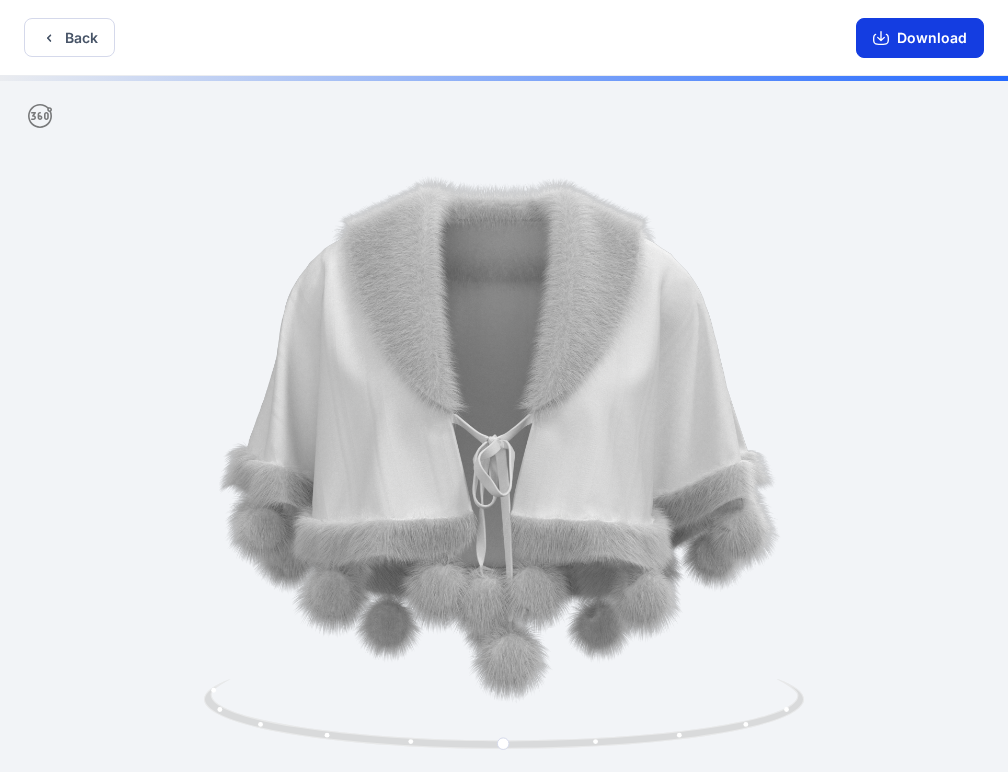 click on "Download" at bounding box center (920, 38) 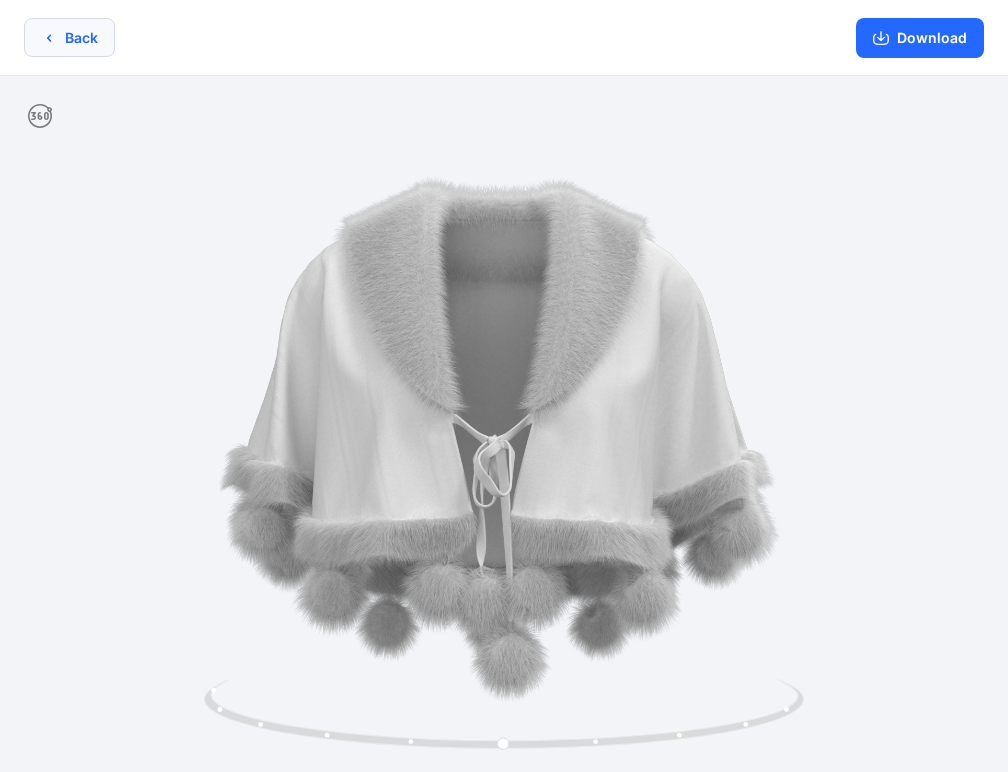 click on "Back" at bounding box center [69, 37] 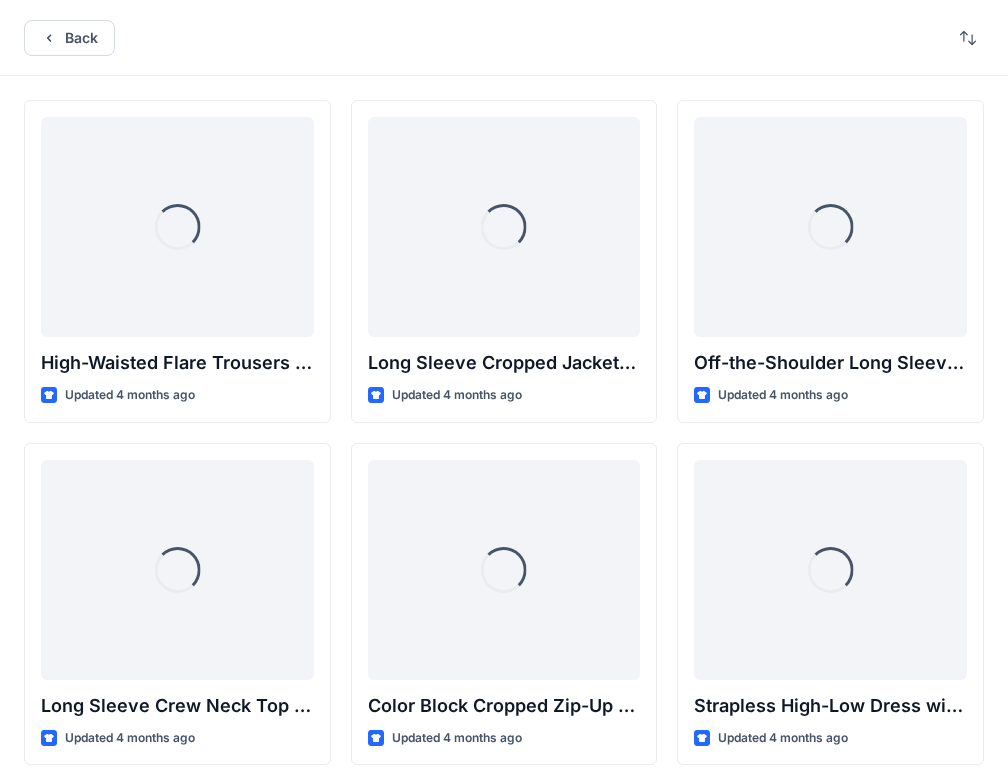 scroll, scrollTop: 12353, scrollLeft: 0, axis: vertical 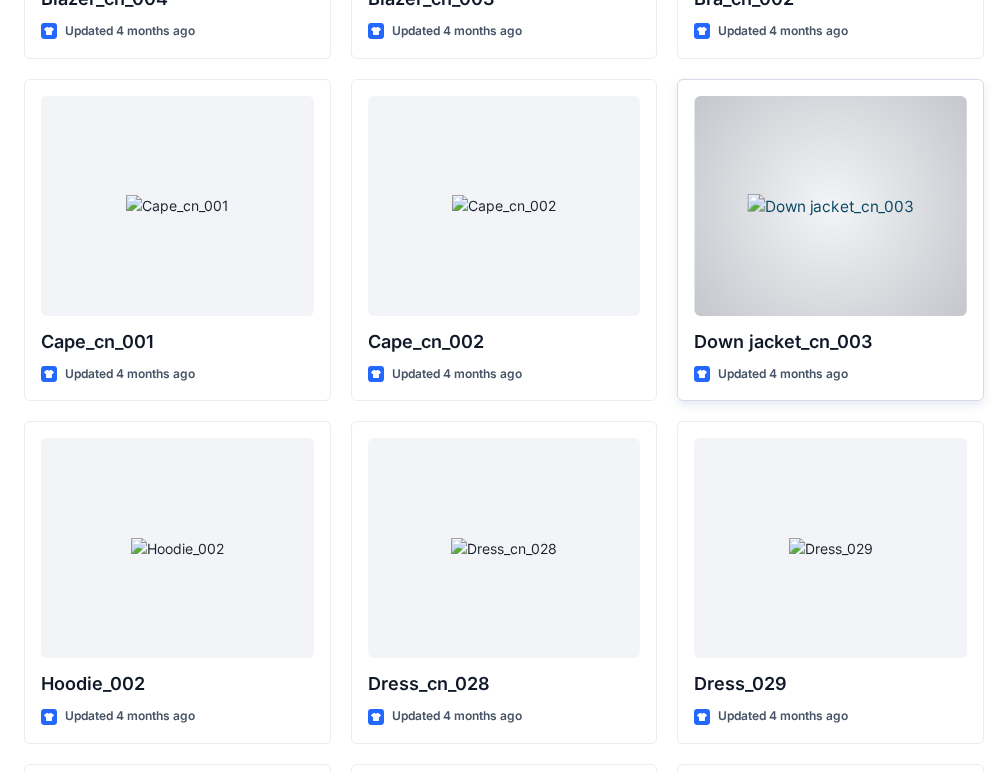 click at bounding box center [830, 206] 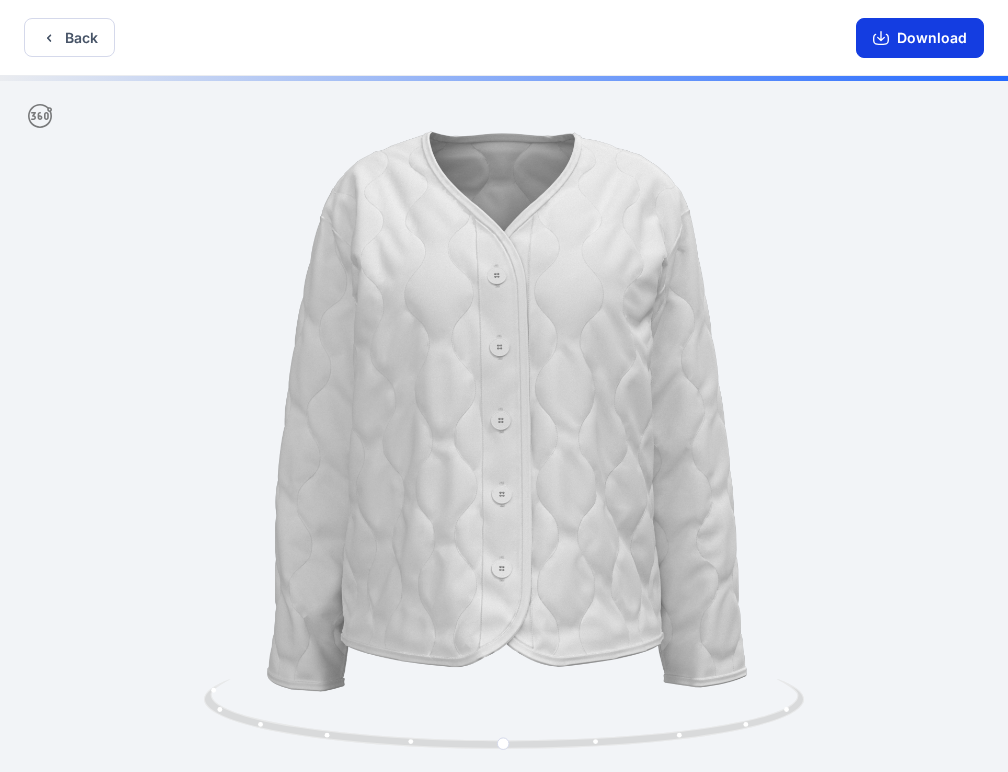 click on "Download" at bounding box center (920, 38) 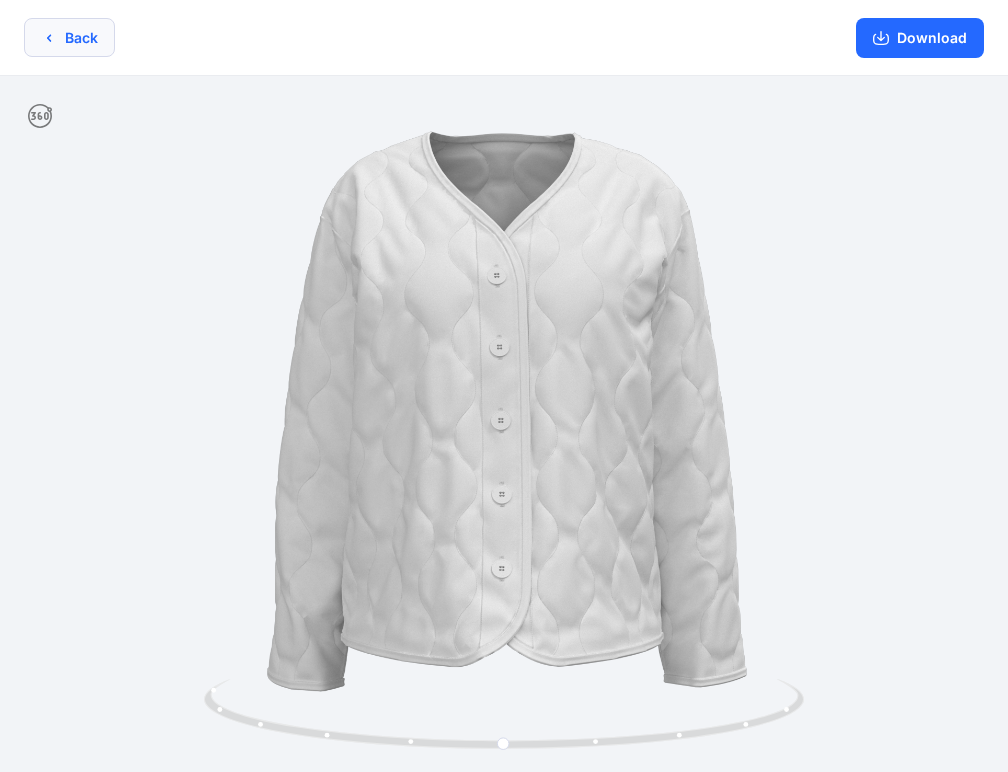 click on "Back" at bounding box center [69, 37] 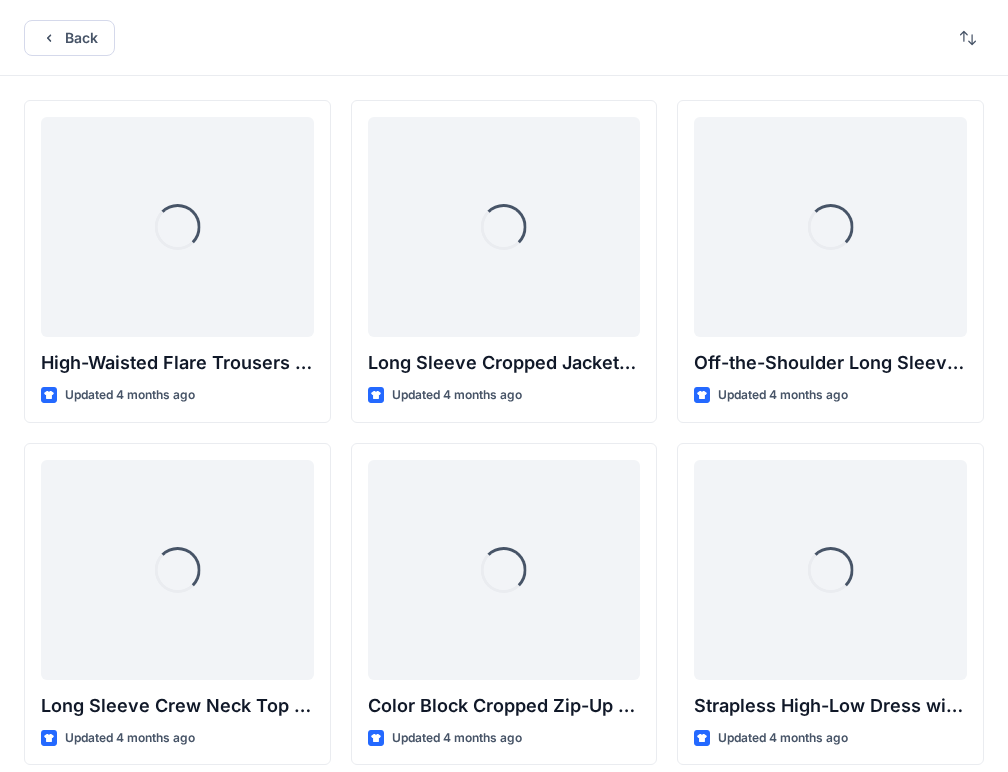 scroll, scrollTop: 12353, scrollLeft: 0, axis: vertical 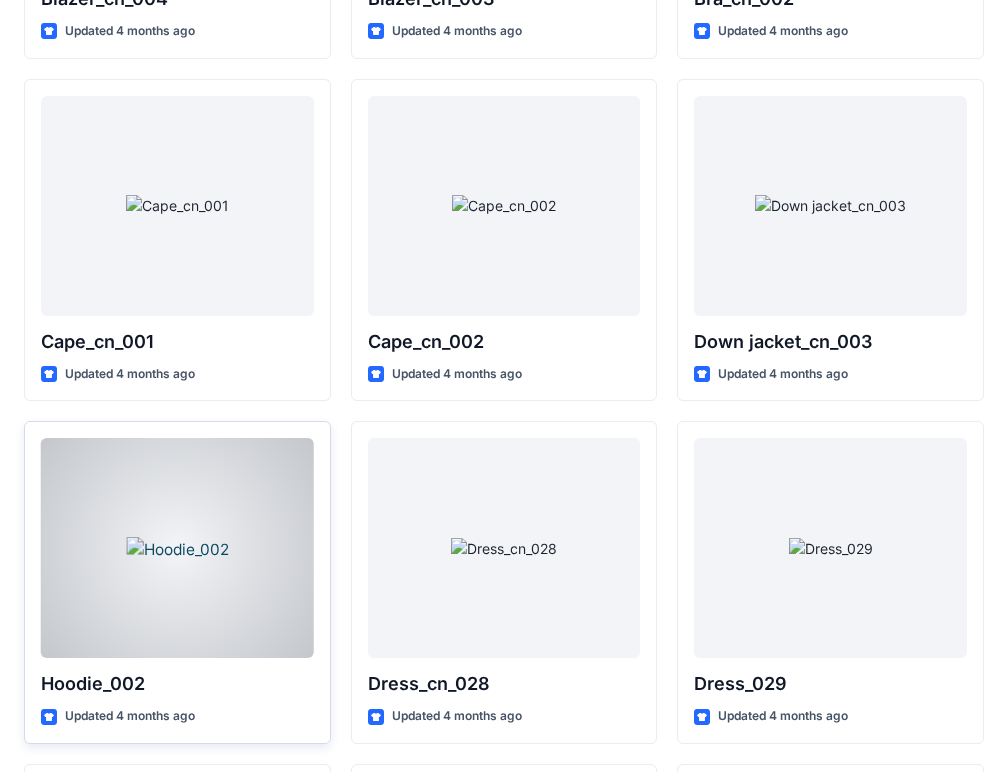 click at bounding box center (177, 548) 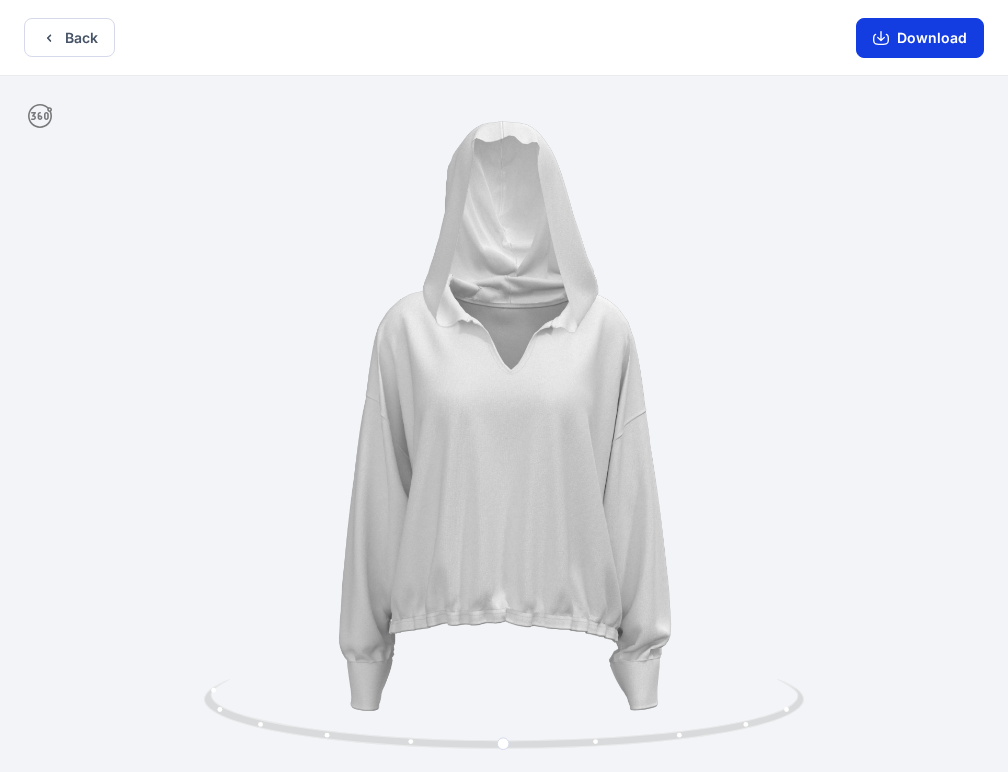click on "Download" at bounding box center (920, 38) 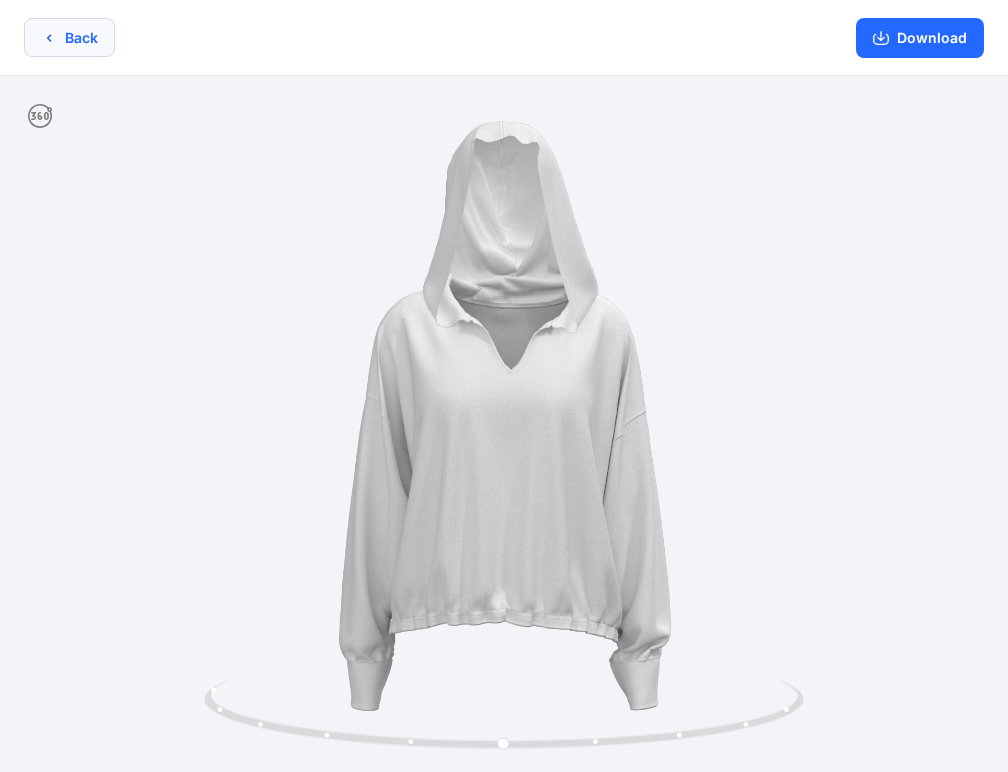 click on "Back" at bounding box center (69, 37) 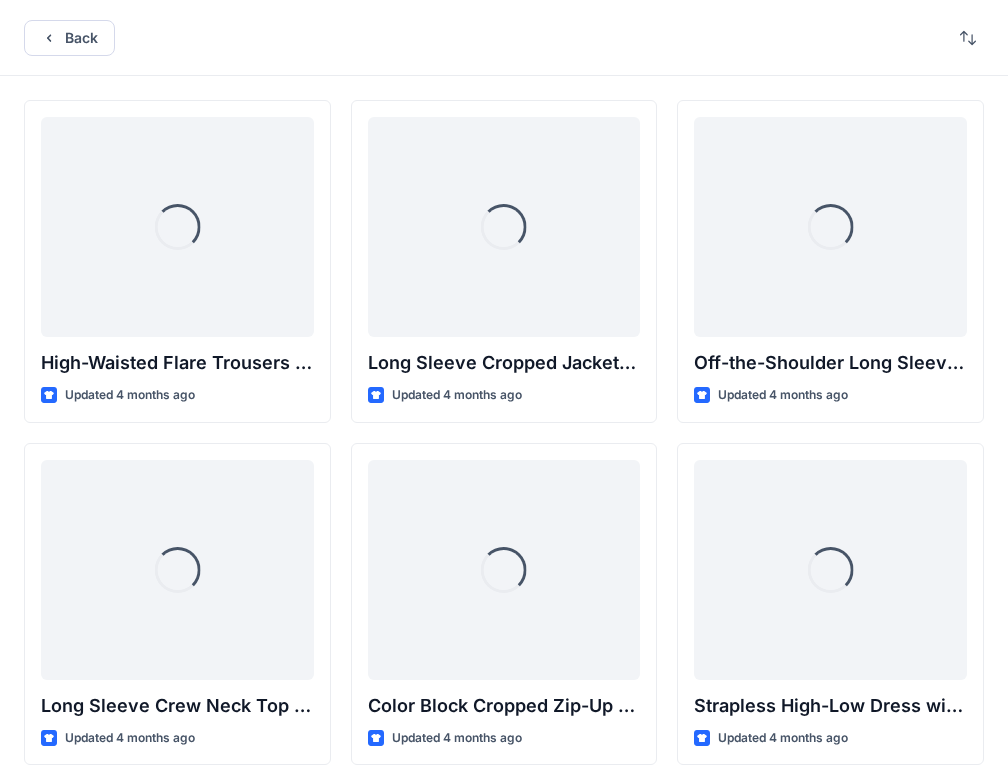 scroll, scrollTop: 12353, scrollLeft: 0, axis: vertical 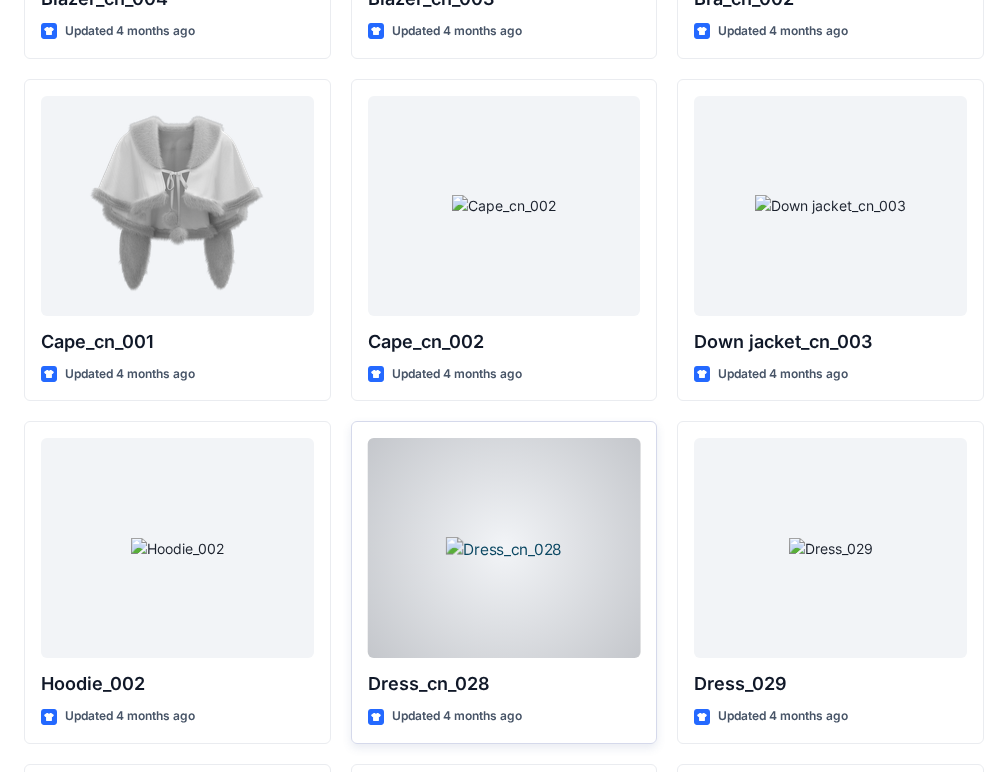 click at bounding box center (504, 548) 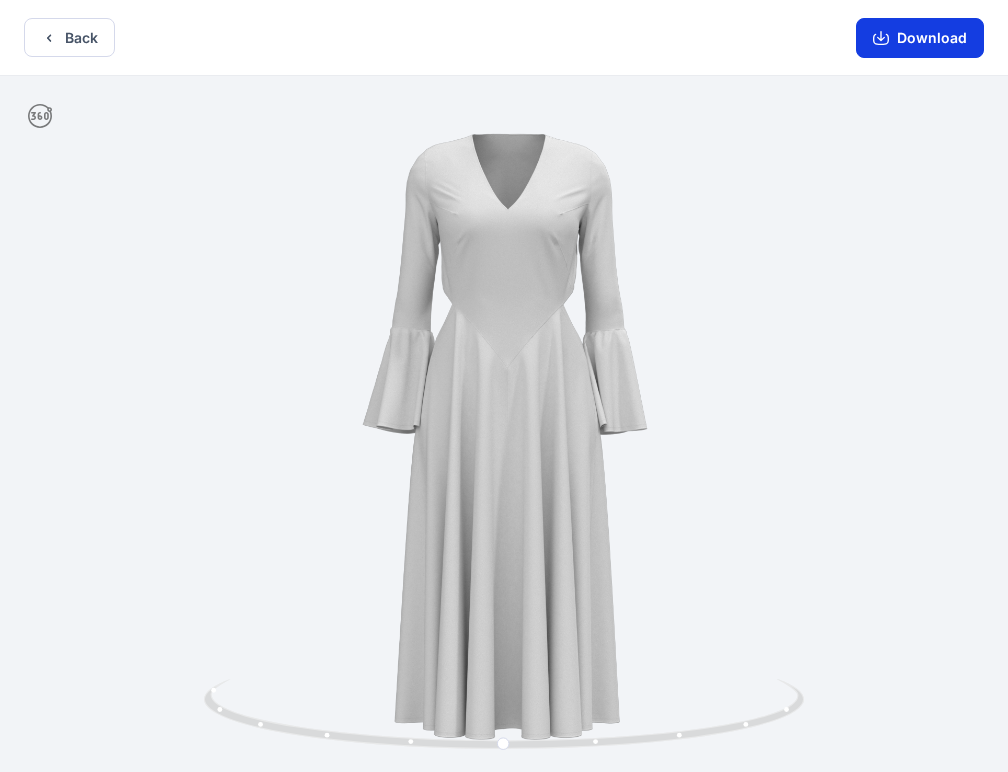 click on "Download" at bounding box center (920, 38) 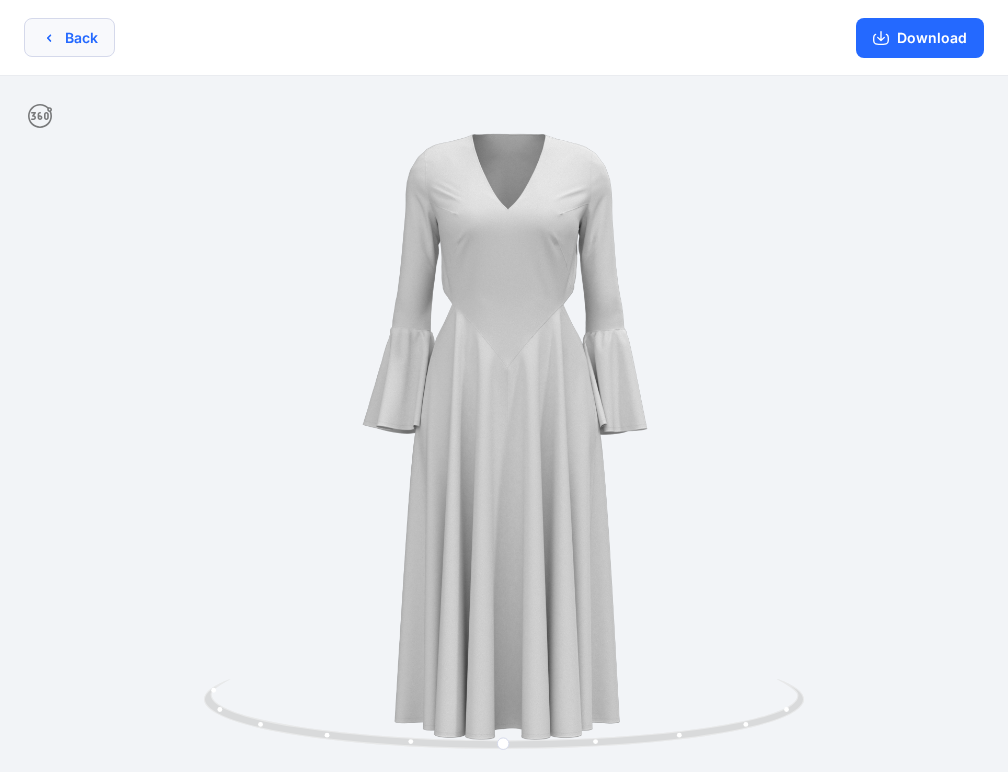 click on "Back" at bounding box center [69, 37] 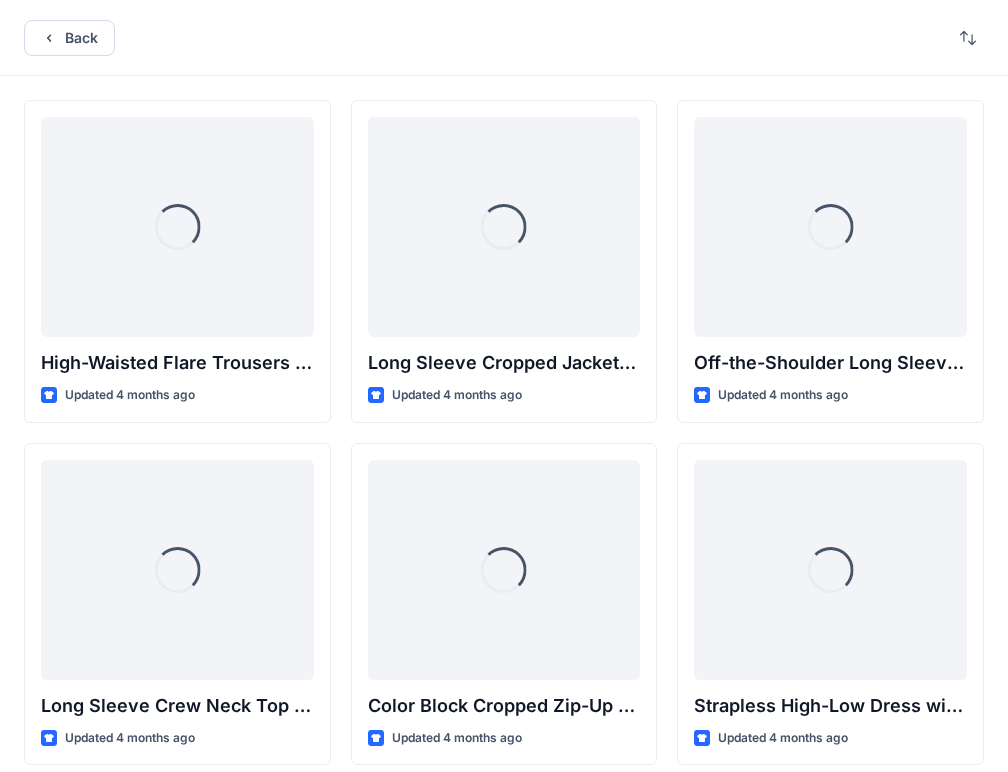 scroll, scrollTop: 12353, scrollLeft: 0, axis: vertical 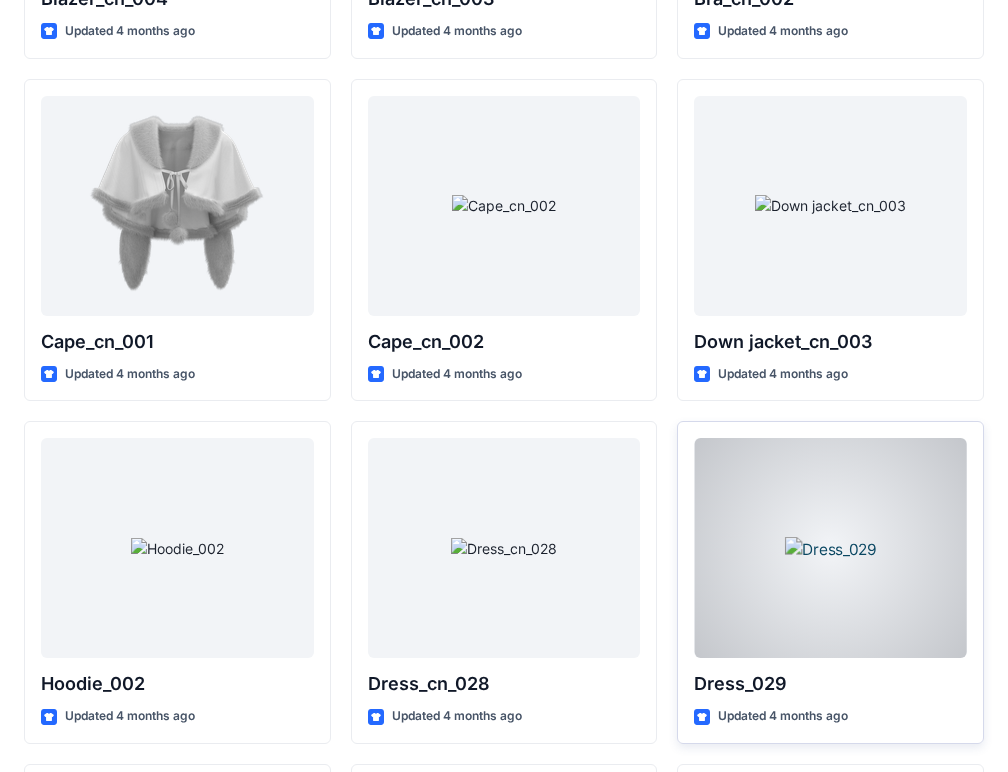 click at bounding box center (830, 548) 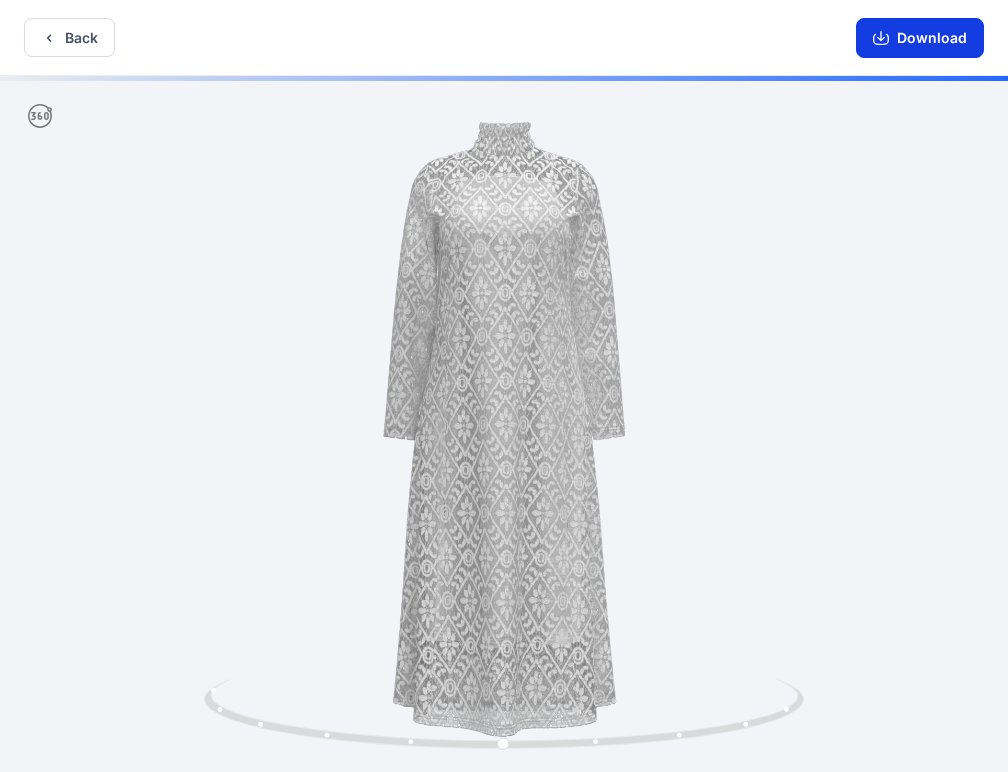 click on "Download" at bounding box center [920, 38] 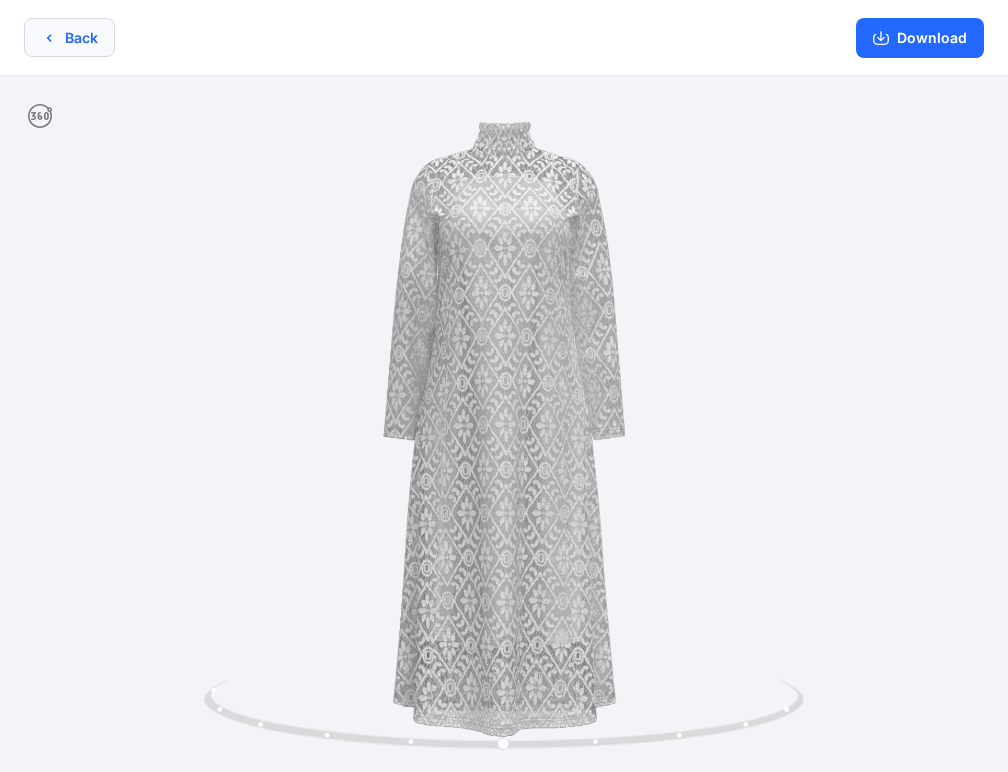 click on "Back" at bounding box center [69, 37] 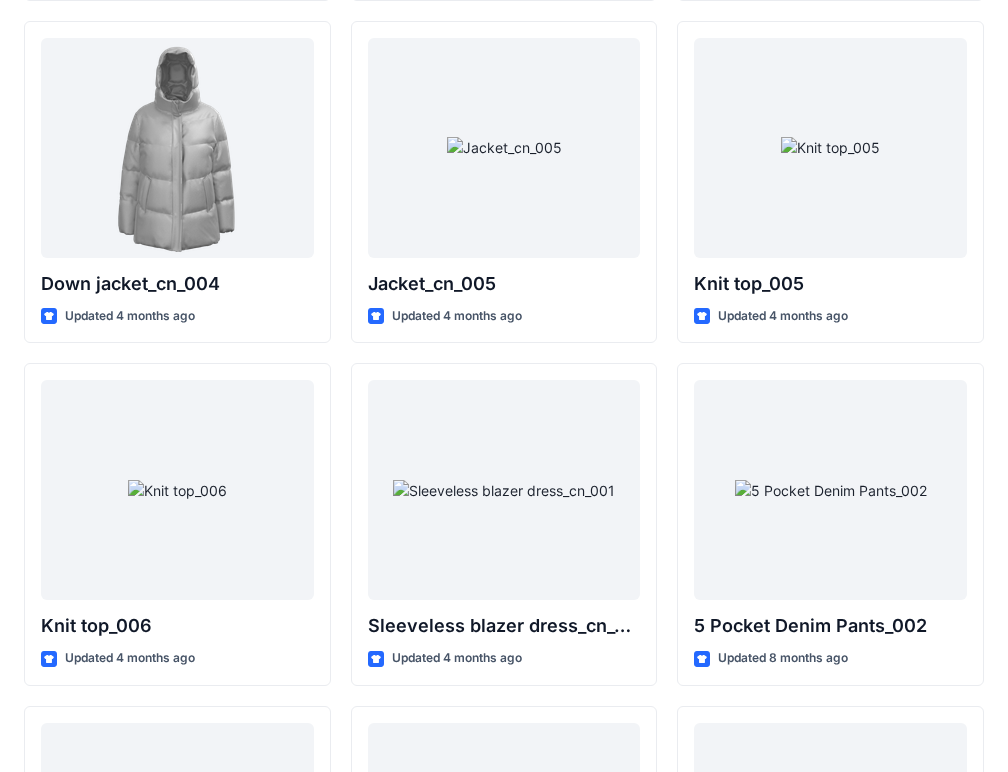 scroll, scrollTop: 13099, scrollLeft: 0, axis: vertical 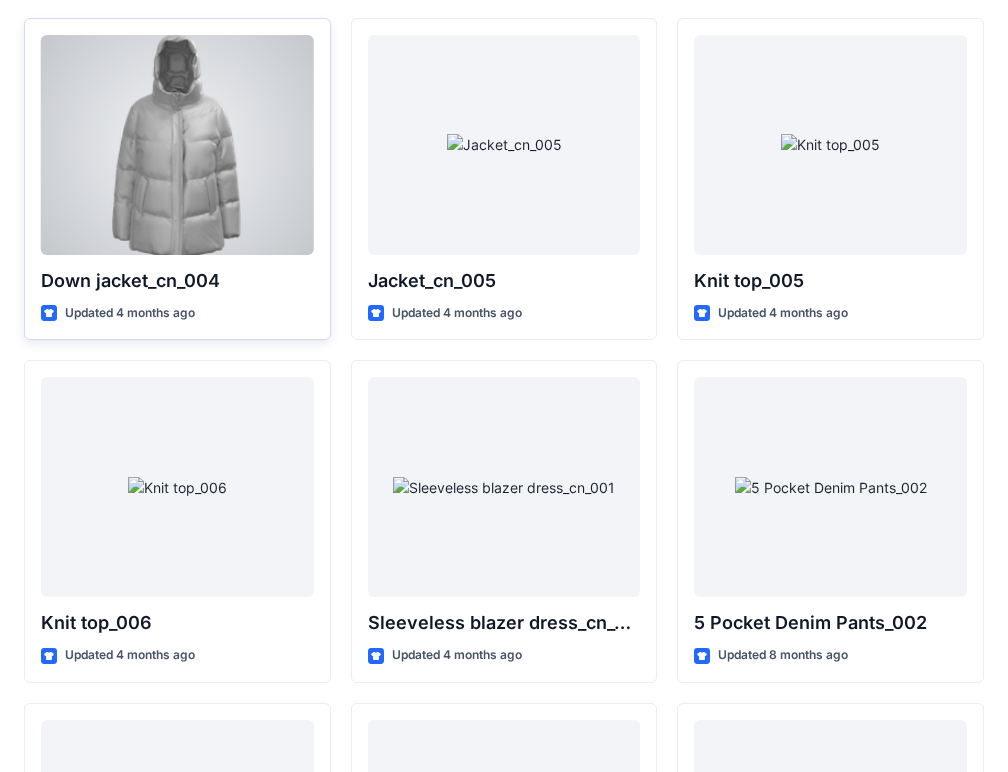 click at bounding box center [177, 145] 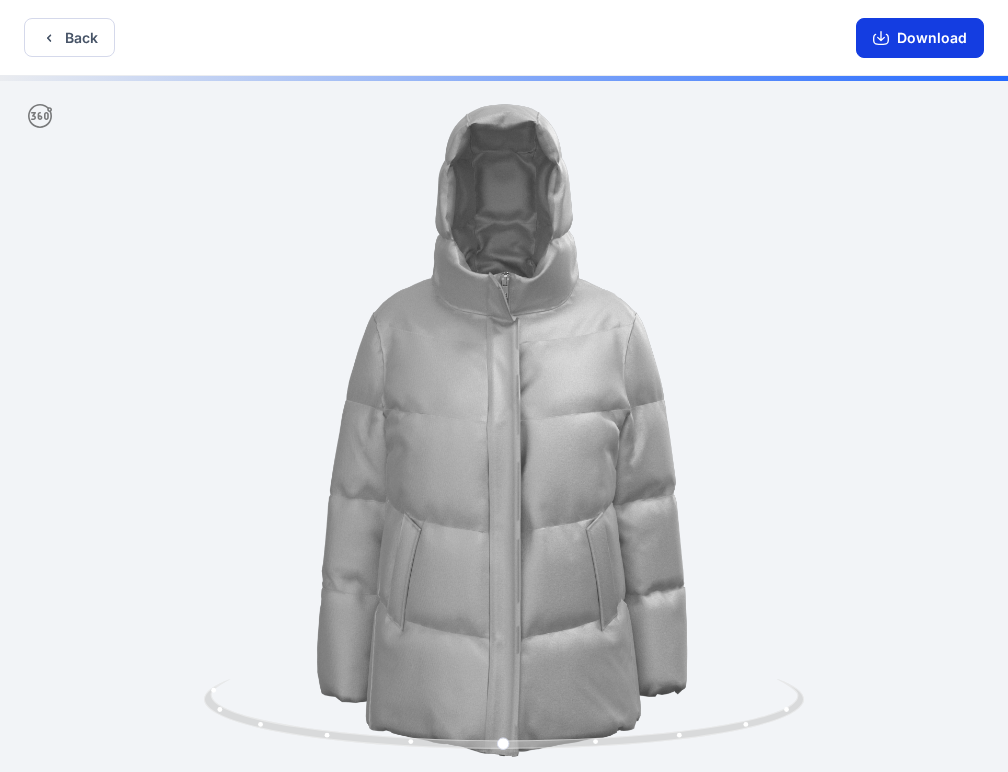 click on "Download" at bounding box center (920, 38) 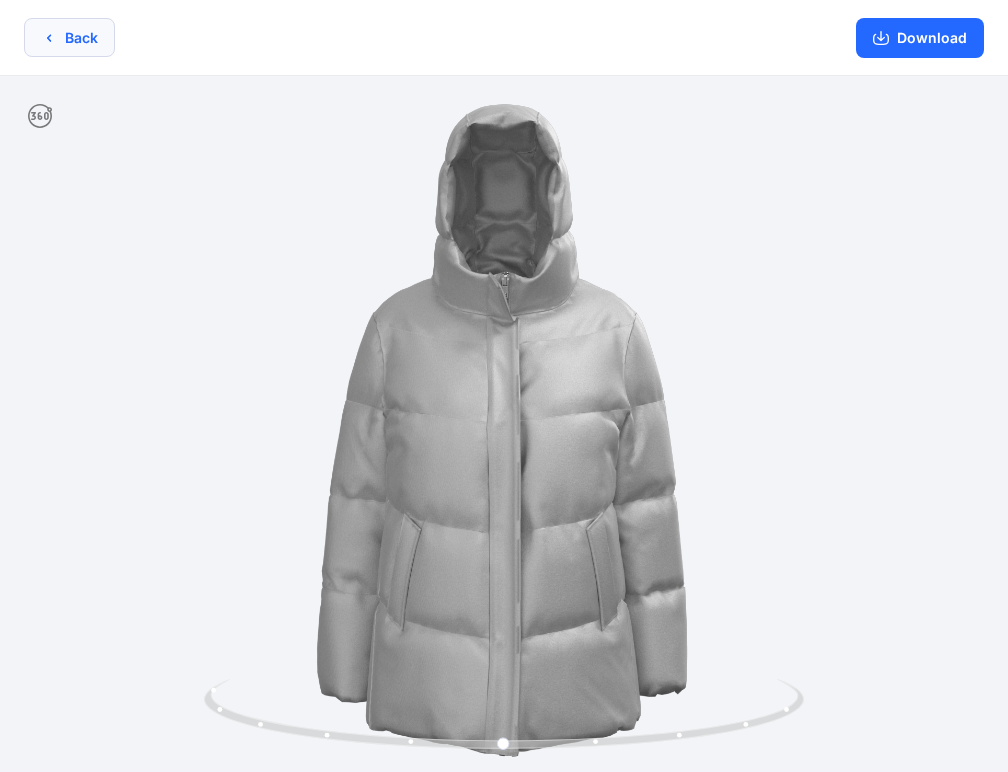 click on "Back" at bounding box center (69, 37) 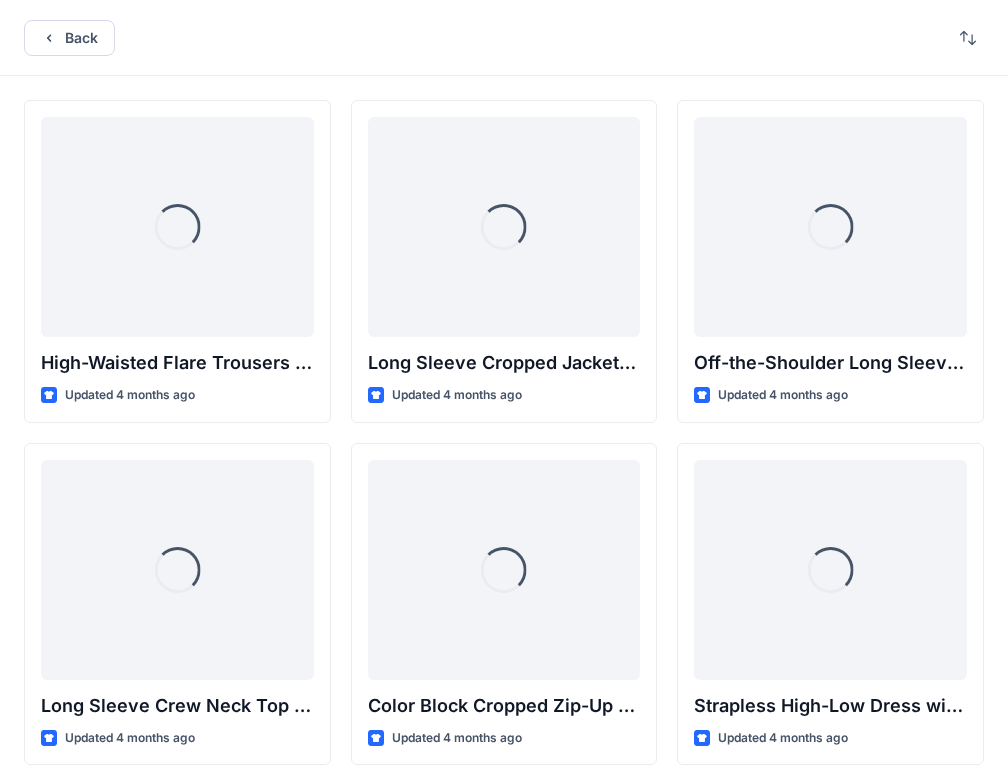 scroll, scrollTop: 13099, scrollLeft: 0, axis: vertical 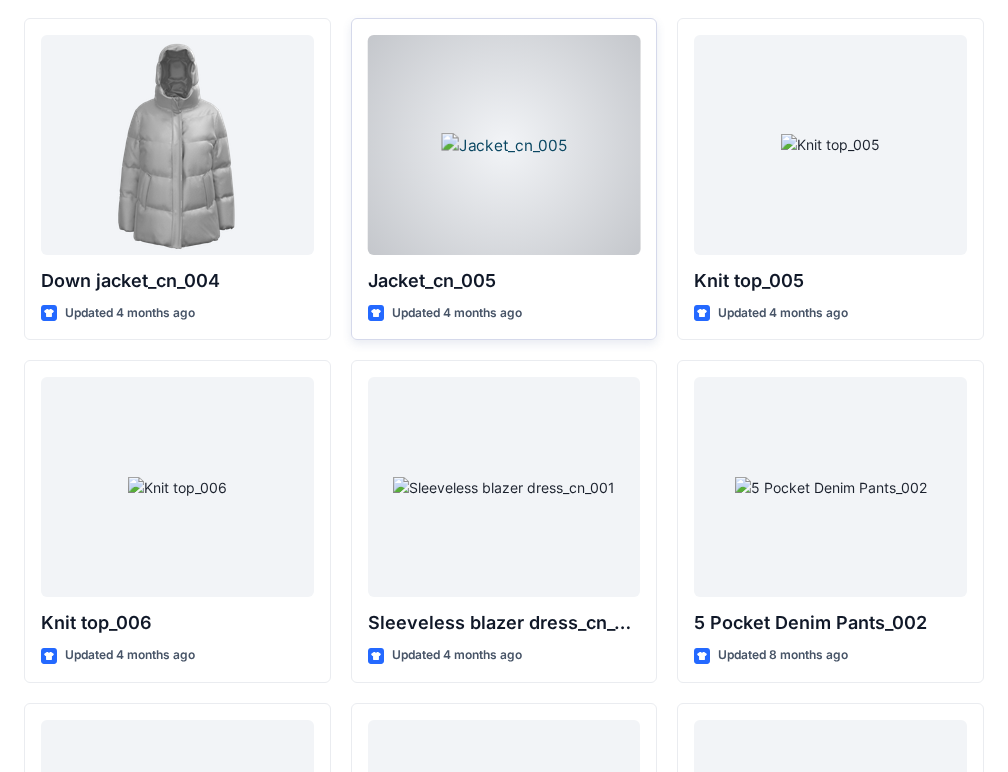 click at bounding box center (504, 145) 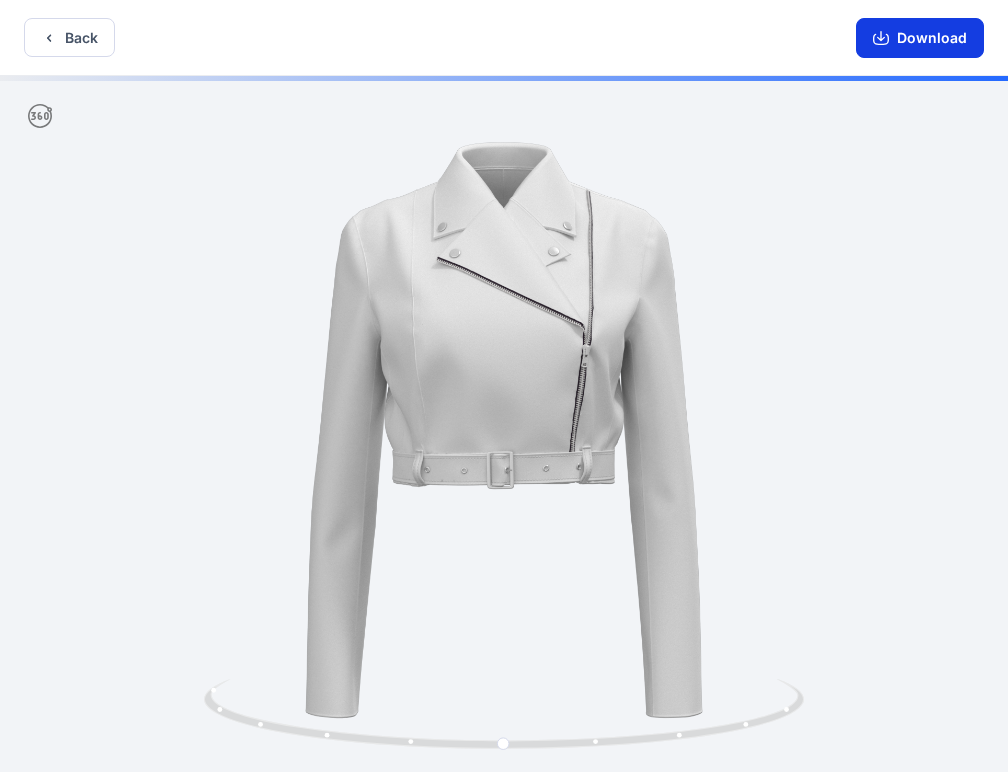 click on "Download" at bounding box center (920, 38) 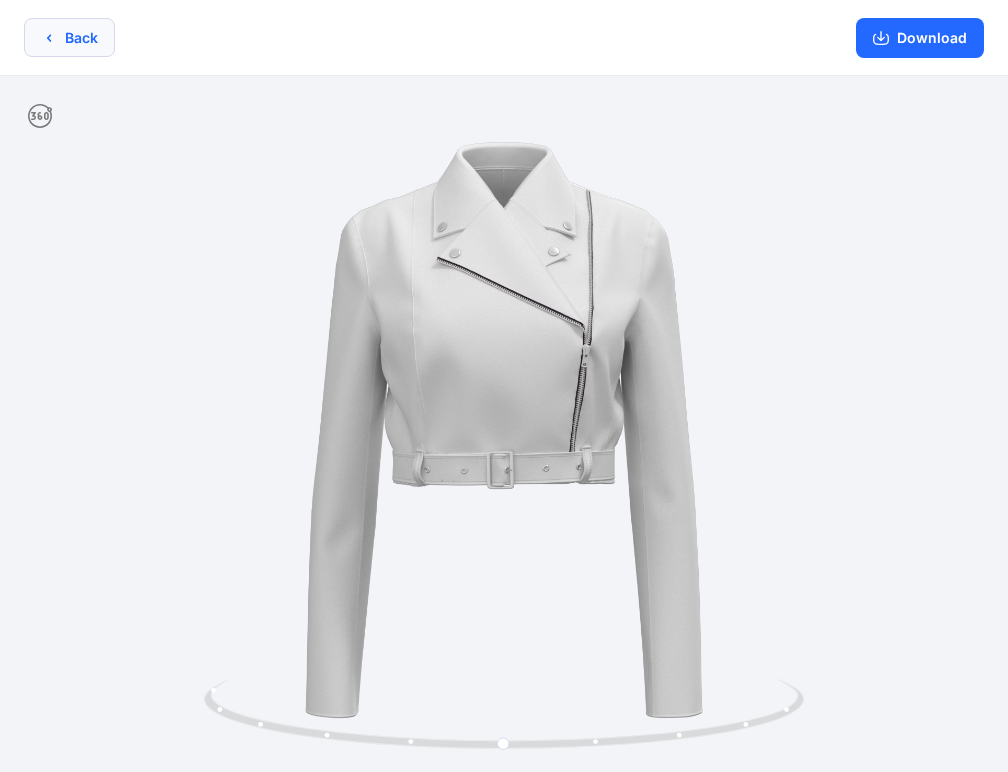 click on "Back" at bounding box center [69, 37] 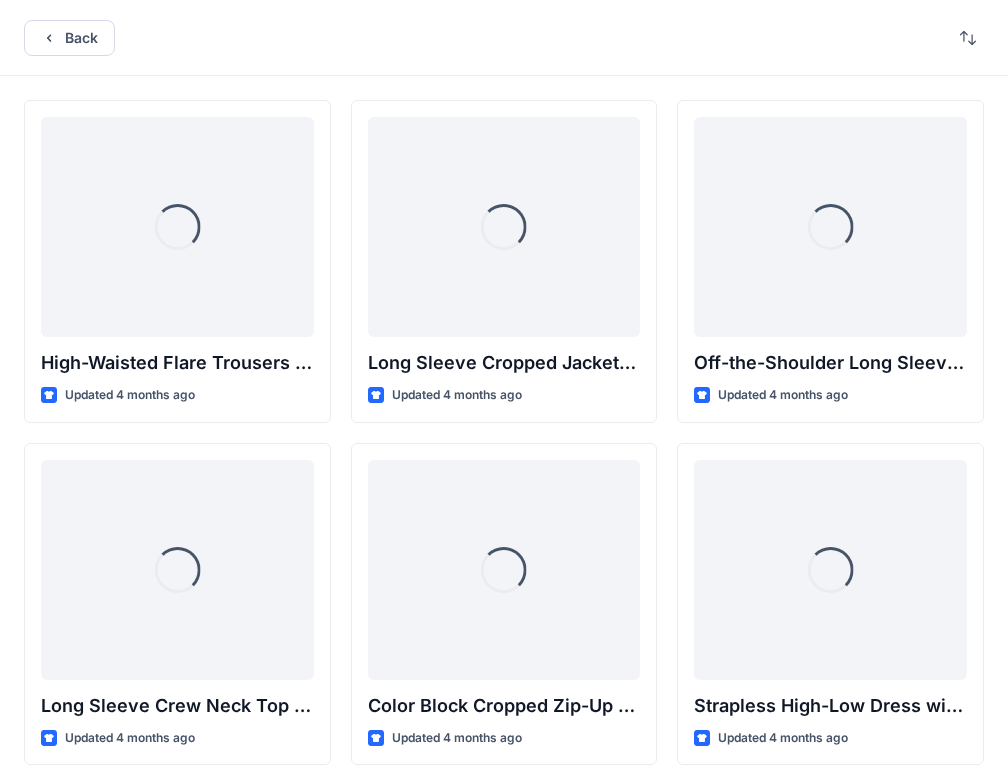 scroll, scrollTop: 13099, scrollLeft: 0, axis: vertical 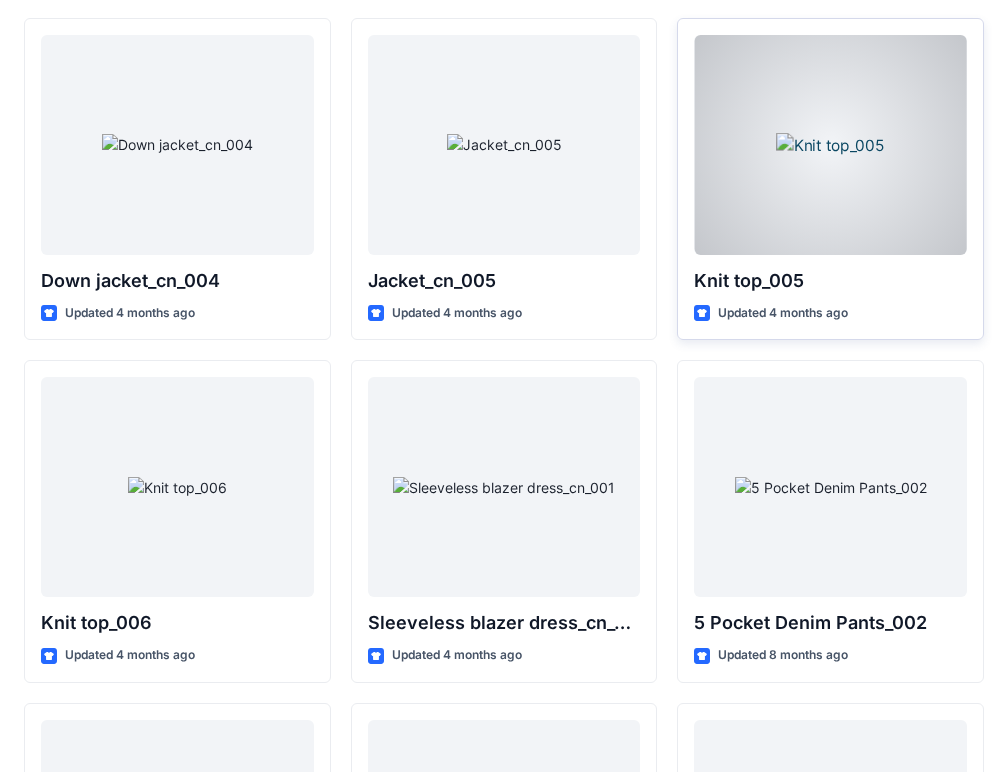 click at bounding box center (830, 145) 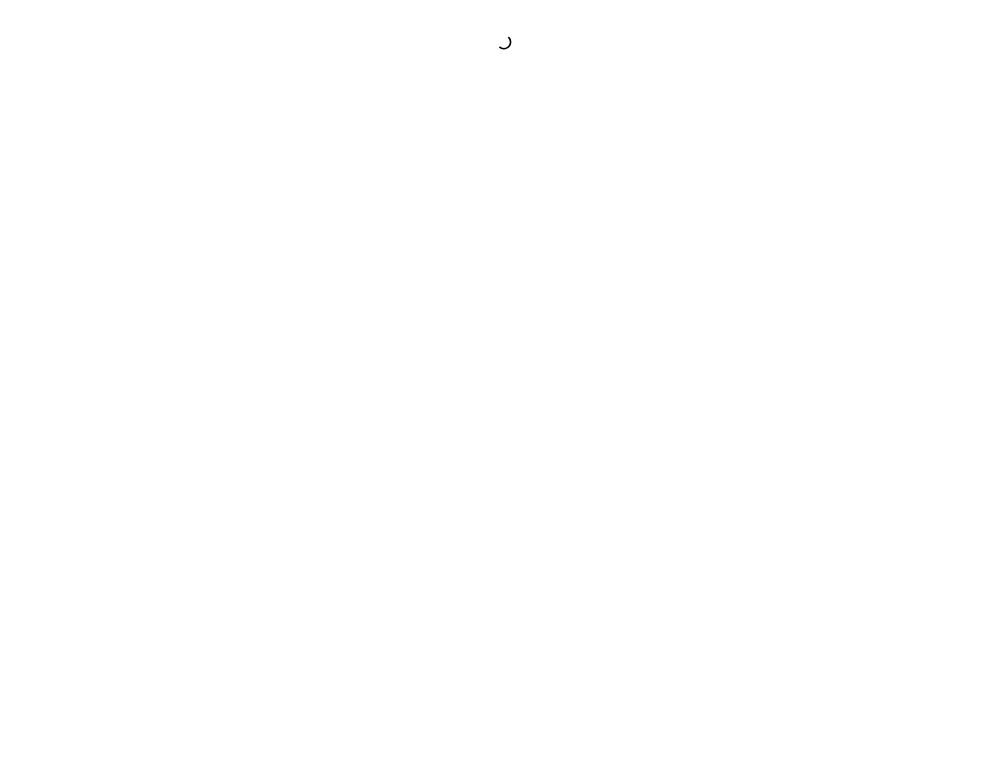 scroll, scrollTop: 0, scrollLeft: 0, axis: both 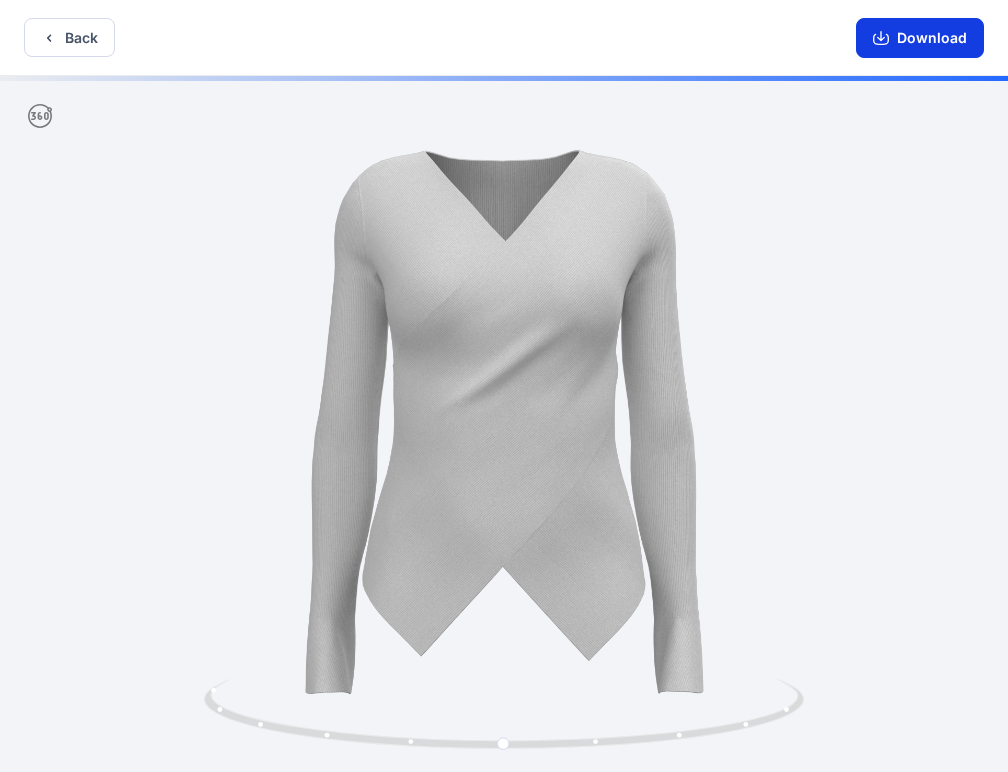 click on "Download" at bounding box center (920, 38) 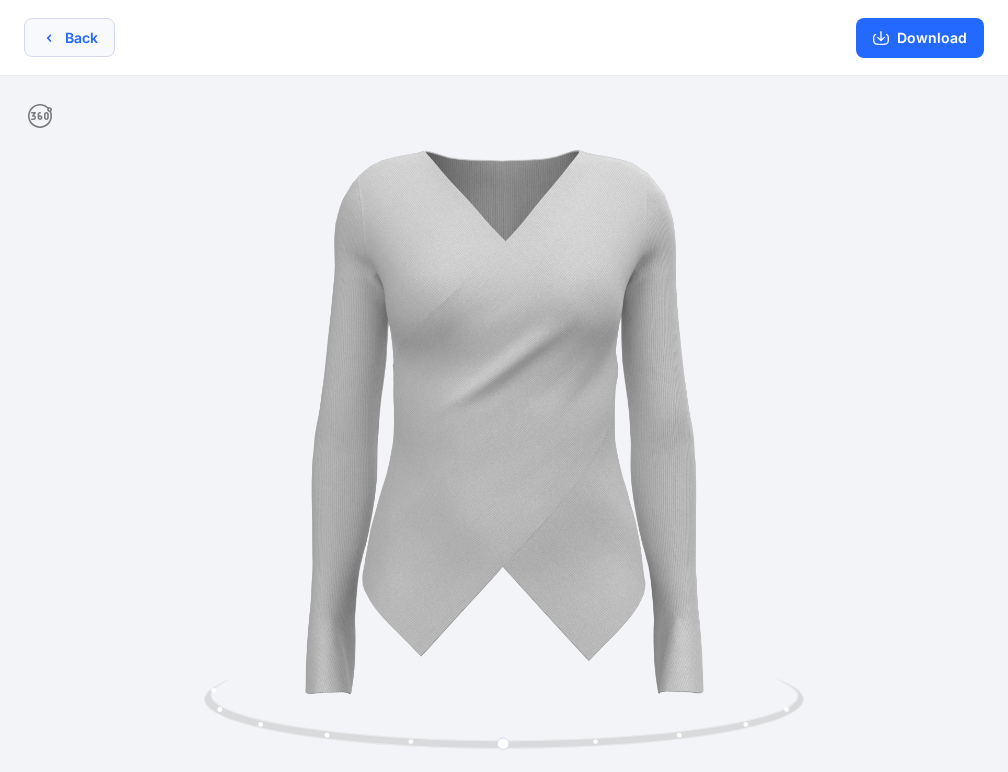 click on "Back" at bounding box center [69, 37] 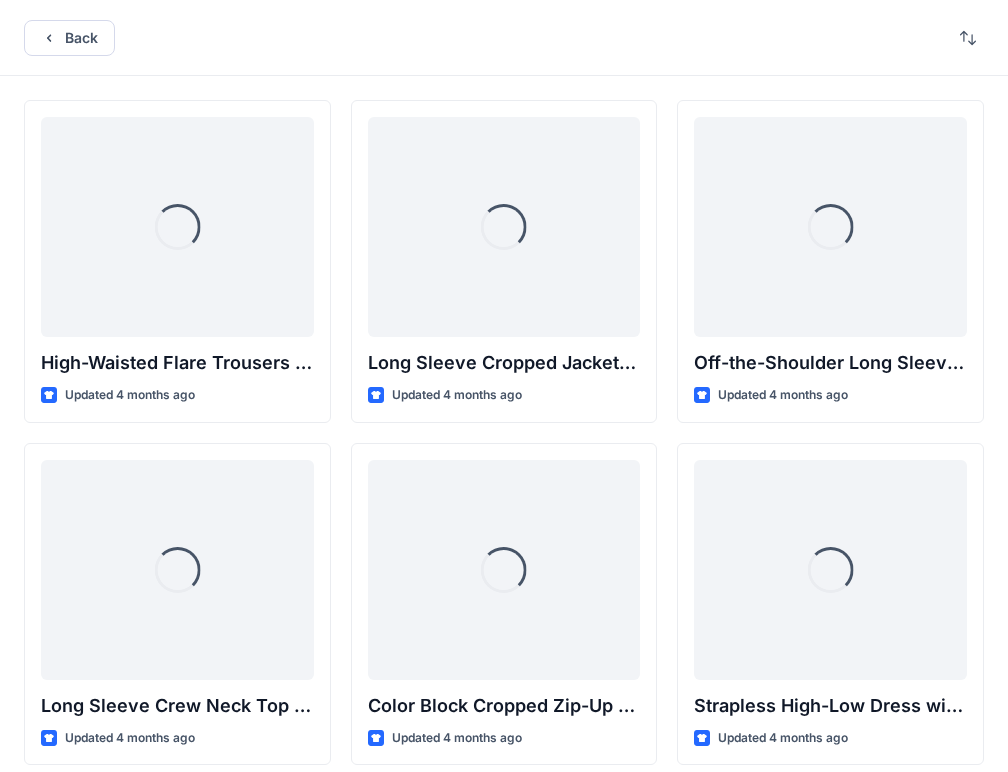 scroll, scrollTop: 13099, scrollLeft: 0, axis: vertical 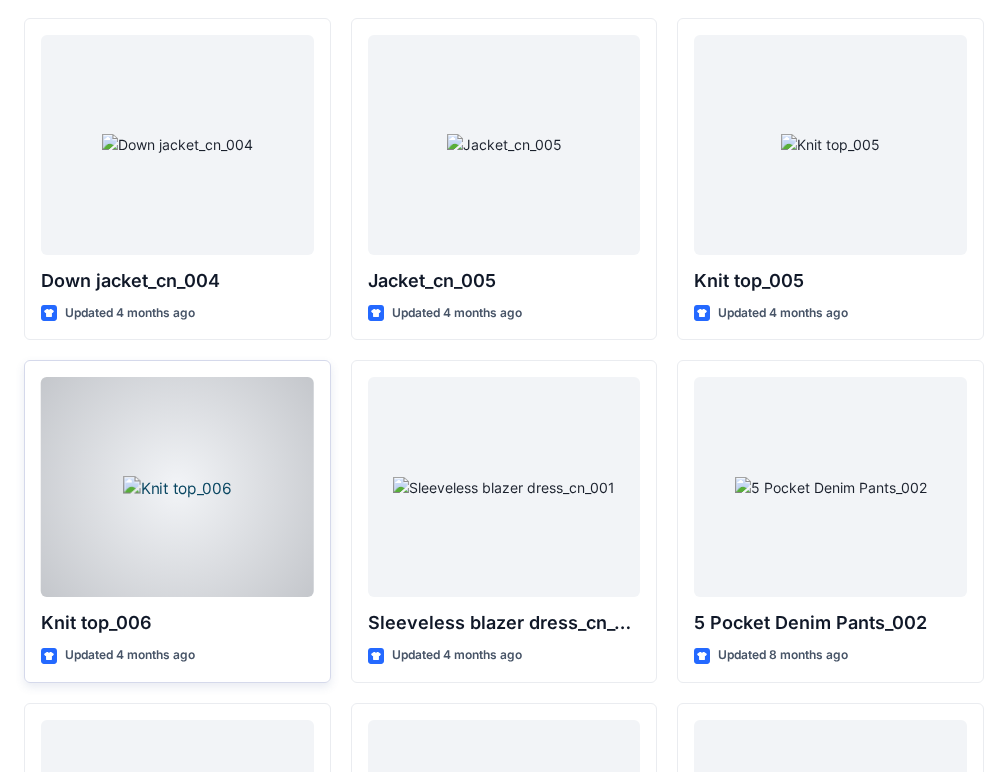 click at bounding box center (177, 487) 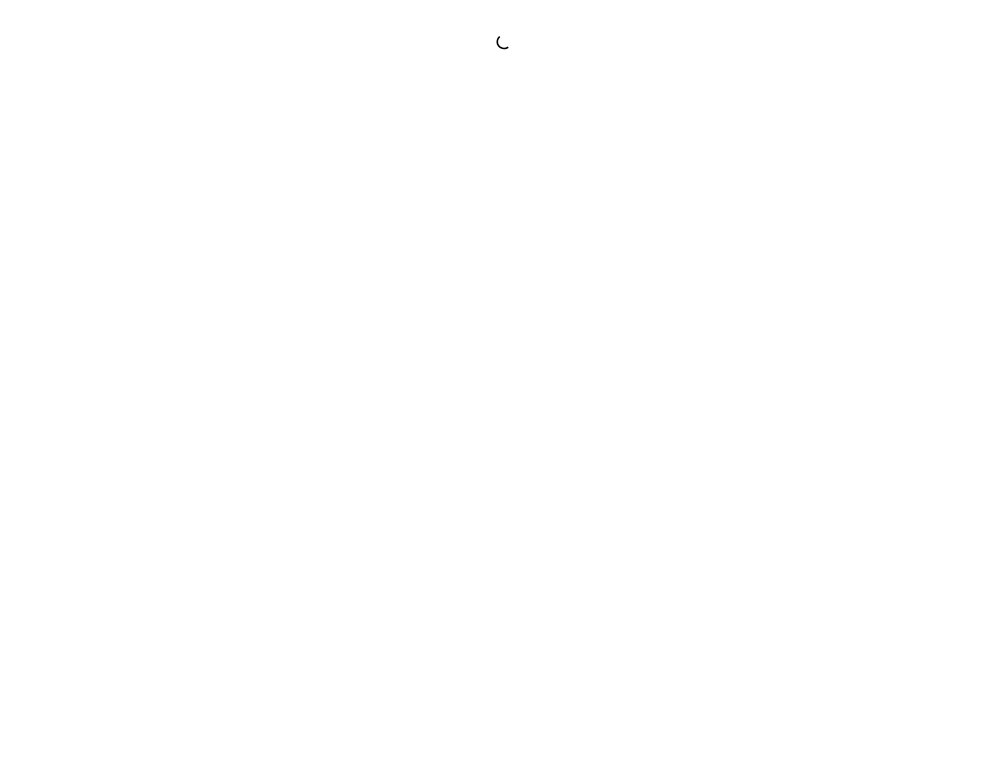scroll, scrollTop: 0, scrollLeft: 0, axis: both 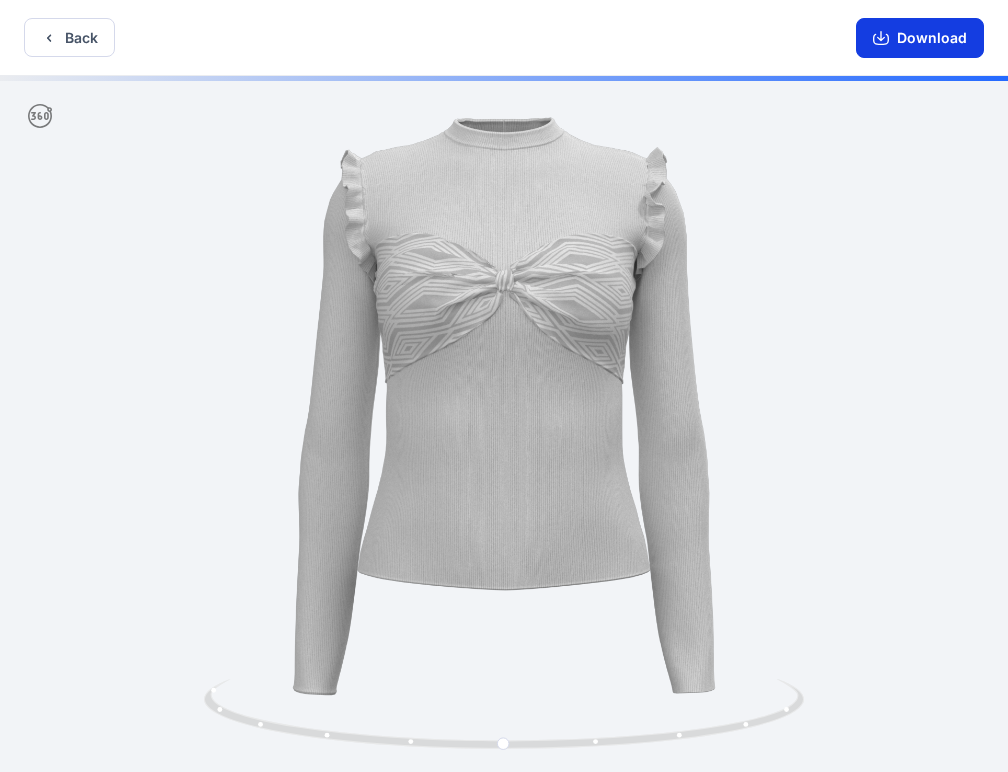 click on "Download" at bounding box center [920, 38] 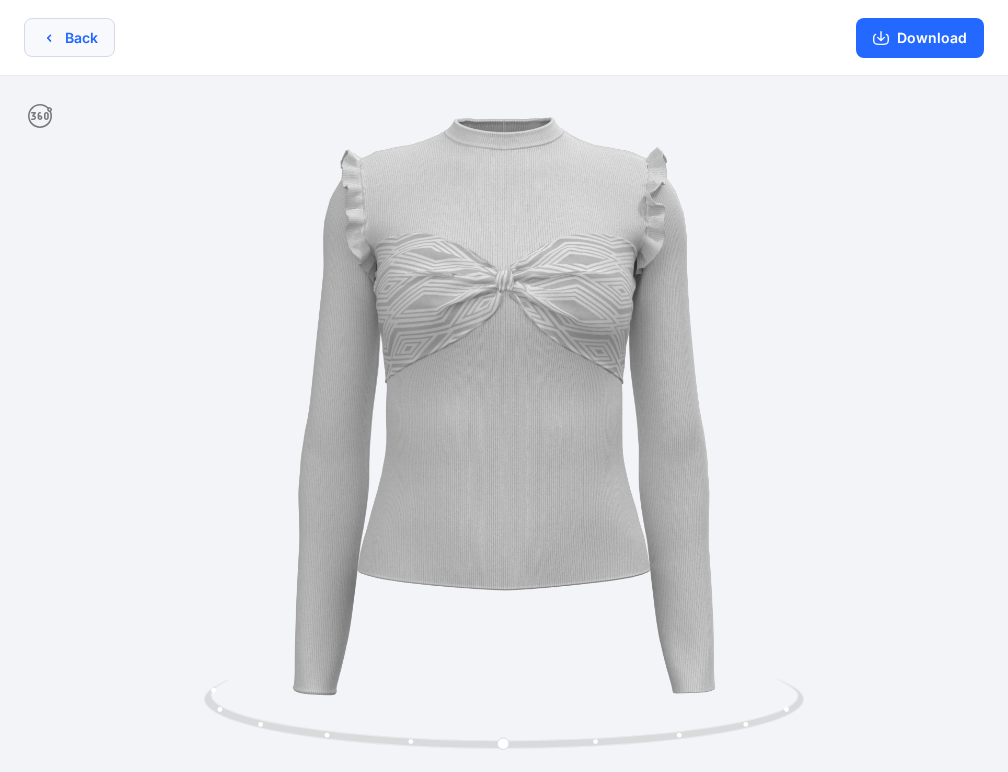 click on "Back" at bounding box center [69, 37] 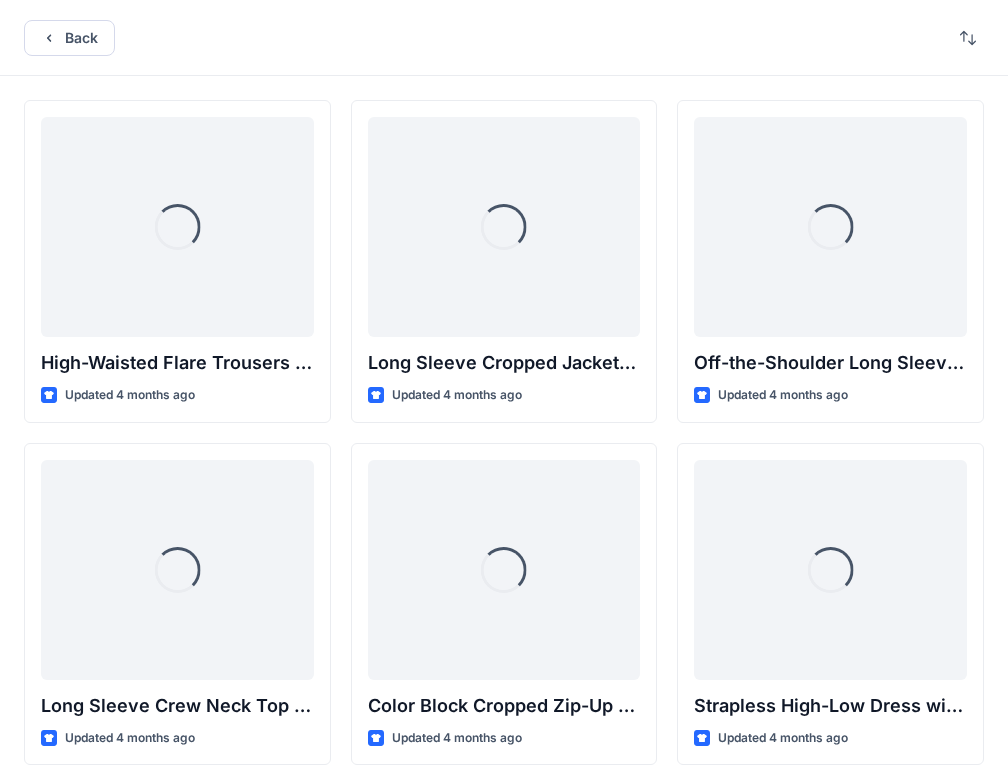 scroll, scrollTop: 13099, scrollLeft: 0, axis: vertical 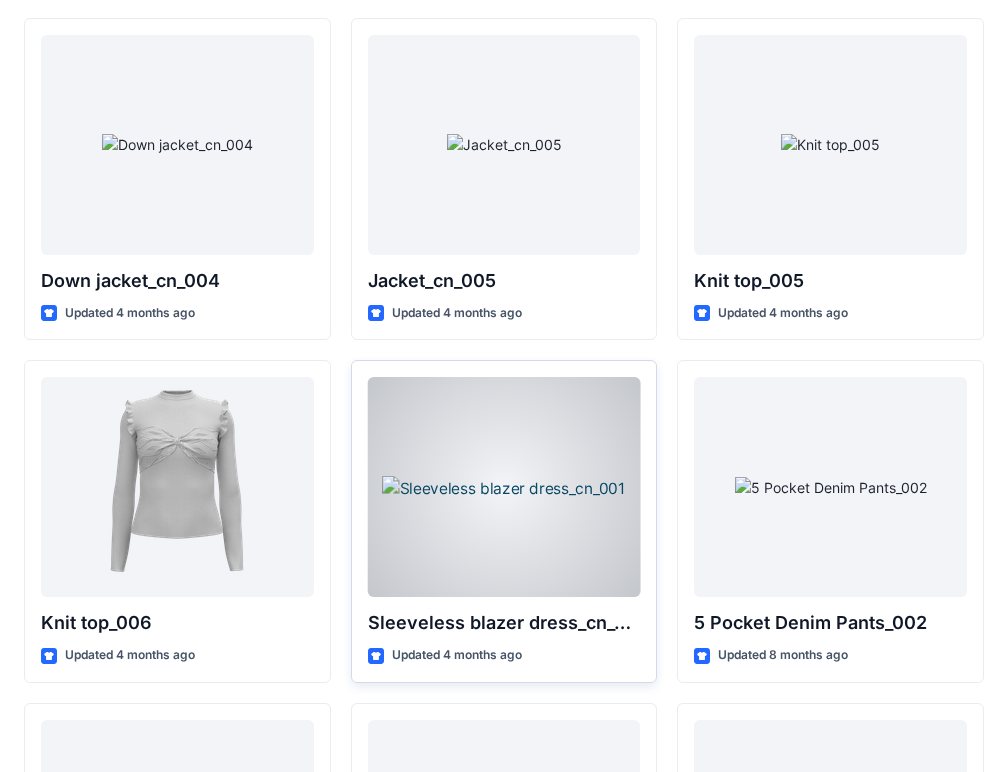 click at bounding box center [504, 487] 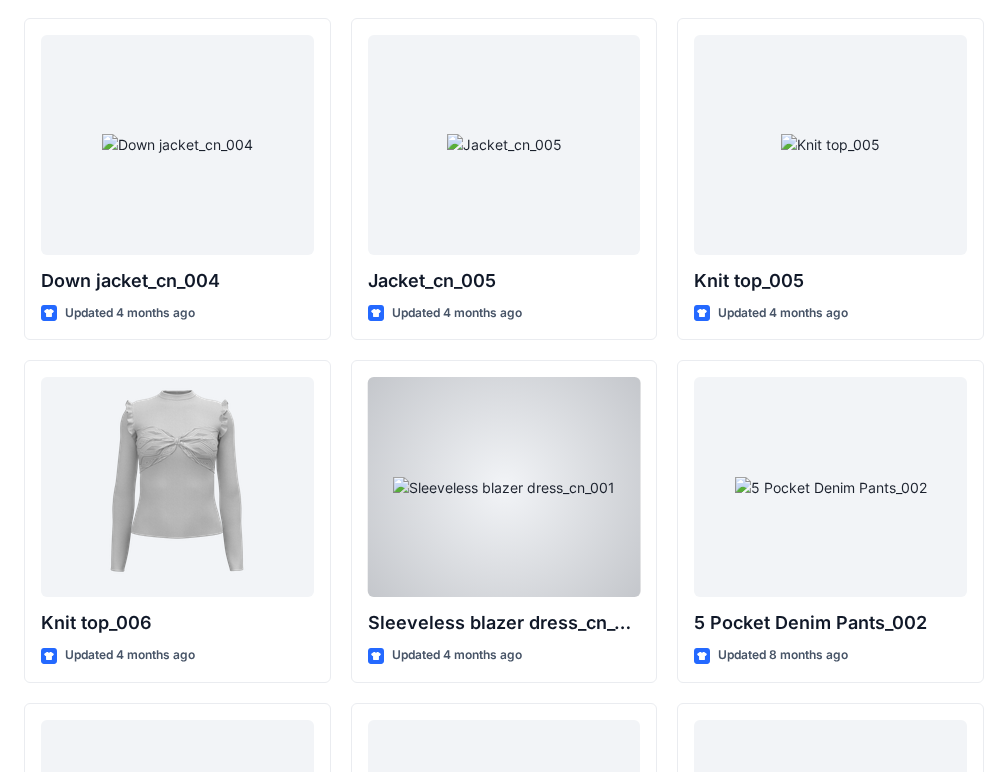 scroll, scrollTop: 0, scrollLeft: 0, axis: both 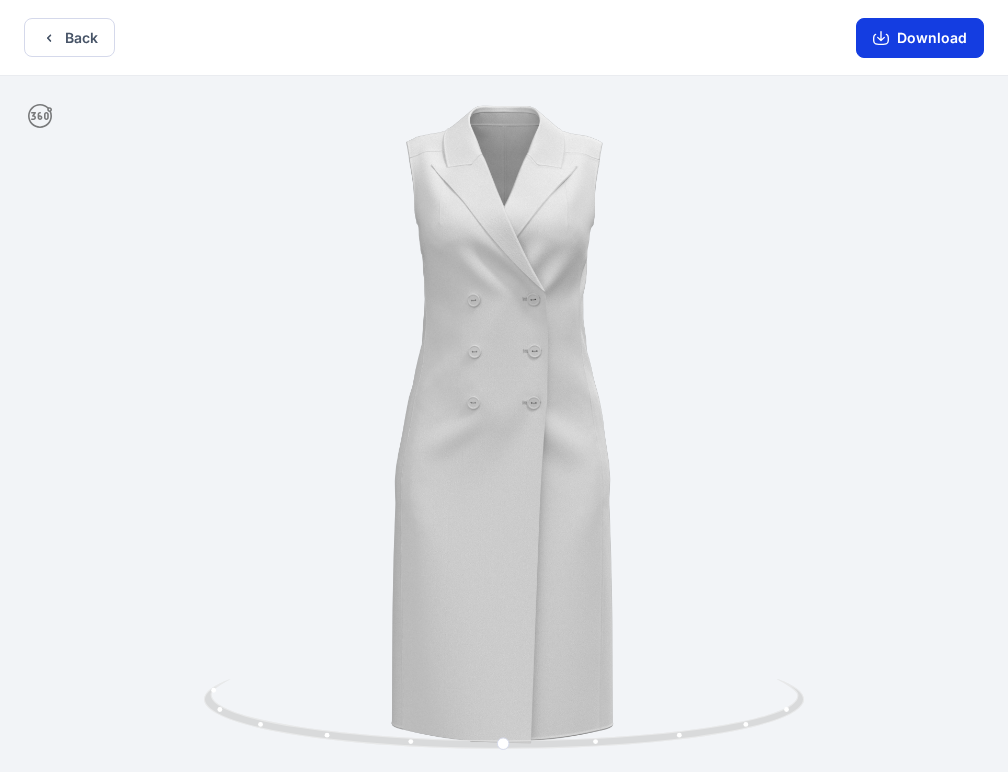 click on "Download" at bounding box center (920, 38) 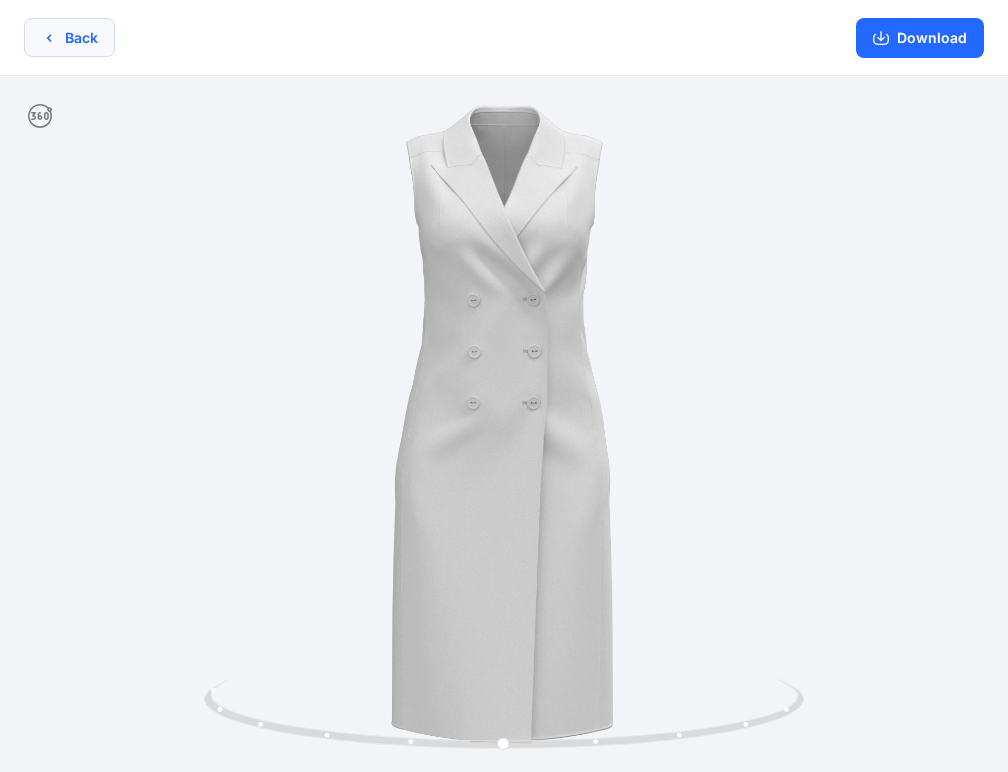 click on "Back" at bounding box center [69, 37] 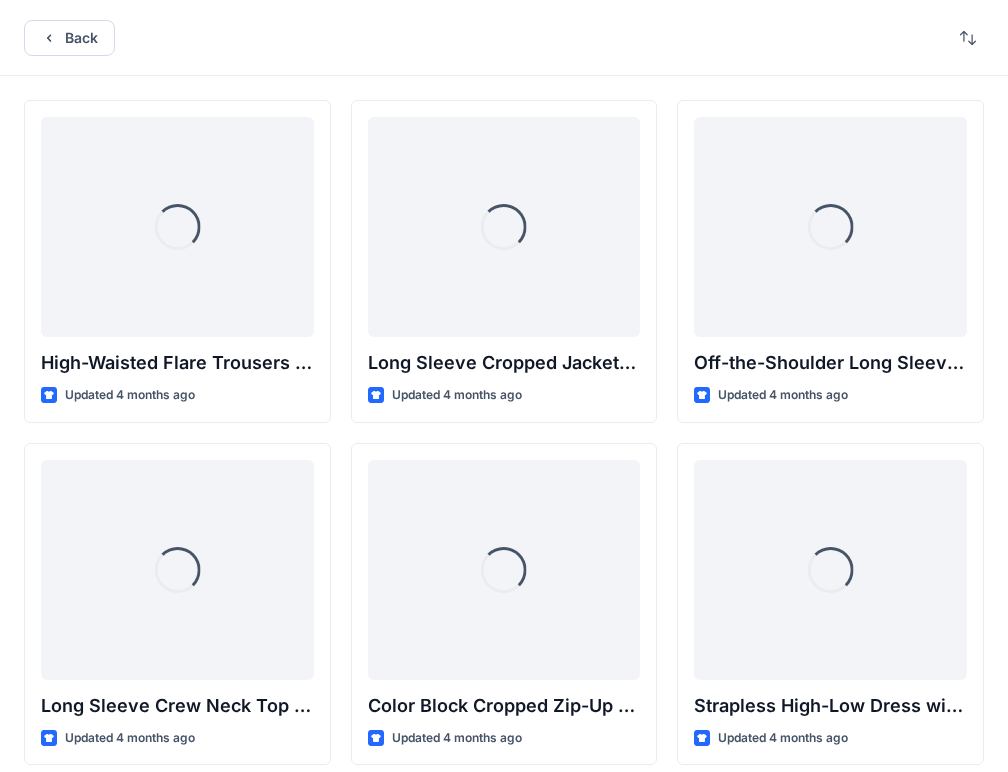 scroll, scrollTop: 13099, scrollLeft: 0, axis: vertical 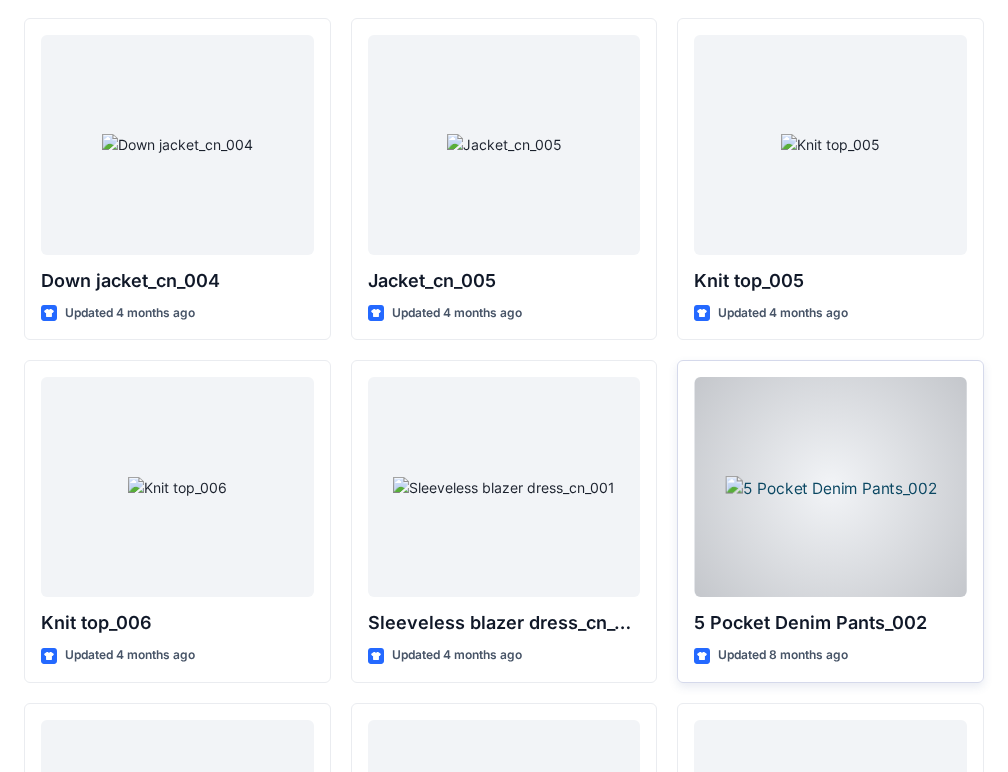 click at bounding box center (830, 487) 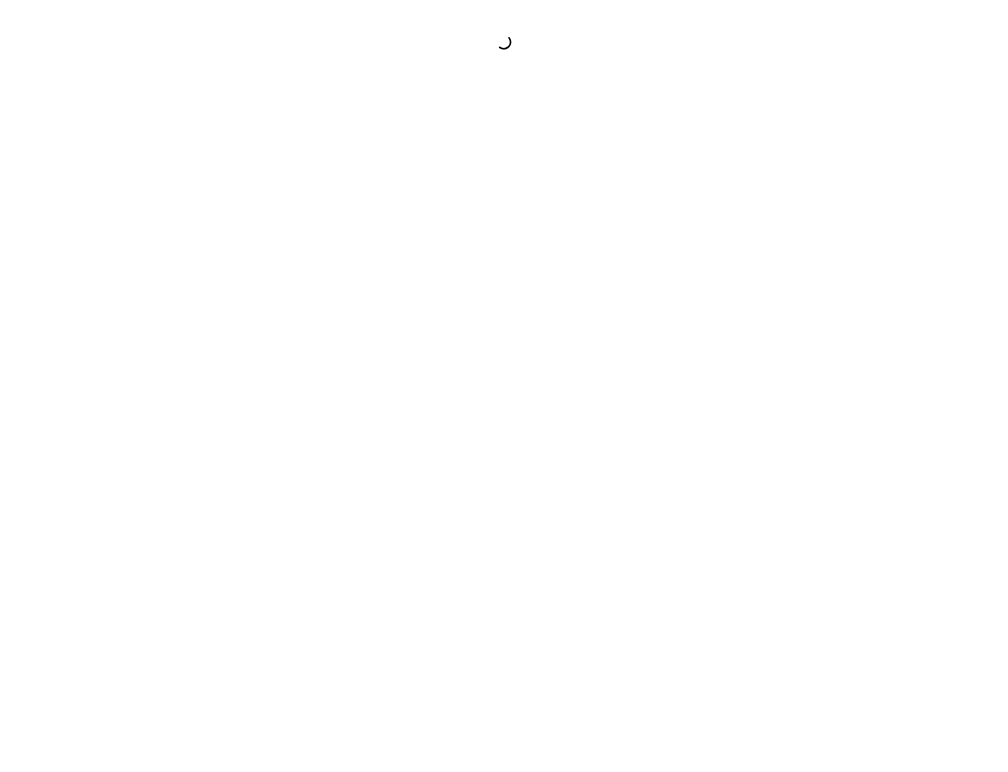 scroll, scrollTop: 0, scrollLeft: 0, axis: both 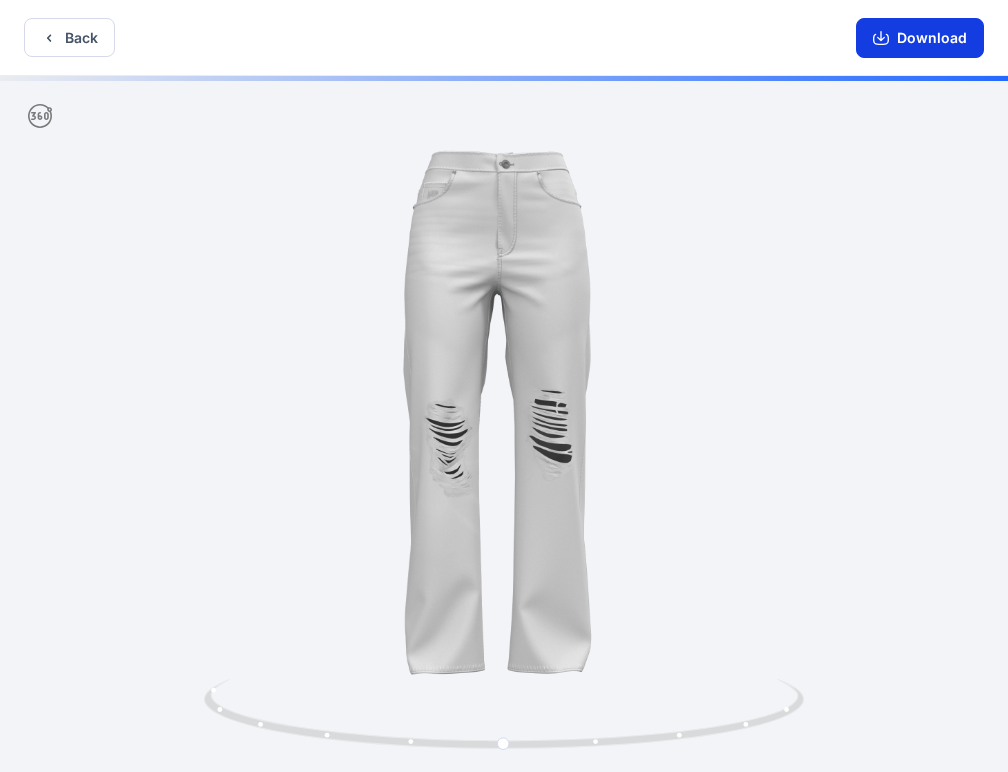 click on "Download" at bounding box center (920, 38) 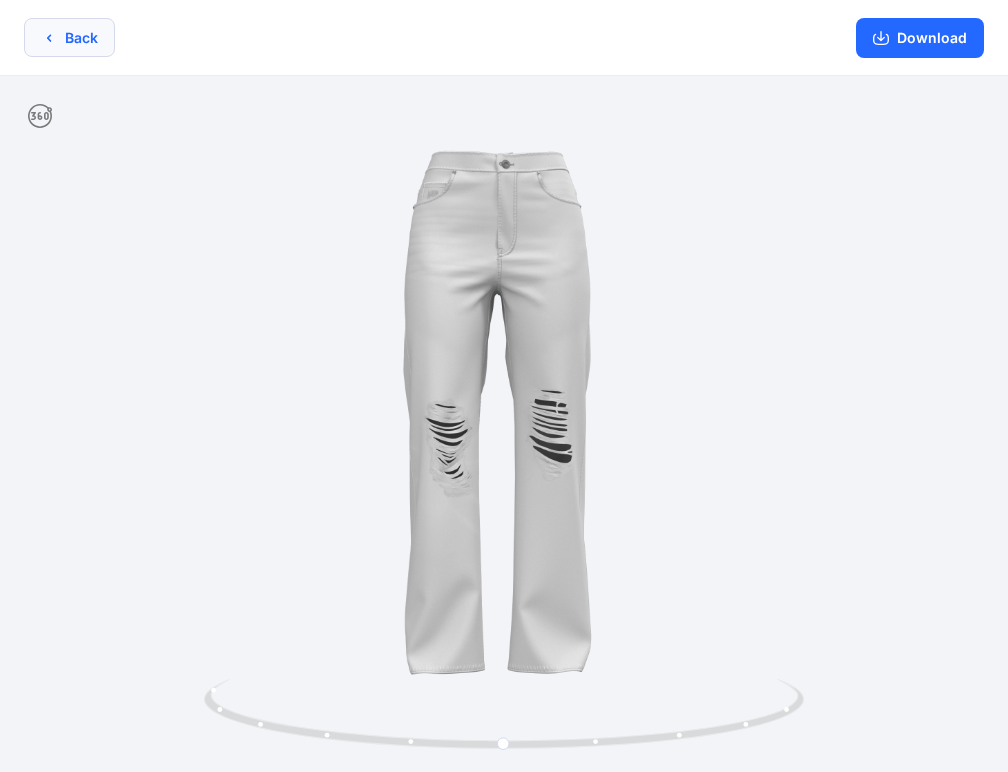 click on "Back" at bounding box center (69, 37) 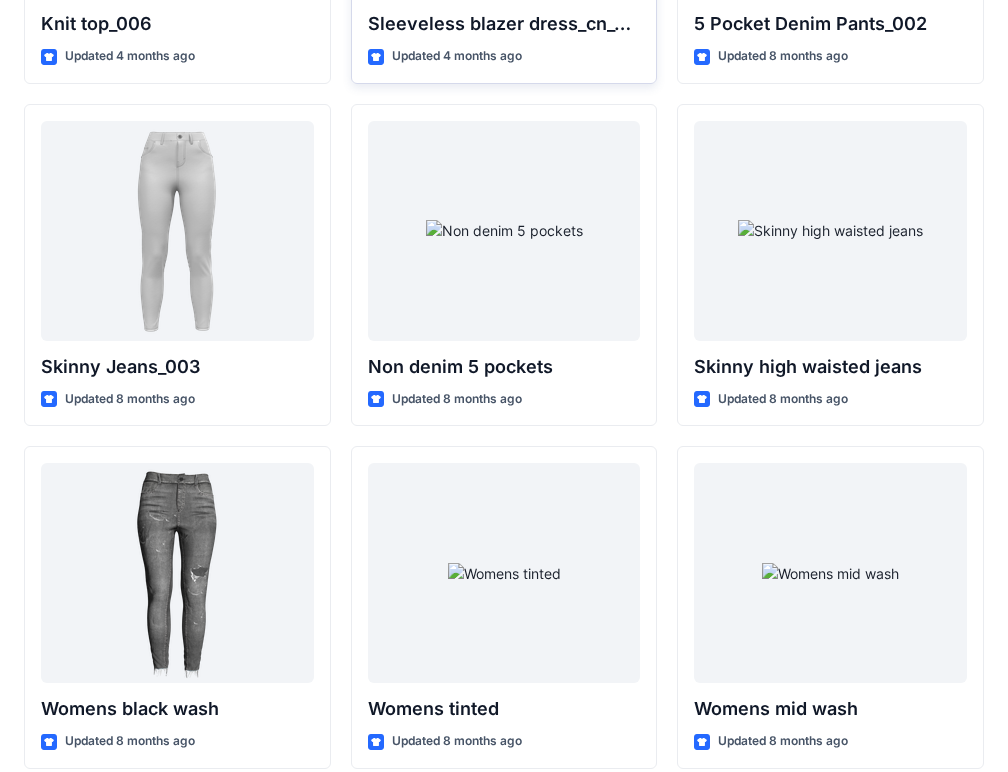 scroll, scrollTop: 13753, scrollLeft: 0, axis: vertical 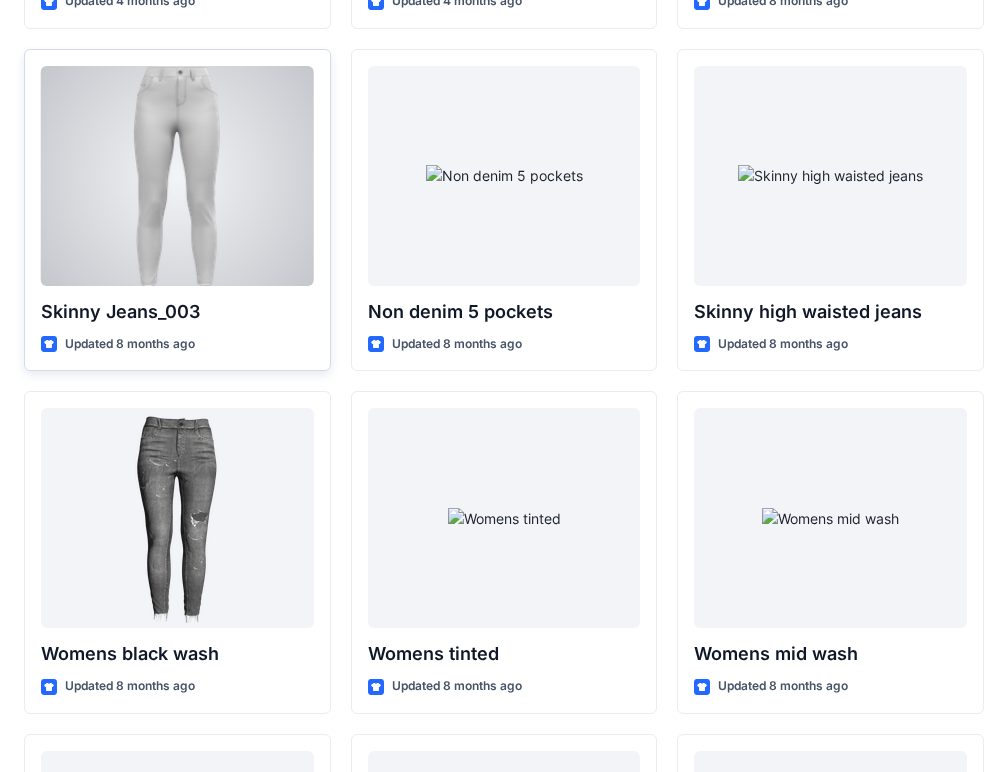 click at bounding box center (177, 176) 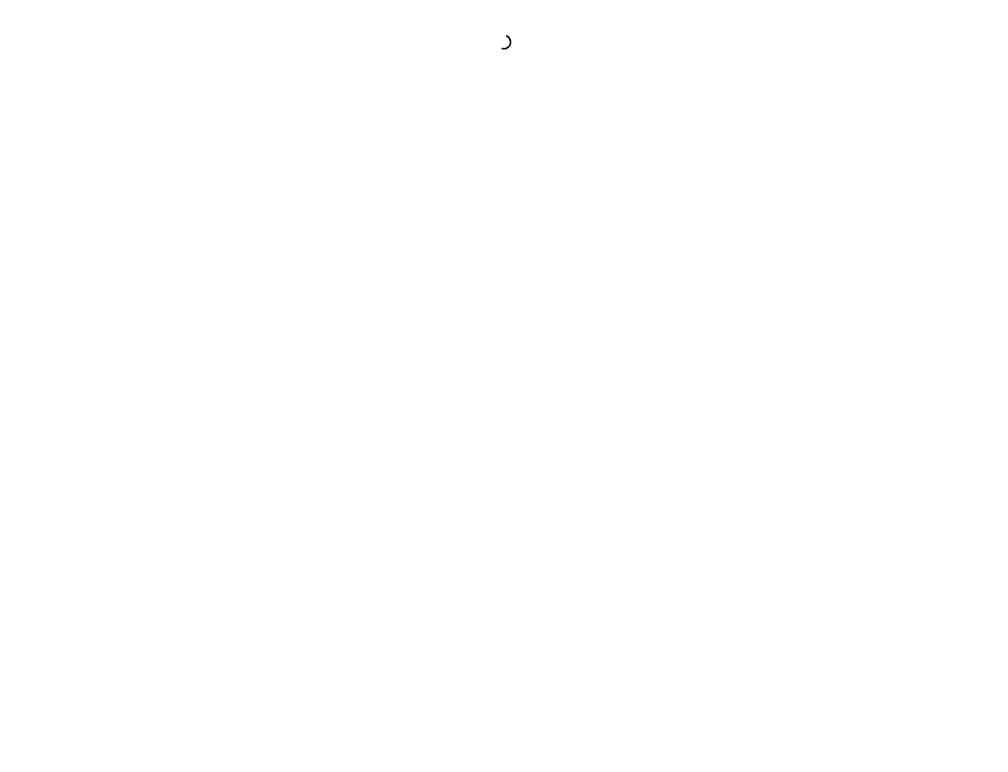 scroll, scrollTop: 0, scrollLeft: 0, axis: both 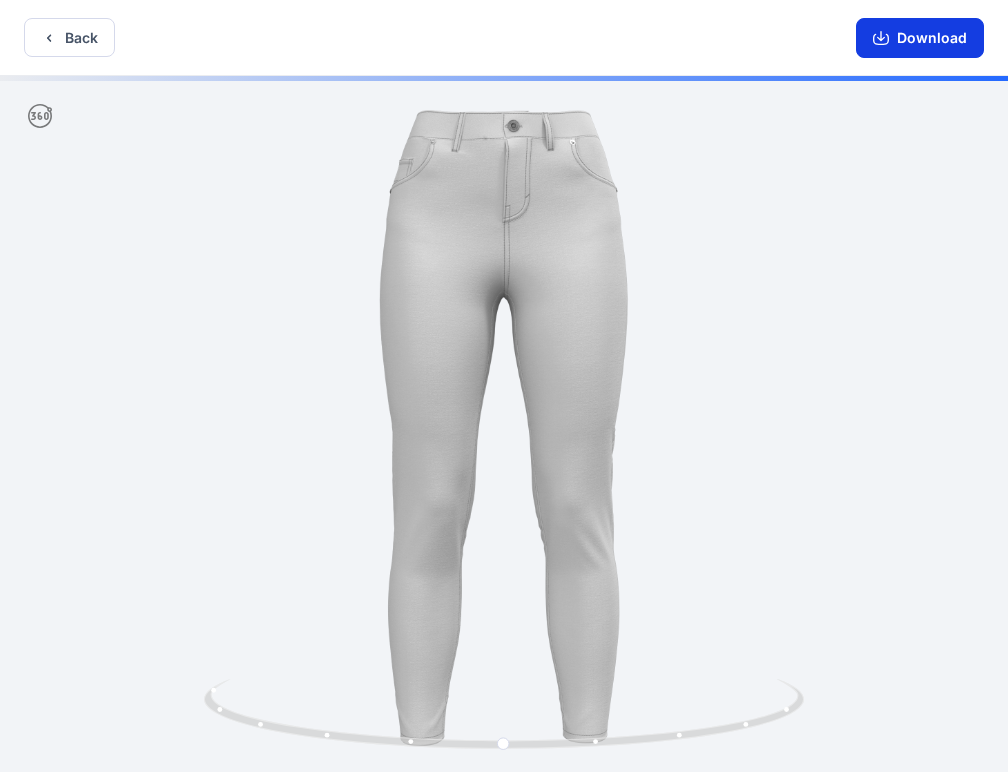 click on "Download" at bounding box center (920, 38) 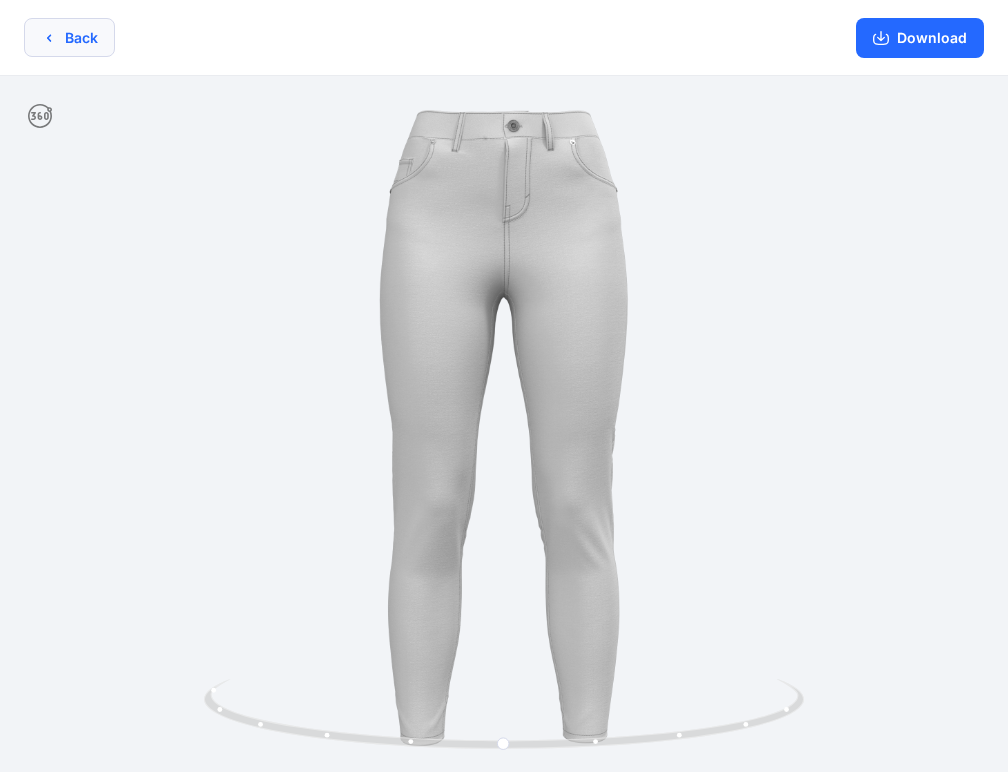 click on "Back" at bounding box center [69, 37] 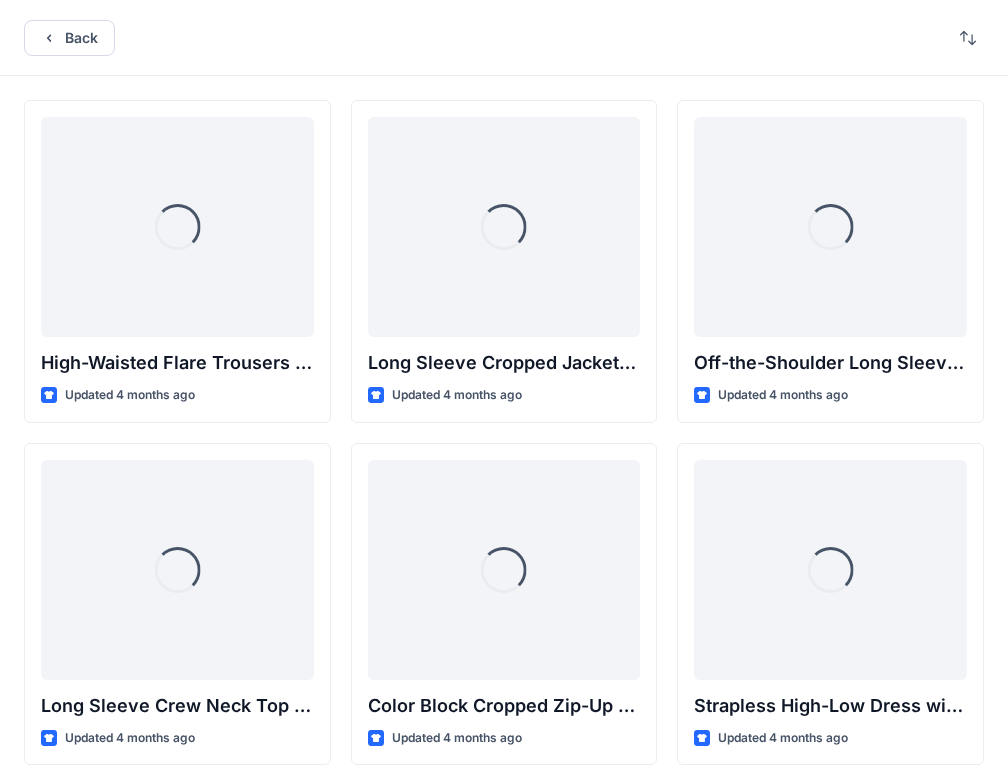 scroll, scrollTop: 13753, scrollLeft: 0, axis: vertical 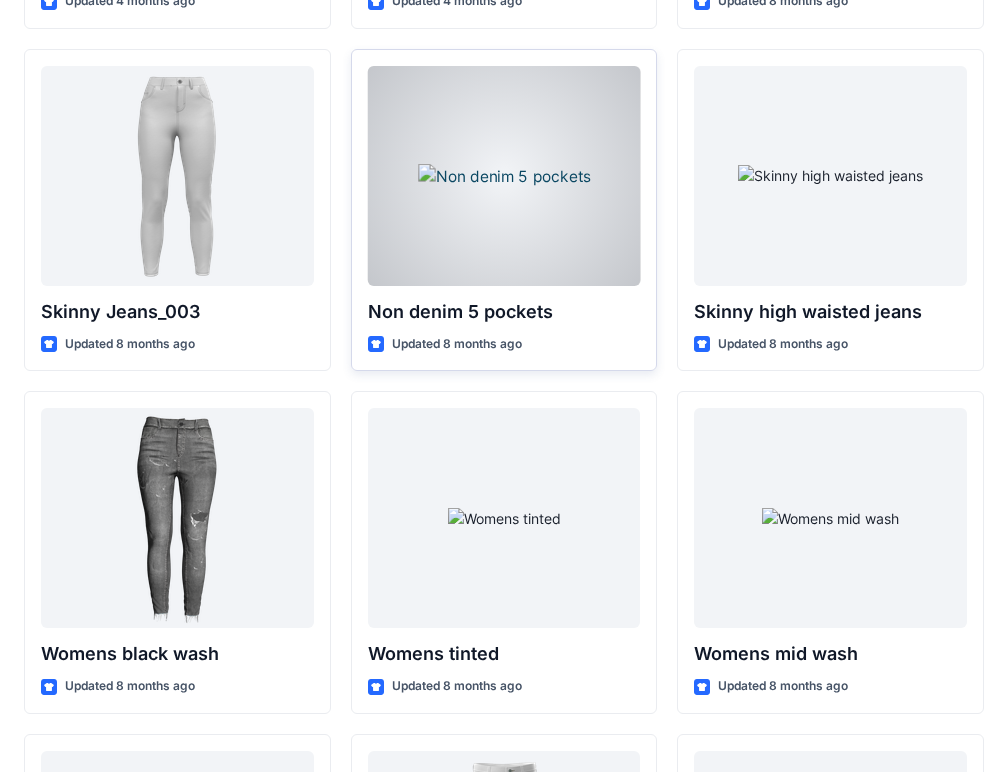 click at bounding box center (504, 176) 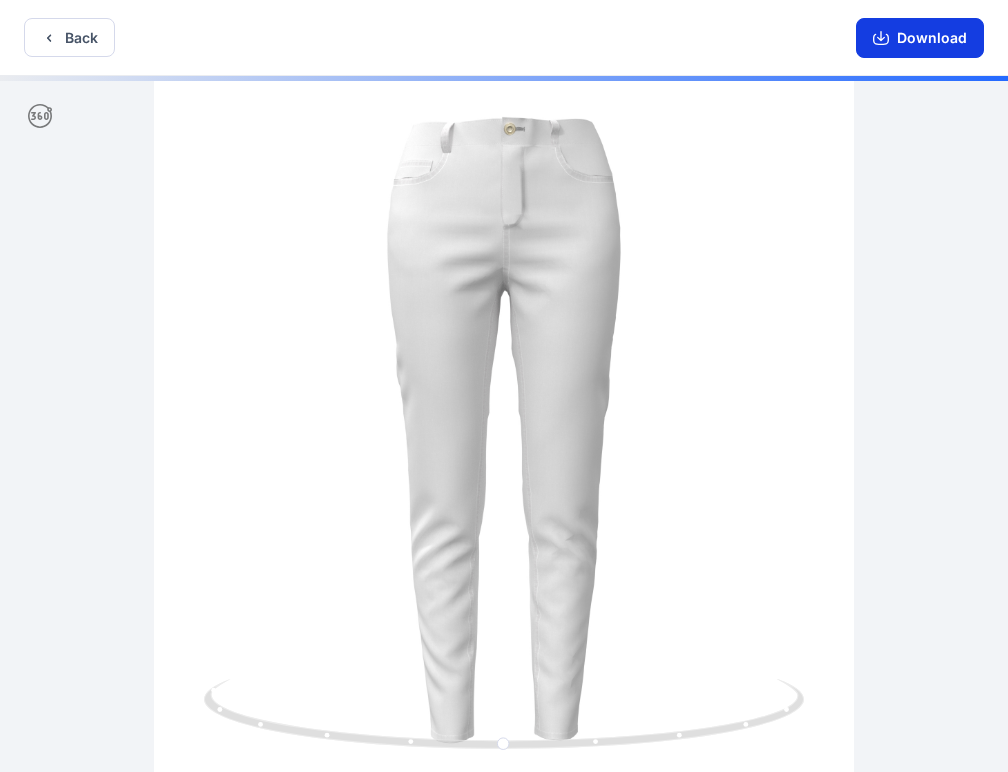 click on "Download" at bounding box center [920, 38] 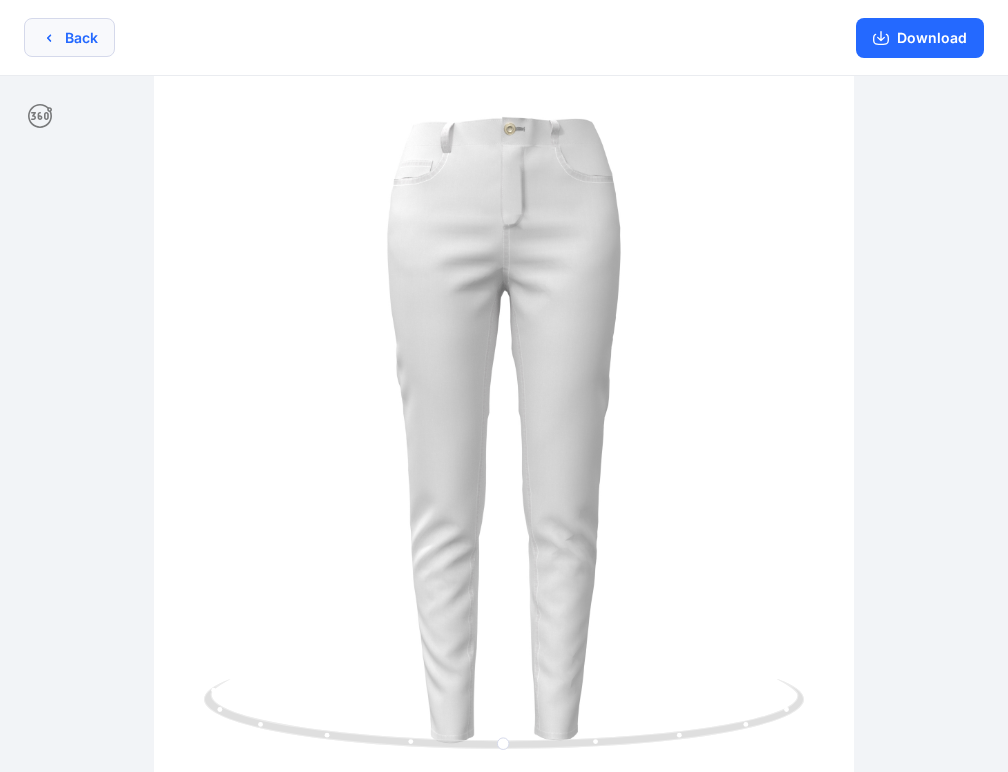click on "Back" at bounding box center (69, 37) 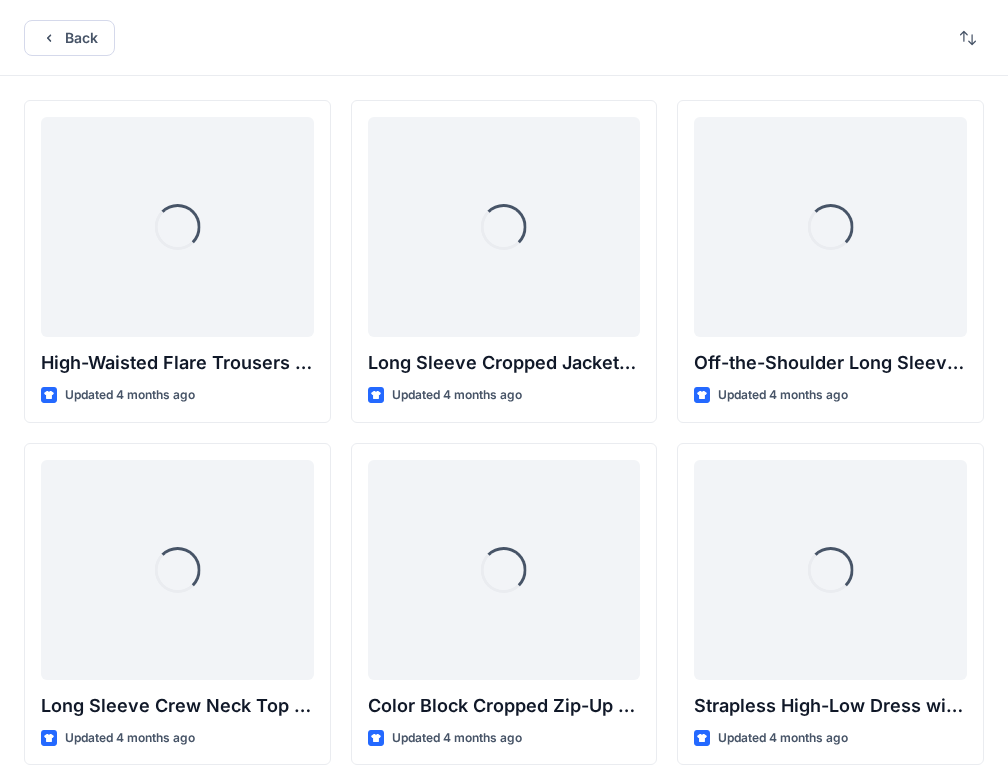 scroll, scrollTop: 13753, scrollLeft: 0, axis: vertical 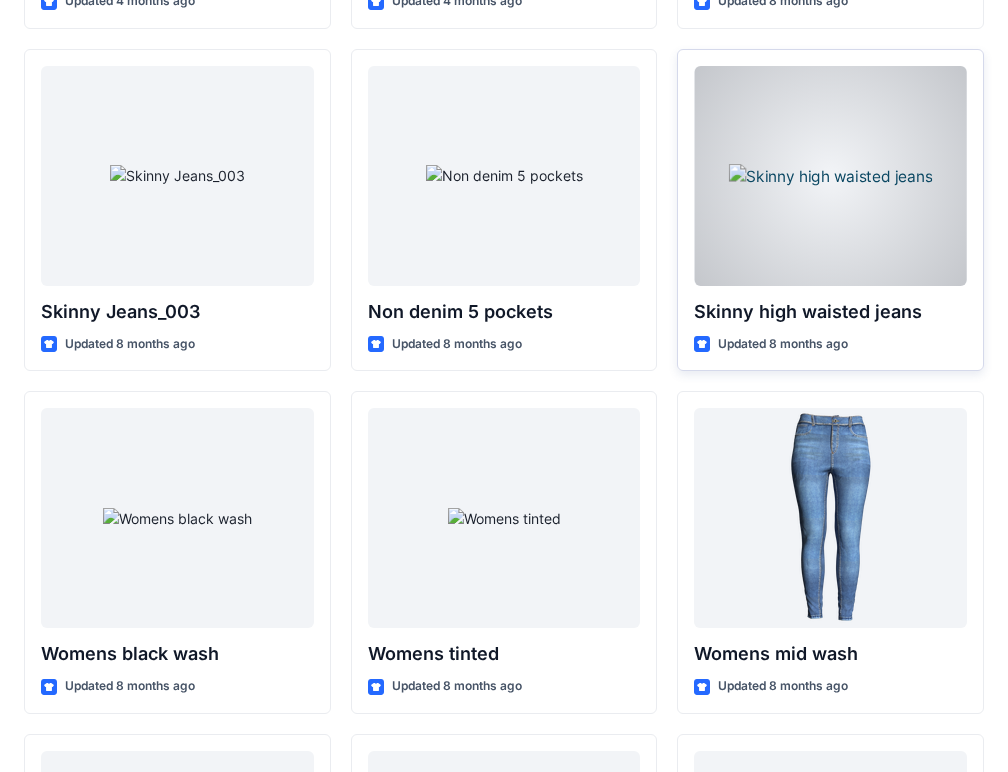 click at bounding box center [830, 176] 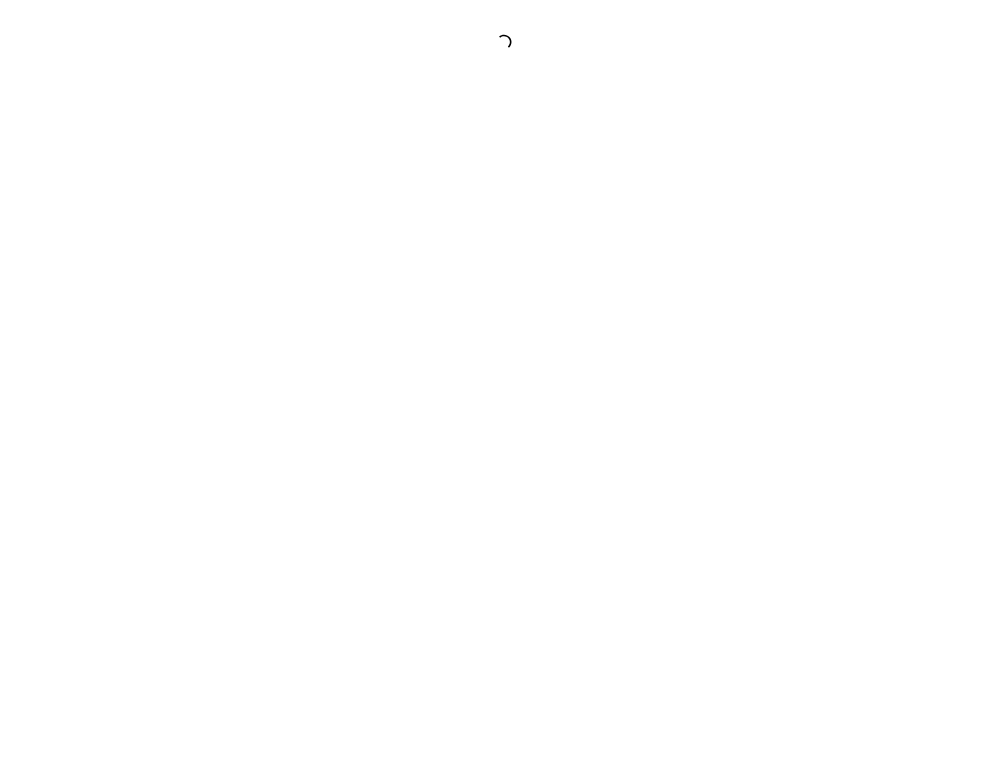 scroll, scrollTop: 0, scrollLeft: 0, axis: both 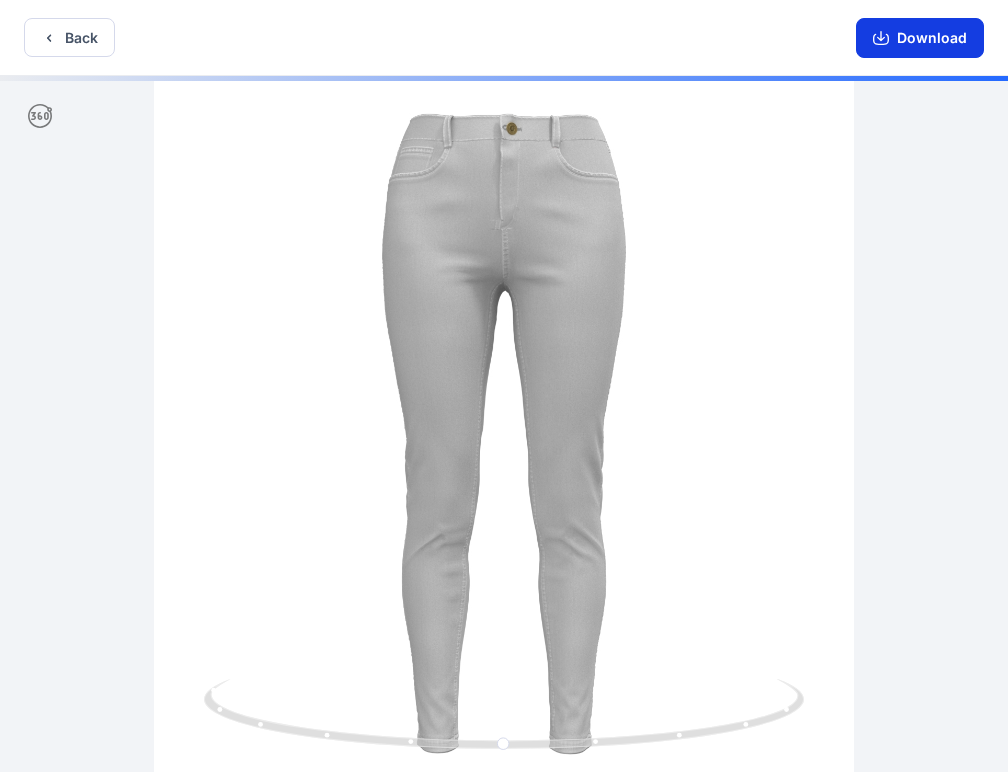 click on "Download" at bounding box center (920, 38) 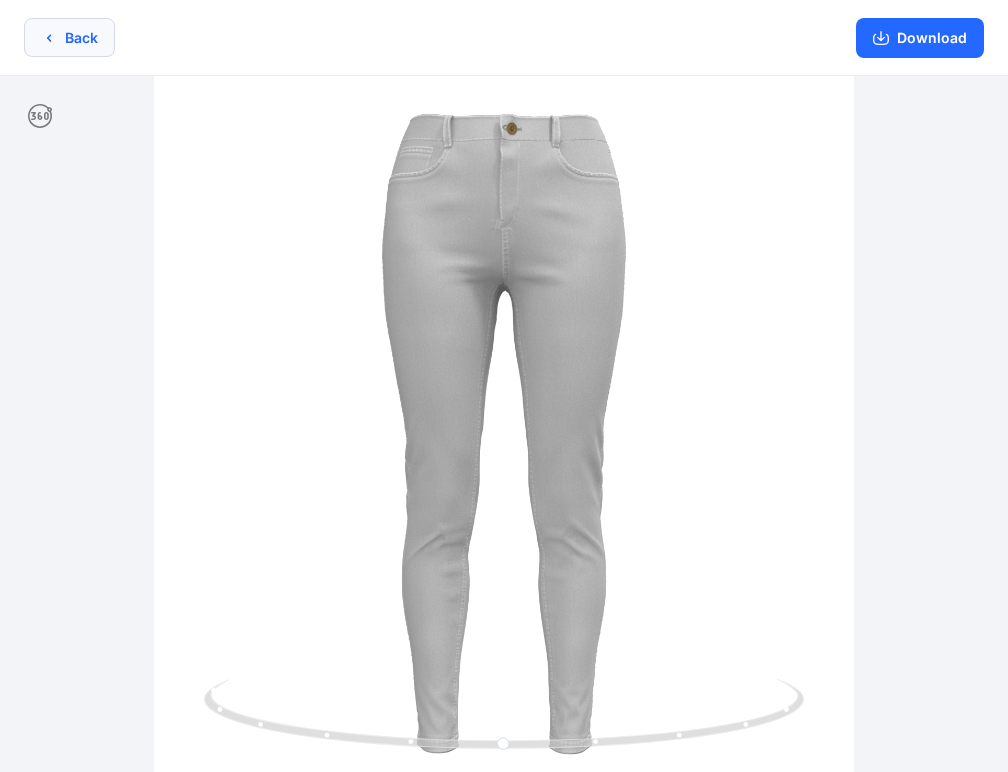 click on "Back" at bounding box center (69, 37) 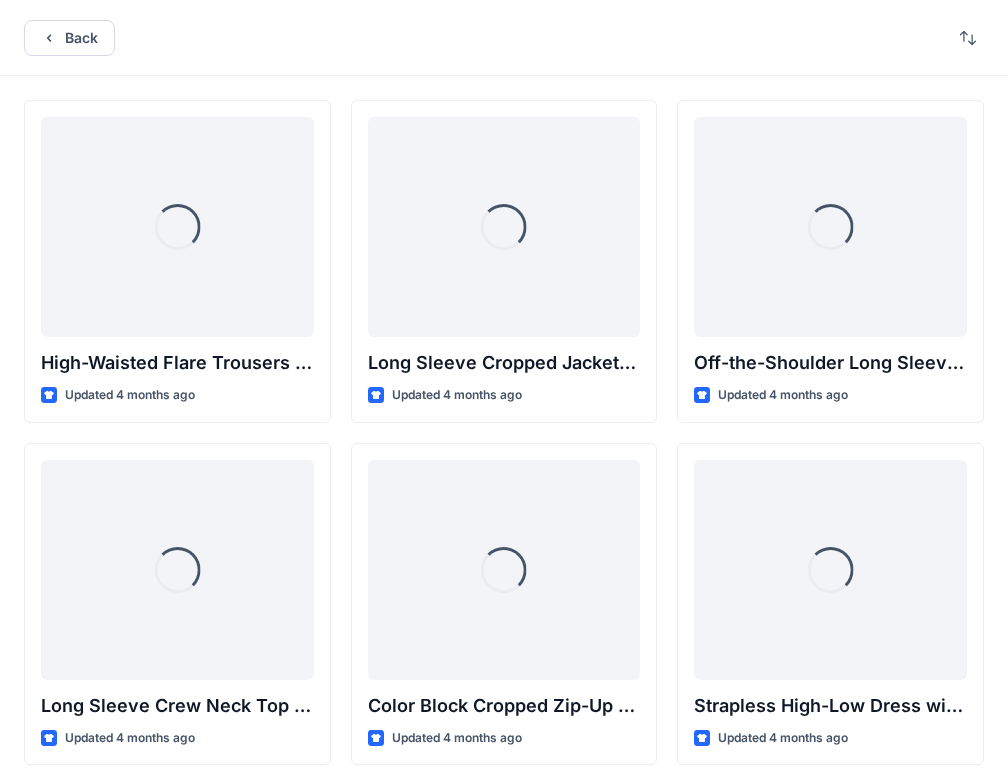 scroll, scrollTop: 13753, scrollLeft: 0, axis: vertical 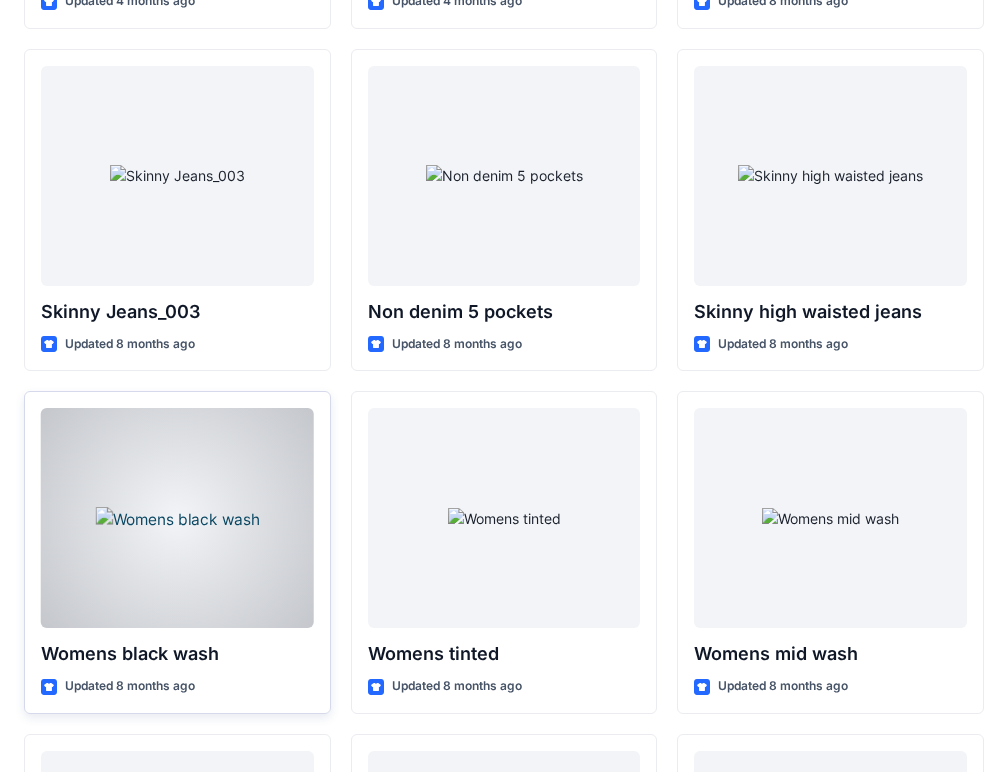 click at bounding box center [177, 518] 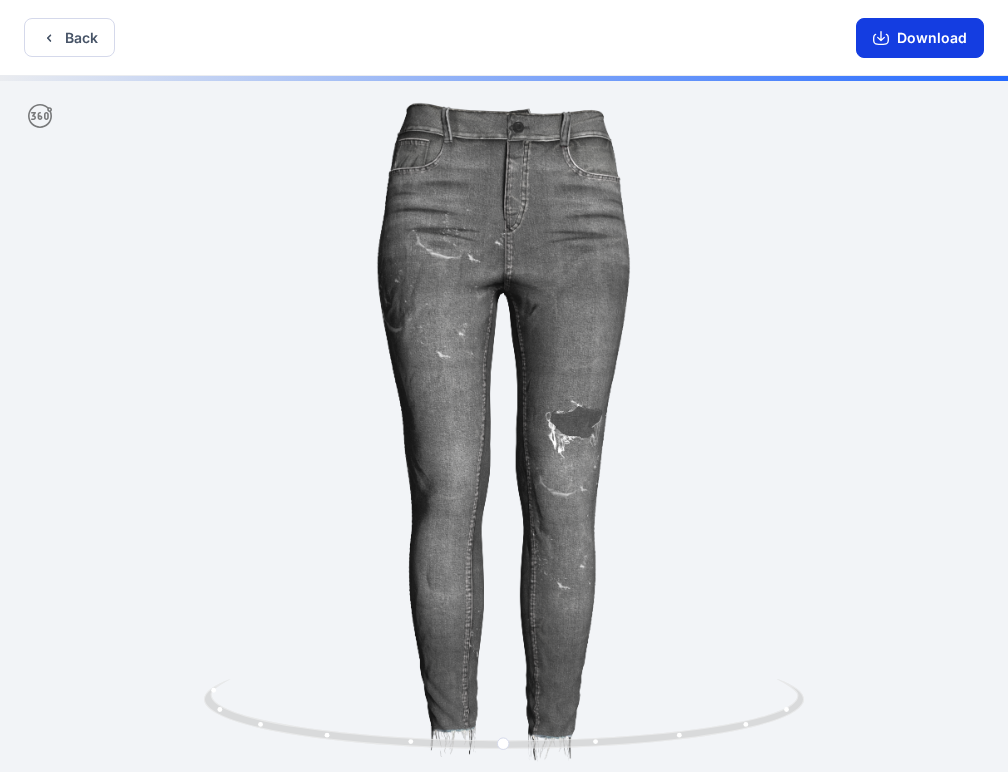 click on "Download" at bounding box center (920, 38) 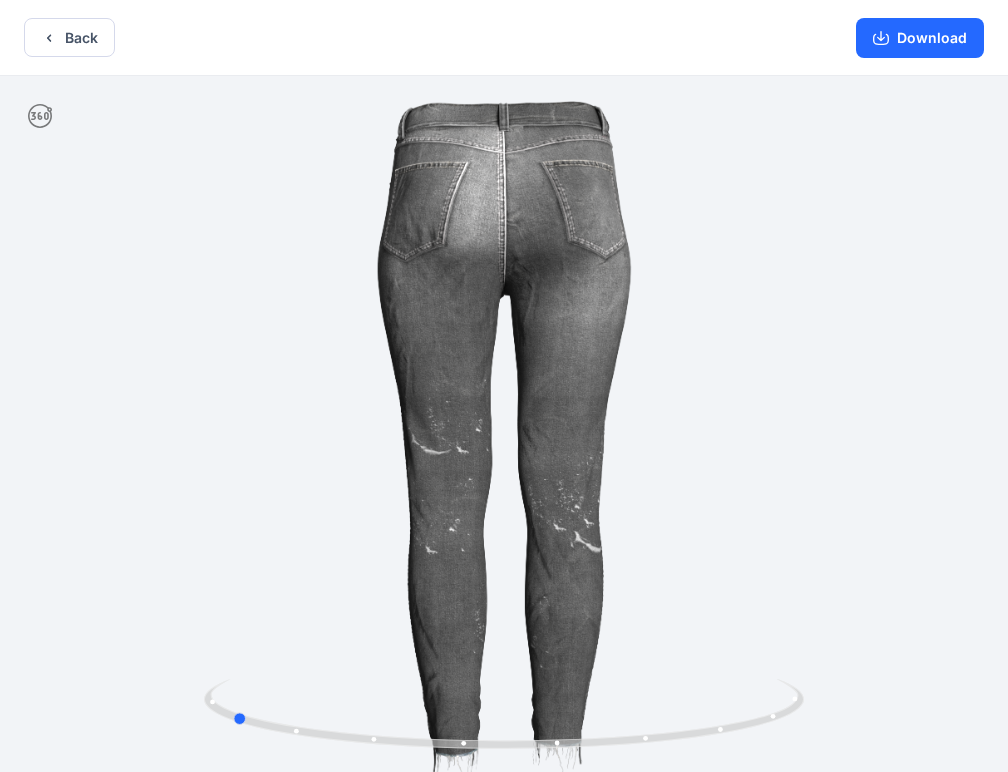 drag, startPoint x: 573, startPoint y: 357, endPoint x: 300, endPoint y: 349, distance: 273.1172 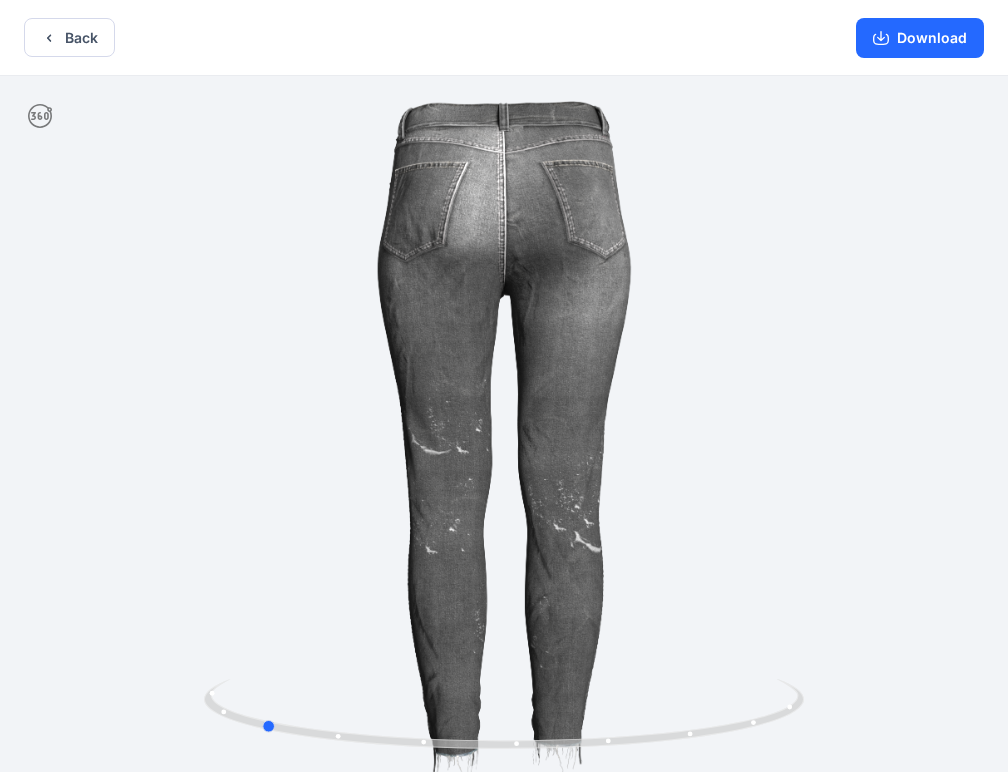 drag, startPoint x: 536, startPoint y: 200, endPoint x: 566, endPoint y: 234, distance: 45.343136 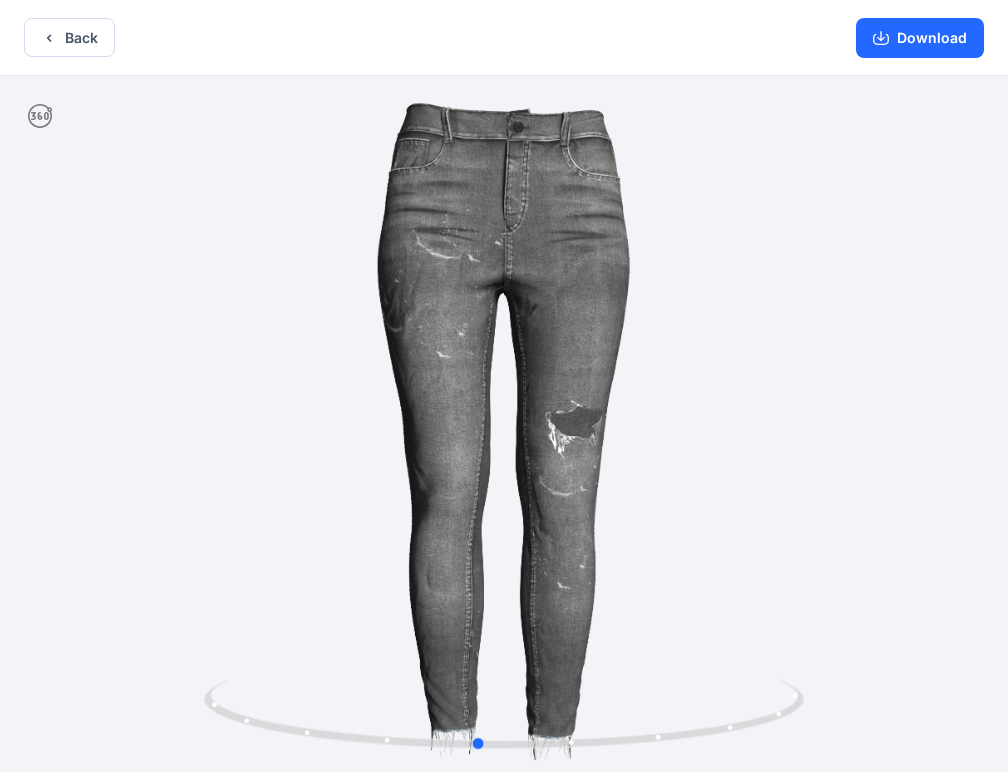 drag, startPoint x: 481, startPoint y: 254, endPoint x: 698, endPoint y: 248, distance: 217.08293 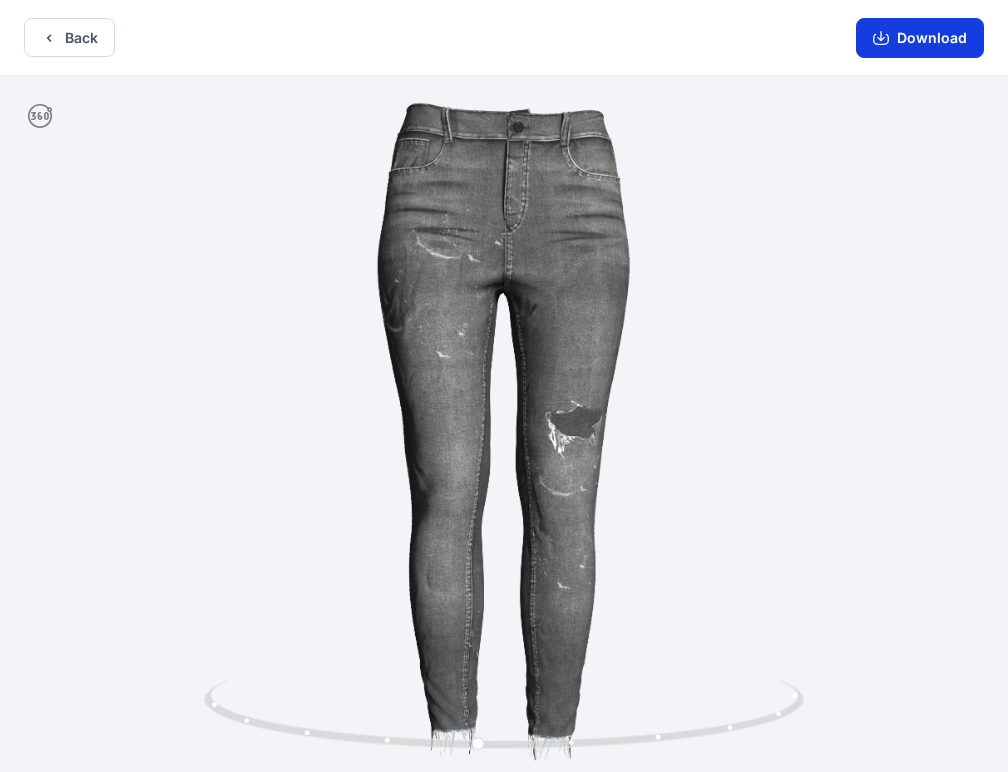 click on "Download" at bounding box center [920, 38] 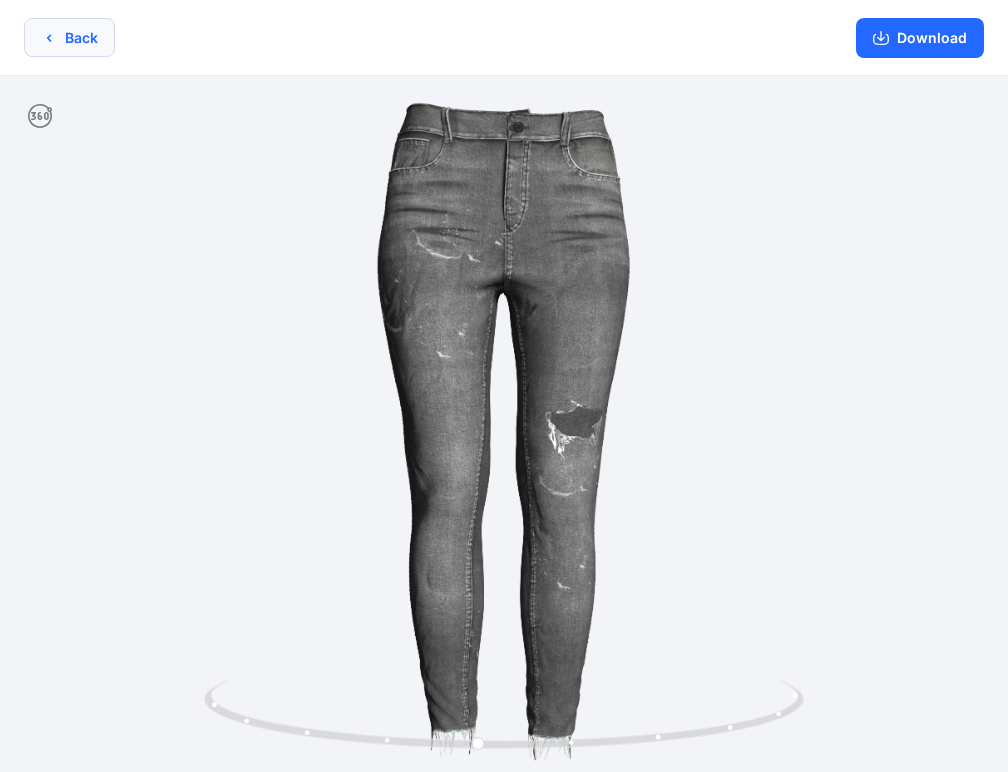 click 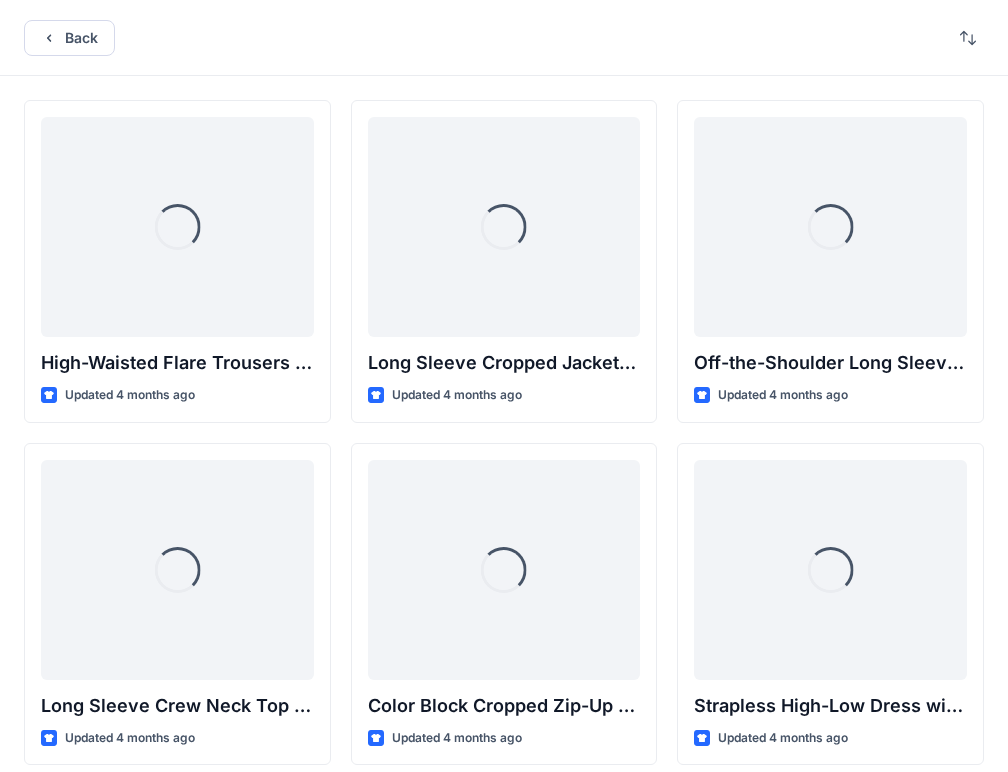 scroll, scrollTop: 13753, scrollLeft: 0, axis: vertical 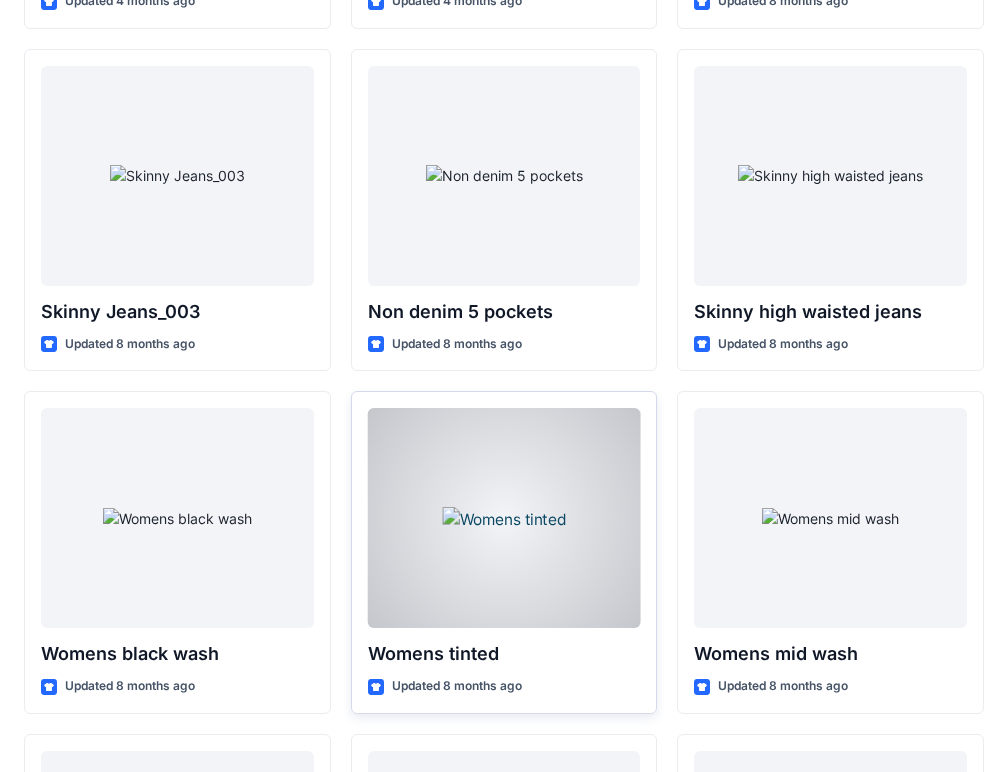 click at bounding box center (504, 518) 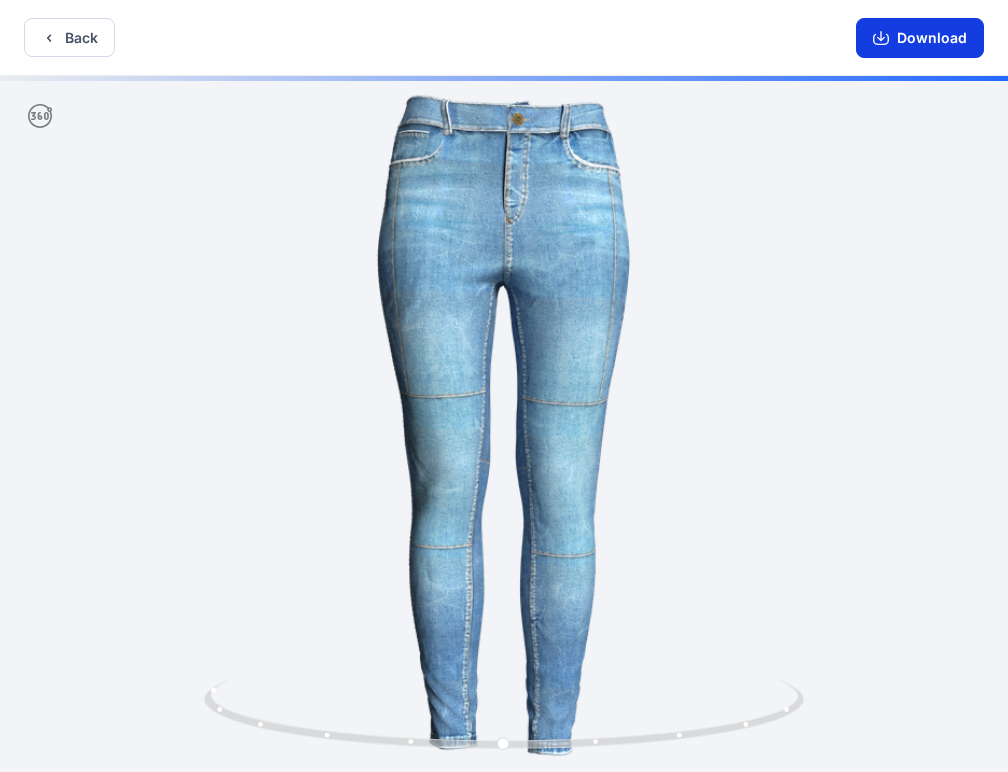 click on "Download" at bounding box center (920, 38) 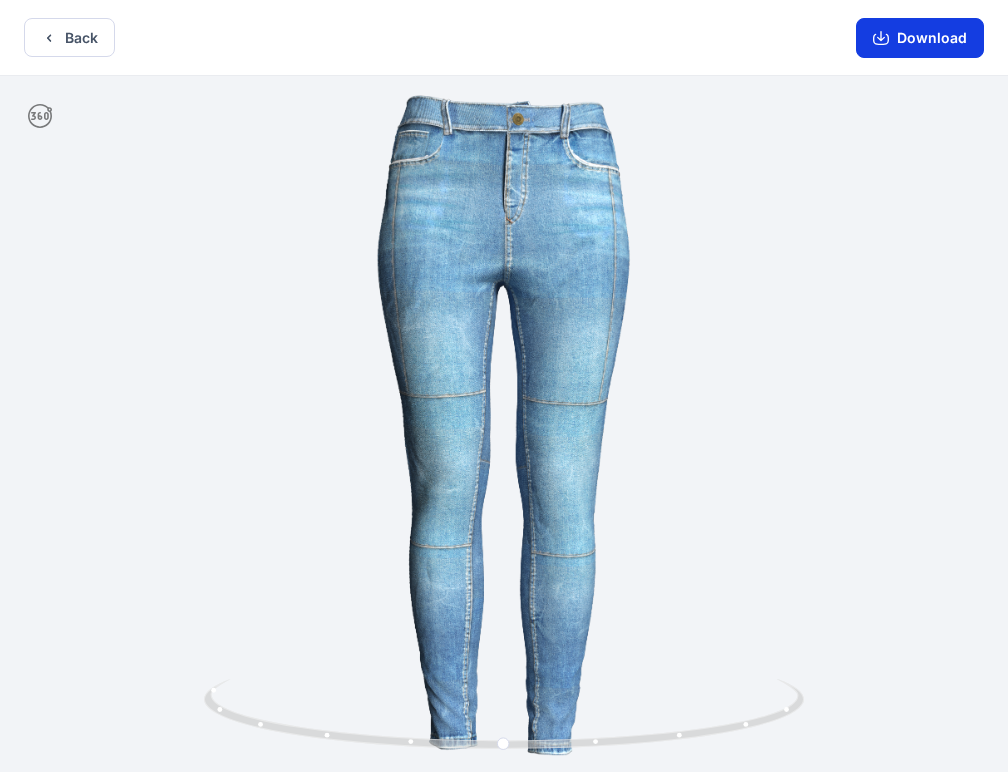 click on "Download" at bounding box center [920, 38] 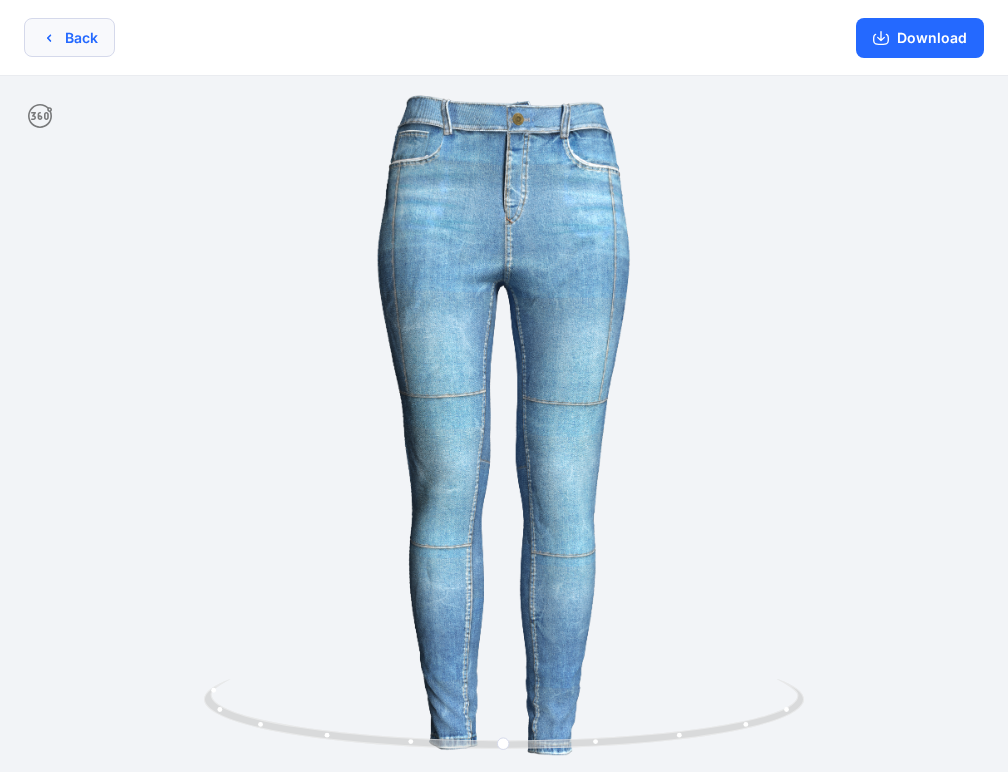 click on "Back" at bounding box center [69, 37] 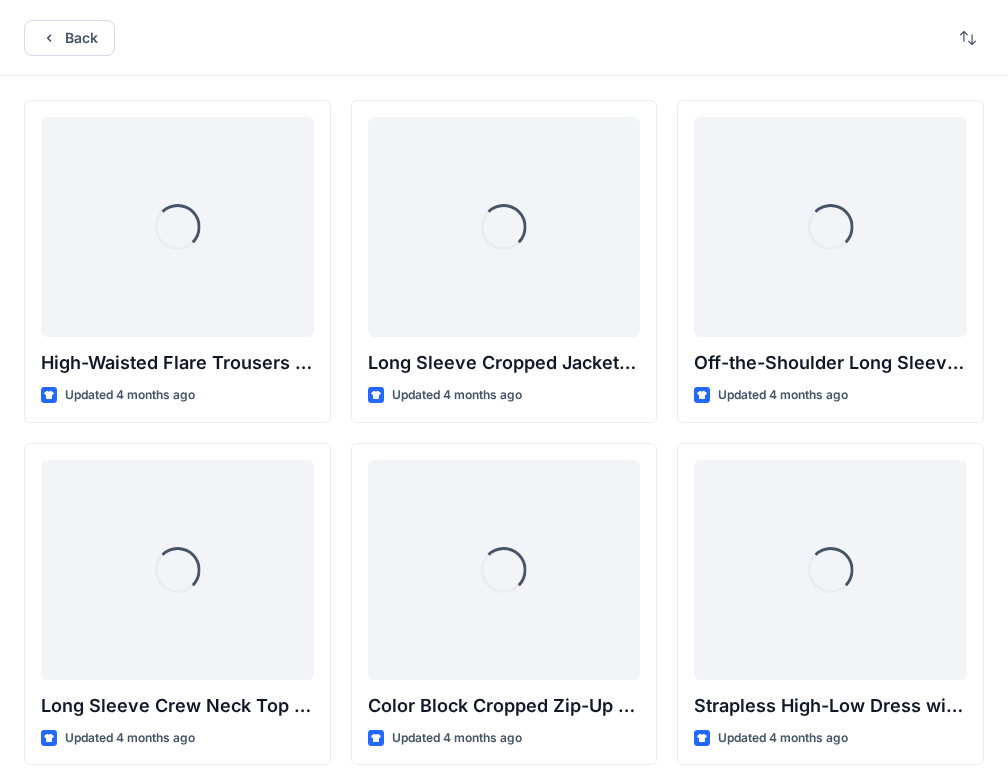 scroll, scrollTop: 13753, scrollLeft: 0, axis: vertical 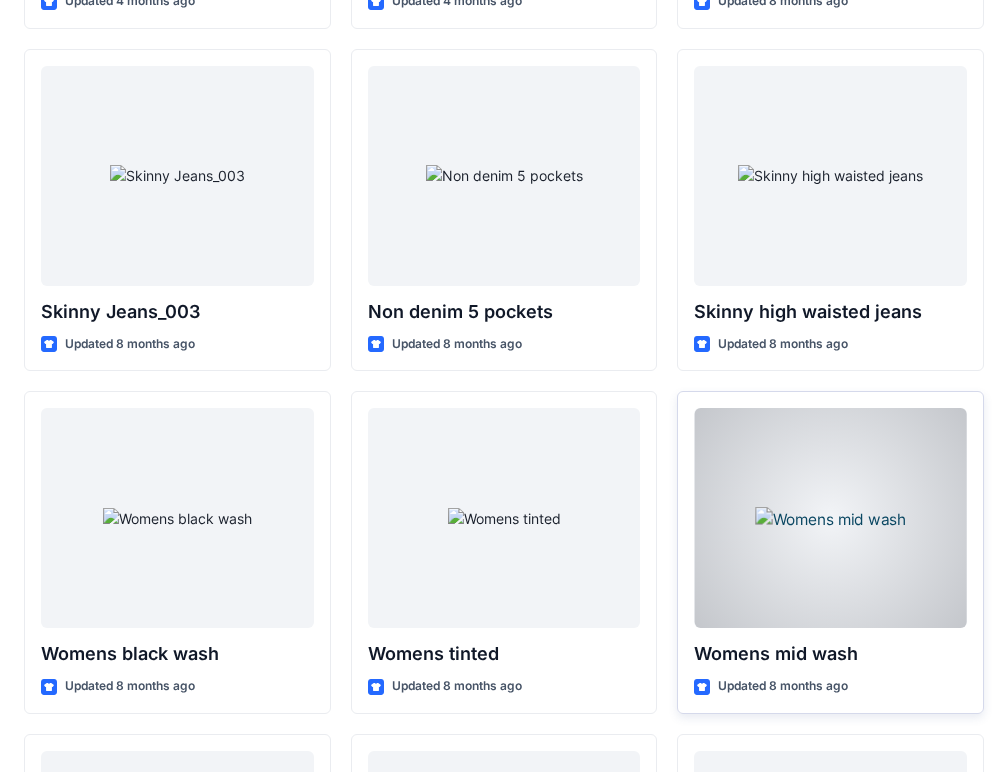 click at bounding box center (830, 518) 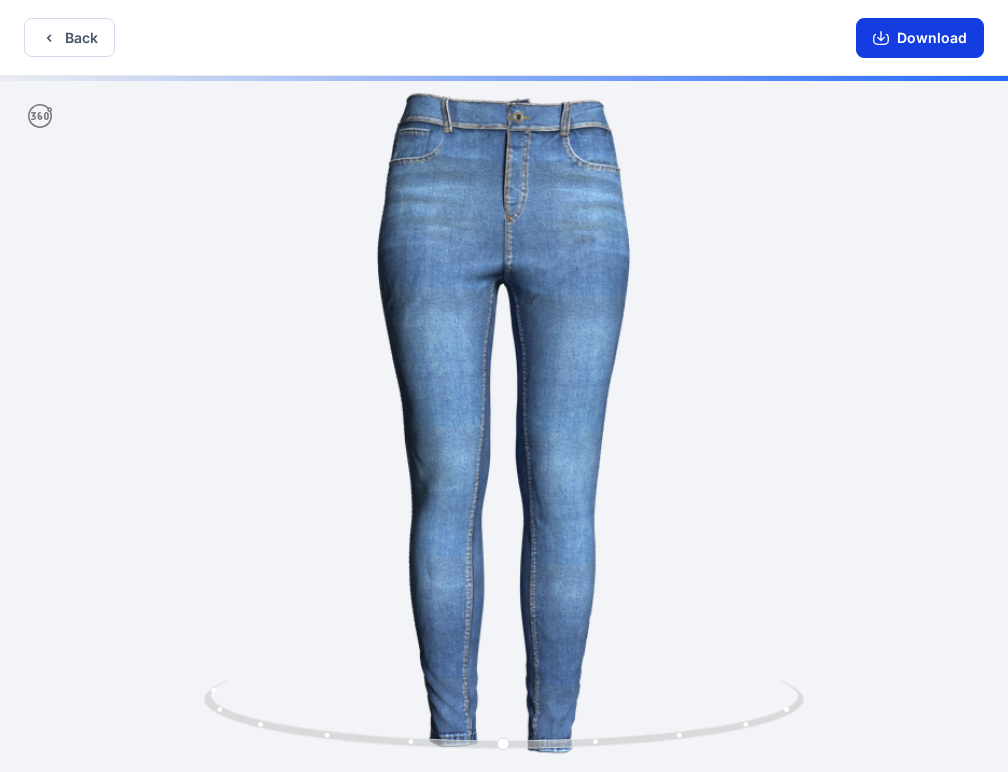 click on "Download" at bounding box center [920, 38] 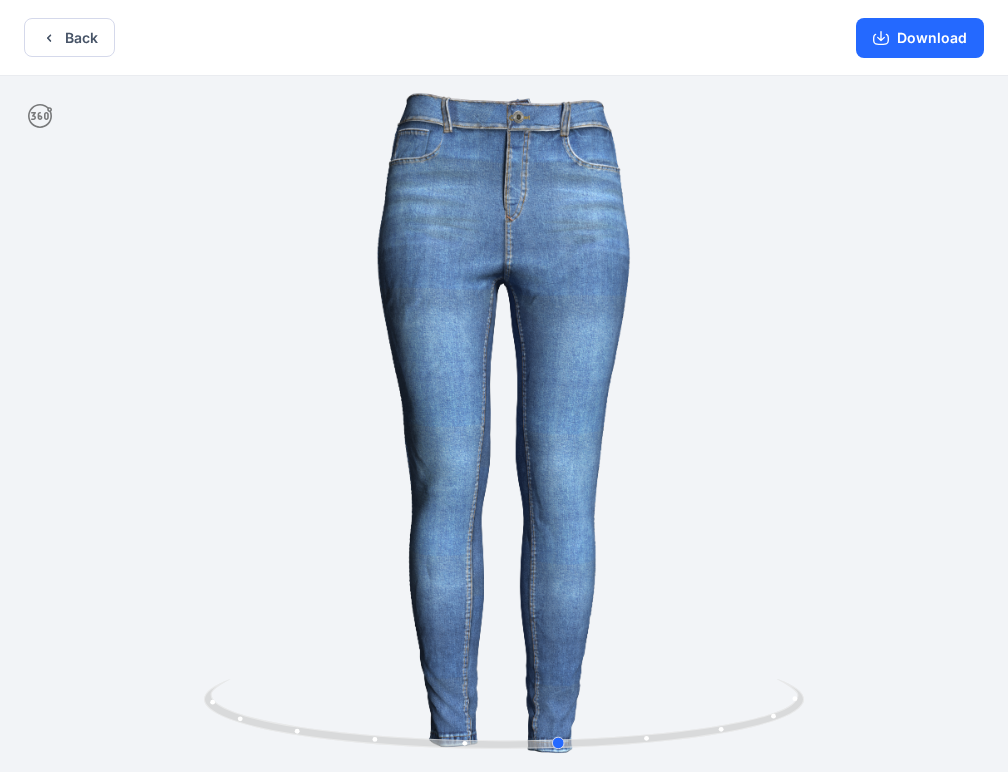 drag, startPoint x: 452, startPoint y: 329, endPoint x: 505, endPoint y: 333, distance: 53.15073 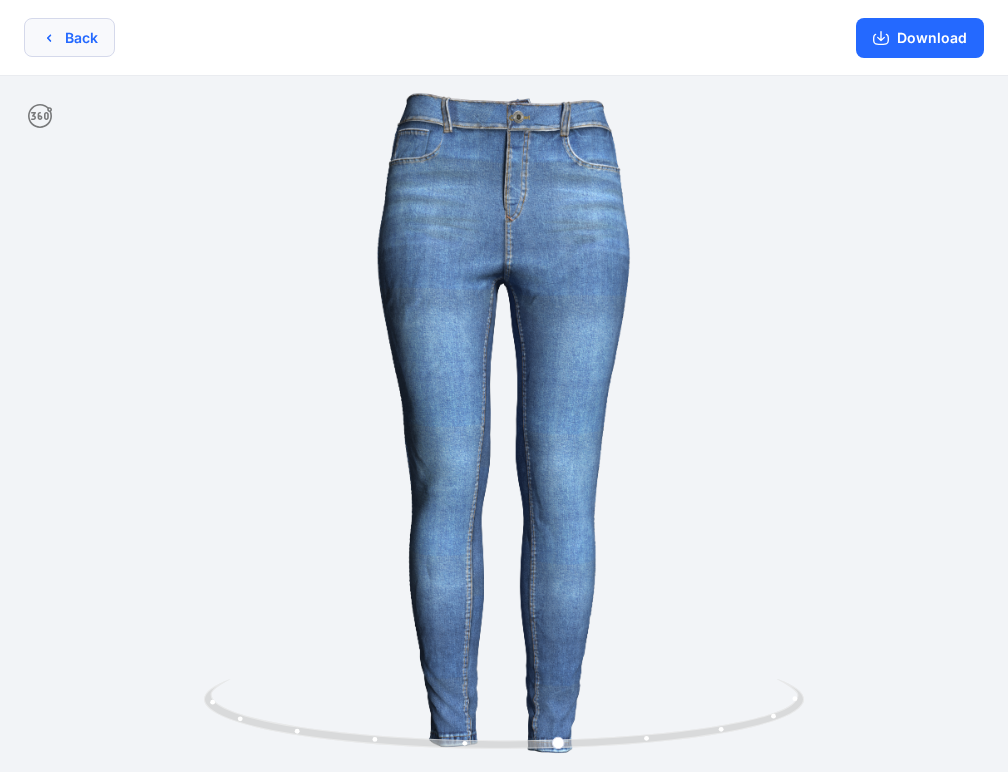 click on "Back" at bounding box center [69, 37] 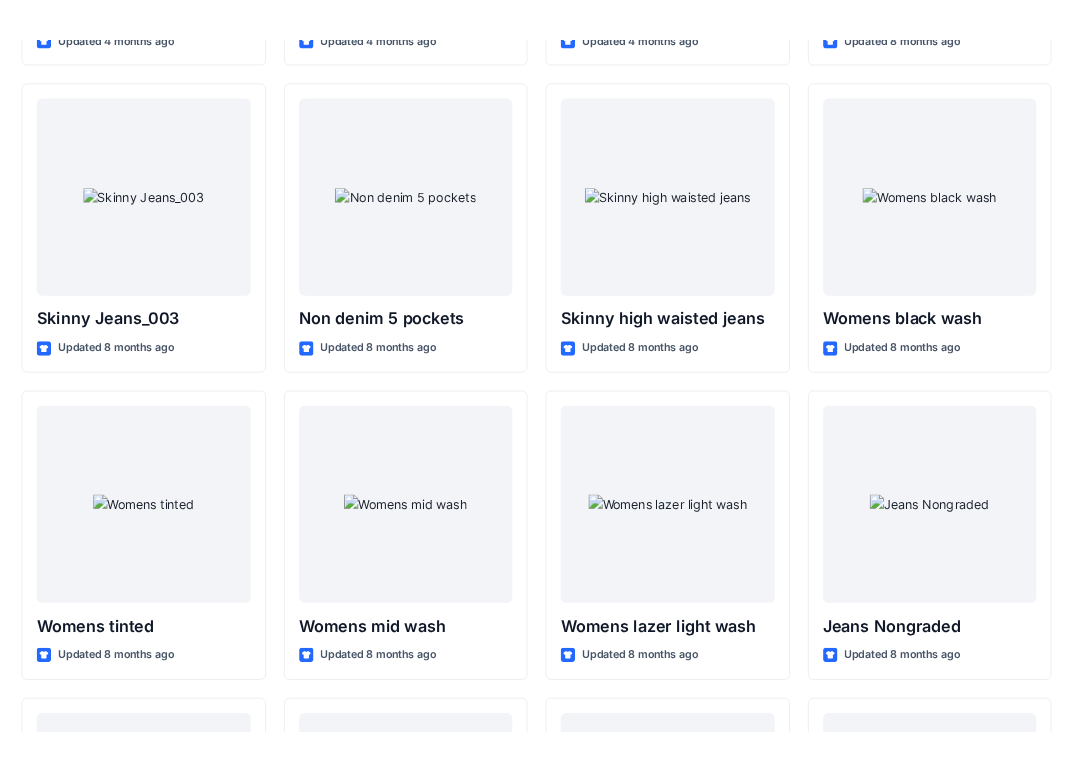 scroll, scrollTop: 13753, scrollLeft: 0, axis: vertical 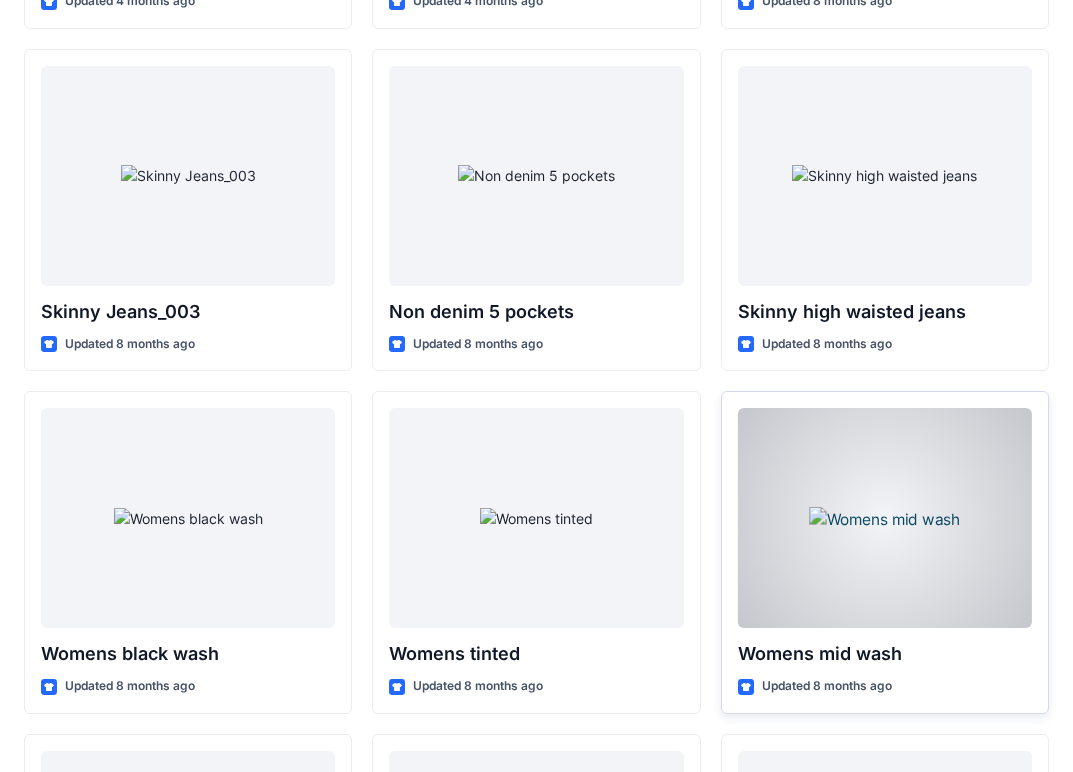 click at bounding box center [885, 518] 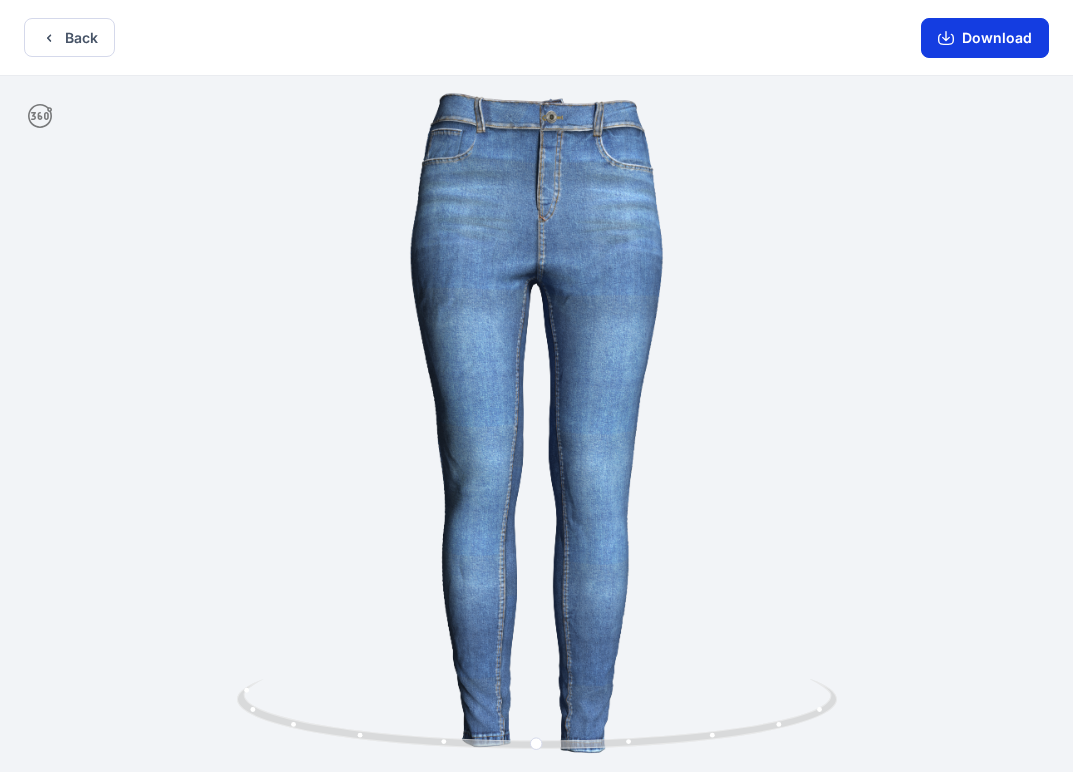 click on "Download" at bounding box center [985, 38] 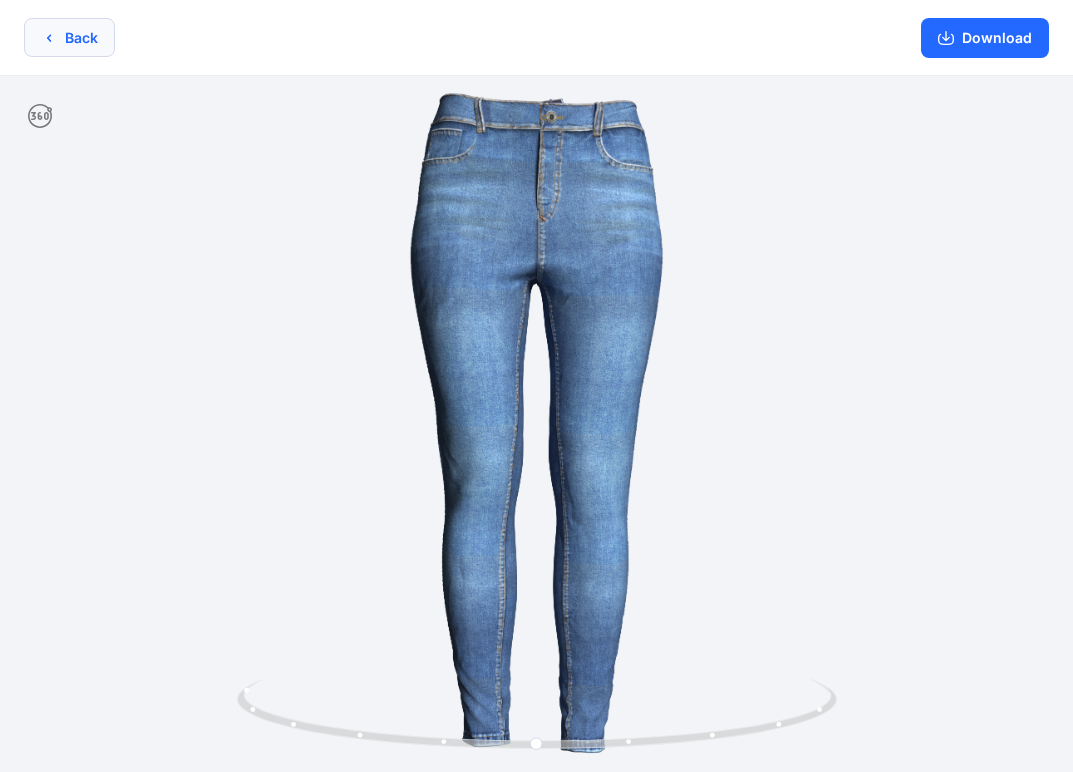 click on "Back" at bounding box center [69, 37] 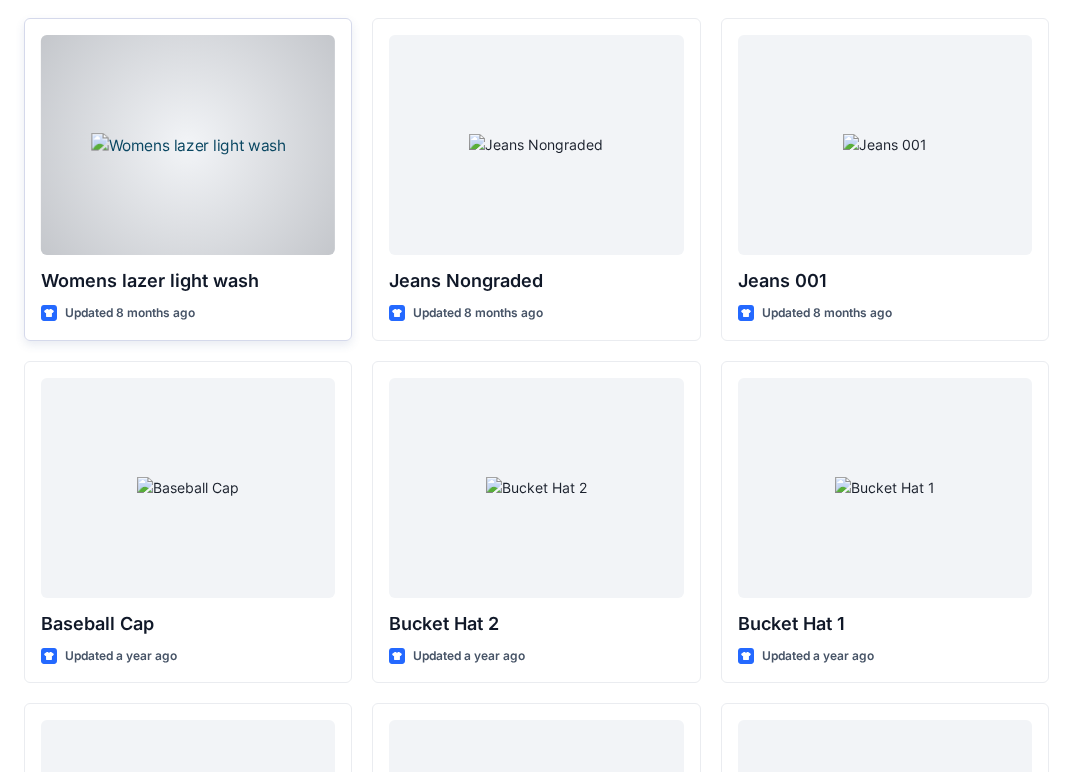 scroll, scrollTop: 14468, scrollLeft: 0, axis: vertical 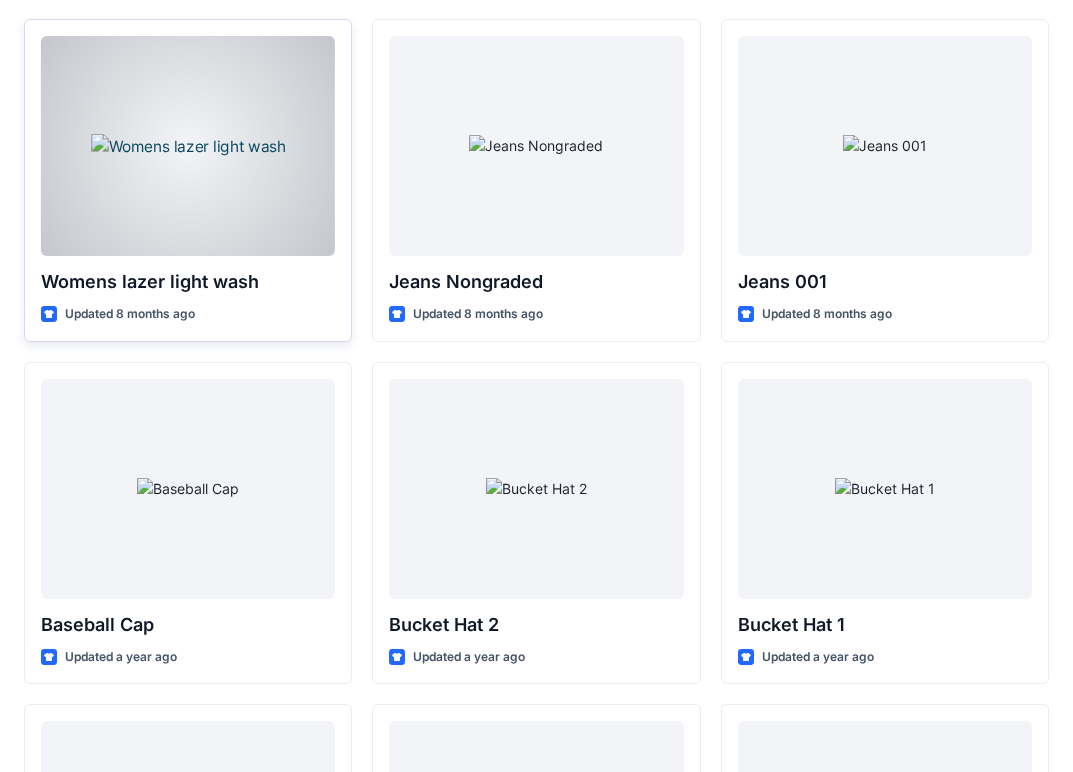 click at bounding box center (188, 146) 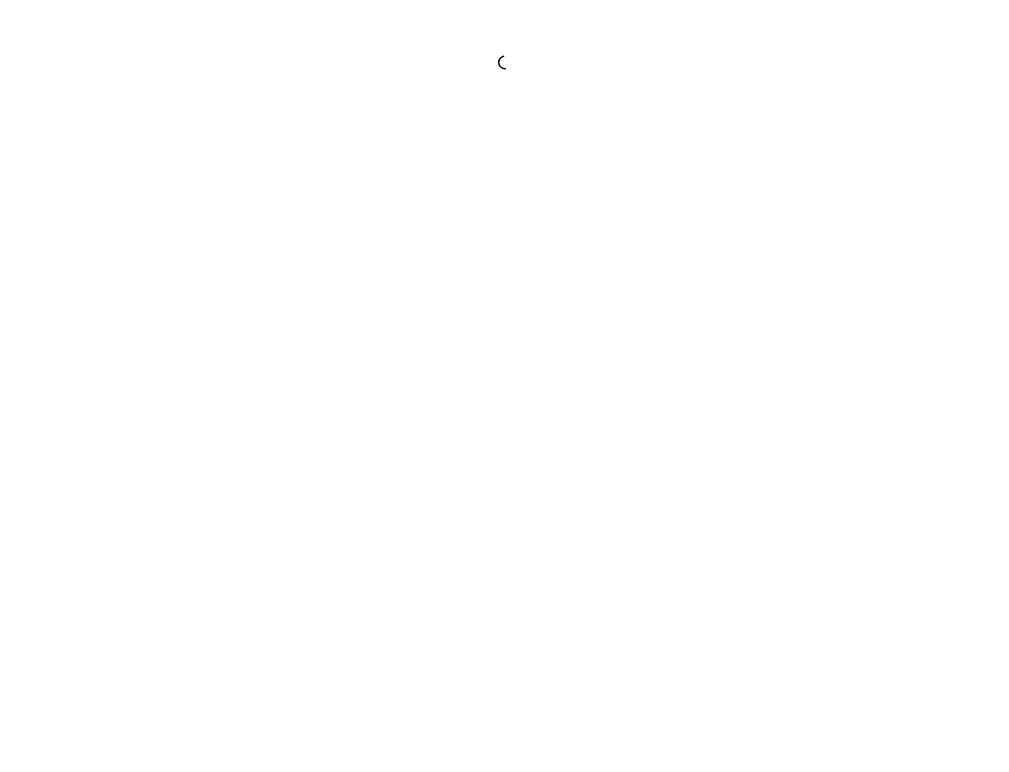 scroll, scrollTop: 0, scrollLeft: 0, axis: both 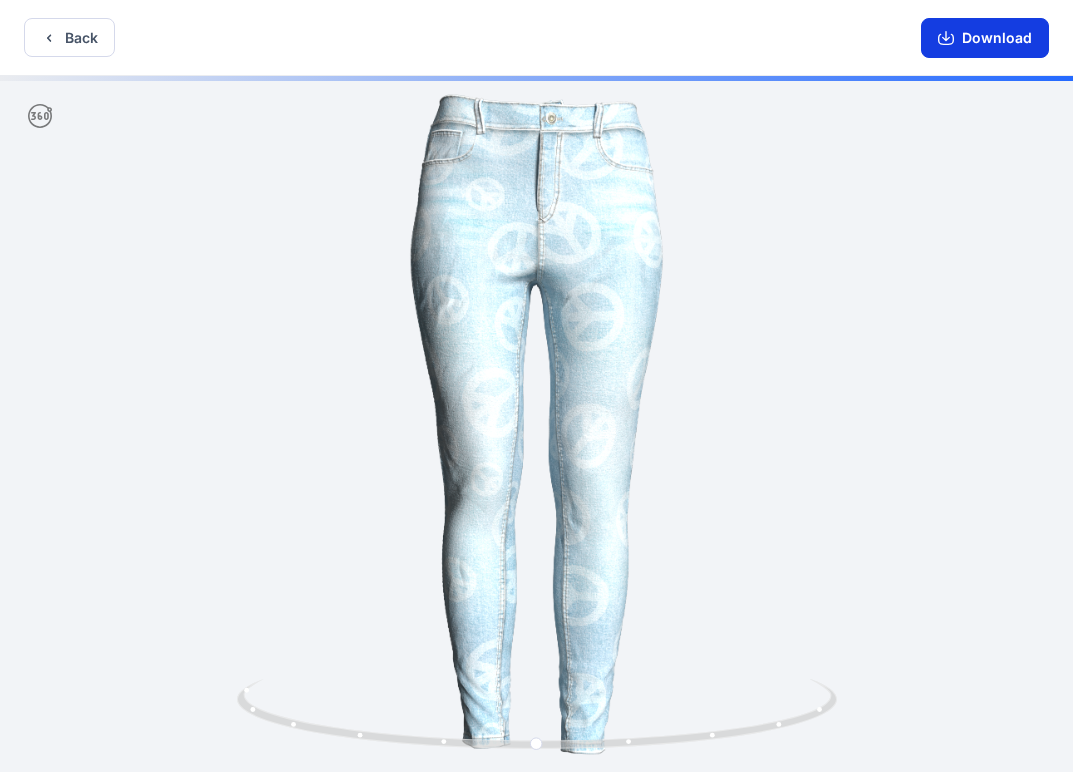 click on "Download" at bounding box center (985, 38) 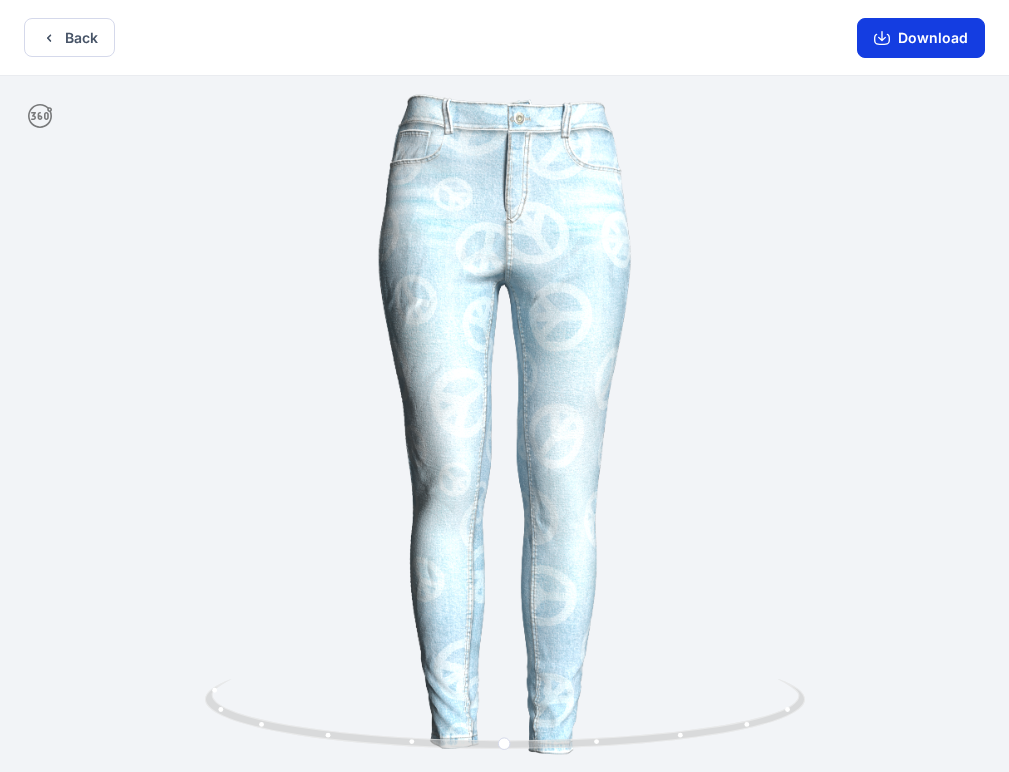 click on "Download" at bounding box center [921, 38] 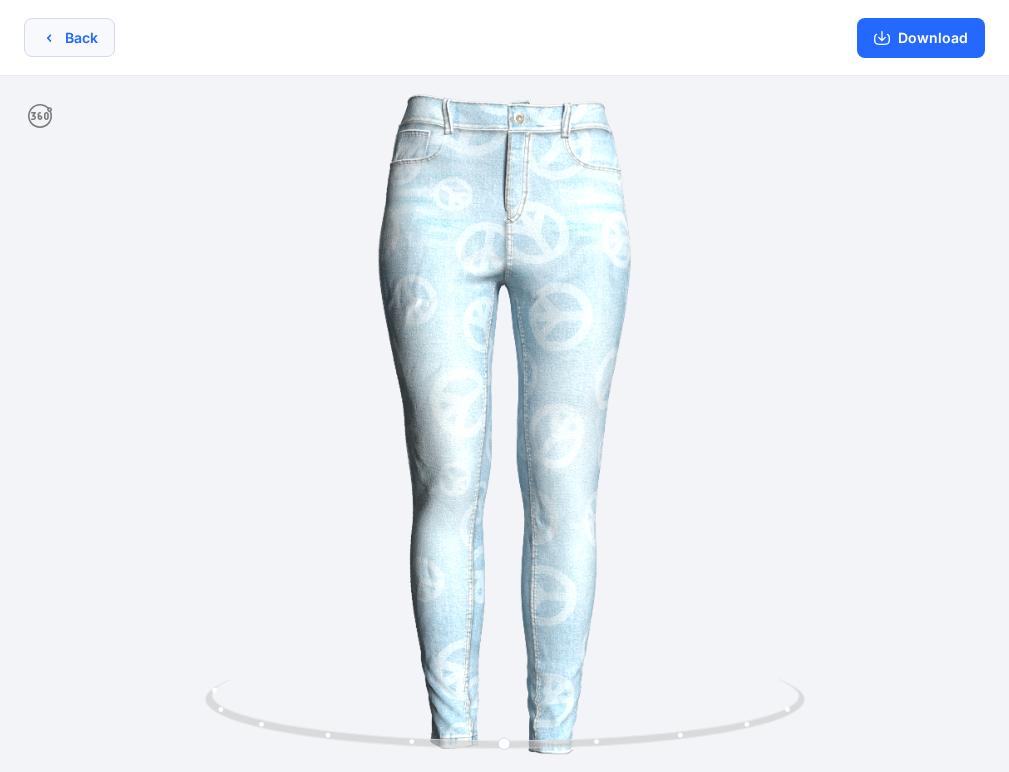 click on "Back" at bounding box center [69, 37] 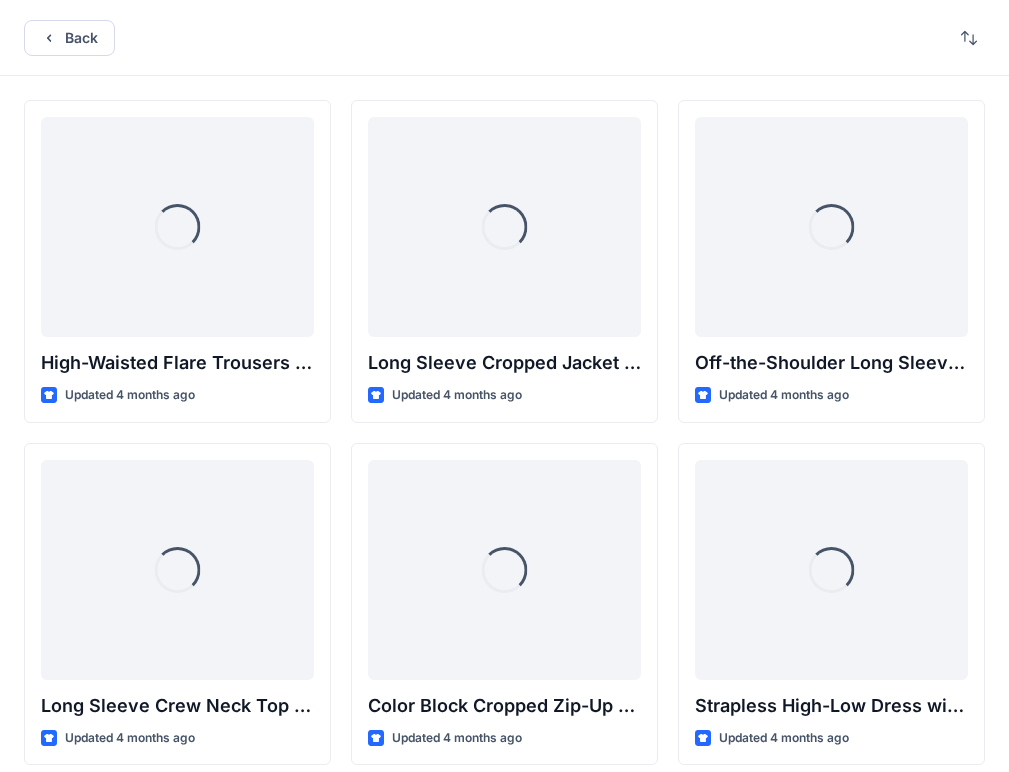 scroll, scrollTop: 14468, scrollLeft: 0, axis: vertical 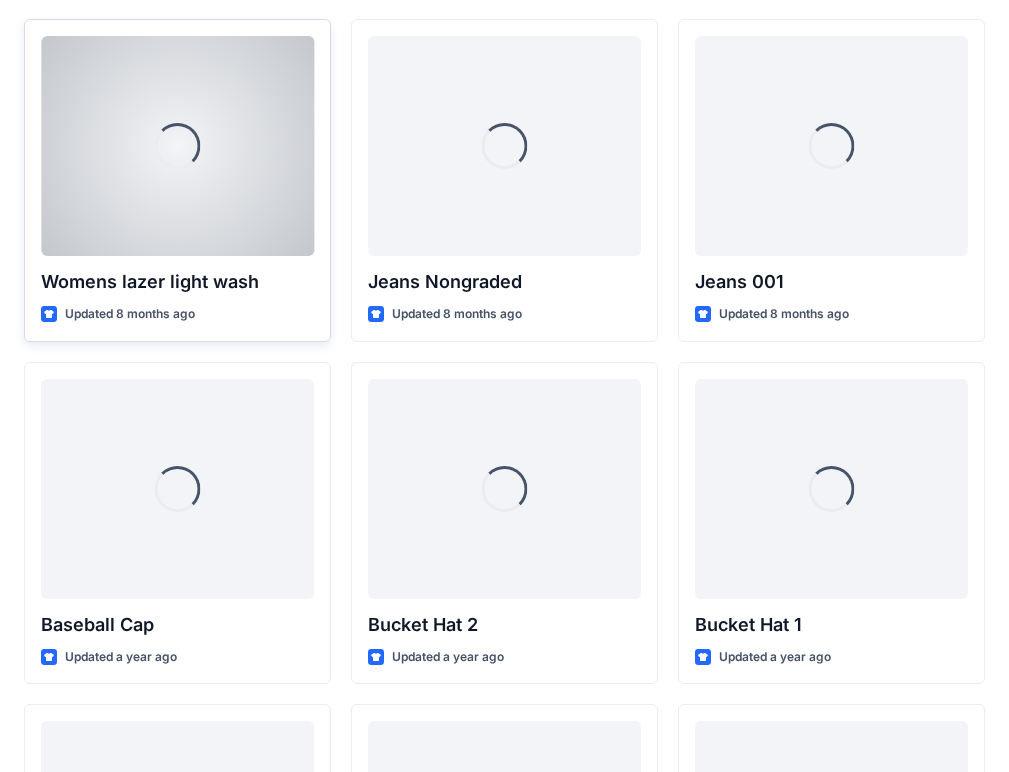 click on "Loading... Womens lazer light wash Updated 8 months ago" at bounding box center [177, 180] 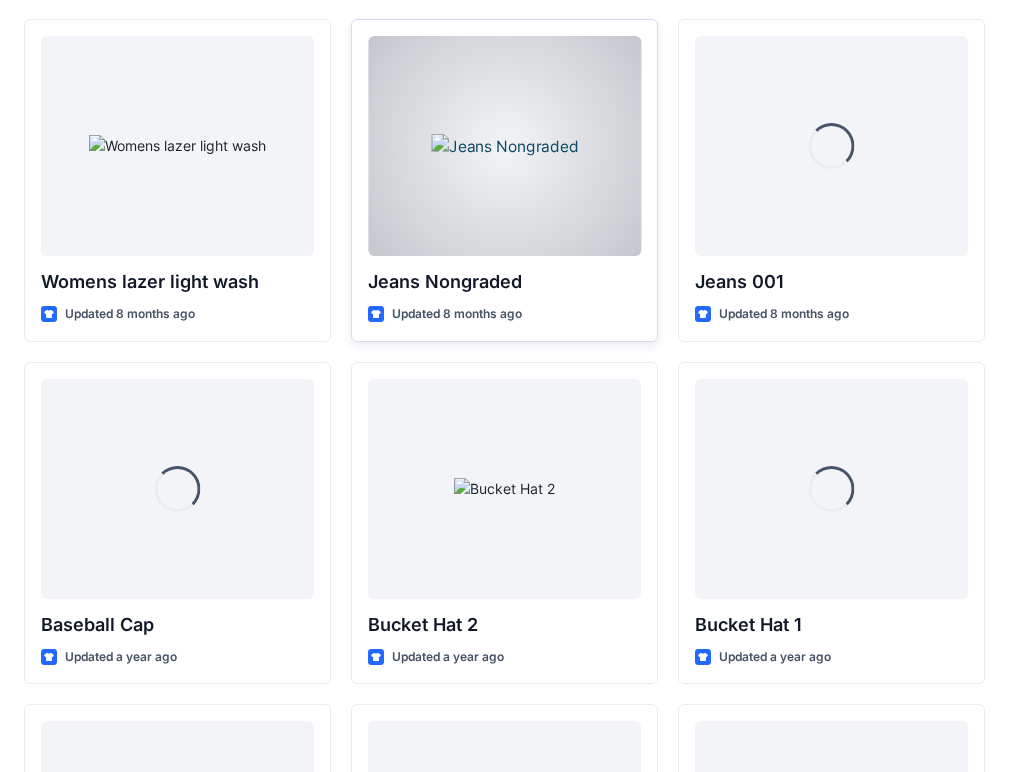 click at bounding box center [504, 146] 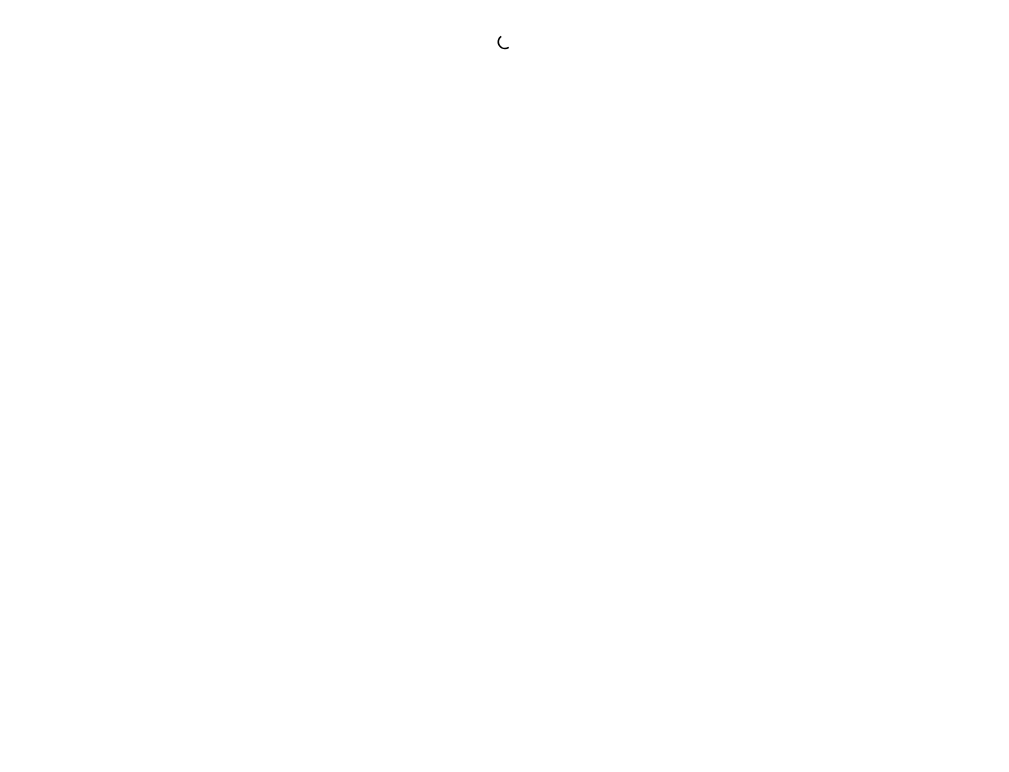 scroll, scrollTop: 0, scrollLeft: 0, axis: both 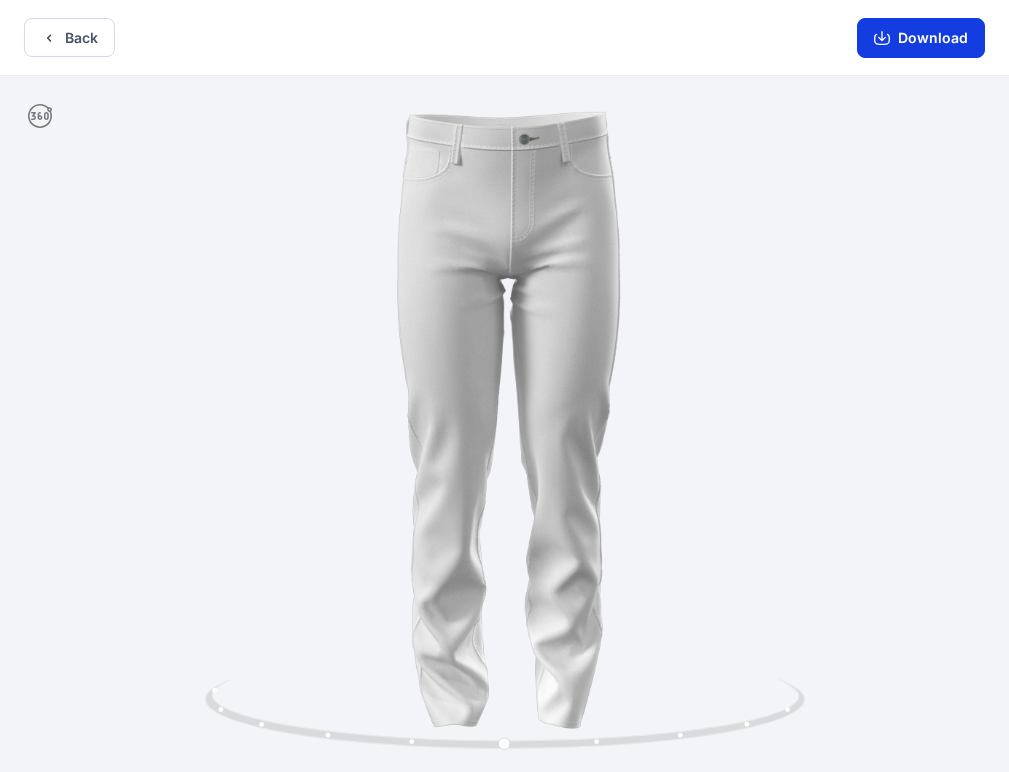 click on "Download" at bounding box center [921, 38] 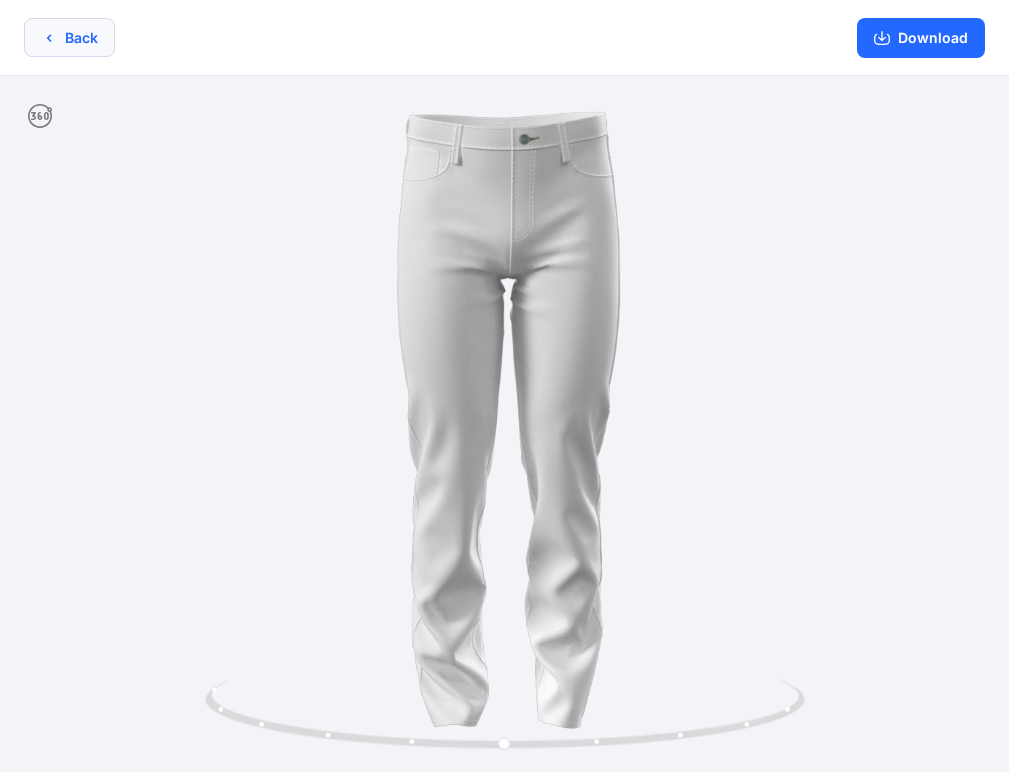 click on "Back" at bounding box center [69, 37] 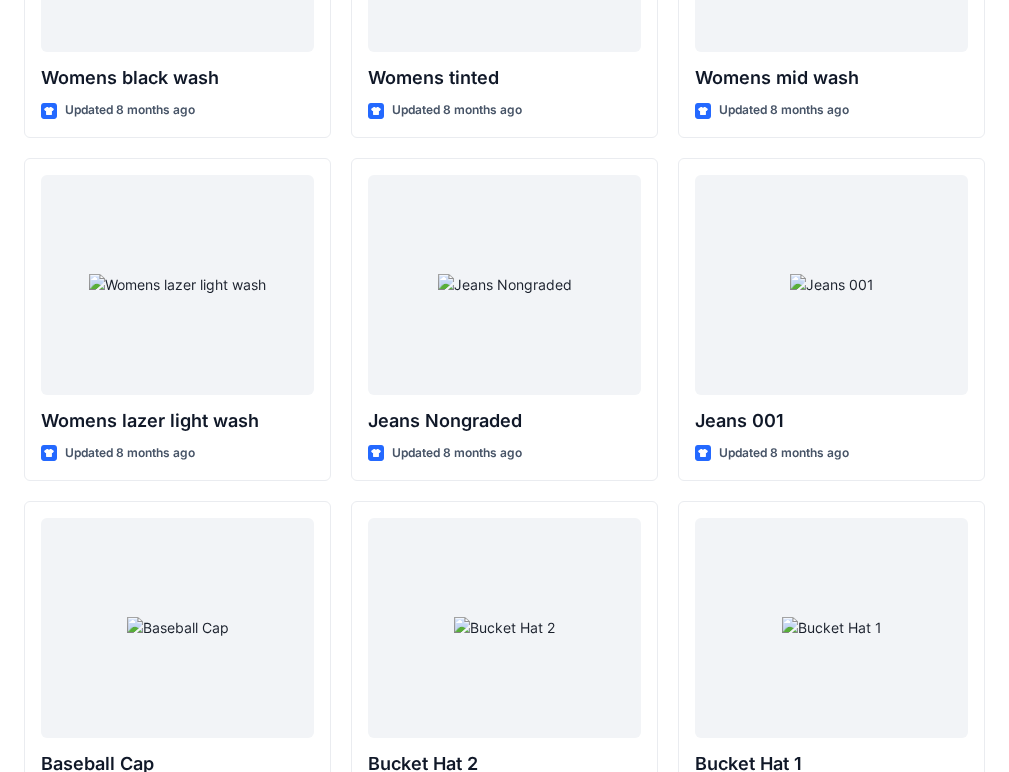 scroll, scrollTop: 14476, scrollLeft: 0, axis: vertical 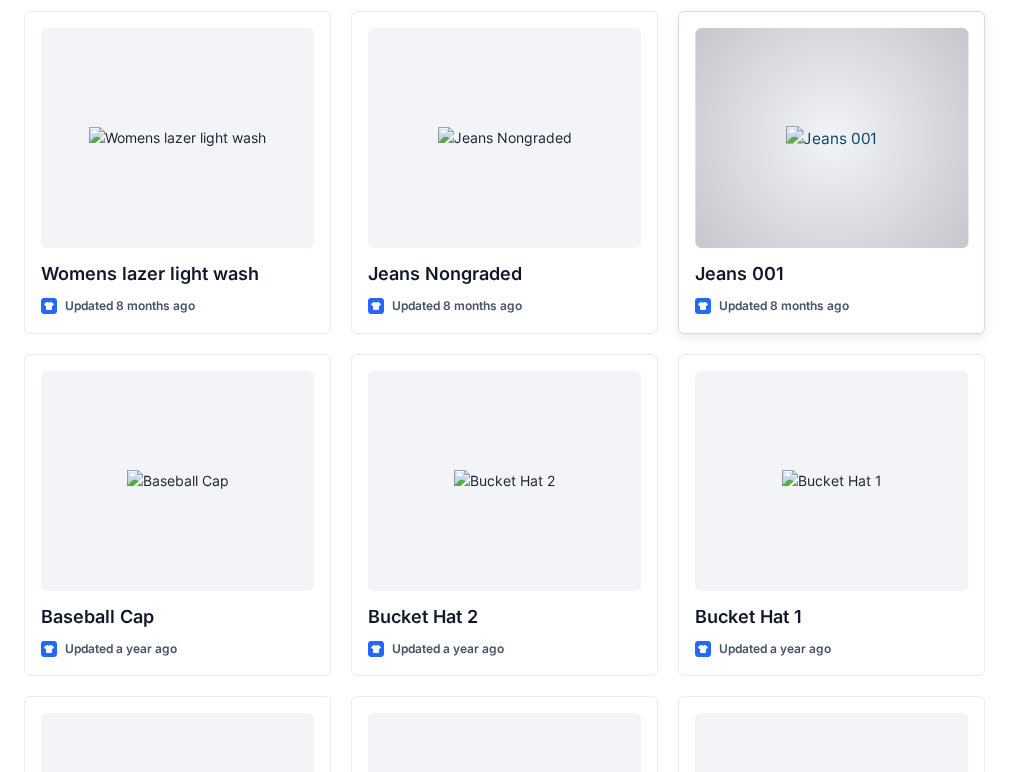 click at bounding box center (831, 138) 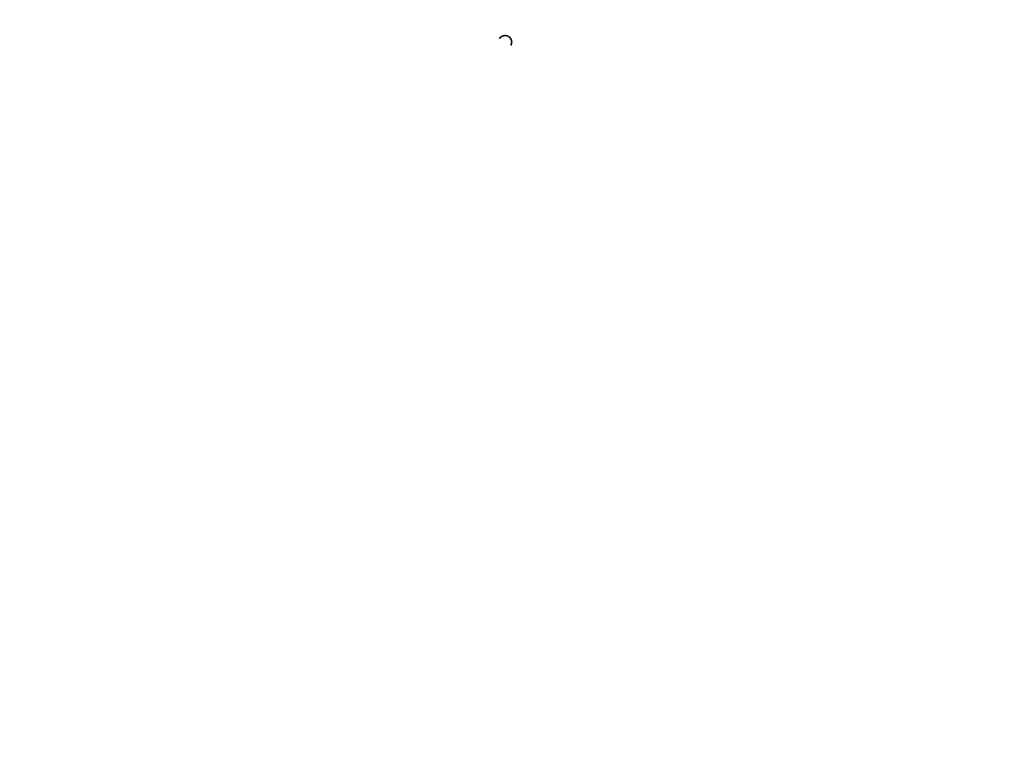scroll, scrollTop: 0, scrollLeft: 0, axis: both 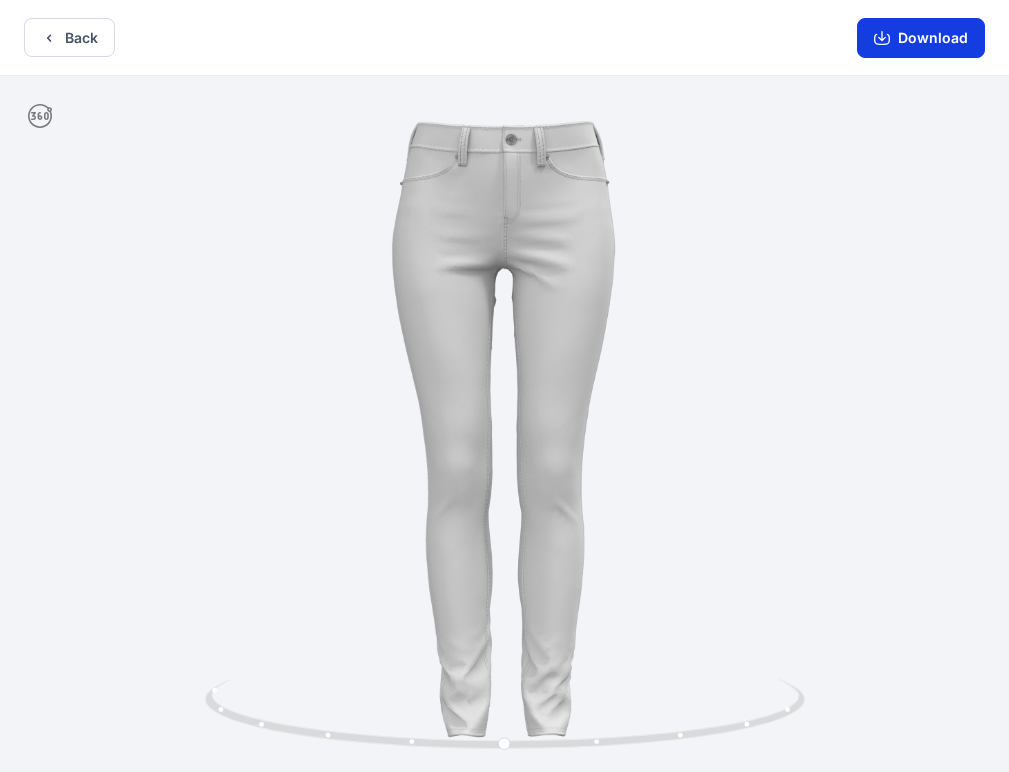 click on "Download" at bounding box center [921, 38] 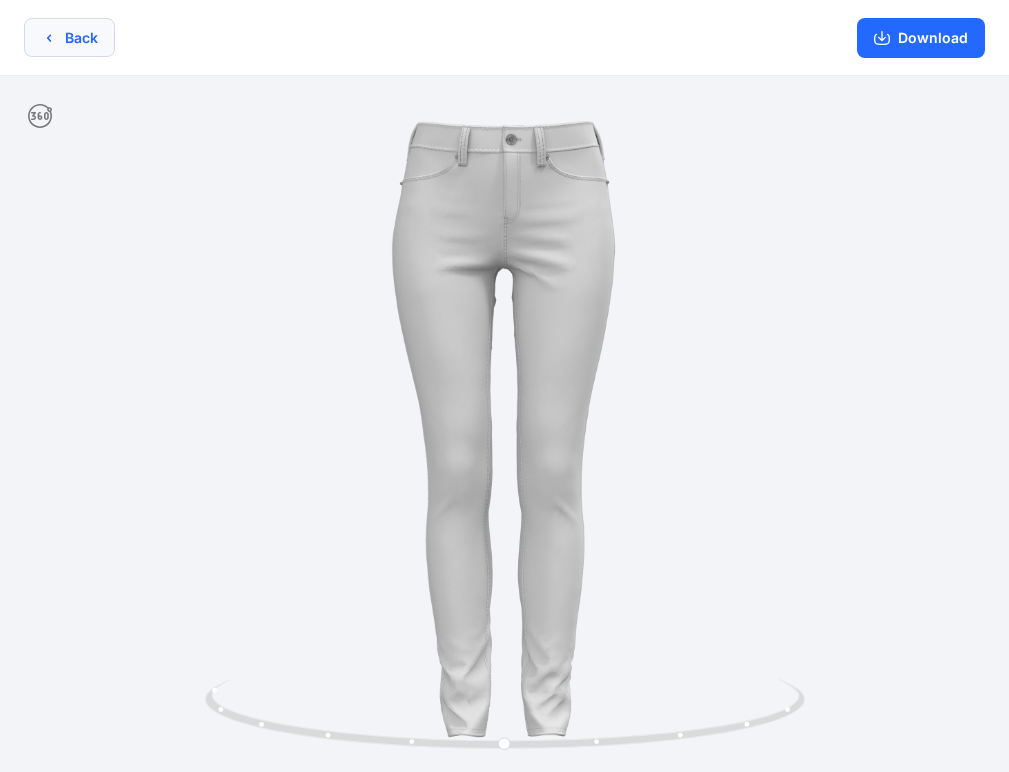 click on "Back" at bounding box center [69, 37] 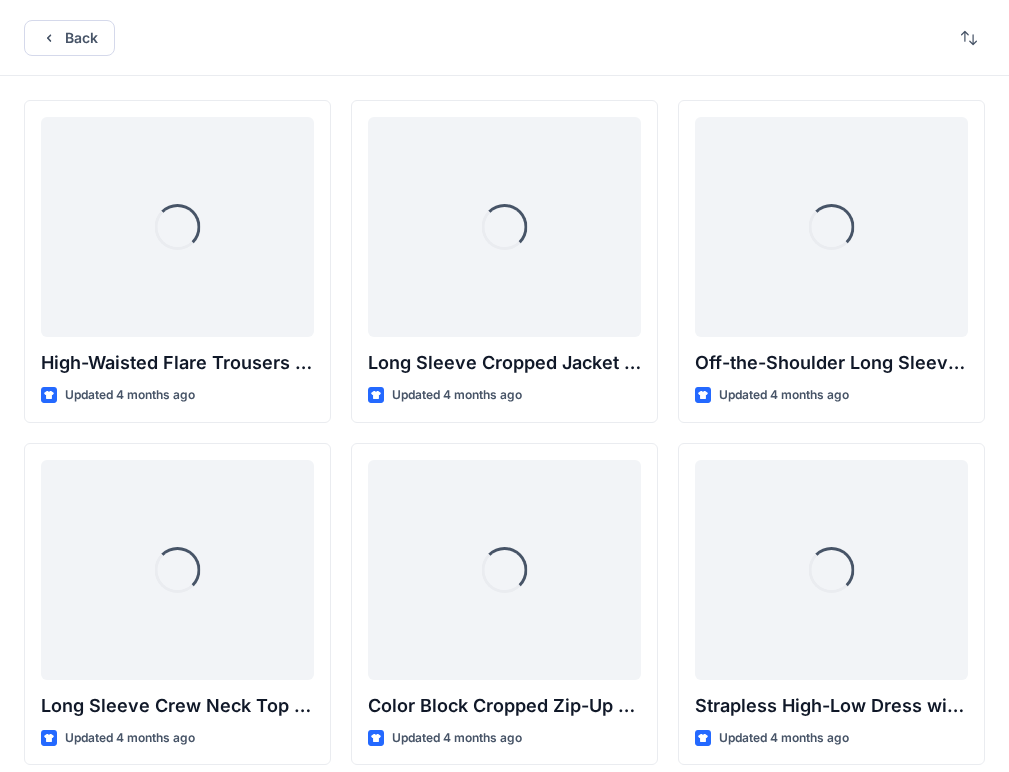 scroll, scrollTop: 14476, scrollLeft: 0, axis: vertical 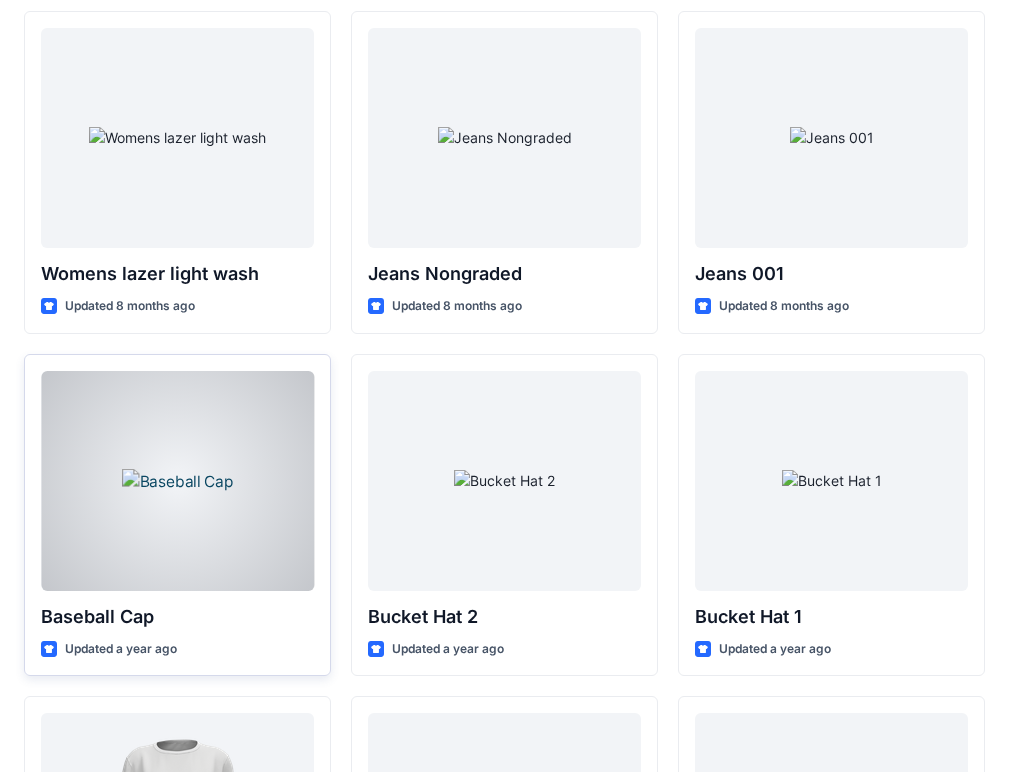 click at bounding box center (177, 481) 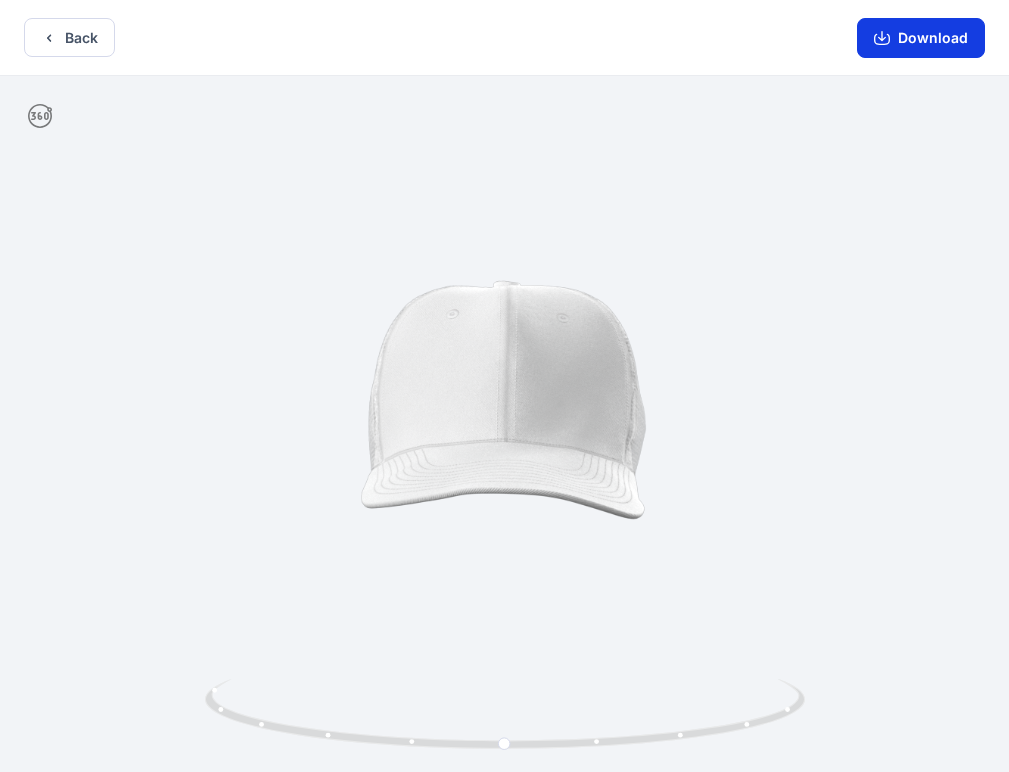 click on "Download" at bounding box center [921, 38] 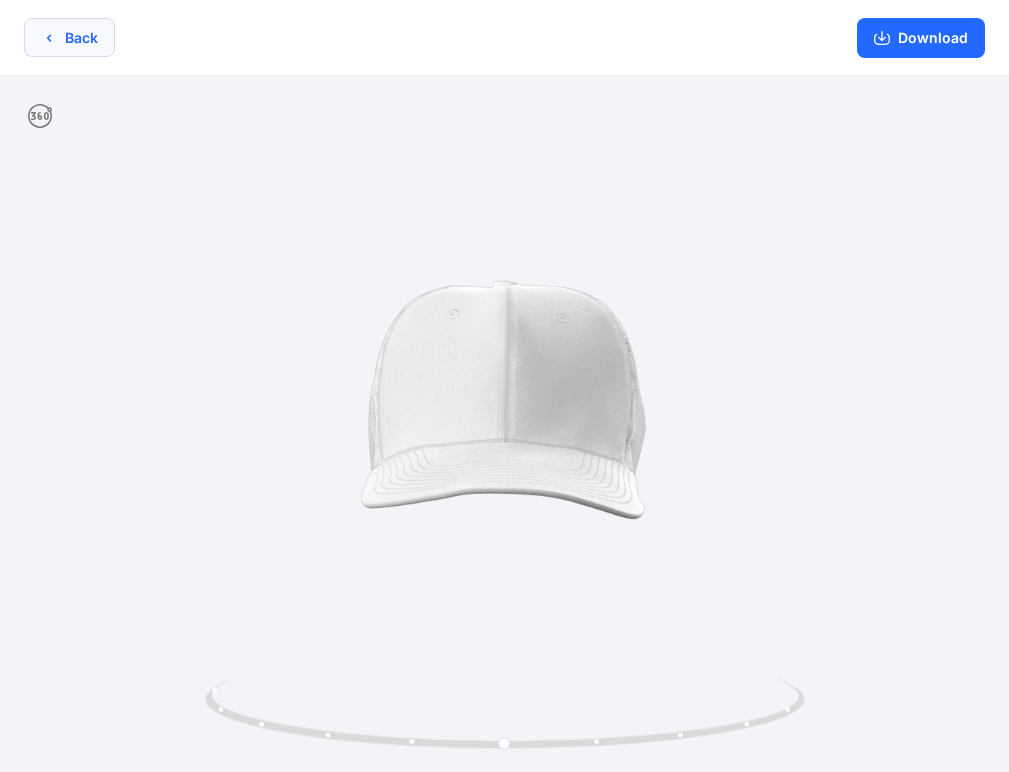click on "Back" at bounding box center [69, 37] 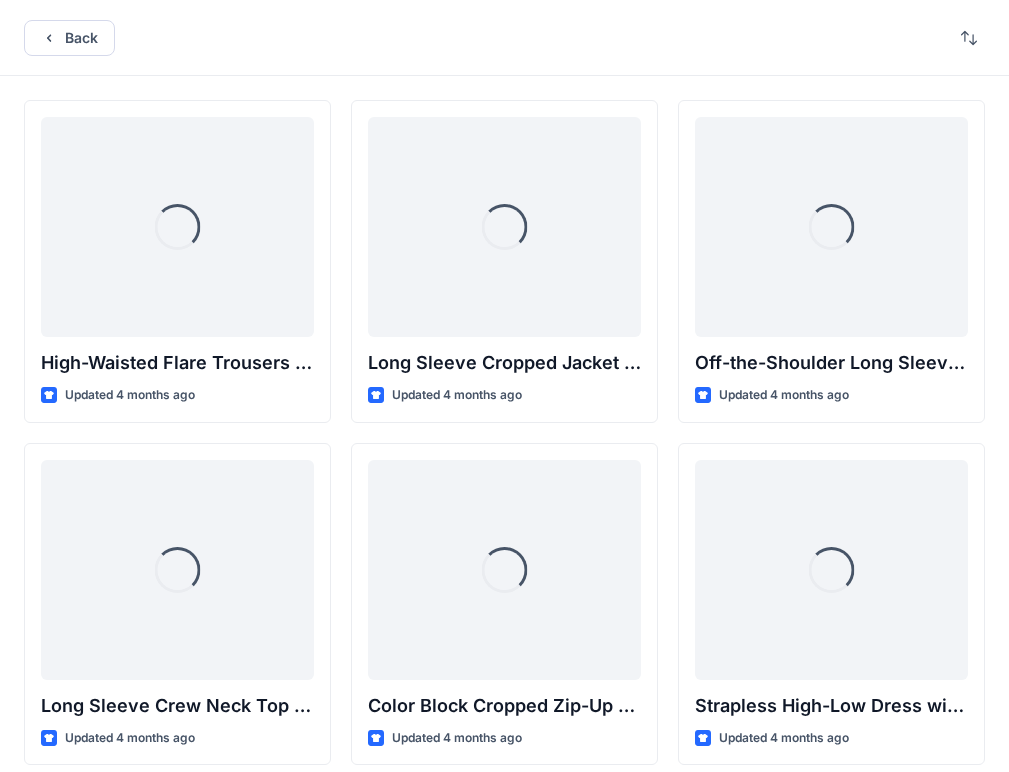 scroll, scrollTop: 14476, scrollLeft: 0, axis: vertical 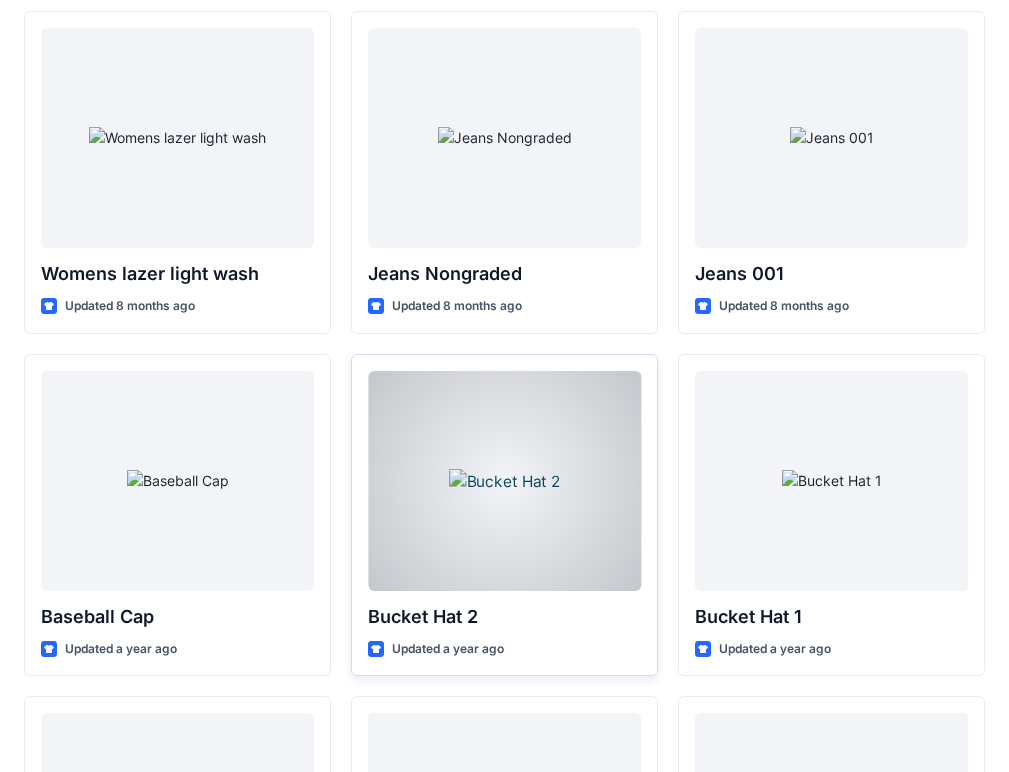 click at bounding box center (504, 481) 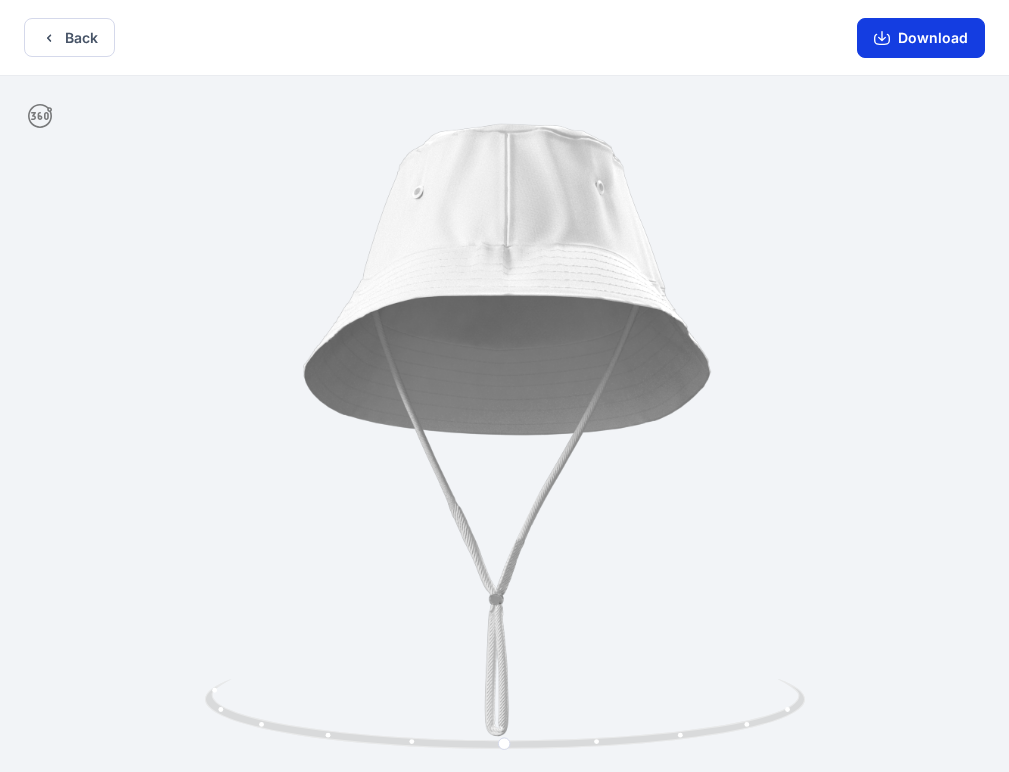 click on "Download" at bounding box center [921, 38] 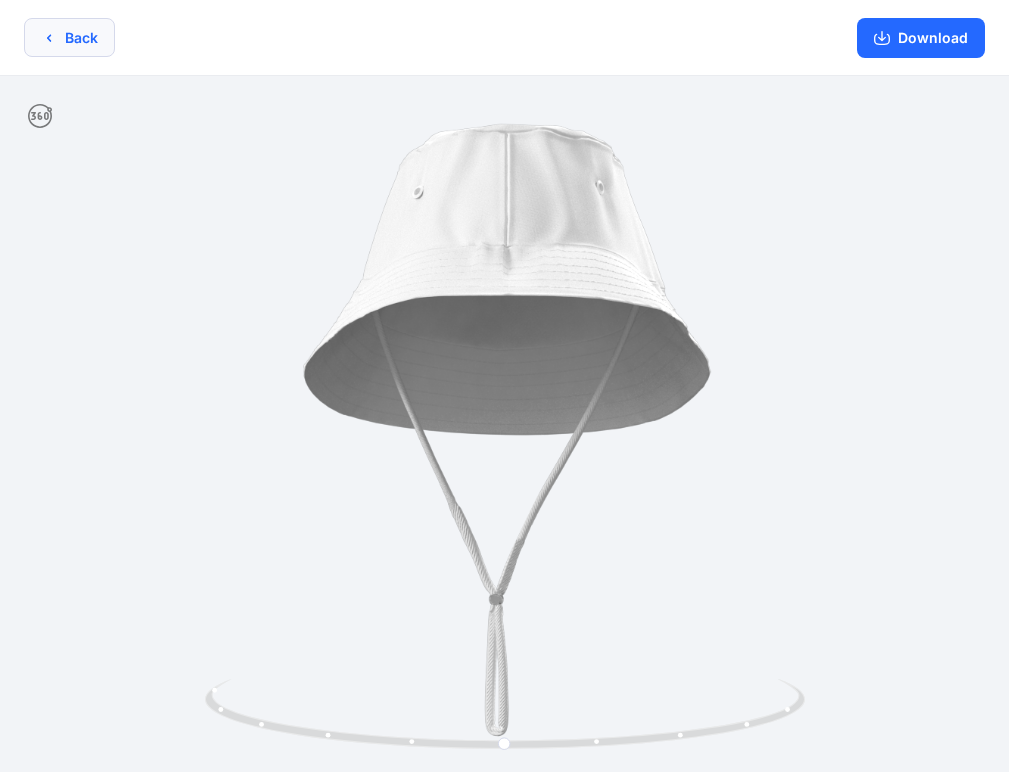 click on "Back" at bounding box center [69, 37] 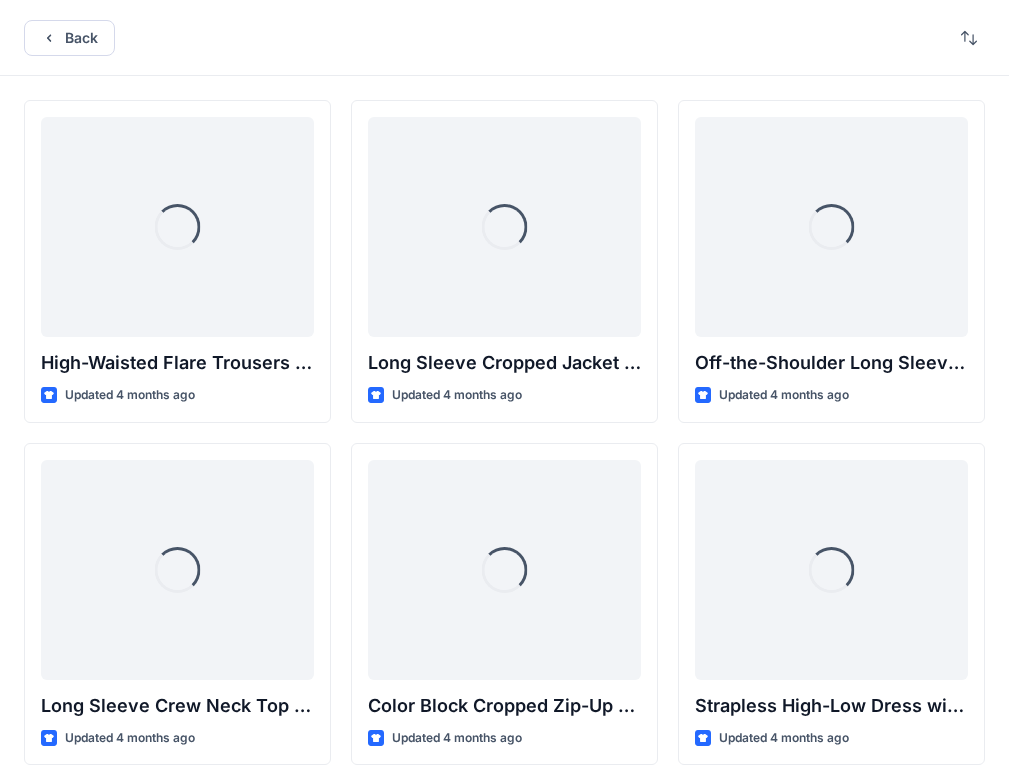scroll, scrollTop: 14476, scrollLeft: 0, axis: vertical 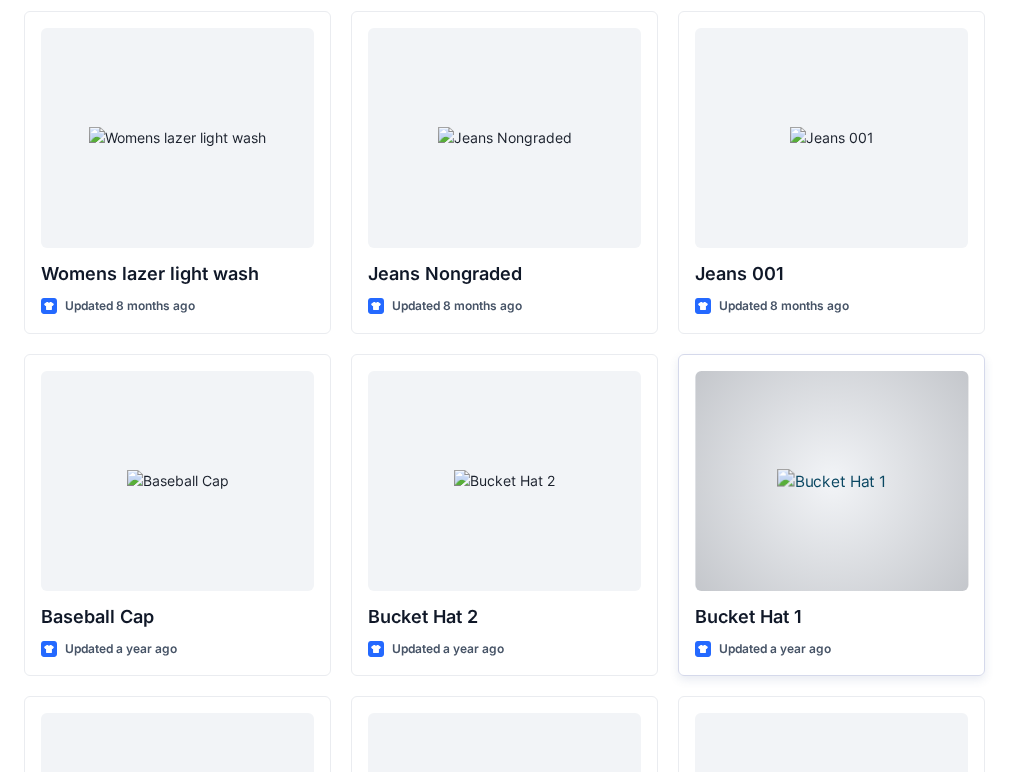 click at bounding box center [831, 481] 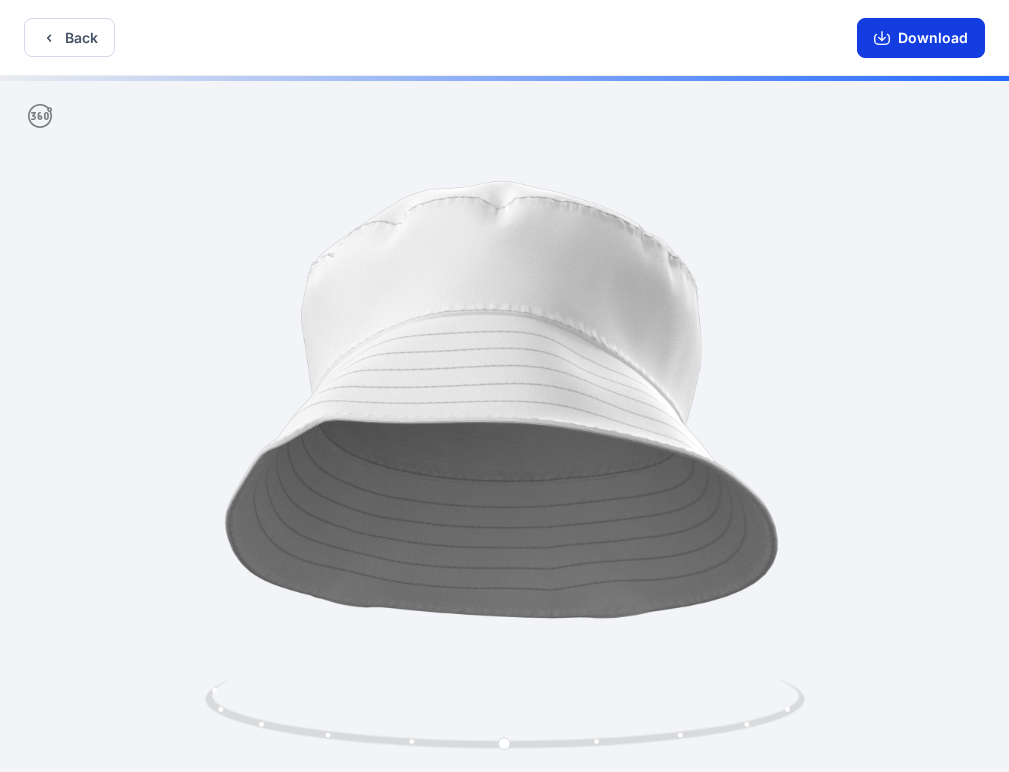click on "Download" at bounding box center [921, 38] 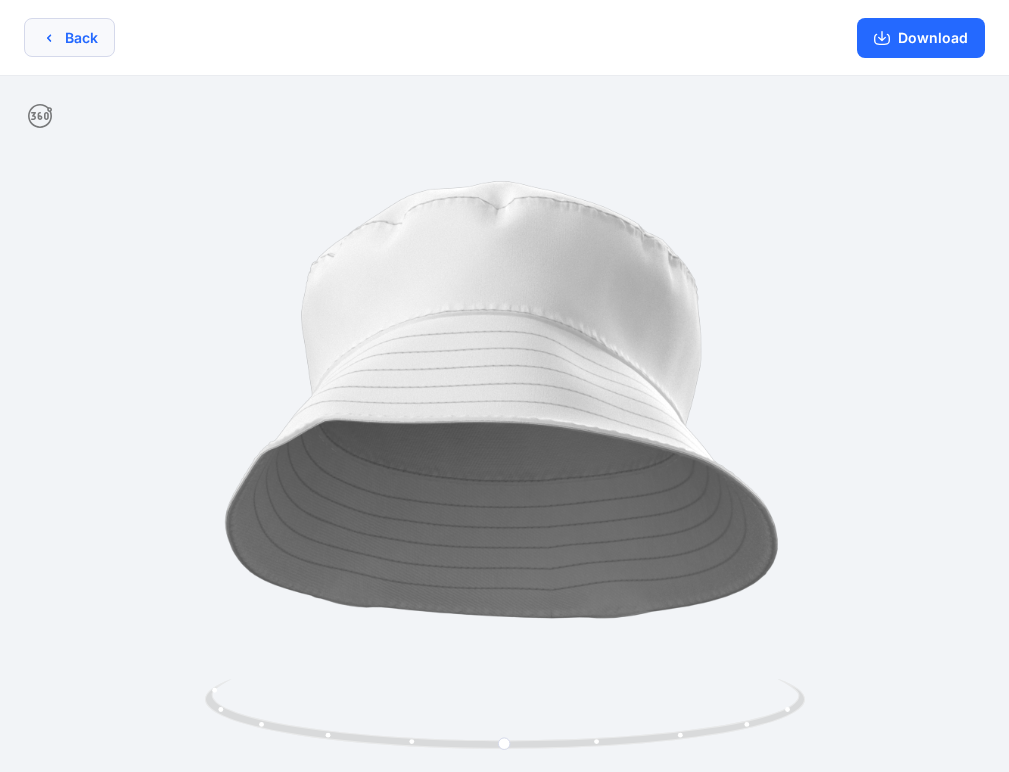 click on "Back" at bounding box center [69, 37] 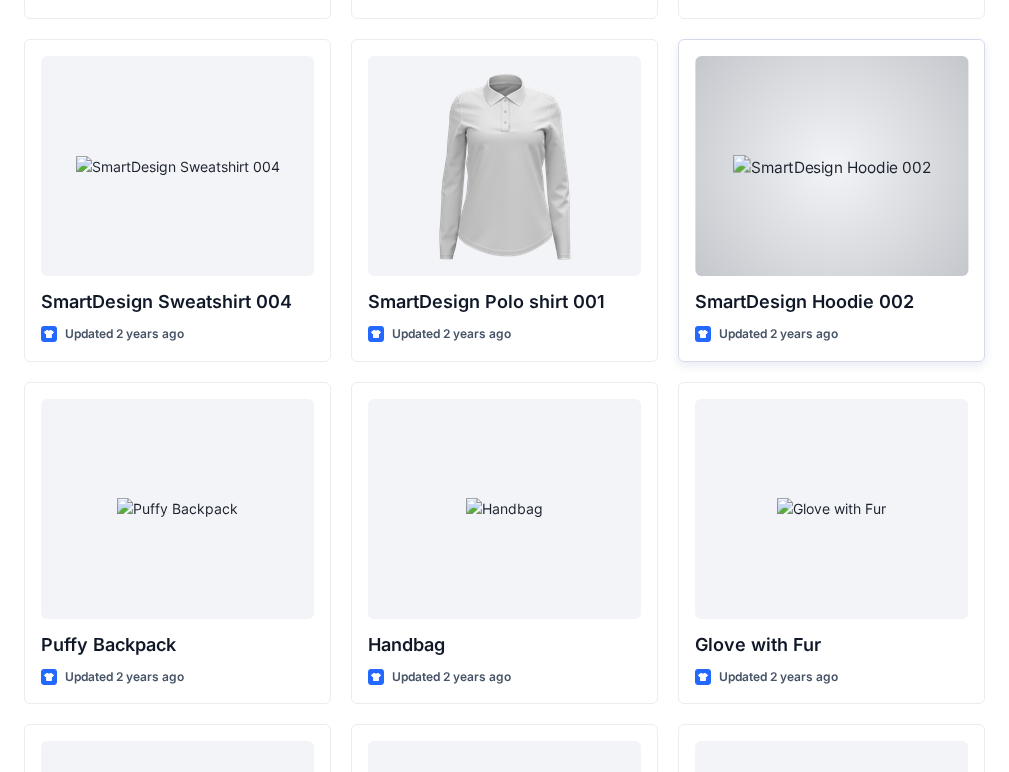 scroll, scrollTop: 15133, scrollLeft: 0, axis: vertical 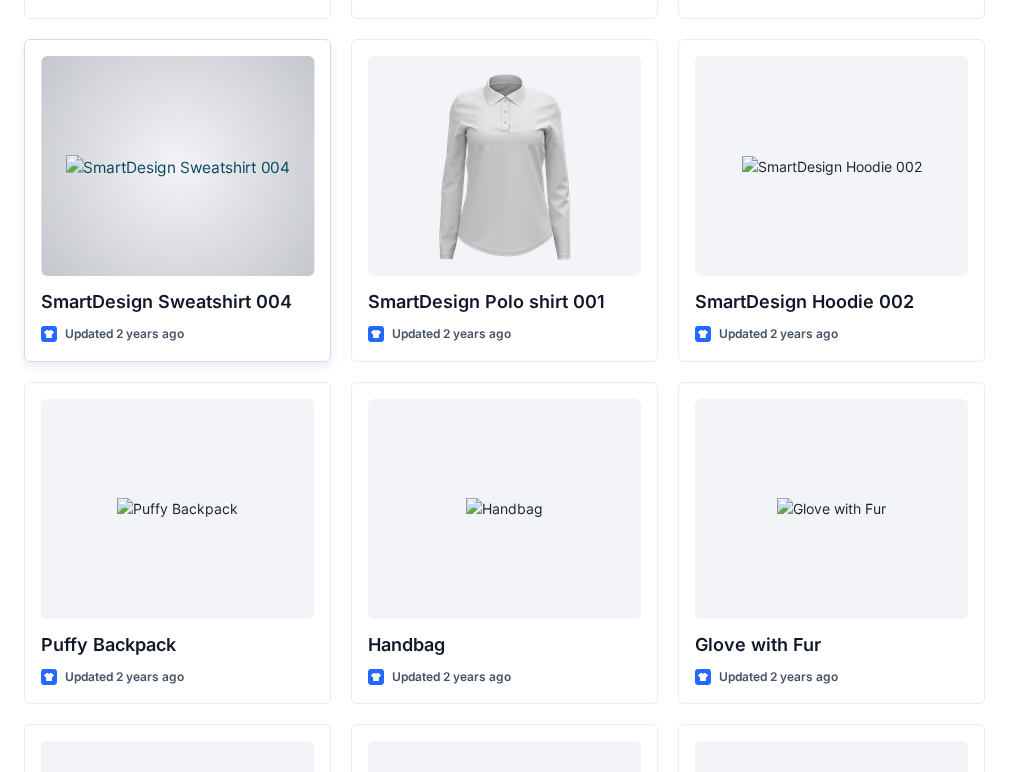 click at bounding box center (177, 166) 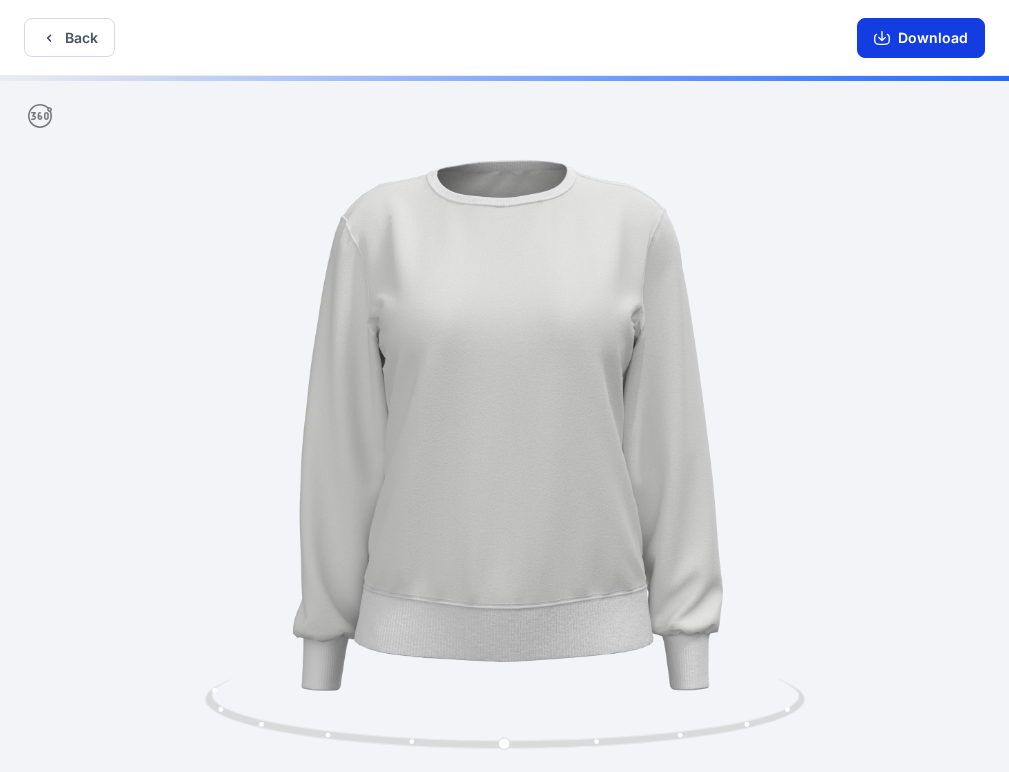 click on "Download" at bounding box center [921, 38] 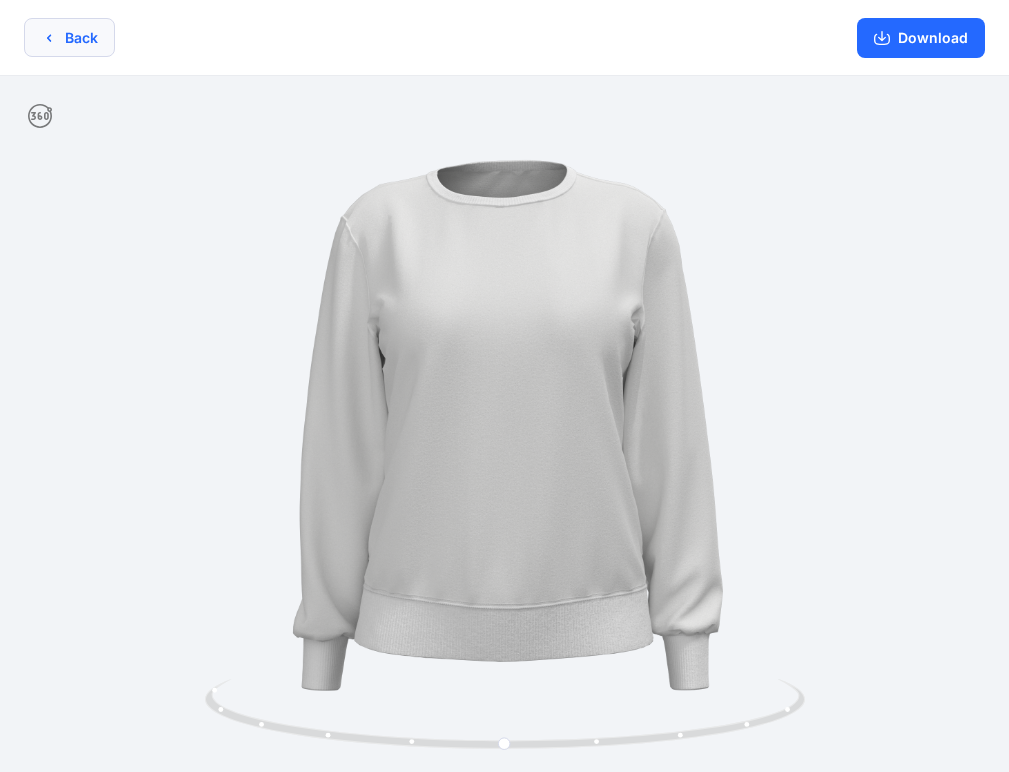 click on "Back" at bounding box center [69, 37] 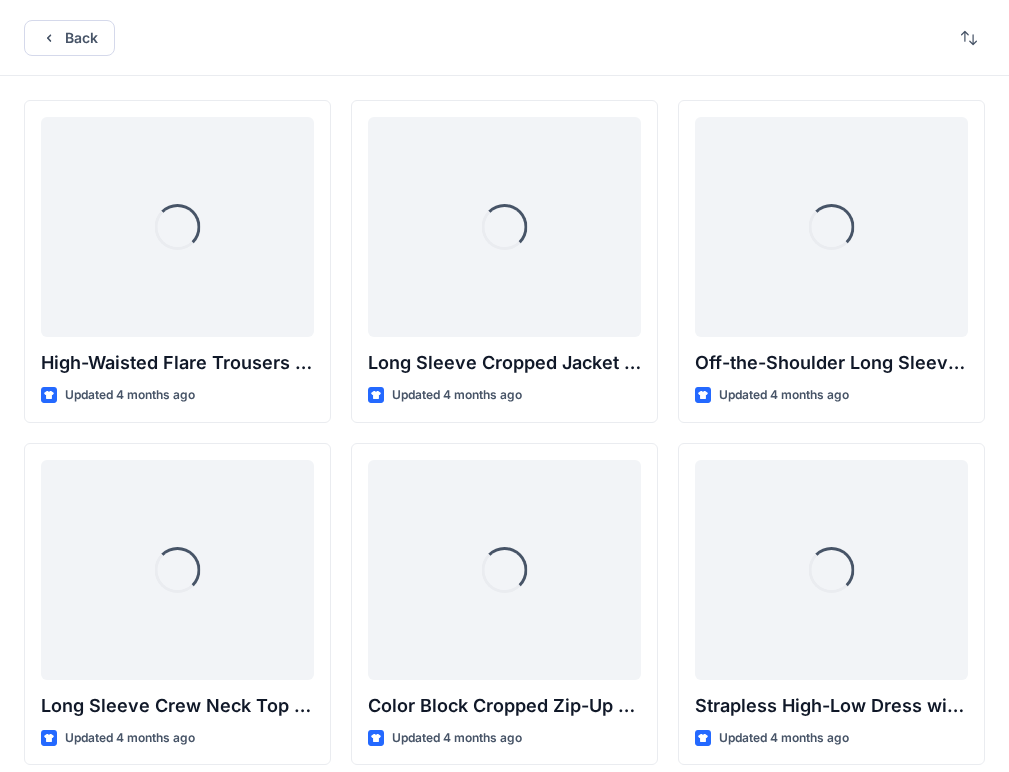 scroll, scrollTop: 15133, scrollLeft: 0, axis: vertical 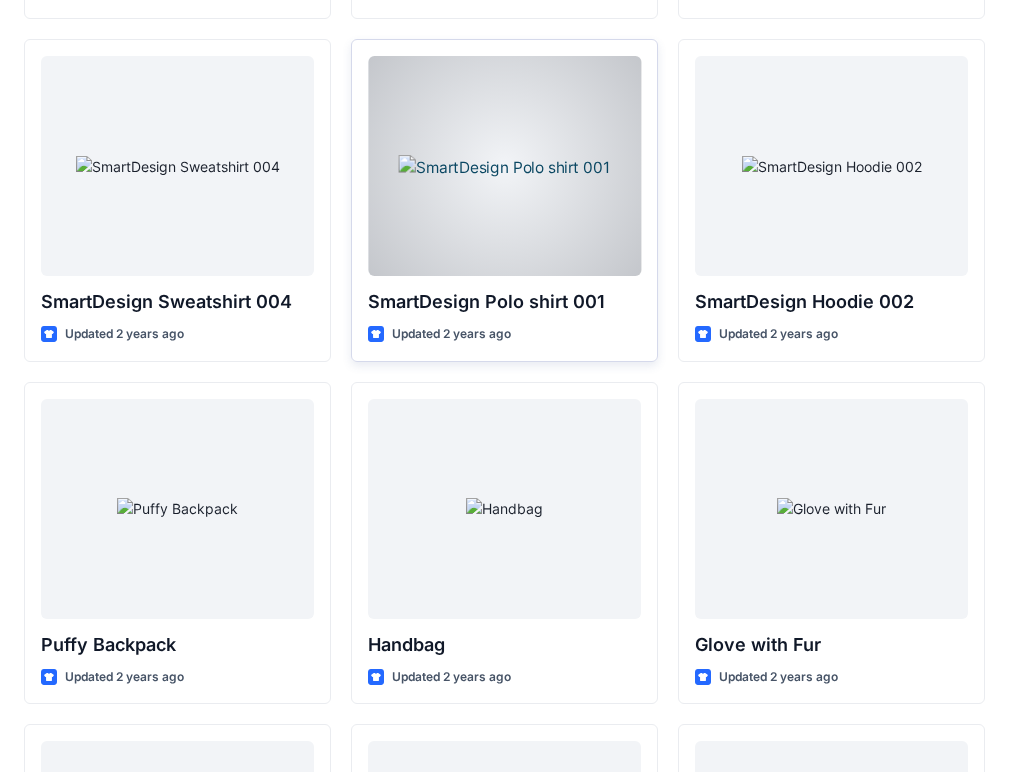 click at bounding box center (504, 166) 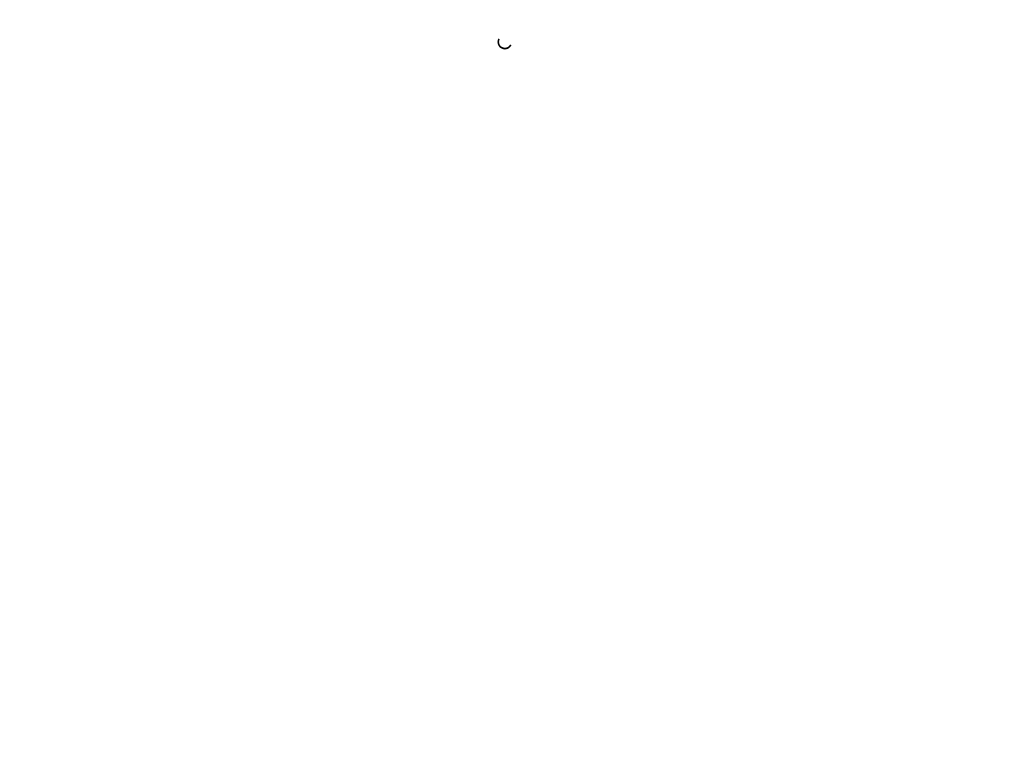 scroll, scrollTop: 0, scrollLeft: 0, axis: both 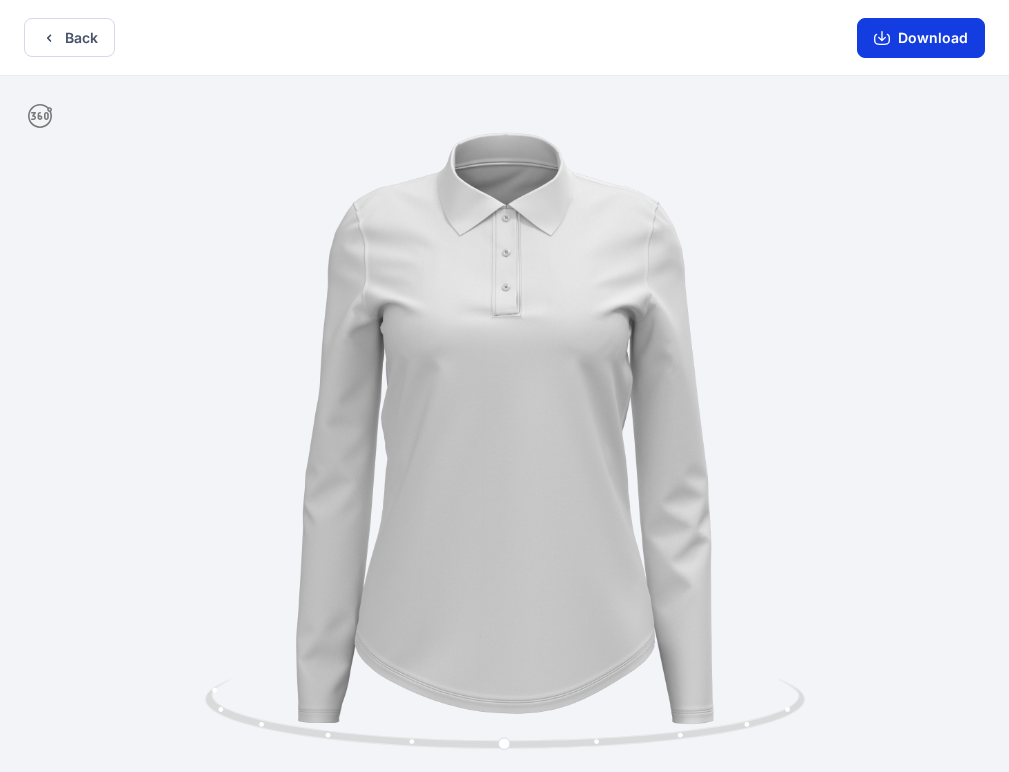 click on "Download" at bounding box center [921, 38] 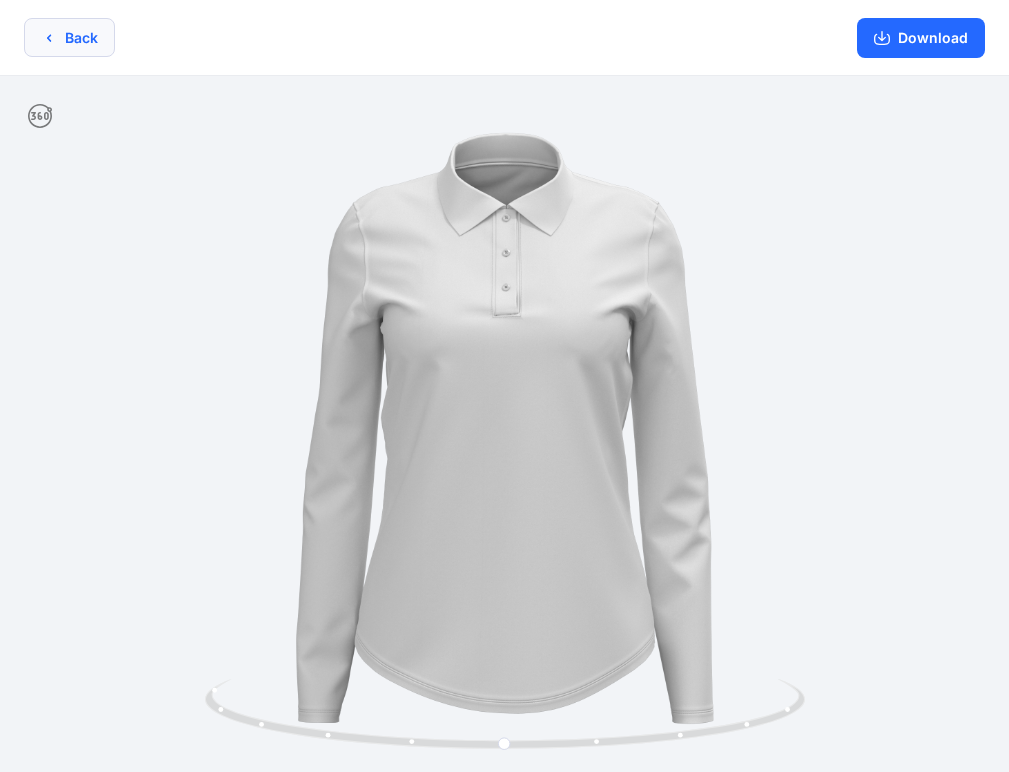 click on "Back" at bounding box center [69, 37] 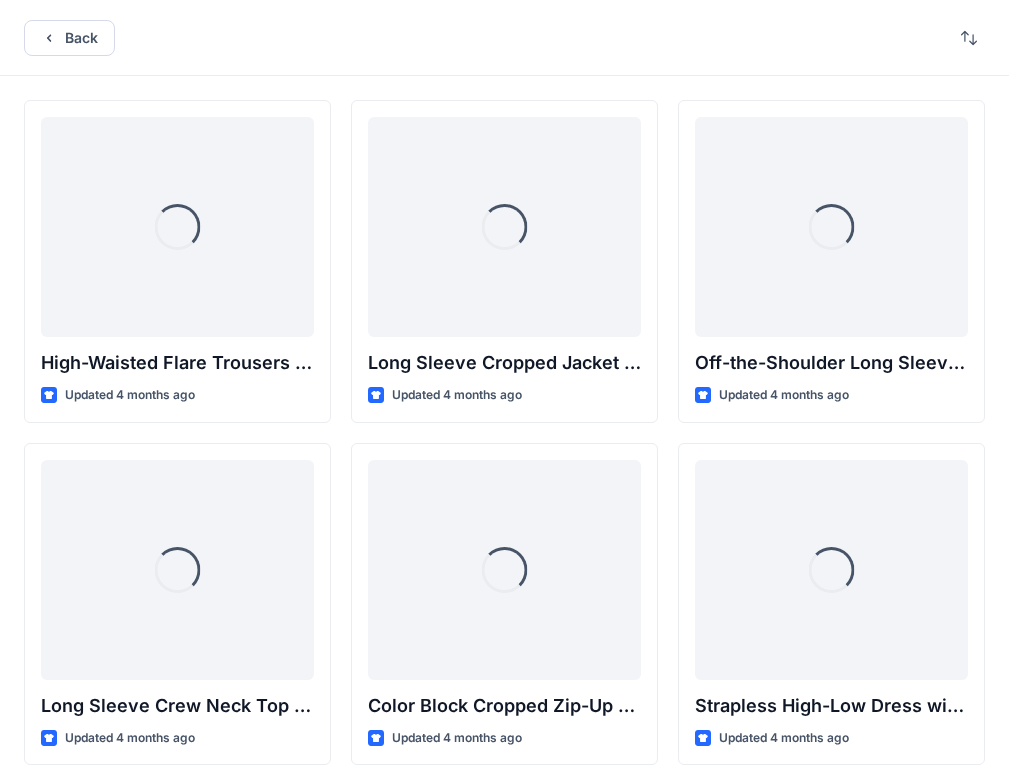 scroll, scrollTop: 15133, scrollLeft: 0, axis: vertical 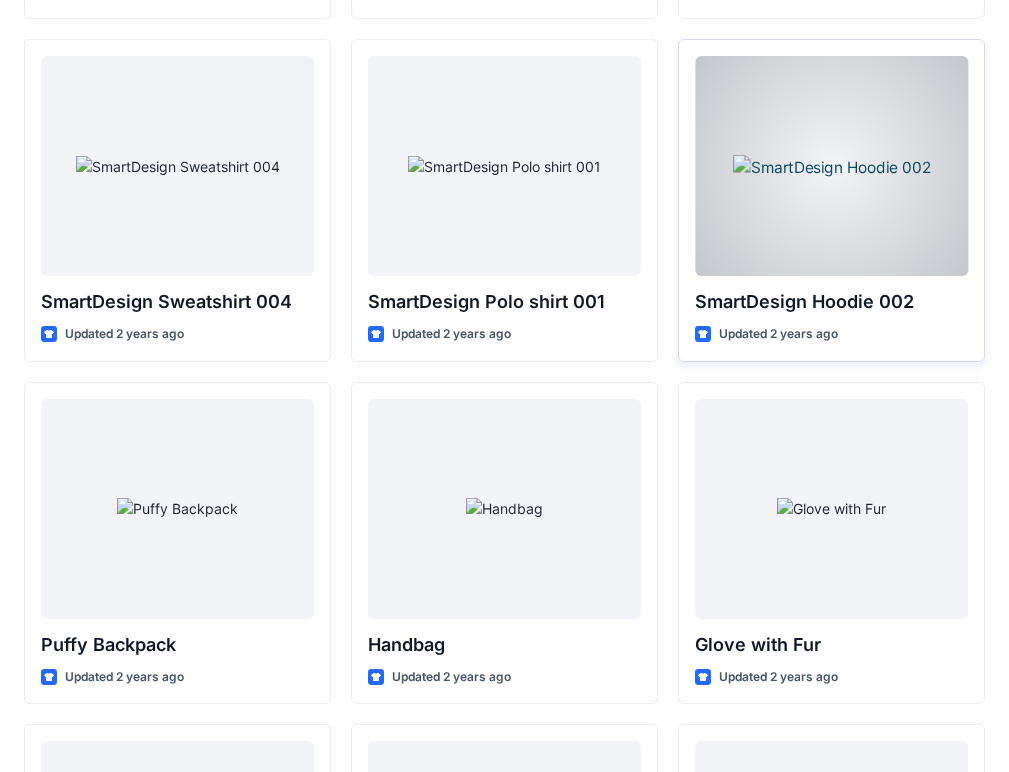 click at bounding box center [831, 166] 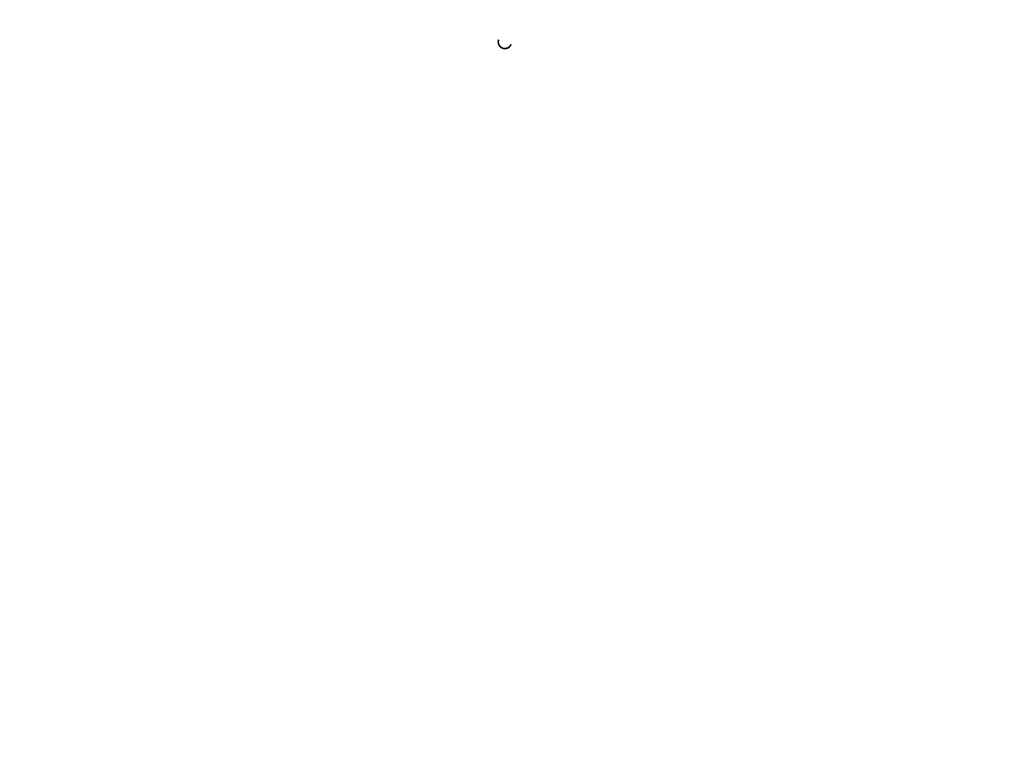 scroll, scrollTop: 0, scrollLeft: 0, axis: both 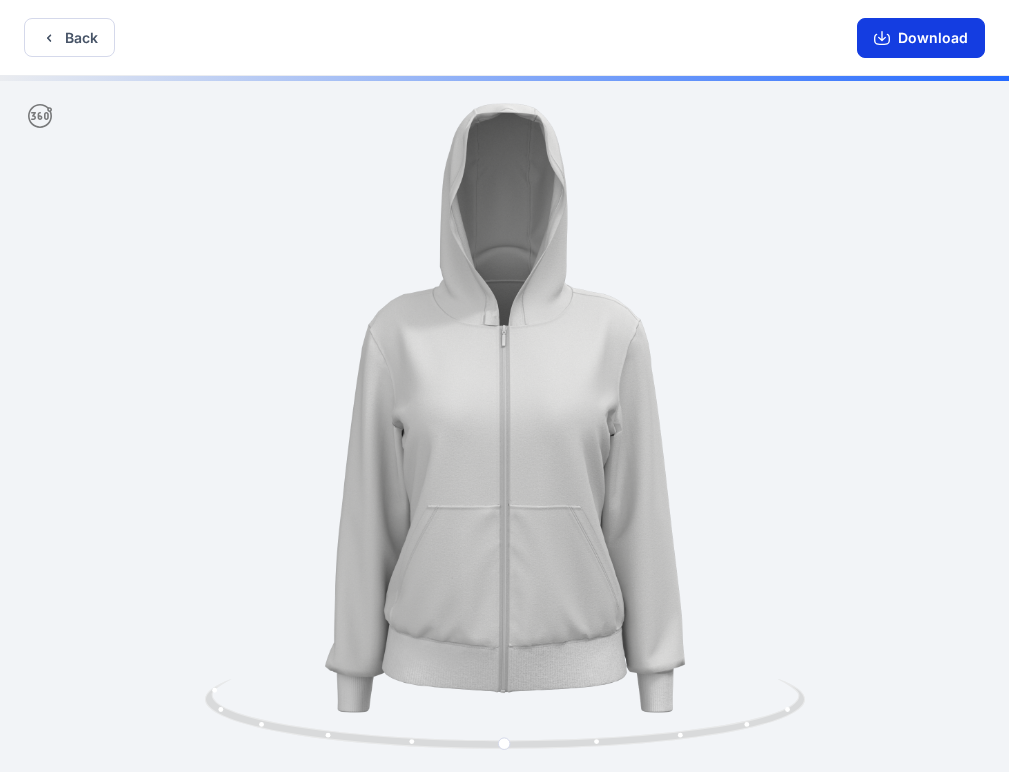 click on "Download" at bounding box center [921, 38] 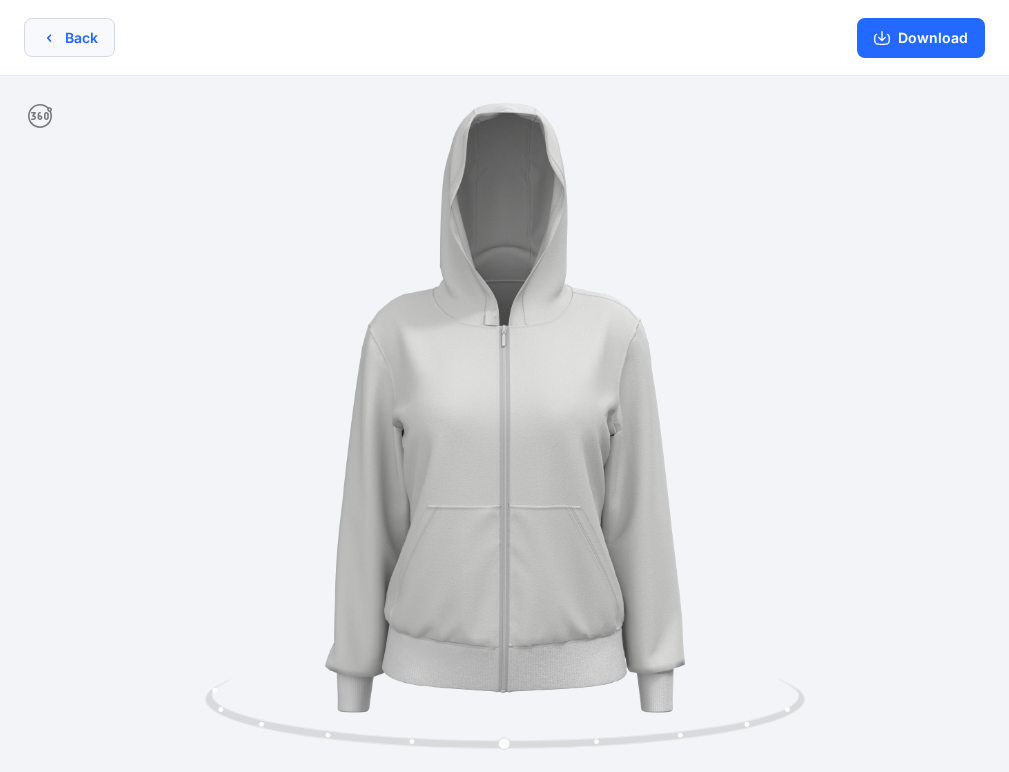 click on "Back" at bounding box center [69, 37] 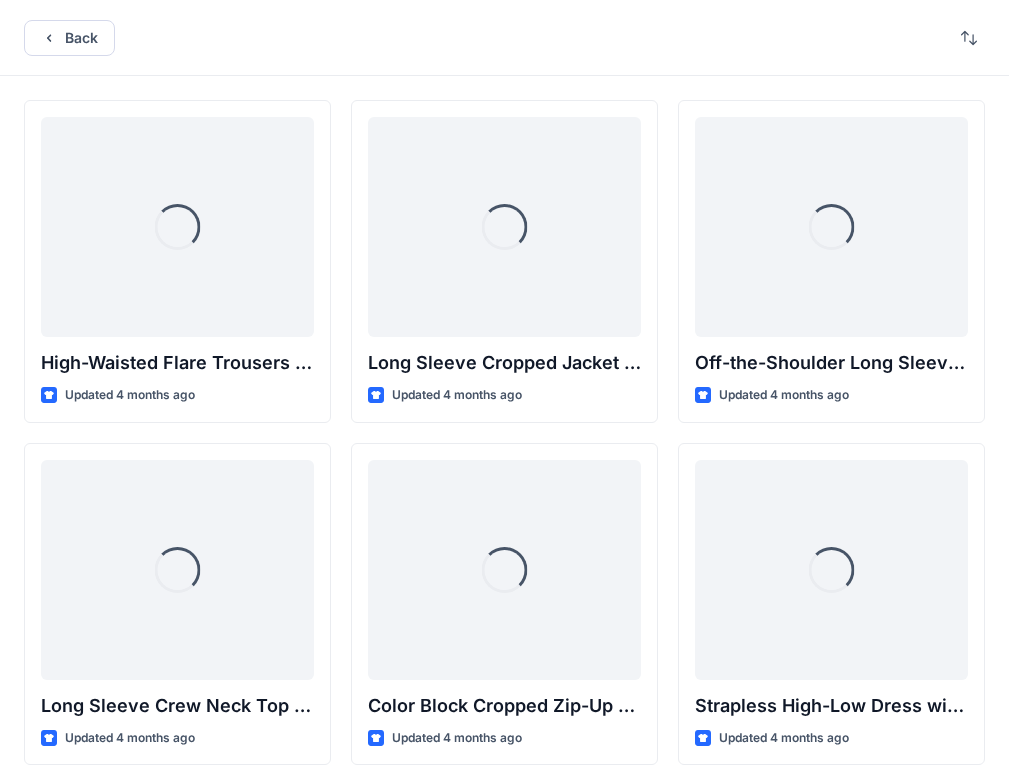 scroll, scrollTop: 15133, scrollLeft: 0, axis: vertical 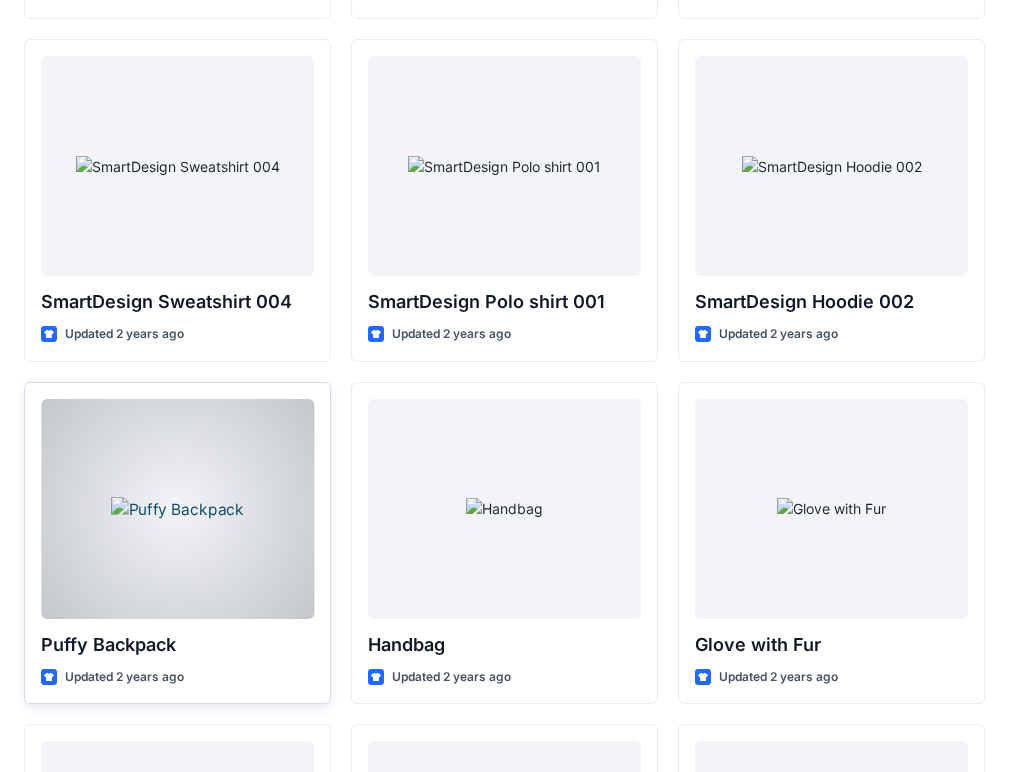click at bounding box center (177, 509) 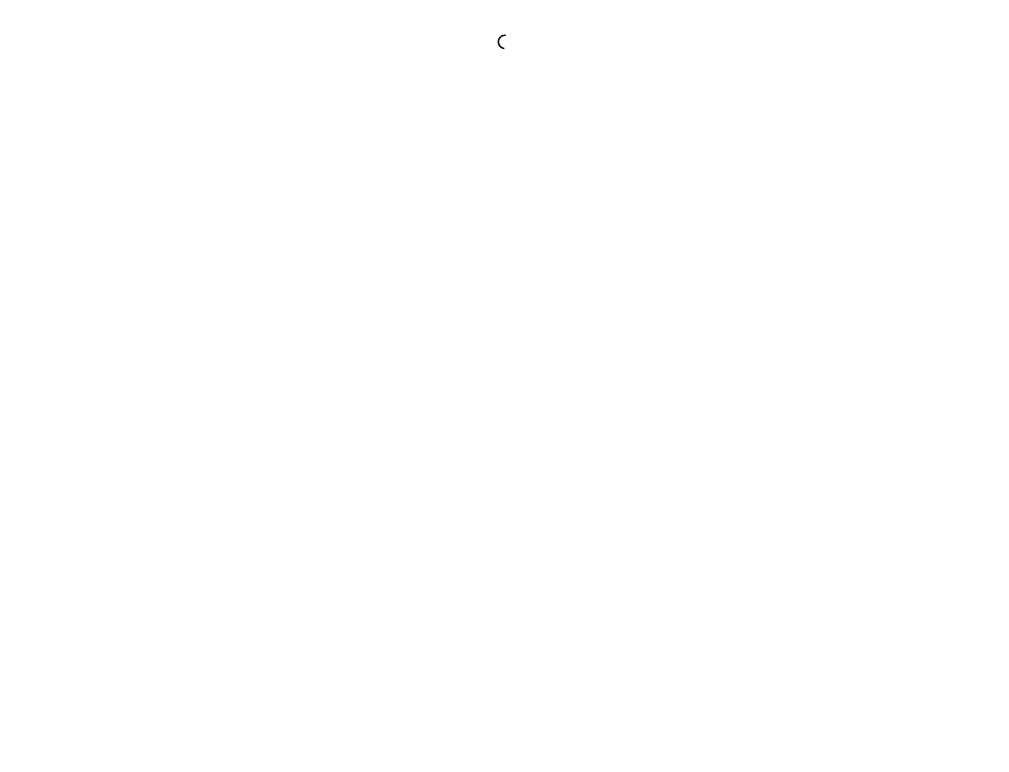scroll, scrollTop: 0, scrollLeft: 0, axis: both 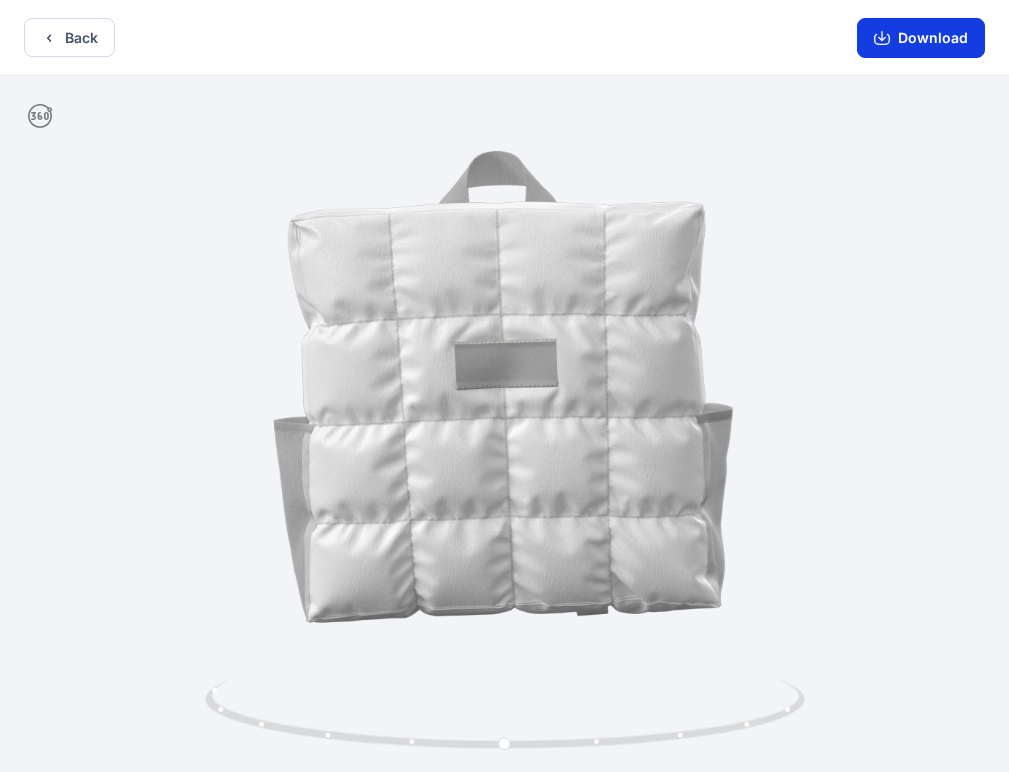 click on "Download" at bounding box center [921, 38] 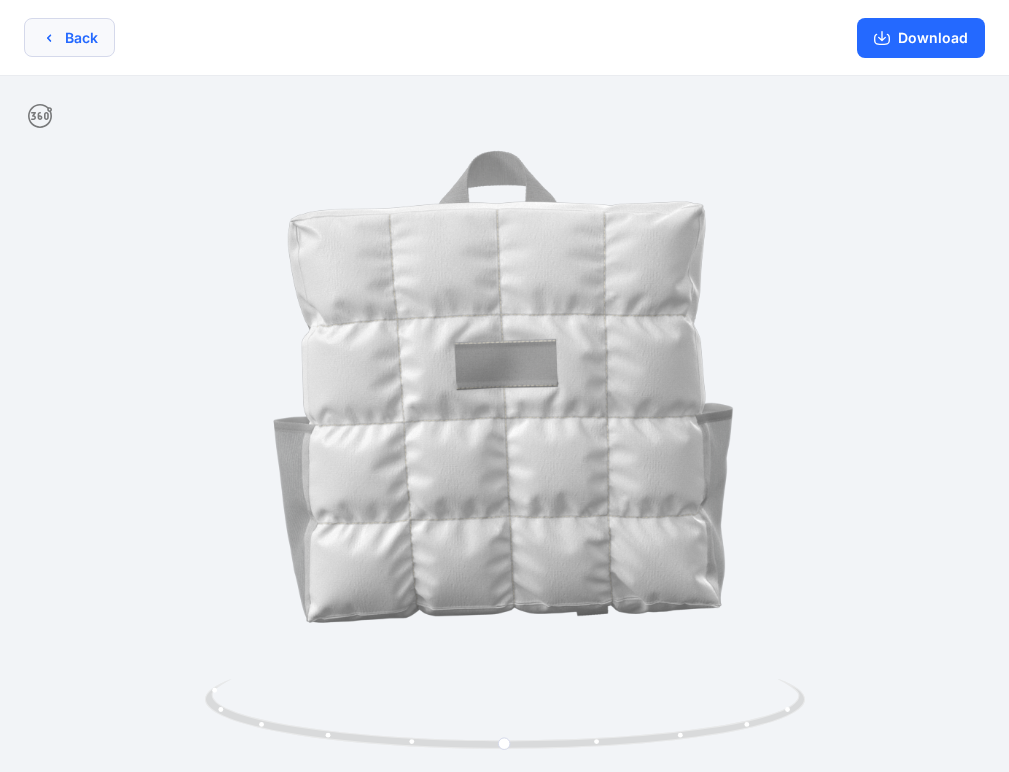 click on "Back" at bounding box center (69, 37) 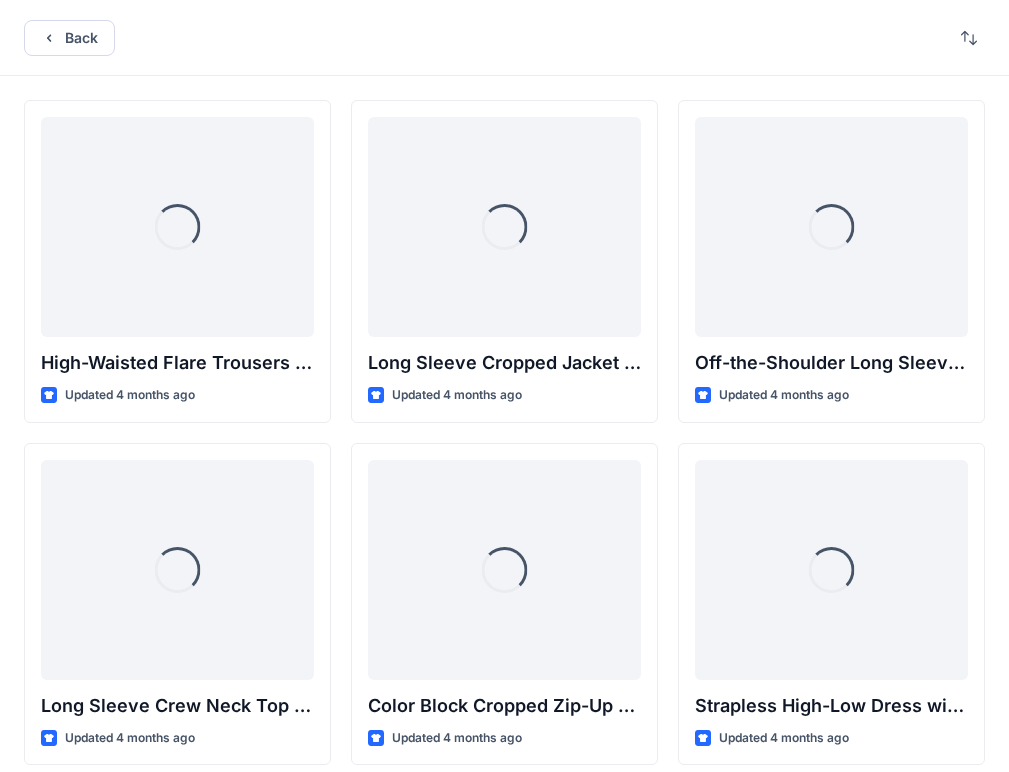 scroll, scrollTop: 15133, scrollLeft: 0, axis: vertical 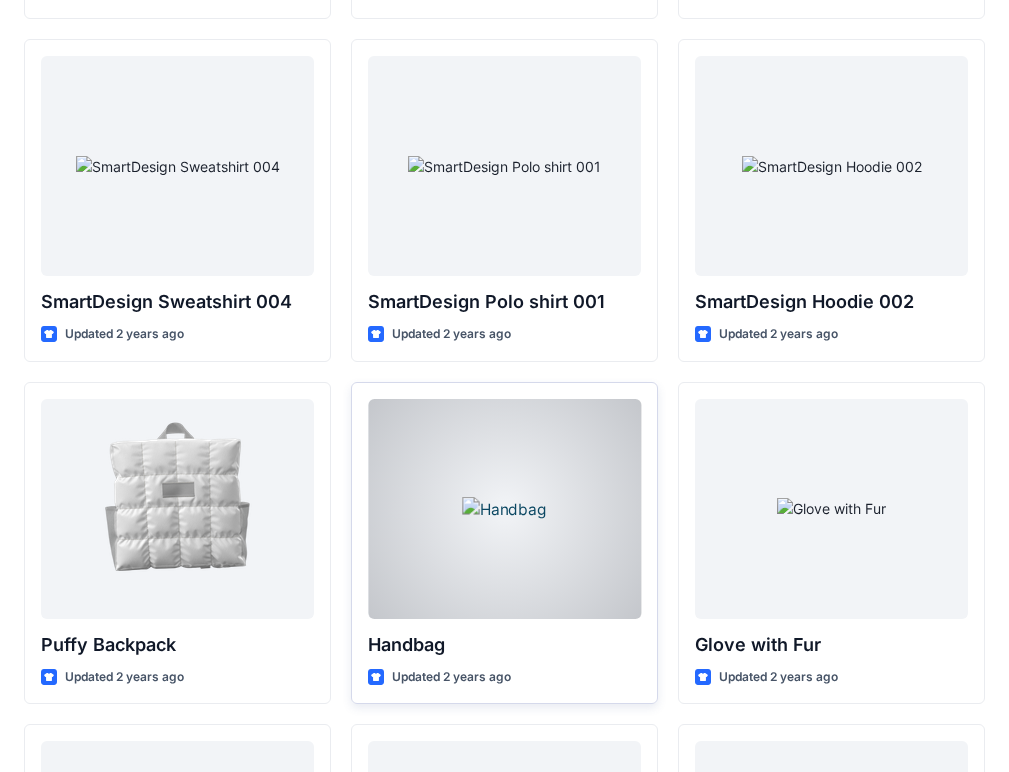 click at bounding box center [504, 509] 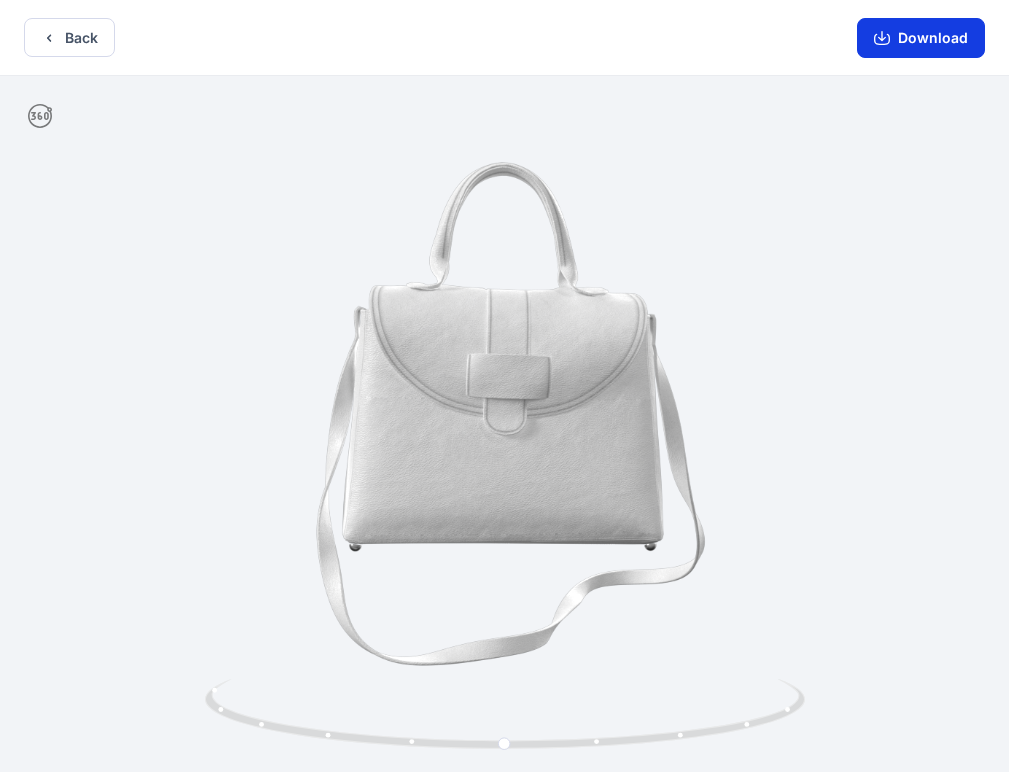 click on "Download" at bounding box center [921, 38] 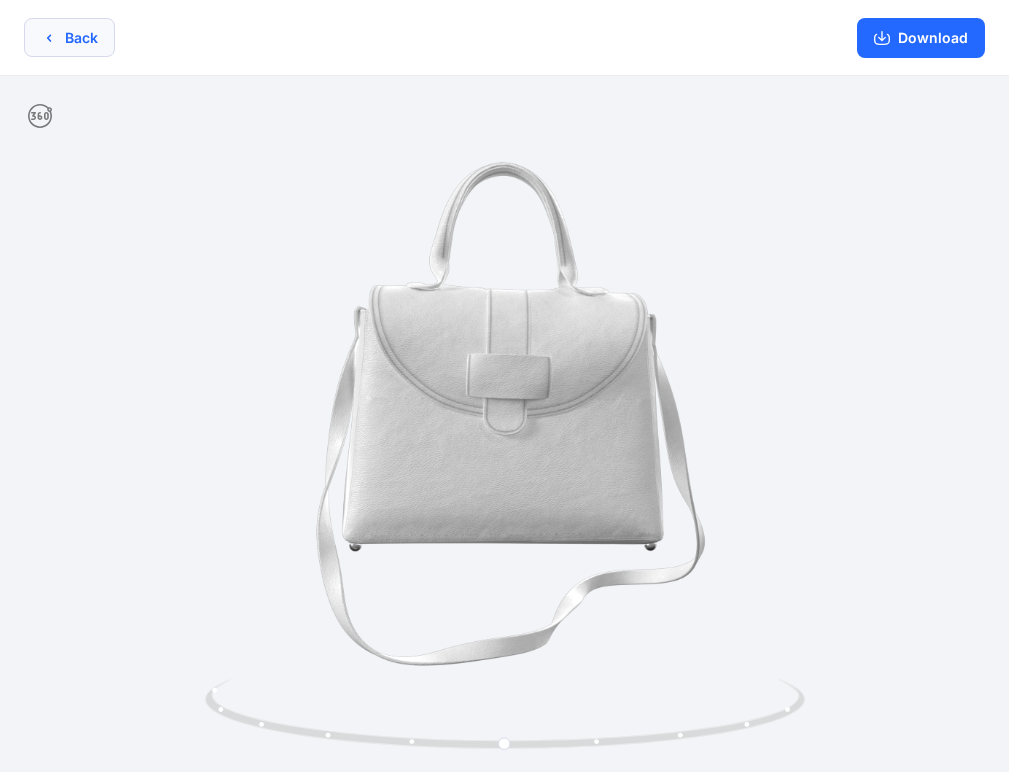 click on "Back" at bounding box center [69, 37] 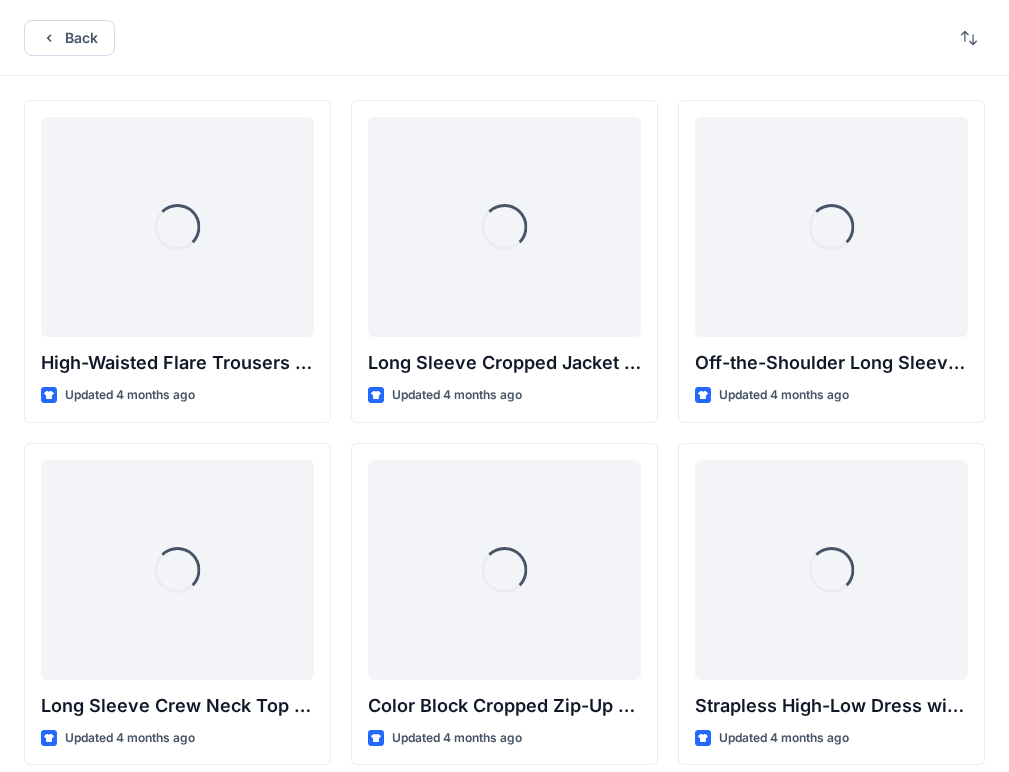 scroll, scrollTop: 15133, scrollLeft: 0, axis: vertical 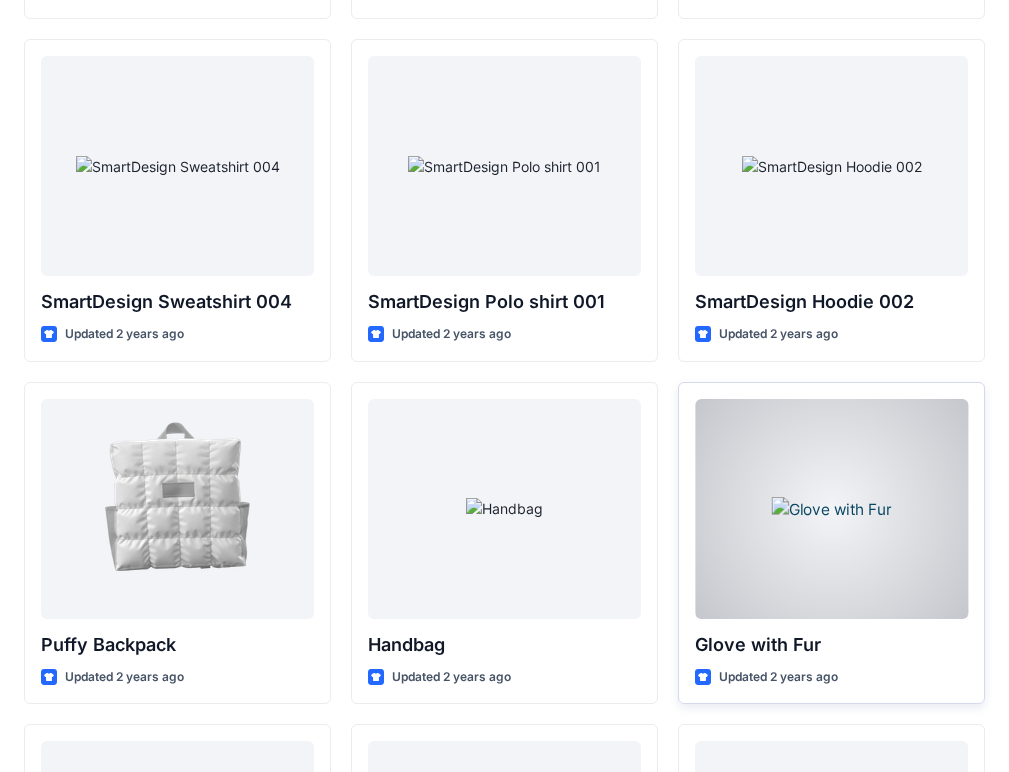 click at bounding box center (831, 509) 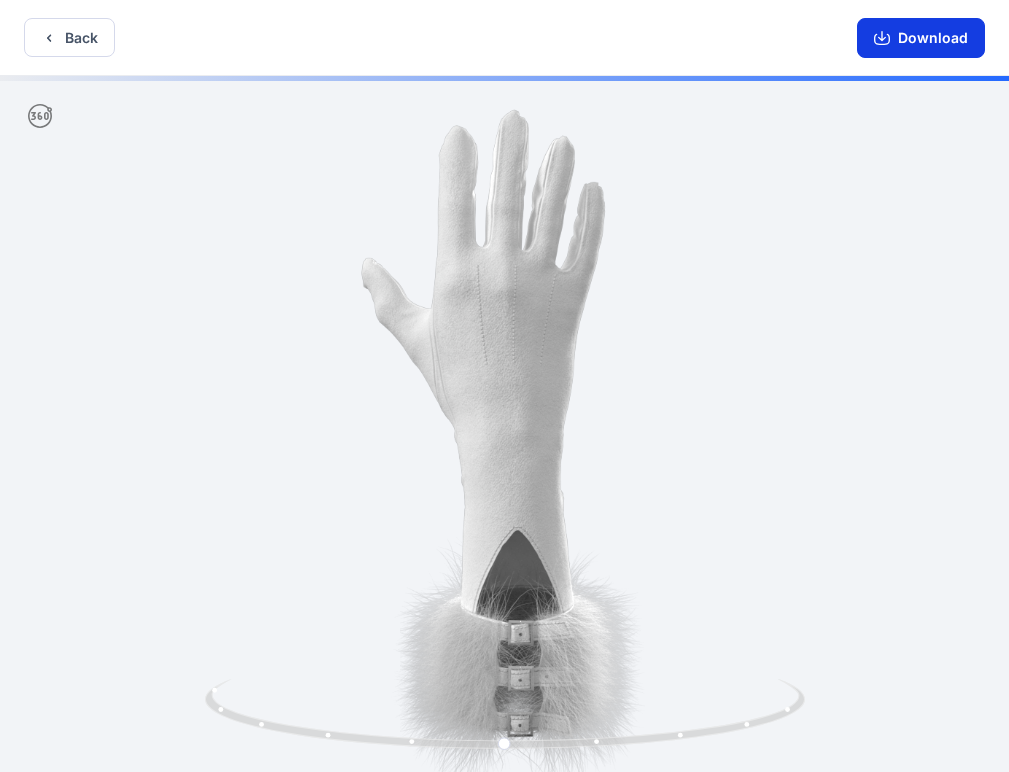 click on "Download" at bounding box center (921, 38) 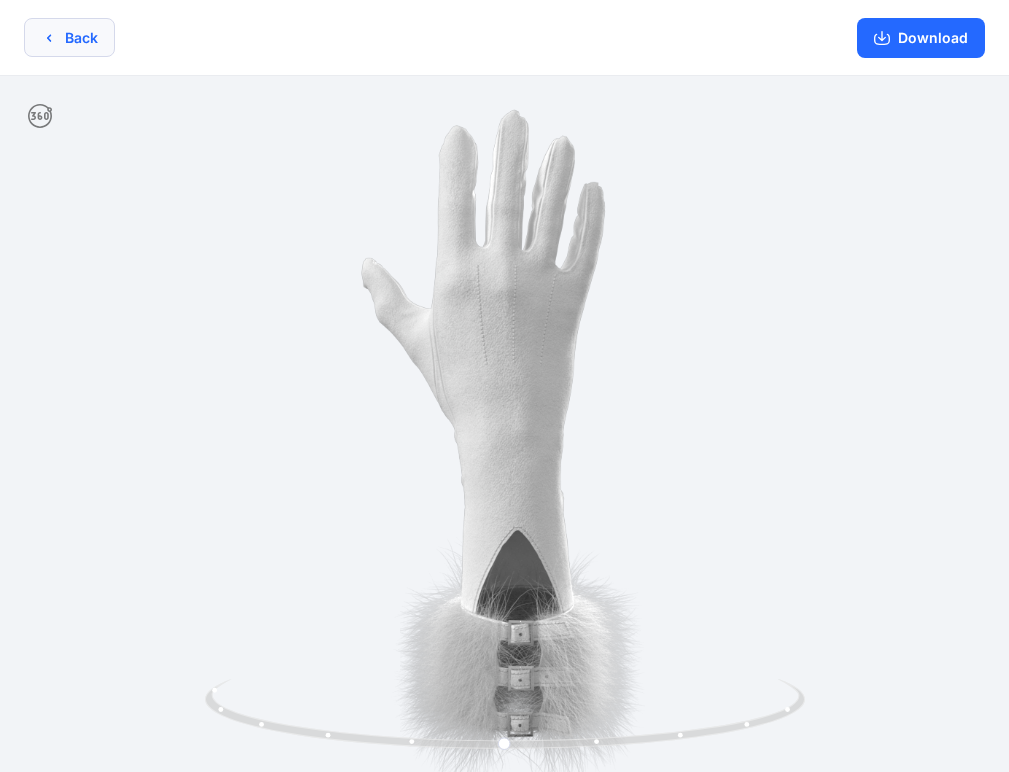 click on "Back" at bounding box center [69, 37] 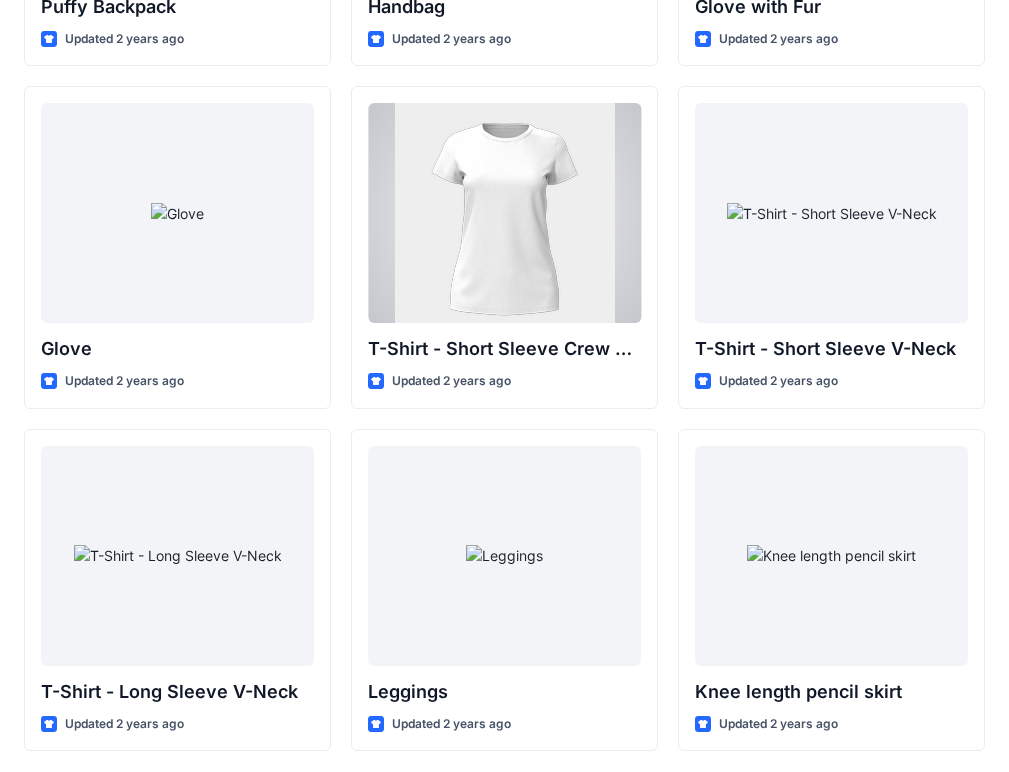 scroll, scrollTop: 15794, scrollLeft: 0, axis: vertical 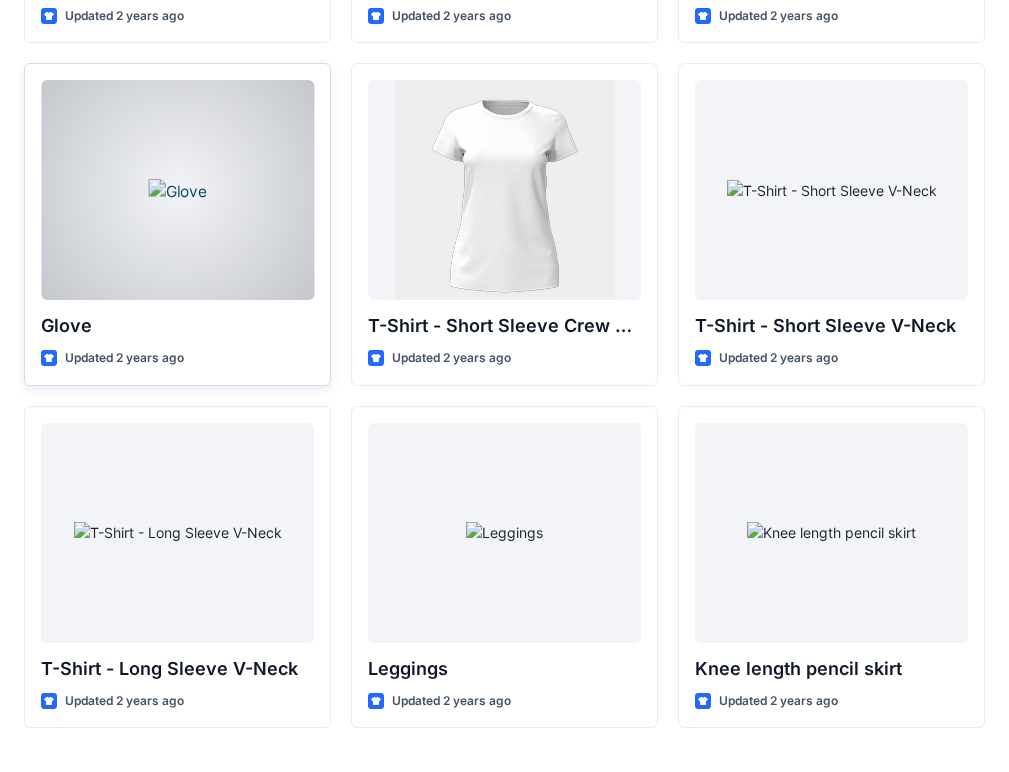 click at bounding box center (177, 190) 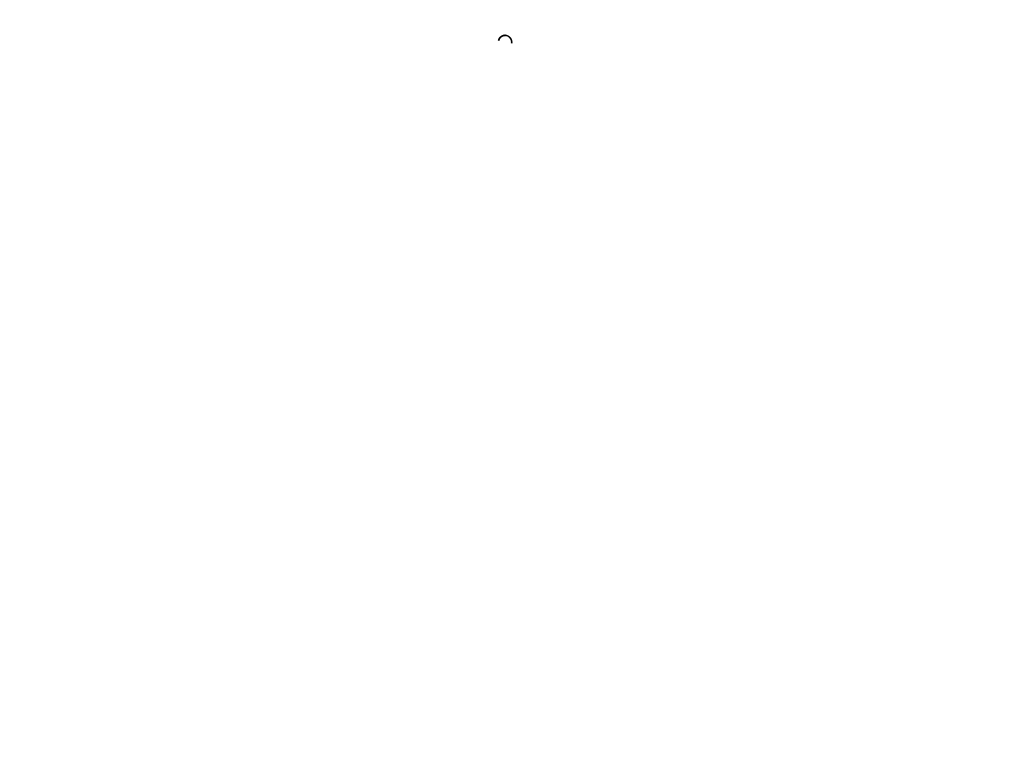 scroll, scrollTop: 0, scrollLeft: 0, axis: both 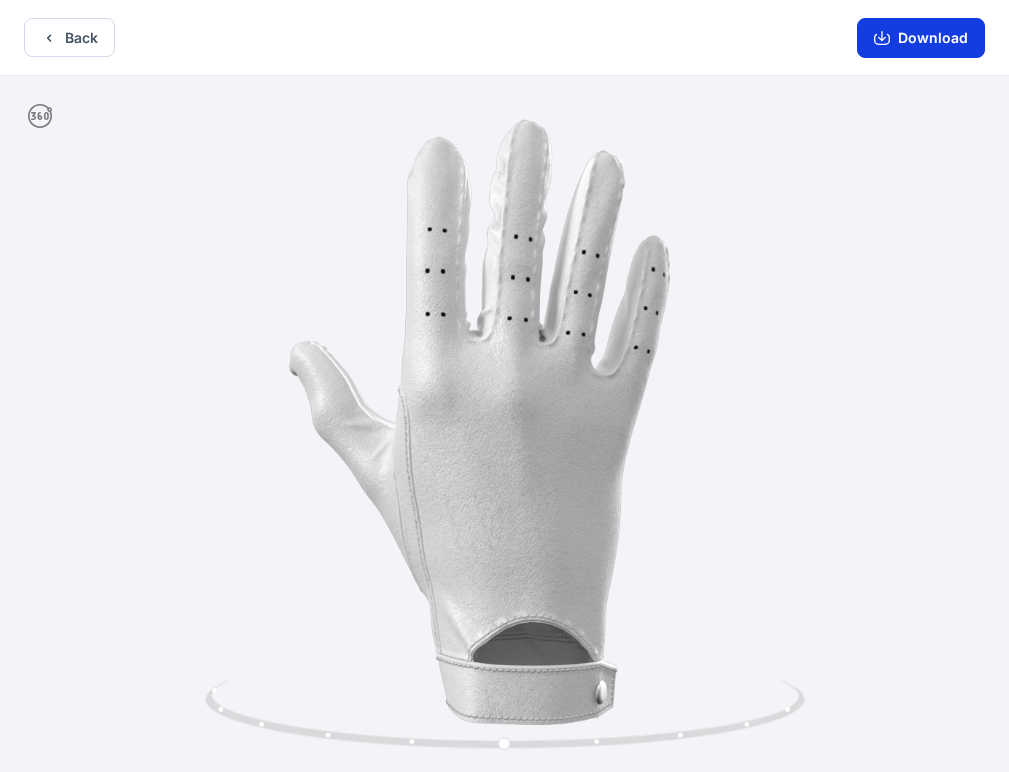click on "Download" at bounding box center [921, 38] 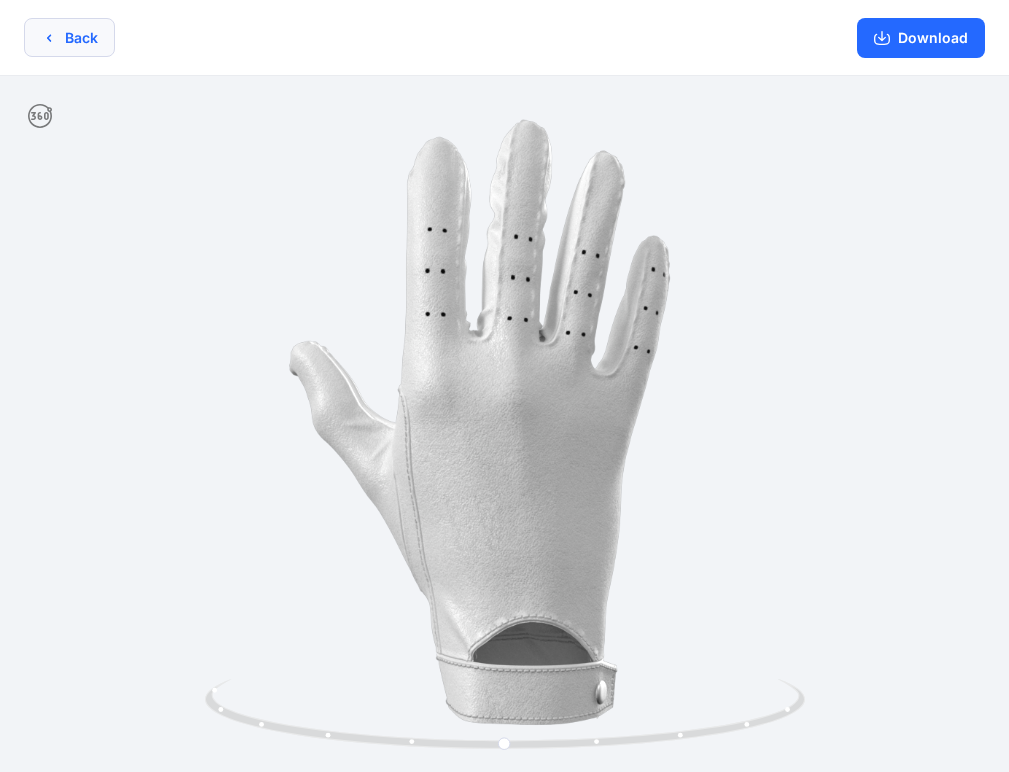 click on "Back" at bounding box center [69, 37] 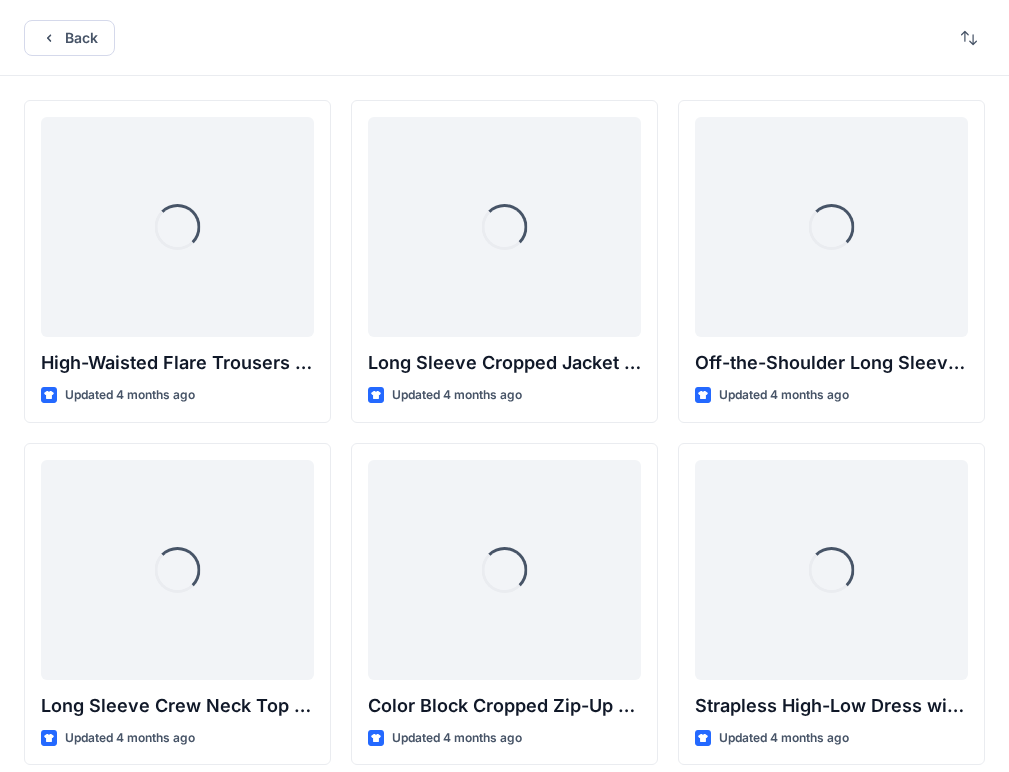scroll, scrollTop: 15794, scrollLeft: 0, axis: vertical 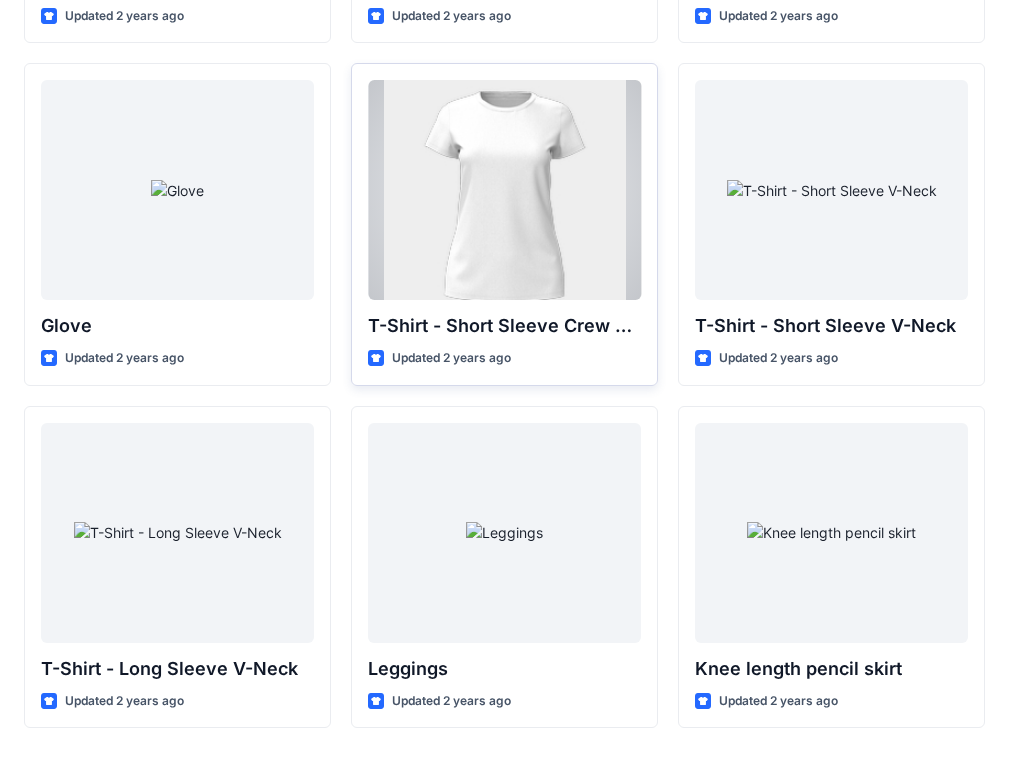 click at bounding box center (504, 190) 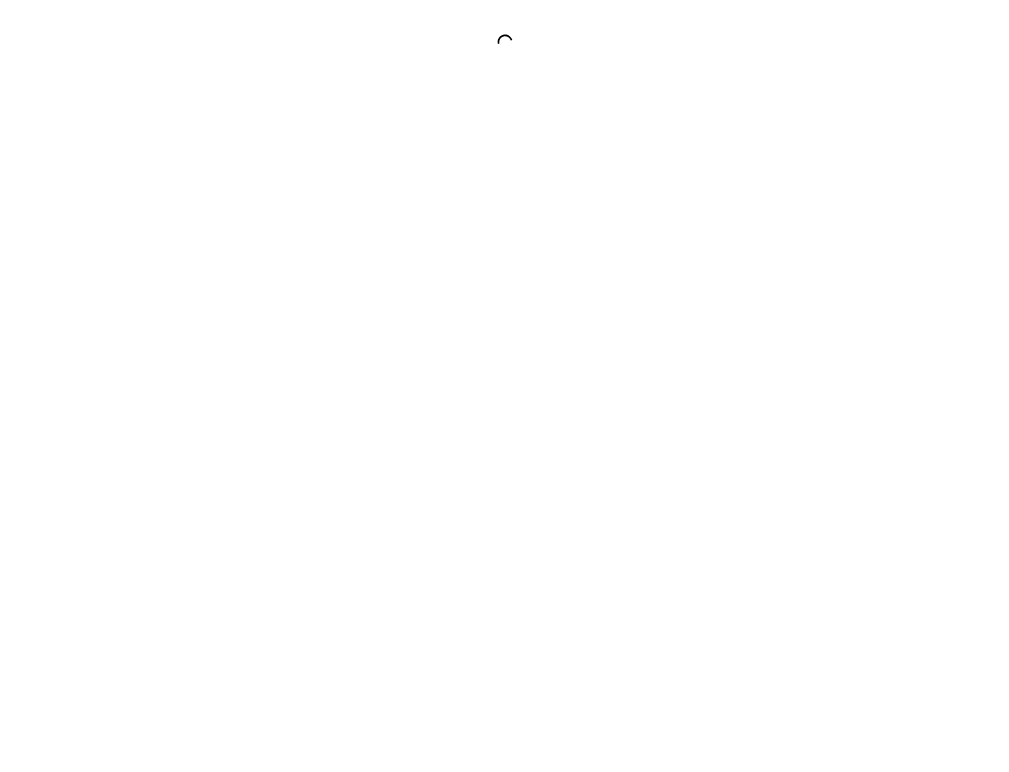 scroll, scrollTop: 0, scrollLeft: 0, axis: both 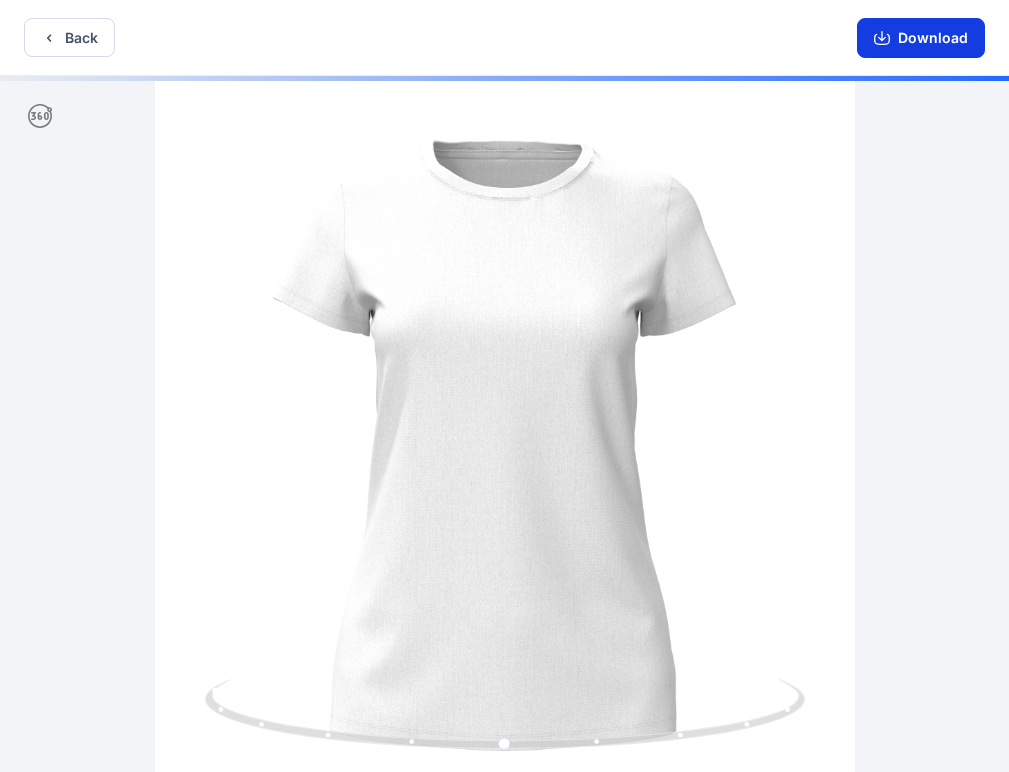 click on "Download" at bounding box center [921, 38] 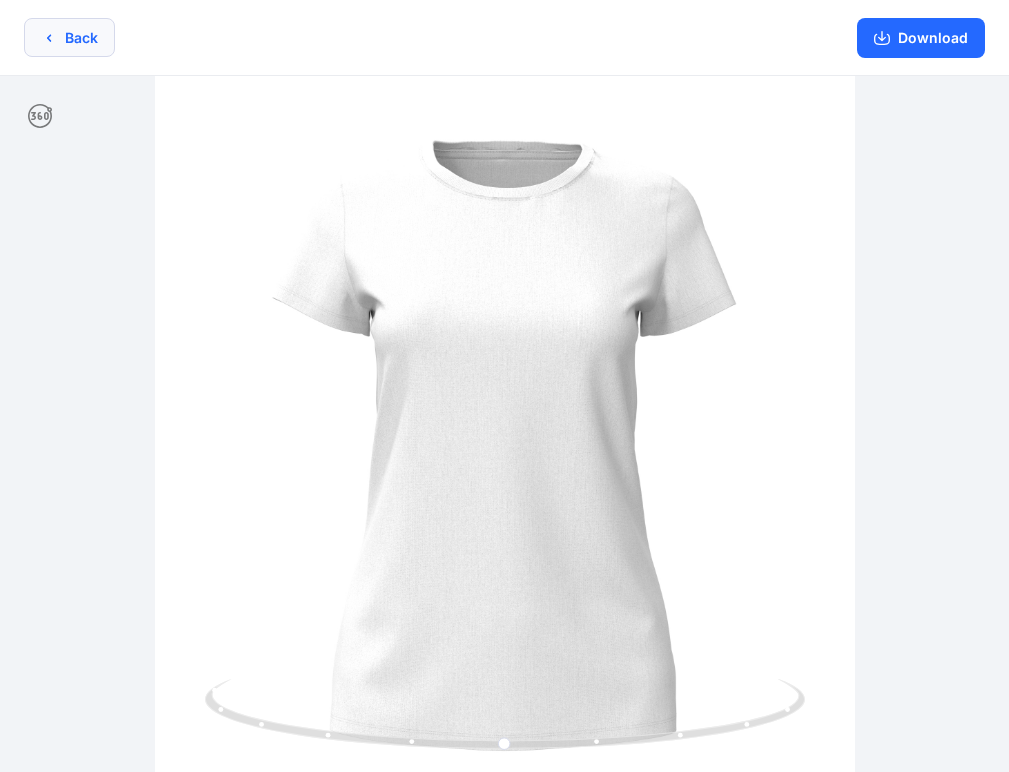 click on "Back" at bounding box center (69, 37) 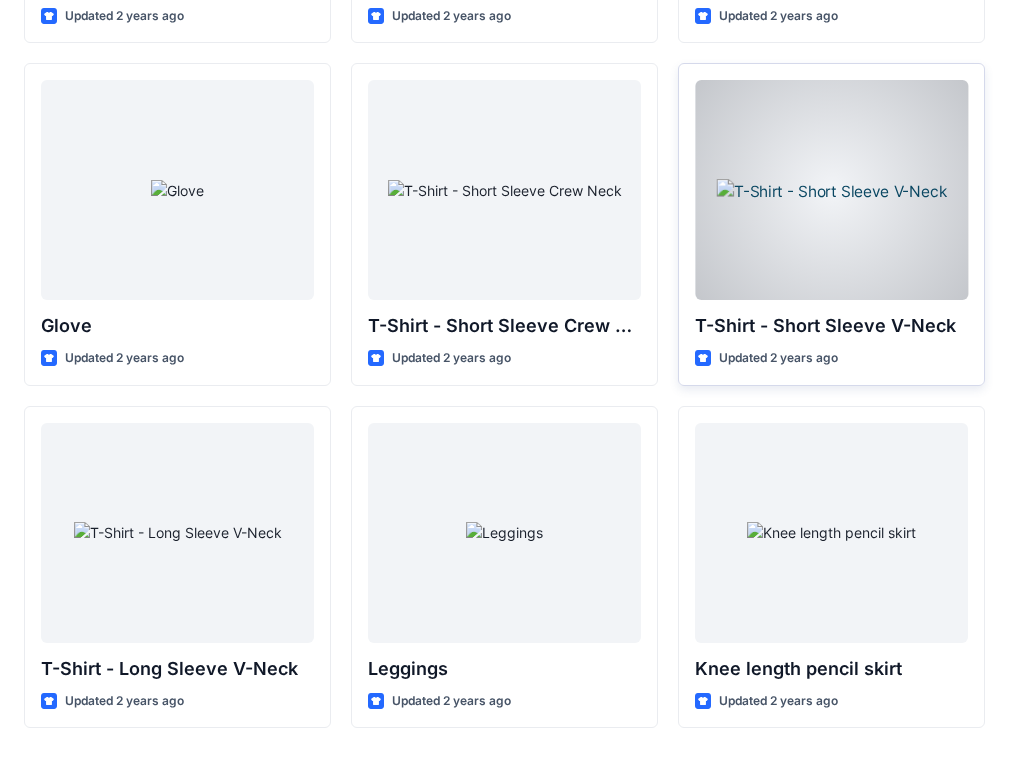 click at bounding box center (831, 190) 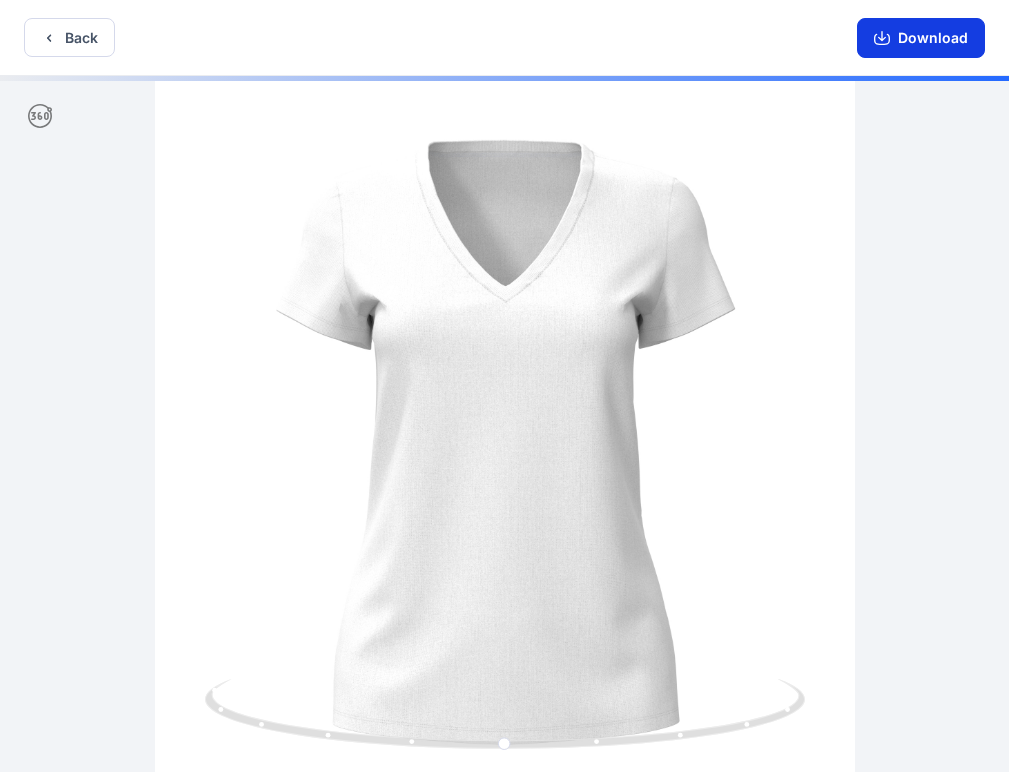 click on "Download" at bounding box center (921, 38) 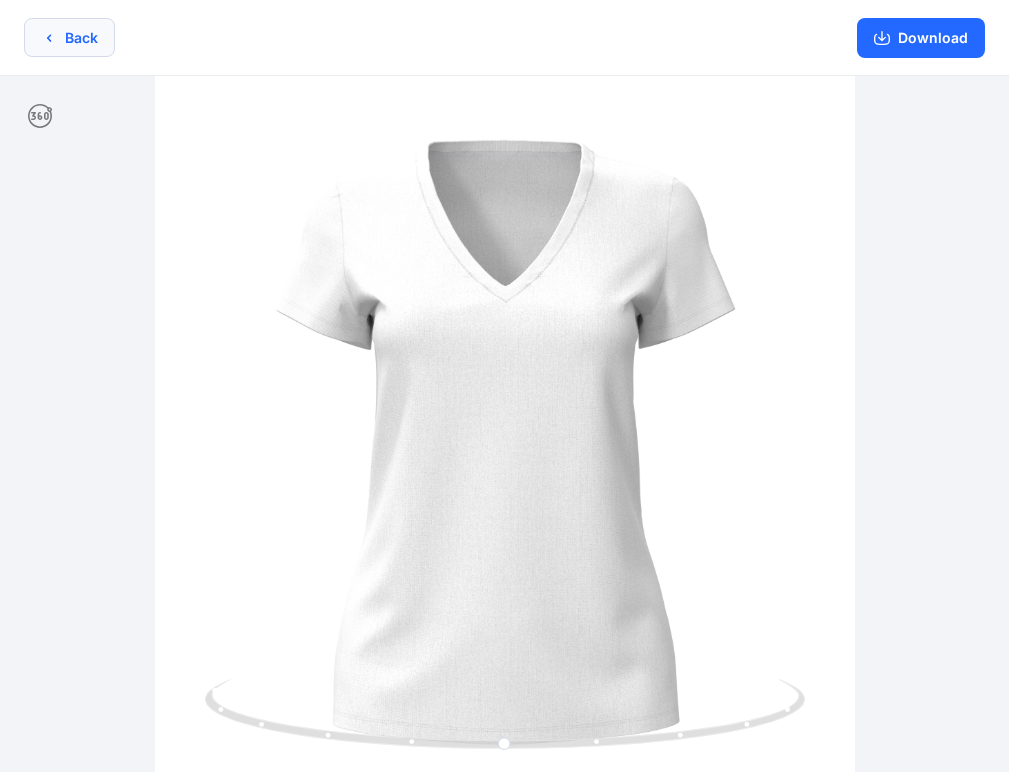 click on "Back" at bounding box center (69, 37) 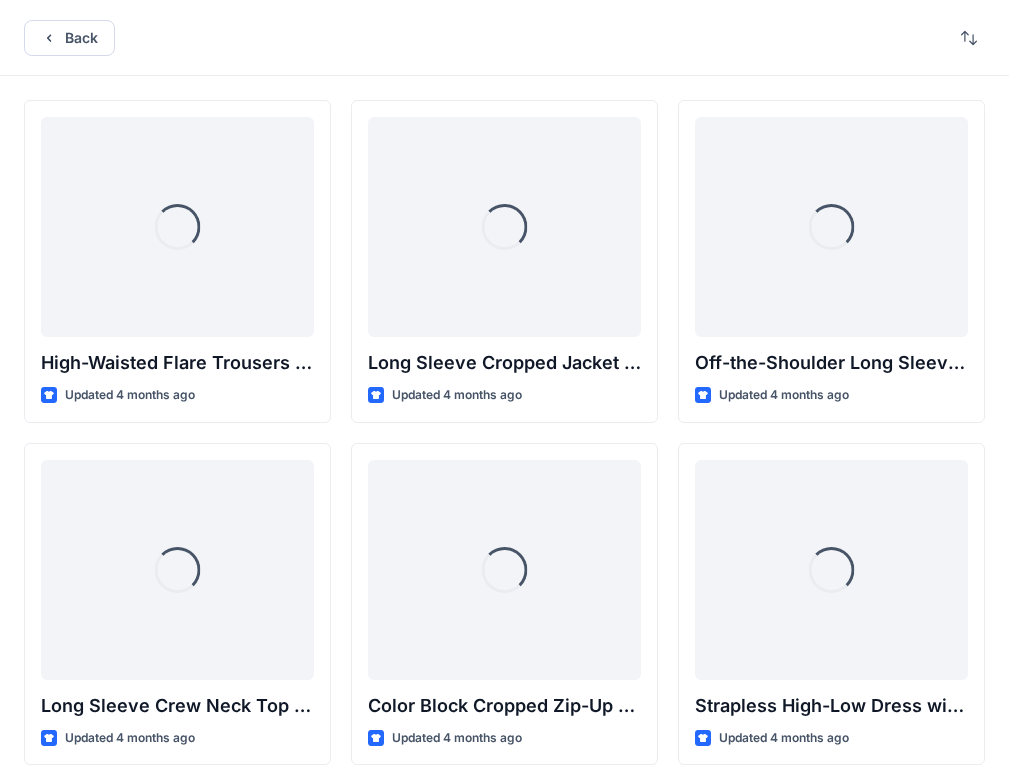 scroll, scrollTop: 15794, scrollLeft: 0, axis: vertical 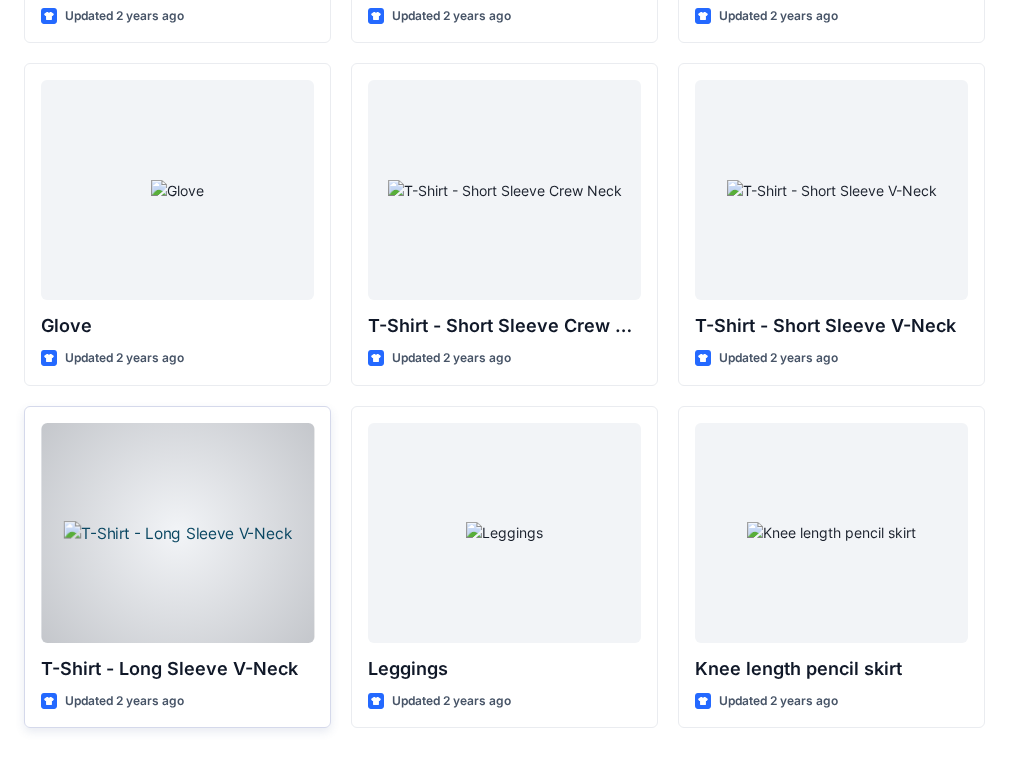 click at bounding box center [177, 533] 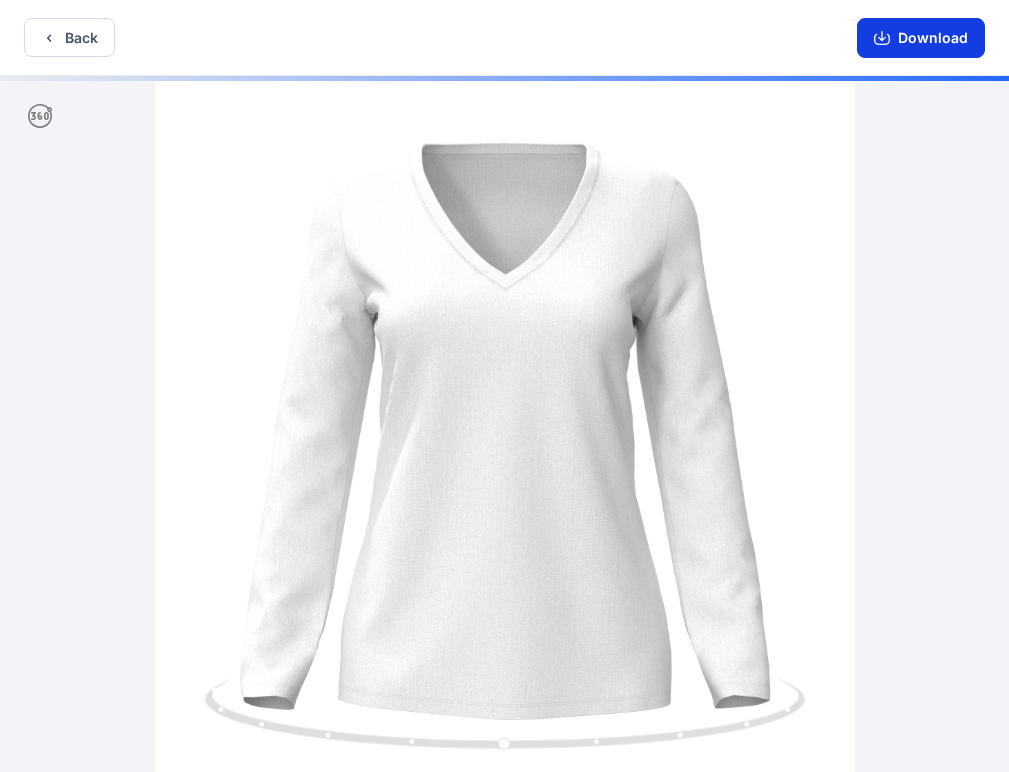 click on "Download" at bounding box center (921, 38) 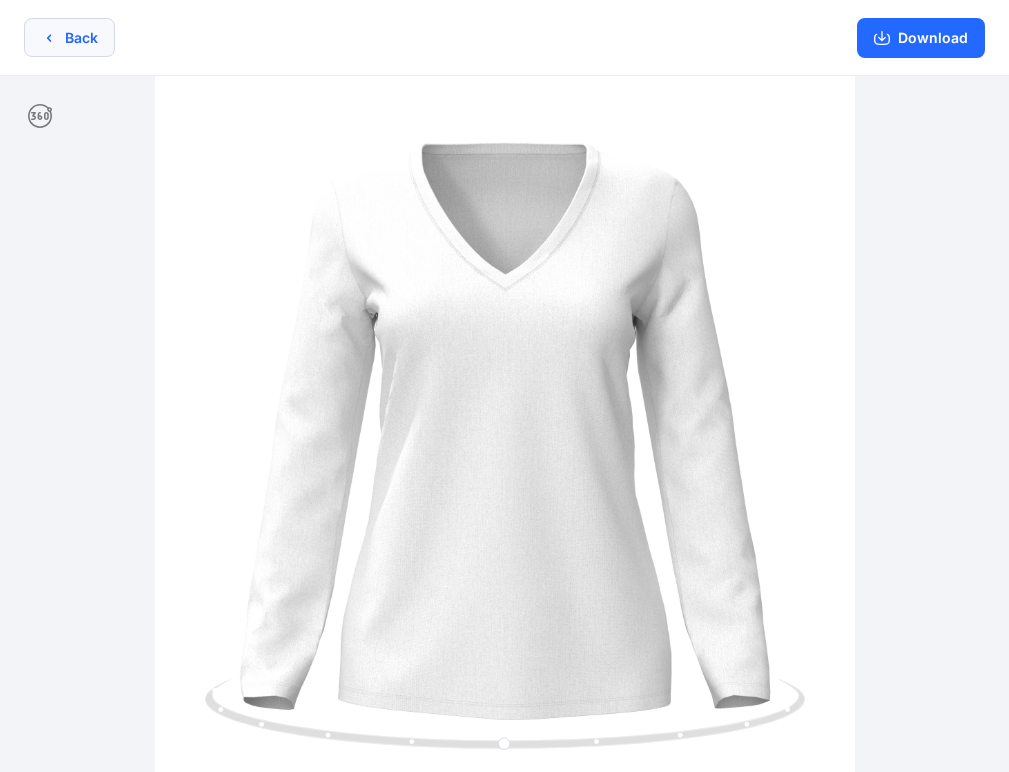 click on "Back" at bounding box center (69, 37) 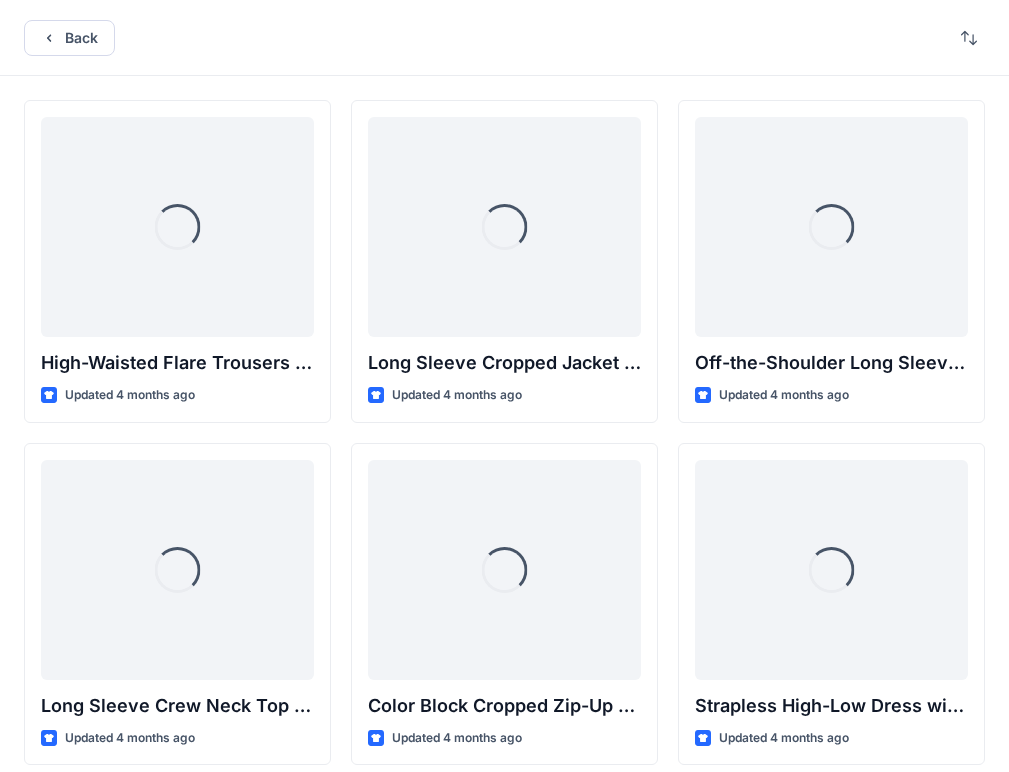 scroll, scrollTop: 15794, scrollLeft: 0, axis: vertical 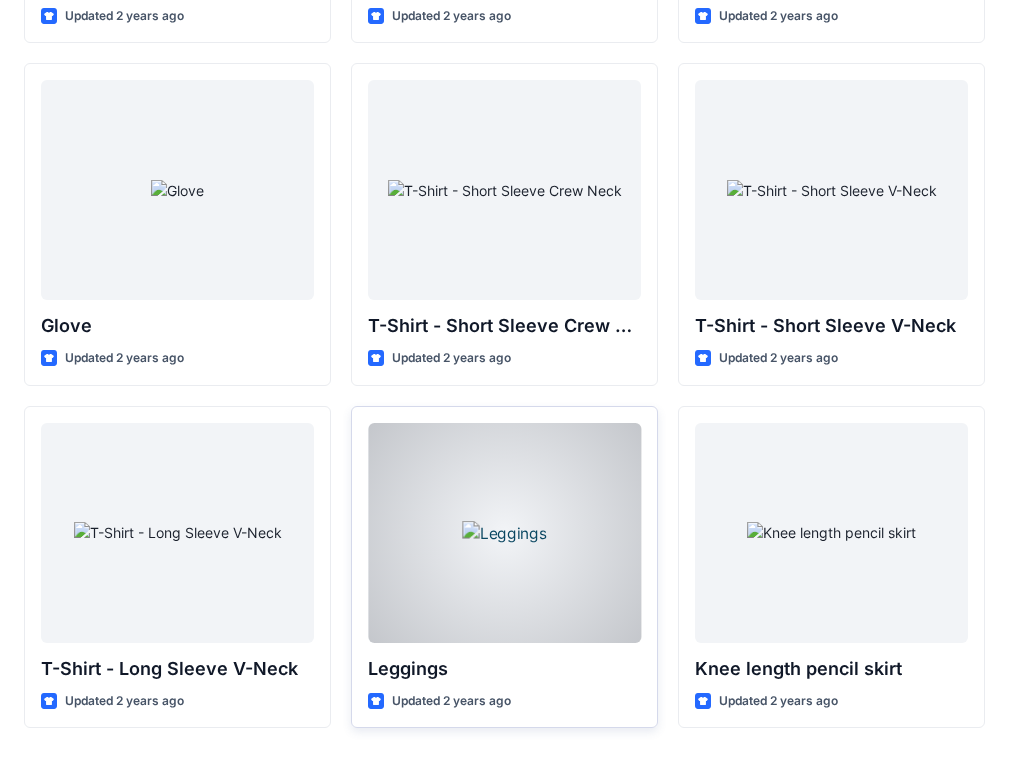 click at bounding box center (504, 533) 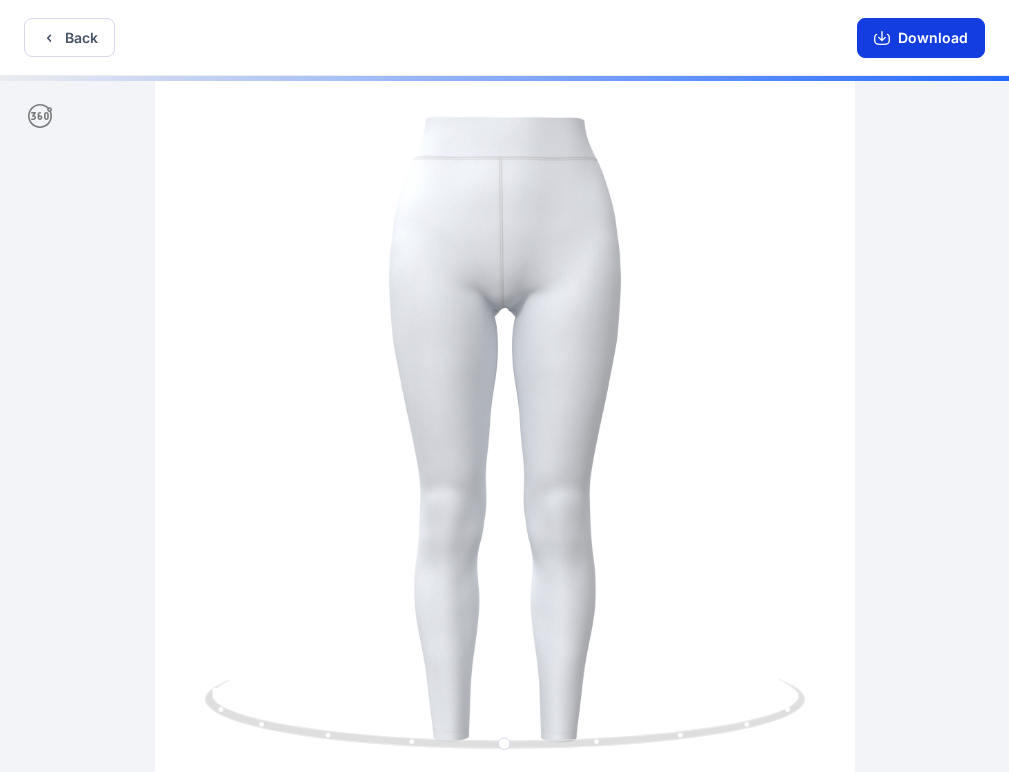 click on "Download" at bounding box center (921, 38) 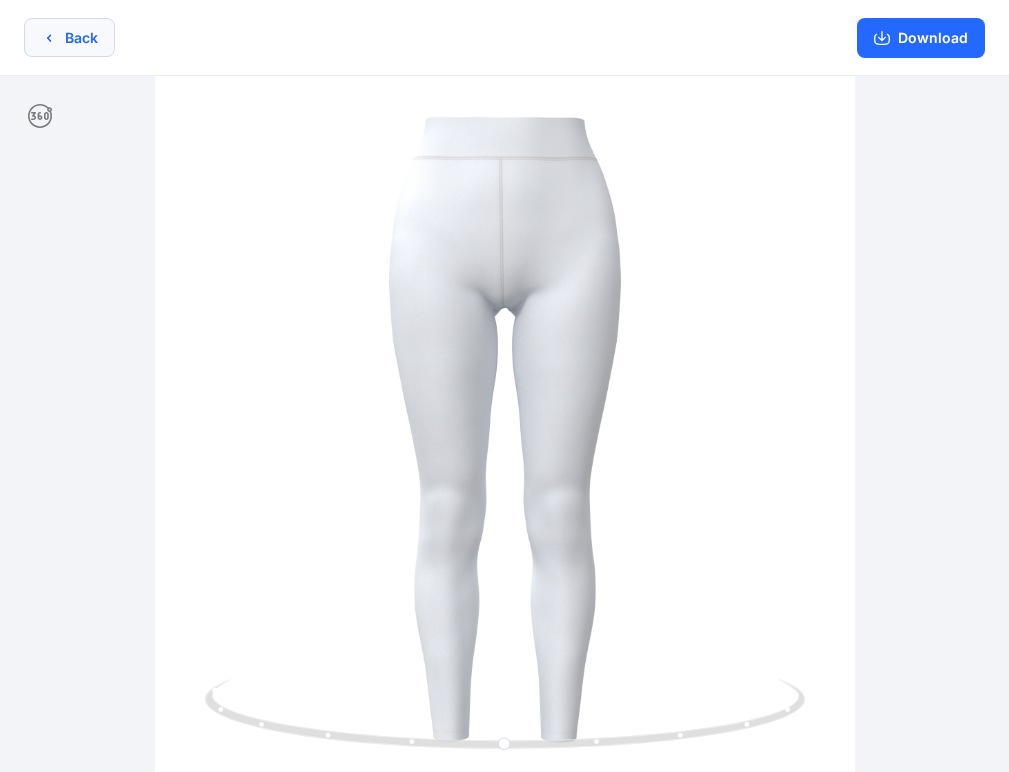 click on "Back" at bounding box center (69, 37) 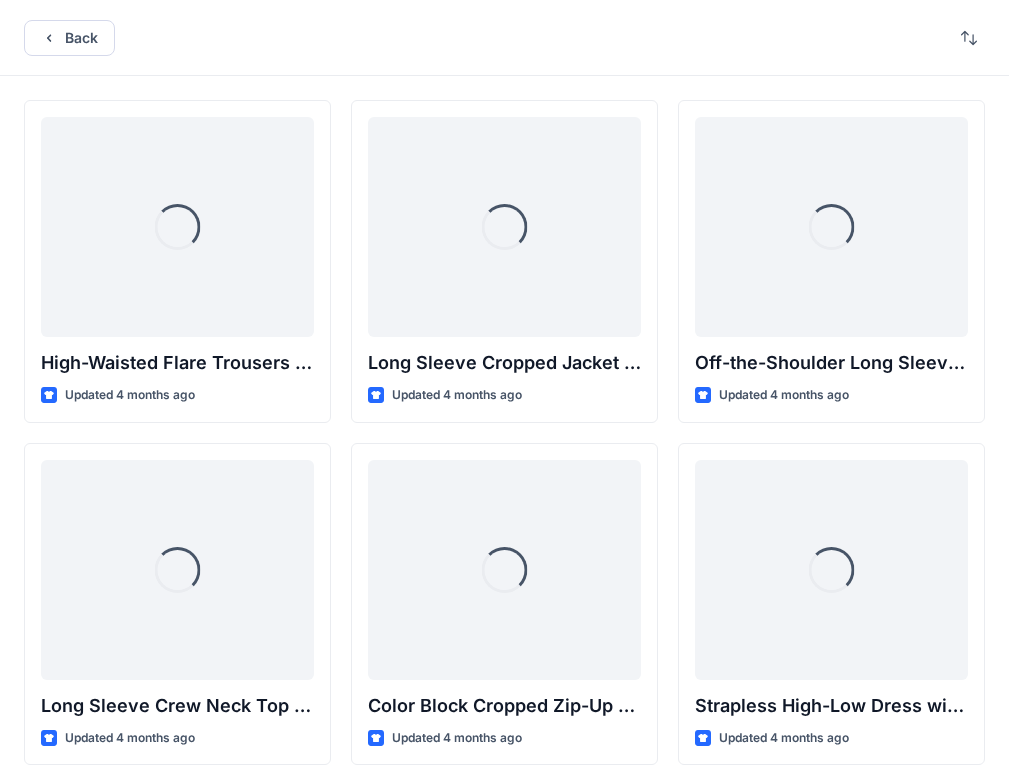 scroll, scrollTop: 15794, scrollLeft: 0, axis: vertical 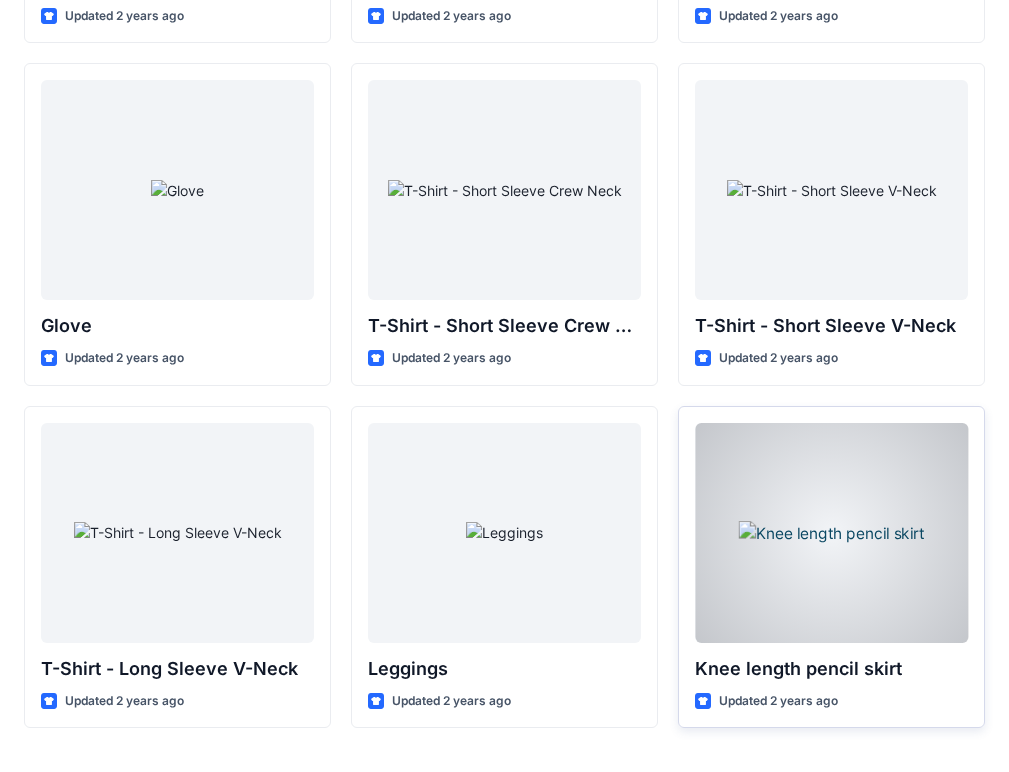 click at bounding box center (831, 533) 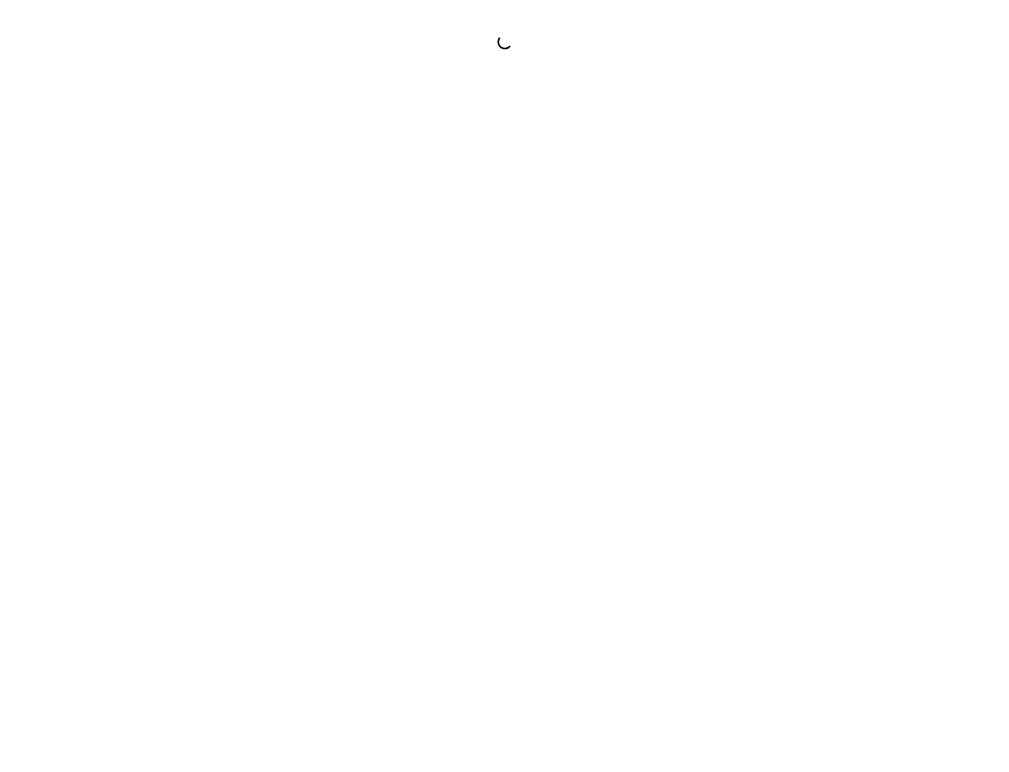 scroll, scrollTop: 0, scrollLeft: 0, axis: both 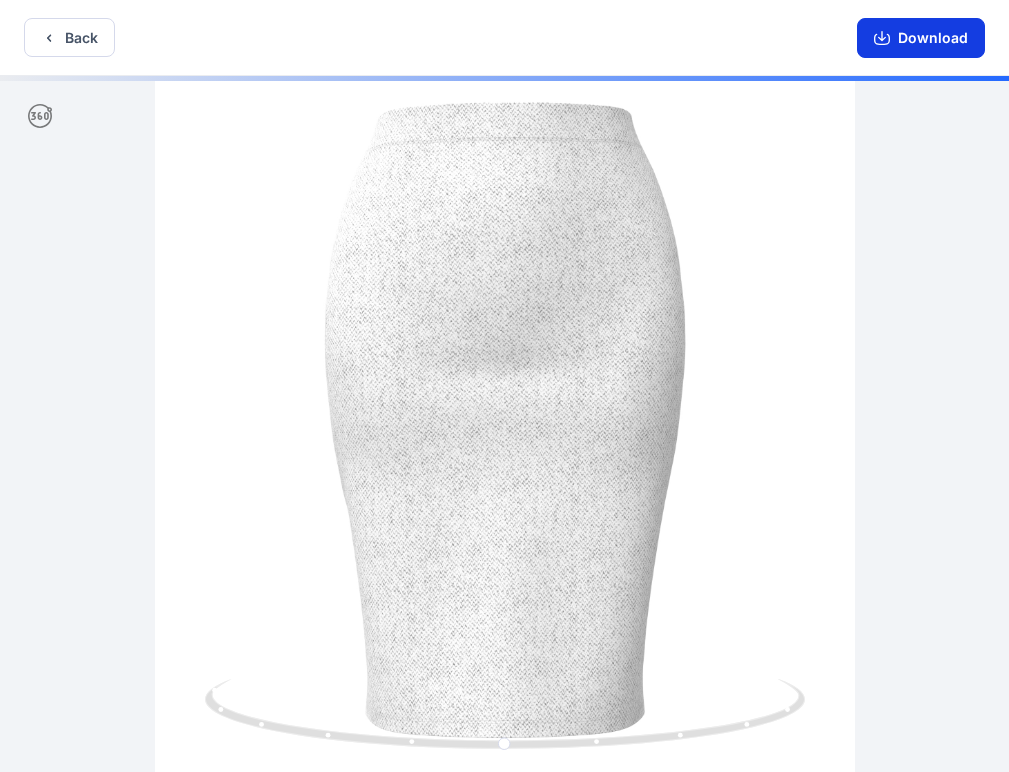 click on "Download" at bounding box center [921, 38] 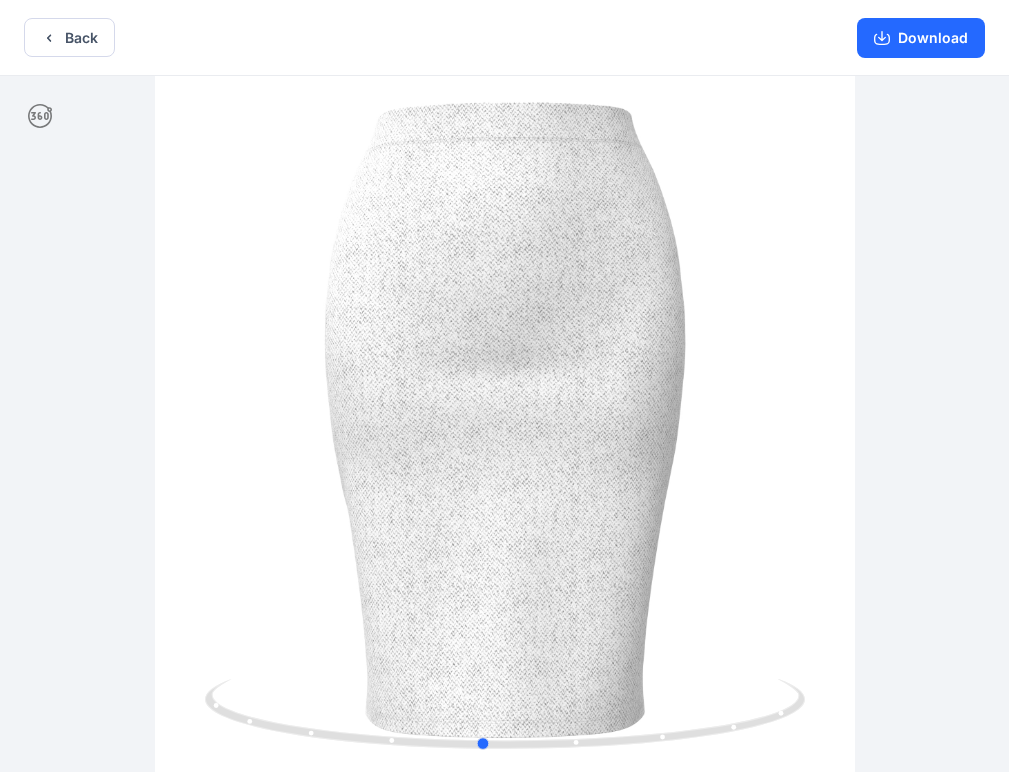drag, startPoint x: 717, startPoint y: 399, endPoint x: 696, endPoint y: 415, distance: 26.400757 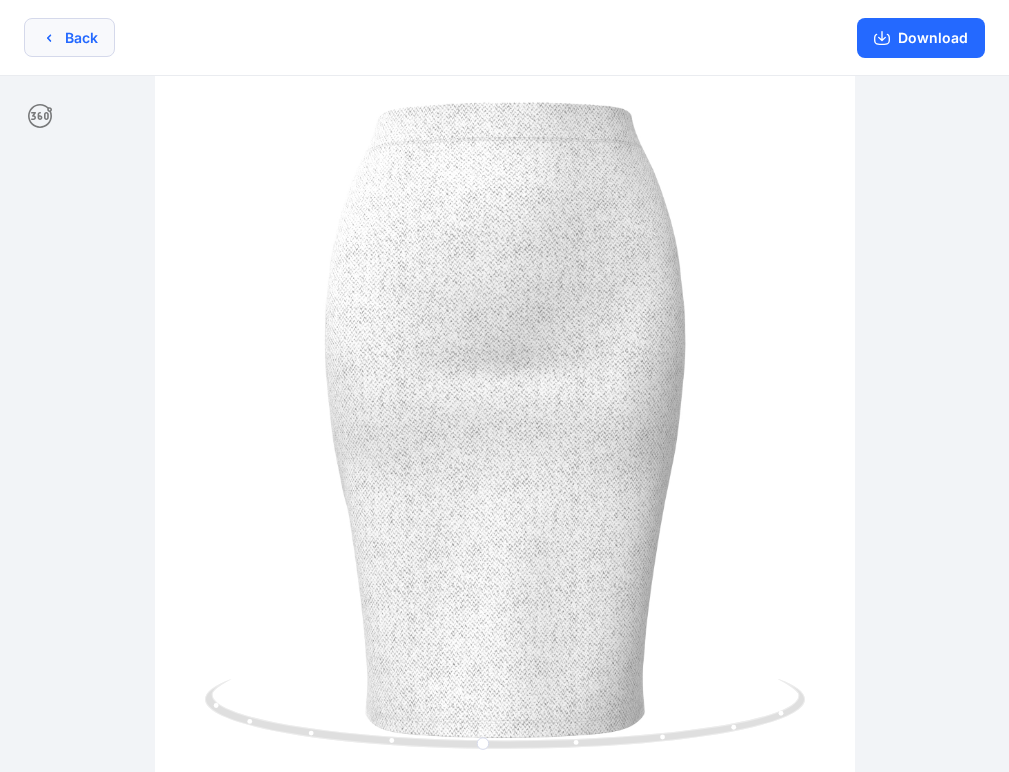 click on "Back" at bounding box center (69, 37) 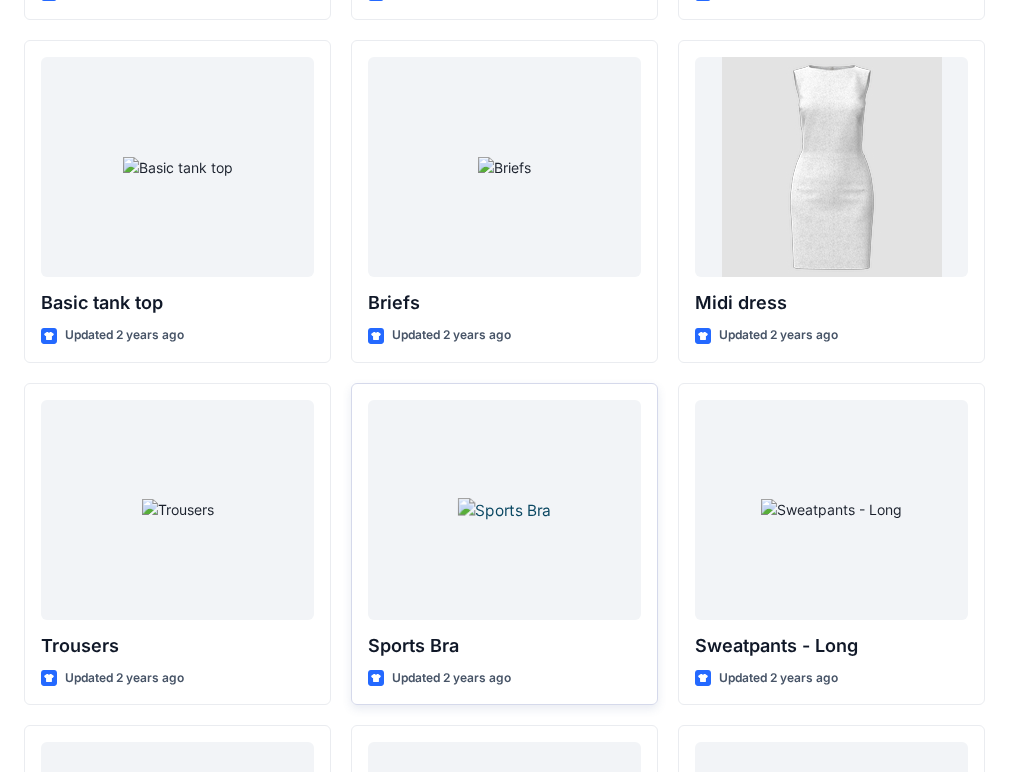 scroll, scrollTop: 16504, scrollLeft: 0, axis: vertical 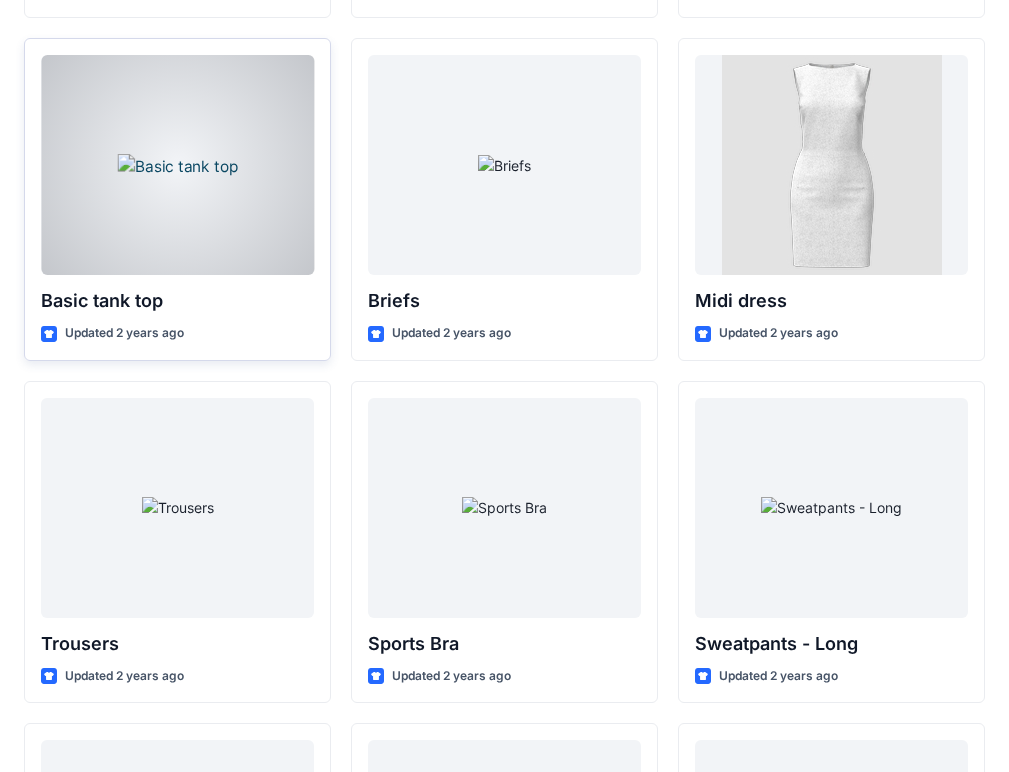 click at bounding box center (177, 165) 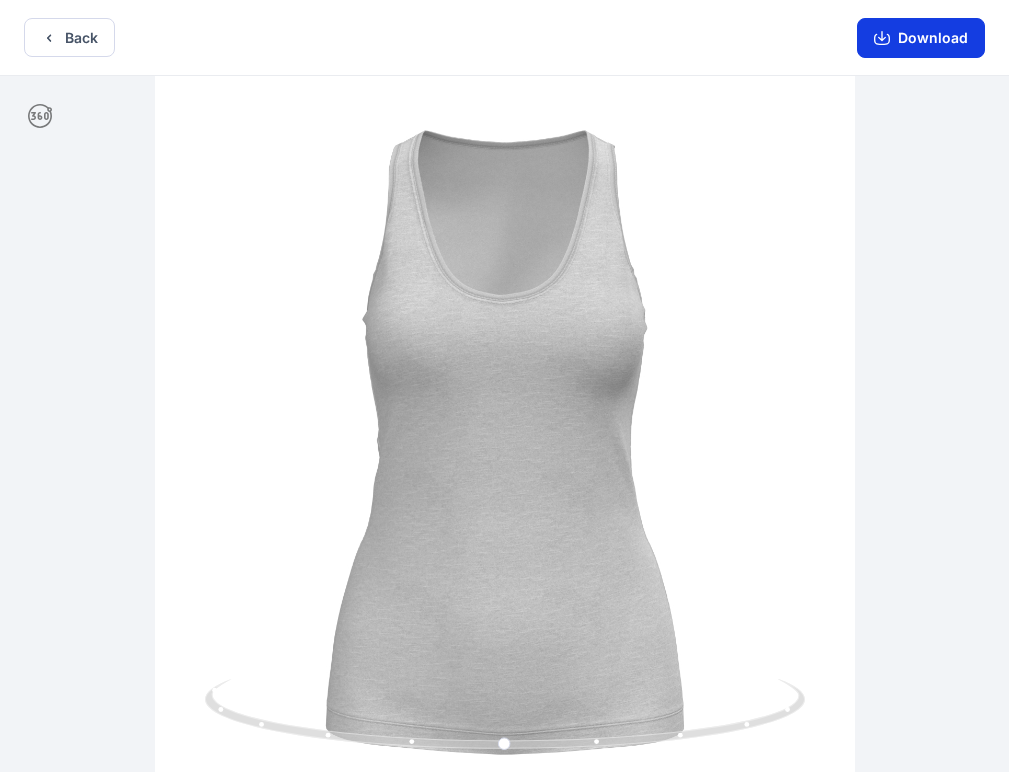 click on "Download" at bounding box center [921, 38] 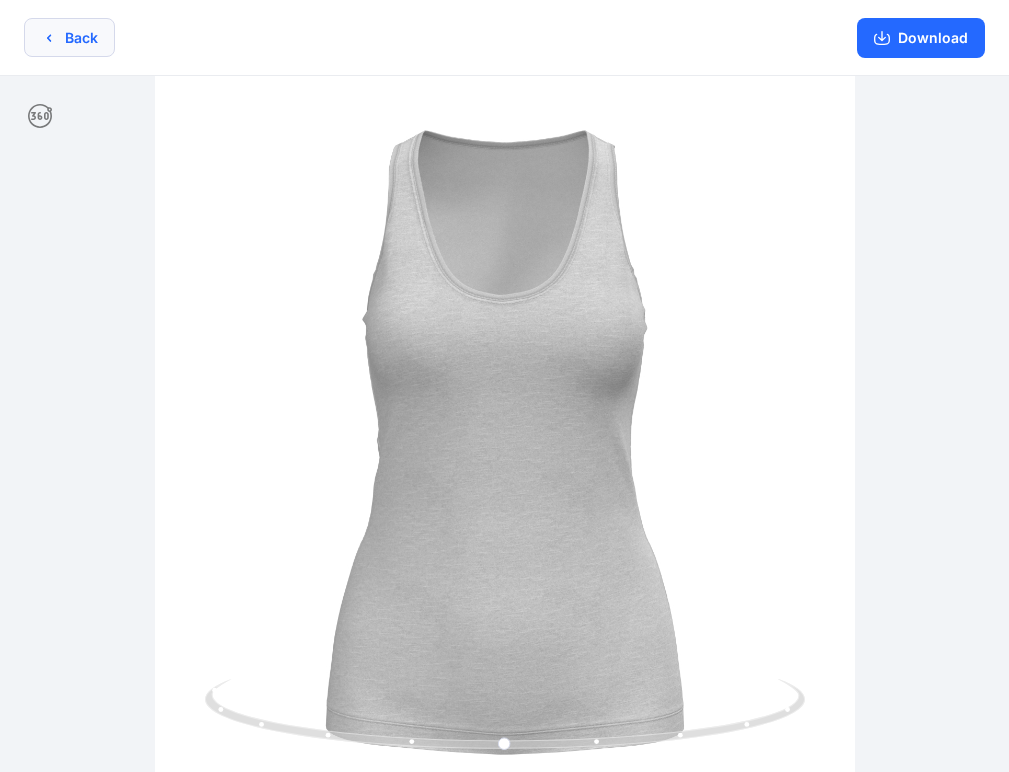 click on "Back" at bounding box center (69, 37) 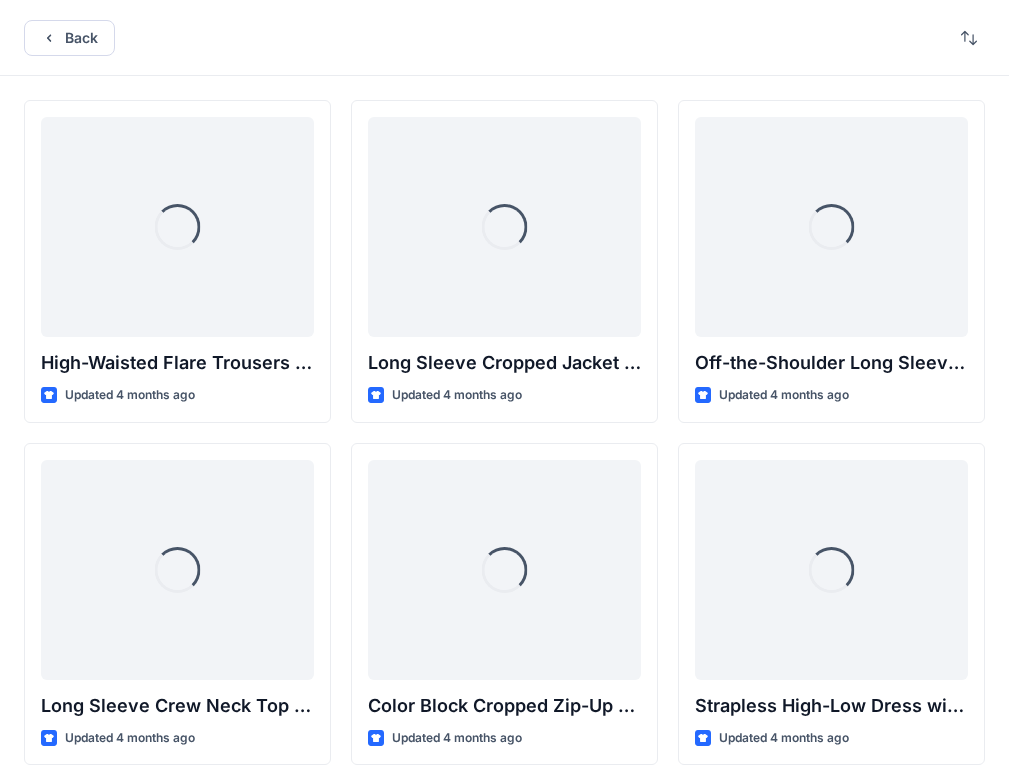 scroll, scrollTop: 16504, scrollLeft: 0, axis: vertical 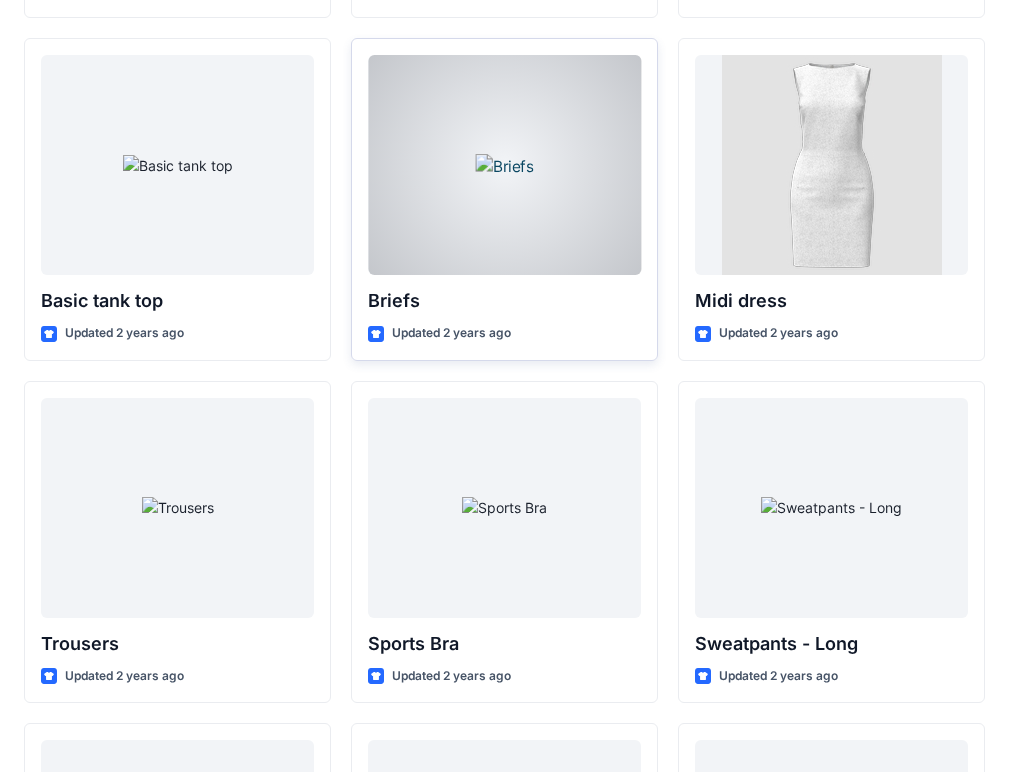 click at bounding box center [504, 165] 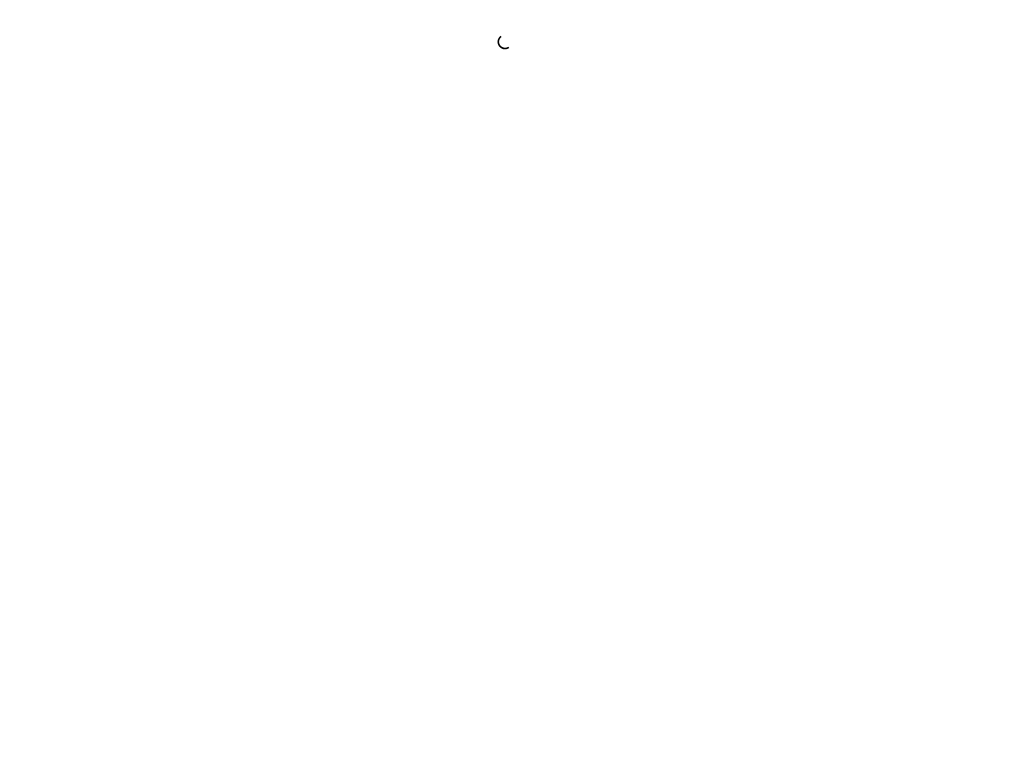 scroll, scrollTop: 0, scrollLeft: 0, axis: both 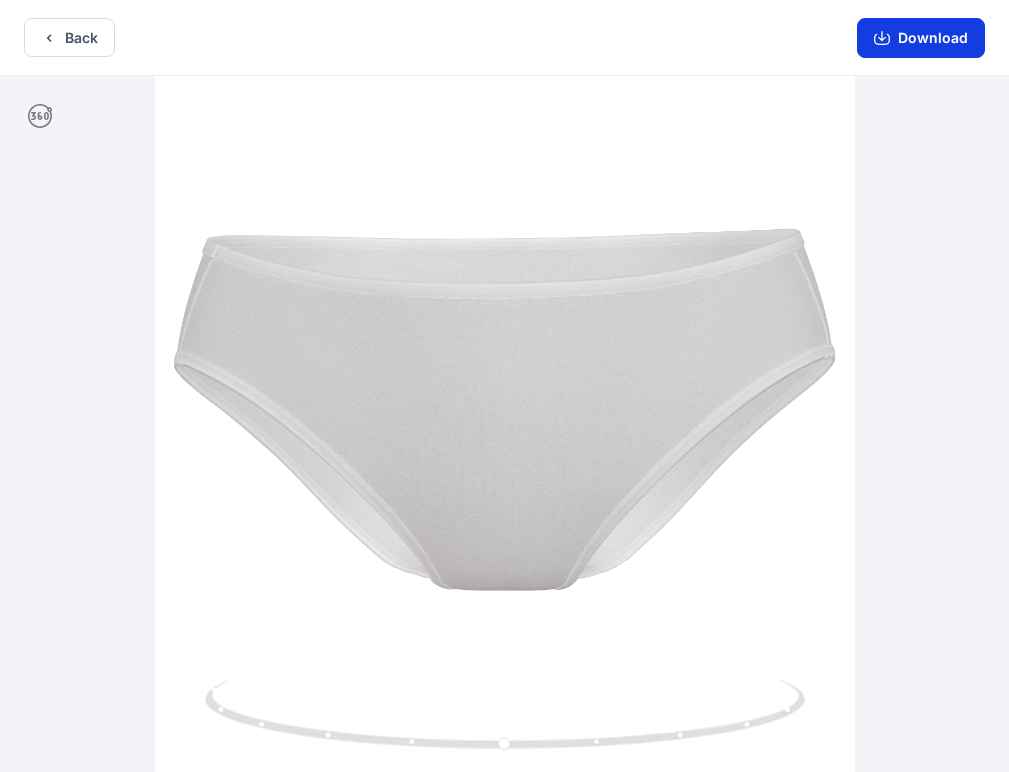 click on "Download" at bounding box center (921, 38) 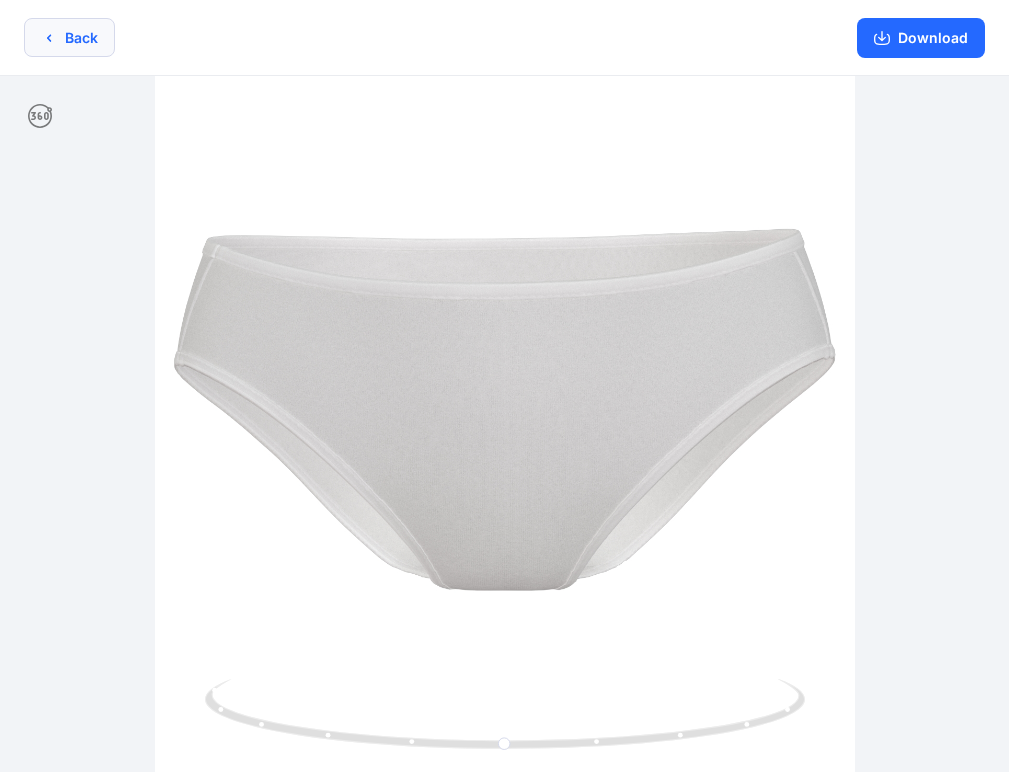 click on "Back" at bounding box center (69, 37) 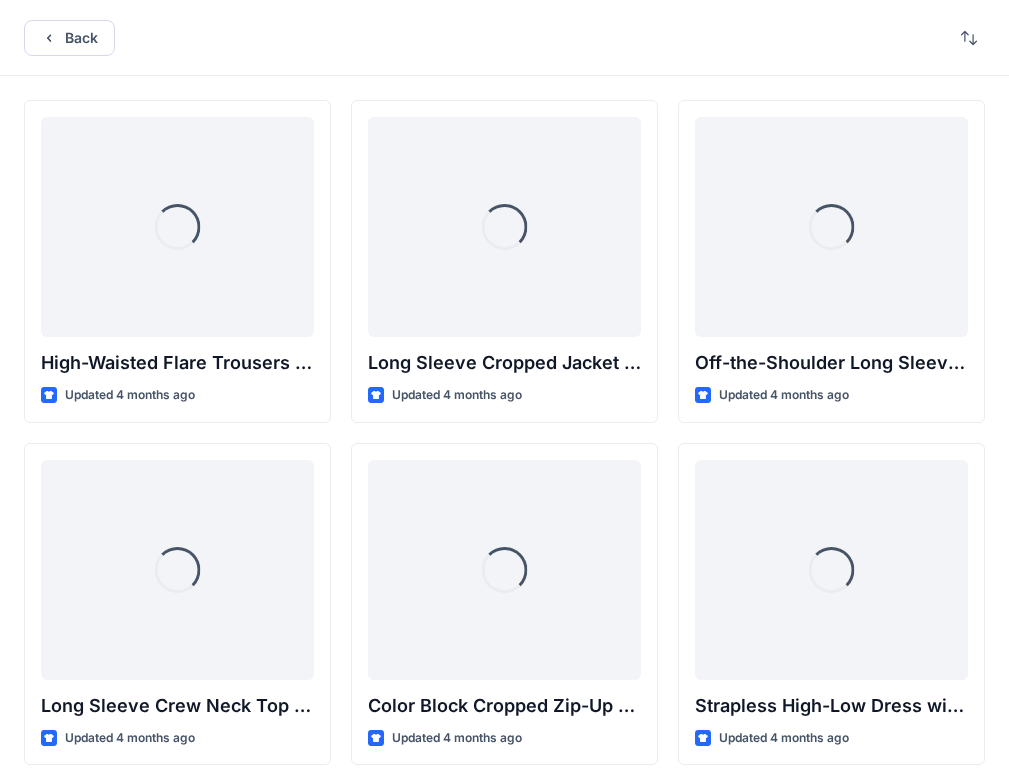 scroll, scrollTop: 16504, scrollLeft: 0, axis: vertical 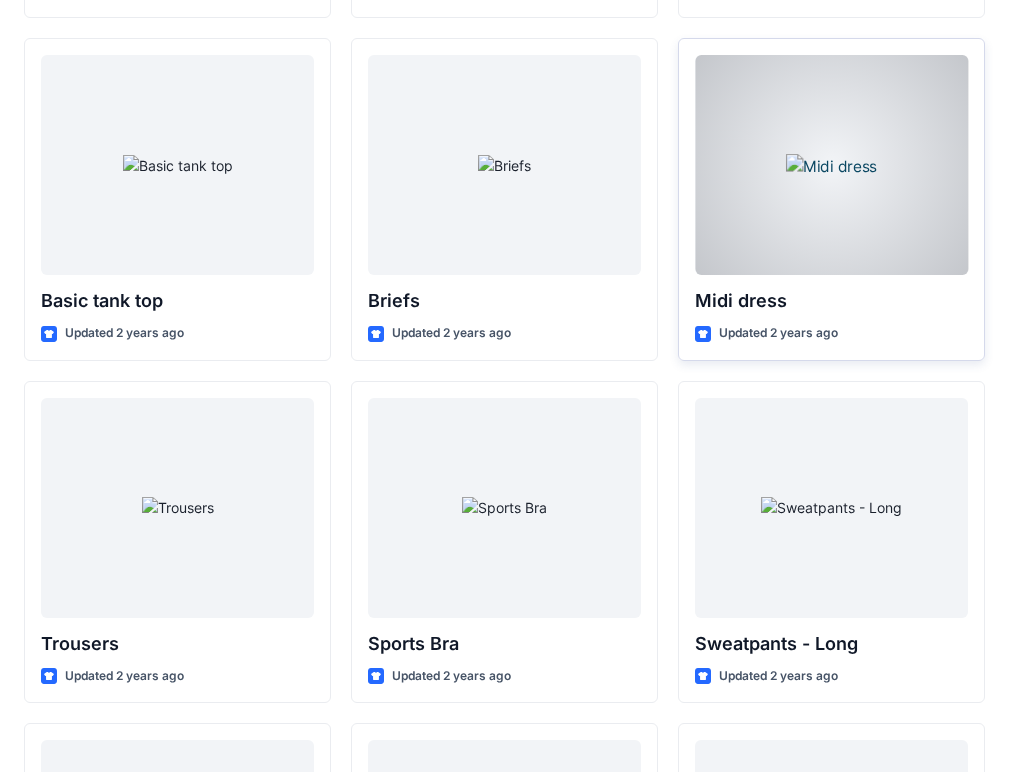 click at bounding box center (831, 165) 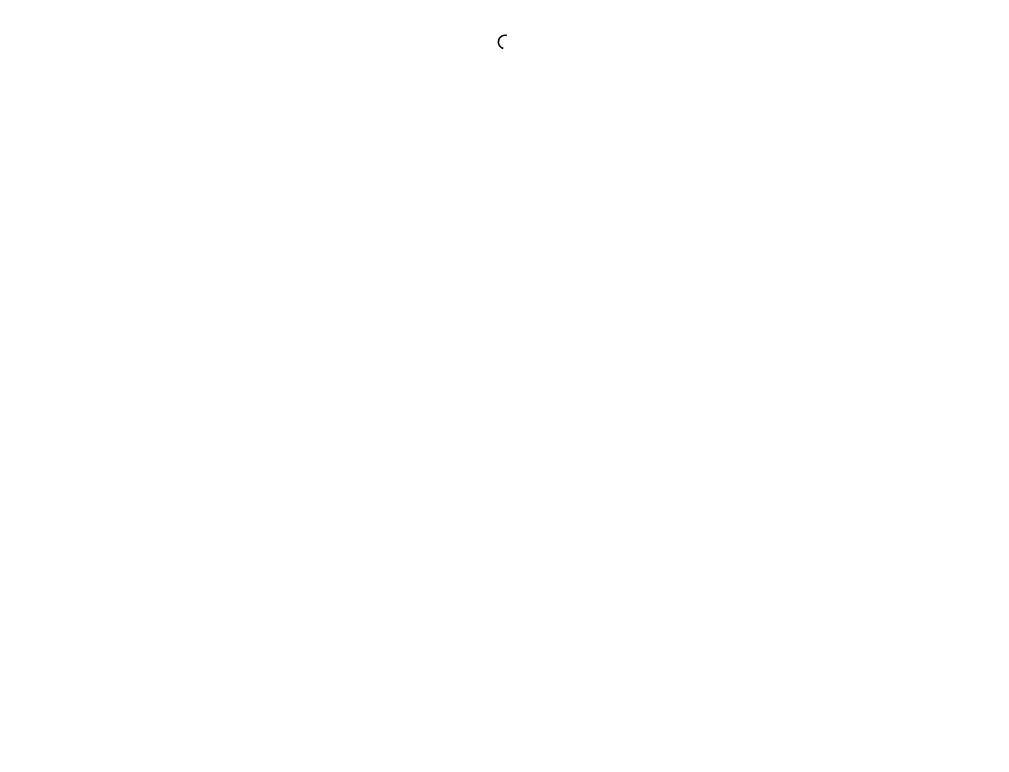 scroll, scrollTop: 0, scrollLeft: 0, axis: both 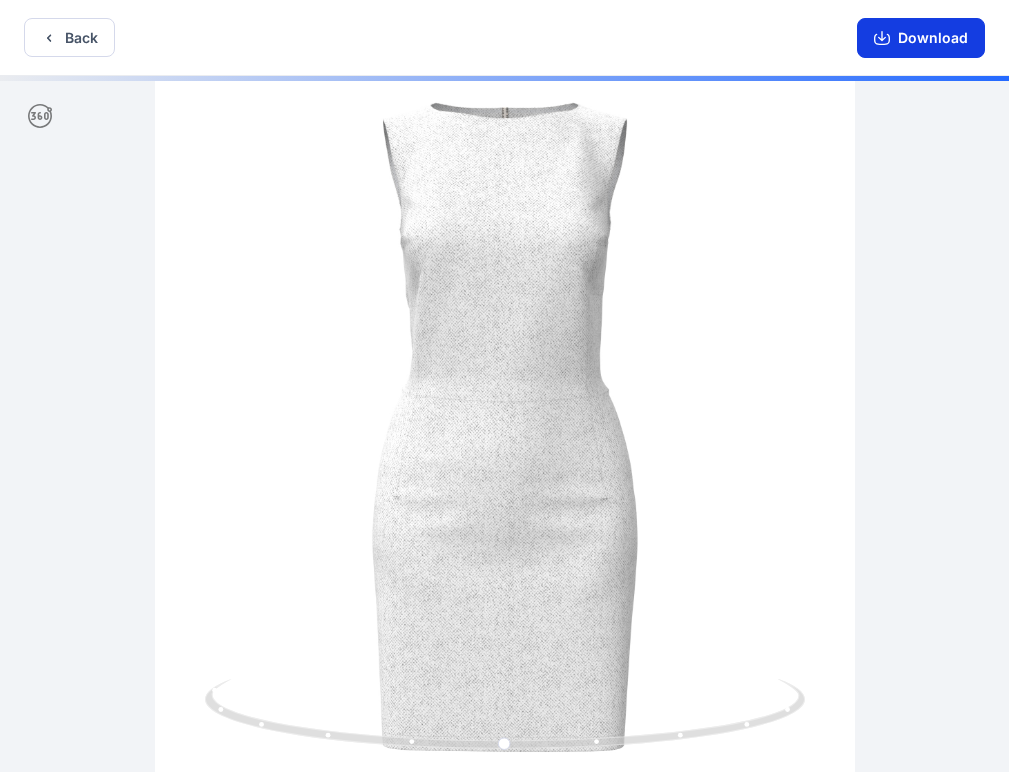 click on "Download" at bounding box center [921, 38] 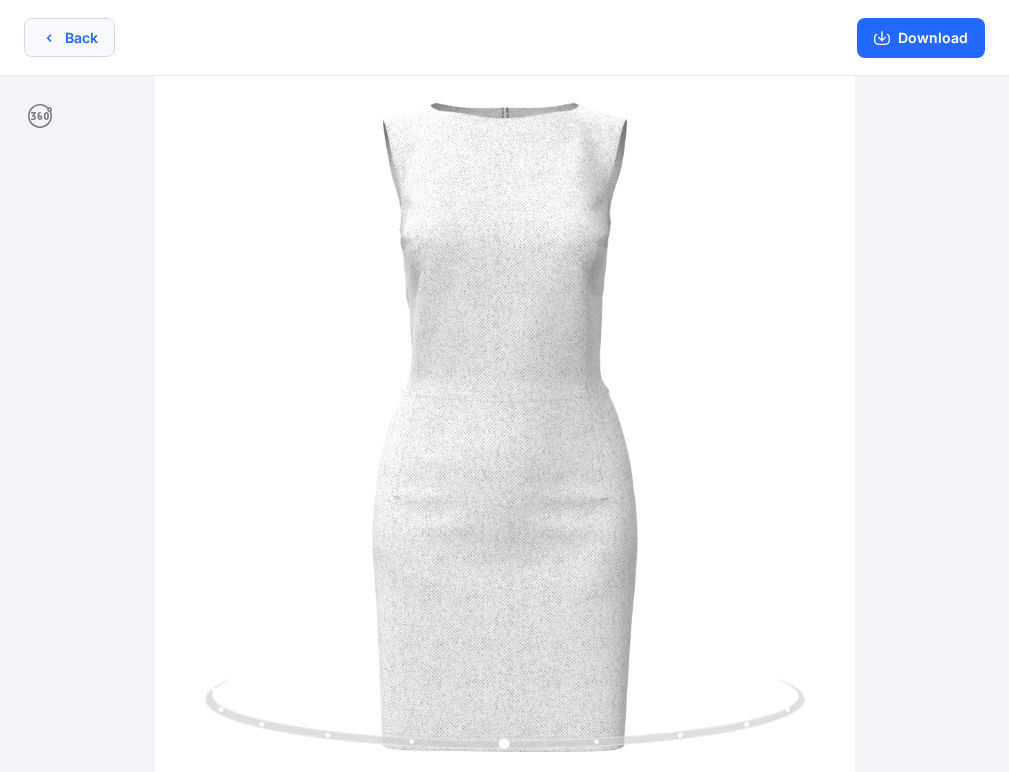 click on "Back" at bounding box center [69, 37] 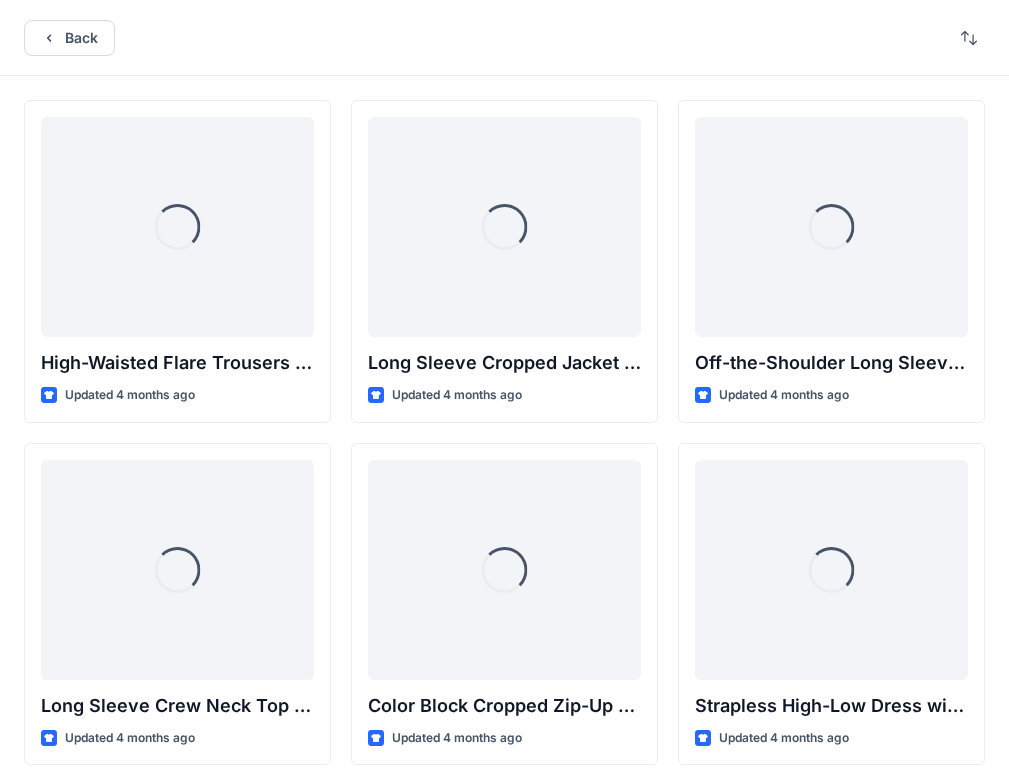 scroll, scrollTop: 16504, scrollLeft: 0, axis: vertical 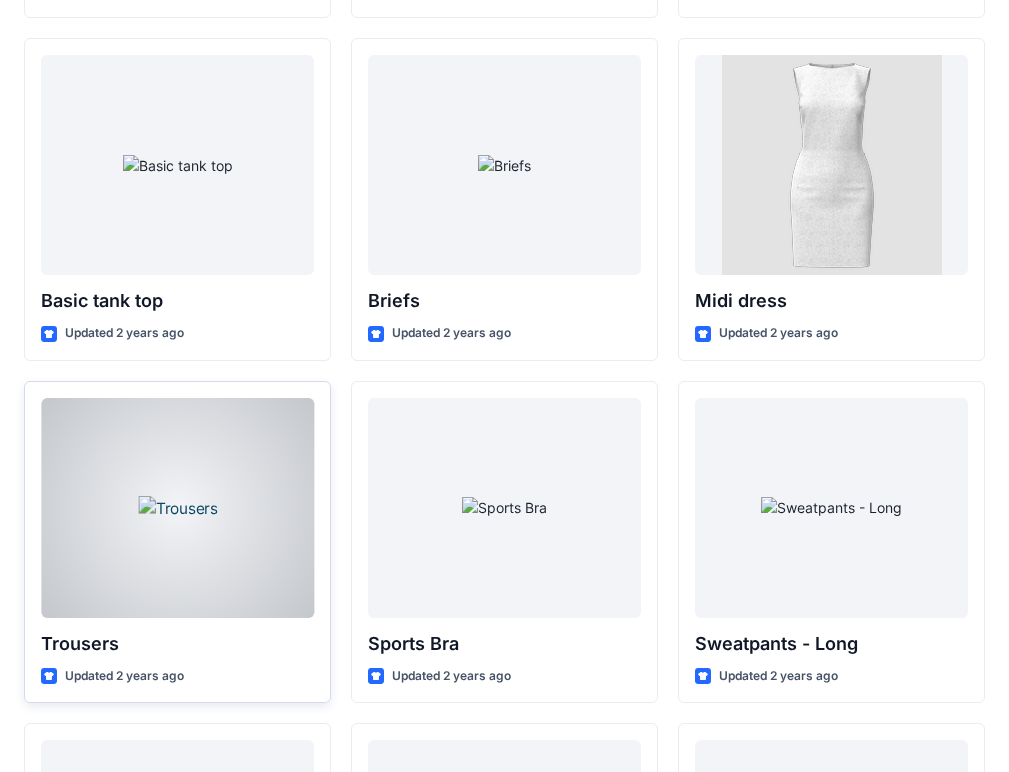 click at bounding box center (177, 508) 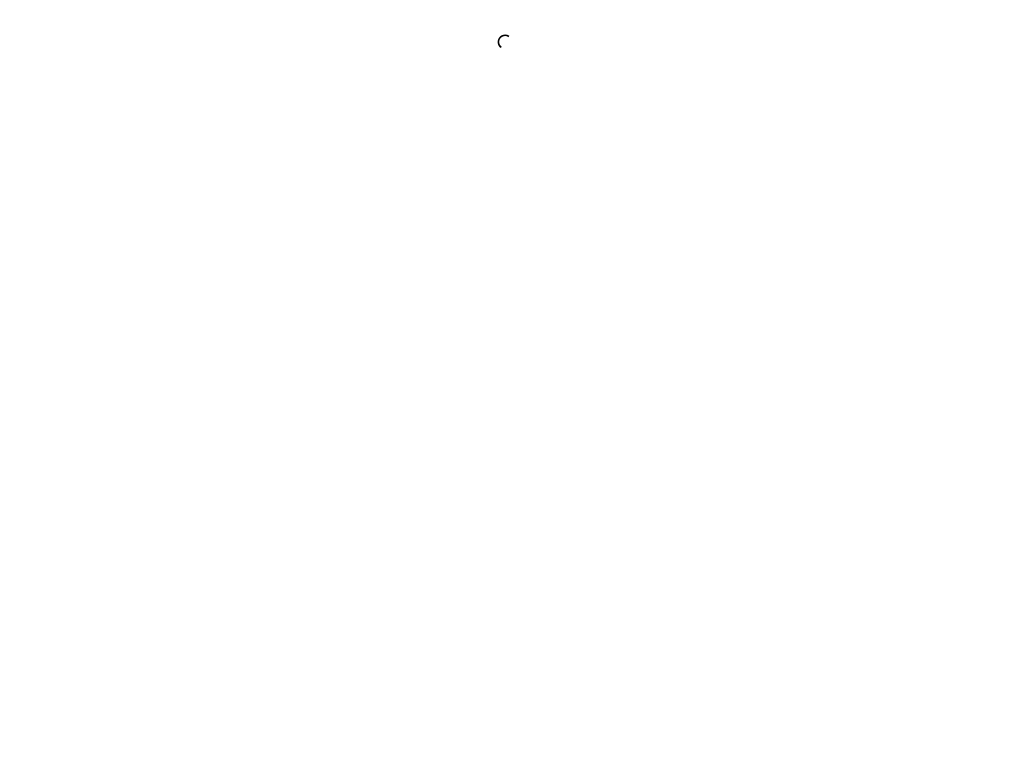 scroll, scrollTop: 0, scrollLeft: 0, axis: both 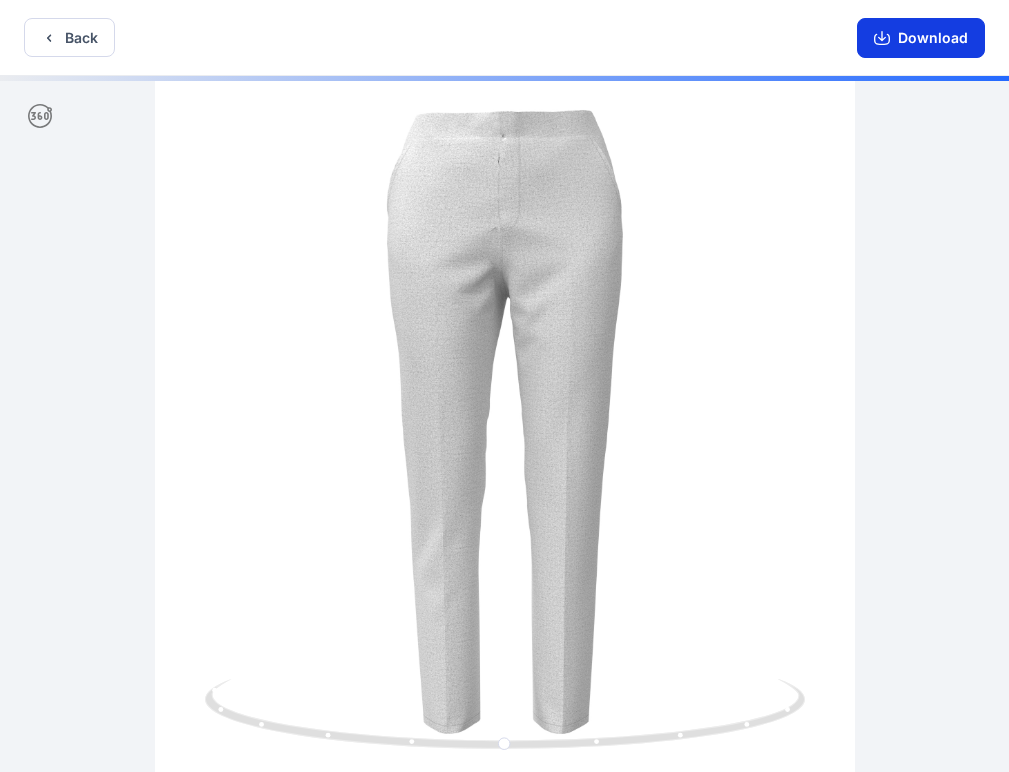 click on "Download" at bounding box center (921, 38) 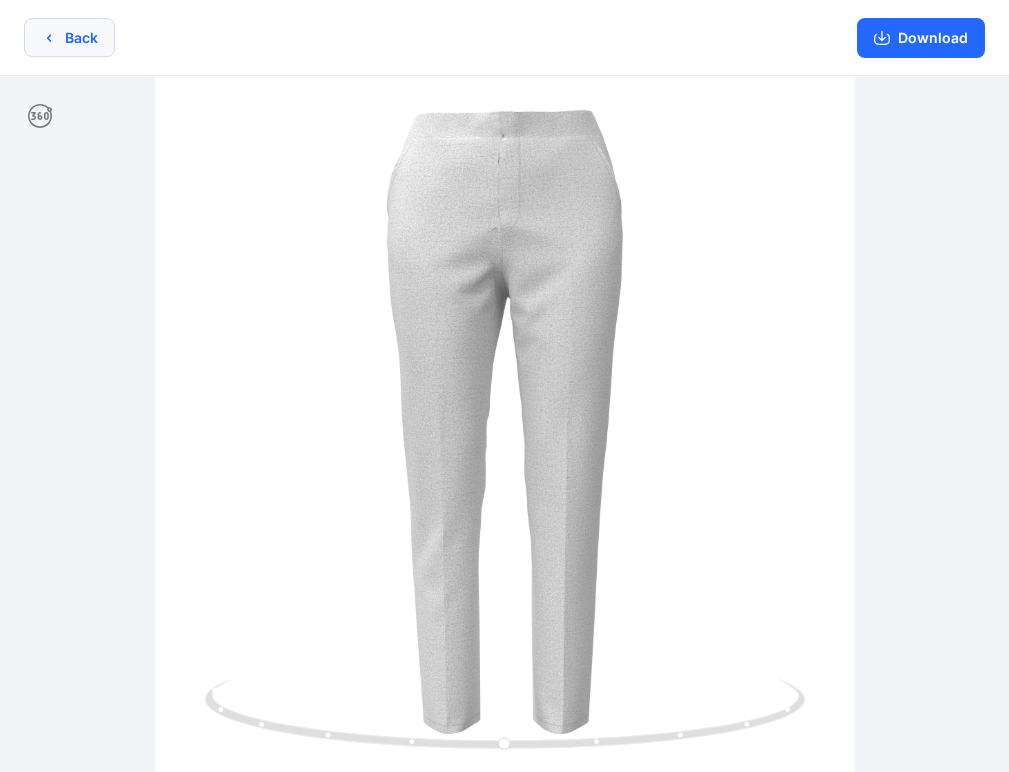 click on "Back" at bounding box center (69, 37) 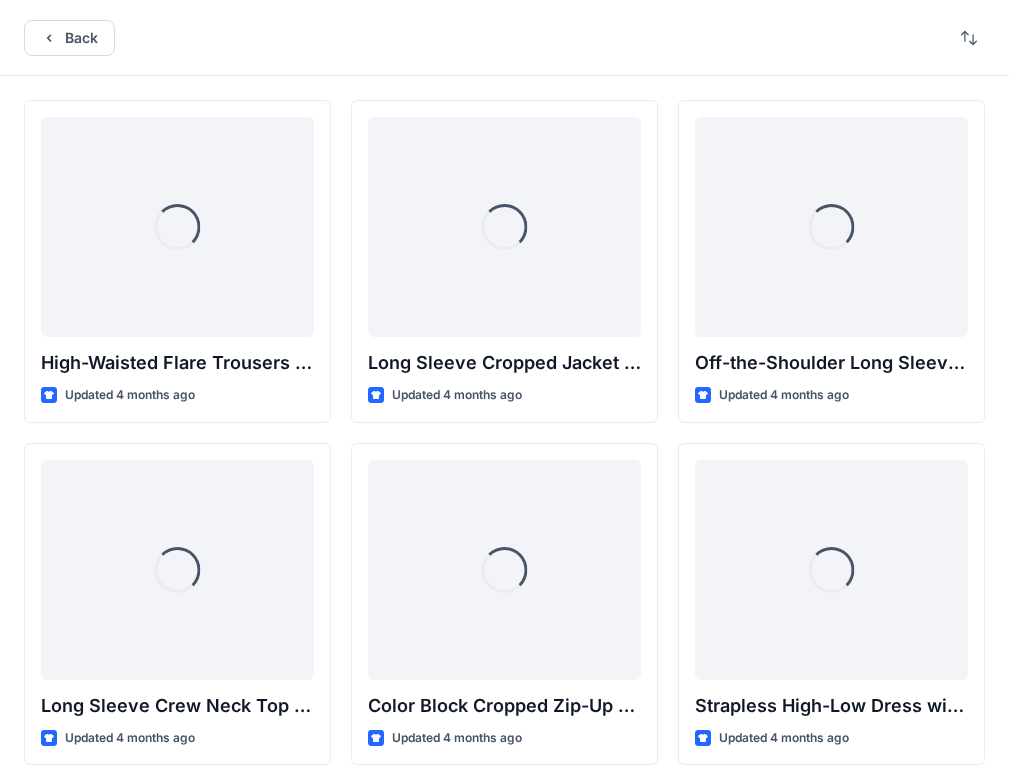 scroll, scrollTop: 16504, scrollLeft: 0, axis: vertical 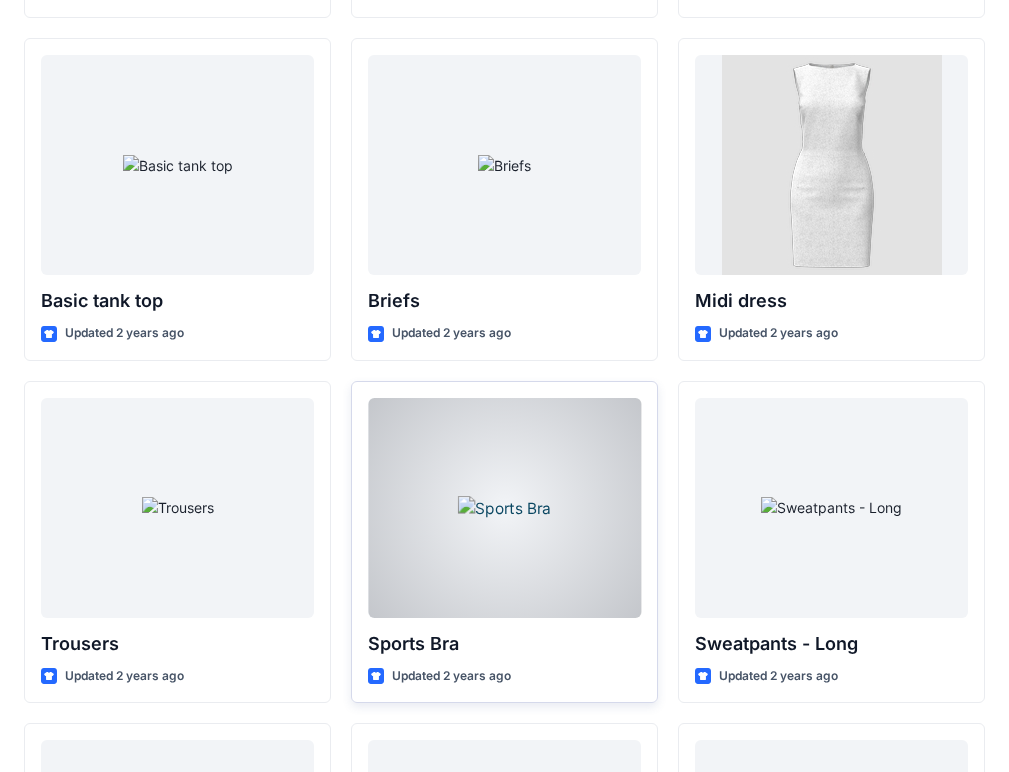 click at bounding box center [504, 508] 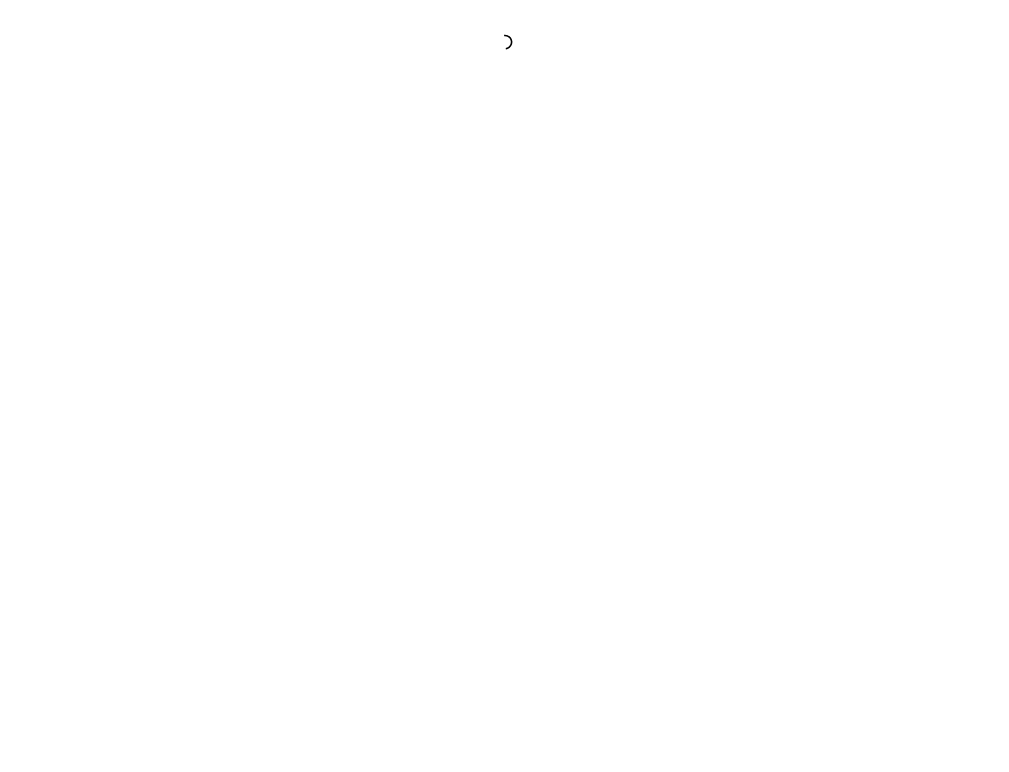 scroll, scrollTop: 0, scrollLeft: 0, axis: both 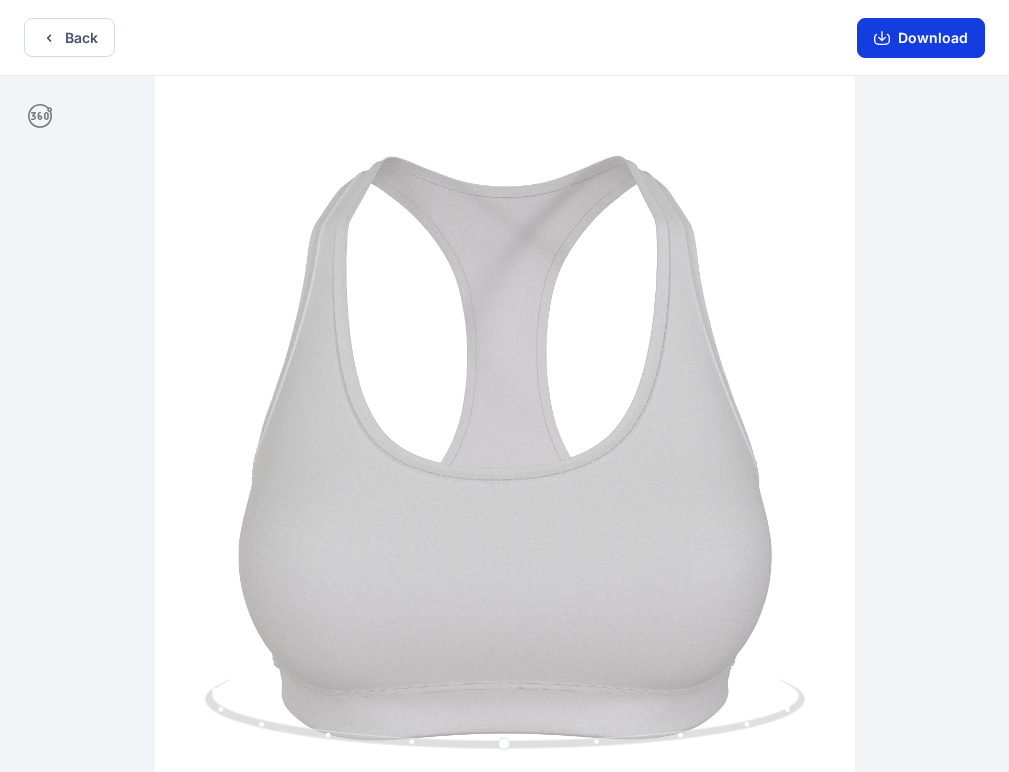 click on "Download" at bounding box center [921, 38] 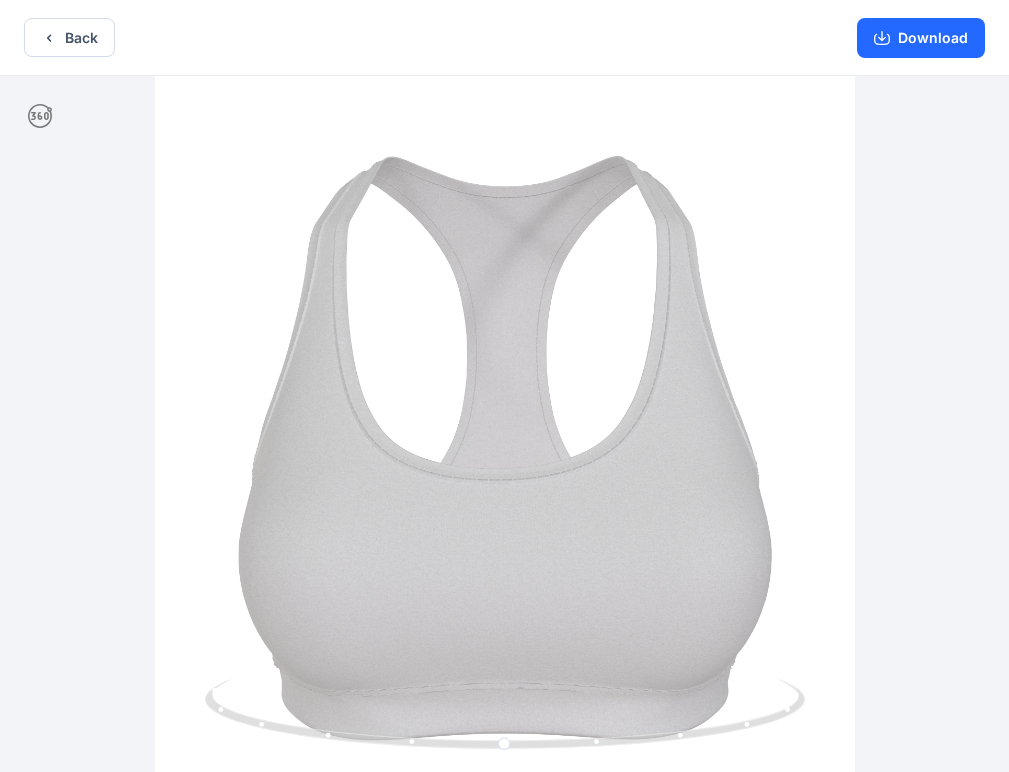 click on "Back Download" at bounding box center (504, 38) 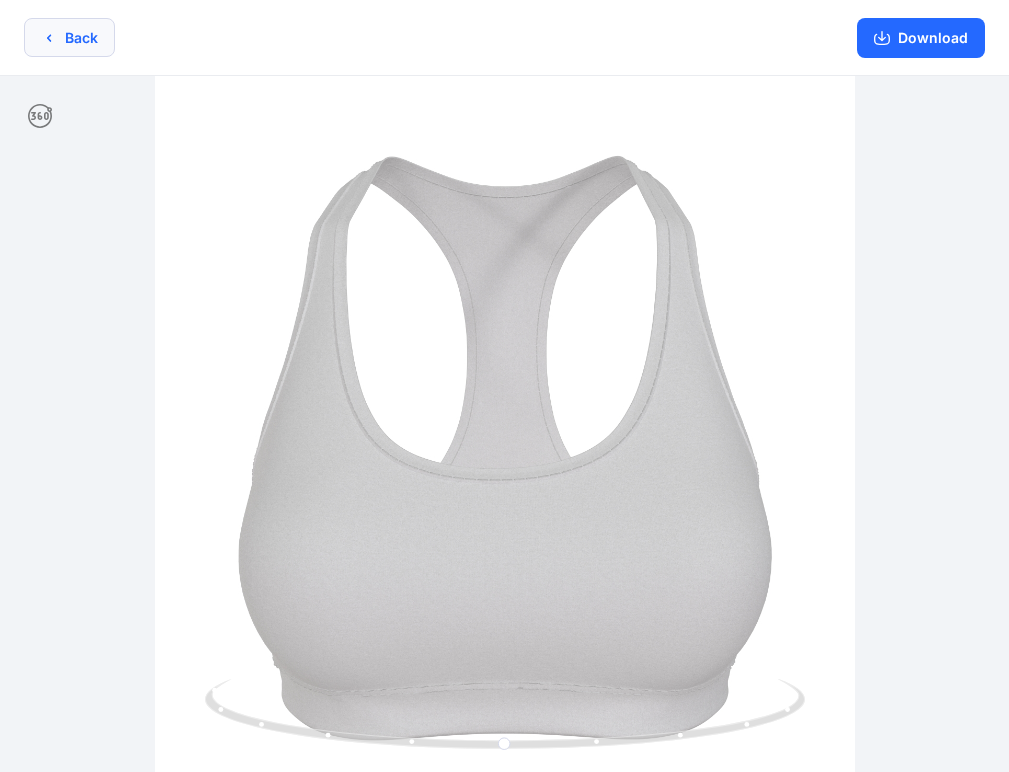 click on "Back" at bounding box center [69, 37] 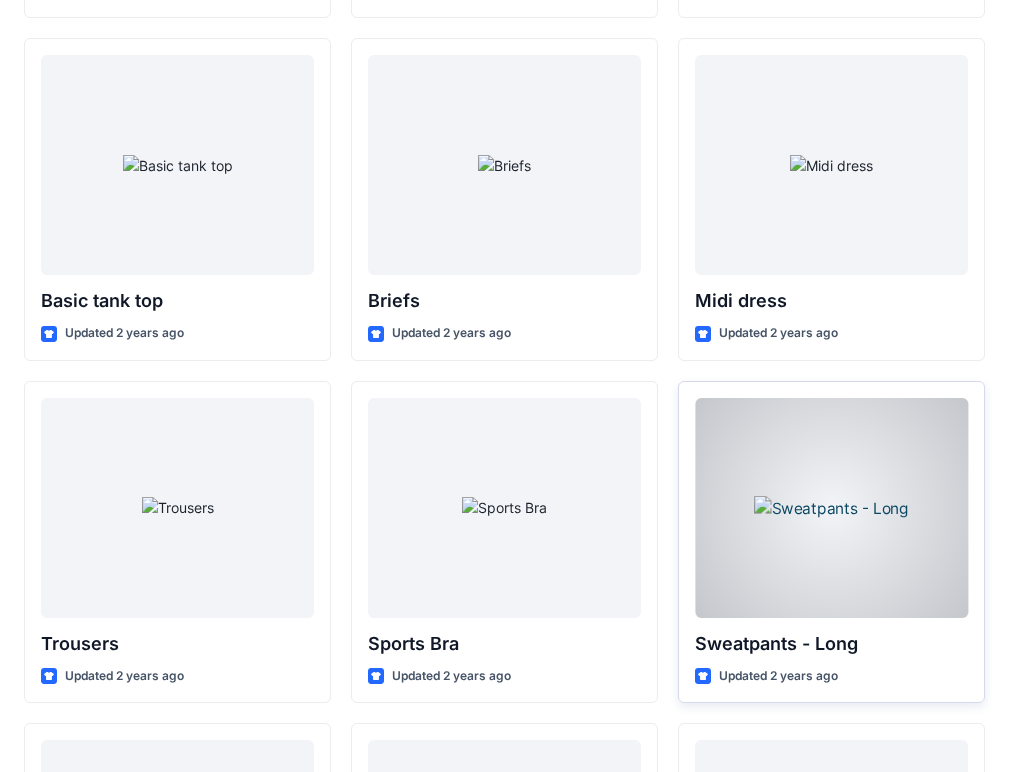 click at bounding box center (831, 508) 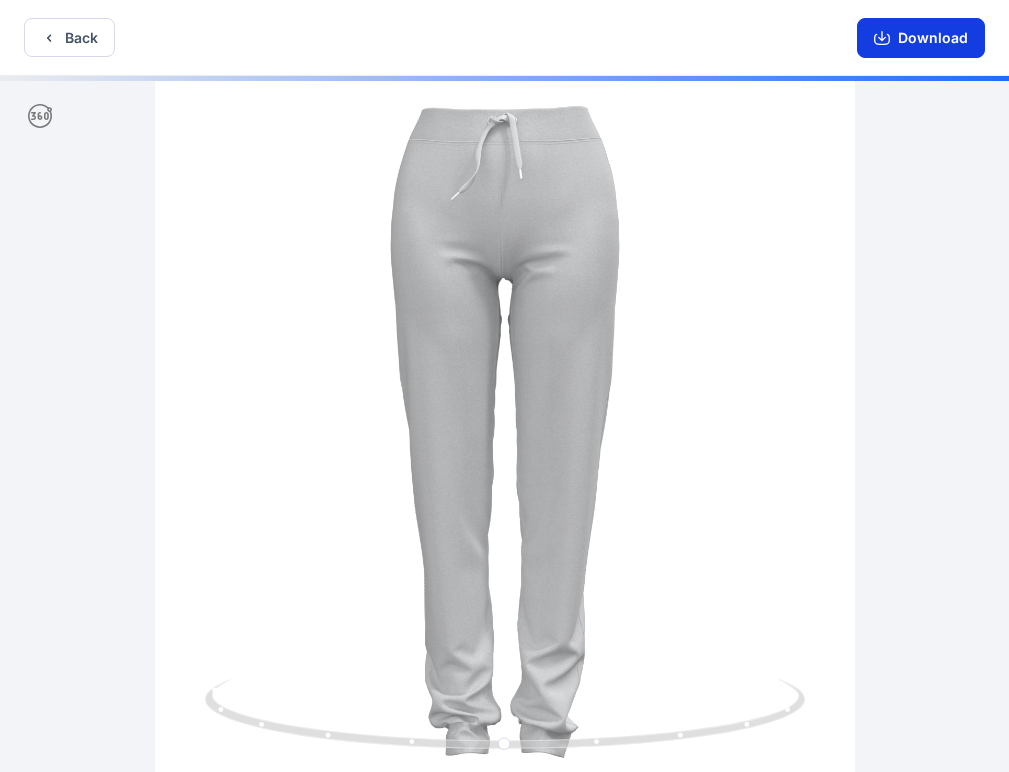 click on "Download" at bounding box center (921, 38) 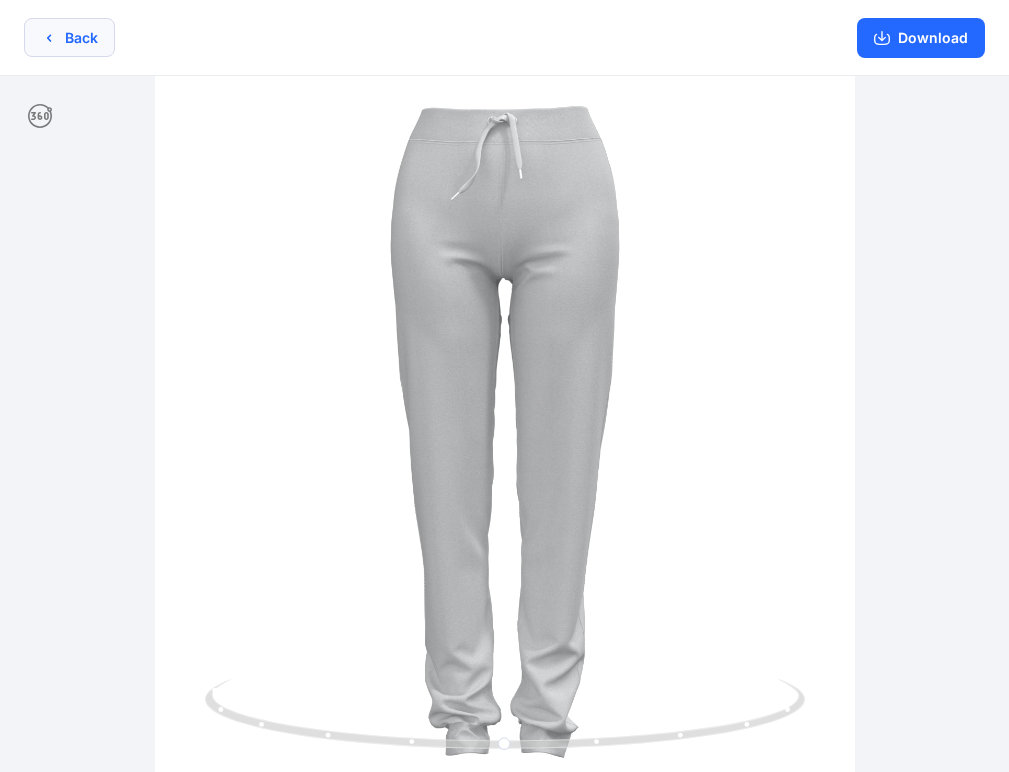 click on "Back" at bounding box center (69, 37) 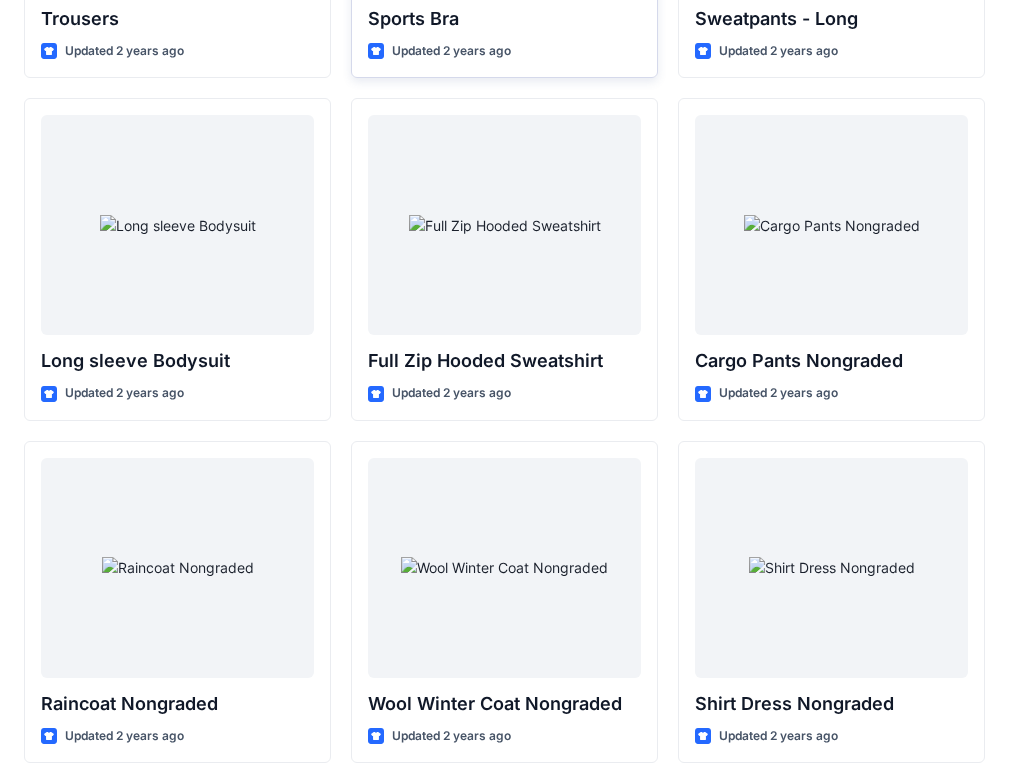 scroll, scrollTop: 17132, scrollLeft: 0, axis: vertical 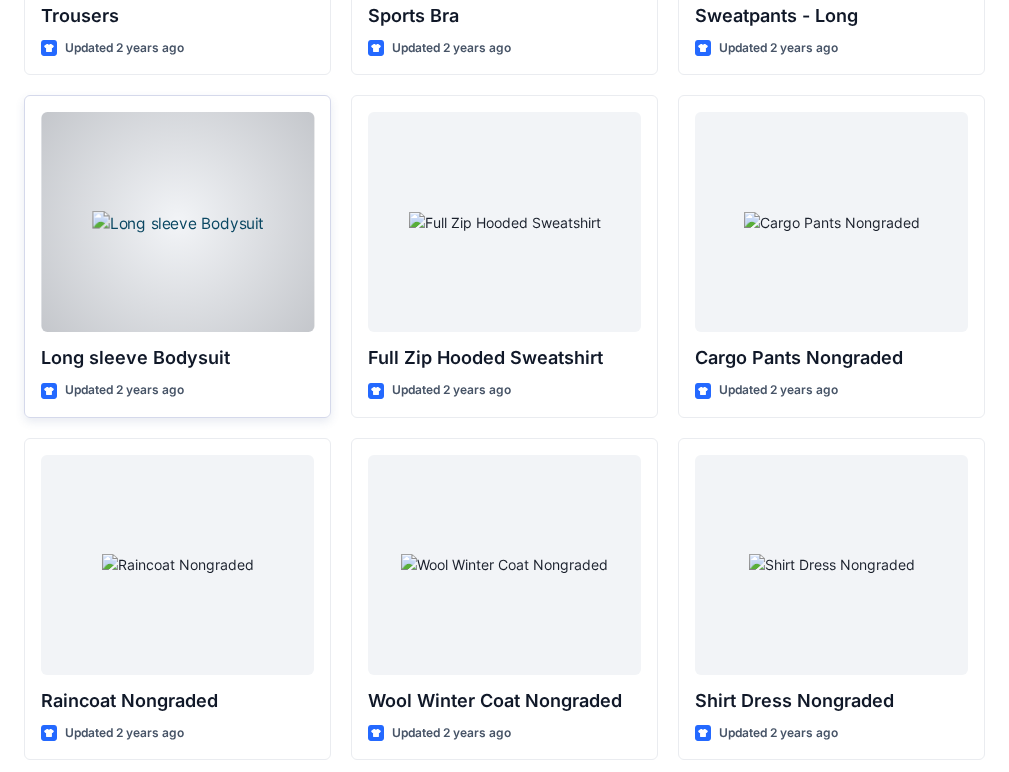 click at bounding box center (177, 222) 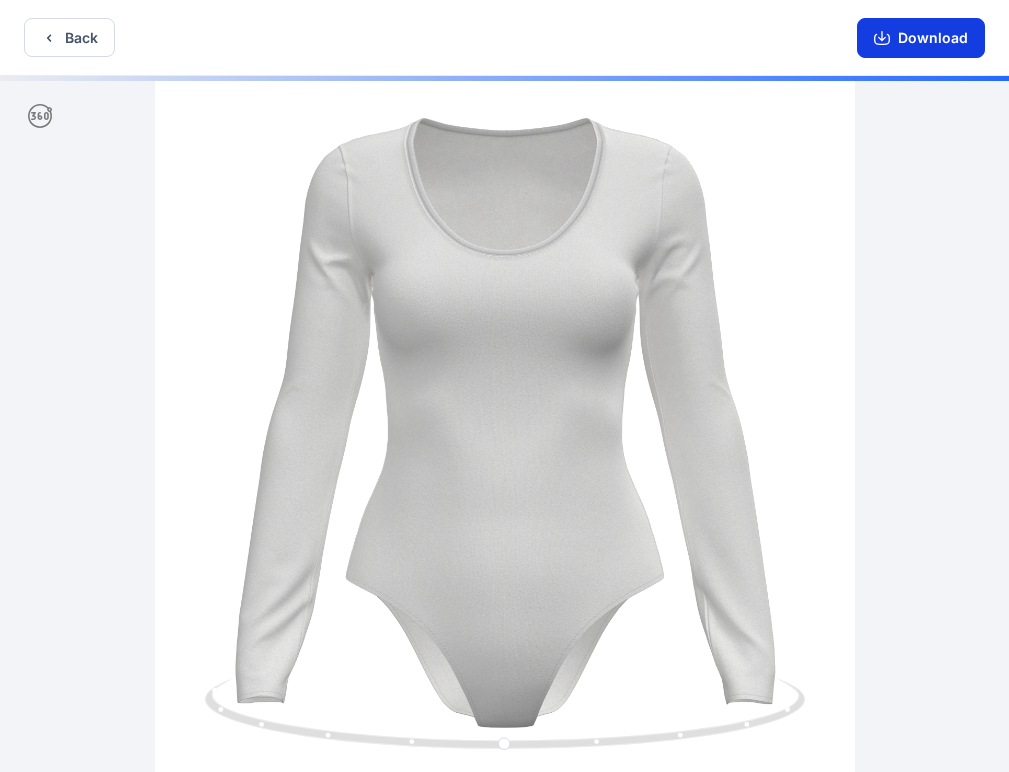 click on "Download" at bounding box center (921, 38) 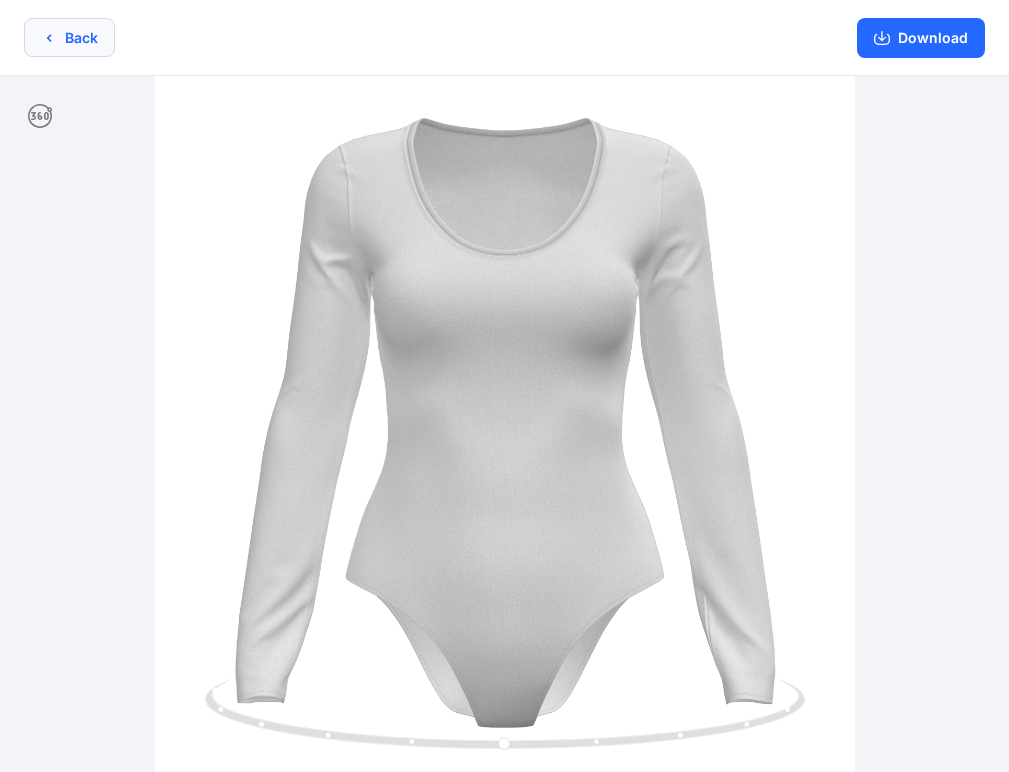 click on "Back" at bounding box center [69, 37] 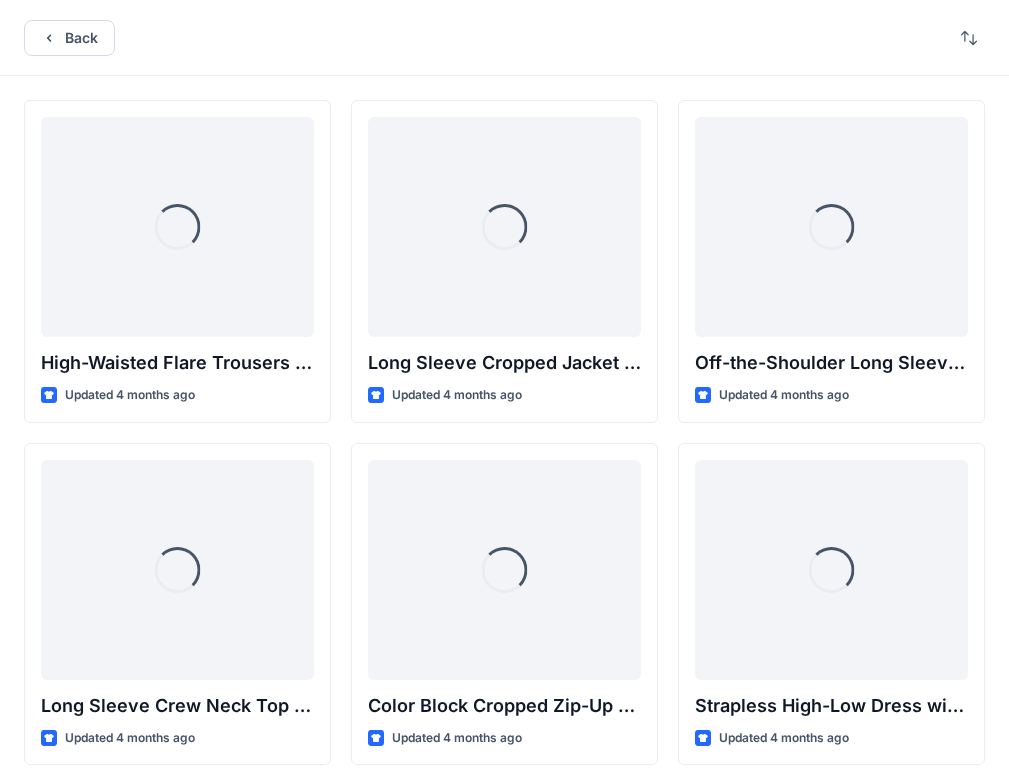 scroll, scrollTop: 17132, scrollLeft: 0, axis: vertical 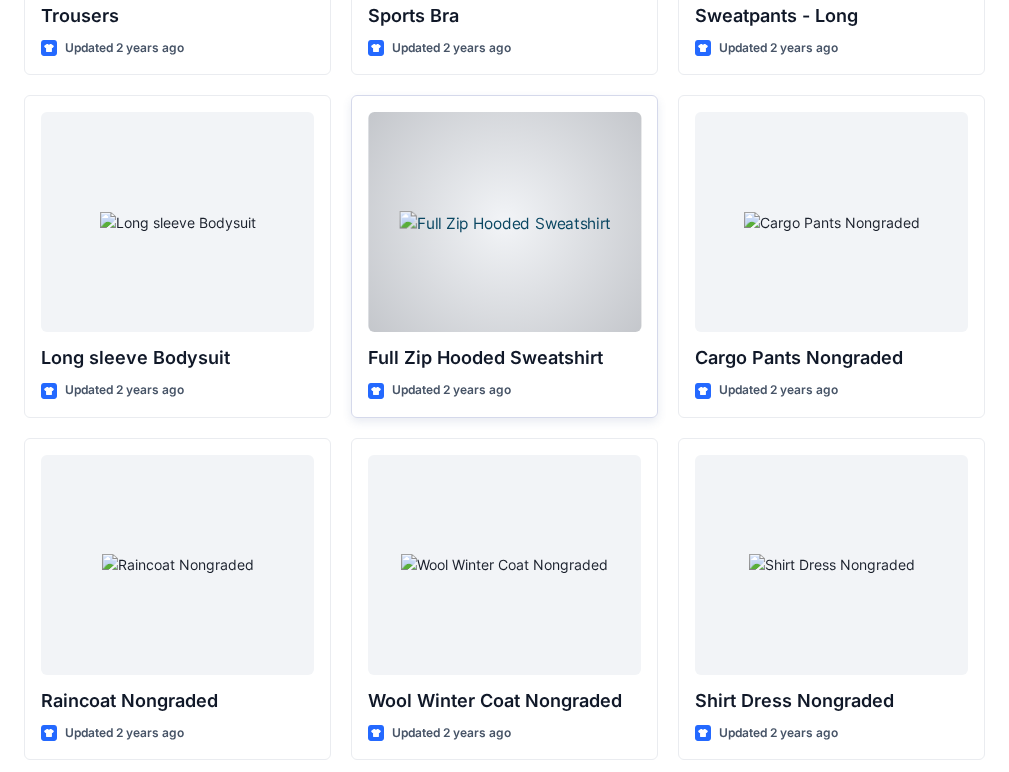 click at bounding box center [504, 222] 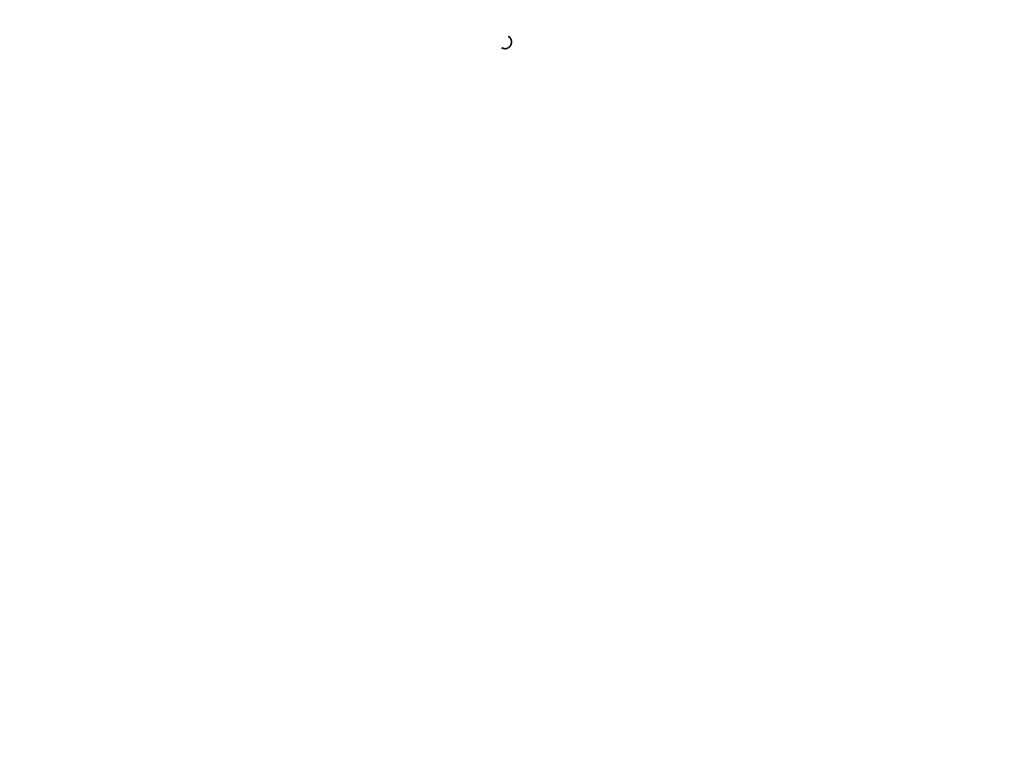 scroll, scrollTop: 0, scrollLeft: 0, axis: both 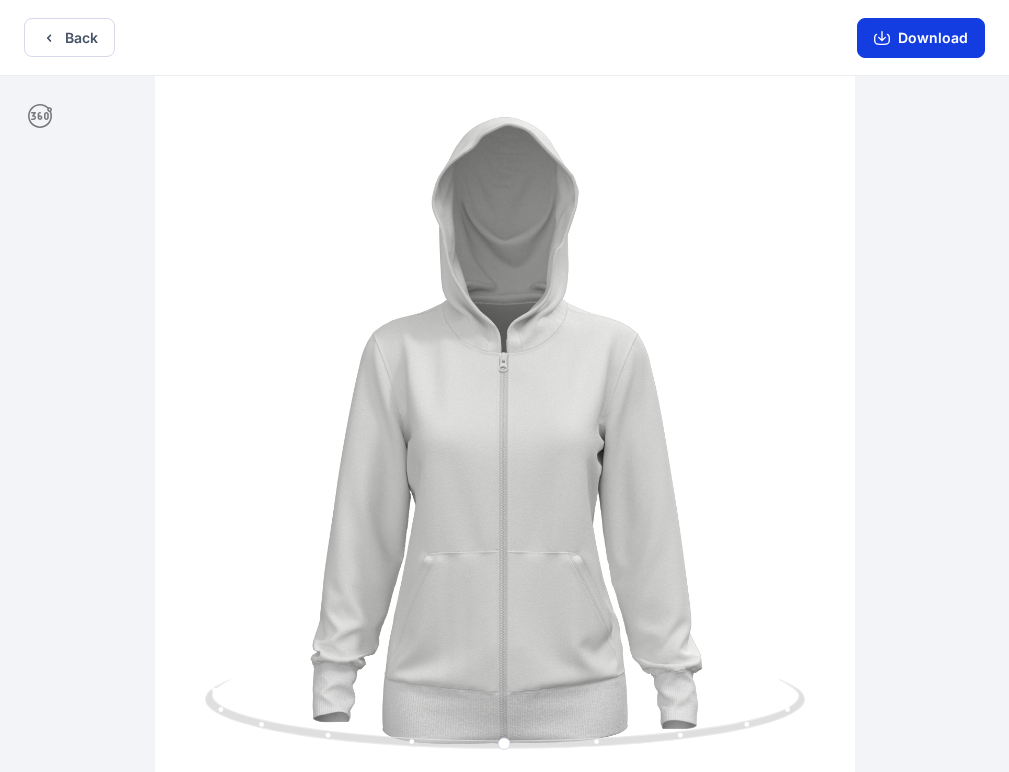 click on "Download" at bounding box center [921, 38] 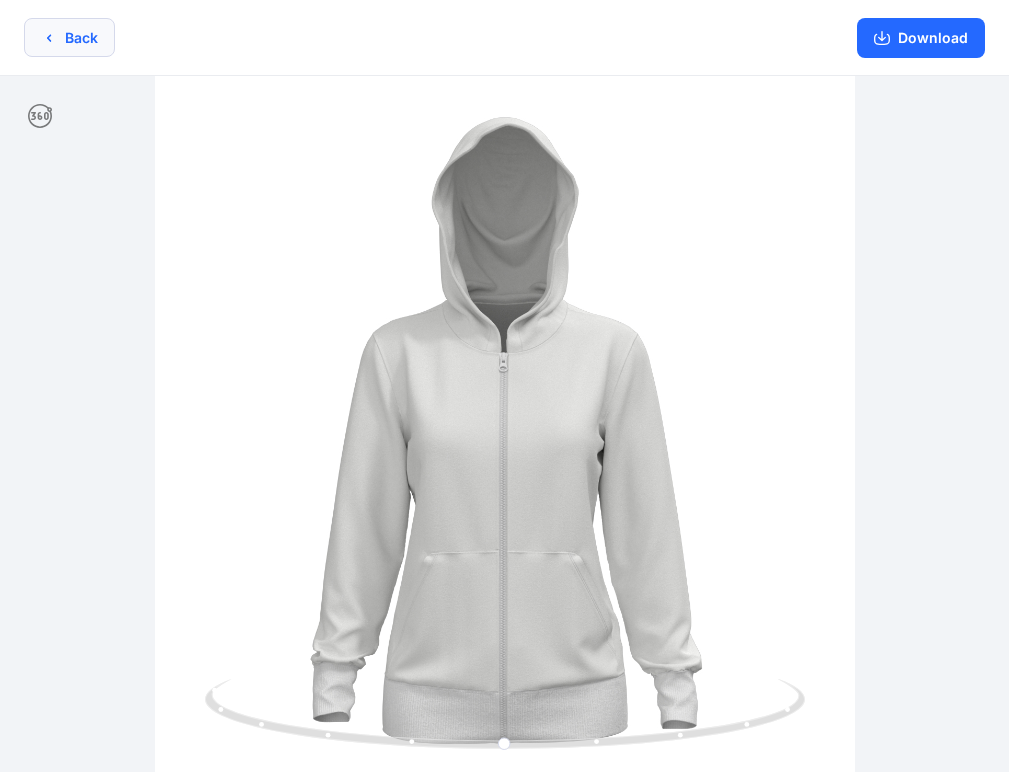 click on "Back" at bounding box center (69, 37) 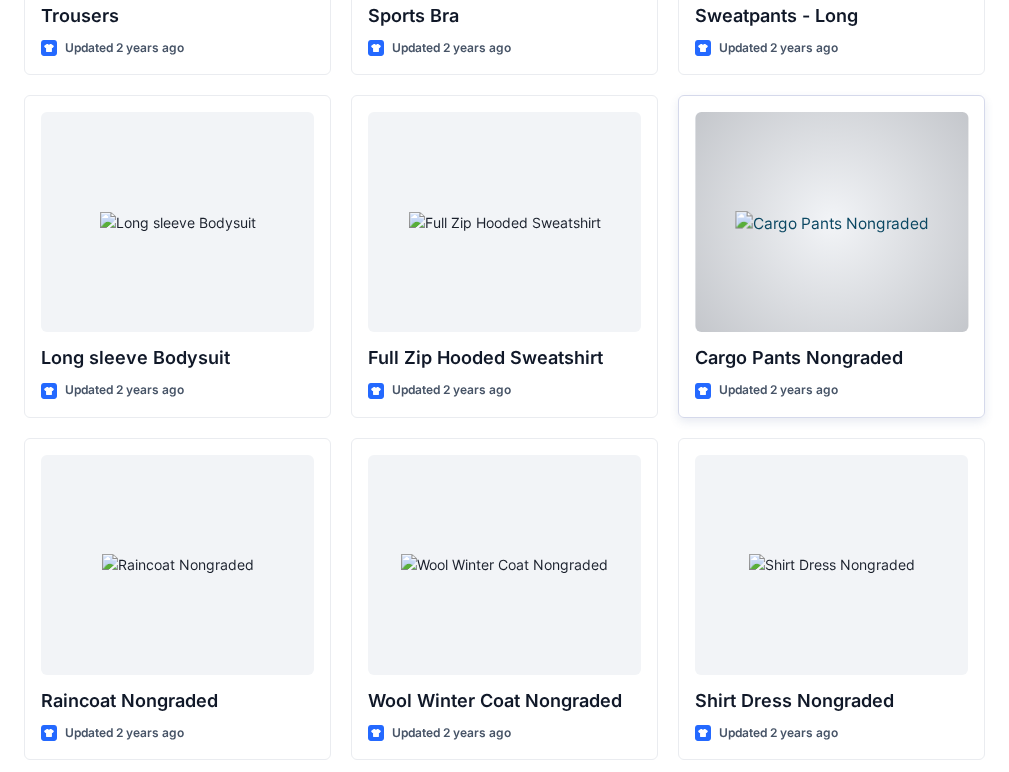 click at bounding box center (831, 222) 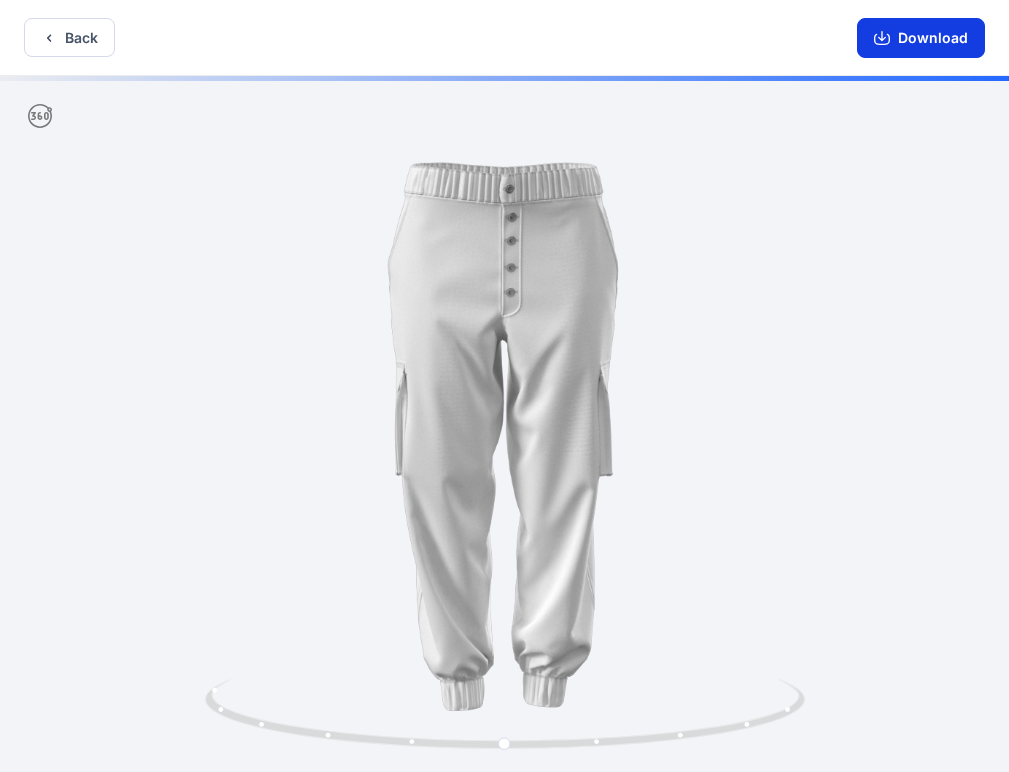 click on "Download" at bounding box center (921, 38) 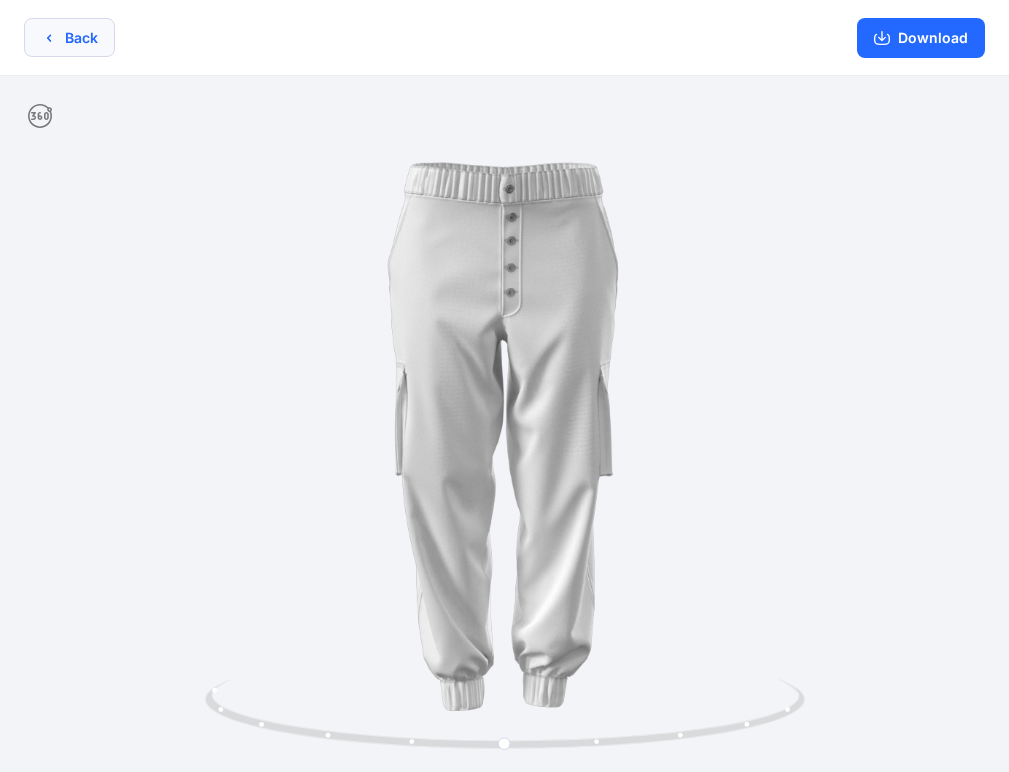 click on "Back" at bounding box center (69, 37) 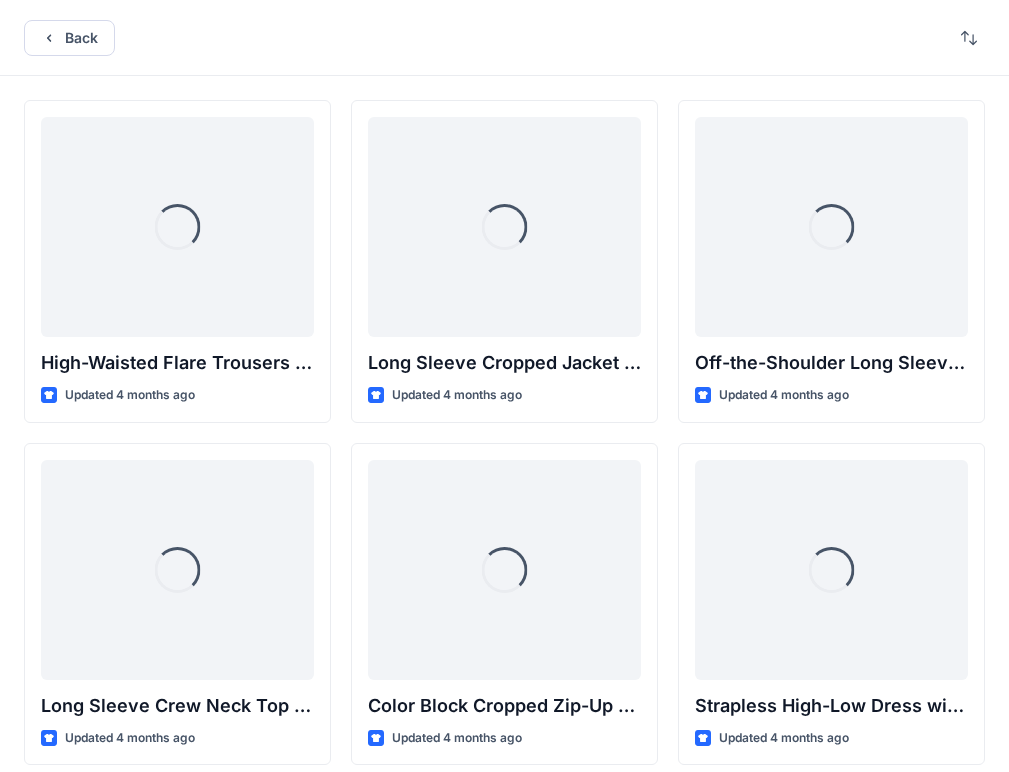 scroll, scrollTop: 17132, scrollLeft: 0, axis: vertical 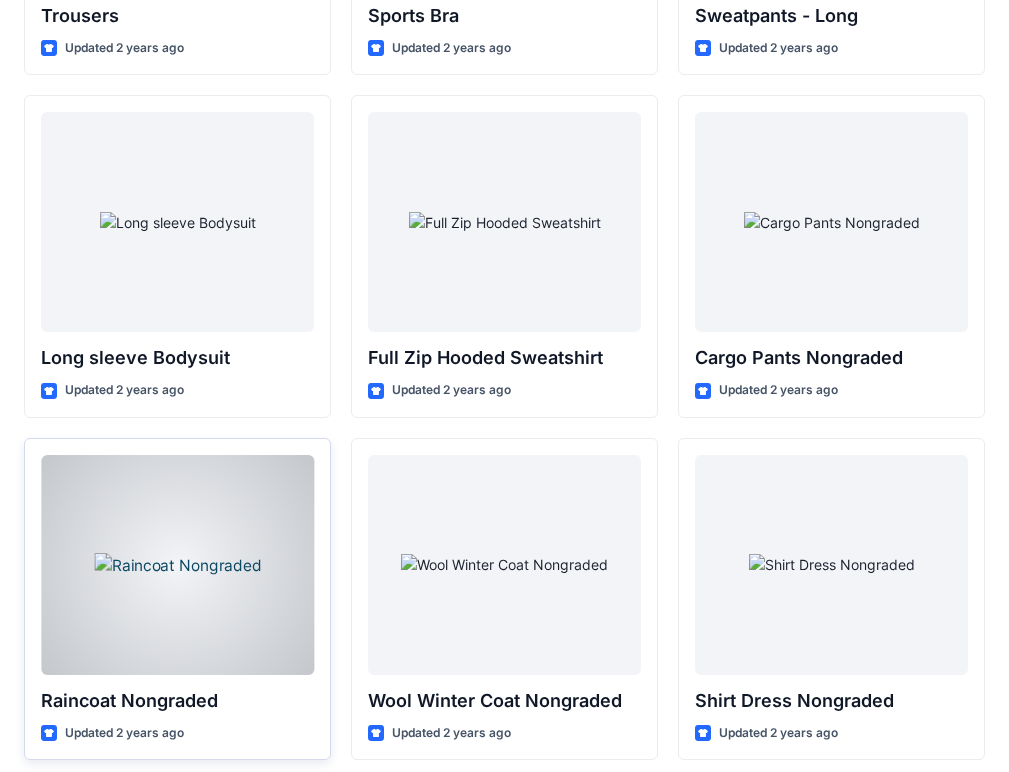 click at bounding box center [177, 565] 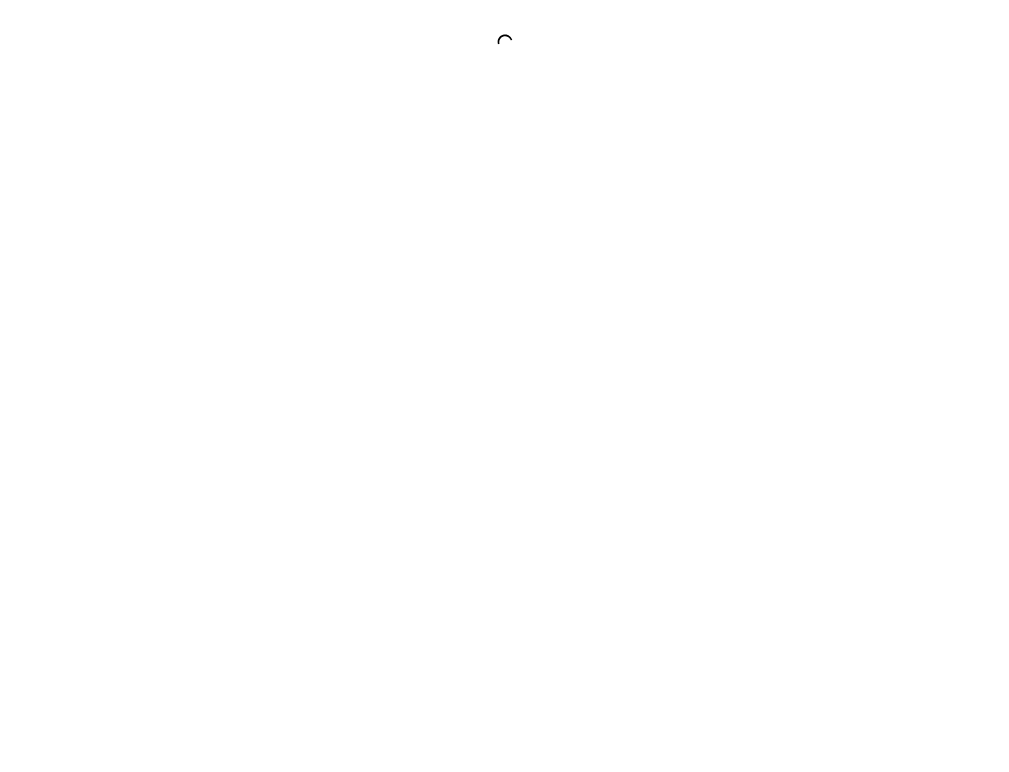 scroll, scrollTop: 0, scrollLeft: 0, axis: both 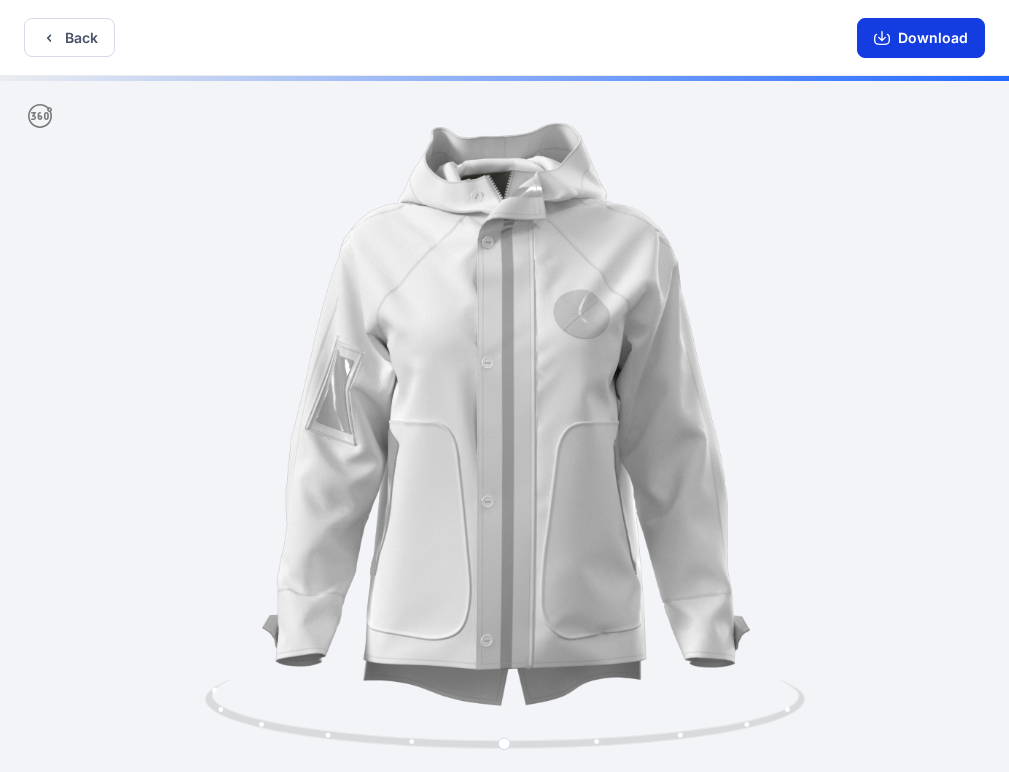 click on "Download" at bounding box center (921, 38) 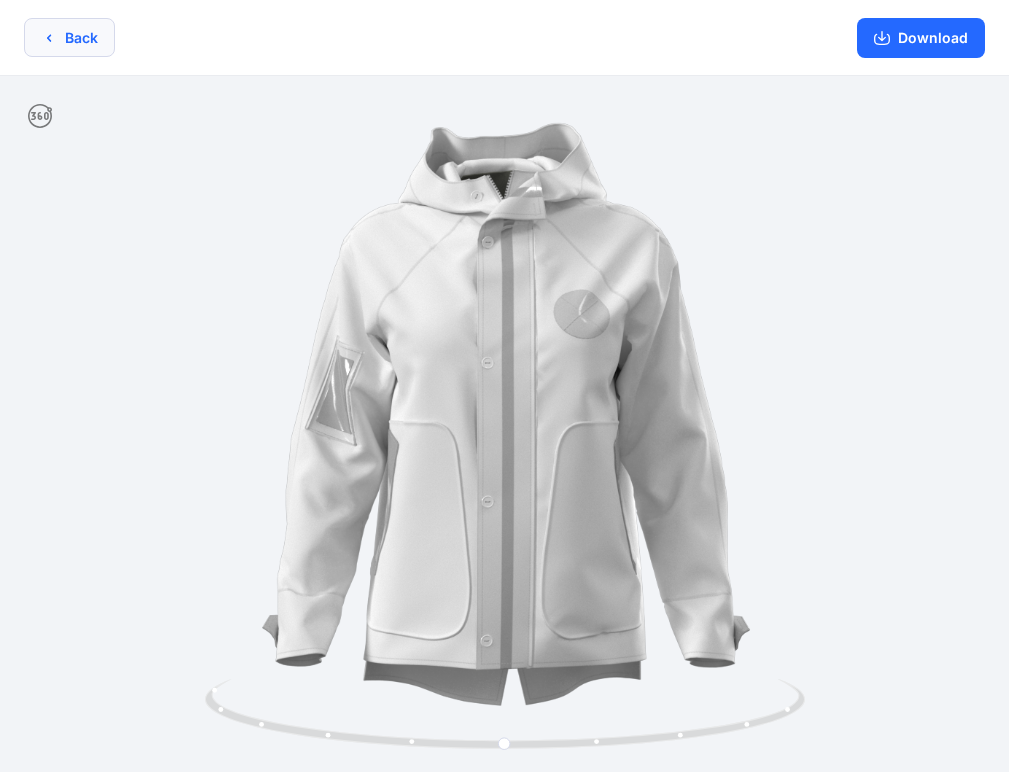 click on "Back" at bounding box center [69, 37] 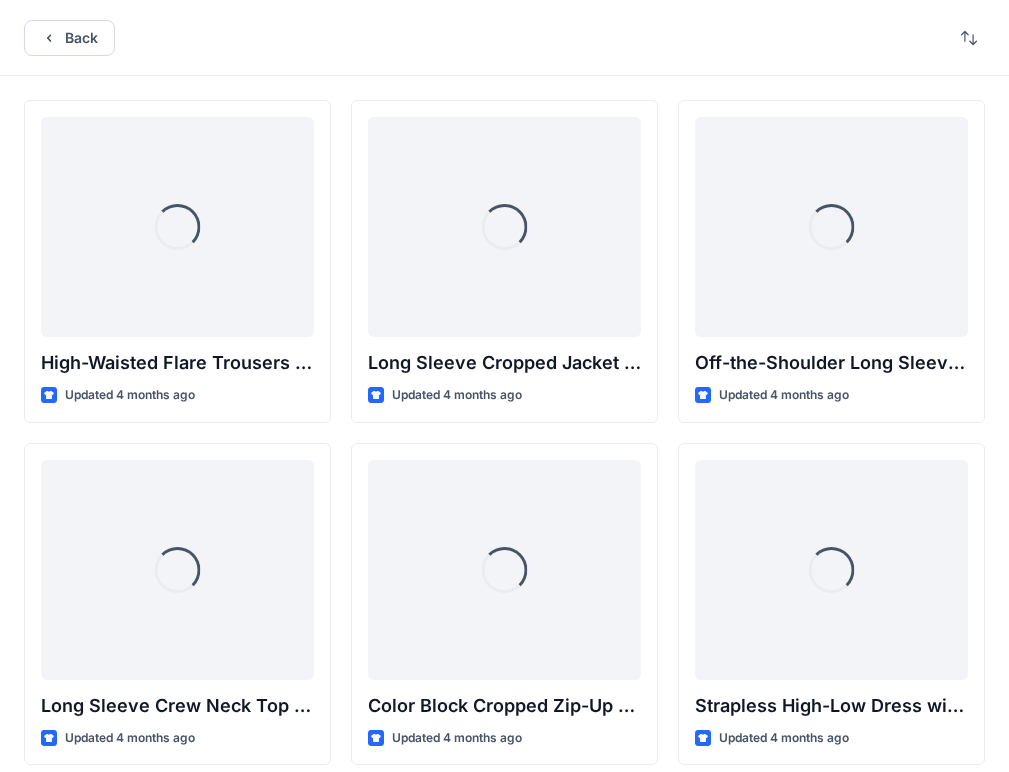 scroll, scrollTop: 17132, scrollLeft: 0, axis: vertical 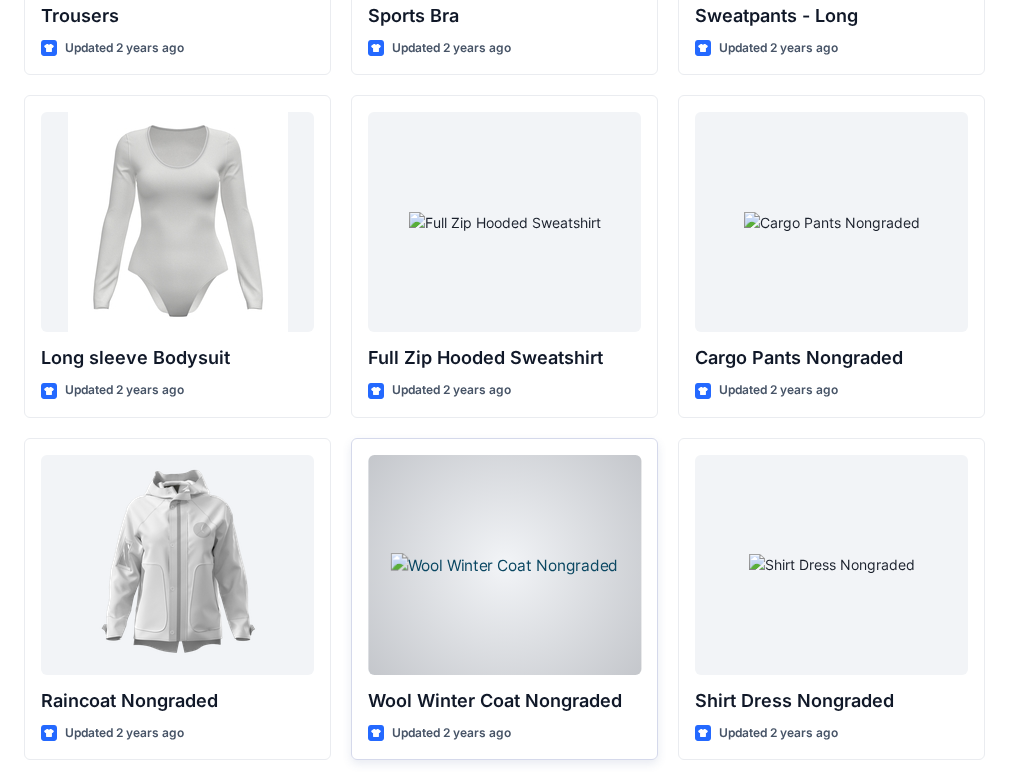 click at bounding box center (504, 565) 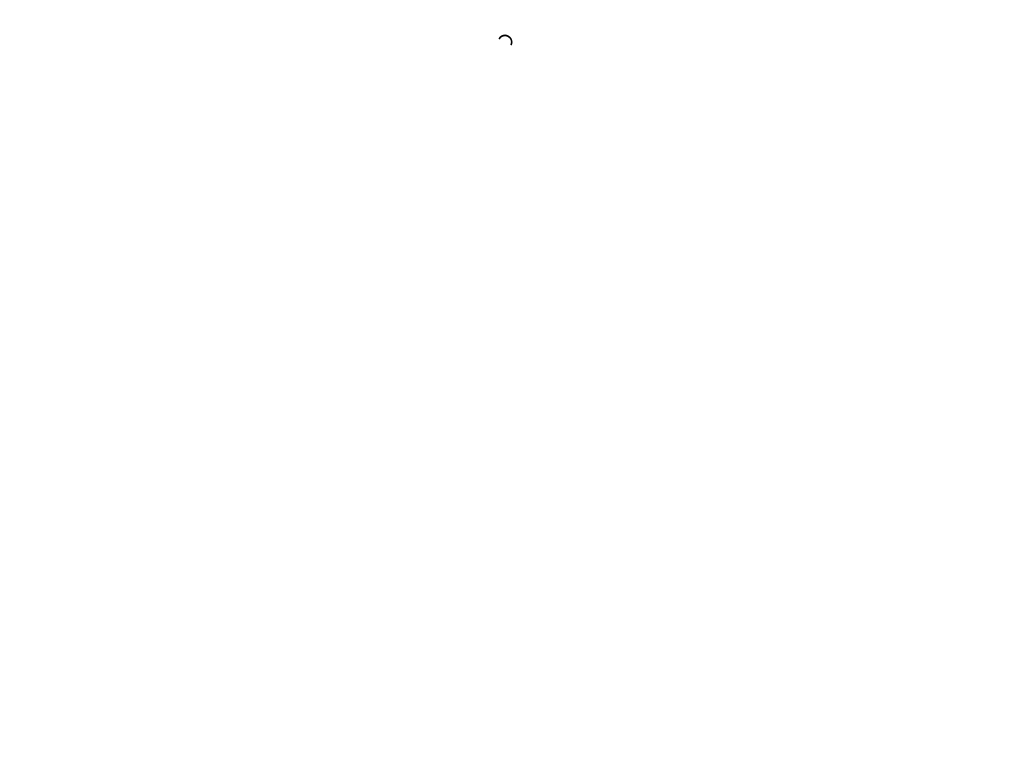 scroll, scrollTop: 0, scrollLeft: 0, axis: both 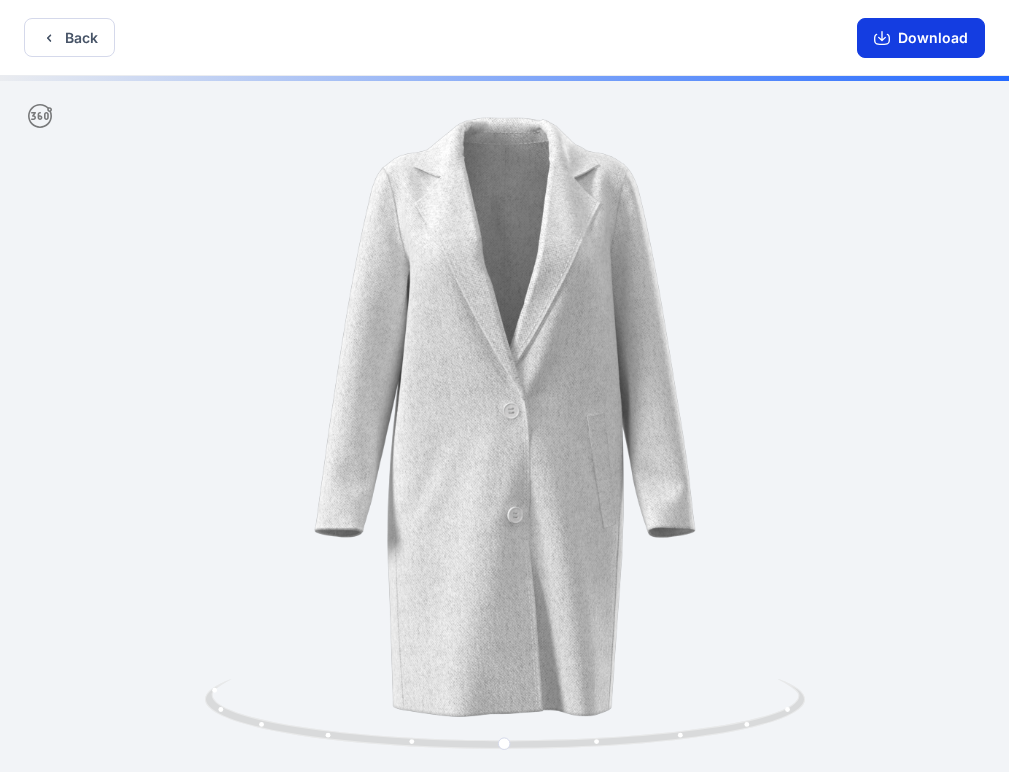 click on "Download" at bounding box center [921, 38] 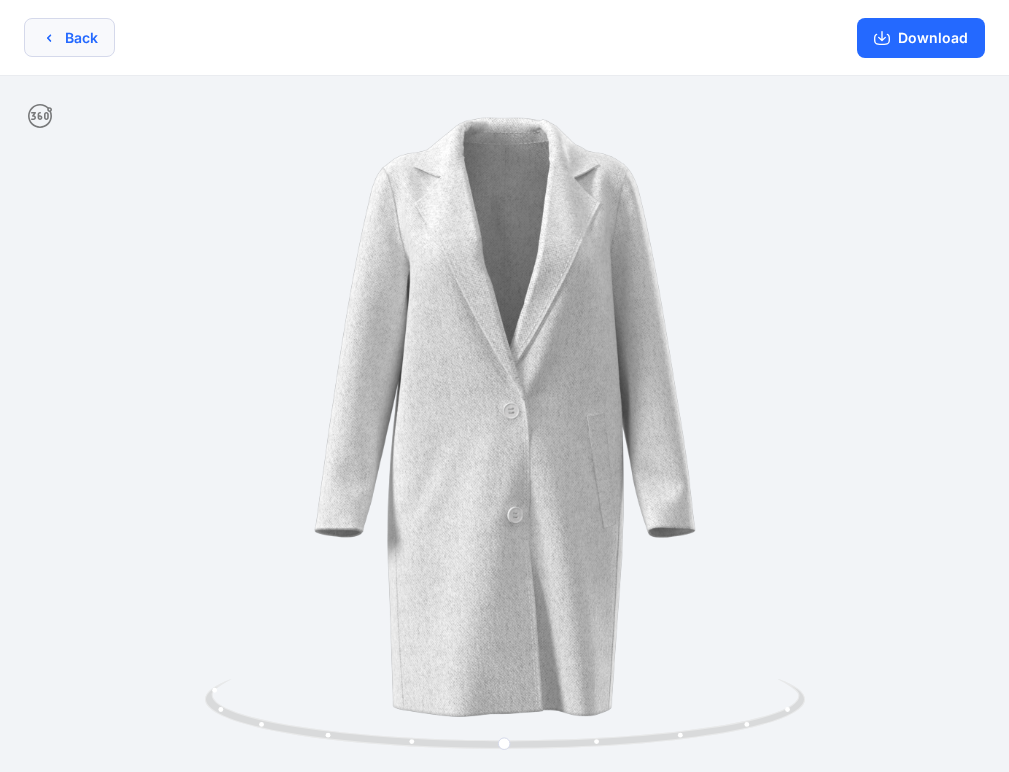 click 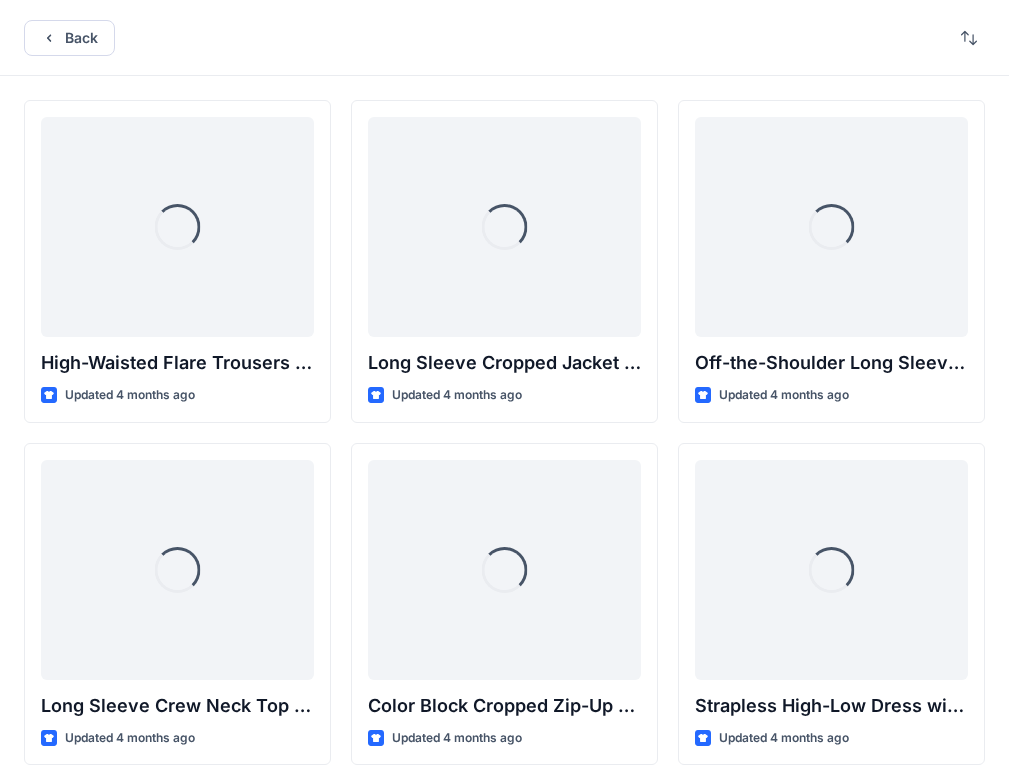 scroll, scrollTop: 17132, scrollLeft: 0, axis: vertical 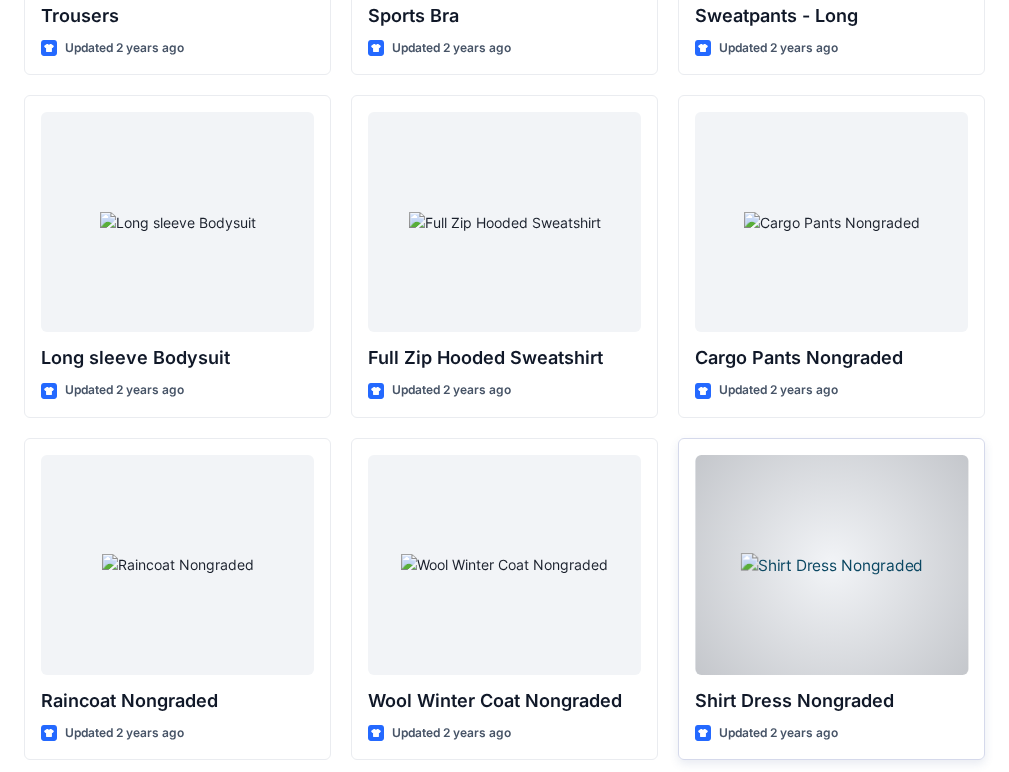click at bounding box center (831, 565) 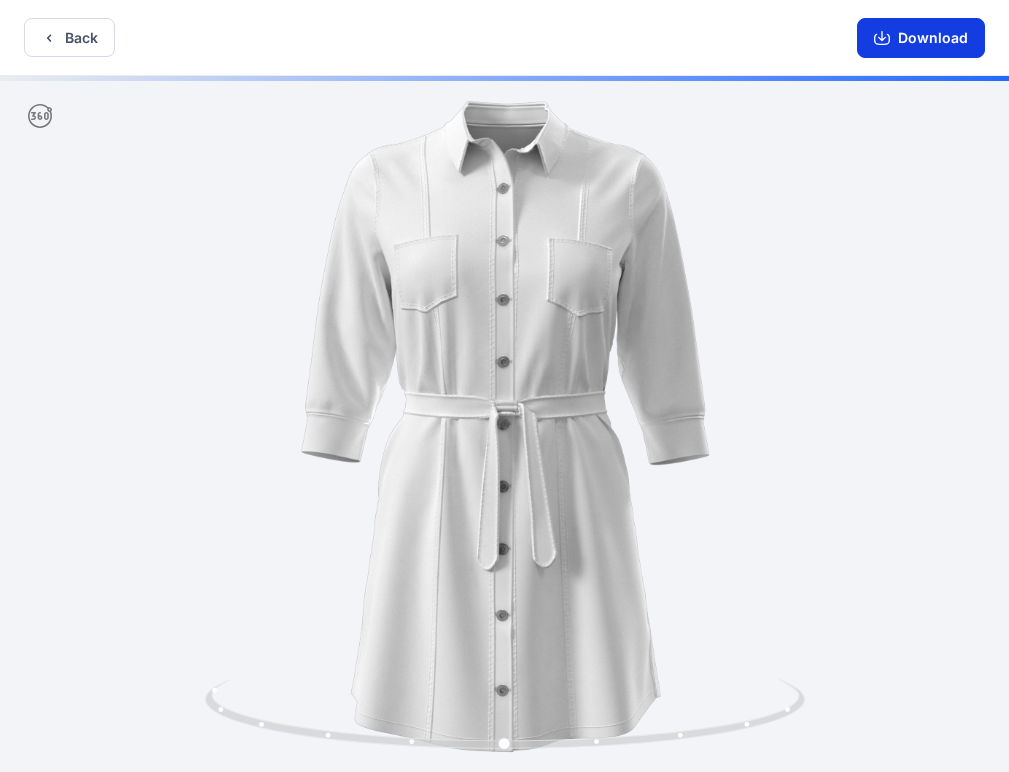 click on "Download" at bounding box center [921, 38] 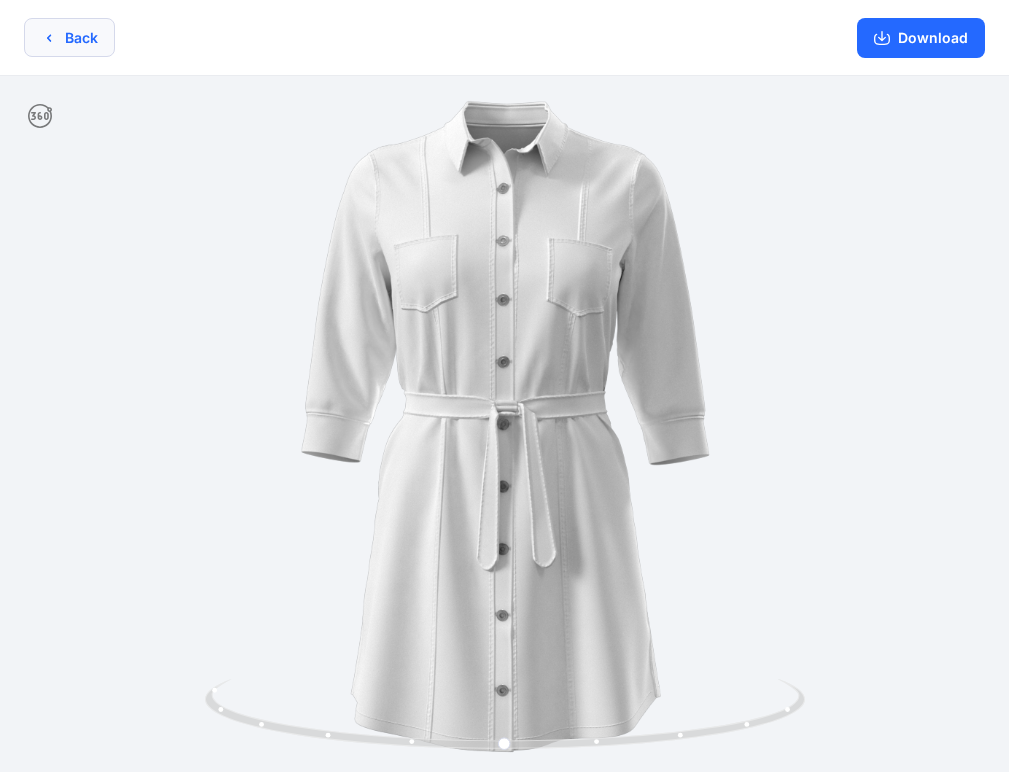 click on "Back" at bounding box center [69, 37] 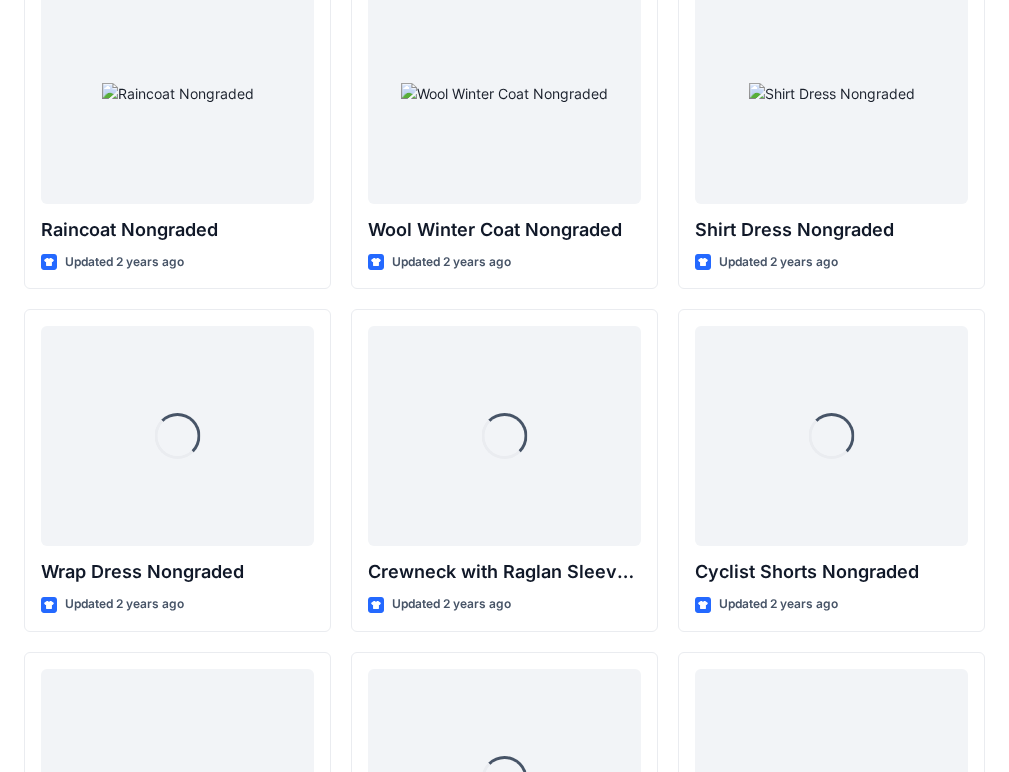 scroll, scrollTop: 17861, scrollLeft: 0, axis: vertical 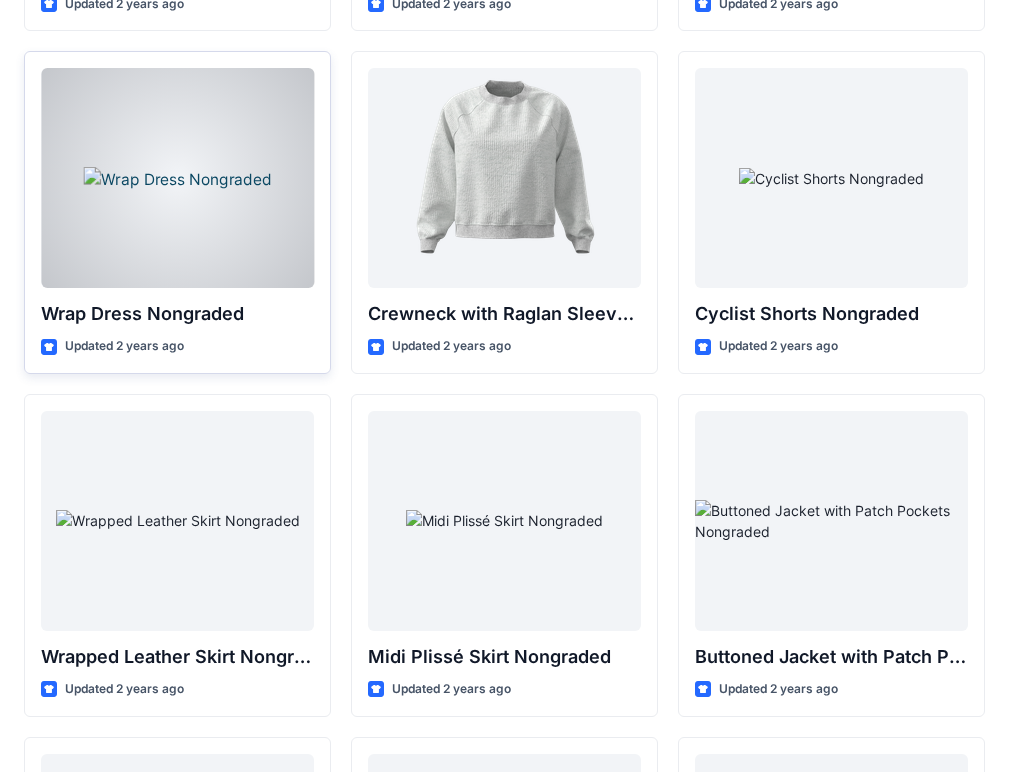 click at bounding box center (177, 178) 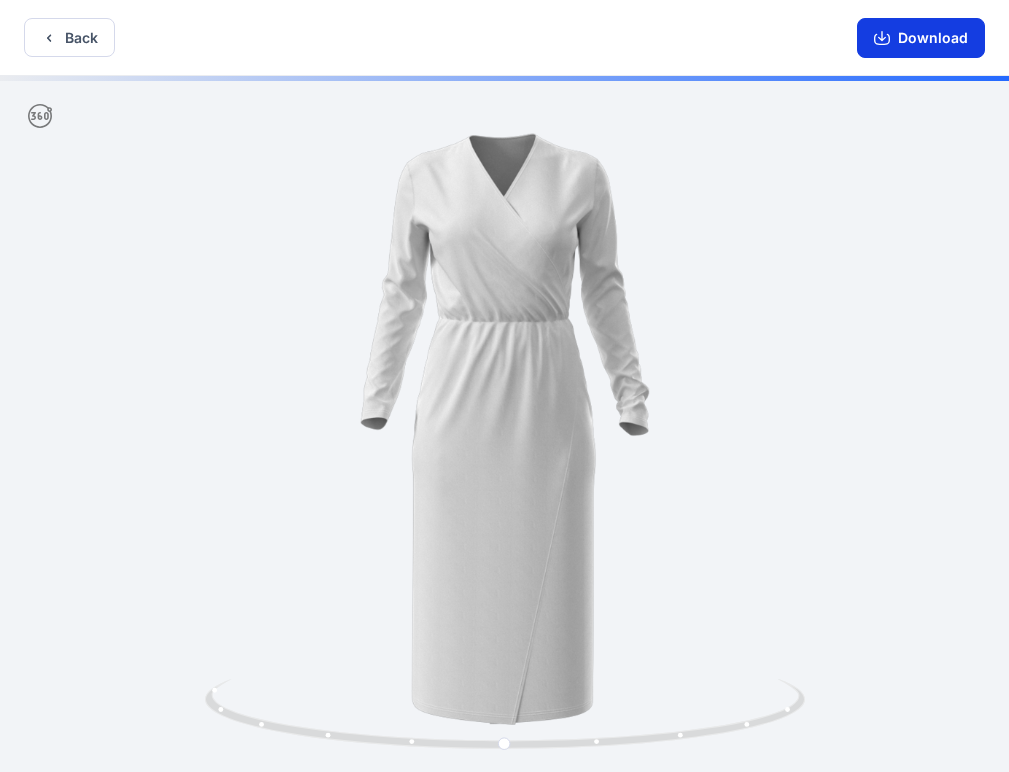 click on "Download" at bounding box center [921, 38] 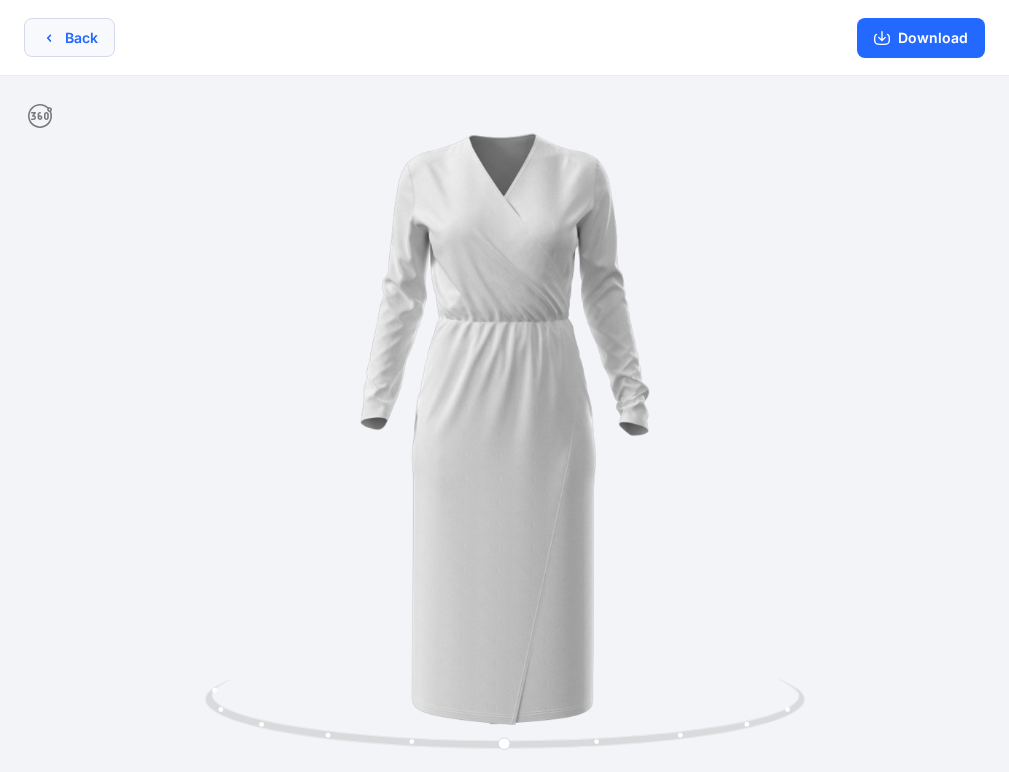 click on "Back" at bounding box center [69, 37] 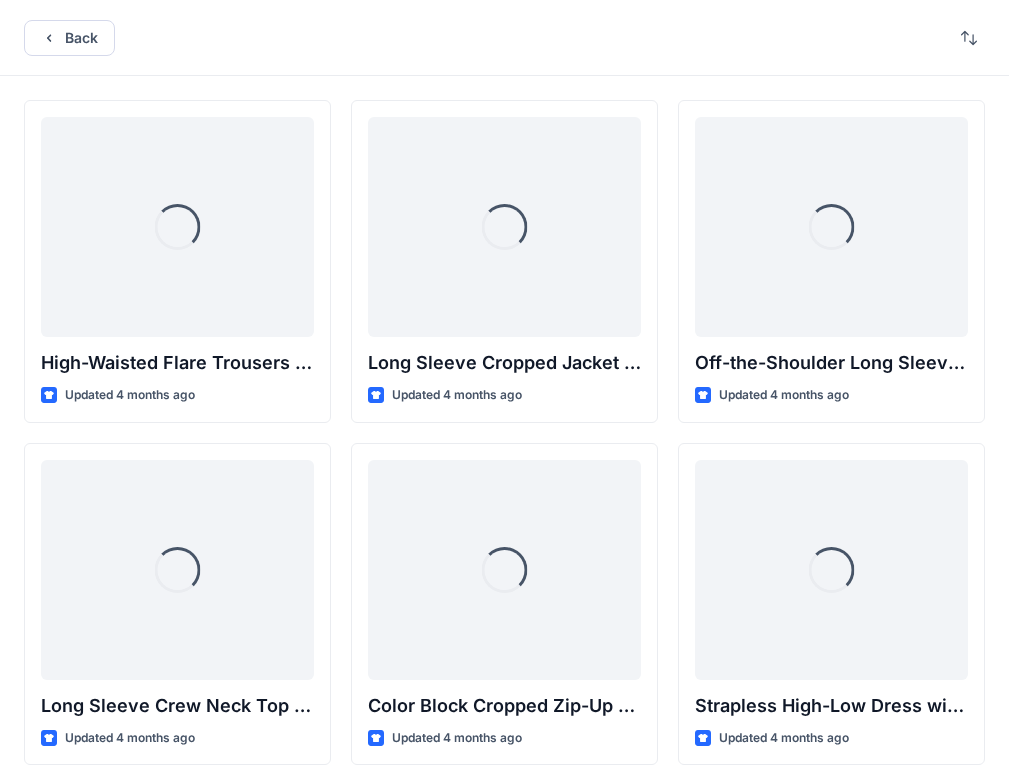 scroll, scrollTop: 17861, scrollLeft: 0, axis: vertical 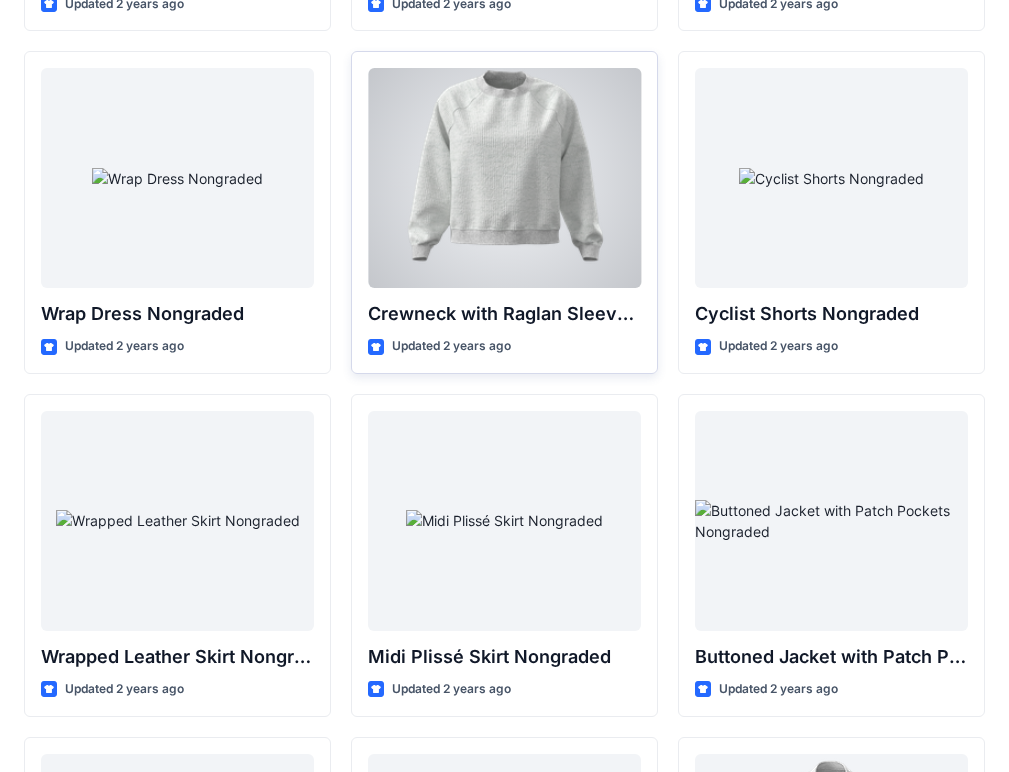 click at bounding box center (504, 178) 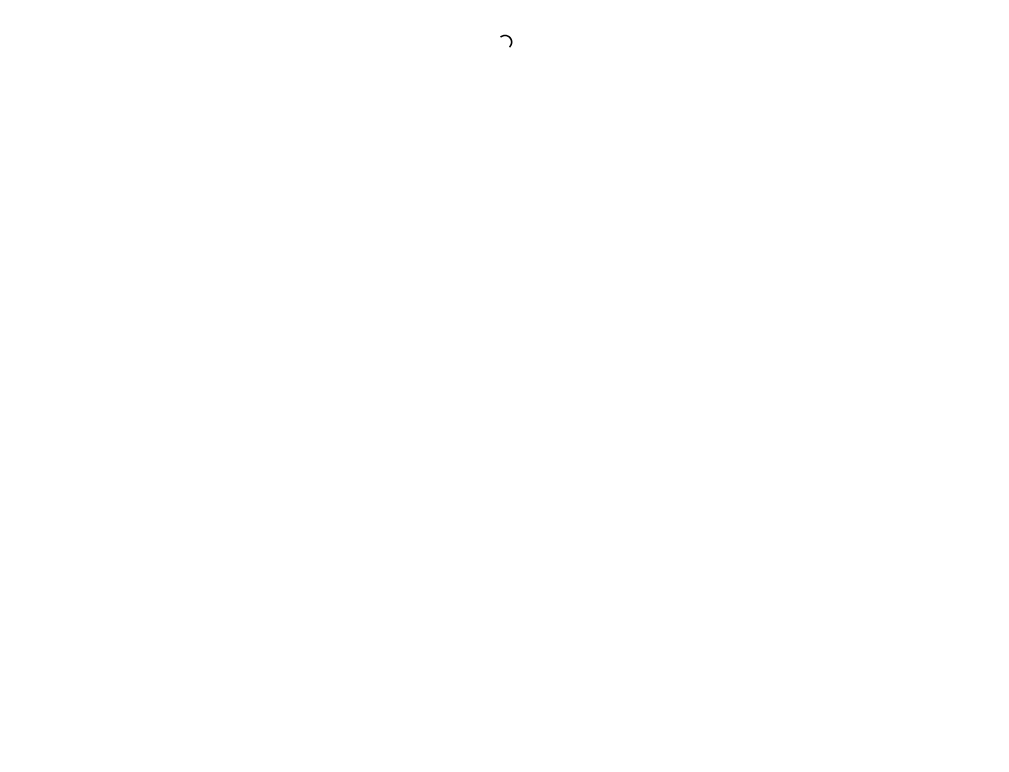 scroll, scrollTop: 0, scrollLeft: 0, axis: both 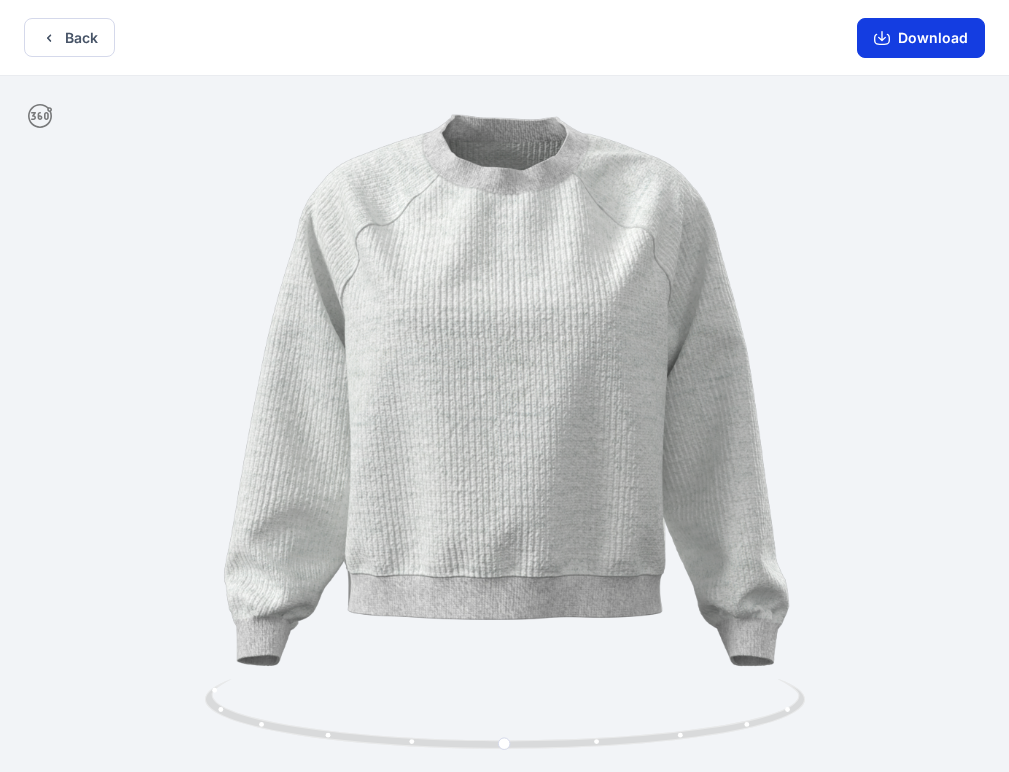 click on "Download" at bounding box center [921, 38] 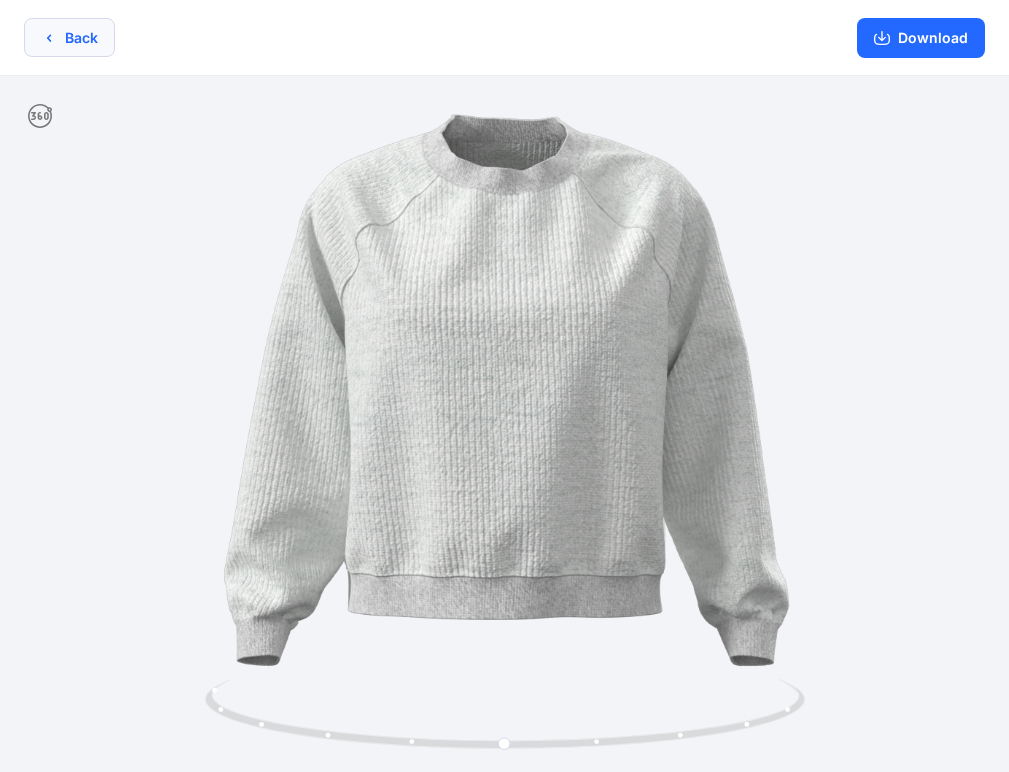 click on "Back" at bounding box center [69, 37] 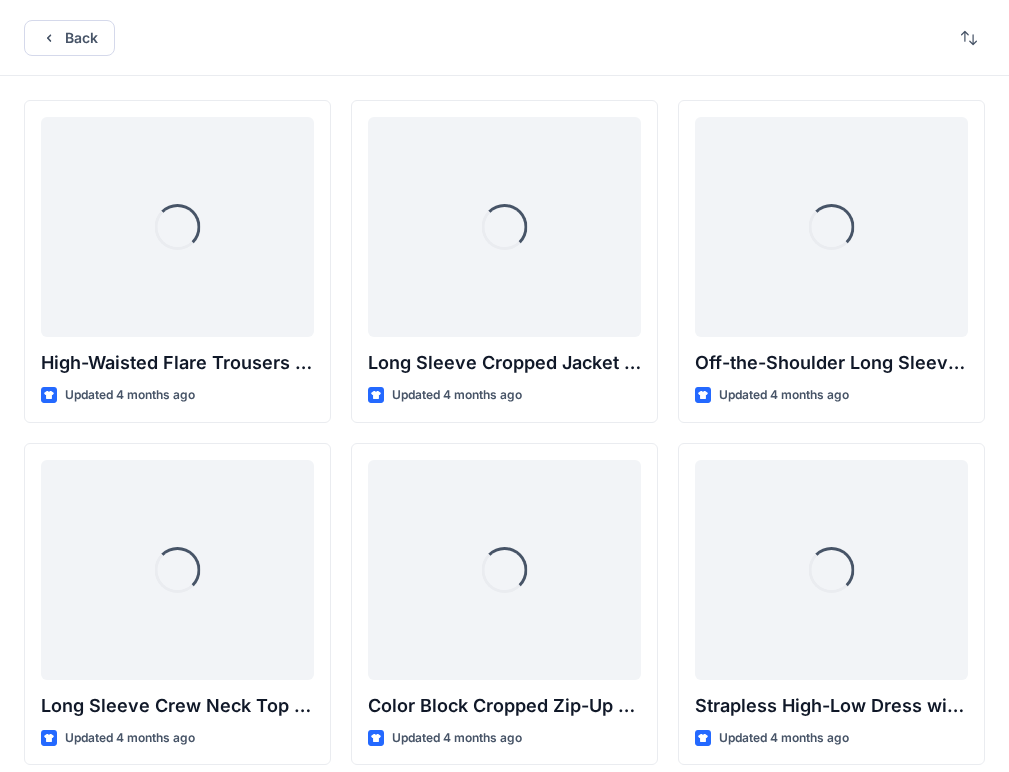 scroll, scrollTop: 17861, scrollLeft: 0, axis: vertical 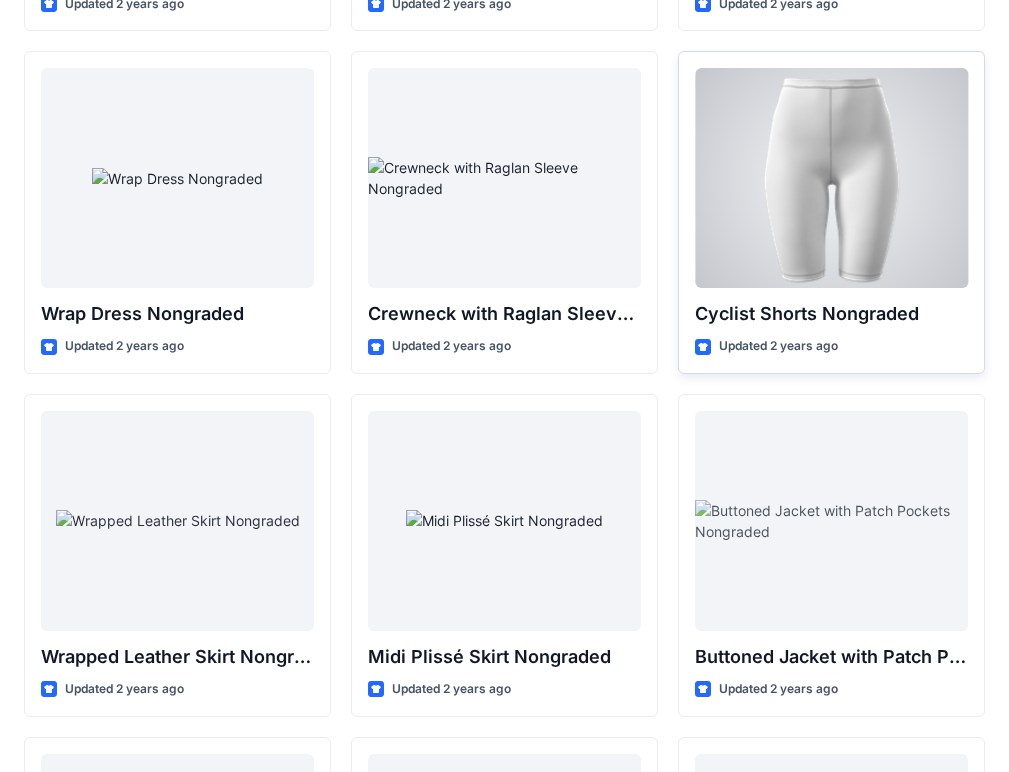 click at bounding box center [831, 178] 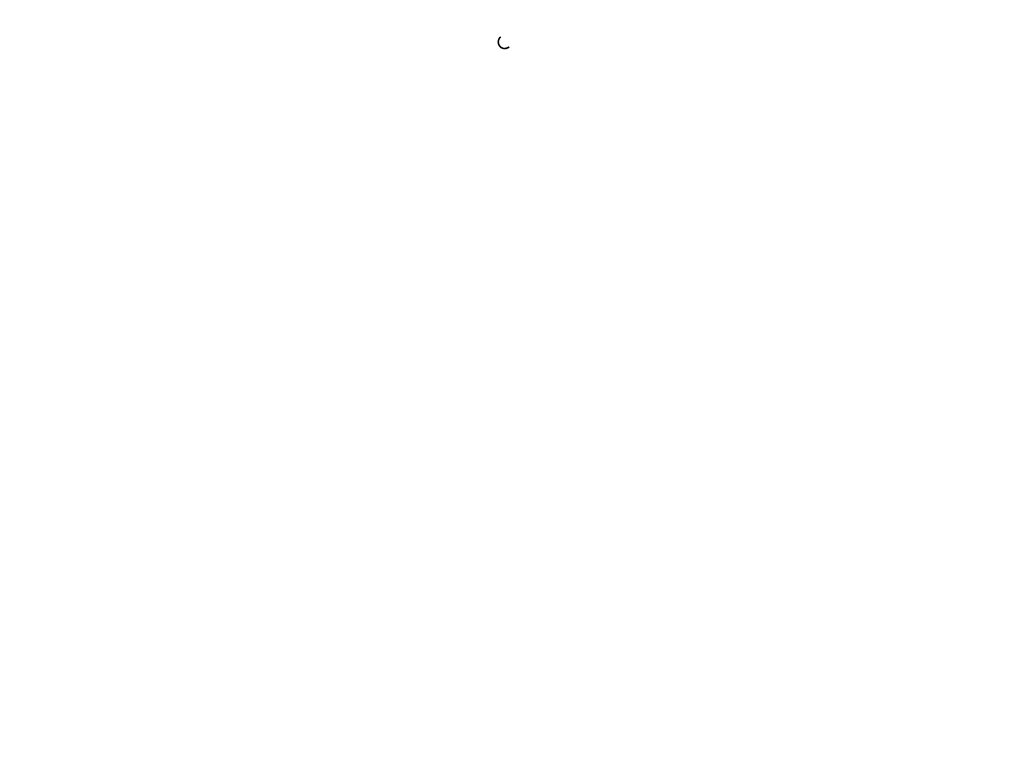 scroll, scrollTop: 0, scrollLeft: 0, axis: both 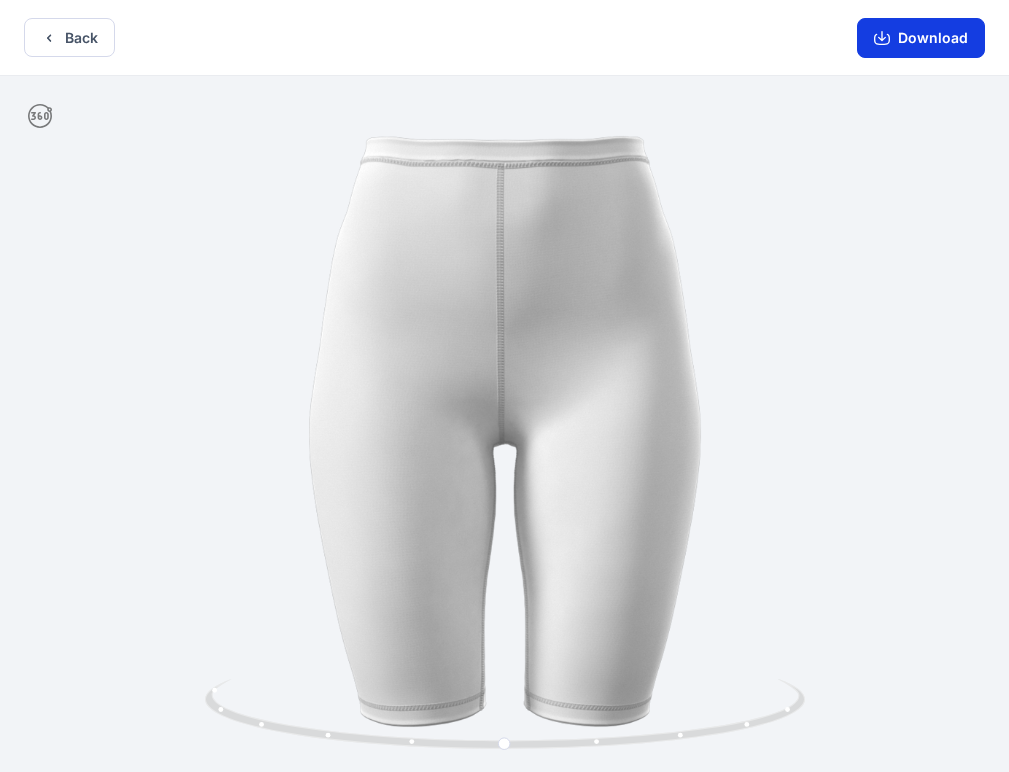 click on "Download" at bounding box center [921, 38] 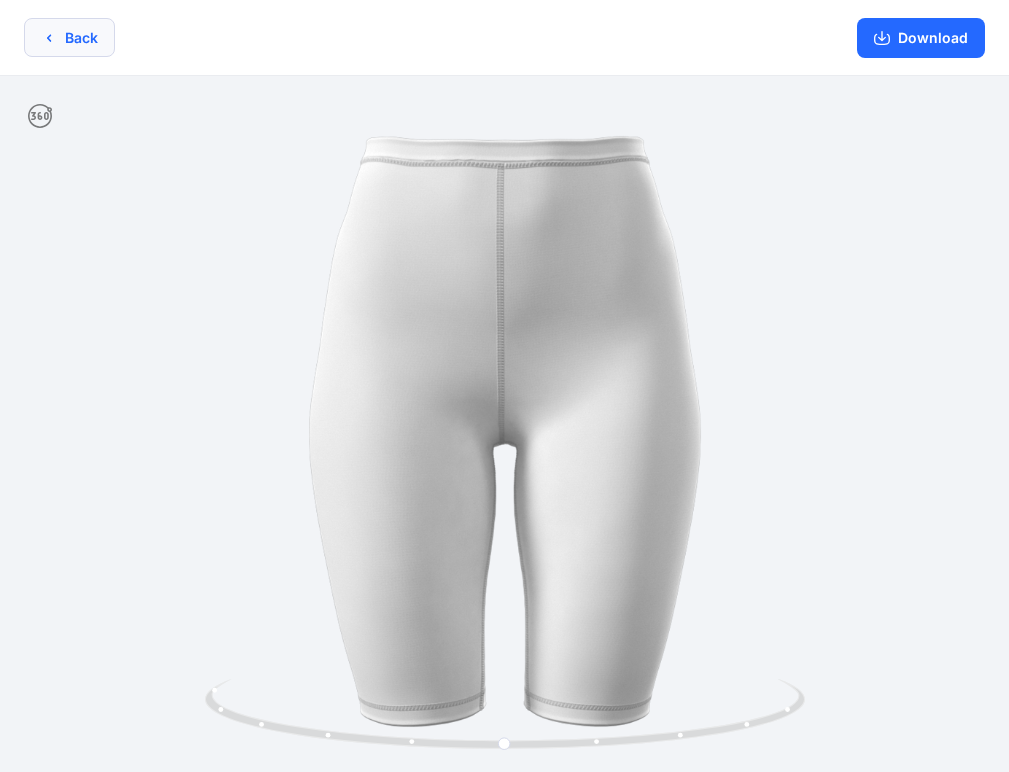 click on "Back" at bounding box center [69, 37] 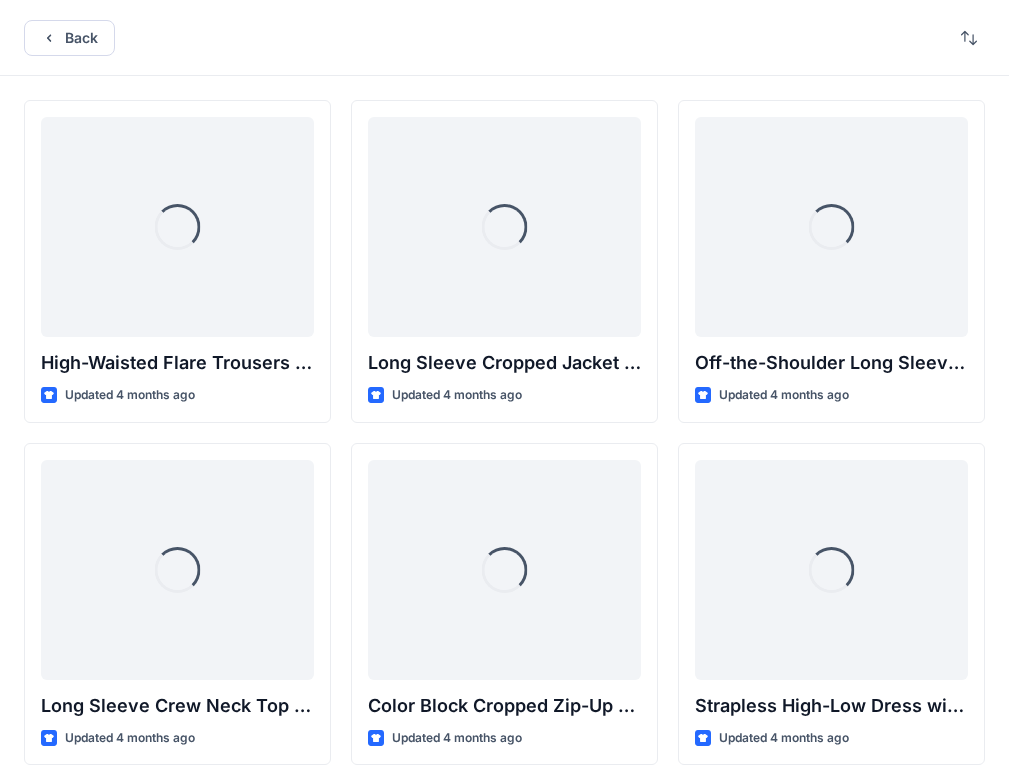 scroll, scrollTop: 17861, scrollLeft: 0, axis: vertical 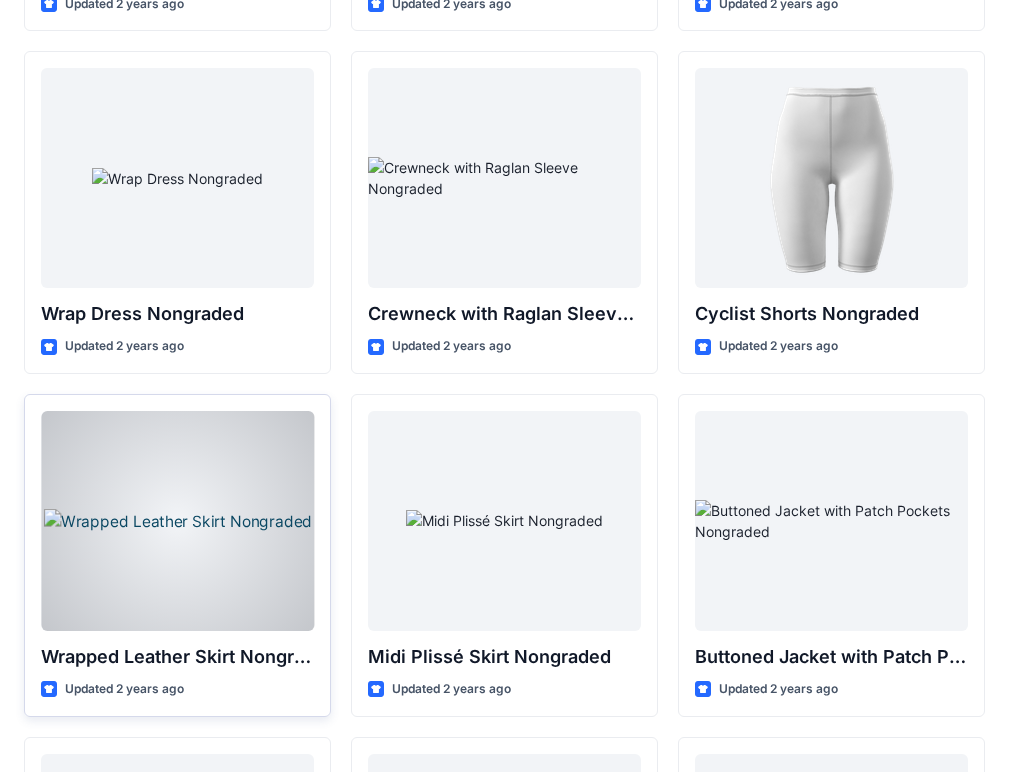 click at bounding box center (177, 521) 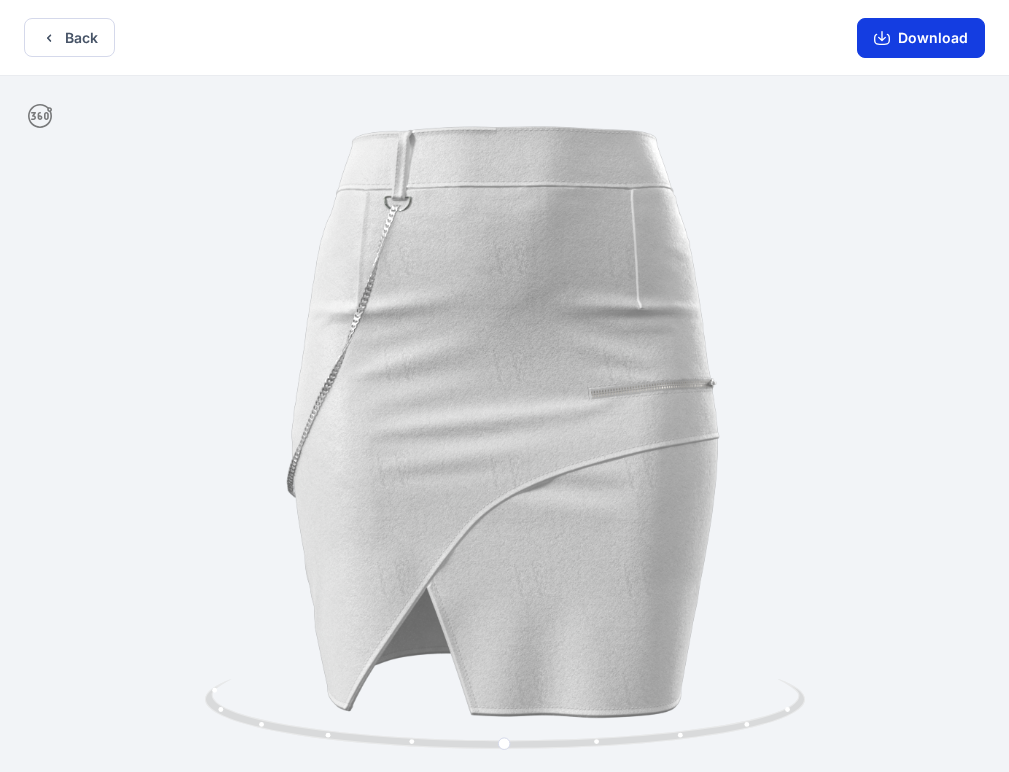 click on "Download" at bounding box center [921, 38] 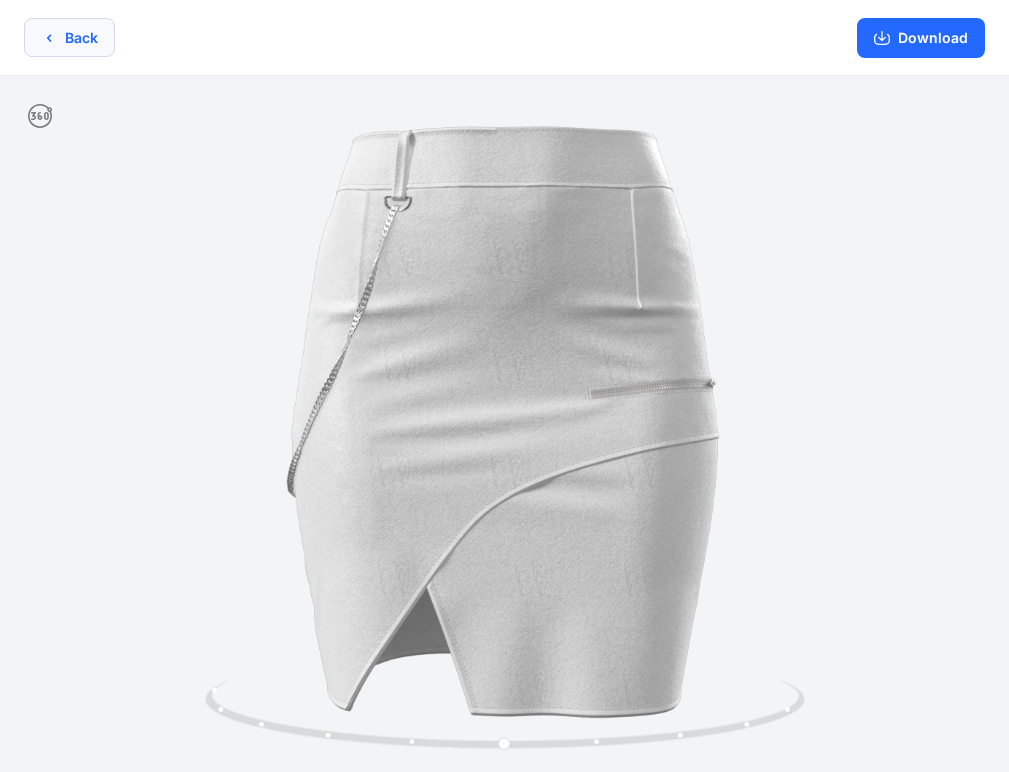 click on "Back" at bounding box center (69, 37) 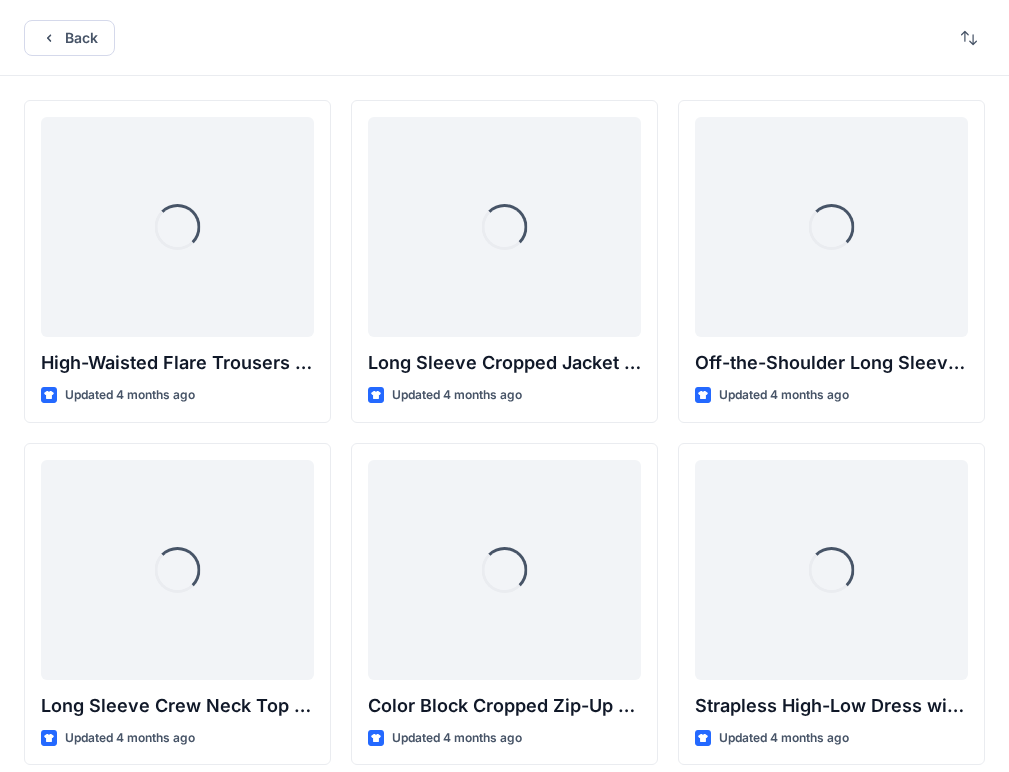 scroll, scrollTop: 17861, scrollLeft: 0, axis: vertical 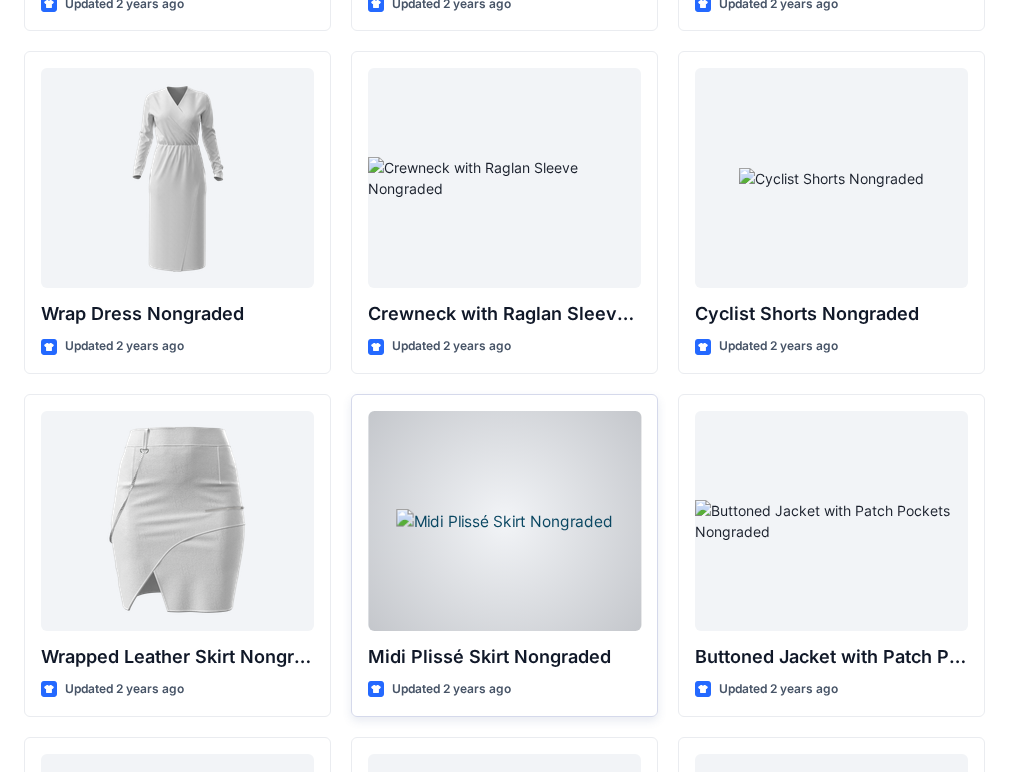 click at bounding box center [504, 521] 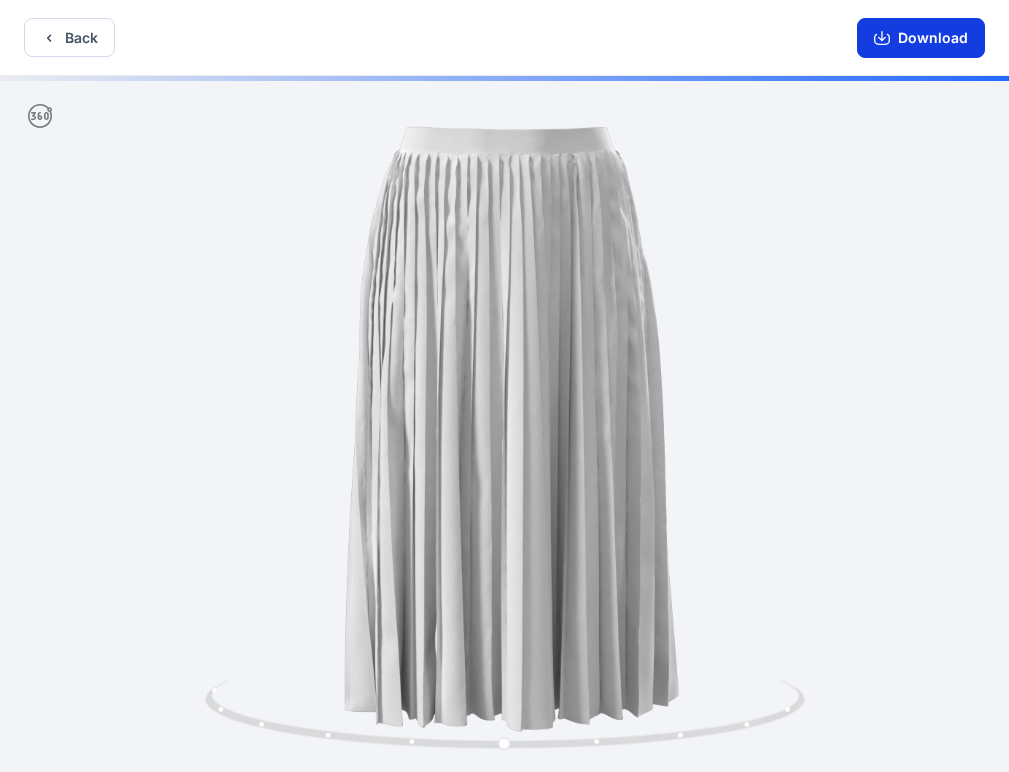 click on "Download" at bounding box center (921, 38) 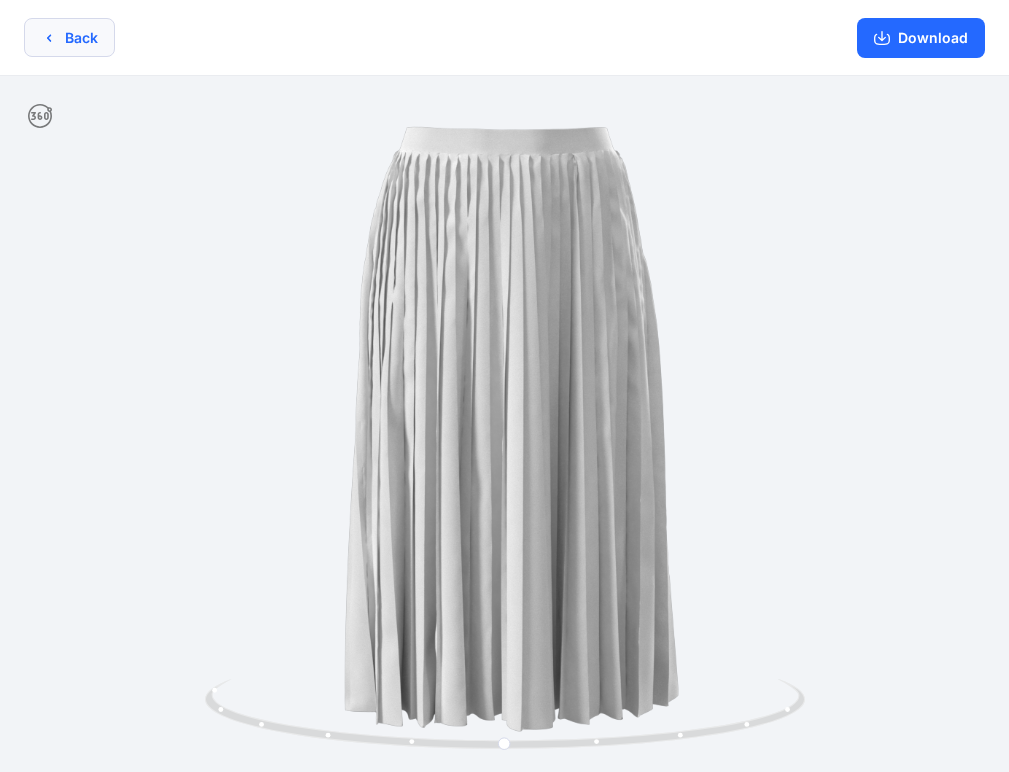 click on "Back" at bounding box center [69, 37] 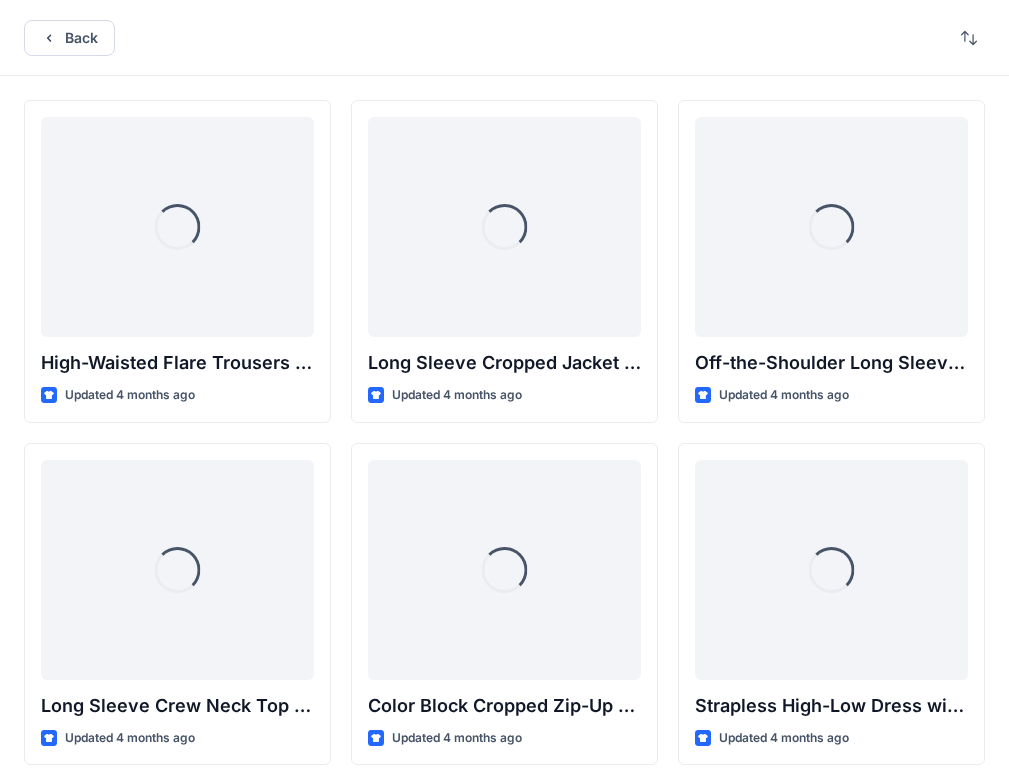 scroll, scrollTop: 17861, scrollLeft: 0, axis: vertical 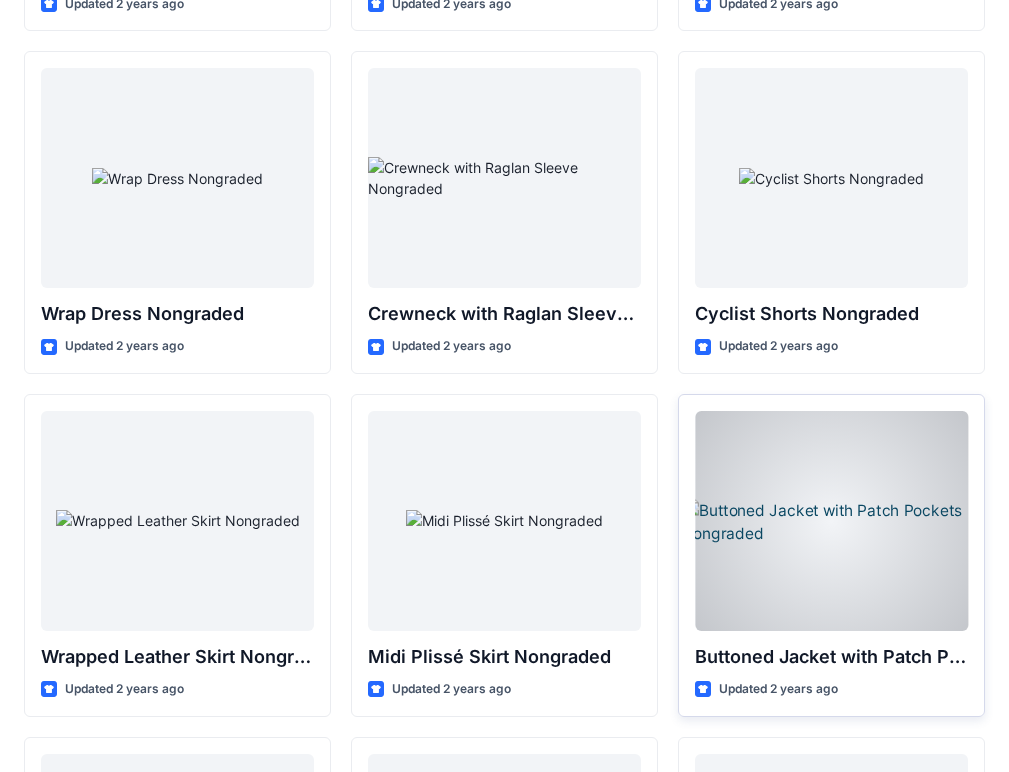 click at bounding box center (831, 521) 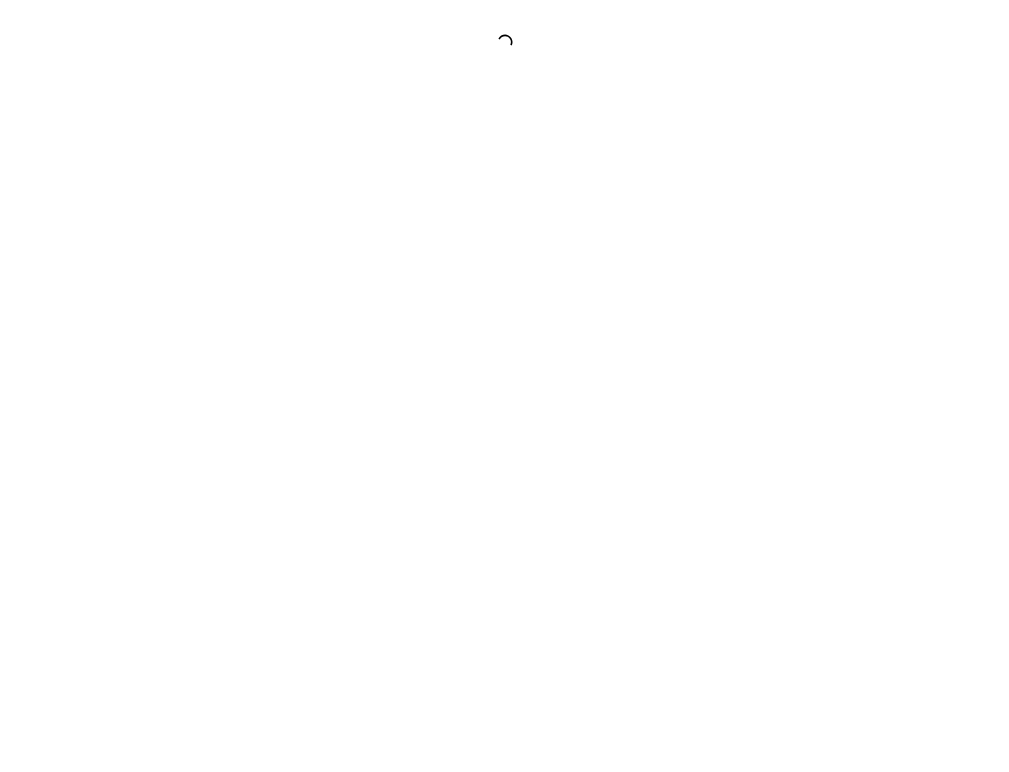 scroll, scrollTop: 0, scrollLeft: 0, axis: both 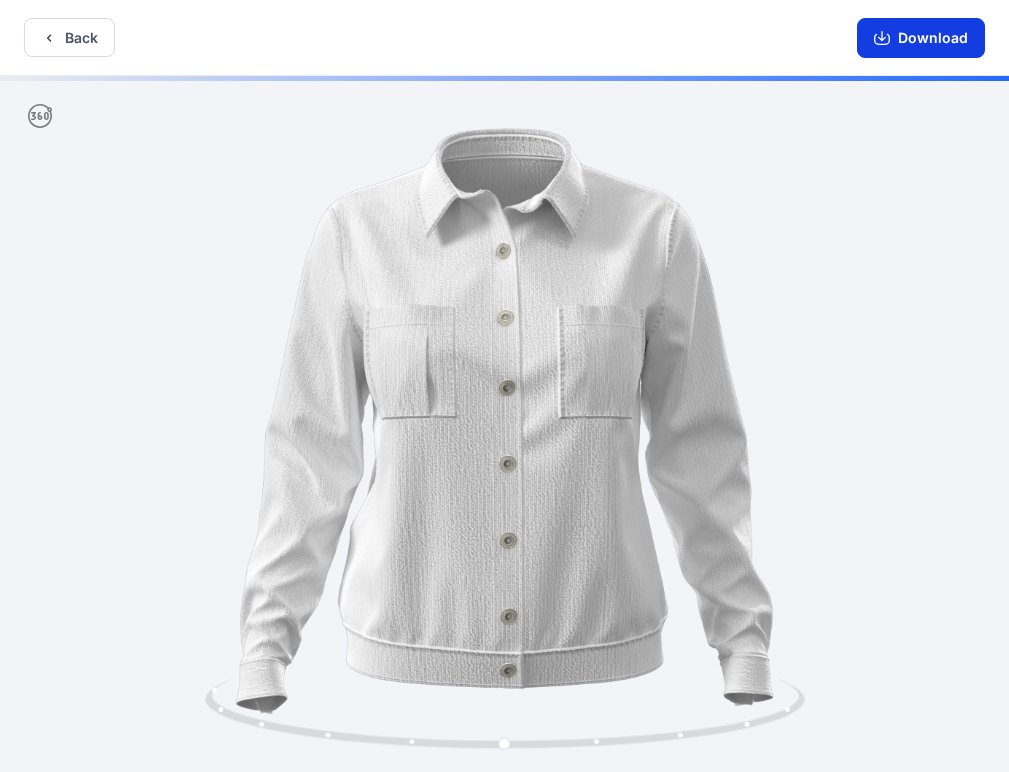 click on "Download" at bounding box center [921, 38] 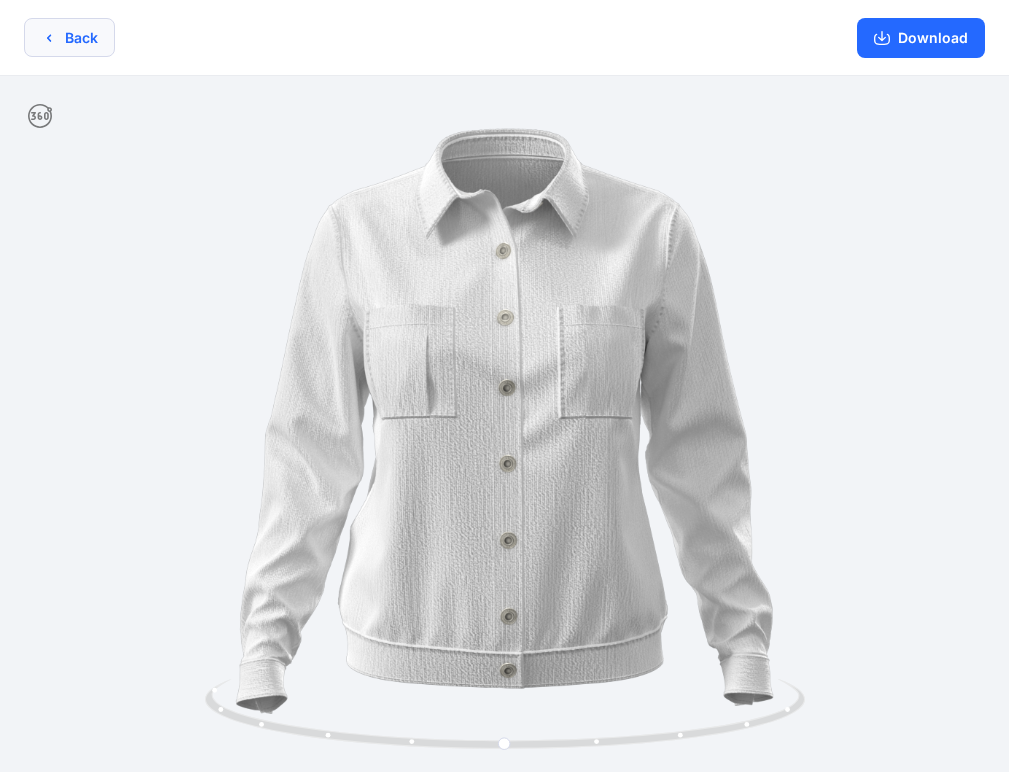 click on "Back" at bounding box center [69, 37] 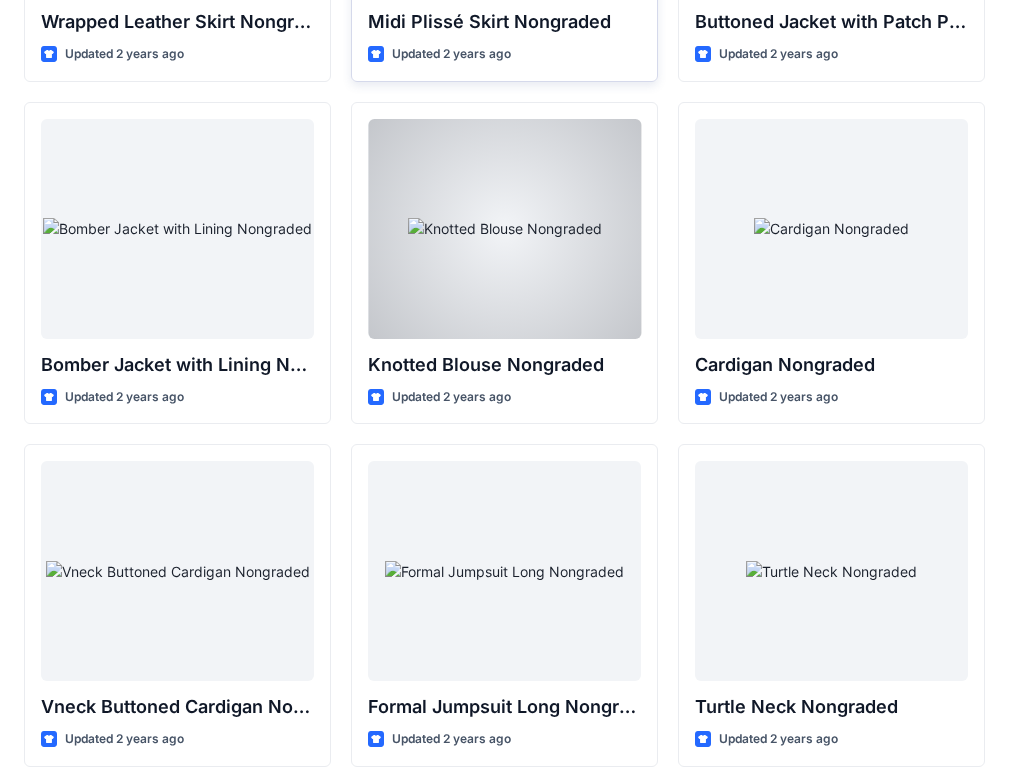 scroll, scrollTop: 18587, scrollLeft: 0, axis: vertical 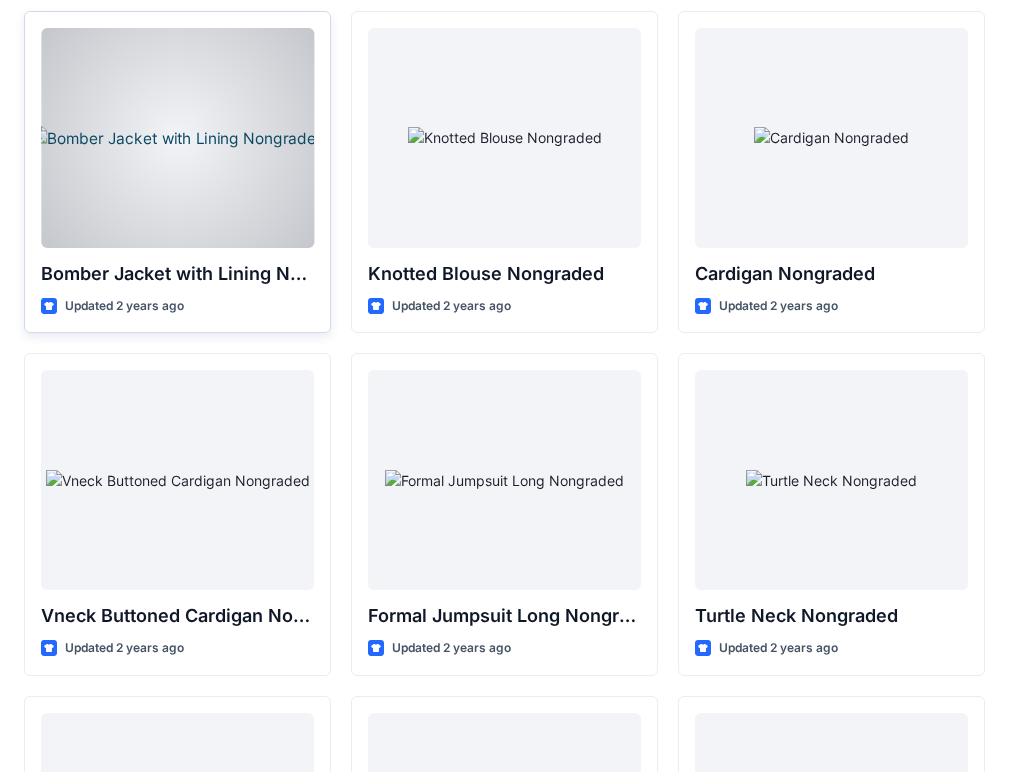 click at bounding box center [177, 138] 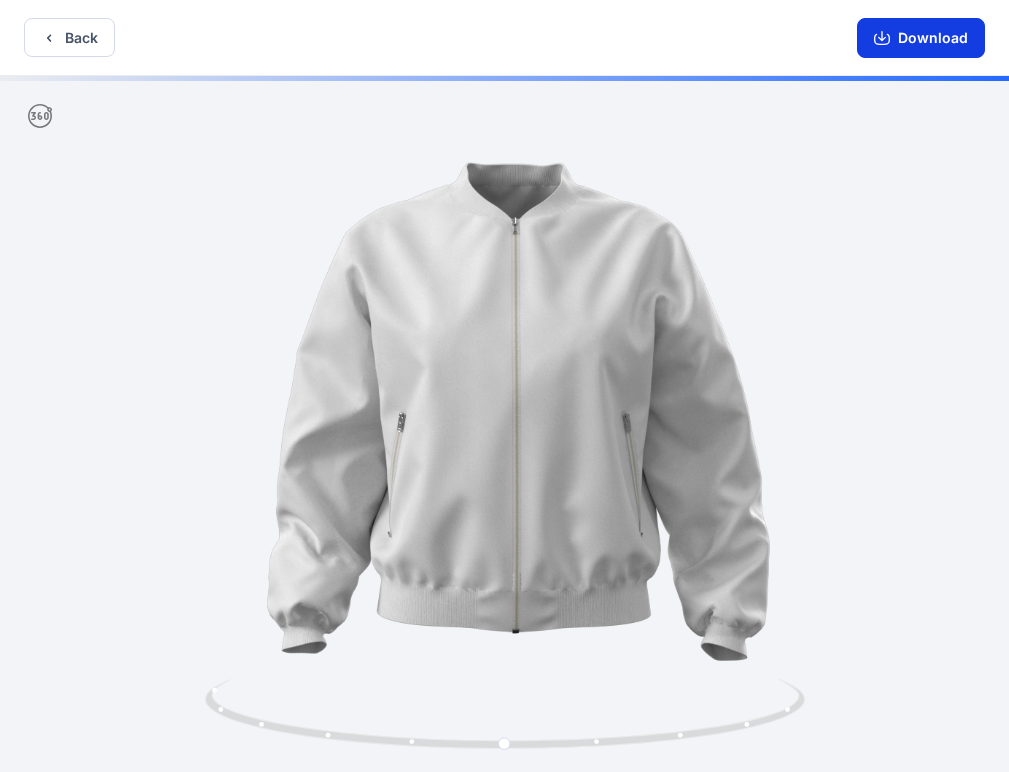 drag, startPoint x: 930, startPoint y: 36, endPoint x: 887, endPoint y: 33, distance: 43.104523 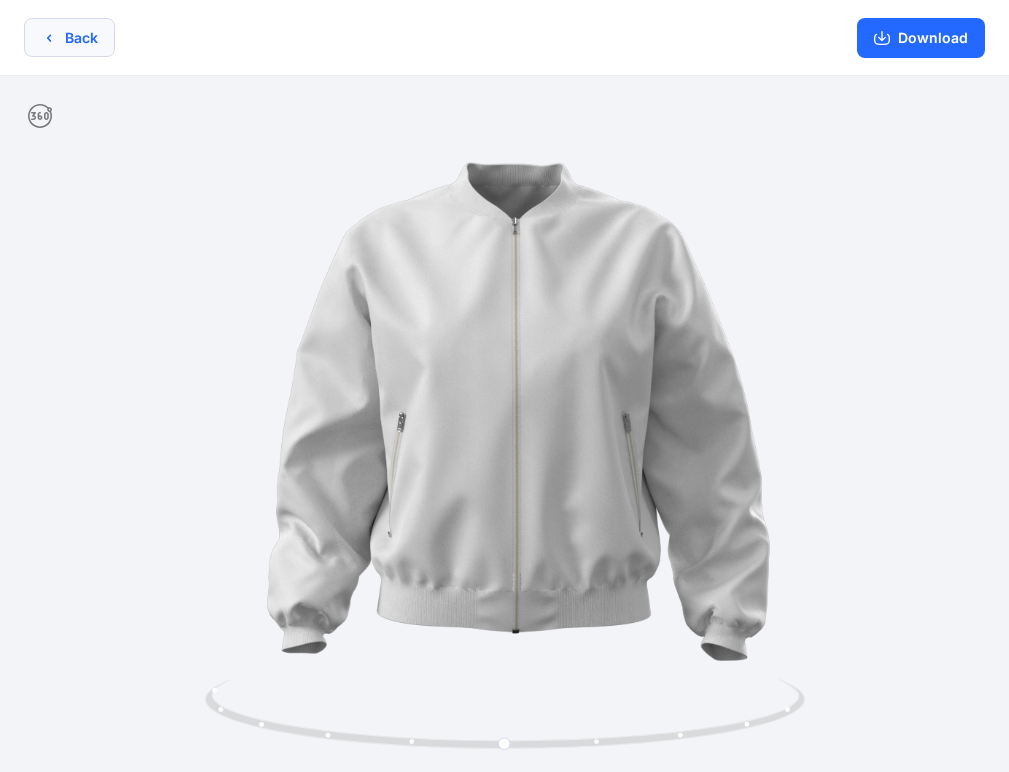 click on "Back" at bounding box center [69, 37] 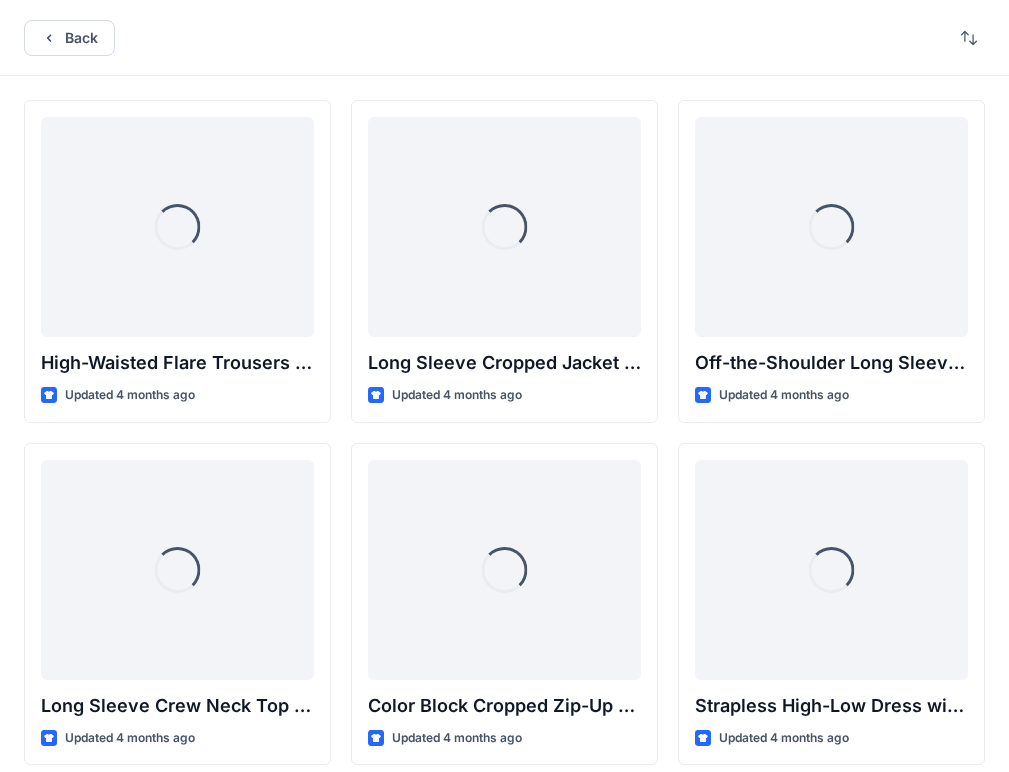 scroll, scrollTop: 18587, scrollLeft: 0, axis: vertical 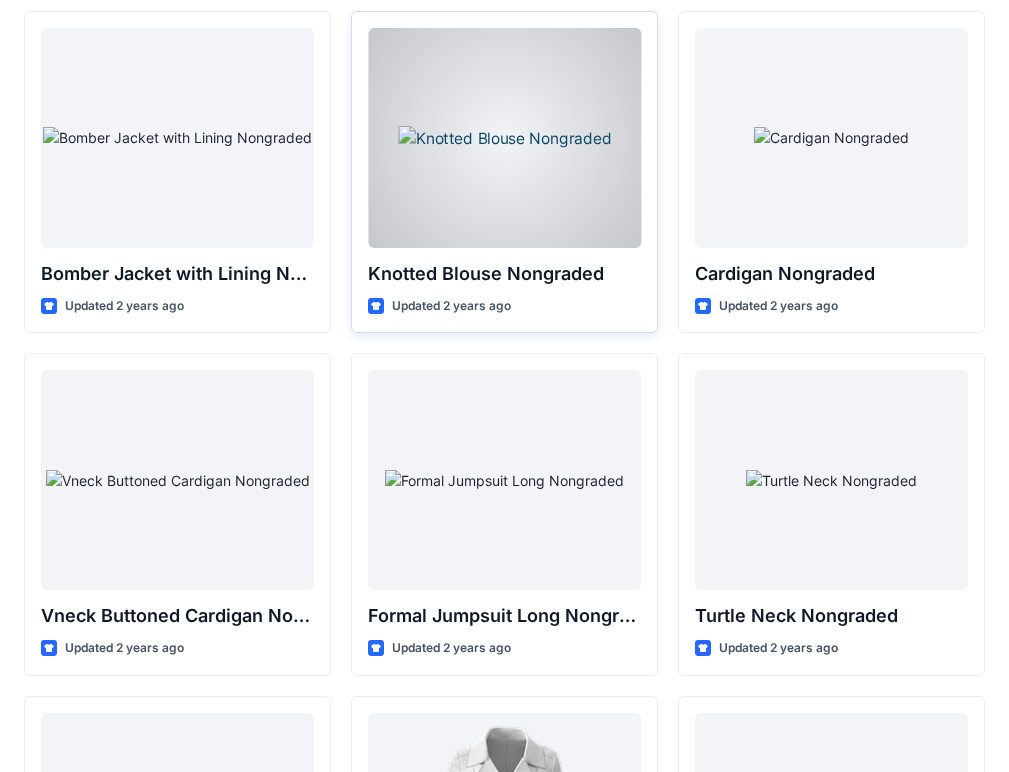 click at bounding box center [504, 138] 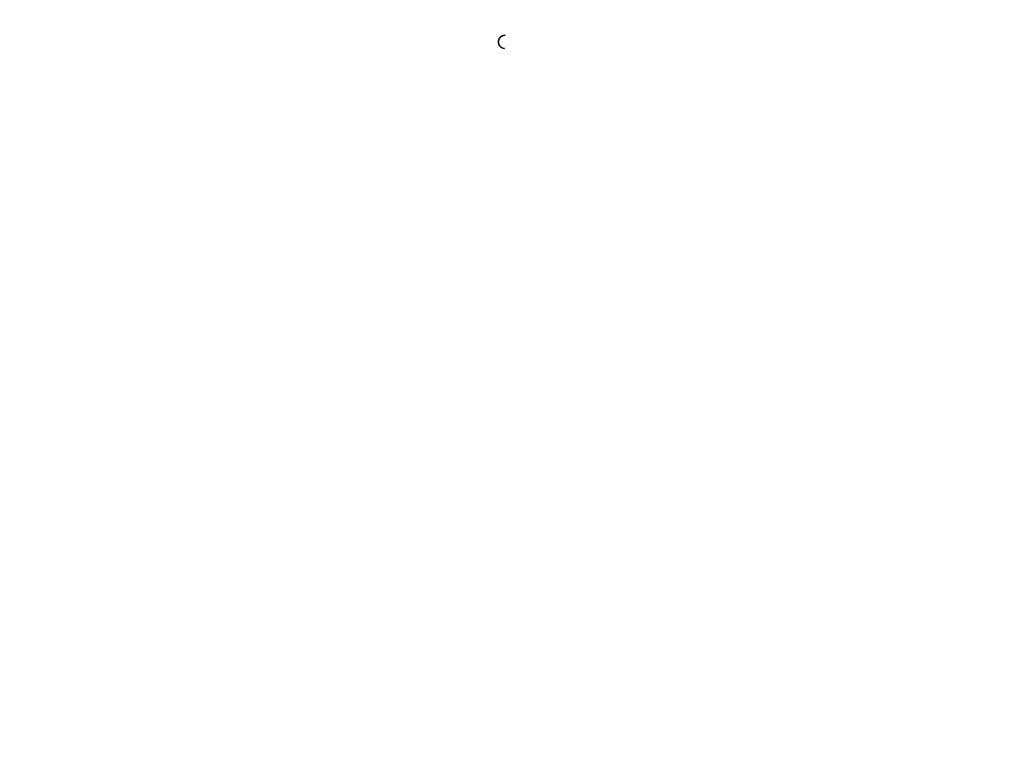 scroll, scrollTop: 0, scrollLeft: 0, axis: both 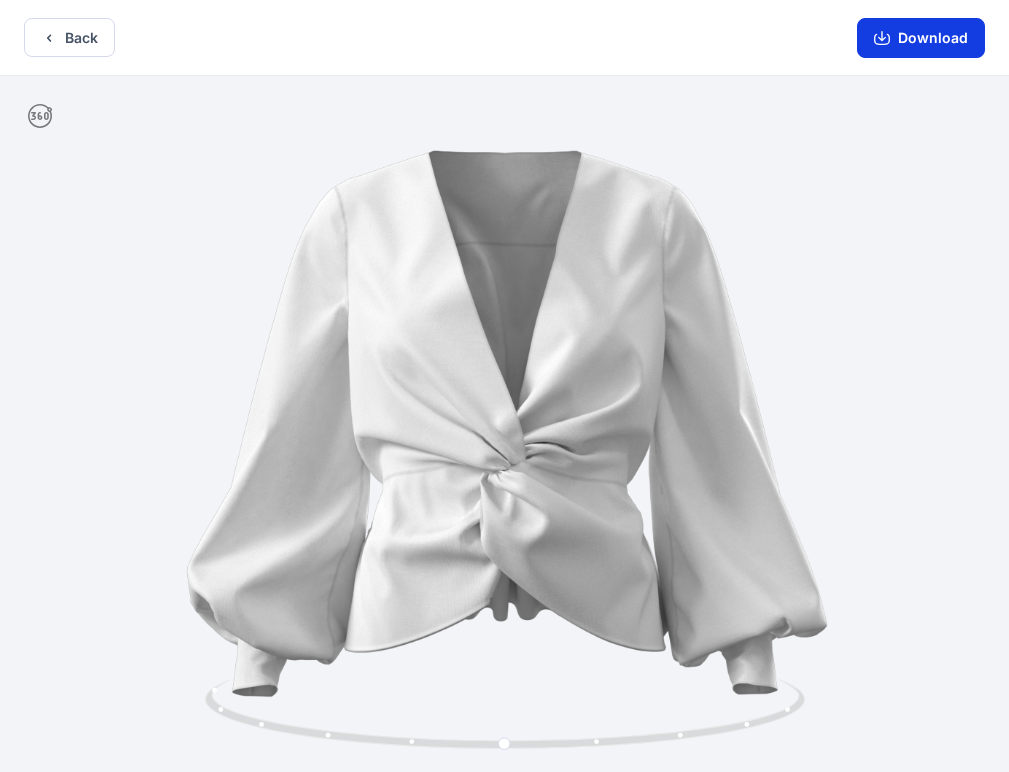 click on "Download" at bounding box center (921, 38) 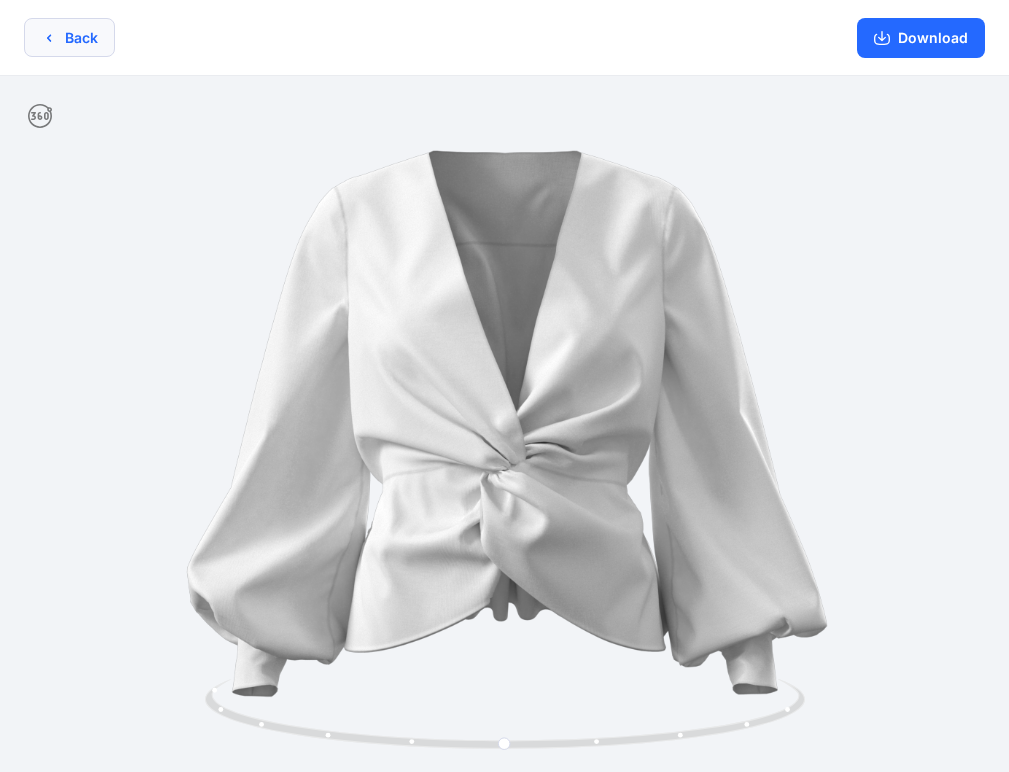 click on "Back" at bounding box center (69, 37) 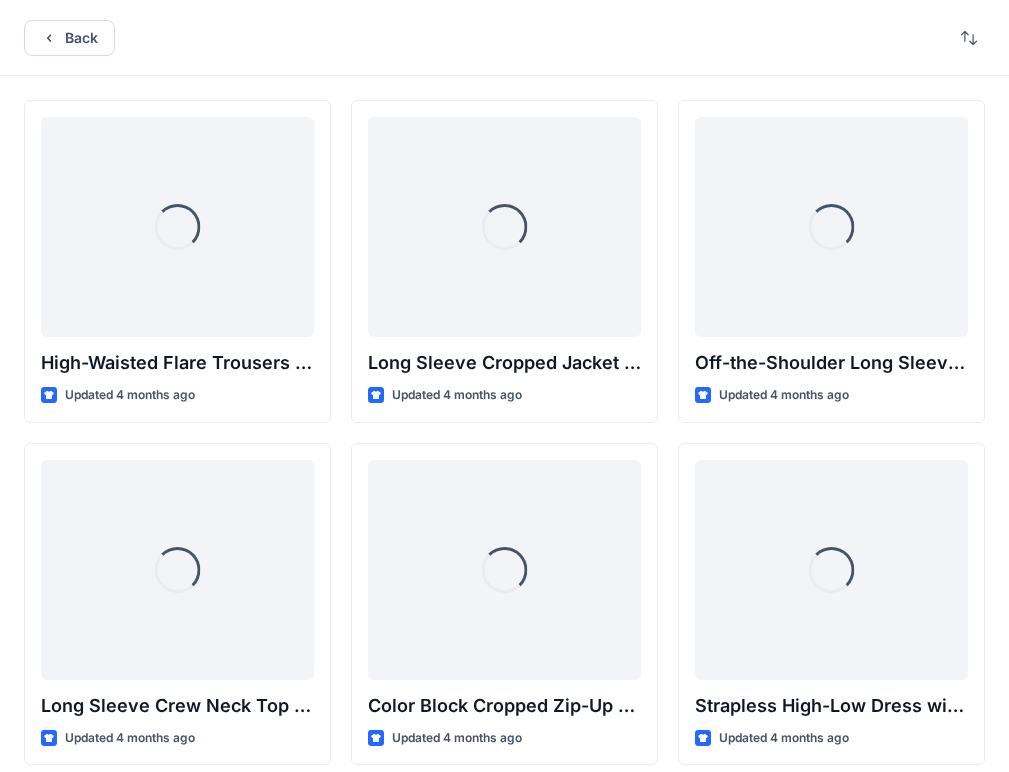 scroll, scrollTop: 18587, scrollLeft: 0, axis: vertical 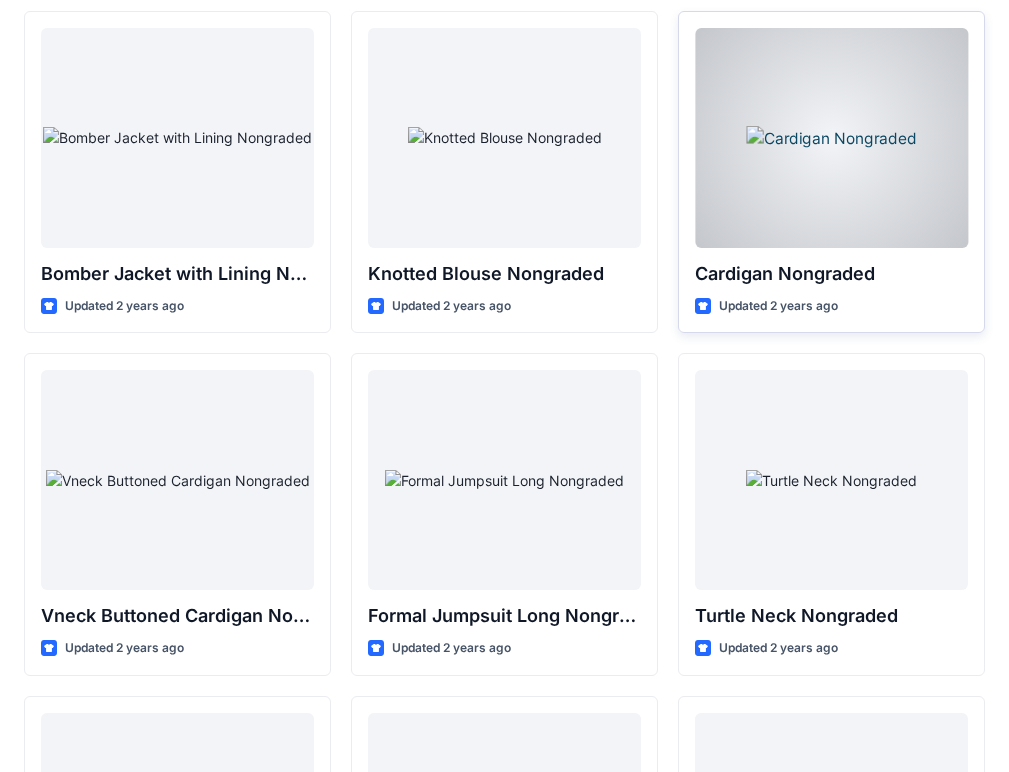 click at bounding box center [831, 138] 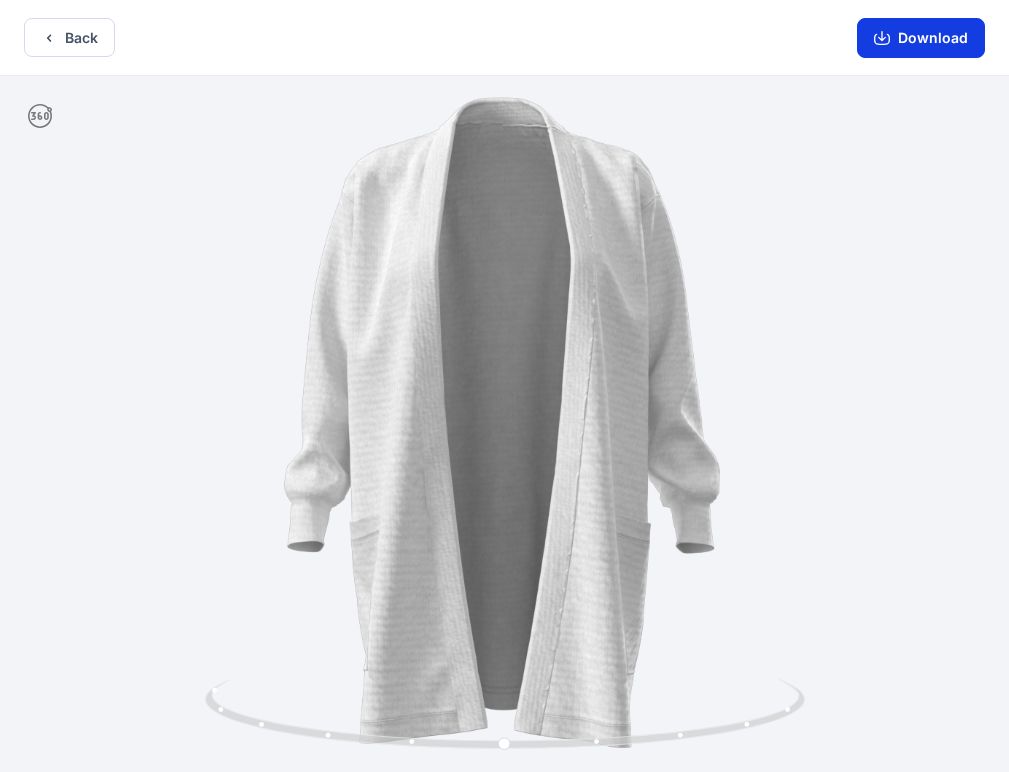 click 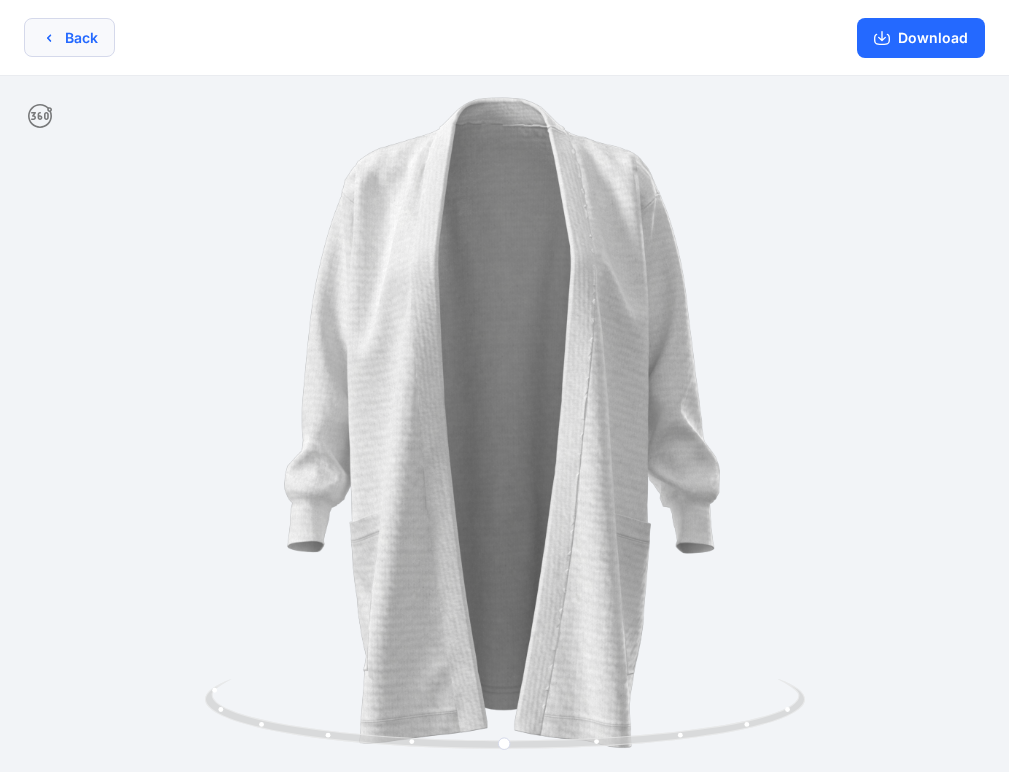click on "Back" at bounding box center (69, 37) 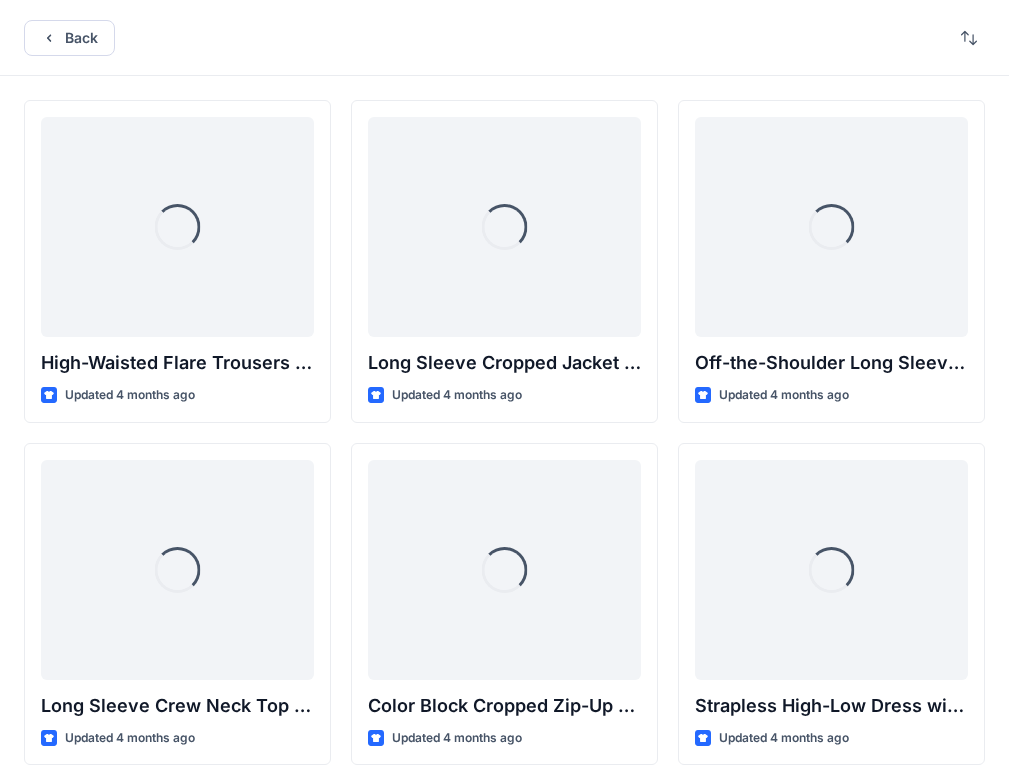 scroll, scrollTop: 18587, scrollLeft: 0, axis: vertical 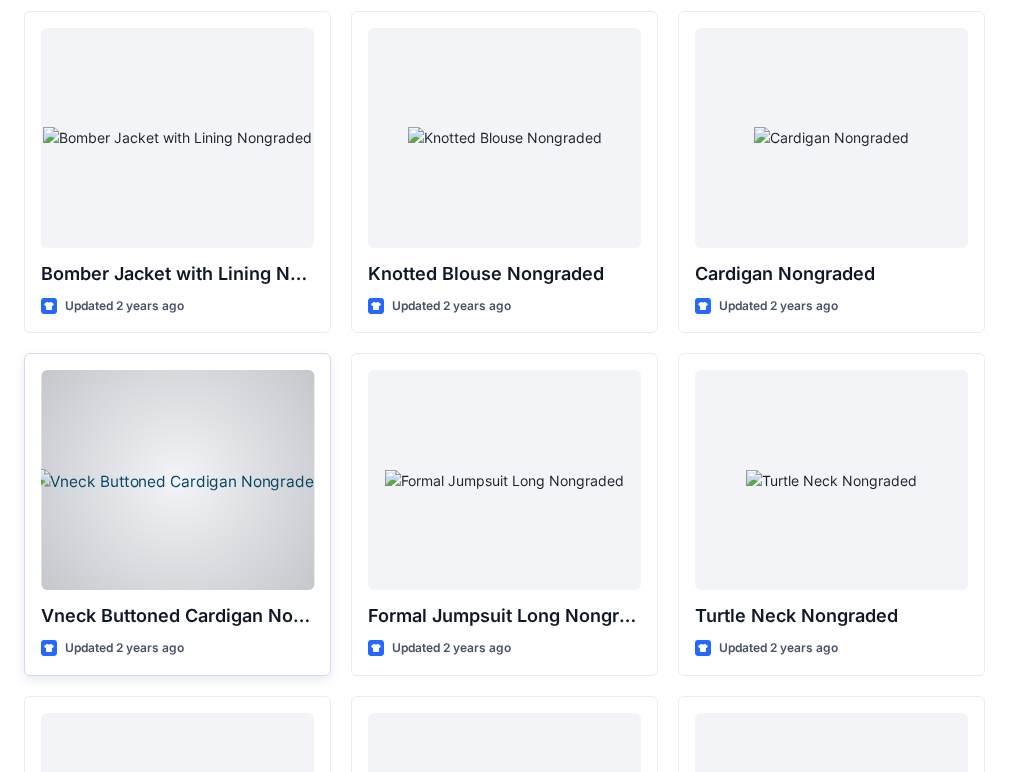 click at bounding box center [177, 480] 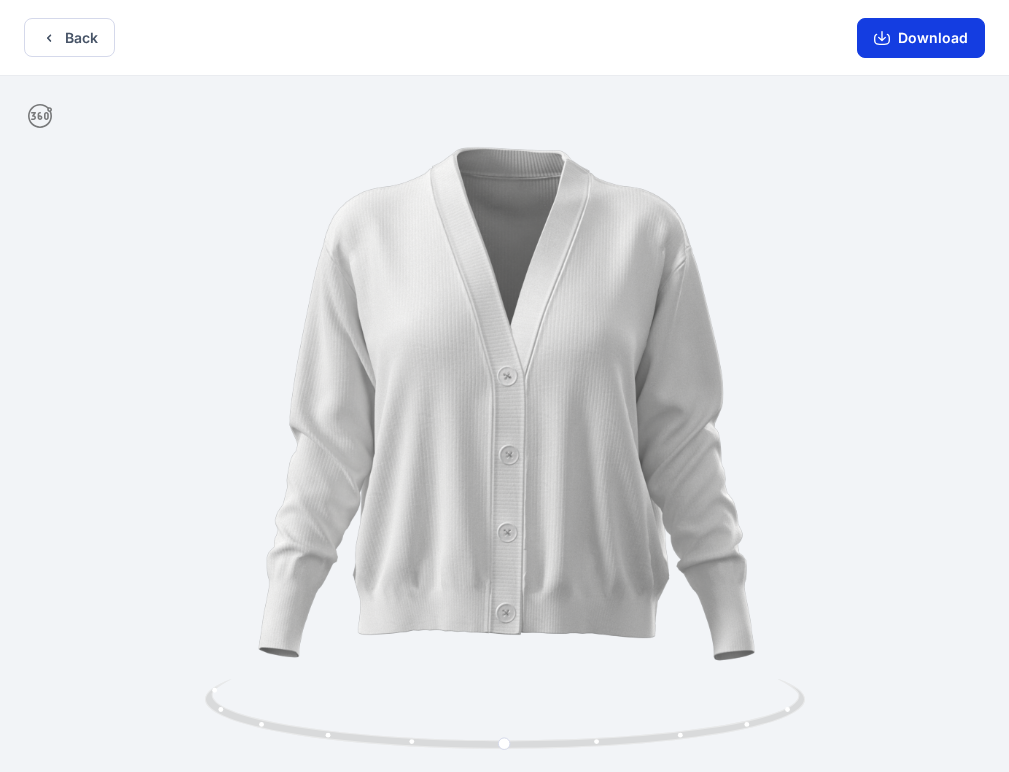 click on "Download" at bounding box center (921, 38) 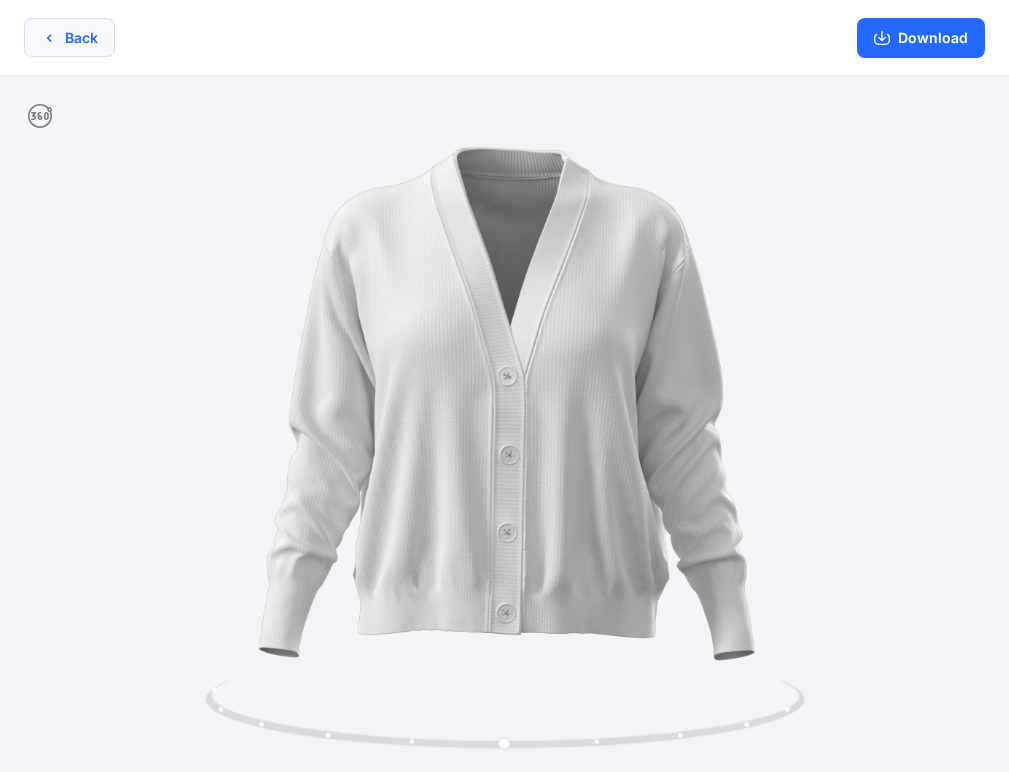 click on "Back" at bounding box center [69, 37] 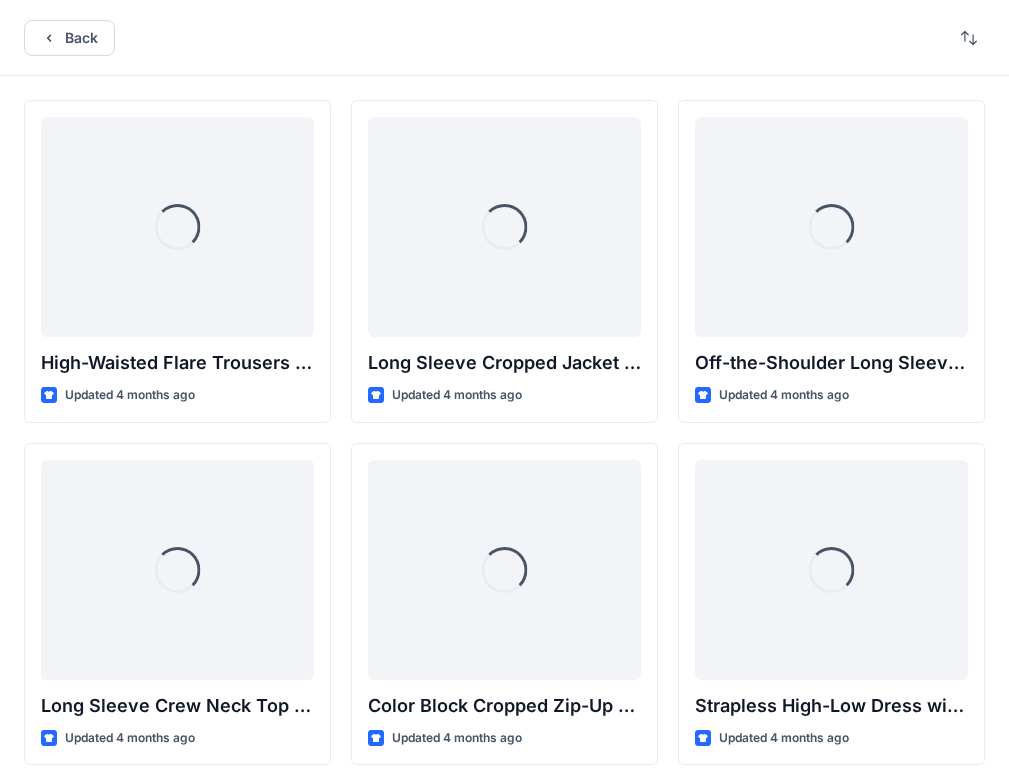 scroll, scrollTop: 18587, scrollLeft: 0, axis: vertical 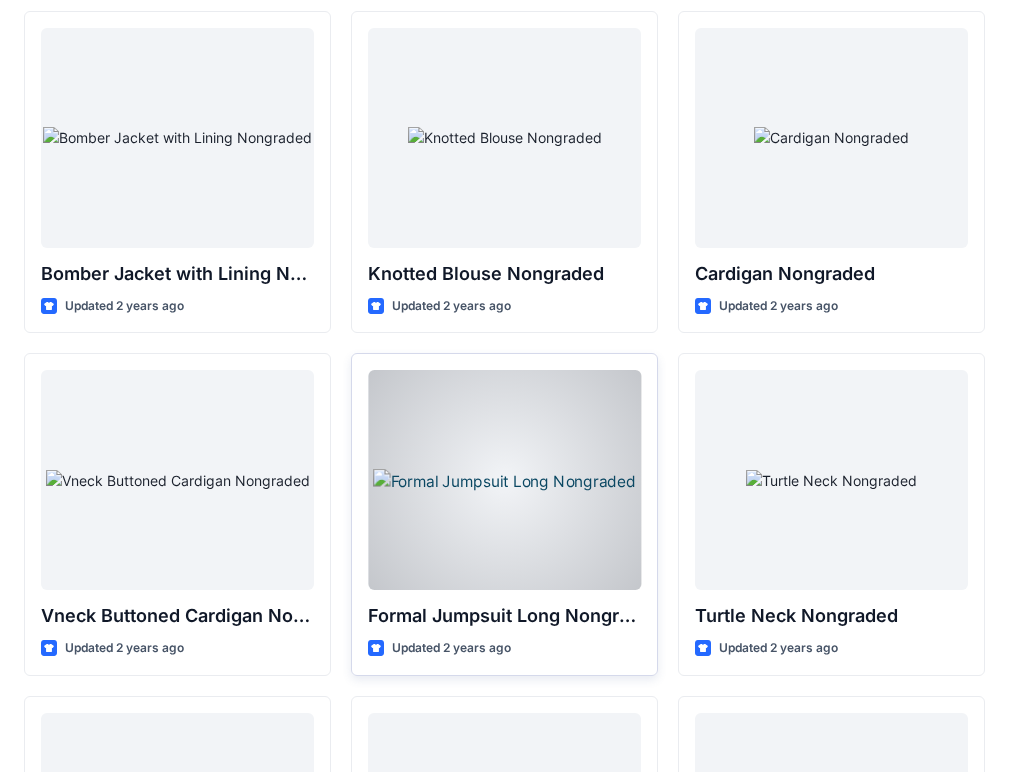 click at bounding box center [504, 480] 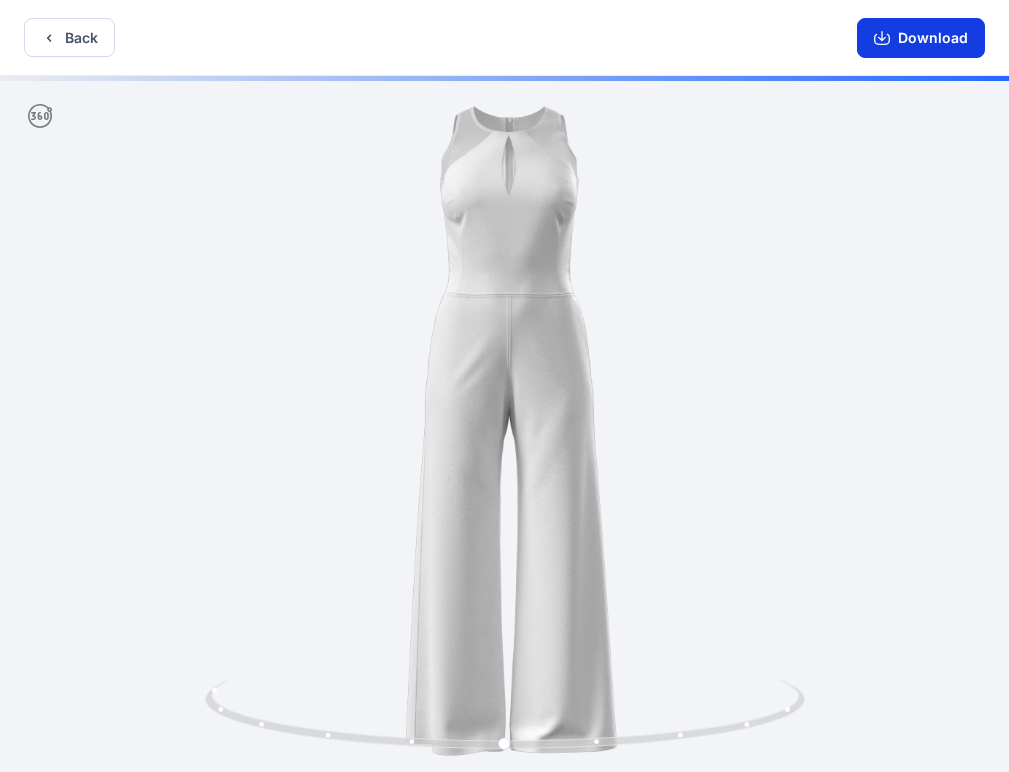 click on "Download" at bounding box center (921, 38) 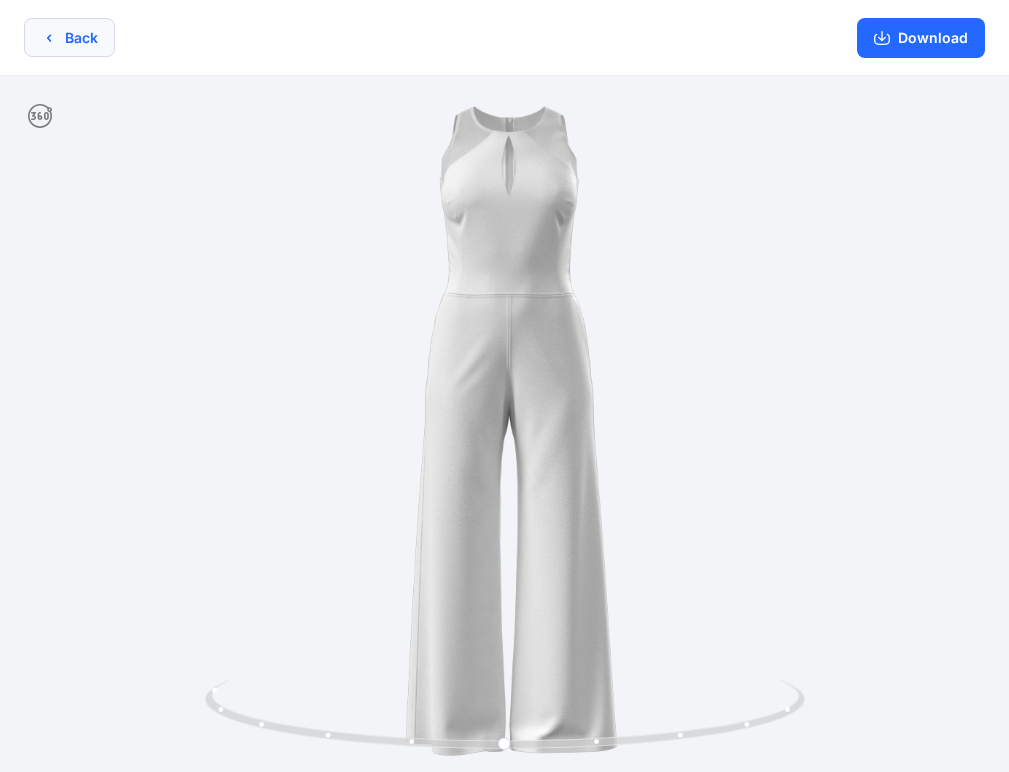 click on "Back" at bounding box center (69, 37) 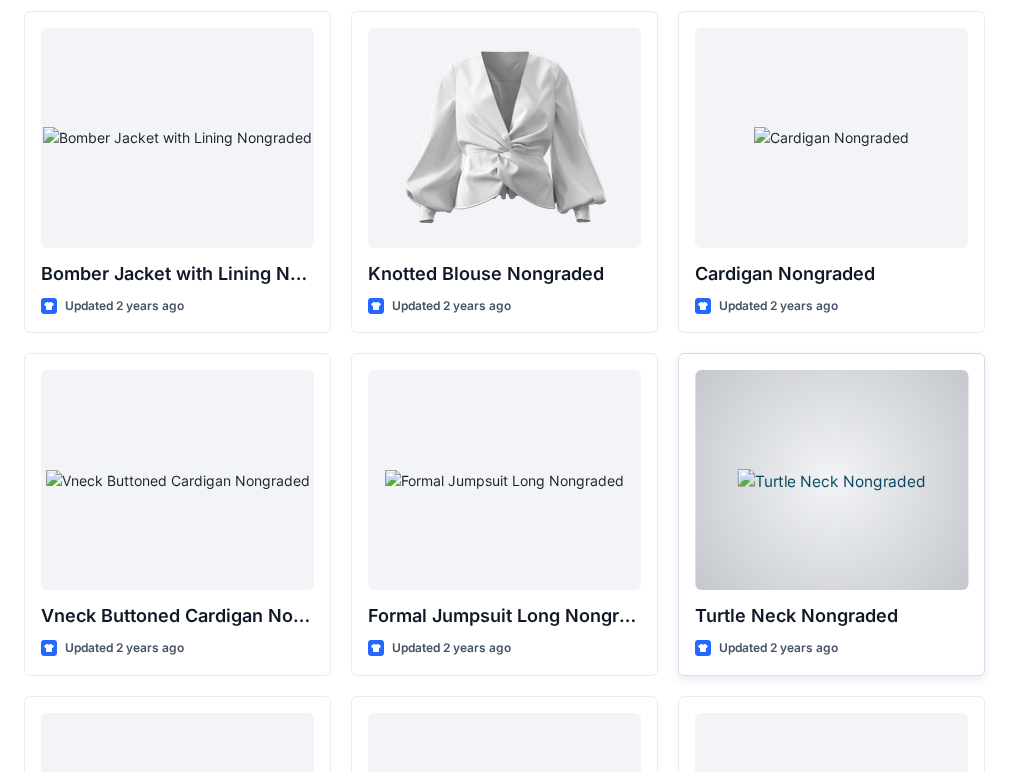 click at bounding box center [831, 480] 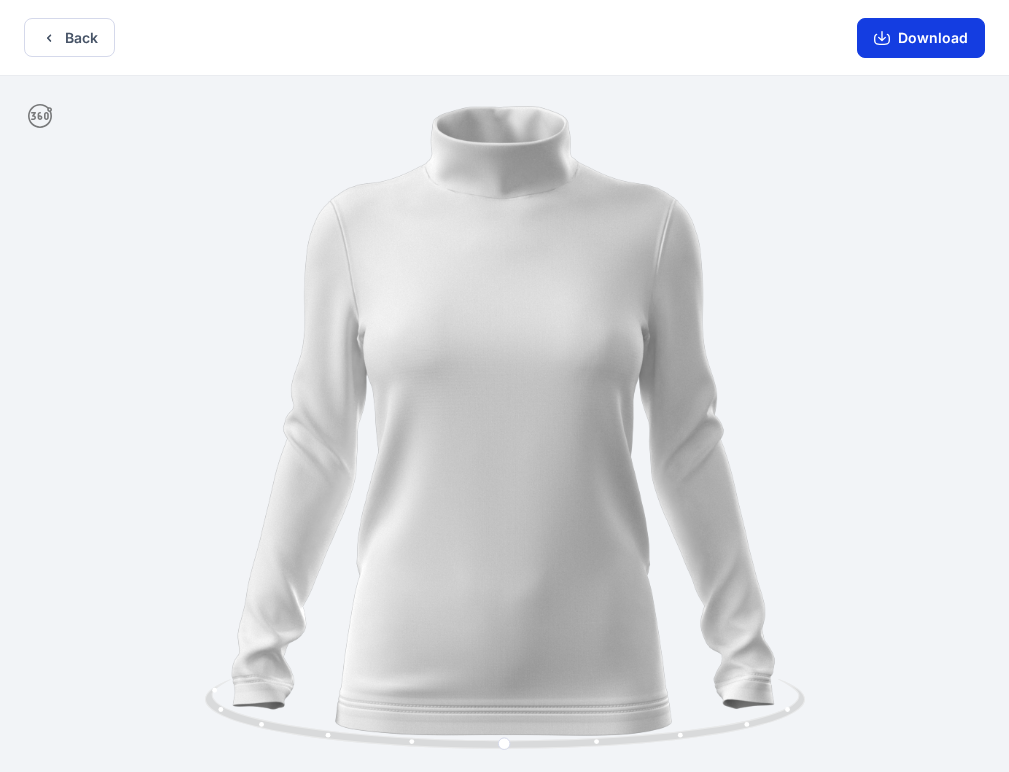 click on "Download" at bounding box center (921, 38) 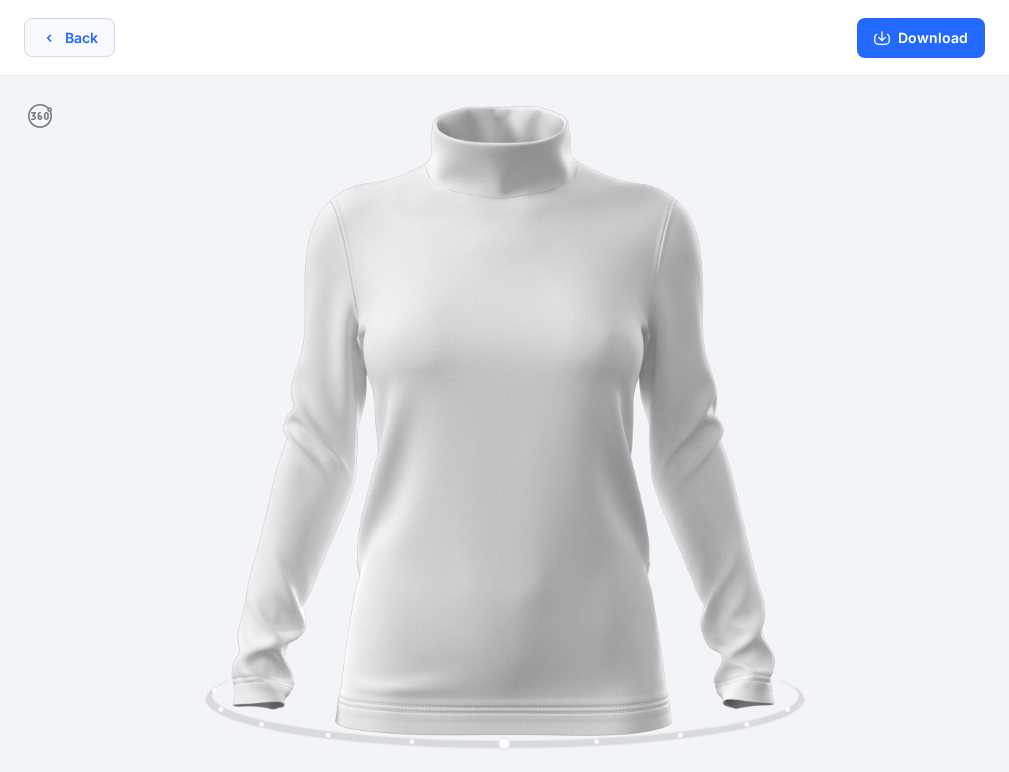 click on "Back" at bounding box center [69, 37] 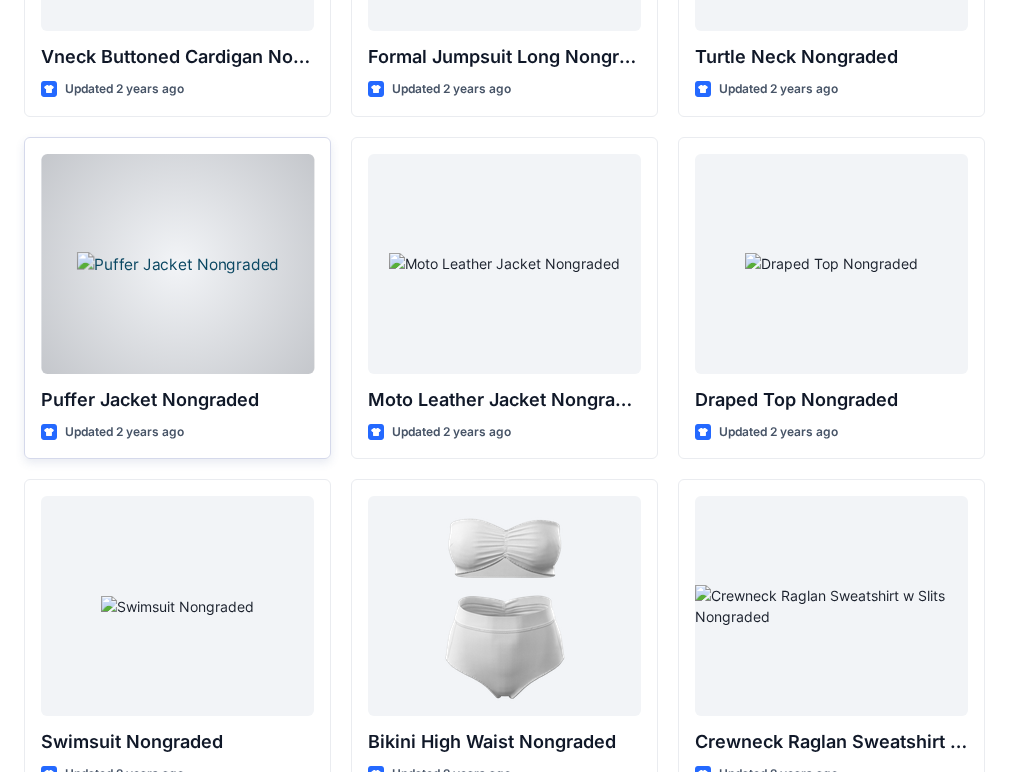 scroll, scrollTop: 19158, scrollLeft: 0, axis: vertical 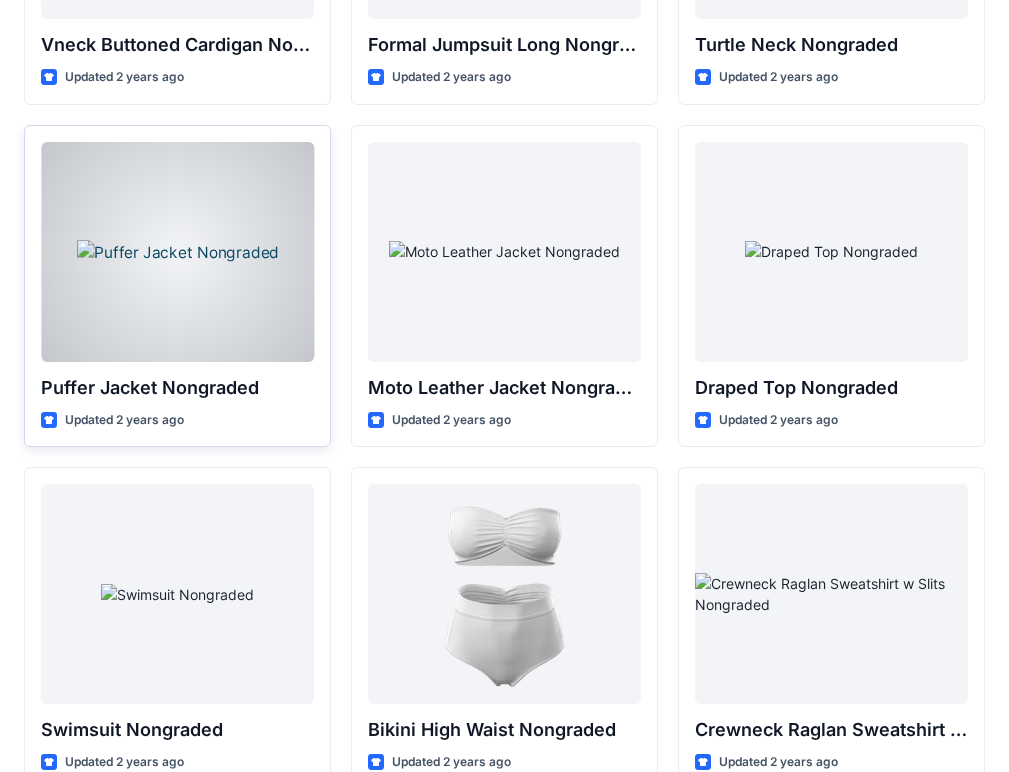 click at bounding box center [177, 252] 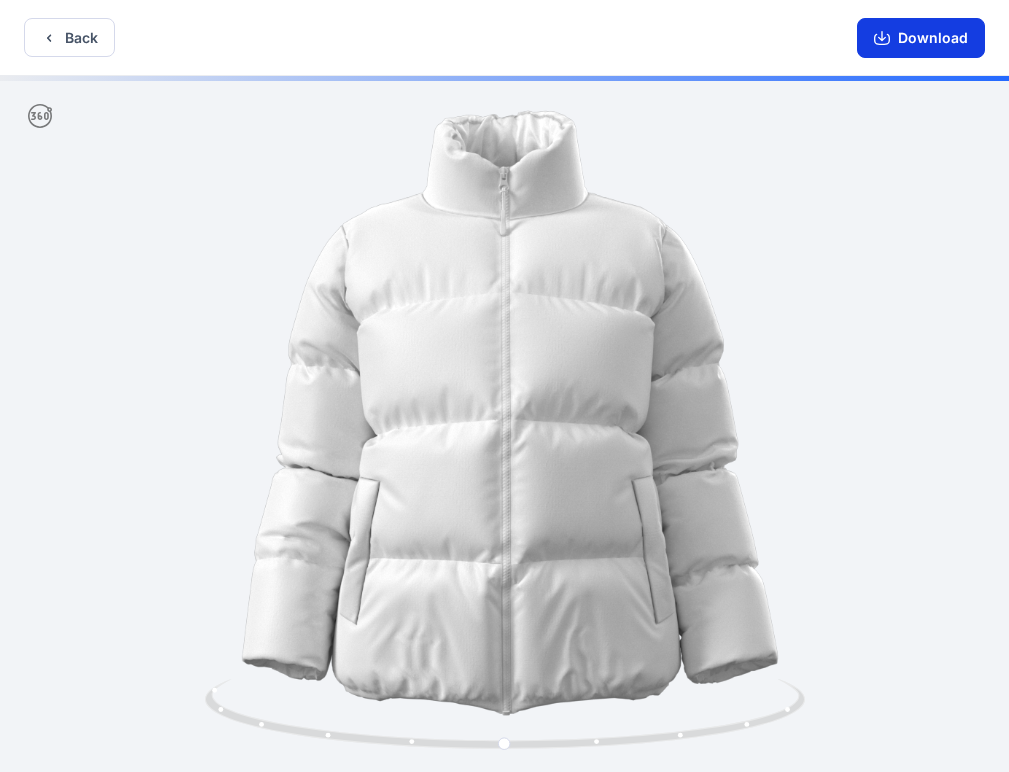click on "Download" at bounding box center [921, 38] 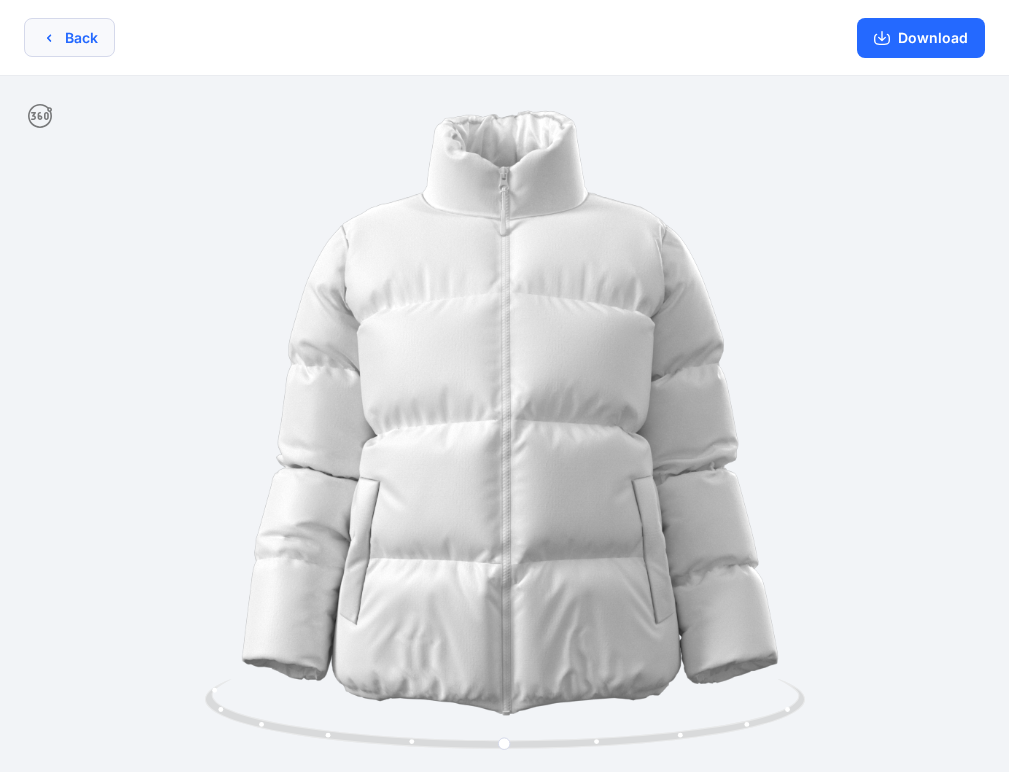 click on "Back" at bounding box center (69, 37) 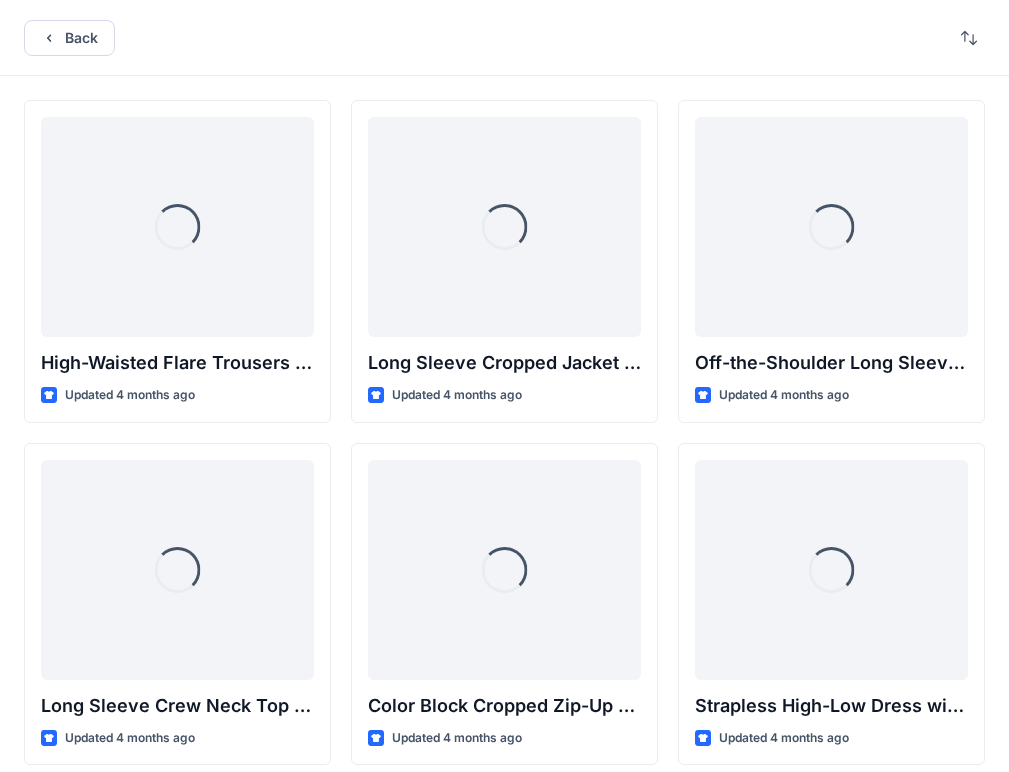 scroll, scrollTop: 19158, scrollLeft: 0, axis: vertical 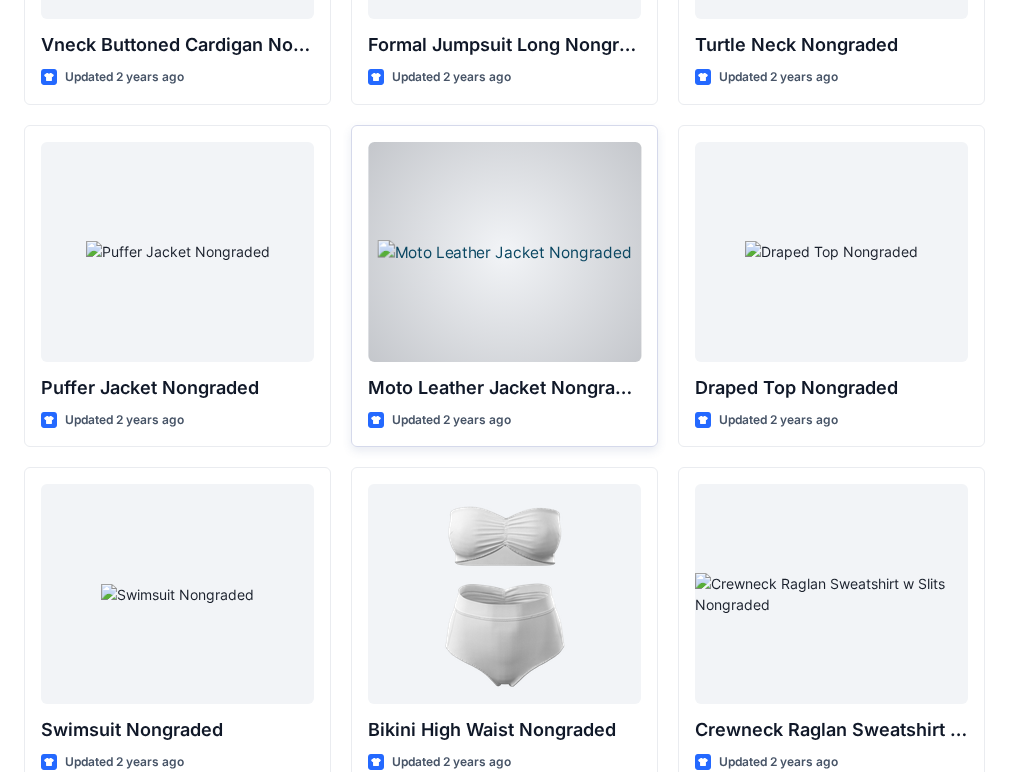 click at bounding box center (504, 252) 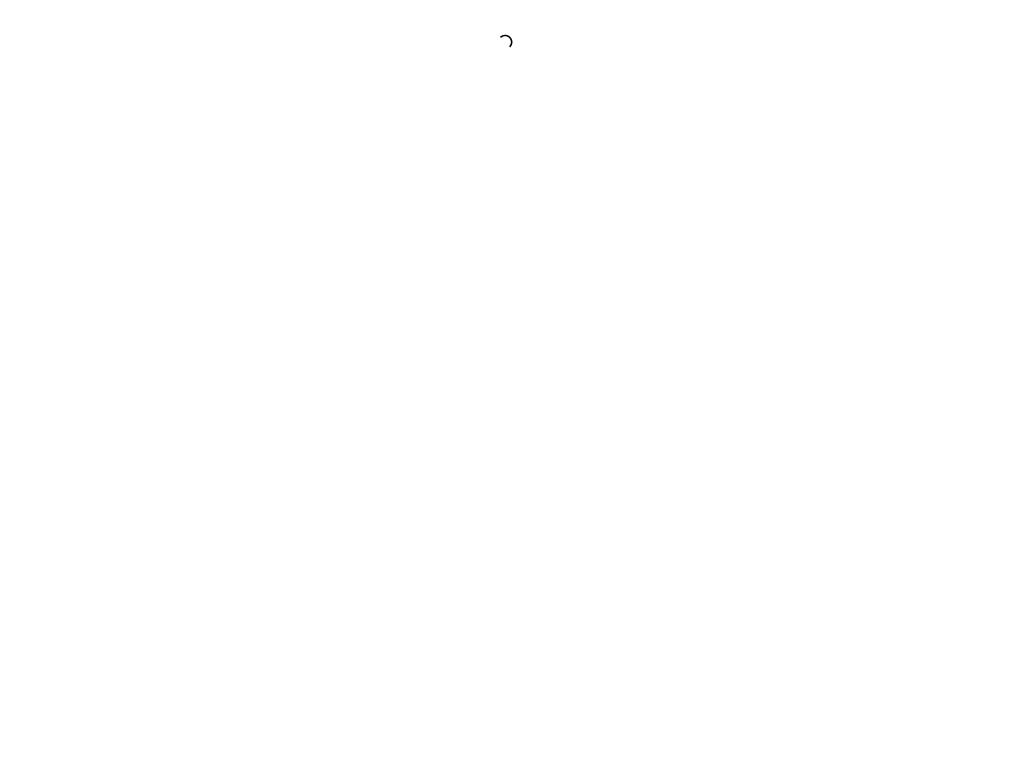 scroll, scrollTop: 0, scrollLeft: 0, axis: both 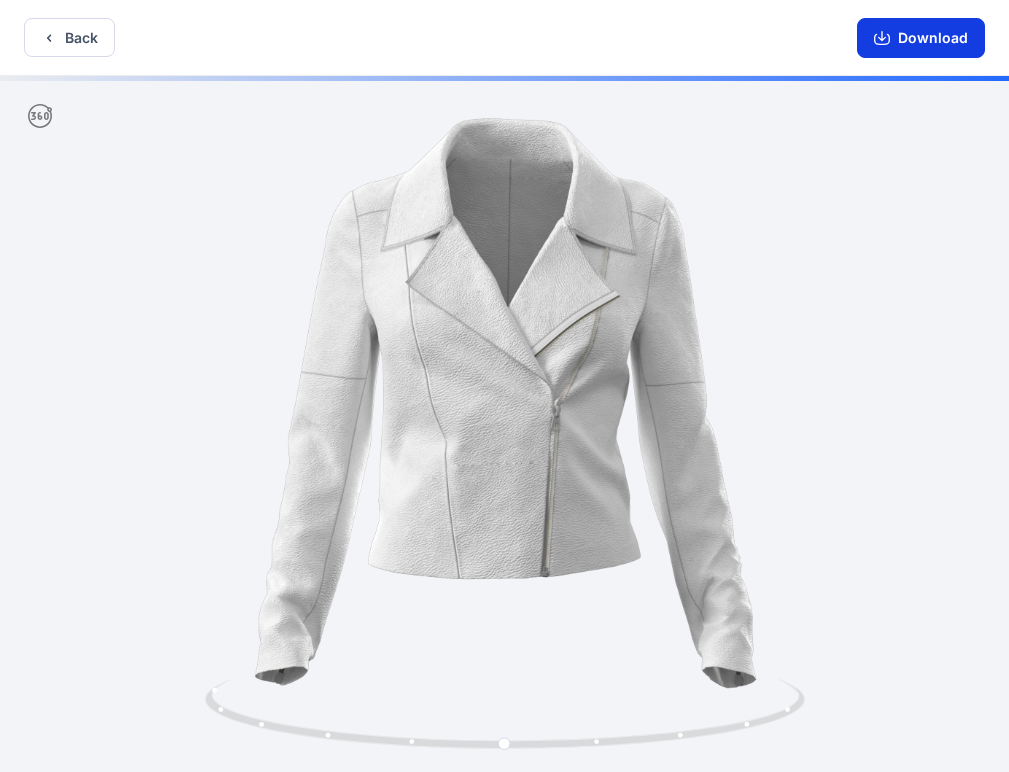 click on "Download" at bounding box center [921, 38] 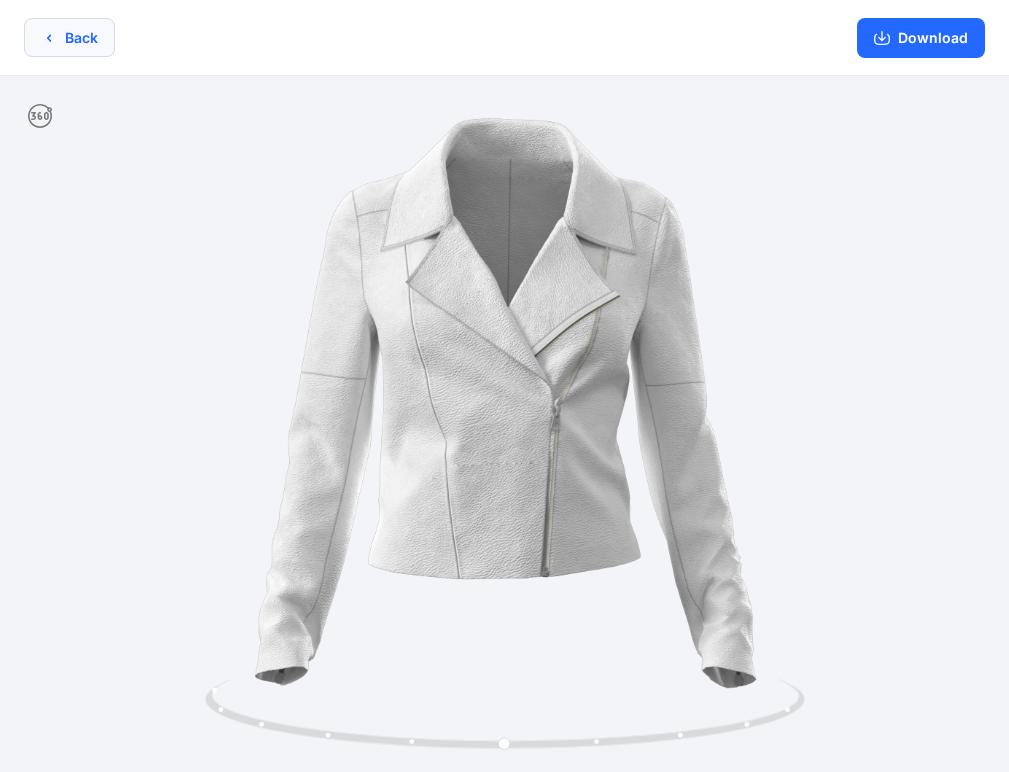 click on "Back" at bounding box center [69, 37] 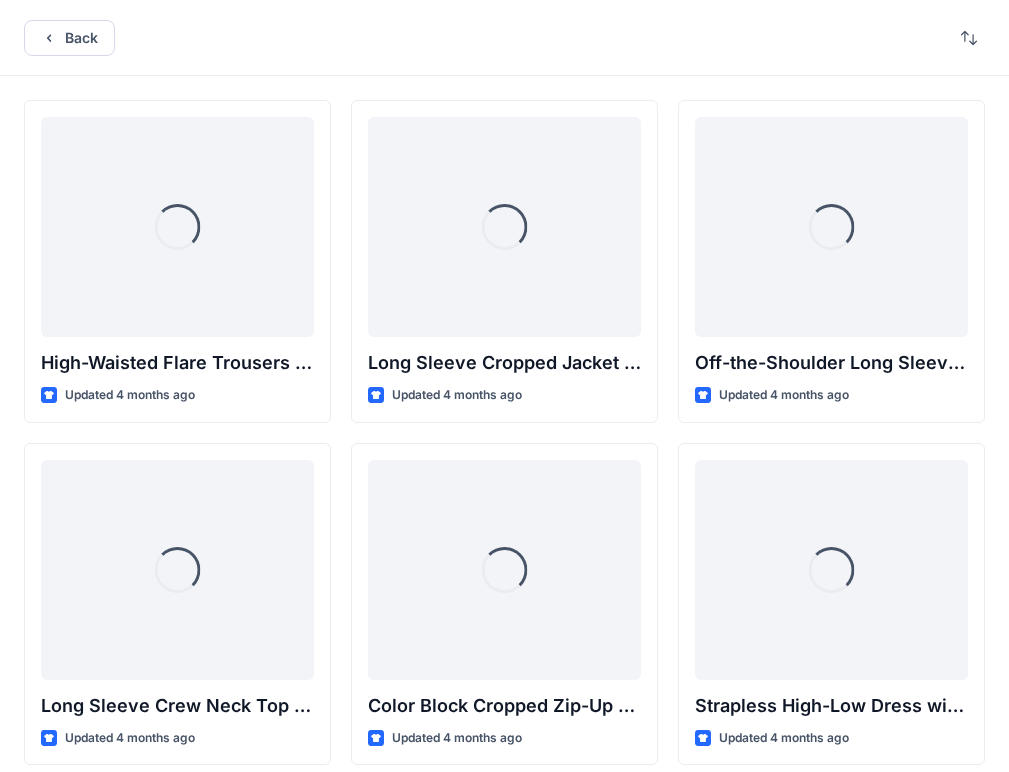 scroll, scrollTop: 19158, scrollLeft: 0, axis: vertical 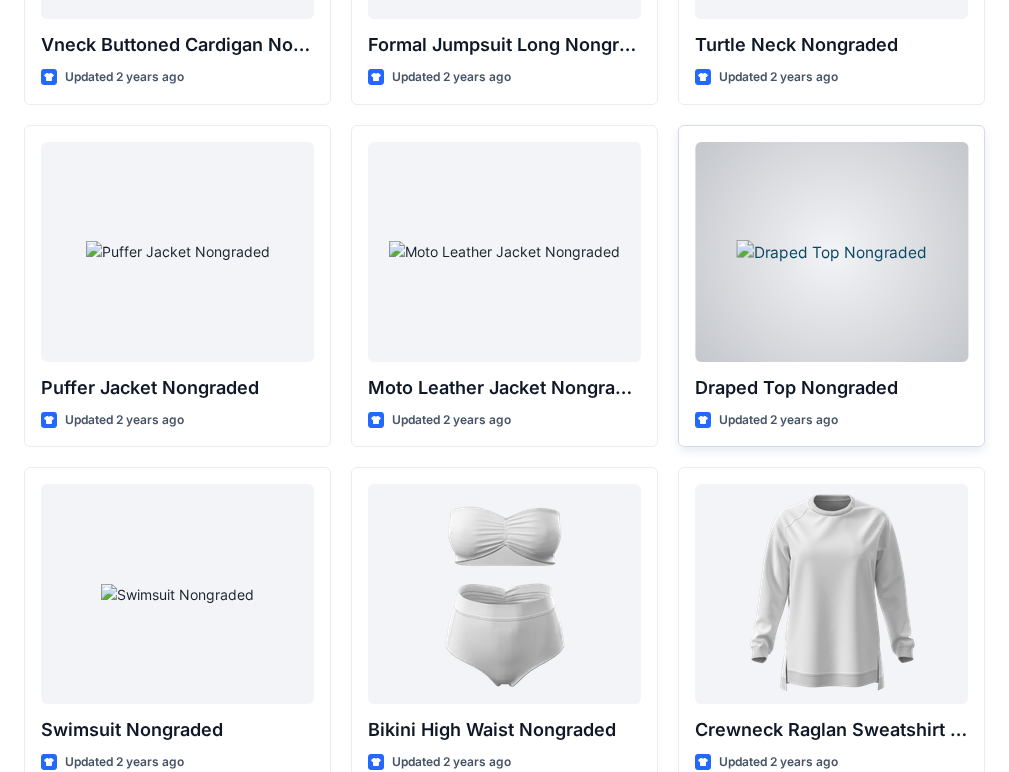 click at bounding box center (831, 252) 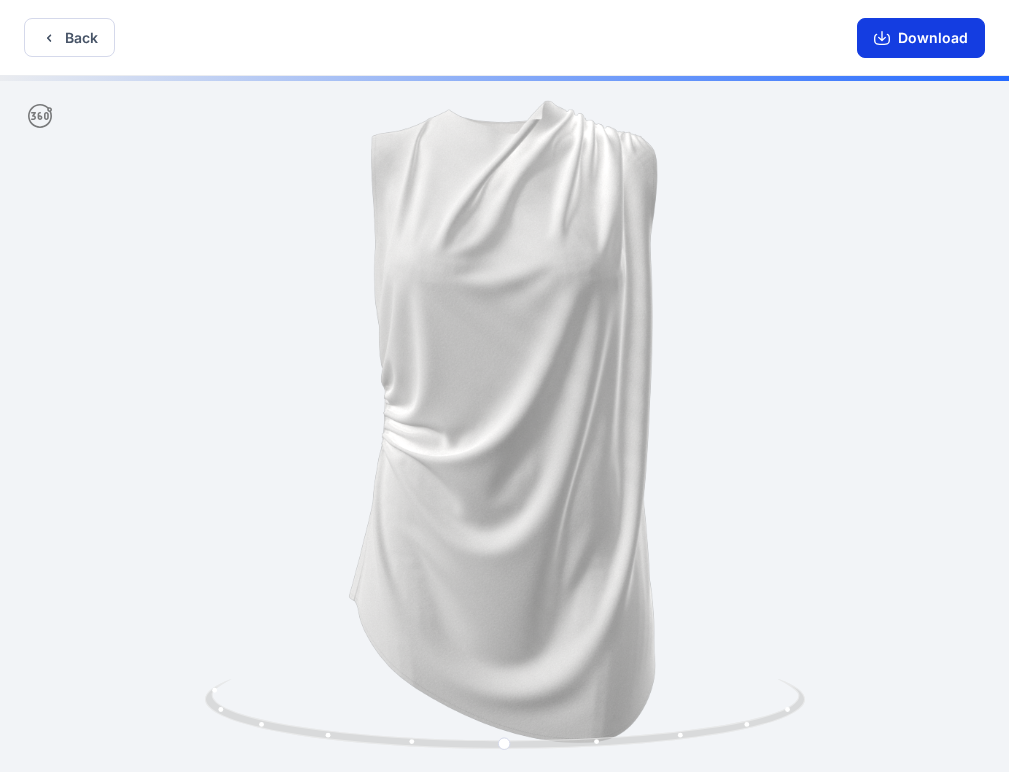 click on "Download" at bounding box center (921, 38) 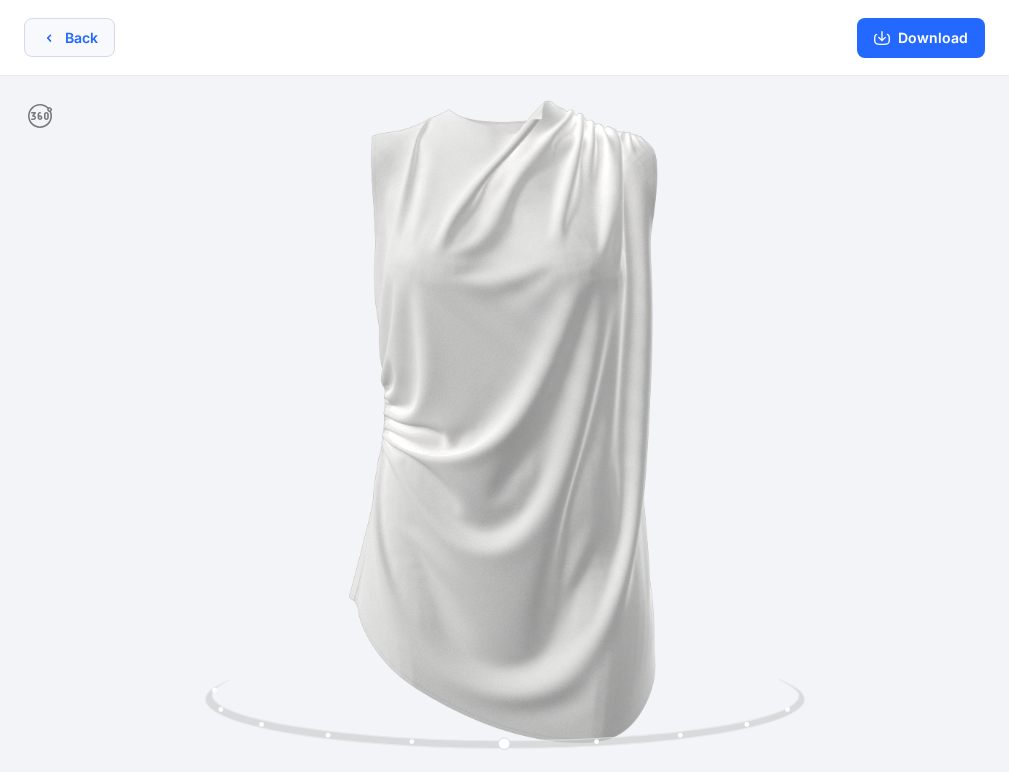 click on "Back" at bounding box center [69, 37] 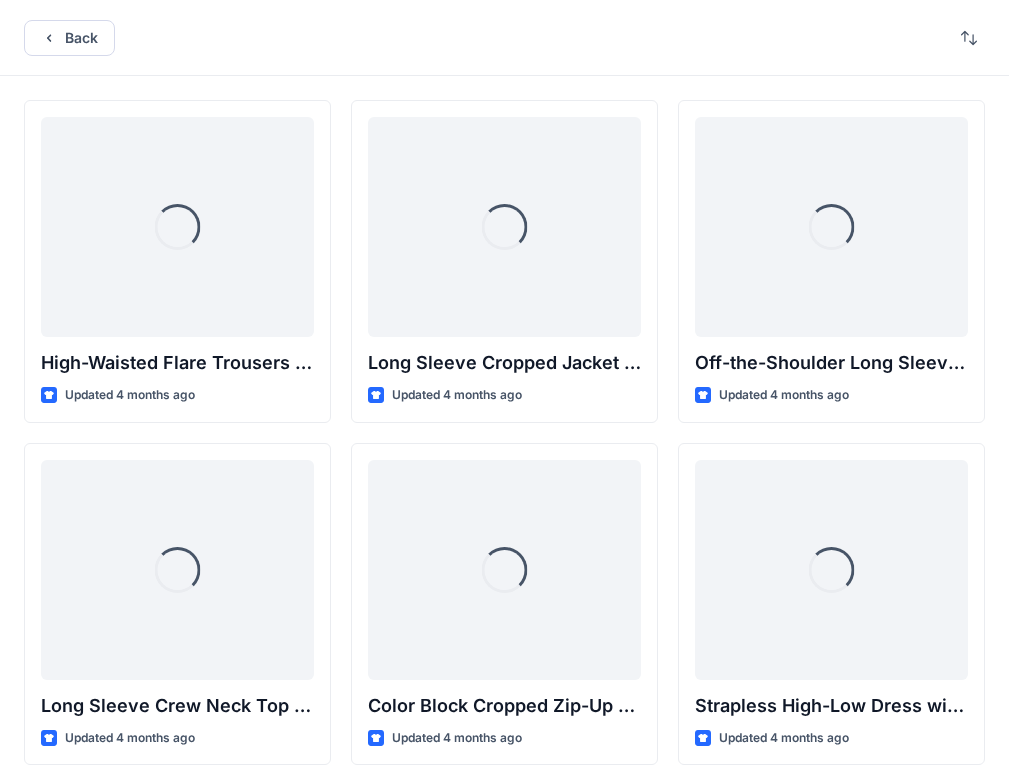 scroll, scrollTop: 19158, scrollLeft: 0, axis: vertical 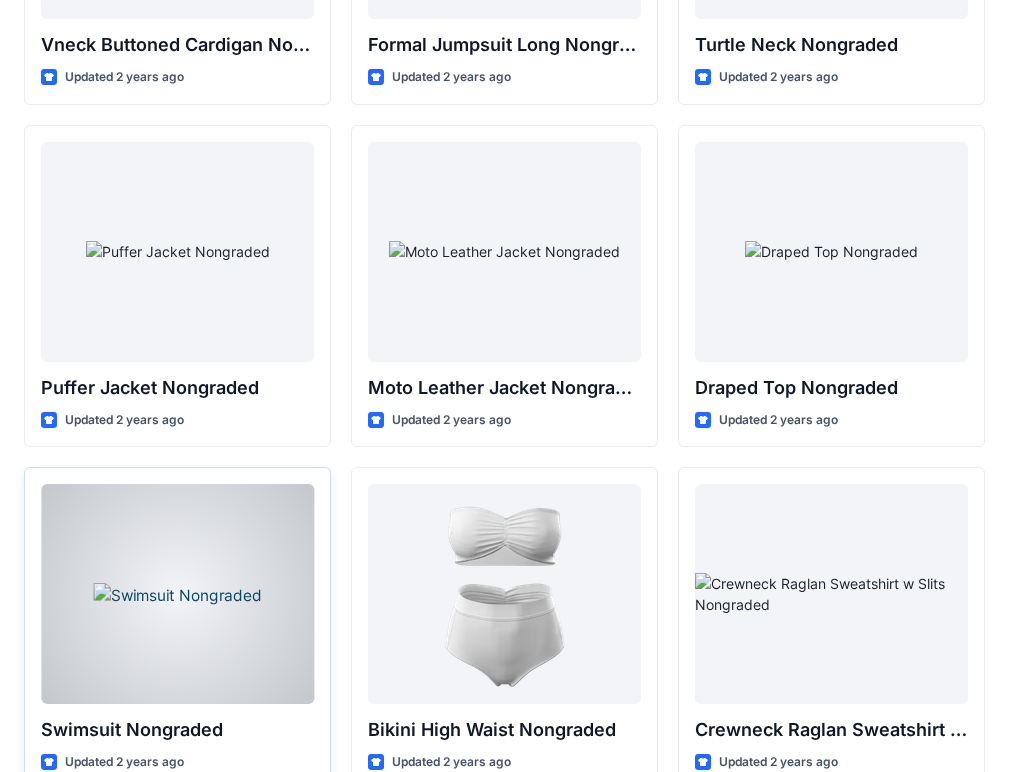 click at bounding box center [177, 594] 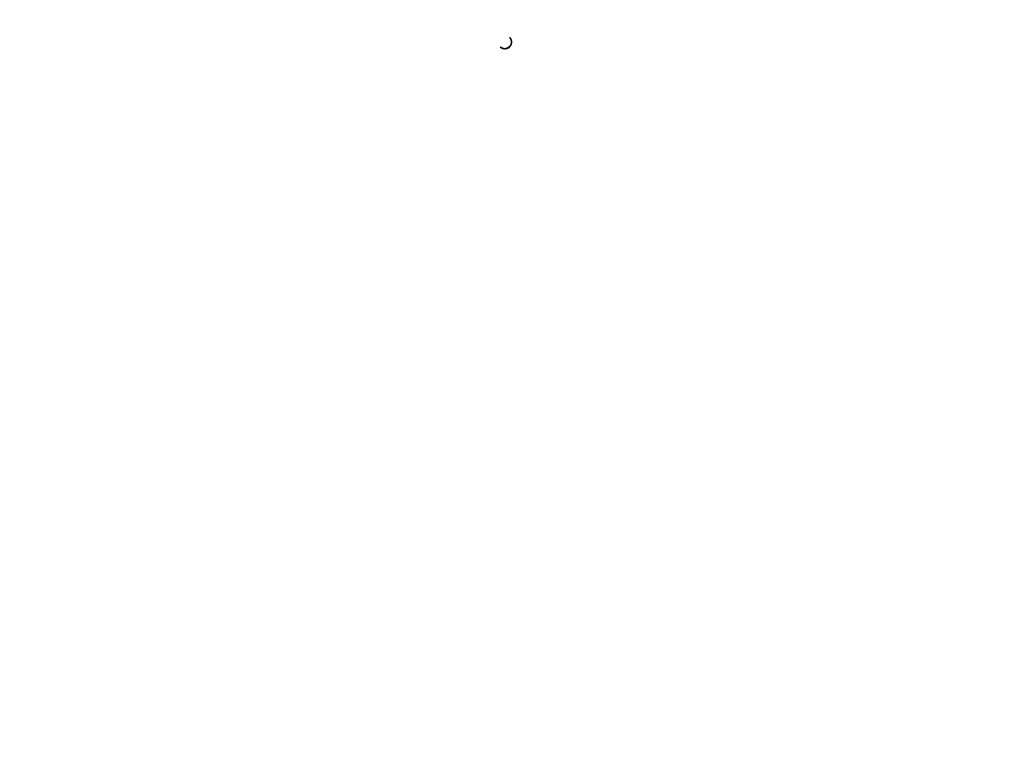 scroll, scrollTop: 0, scrollLeft: 0, axis: both 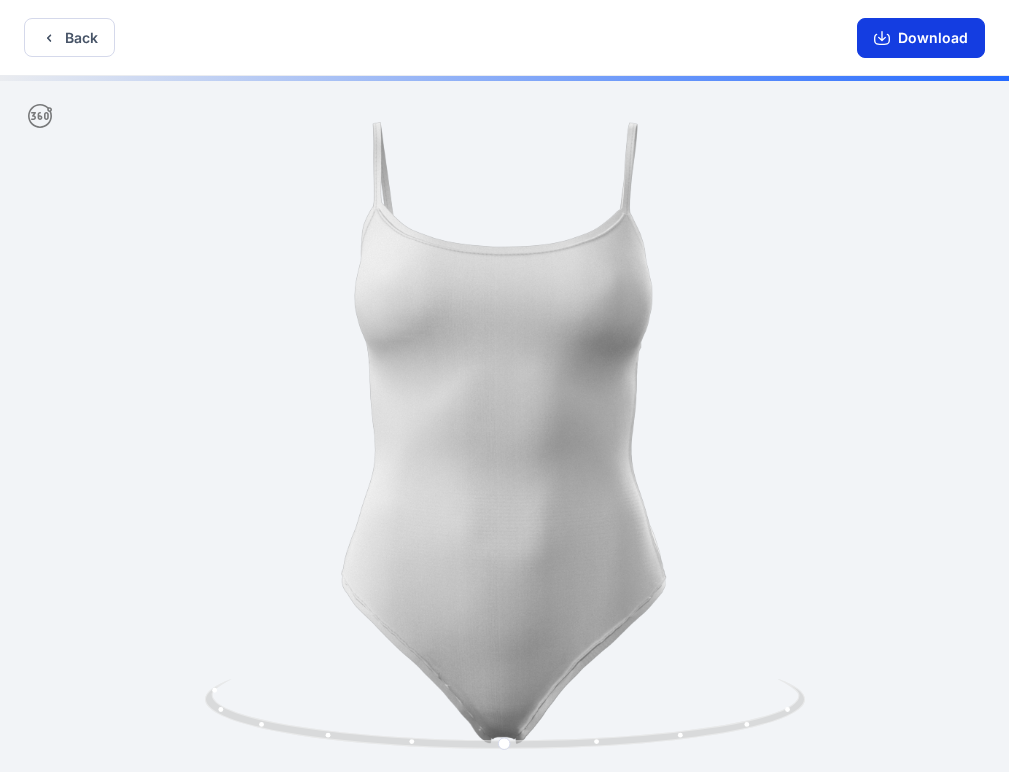 click on "Download" at bounding box center (921, 38) 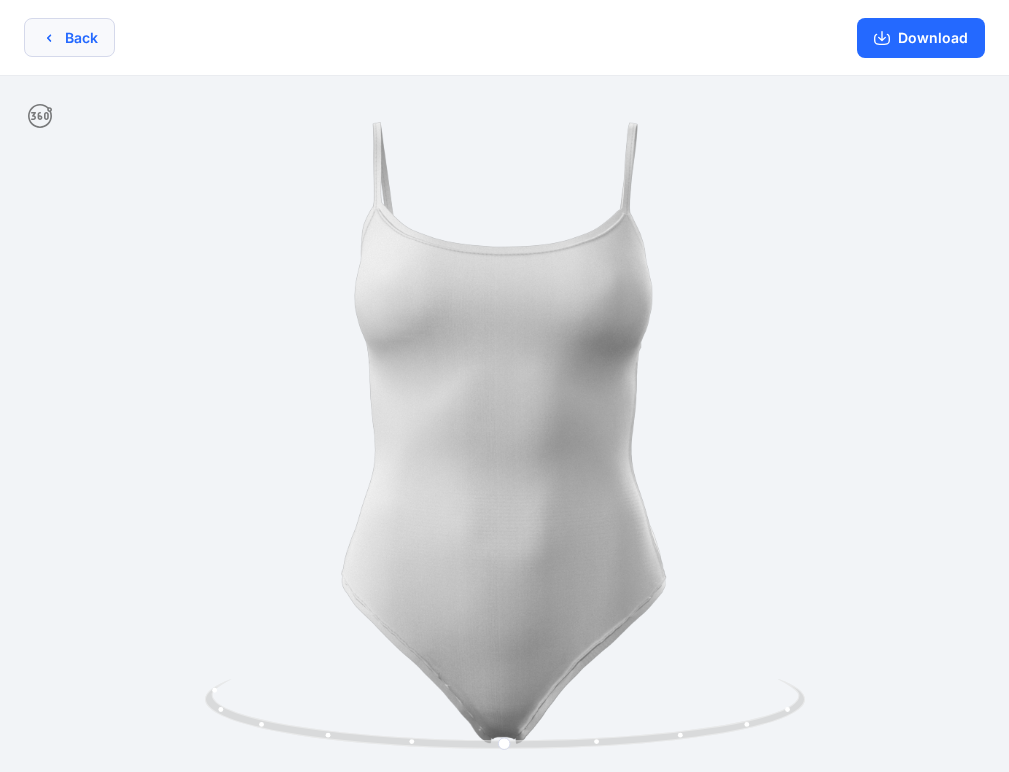 click on "Back" at bounding box center [69, 37] 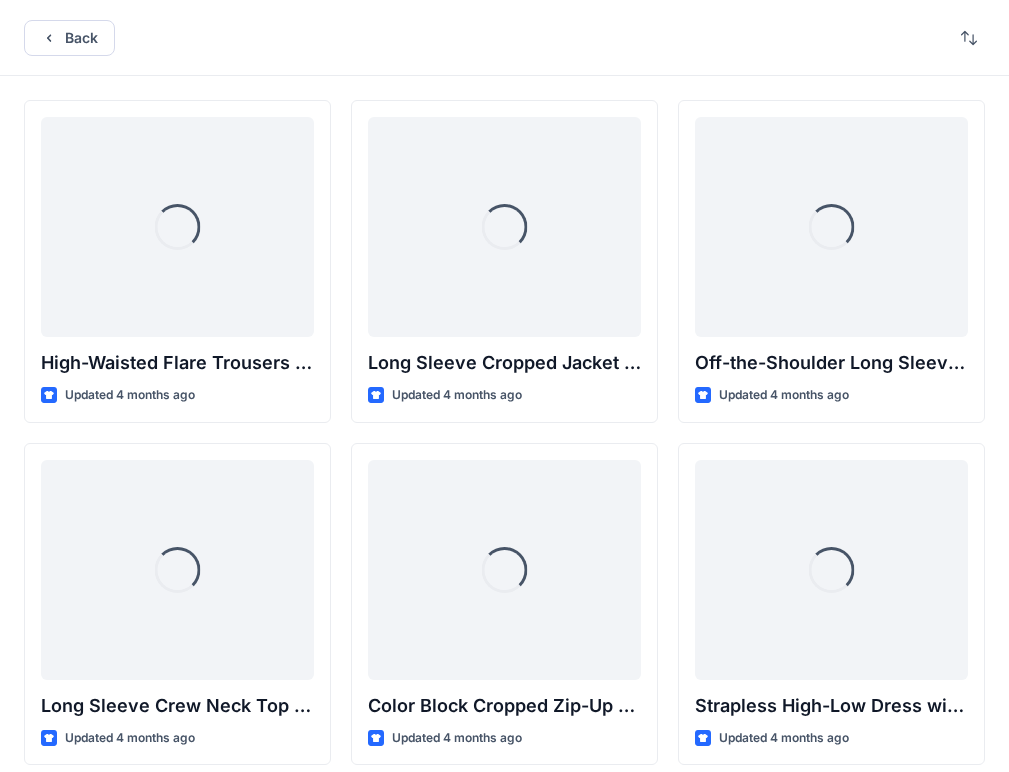 scroll, scrollTop: 19158, scrollLeft: 0, axis: vertical 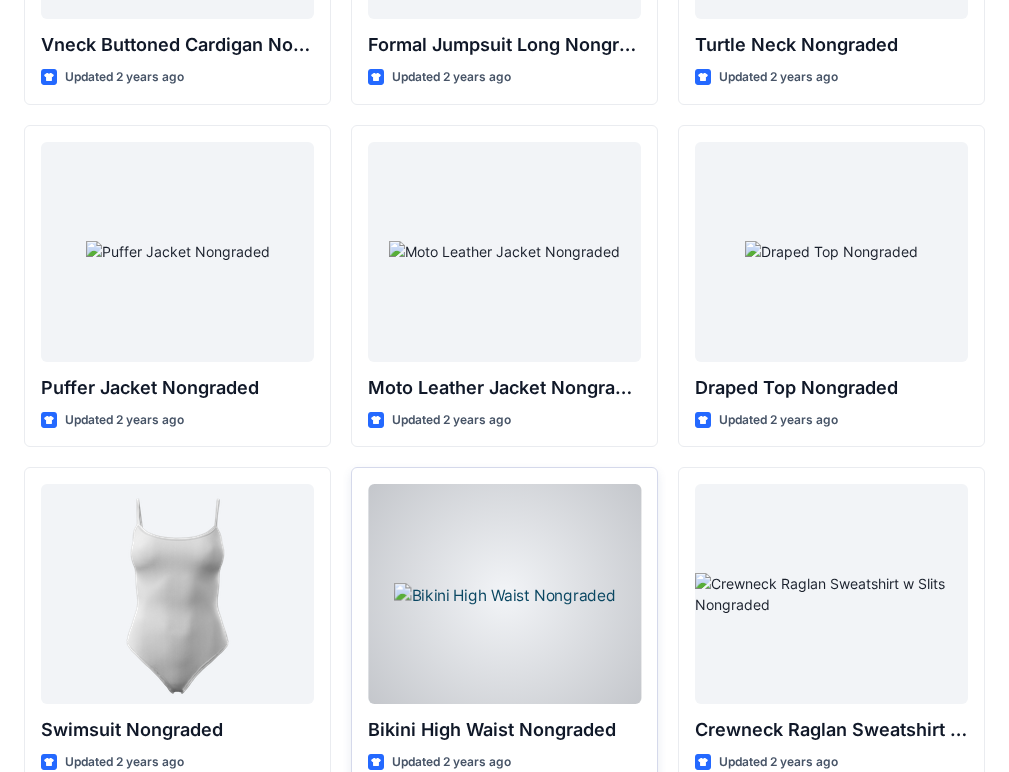 click at bounding box center (504, 594) 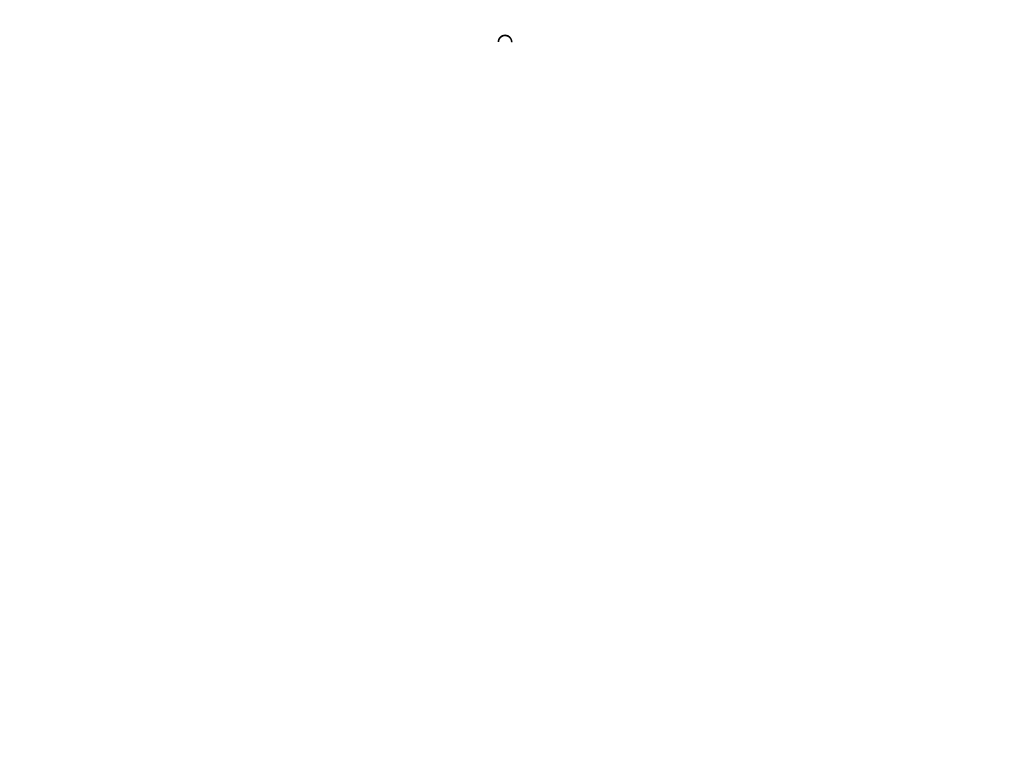 scroll, scrollTop: 0, scrollLeft: 0, axis: both 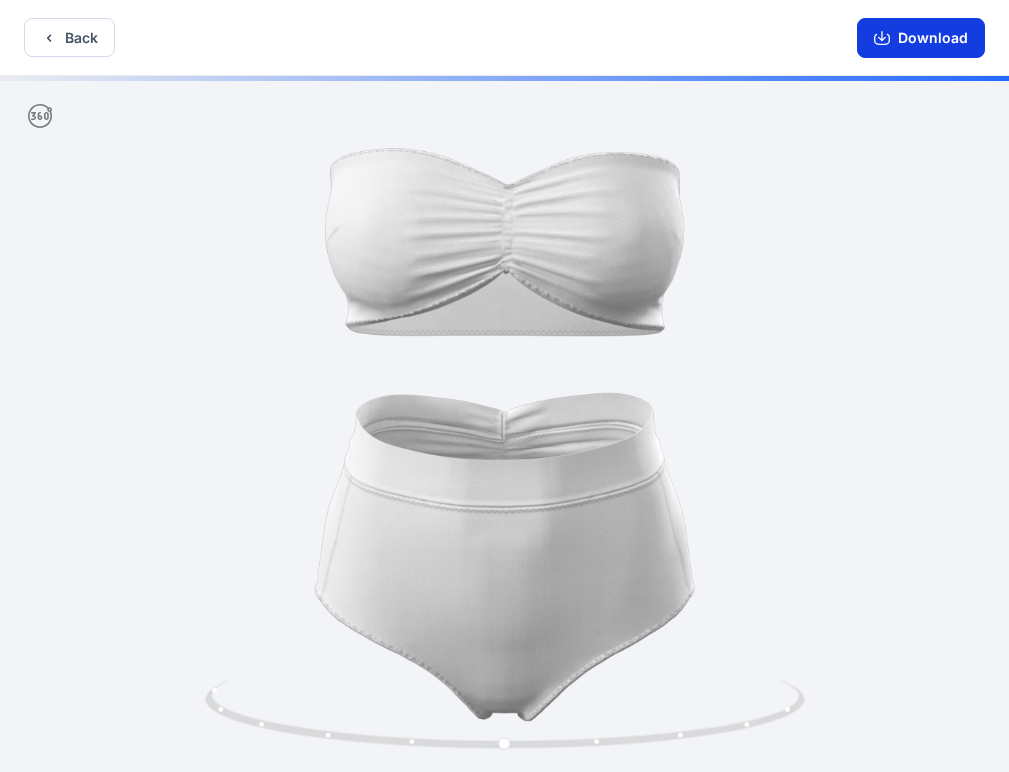 click on "Download" at bounding box center [921, 38] 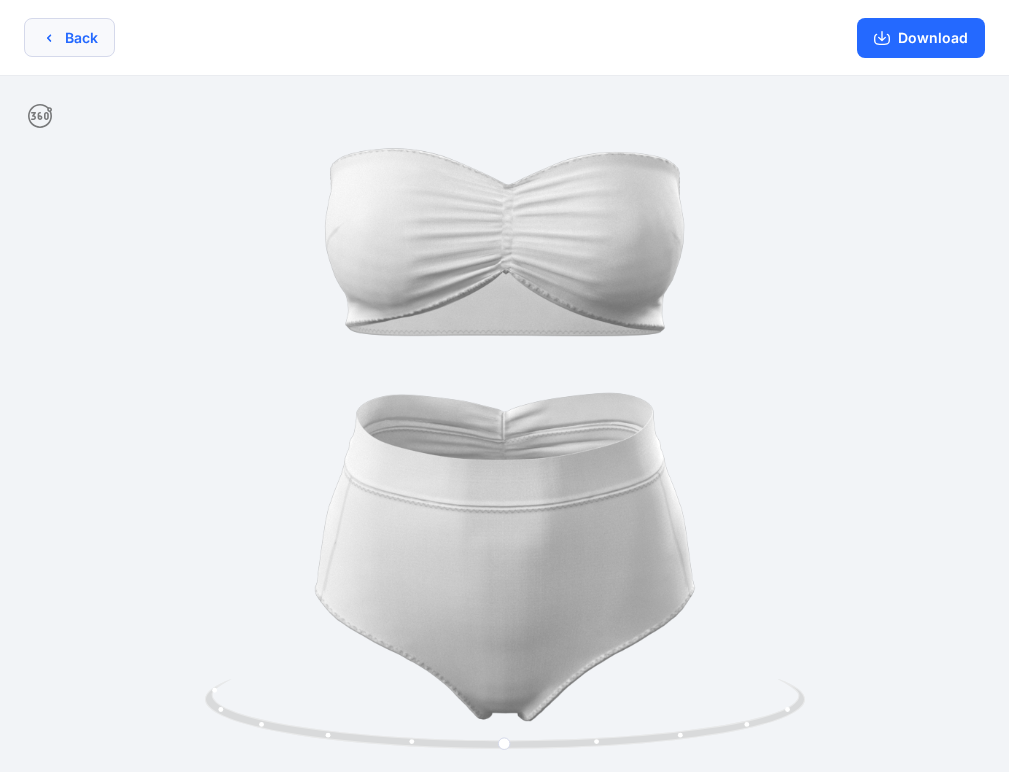 click on "Back" at bounding box center [69, 37] 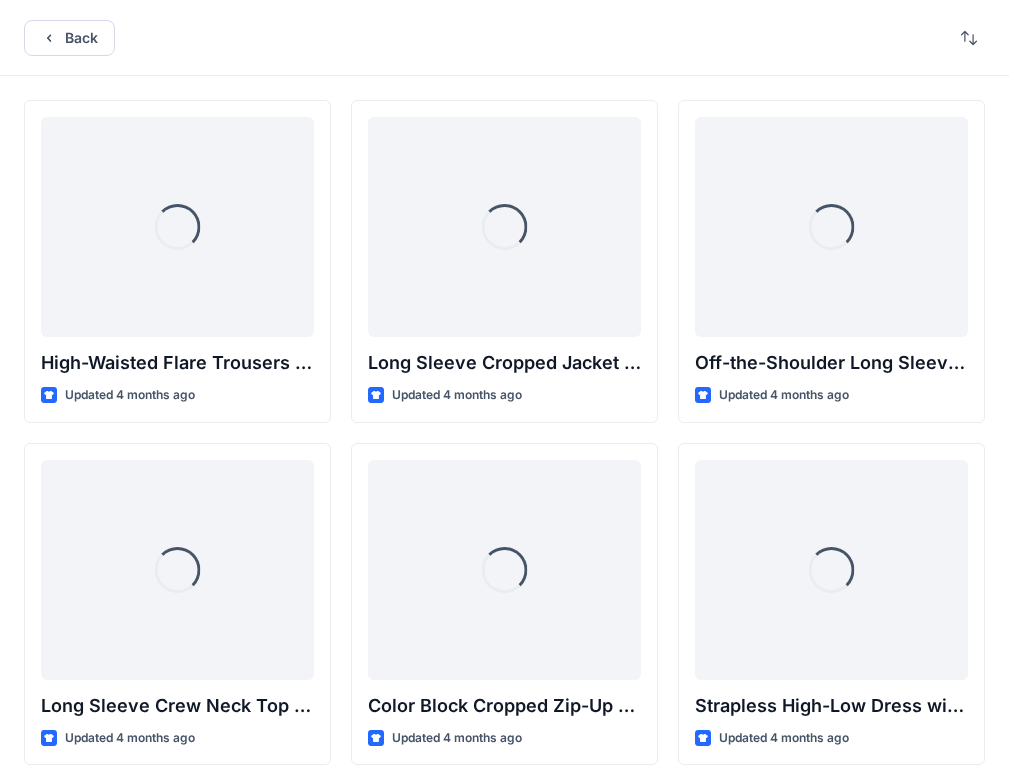 scroll, scrollTop: 19158, scrollLeft: 0, axis: vertical 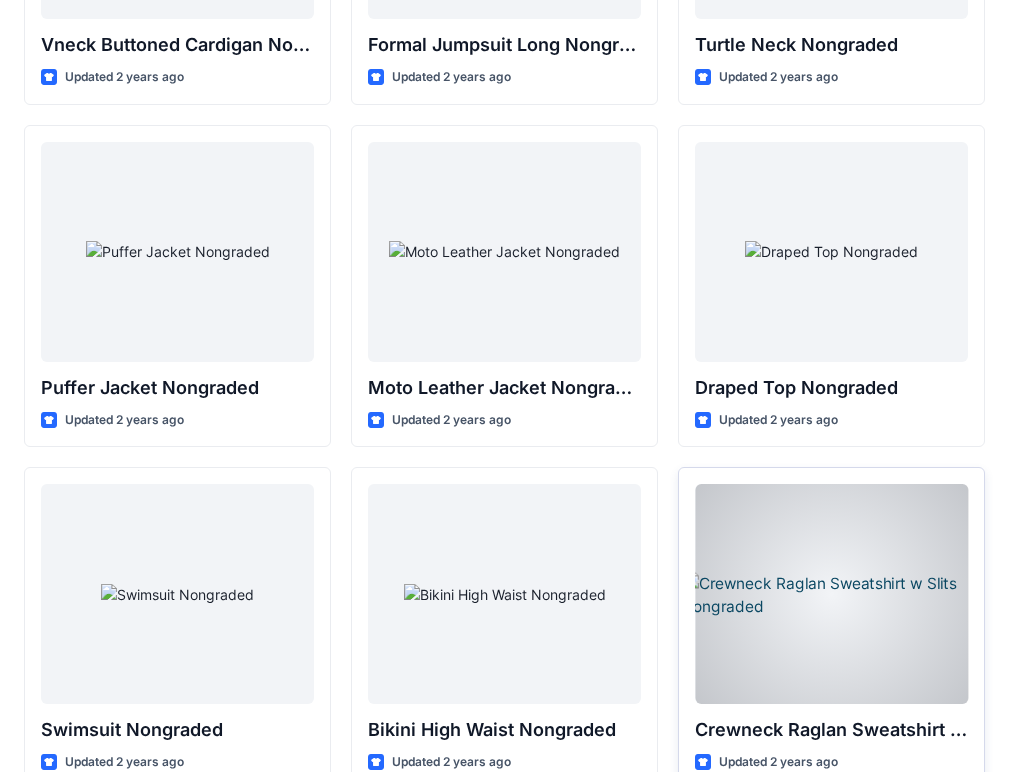click at bounding box center [831, 594] 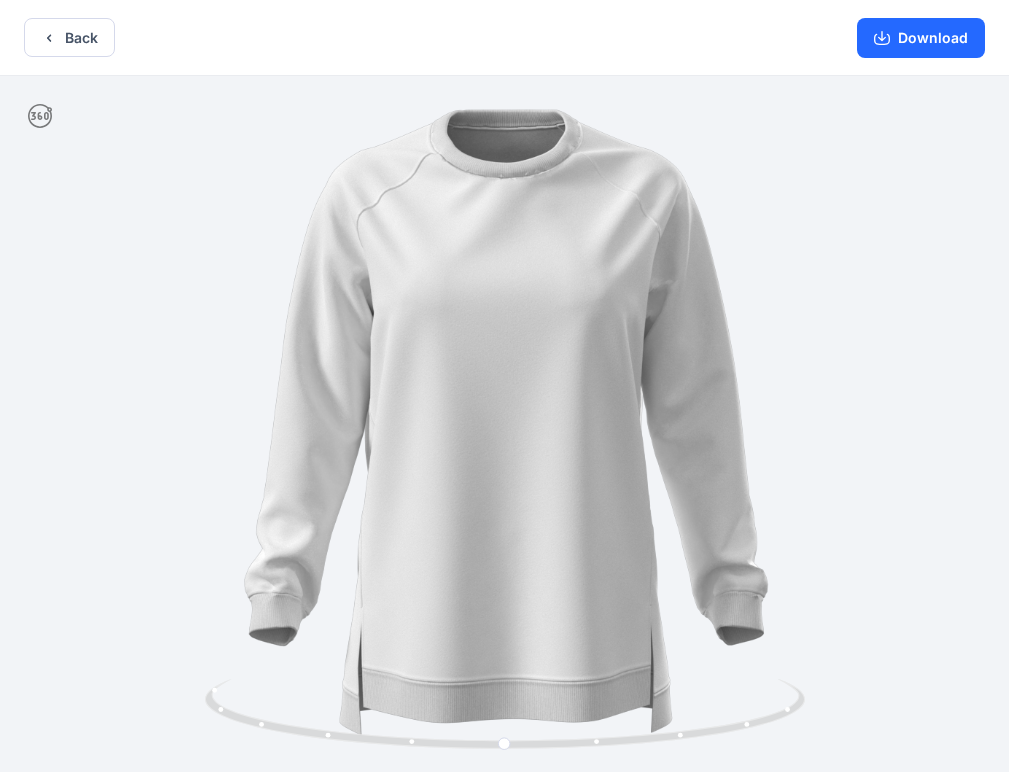scroll, scrollTop: 0, scrollLeft: 0, axis: both 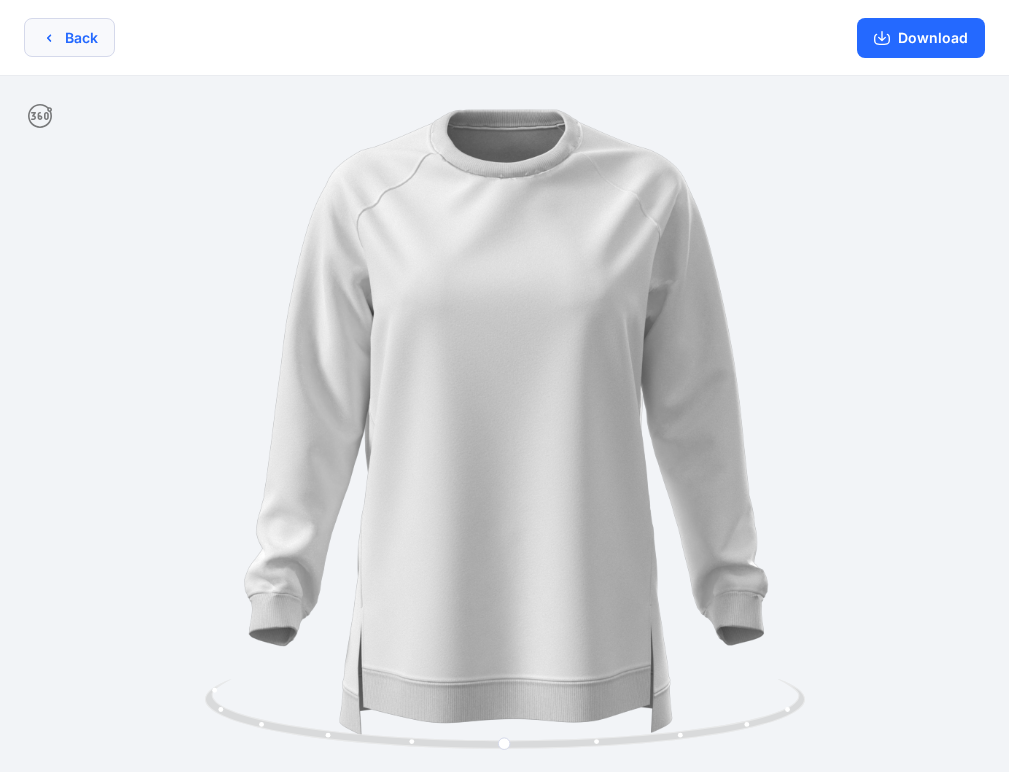 click on "Back" at bounding box center [69, 37] 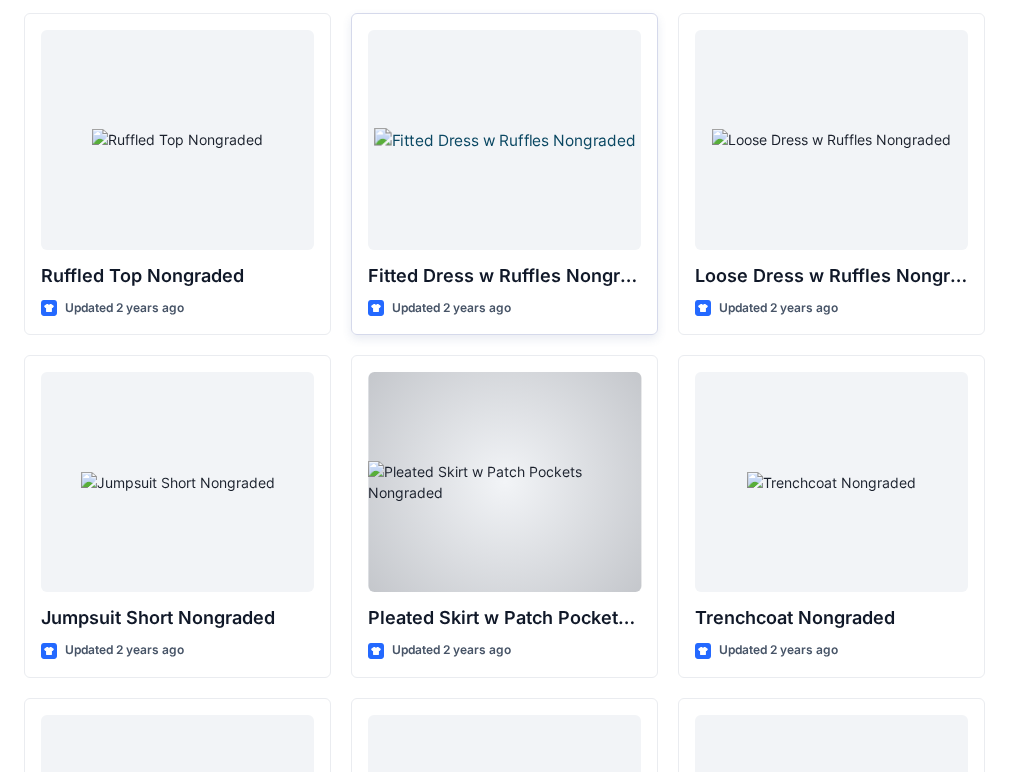 scroll, scrollTop: 19957, scrollLeft: 0, axis: vertical 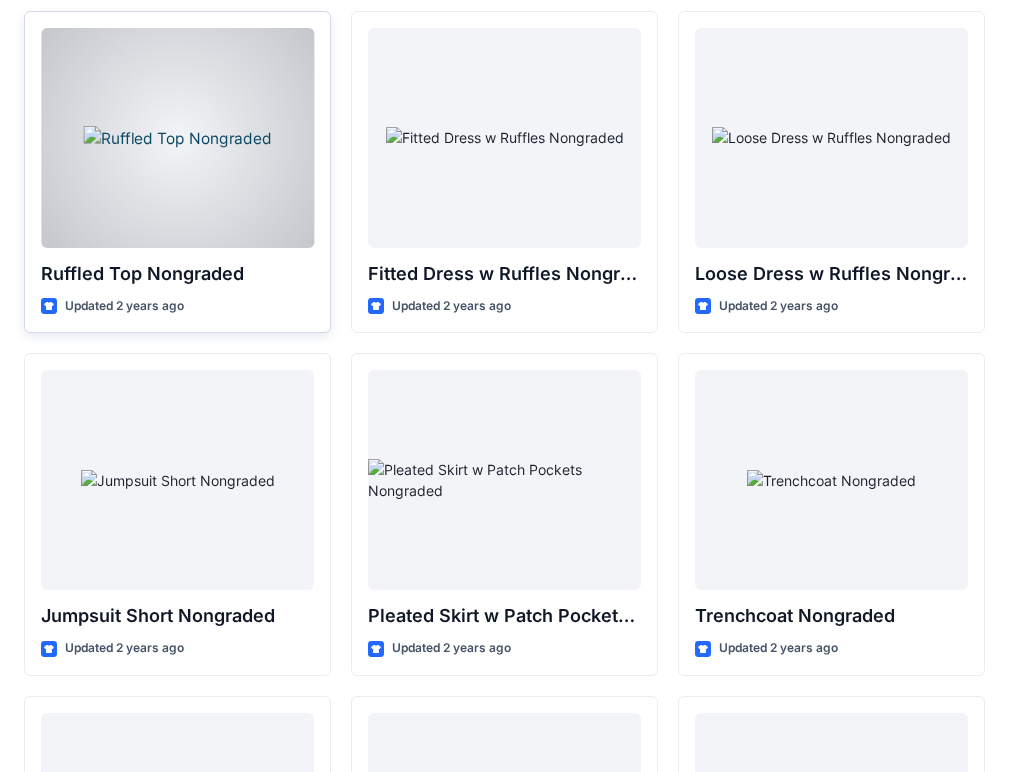 click at bounding box center (177, 138) 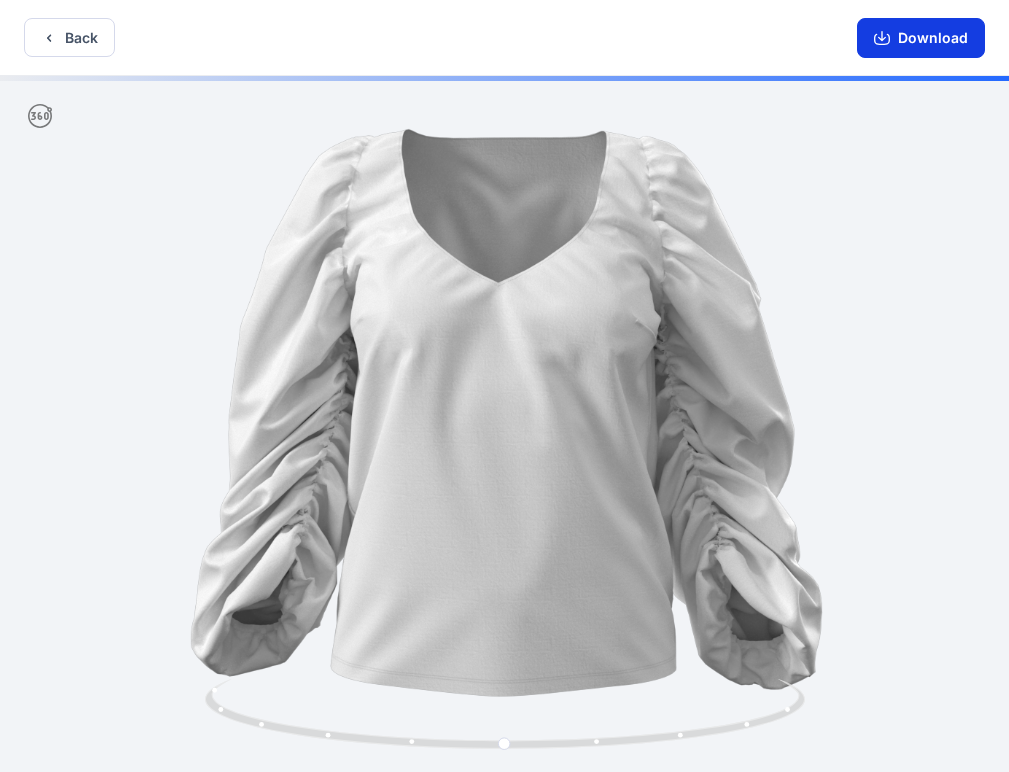 click on "Download" at bounding box center (921, 38) 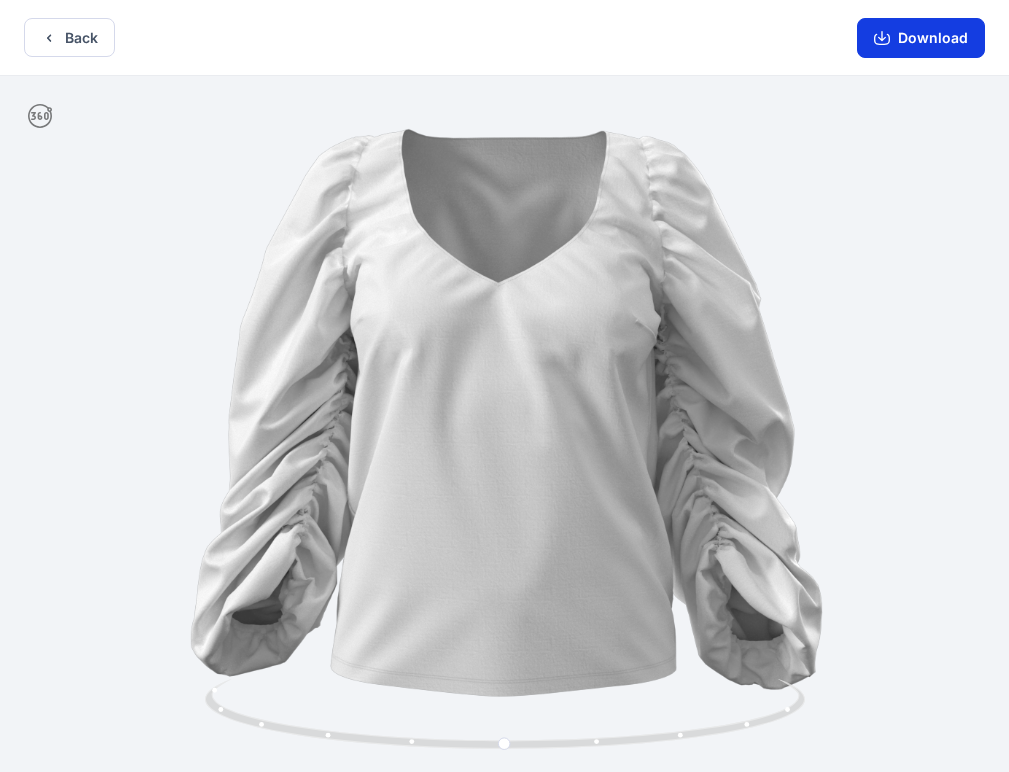click on "Download" at bounding box center [921, 38] 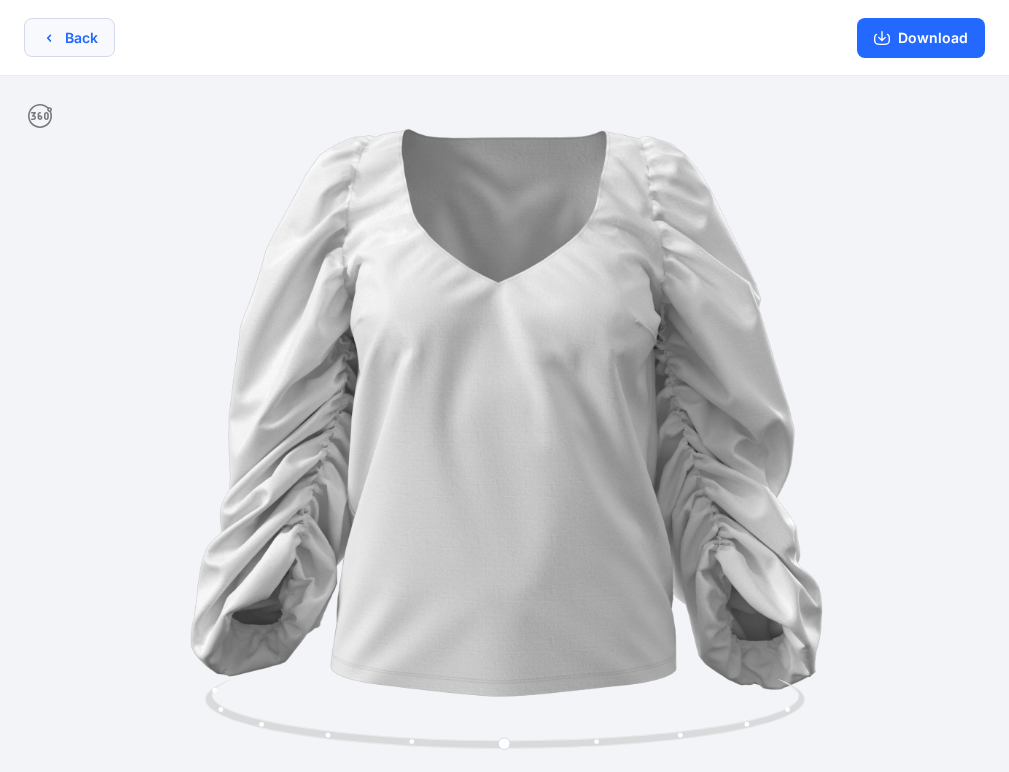 click on "Back" at bounding box center (69, 37) 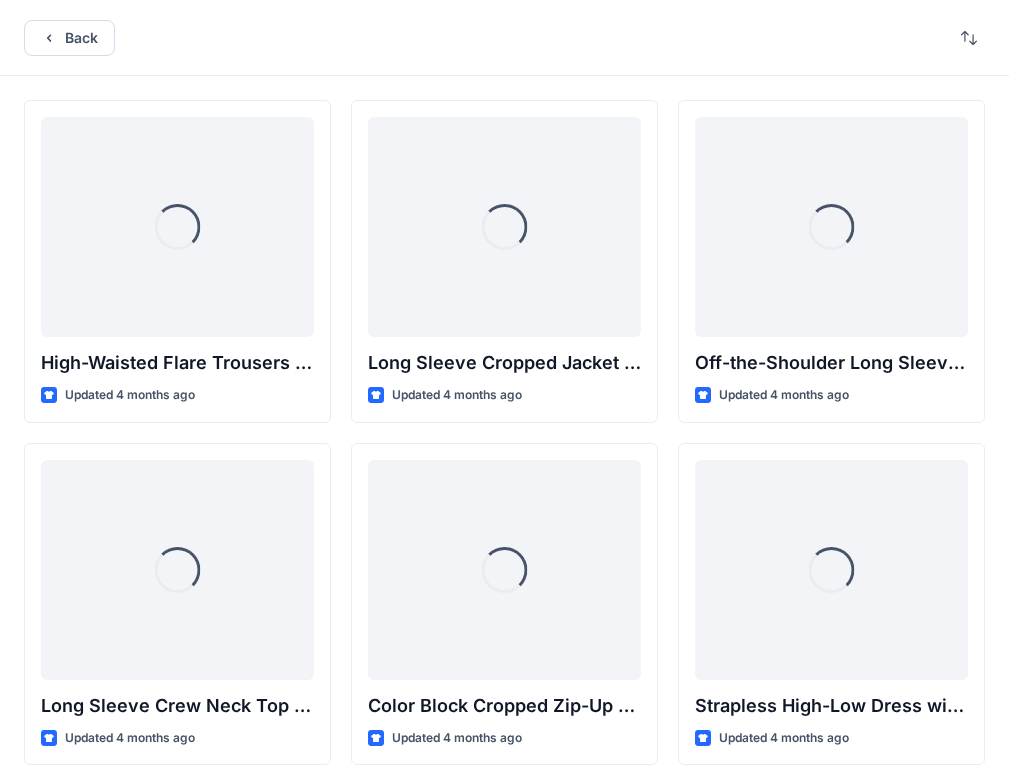 scroll, scrollTop: 19957, scrollLeft: 0, axis: vertical 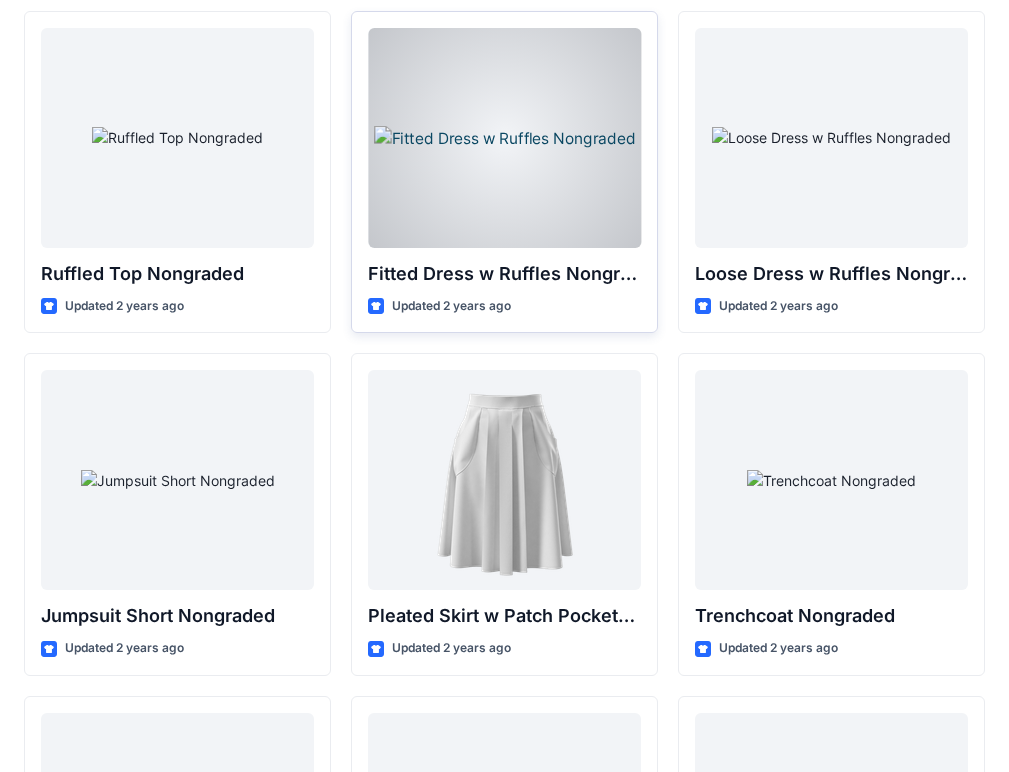 click at bounding box center [504, 138] 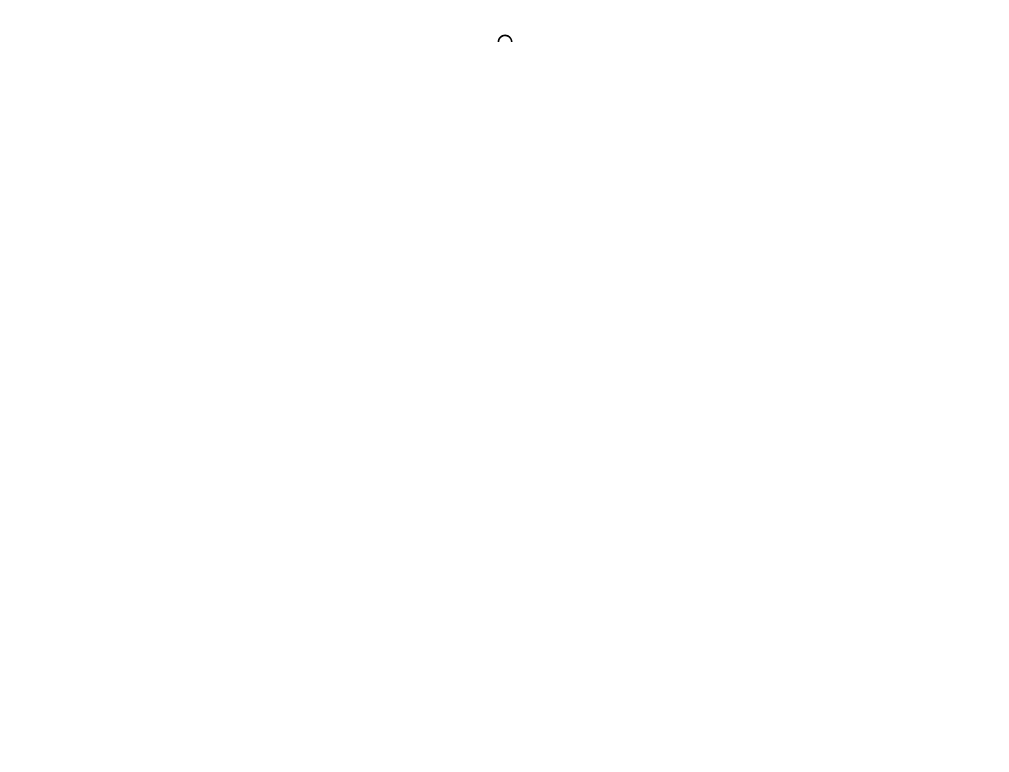 scroll, scrollTop: 0, scrollLeft: 0, axis: both 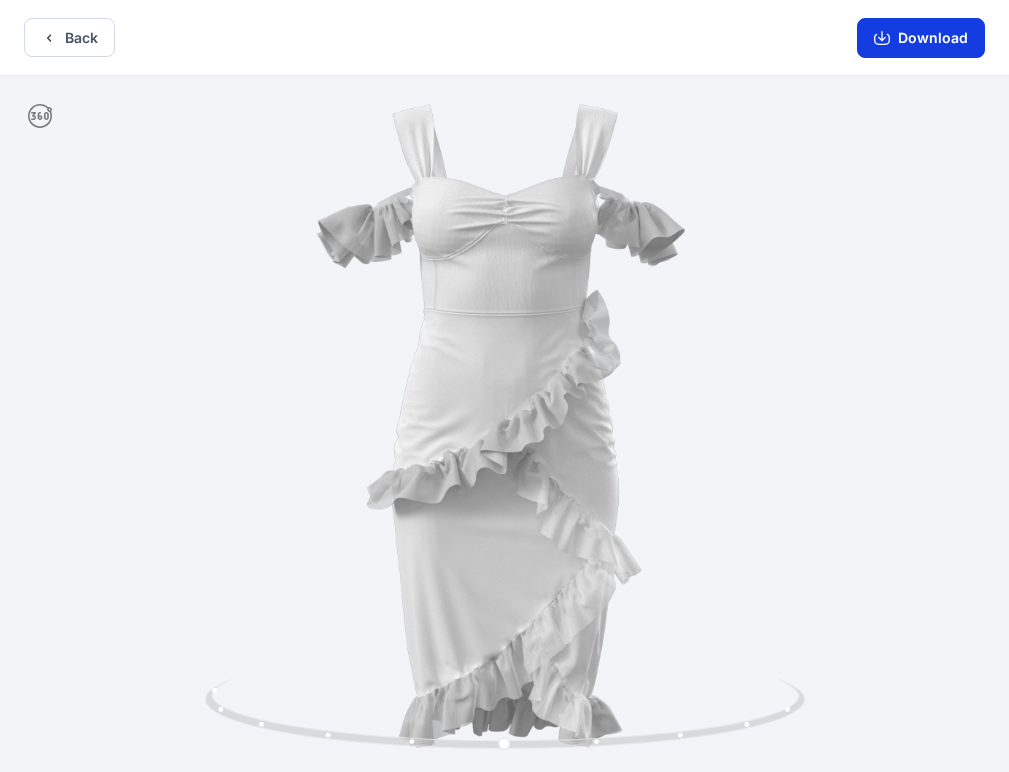 click on "Download" at bounding box center [921, 38] 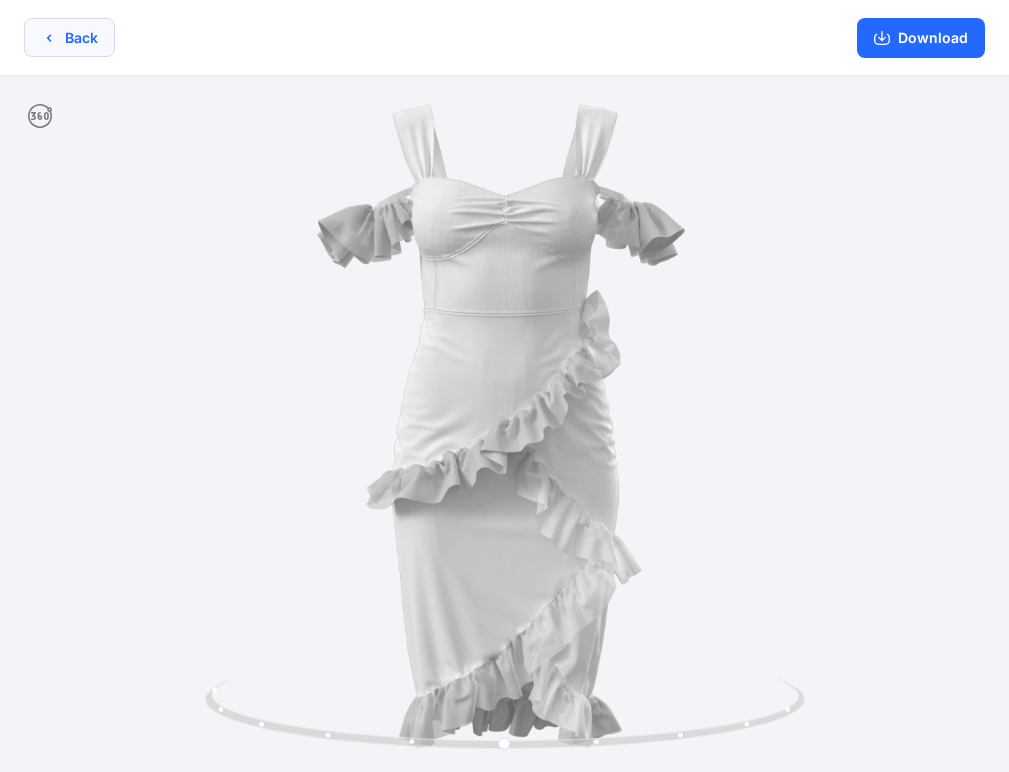 click on "Back" at bounding box center (69, 37) 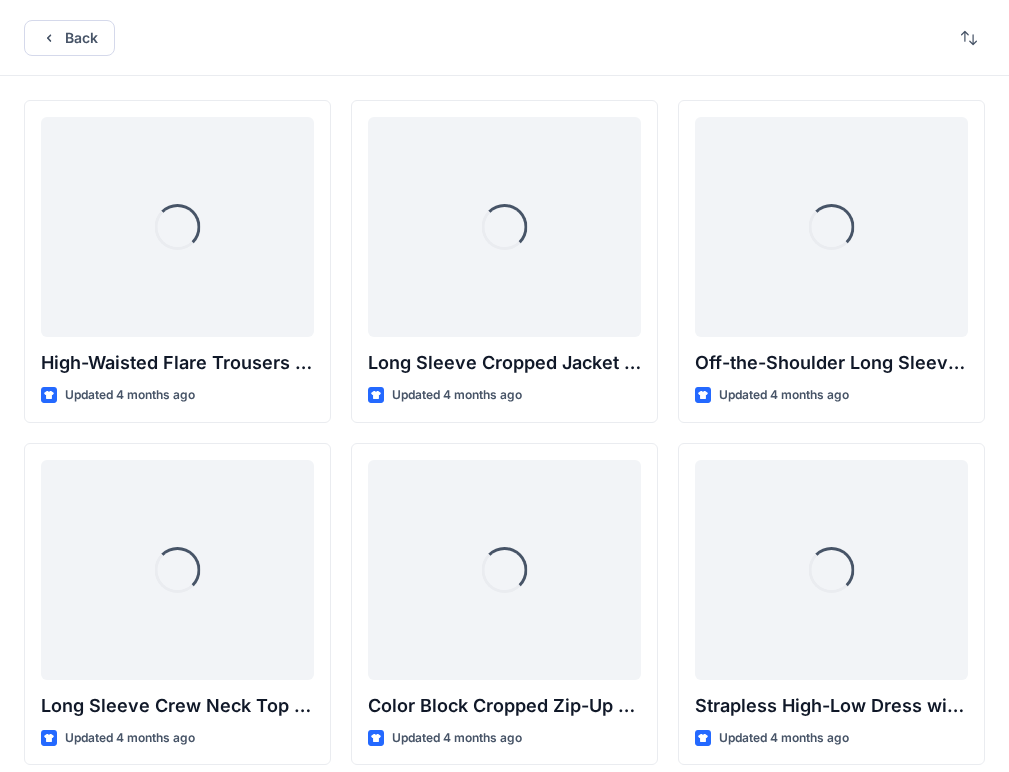 scroll, scrollTop: 19957, scrollLeft: 0, axis: vertical 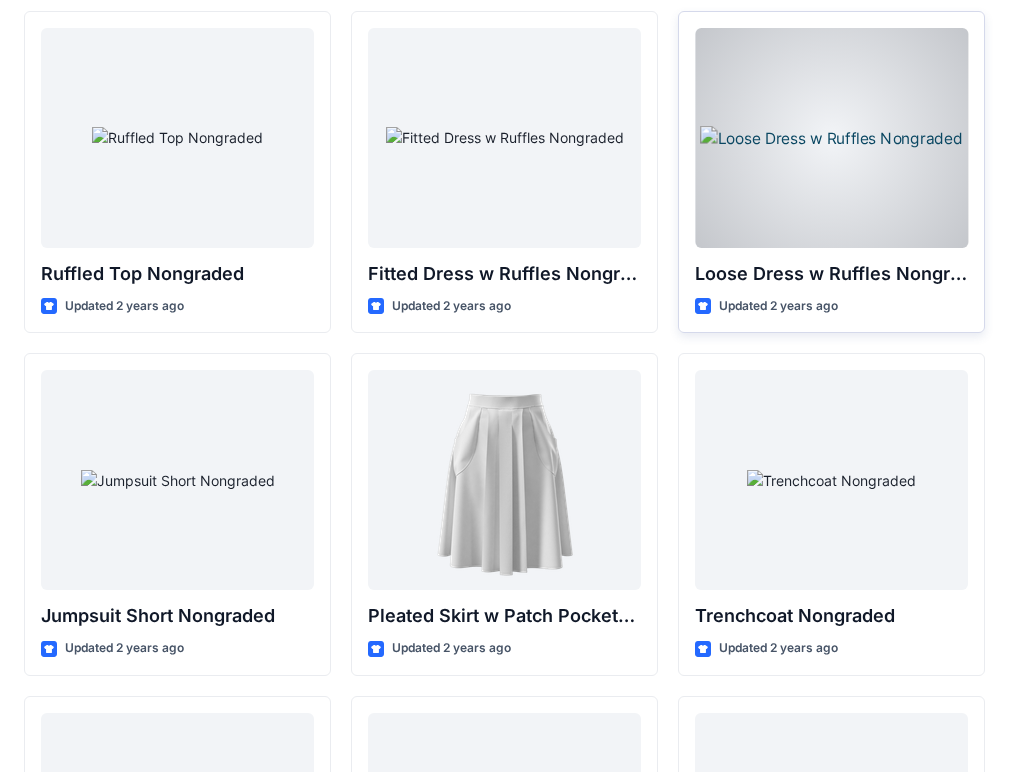 click at bounding box center [831, 138] 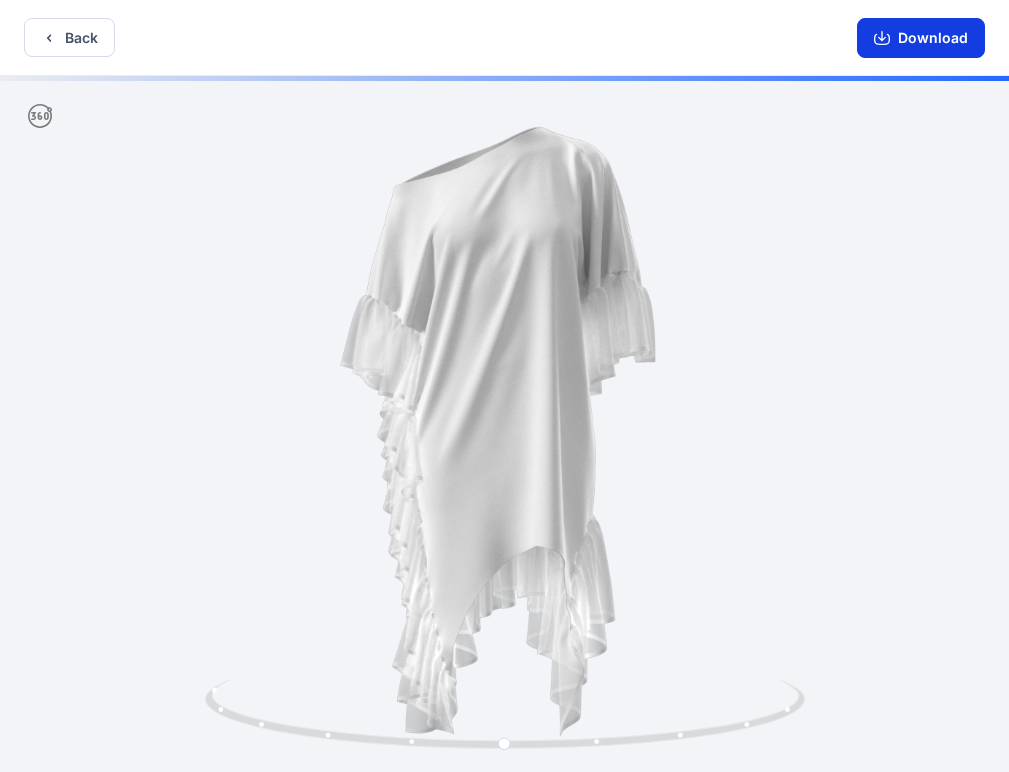 click on "Download" at bounding box center [921, 38] 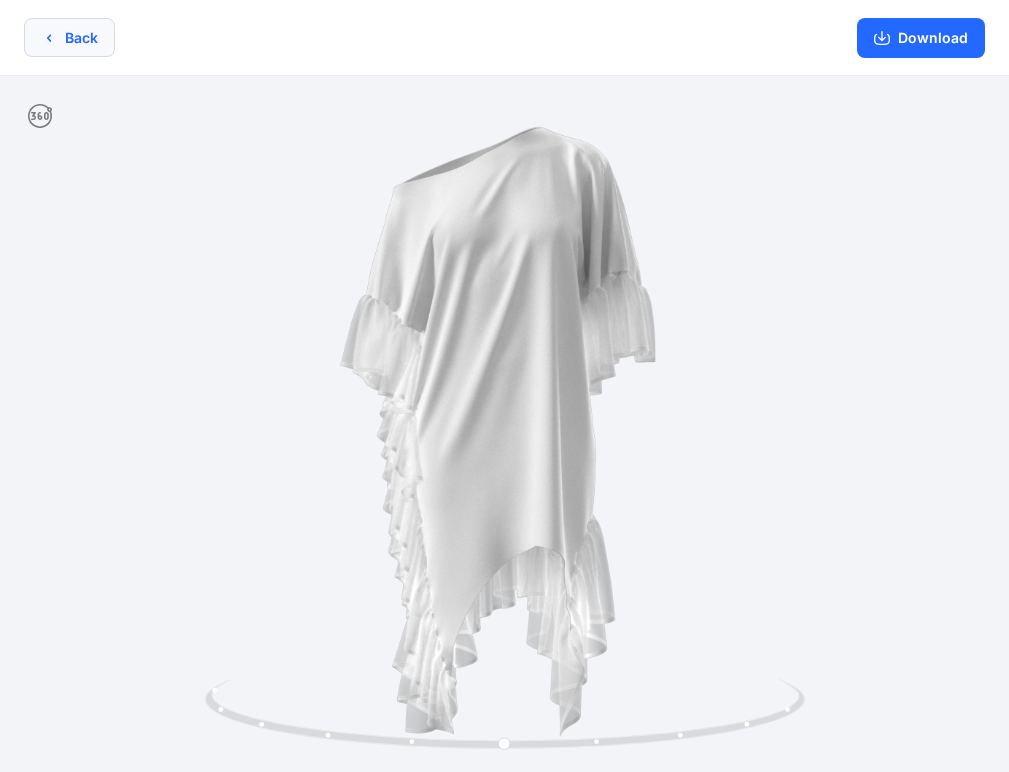 click on "Back" at bounding box center (69, 37) 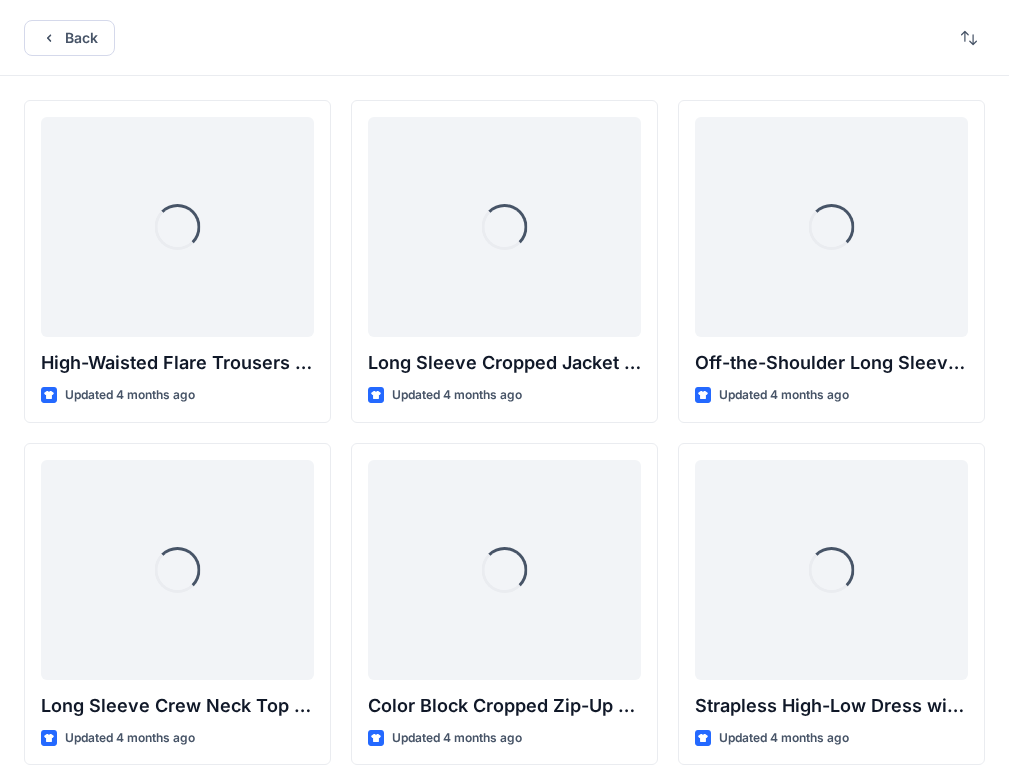 scroll, scrollTop: 19957, scrollLeft: 0, axis: vertical 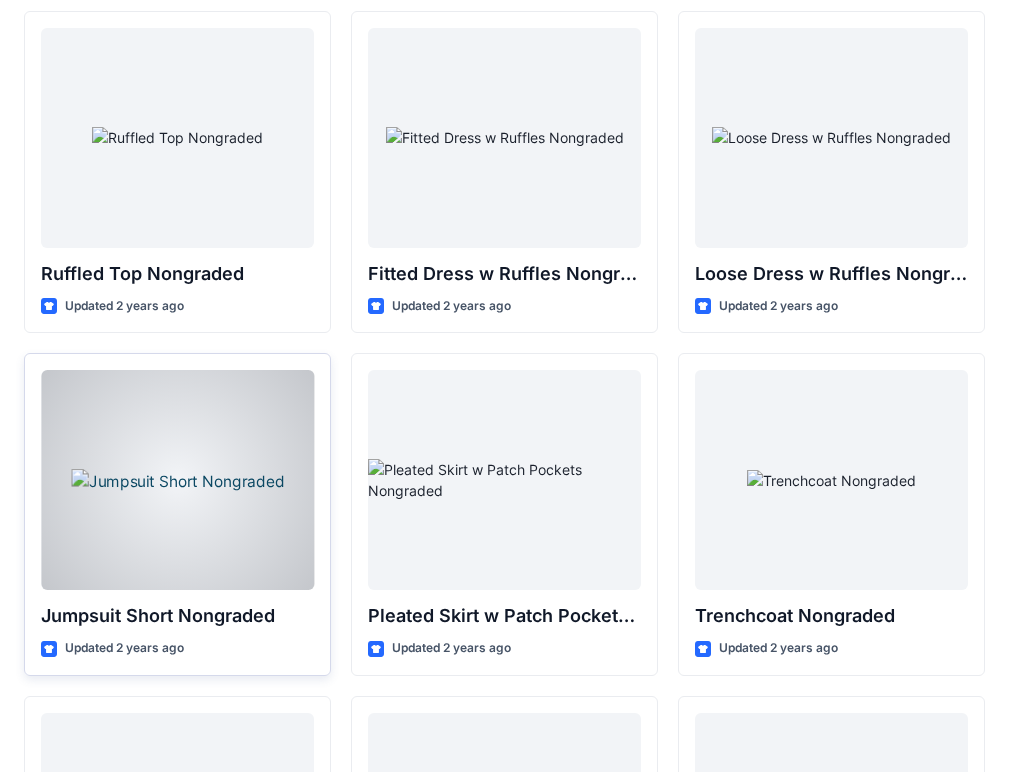 click at bounding box center (177, 480) 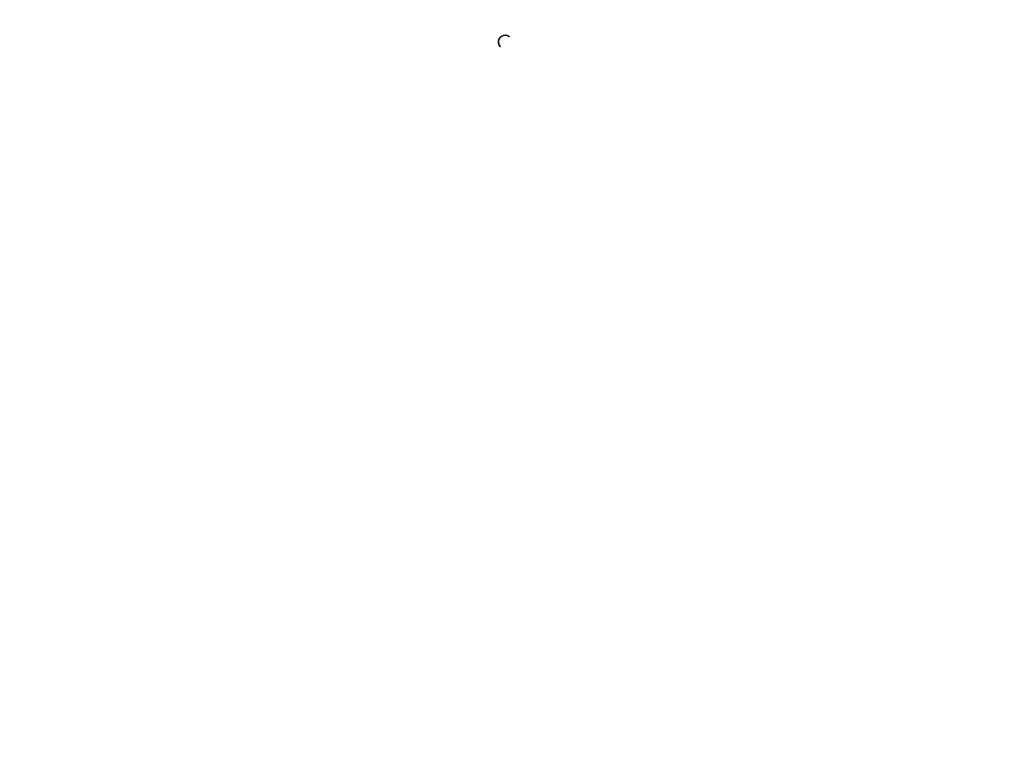 scroll, scrollTop: 0, scrollLeft: 0, axis: both 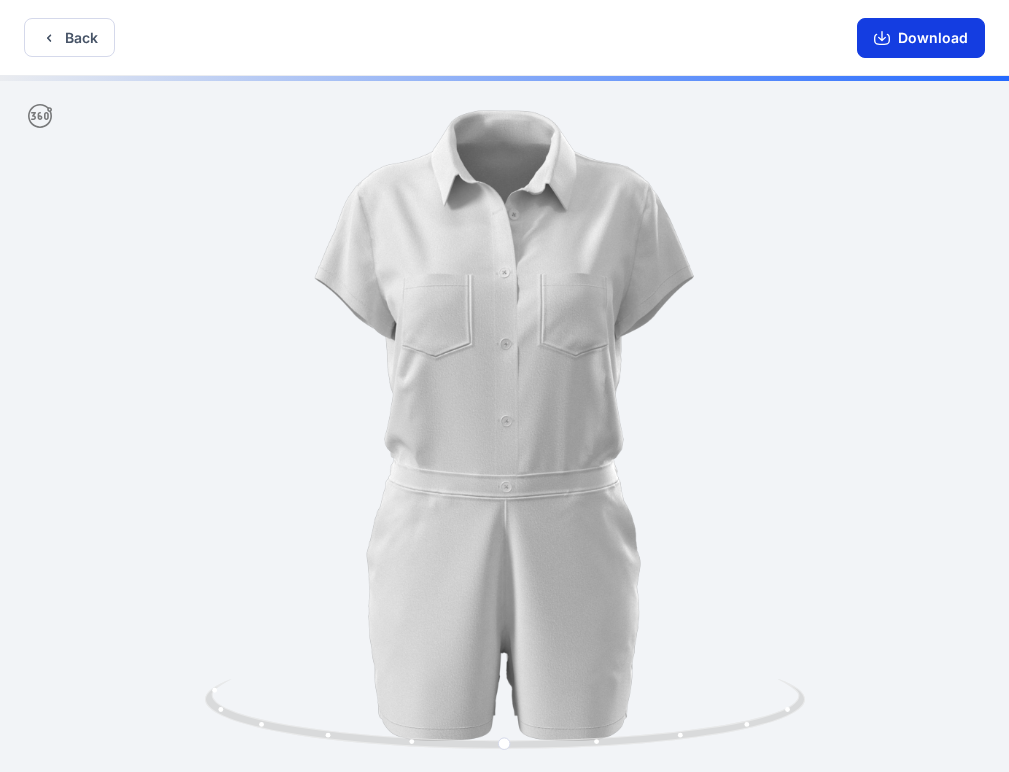 click on "Download" at bounding box center (921, 38) 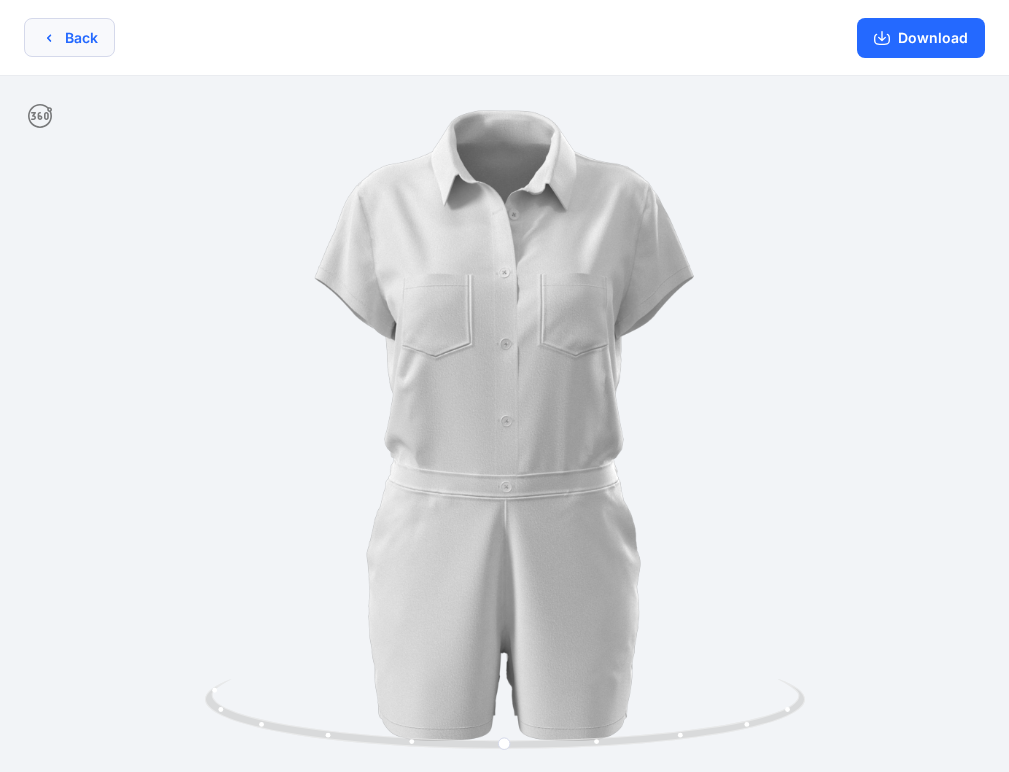 click on "Back" at bounding box center [69, 37] 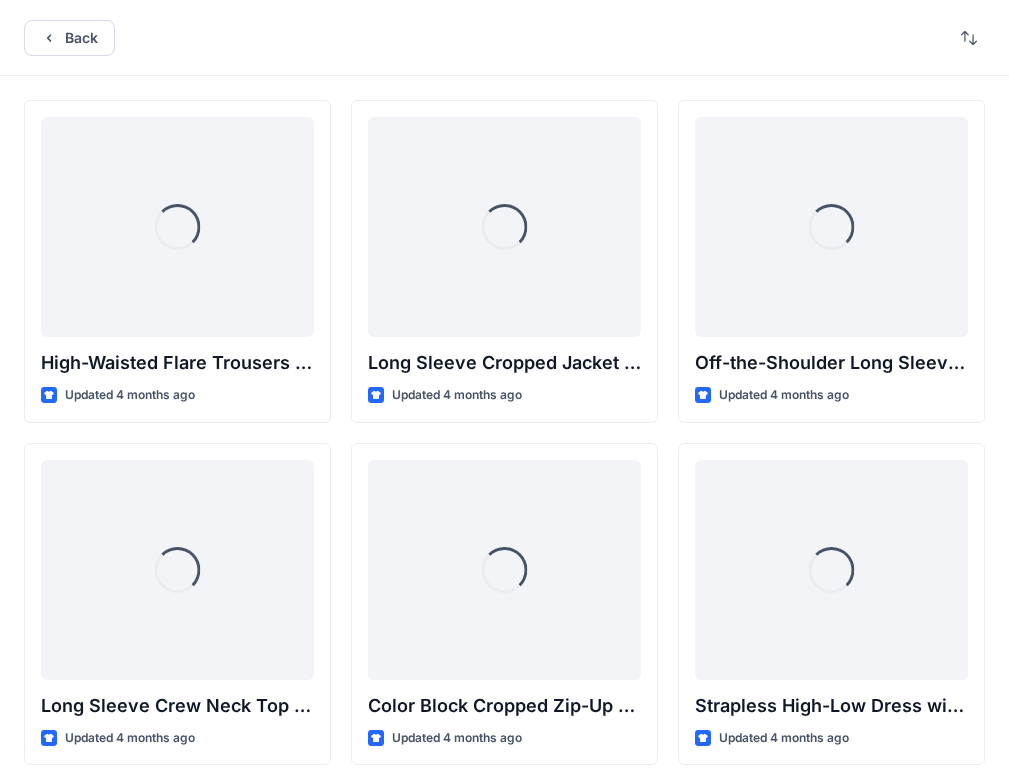 scroll, scrollTop: 19957, scrollLeft: 0, axis: vertical 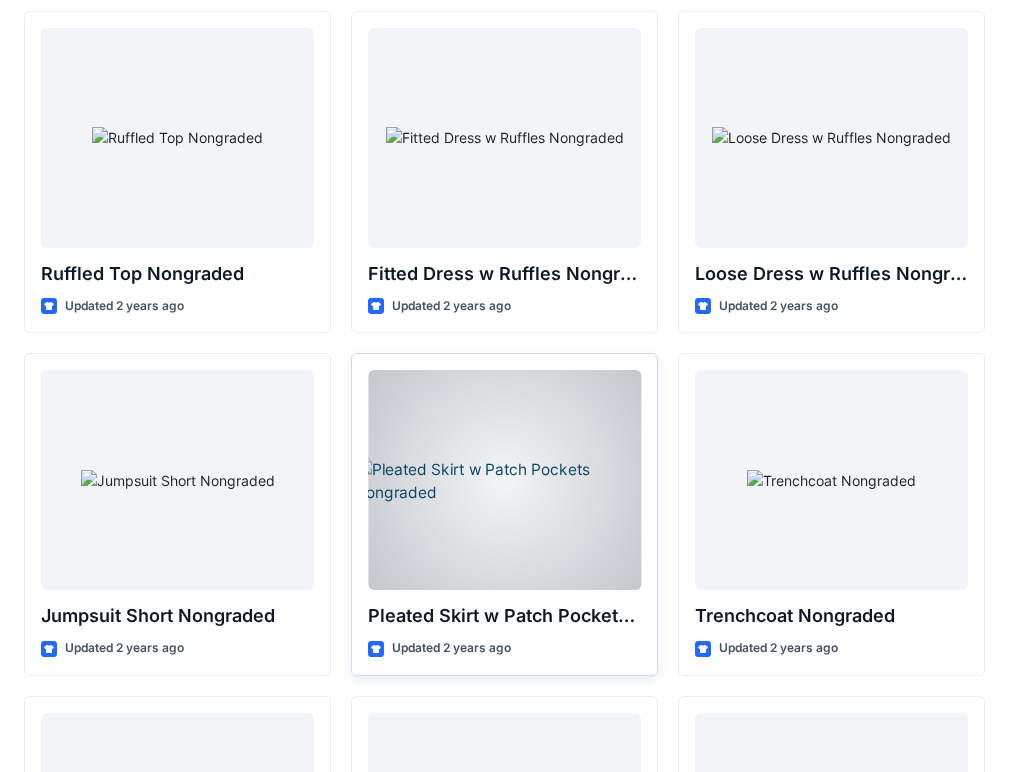 click at bounding box center [504, 480] 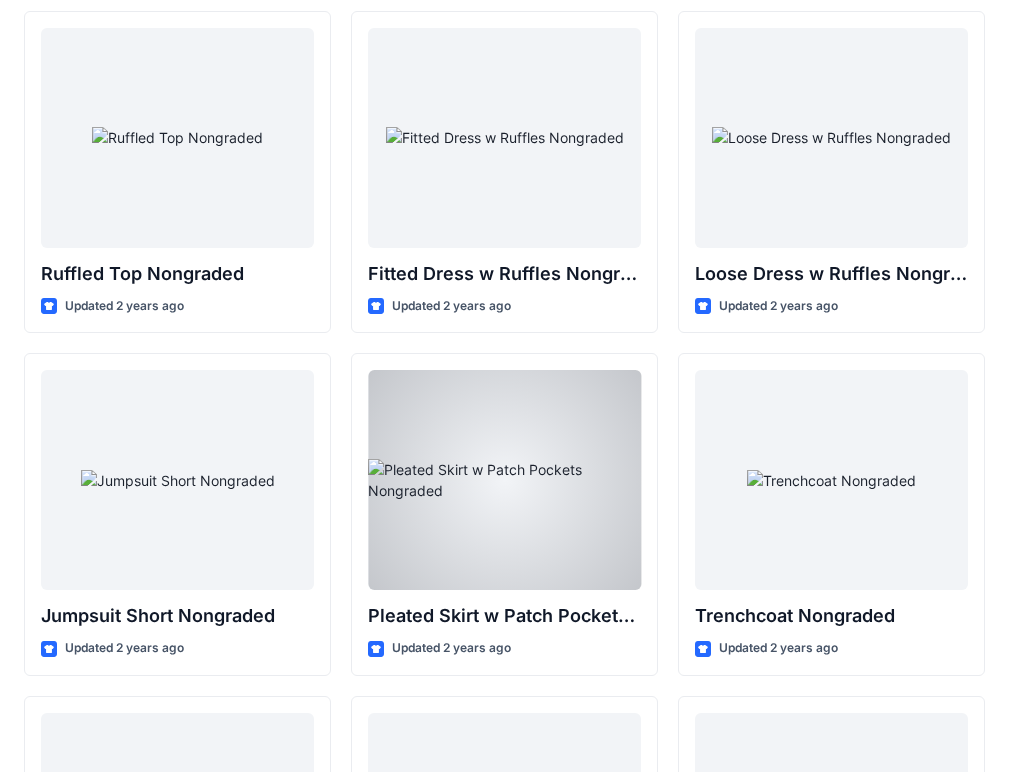 scroll, scrollTop: 0, scrollLeft: 0, axis: both 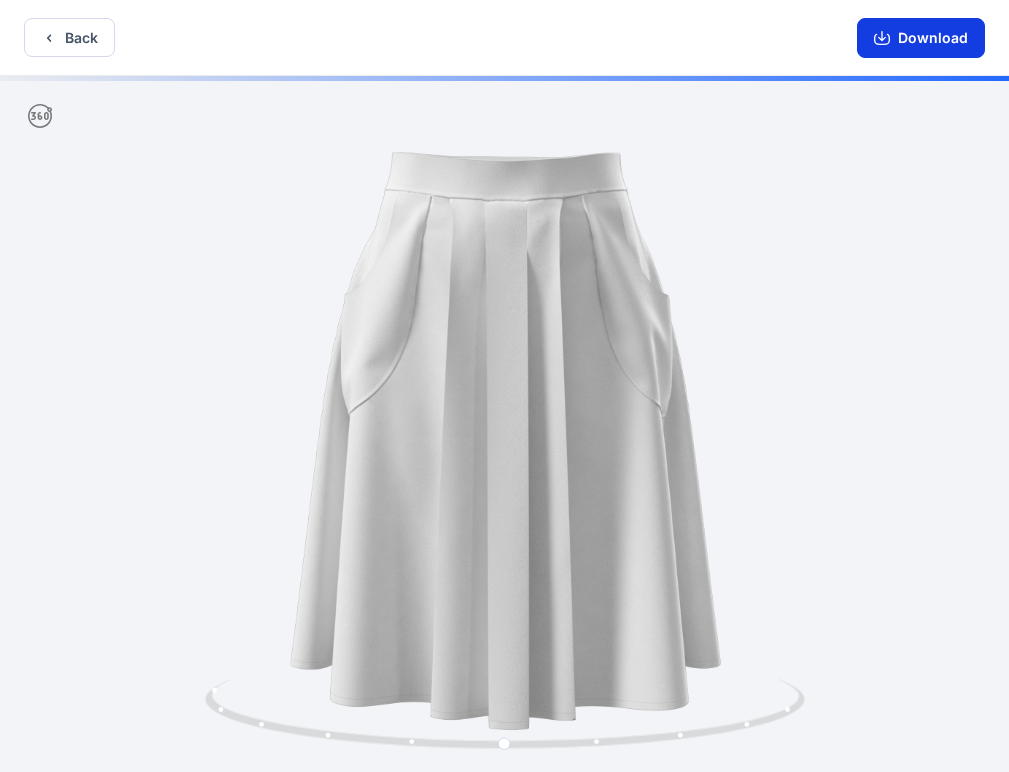 click on "Download" at bounding box center [921, 38] 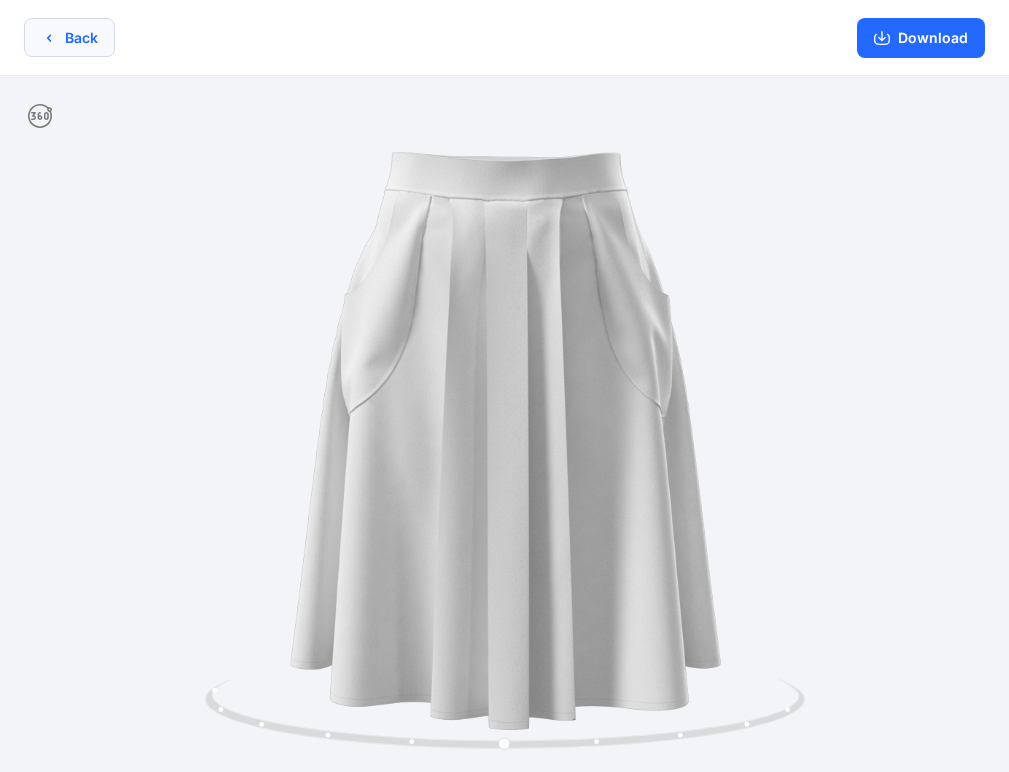 click on "Back" at bounding box center (69, 37) 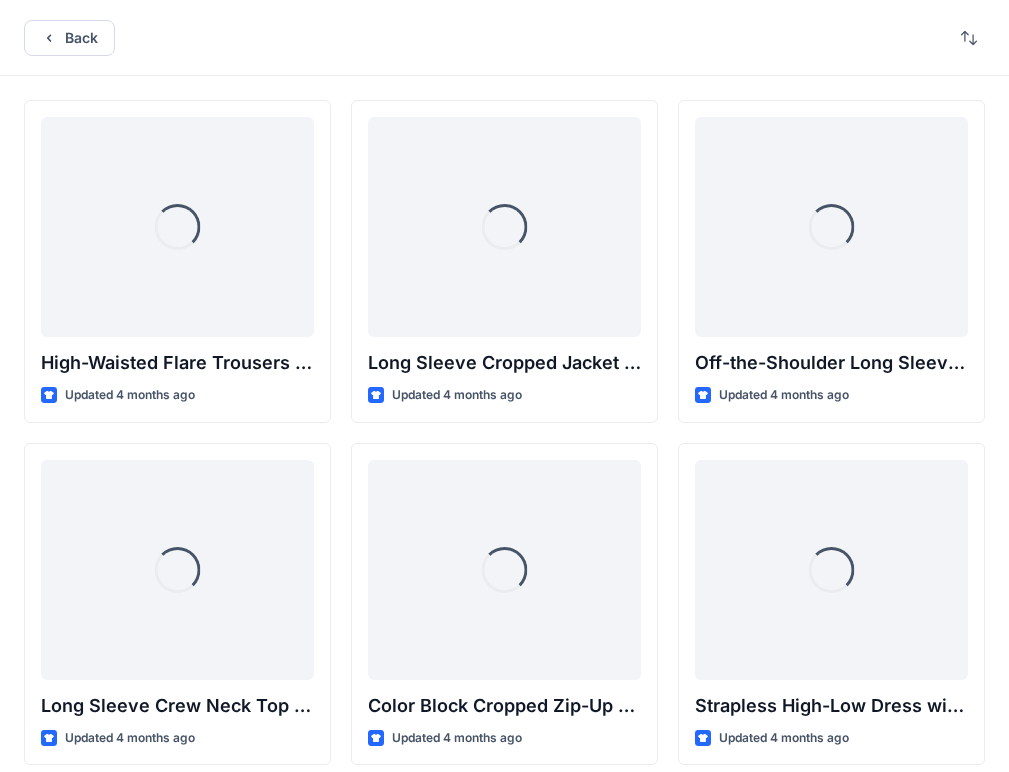 scroll, scrollTop: 19957, scrollLeft: 0, axis: vertical 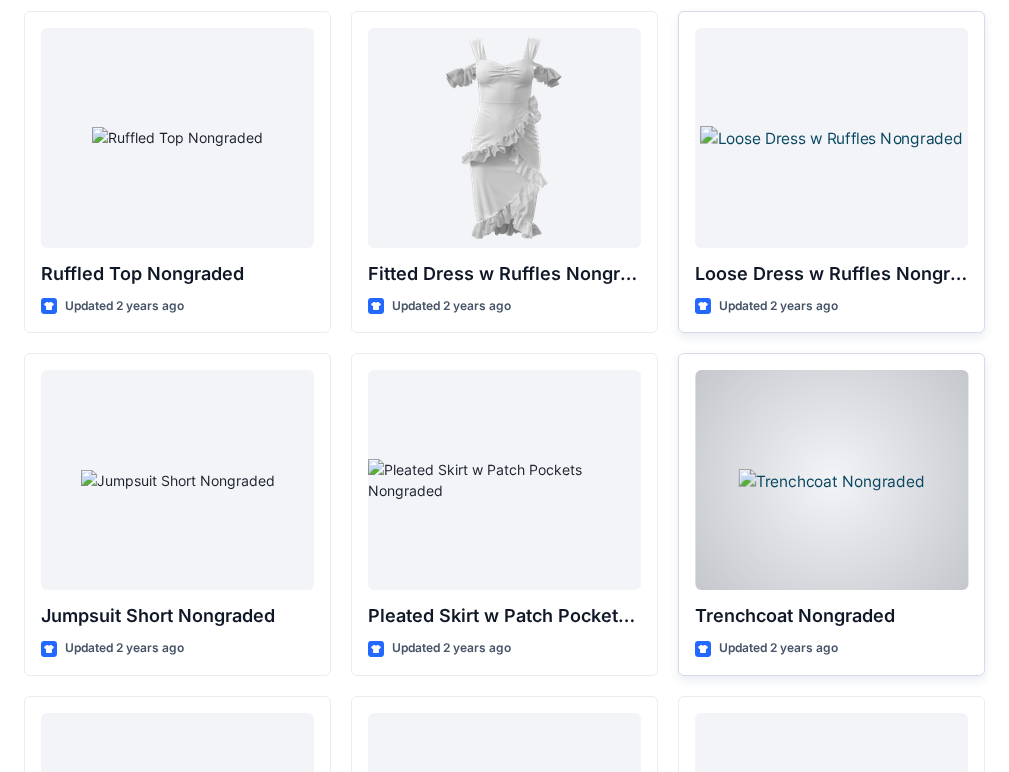 click at bounding box center (831, 480) 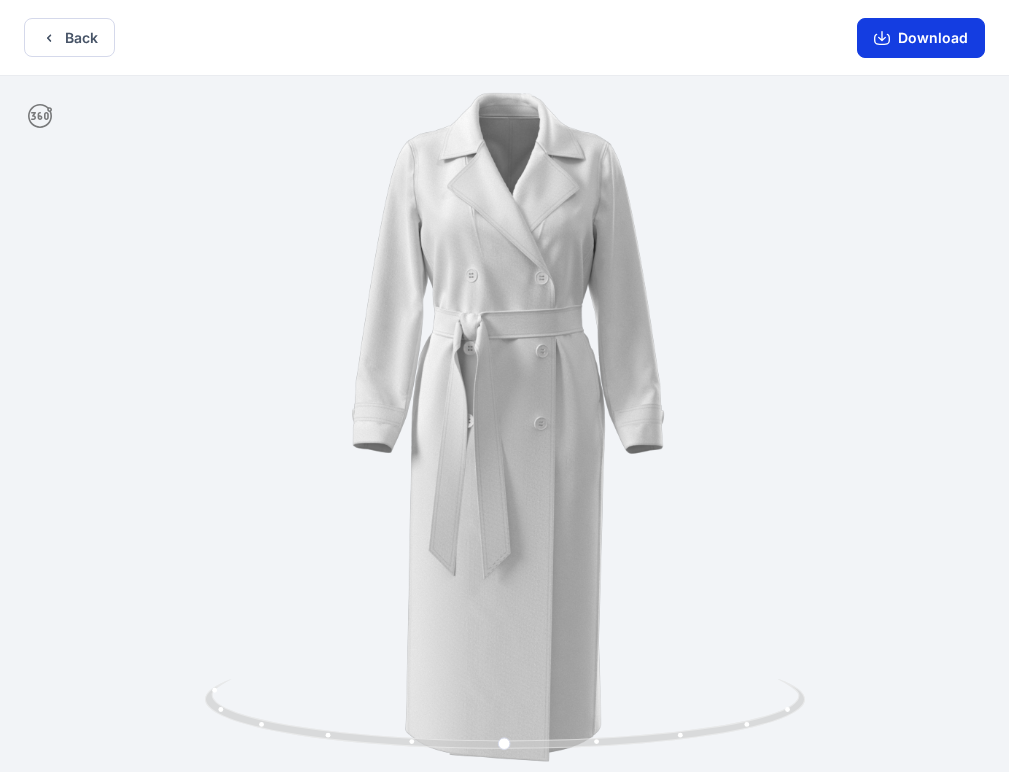 click on "Download" at bounding box center [921, 38] 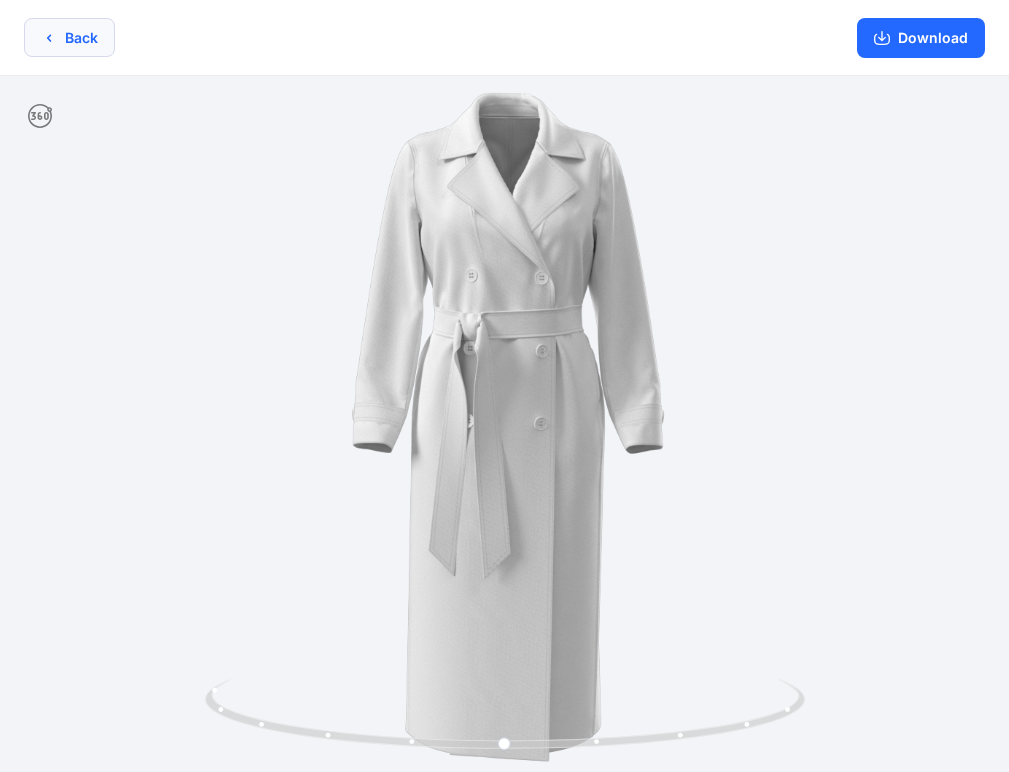 click on "Back" at bounding box center [69, 37] 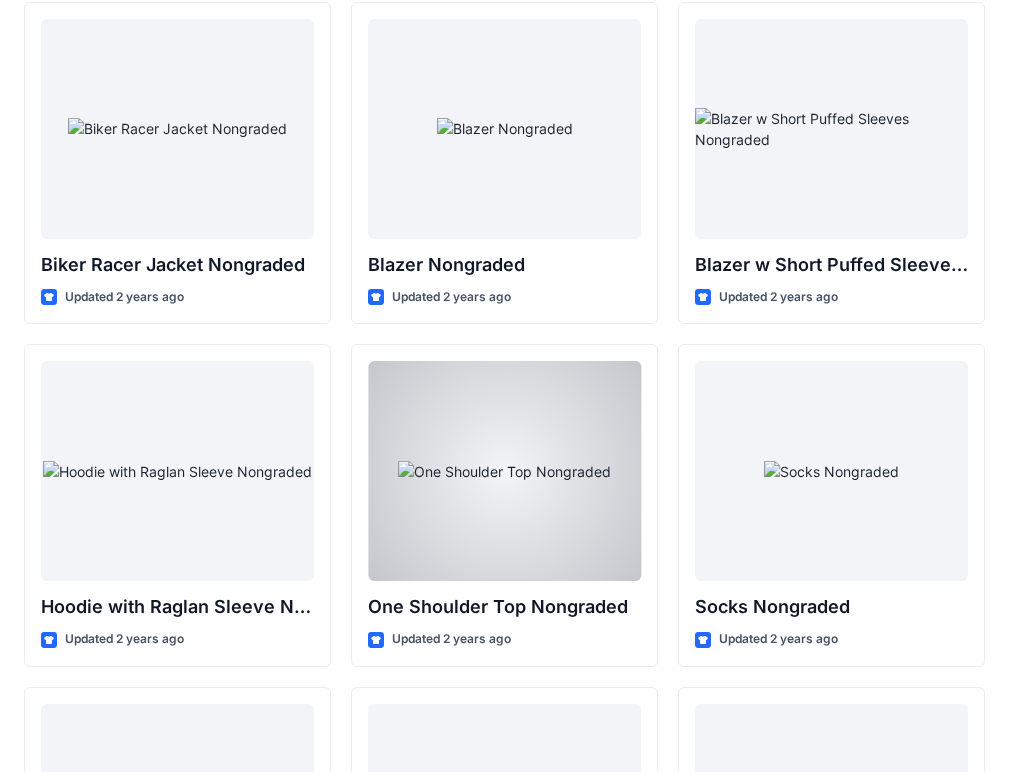 scroll, scrollTop: 20610, scrollLeft: 0, axis: vertical 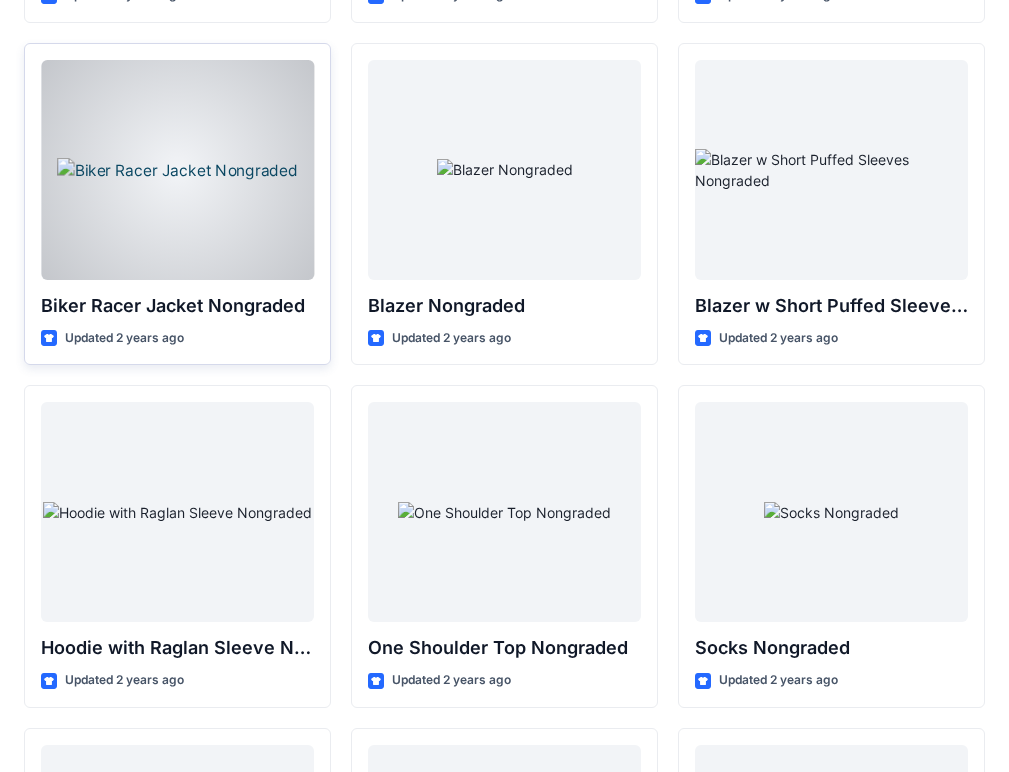 click at bounding box center (177, 170) 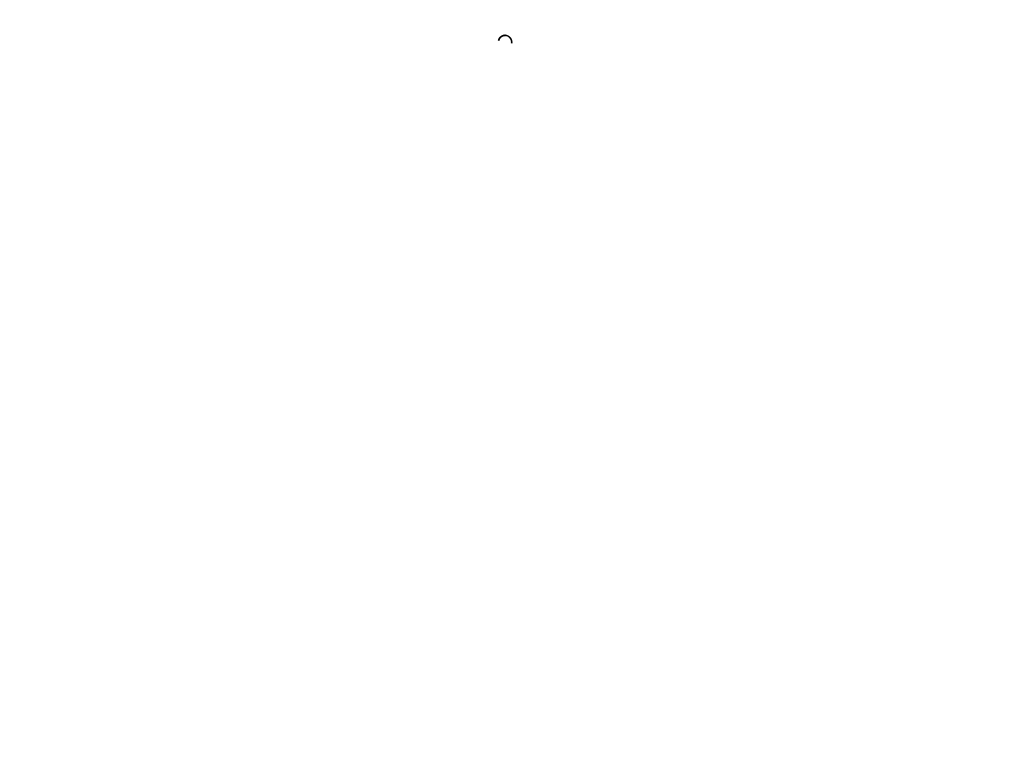 scroll, scrollTop: 0, scrollLeft: 0, axis: both 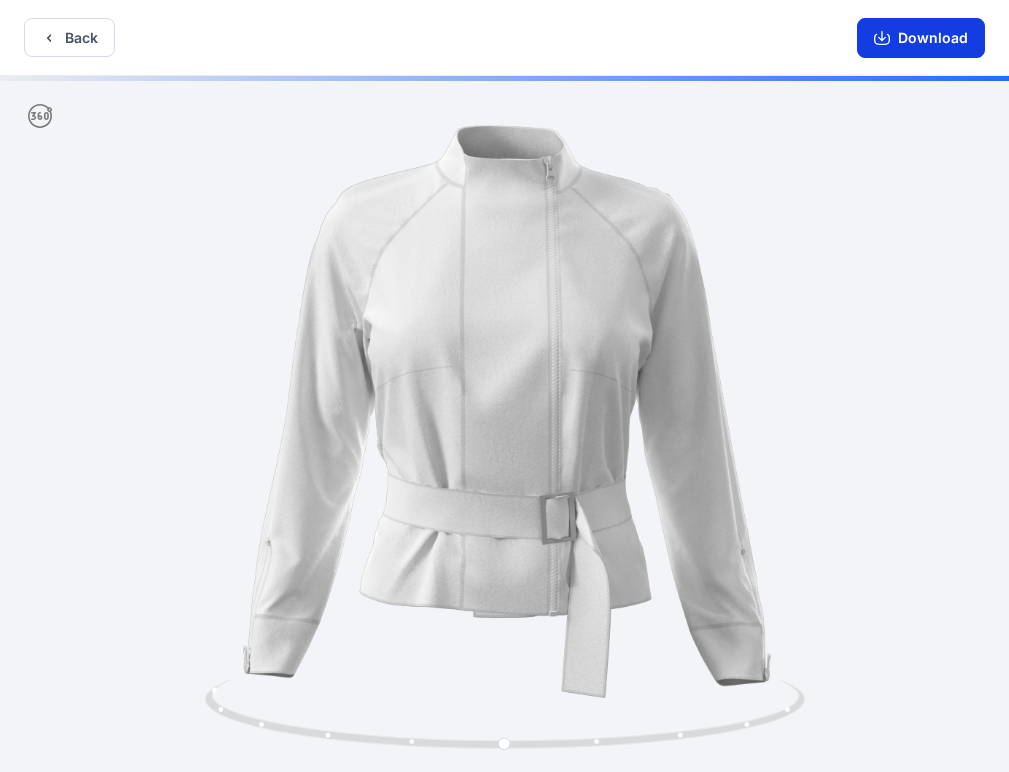 click on "Download" at bounding box center (921, 38) 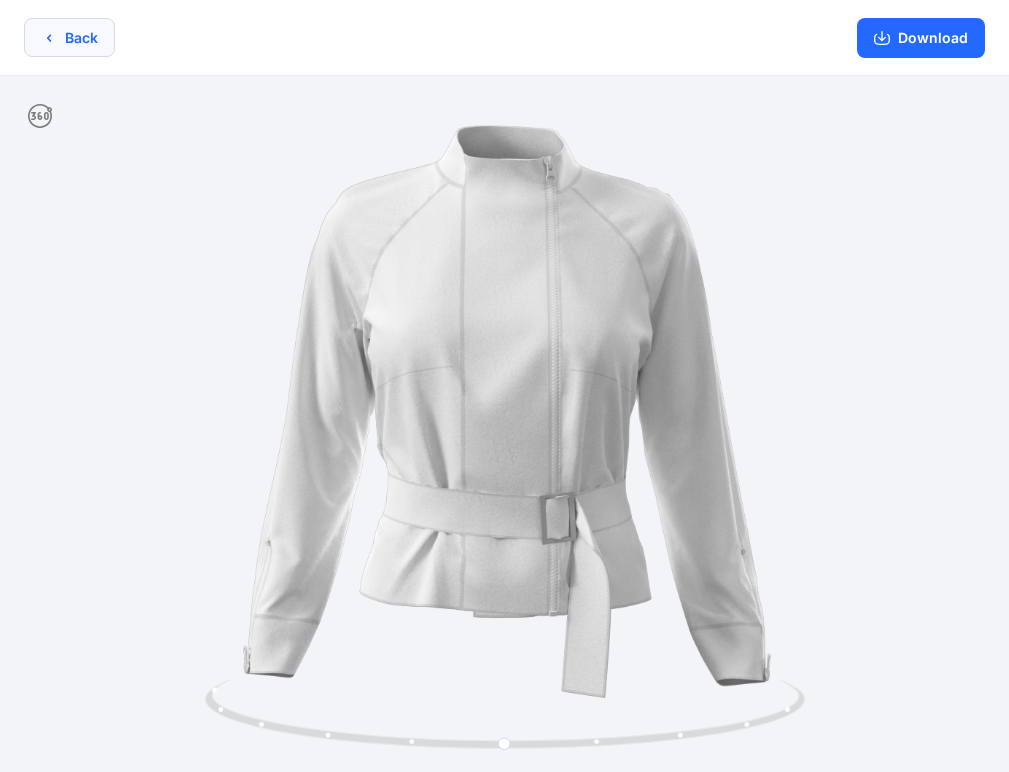 click on "Back" at bounding box center (69, 37) 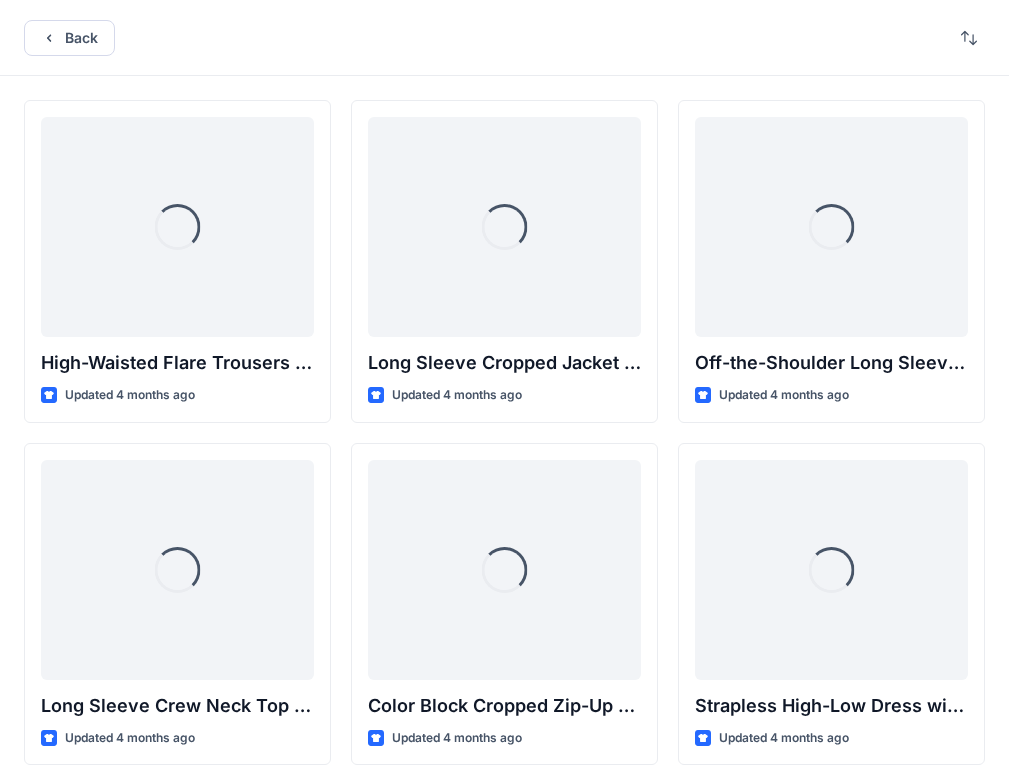 scroll, scrollTop: 20610, scrollLeft: 0, axis: vertical 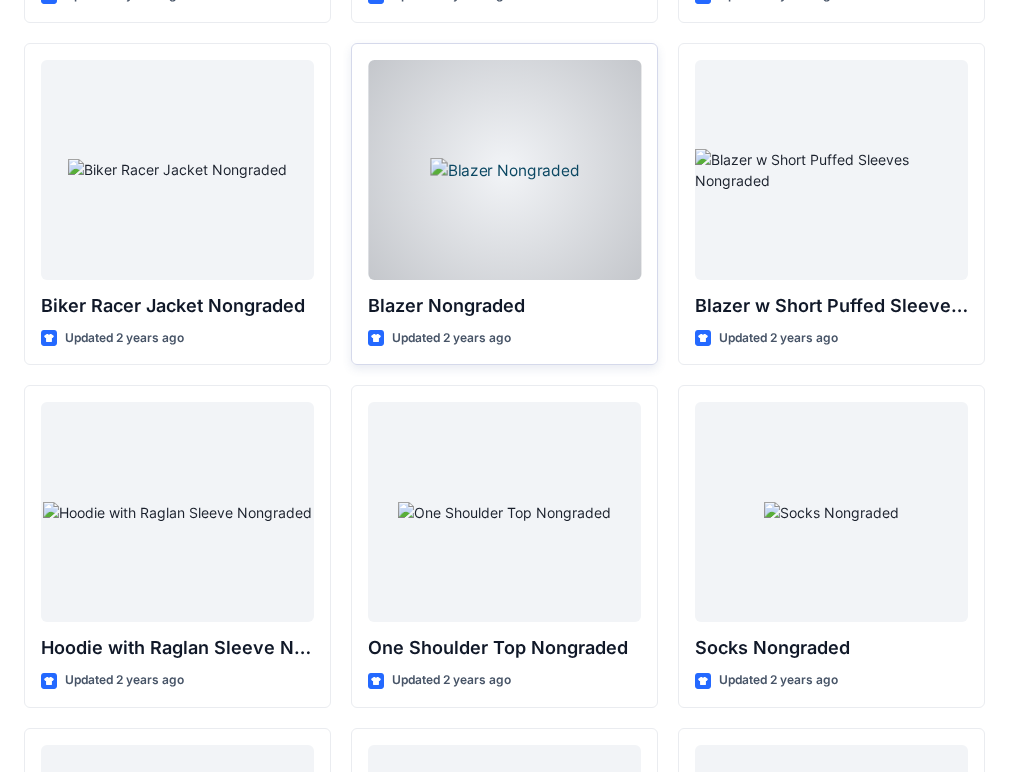 click at bounding box center [504, 170] 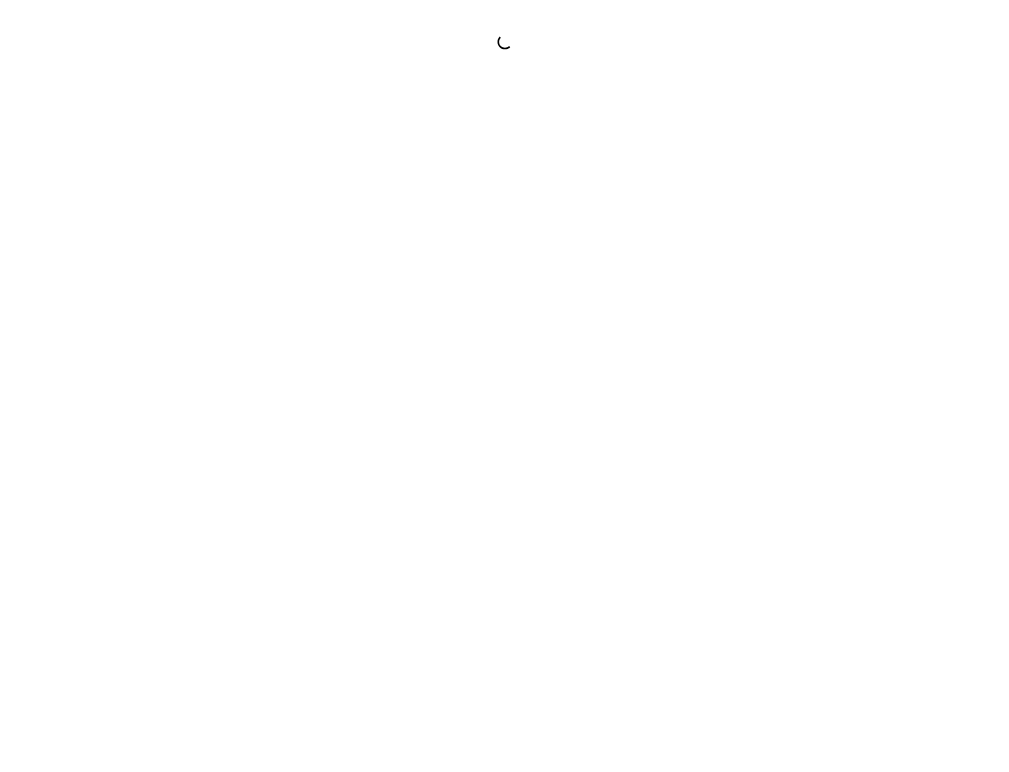 scroll, scrollTop: 0, scrollLeft: 0, axis: both 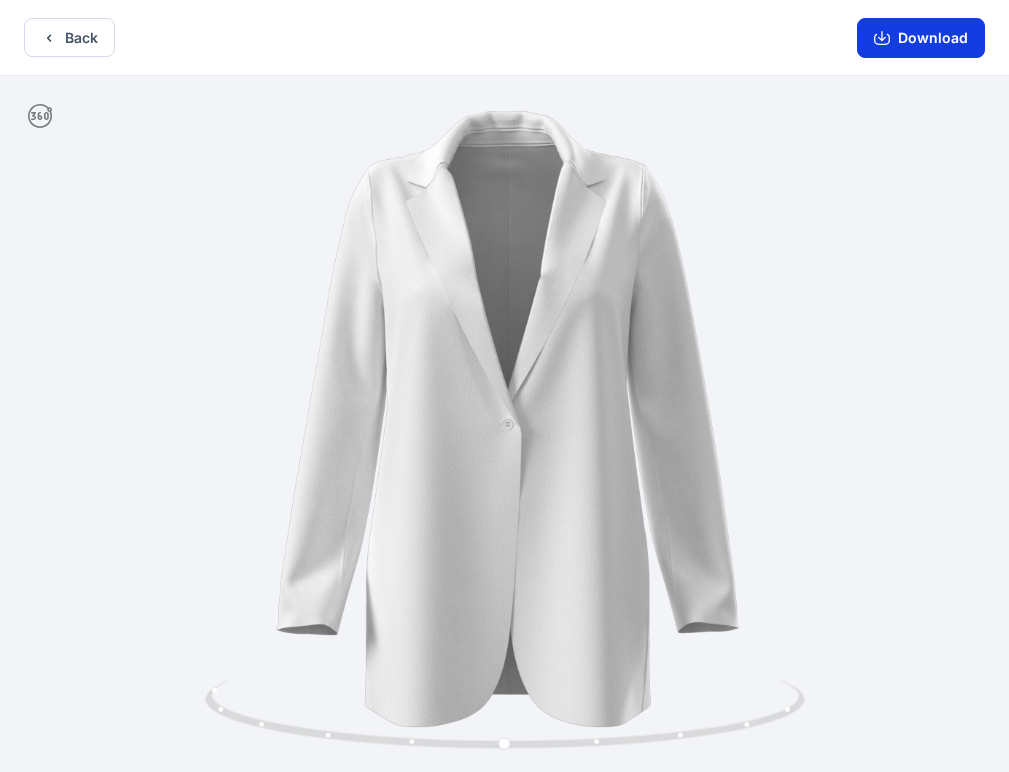 click on "Download" at bounding box center [921, 38] 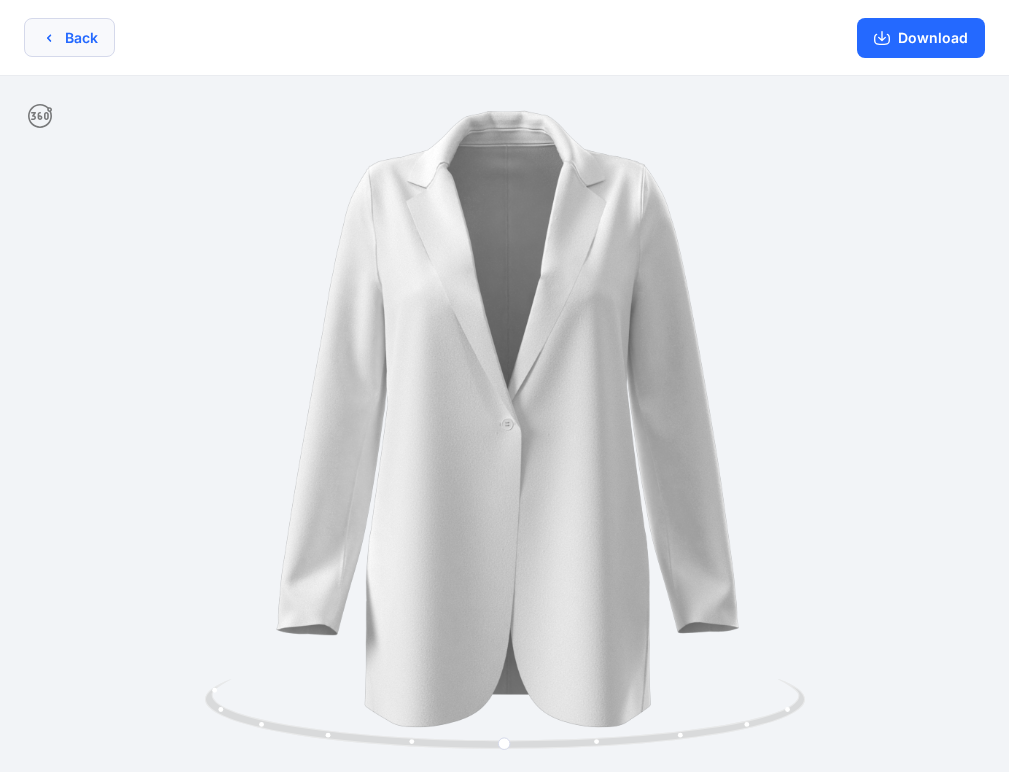 click on "Back" at bounding box center [69, 37] 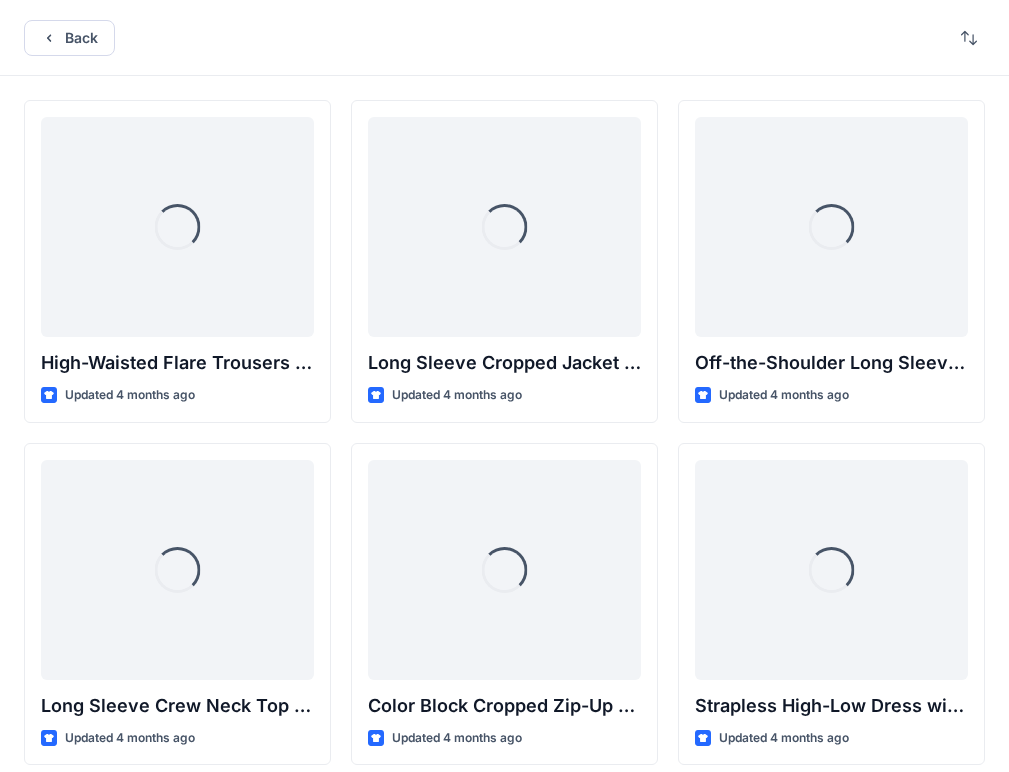 scroll, scrollTop: 20610, scrollLeft: 0, axis: vertical 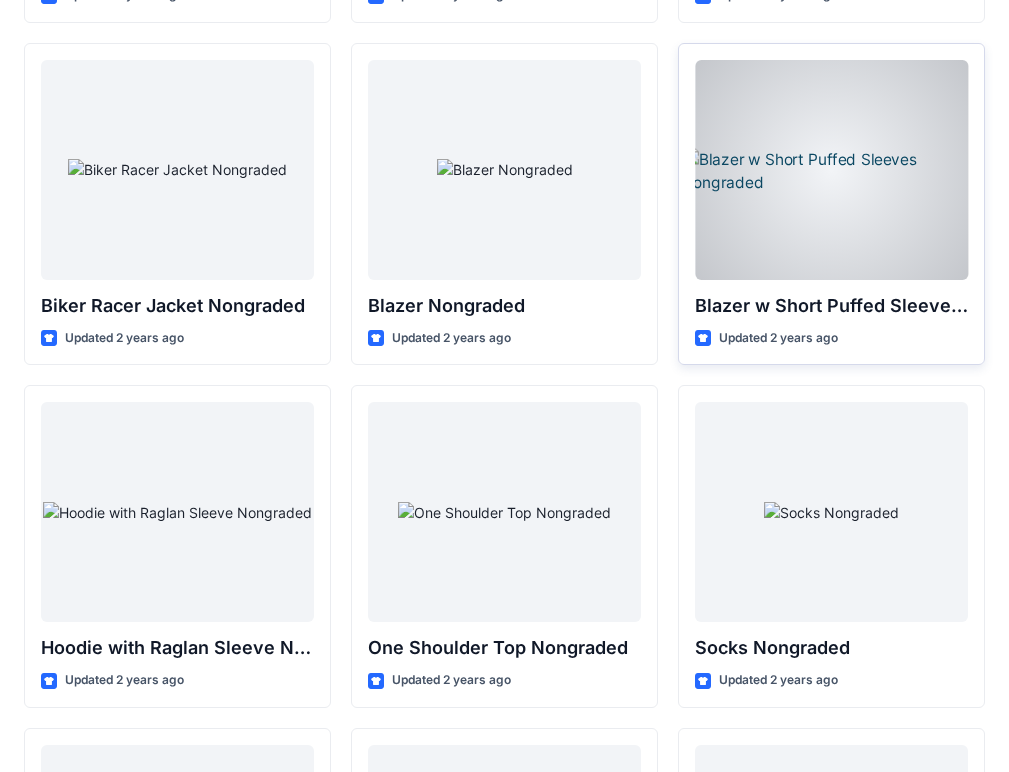click at bounding box center [831, 170] 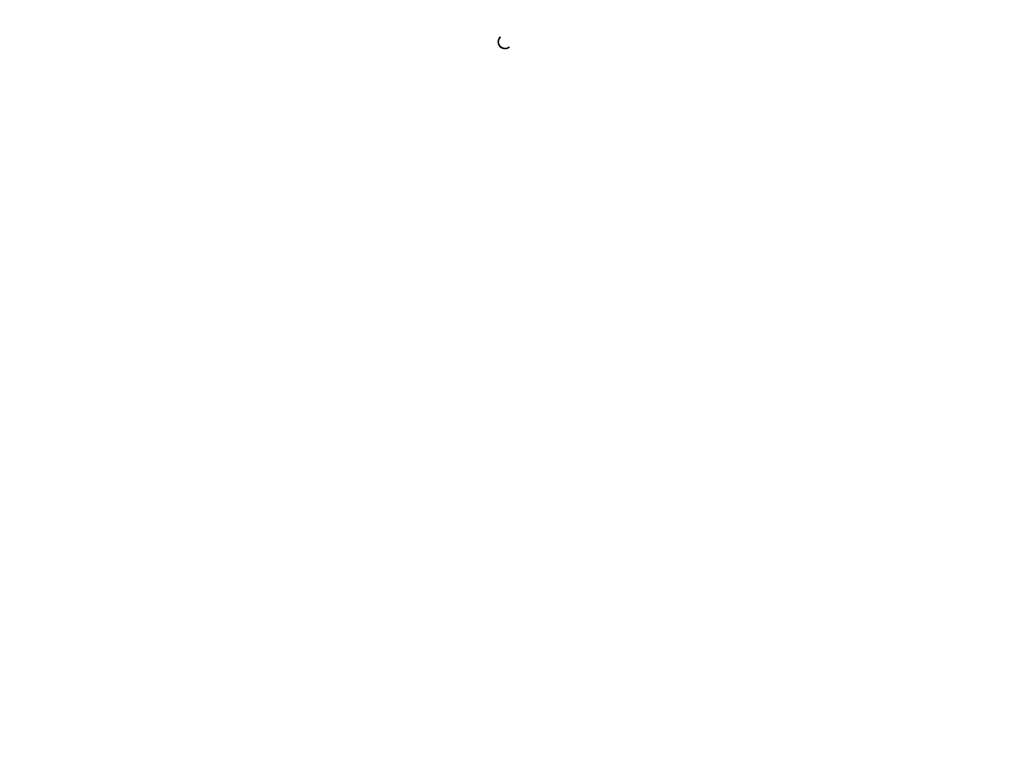 scroll, scrollTop: 0, scrollLeft: 0, axis: both 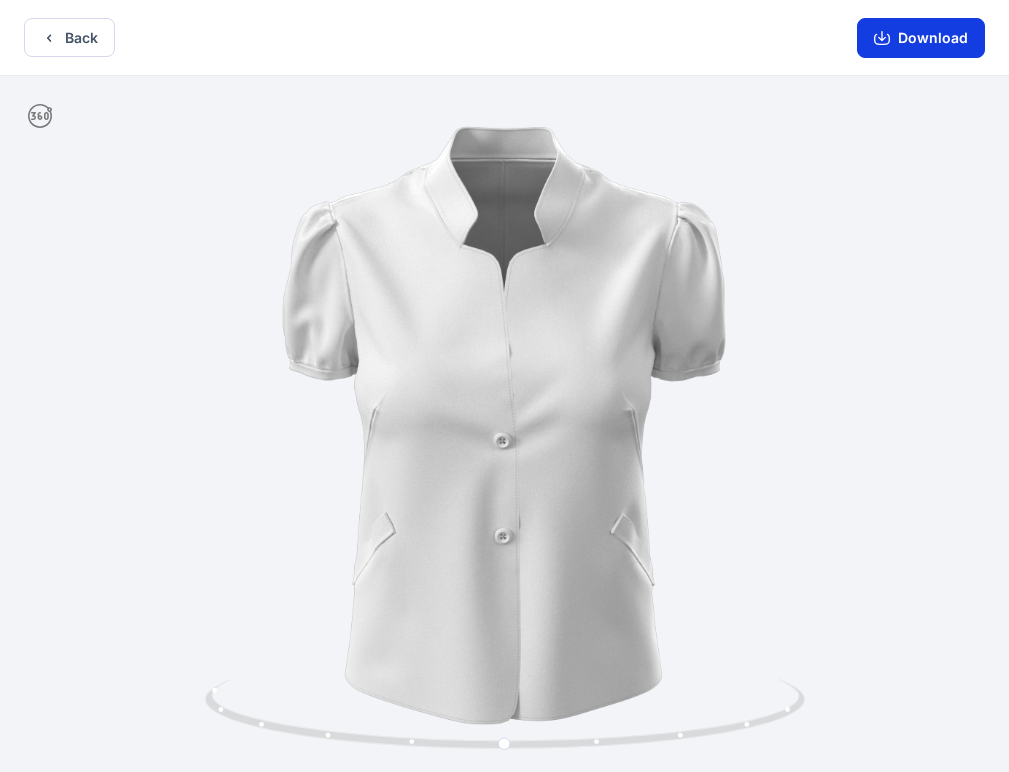click on "Download" at bounding box center [921, 38] 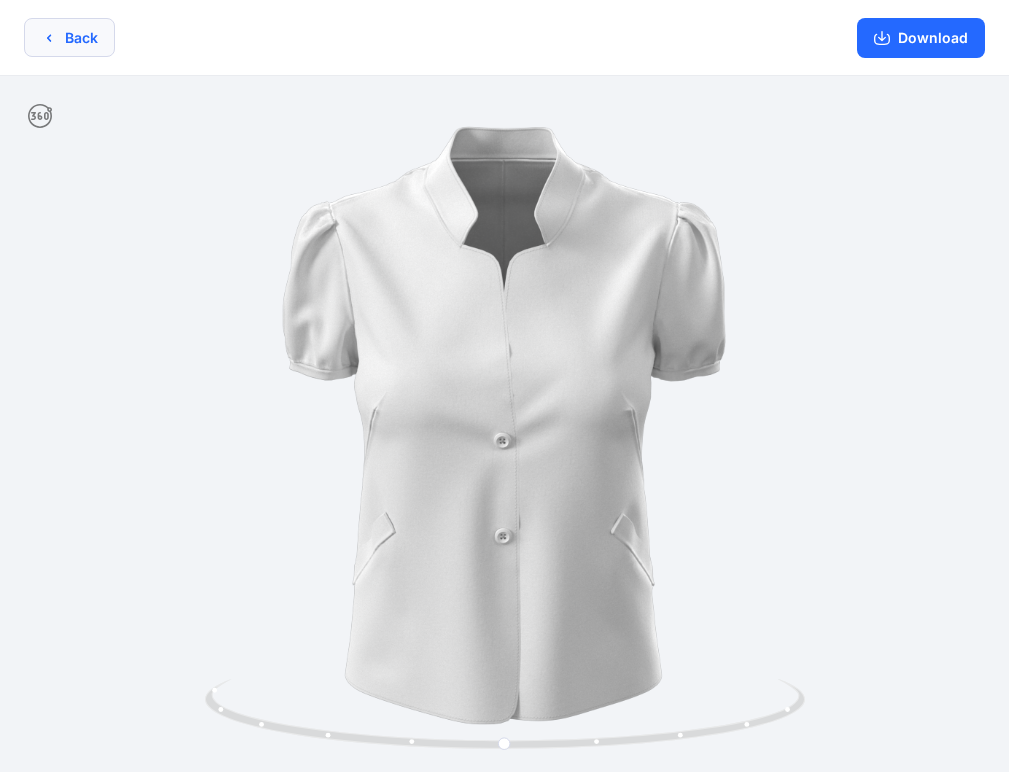 click on "Back" at bounding box center [69, 37] 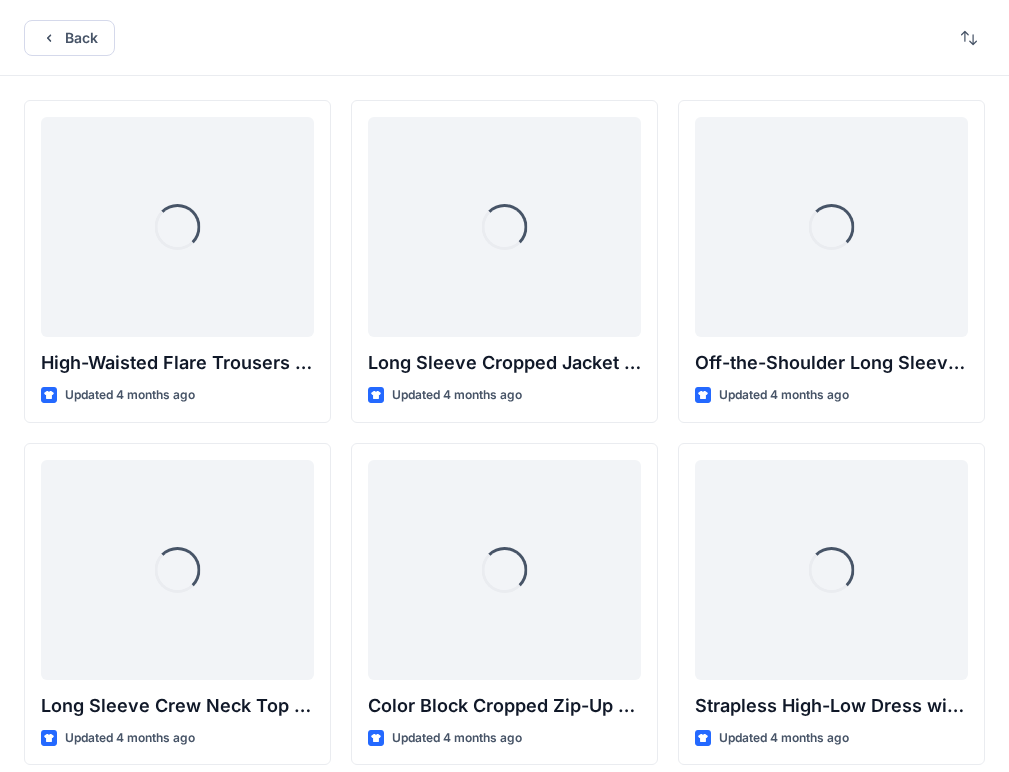 scroll, scrollTop: 20610, scrollLeft: 0, axis: vertical 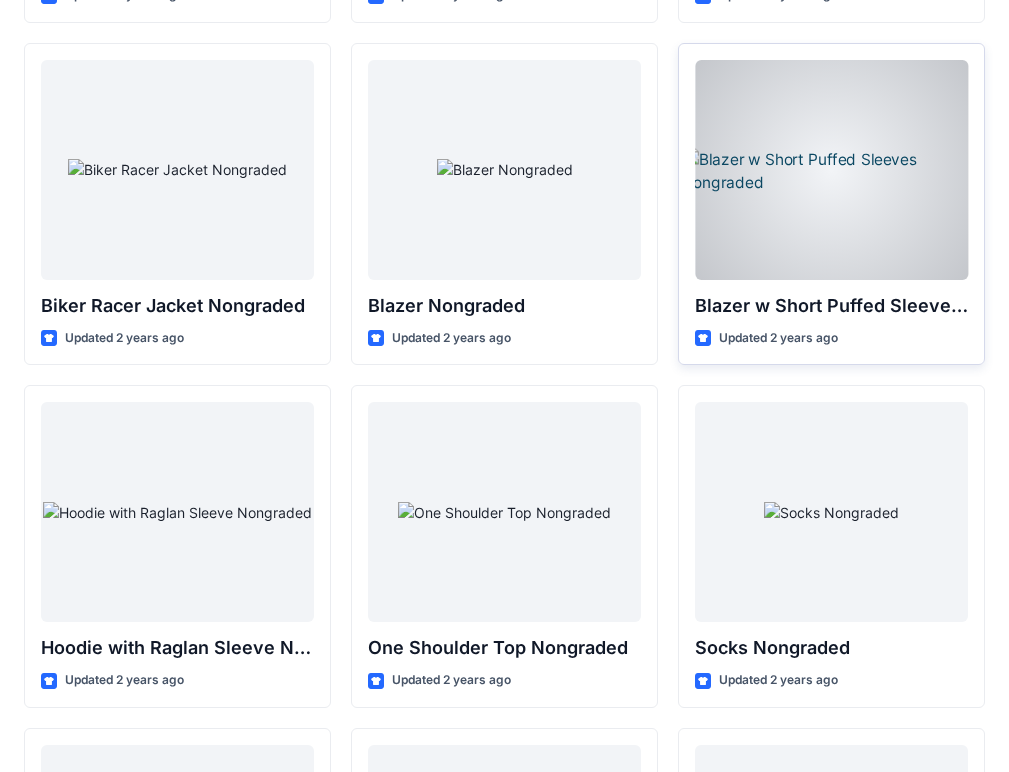 click at bounding box center (831, 170) 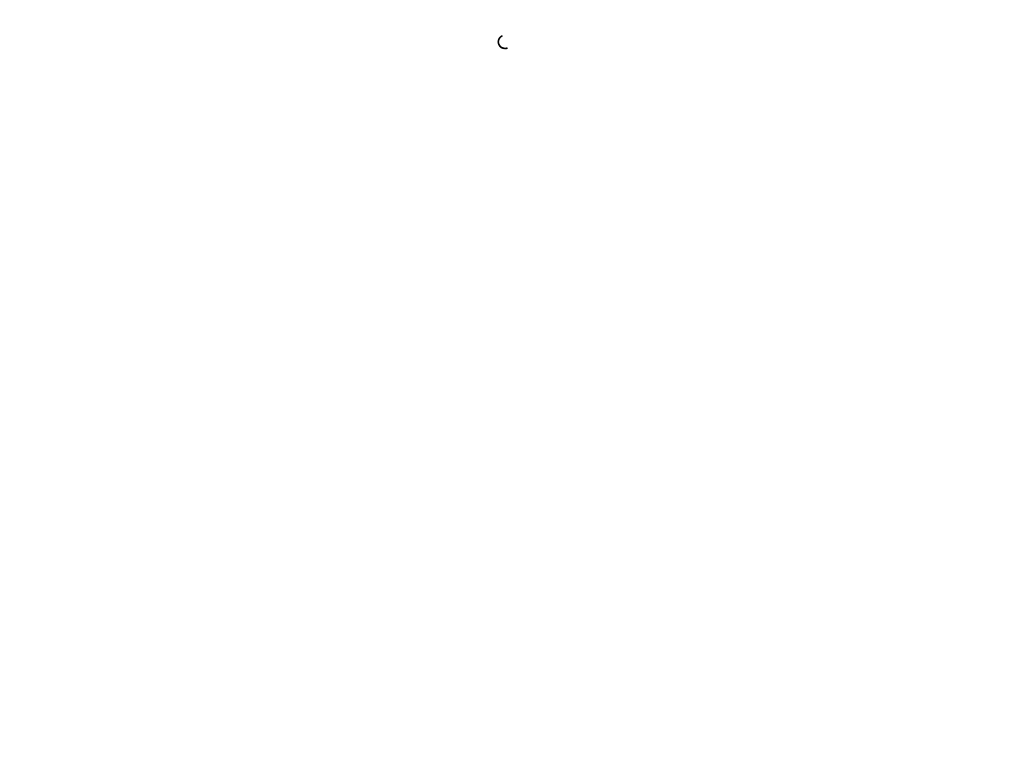 scroll, scrollTop: 0, scrollLeft: 0, axis: both 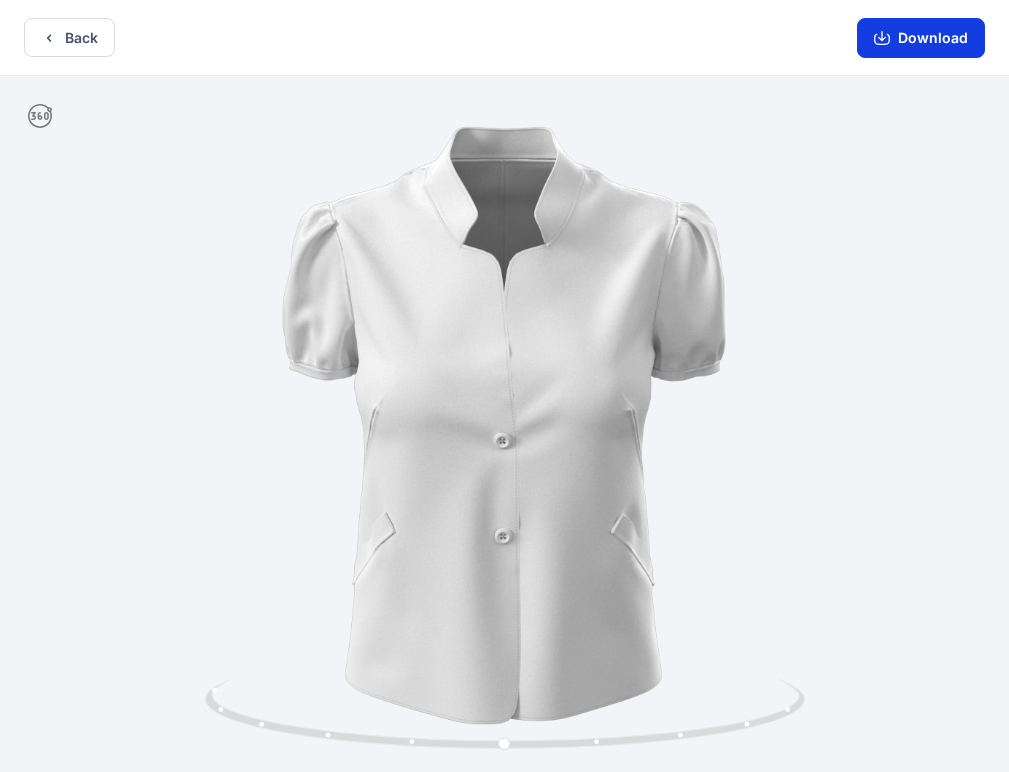 click on "Download" at bounding box center [921, 38] 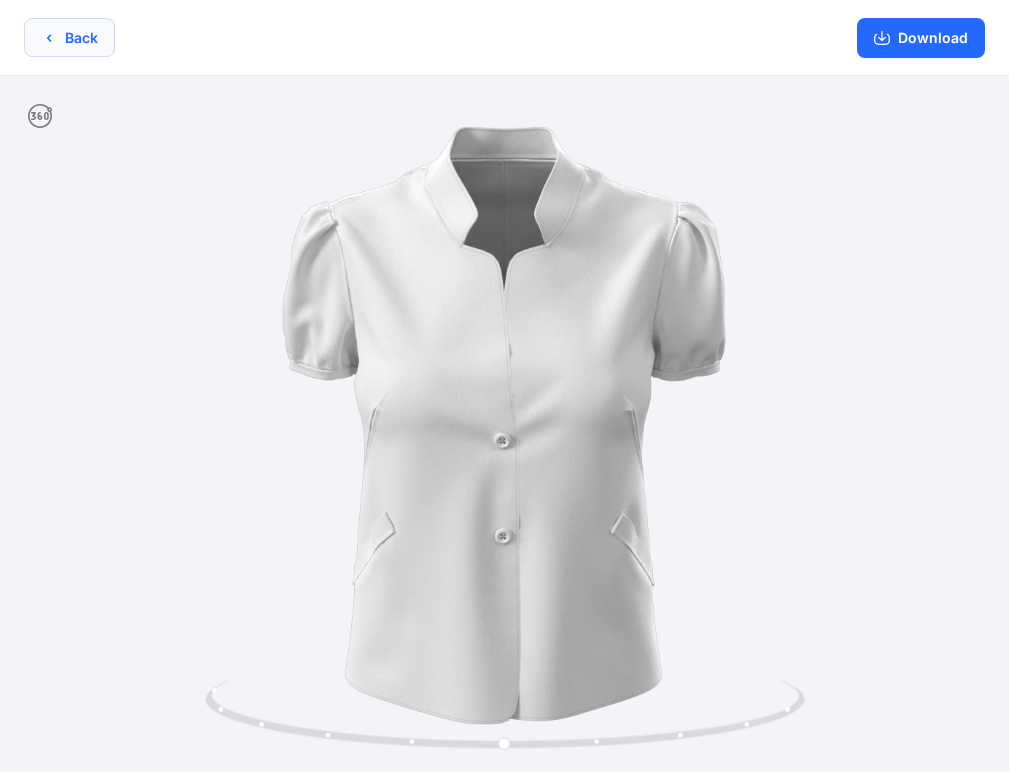 click on "Back" at bounding box center (69, 37) 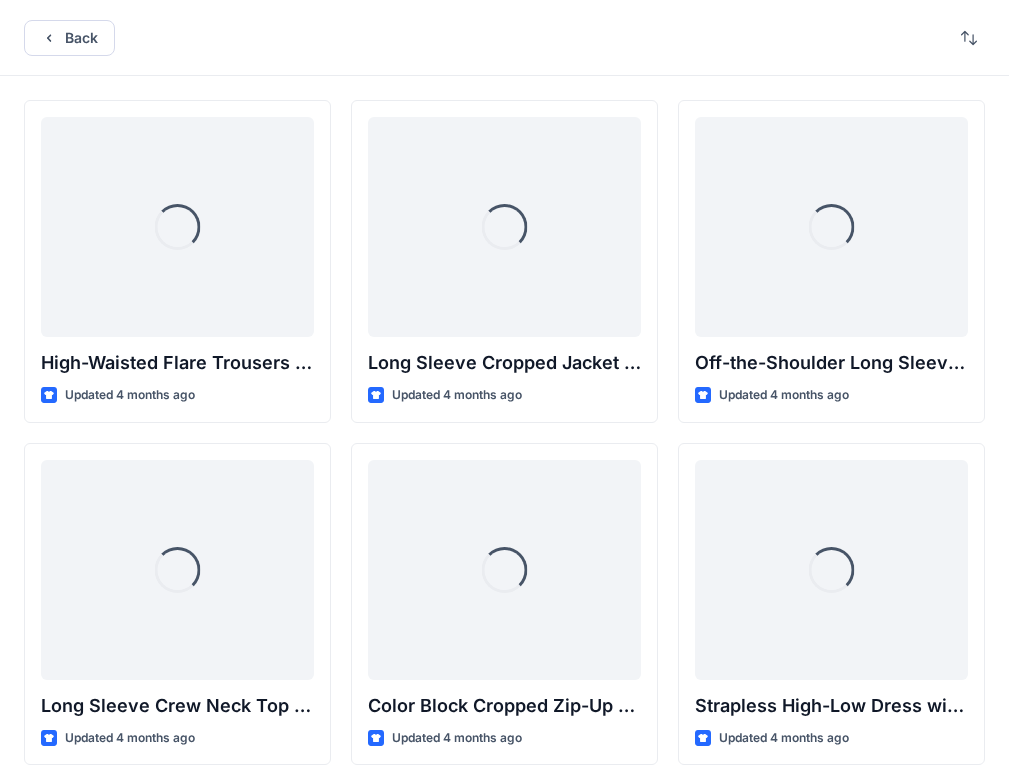 scroll, scrollTop: 20610, scrollLeft: 0, axis: vertical 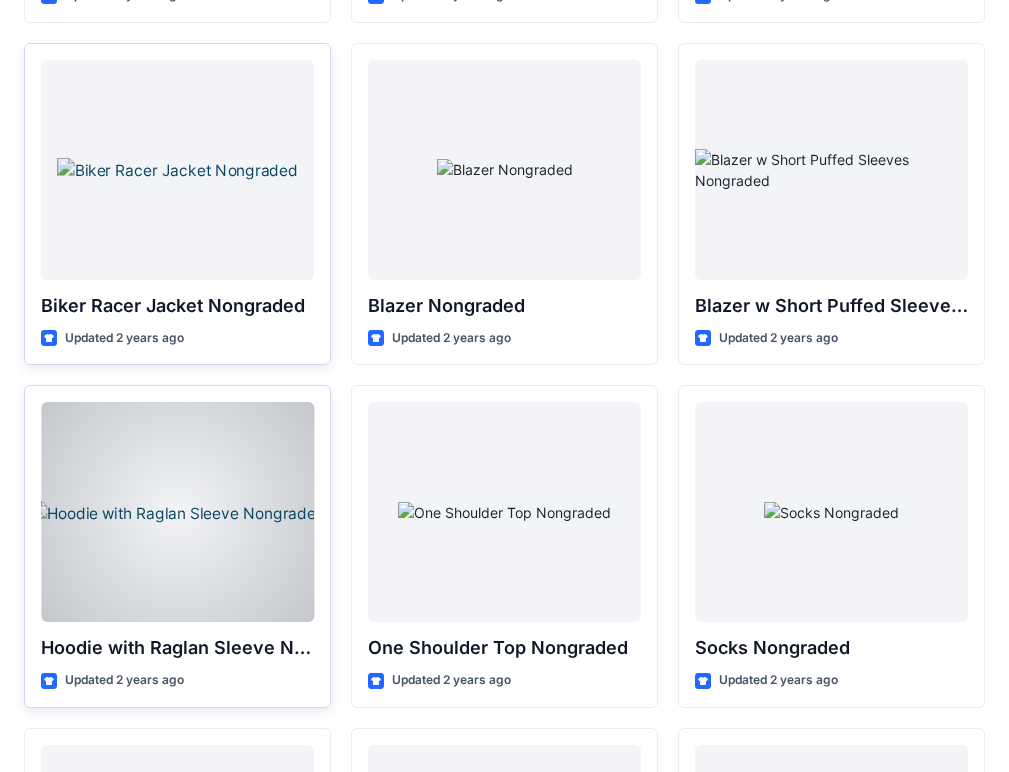 click at bounding box center (177, 512) 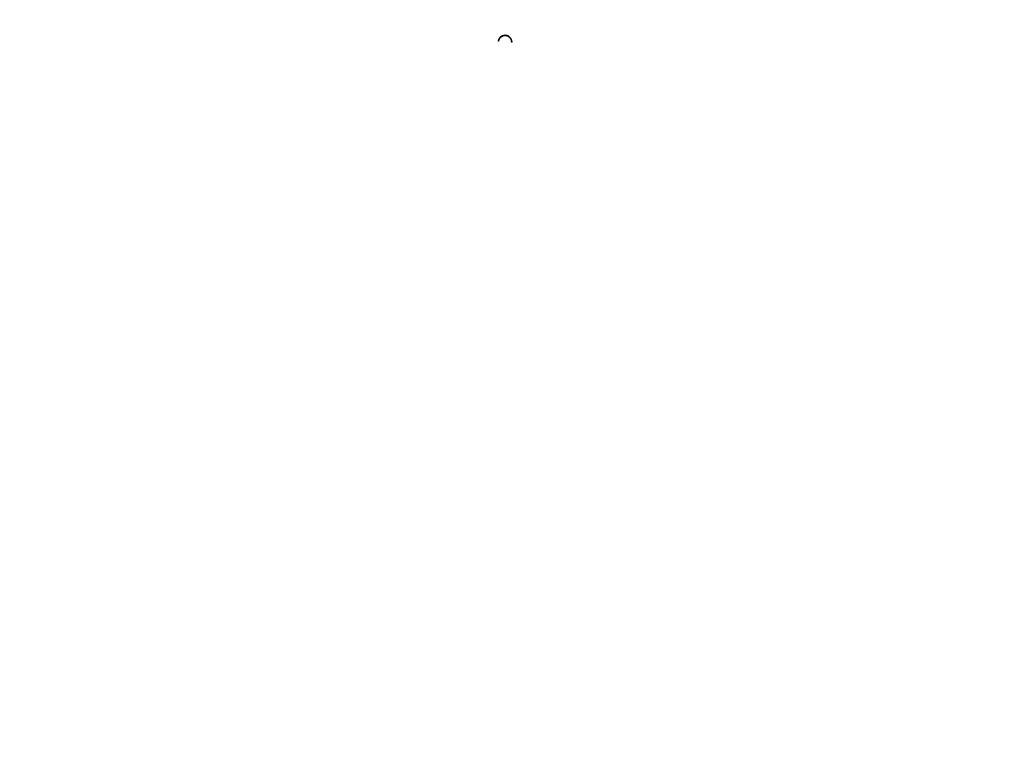 scroll, scrollTop: 0, scrollLeft: 0, axis: both 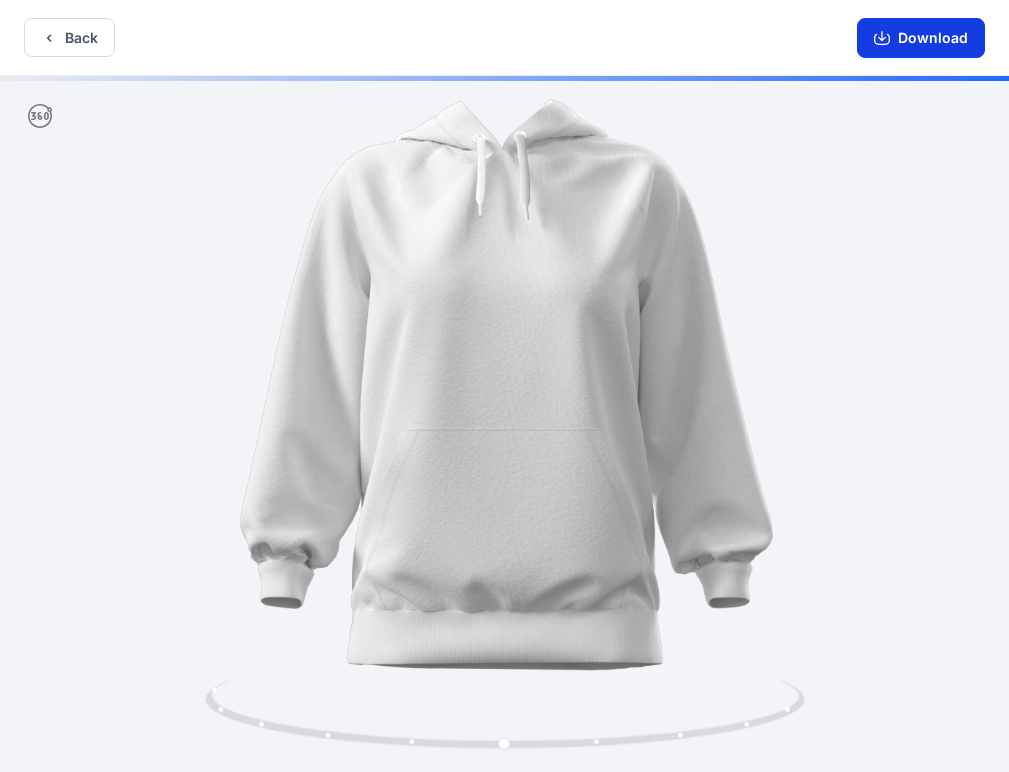 click on "Download" at bounding box center (921, 38) 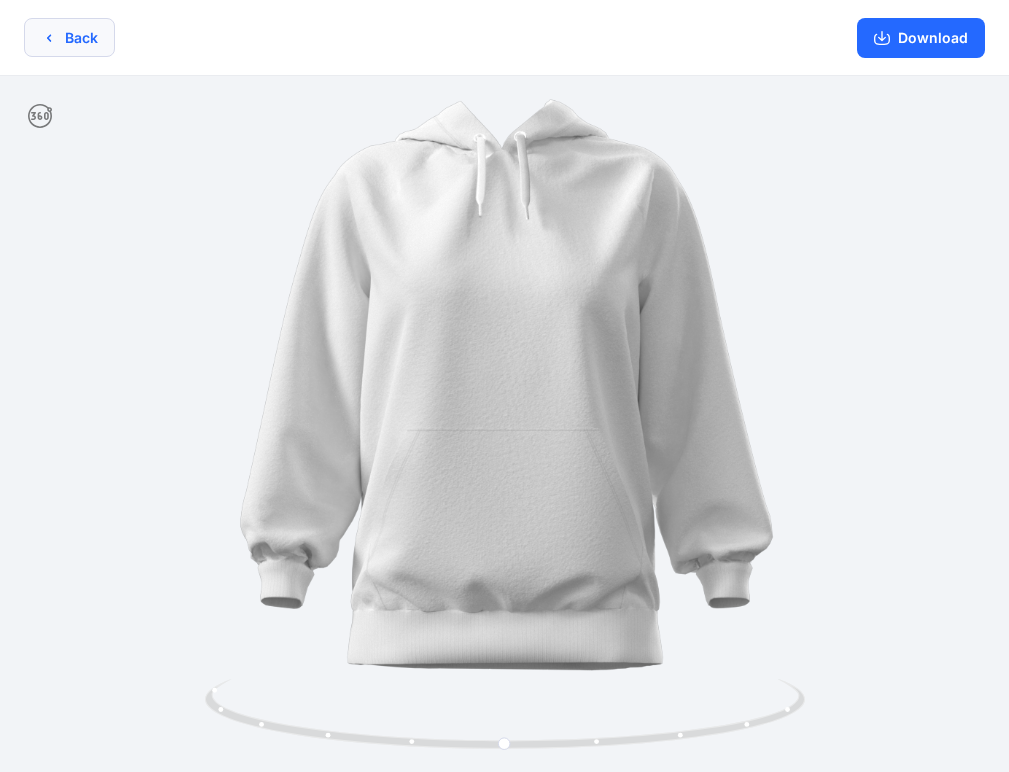 click on "Back" at bounding box center (69, 37) 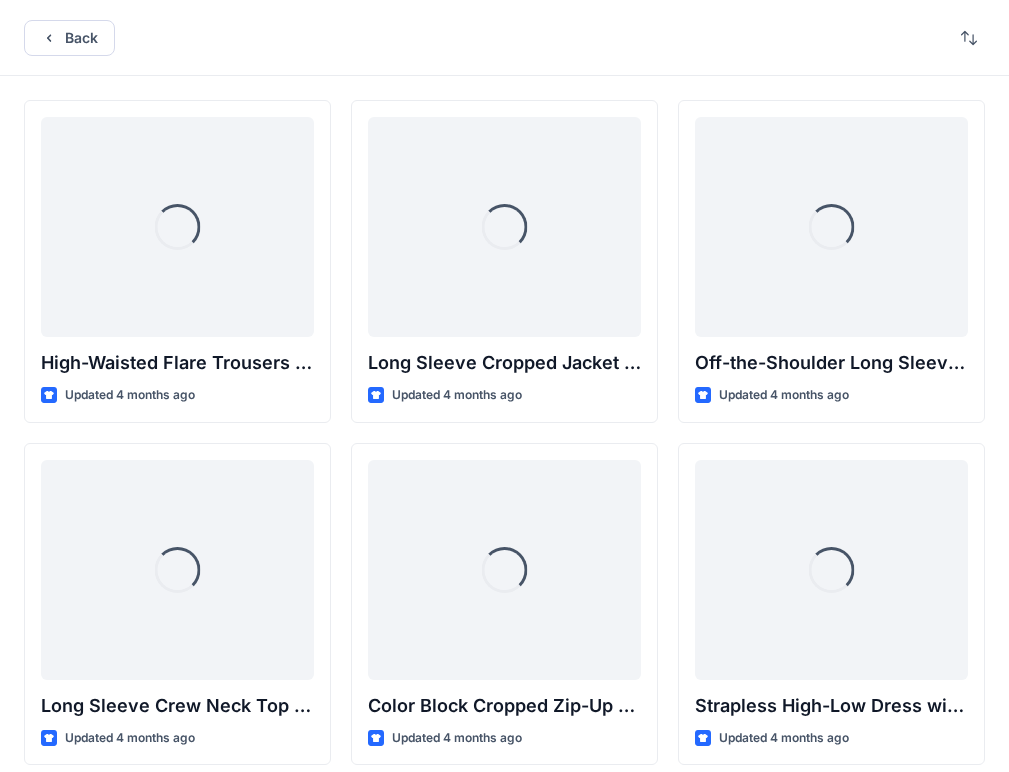 scroll, scrollTop: 20610, scrollLeft: 0, axis: vertical 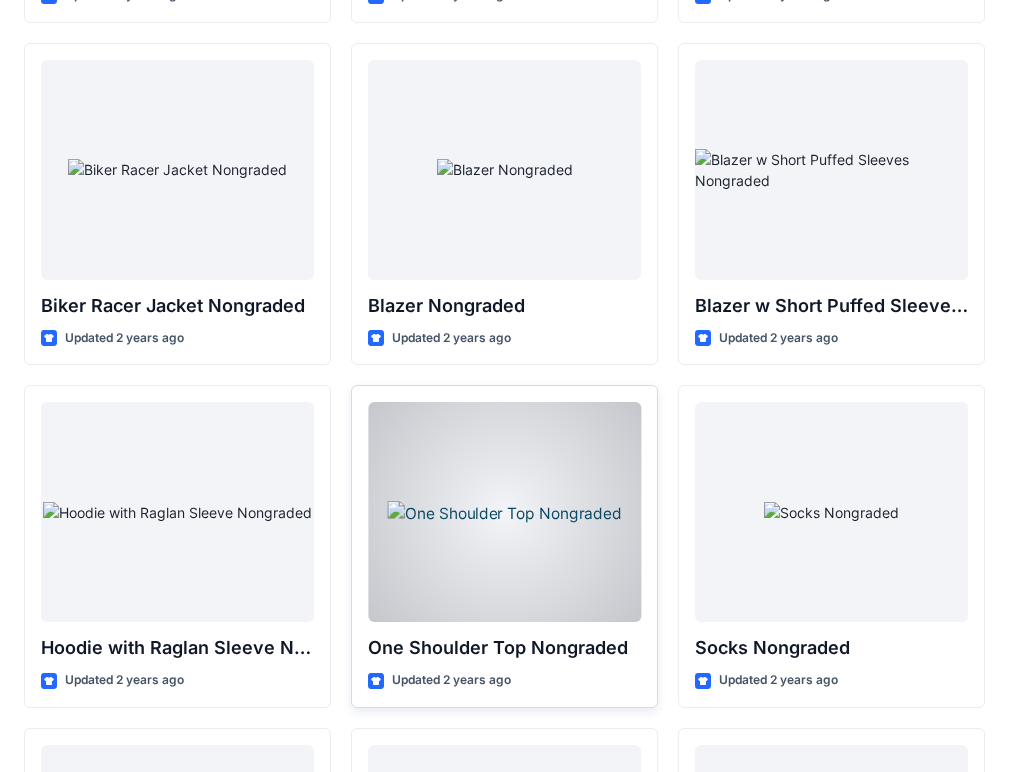 click at bounding box center [504, 512] 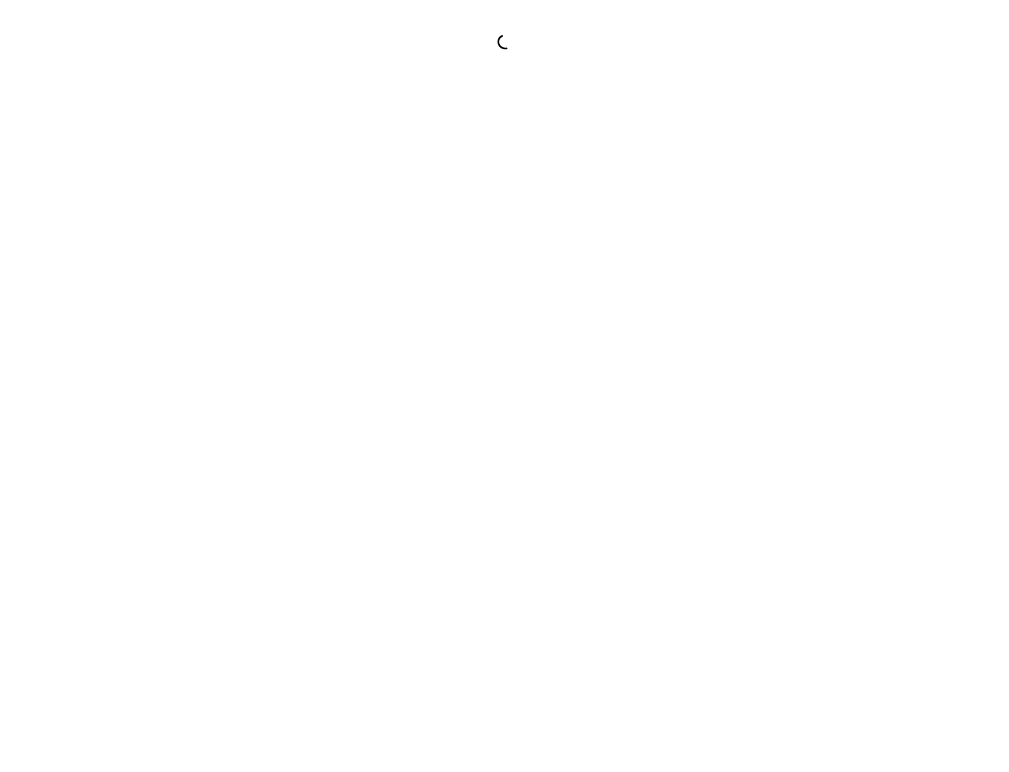 scroll, scrollTop: 0, scrollLeft: 0, axis: both 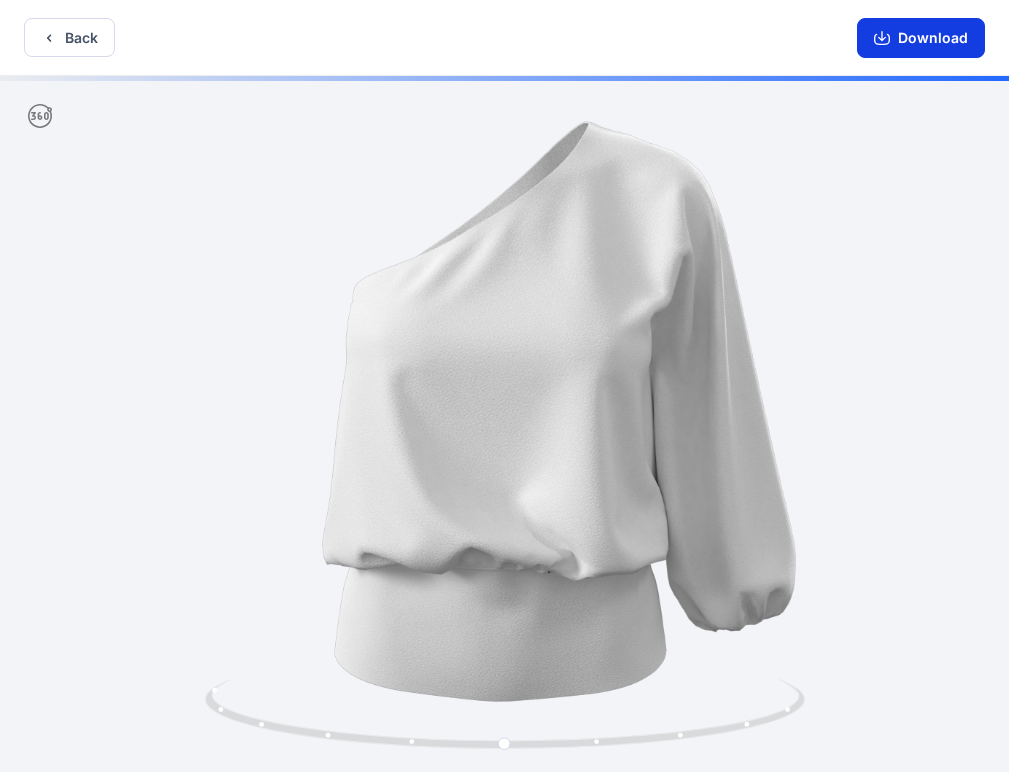 click on "Download" at bounding box center (921, 38) 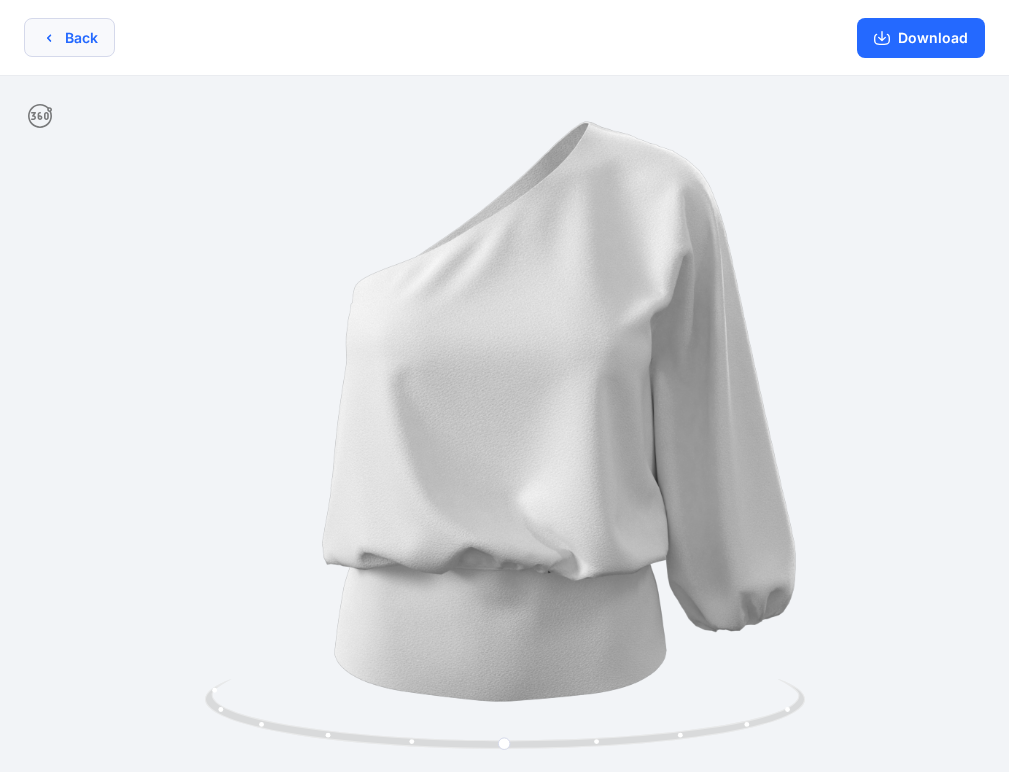 click on "Back" at bounding box center (69, 37) 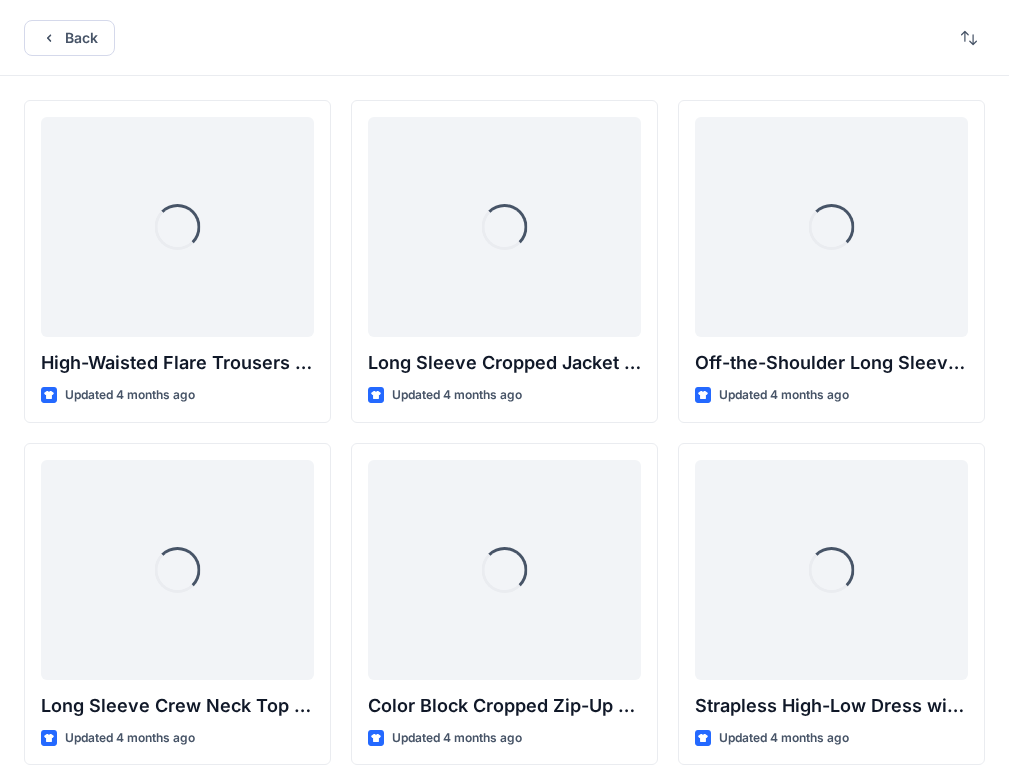 scroll, scrollTop: 20610, scrollLeft: 0, axis: vertical 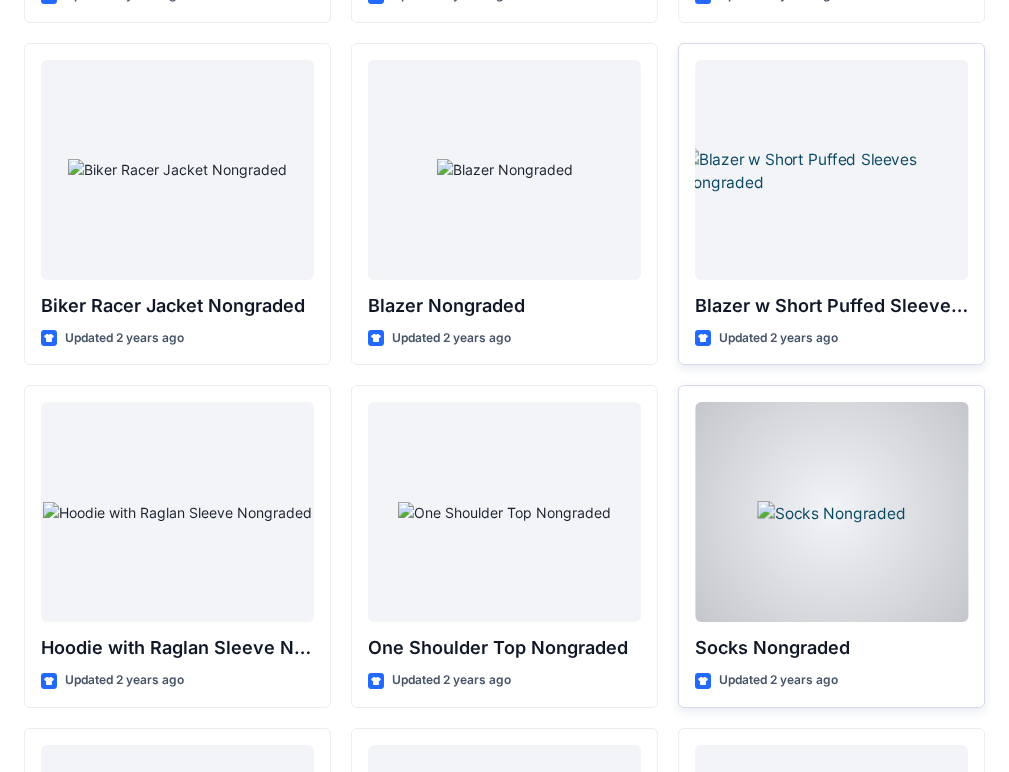 click at bounding box center (831, 512) 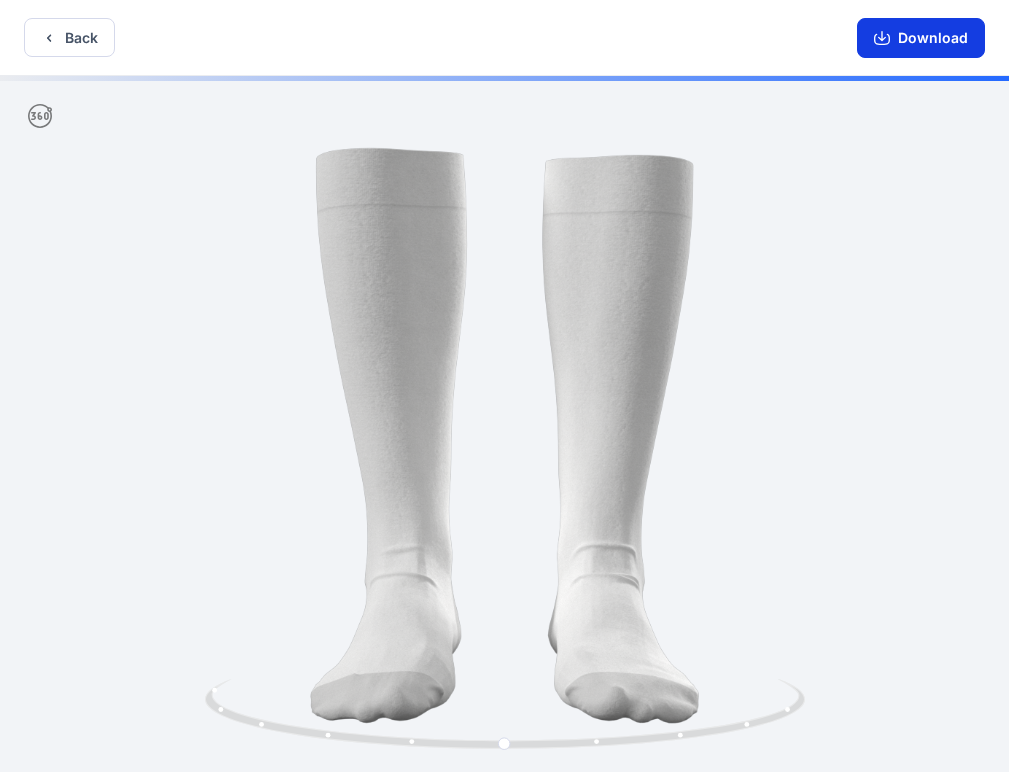 click on "Download" at bounding box center [921, 38] 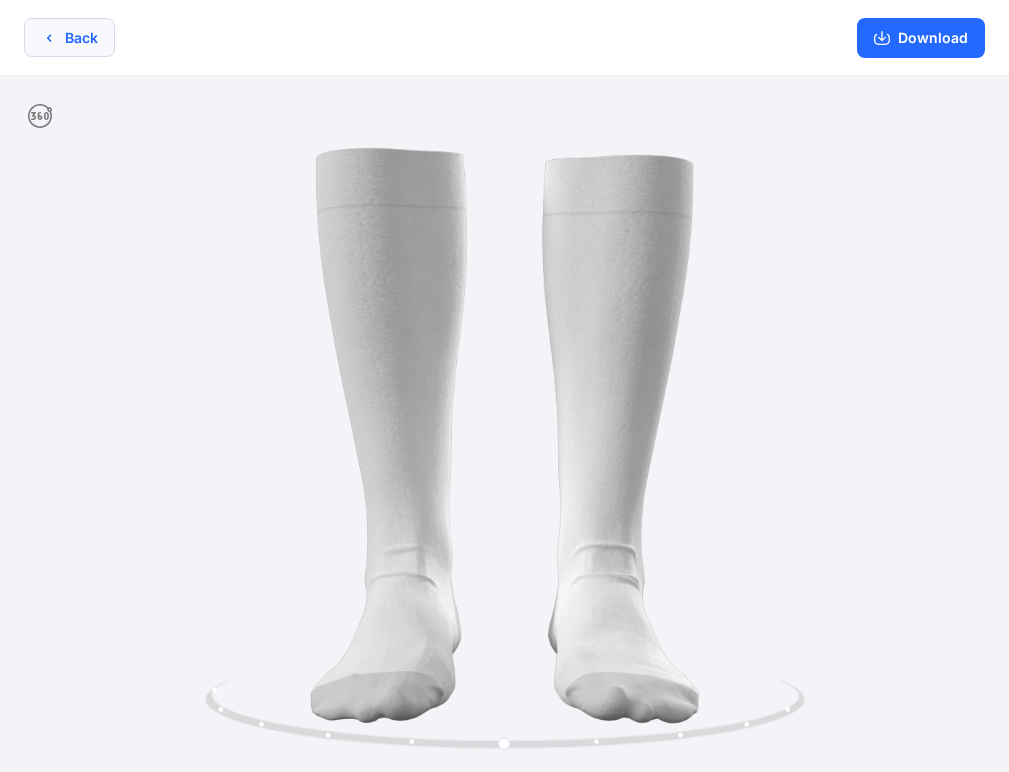 click on "Back" at bounding box center [69, 37] 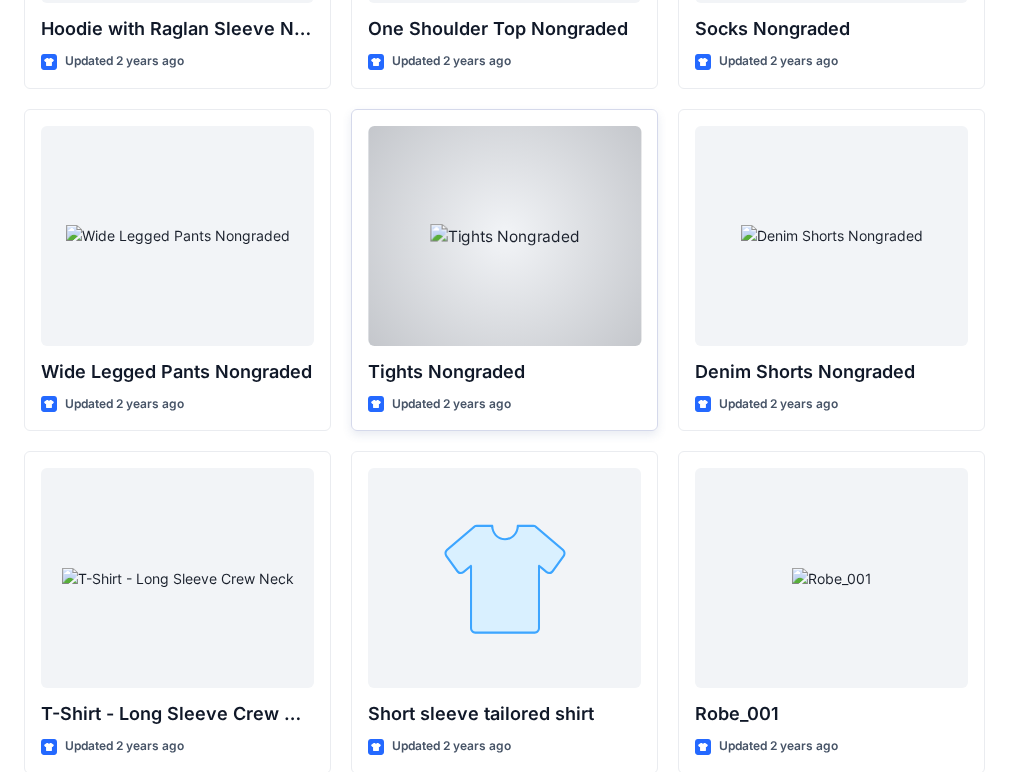 scroll, scrollTop: 21230, scrollLeft: 0, axis: vertical 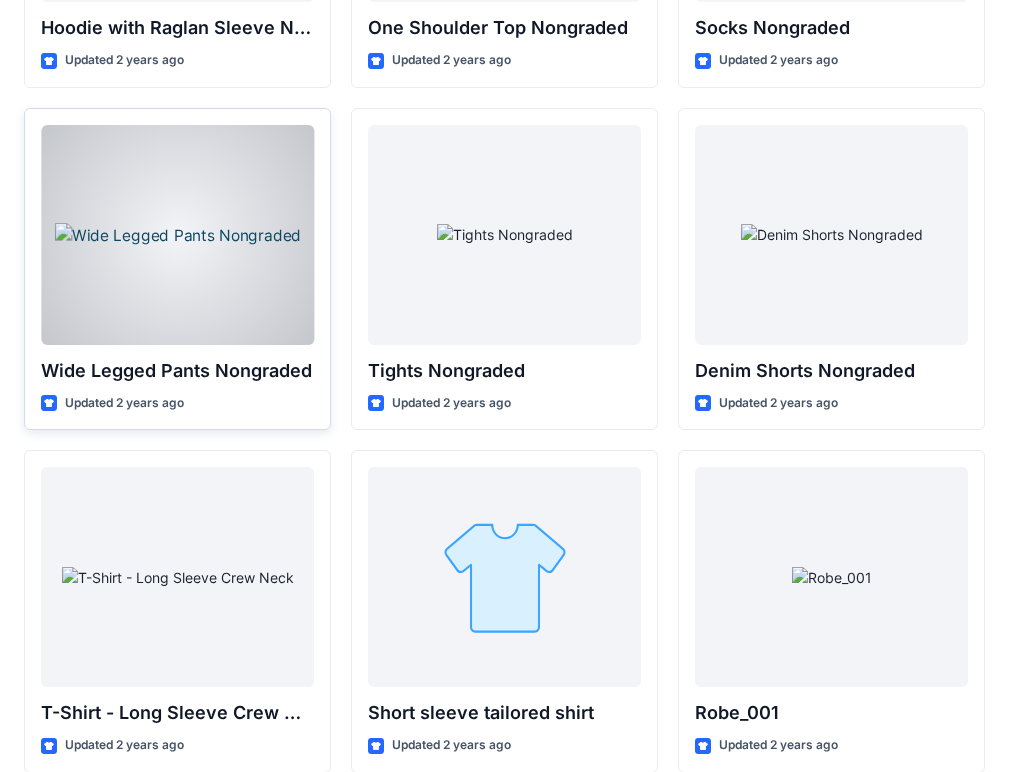 click at bounding box center (177, 235) 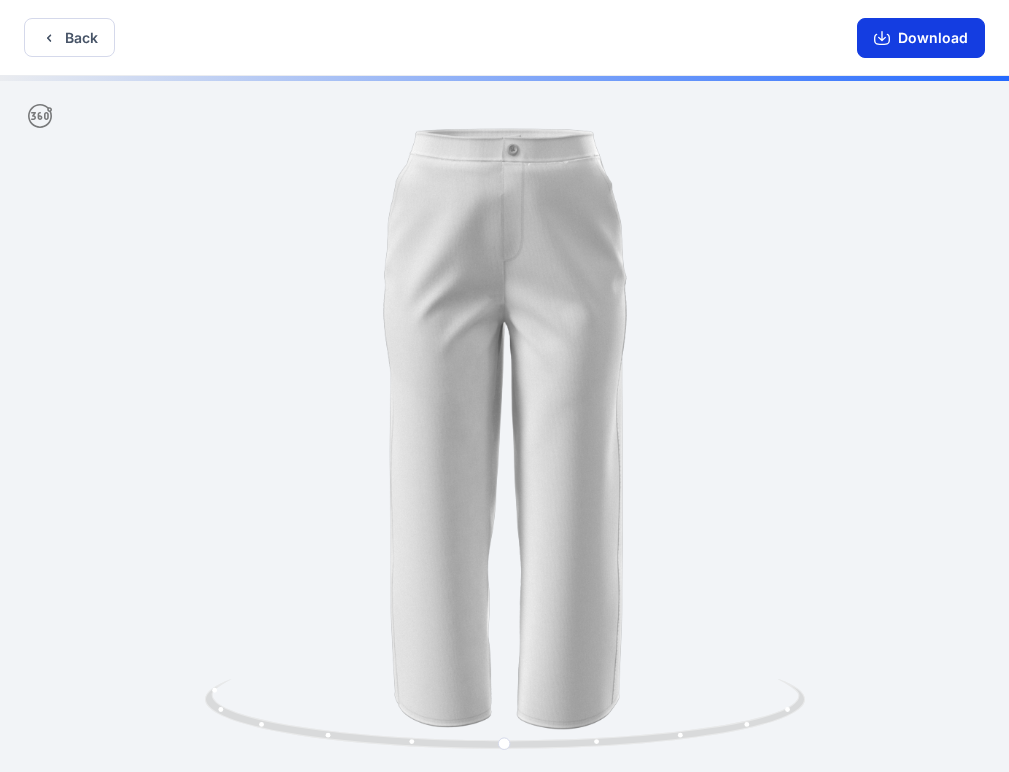 click on "Download" at bounding box center [921, 38] 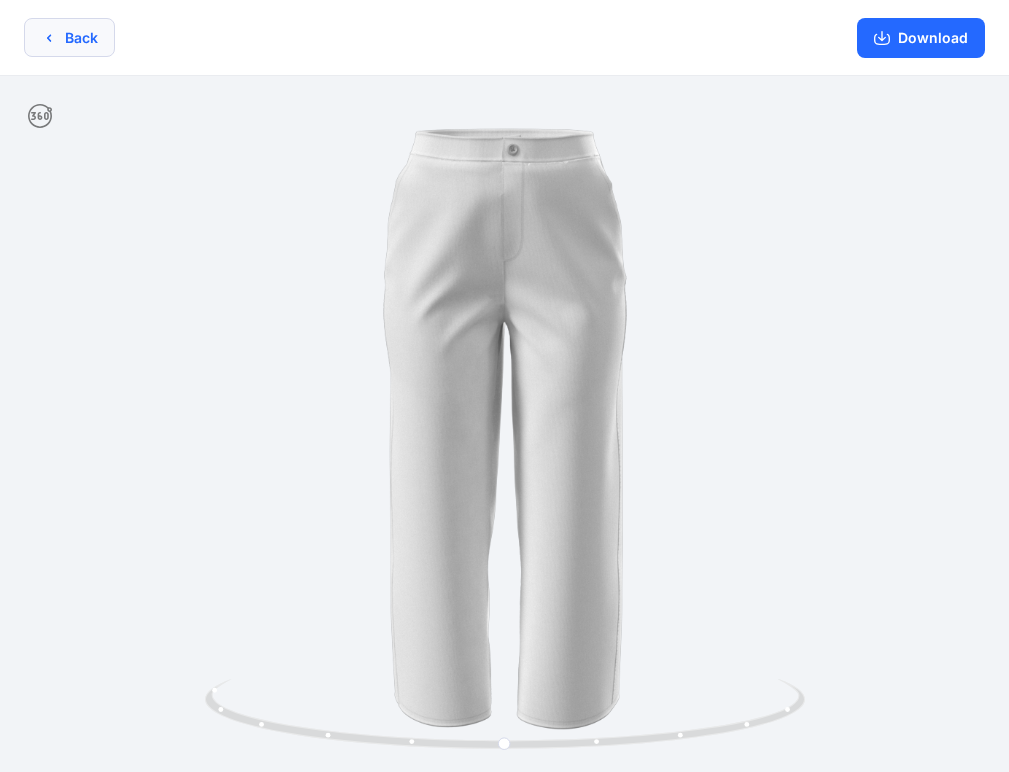 click on "Back" at bounding box center [69, 37] 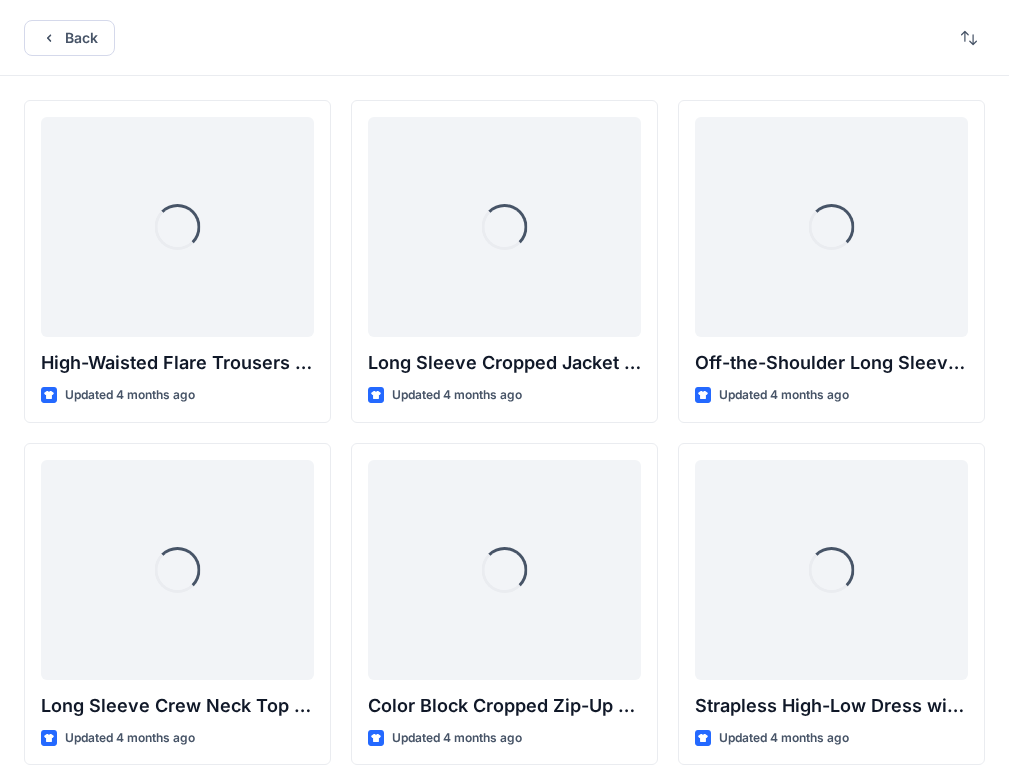 scroll, scrollTop: 21230, scrollLeft: 0, axis: vertical 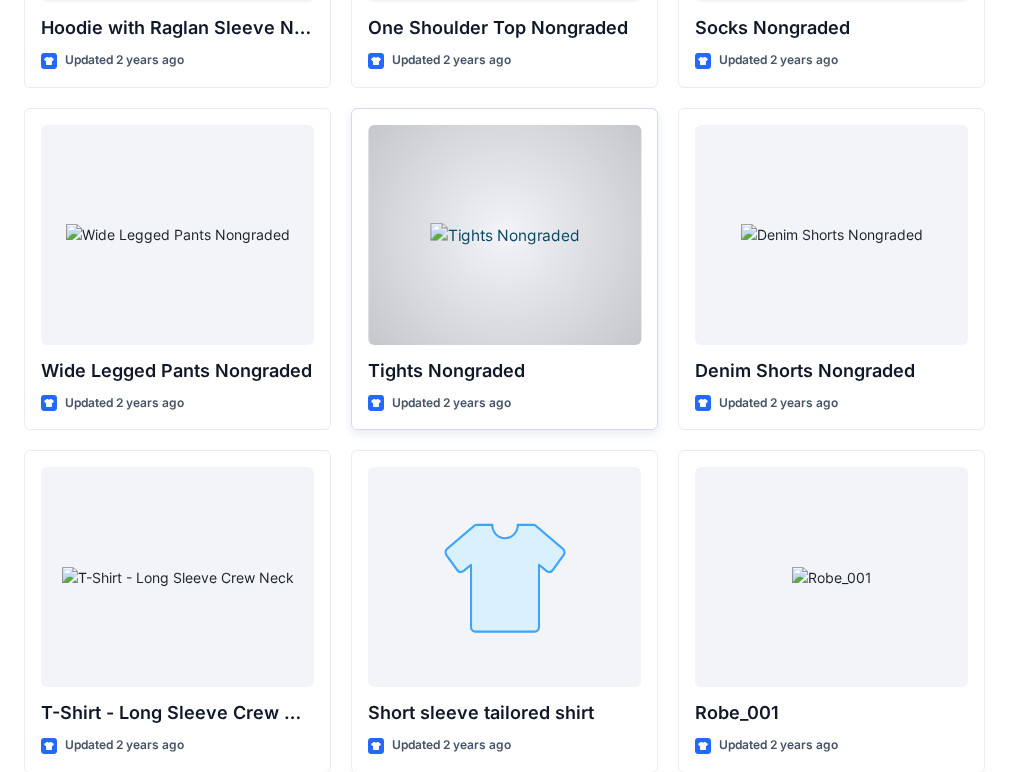 click at bounding box center [504, 235] 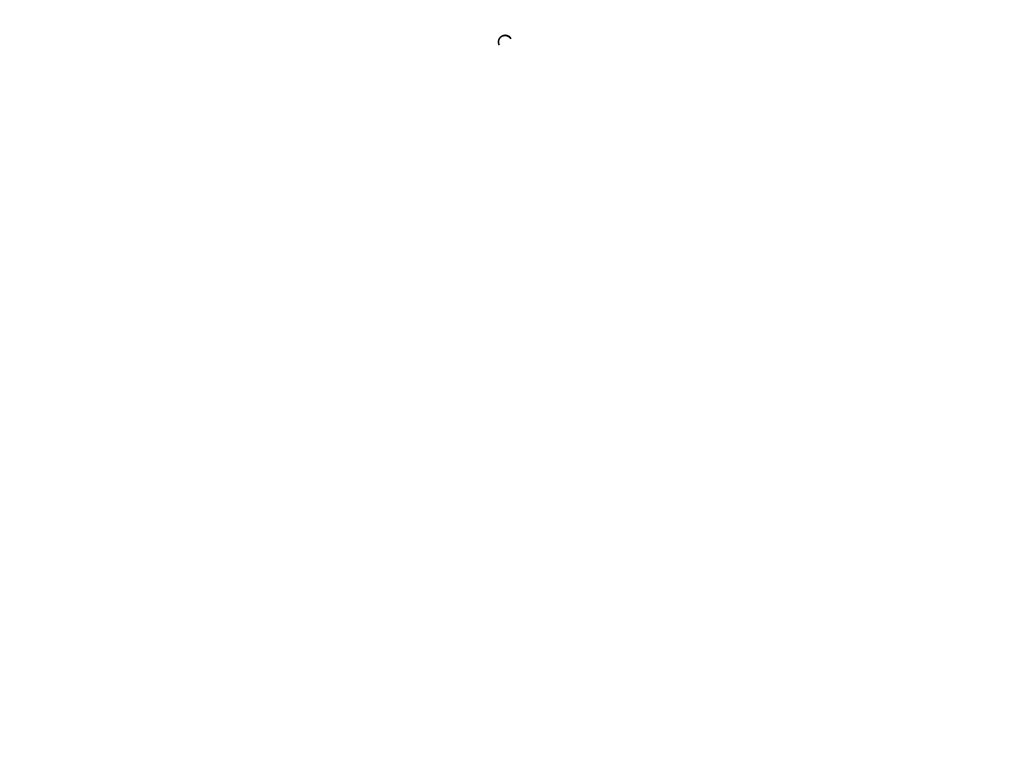 scroll, scrollTop: 0, scrollLeft: 0, axis: both 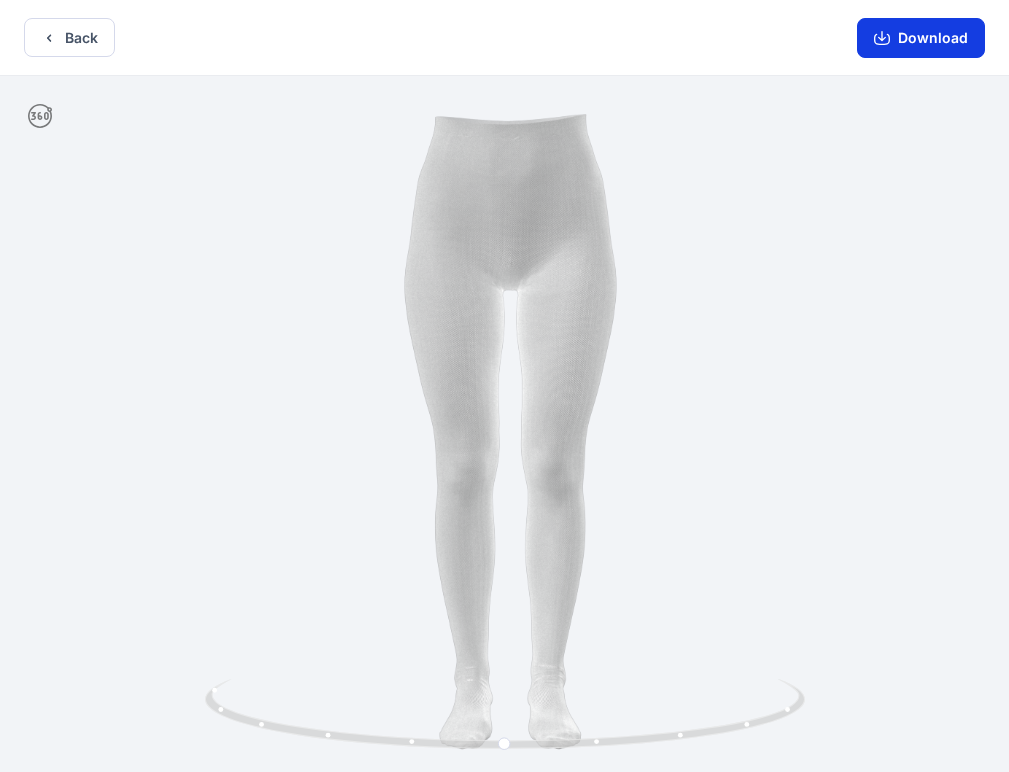click on "Download" at bounding box center [921, 38] 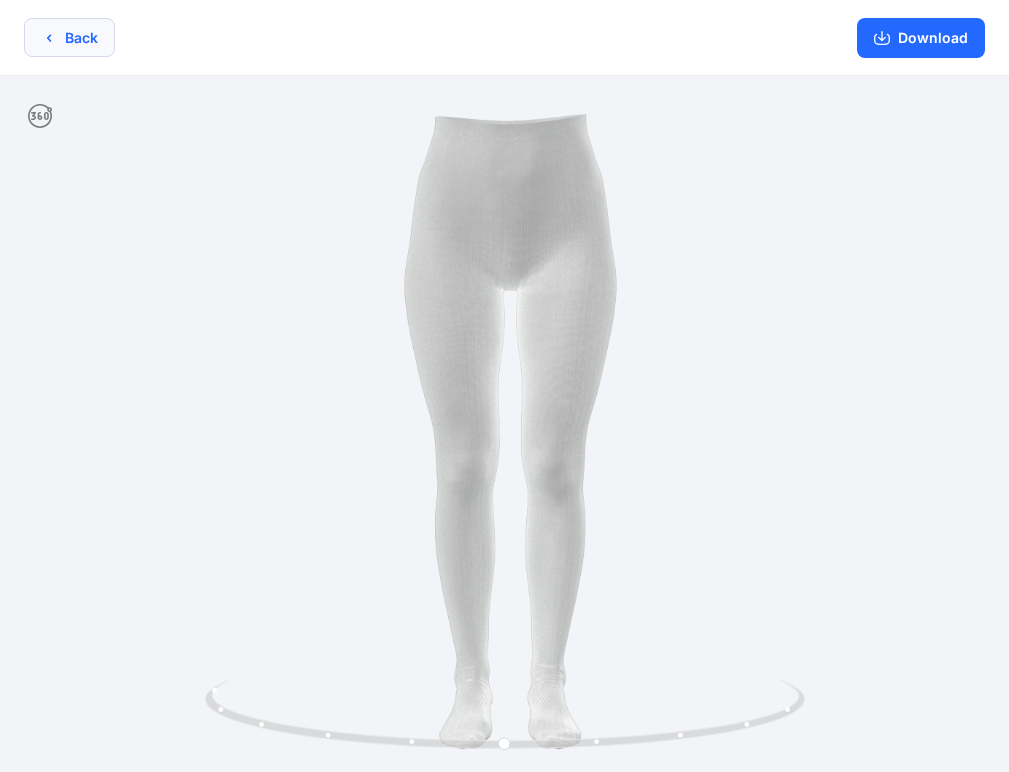 click on "Back" at bounding box center [69, 37] 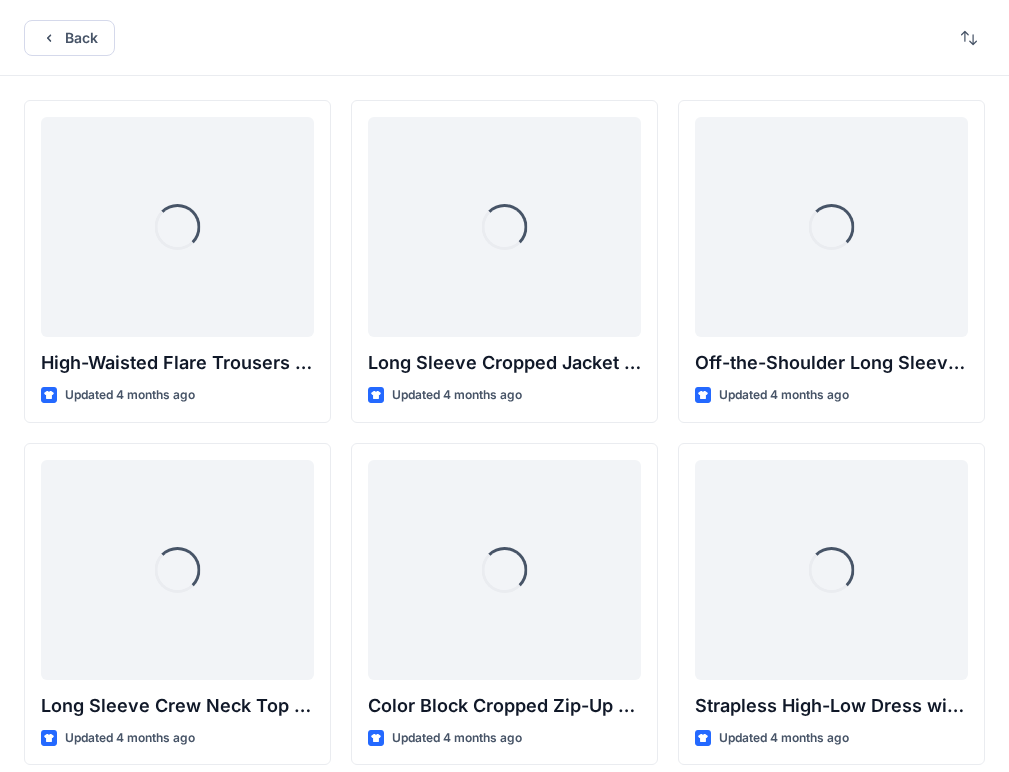 scroll, scrollTop: 21230, scrollLeft: 0, axis: vertical 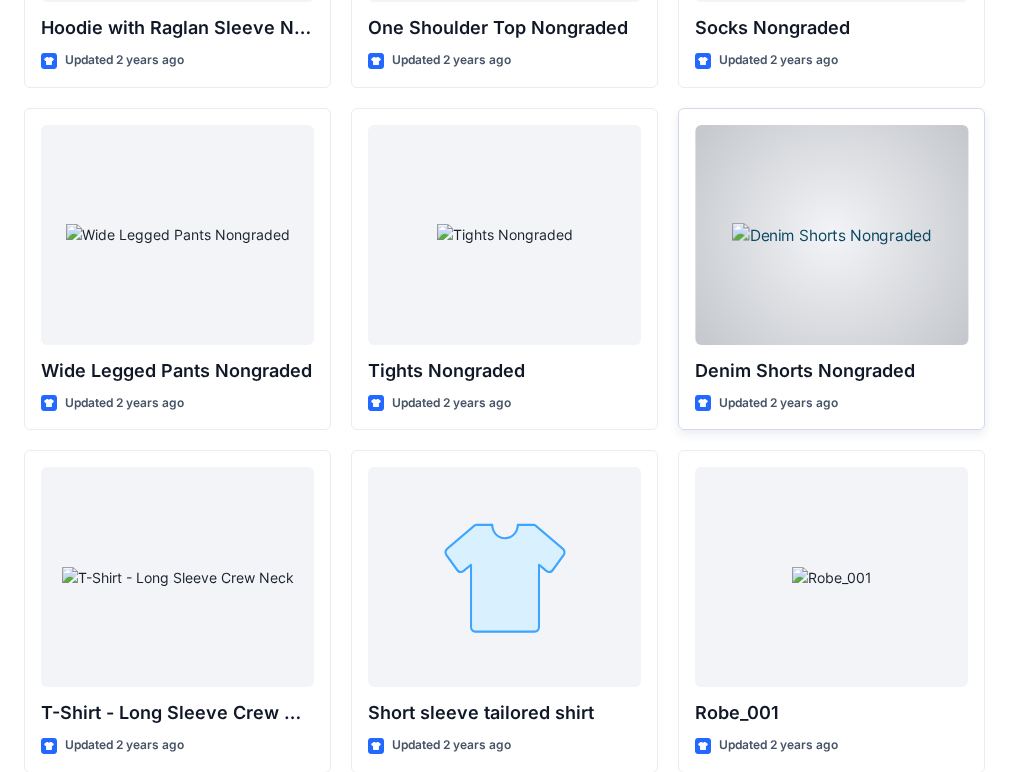 click at bounding box center [831, 235] 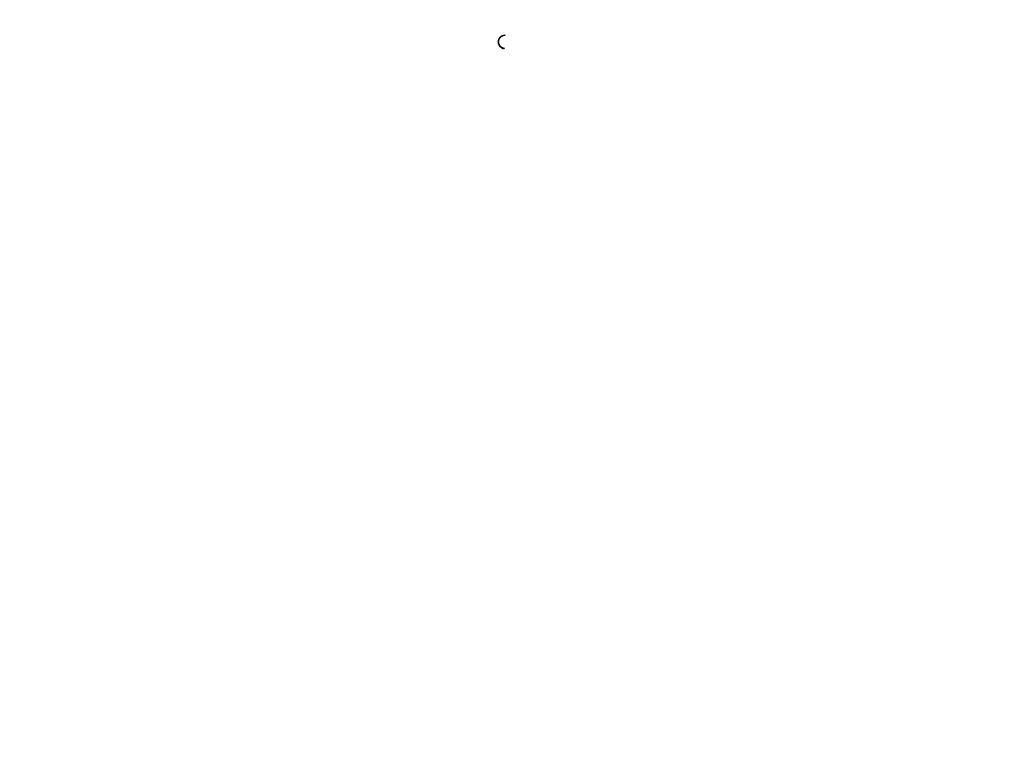 scroll, scrollTop: 0, scrollLeft: 0, axis: both 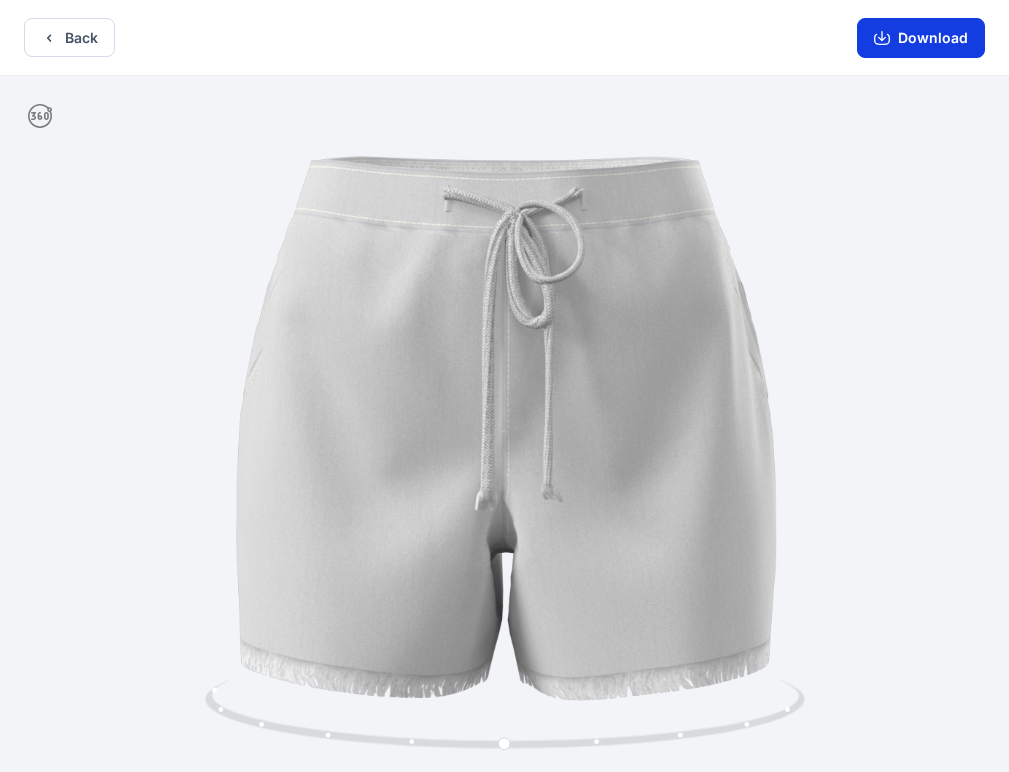 click on "Download" at bounding box center (921, 38) 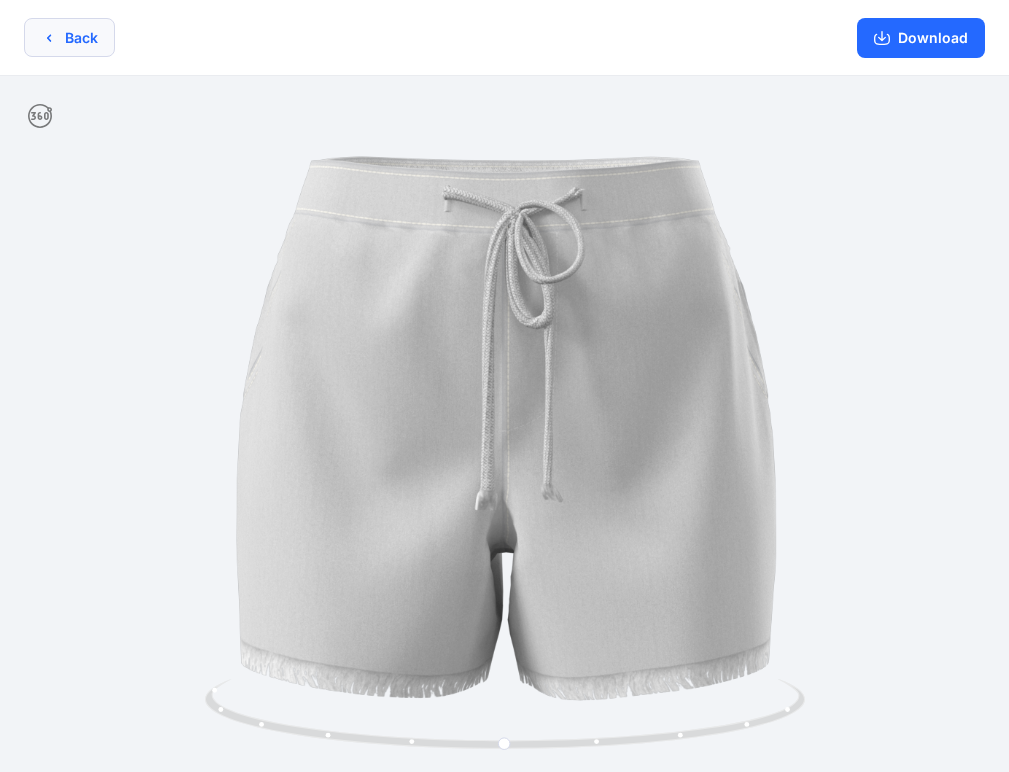 click on "Back" at bounding box center (69, 37) 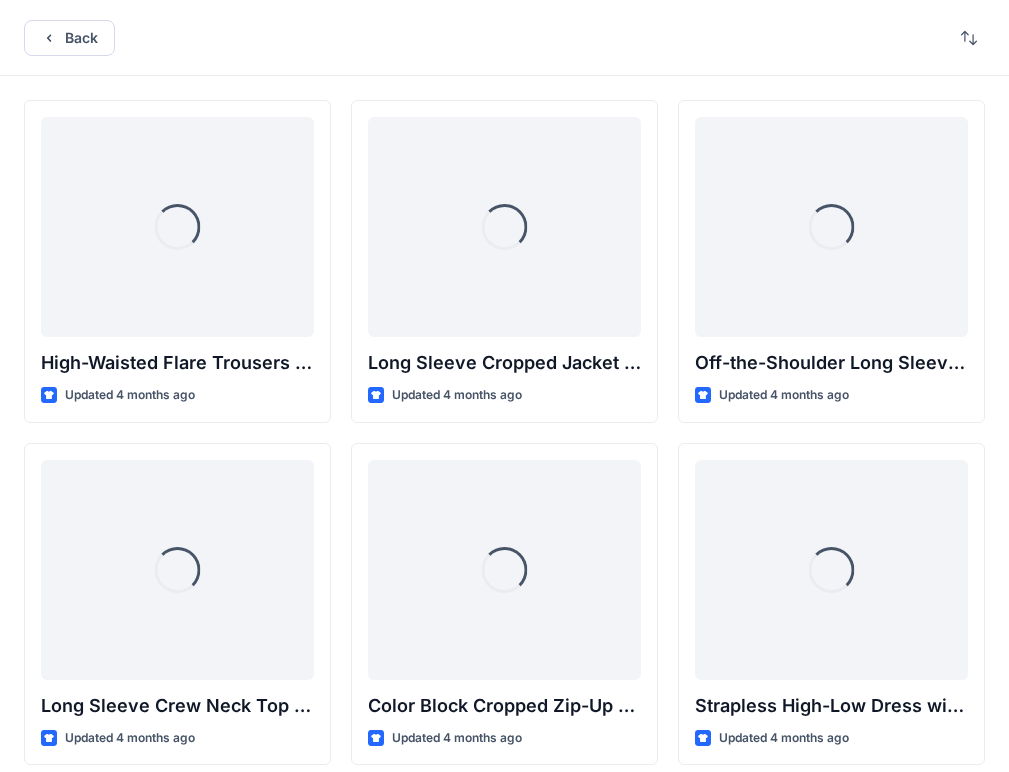 scroll, scrollTop: 21230, scrollLeft: 0, axis: vertical 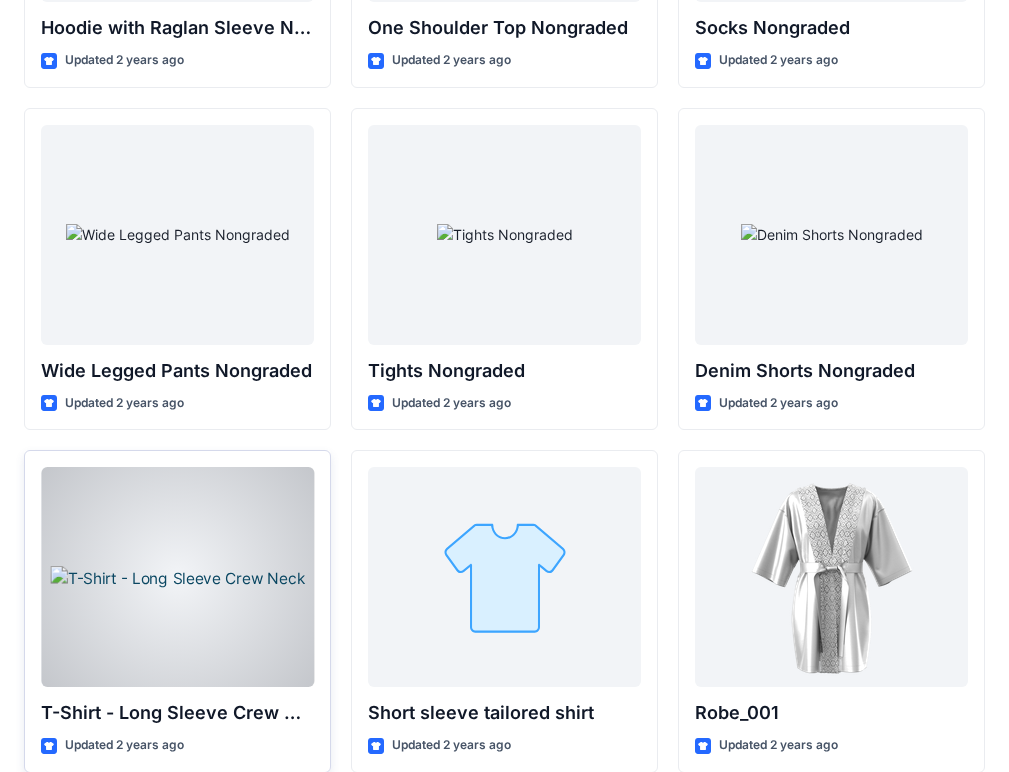 click at bounding box center [177, 577] 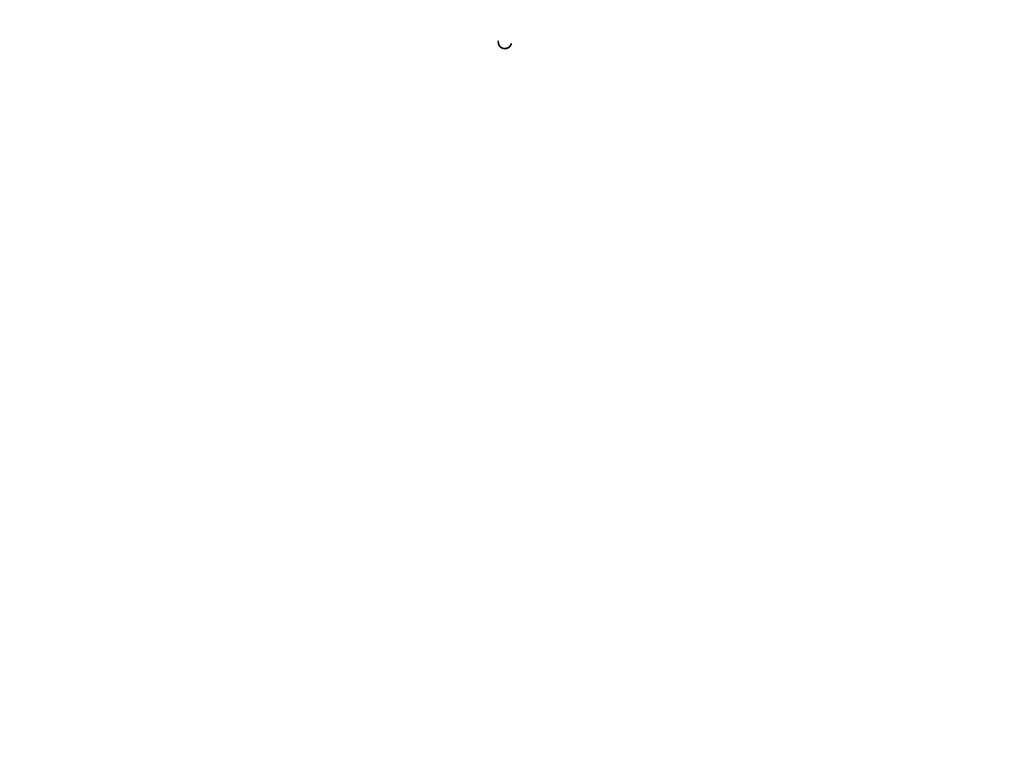 scroll, scrollTop: 0, scrollLeft: 0, axis: both 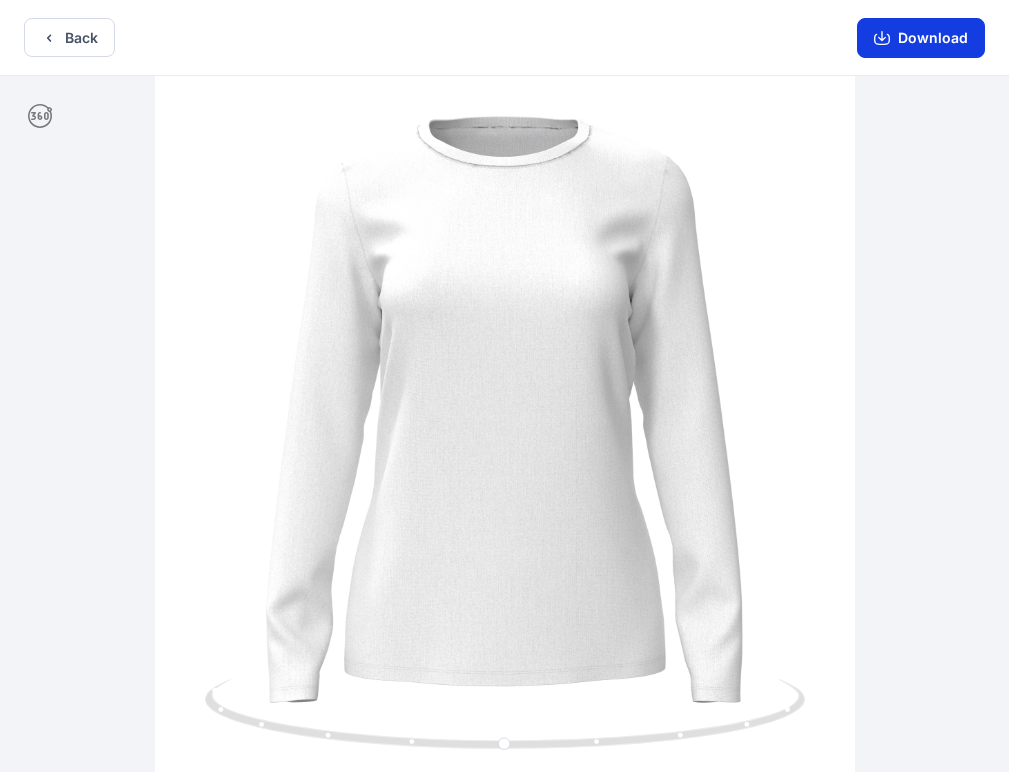 click on "Download" at bounding box center [921, 38] 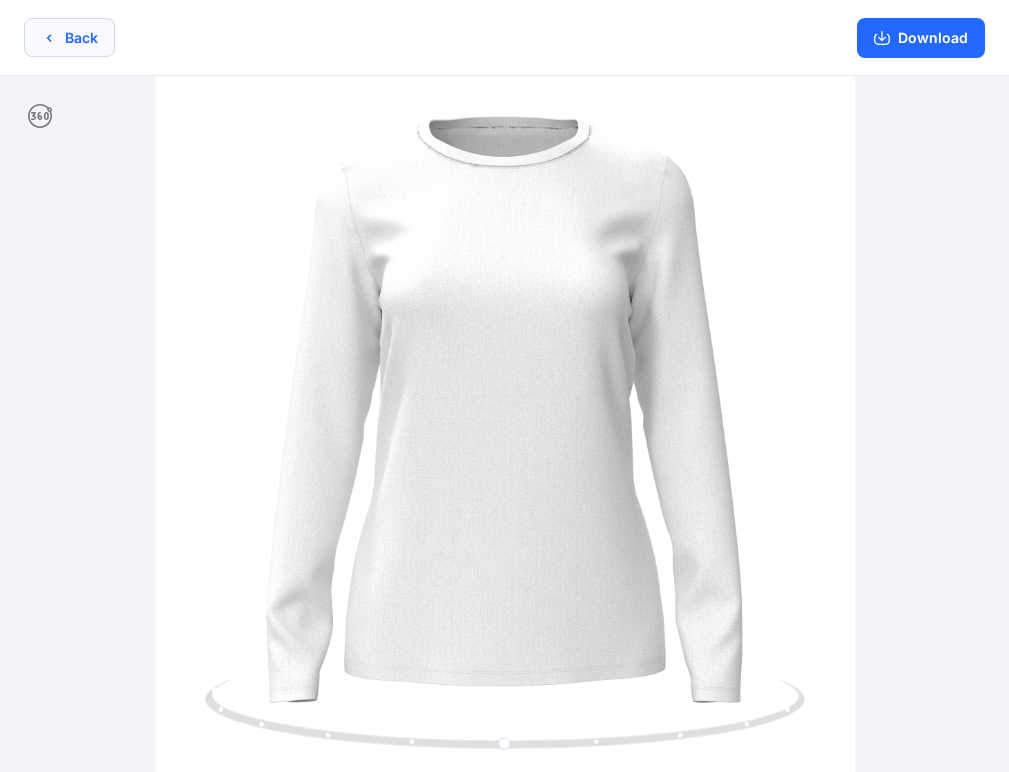 click on "Back" at bounding box center [69, 37] 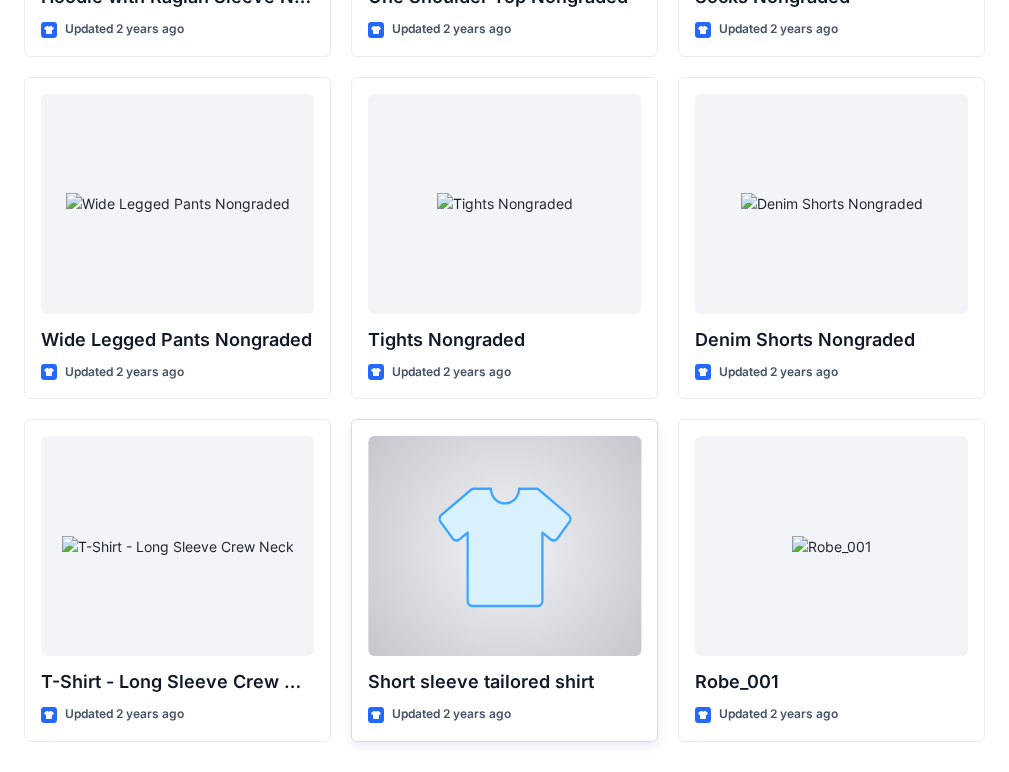 scroll, scrollTop: 21327, scrollLeft: 0, axis: vertical 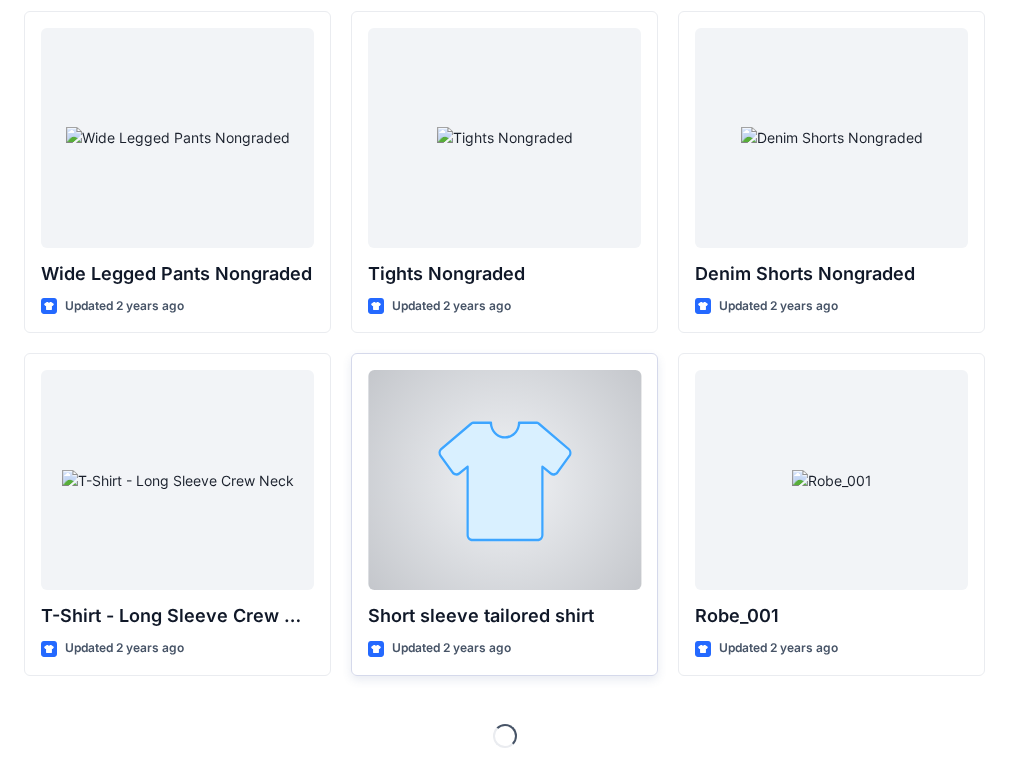 click at bounding box center (504, 480) 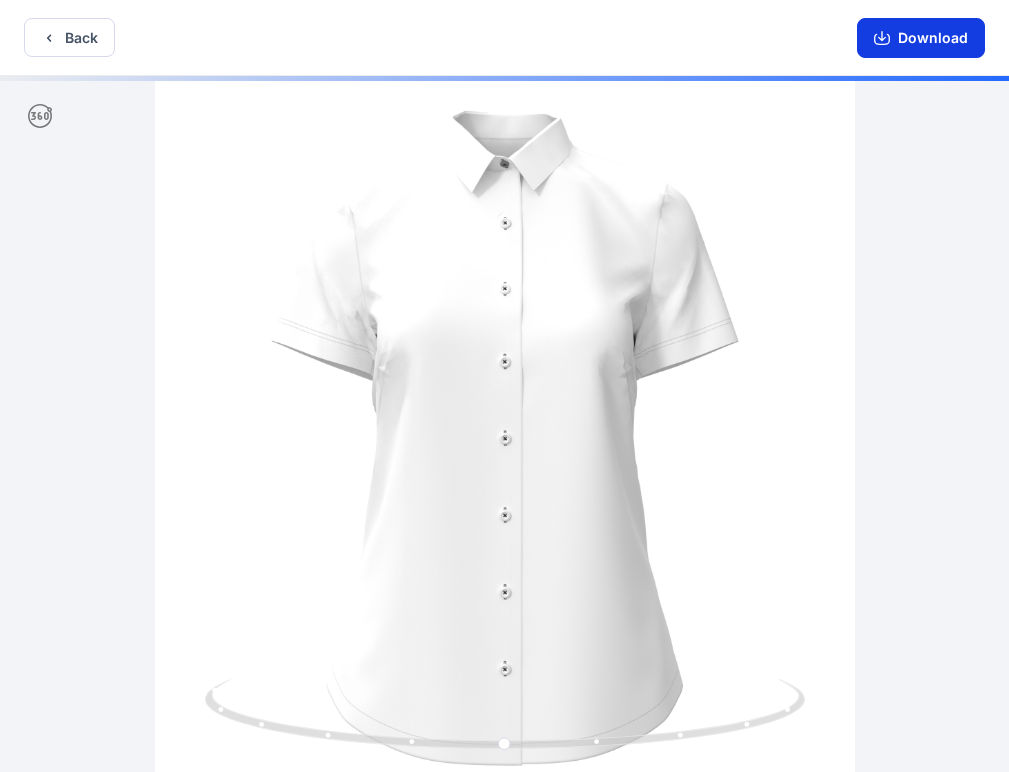 click on "Download" at bounding box center (921, 38) 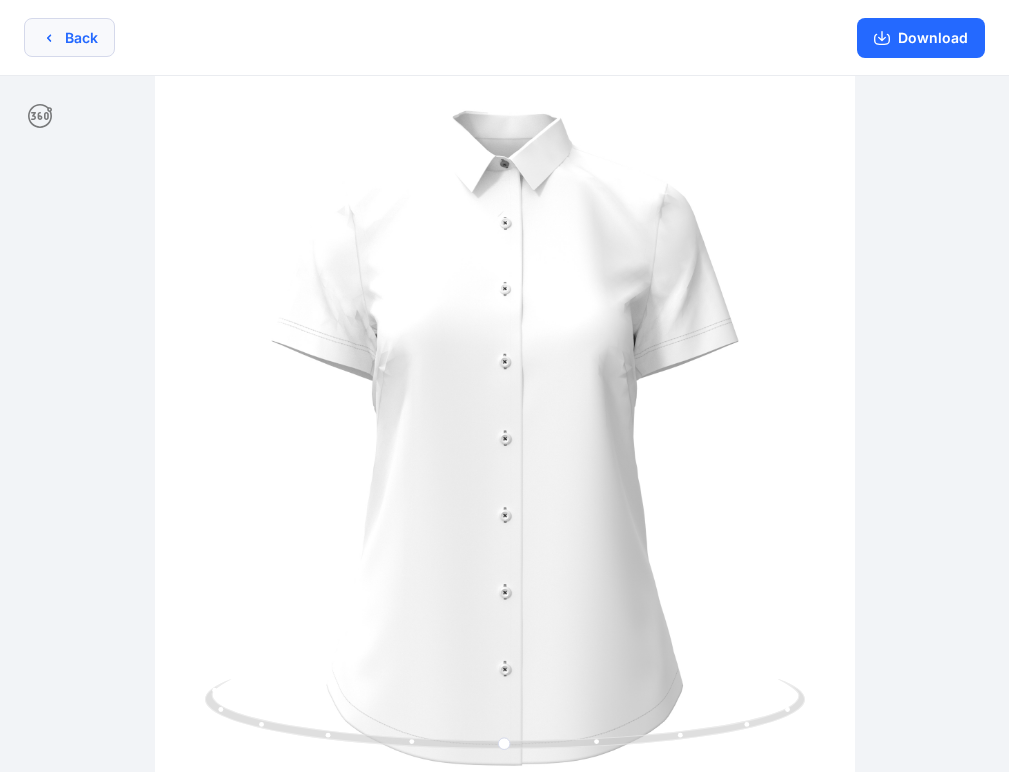 click on "Back" at bounding box center [69, 37] 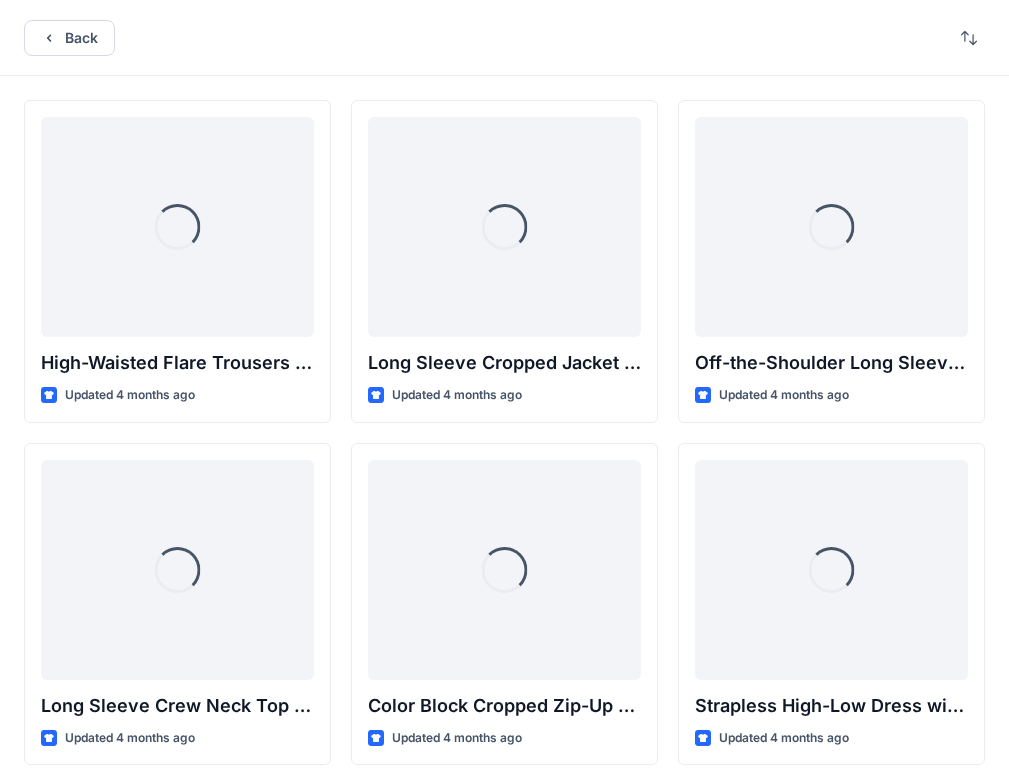 scroll, scrollTop: 21327, scrollLeft: 0, axis: vertical 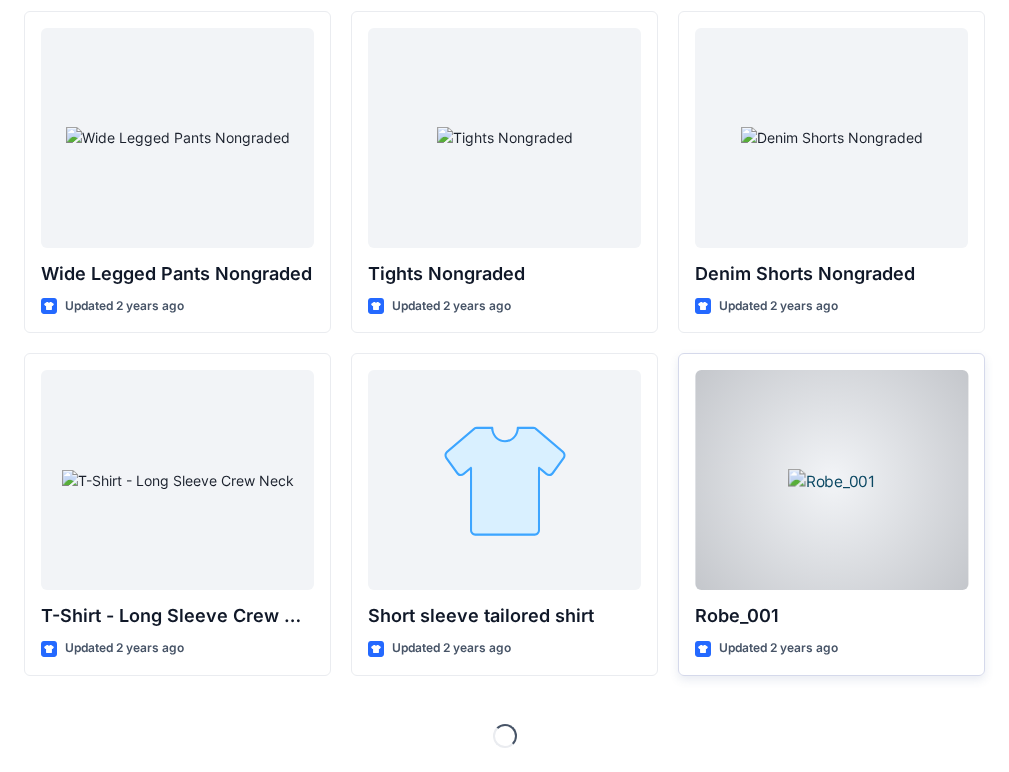 click at bounding box center [831, 480] 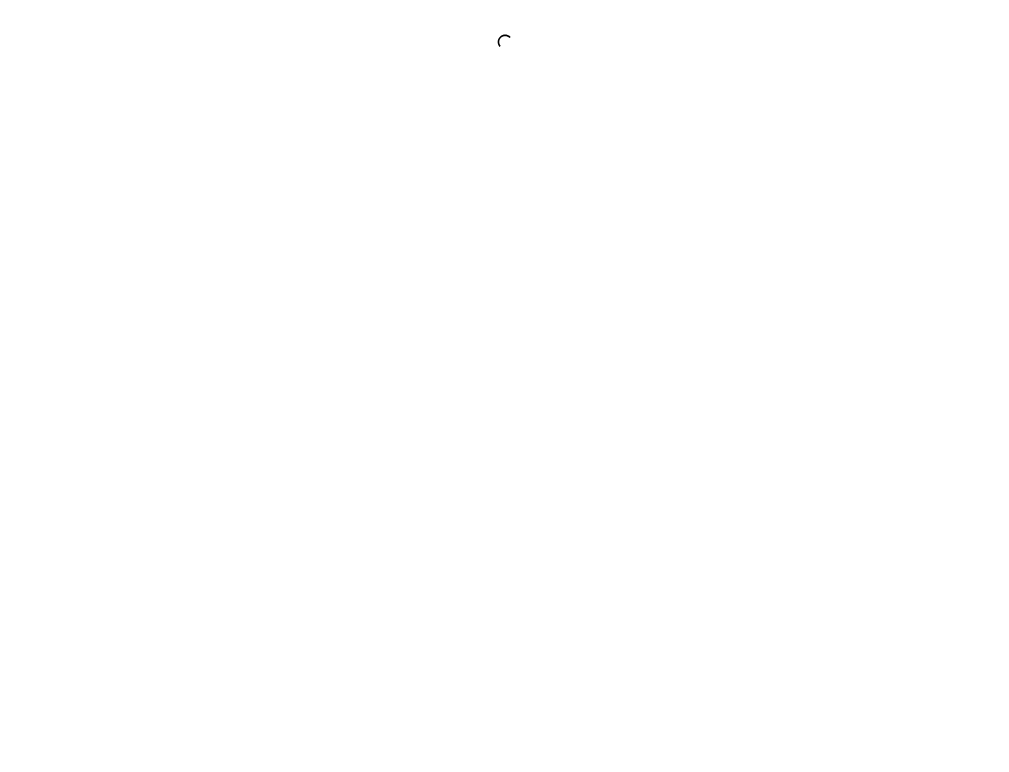 scroll, scrollTop: 0, scrollLeft: 0, axis: both 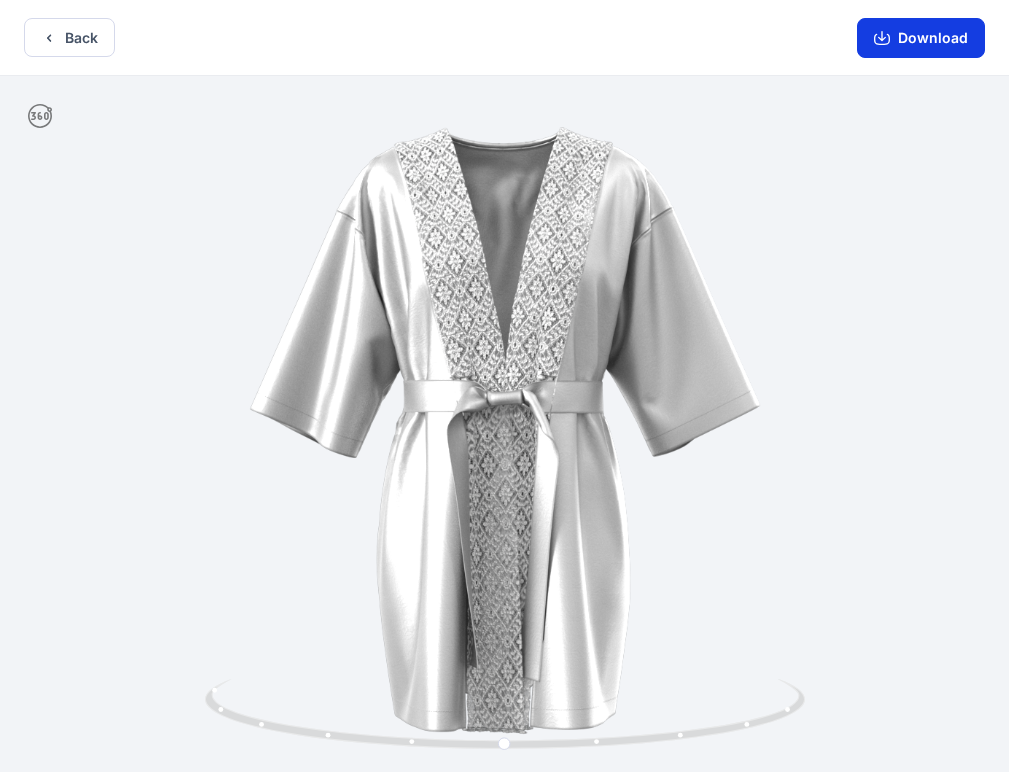 click on "Download" at bounding box center (921, 38) 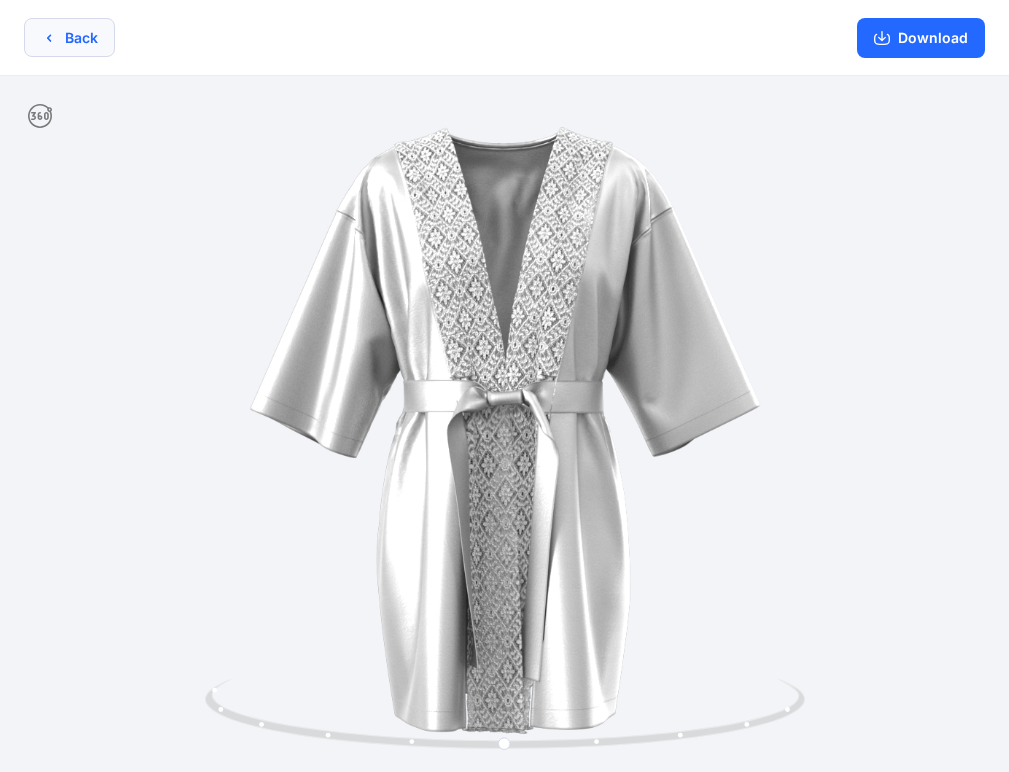 click on "Back" at bounding box center (69, 37) 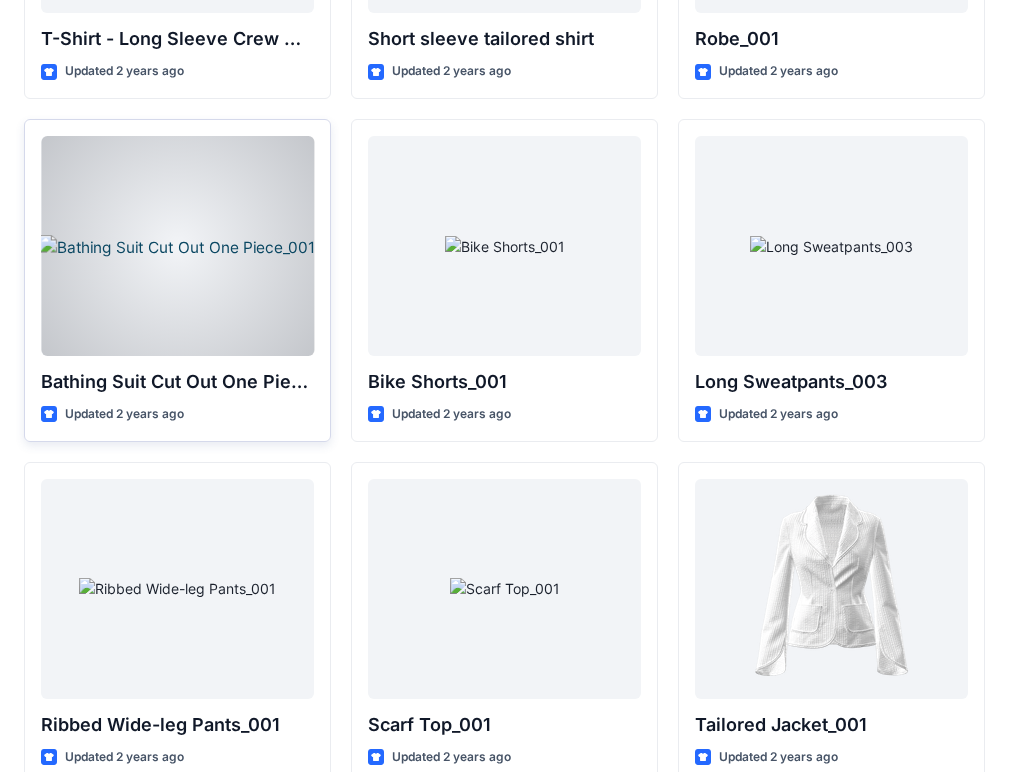 scroll, scrollTop: 21980, scrollLeft: 0, axis: vertical 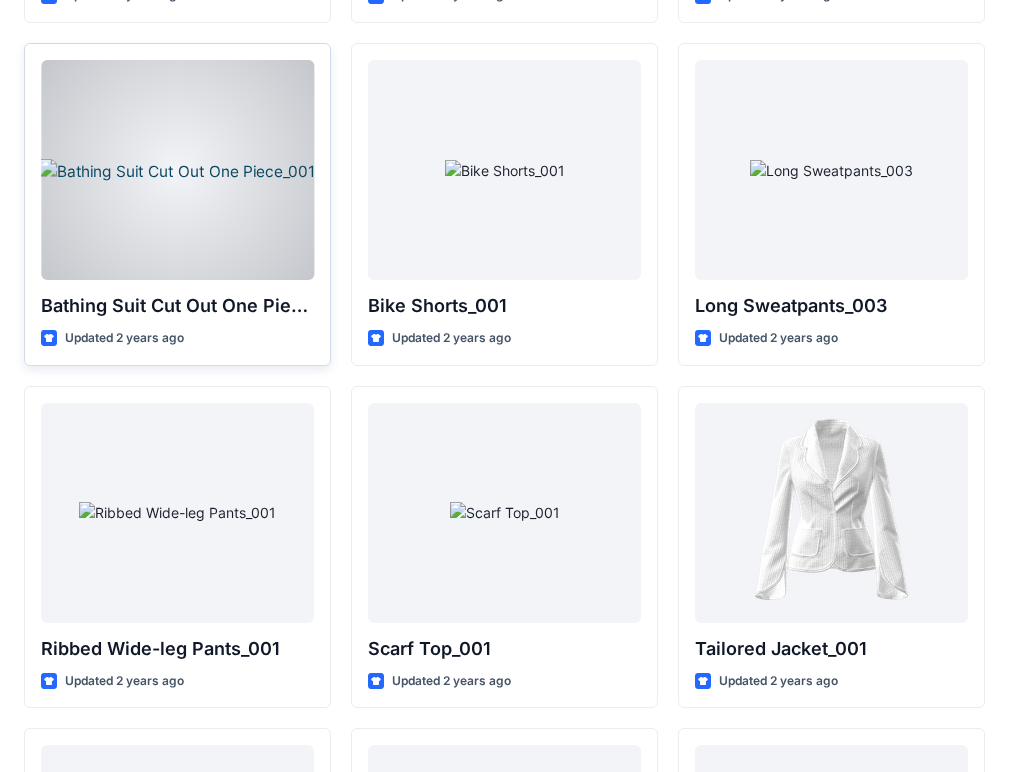 click at bounding box center (177, 170) 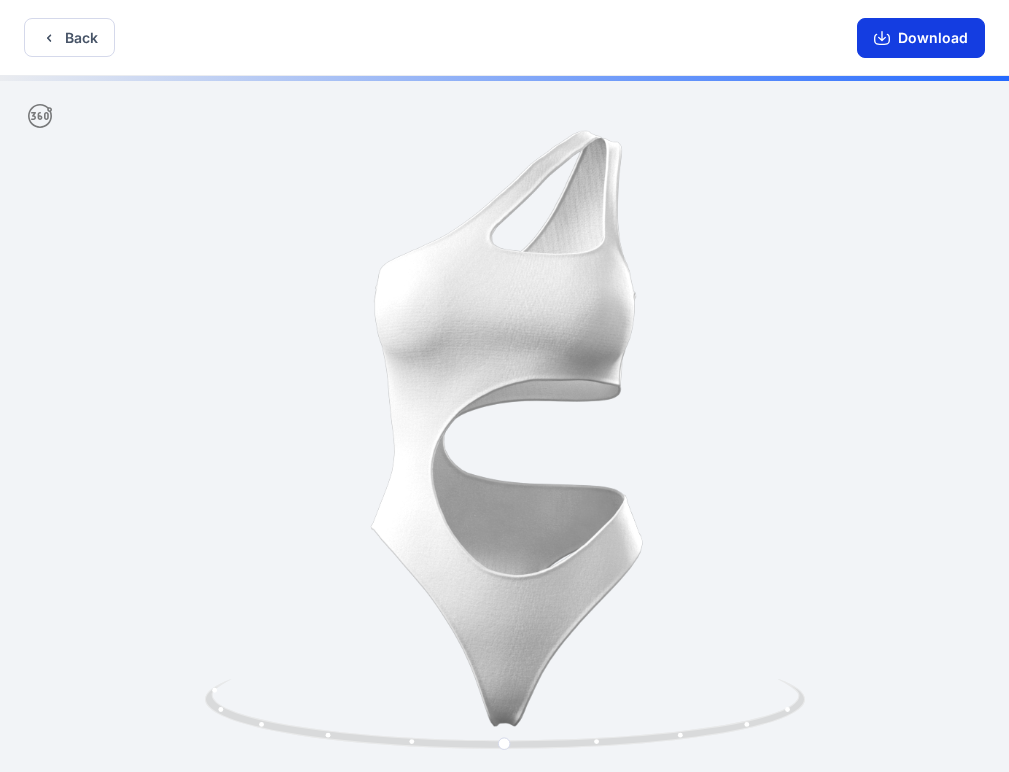 click on "Download" at bounding box center (921, 38) 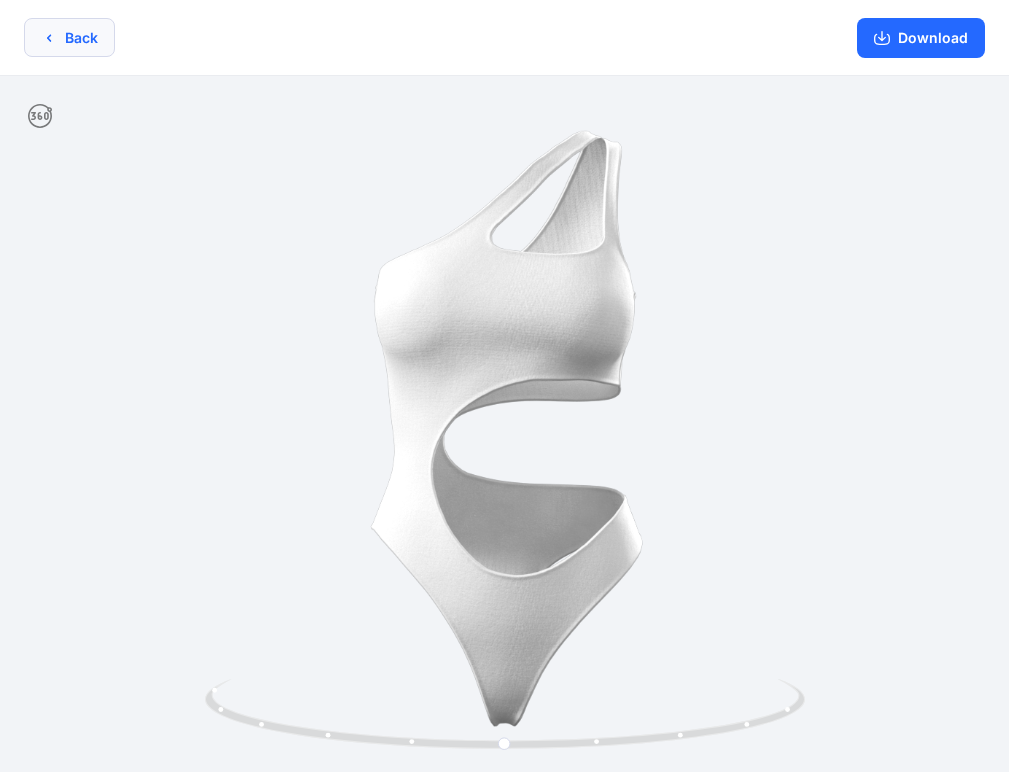 click on "Back" at bounding box center (69, 37) 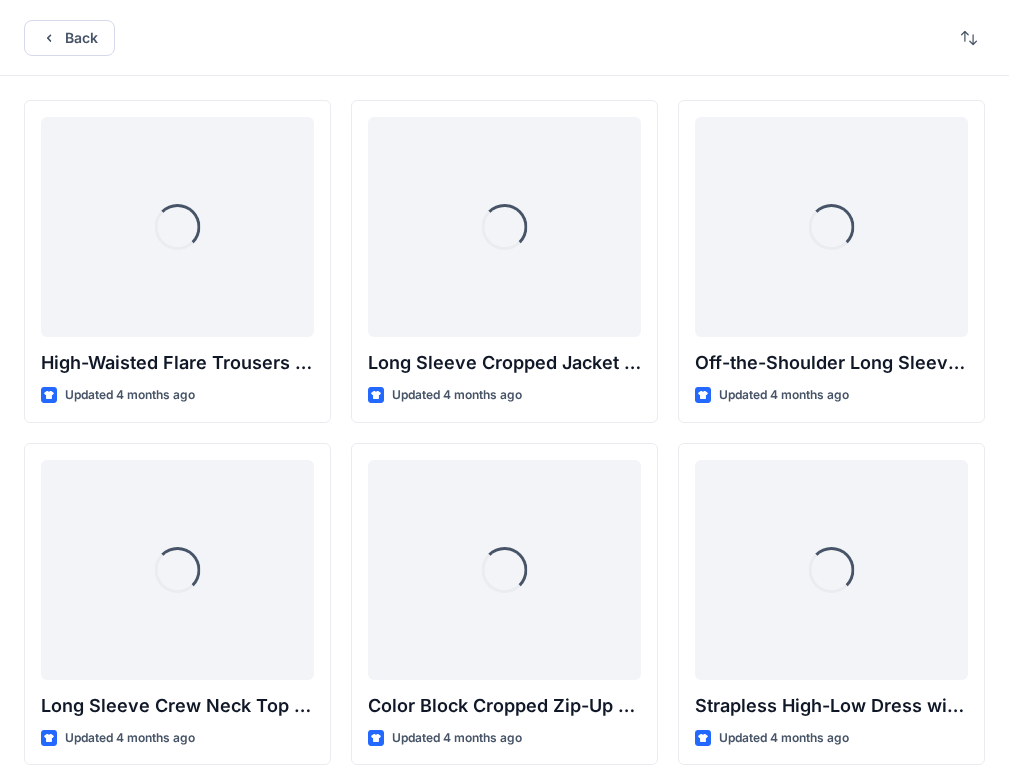 scroll, scrollTop: 21980, scrollLeft: 0, axis: vertical 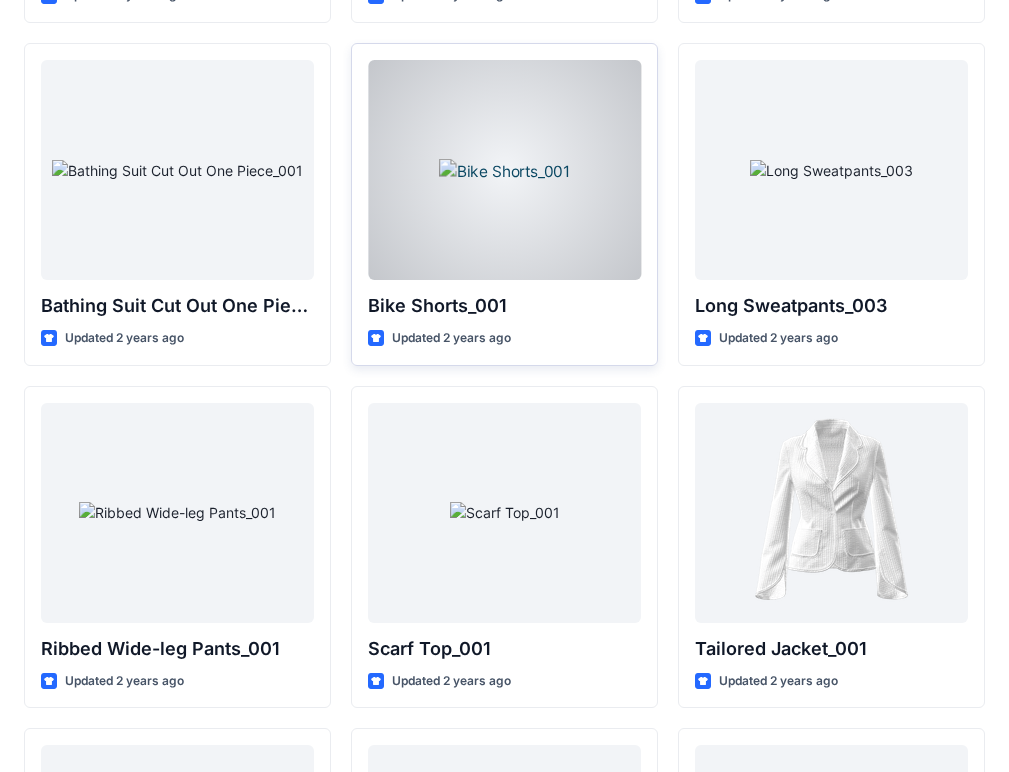click at bounding box center [504, 170] 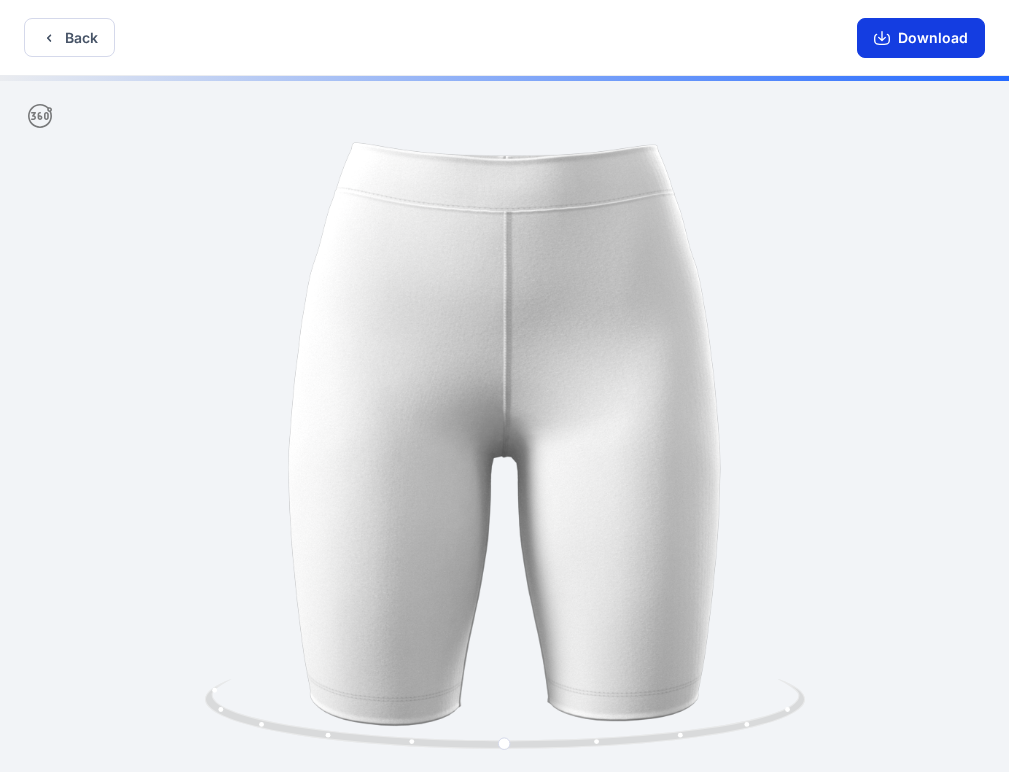 click 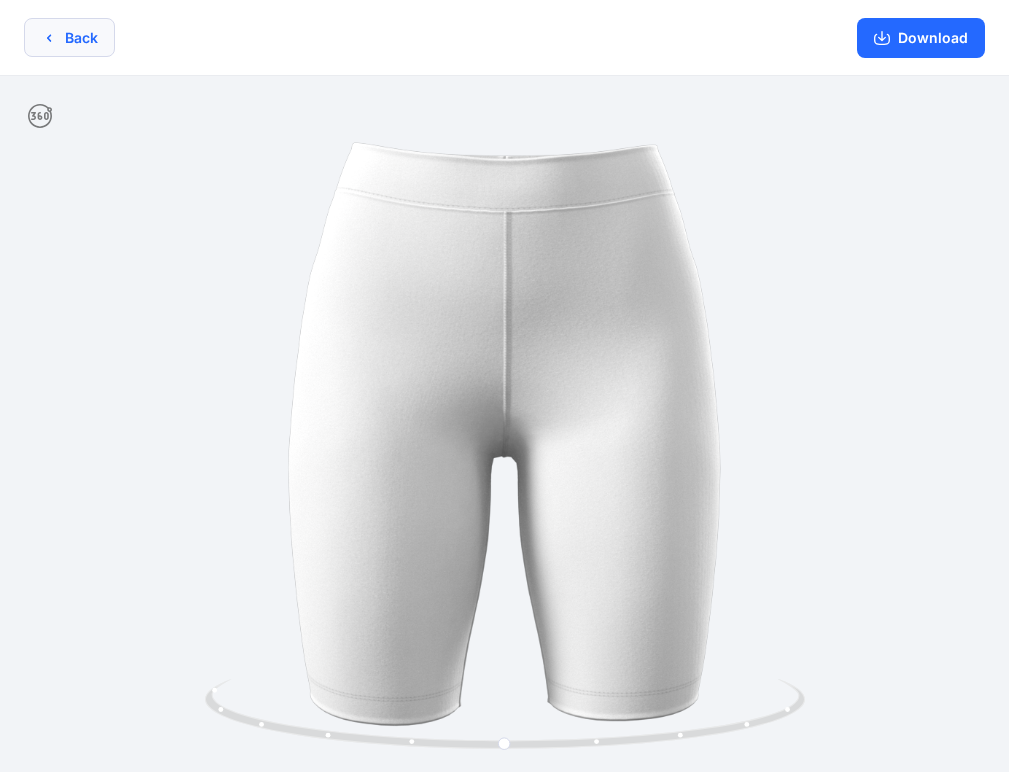 click on "Back" at bounding box center (69, 37) 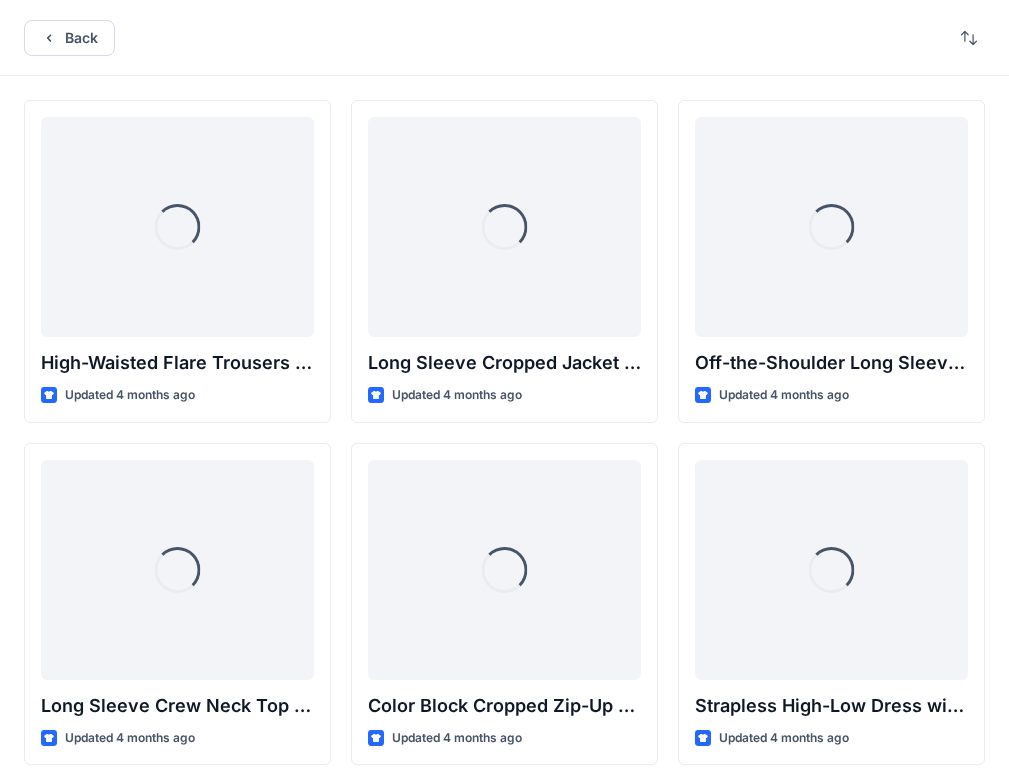 scroll, scrollTop: 21980, scrollLeft: 0, axis: vertical 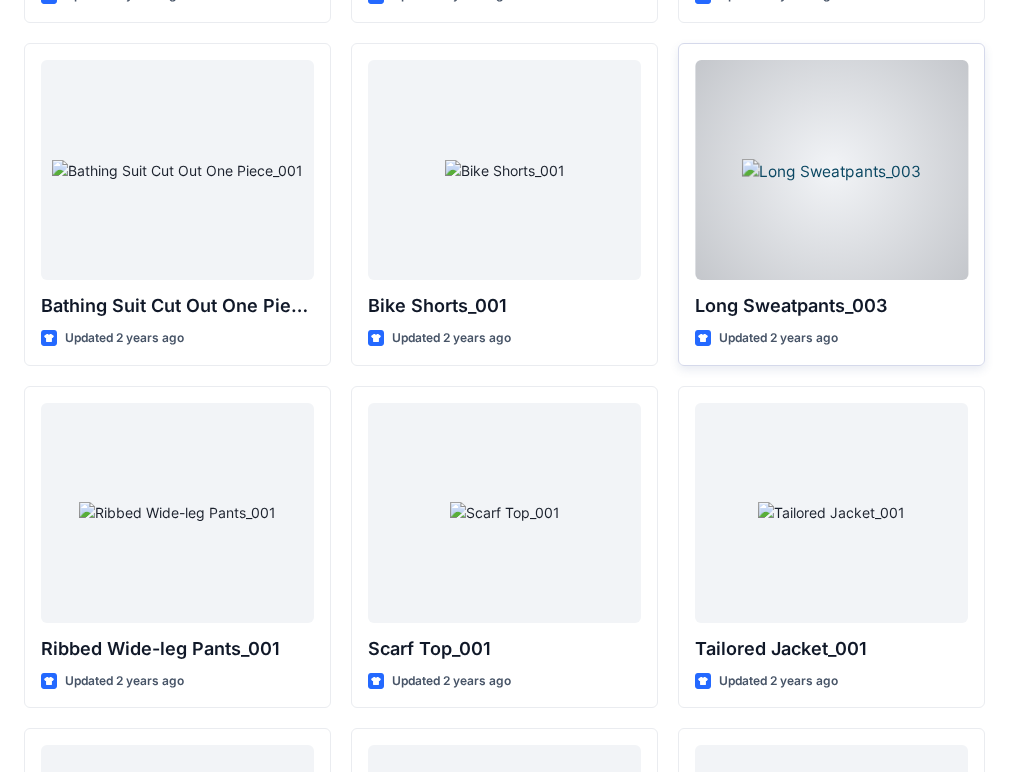 click at bounding box center (831, 170) 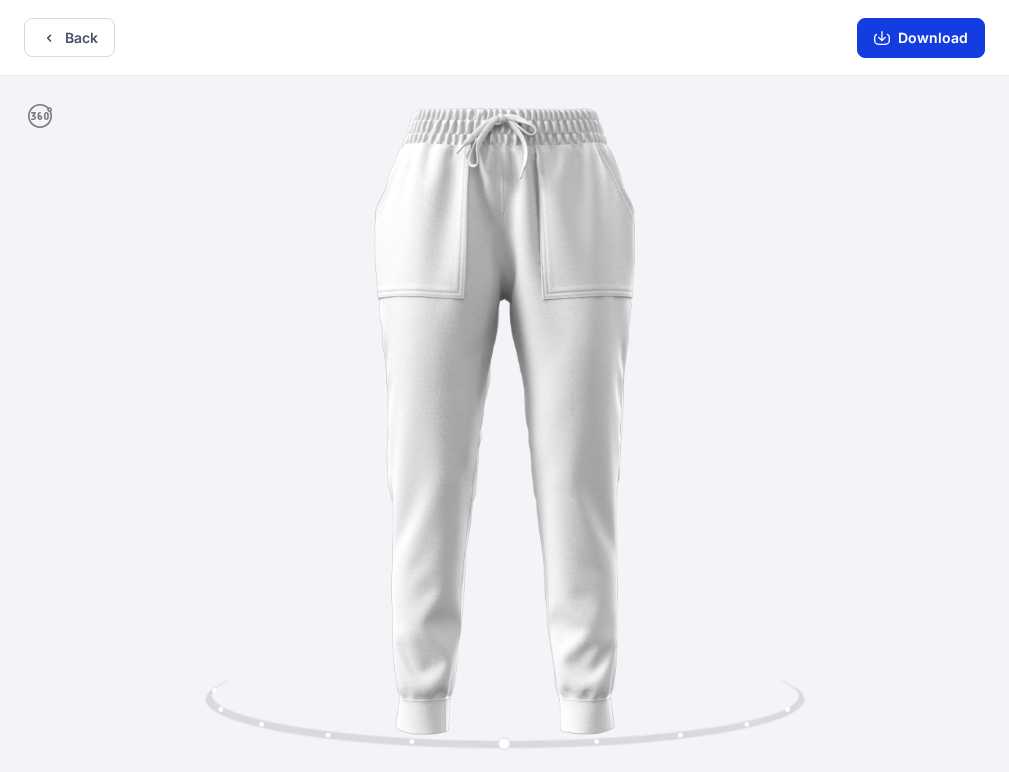 click on "Download" at bounding box center (921, 38) 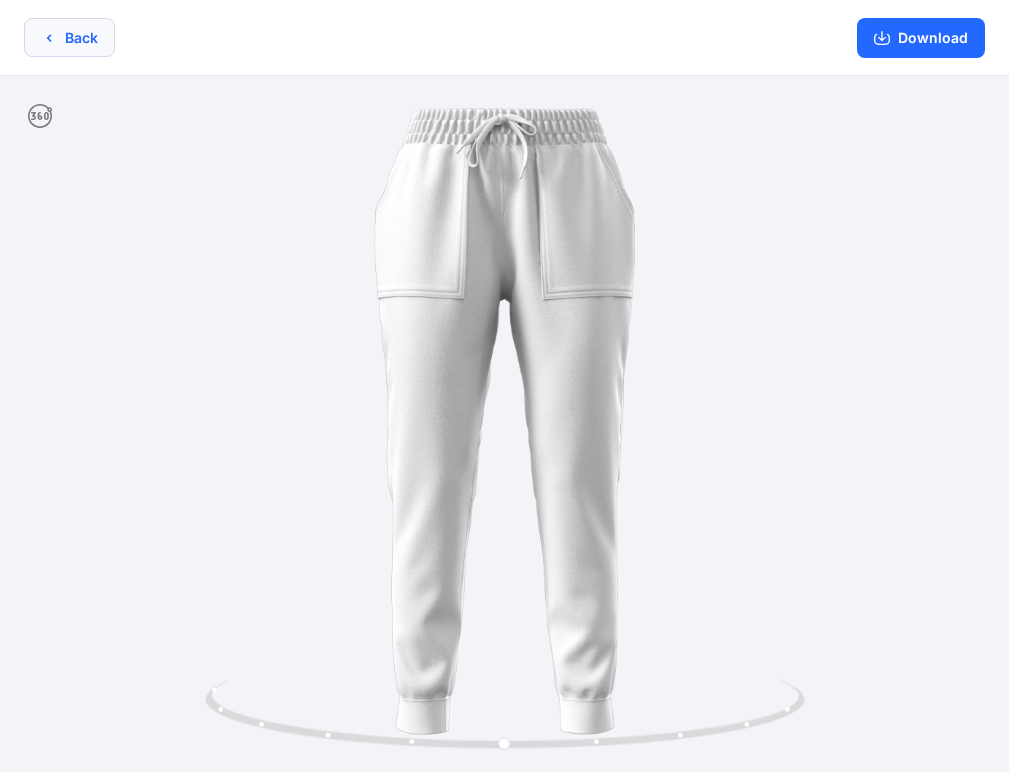 click on "Back" at bounding box center [69, 37] 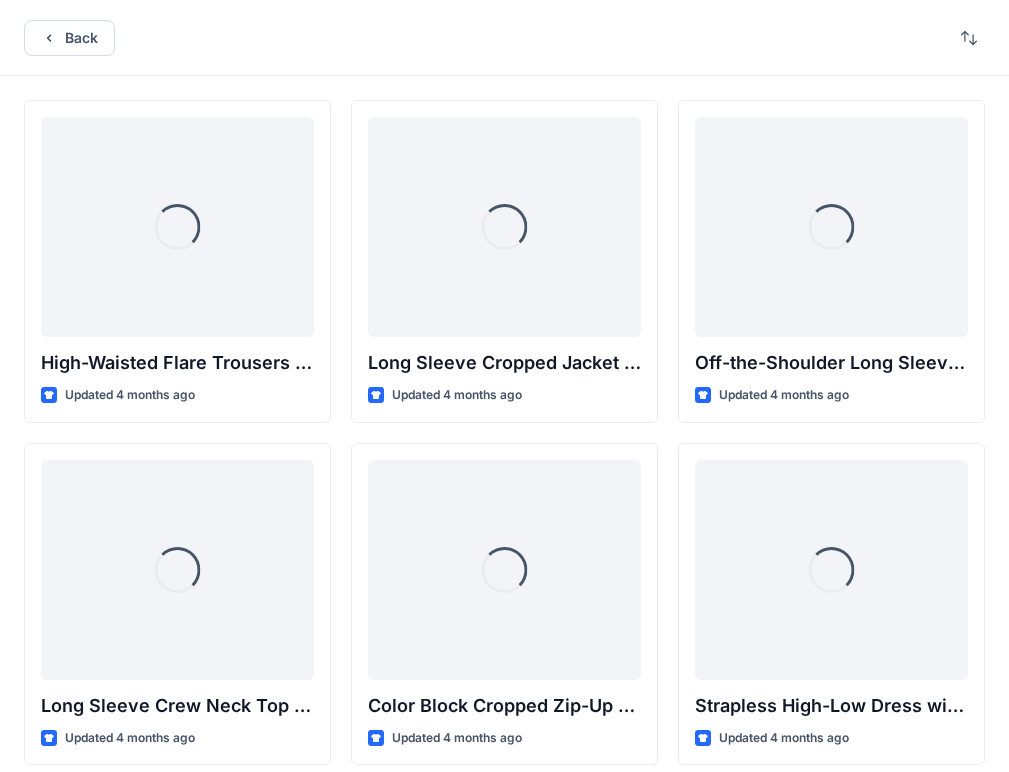 scroll, scrollTop: 21980, scrollLeft: 0, axis: vertical 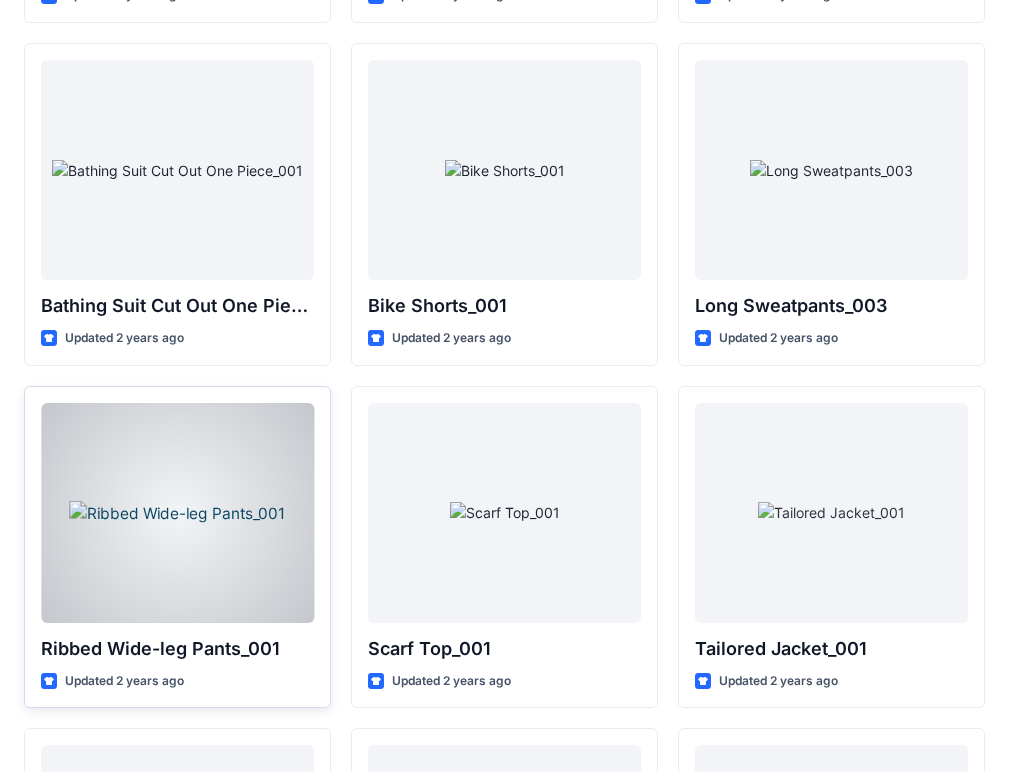 click at bounding box center [177, 513] 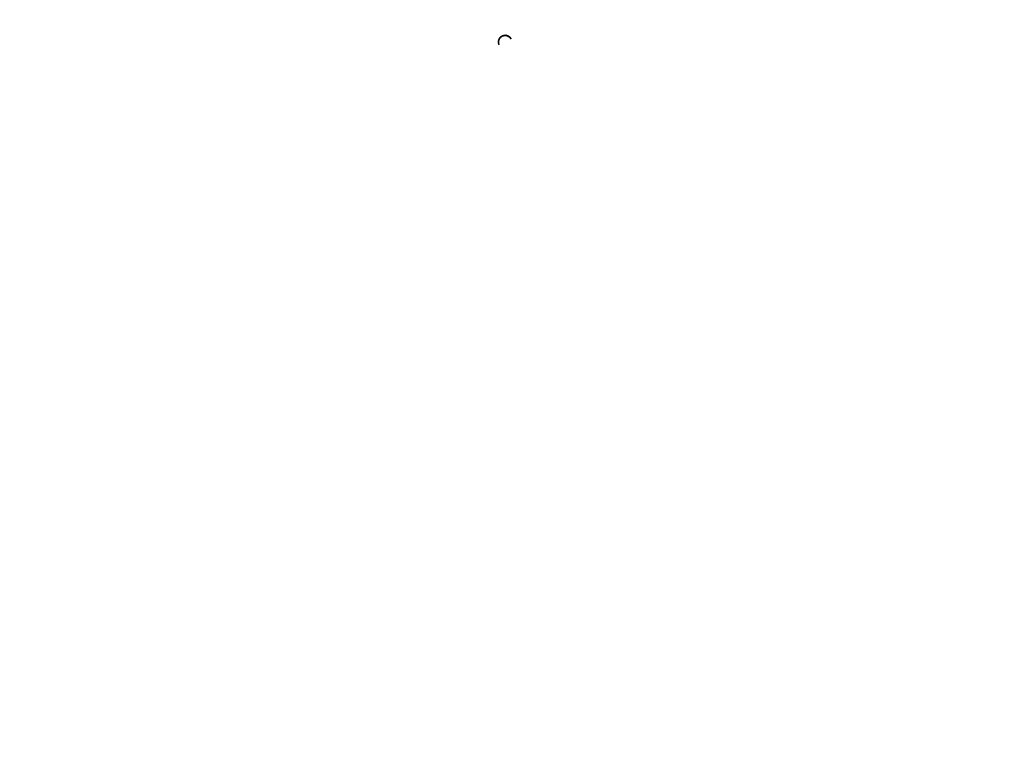 scroll, scrollTop: 0, scrollLeft: 0, axis: both 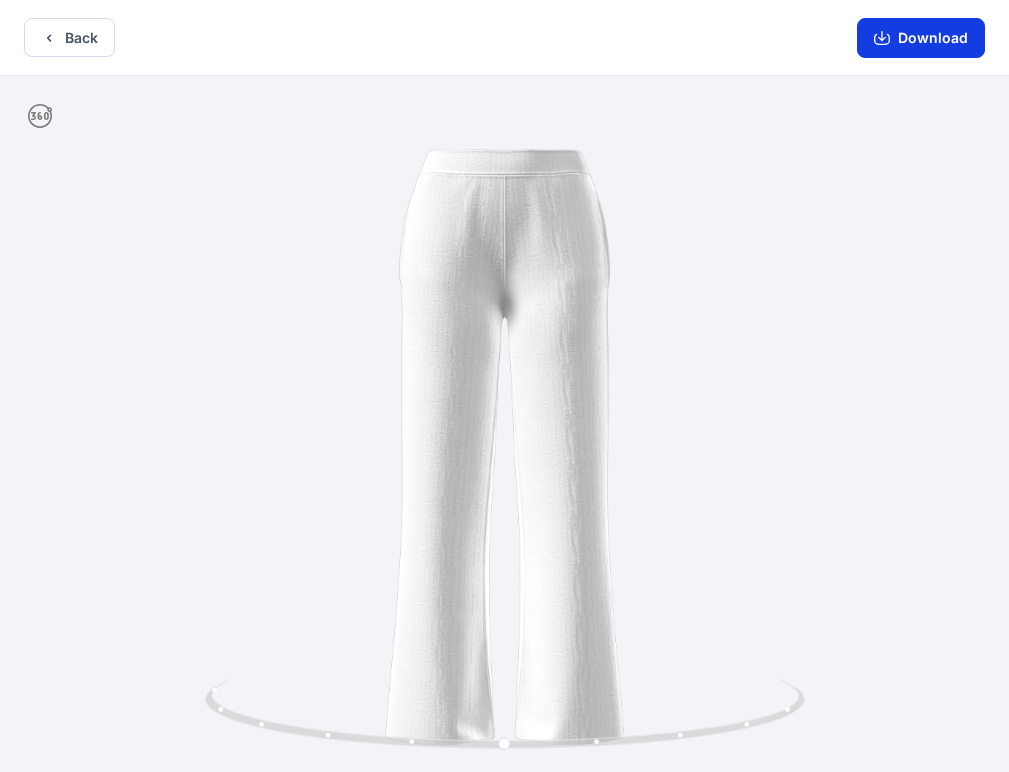 click on "Download" at bounding box center (921, 38) 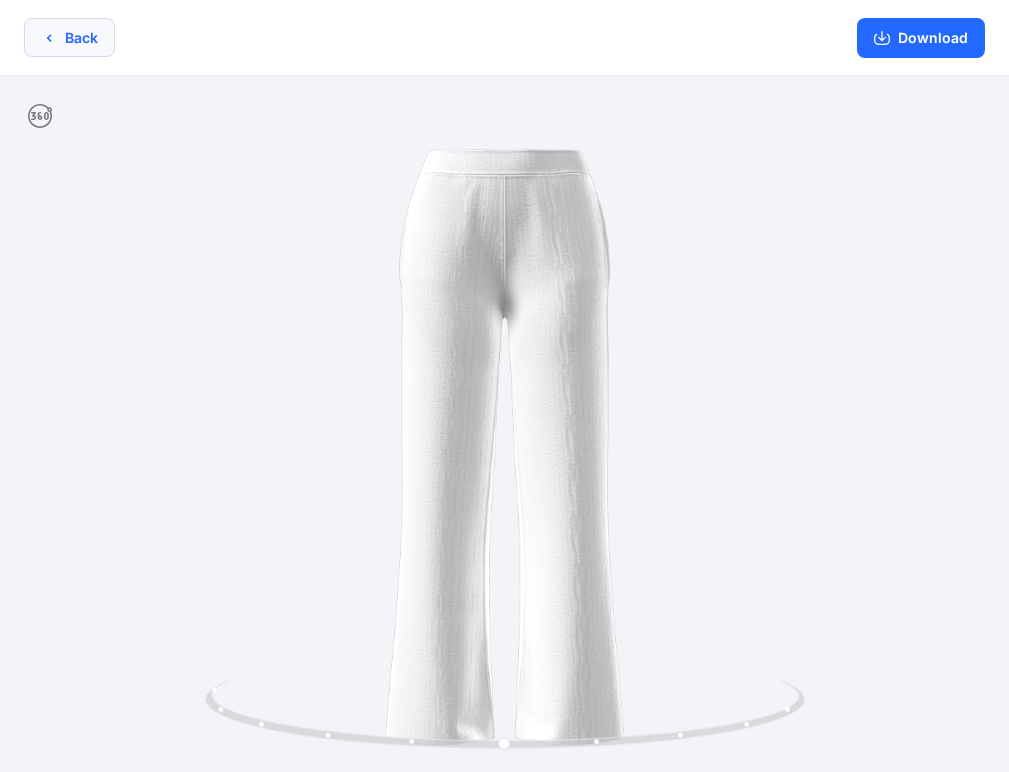 click on "Back" at bounding box center [69, 37] 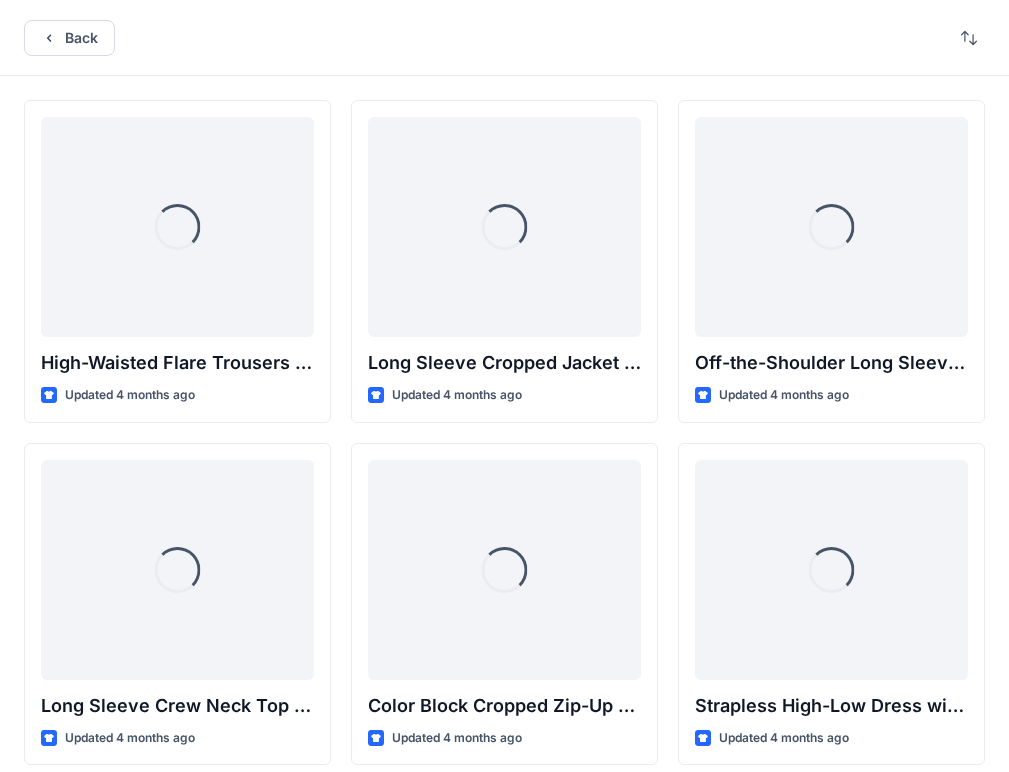 scroll, scrollTop: 21980, scrollLeft: 0, axis: vertical 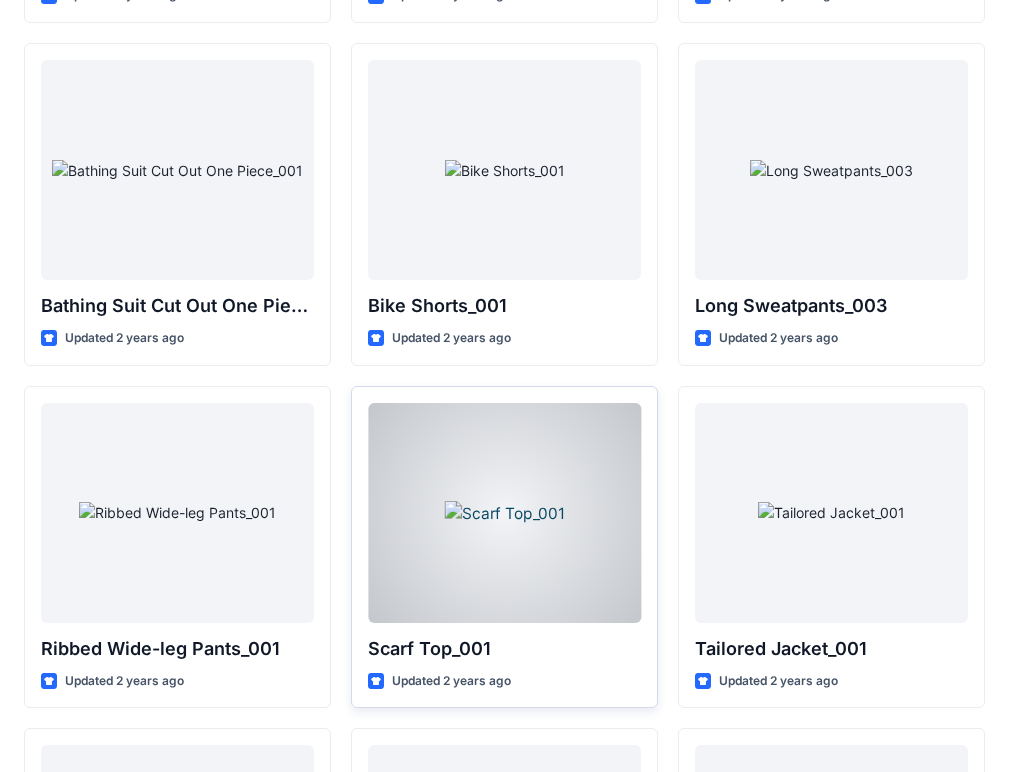 click at bounding box center (504, 513) 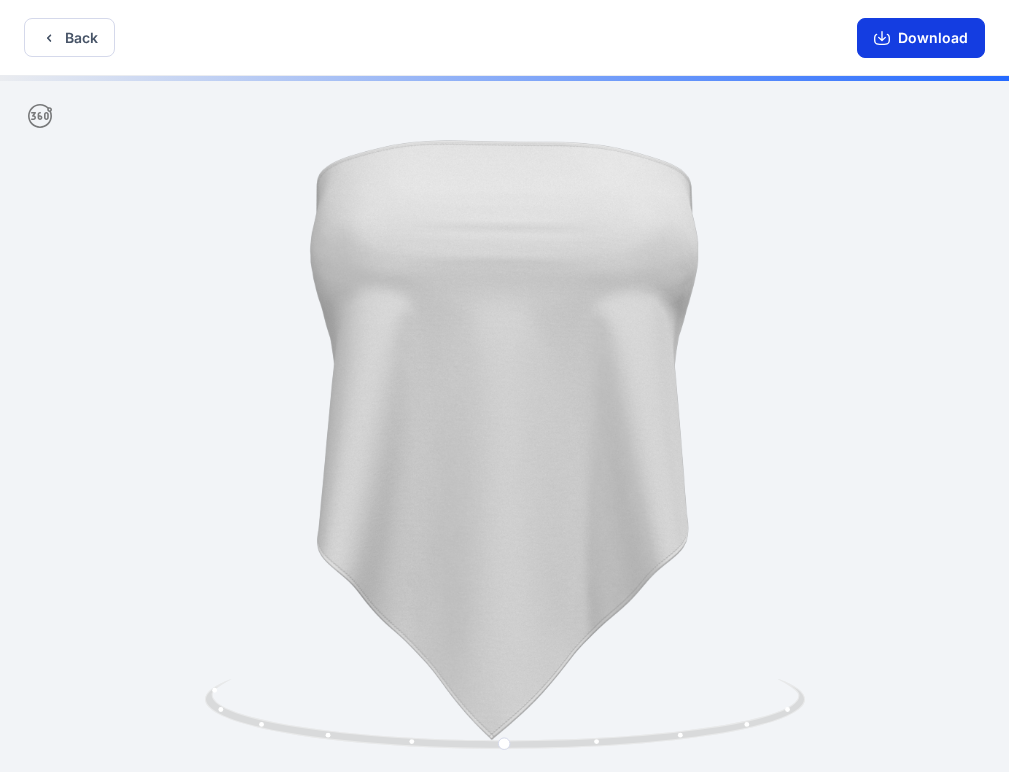 click on "Download" at bounding box center (921, 38) 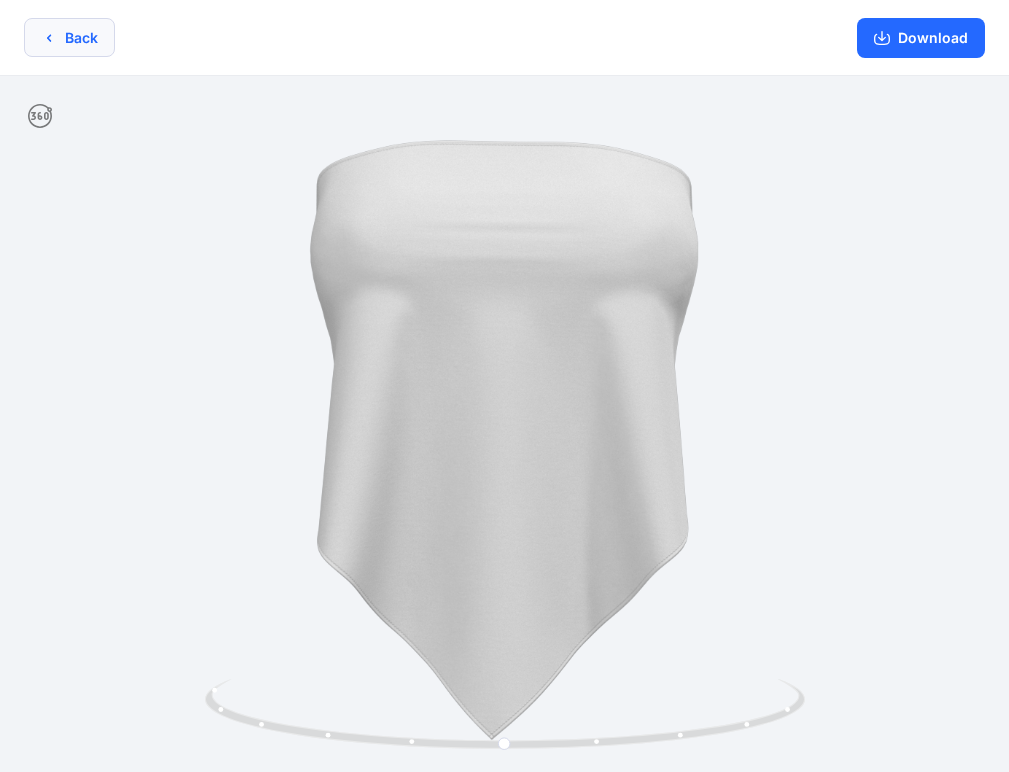 click on "Back" at bounding box center (69, 37) 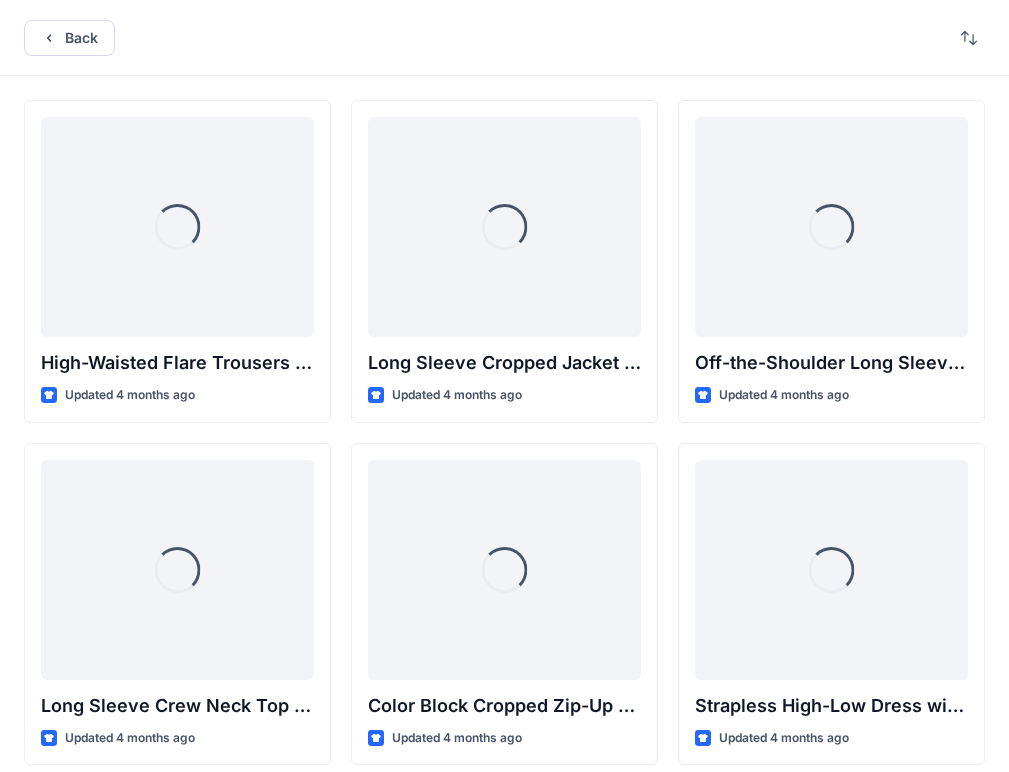 scroll, scrollTop: 21980, scrollLeft: 0, axis: vertical 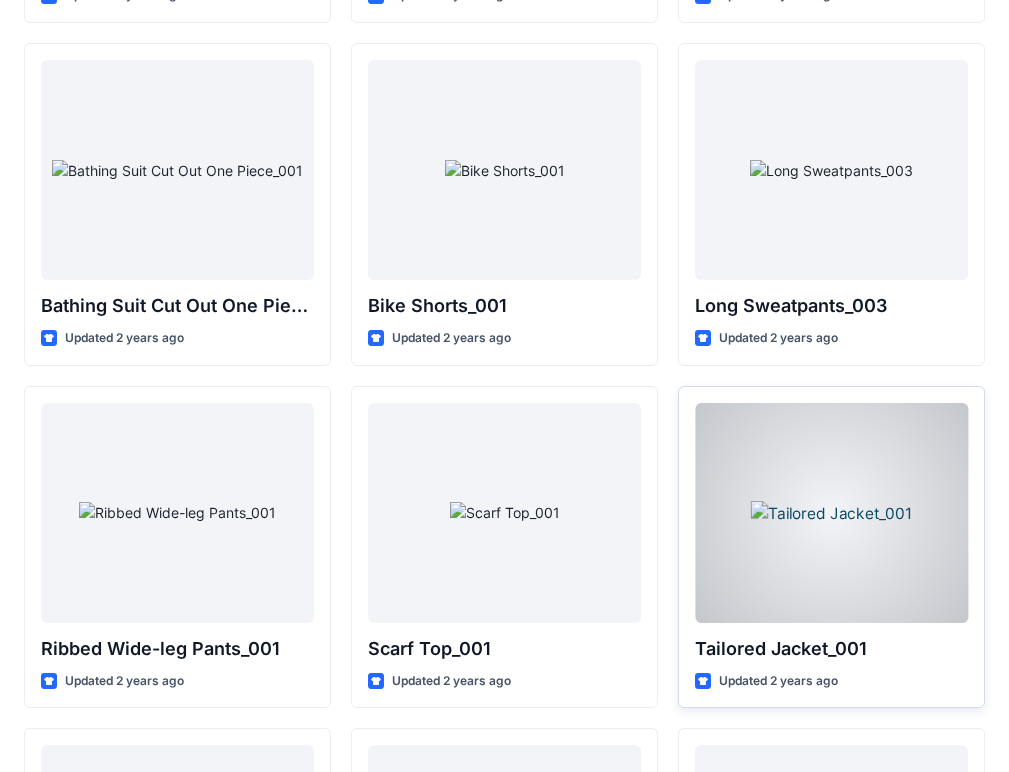 click at bounding box center (831, 513) 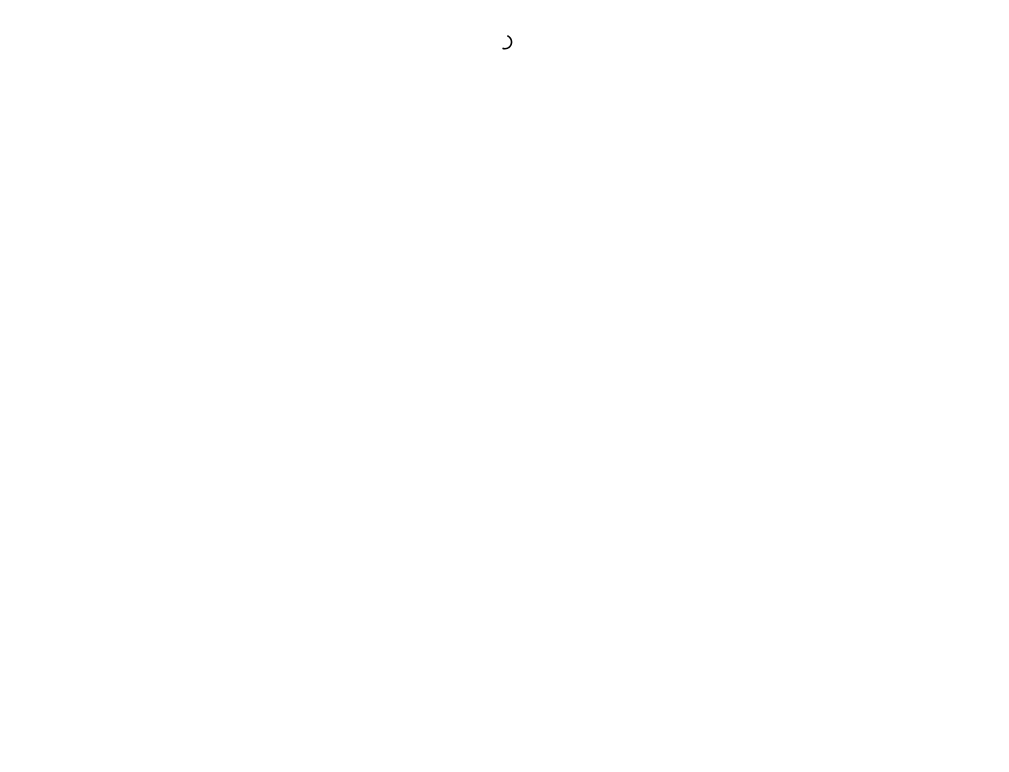 scroll, scrollTop: 0, scrollLeft: 0, axis: both 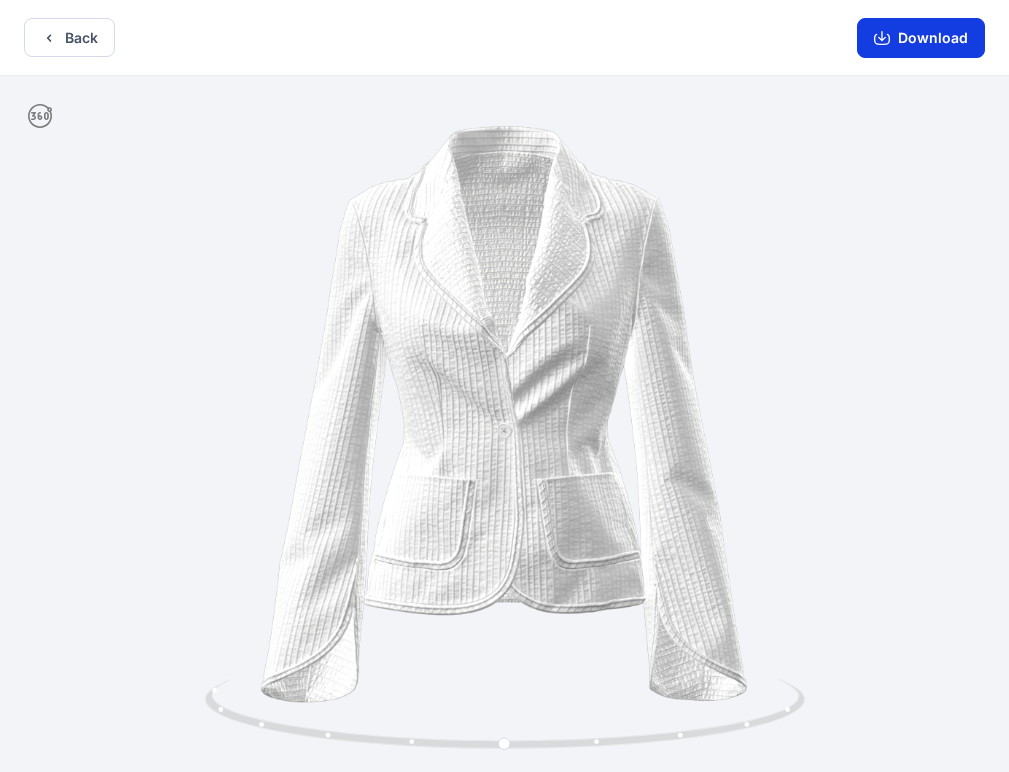 click on "Download" at bounding box center [921, 38] 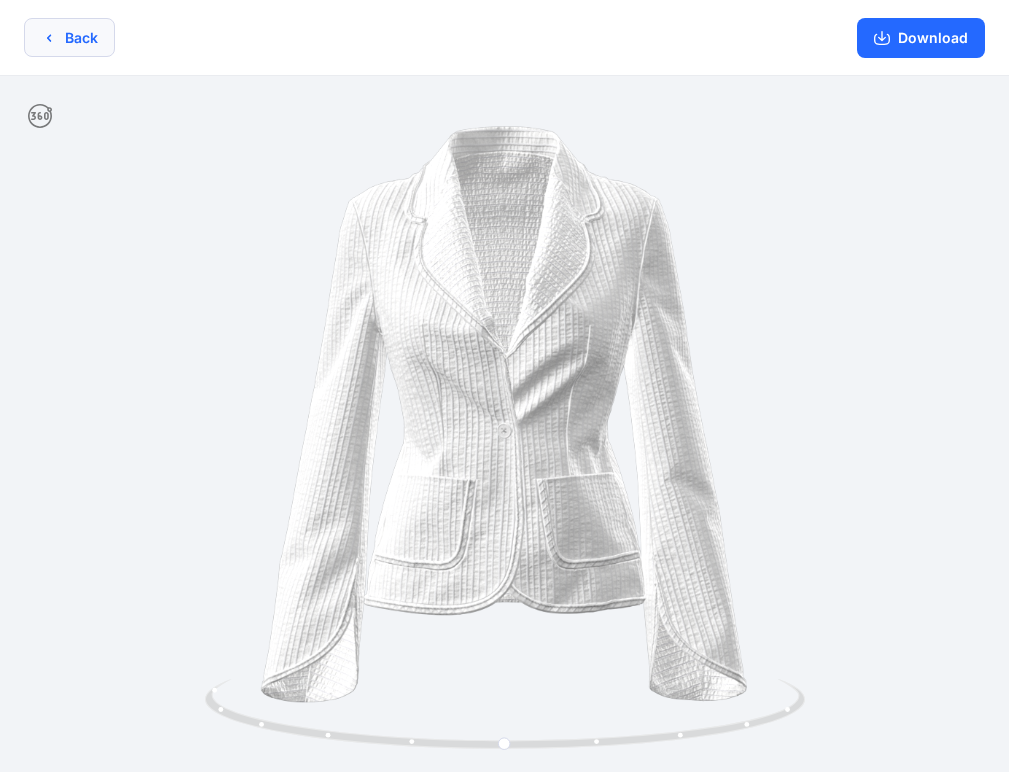 click on "Back" at bounding box center (69, 37) 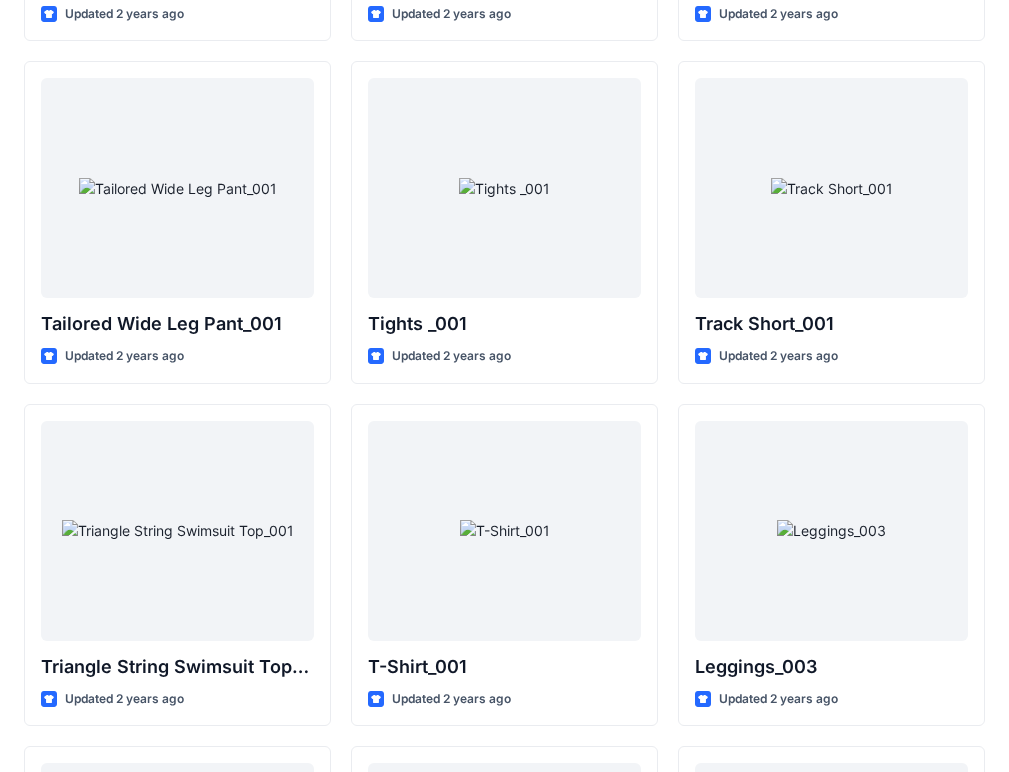 scroll, scrollTop: 22647, scrollLeft: 0, axis: vertical 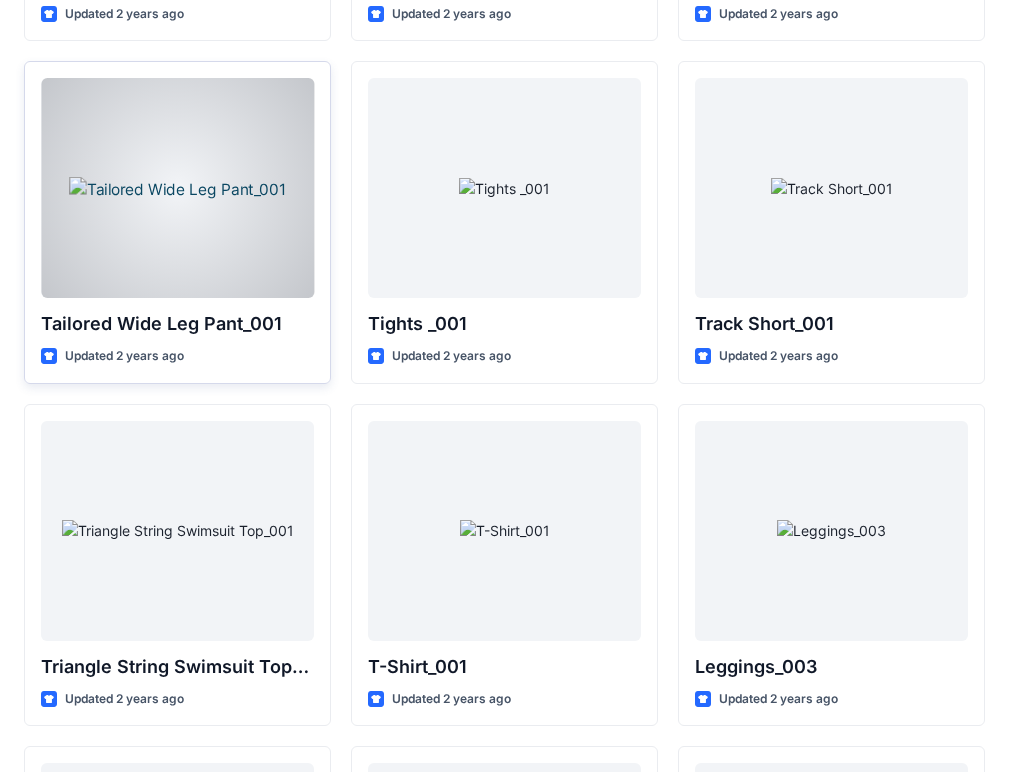 click at bounding box center (177, 188) 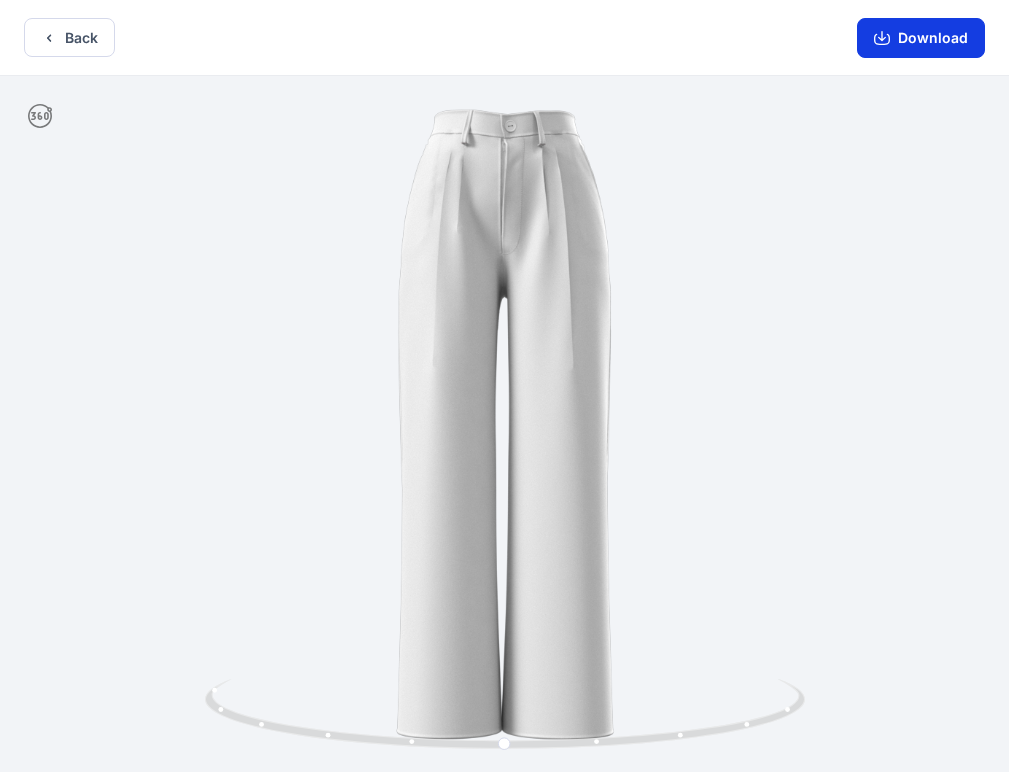 click on "Download" at bounding box center (921, 38) 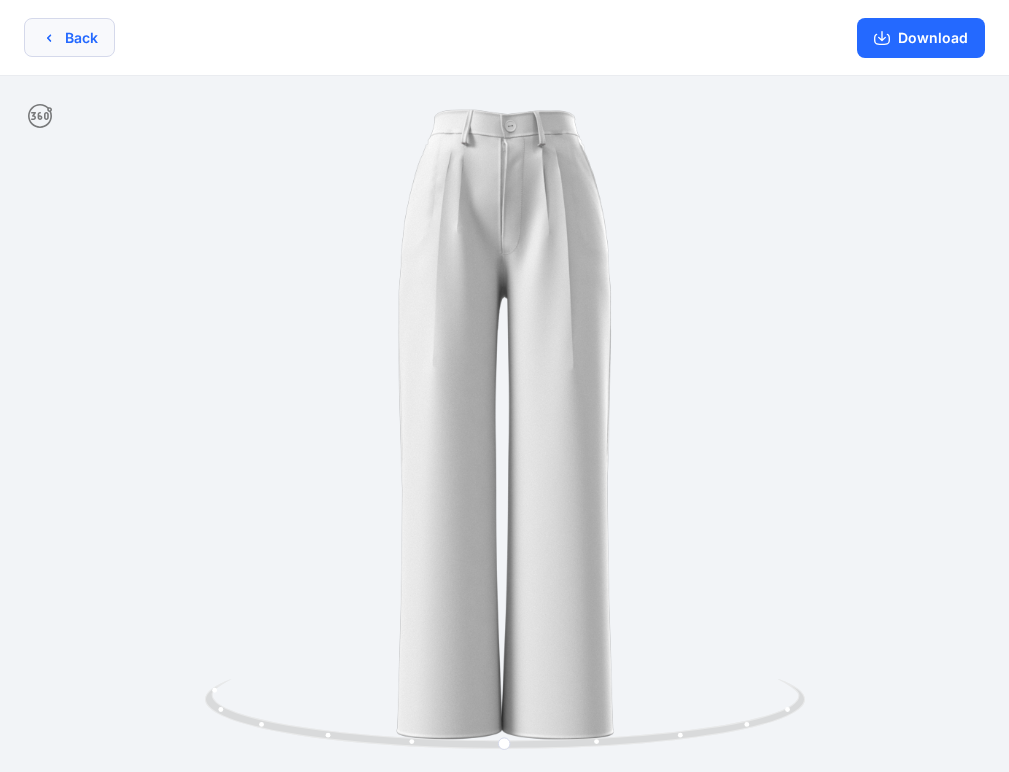 click on "Back" at bounding box center [69, 37] 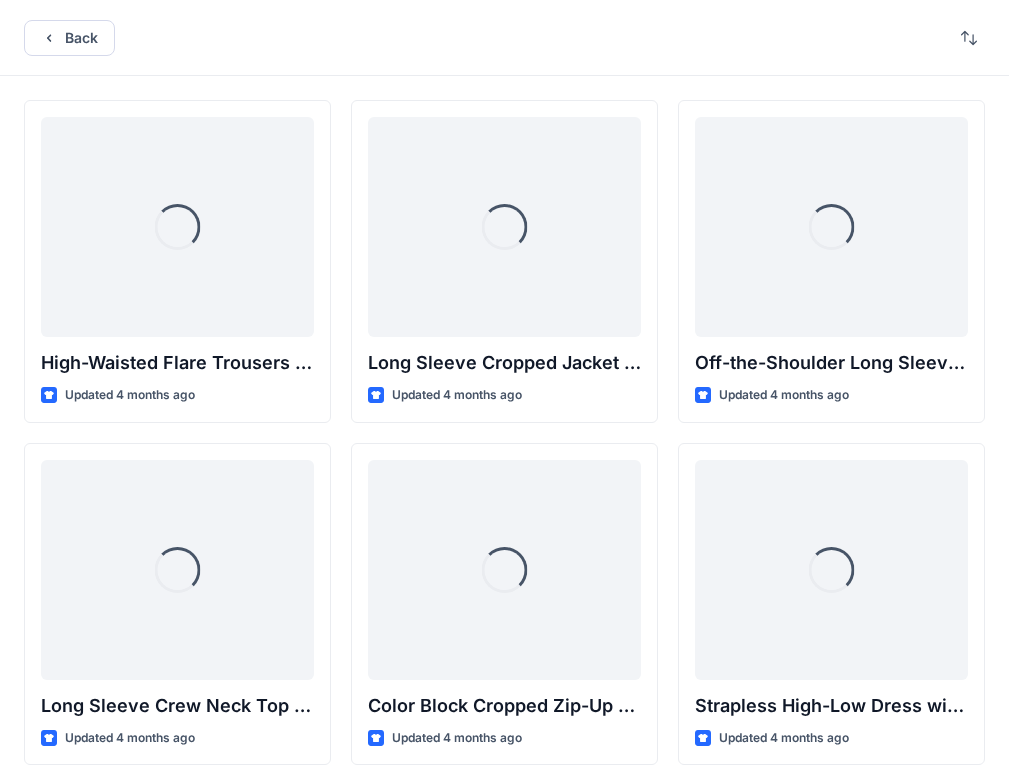 scroll, scrollTop: 22647, scrollLeft: 0, axis: vertical 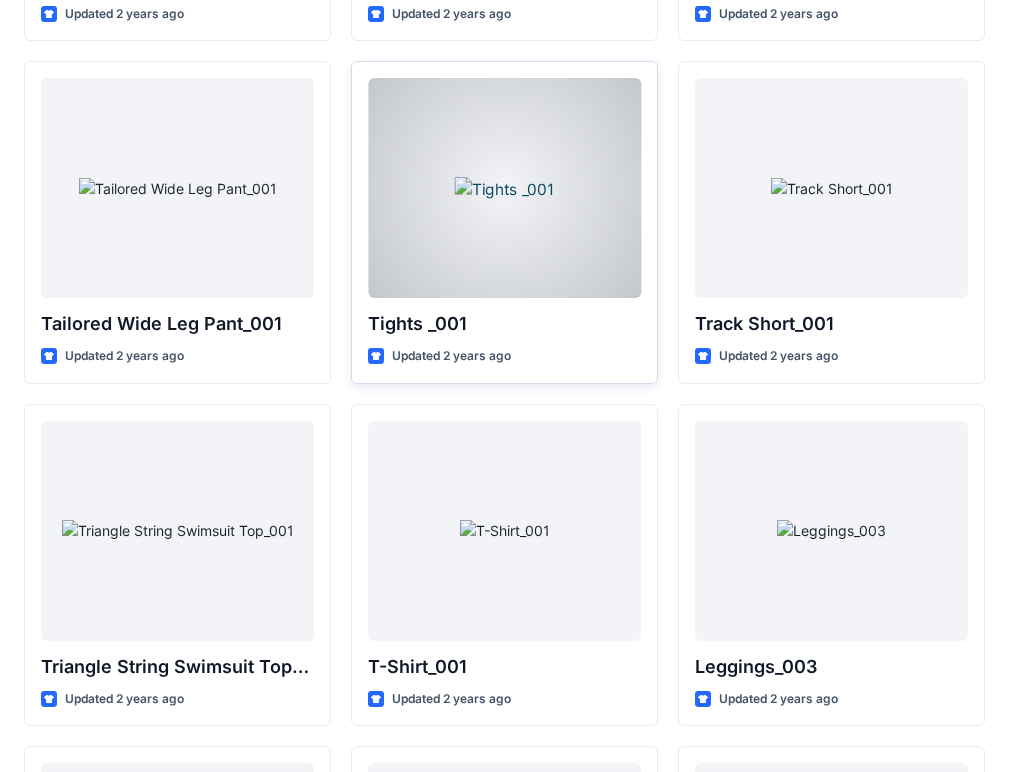 click at bounding box center [504, 188] 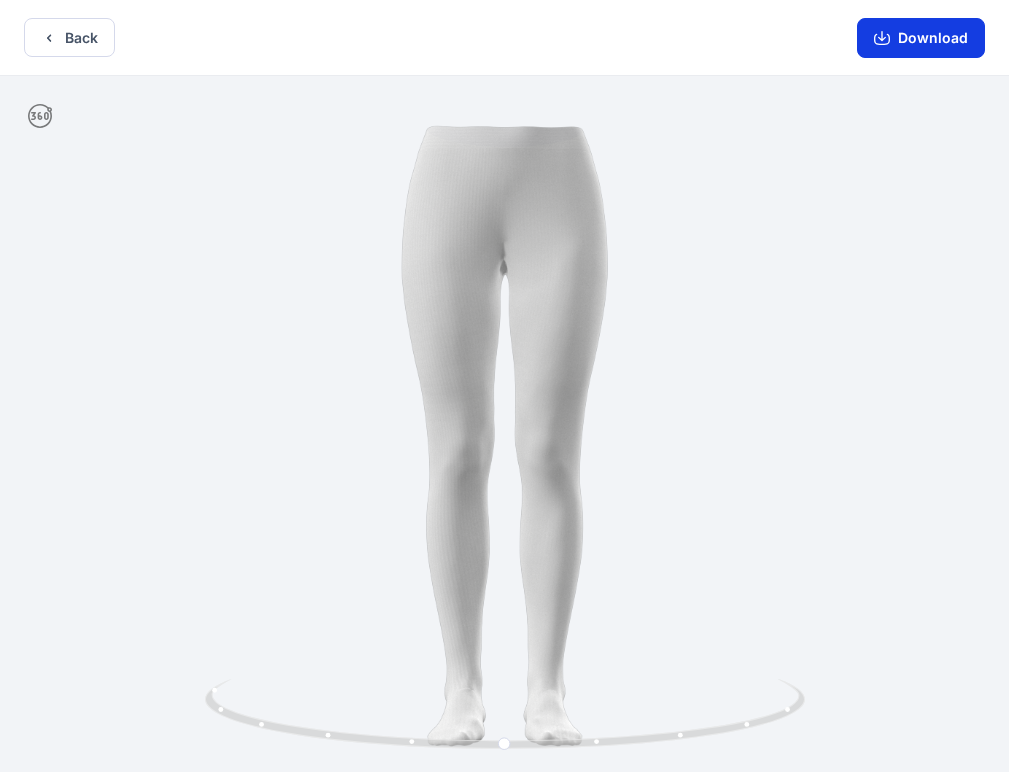 click on "Download" at bounding box center (921, 38) 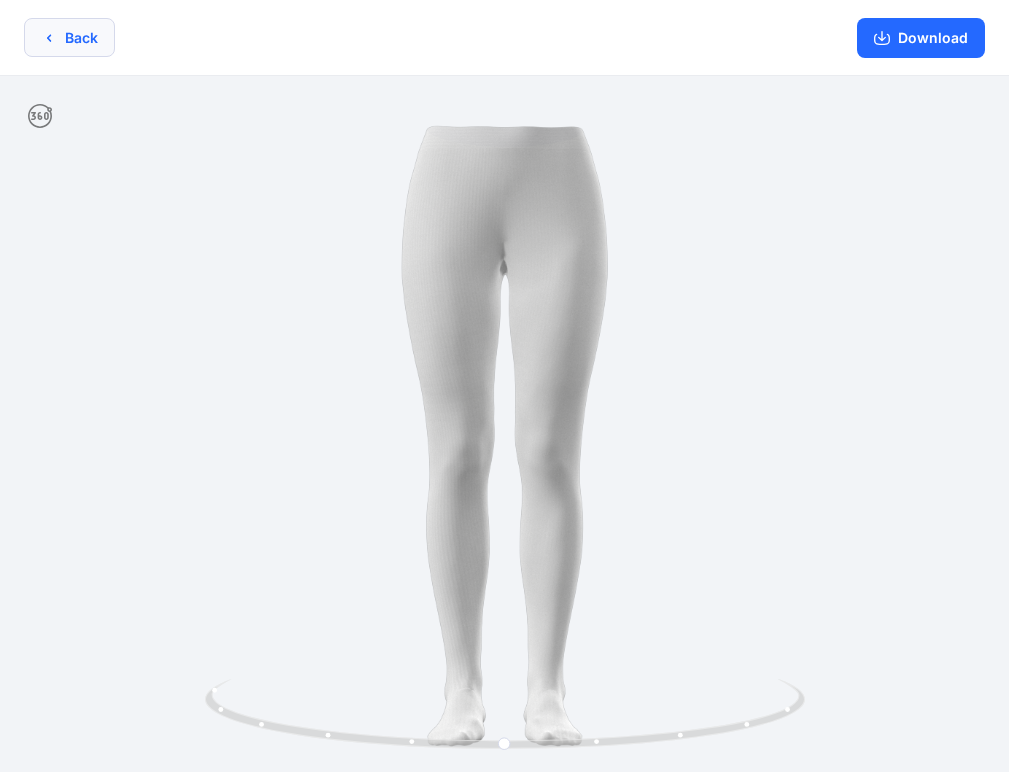 click on "Back" at bounding box center [69, 37] 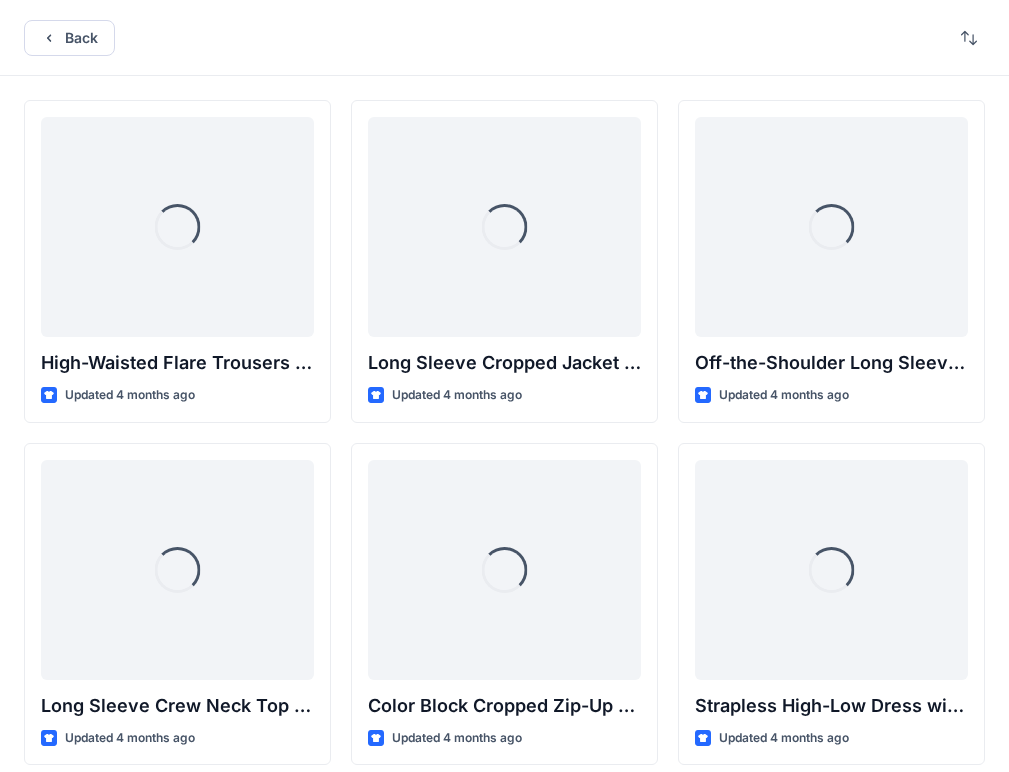 scroll, scrollTop: 22647, scrollLeft: 0, axis: vertical 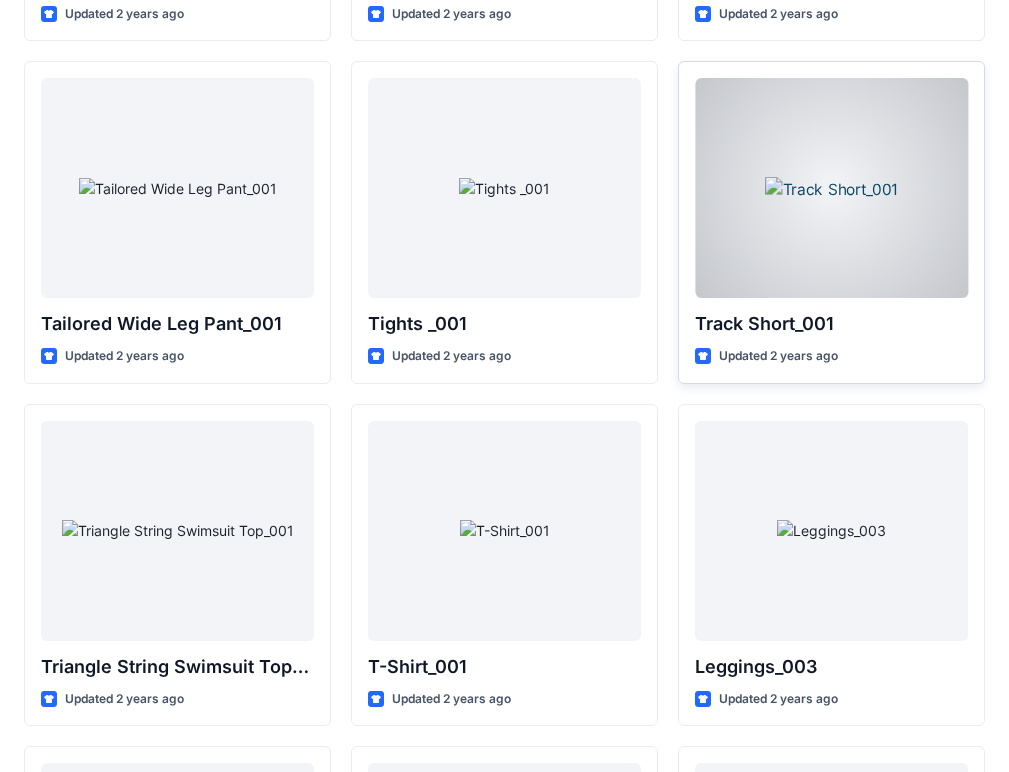 click at bounding box center (831, 188) 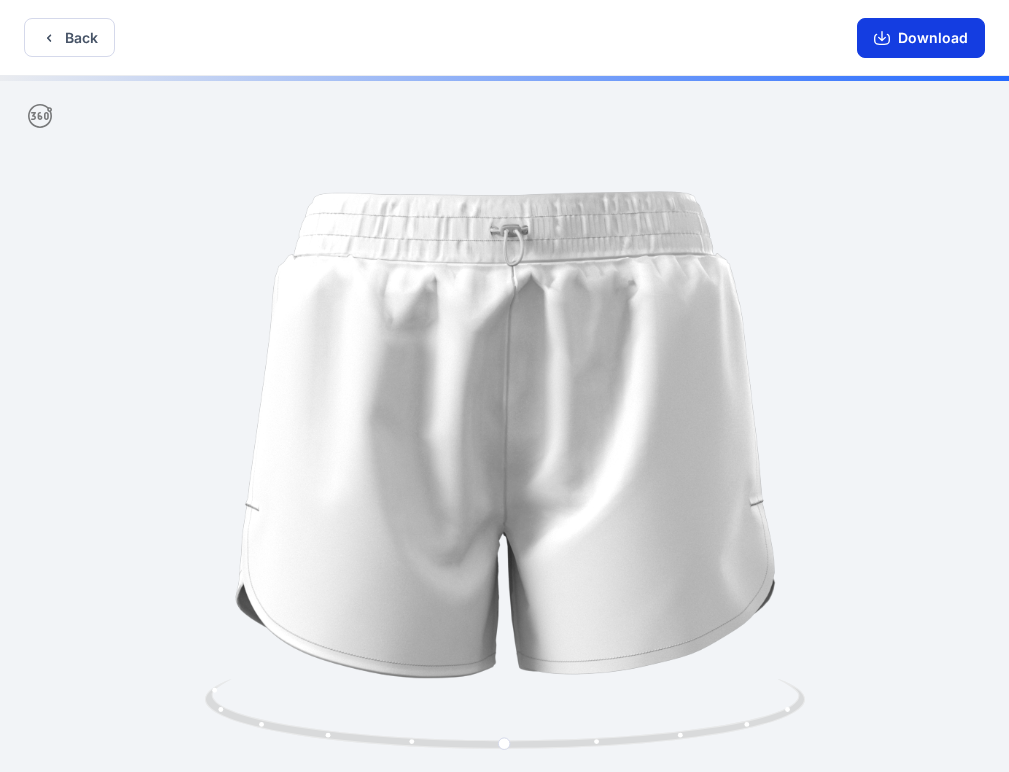 click on "Download" at bounding box center [921, 38] 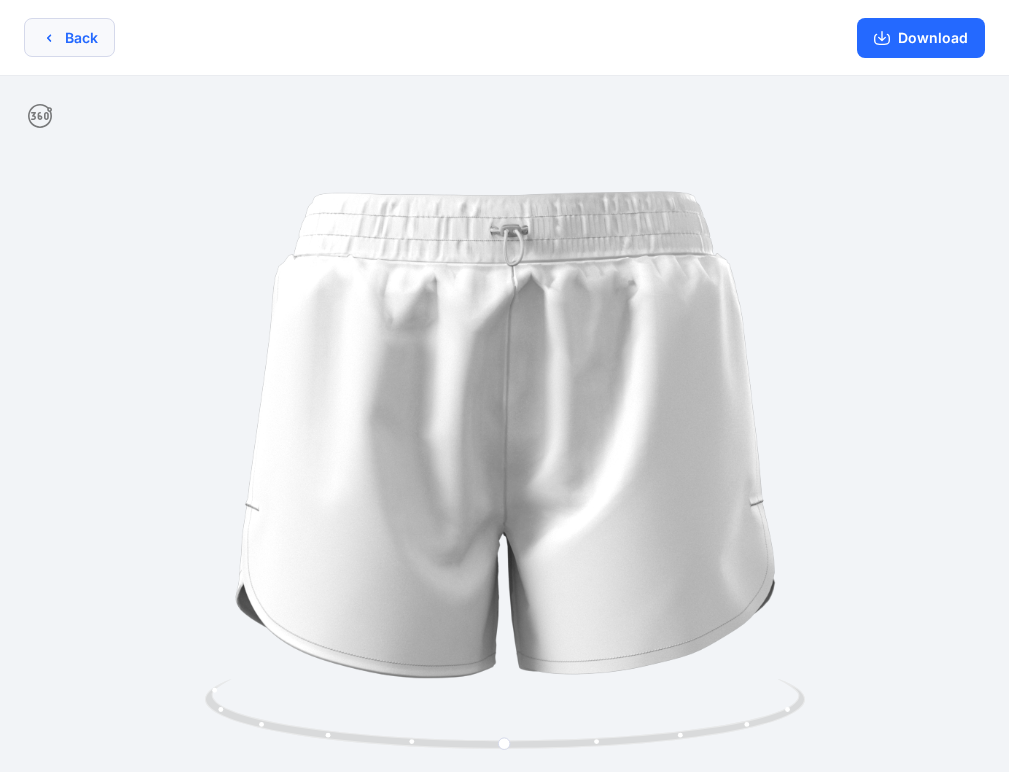 click on "Back" at bounding box center (69, 37) 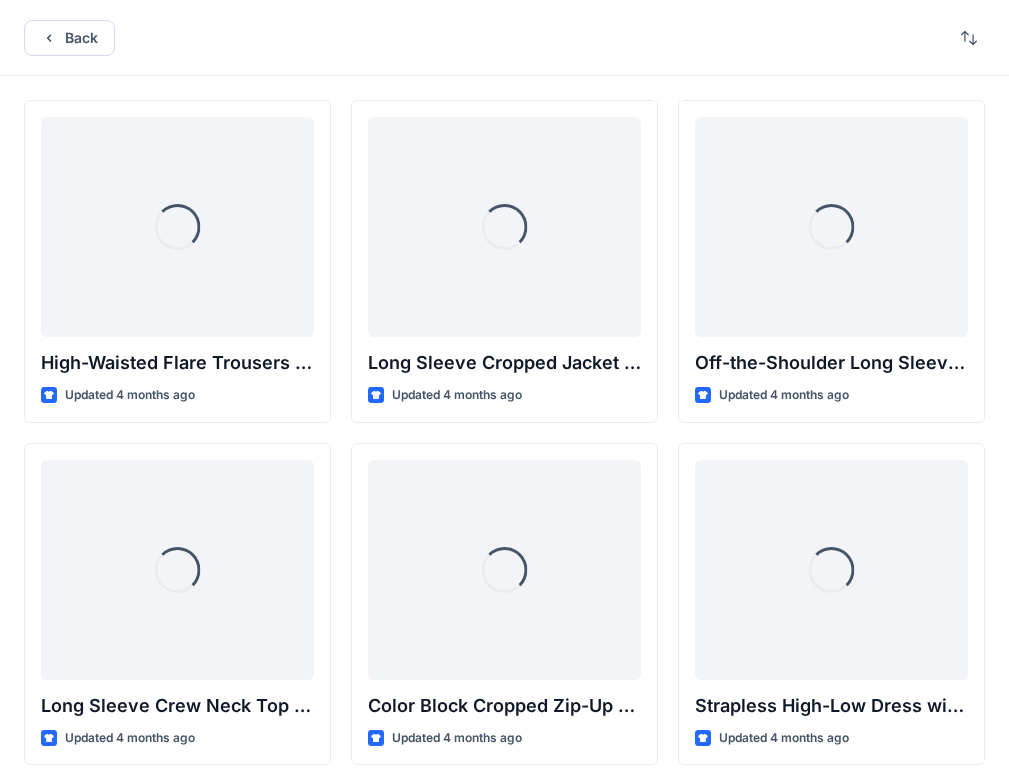 scroll, scrollTop: 22647, scrollLeft: 0, axis: vertical 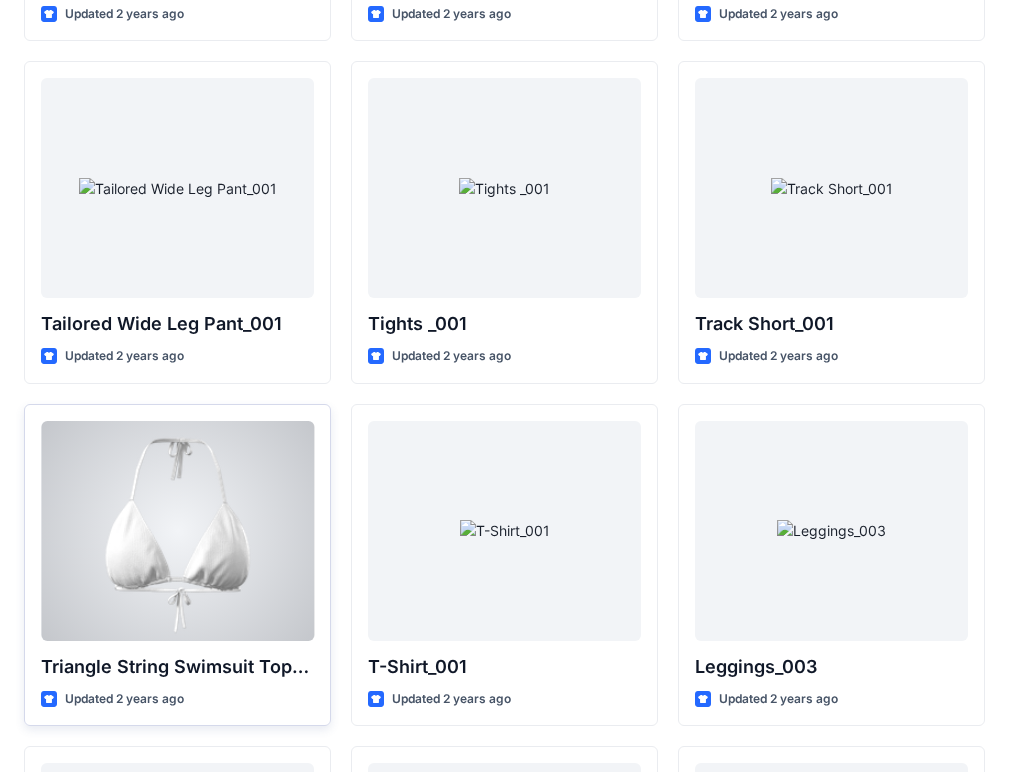 click at bounding box center [177, 531] 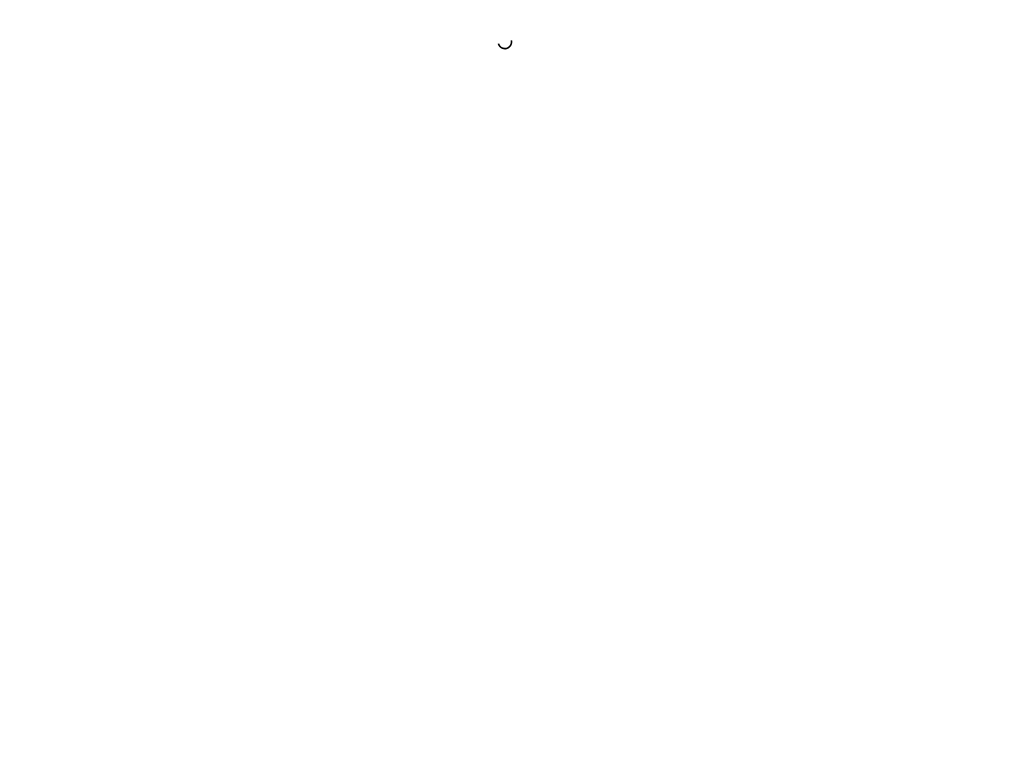 scroll, scrollTop: 0, scrollLeft: 0, axis: both 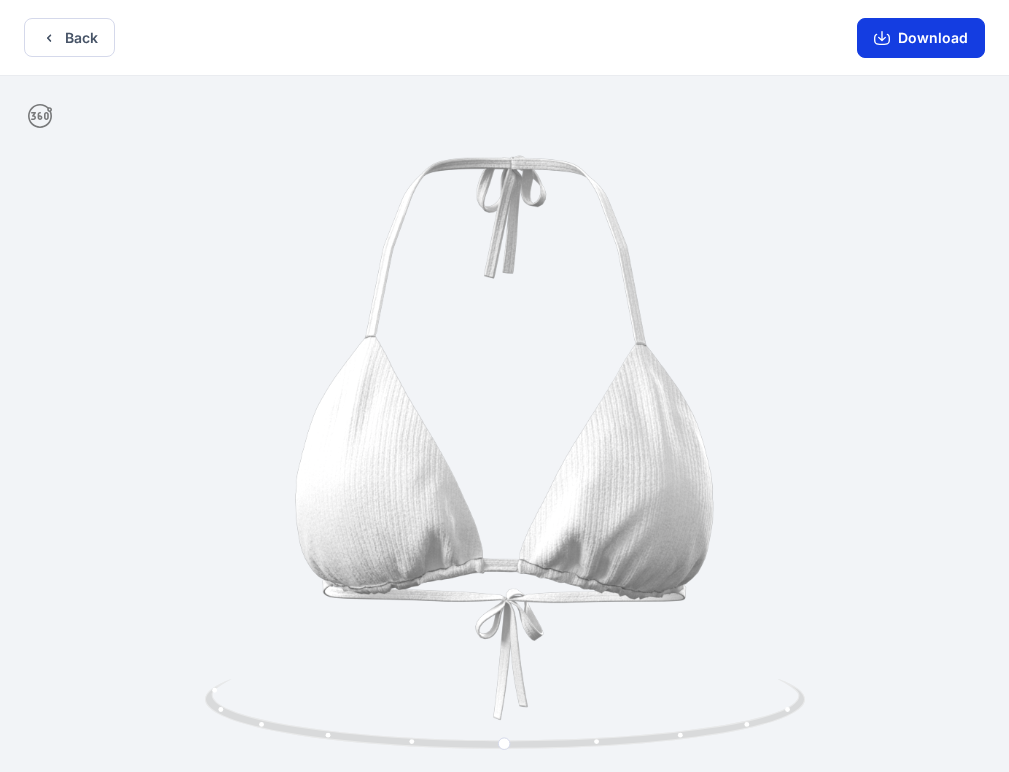 click on "Download" at bounding box center [921, 38] 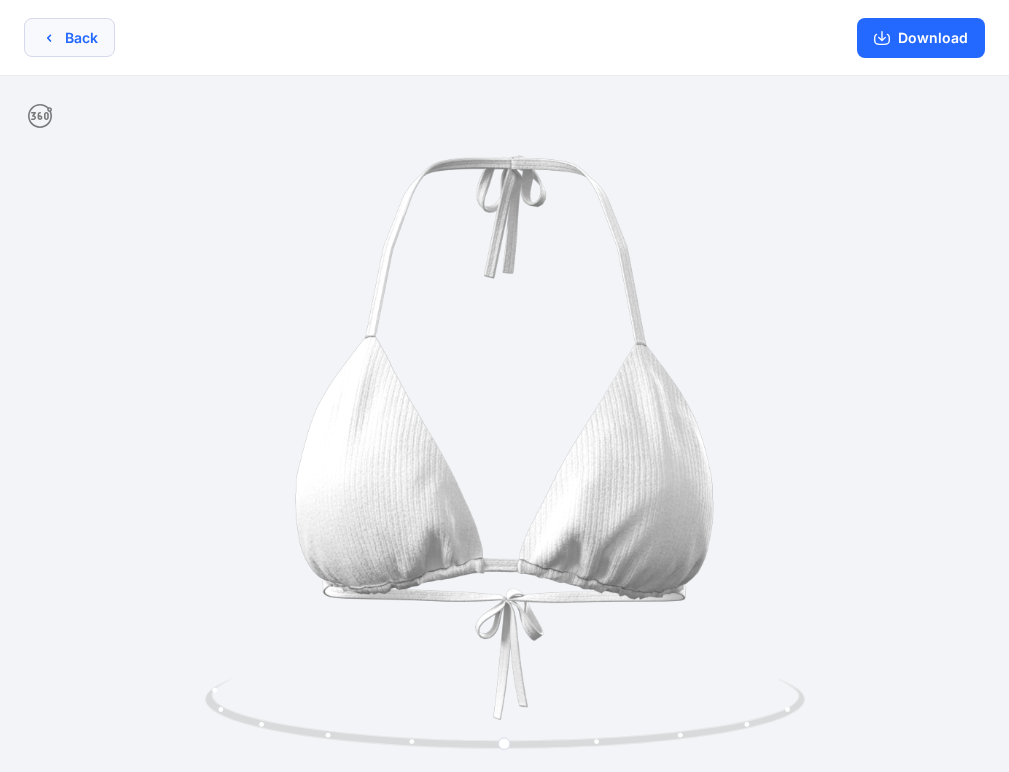 click on "Back" at bounding box center (69, 37) 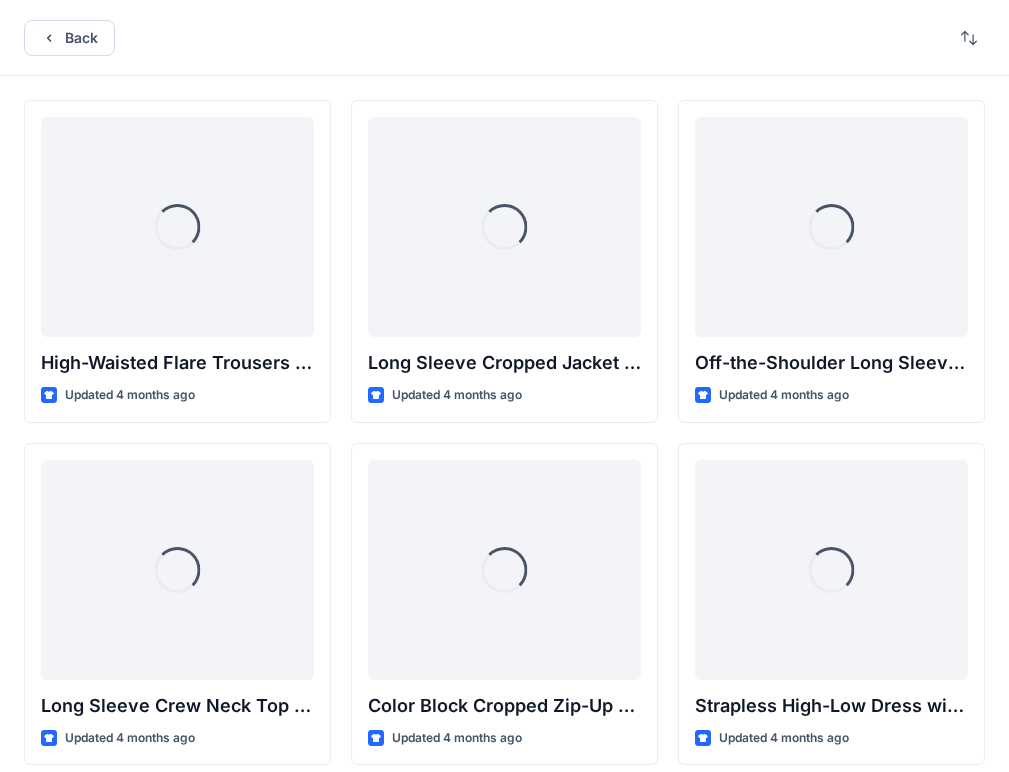 scroll, scrollTop: 22647, scrollLeft: 0, axis: vertical 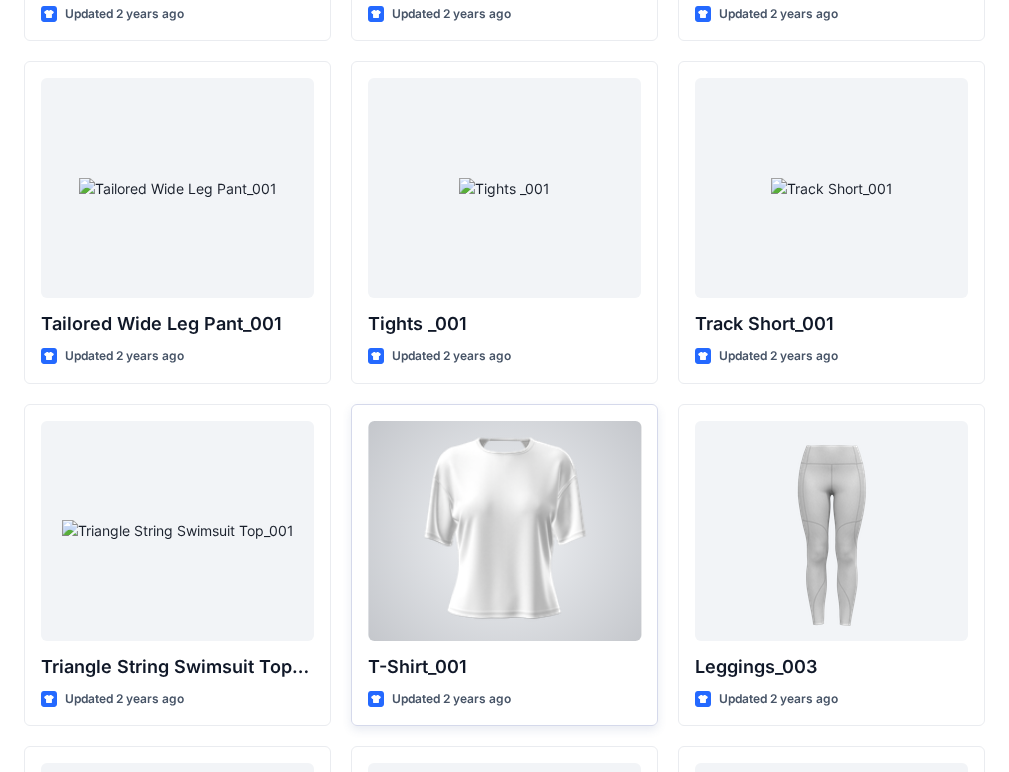 click at bounding box center (504, 531) 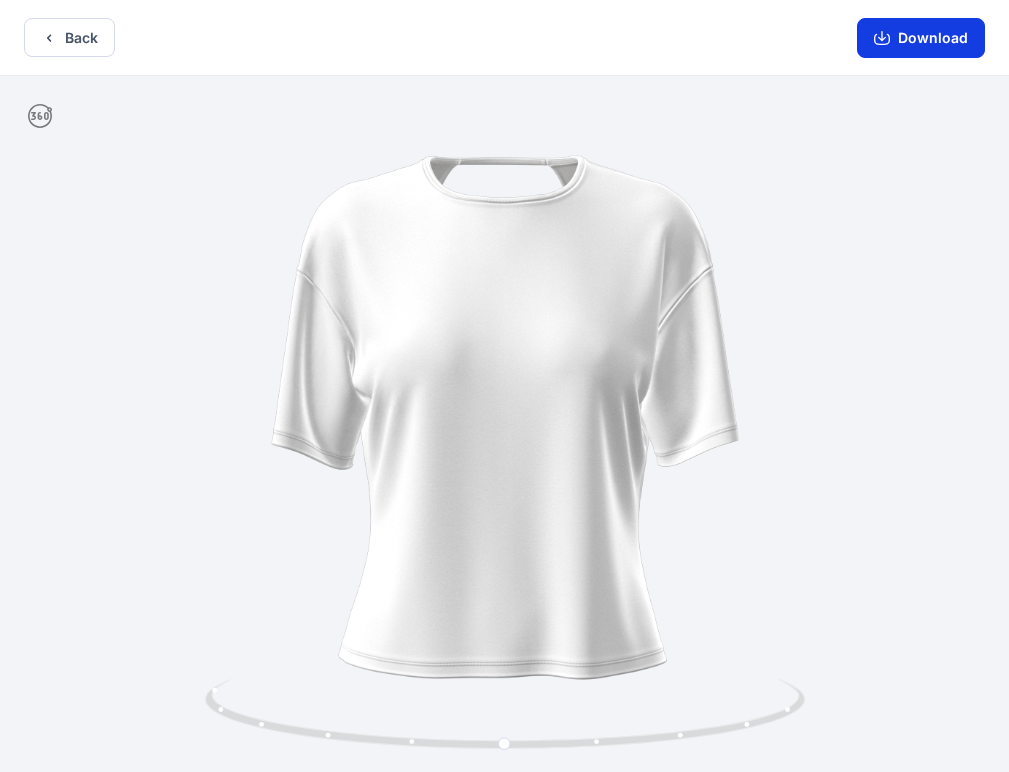 click on "Download" at bounding box center (921, 38) 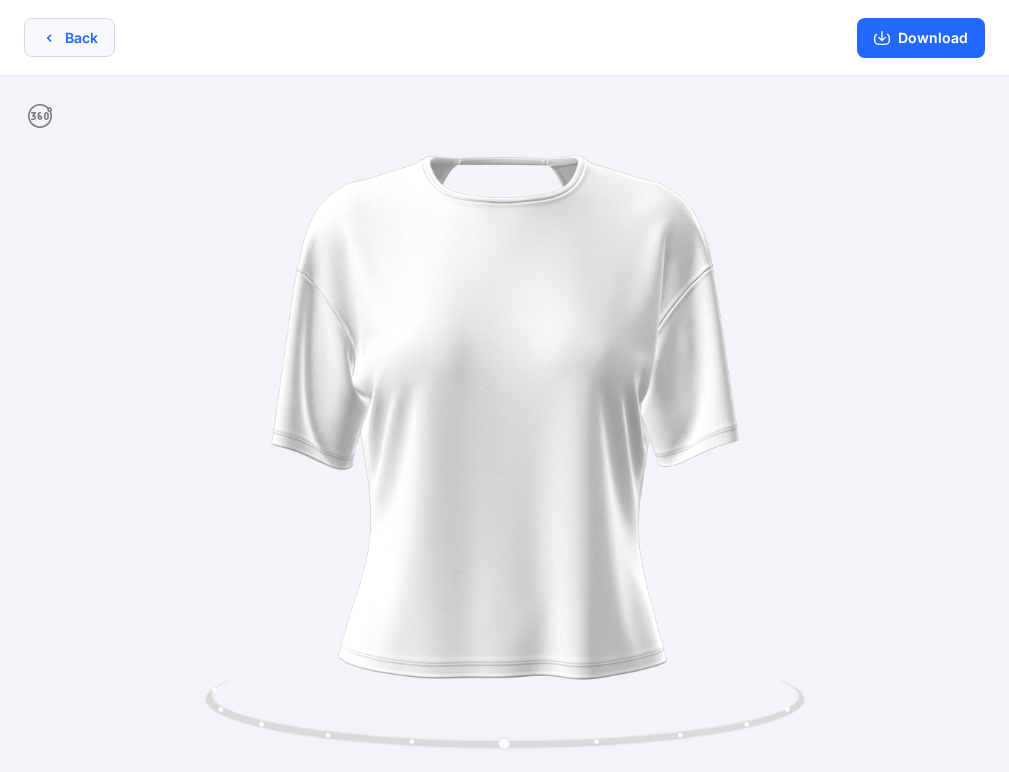 click on "Back" at bounding box center [69, 37] 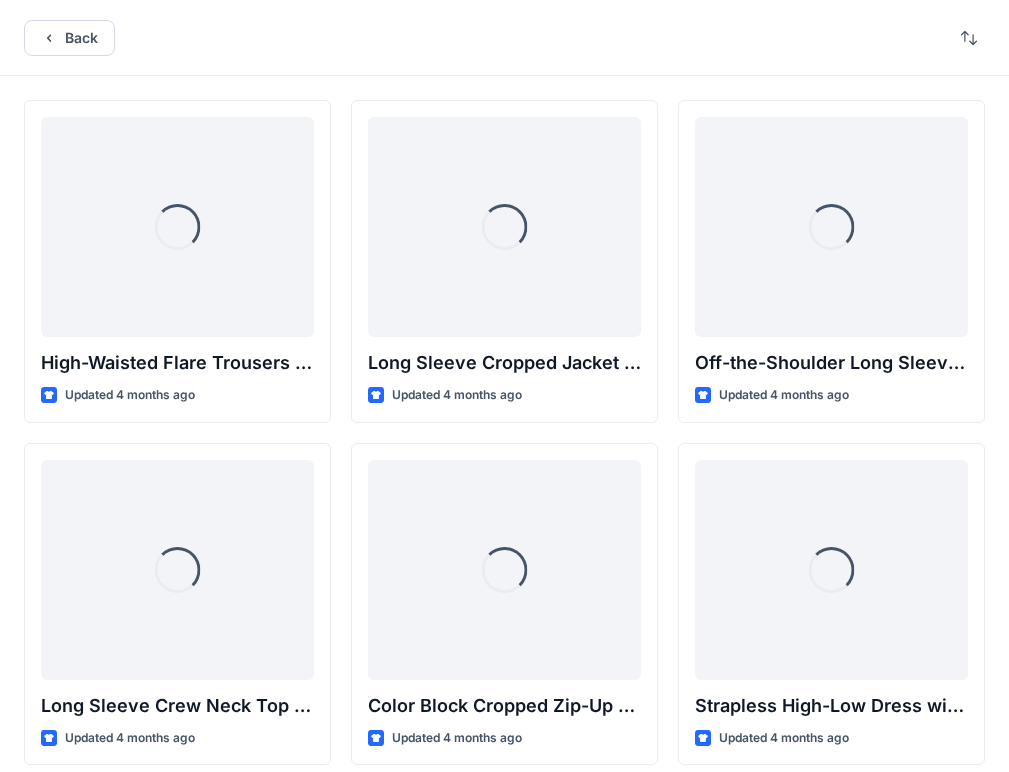 scroll, scrollTop: 22647, scrollLeft: 0, axis: vertical 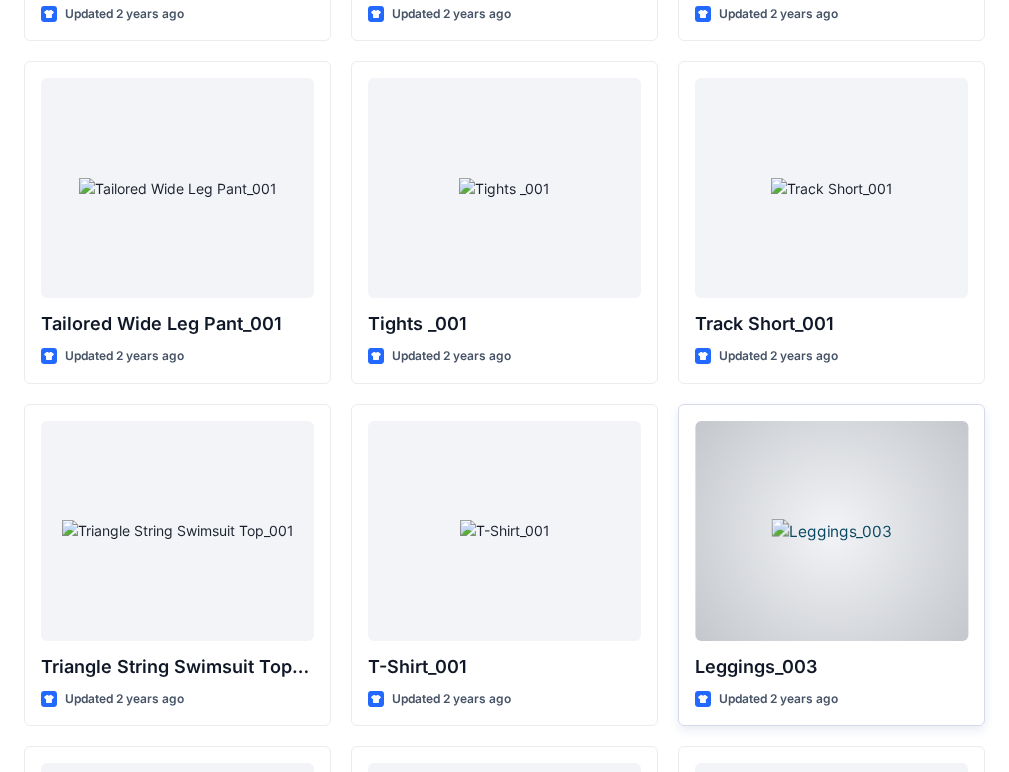 click at bounding box center [831, 531] 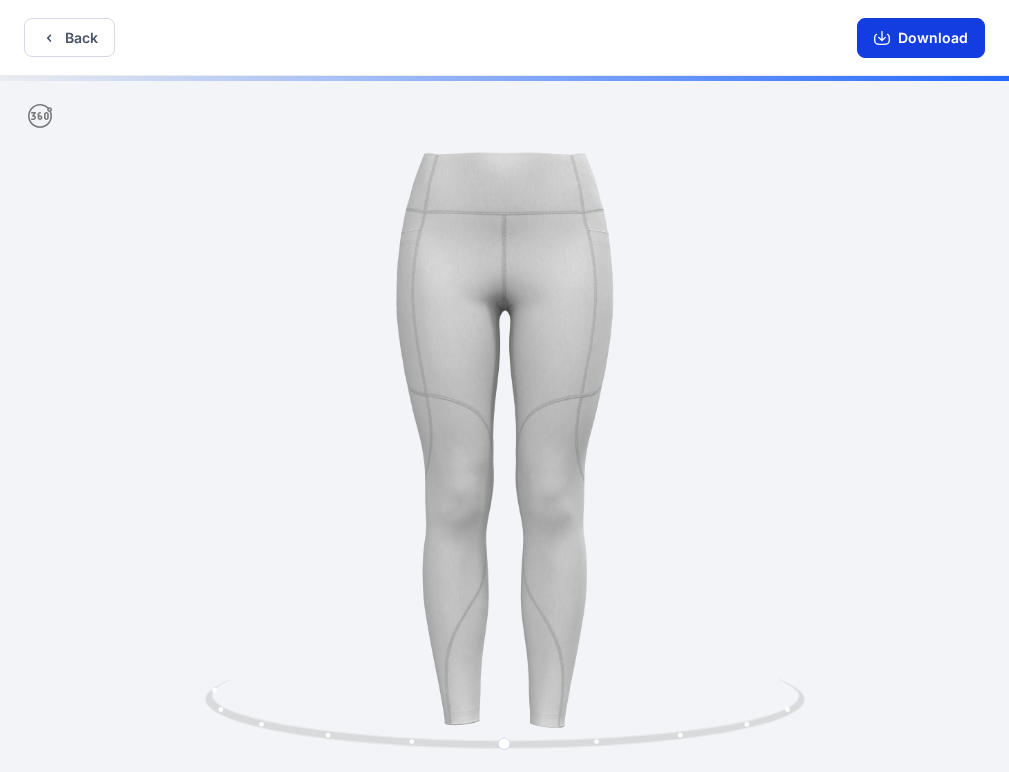 click on "Download" at bounding box center (921, 38) 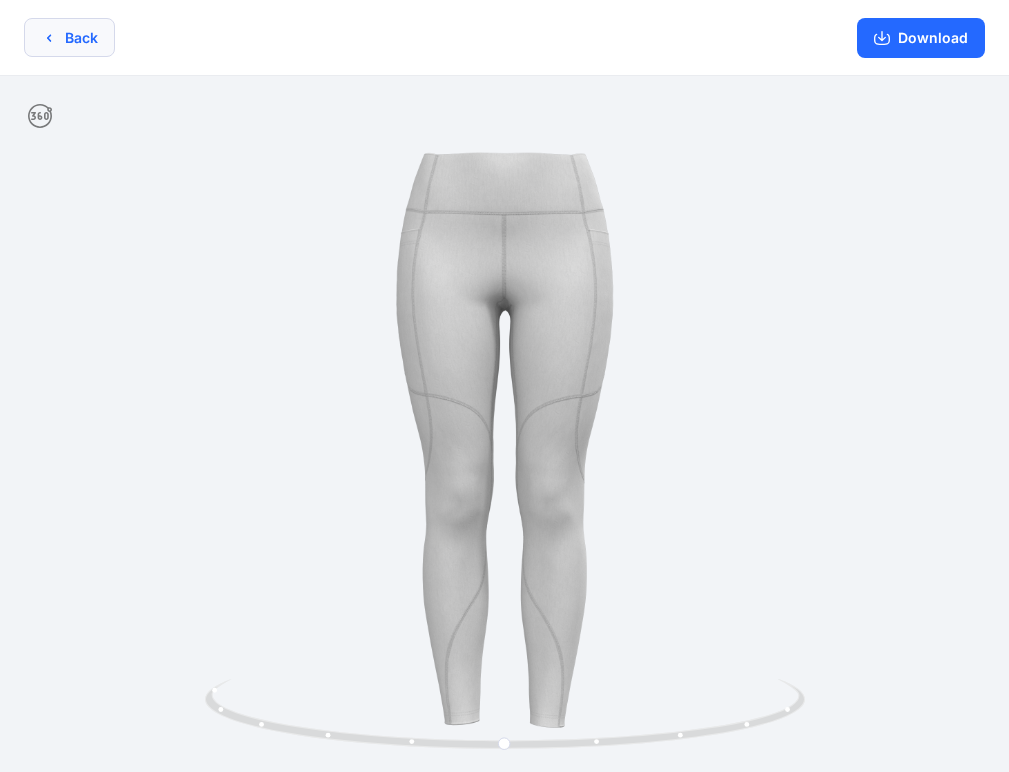 click on "Back" at bounding box center (69, 37) 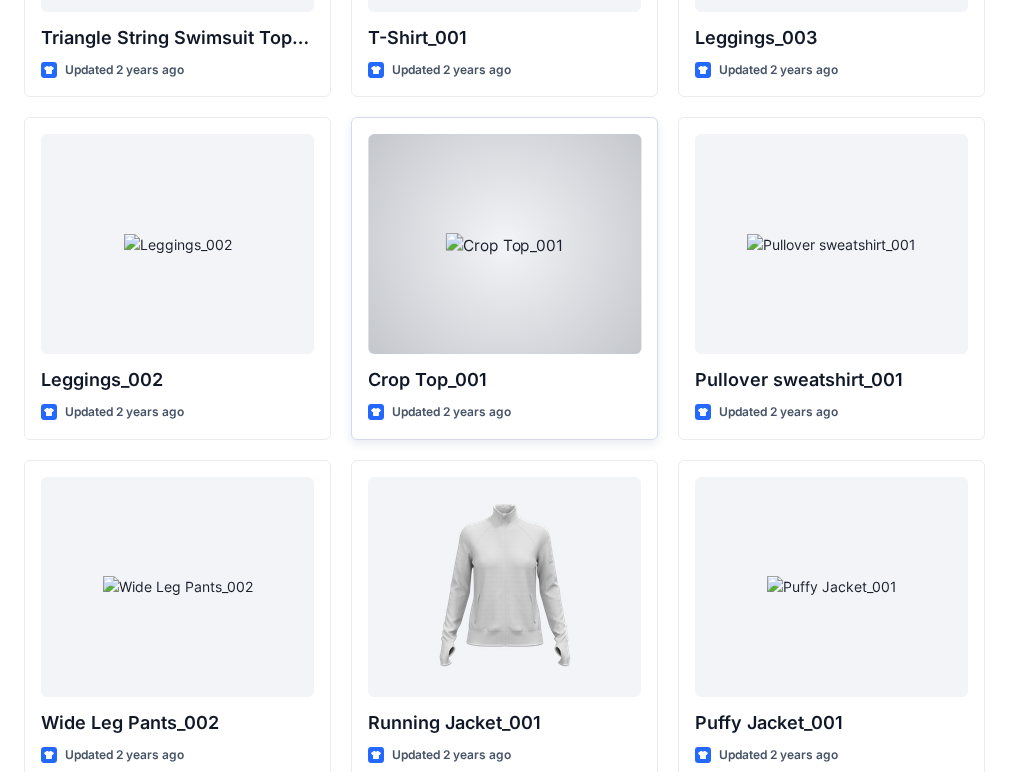 scroll, scrollTop: 23279, scrollLeft: 0, axis: vertical 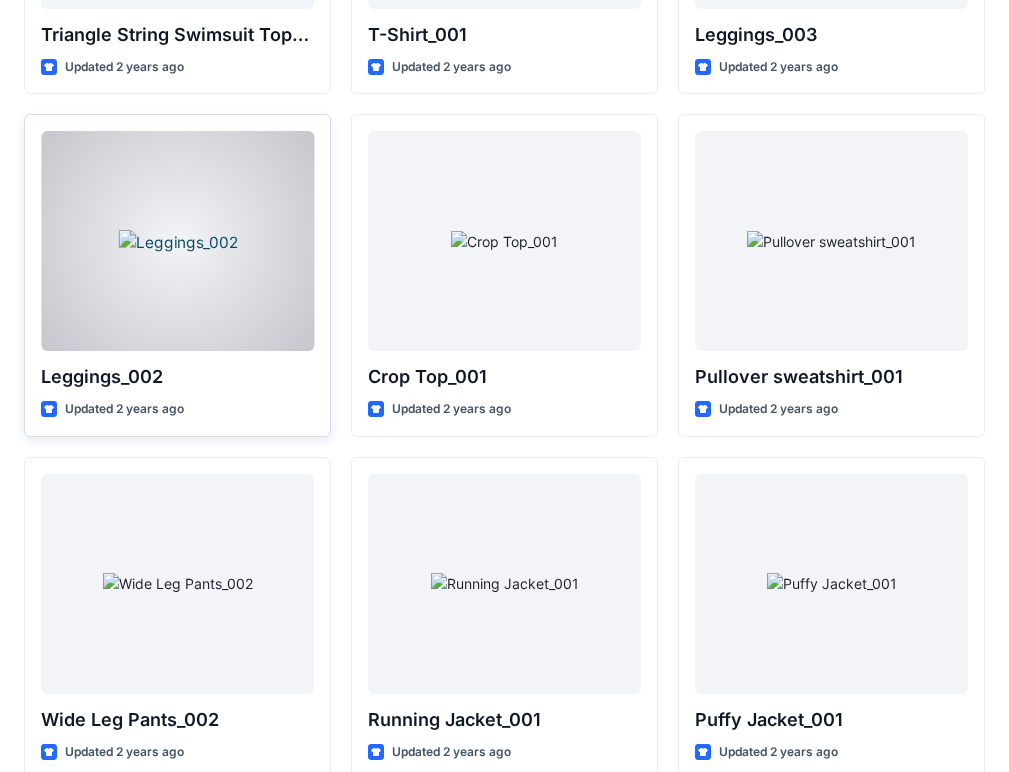 click at bounding box center (177, 241) 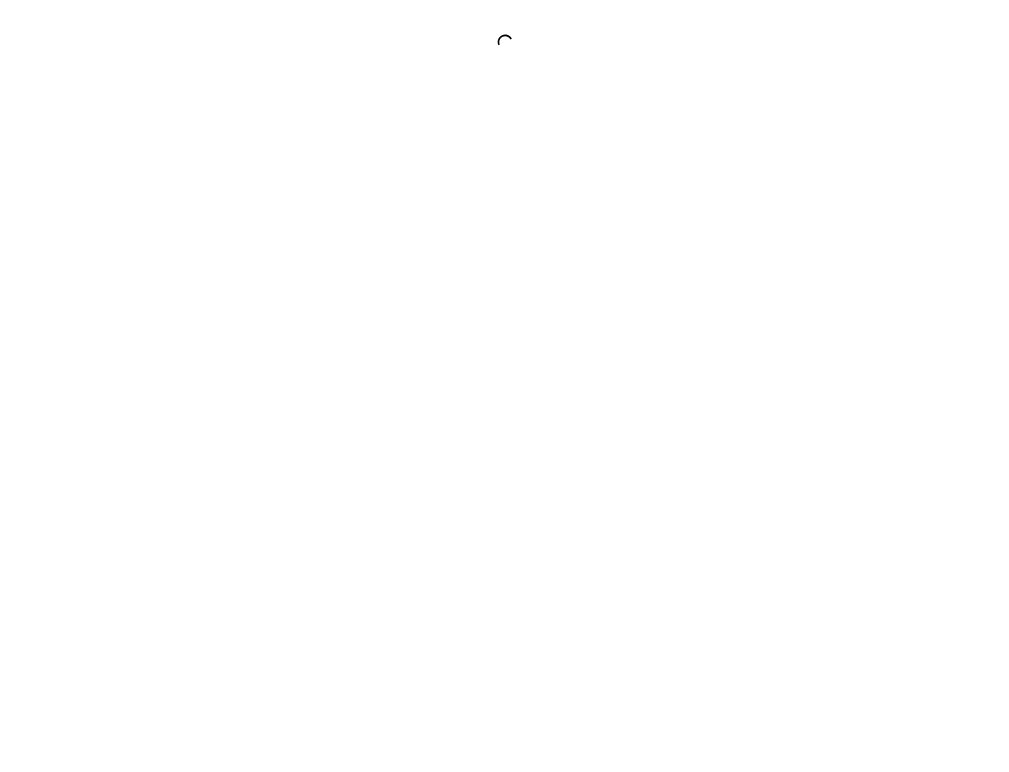 scroll, scrollTop: 0, scrollLeft: 0, axis: both 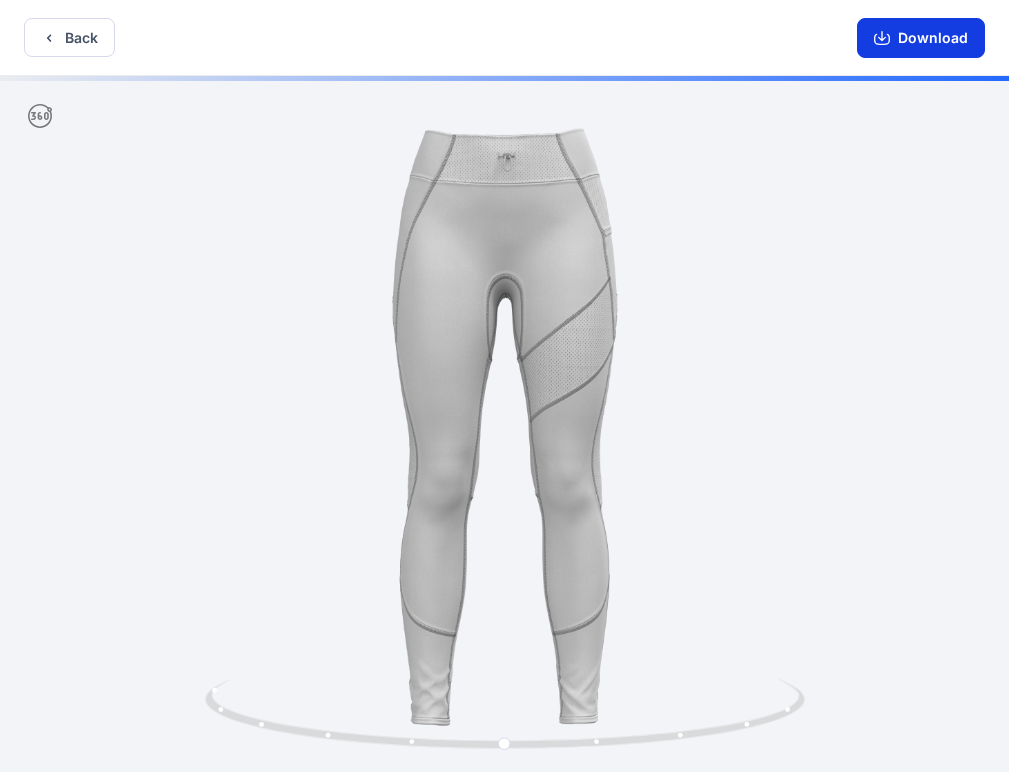click on "Download" at bounding box center [921, 38] 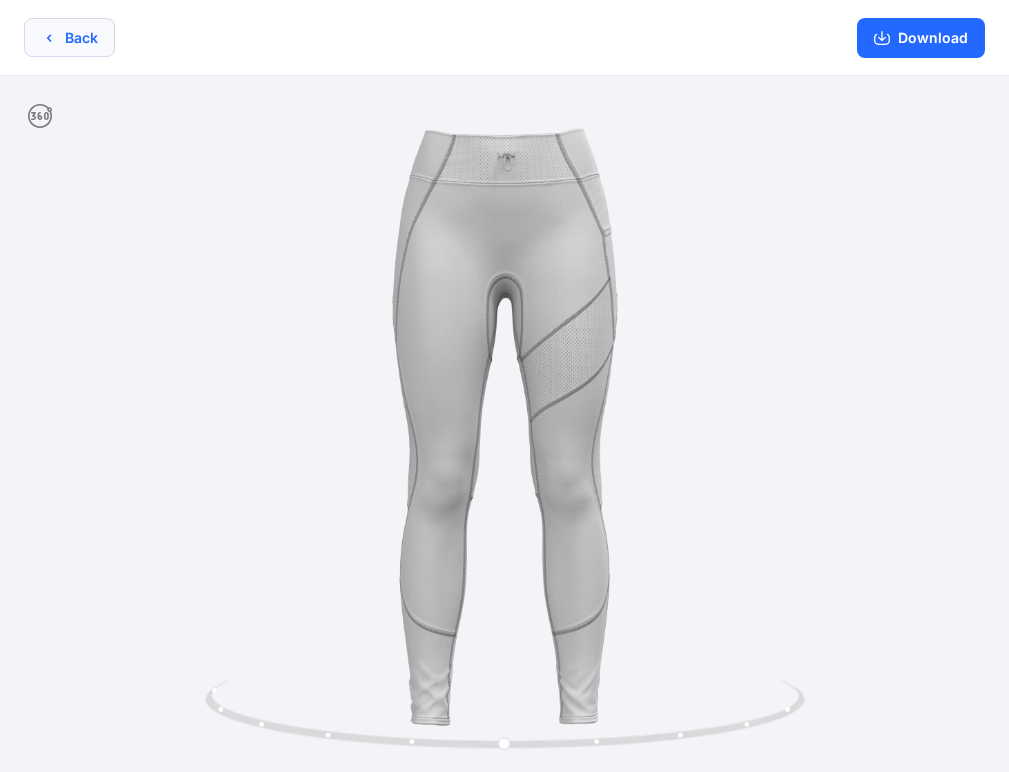 click on "Back" at bounding box center [69, 37] 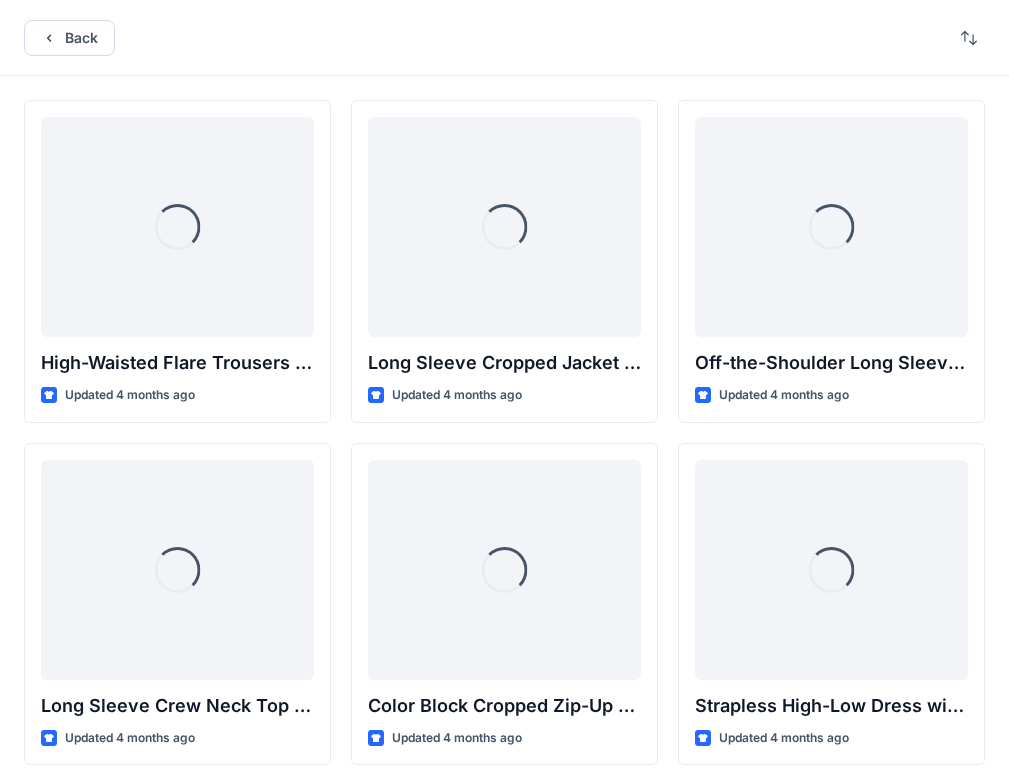 scroll, scrollTop: 23279, scrollLeft: 0, axis: vertical 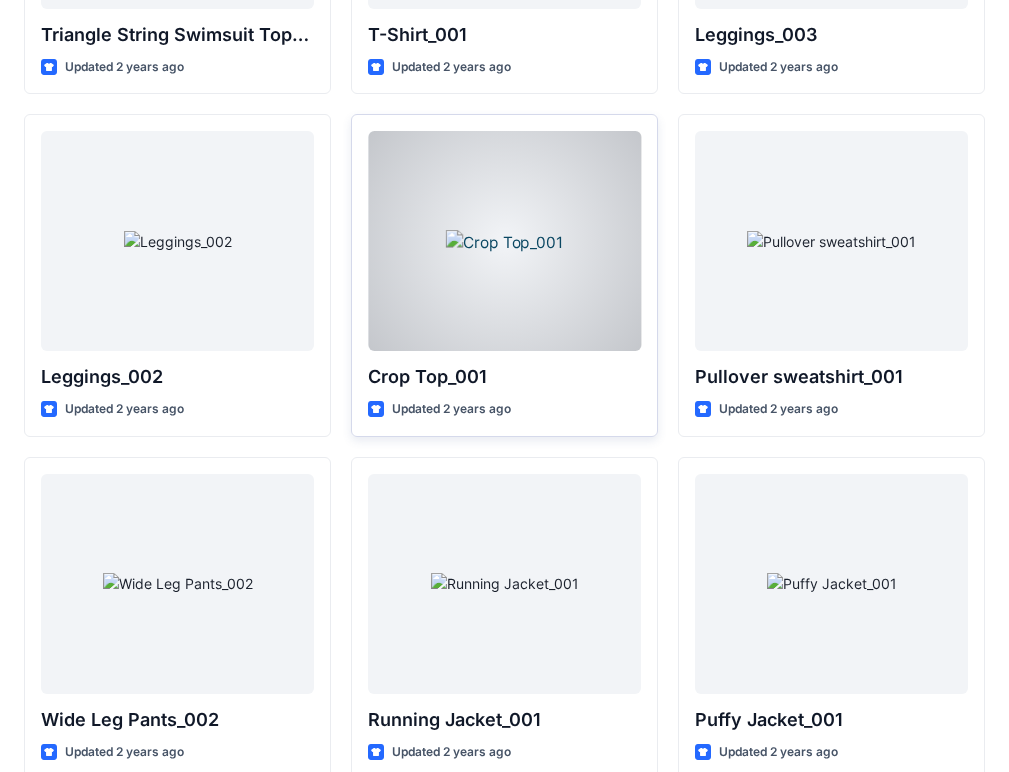 click at bounding box center (504, 241) 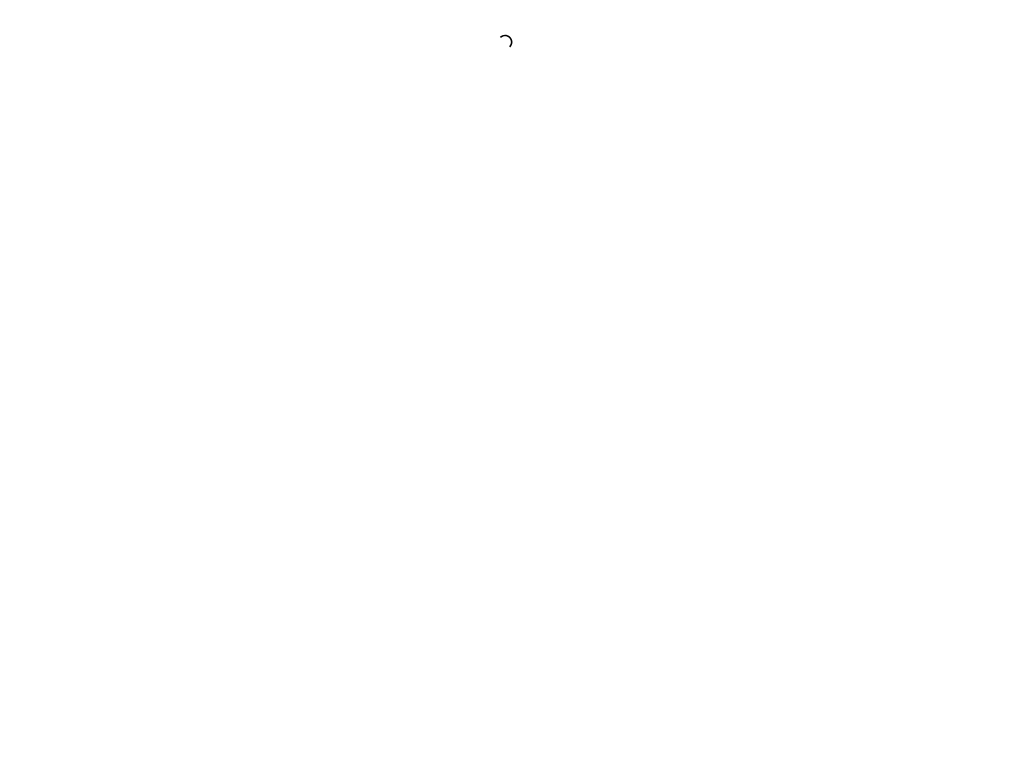 scroll, scrollTop: 0, scrollLeft: 0, axis: both 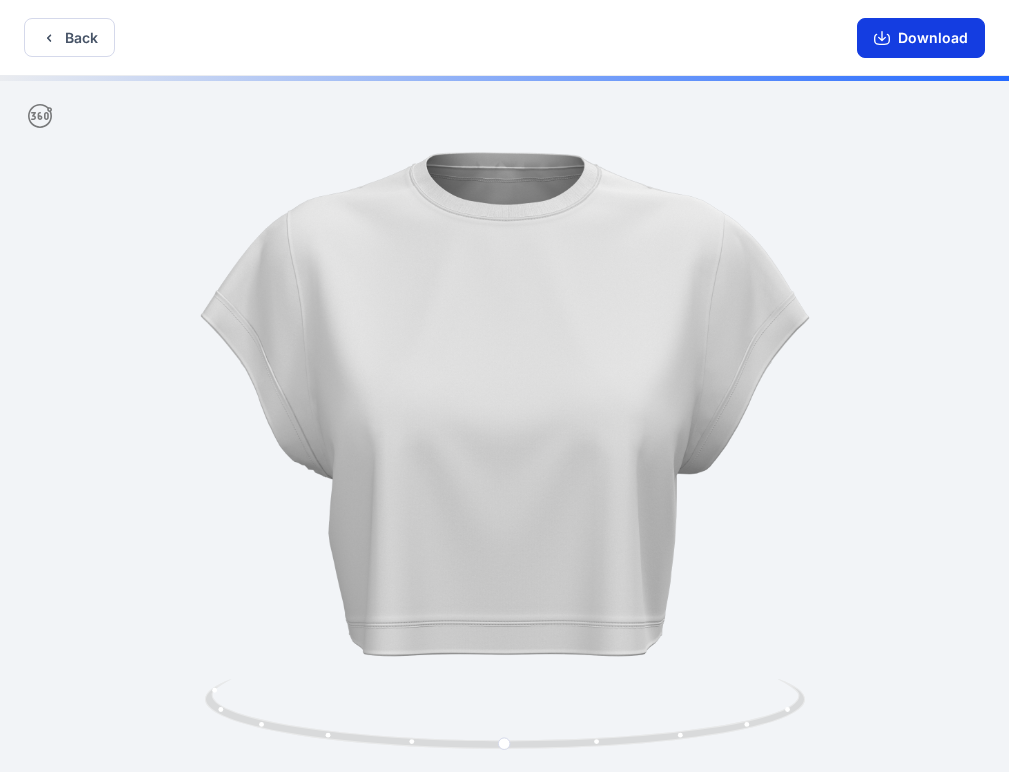 click on "Download" at bounding box center (921, 38) 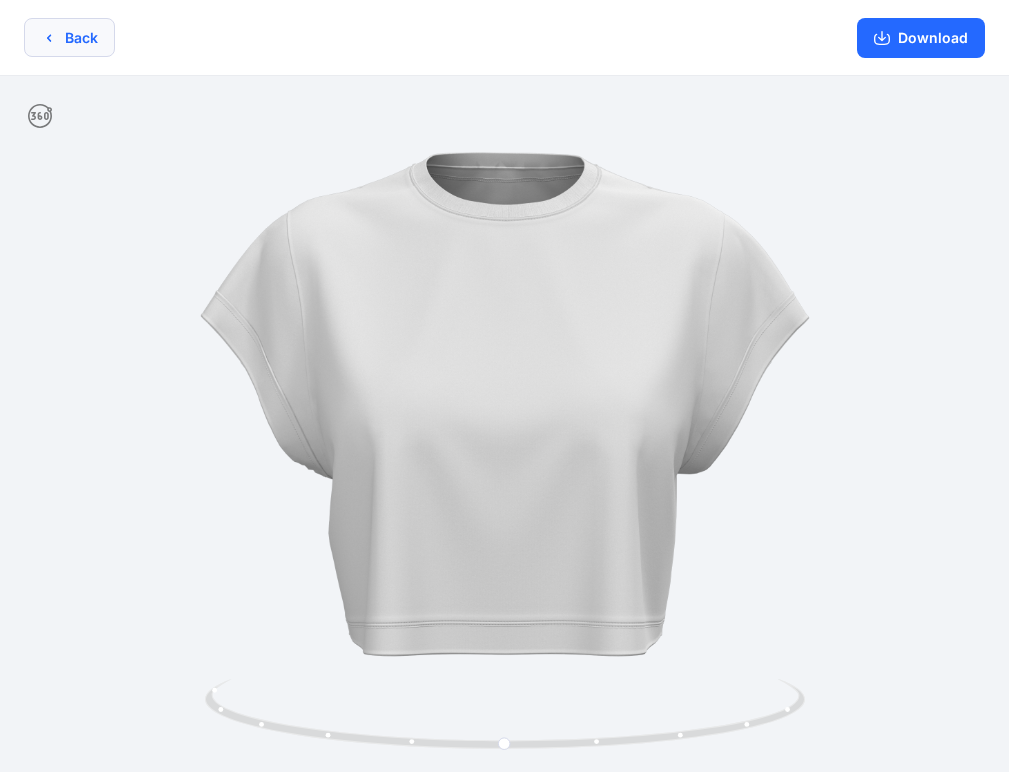 click on "Back" at bounding box center [69, 37] 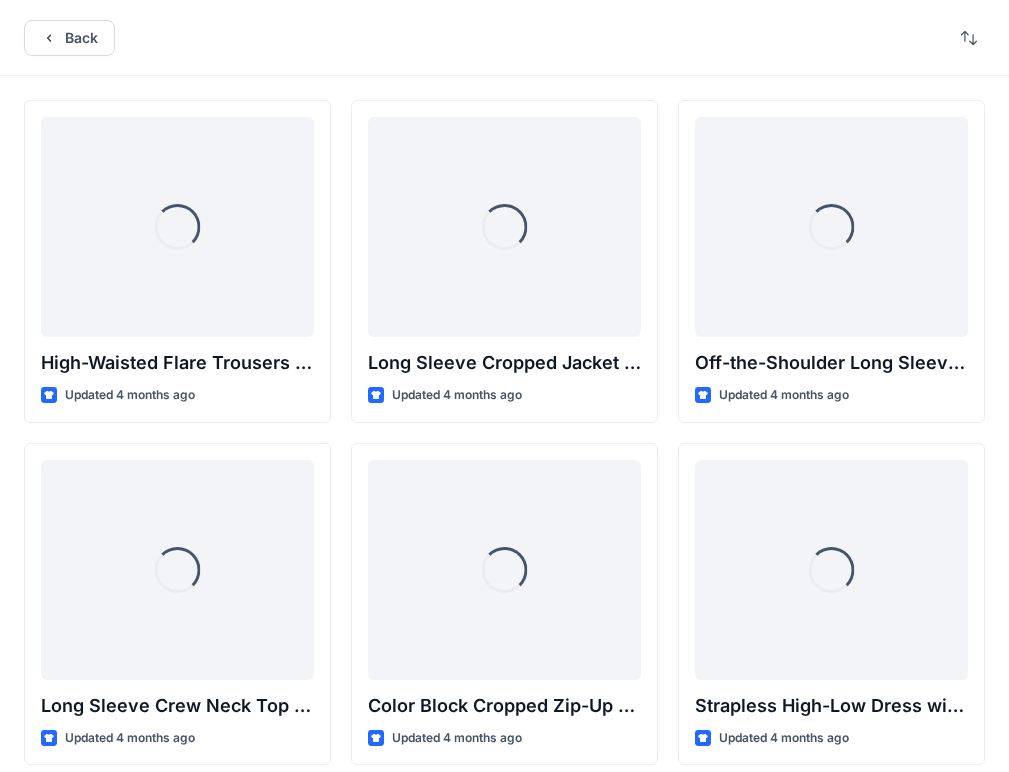 scroll, scrollTop: 23279, scrollLeft: 0, axis: vertical 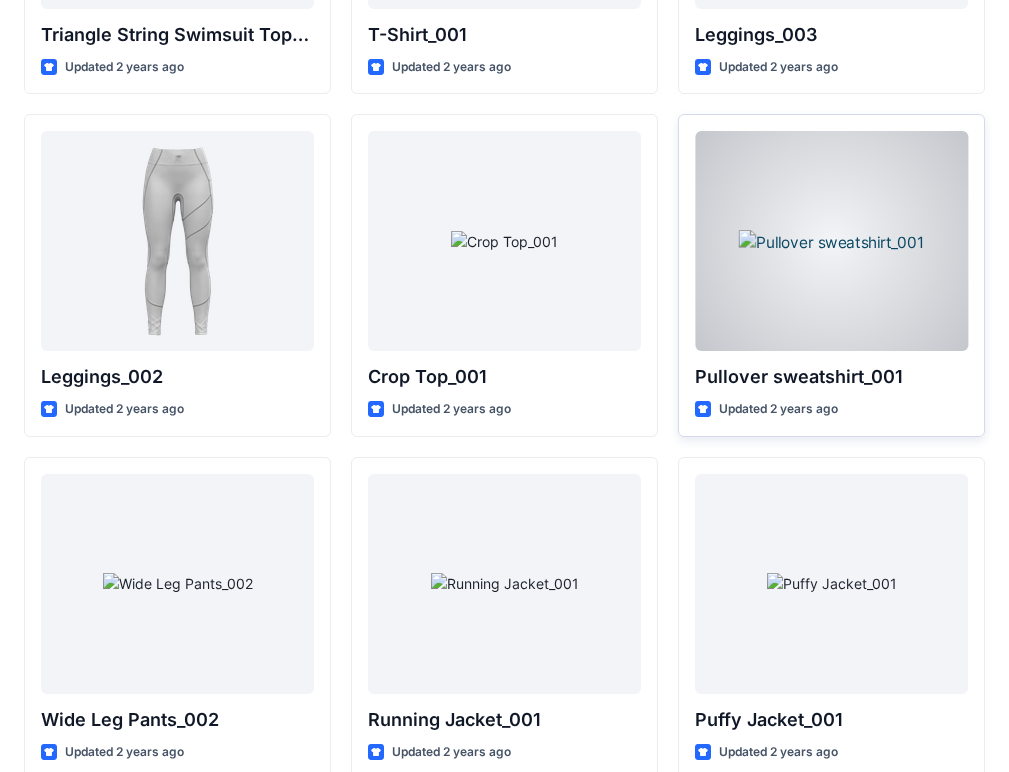 click at bounding box center (831, 241) 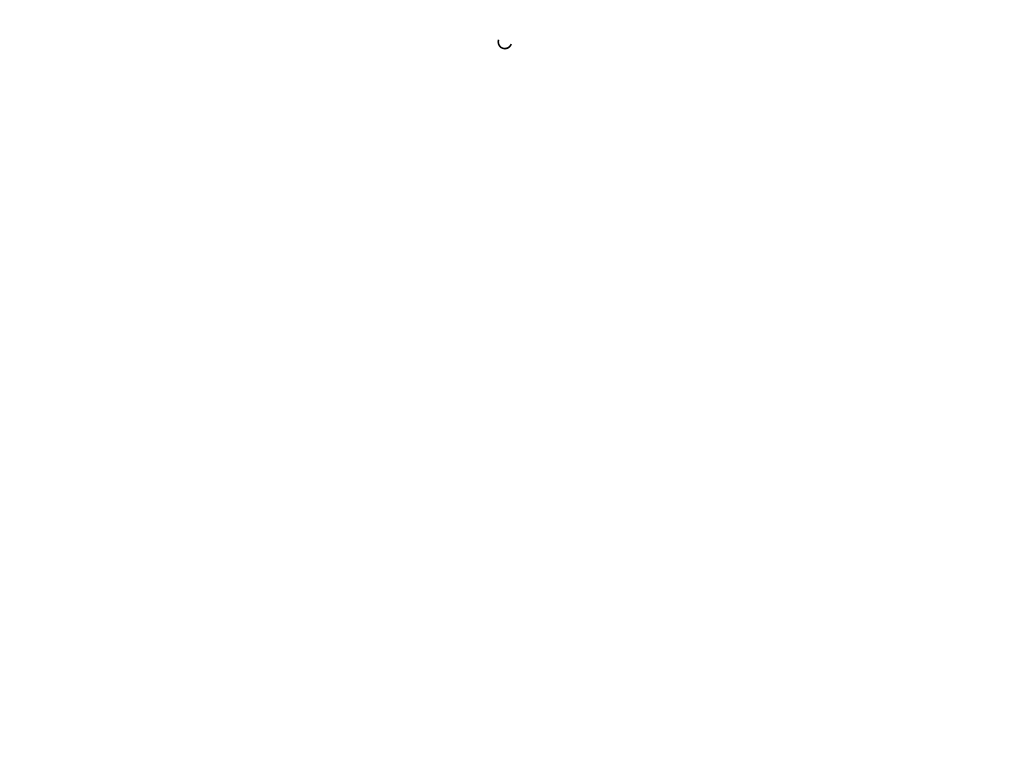 scroll, scrollTop: 0, scrollLeft: 0, axis: both 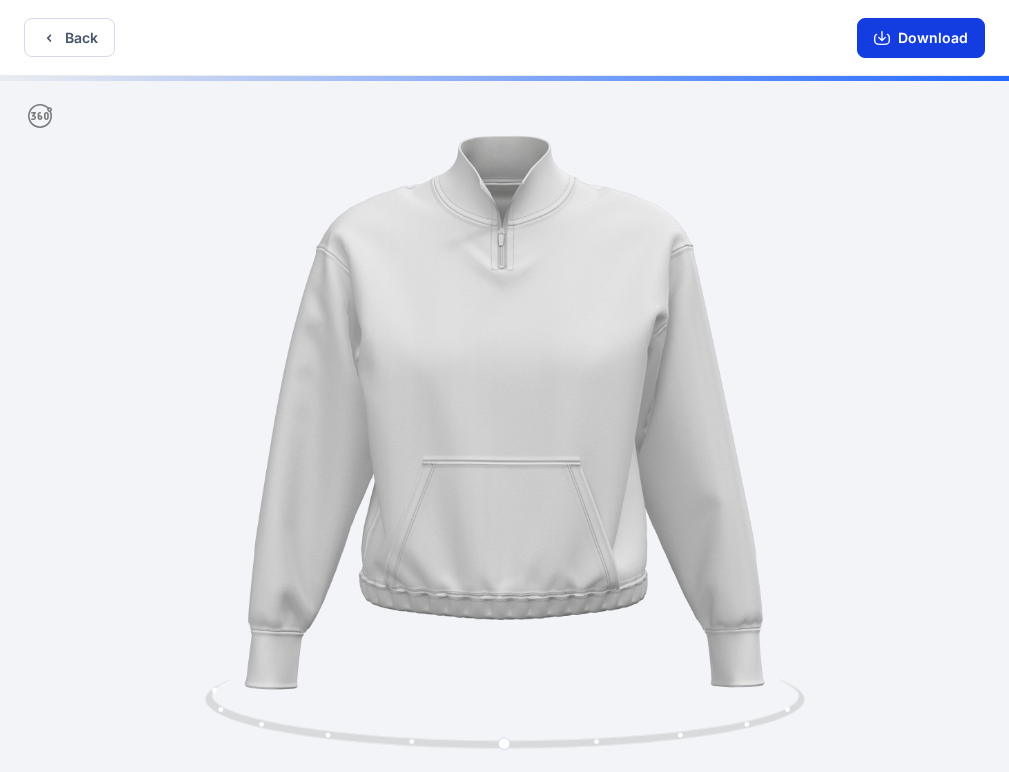 click on "Download" at bounding box center (921, 38) 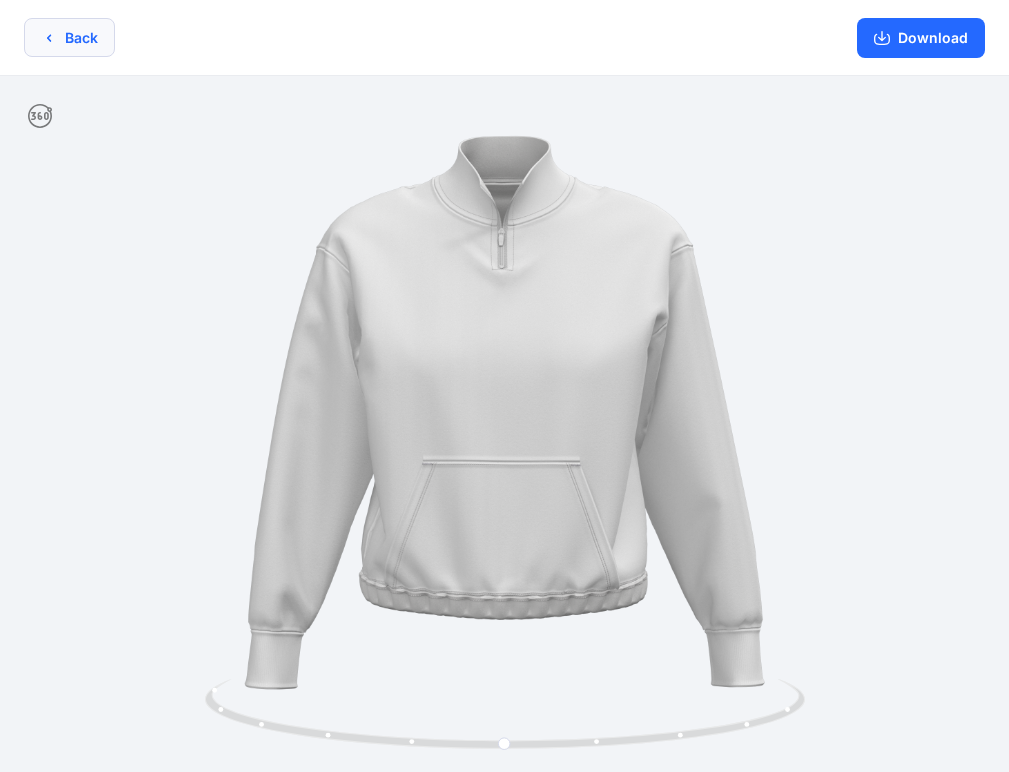 click on "Back" at bounding box center (69, 37) 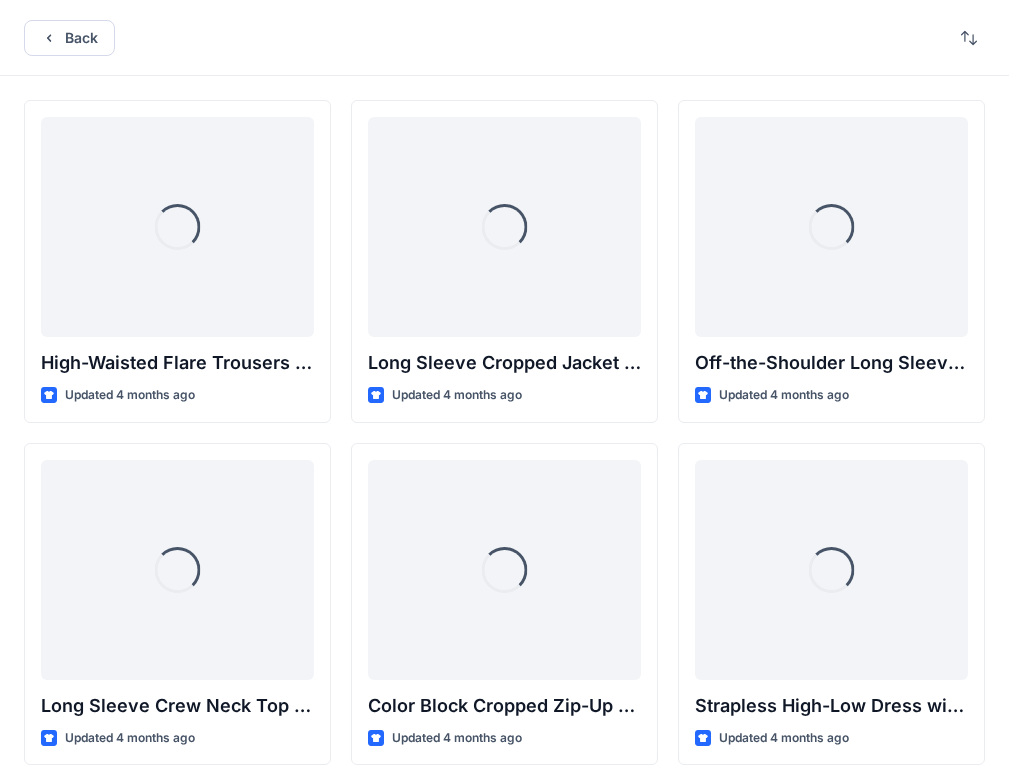 scroll, scrollTop: 23279, scrollLeft: 0, axis: vertical 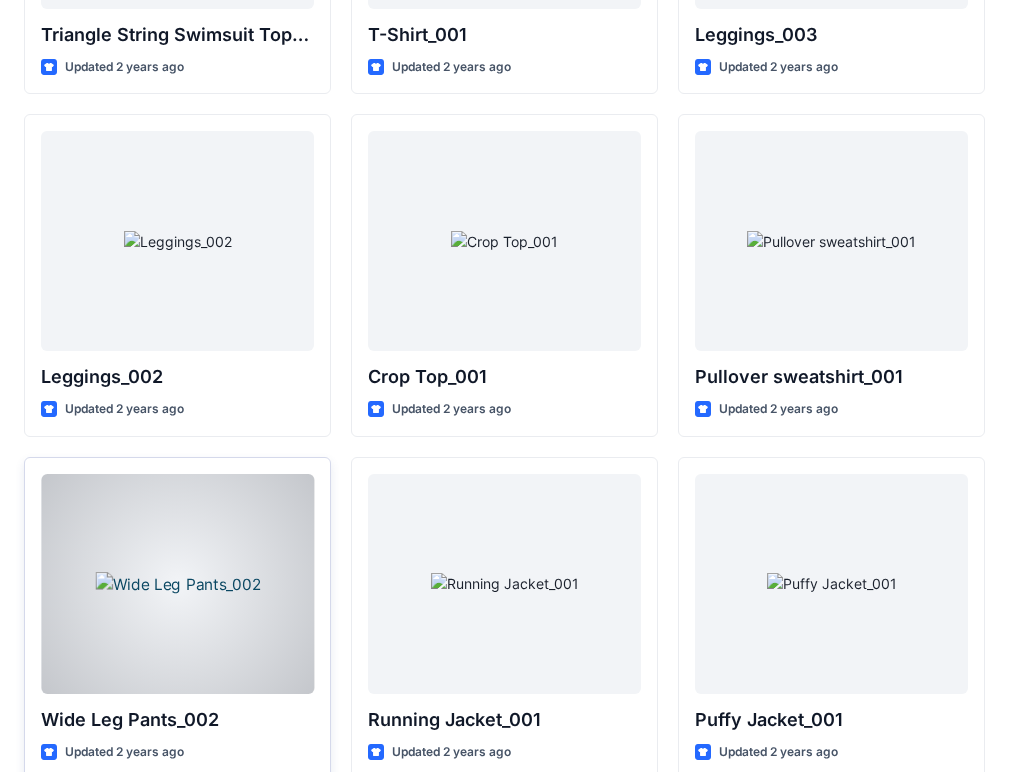 click at bounding box center (177, 584) 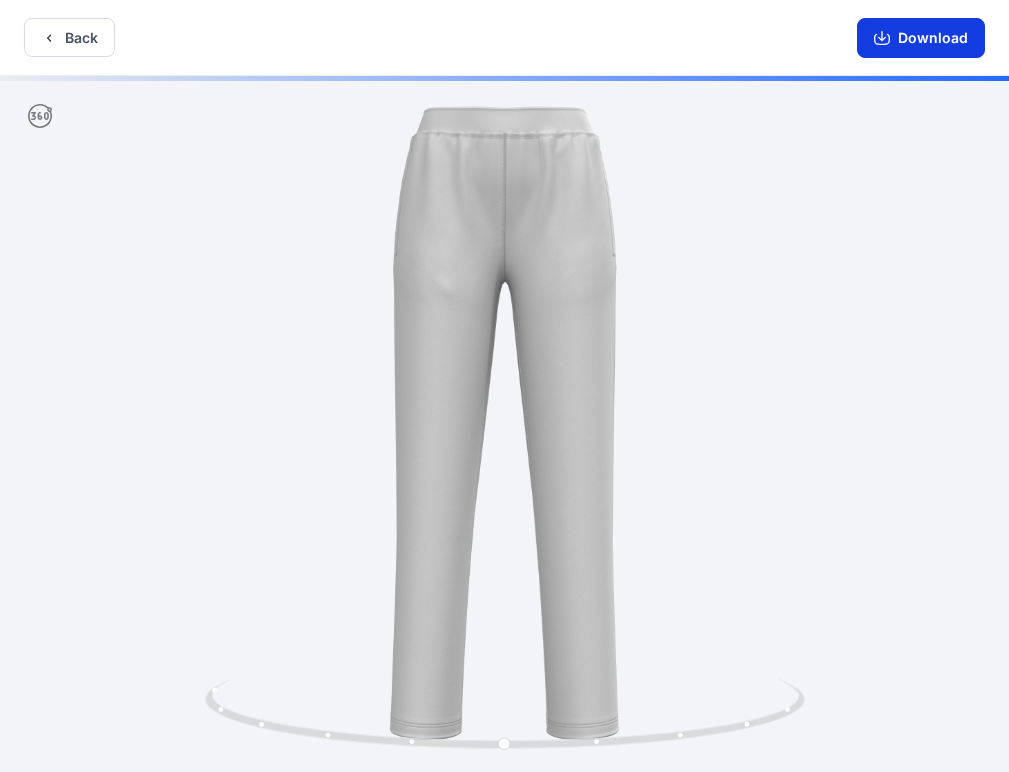 click on "Download" at bounding box center [921, 38] 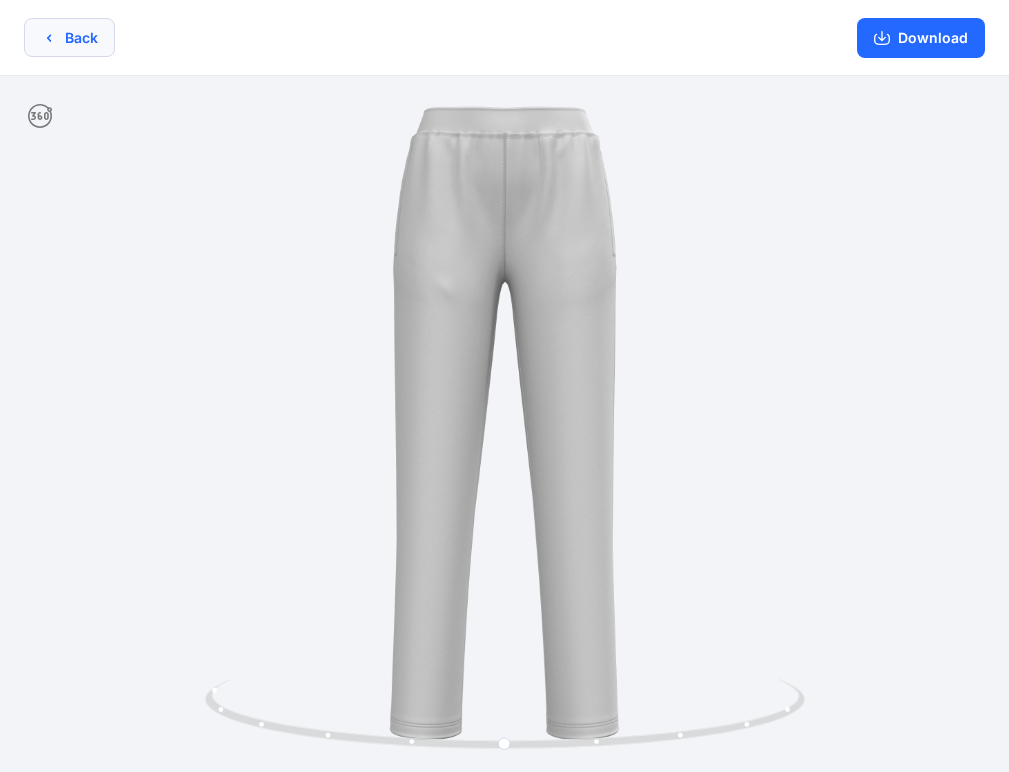 click on "Back" at bounding box center (69, 37) 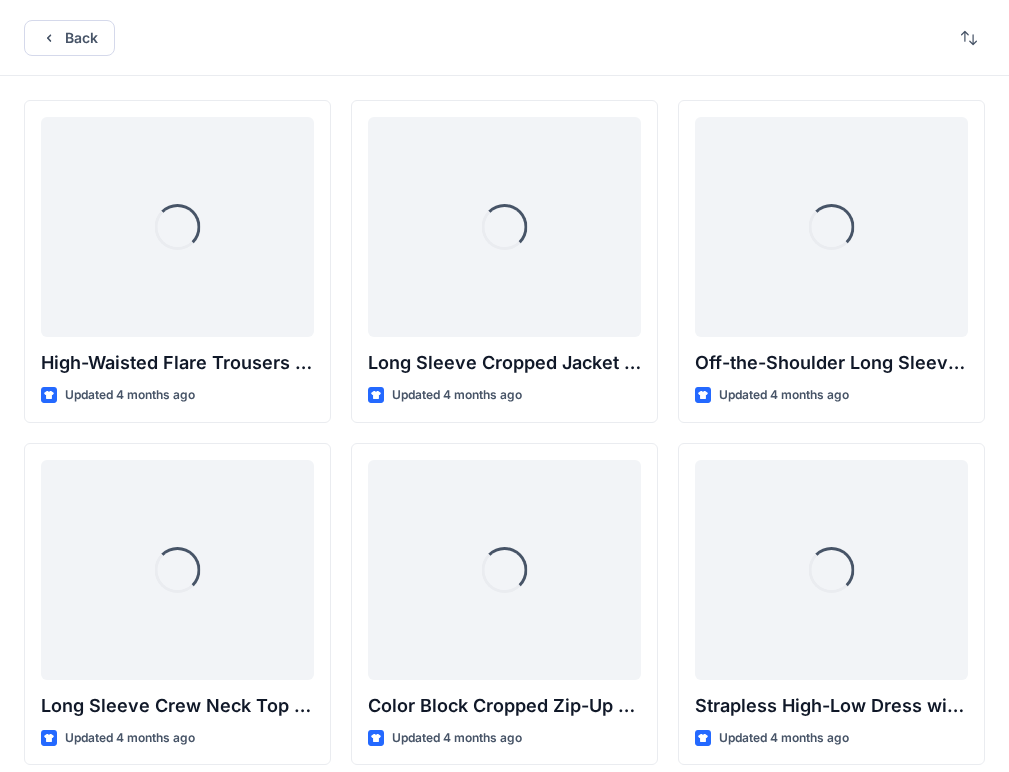 scroll, scrollTop: 23279, scrollLeft: 0, axis: vertical 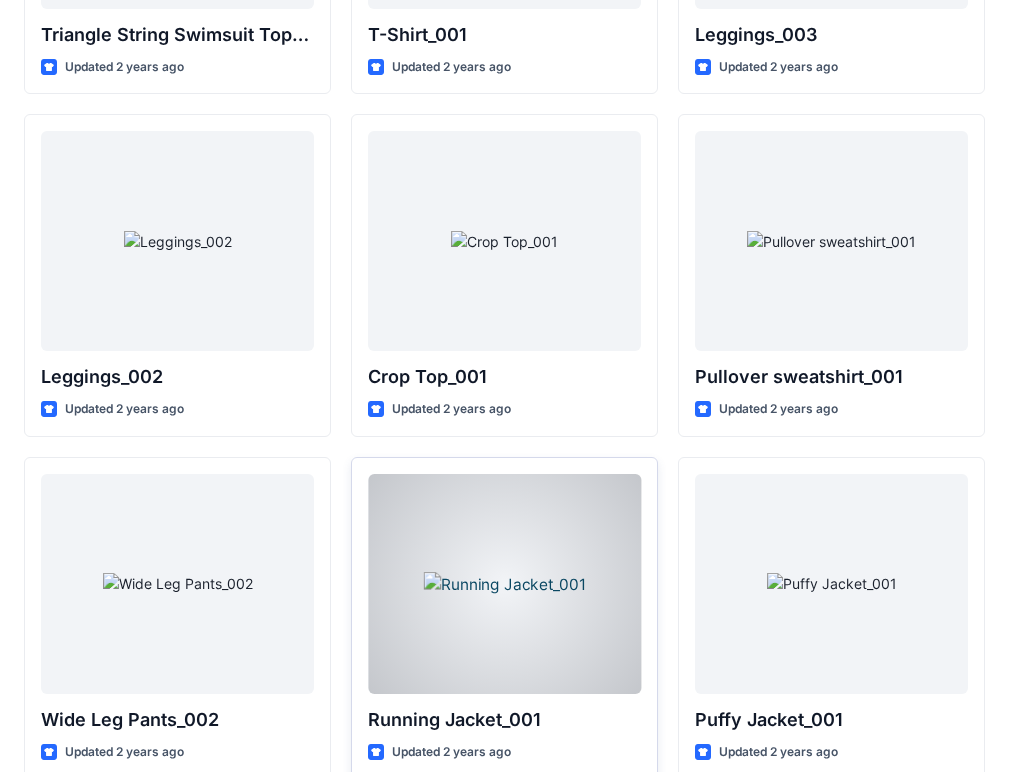 click at bounding box center (504, 584) 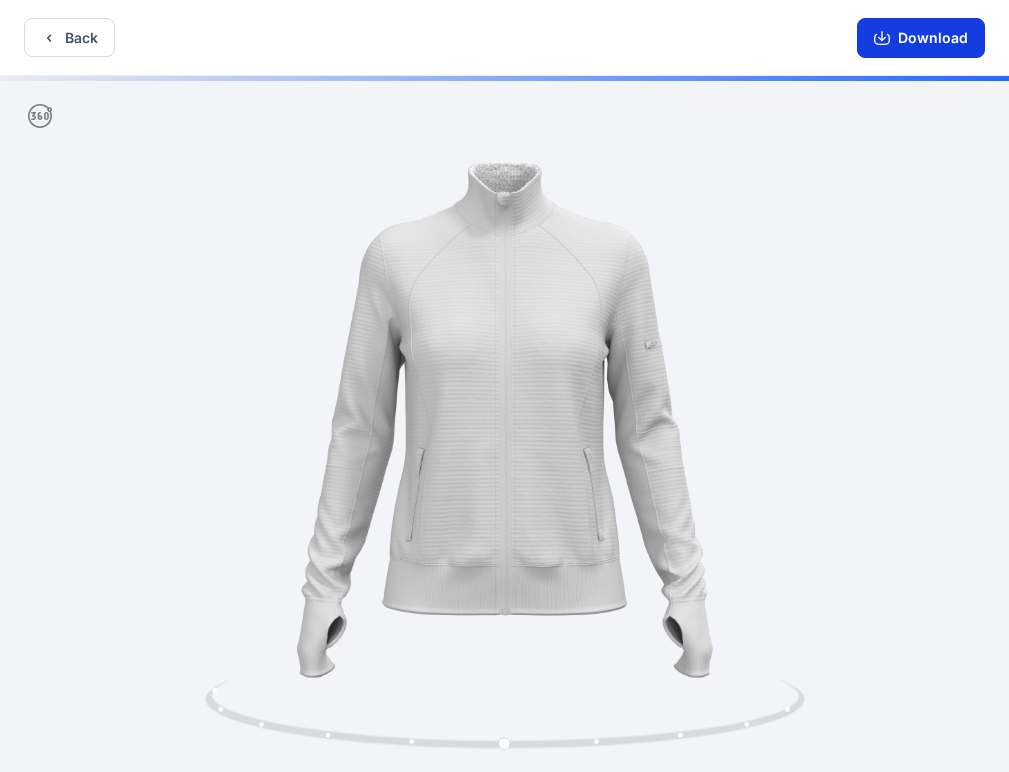 click on "Download" at bounding box center [921, 38] 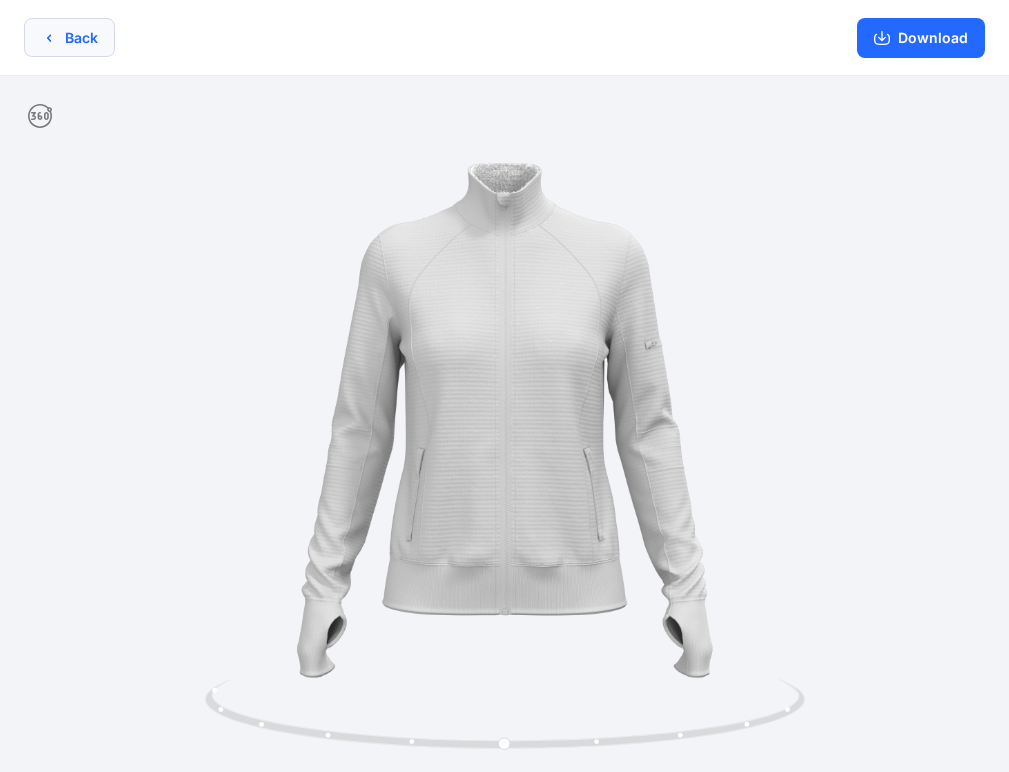 click on "Back" at bounding box center (69, 37) 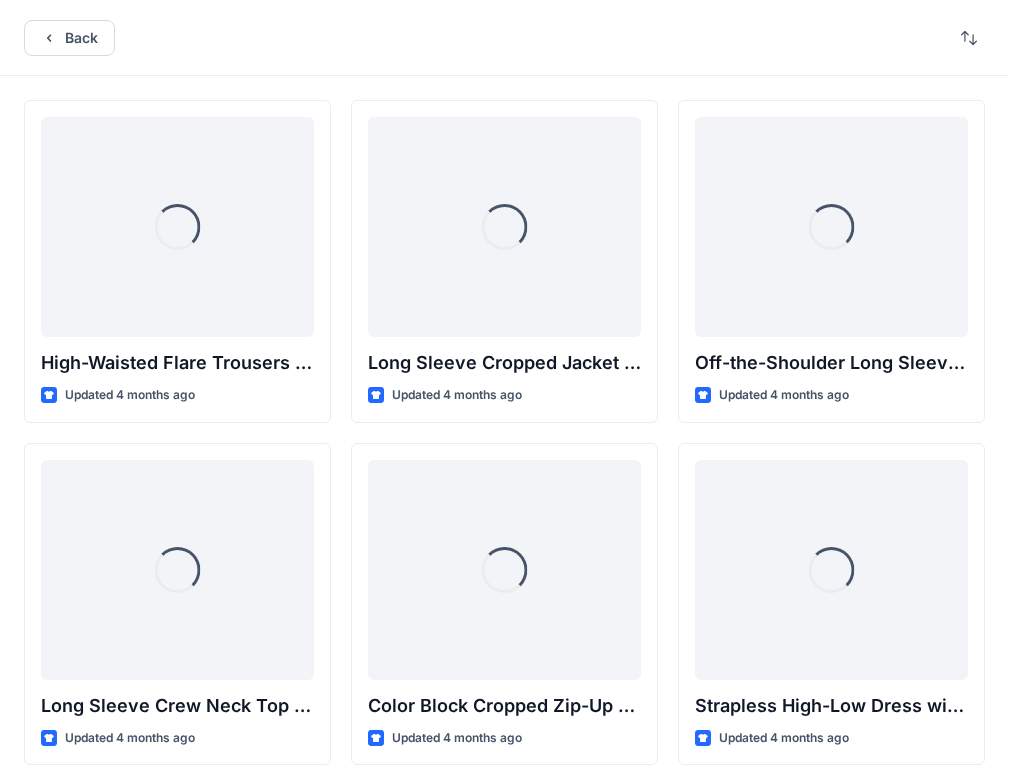 scroll, scrollTop: 23279, scrollLeft: 0, axis: vertical 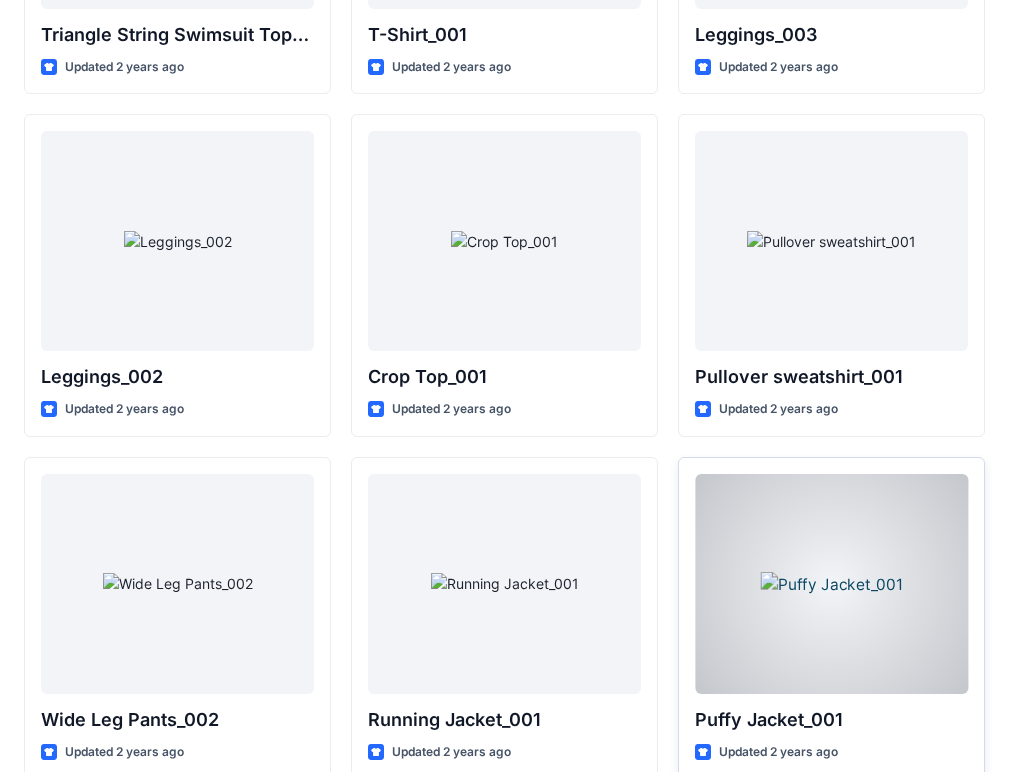 click at bounding box center [831, 584] 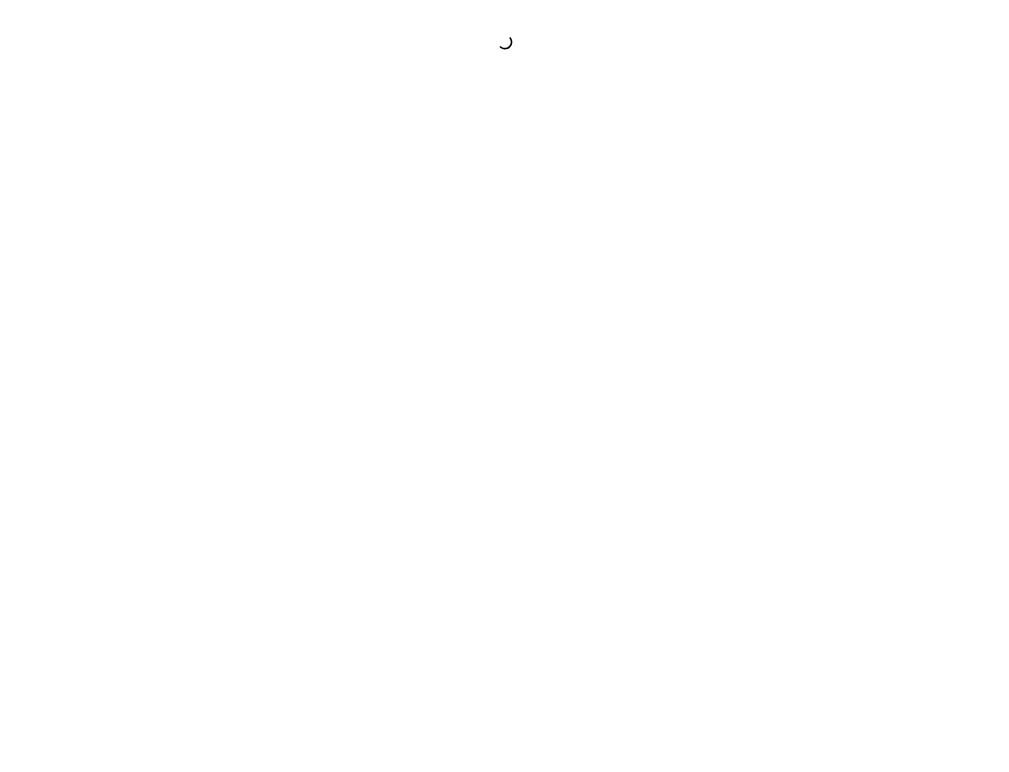 scroll, scrollTop: 0, scrollLeft: 0, axis: both 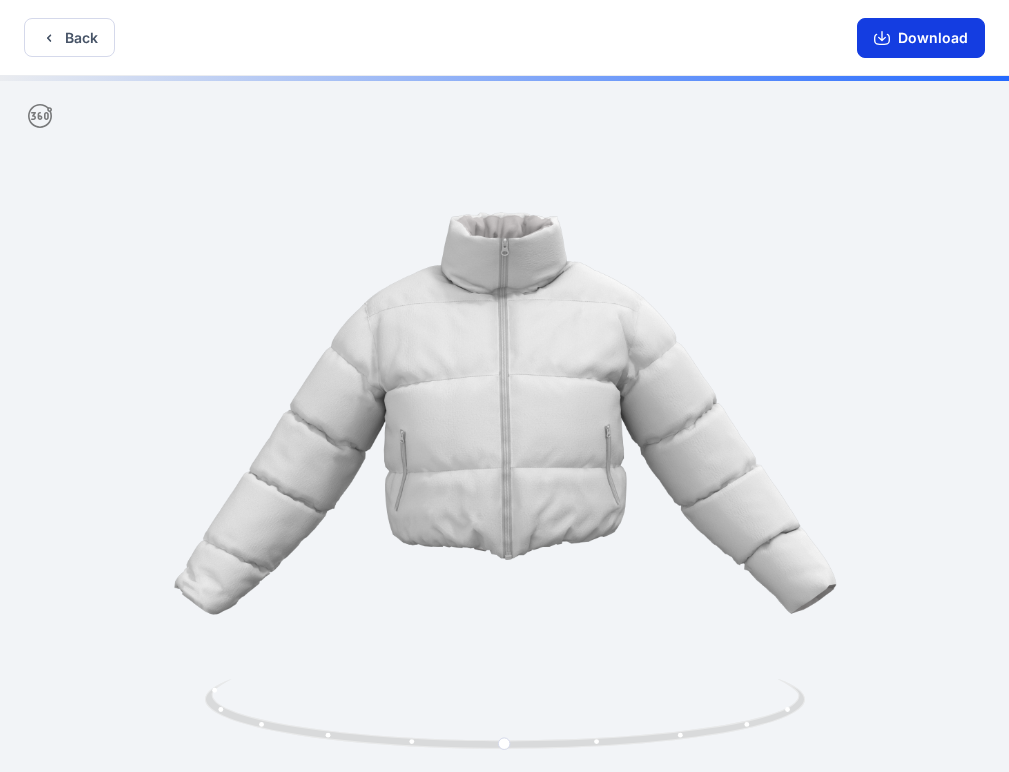 click on "Download" at bounding box center [921, 38] 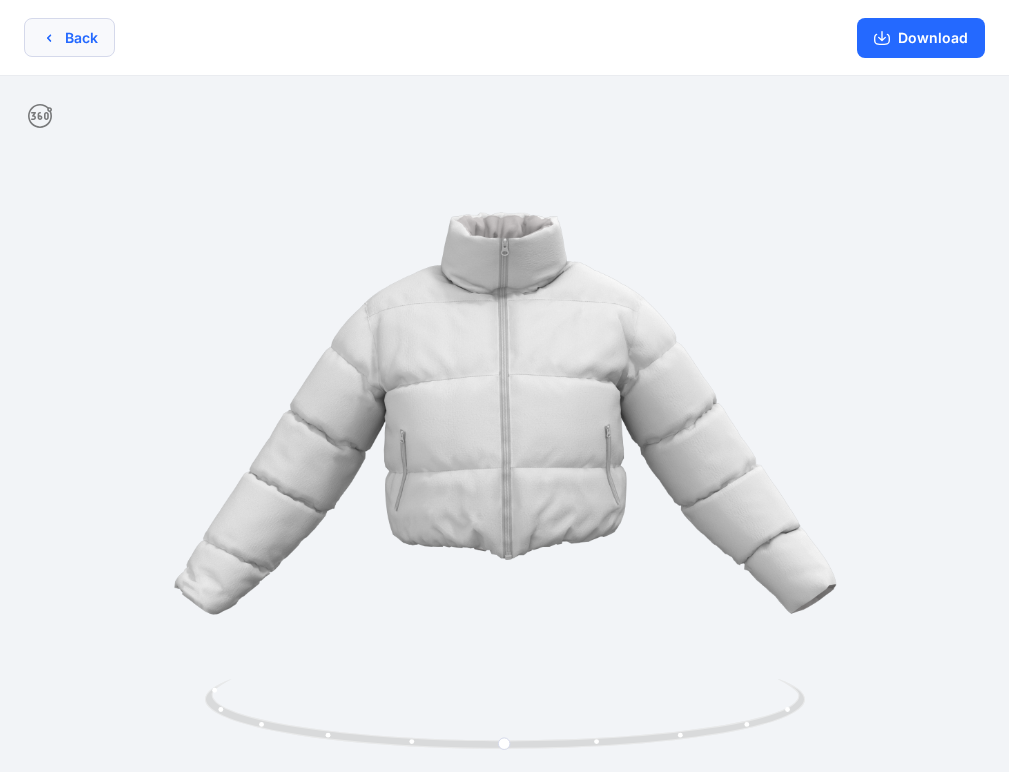 click on "Back" at bounding box center [69, 37] 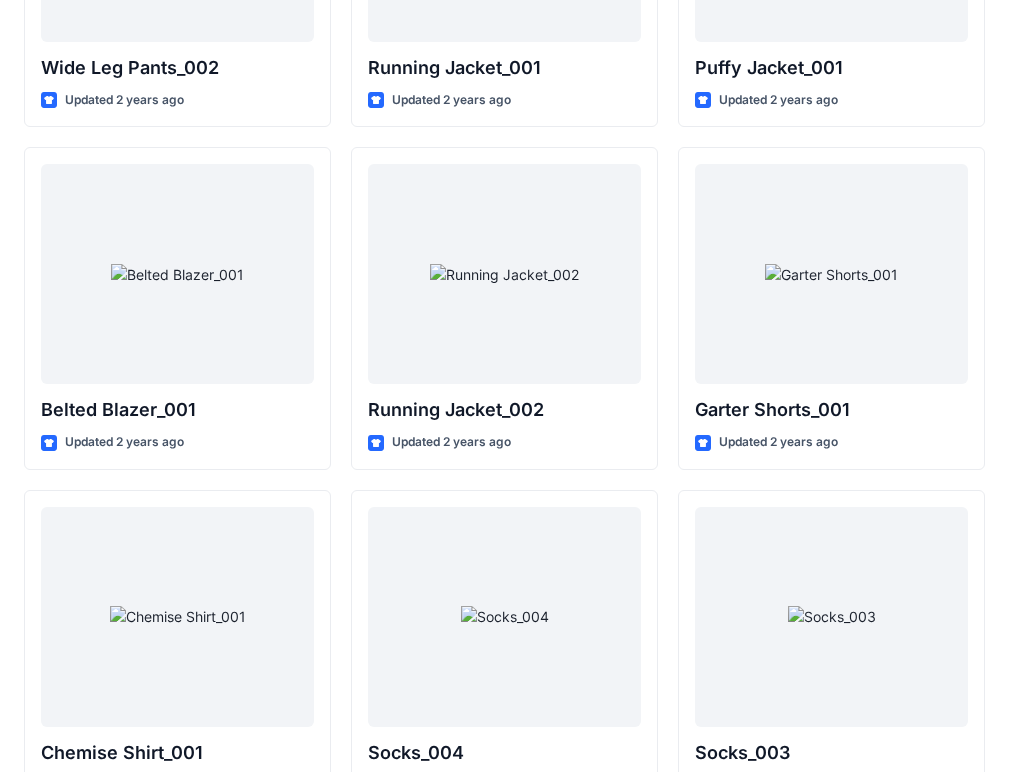 scroll, scrollTop: 23997, scrollLeft: 0, axis: vertical 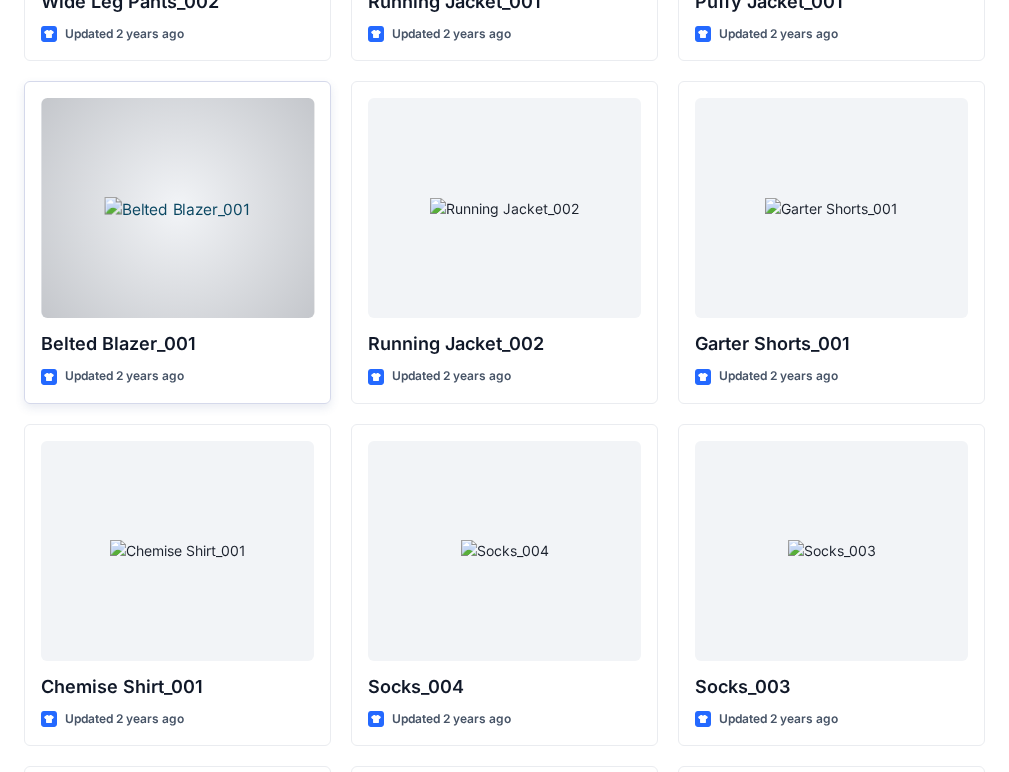 click at bounding box center [177, 208] 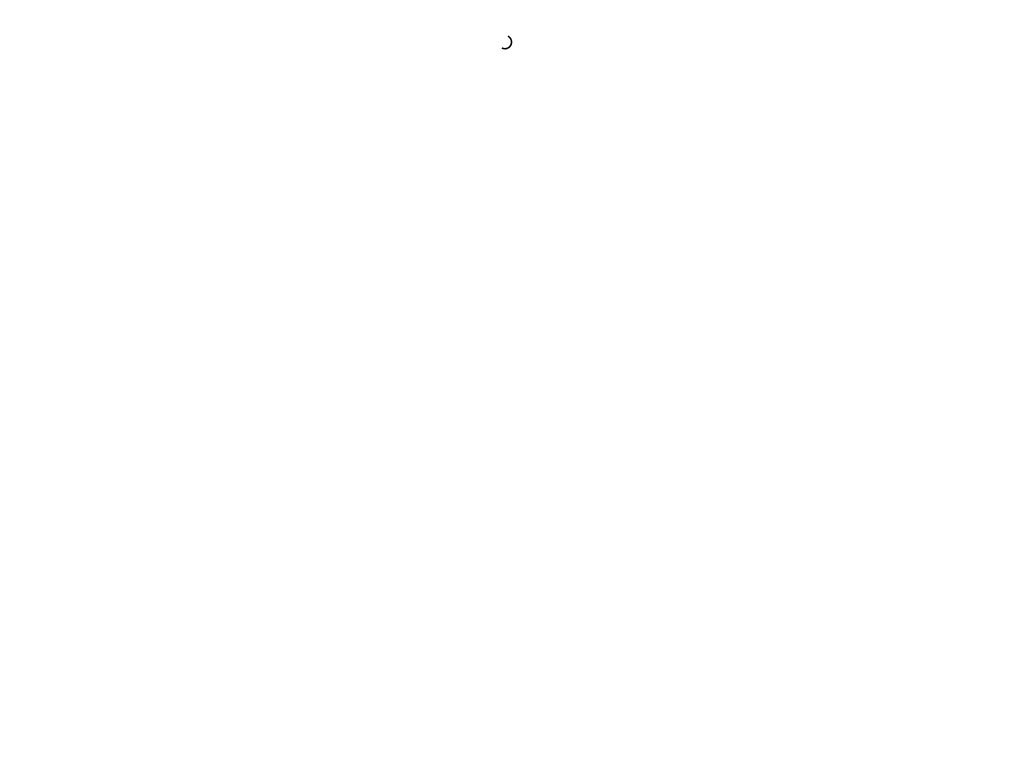 scroll, scrollTop: 0, scrollLeft: 0, axis: both 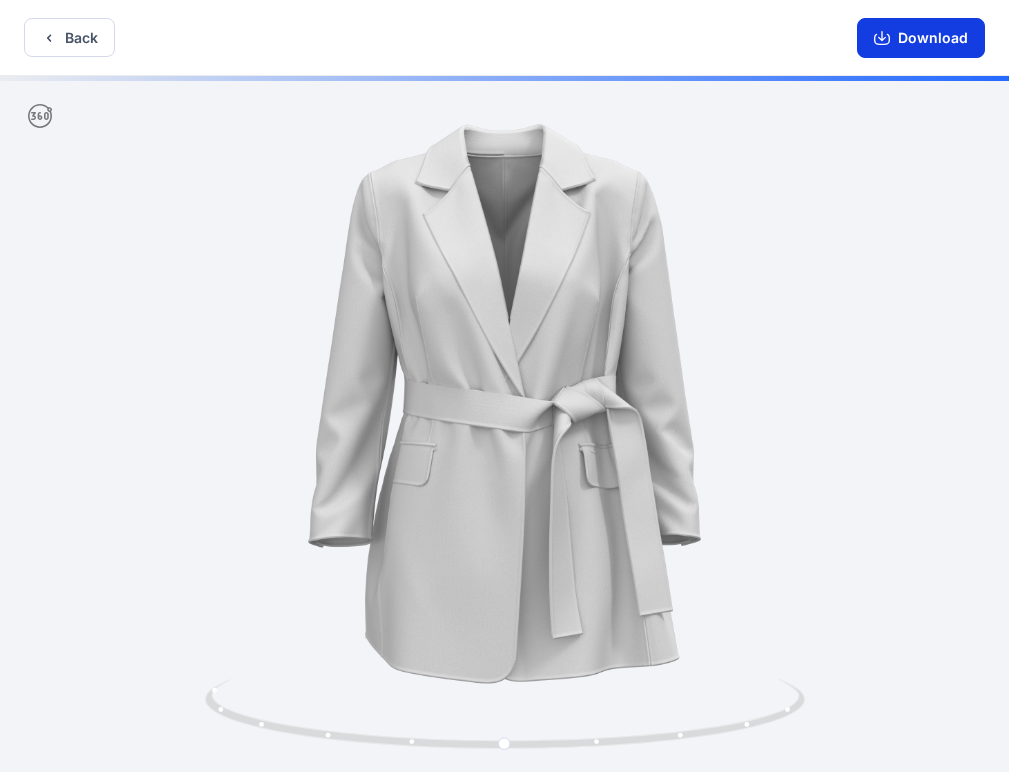 click on "Download" at bounding box center (921, 38) 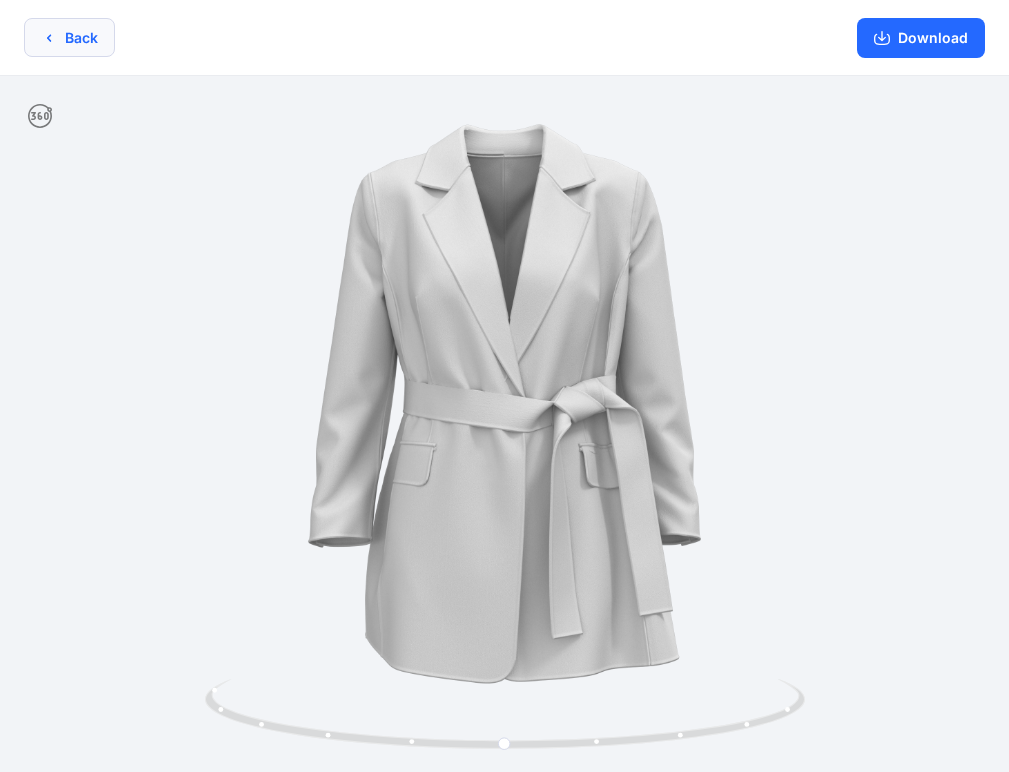 click on "Back" at bounding box center [69, 37] 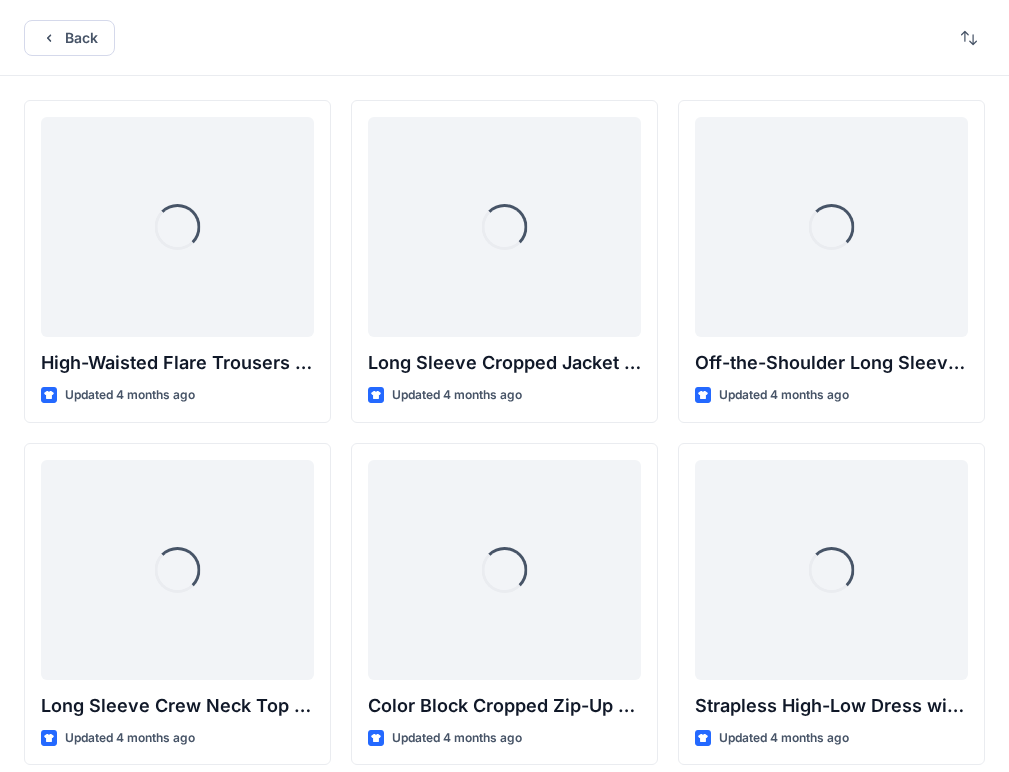 scroll, scrollTop: 23997, scrollLeft: 0, axis: vertical 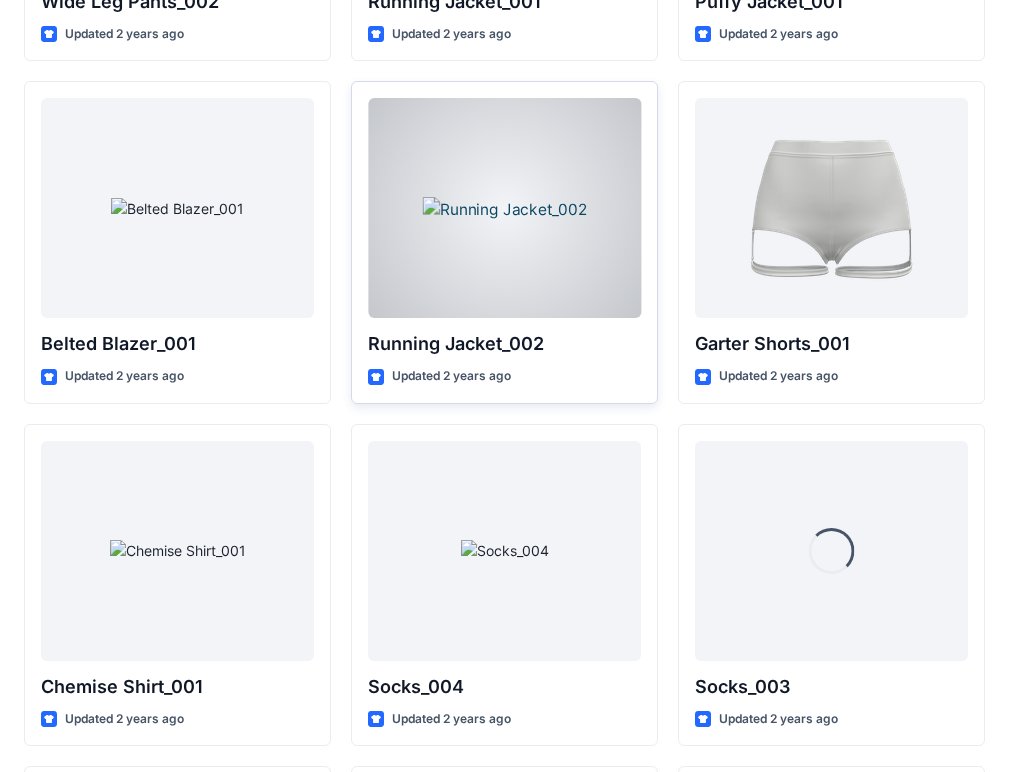 click at bounding box center [504, 208] 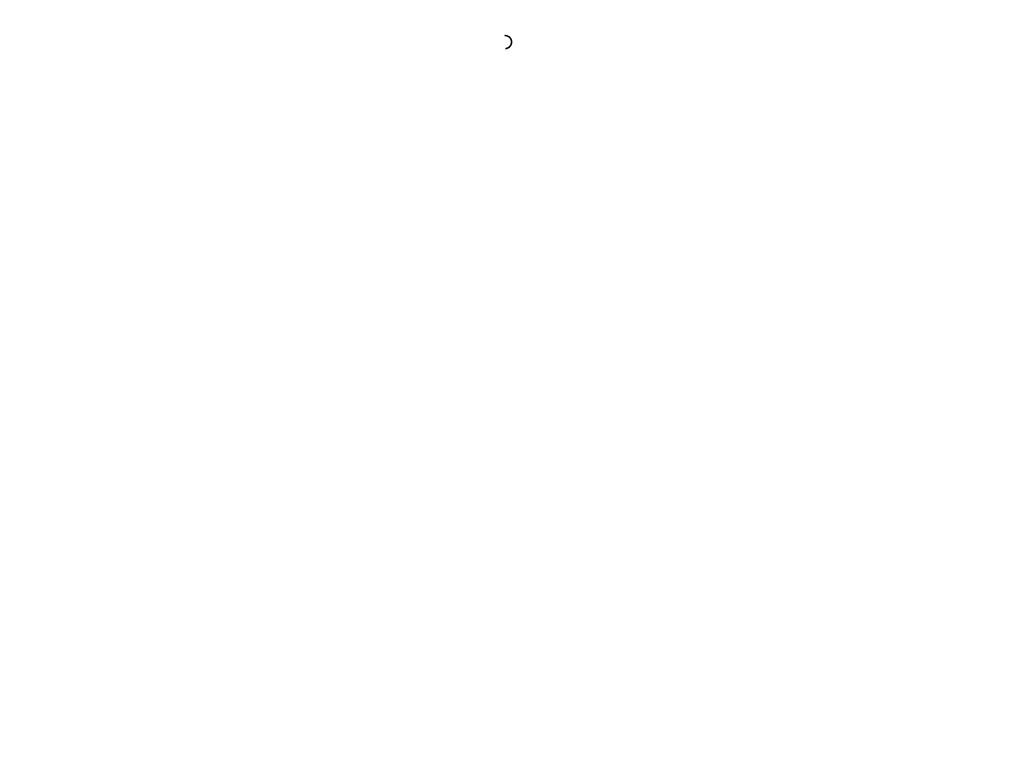 scroll, scrollTop: 0, scrollLeft: 0, axis: both 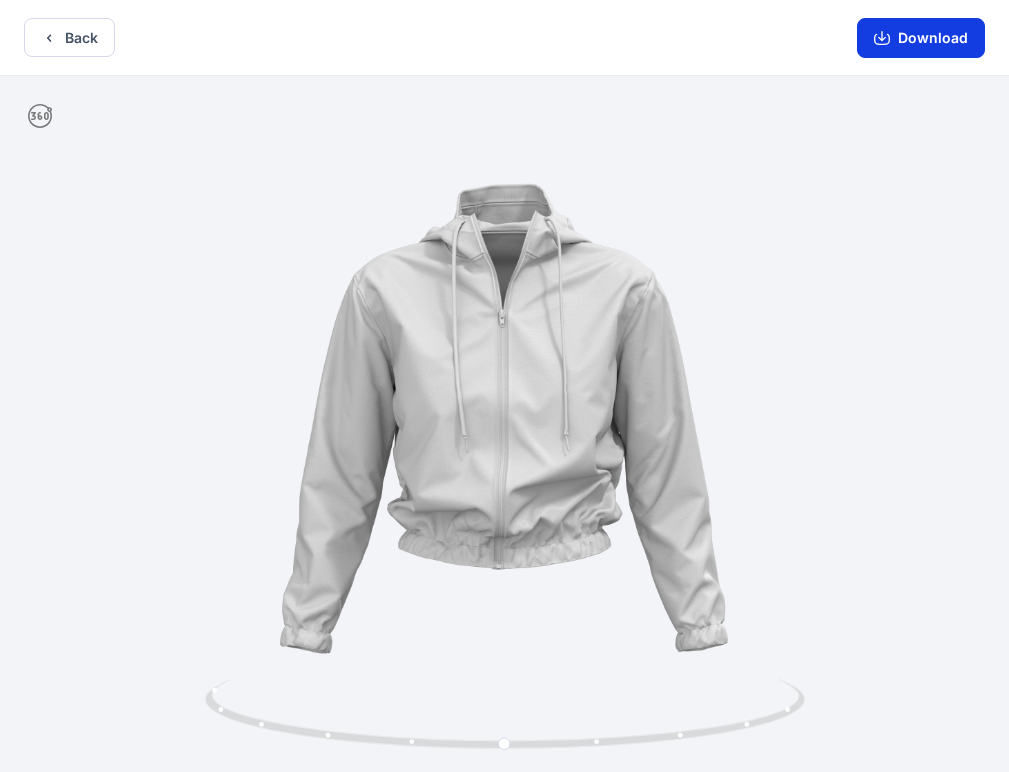 click on "Download" at bounding box center [921, 38] 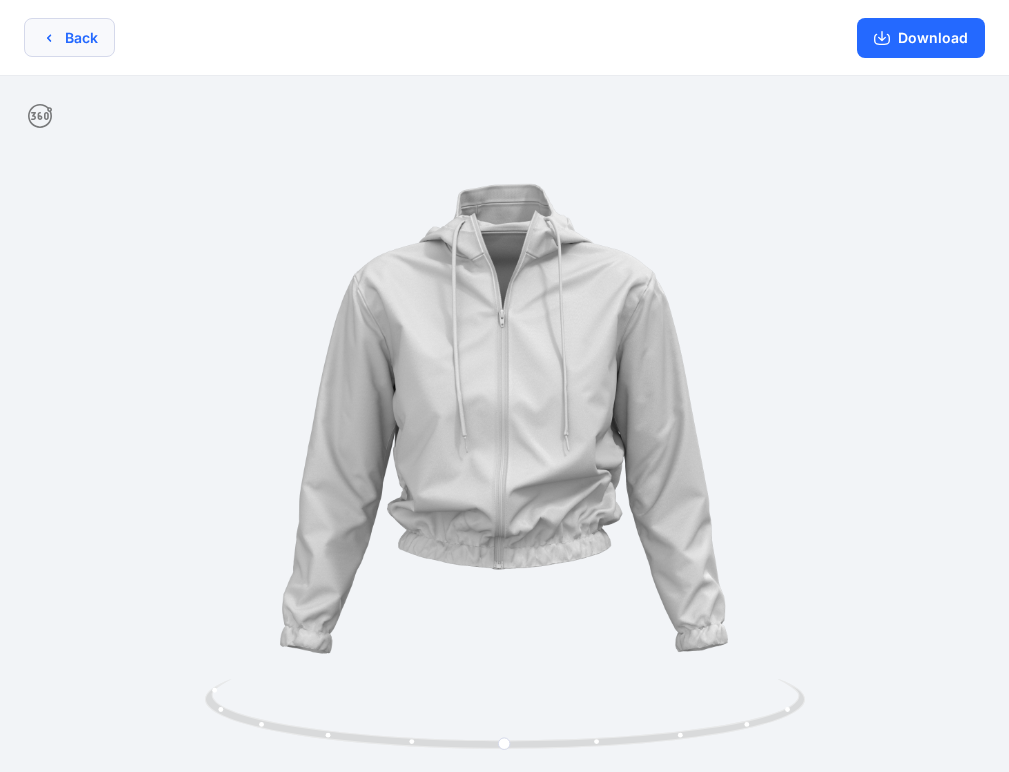 click on "Back" at bounding box center (69, 37) 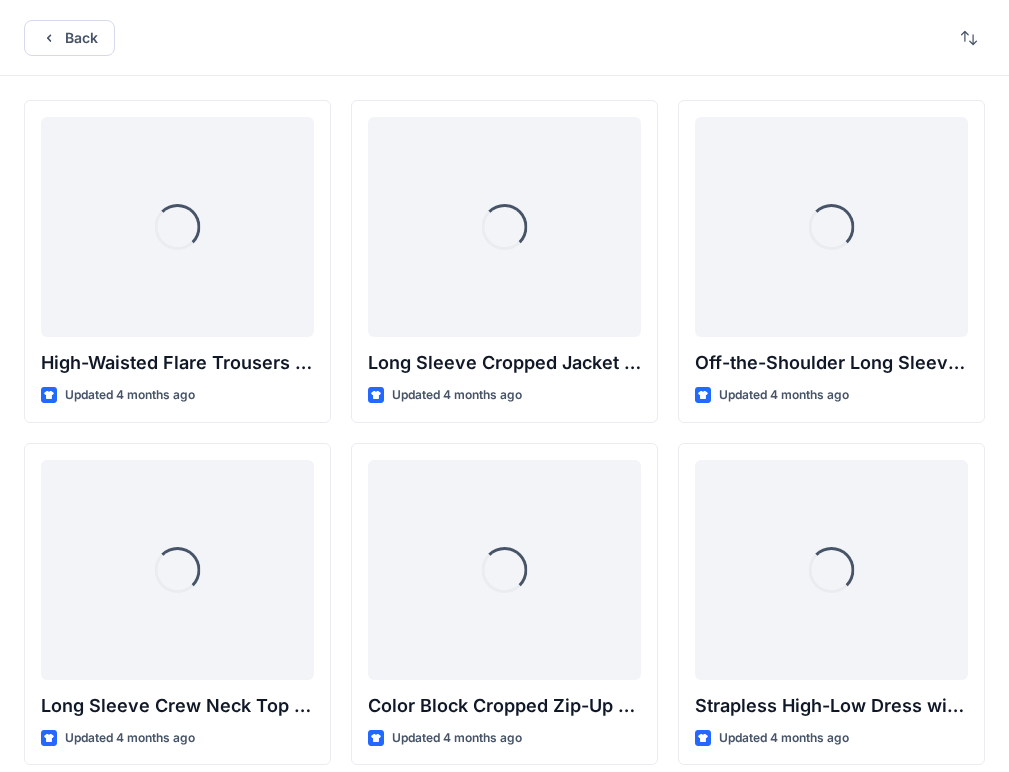 scroll, scrollTop: 23997, scrollLeft: 0, axis: vertical 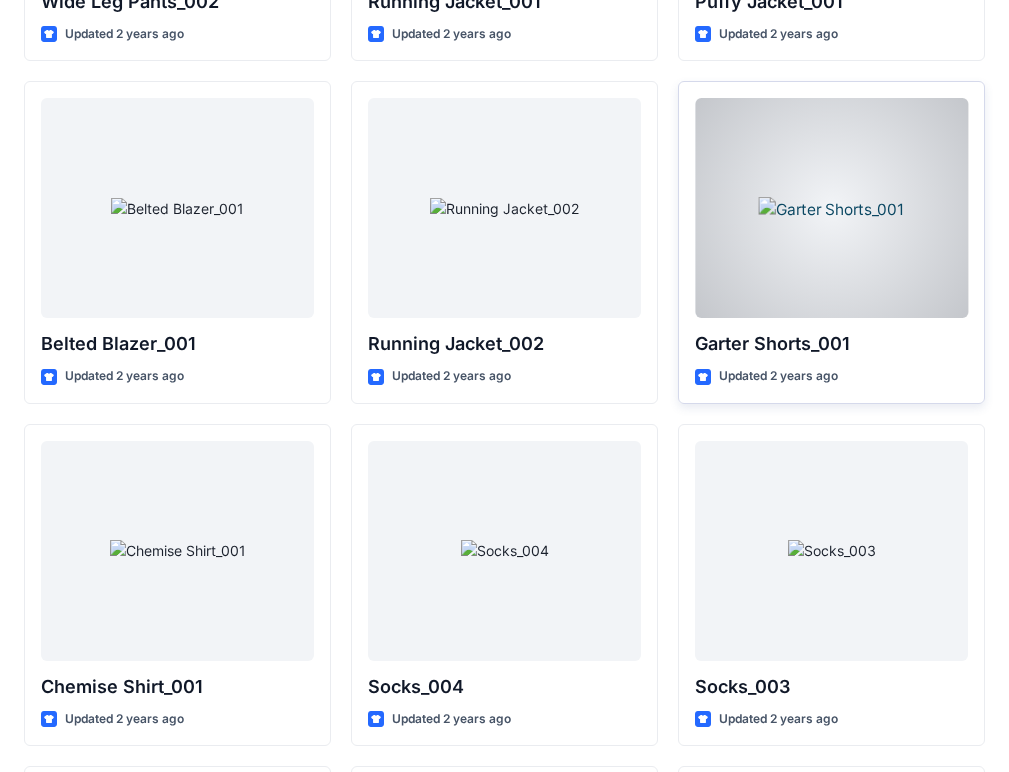 click at bounding box center [831, 208] 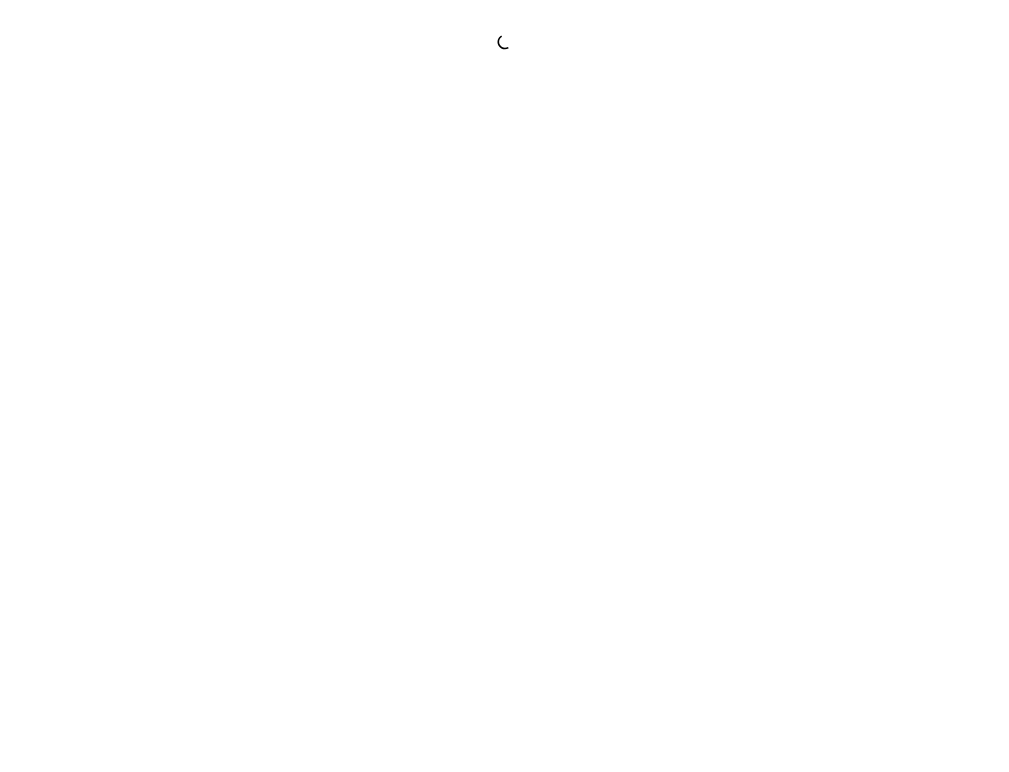 scroll, scrollTop: 0, scrollLeft: 0, axis: both 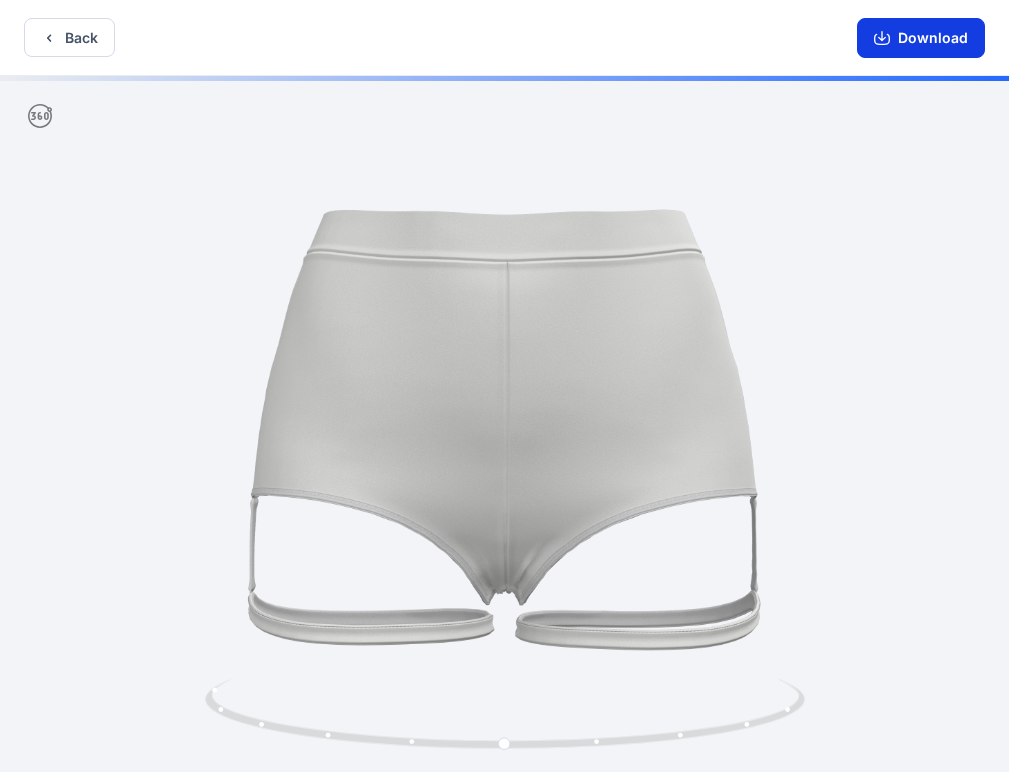 click on "Download" at bounding box center [921, 38] 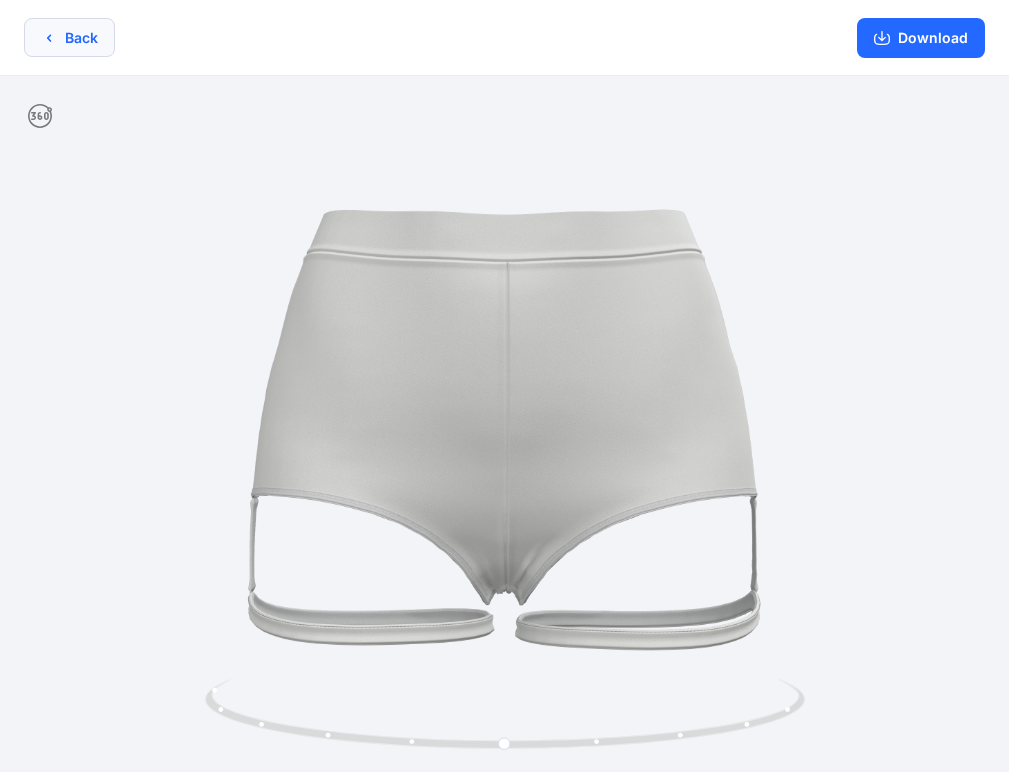click on "Back" at bounding box center (69, 37) 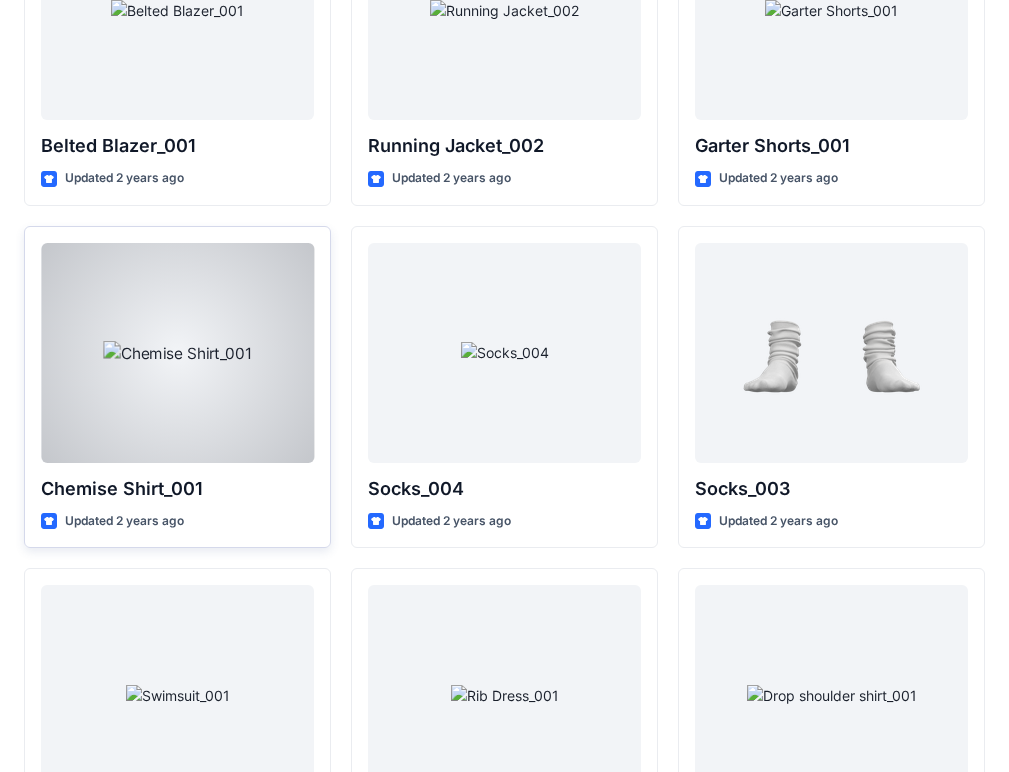 scroll, scrollTop: 24229, scrollLeft: 0, axis: vertical 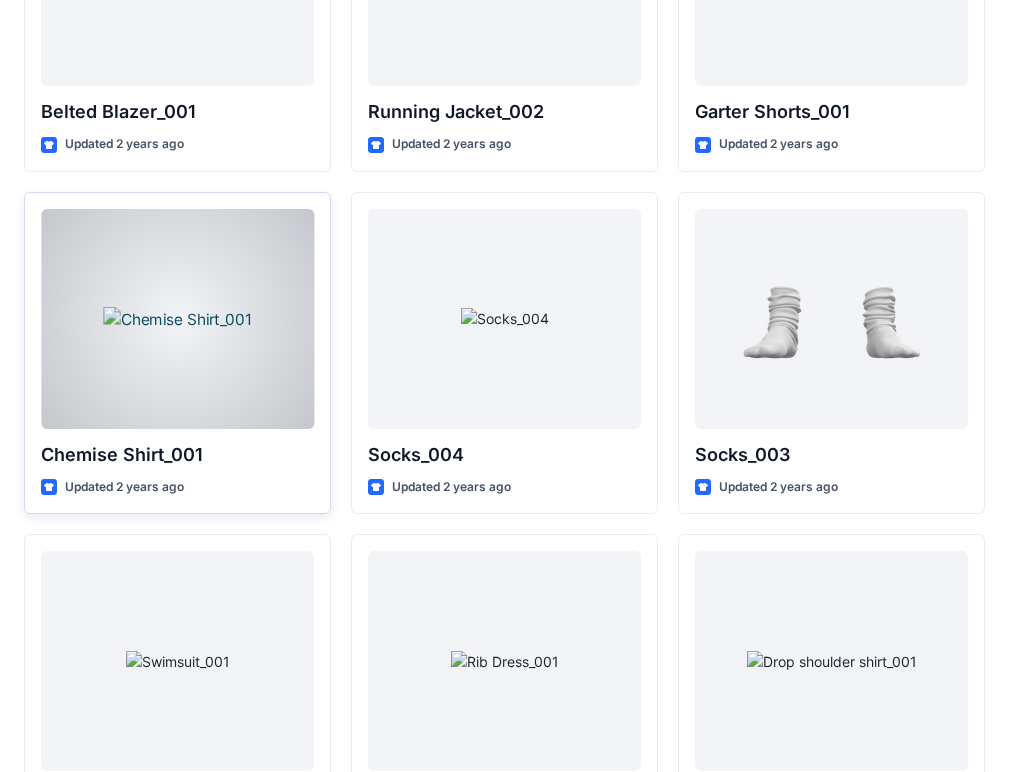 click at bounding box center [177, 319] 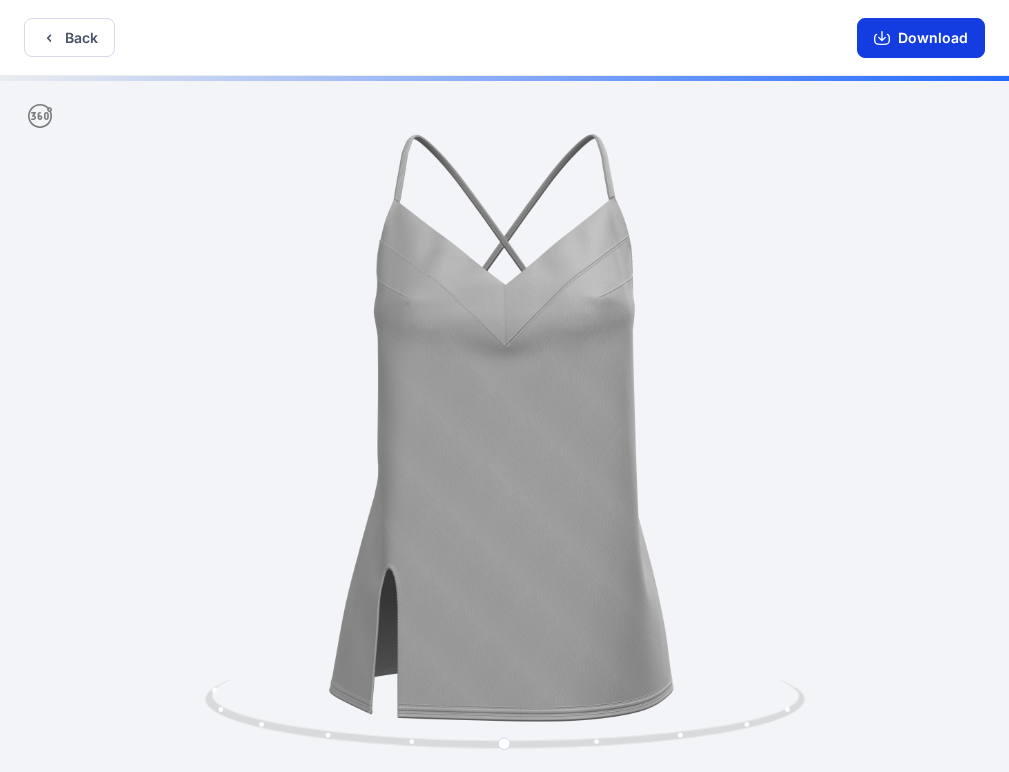 click on "Download" at bounding box center (921, 38) 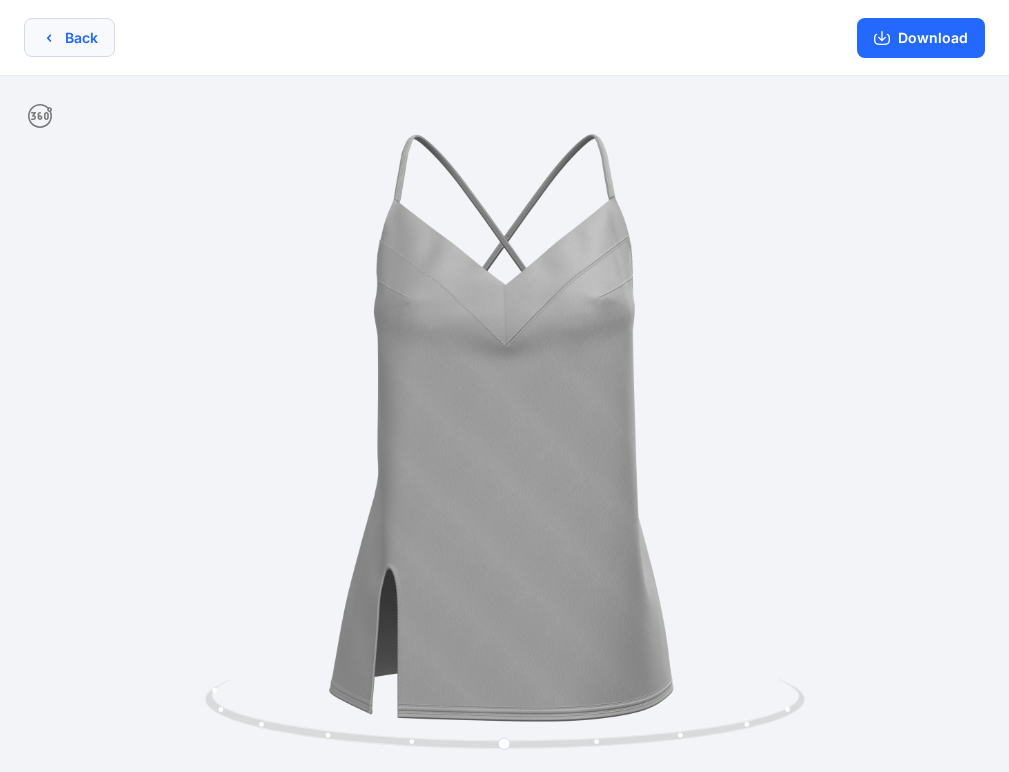 click on "Back" at bounding box center [69, 37] 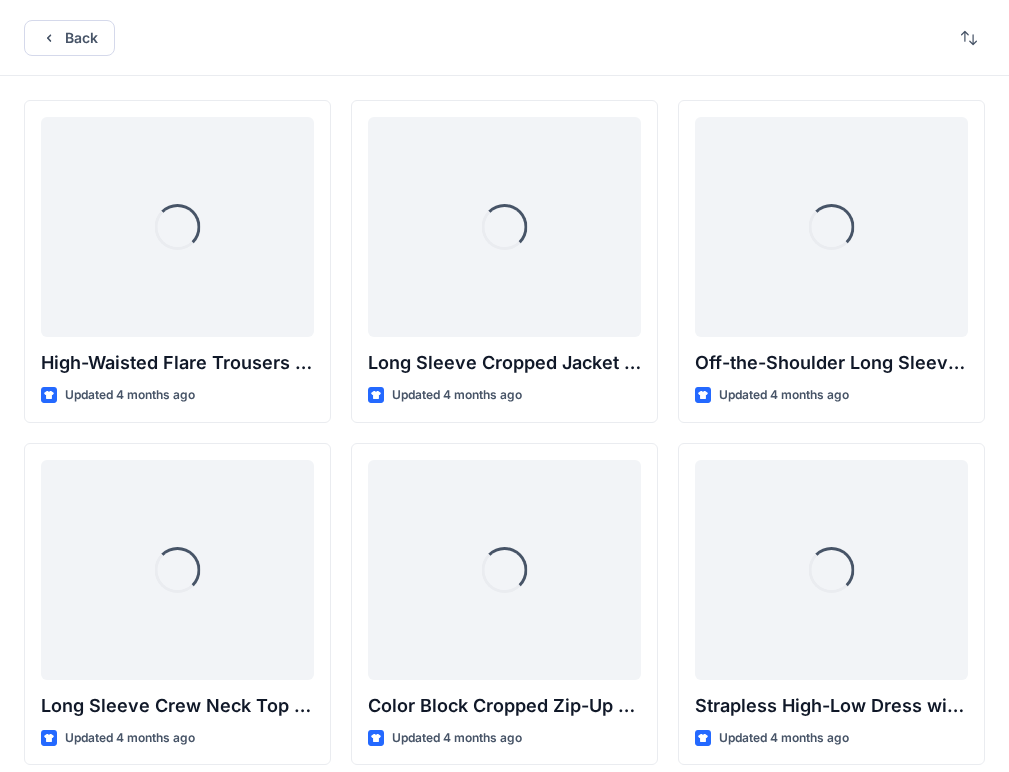 scroll, scrollTop: 24229, scrollLeft: 0, axis: vertical 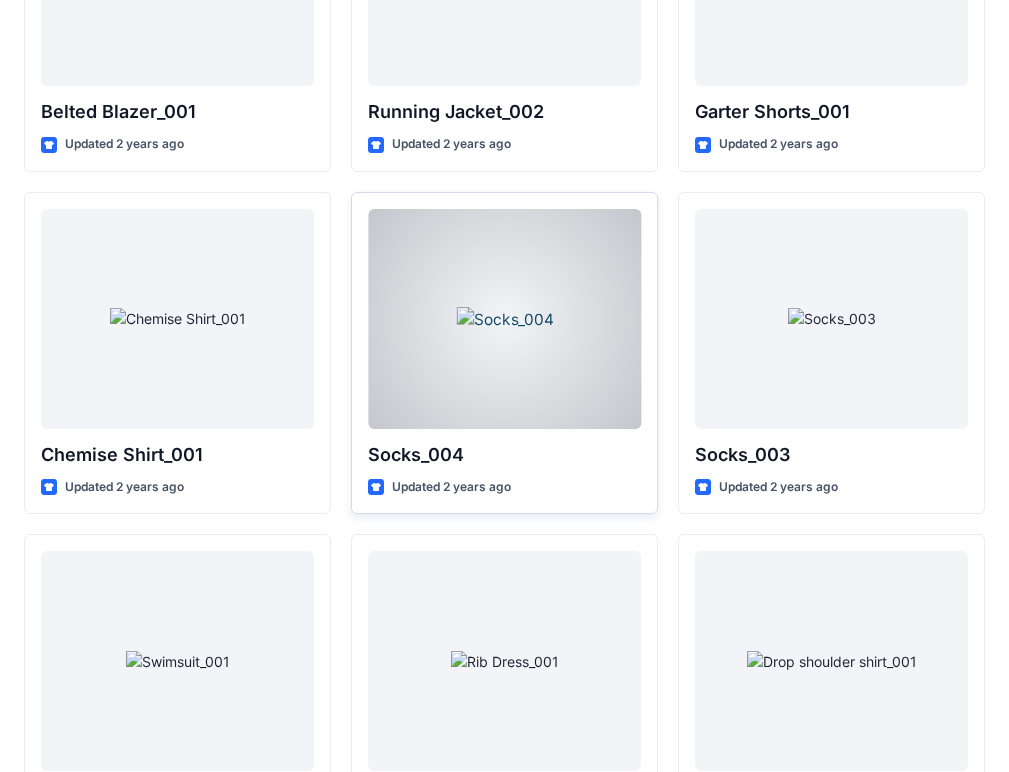 click at bounding box center (504, 319) 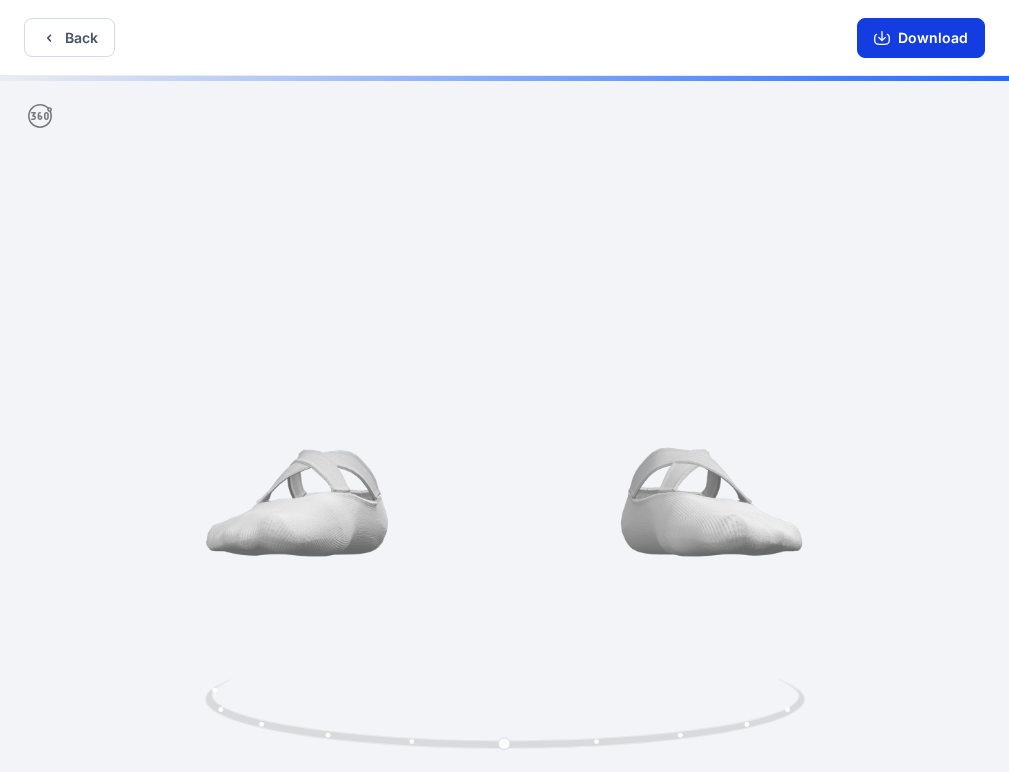 click on "Download" at bounding box center (921, 38) 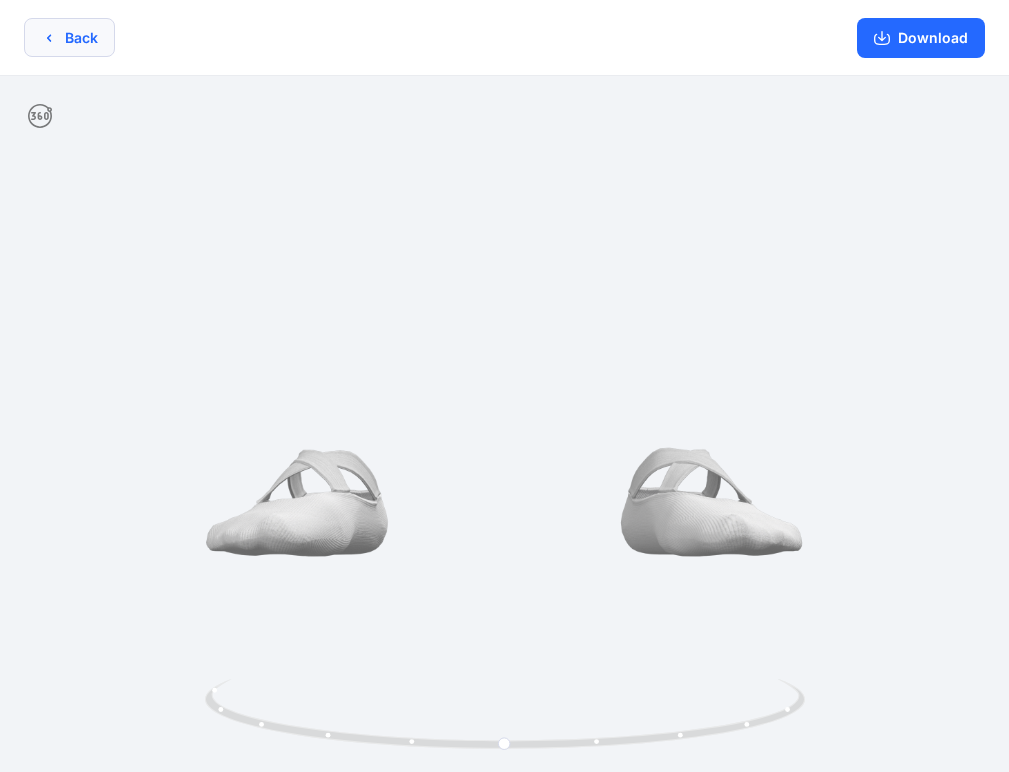 click on "Back" at bounding box center (69, 37) 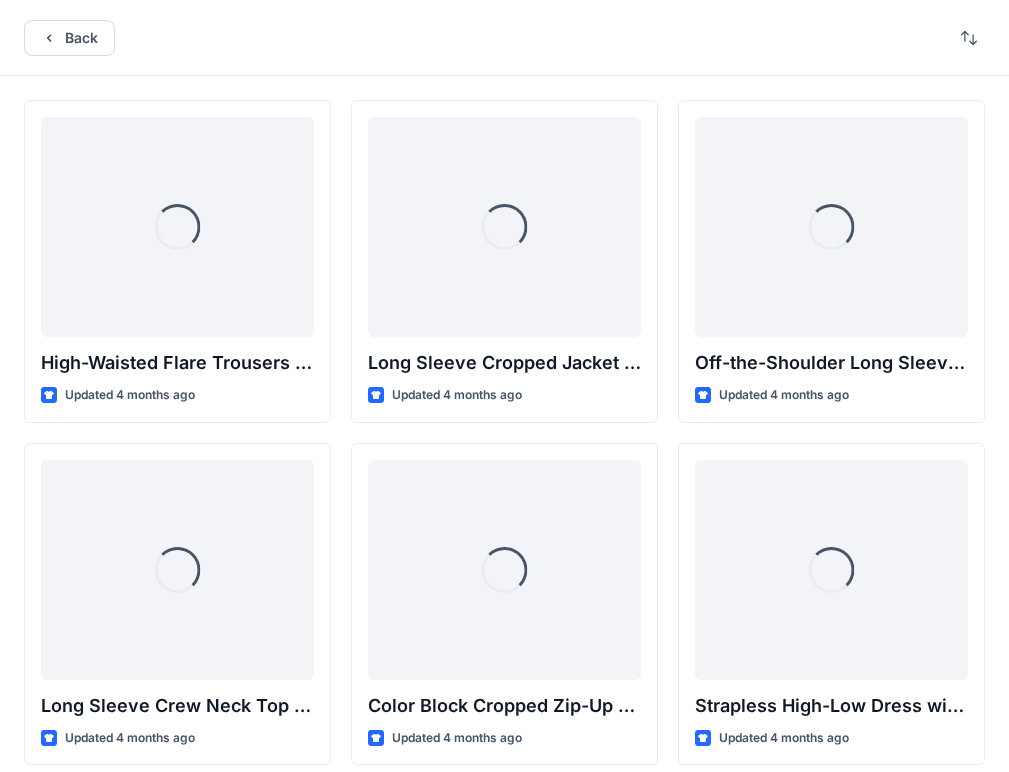 scroll, scrollTop: 24229, scrollLeft: 0, axis: vertical 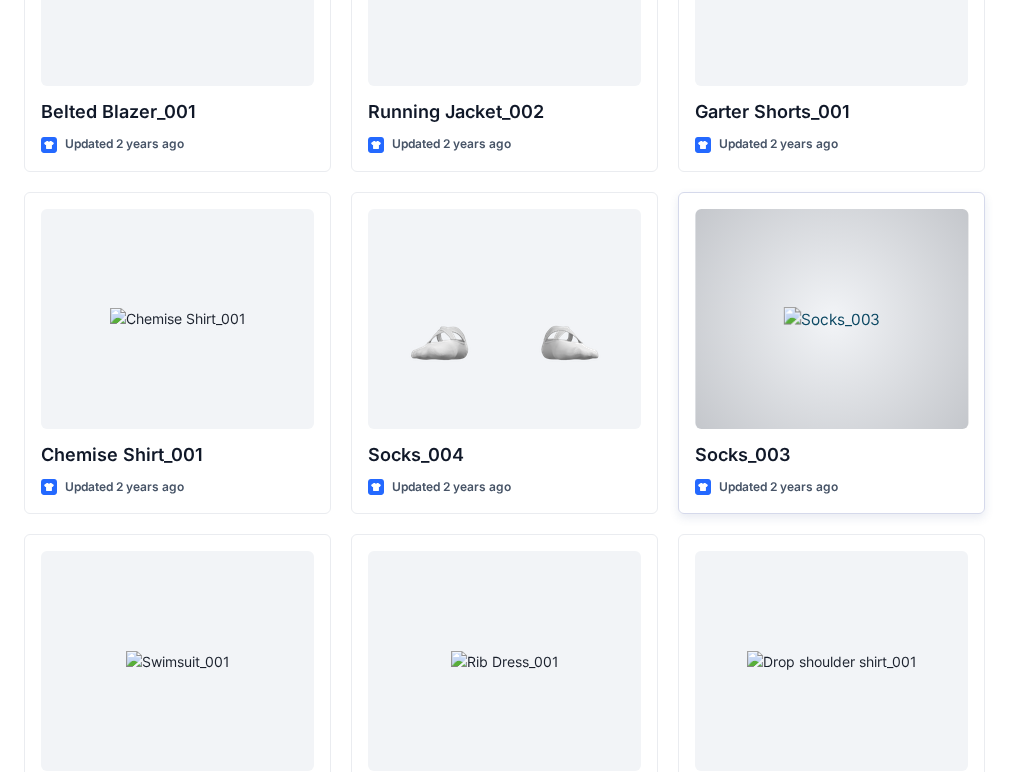click at bounding box center (831, 319) 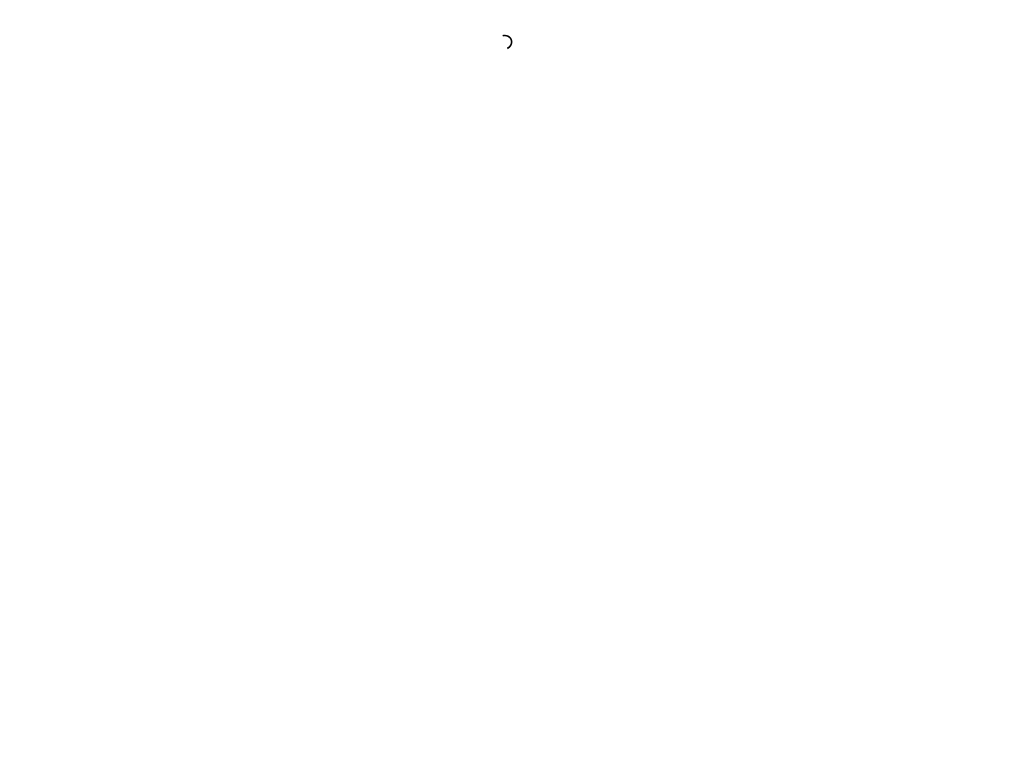 scroll, scrollTop: 0, scrollLeft: 0, axis: both 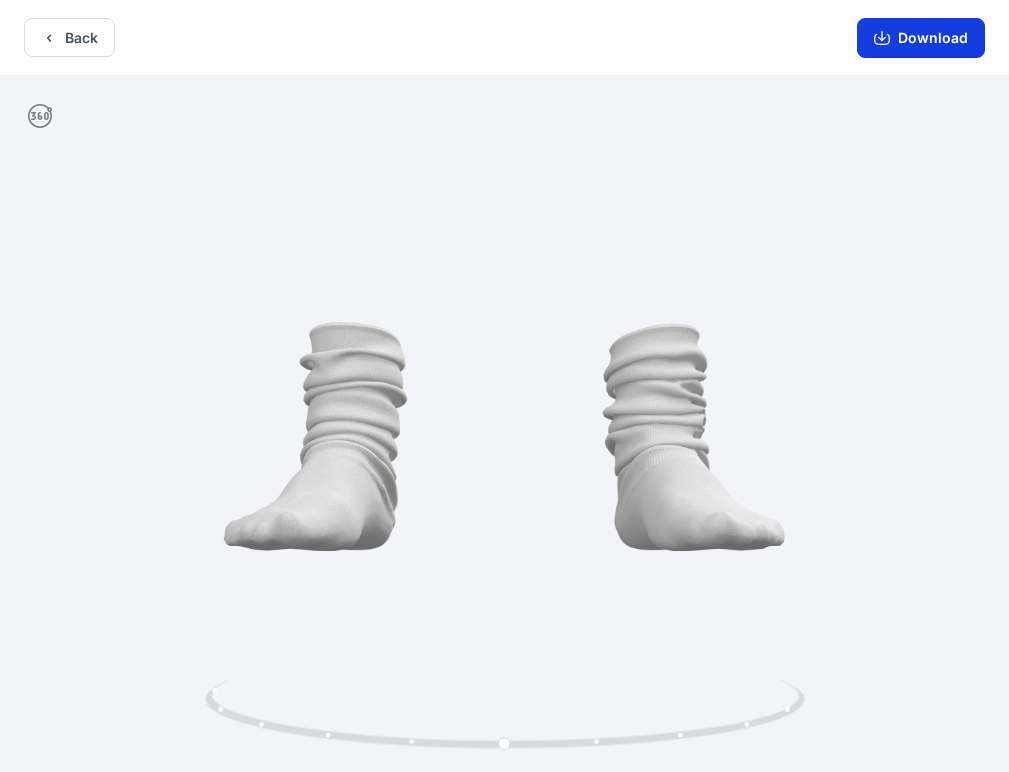 click on "Download" at bounding box center [921, 38] 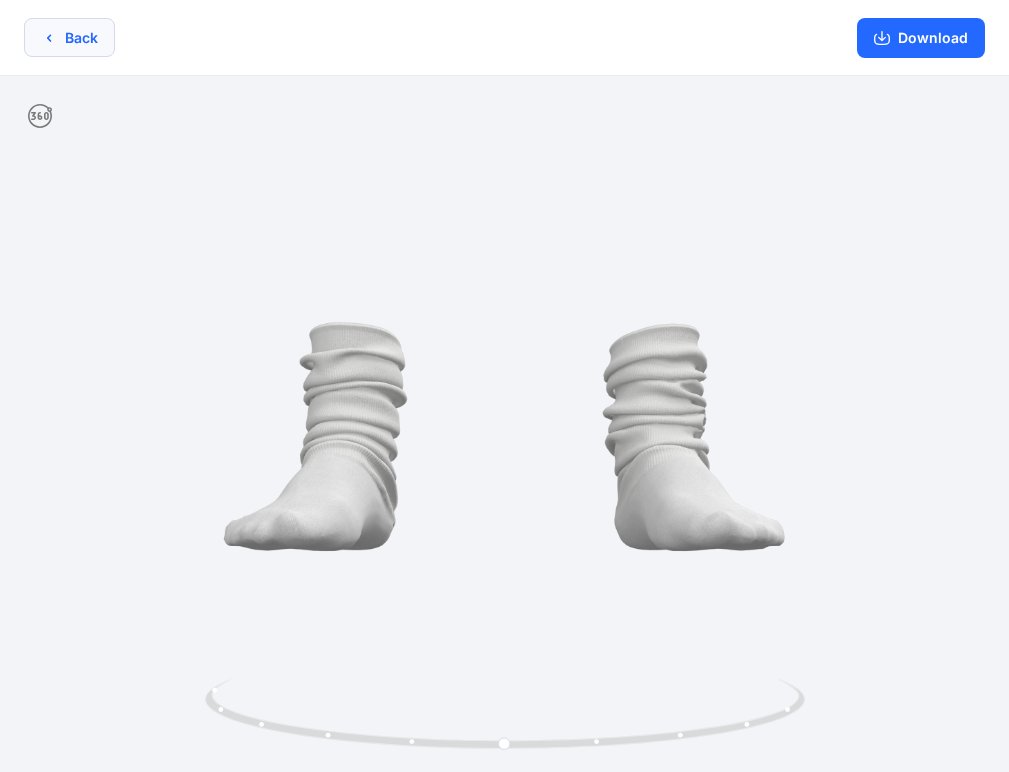 click on "Back" at bounding box center [69, 37] 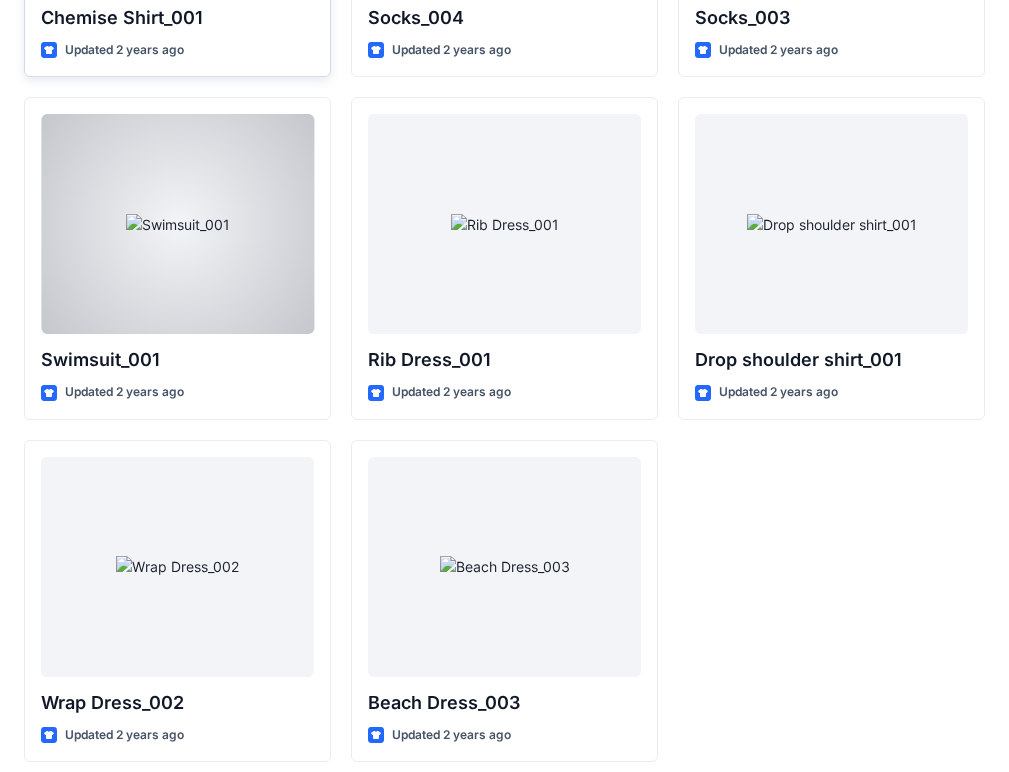 scroll, scrollTop: 24681, scrollLeft: 0, axis: vertical 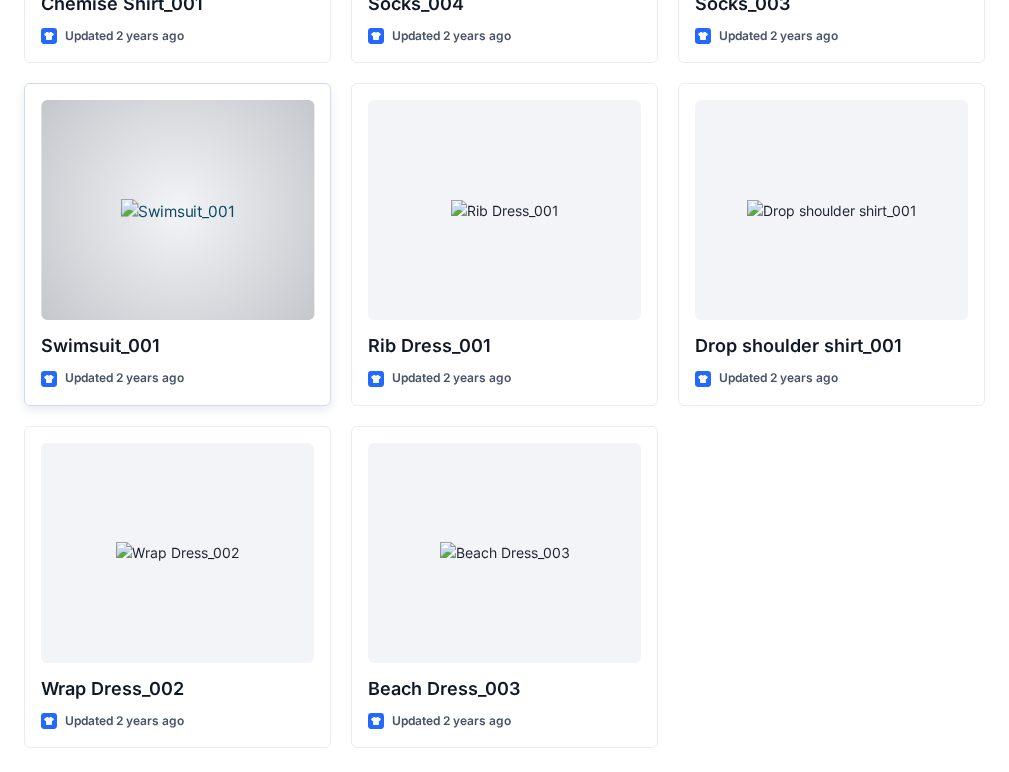click at bounding box center (177, 210) 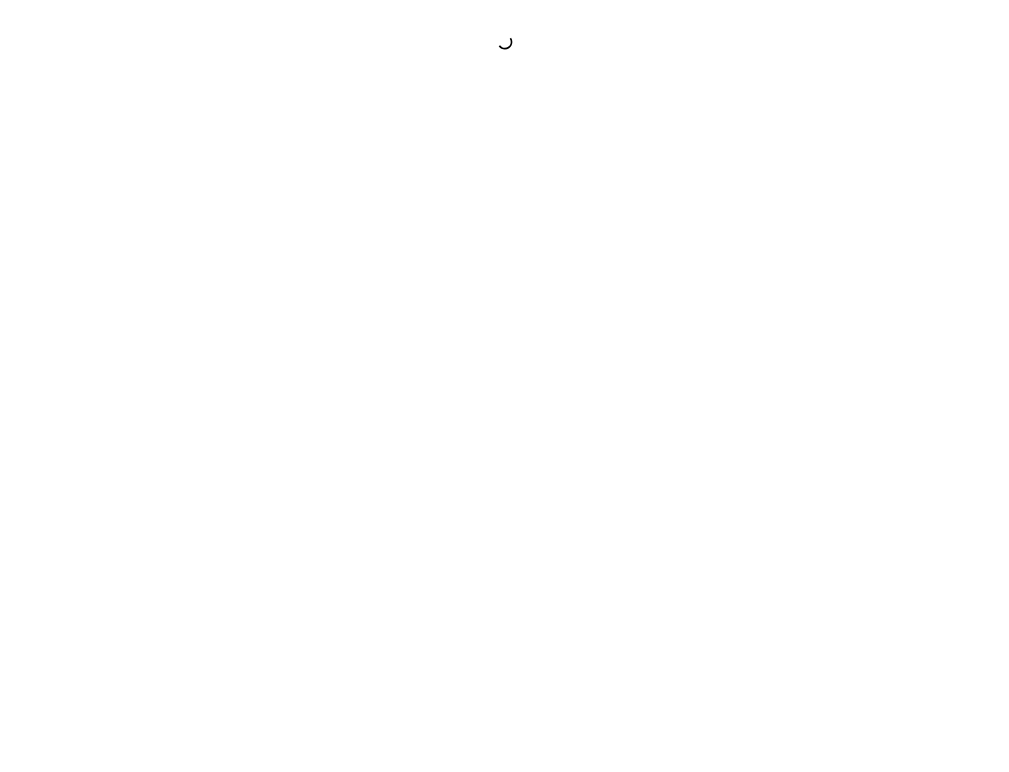 scroll, scrollTop: 0, scrollLeft: 0, axis: both 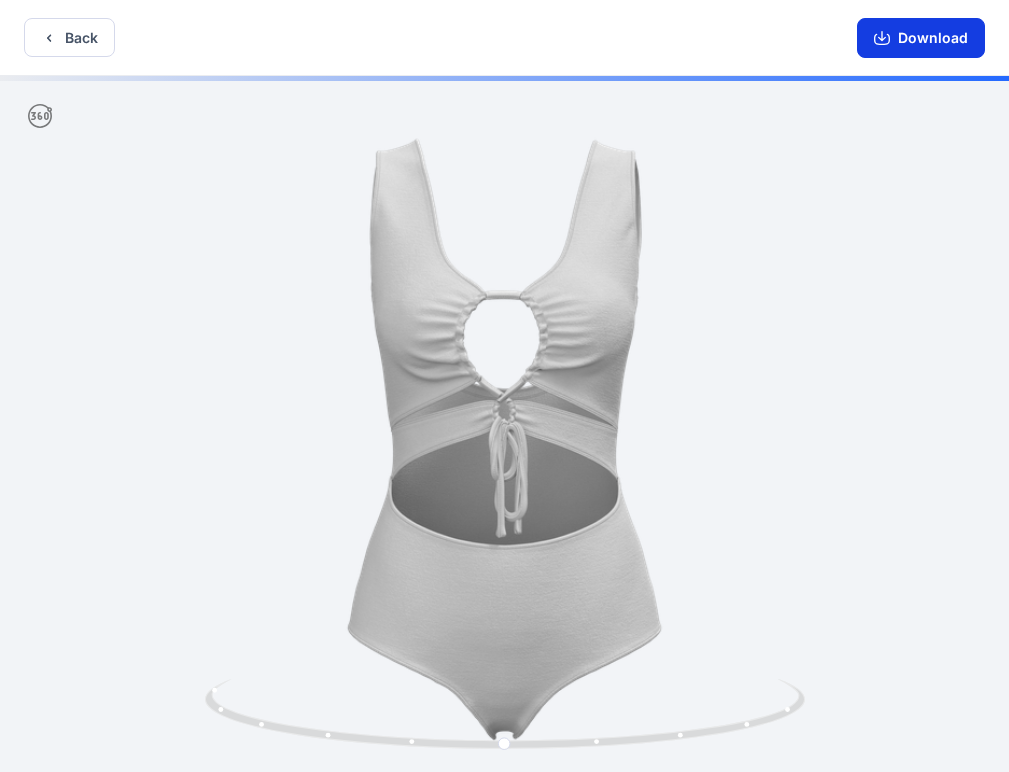 click on "Download" at bounding box center [921, 38] 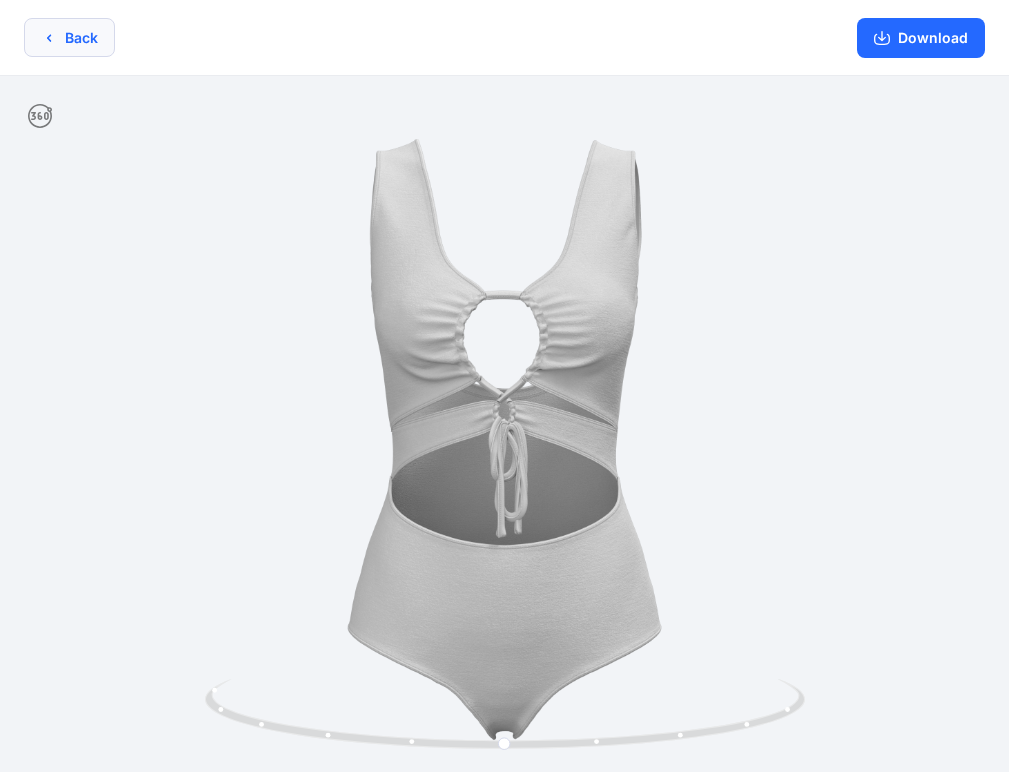click on "Back" at bounding box center (69, 37) 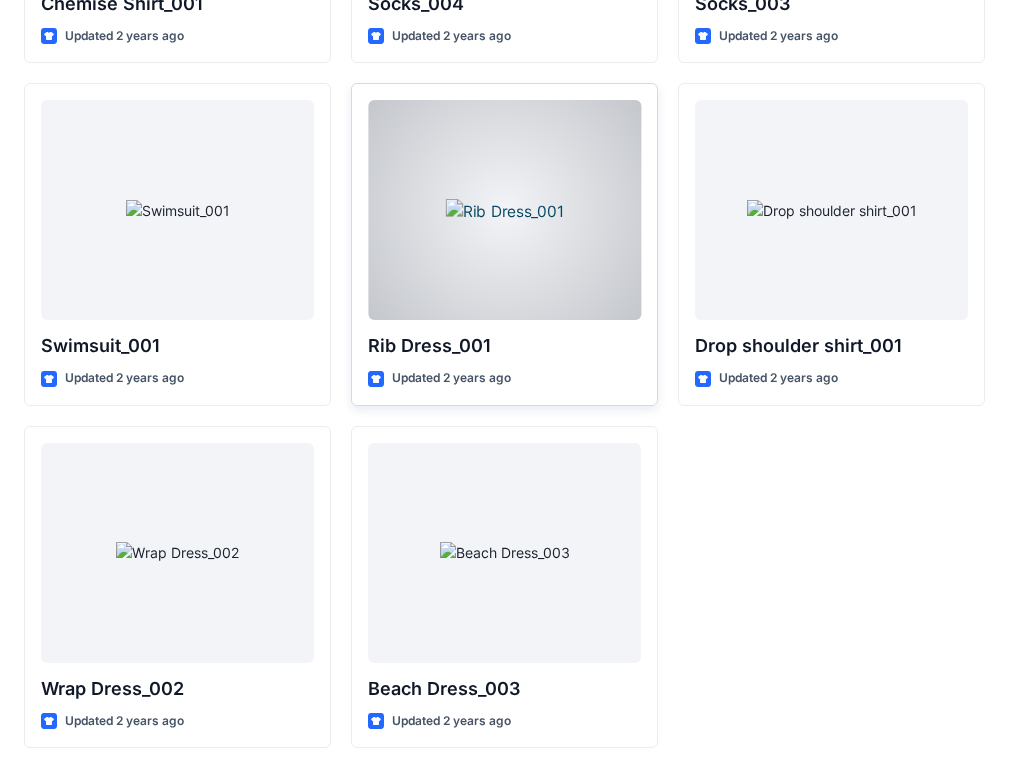 click at bounding box center [504, 210] 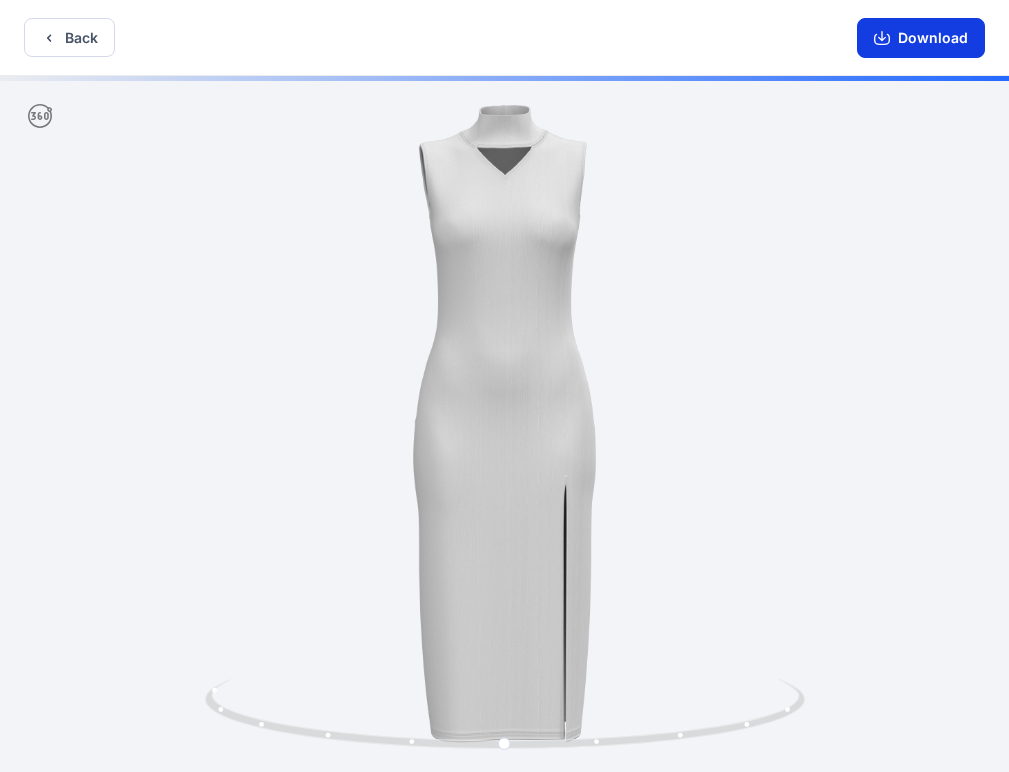 click on "Download" at bounding box center [921, 38] 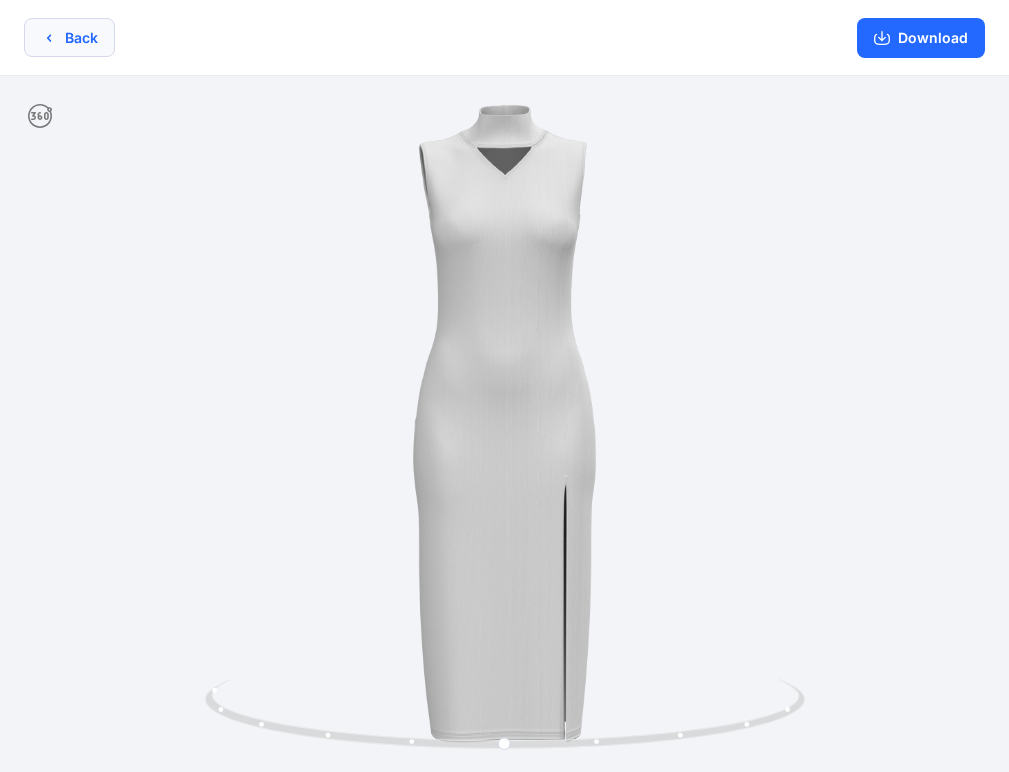 click on "Back" at bounding box center (69, 37) 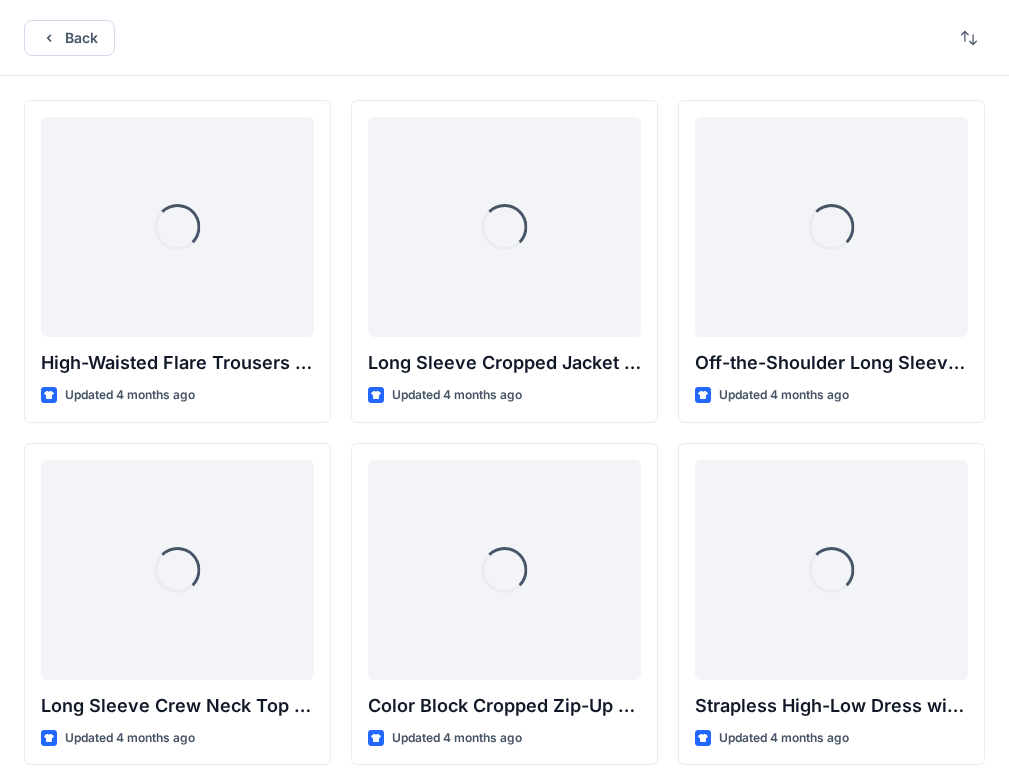 scroll, scrollTop: 24681, scrollLeft: 0, axis: vertical 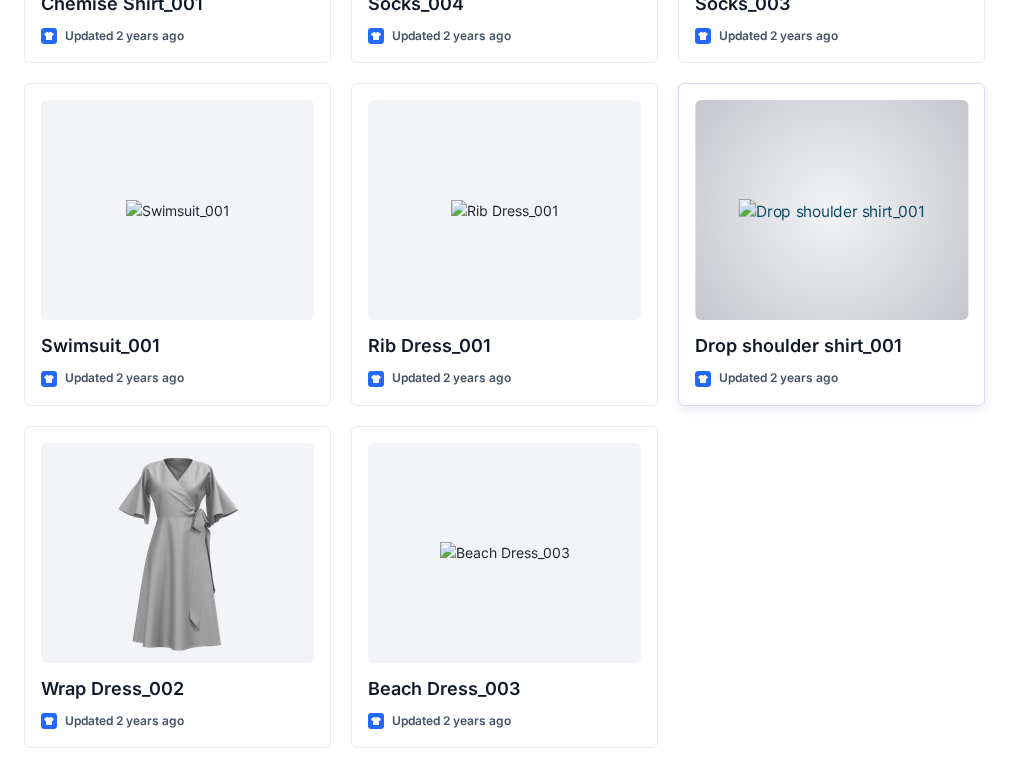 click at bounding box center [831, 210] 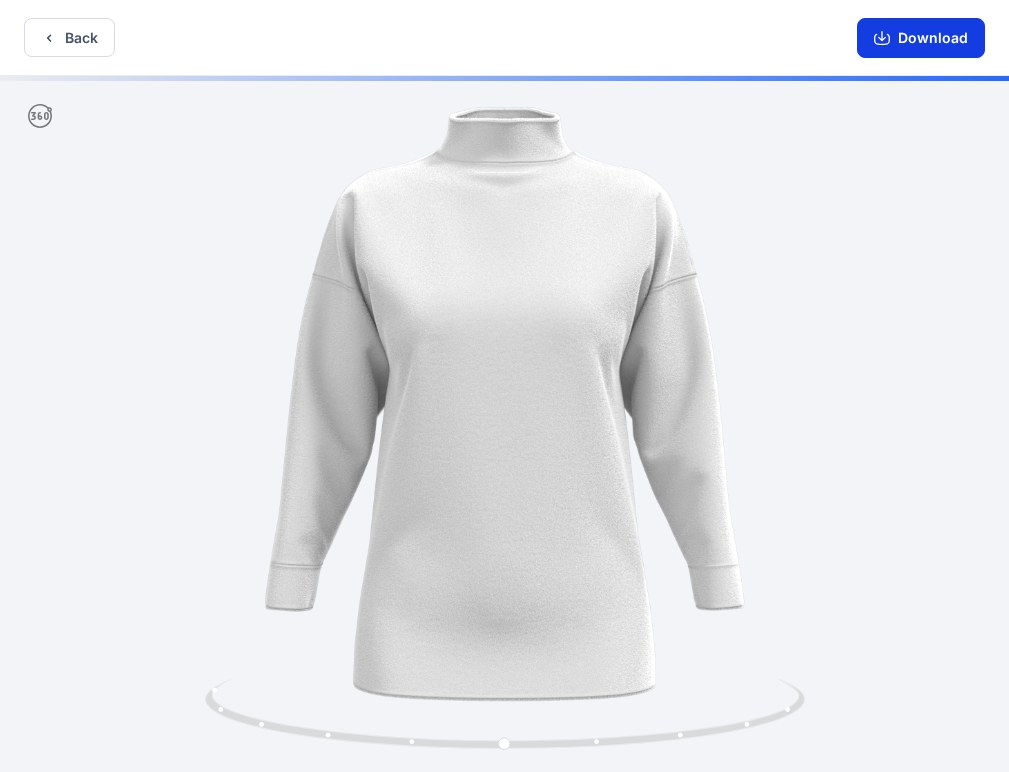 click on "Download" at bounding box center (921, 38) 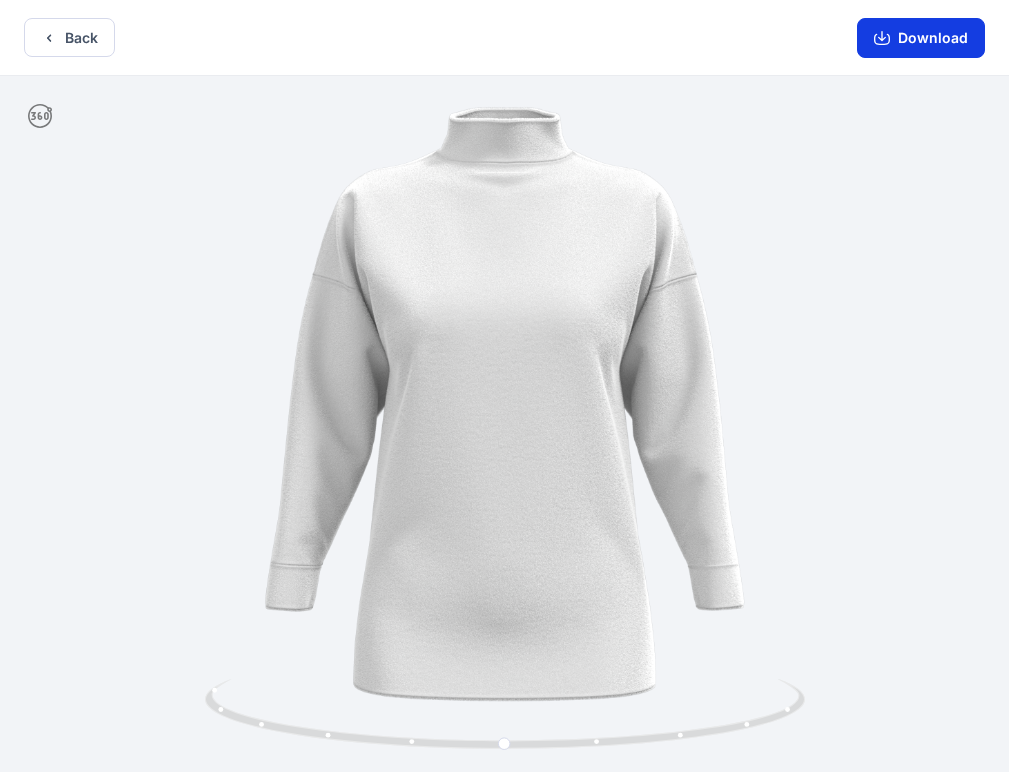 click on "Download" at bounding box center [921, 38] 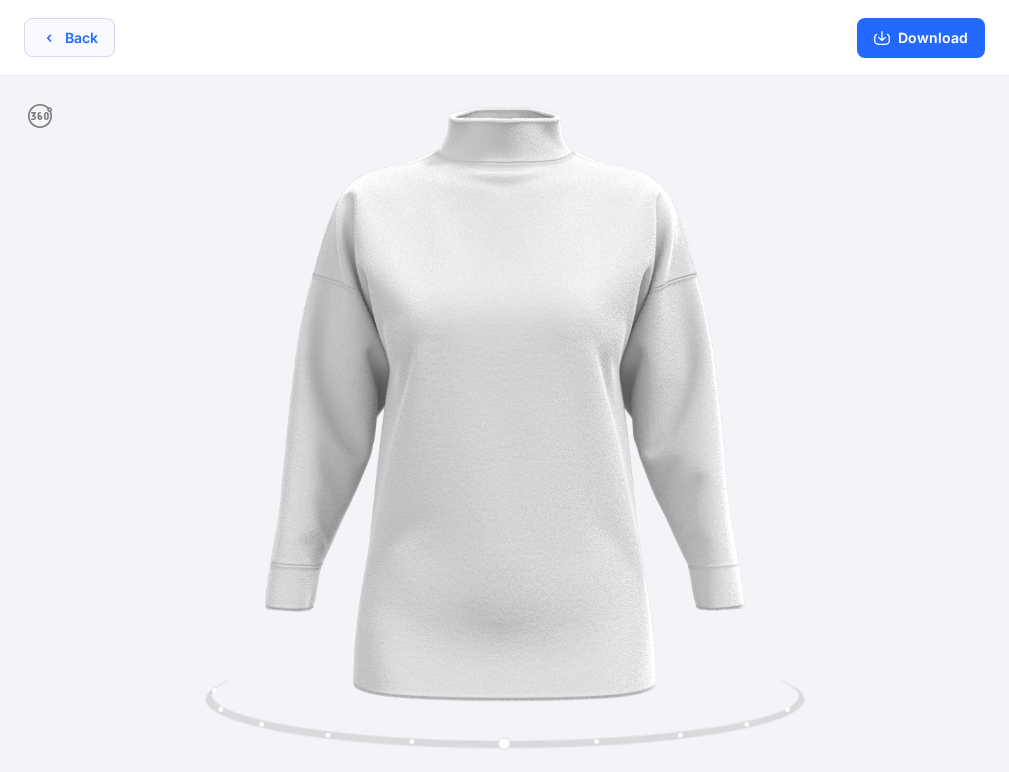 click on "Back" at bounding box center (69, 37) 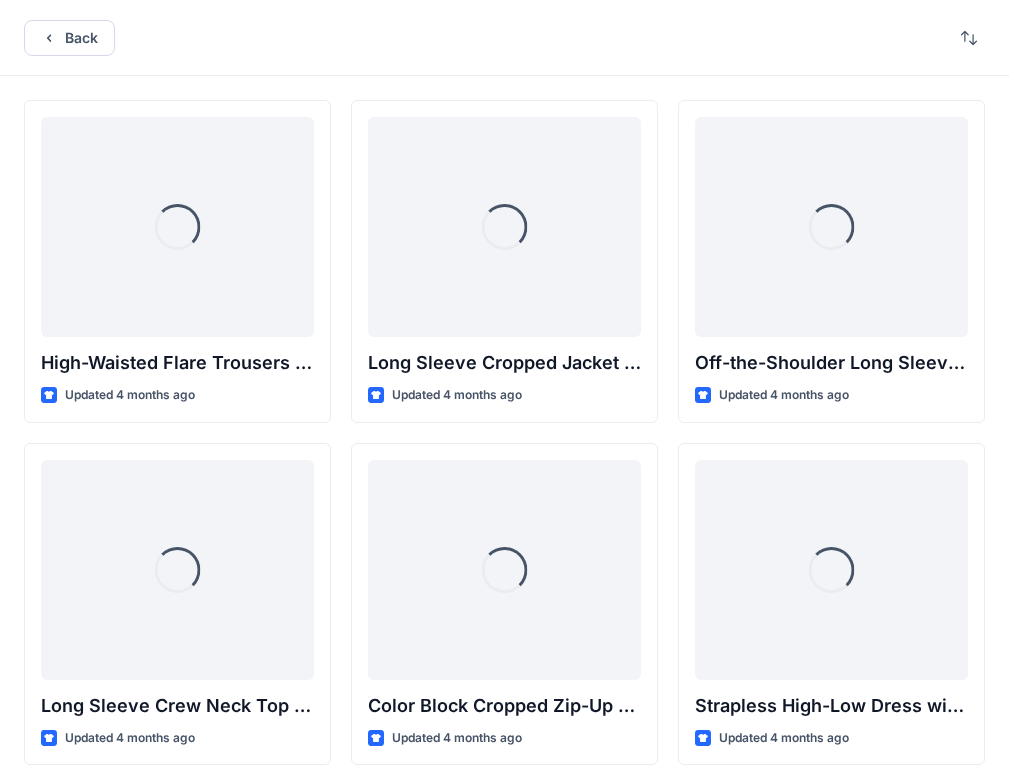 scroll, scrollTop: 24681, scrollLeft: 0, axis: vertical 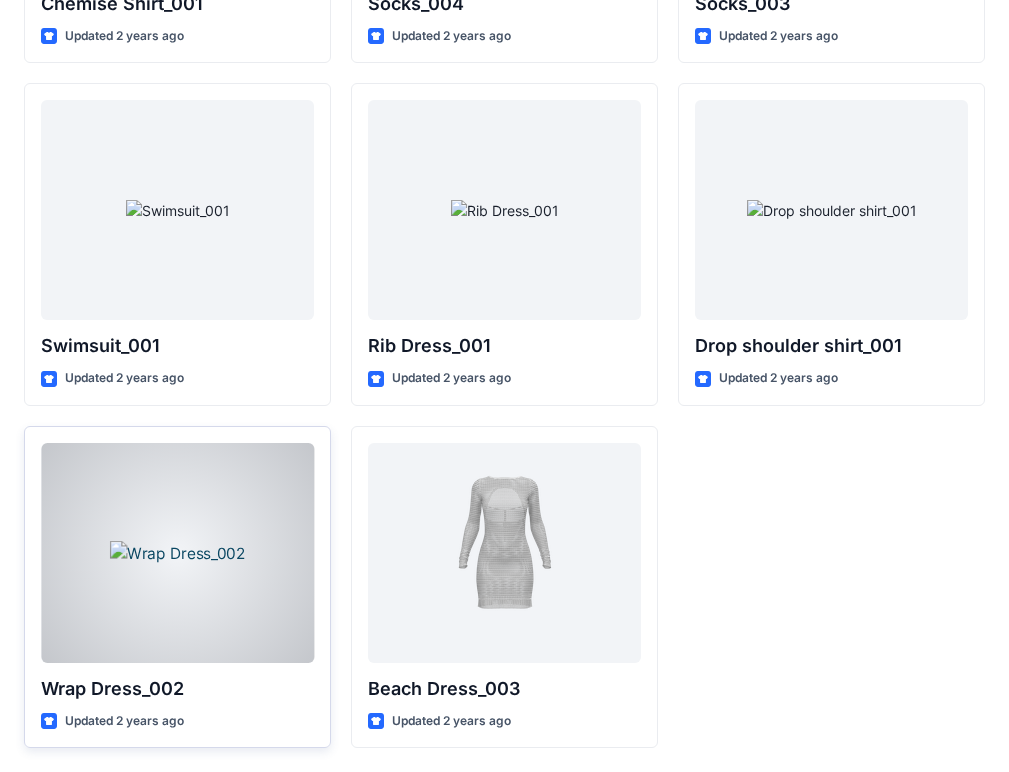 click at bounding box center [177, 553] 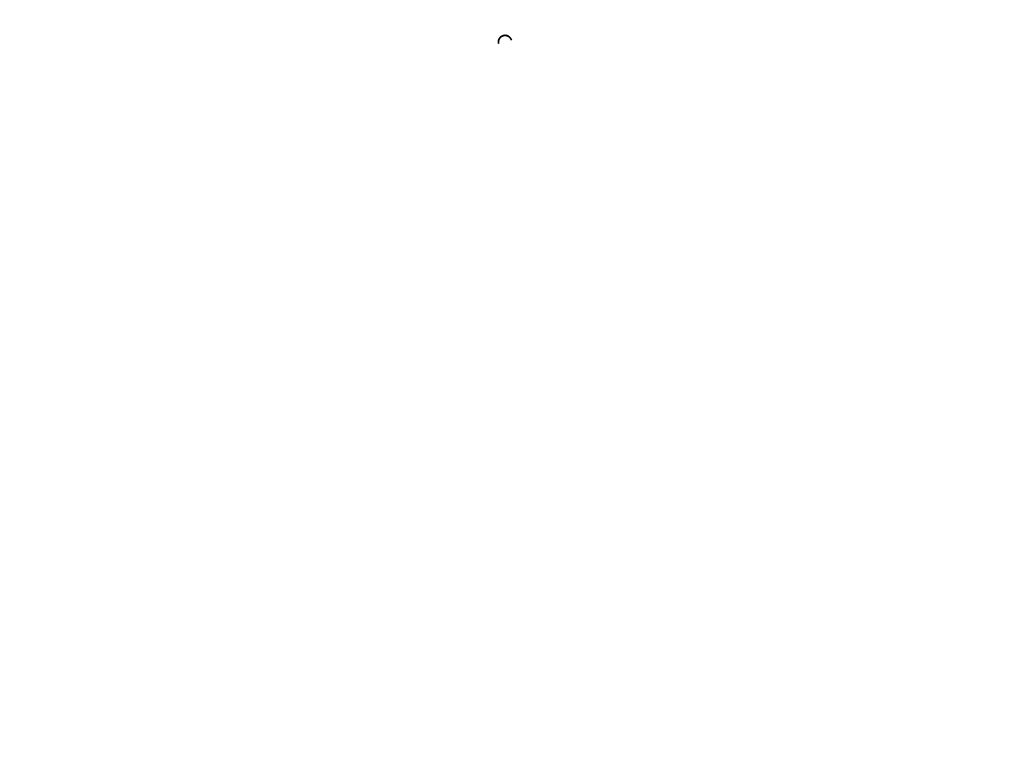 scroll, scrollTop: 0, scrollLeft: 0, axis: both 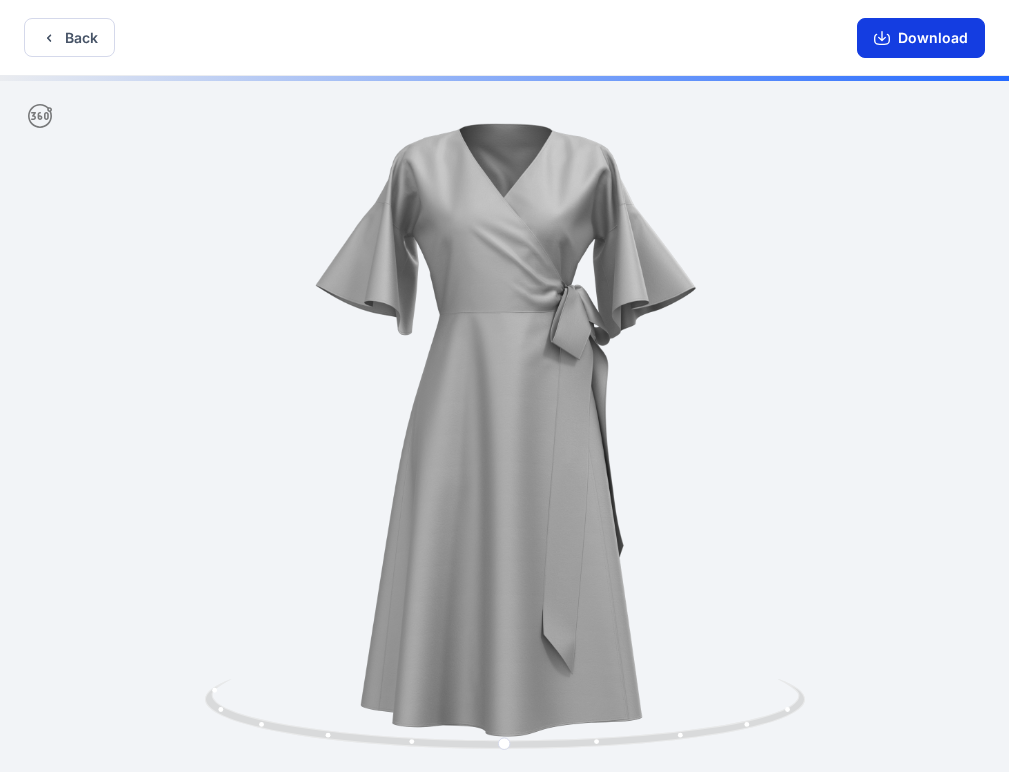 click on "Download" at bounding box center (921, 38) 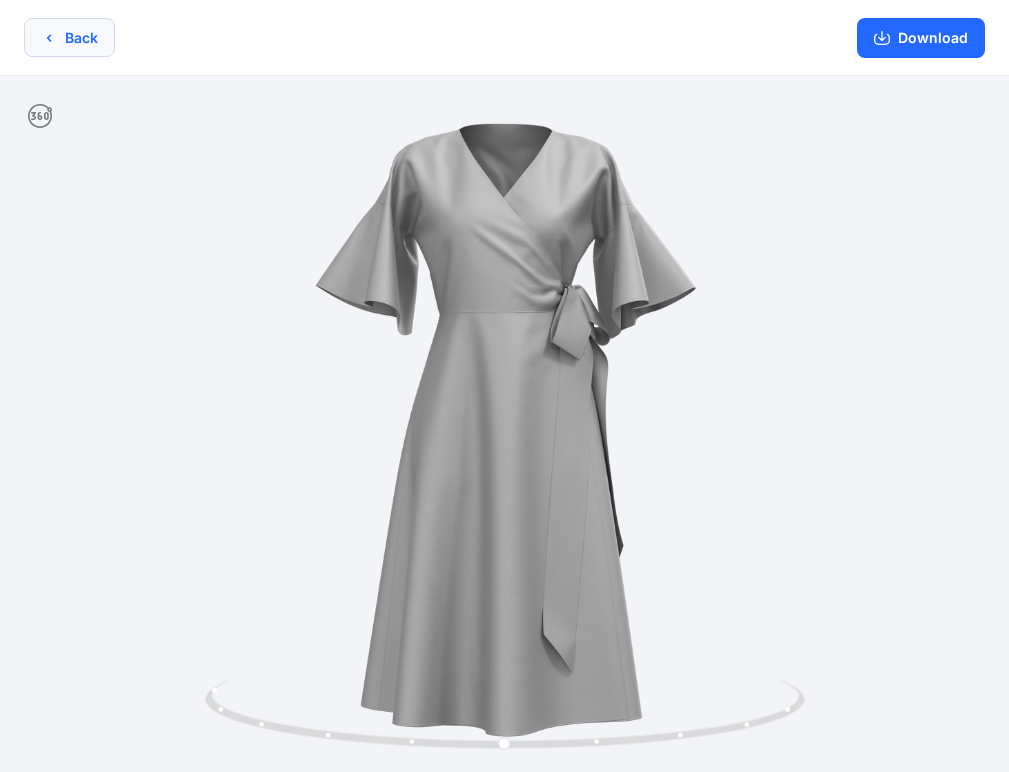 click on "Back" at bounding box center [69, 37] 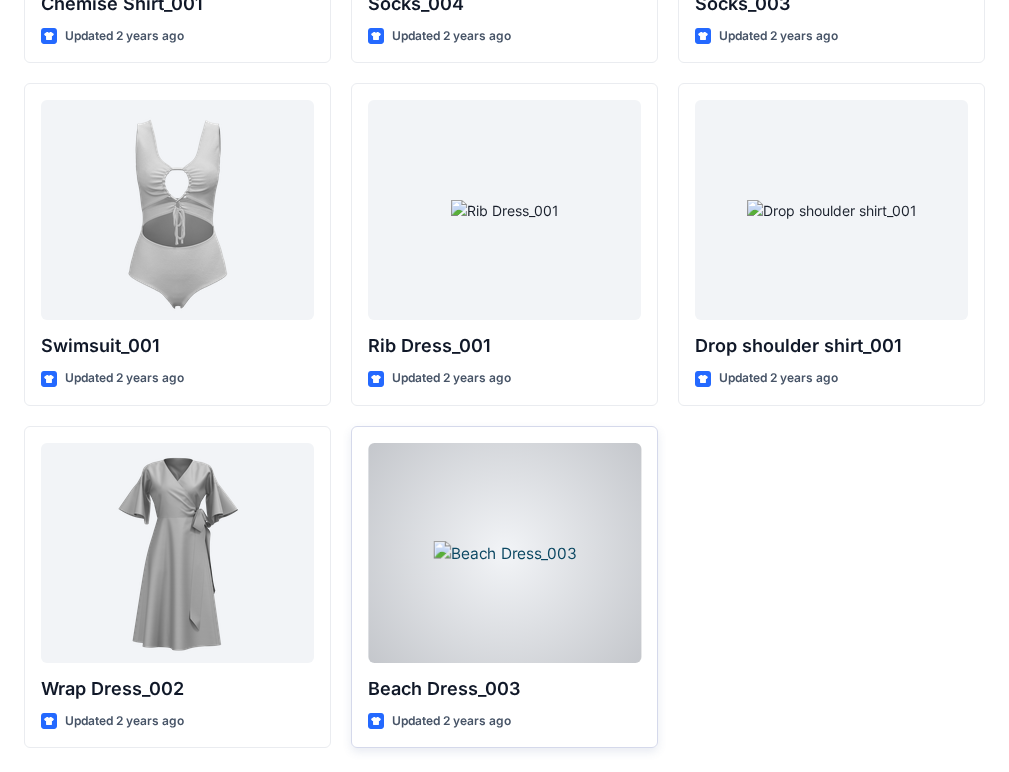 click at bounding box center (504, 553) 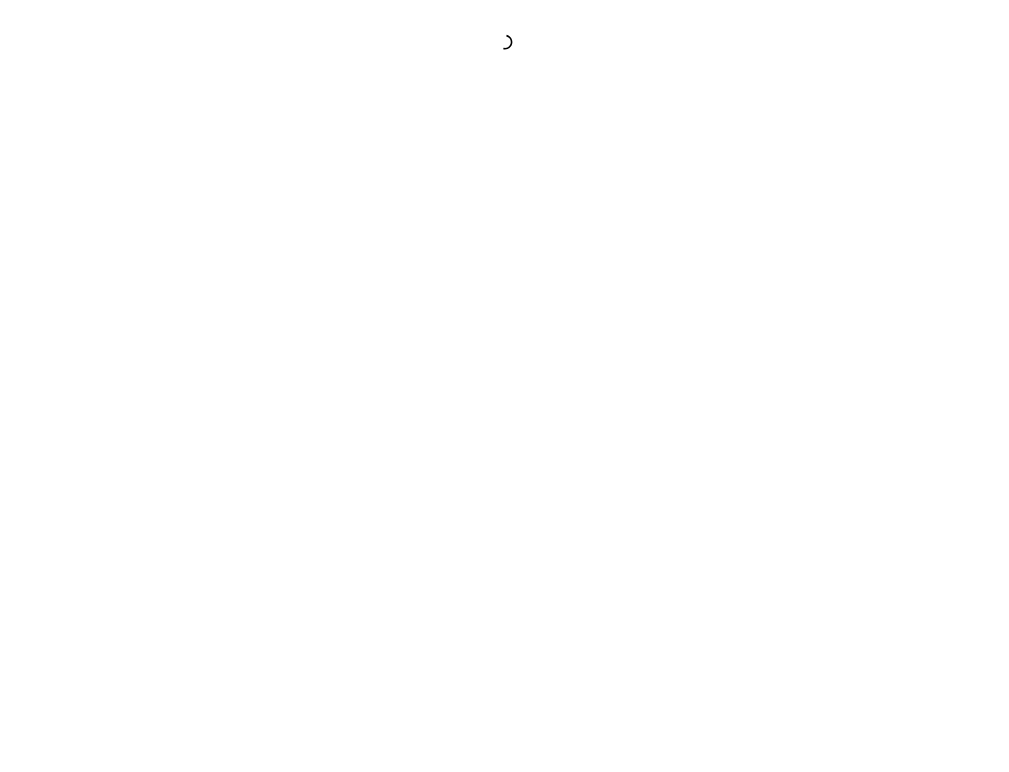 scroll, scrollTop: 0, scrollLeft: 0, axis: both 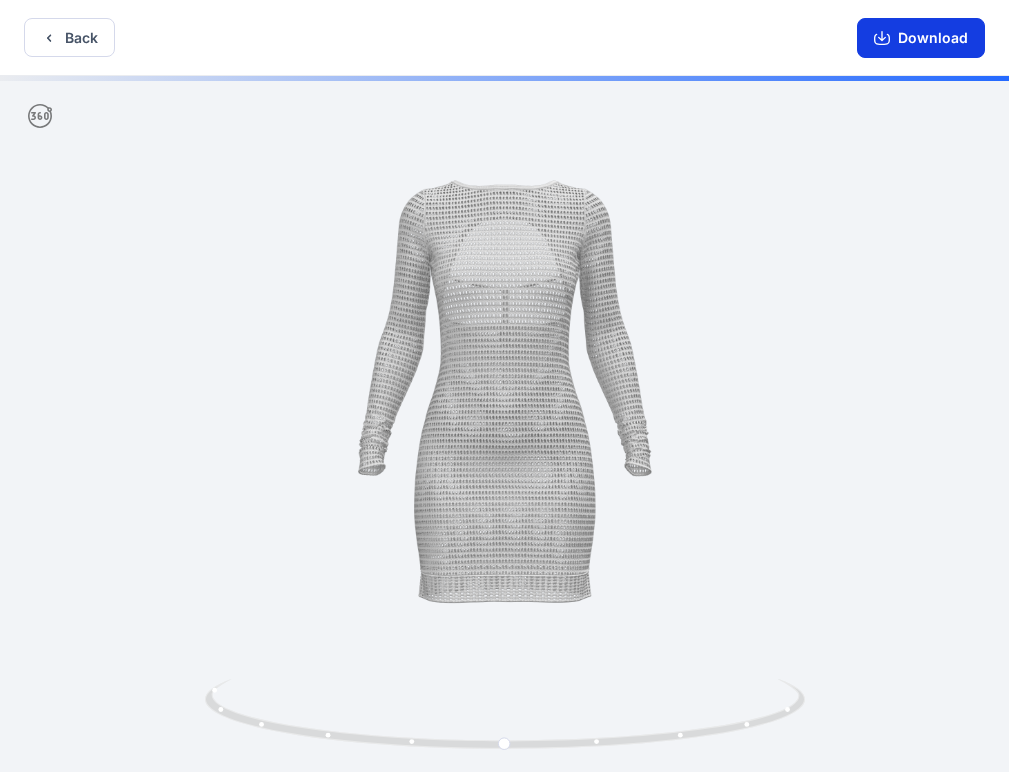 click on "Download" at bounding box center (921, 38) 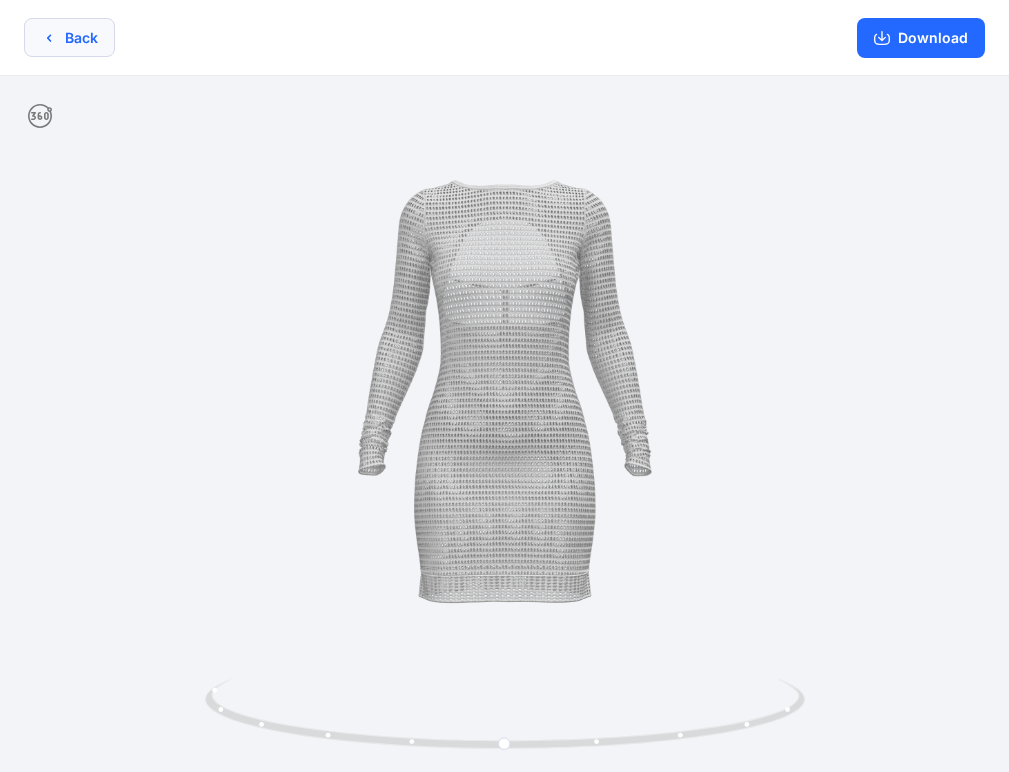 click on "Back" at bounding box center (69, 37) 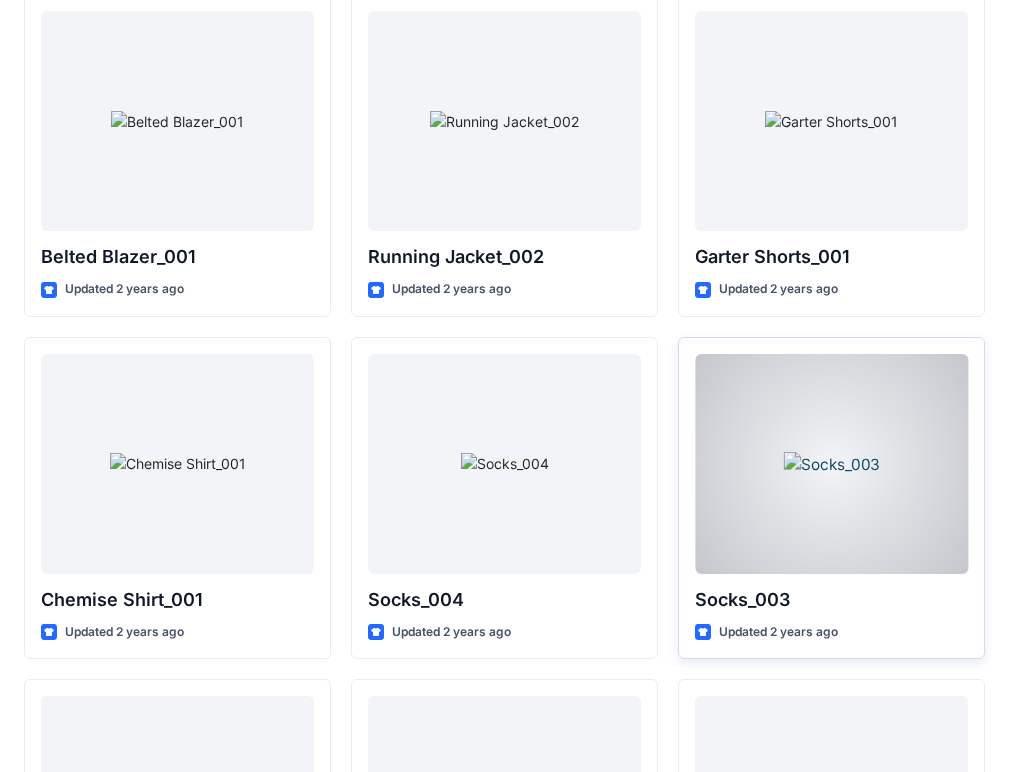 scroll, scrollTop: 24069, scrollLeft: 0, axis: vertical 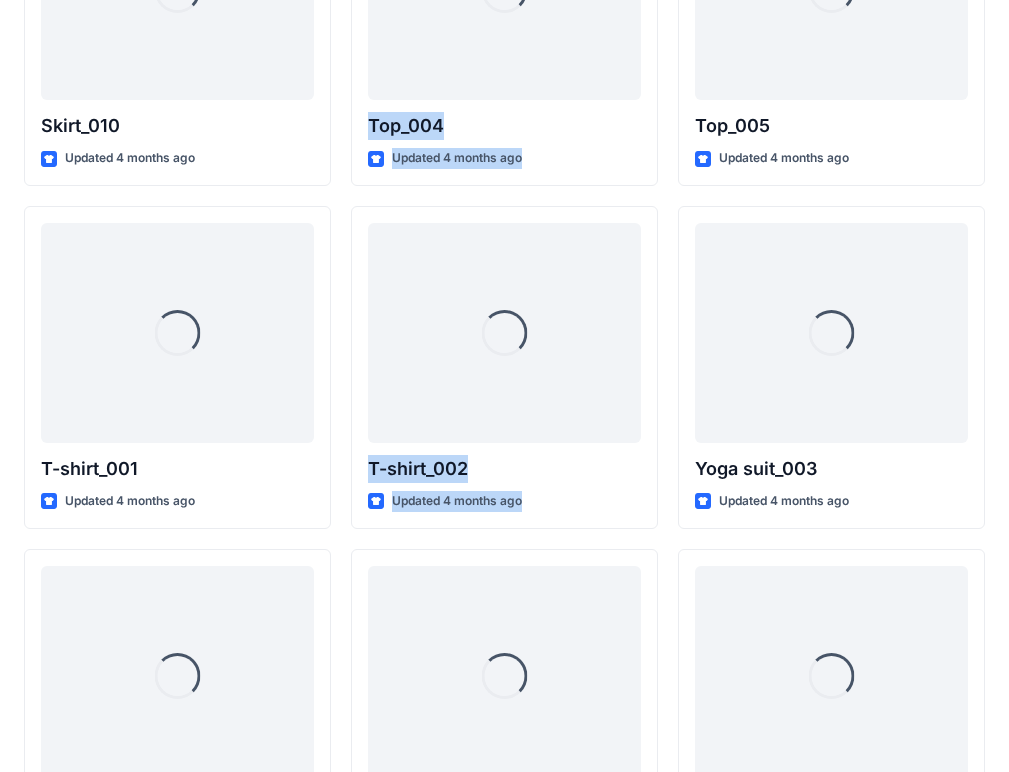 drag, startPoint x: 659, startPoint y: 0, endPoint x: 617, endPoint y: -267, distance: 270.28317 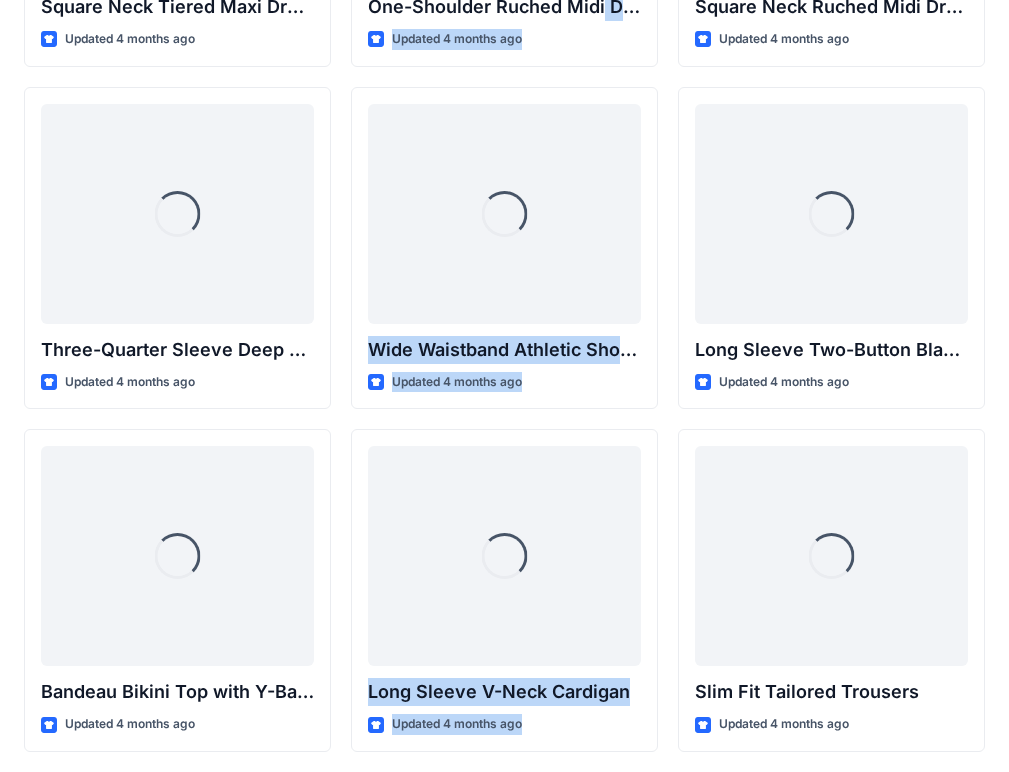 drag, startPoint x: 640, startPoint y: -26, endPoint x: 604, endPoint y: -270, distance: 246.64143 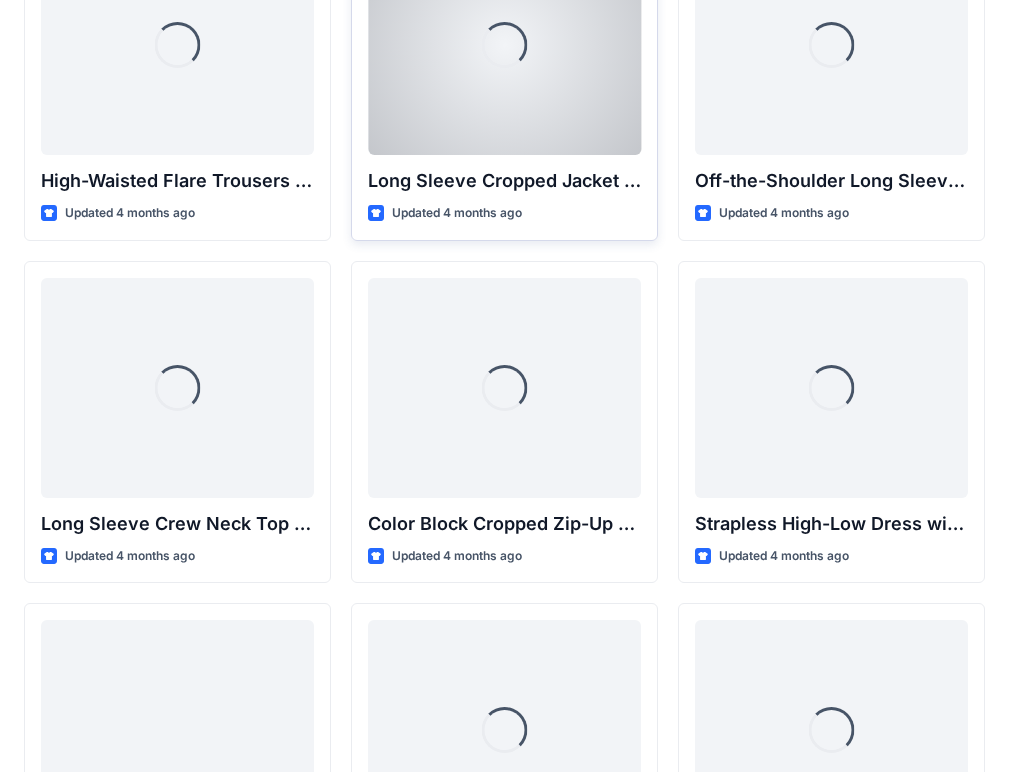 scroll, scrollTop: 0, scrollLeft: 0, axis: both 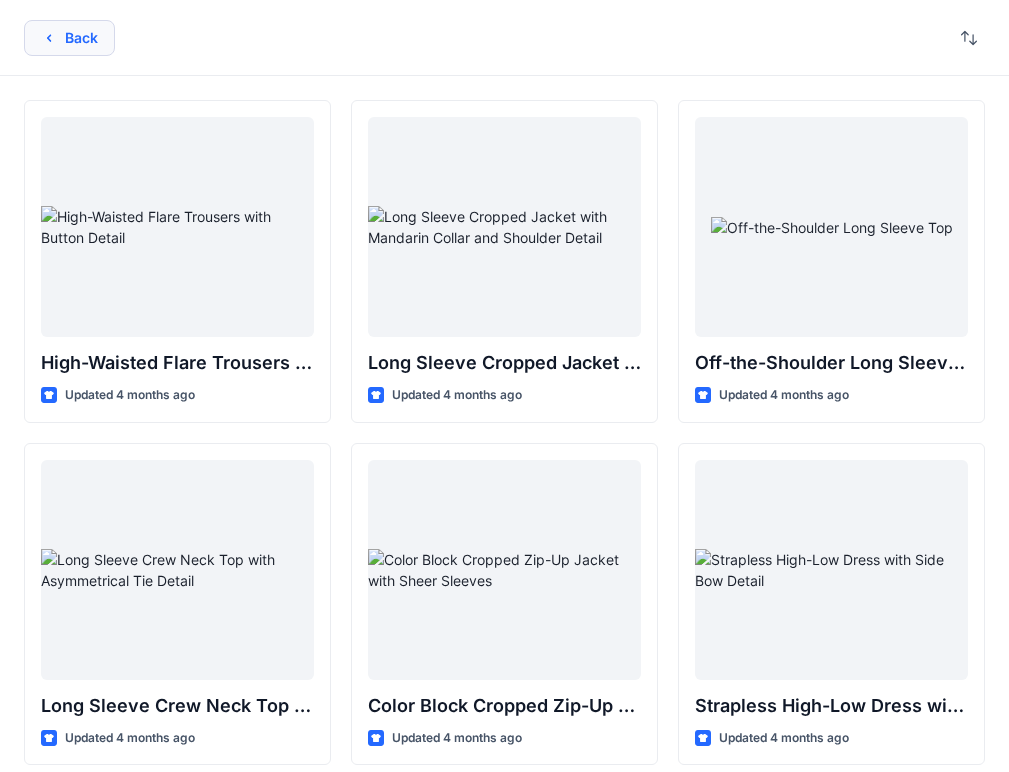 click on "Back" at bounding box center (69, 38) 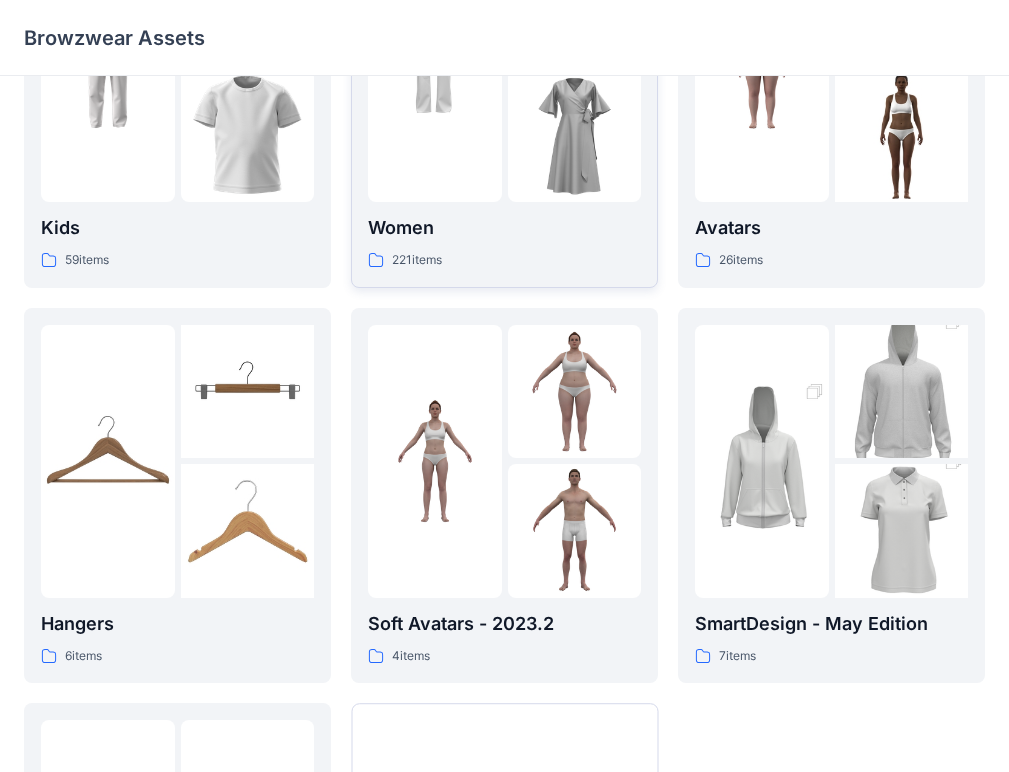 scroll, scrollTop: 467, scrollLeft: 0, axis: vertical 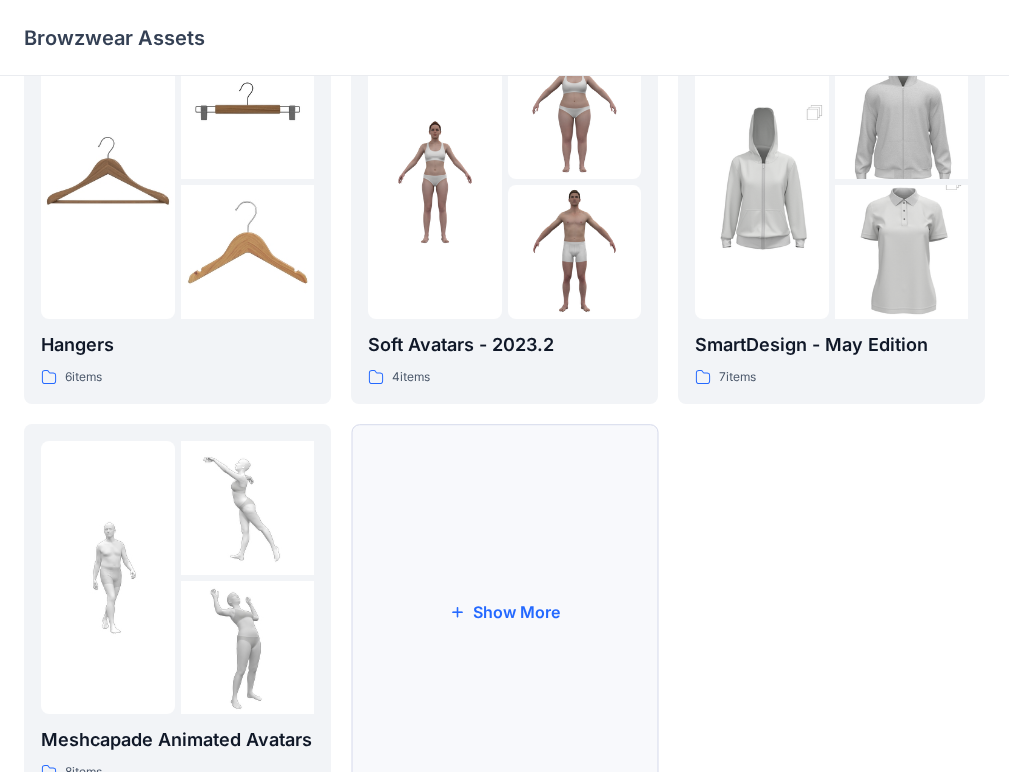 click on "Show More" at bounding box center [504, 612] 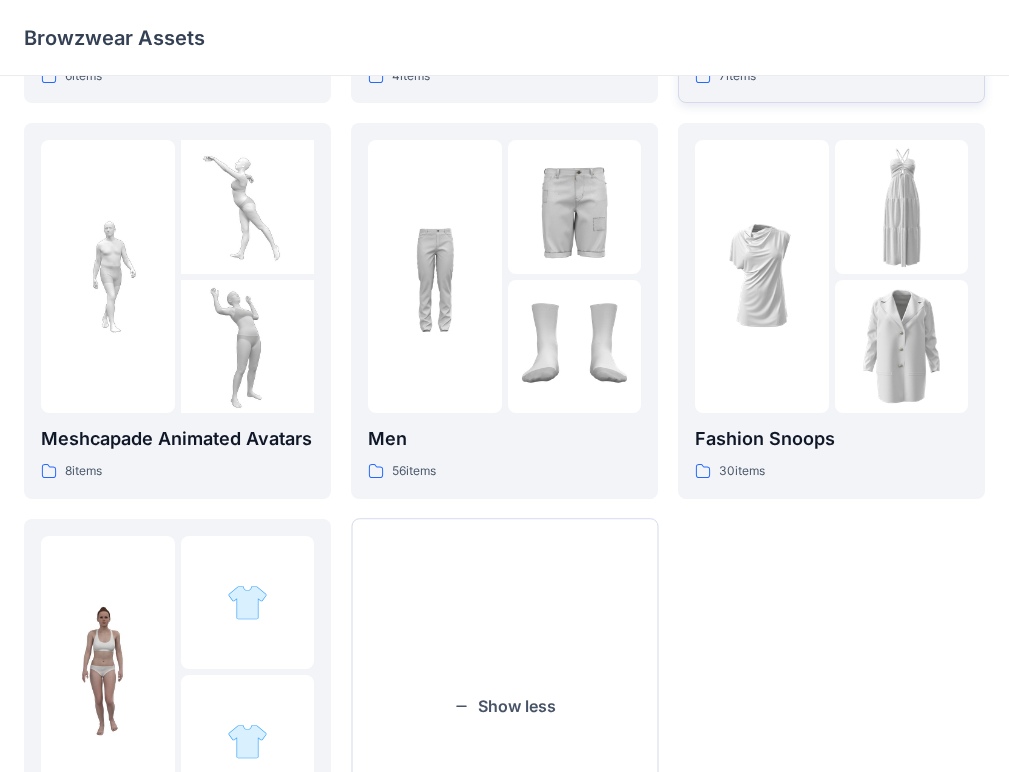 scroll, scrollTop: 901, scrollLeft: 0, axis: vertical 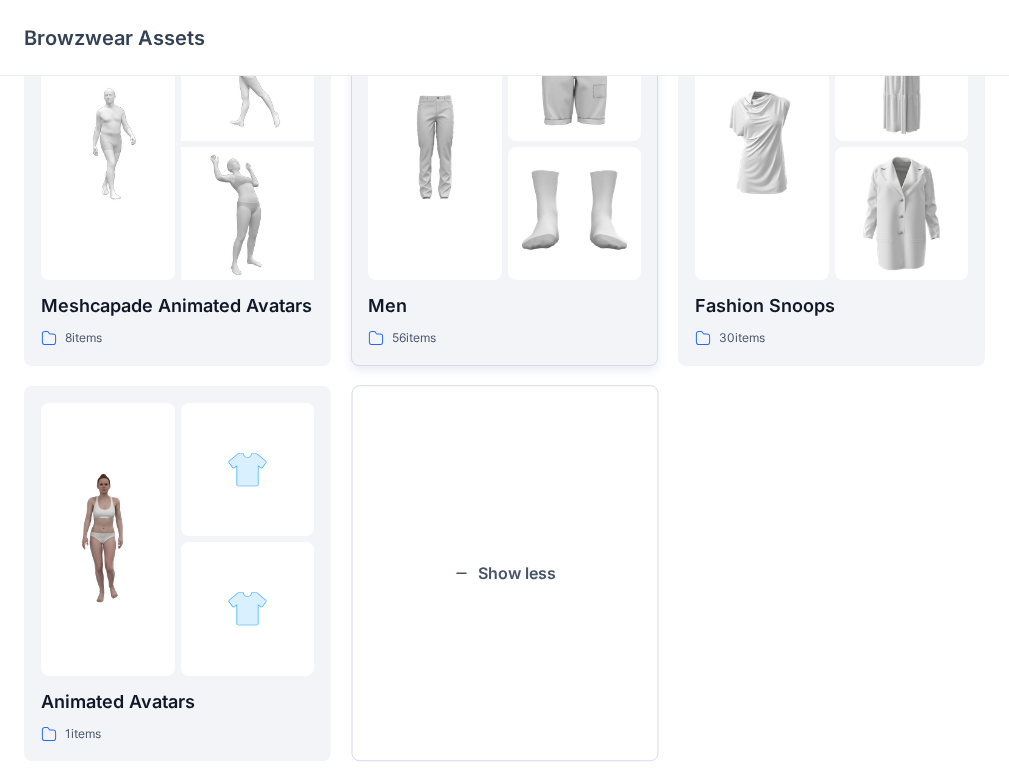click at bounding box center [575, 214] 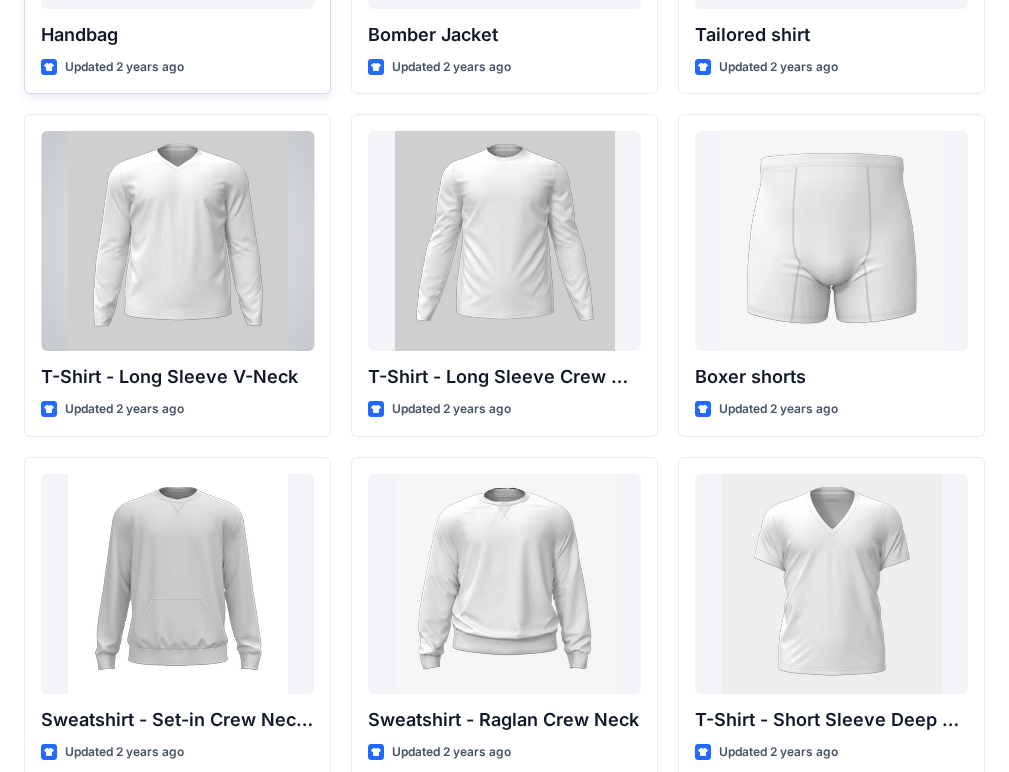 scroll, scrollTop: 0, scrollLeft: 0, axis: both 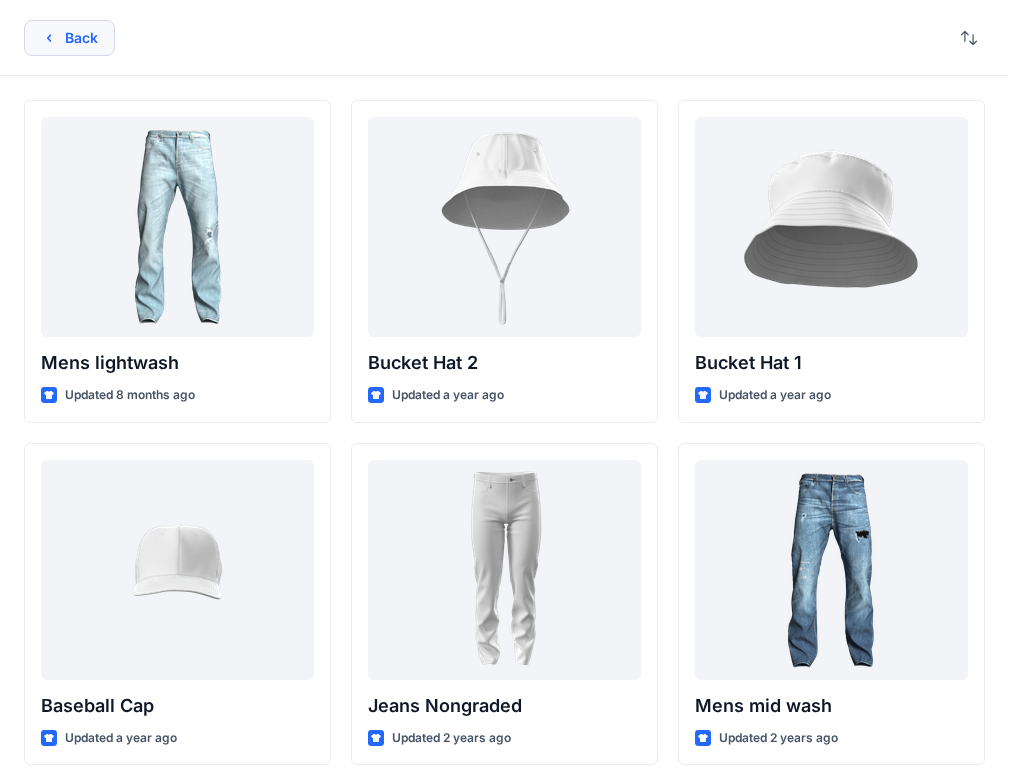 click 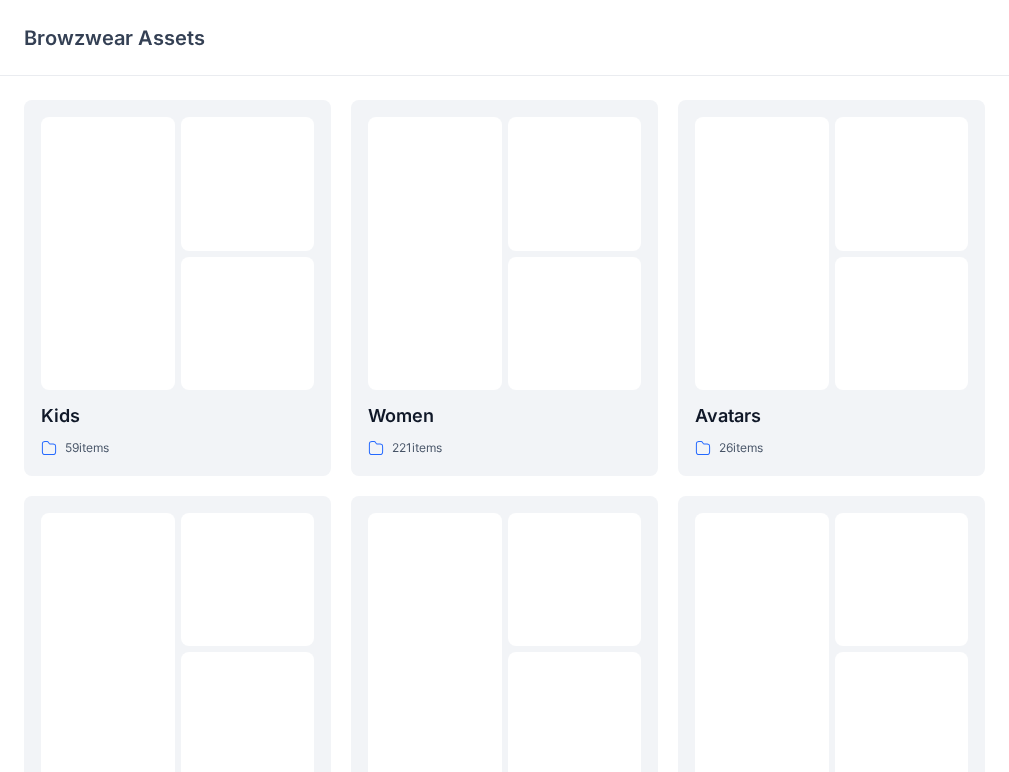 scroll, scrollTop: 901, scrollLeft: 0, axis: vertical 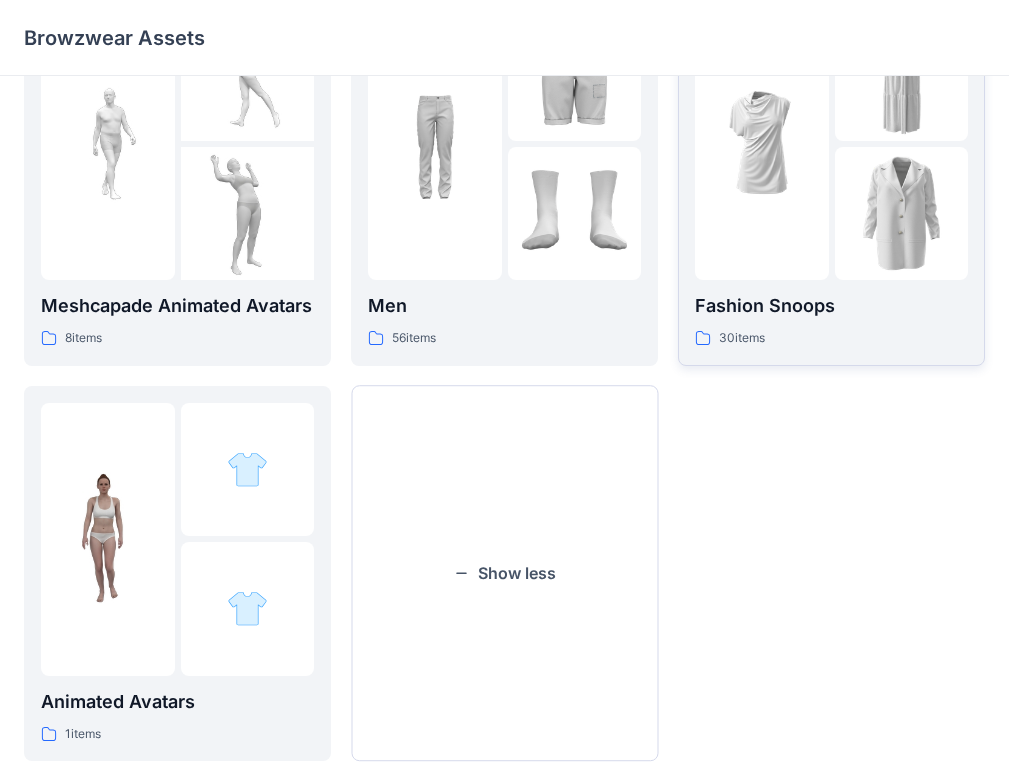 click at bounding box center (762, 143) 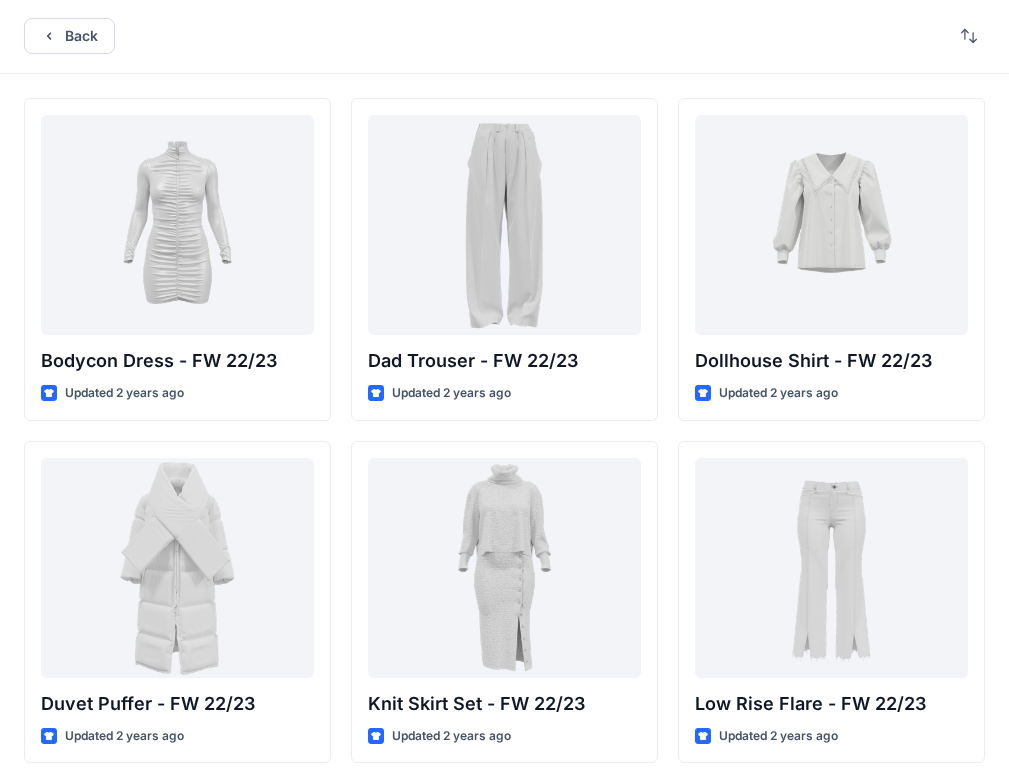 scroll, scrollTop: 0, scrollLeft: 0, axis: both 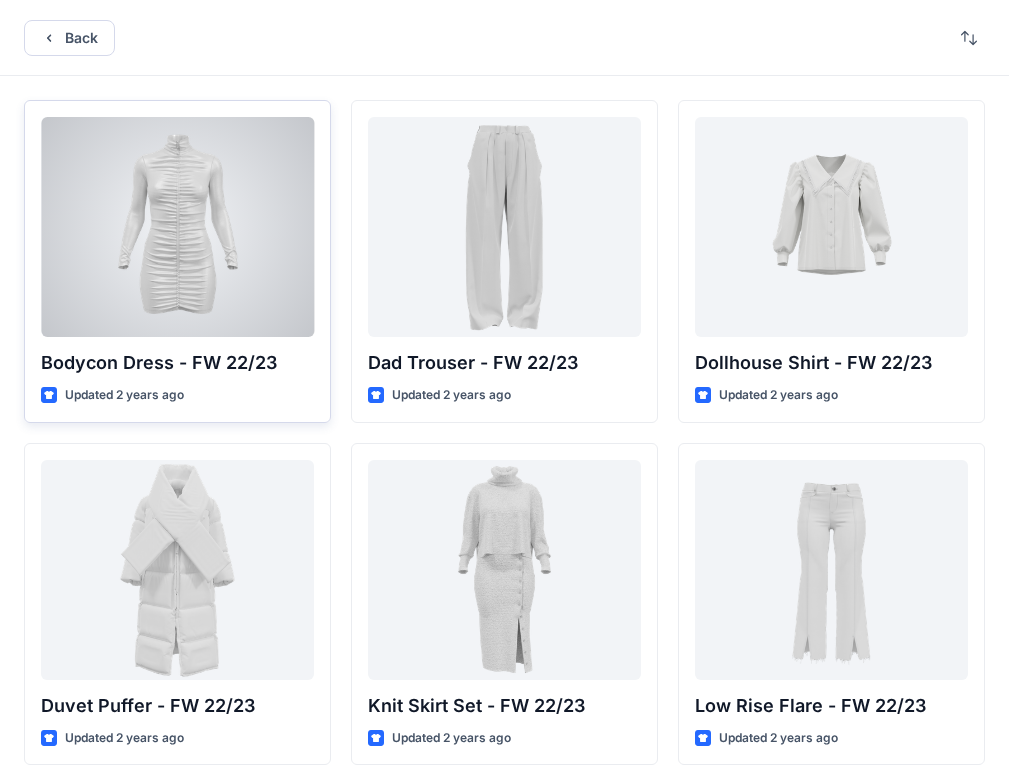click at bounding box center [177, 227] 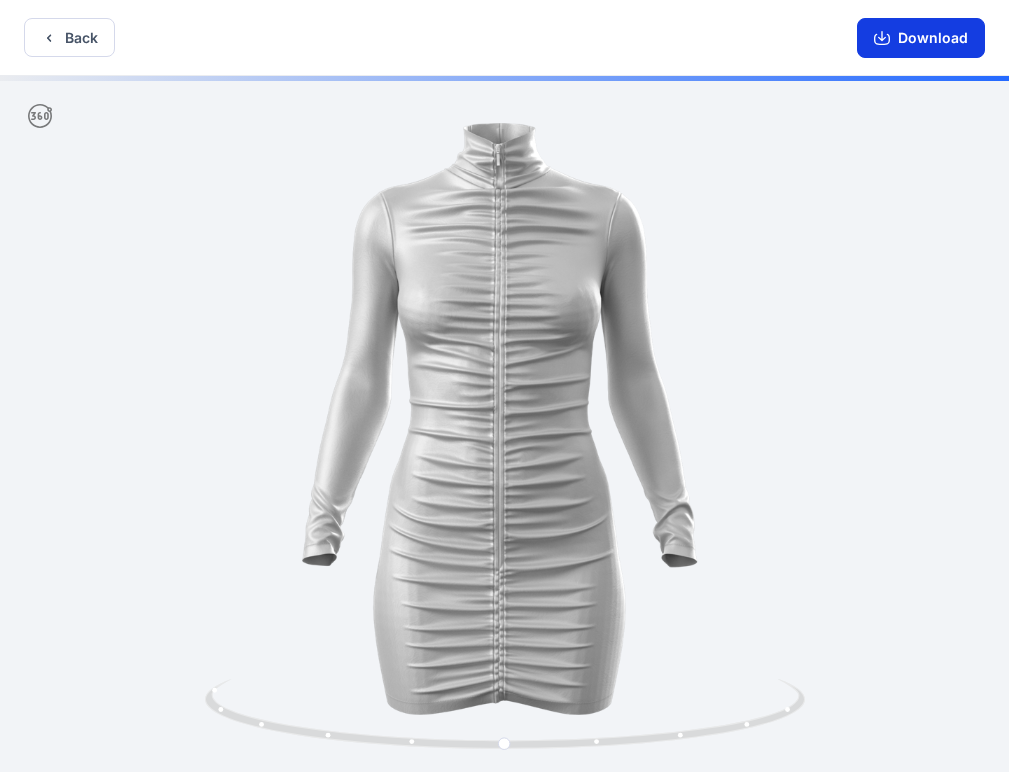 click on "Download" at bounding box center (921, 38) 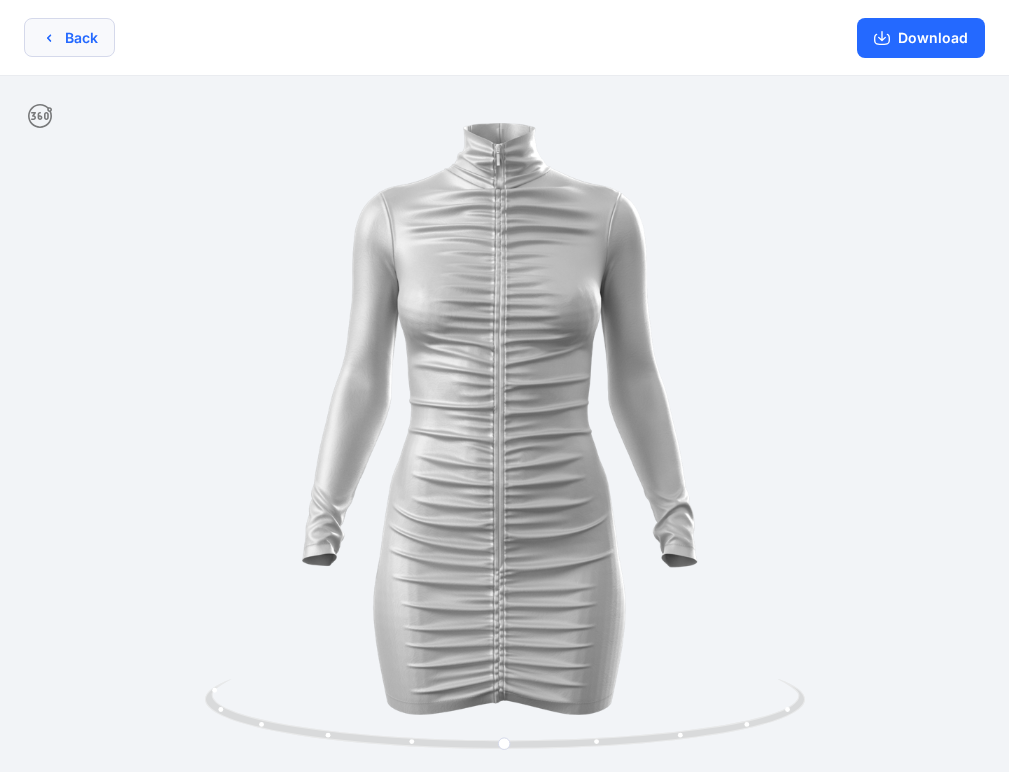 click on "Back" at bounding box center [69, 37] 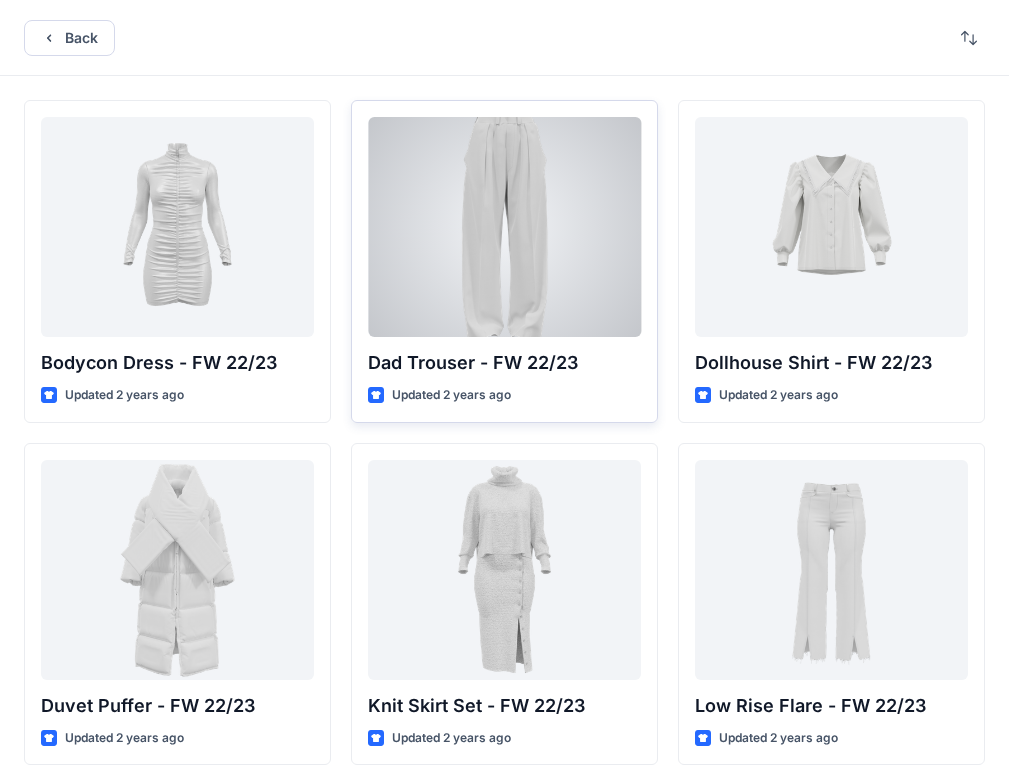 click at bounding box center [504, 227] 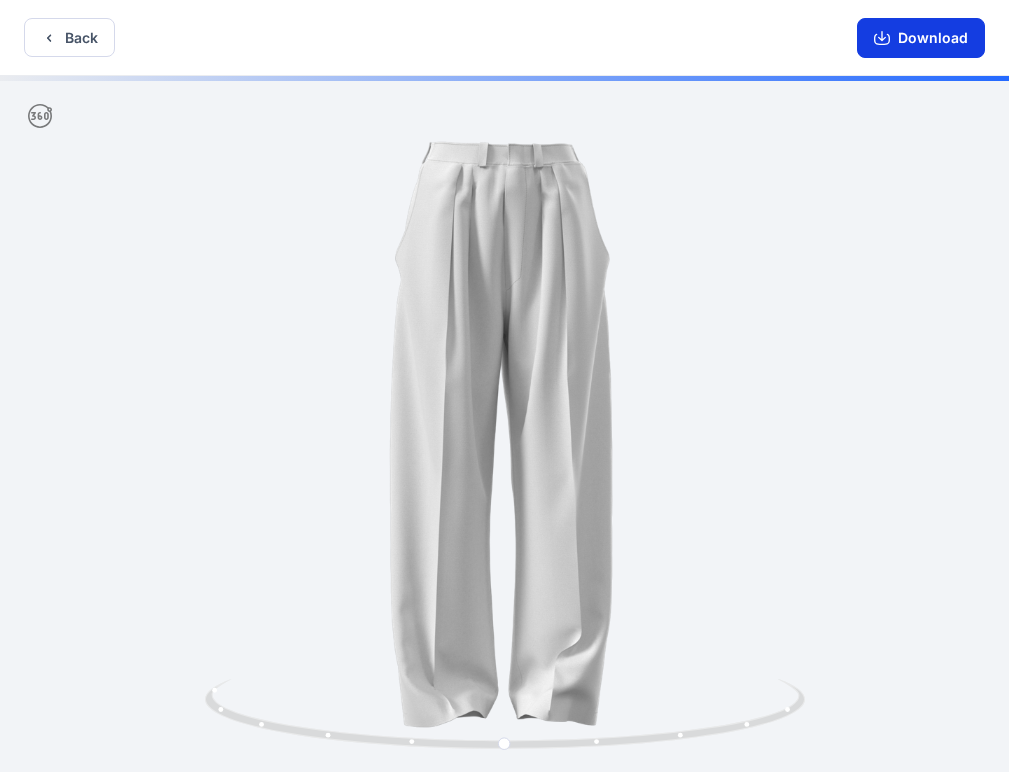 click on "Download" at bounding box center (921, 38) 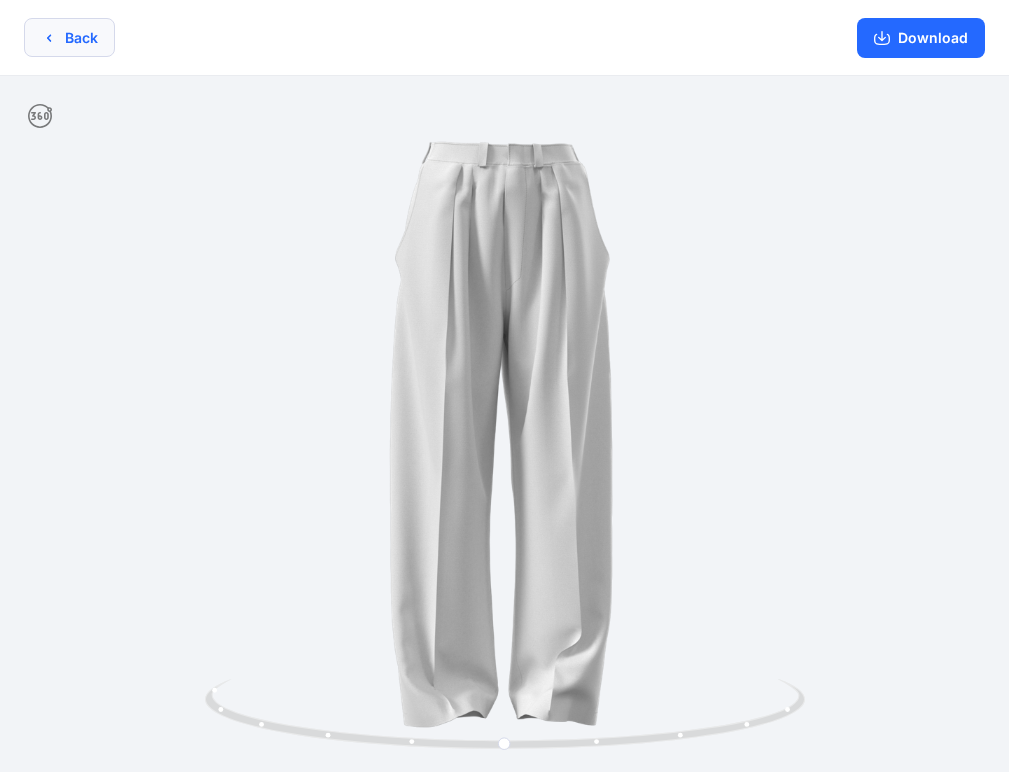 click on "Back" at bounding box center (69, 37) 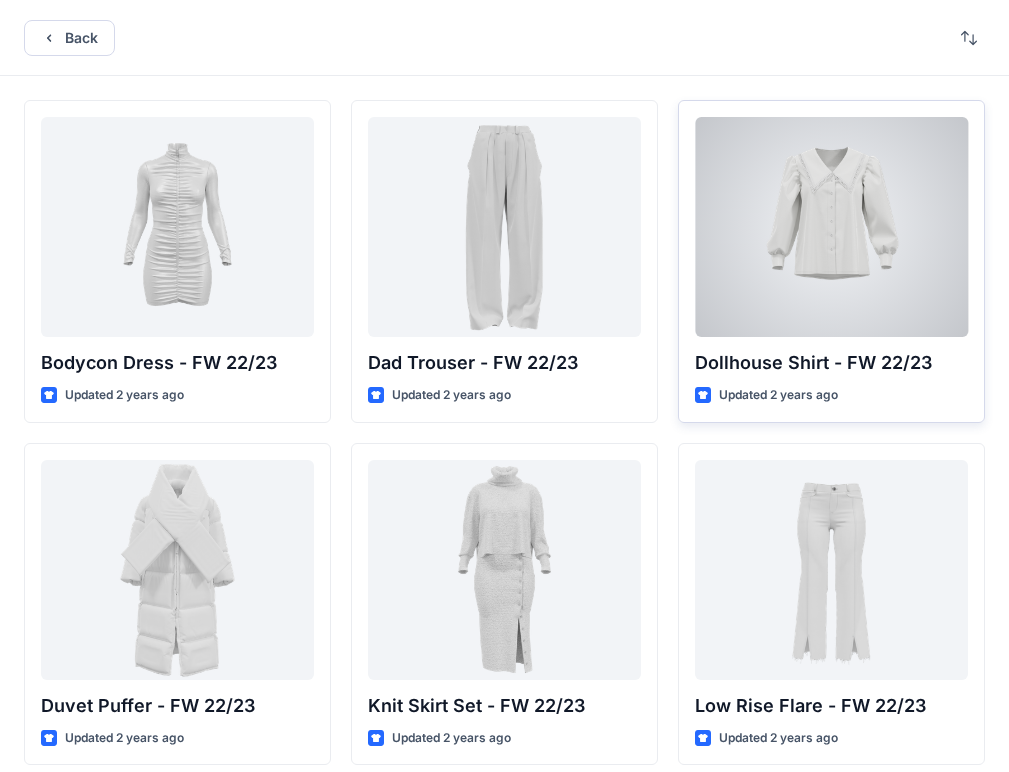 click at bounding box center [831, 227] 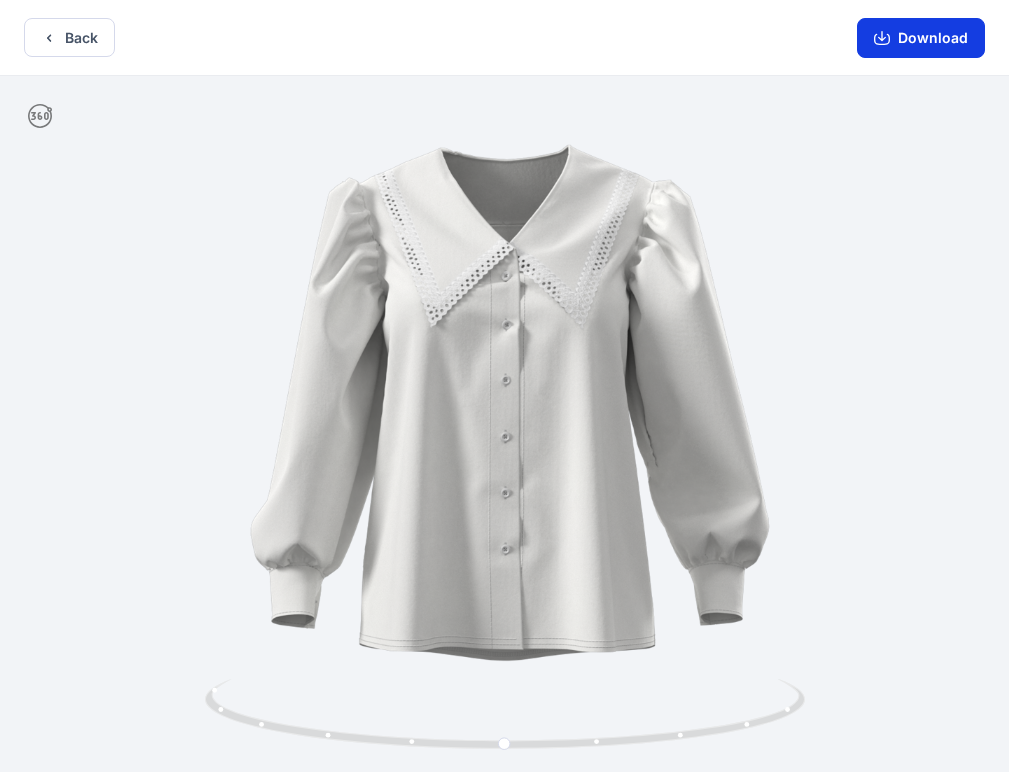 click on "Download" at bounding box center [921, 38] 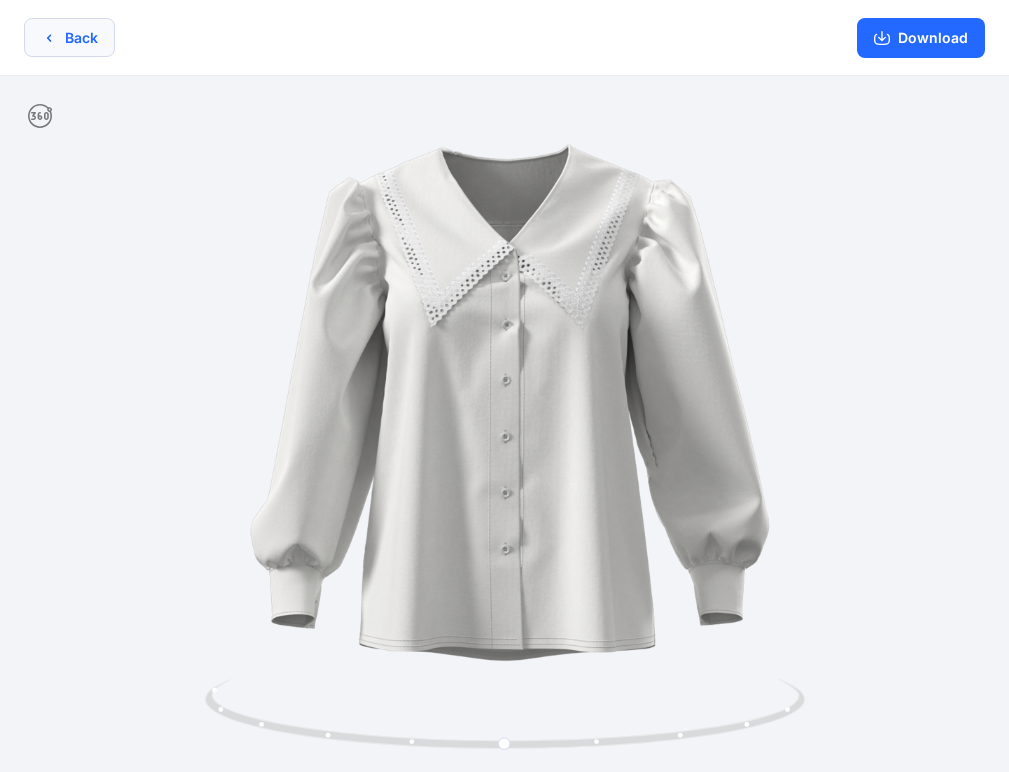 click on "Back" at bounding box center [69, 37] 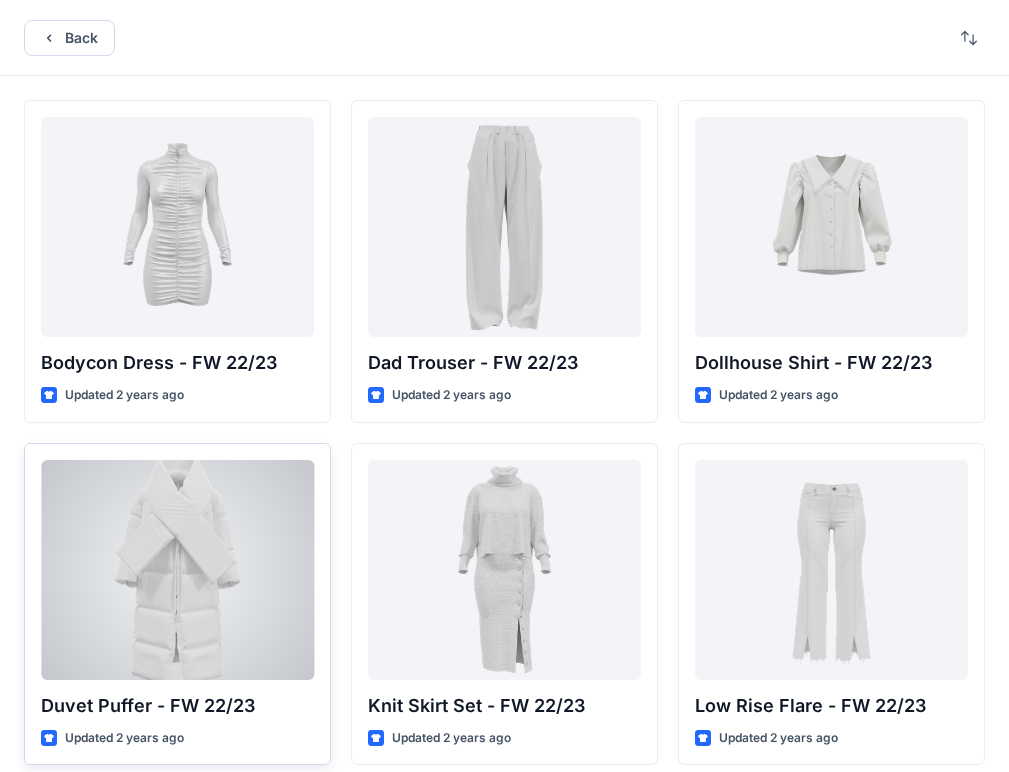 click at bounding box center (177, 570) 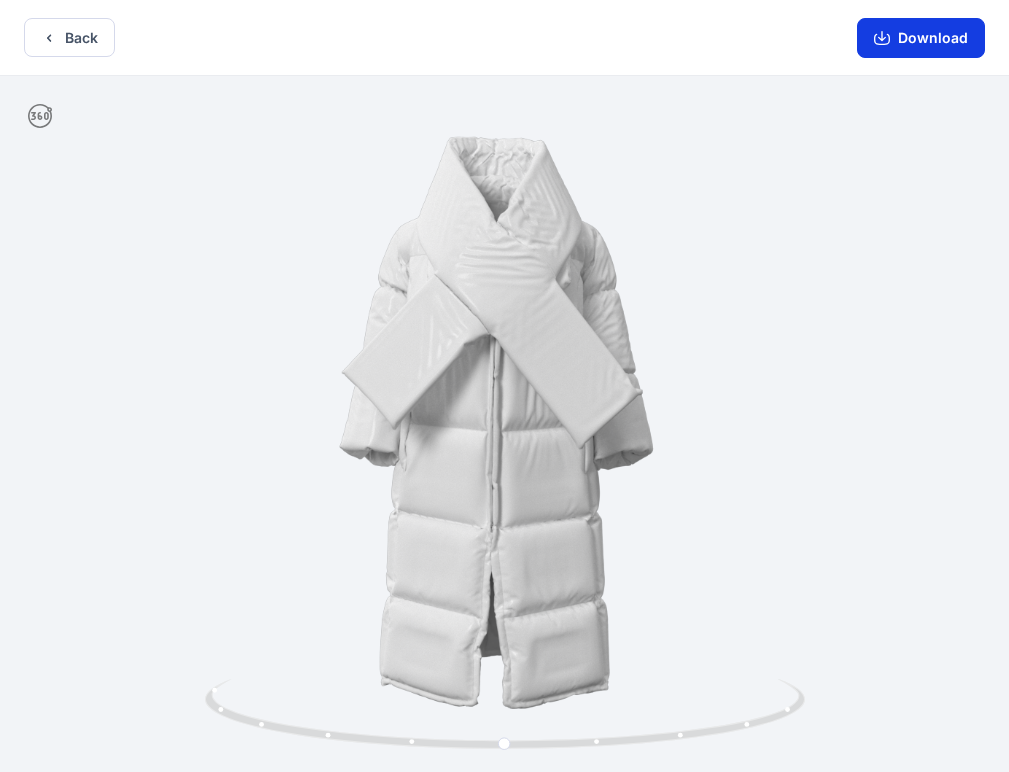 click on "Download" at bounding box center (921, 38) 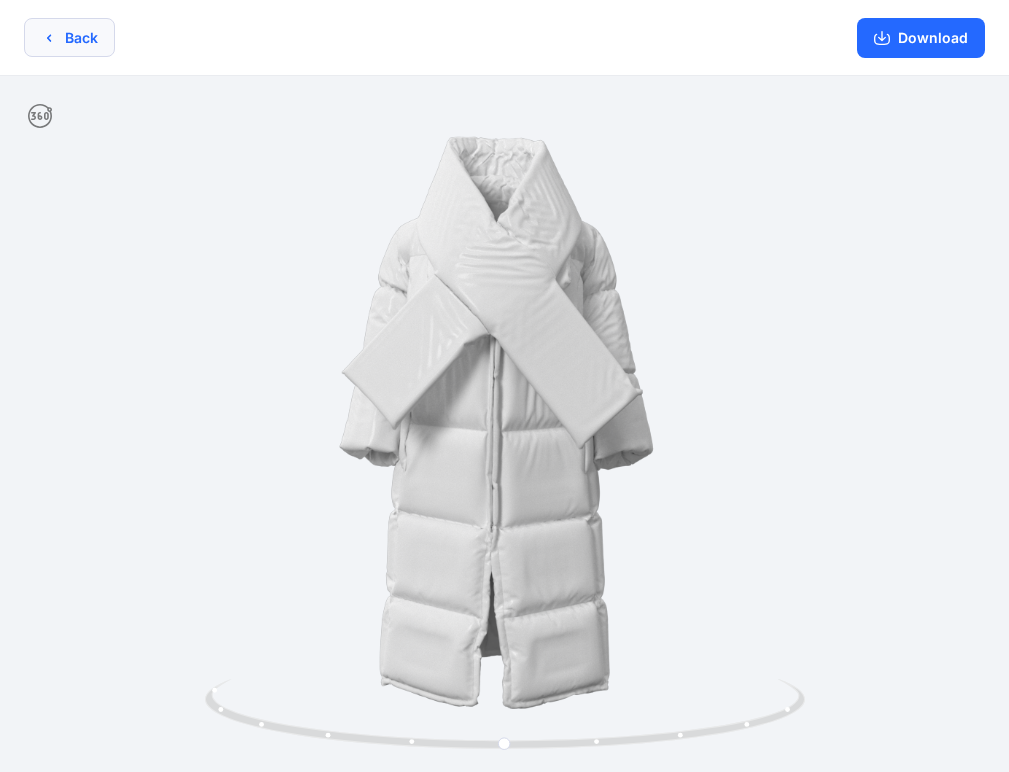 click on "Back" at bounding box center [69, 37] 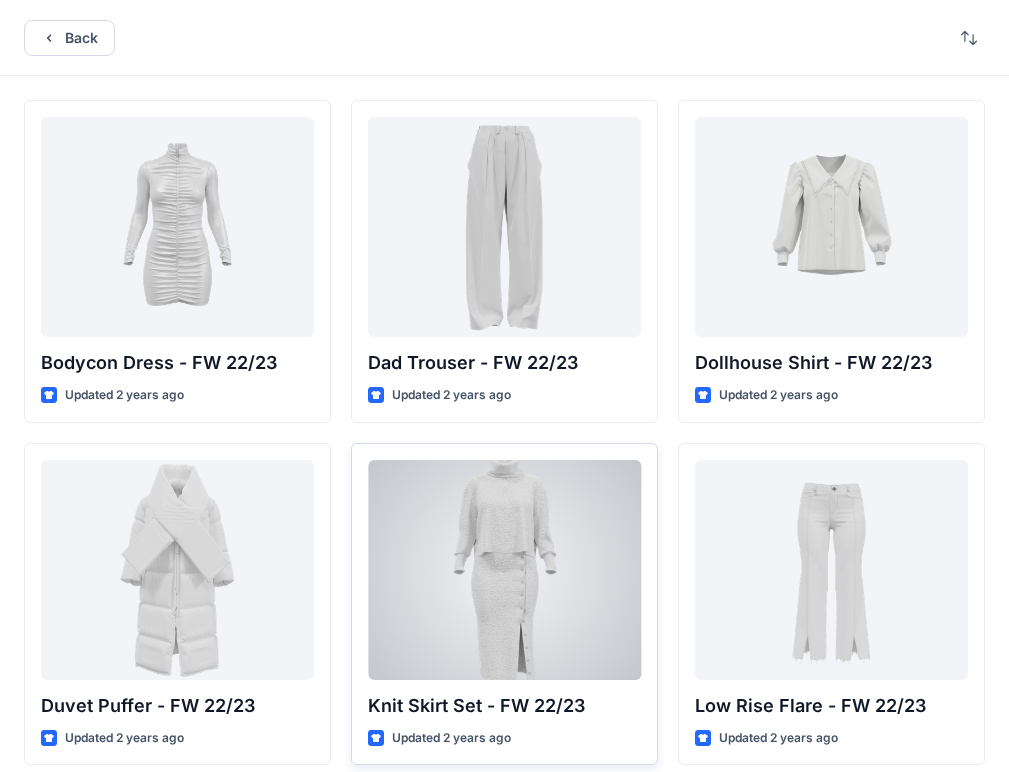 click at bounding box center [504, 570] 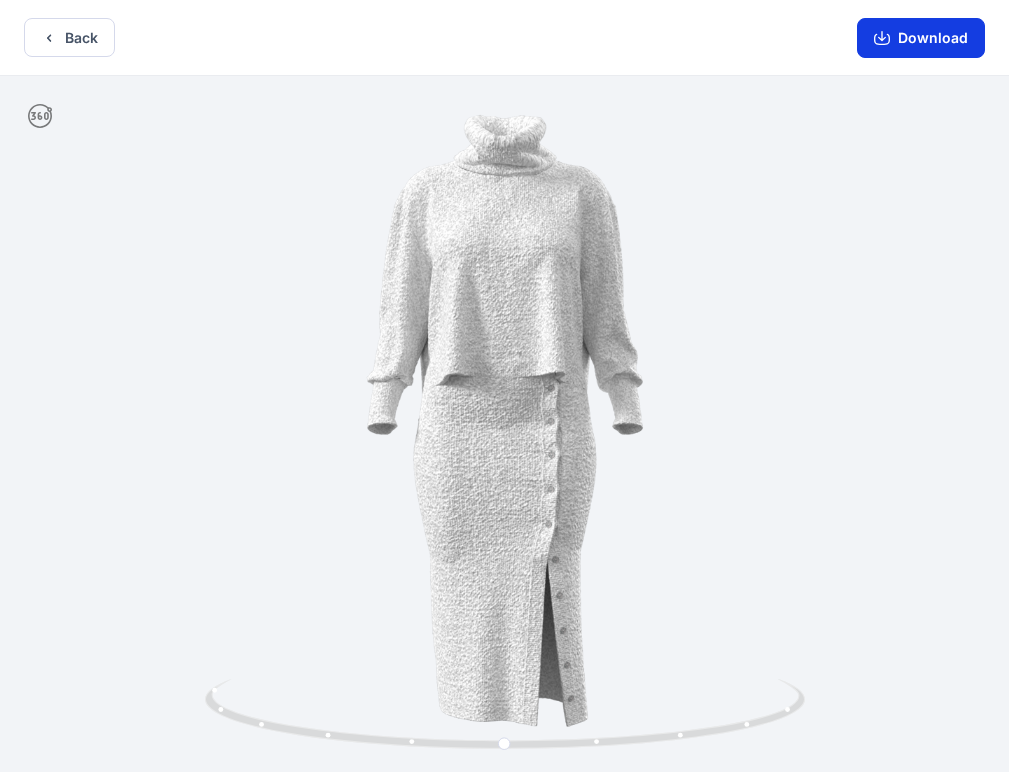 click on "Download" at bounding box center [921, 38] 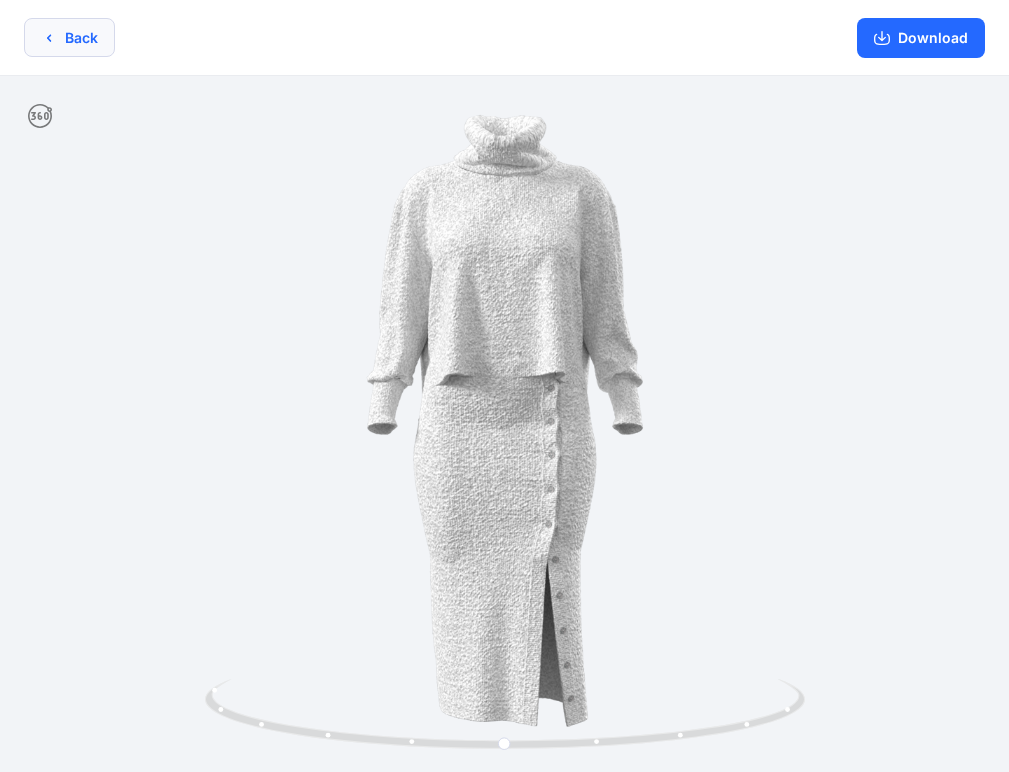 click on "Back" at bounding box center [69, 37] 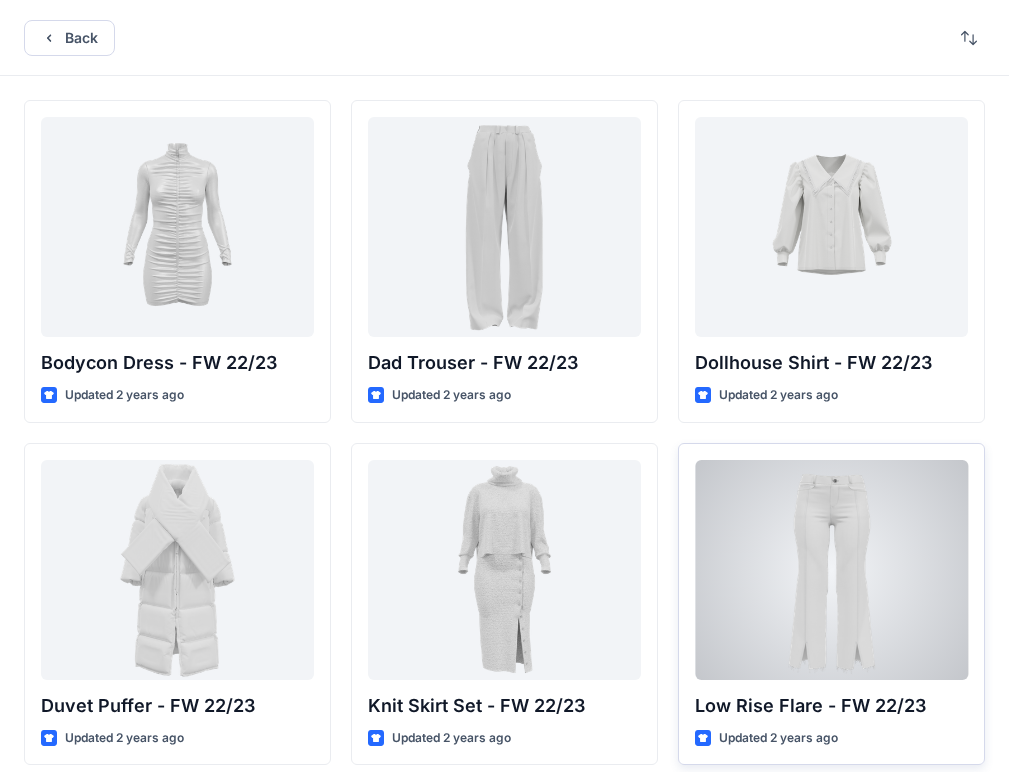 click at bounding box center (831, 570) 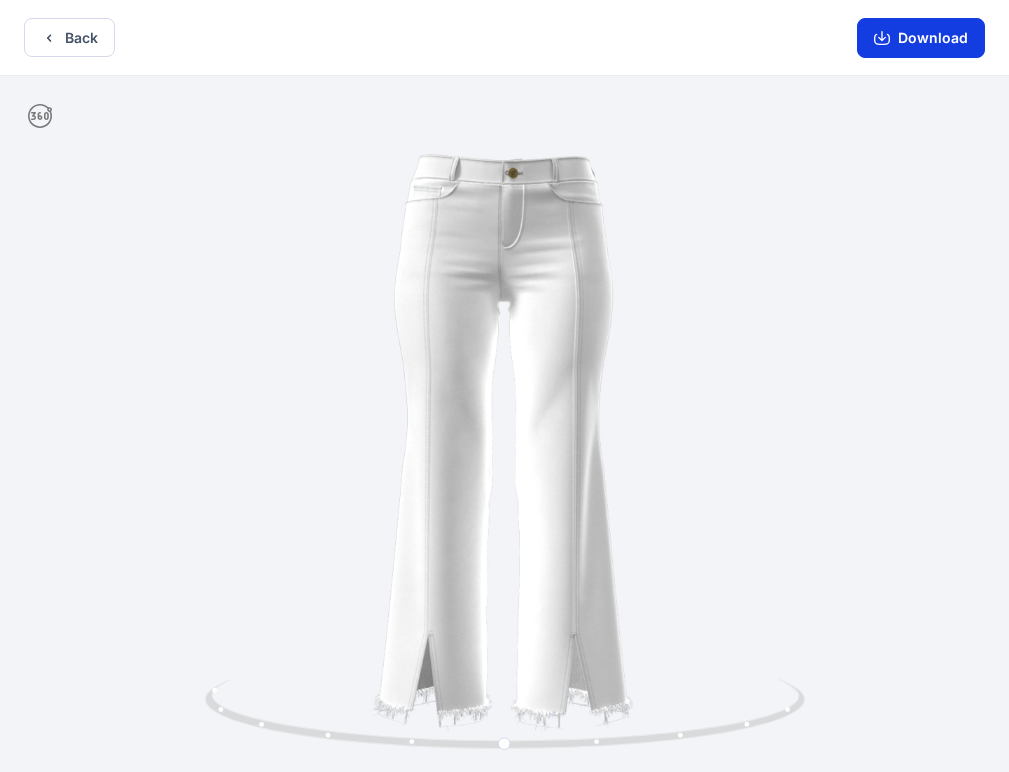 click on "Download" at bounding box center (921, 38) 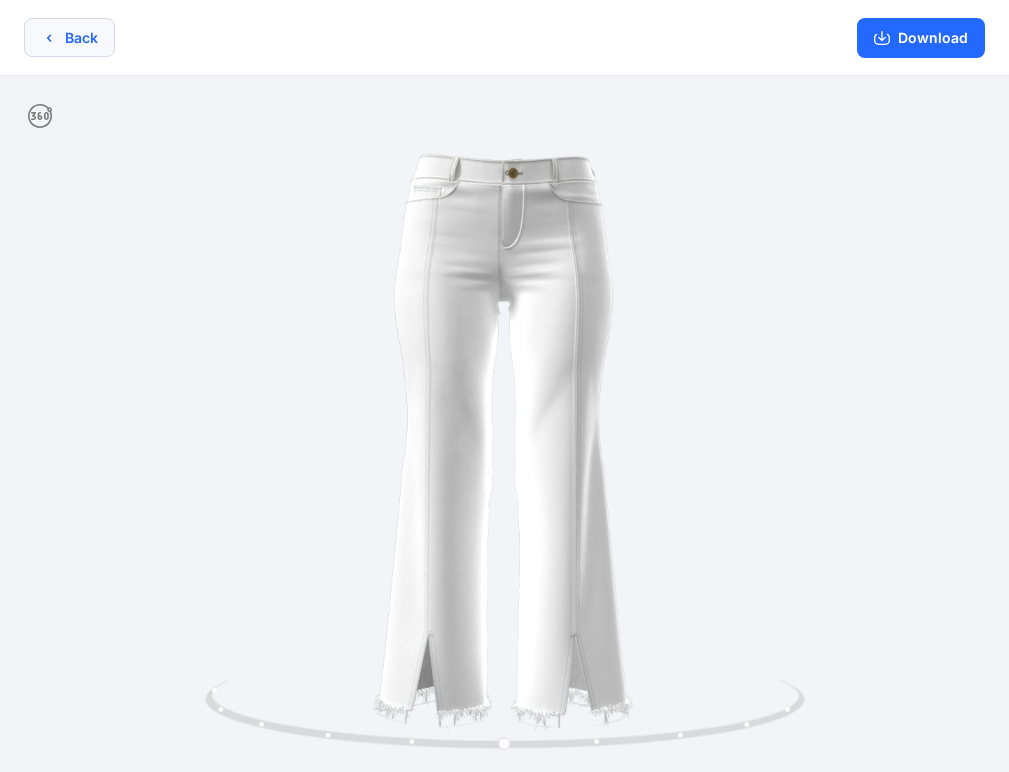 click on "Back" at bounding box center [69, 37] 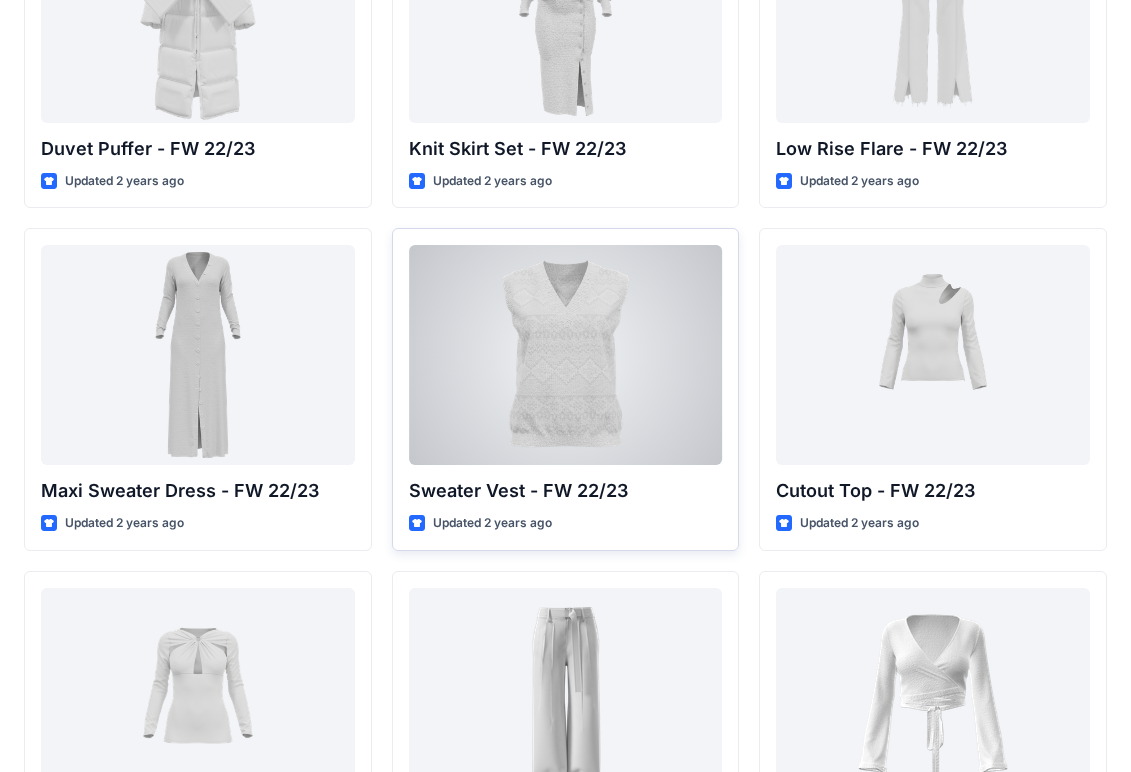 scroll, scrollTop: 667, scrollLeft: 0, axis: vertical 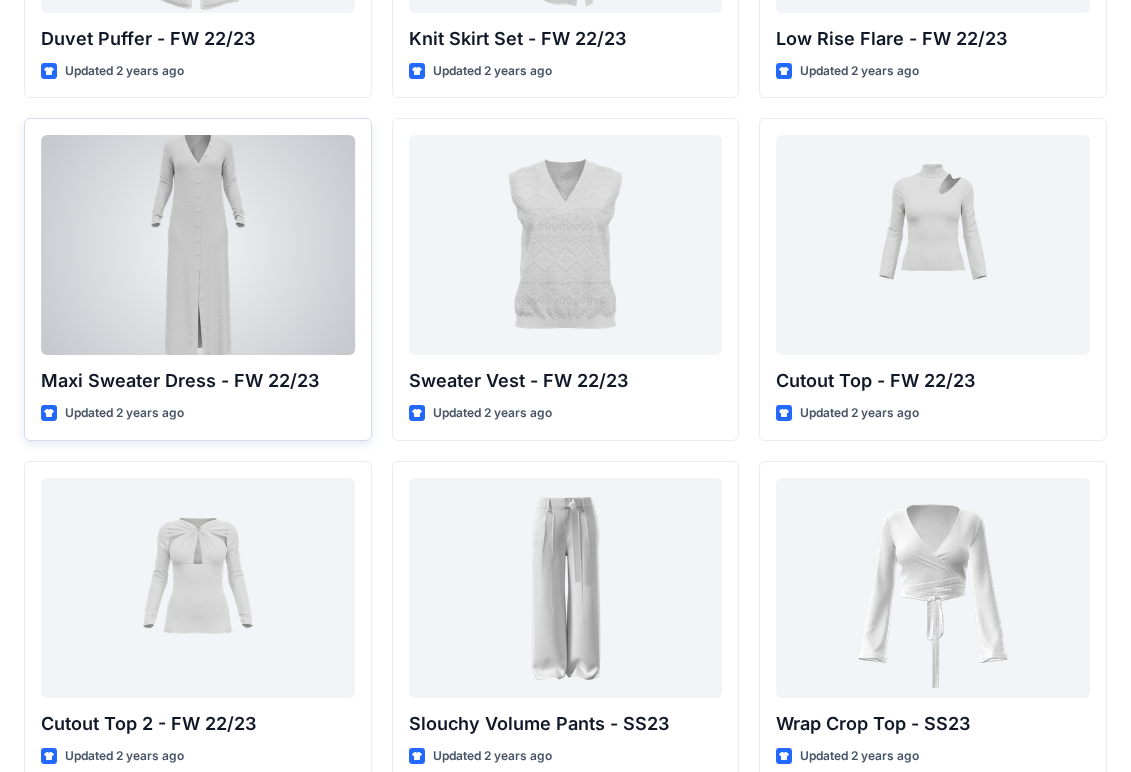 click at bounding box center (198, 245) 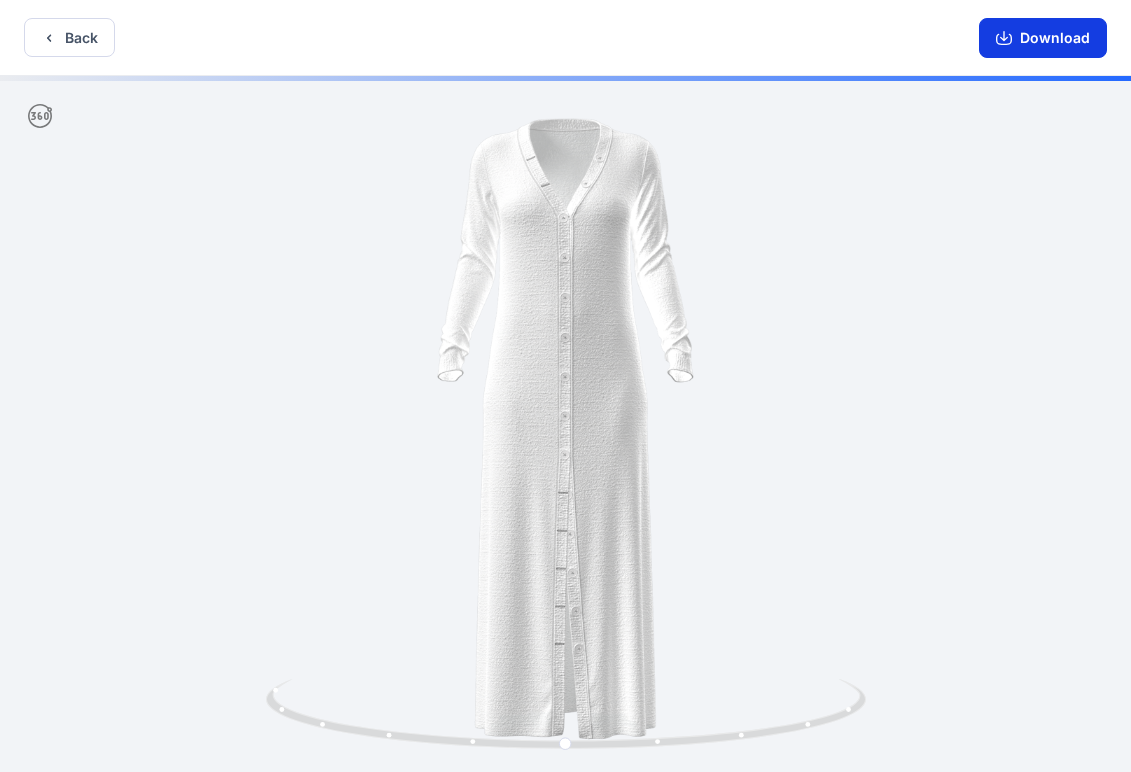 click on "Download" at bounding box center [1043, 38] 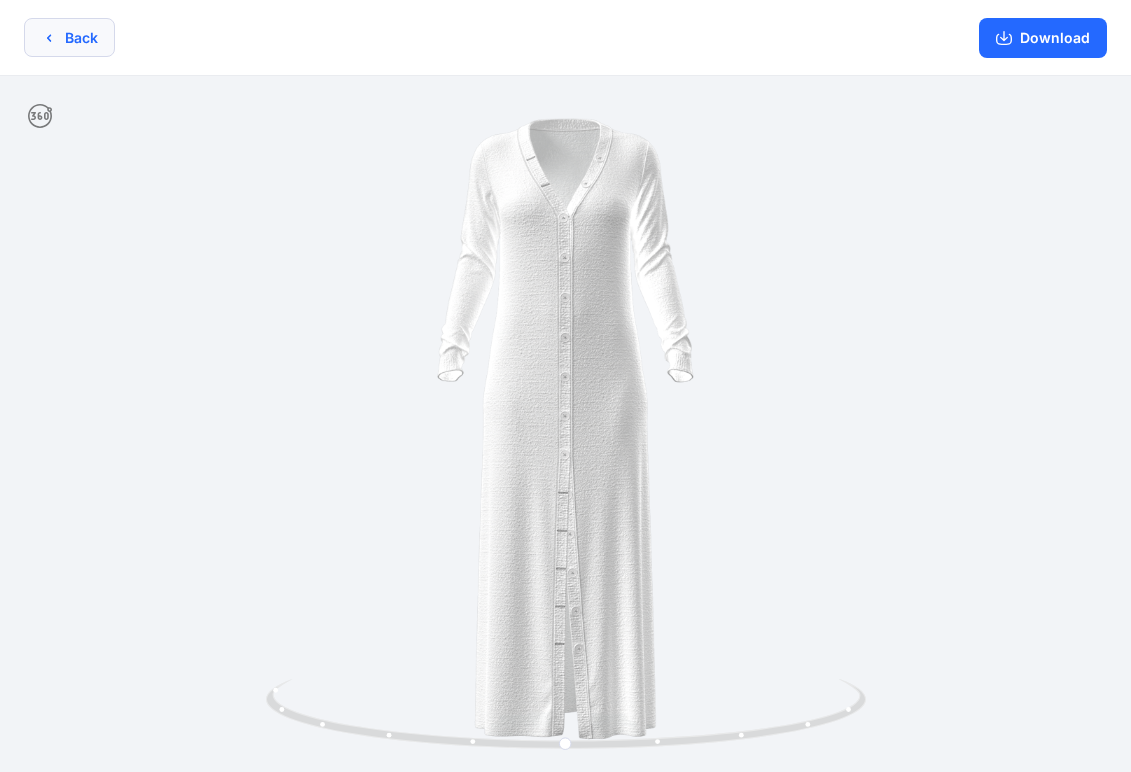 click on "Back" at bounding box center (69, 37) 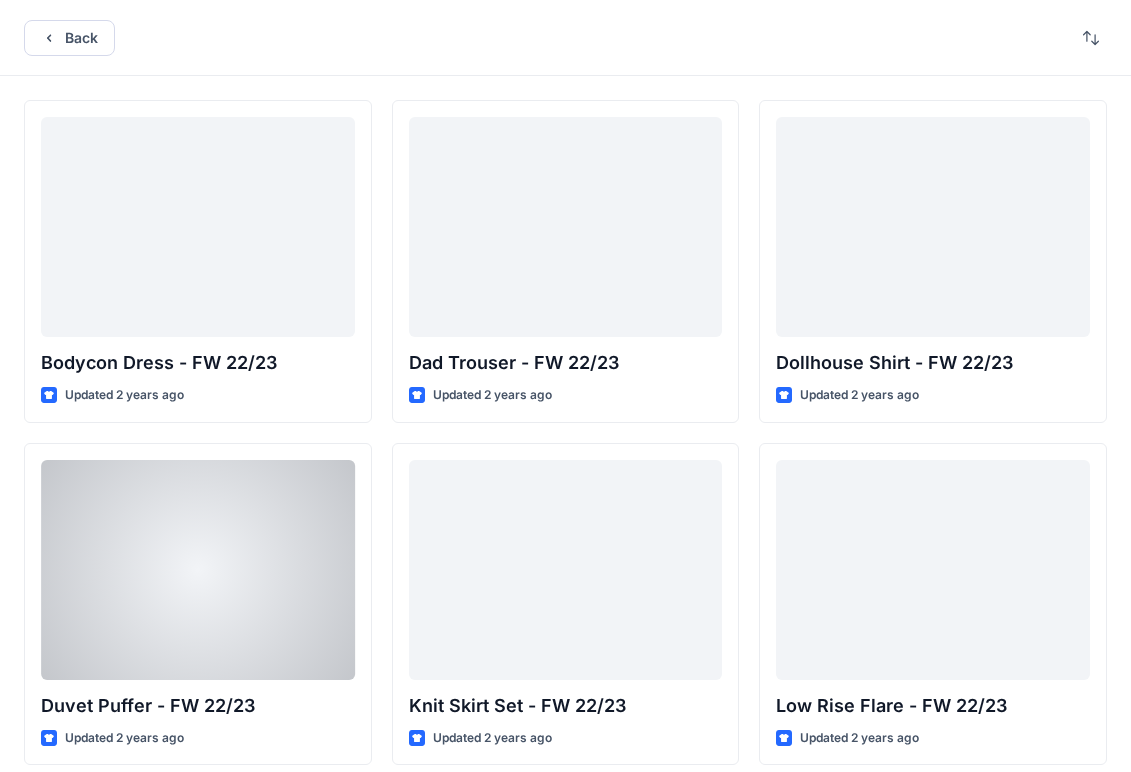 scroll, scrollTop: 667, scrollLeft: 0, axis: vertical 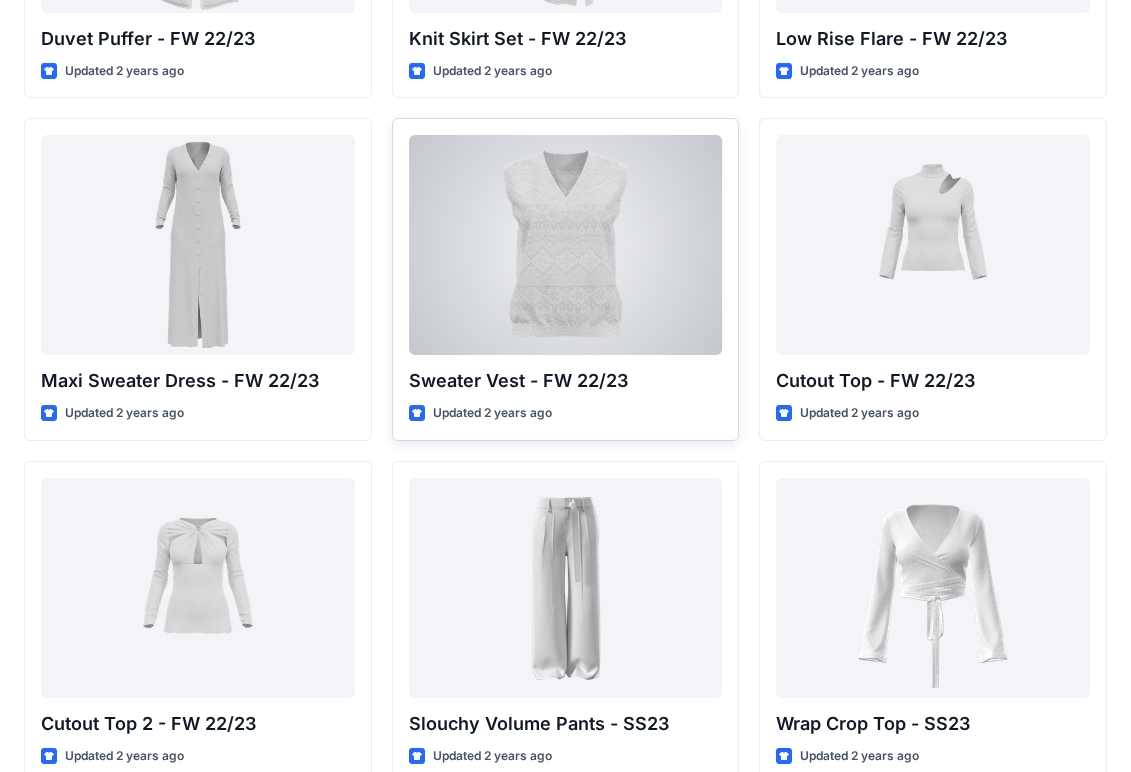 click at bounding box center [566, 245] 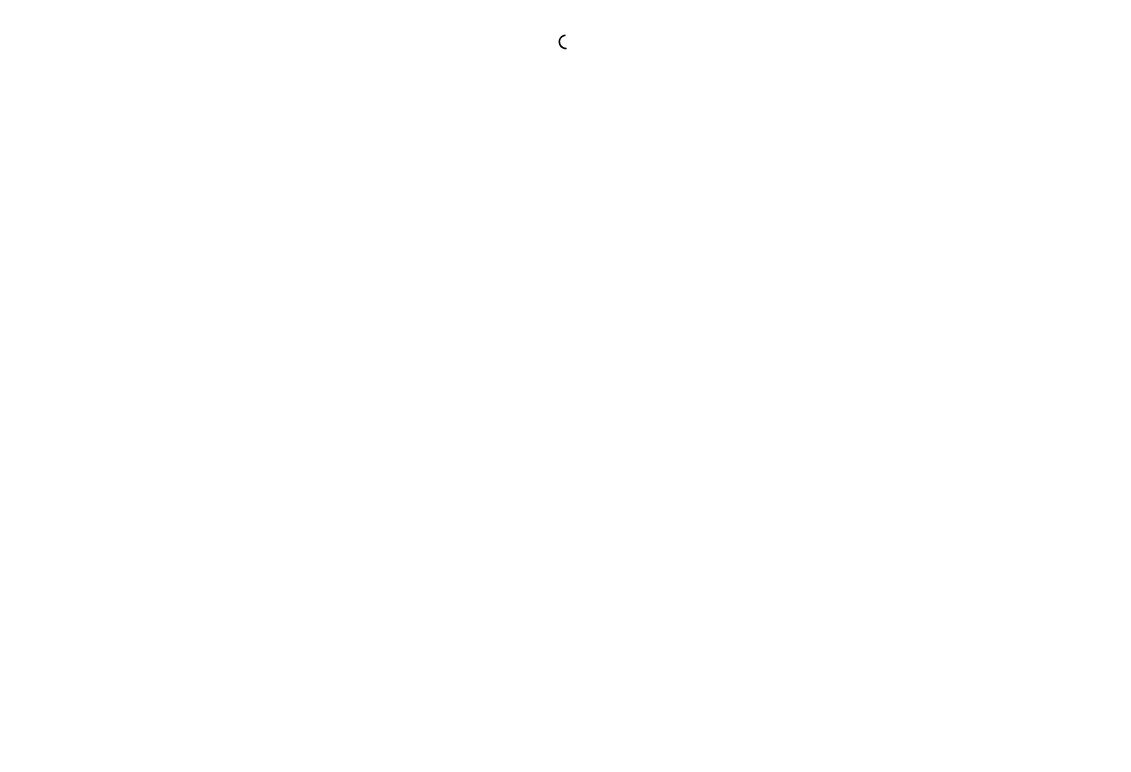 scroll, scrollTop: 0, scrollLeft: 0, axis: both 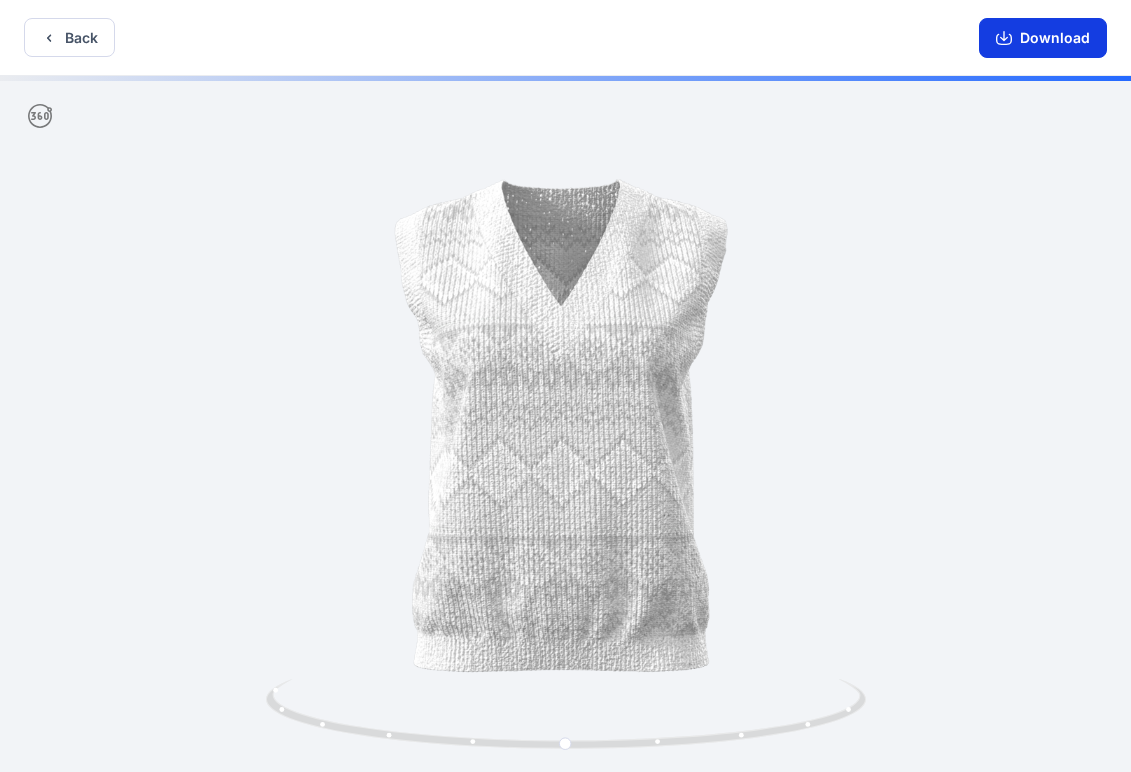 click on "Download" at bounding box center (1043, 38) 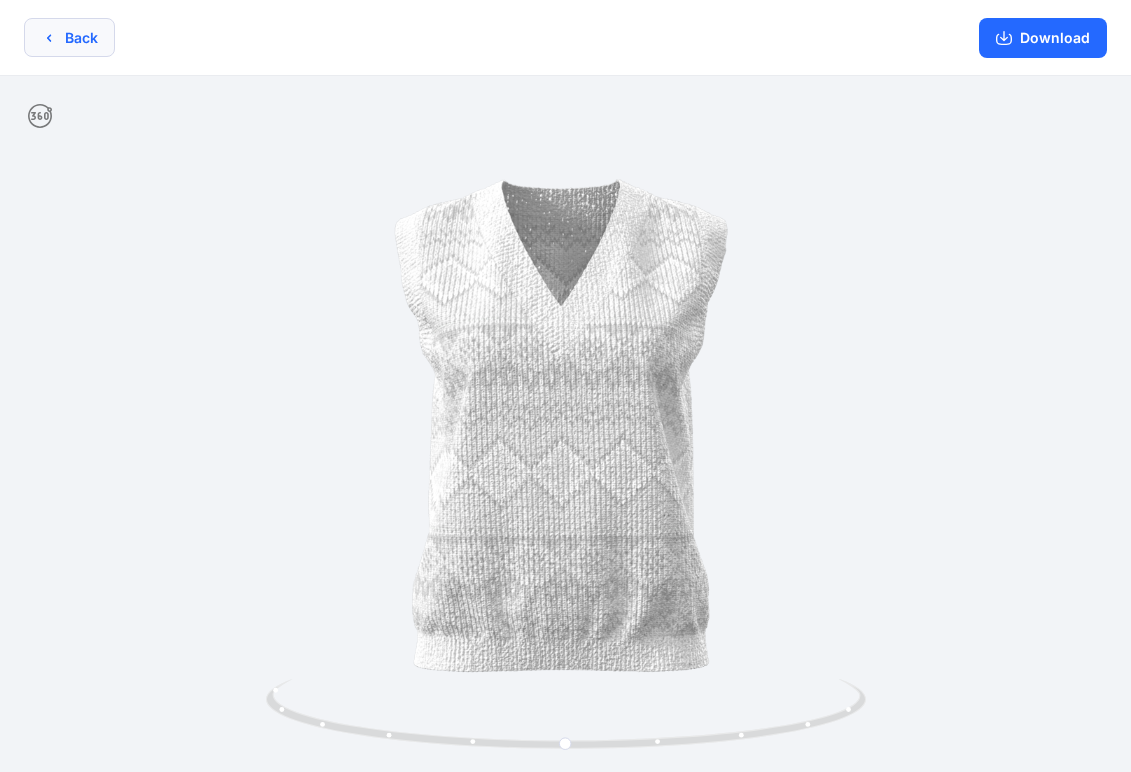 click on "Back" at bounding box center (69, 37) 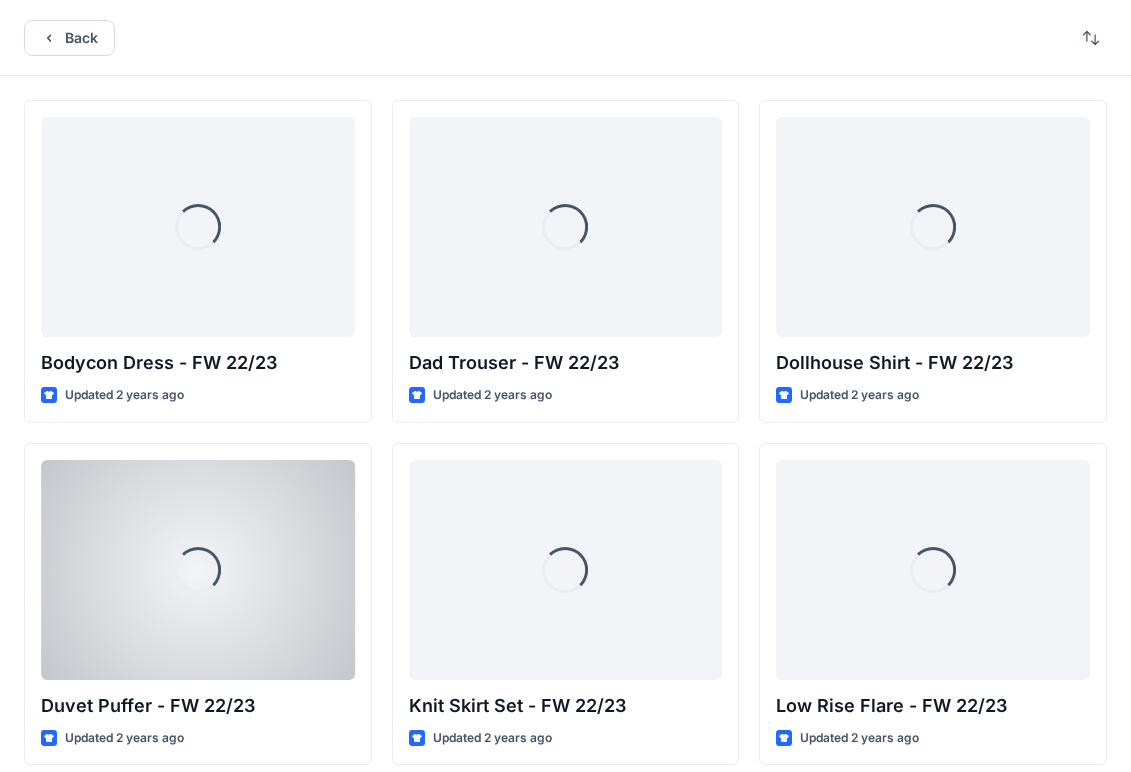 scroll, scrollTop: 667, scrollLeft: 0, axis: vertical 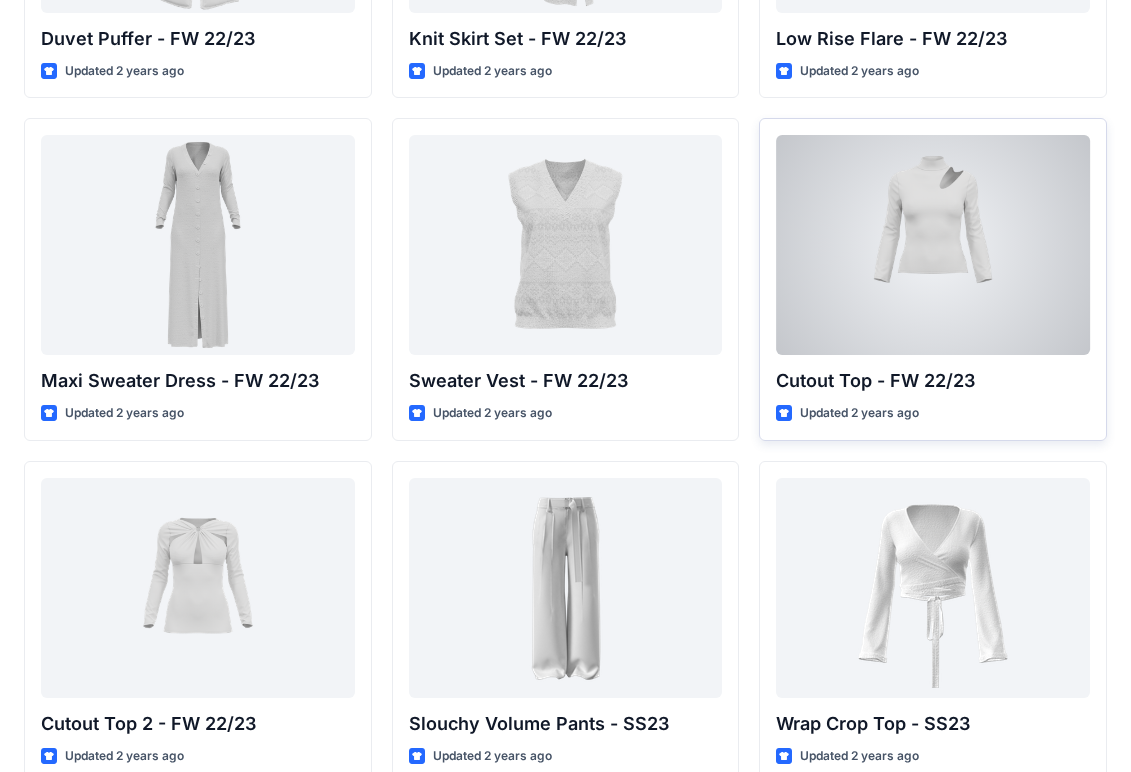 click at bounding box center (933, 245) 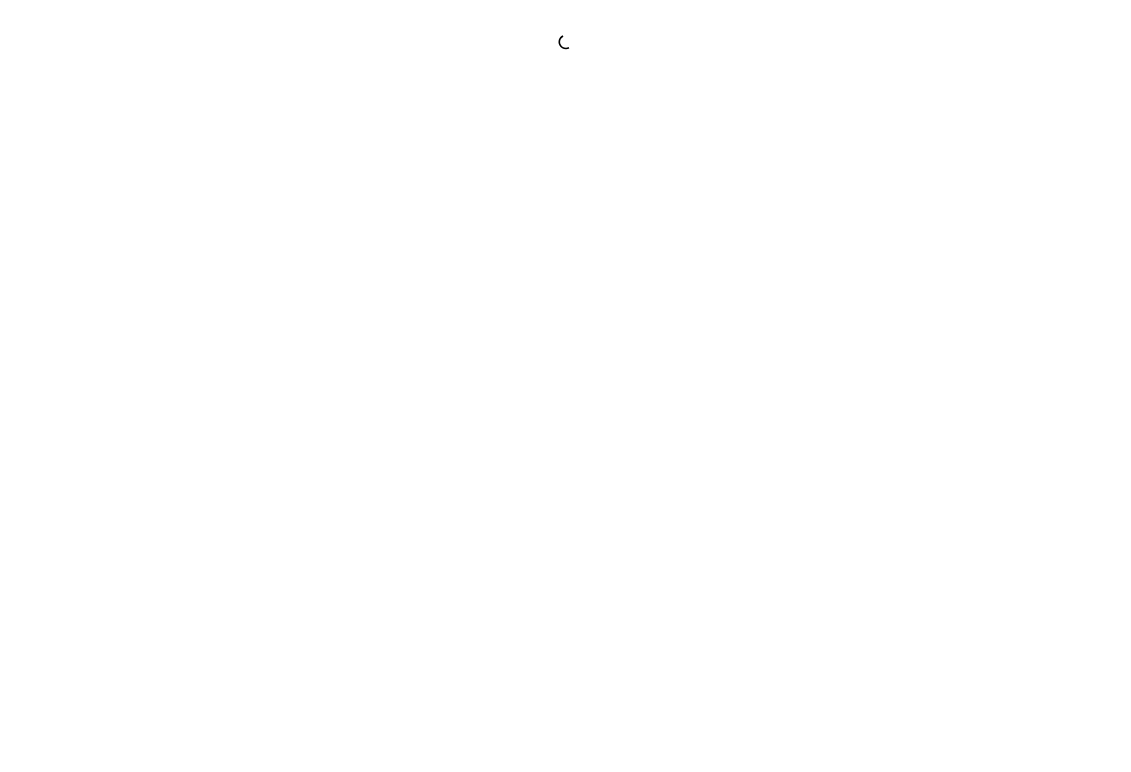 scroll, scrollTop: 0, scrollLeft: 0, axis: both 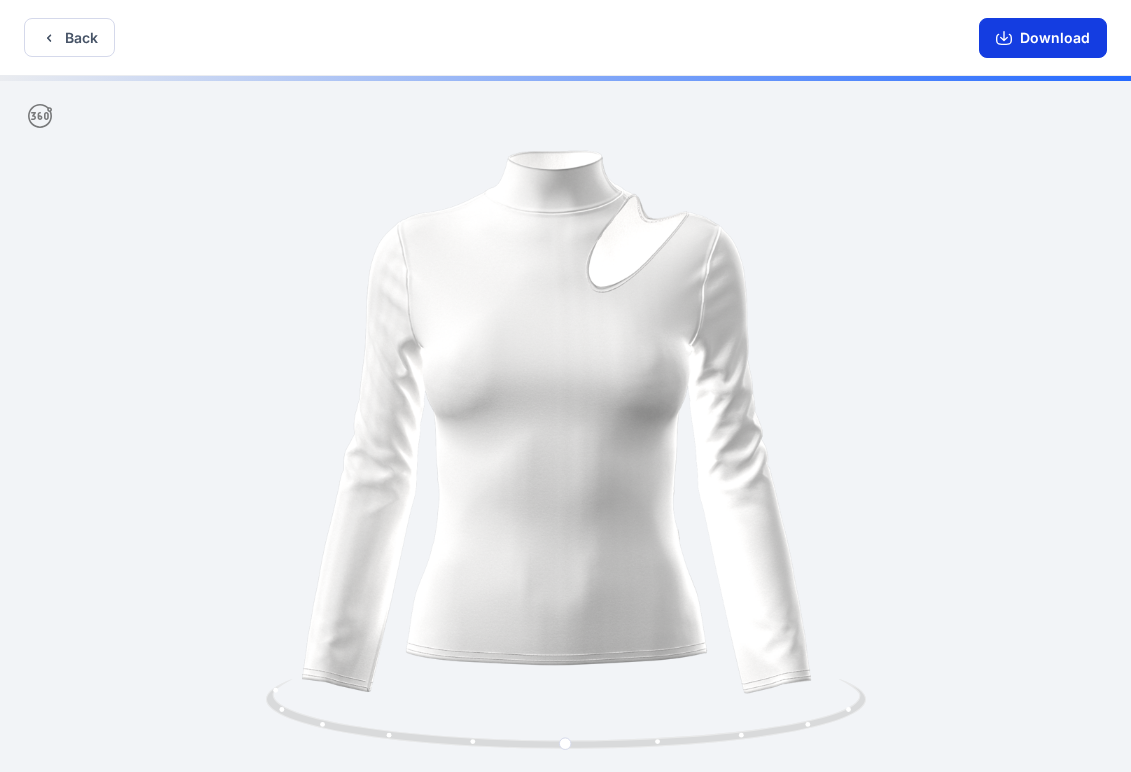 click on "Download" at bounding box center [1043, 38] 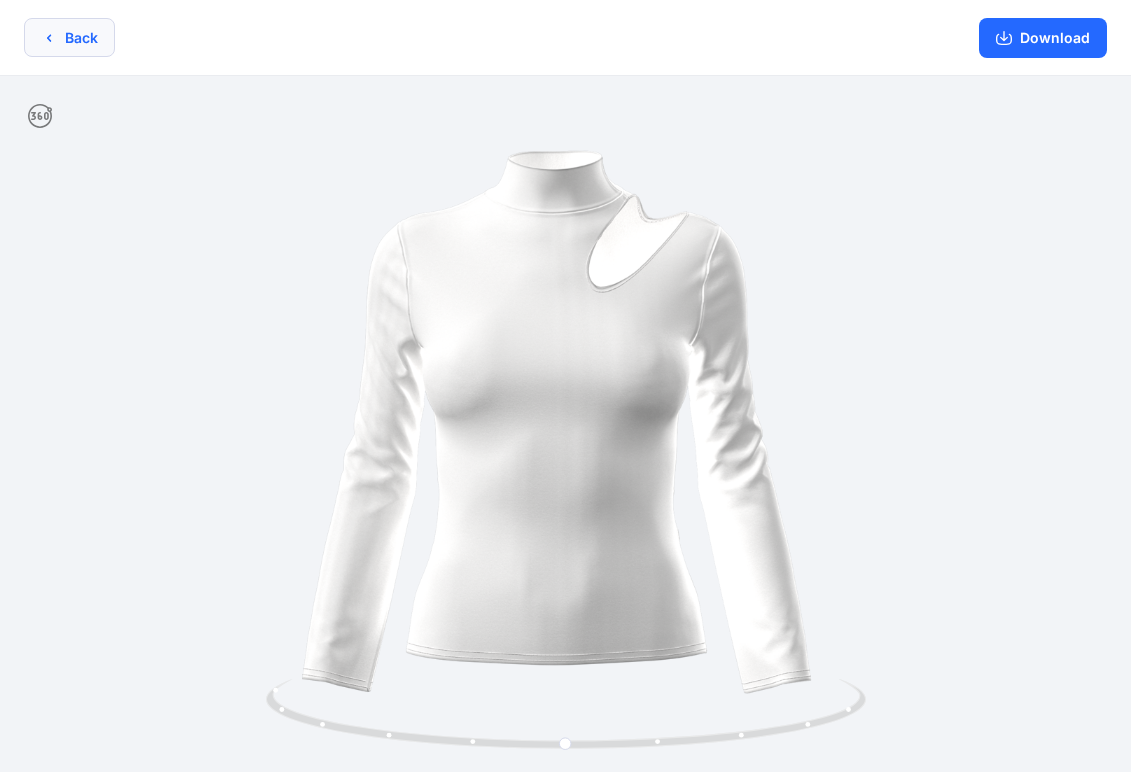 click on "Back" at bounding box center (69, 37) 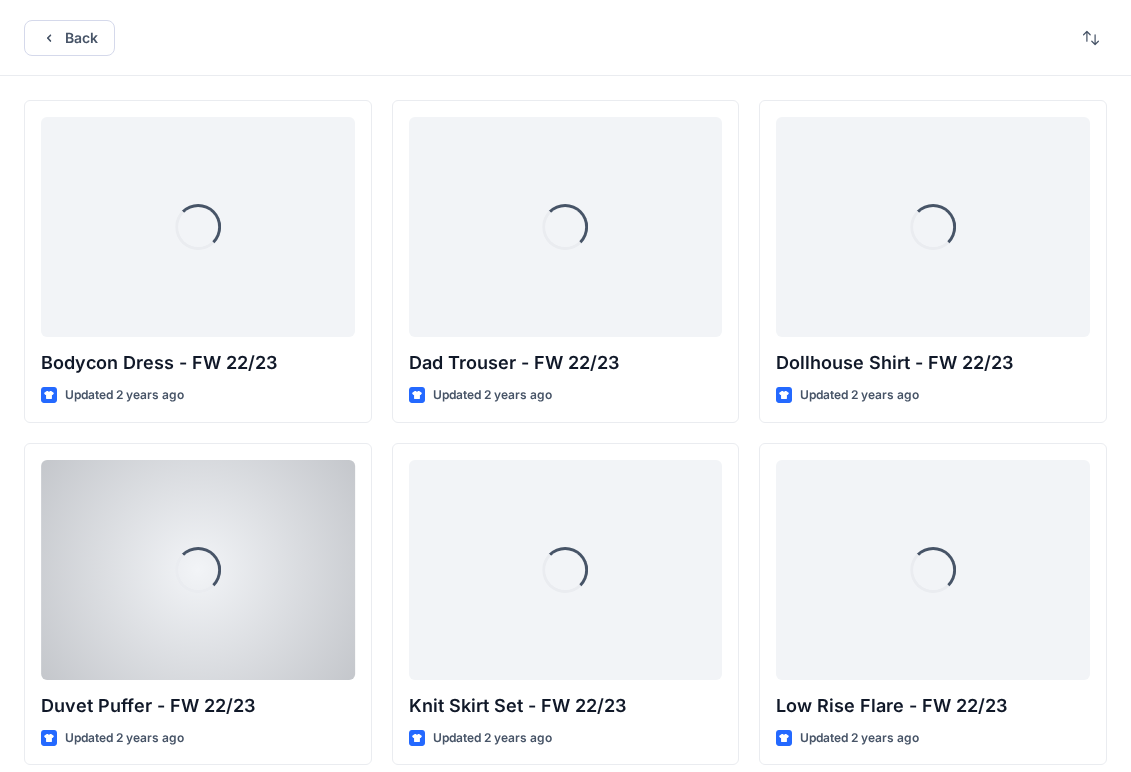 scroll, scrollTop: 667, scrollLeft: 0, axis: vertical 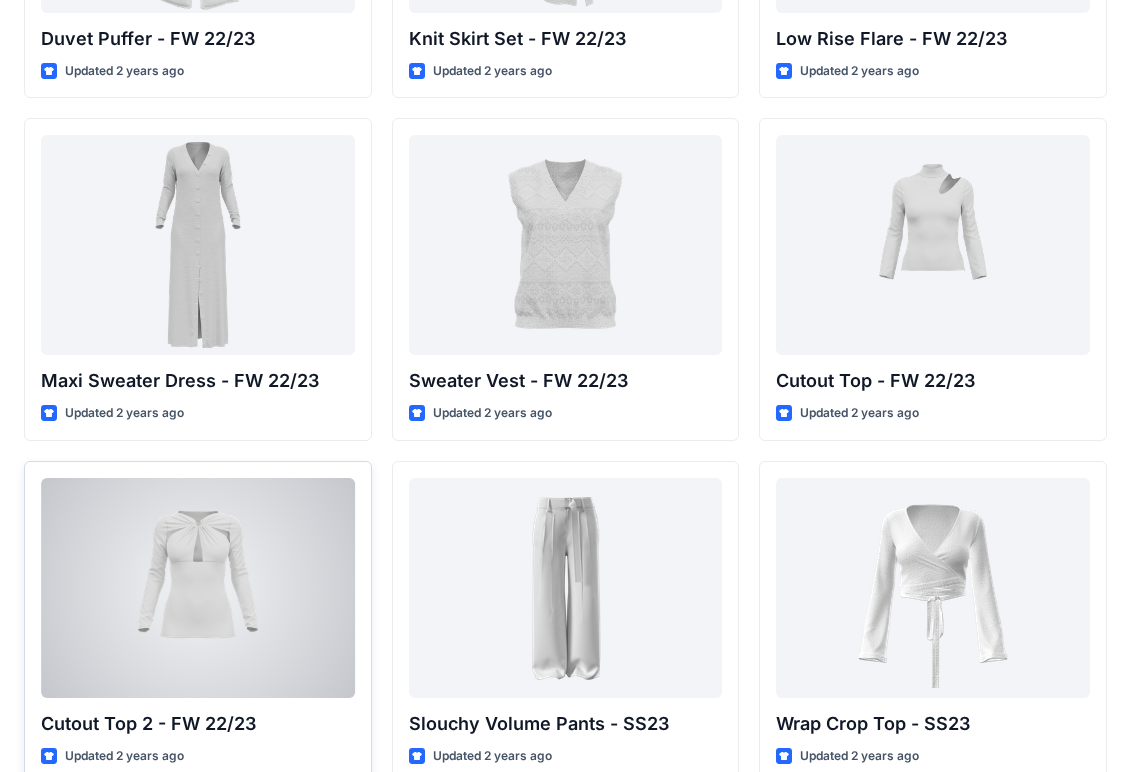 click at bounding box center [198, 588] 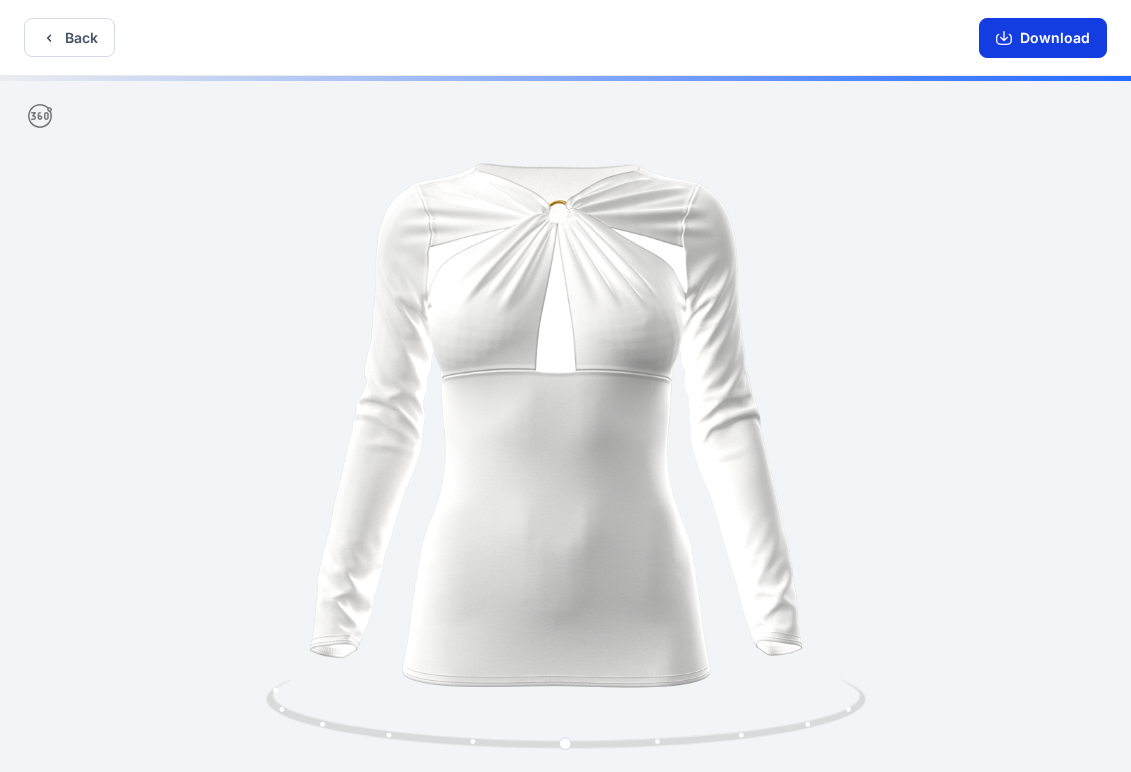 click on "Download" at bounding box center [1043, 38] 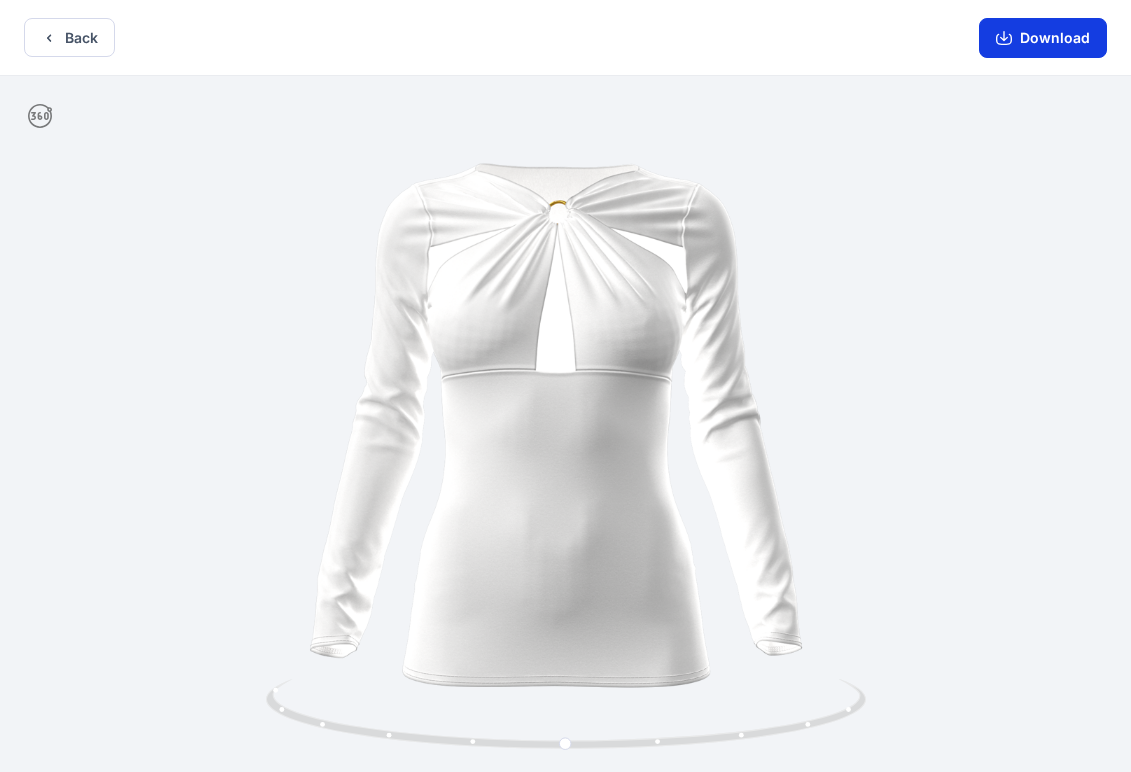 click on "Download" at bounding box center (1043, 38) 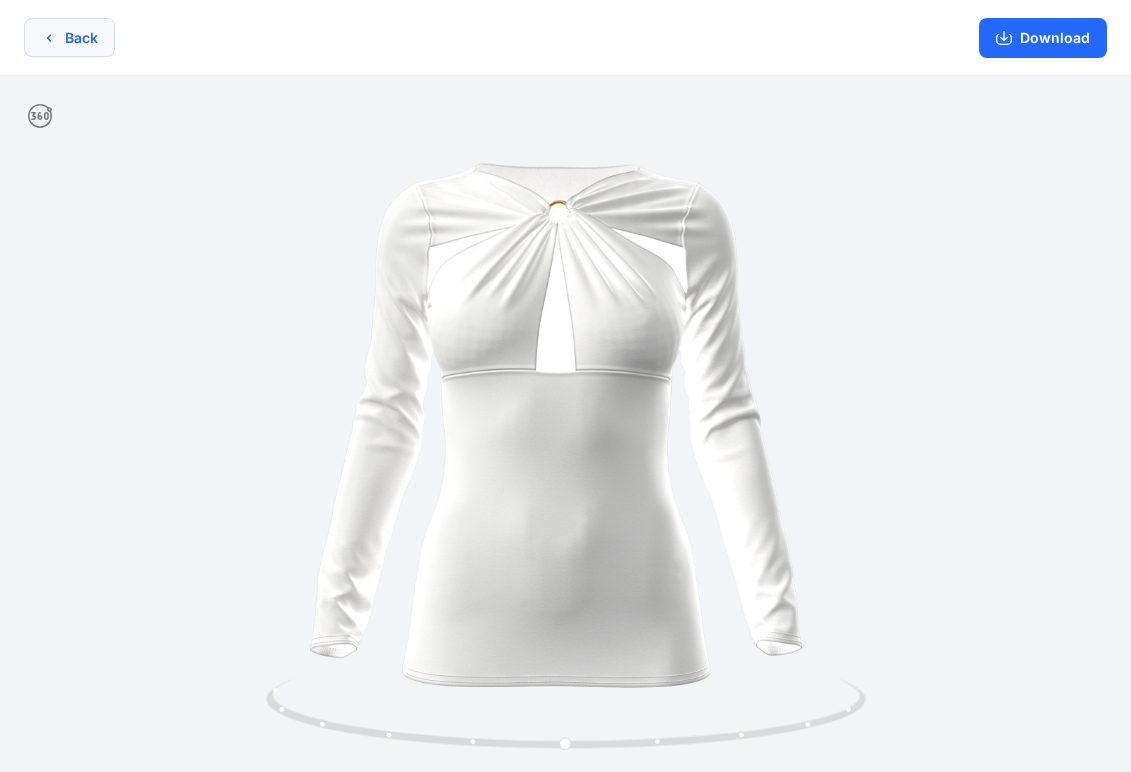 click on "Back" at bounding box center [69, 37] 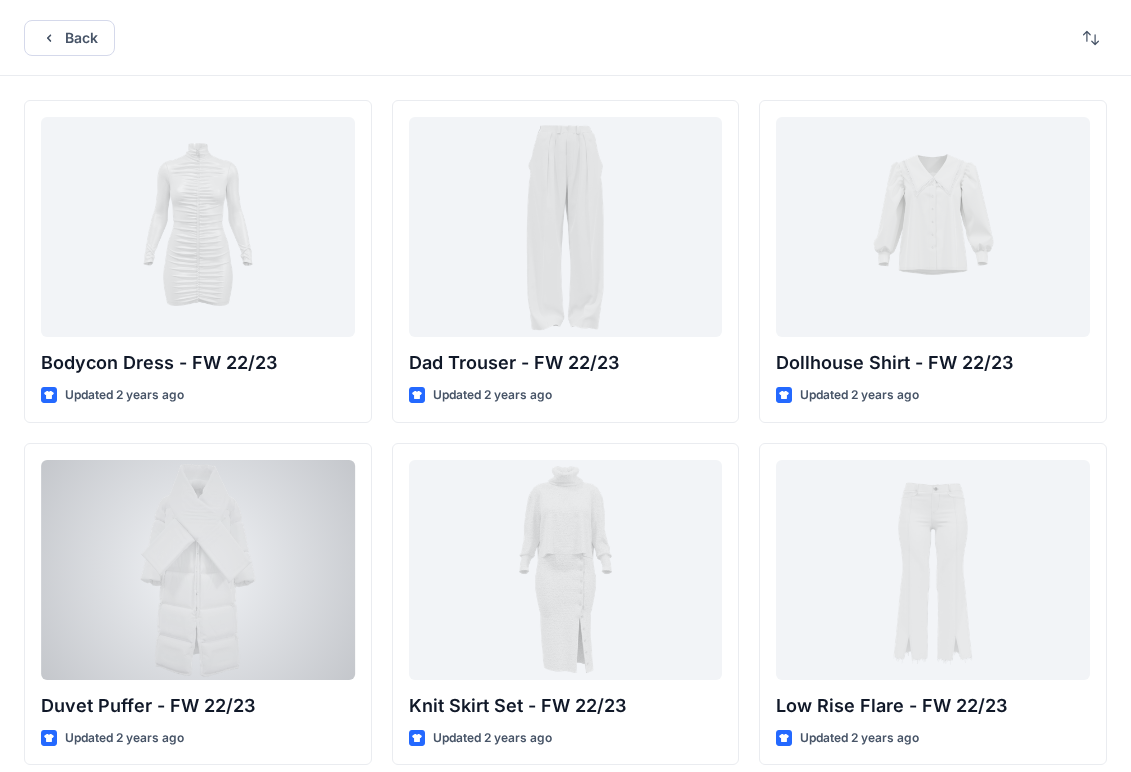 scroll, scrollTop: 667, scrollLeft: 0, axis: vertical 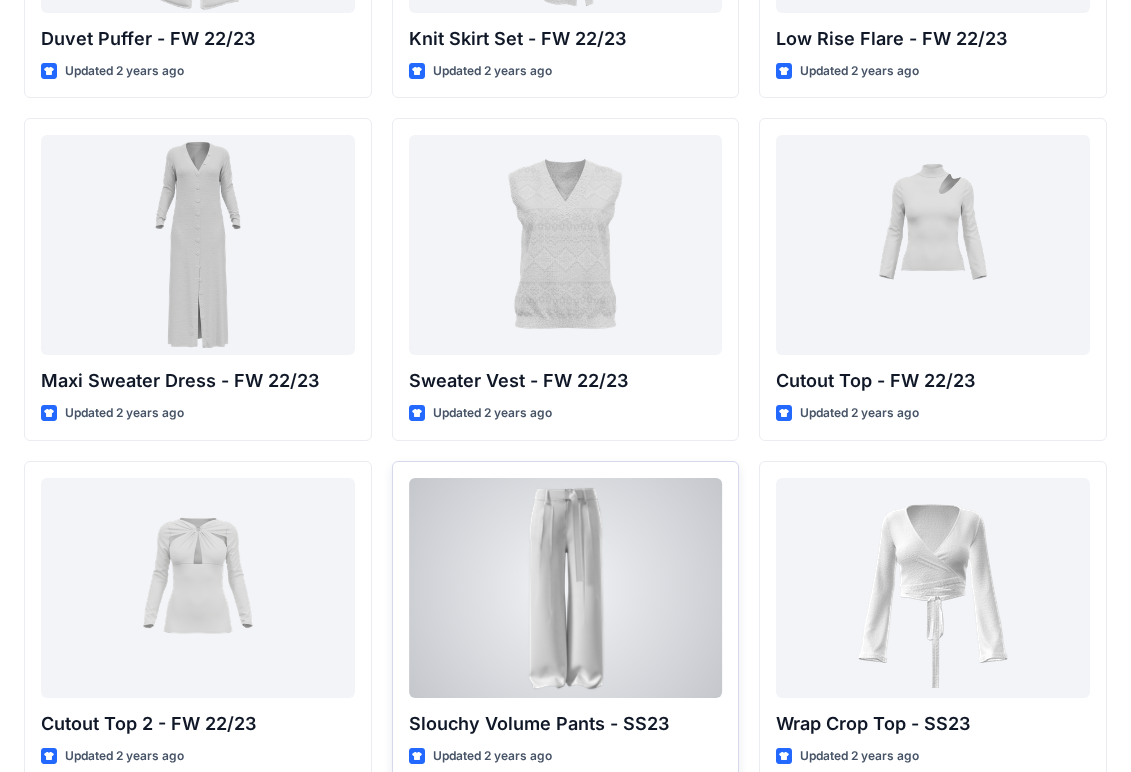 click at bounding box center [566, 588] 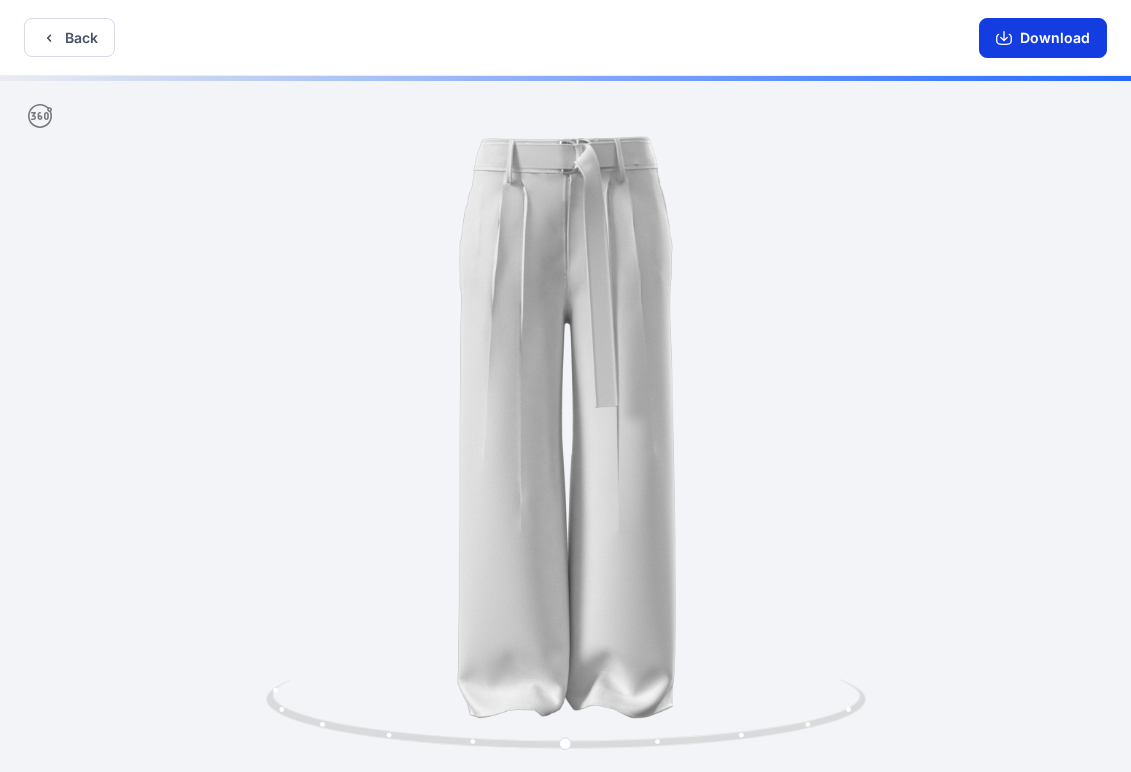 click on "Download" at bounding box center [1043, 38] 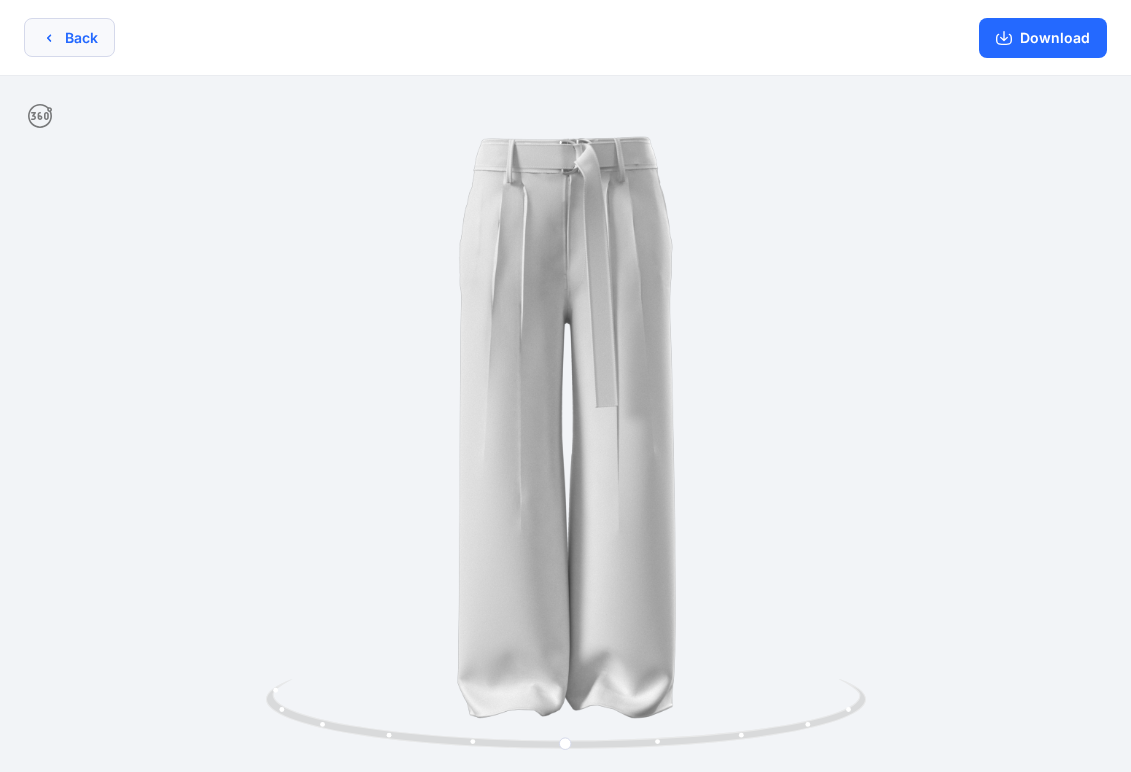 click on "Back" at bounding box center [69, 37] 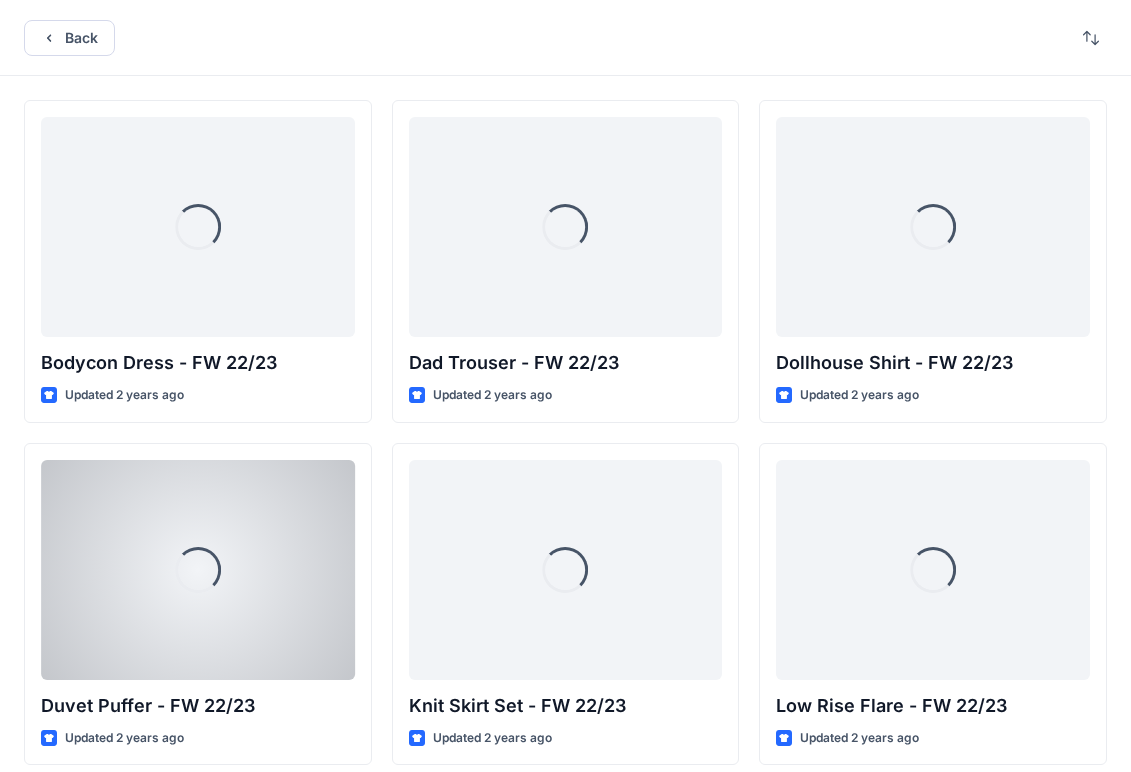 scroll, scrollTop: 667, scrollLeft: 0, axis: vertical 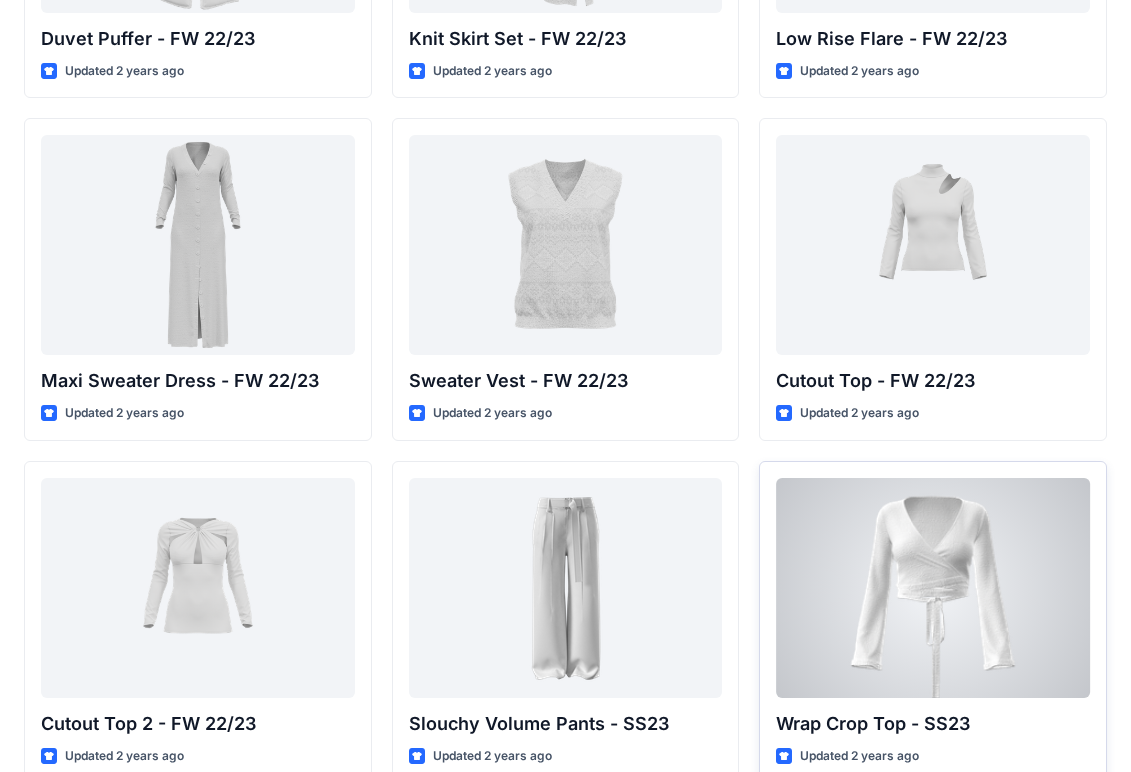 click at bounding box center (933, 588) 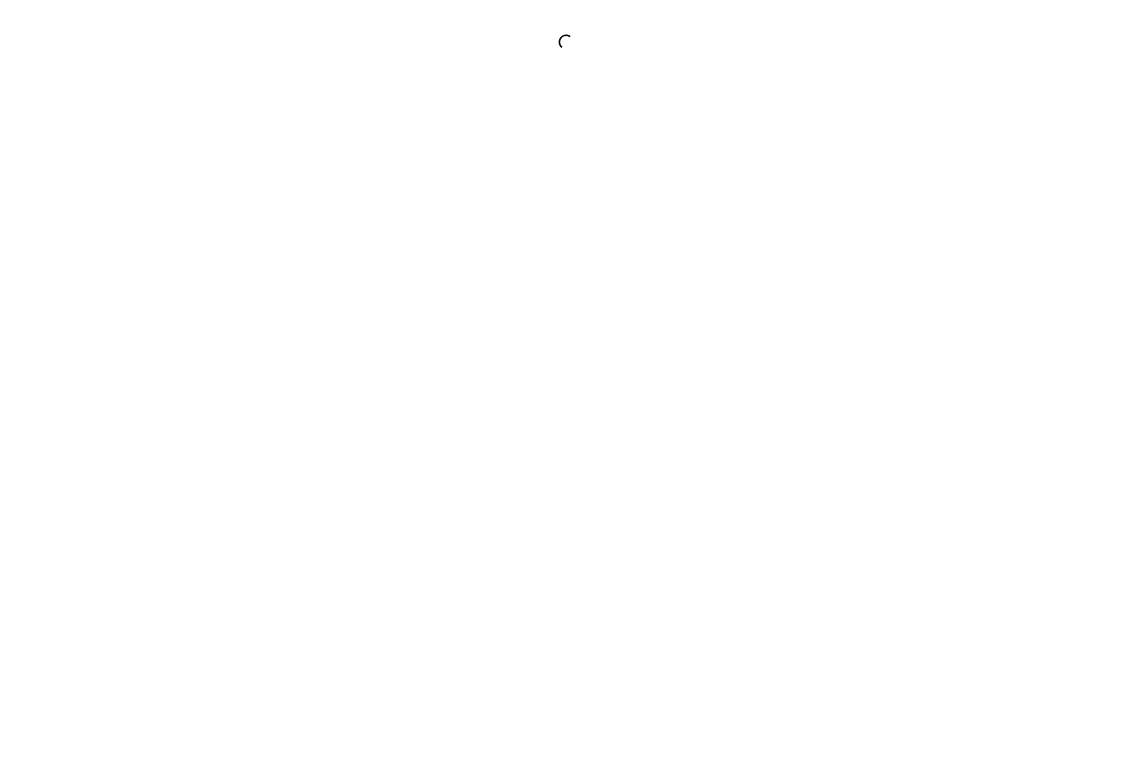 scroll, scrollTop: 0, scrollLeft: 0, axis: both 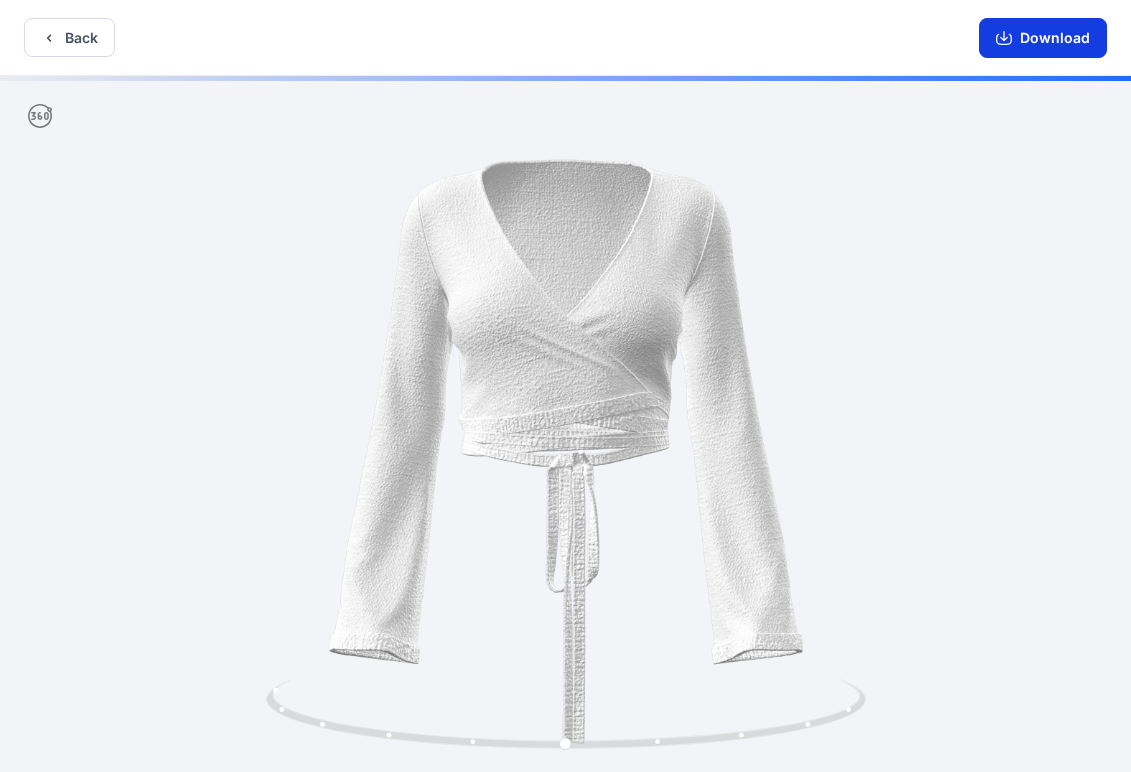 click on "Download" at bounding box center (1043, 38) 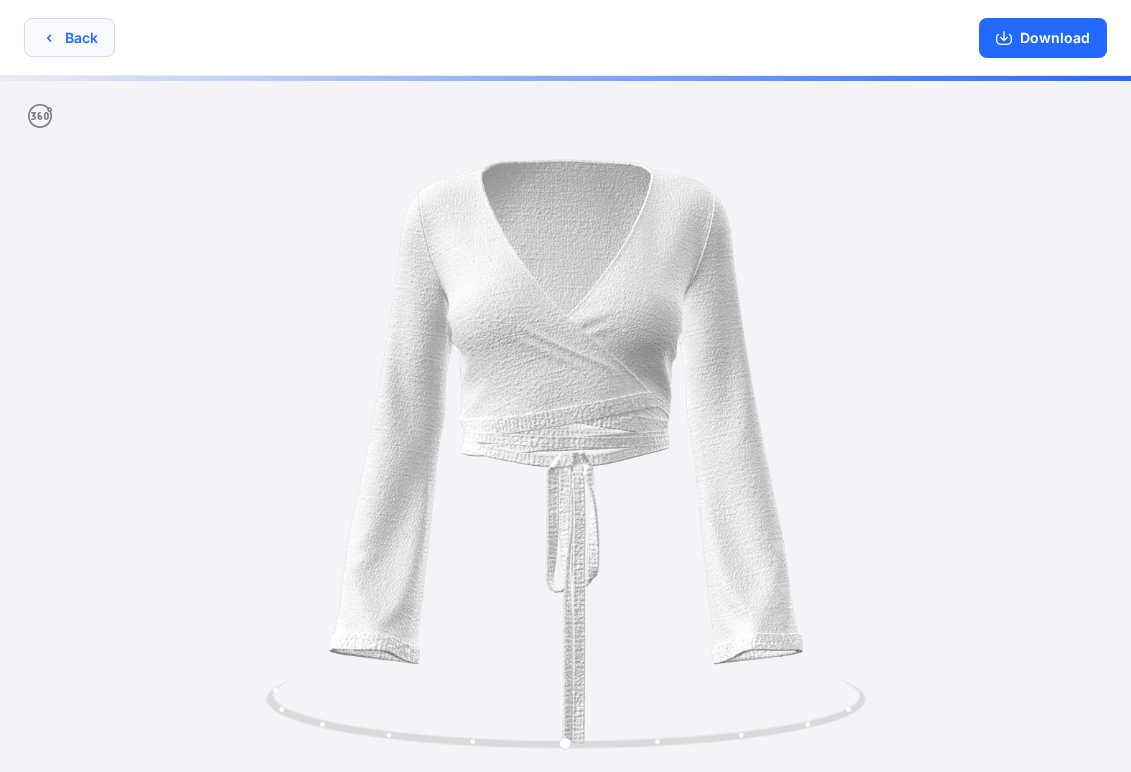 click on "Back" at bounding box center [69, 37] 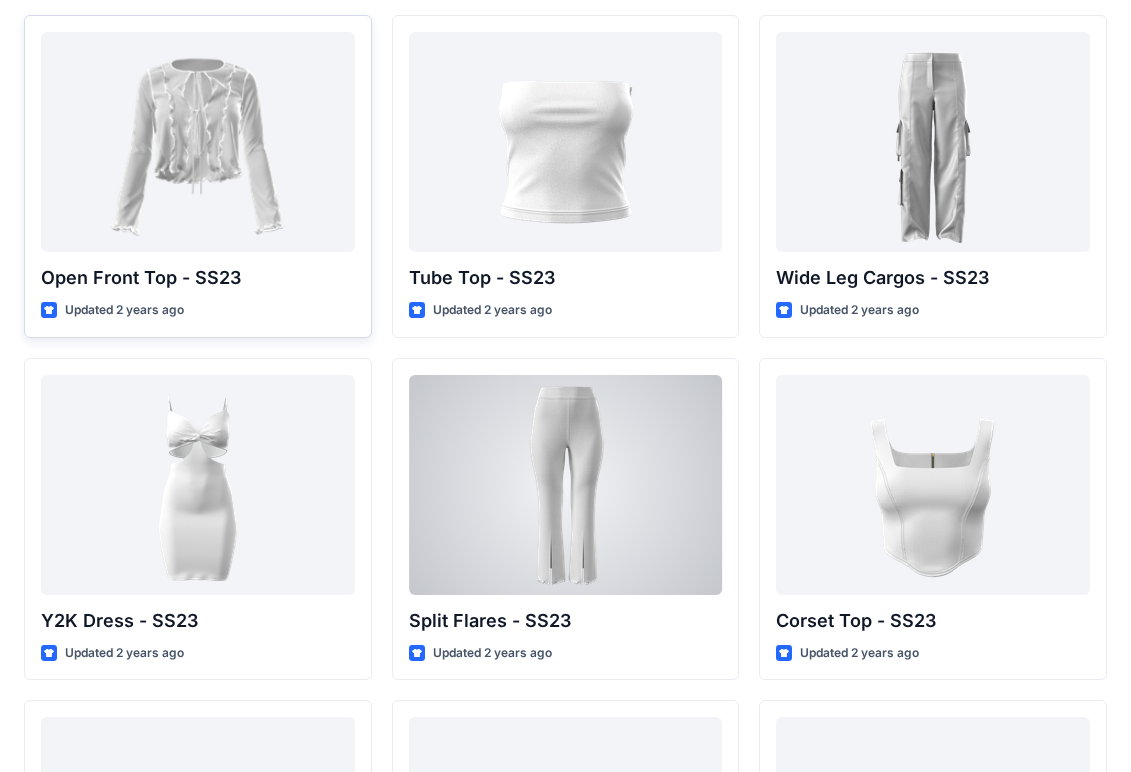 scroll, scrollTop: 1456, scrollLeft: 0, axis: vertical 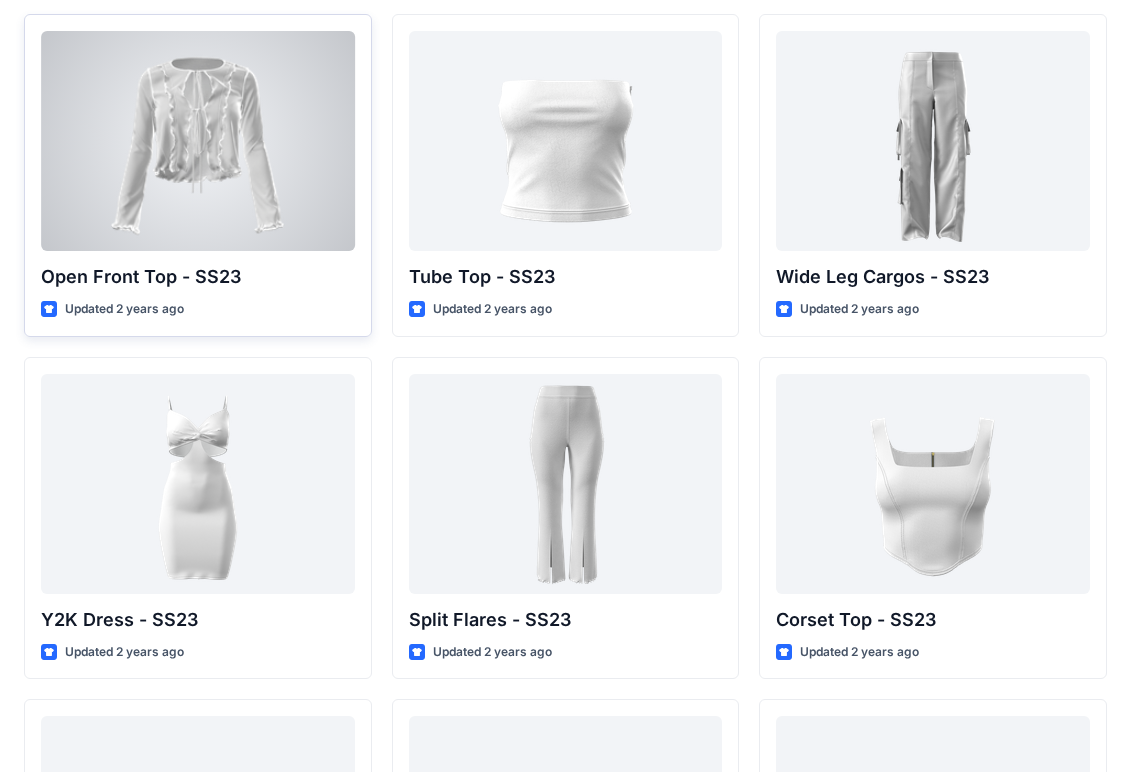 click at bounding box center (198, 141) 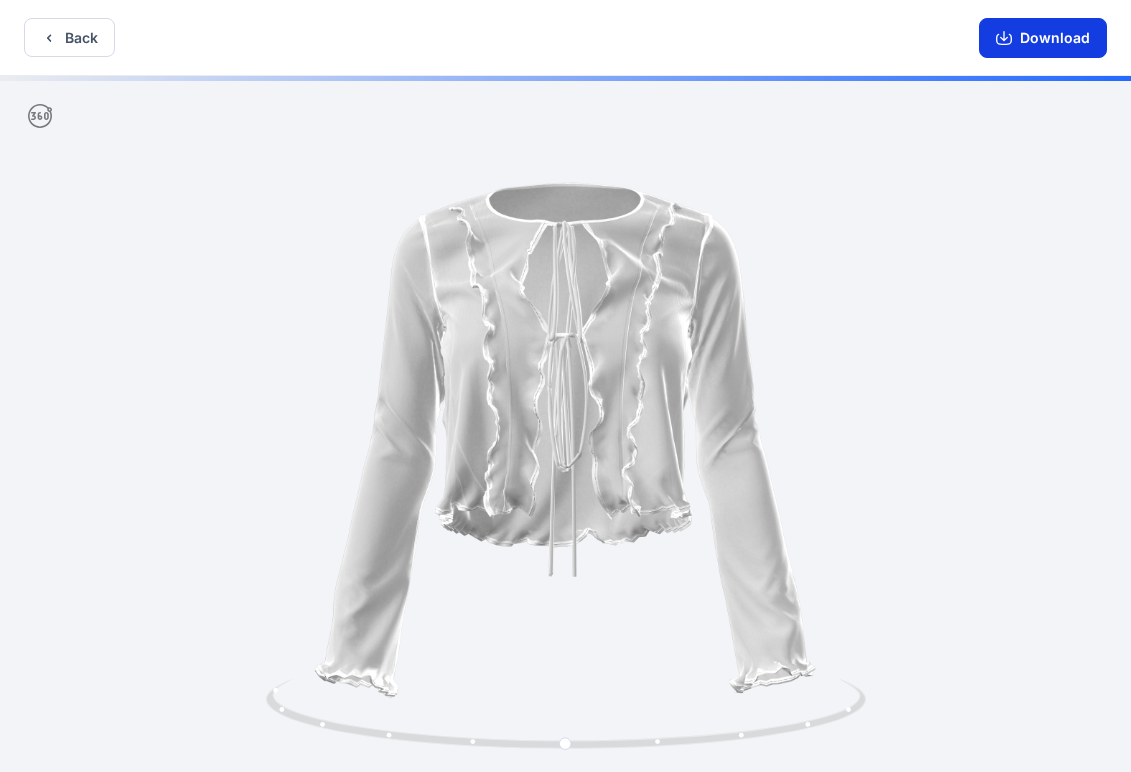click on "Download" at bounding box center (1043, 38) 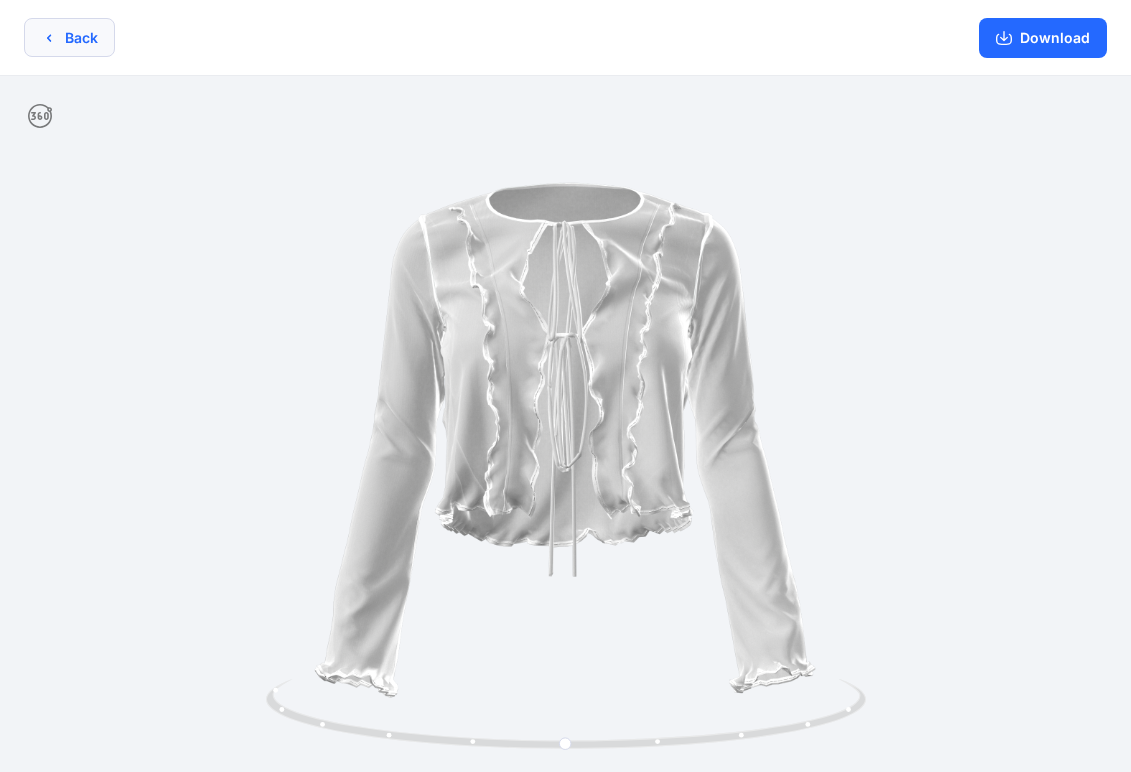 click on "Back" at bounding box center (69, 37) 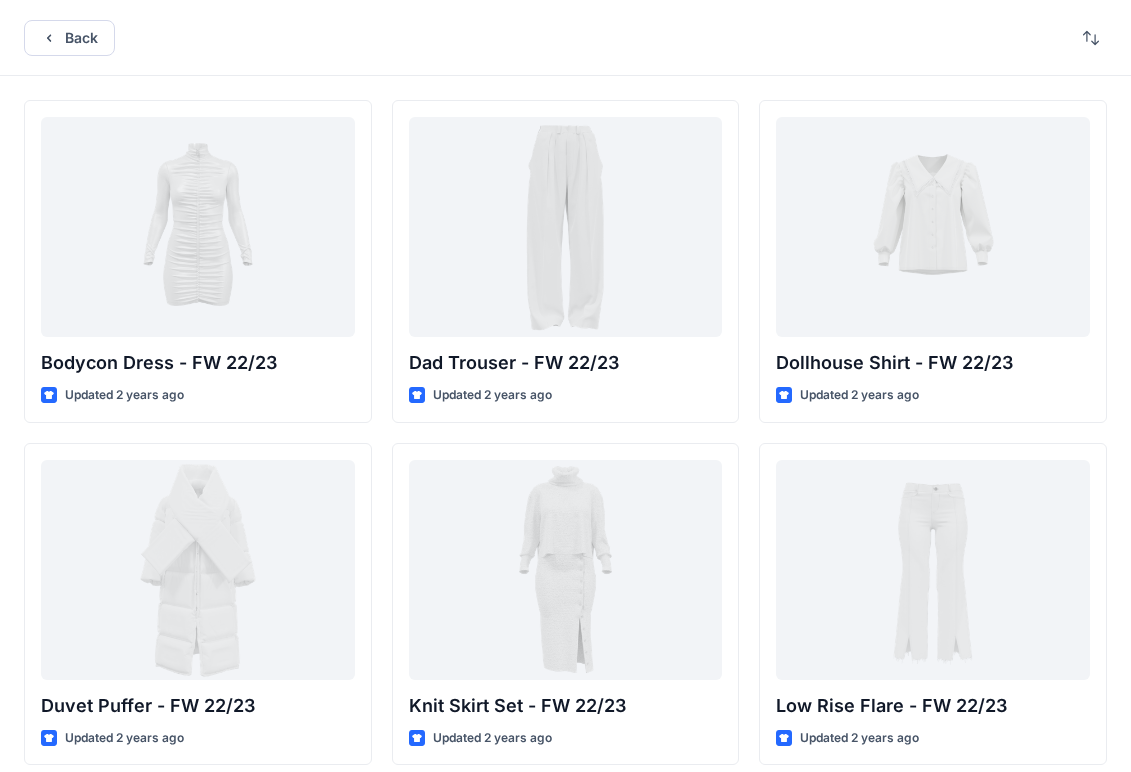 scroll, scrollTop: 1456, scrollLeft: 0, axis: vertical 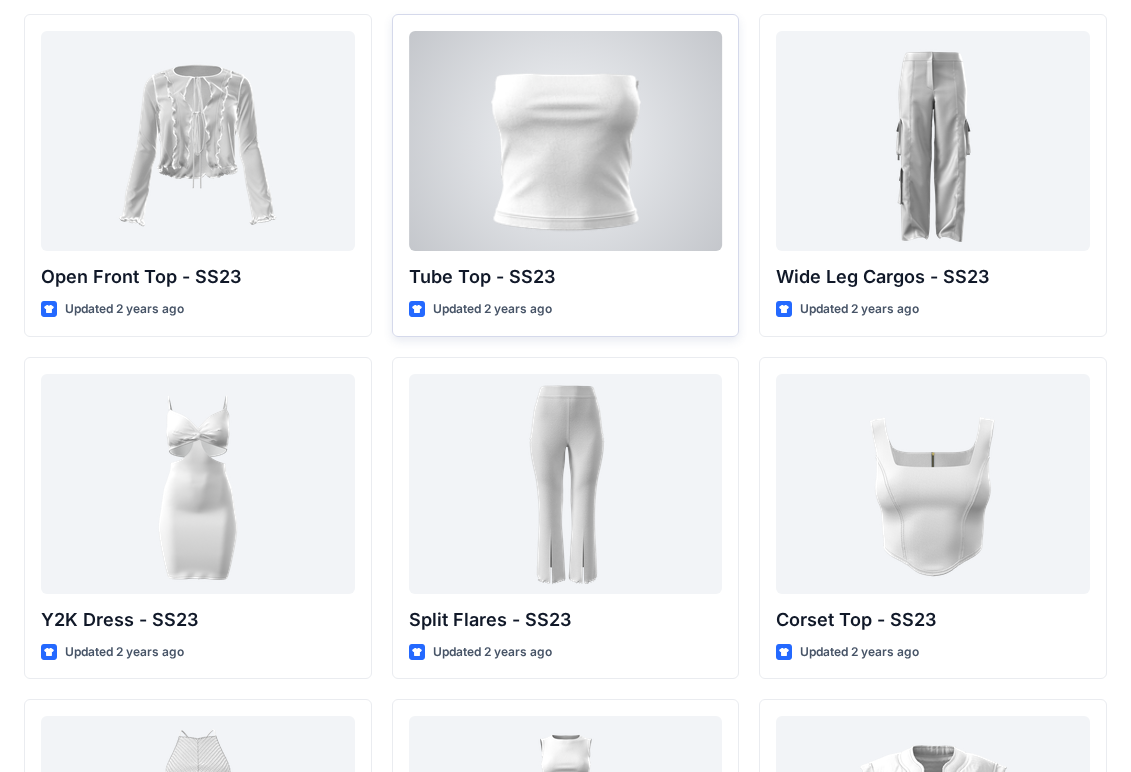 click at bounding box center (566, 141) 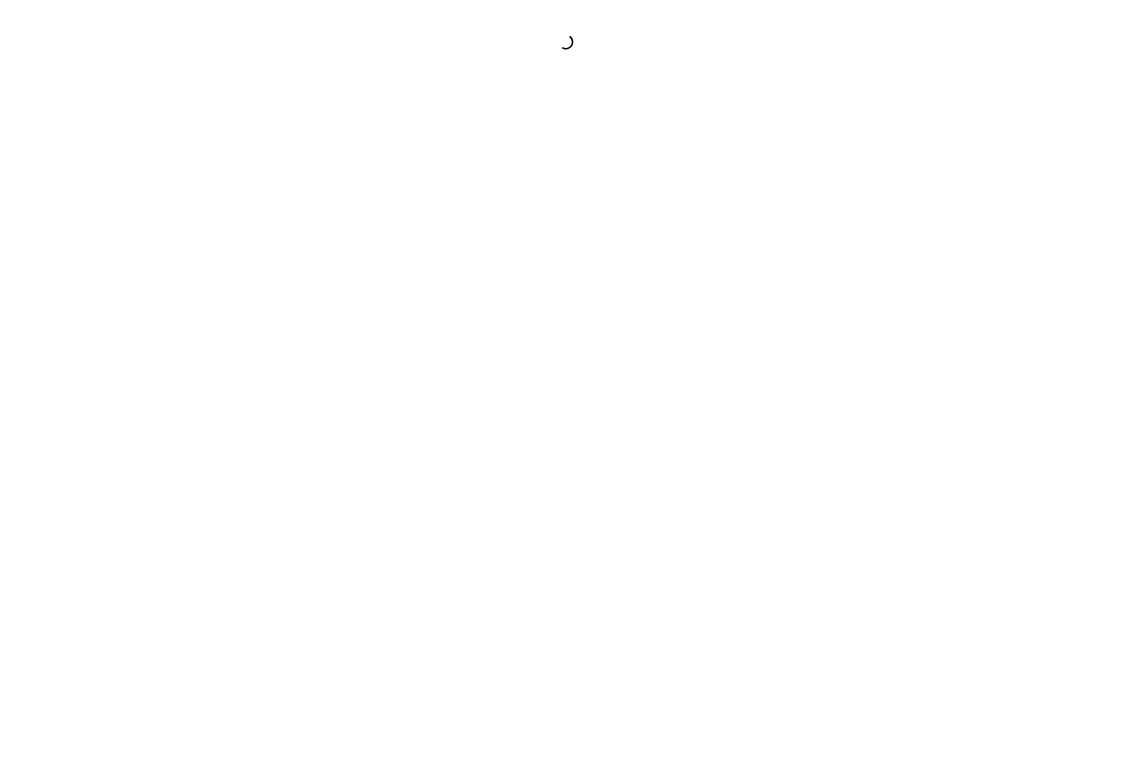 scroll, scrollTop: 0, scrollLeft: 0, axis: both 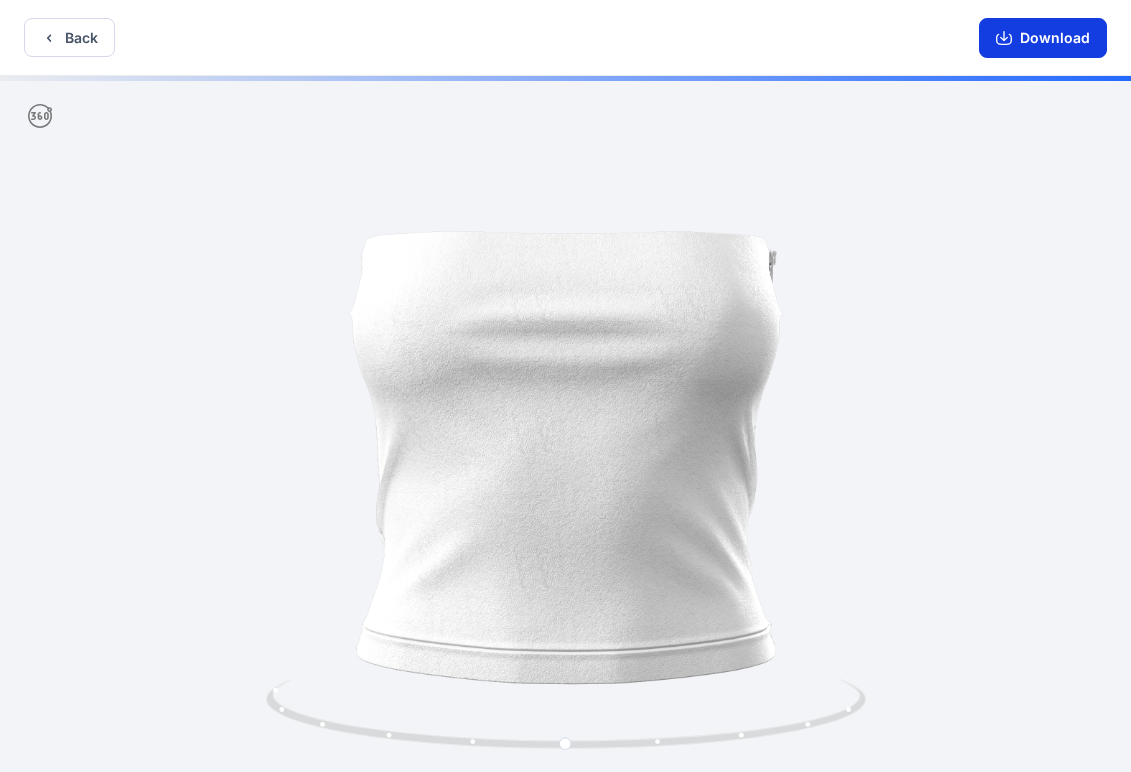 click on "Download" at bounding box center [1043, 38] 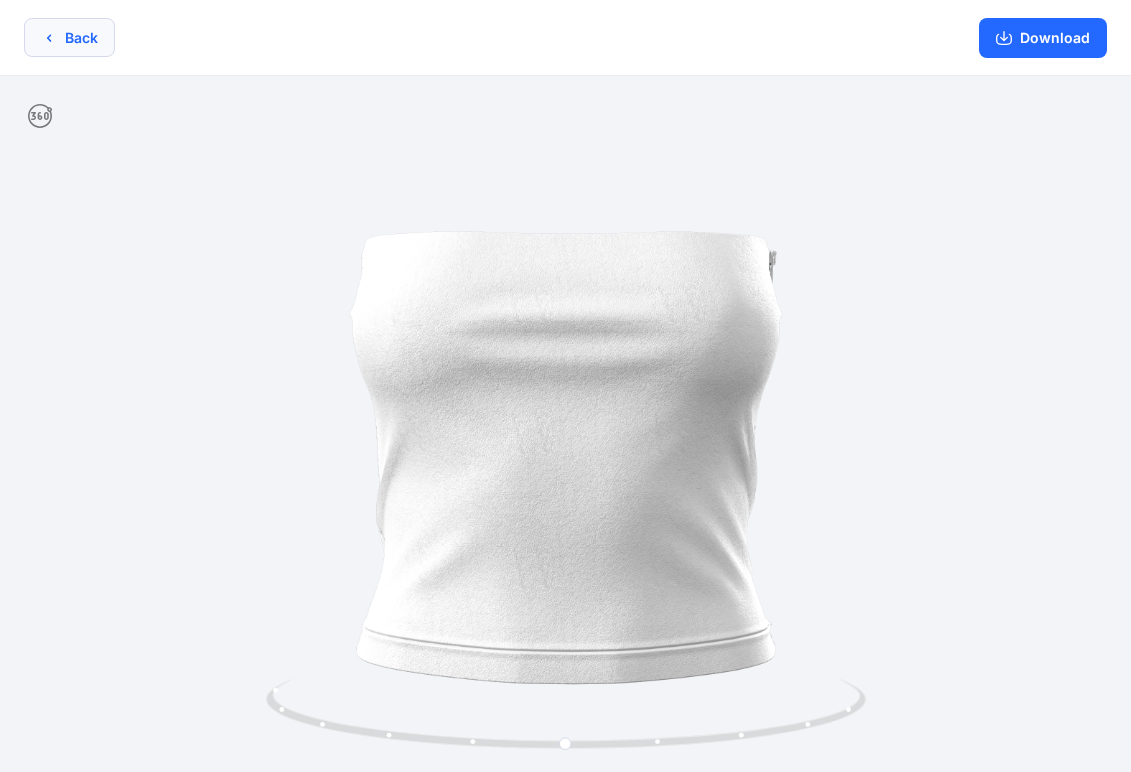 click on "Back" at bounding box center (69, 37) 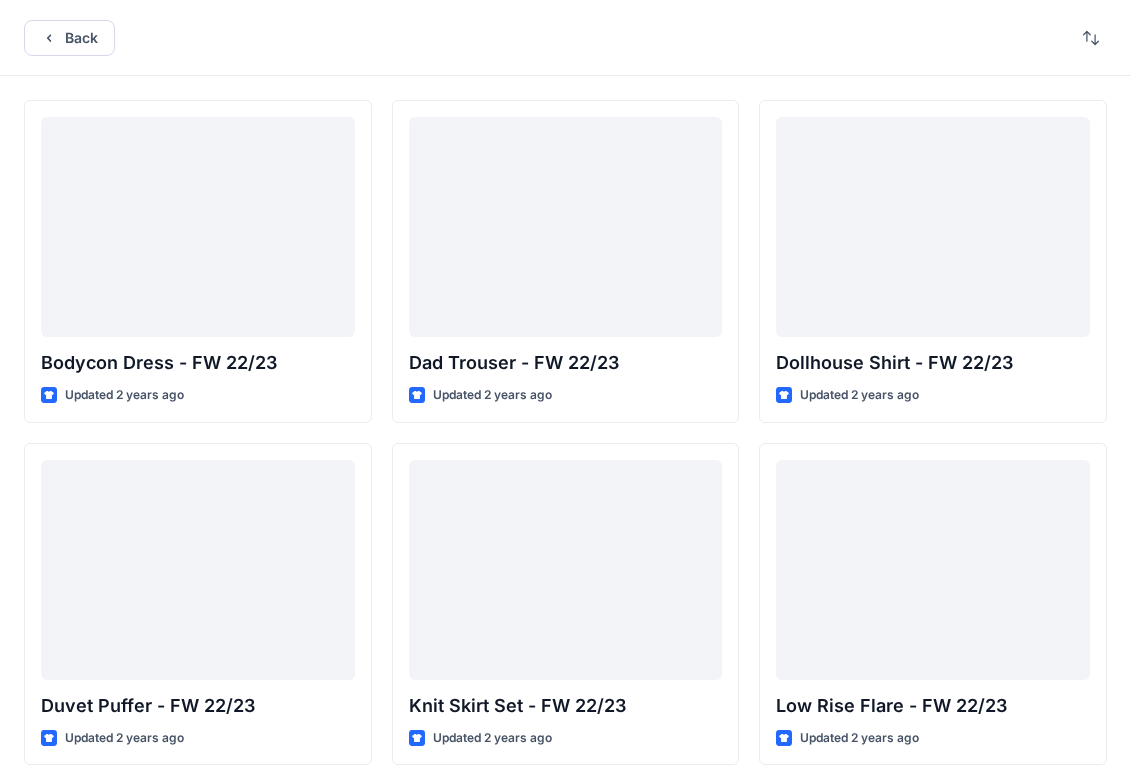 scroll, scrollTop: 1456, scrollLeft: 0, axis: vertical 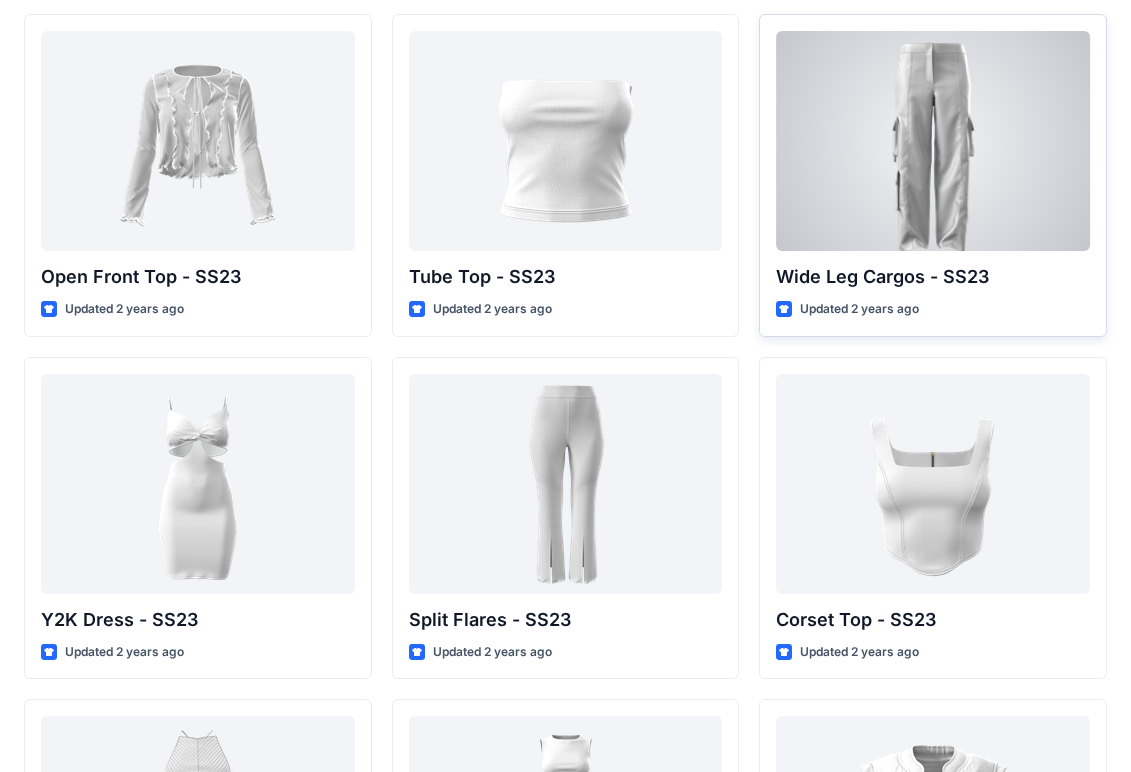 click at bounding box center (933, 141) 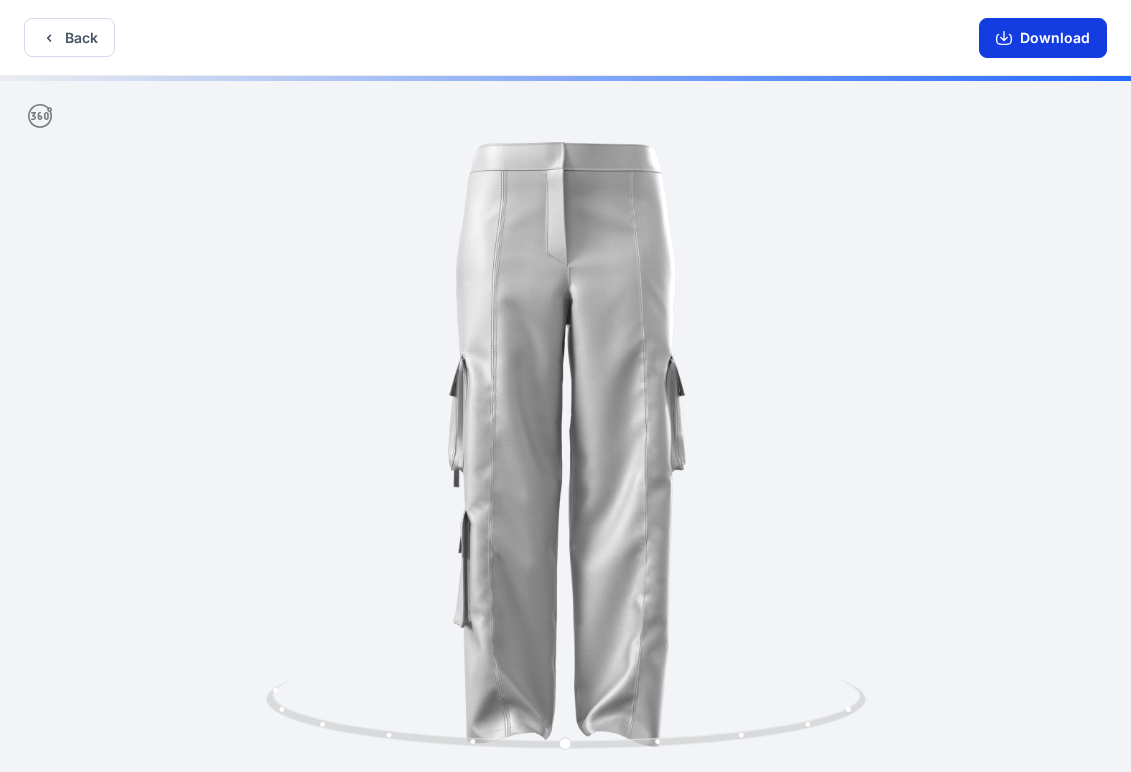 click on "Download" at bounding box center (1043, 38) 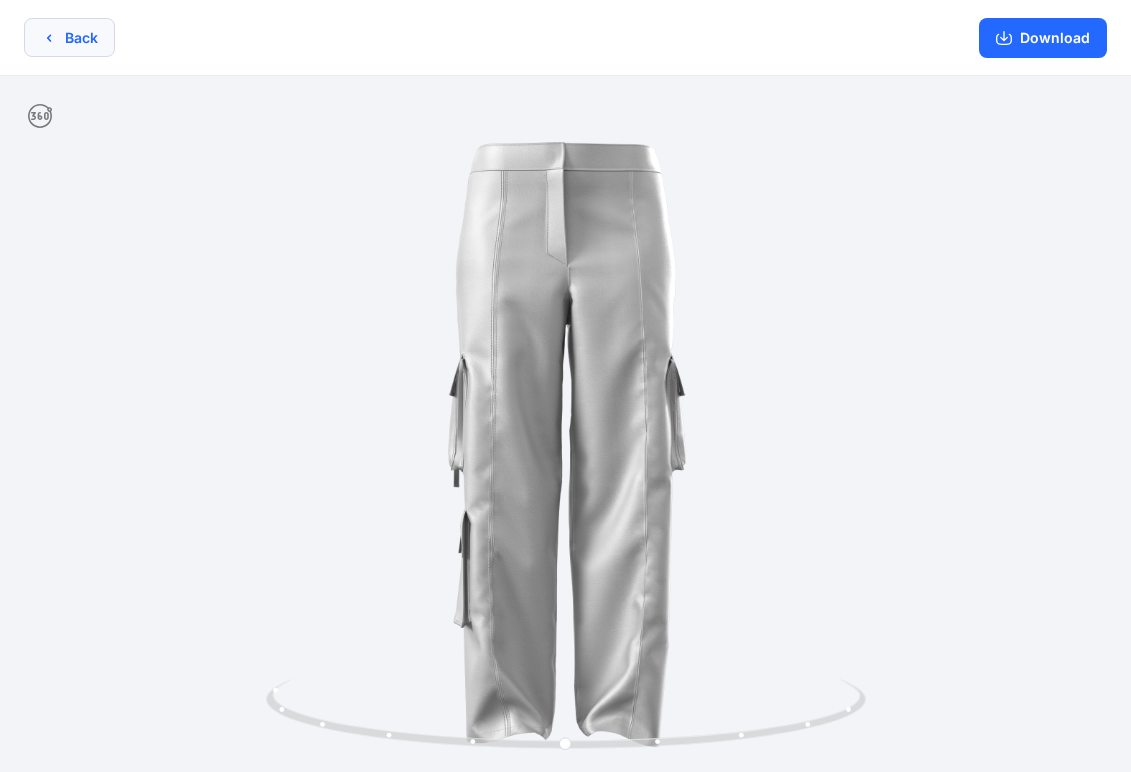 click on "Back" at bounding box center [69, 37] 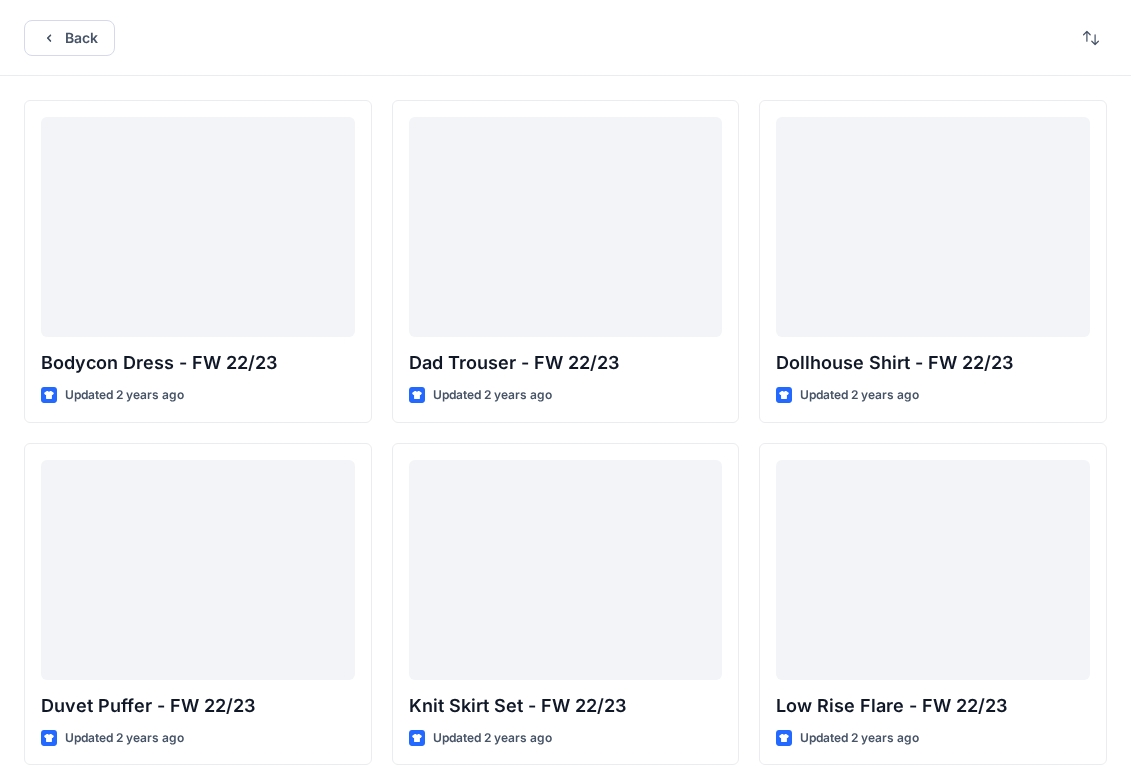 scroll, scrollTop: 1456, scrollLeft: 0, axis: vertical 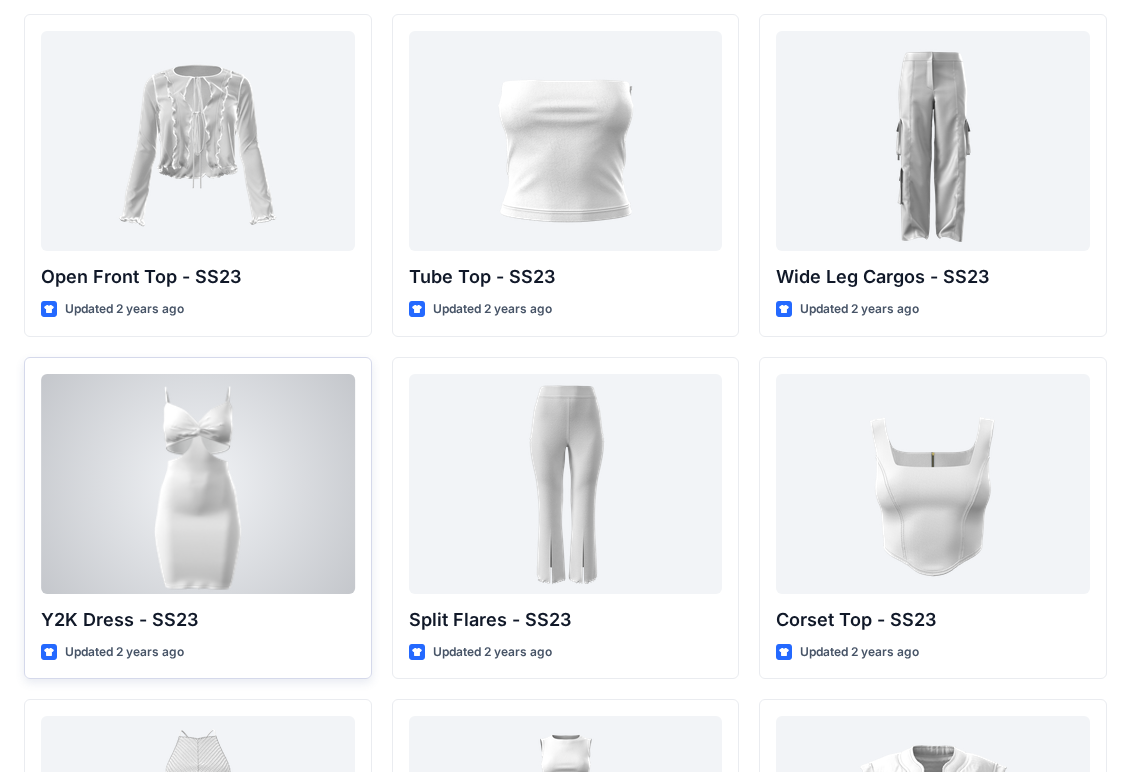 click at bounding box center (198, 484) 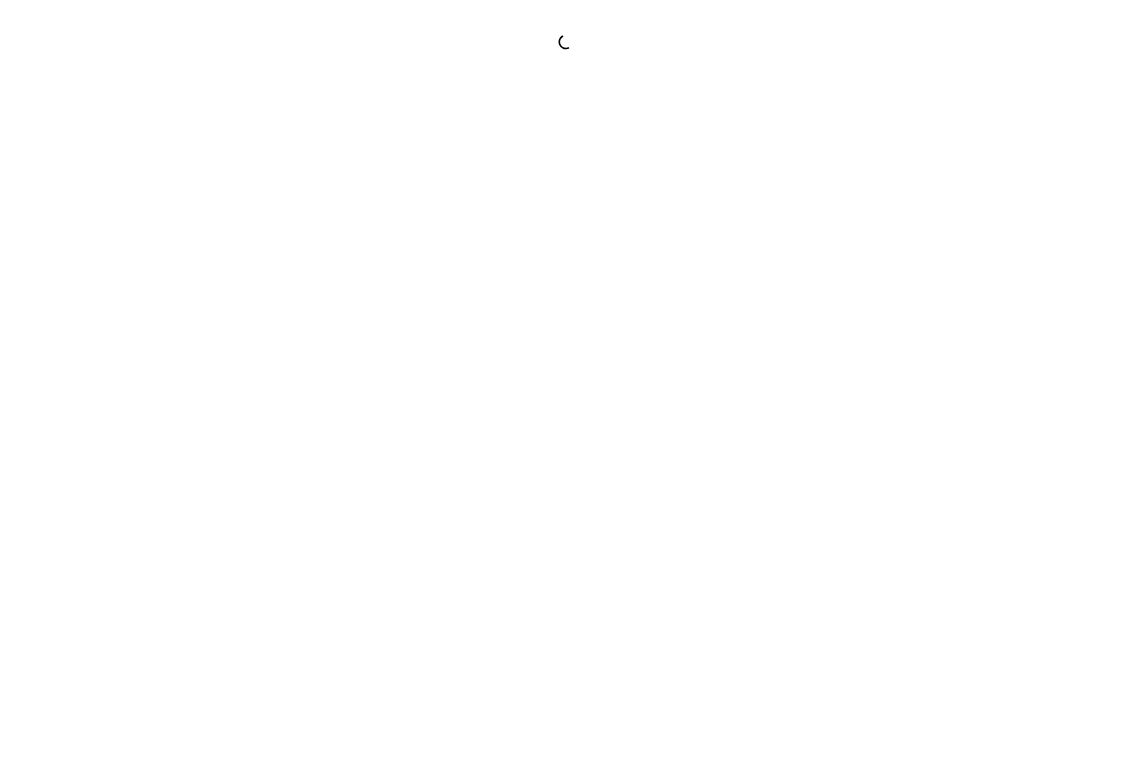 scroll, scrollTop: 0, scrollLeft: 0, axis: both 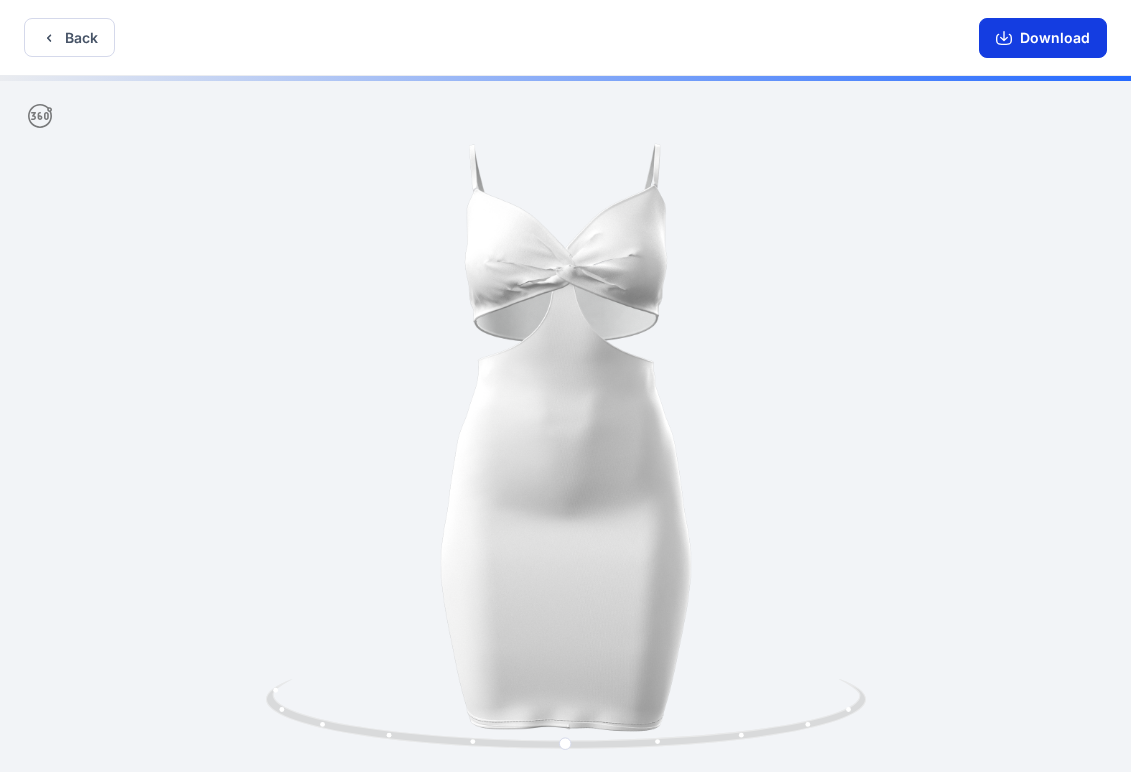 click on "Download" at bounding box center [1043, 38] 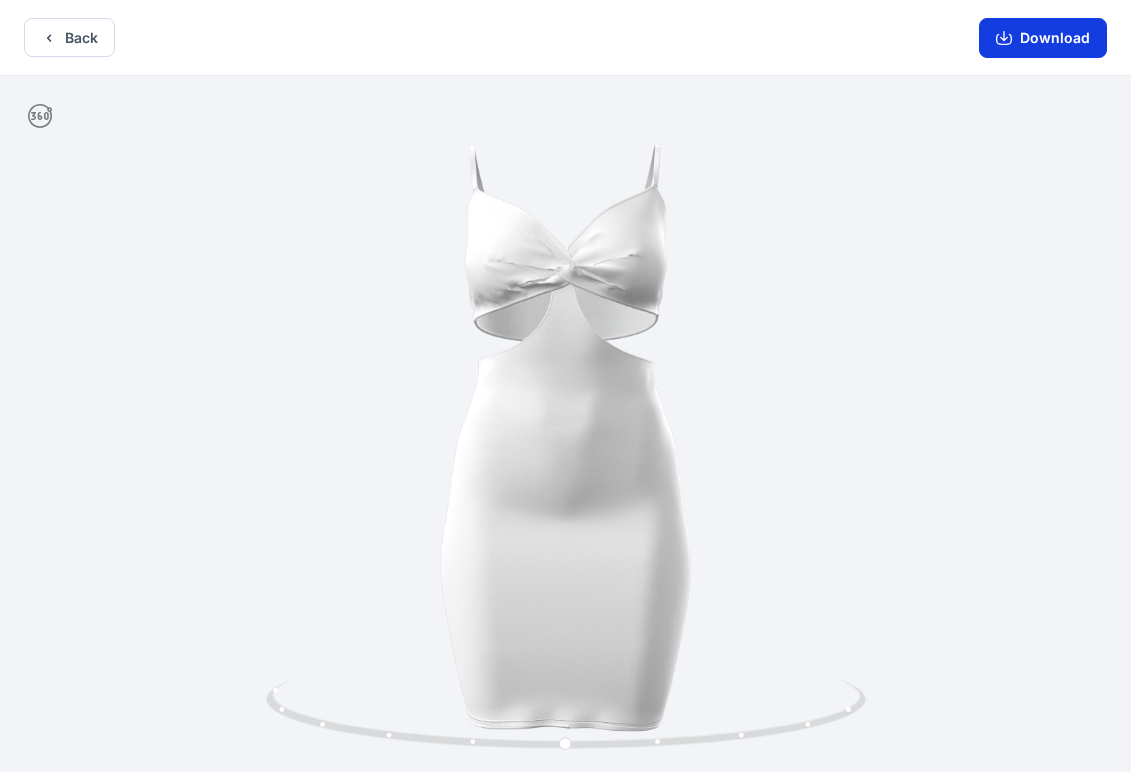 click on "Download" at bounding box center (1043, 38) 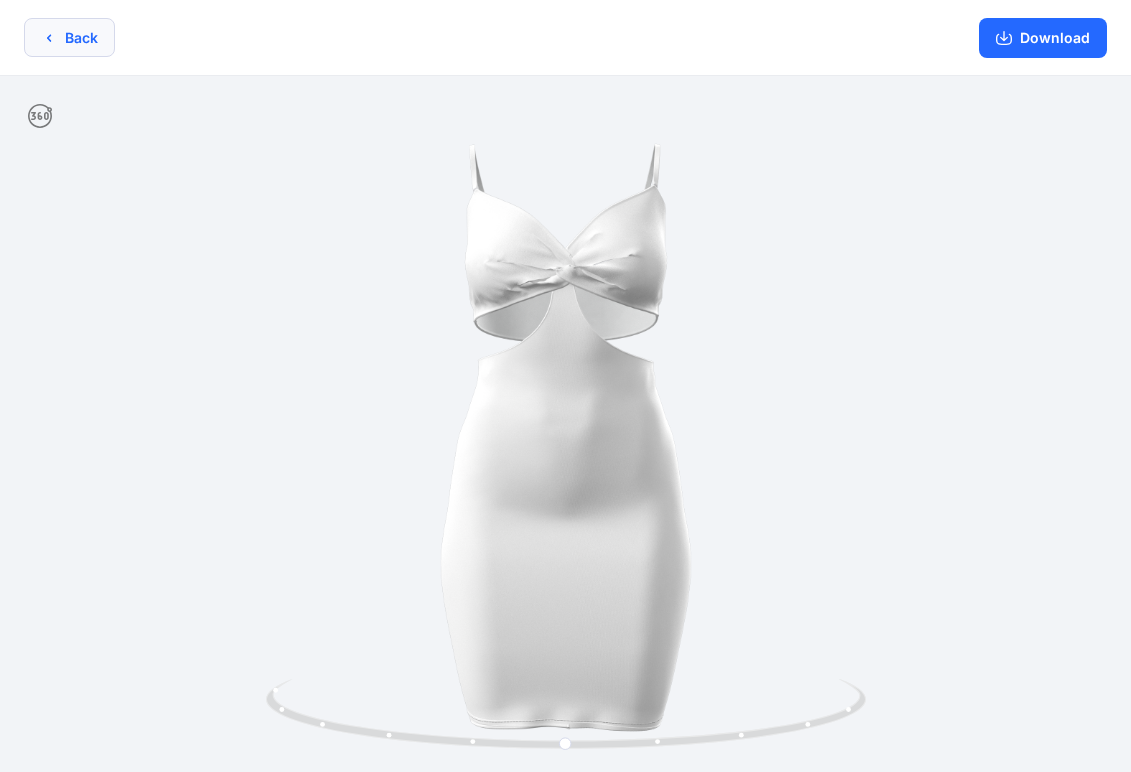 click on "Back" at bounding box center (69, 37) 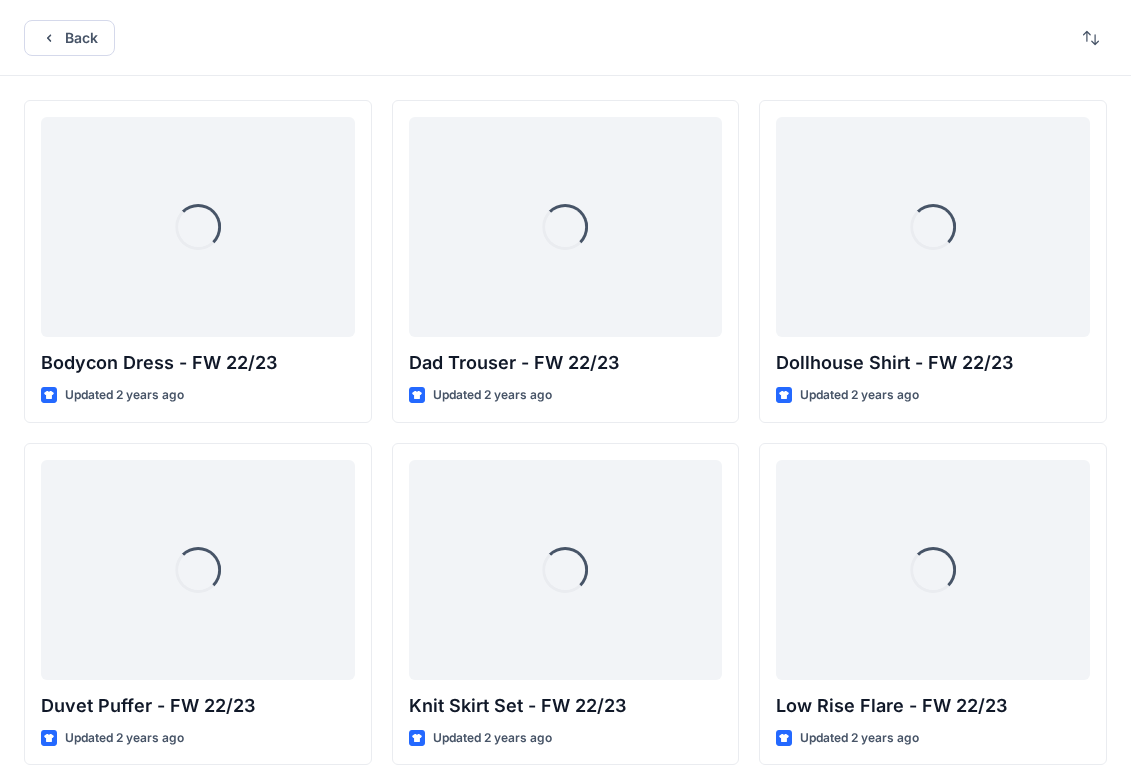 scroll, scrollTop: 1456, scrollLeft: 0, axis: vertical 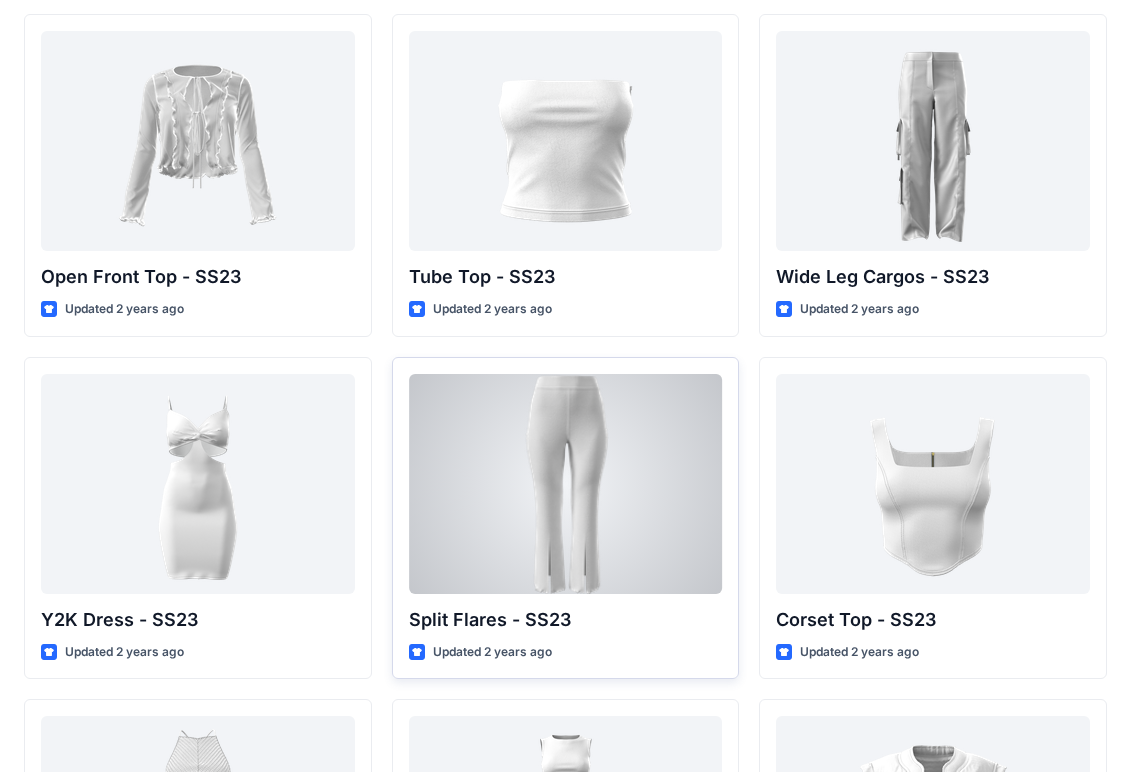 click at bounding box center [566, 484] 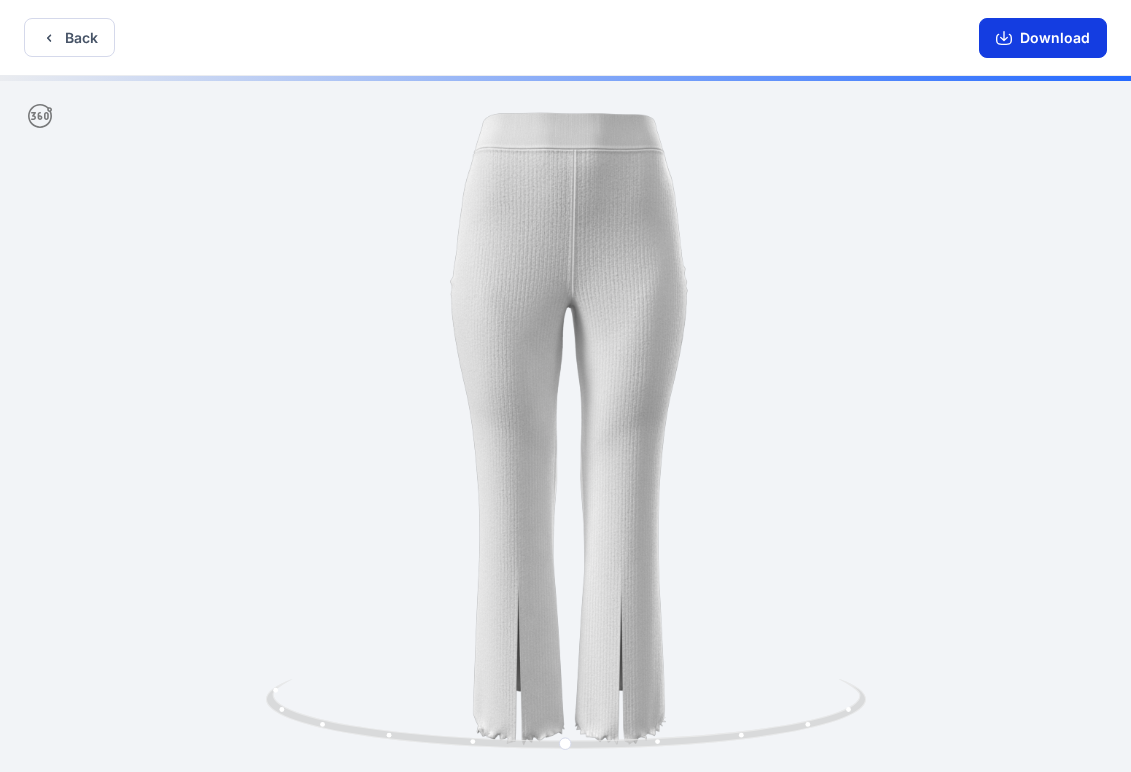 click on "Download" at bounding box center [1043, 38] 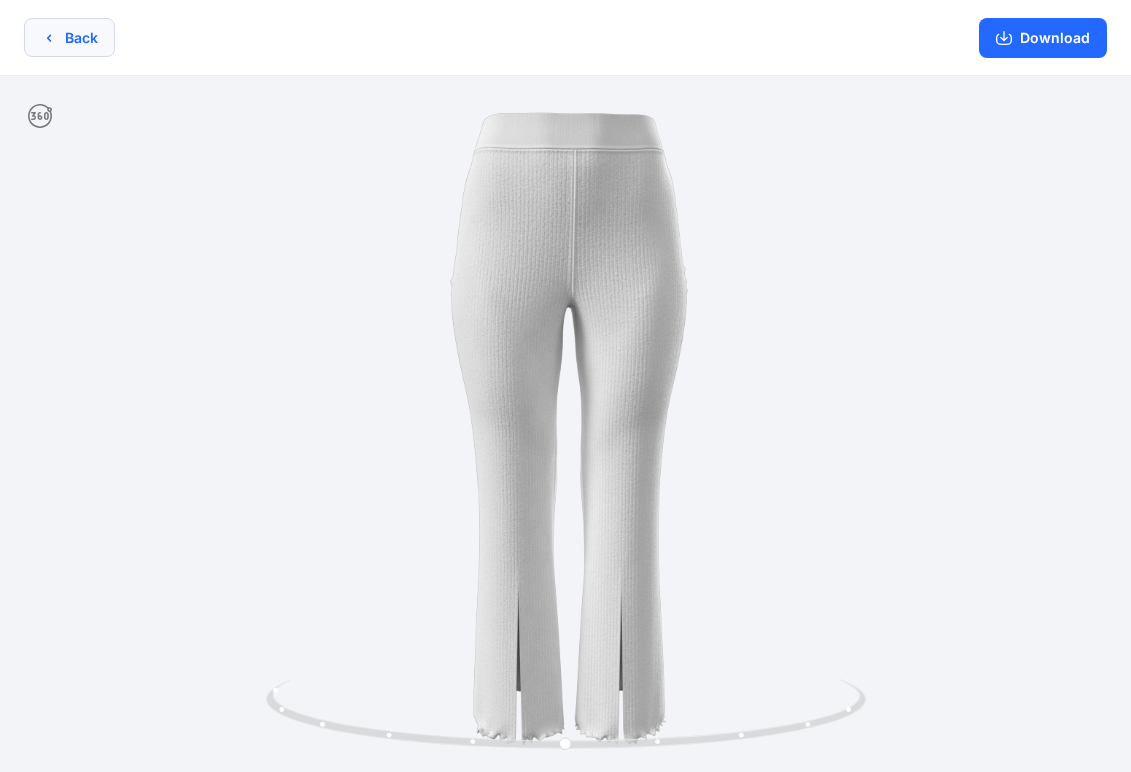 click on "Back" at bounding box center (69, 37) 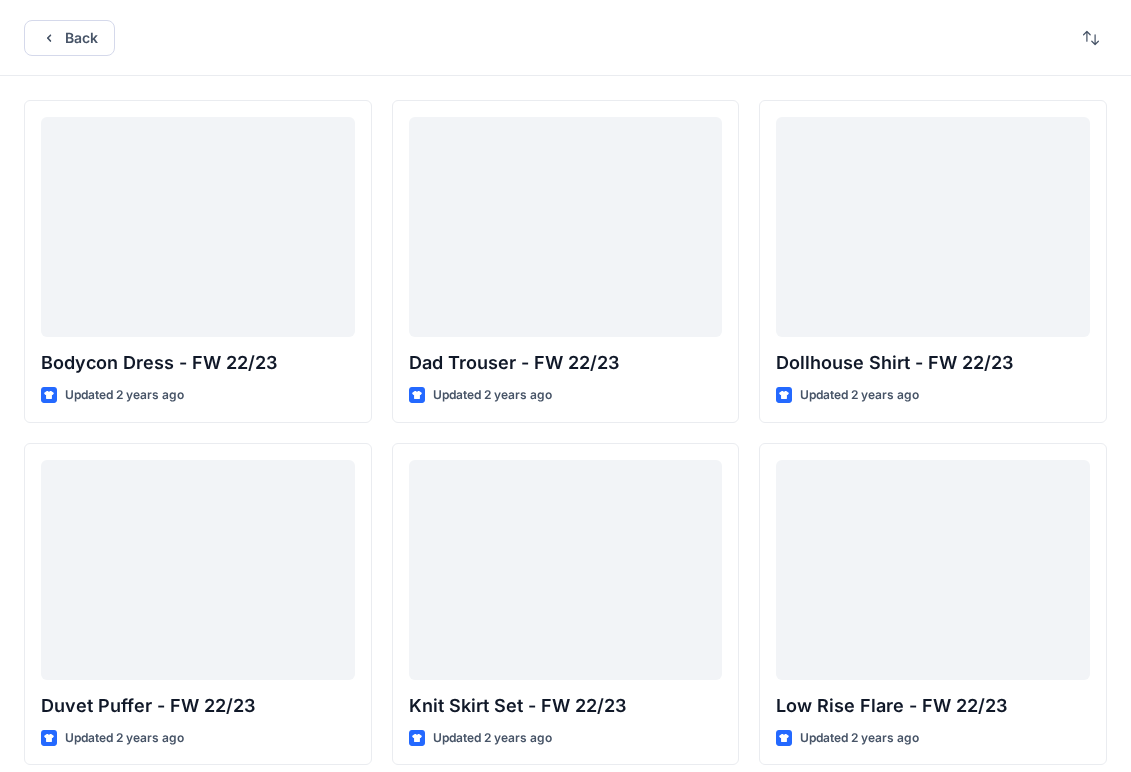 scroll, scrollTop: 1456, scrollLeft: 0, axis: vertical 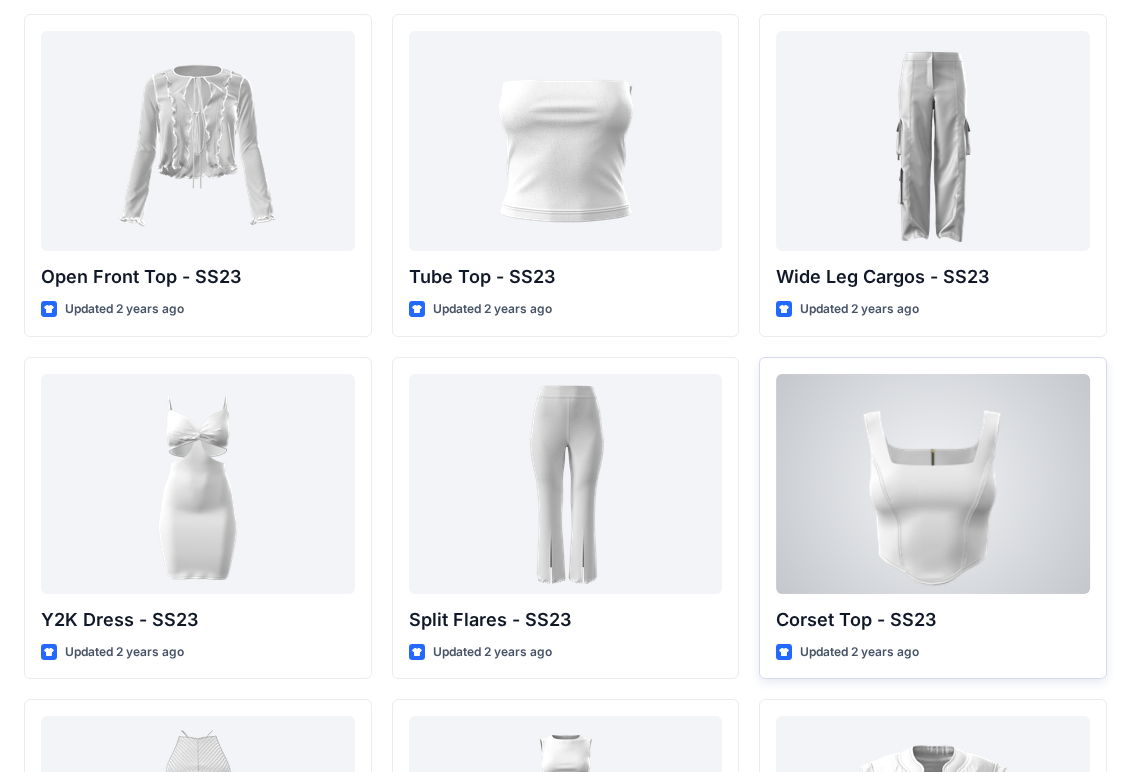 click at bounding box center [933, 484] 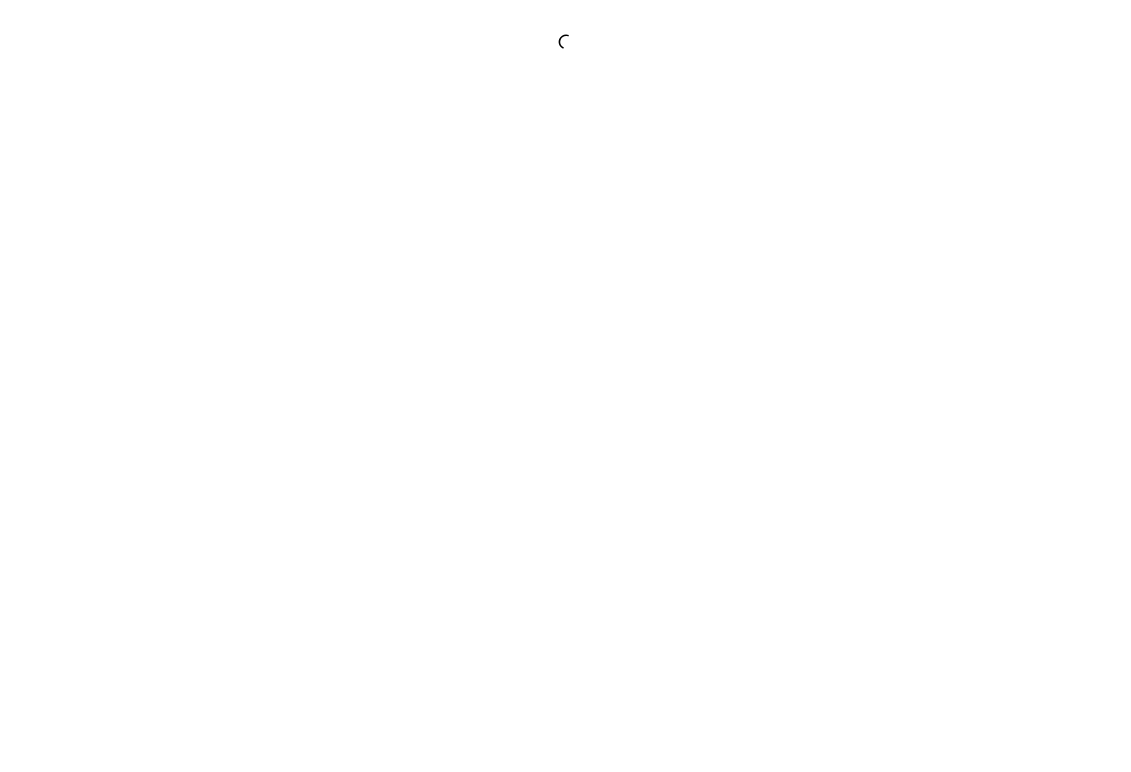 scroll, scrollTop: 0, scrollLeft: 0, axis: both 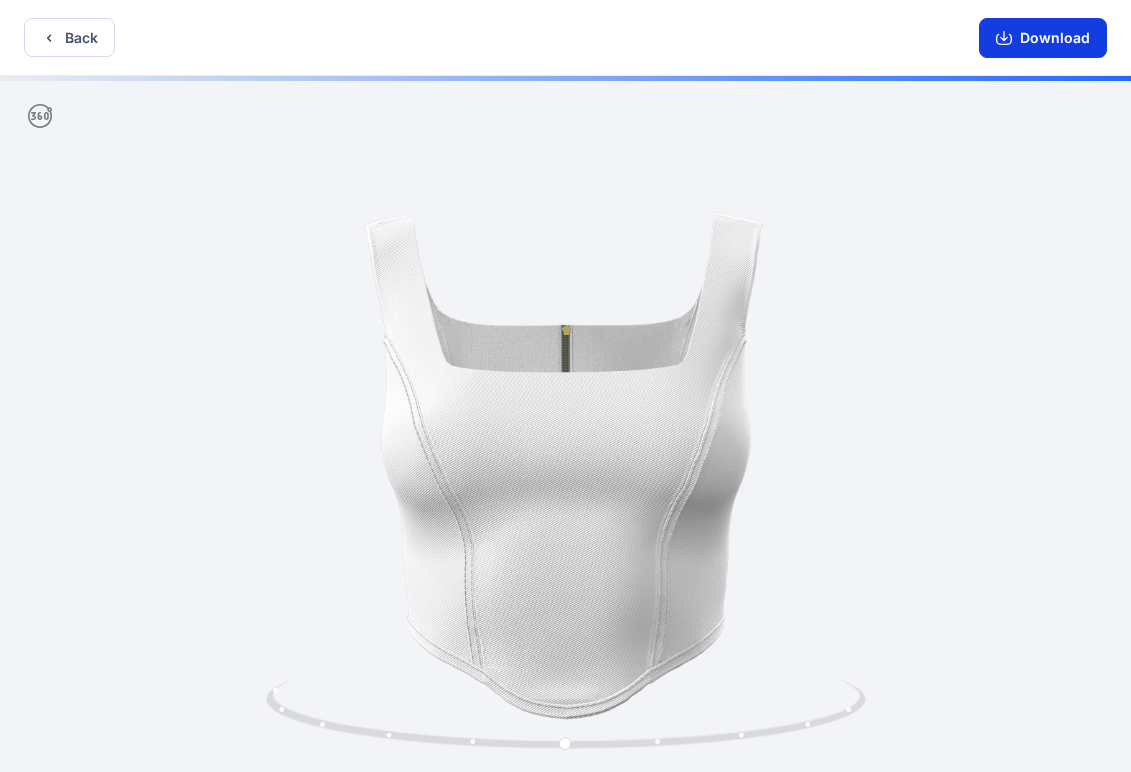 click on "Download" at bounding box center [1043, 38] 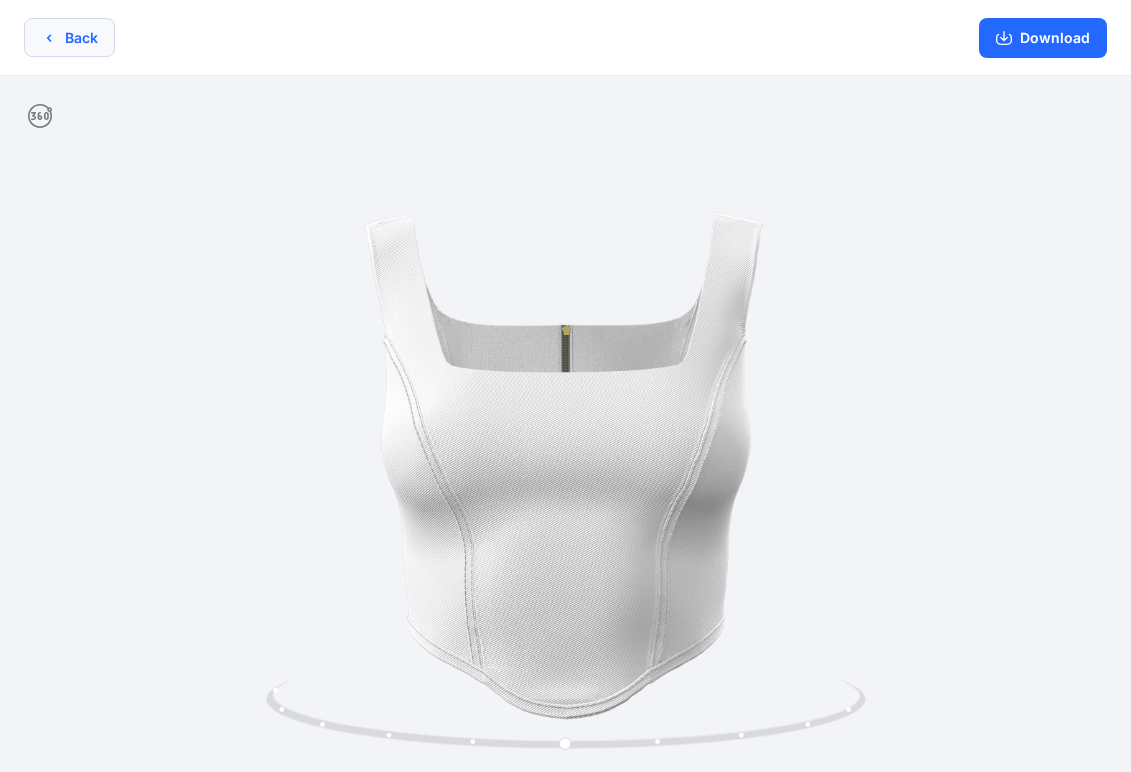 click on "Back" at bounding box center [69, 37] 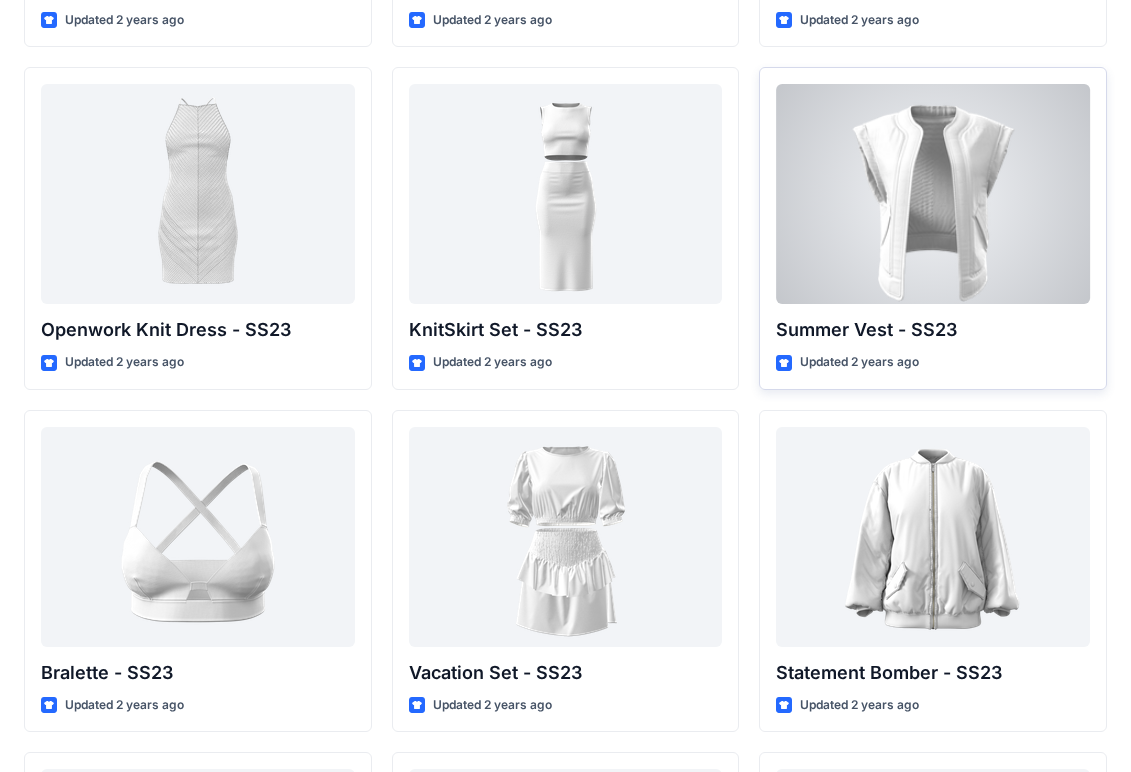 scroll, scrollTop: 2140, scrollLeft: 0, axis: vertical 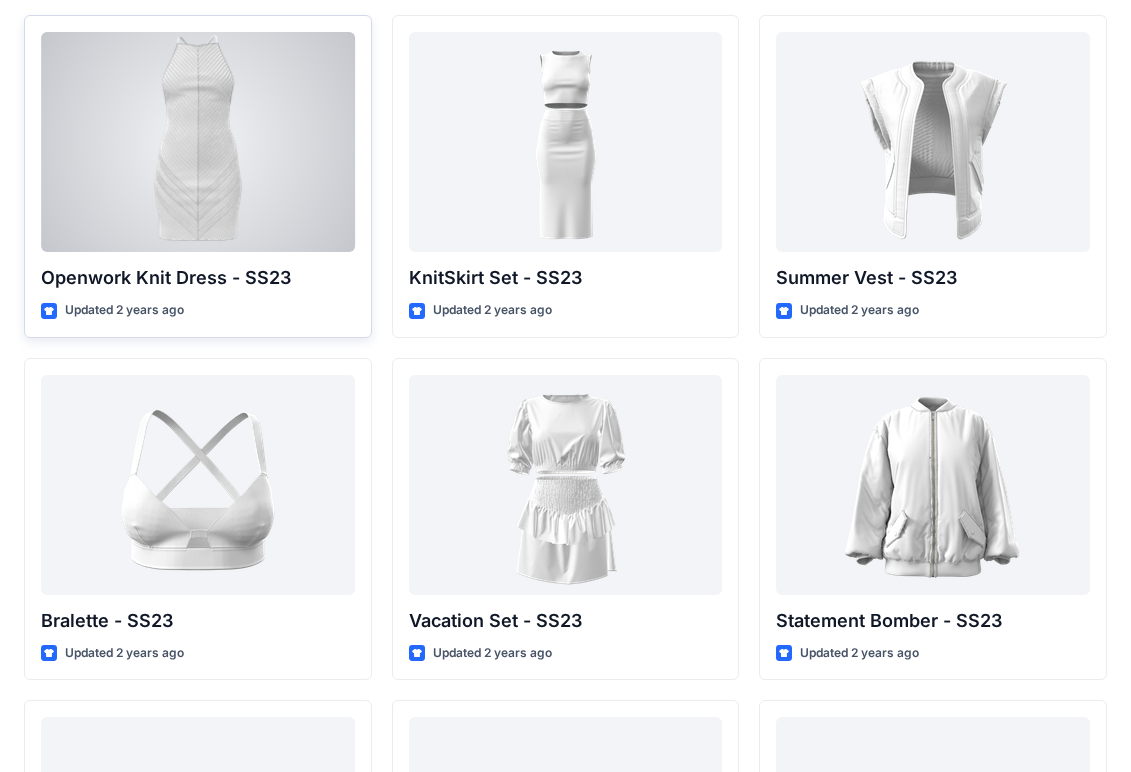 click at bounding box center (198, 142) 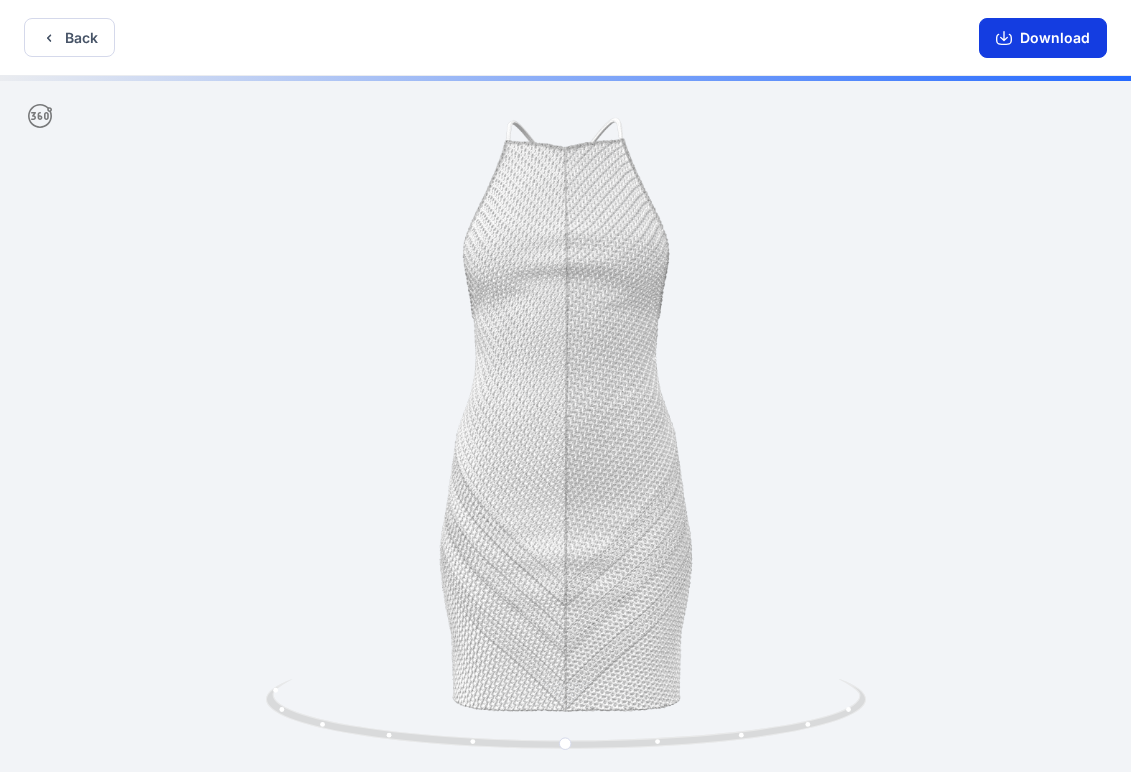 click on "Download" at bounding box center (1043, 38) 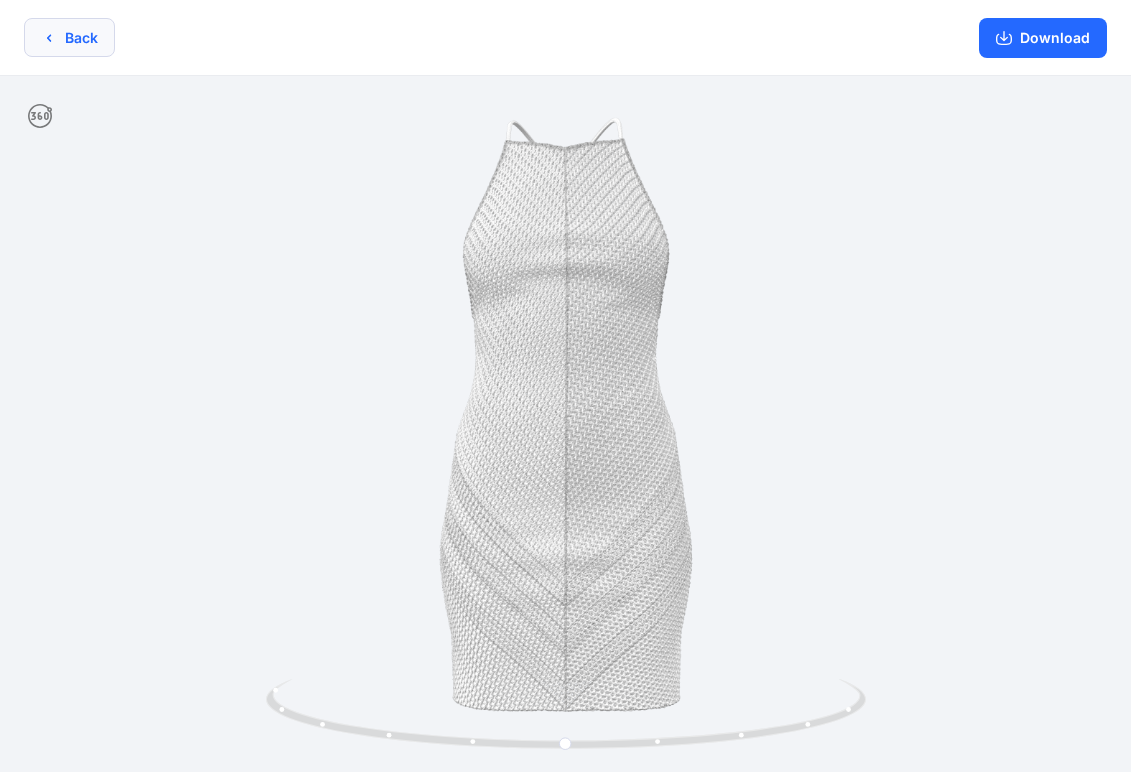 click on "Back" at bounding box center [69, 37] 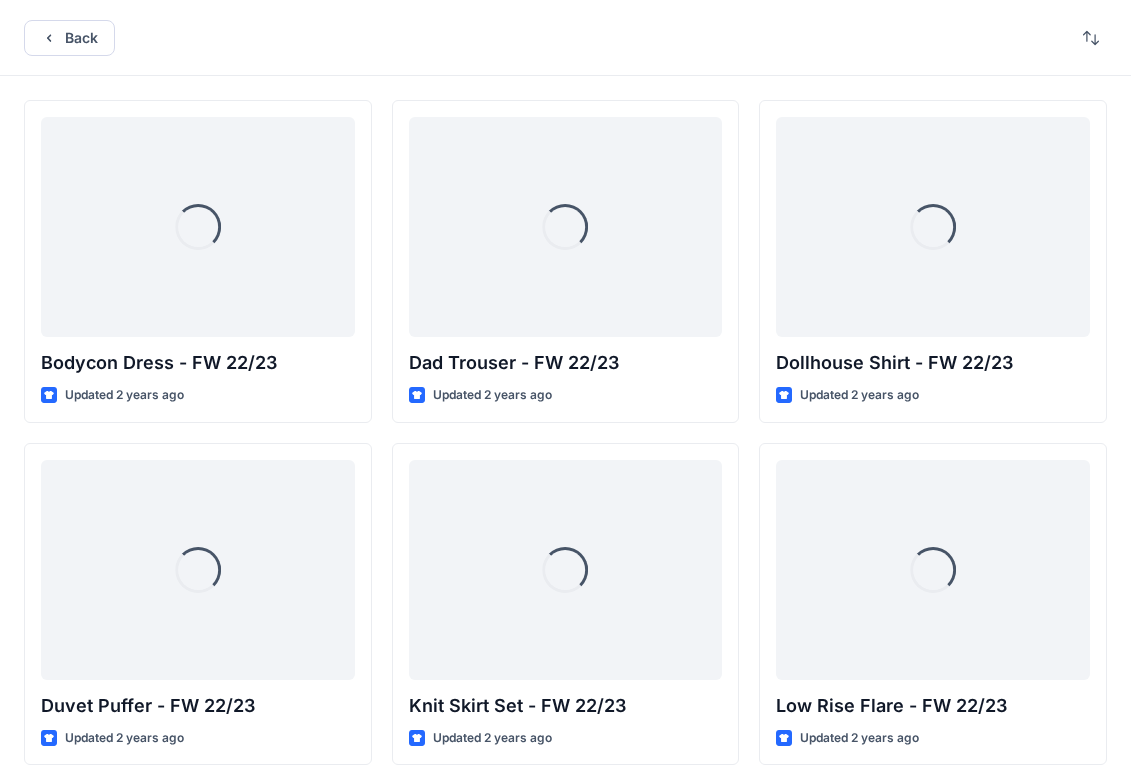 scroll, scrollTop: 2140, scrollLeft: 0, axis: vertical 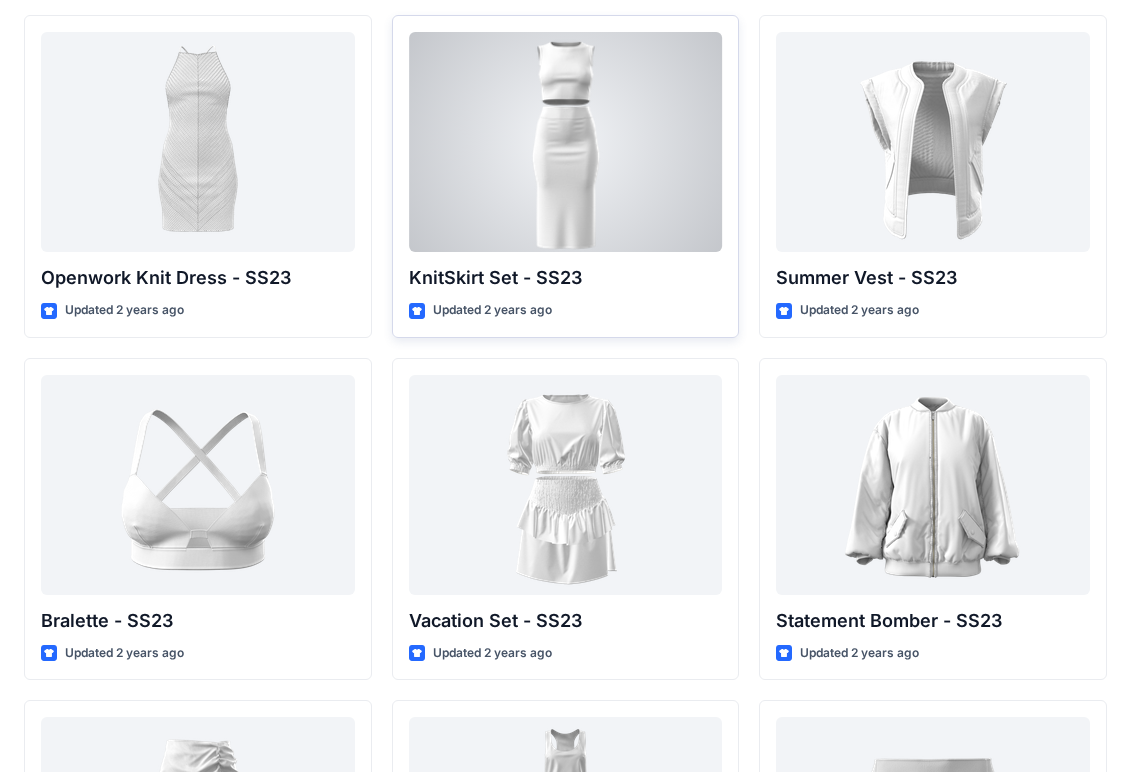 click at bounding box center [566, 142] 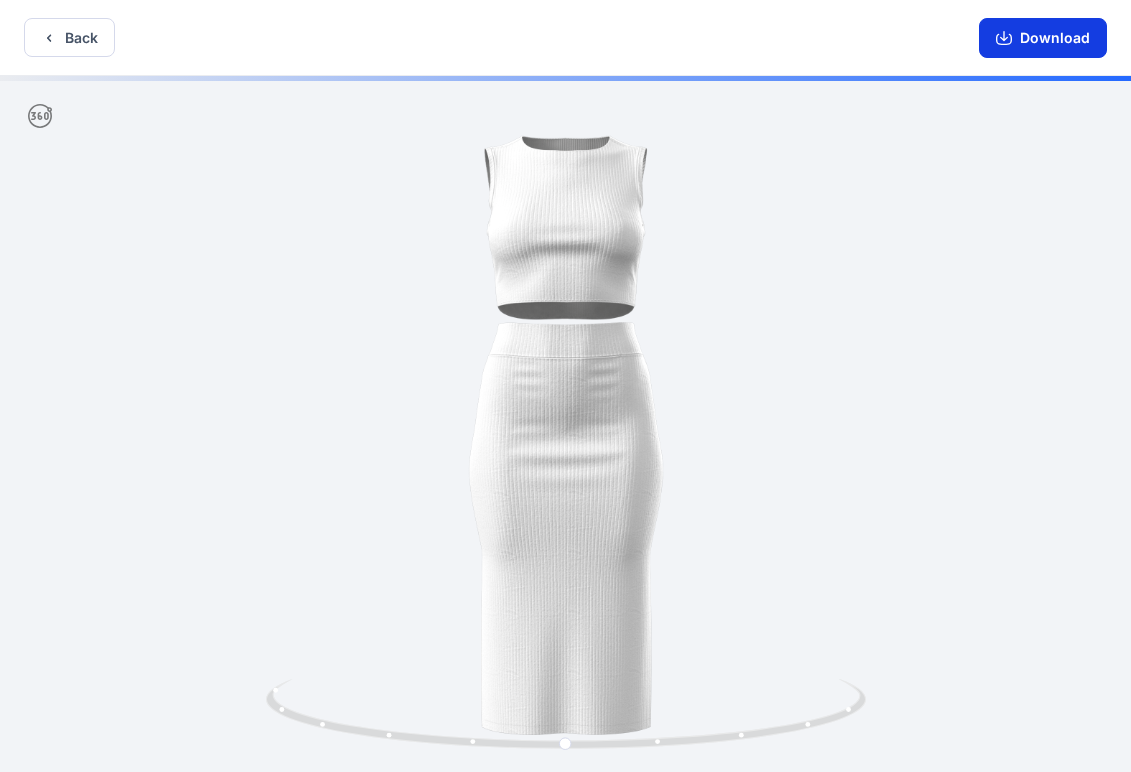 click on "Download" at bounding box center (1043, 38) 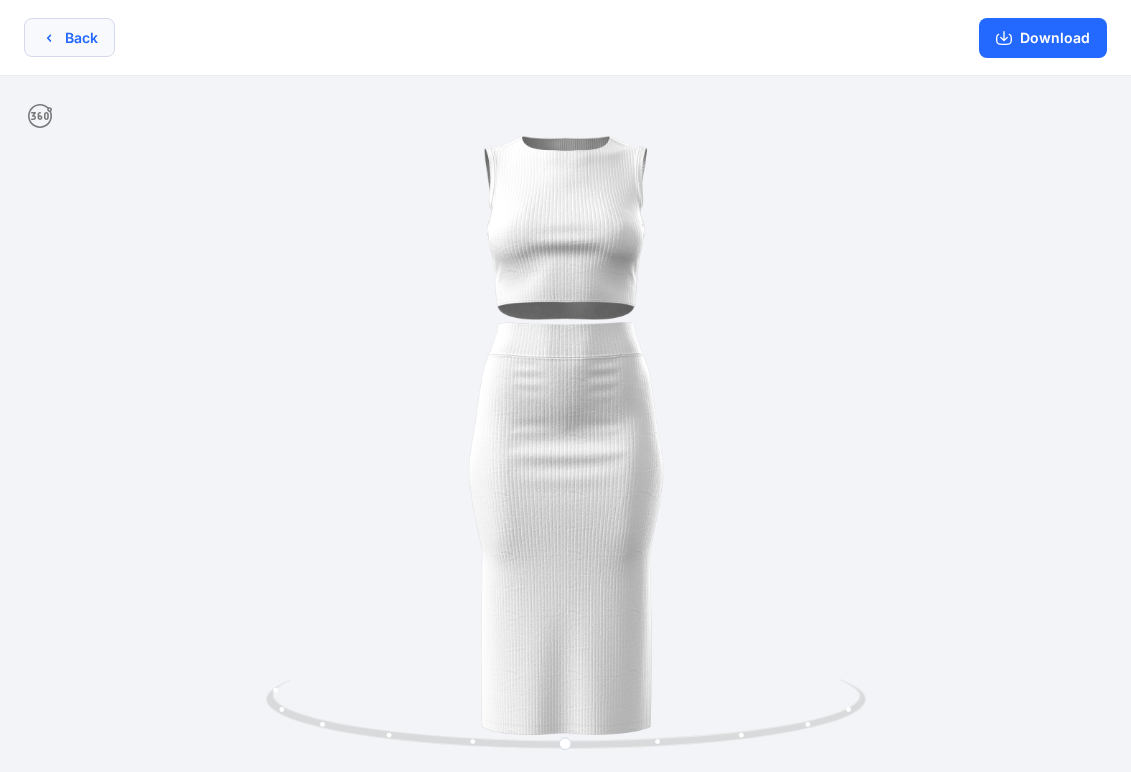 click on "Back" at bounding box center [69, 37] 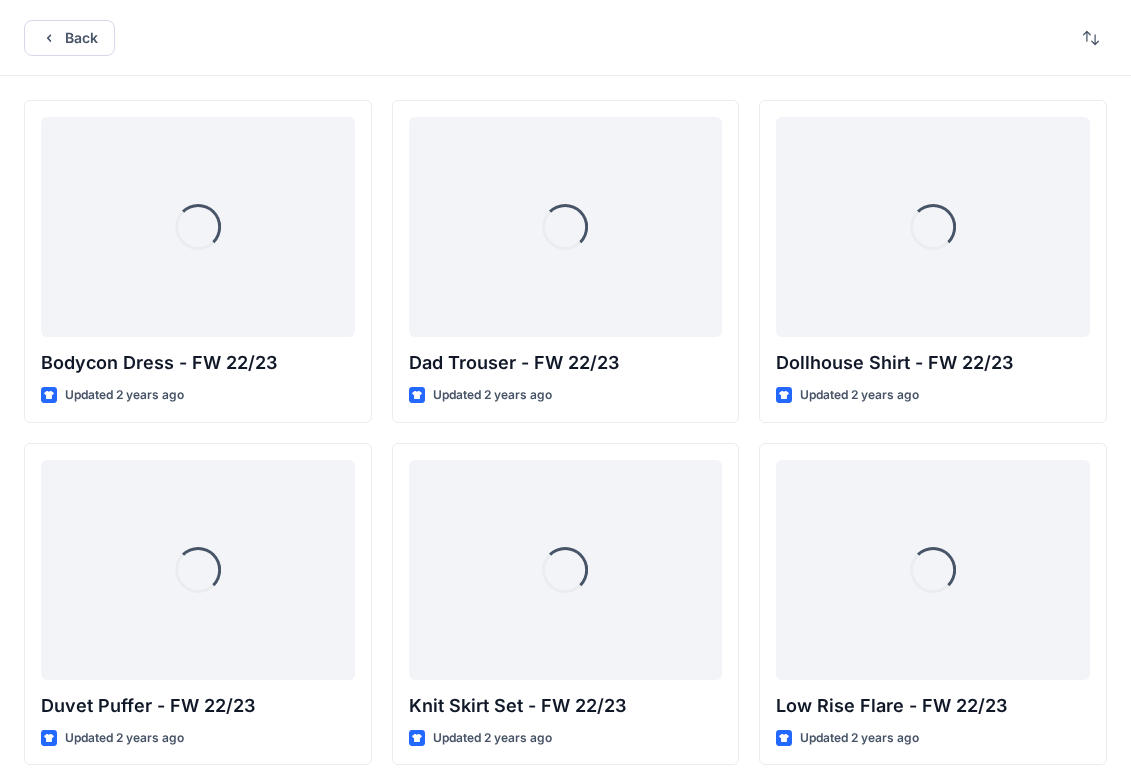 scroll, scrollTop: 2140, scrollLeft: 0, axis: vertical 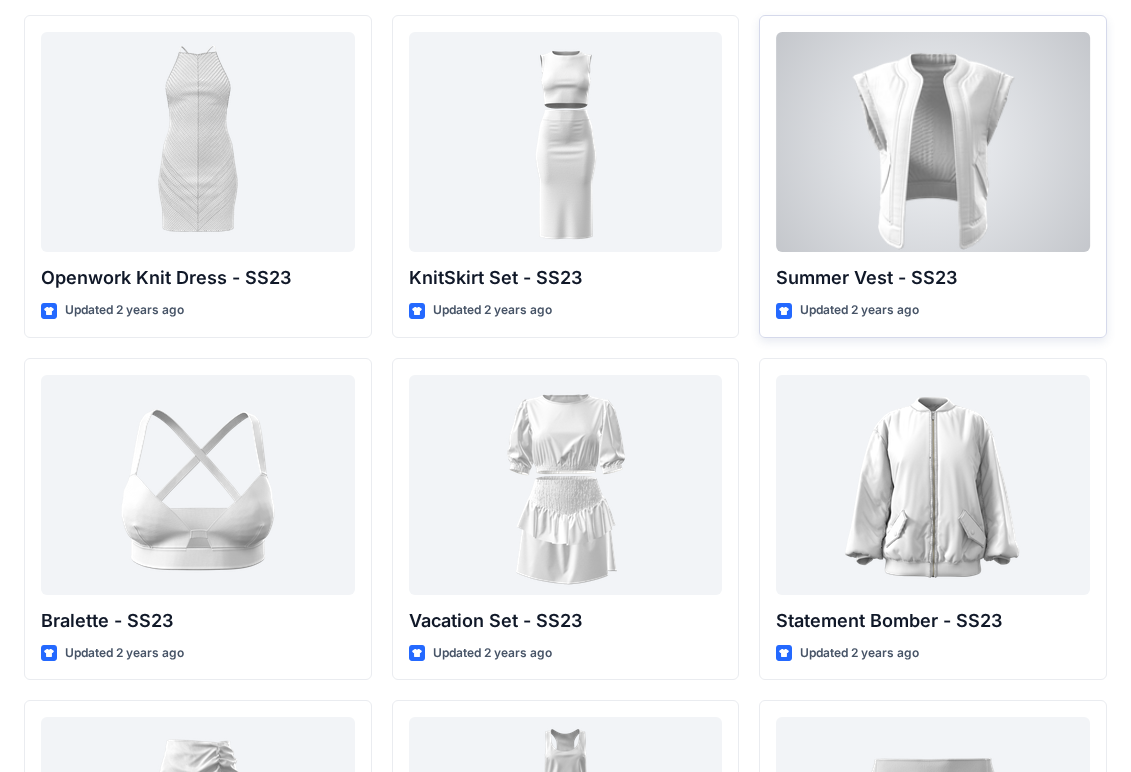 click at bounding box center (933, 142) 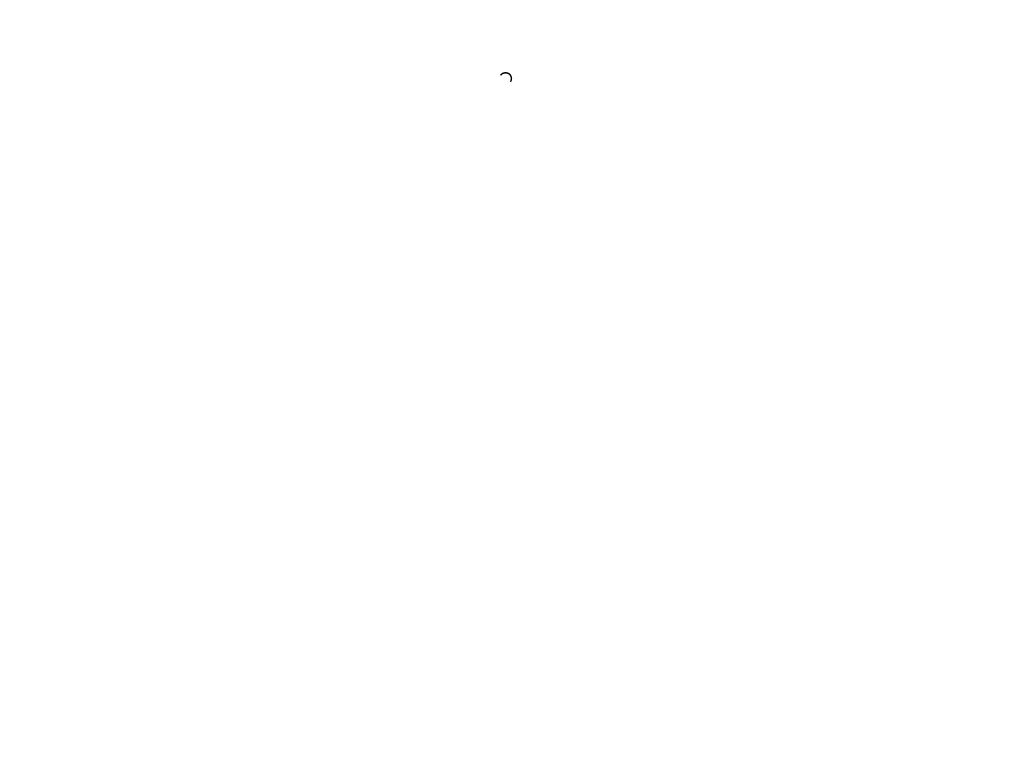 scroll, scrollTop: 0, scrollLeft: 0, axis: both 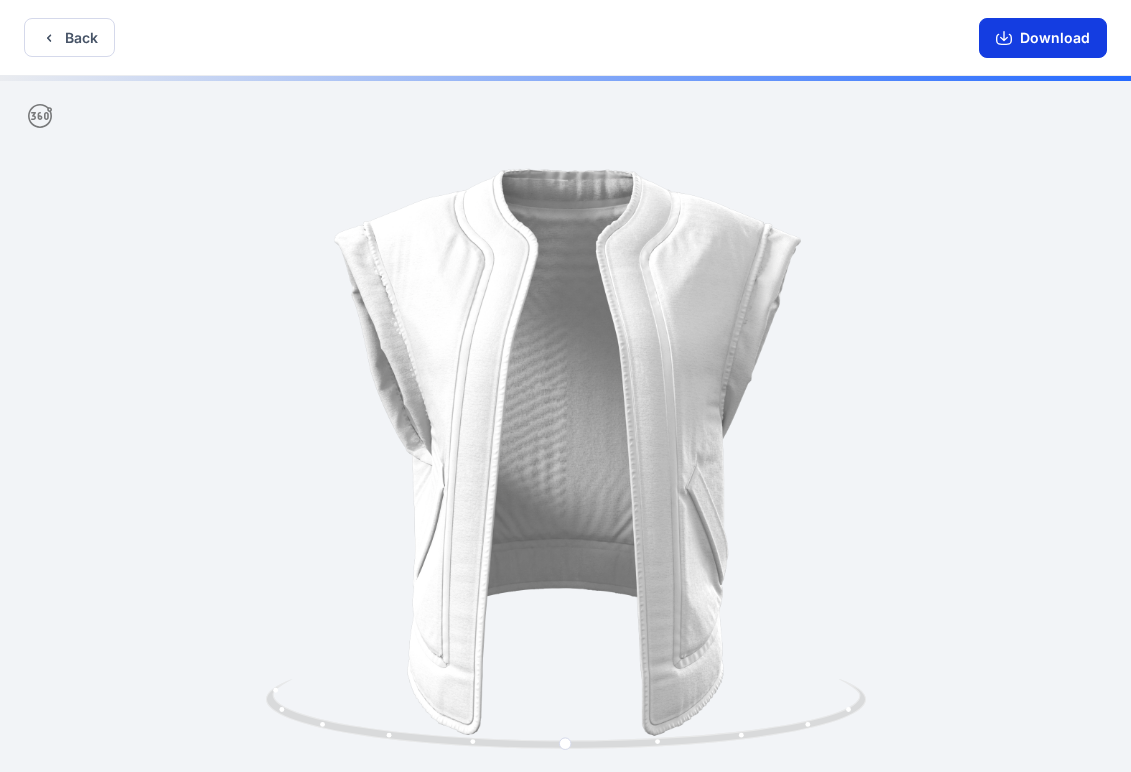 click 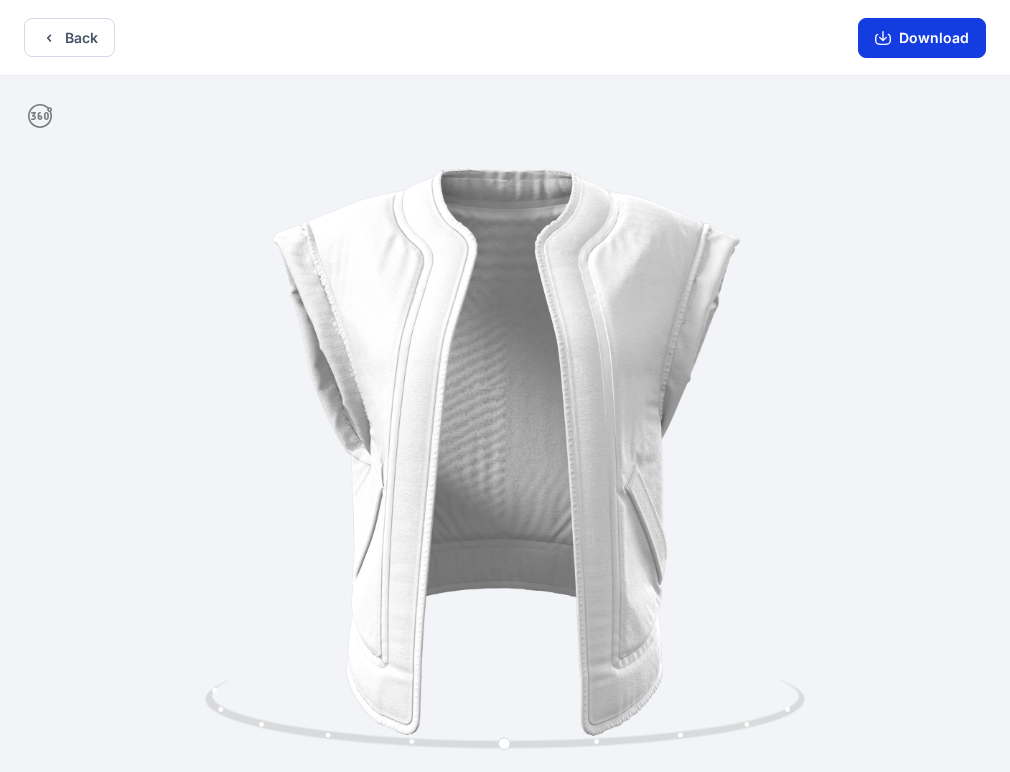 click on "Download" at bounding box center (922, 38) 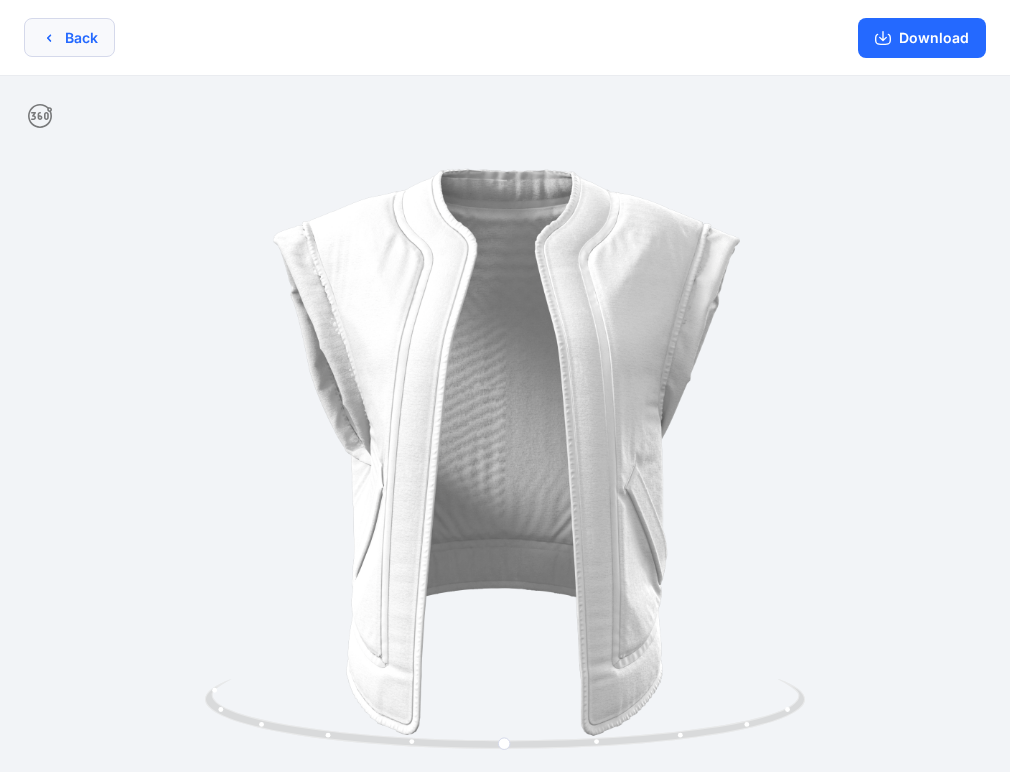 click on "Back" at bounding box center (69, 37) 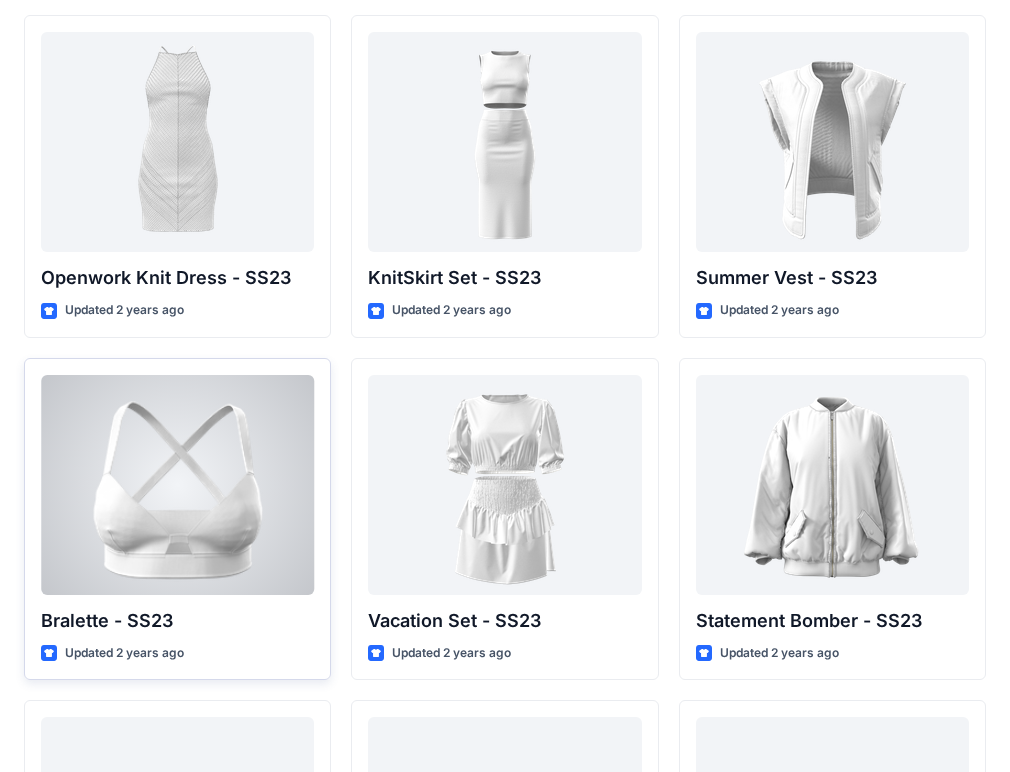 click at bounding box center (177, 485) 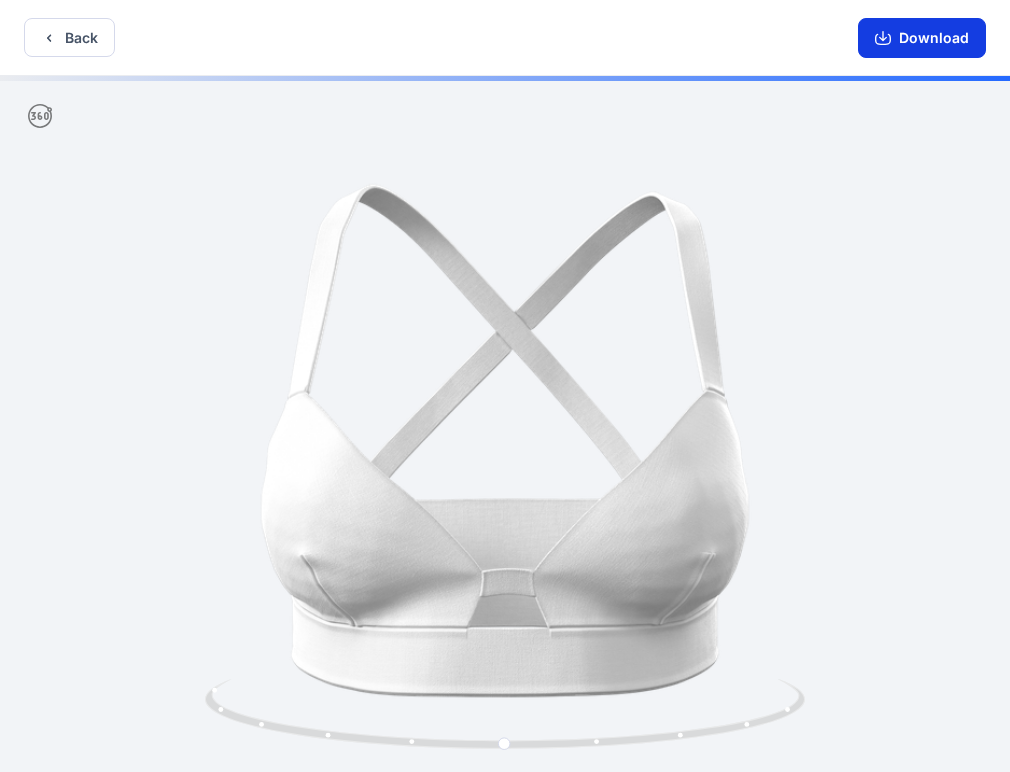 click on "Download" at bounding box center [922, 38] 